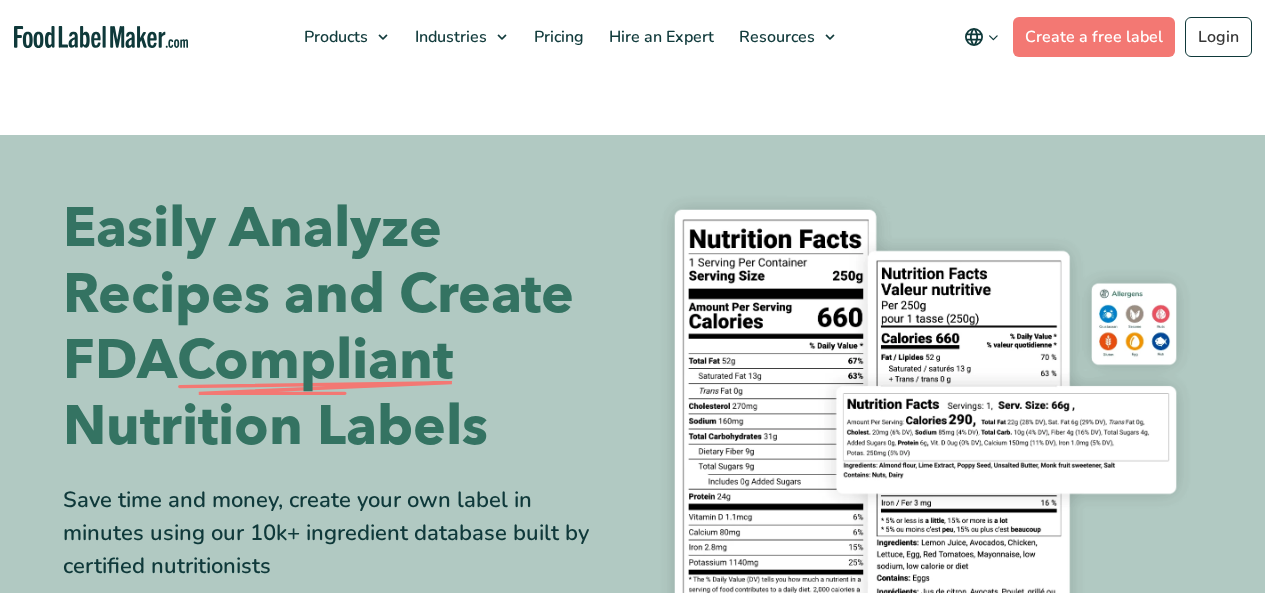 scroll, scrollTop: 0, scrollLeft: 0, axis: both 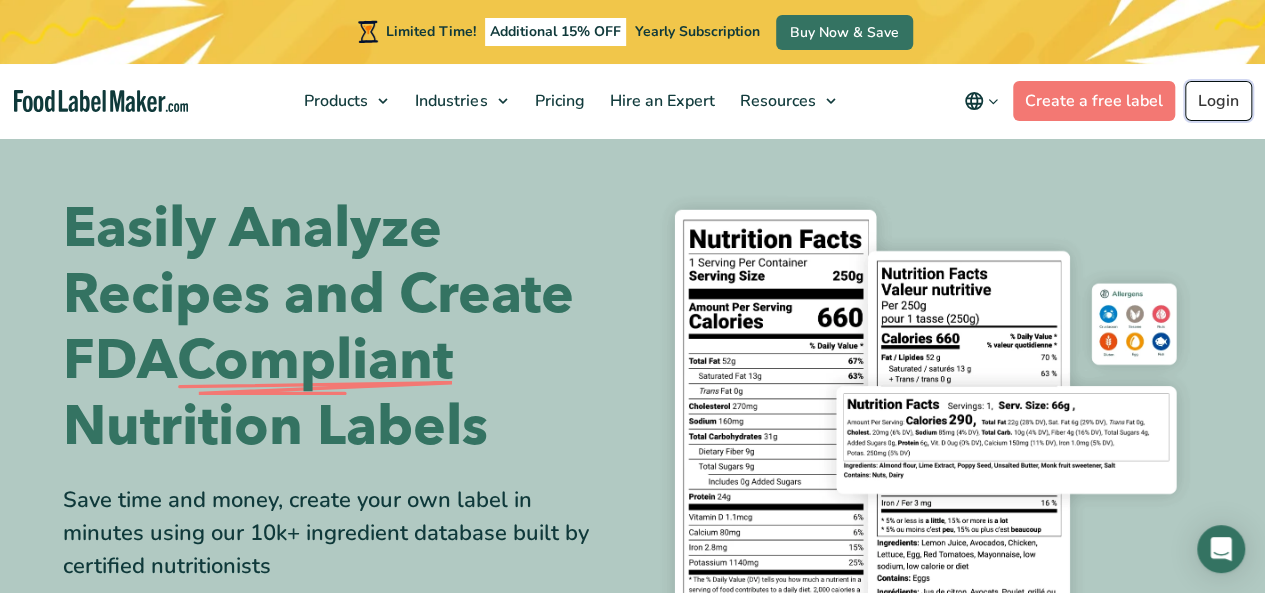 click on "Login" at bounding box center (1218, 101) 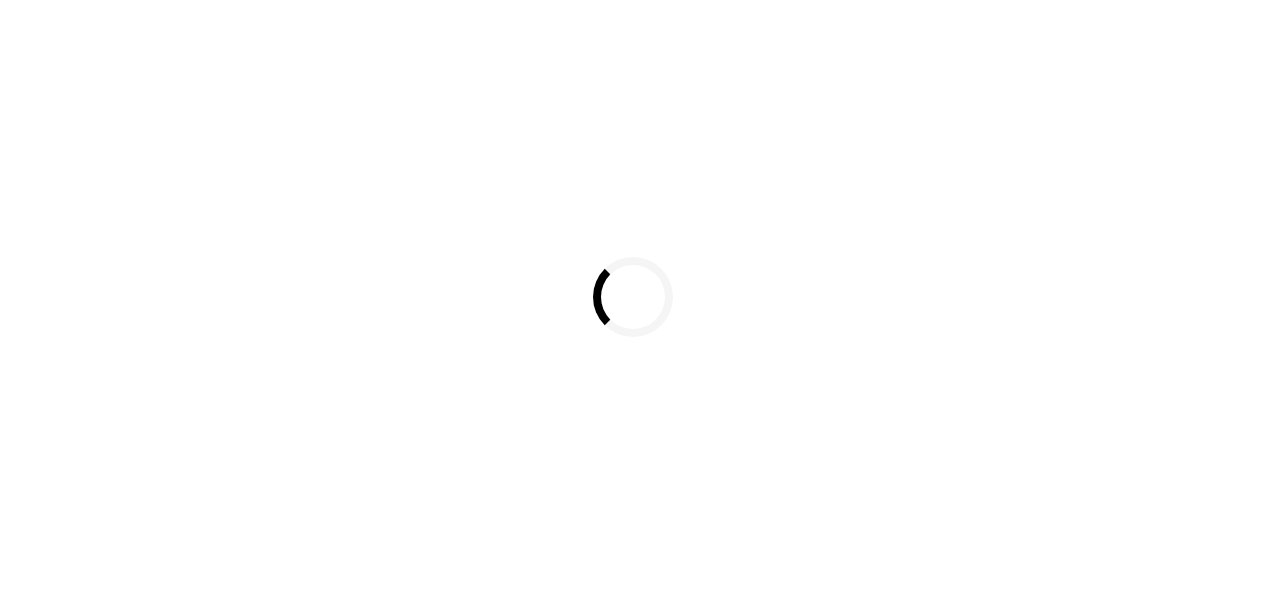 scroll, scrollTop: 0, scrollLeft: 0, axis: both 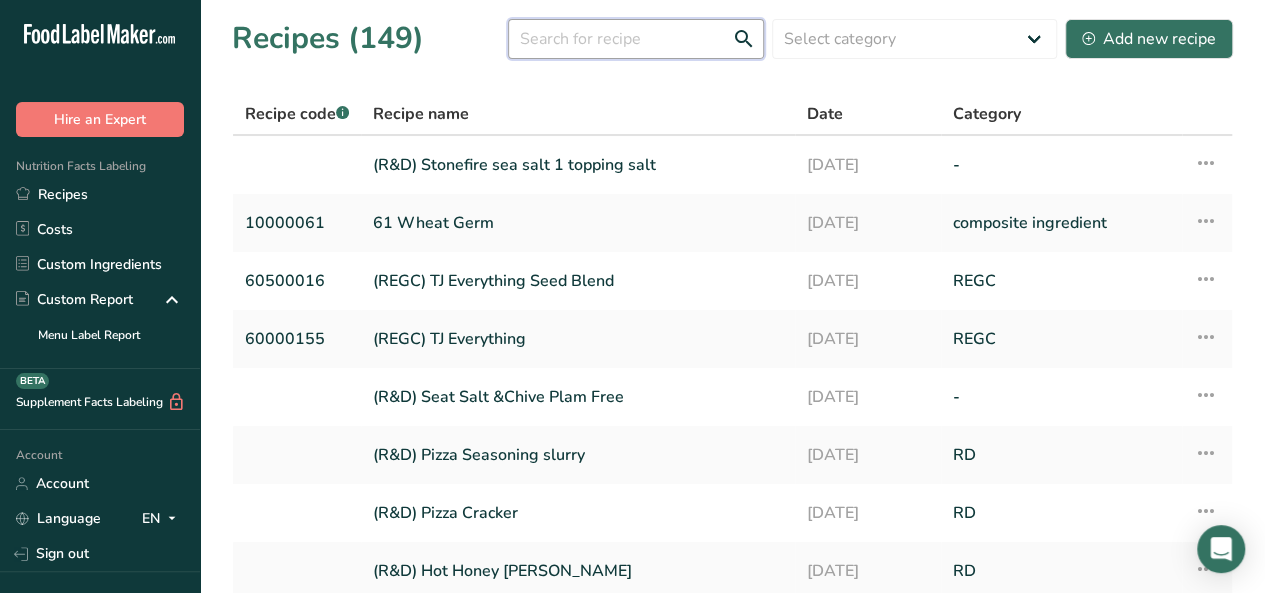 click at bounding box center (636, 39) 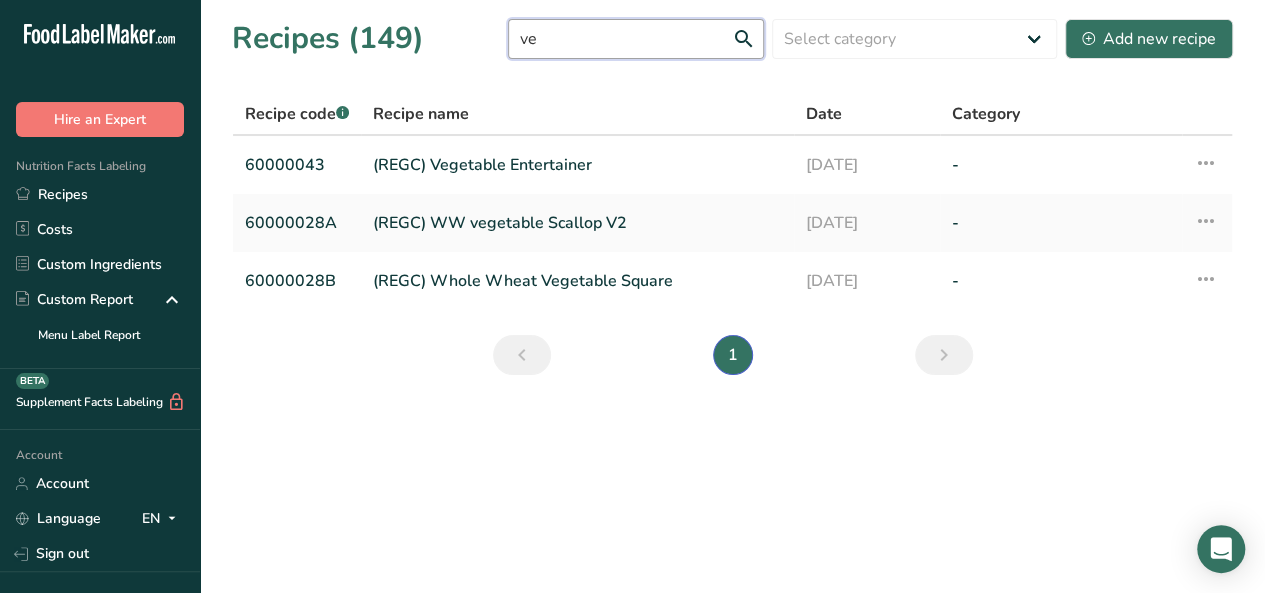 type on "v" 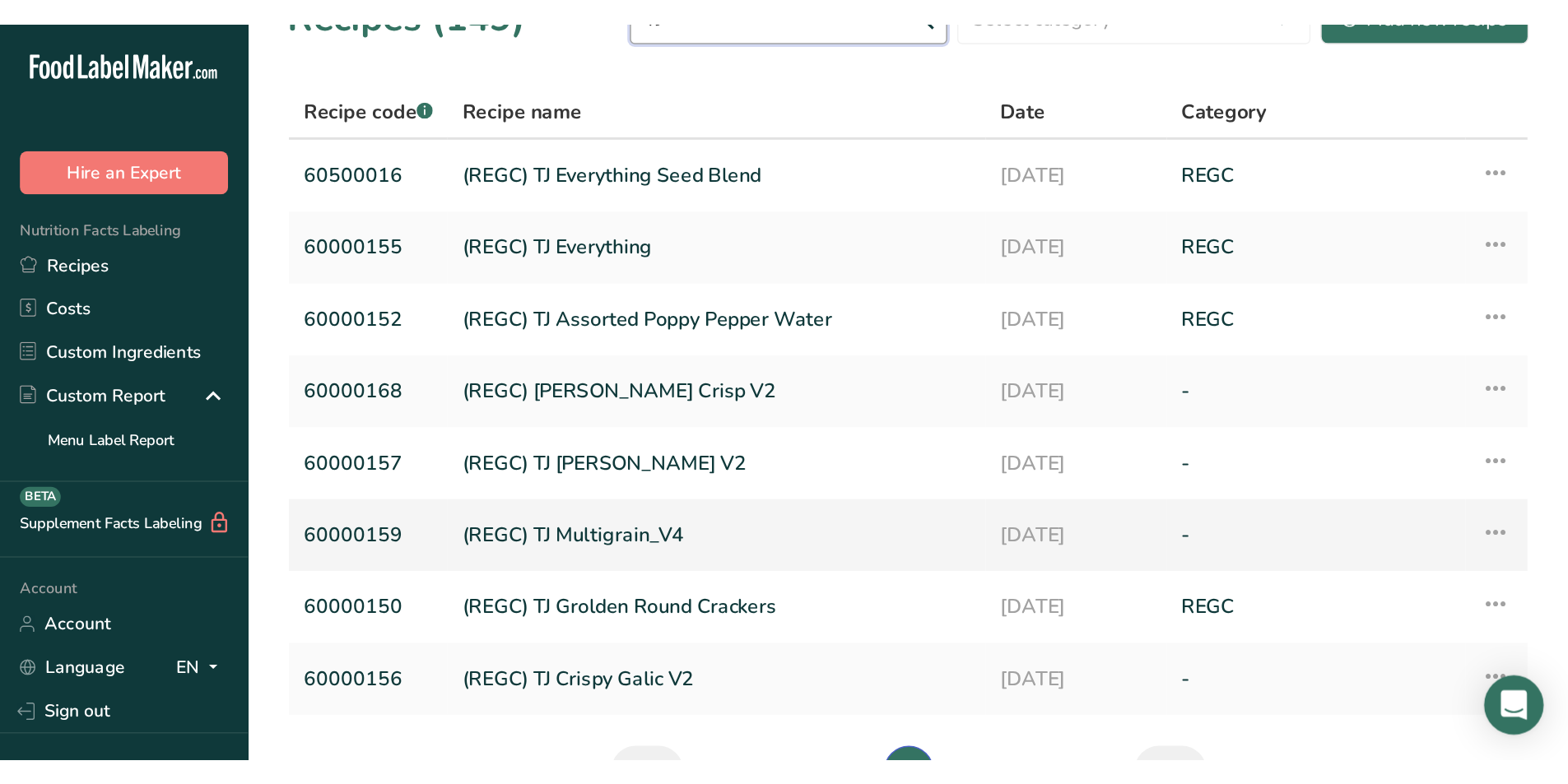 scroll, scrollTop: 0, scrollLeft: 0, axis: both 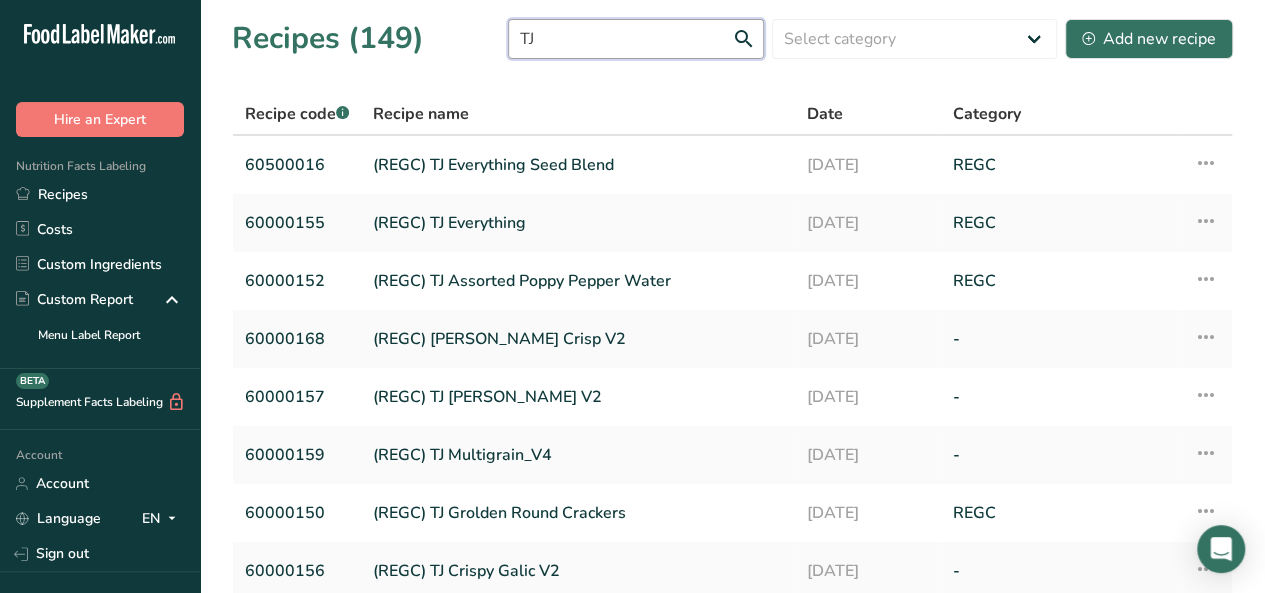 click on "TJ" at bounding box center [636, 39] 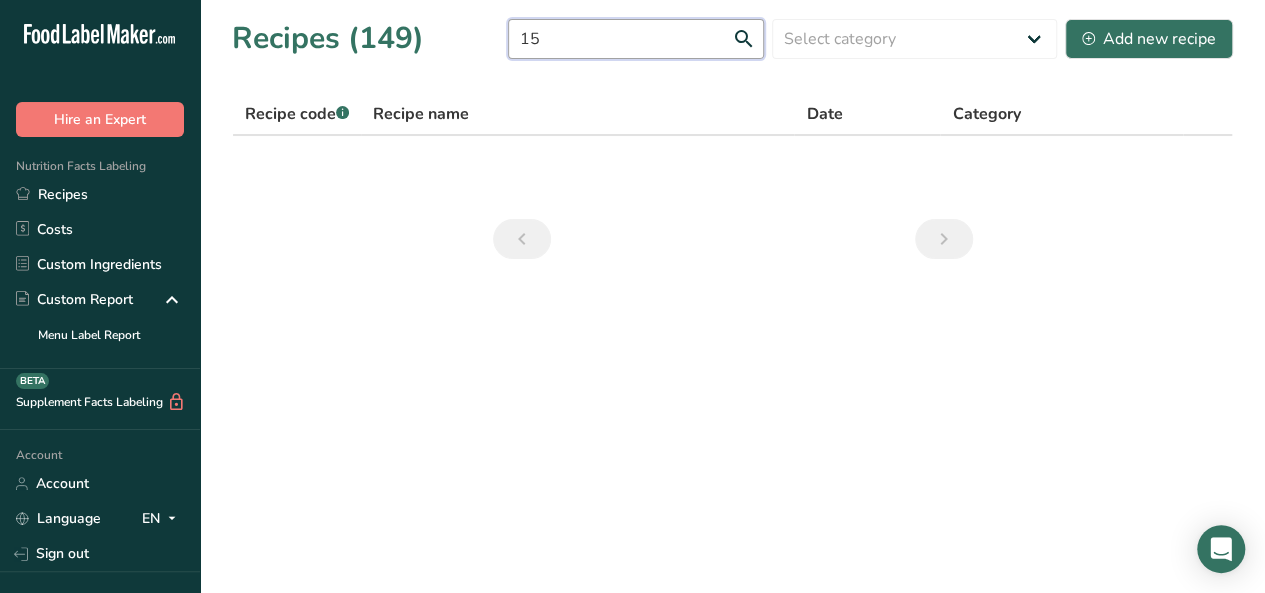 type on "1" 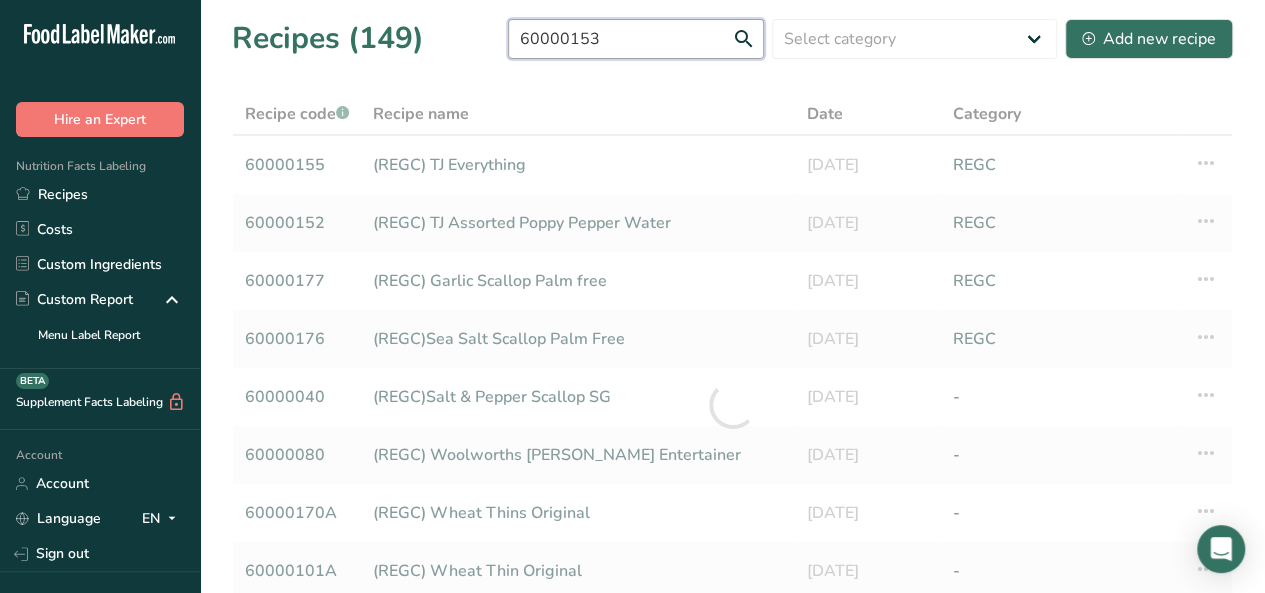type on "60000153" 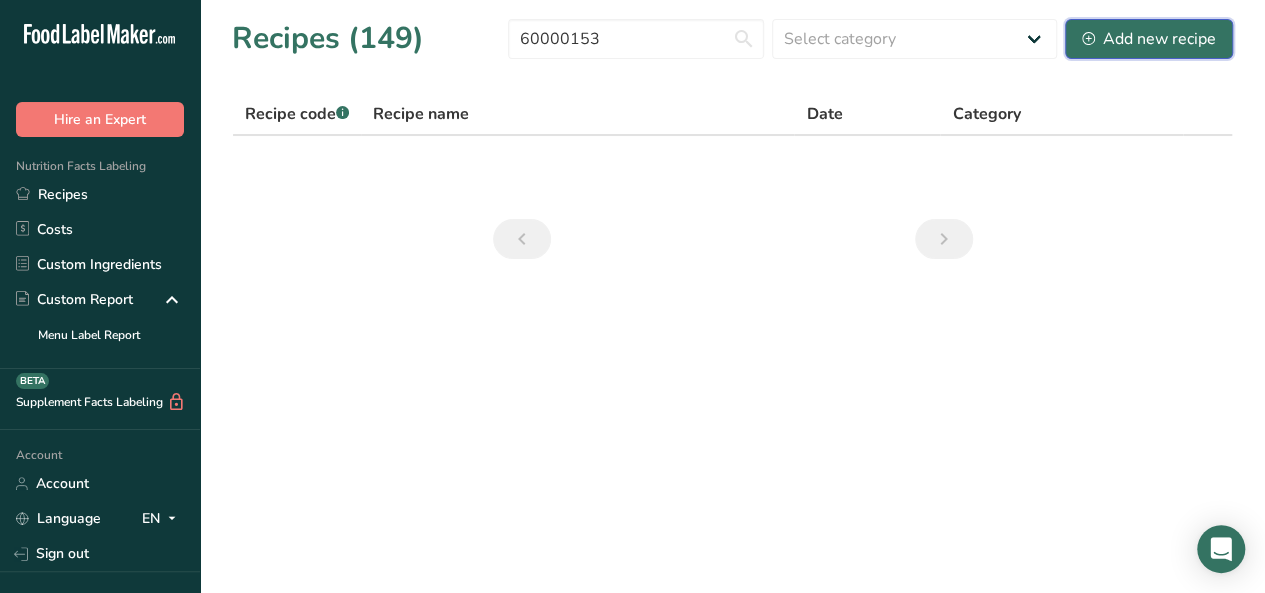 click on "Add new recipe" at bounding box center (1149, 39) 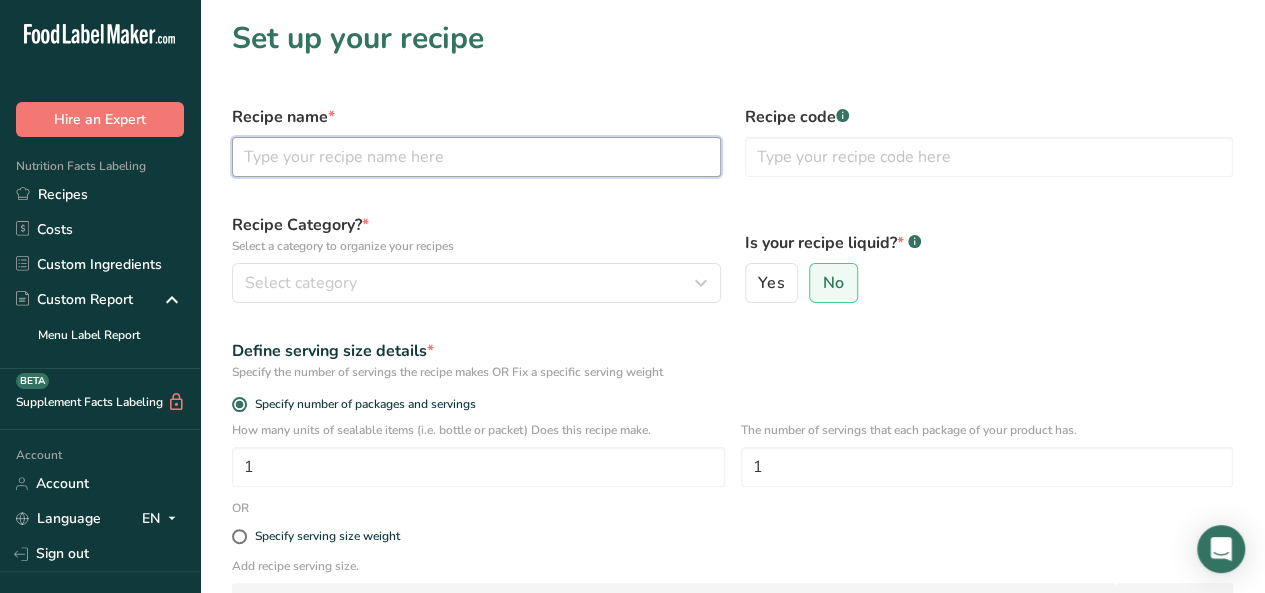 click at bounding box center (476, 157) 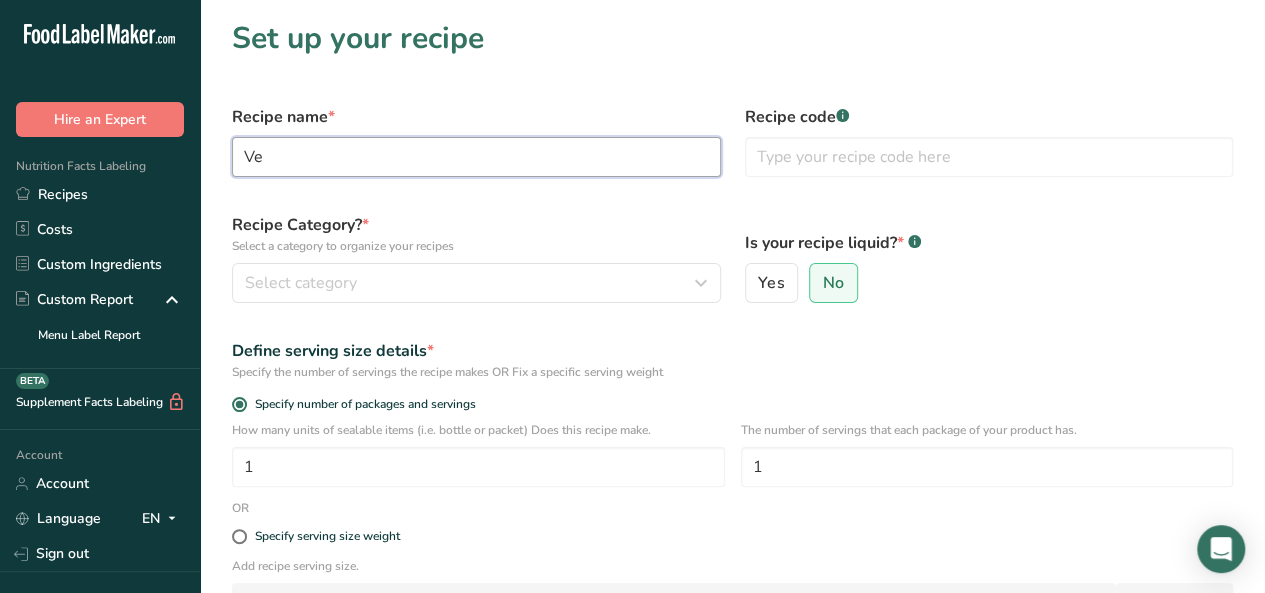 type on "V" 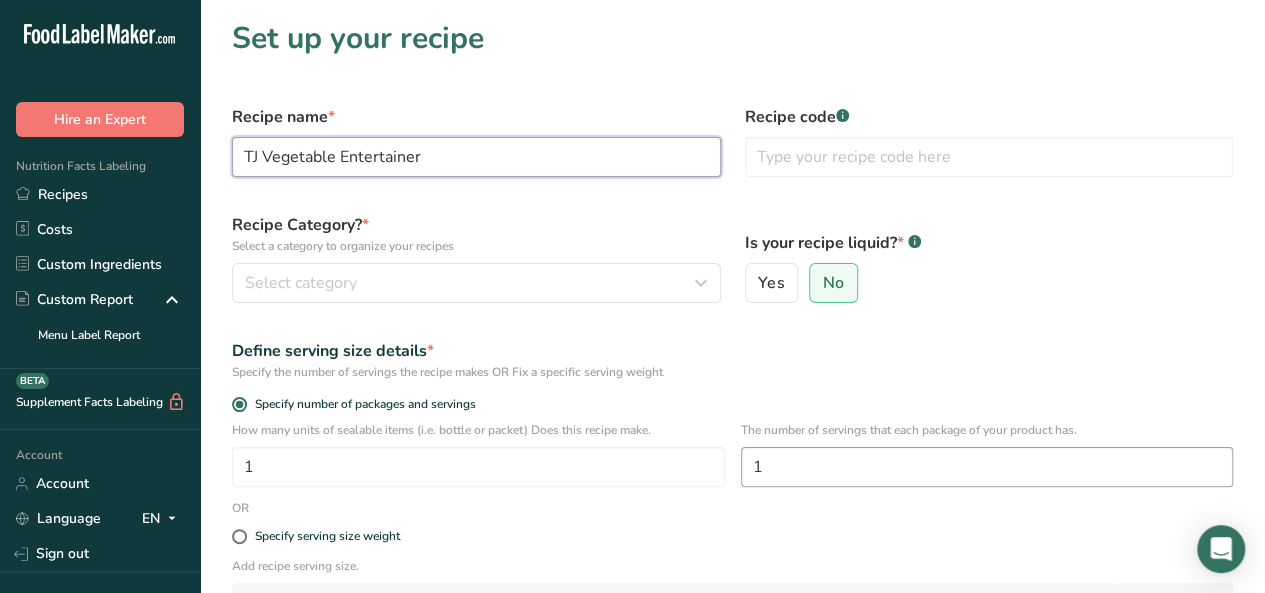 type on "TJ Vegetable Entertainer" 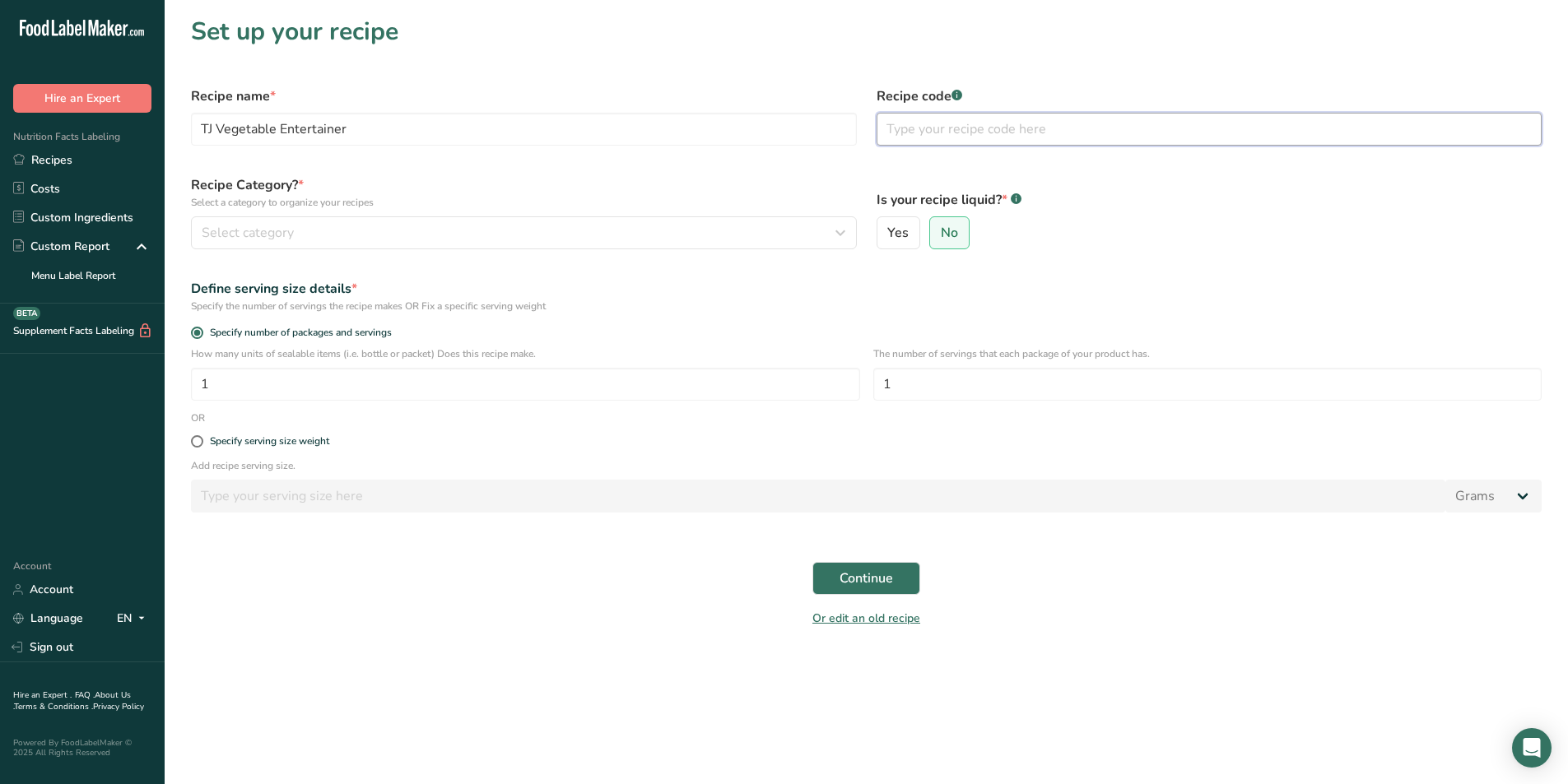 click at bounding box center (1209, 129) 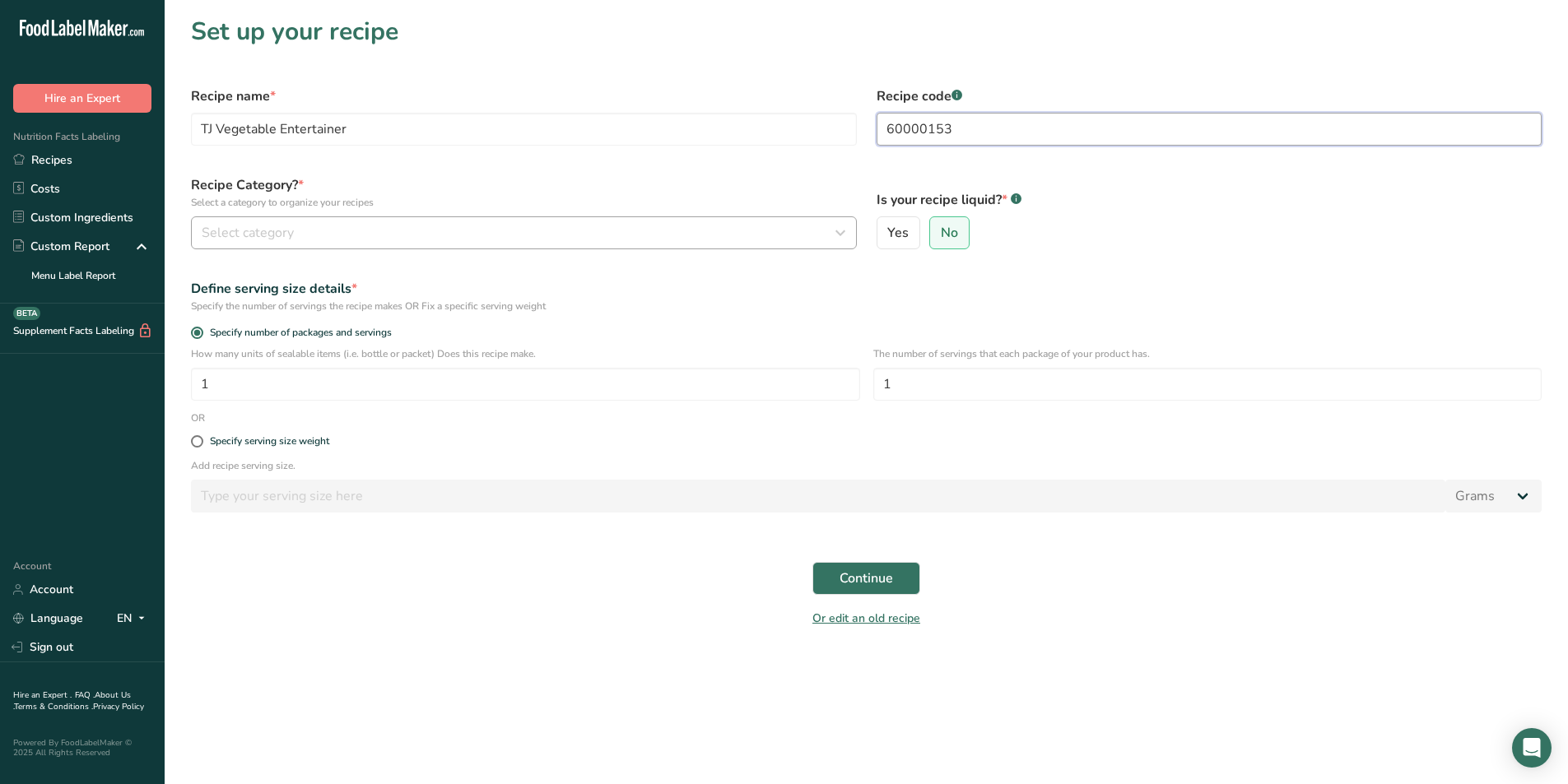type on "60000153" 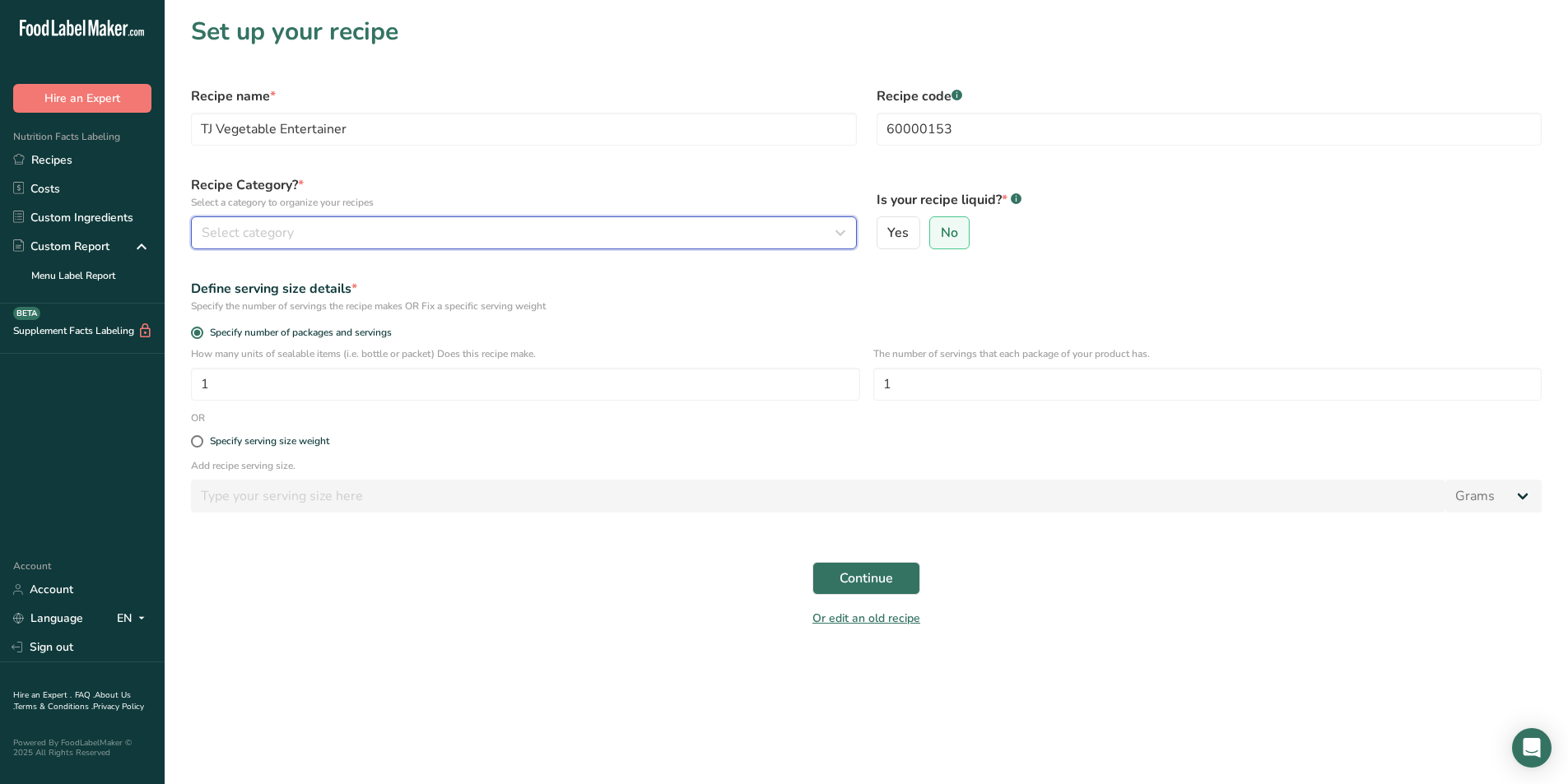 click on "Select category" at bounding box center [519, 233] 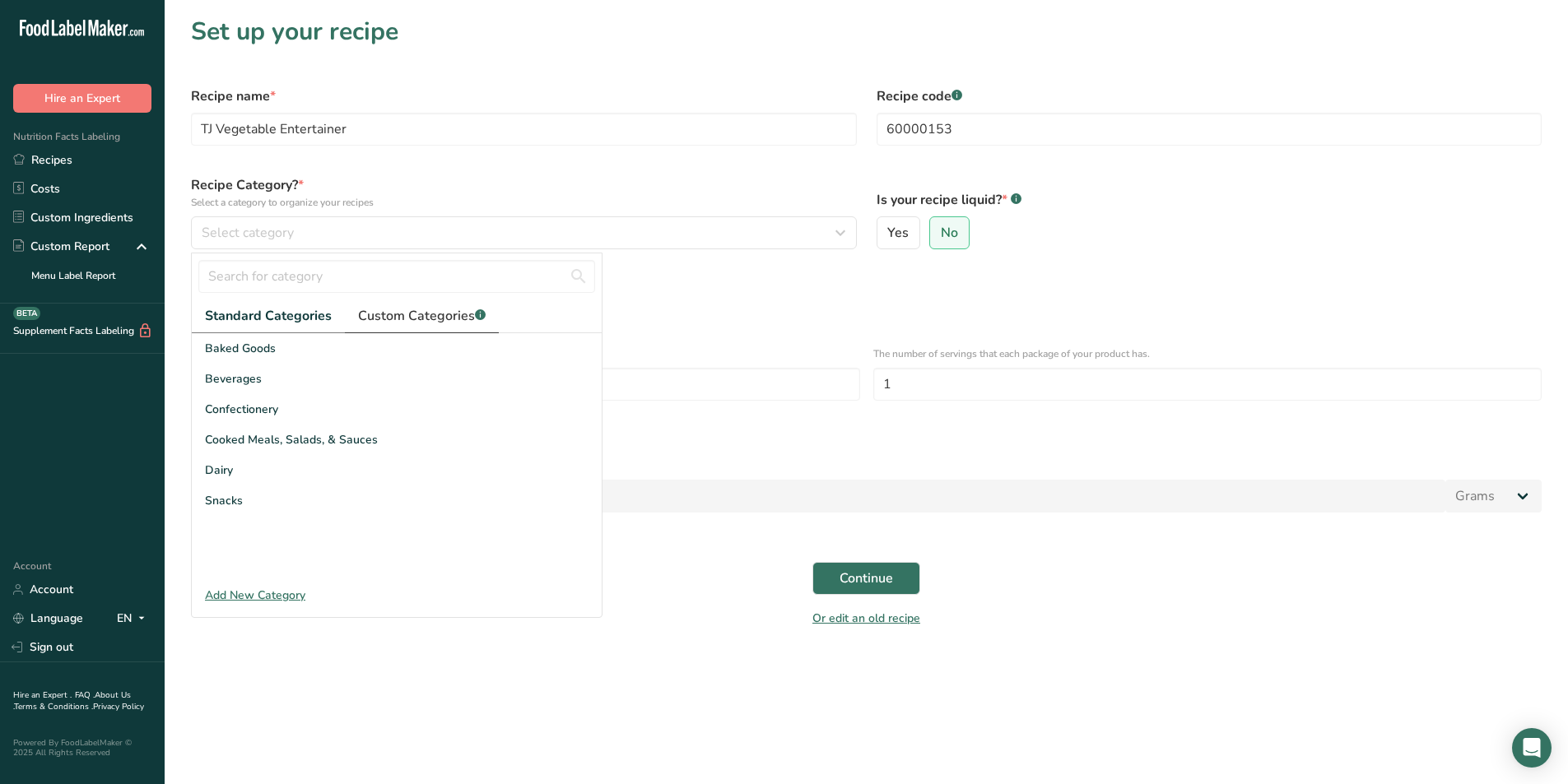 click on "Custom Categories
.a-a{fill:#347362;}.b-a{fill:#fff;}" at bounding box center [421, 316] 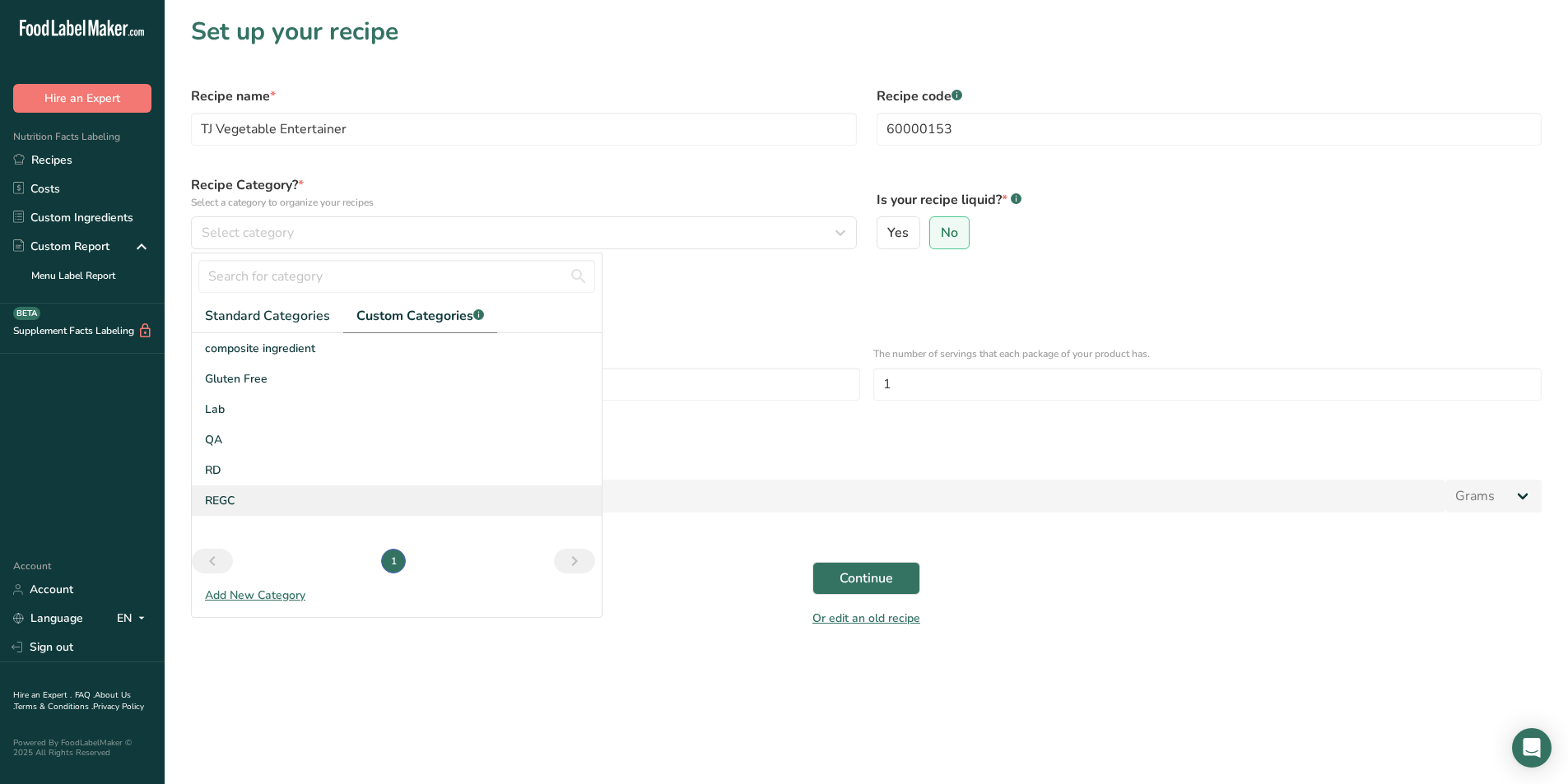 click on "REGC" at bounding box center (220, 500) 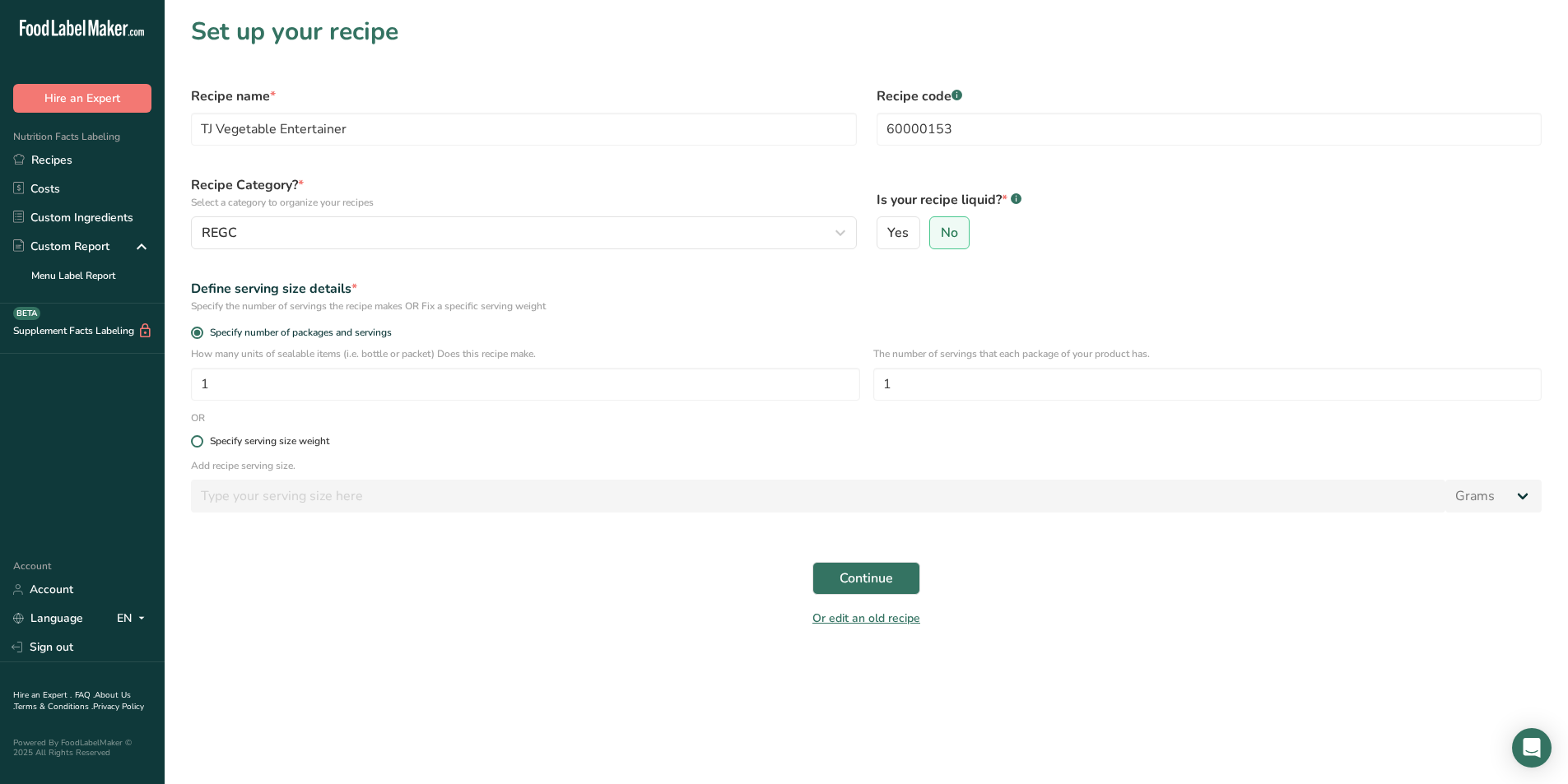 click on "Specify serving size weight" at bounding box center [269, 441] 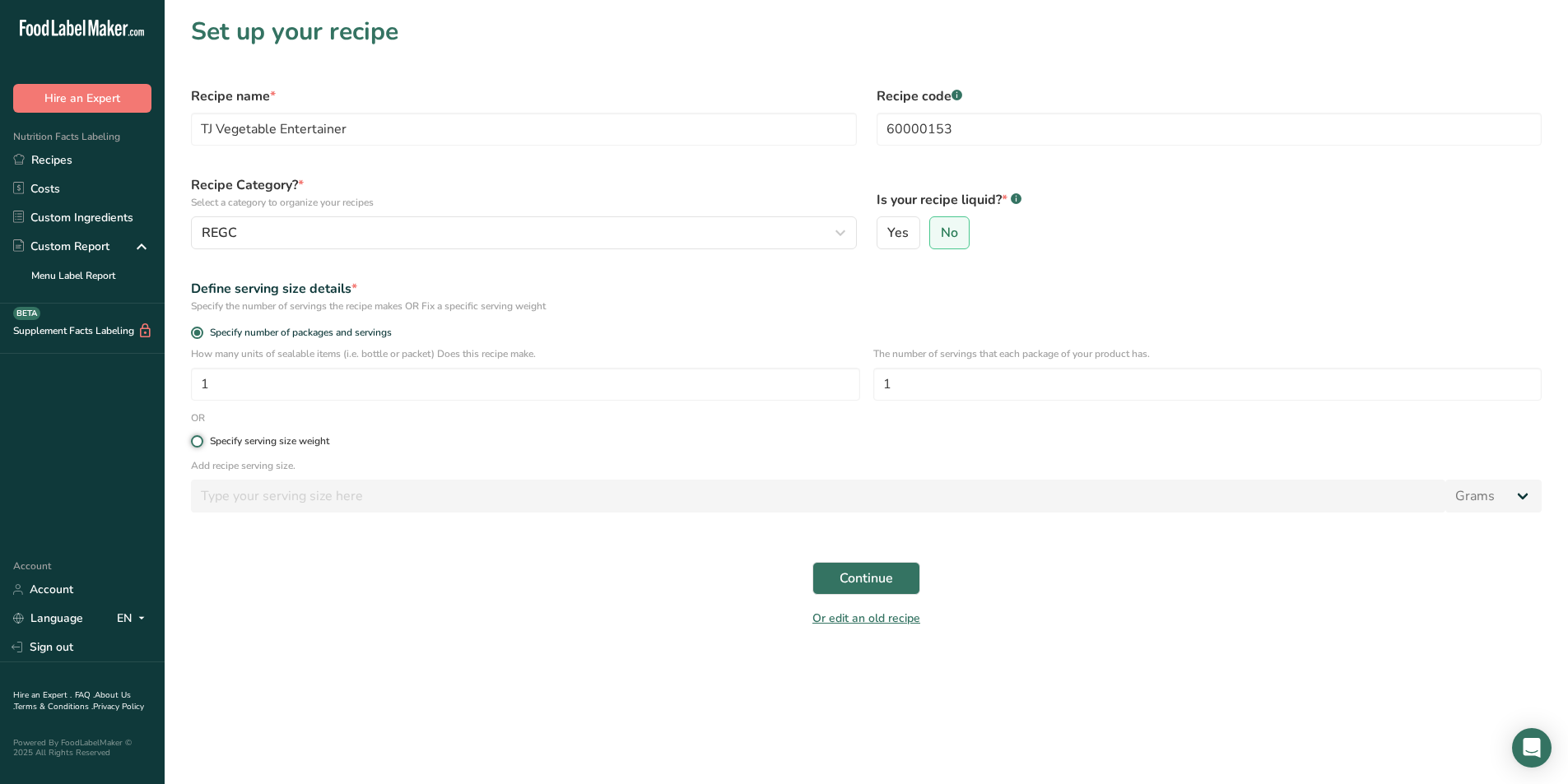 click on "Specify serving size weight" at bounding box center [196, 441] 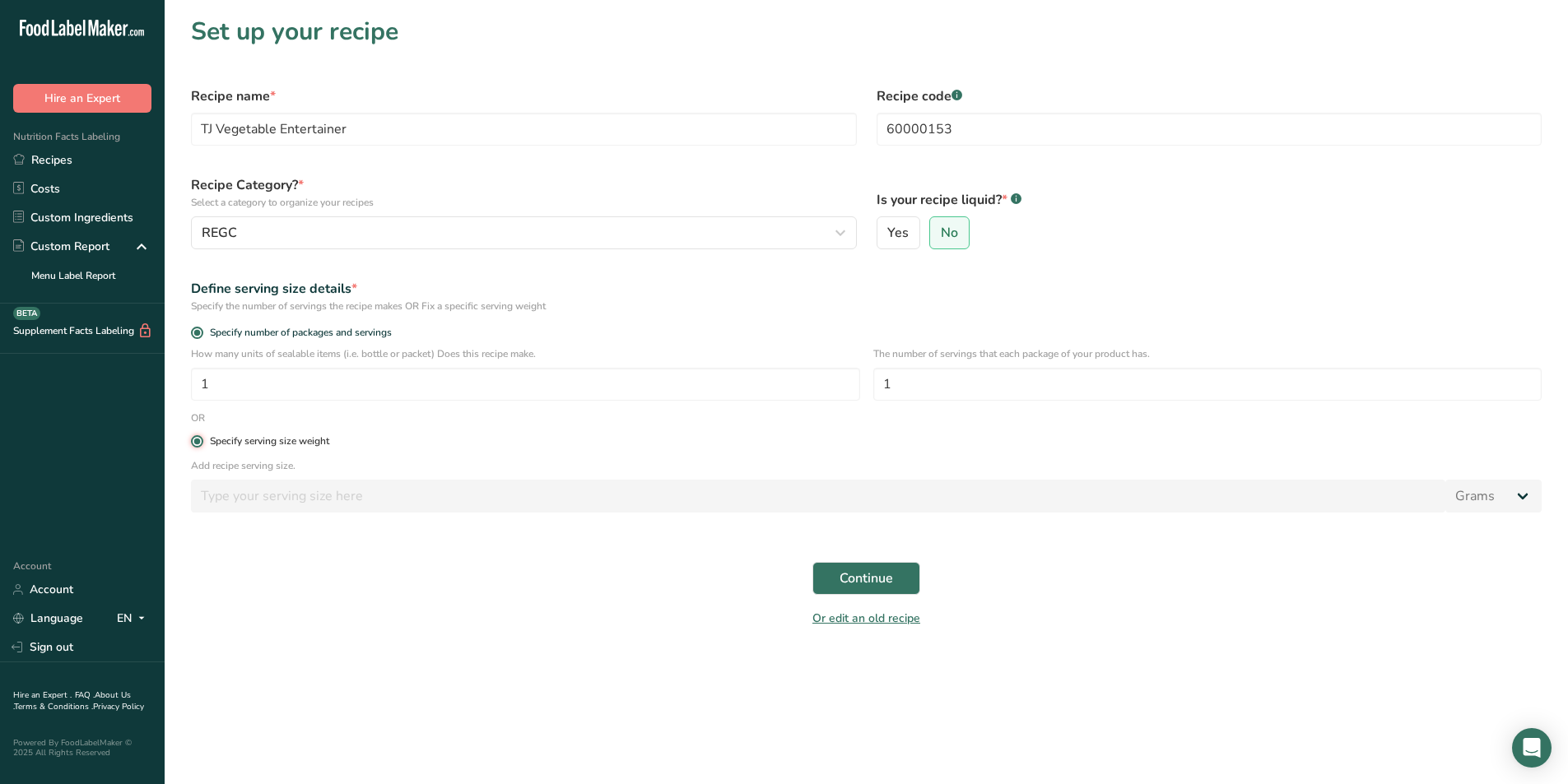 radio on "false" 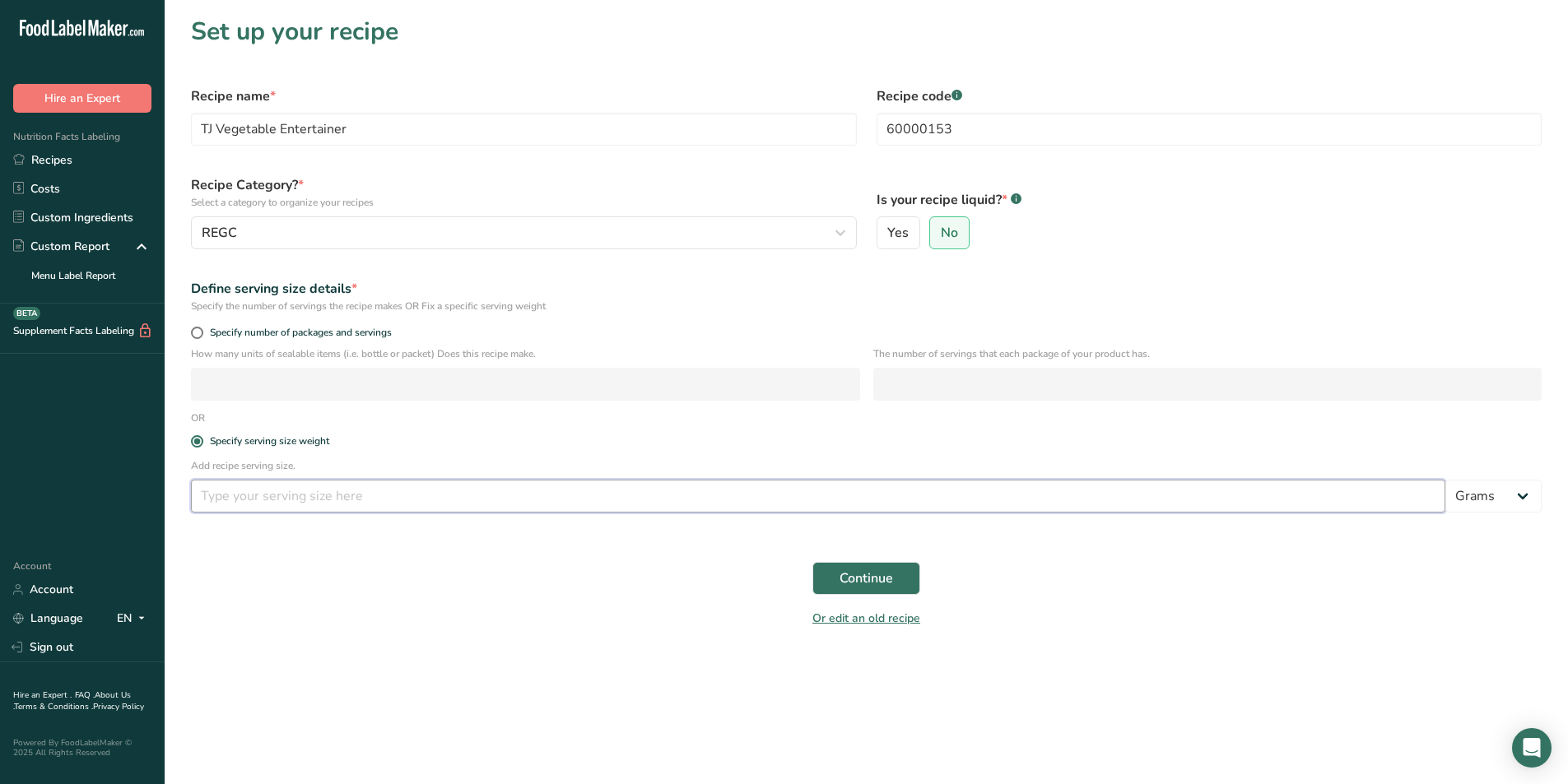 click at bounding box center [818, 496] 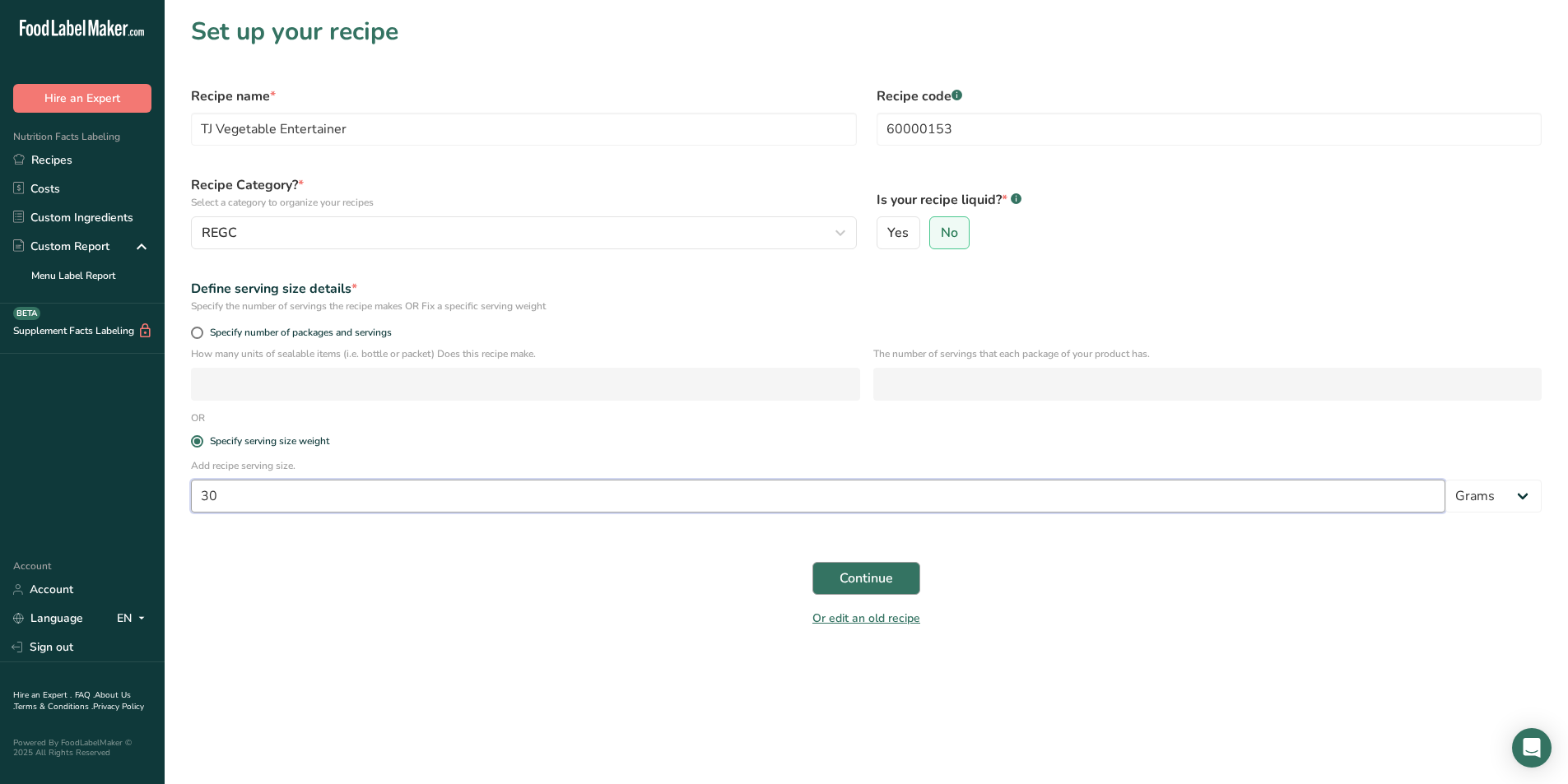 type on "30" 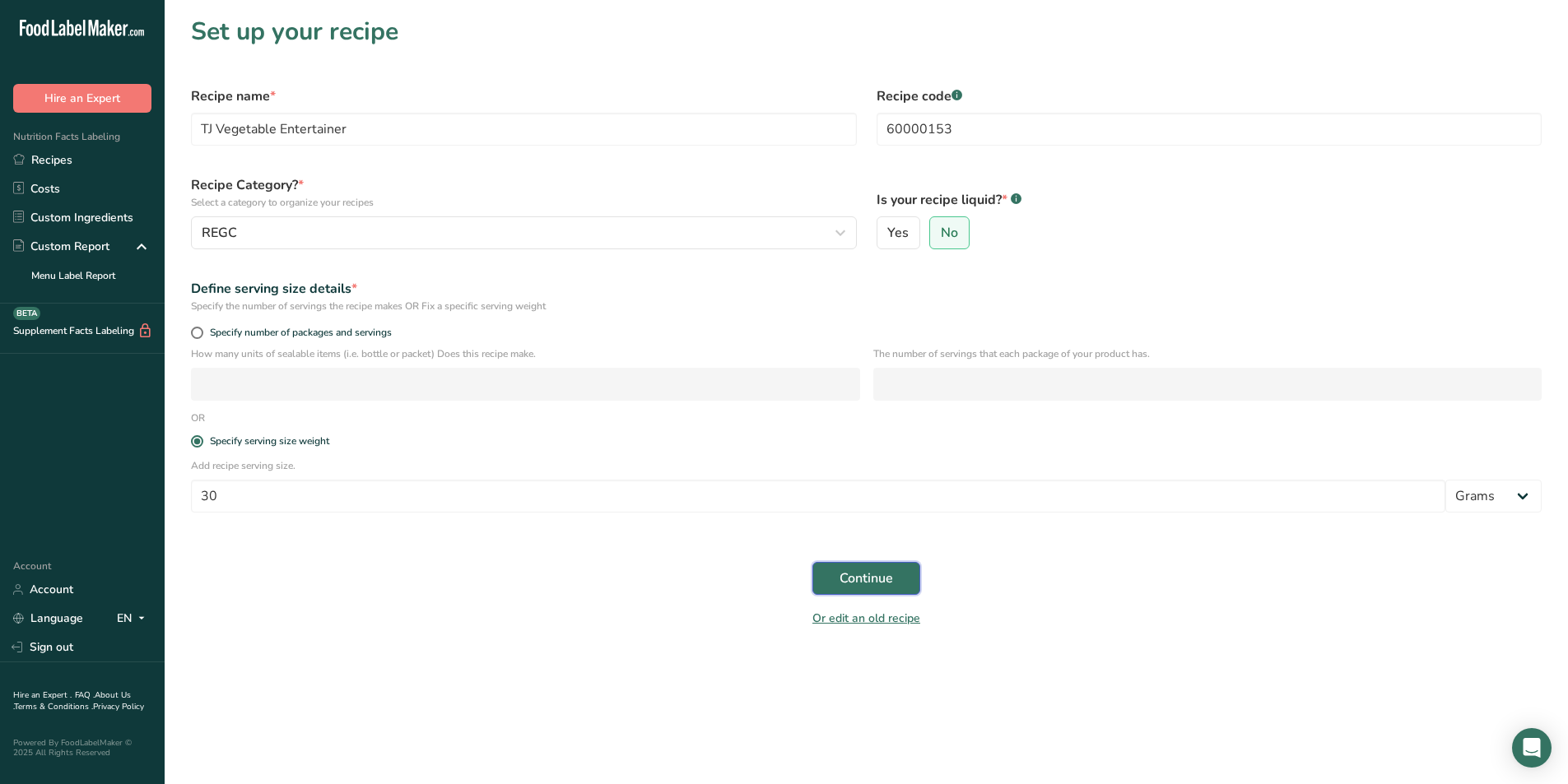 click on "Continue" at bounding box center (866, 578) 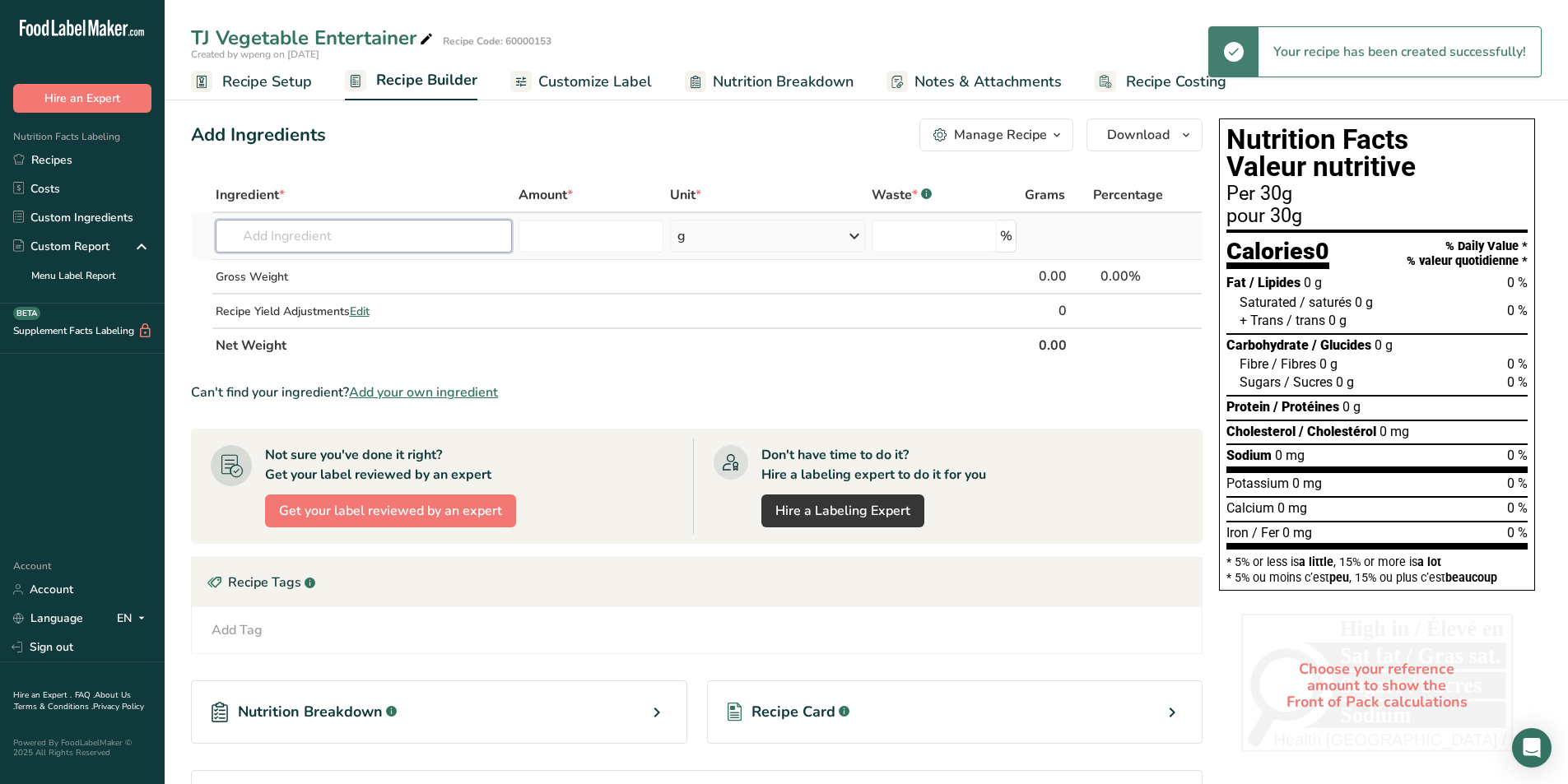 click at bounding box center (364, 236) 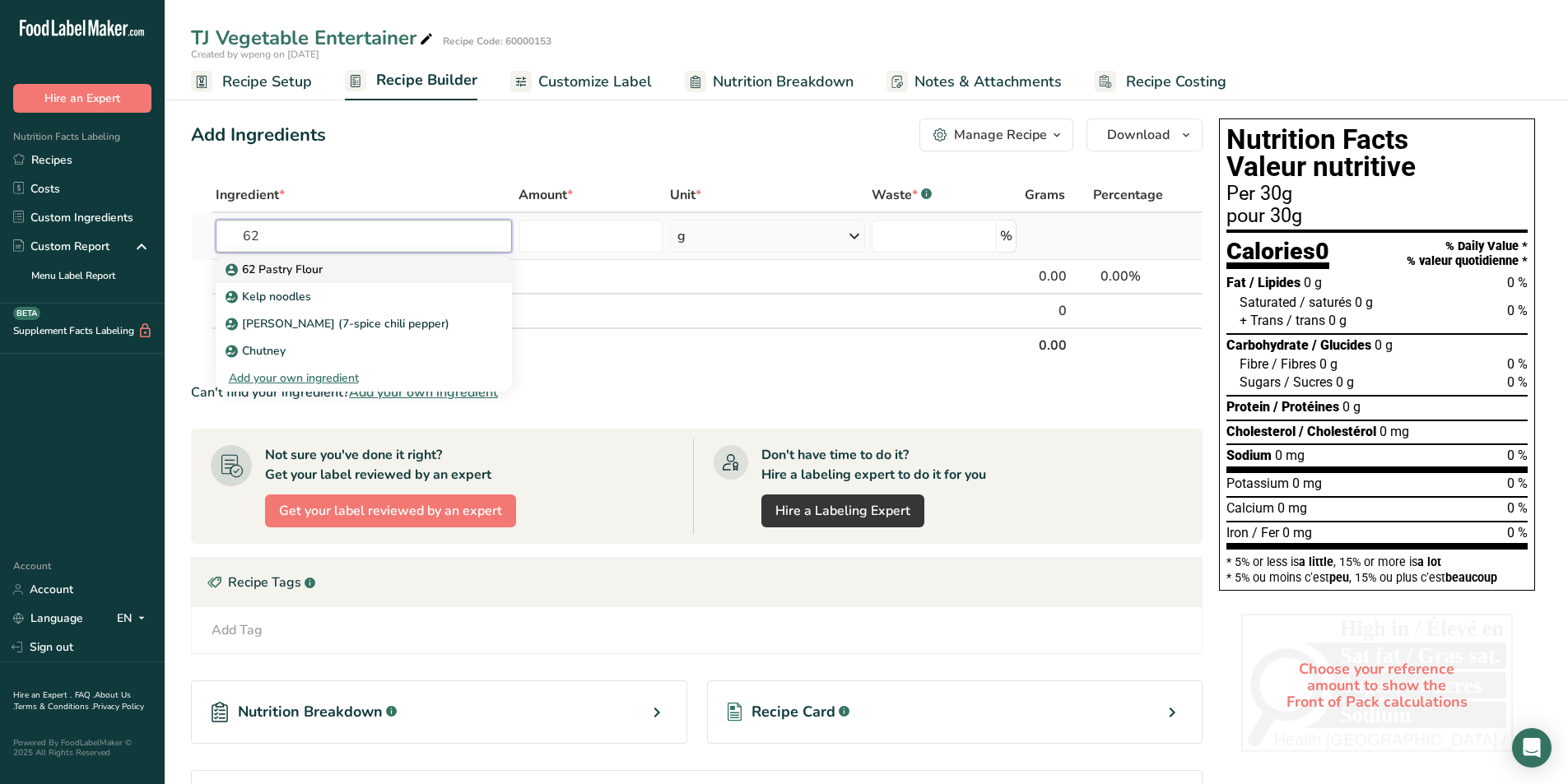 type on "62 Pastry Flour" 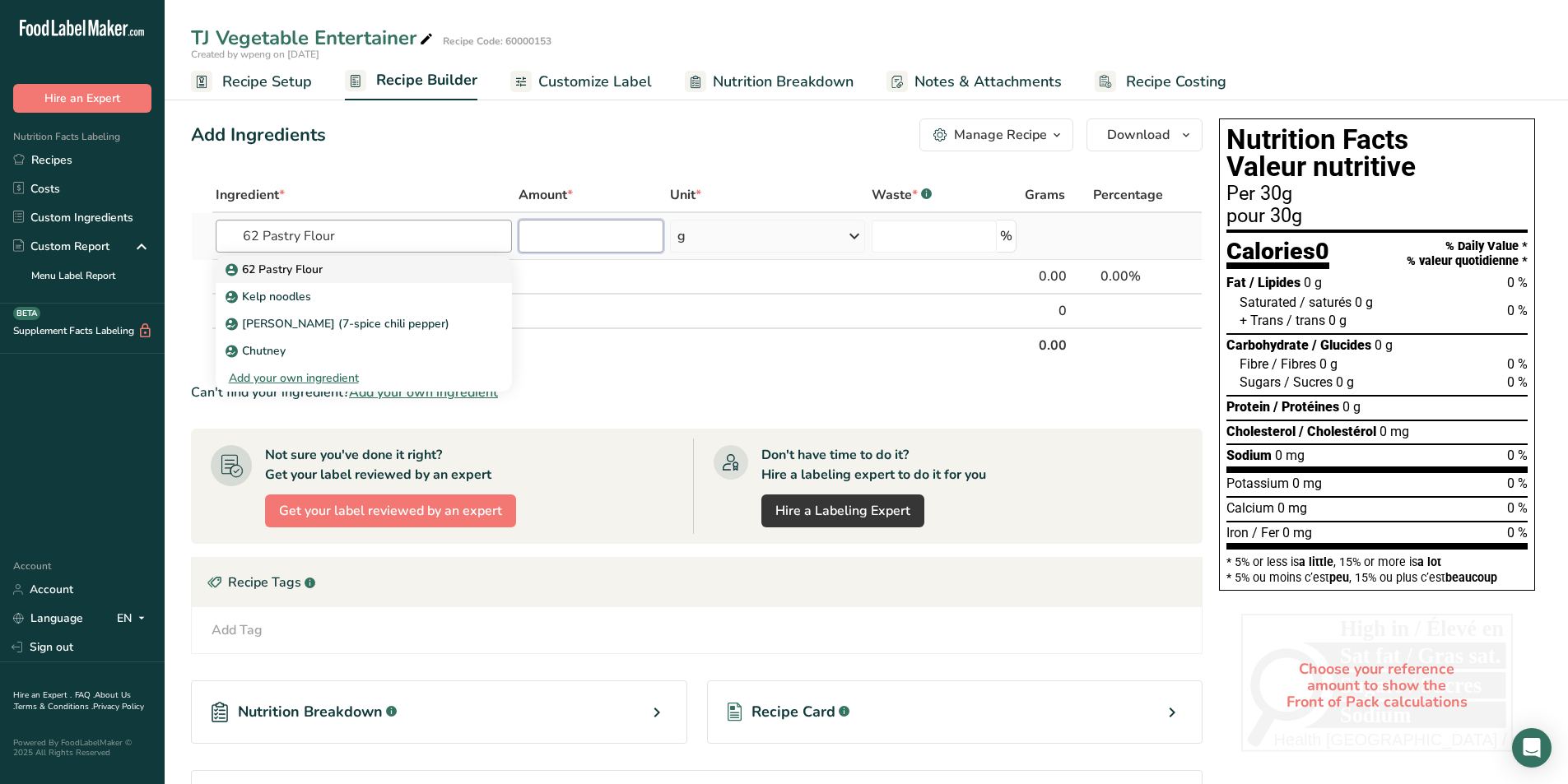 type 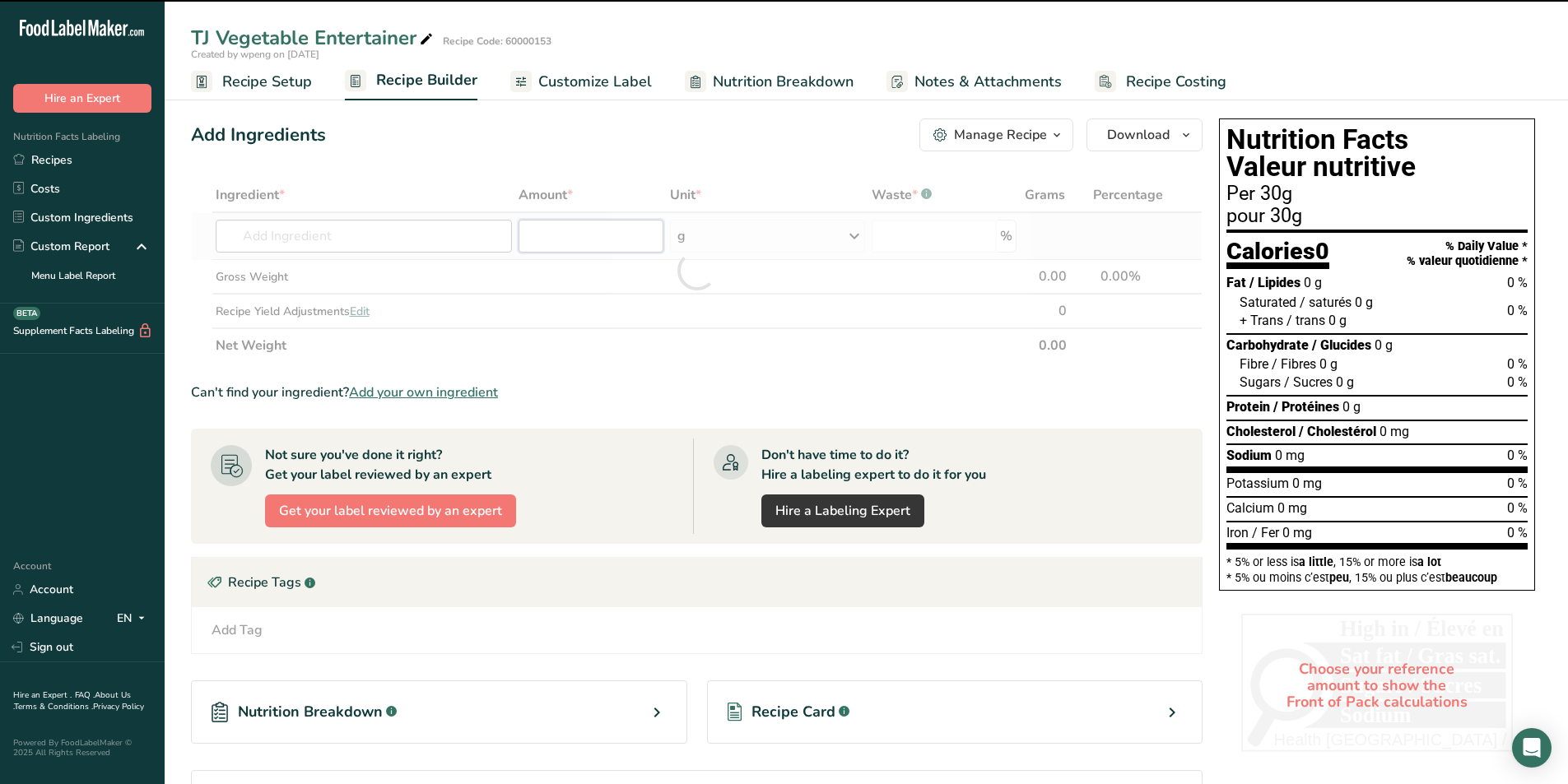 type on "0" 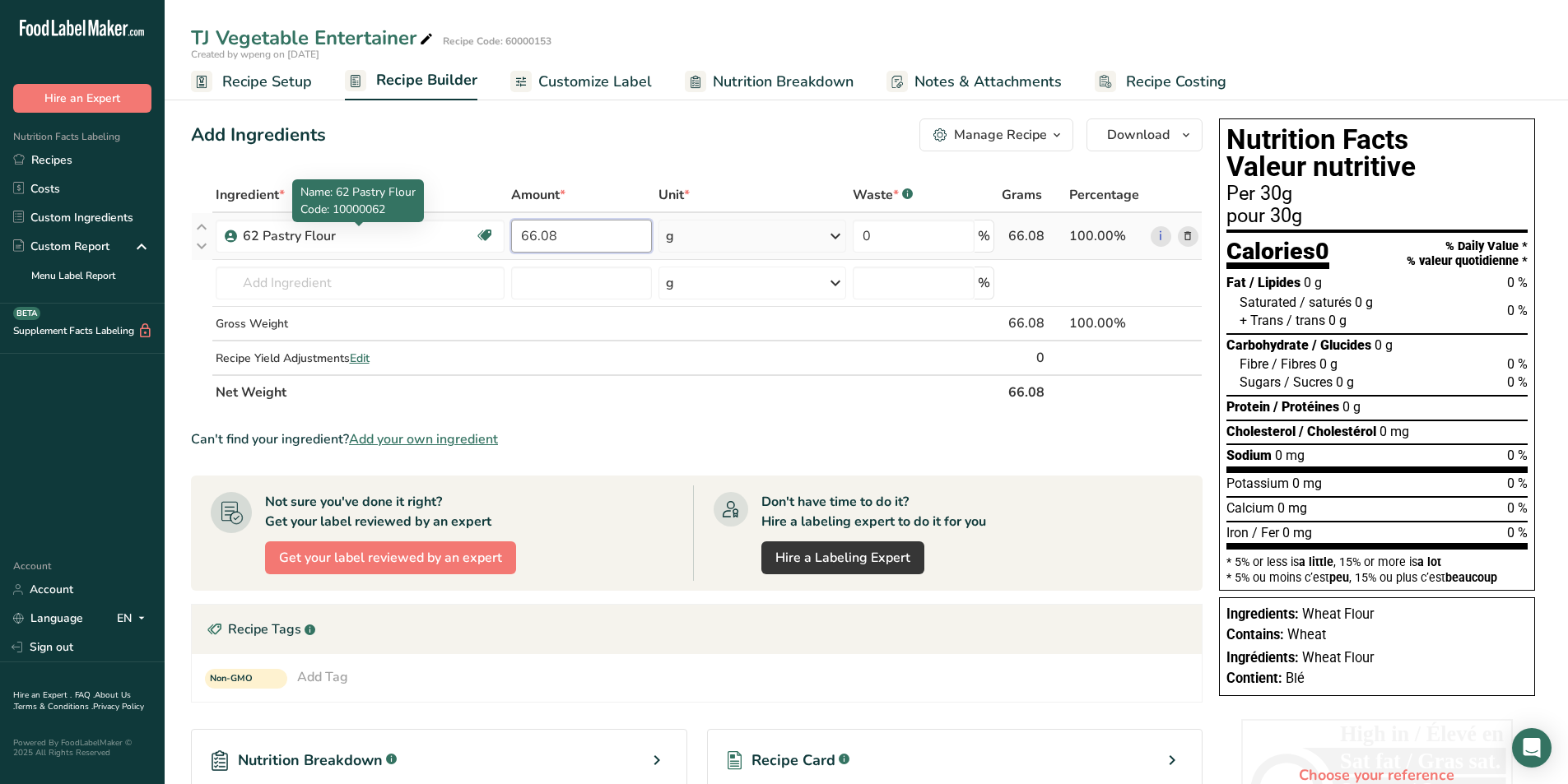 type on "66.08" 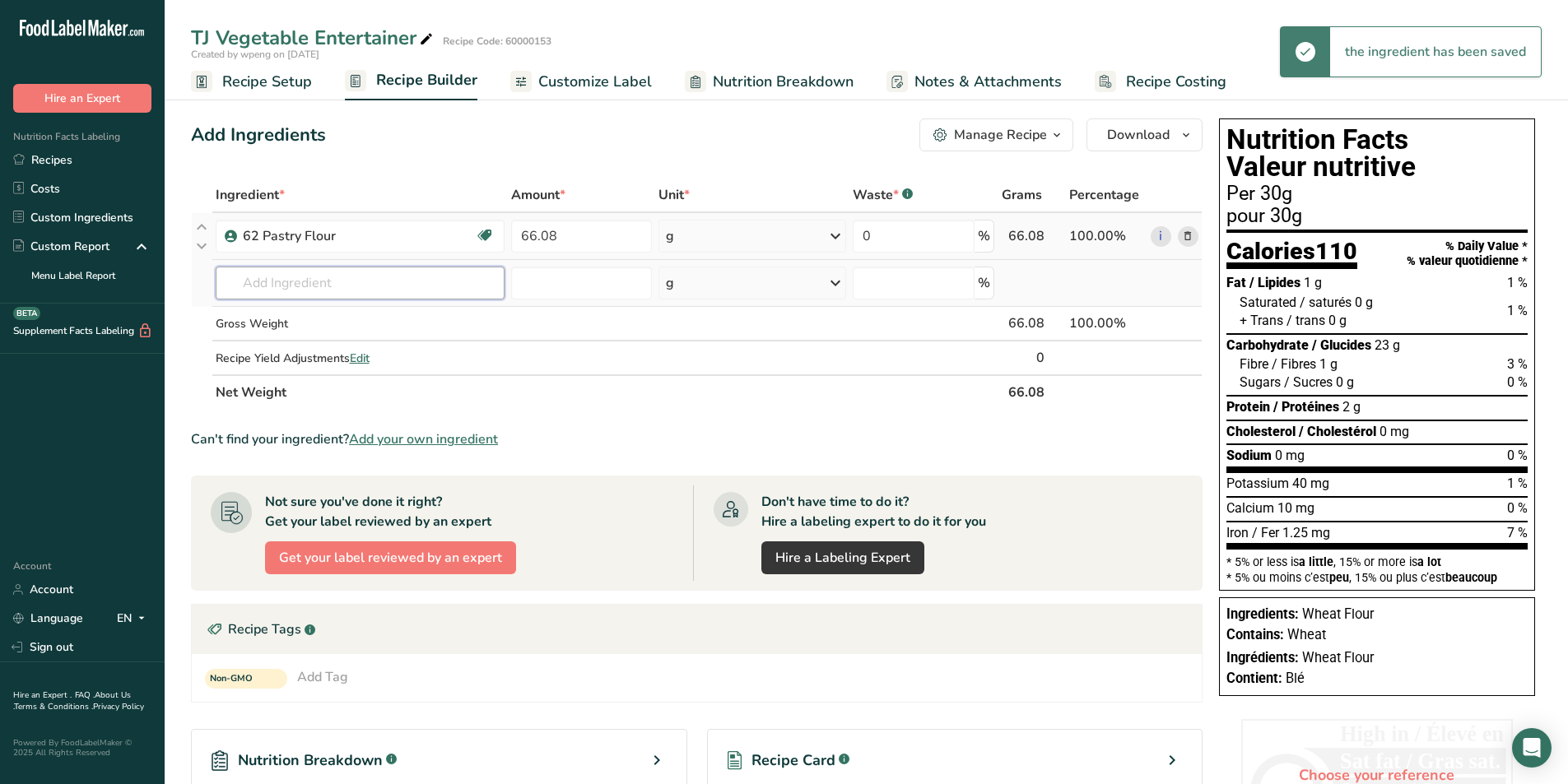 click at bounding box center (361, 283) 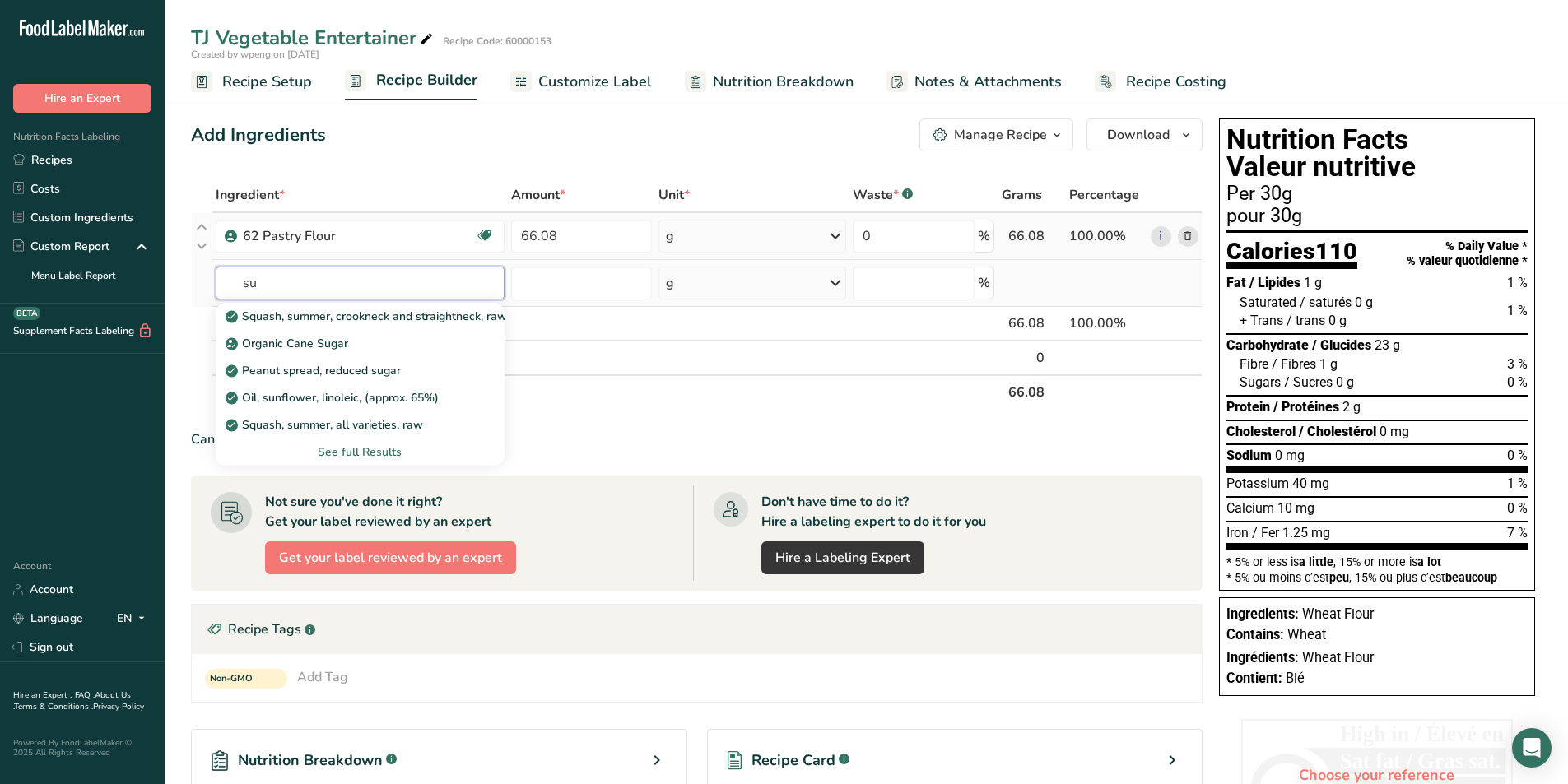 type on "s" 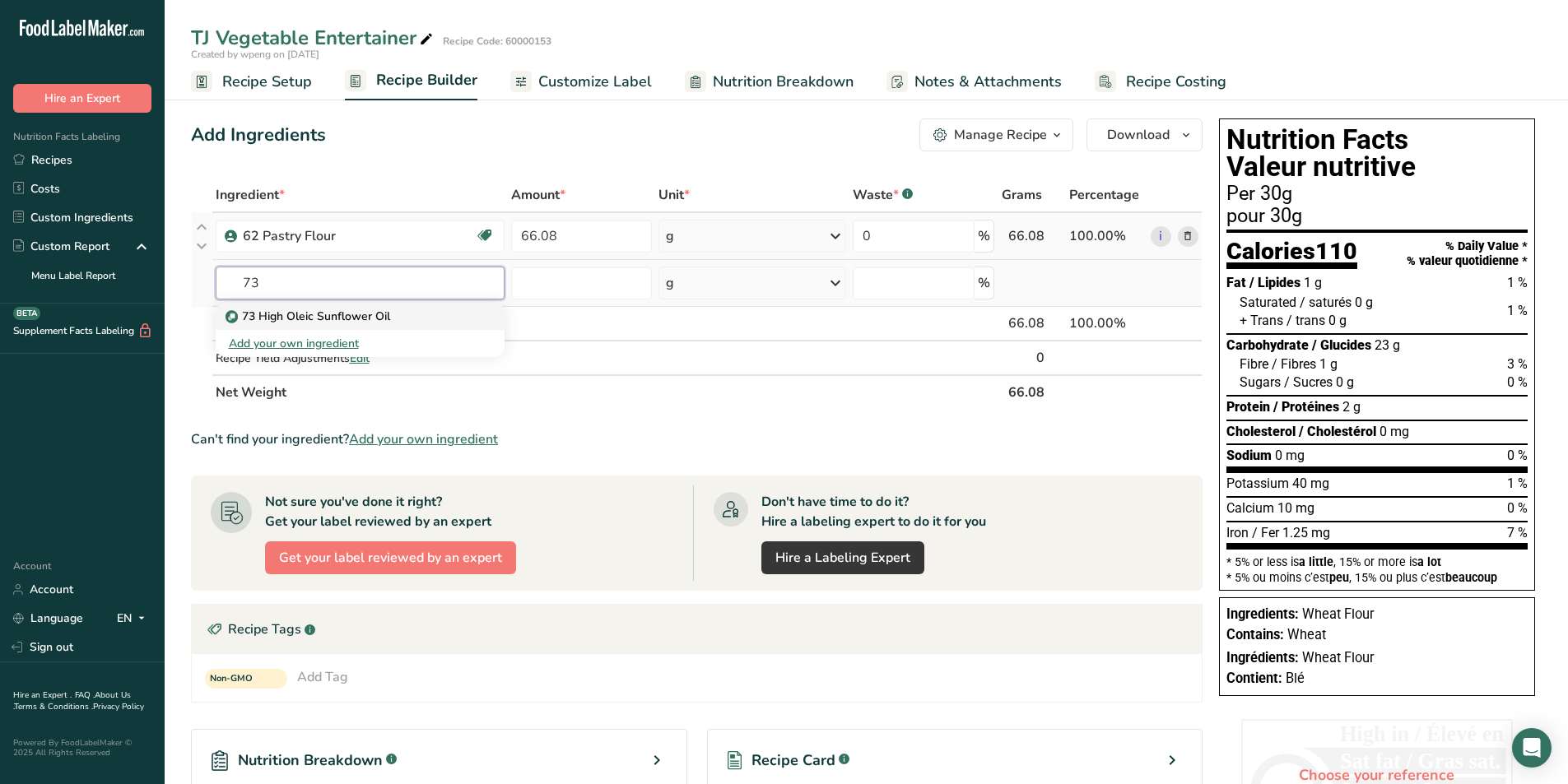 type on "73 High Oleic Sunflower Oil" 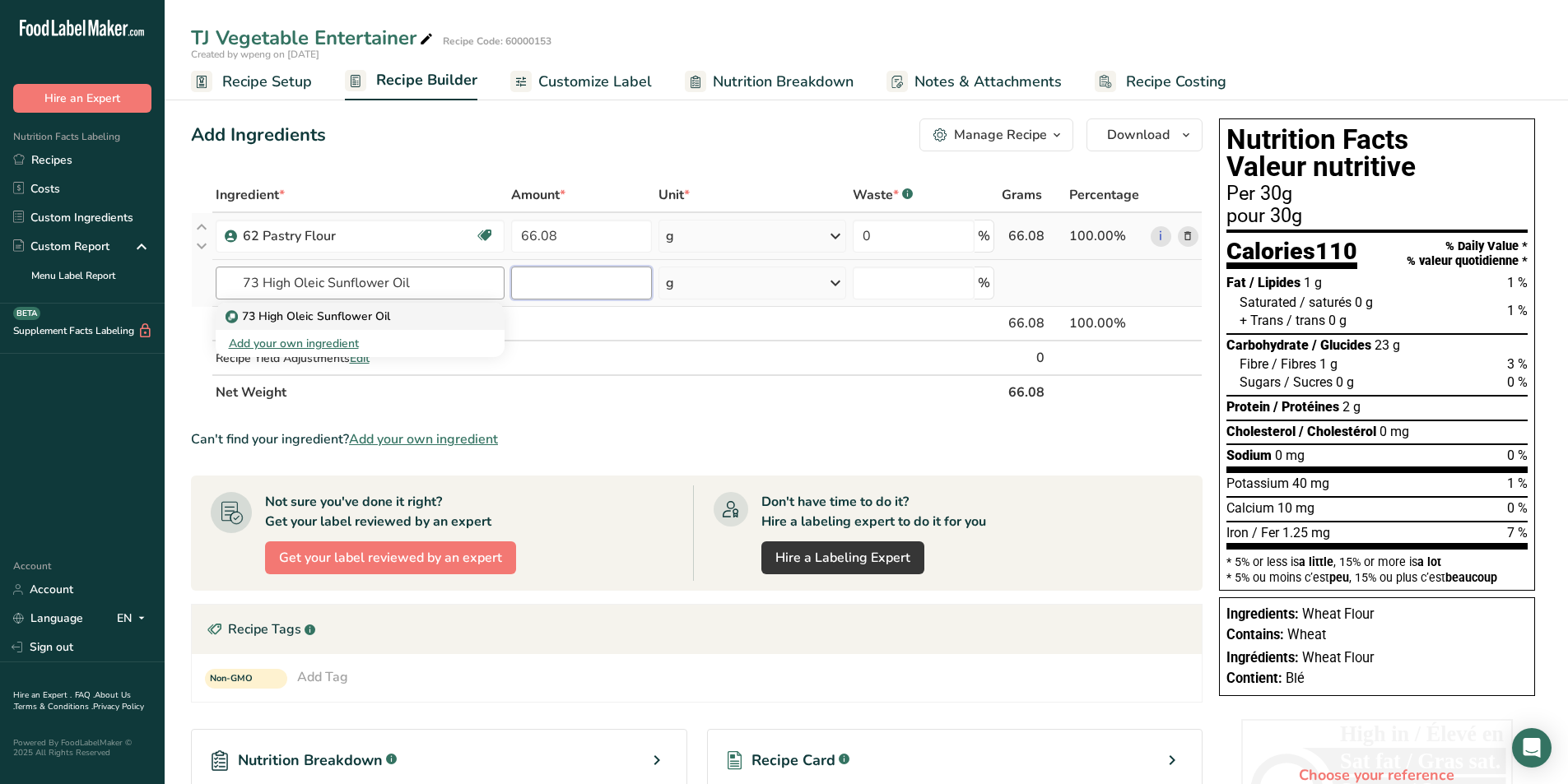 type 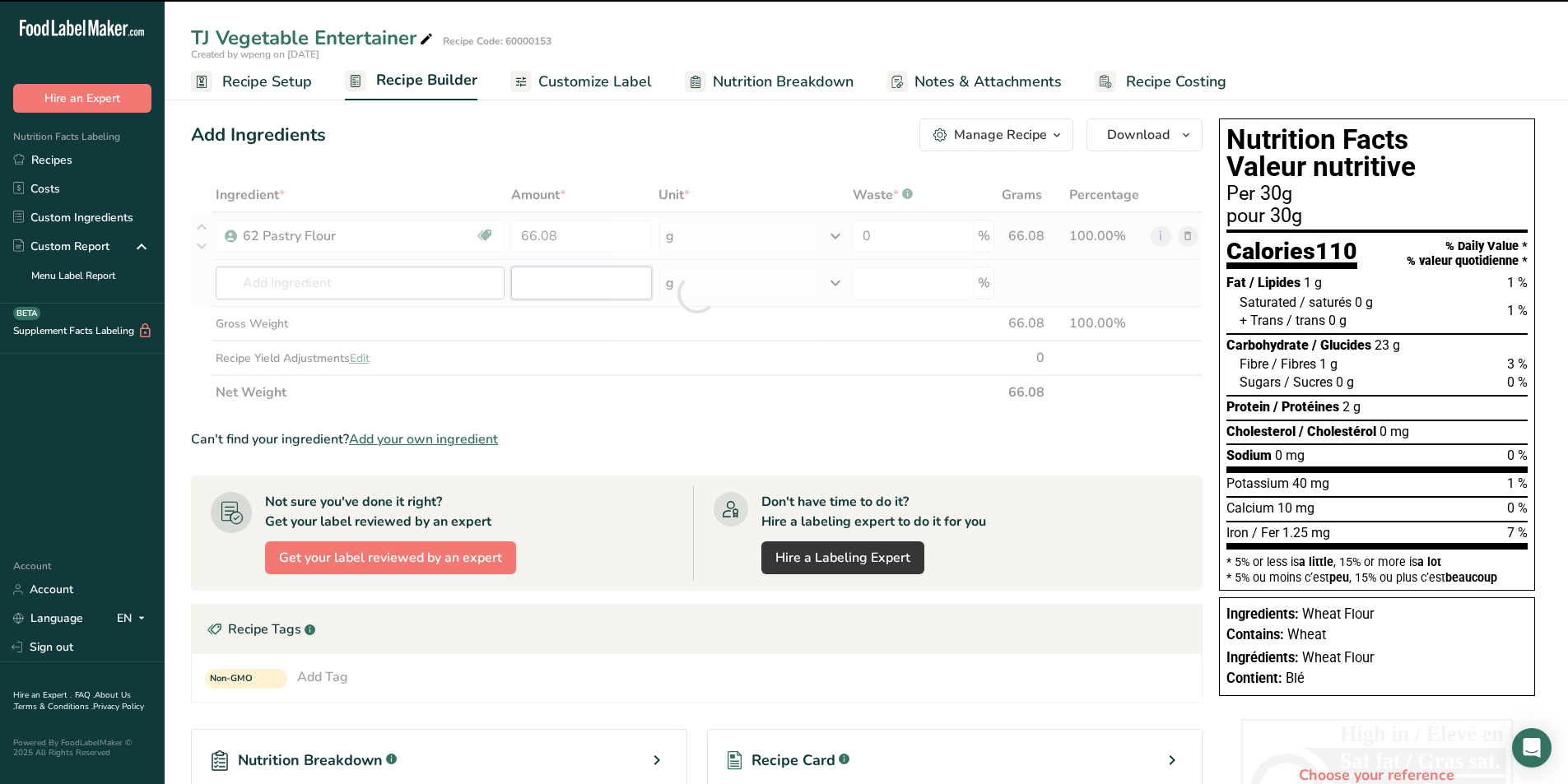 type on "0" 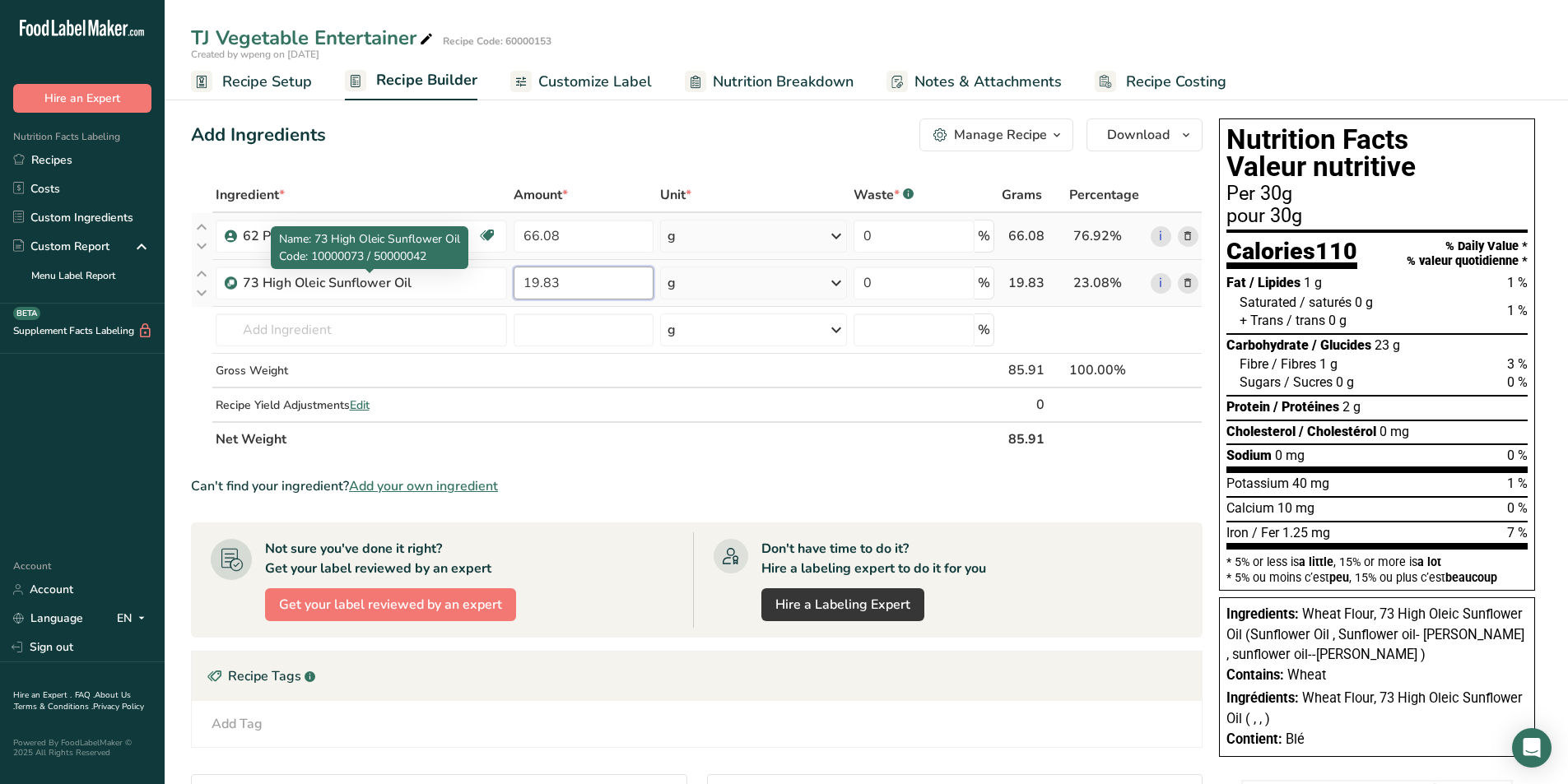 type on "19.83" 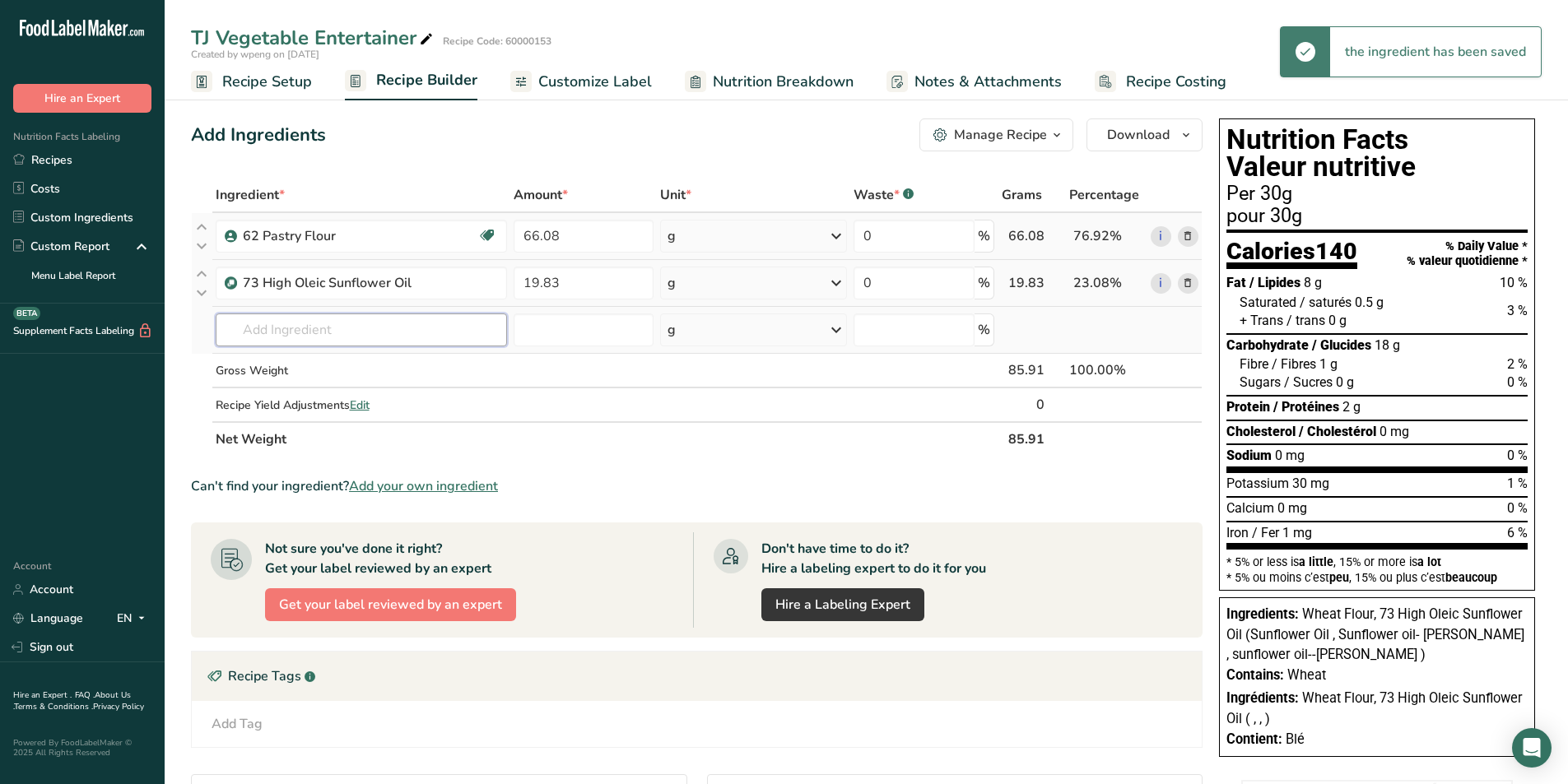 click at bounding box center (361, 330) 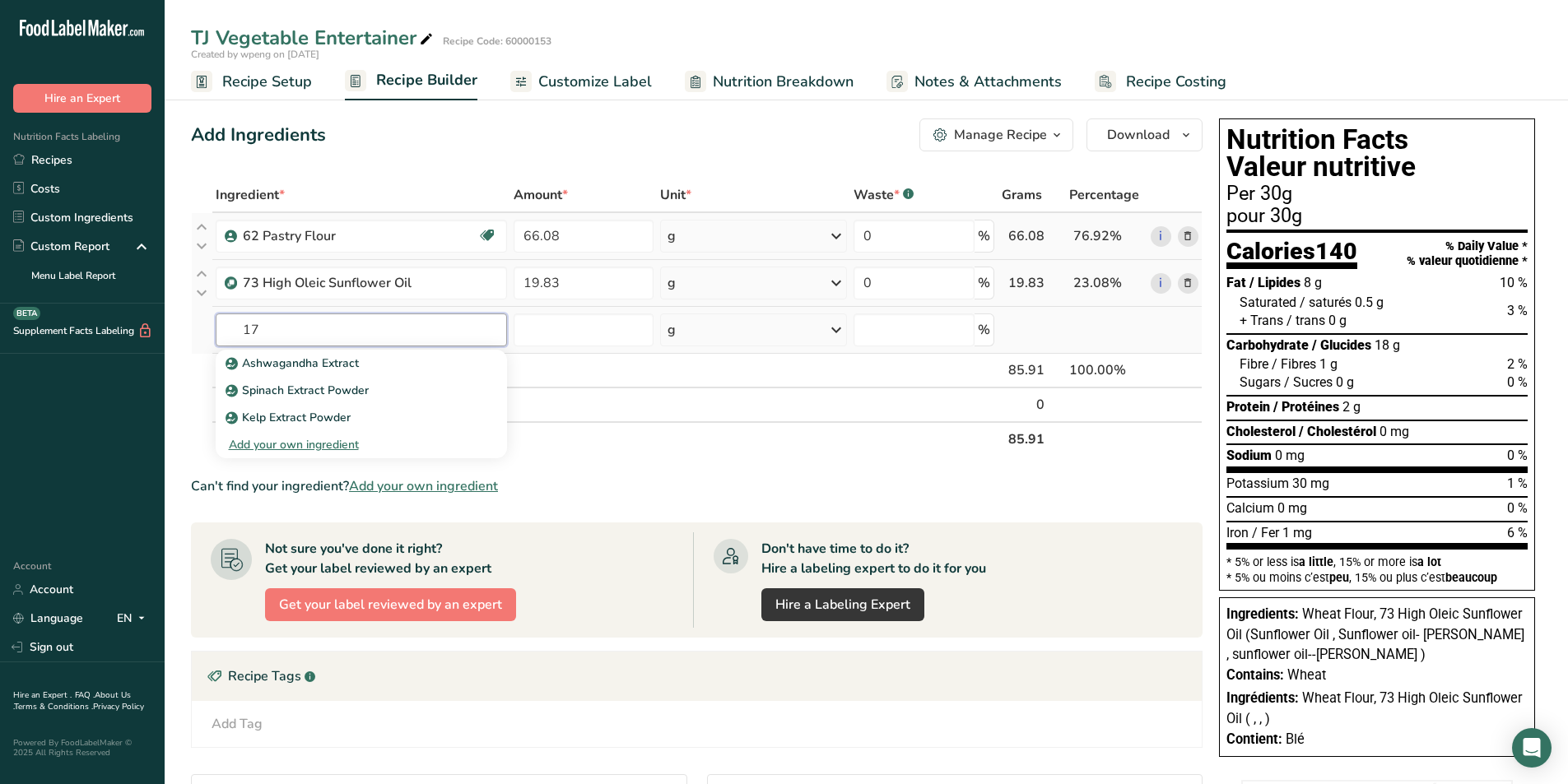 type on "1" 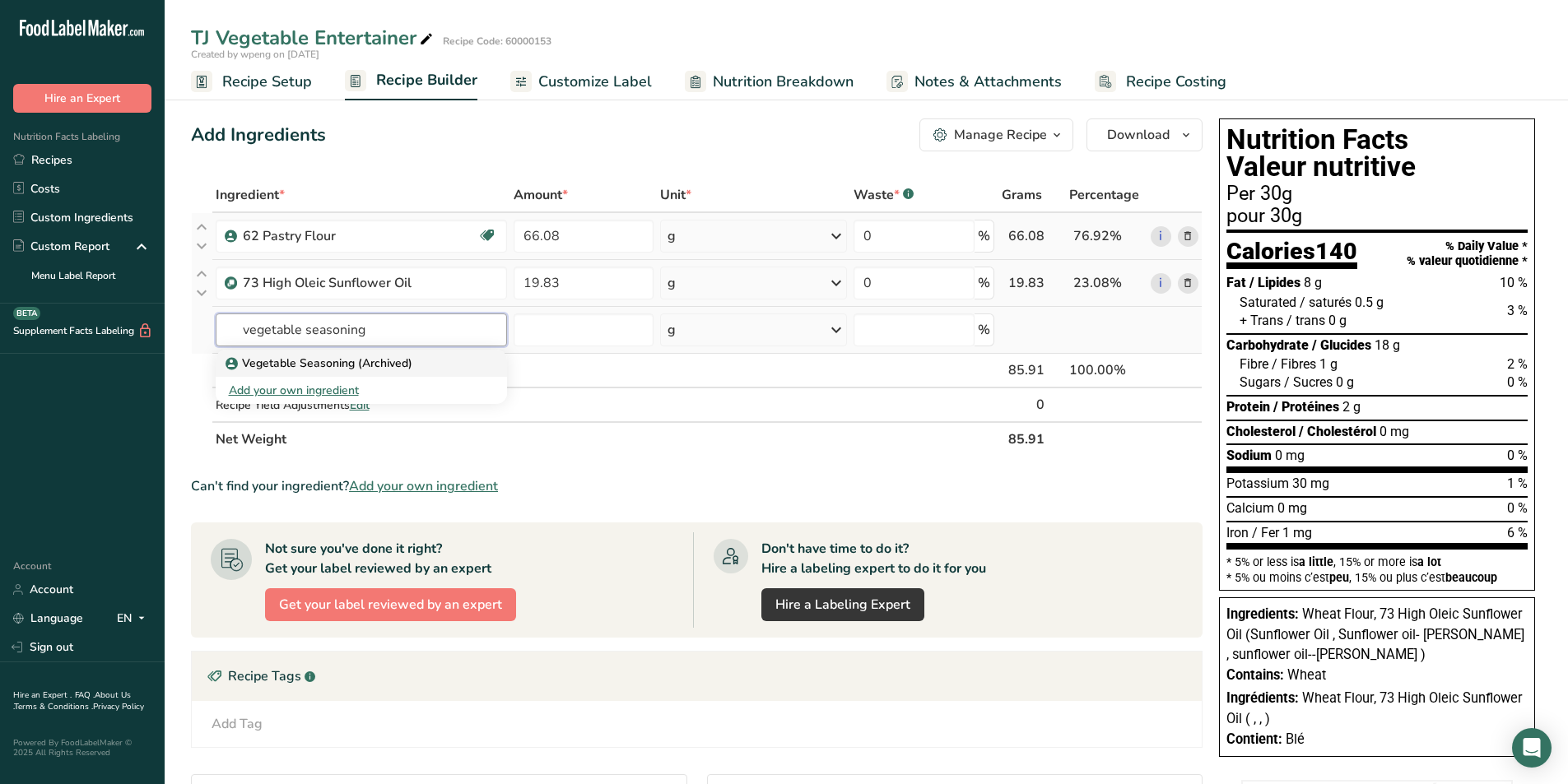 type on "vegetable seasoning" 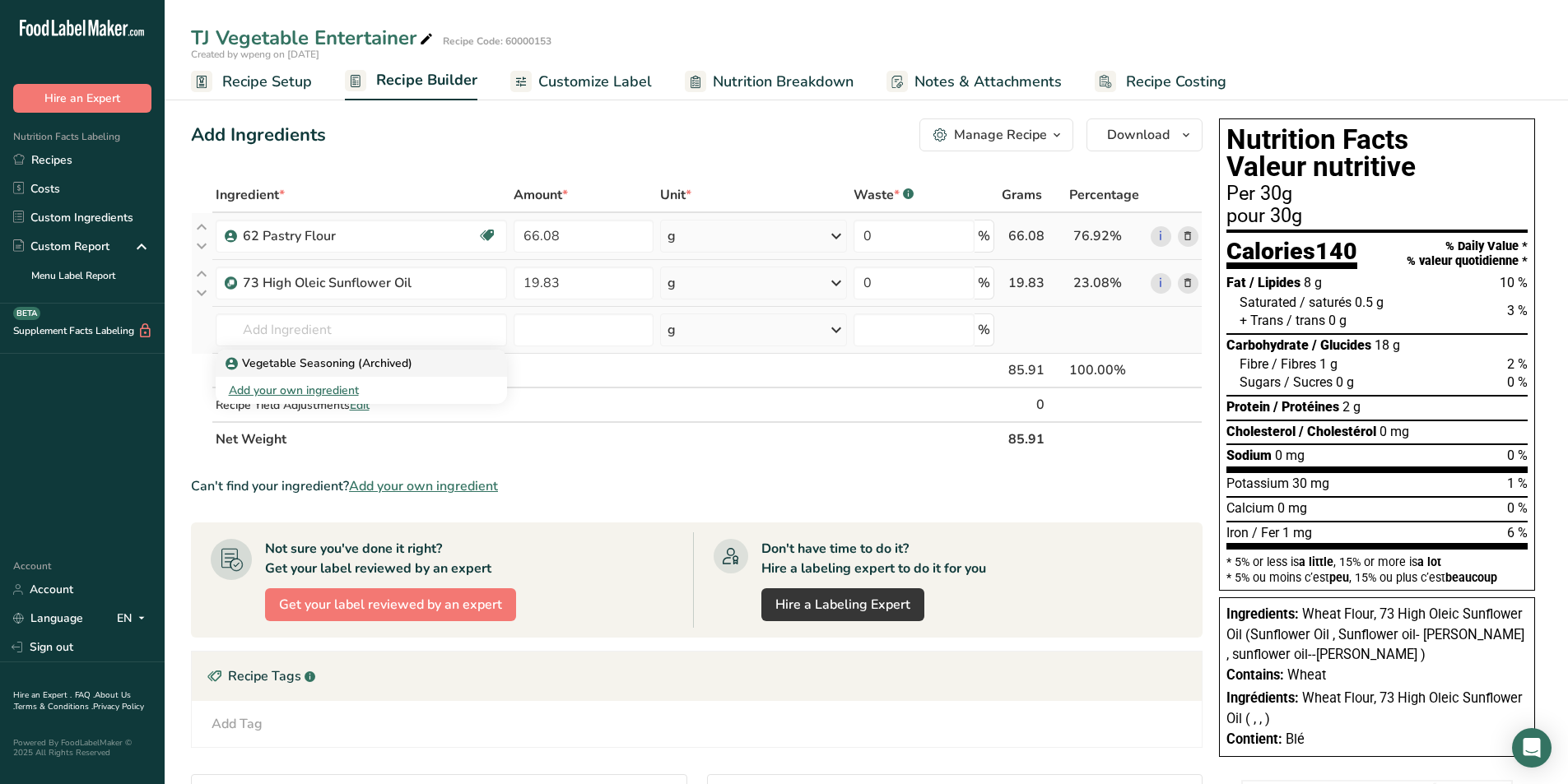 click on "Vegetable Seasoning (Archived)" at bounding box center (320, 363) 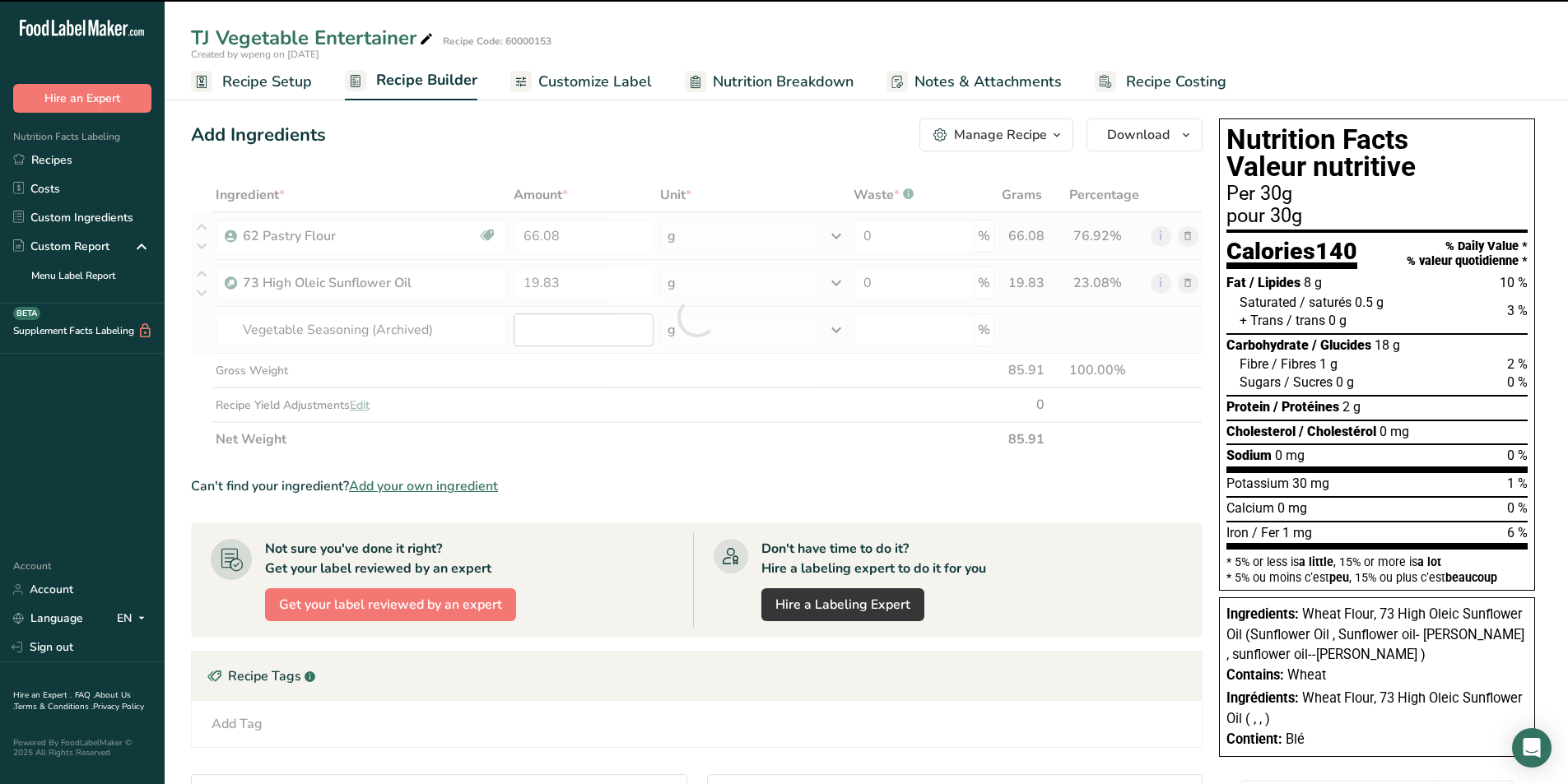 type on "0" 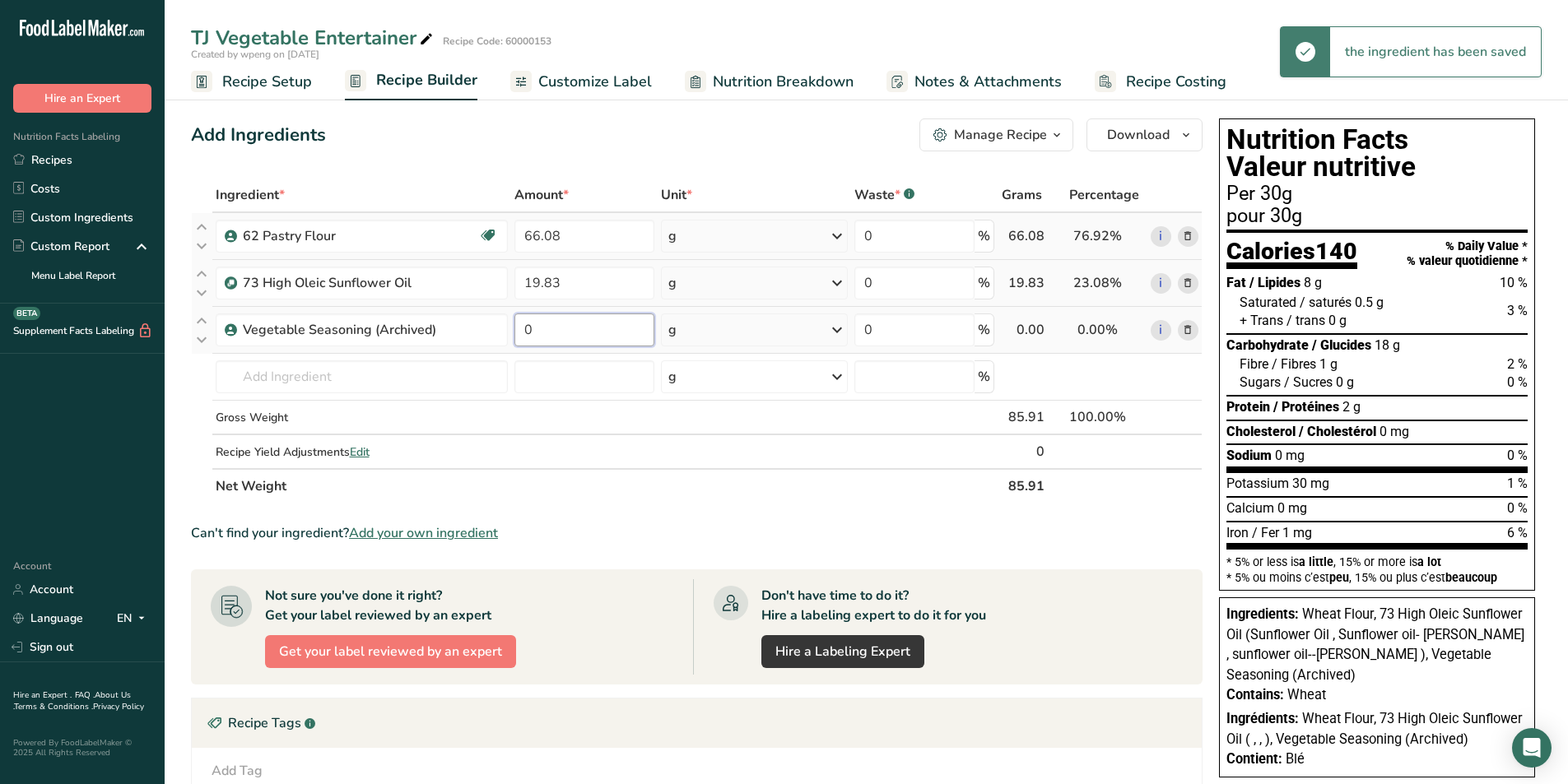 click on "0" at bounding box center [584, 330] 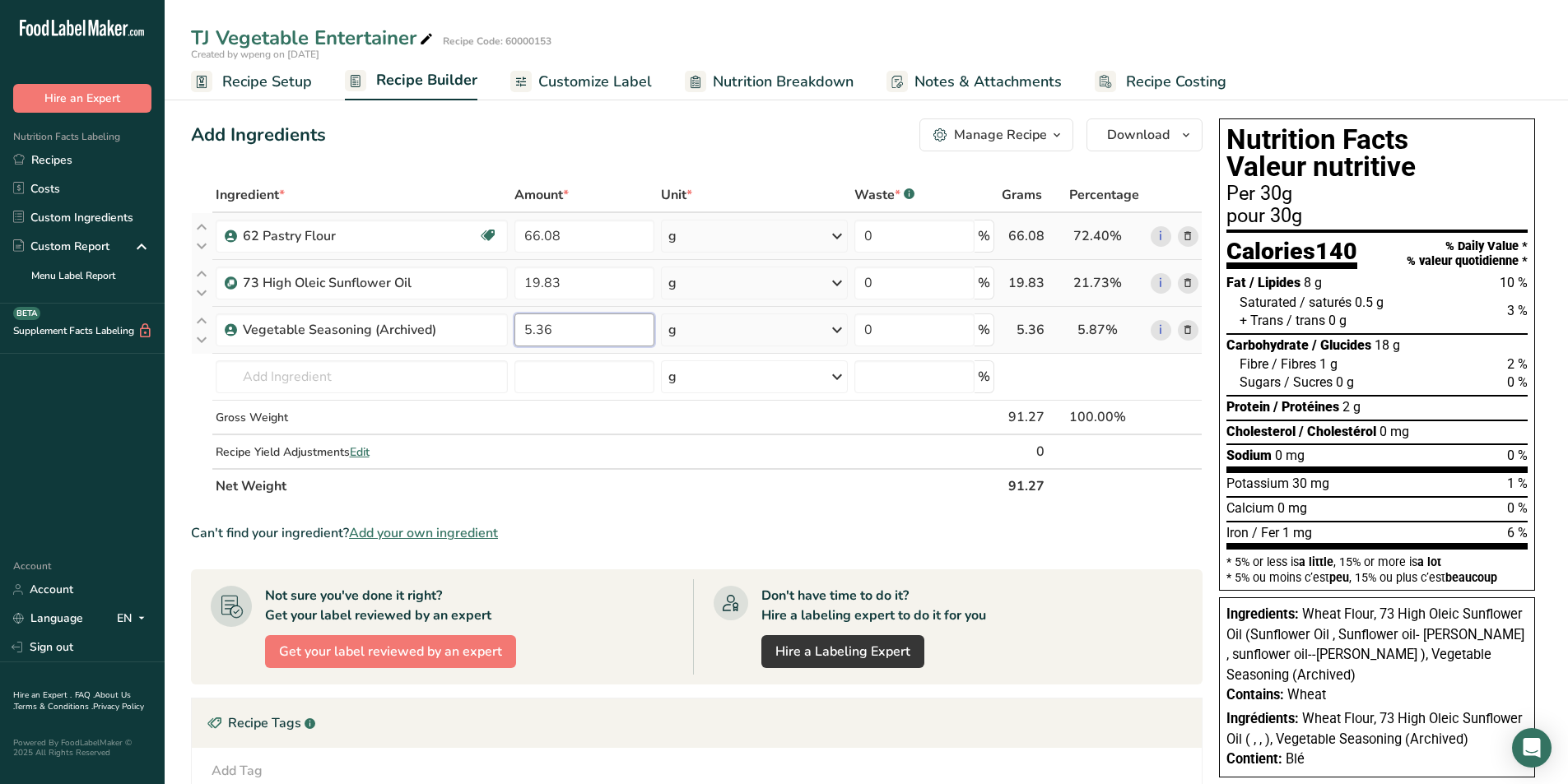 type on "5.36" 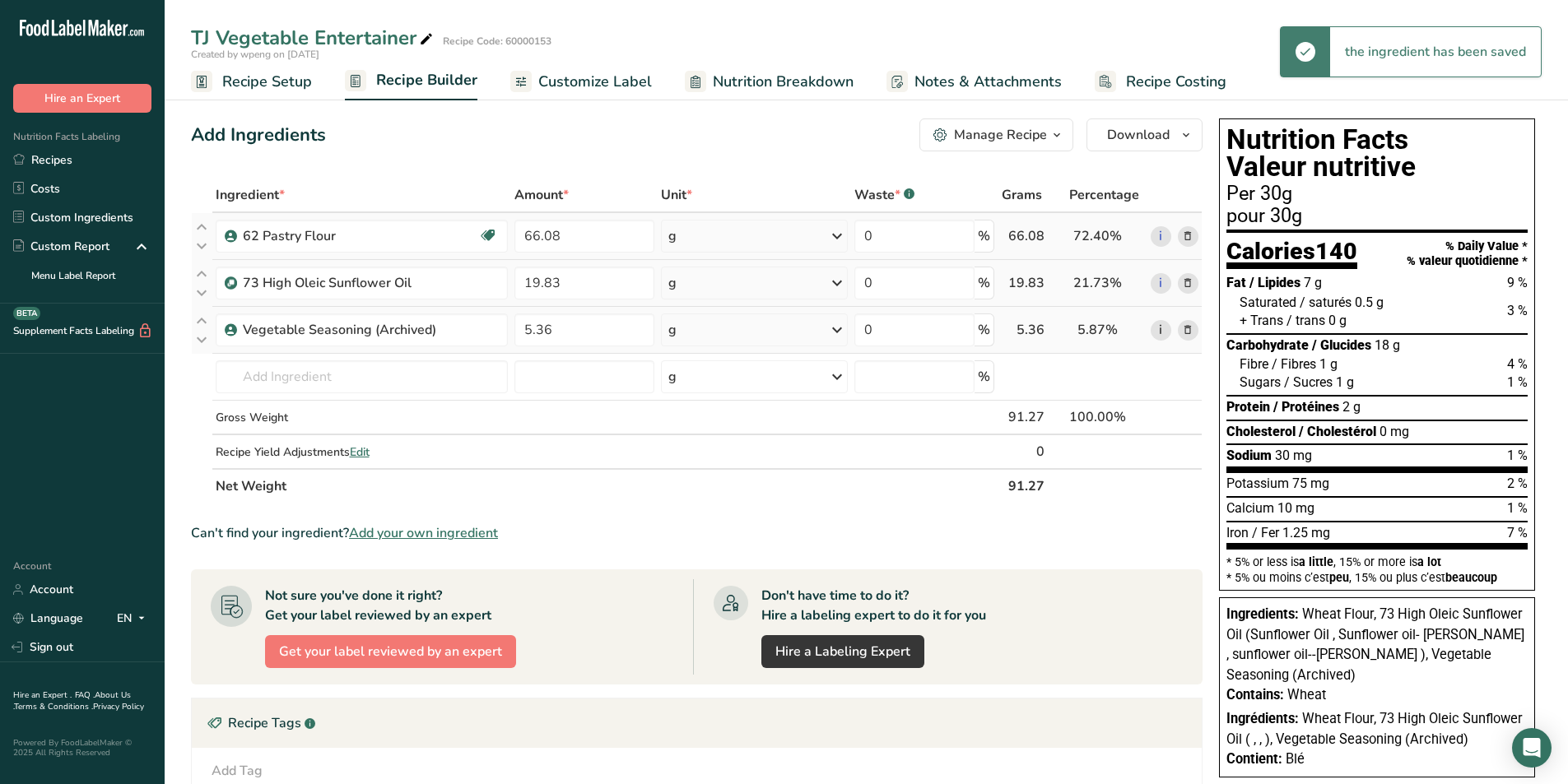 click on "i" at bounding box center (1161, 330) 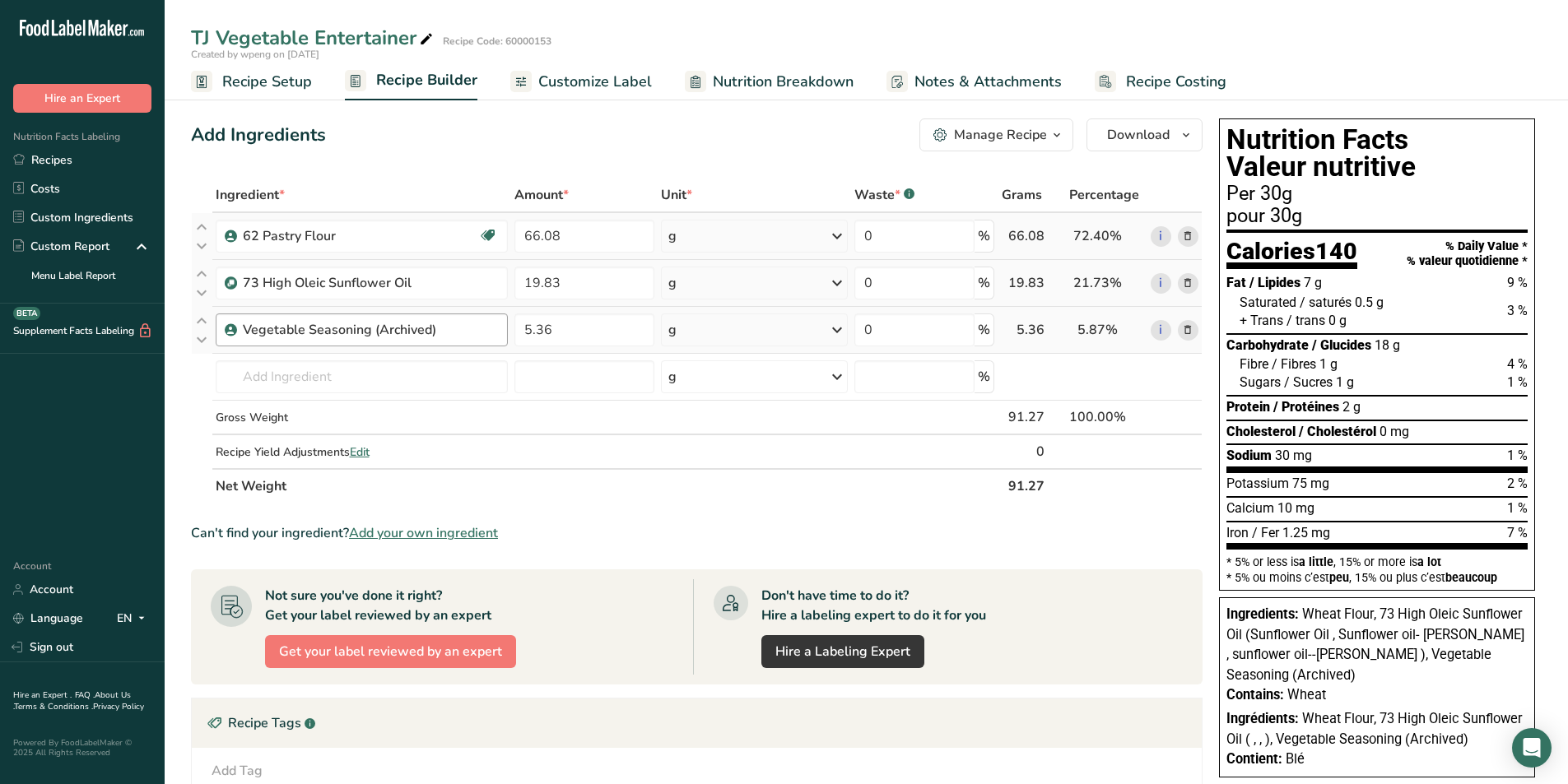 click on "Vegetable Seasoning (Archived)" at bounding box center (370, 330) 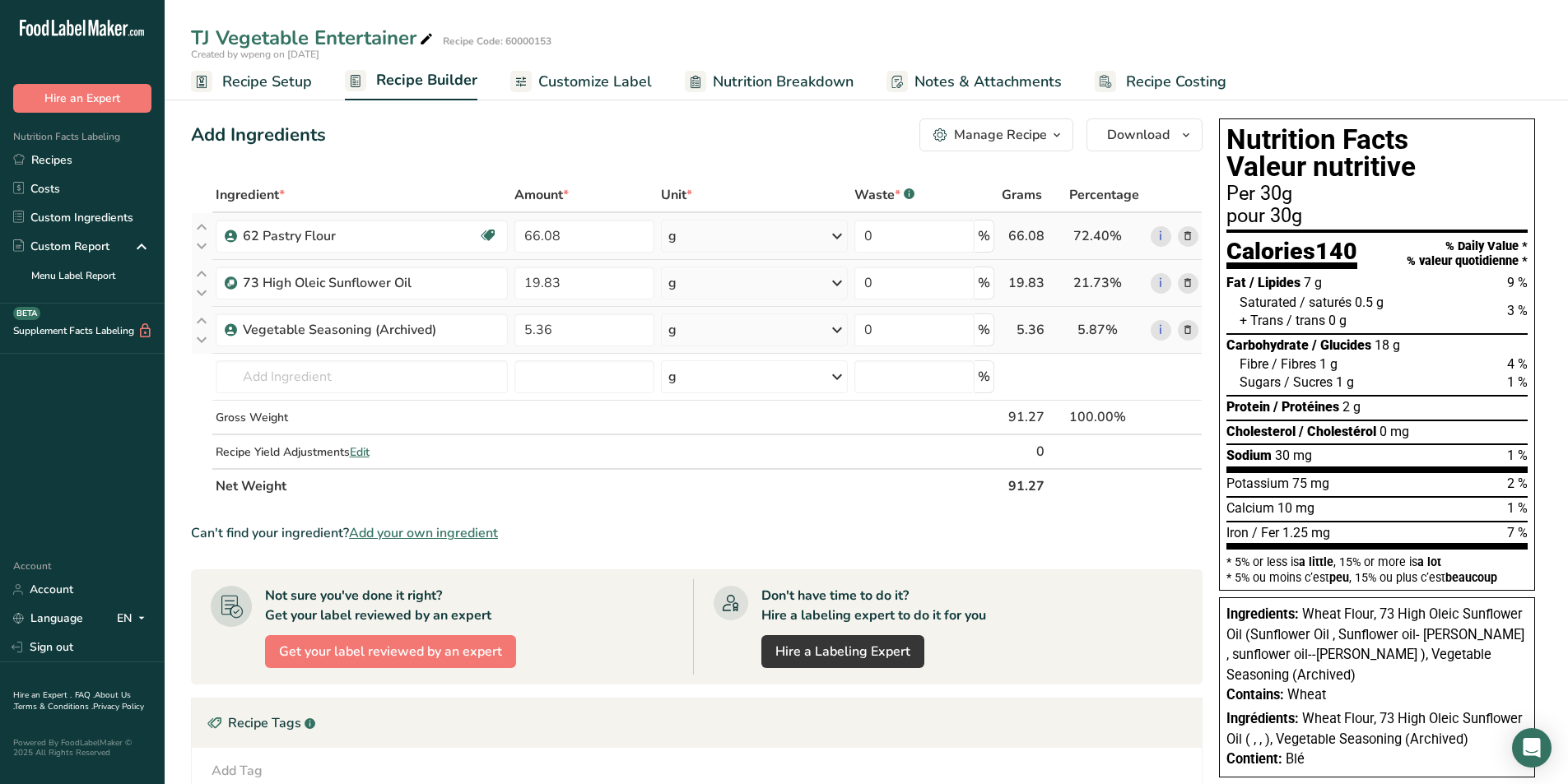 click at bounding box center [1188, 330] 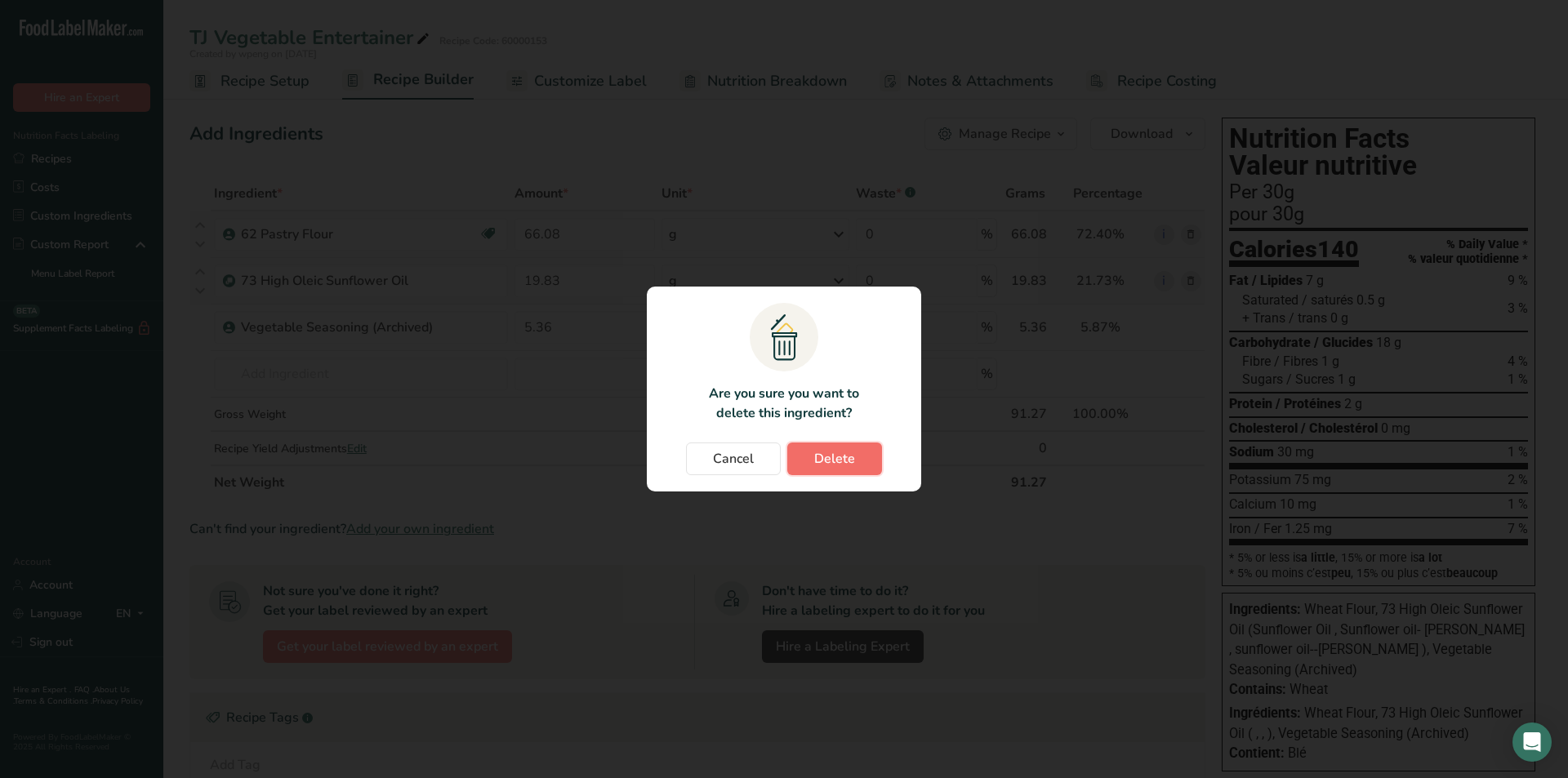 click on "Delete" at bounding box center (835, 459) 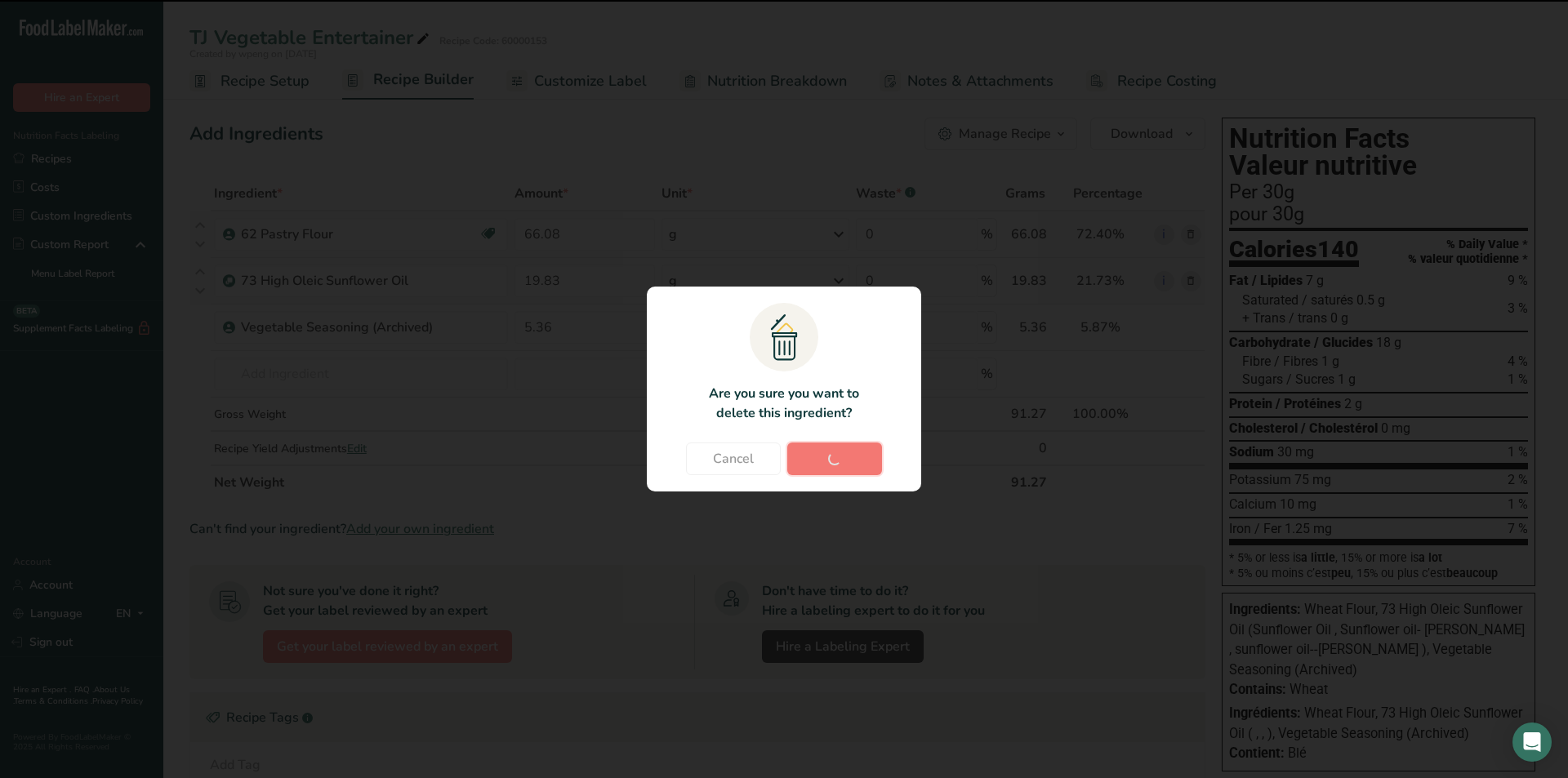 type 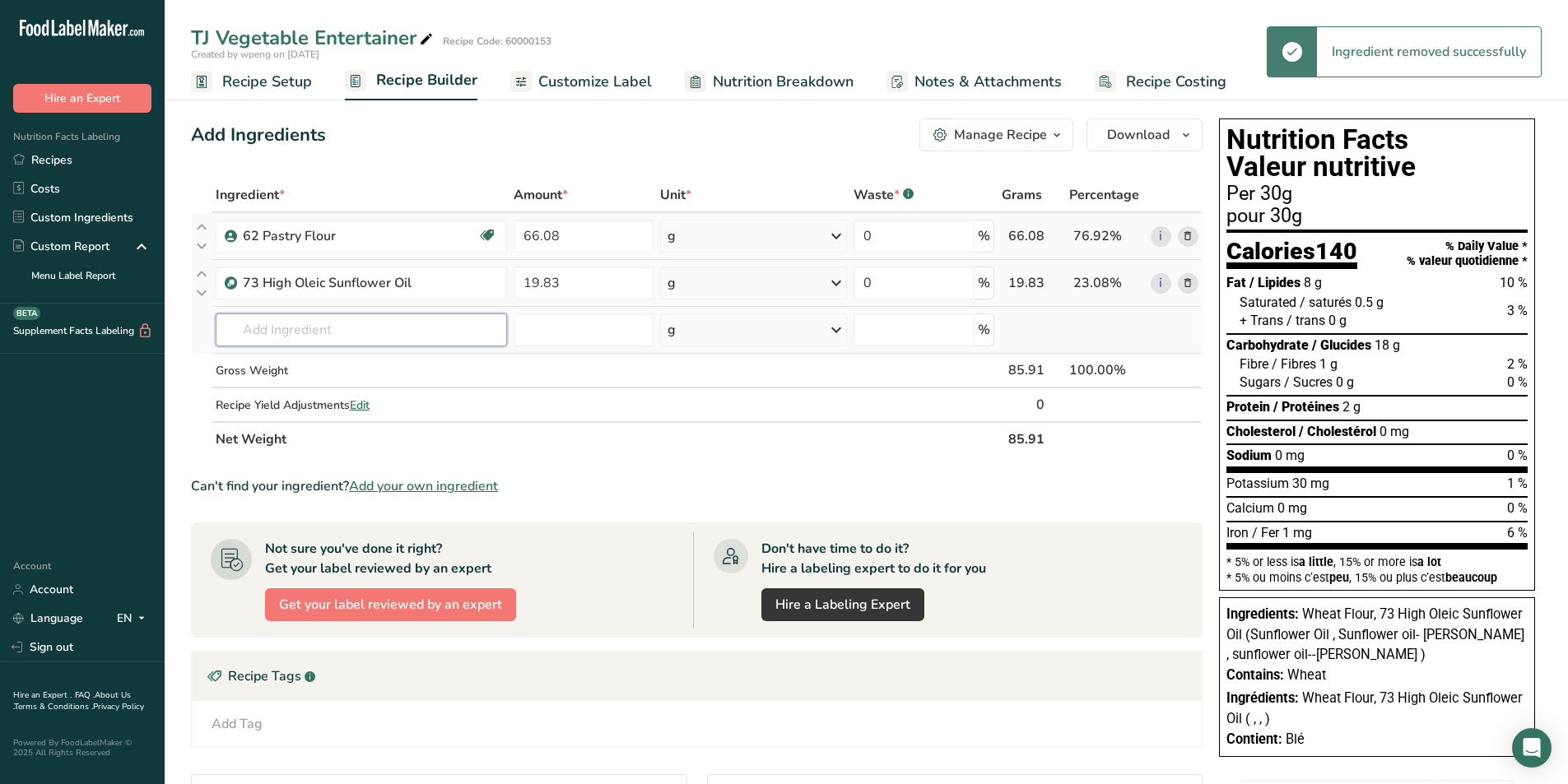 click at bounding box center (361, 330) 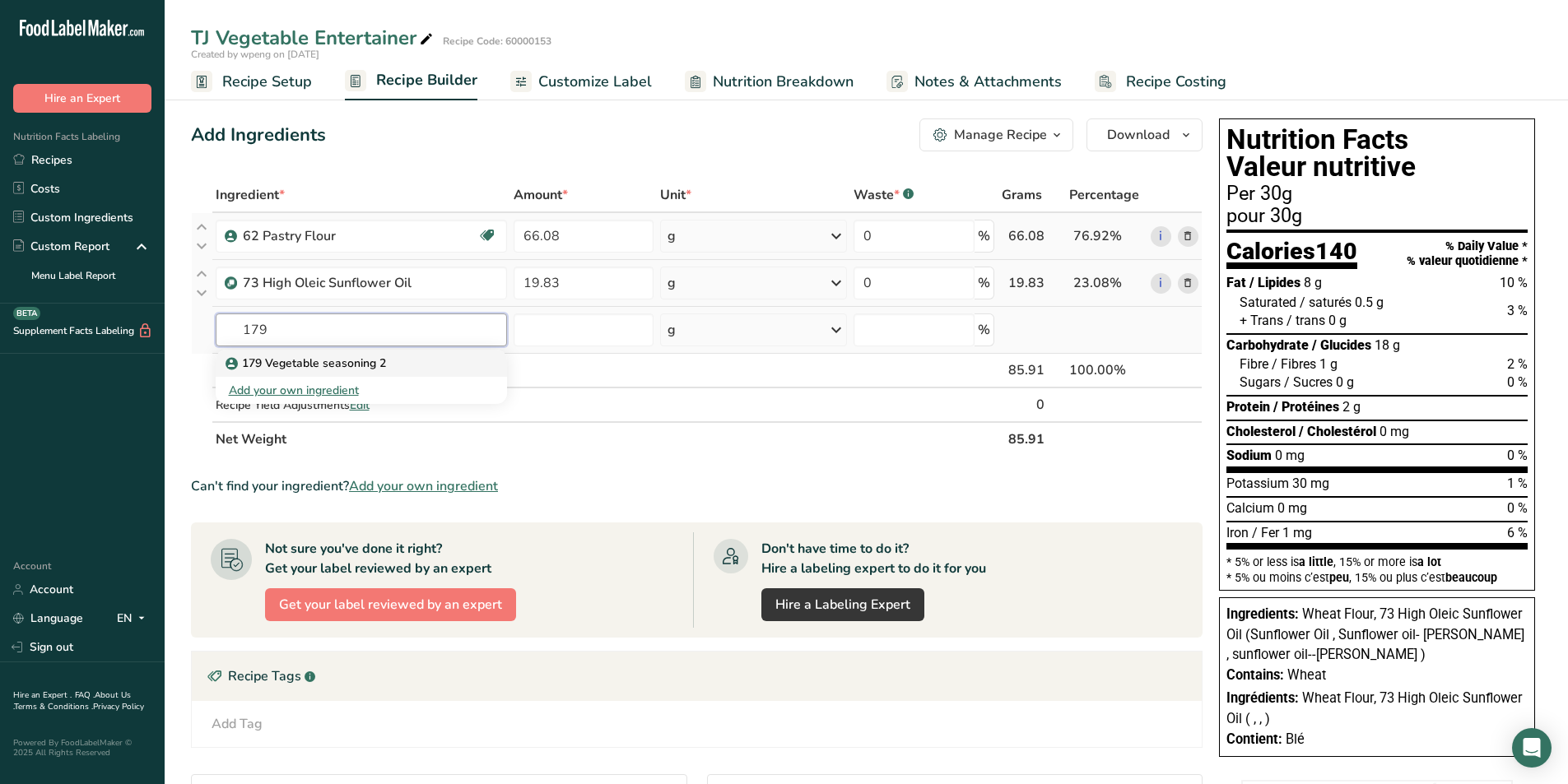 type on "179 Vegetable seasoning 2" 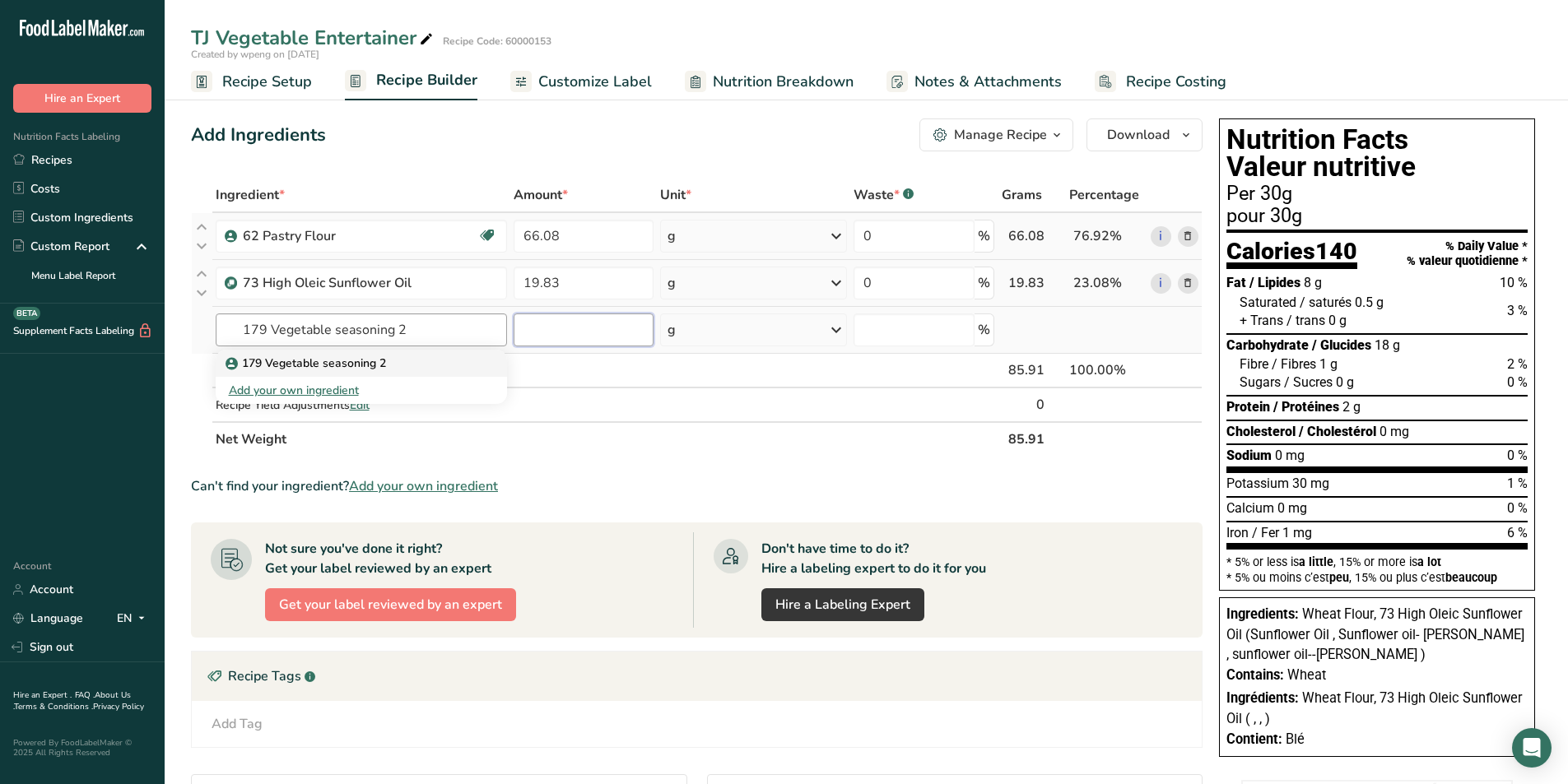 type 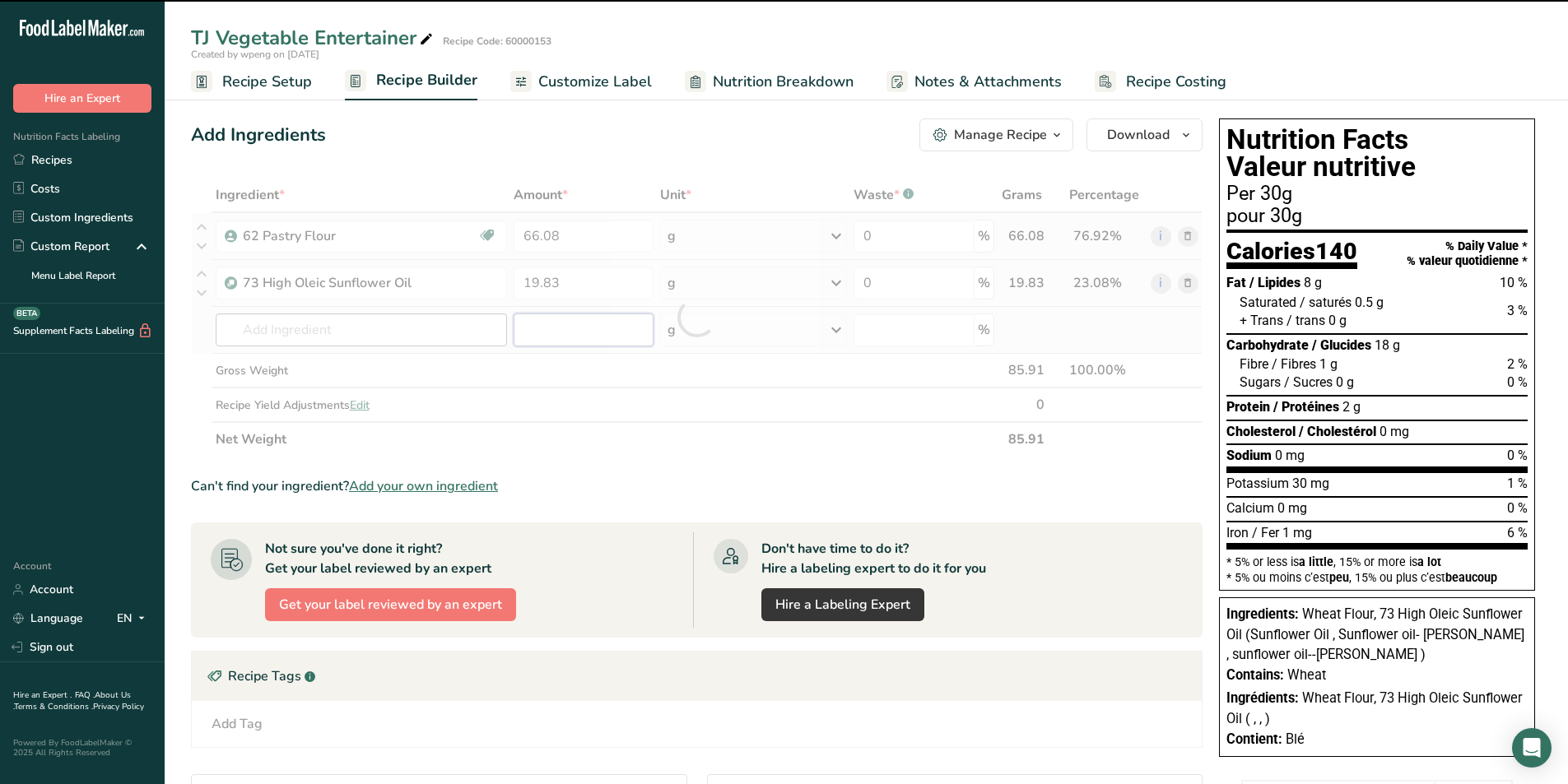 type on "0" 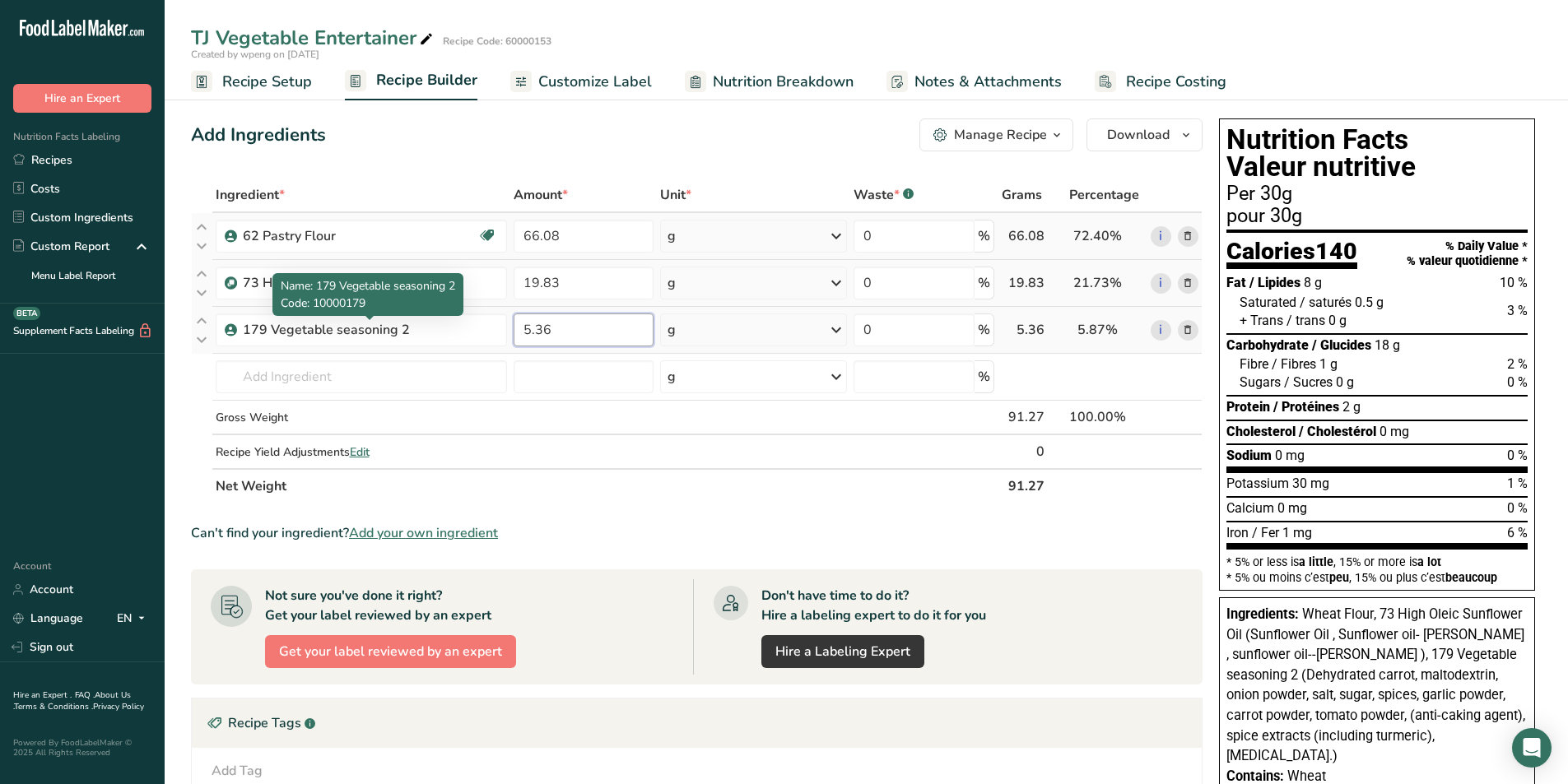 type on "5.36" 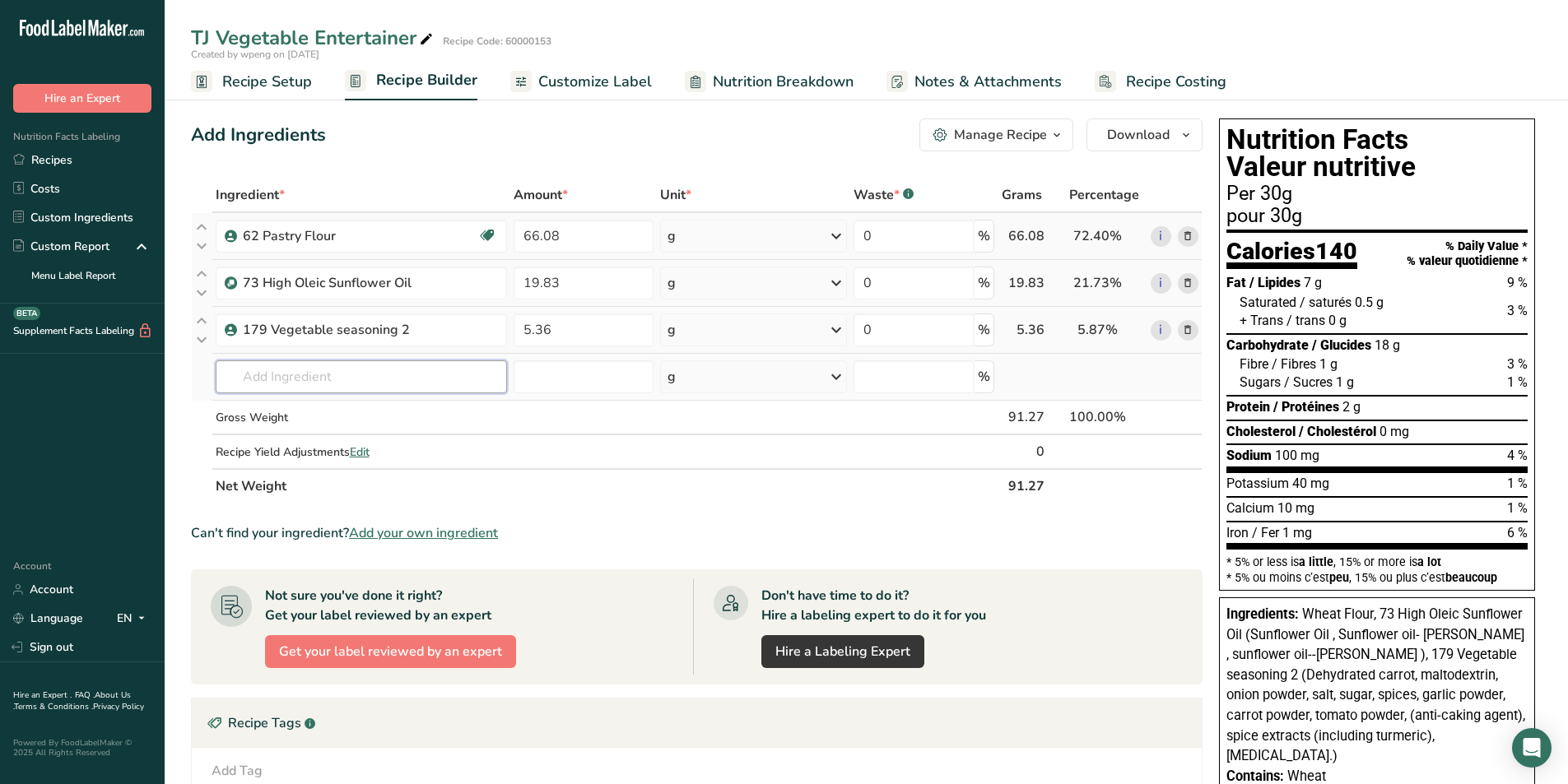 click at bounding box center [361, 377] 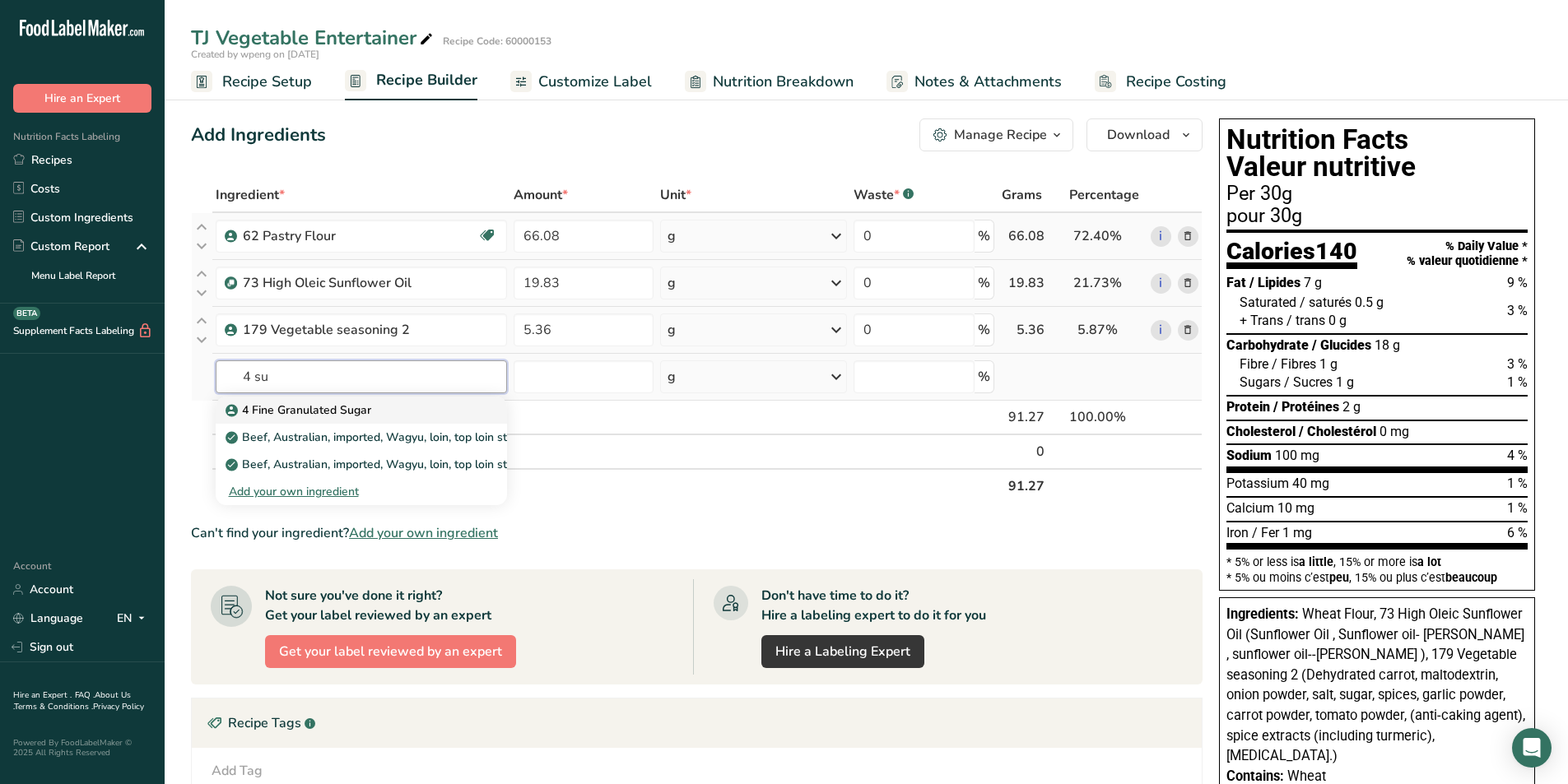 type on "4 Fine Granulated Sugar" 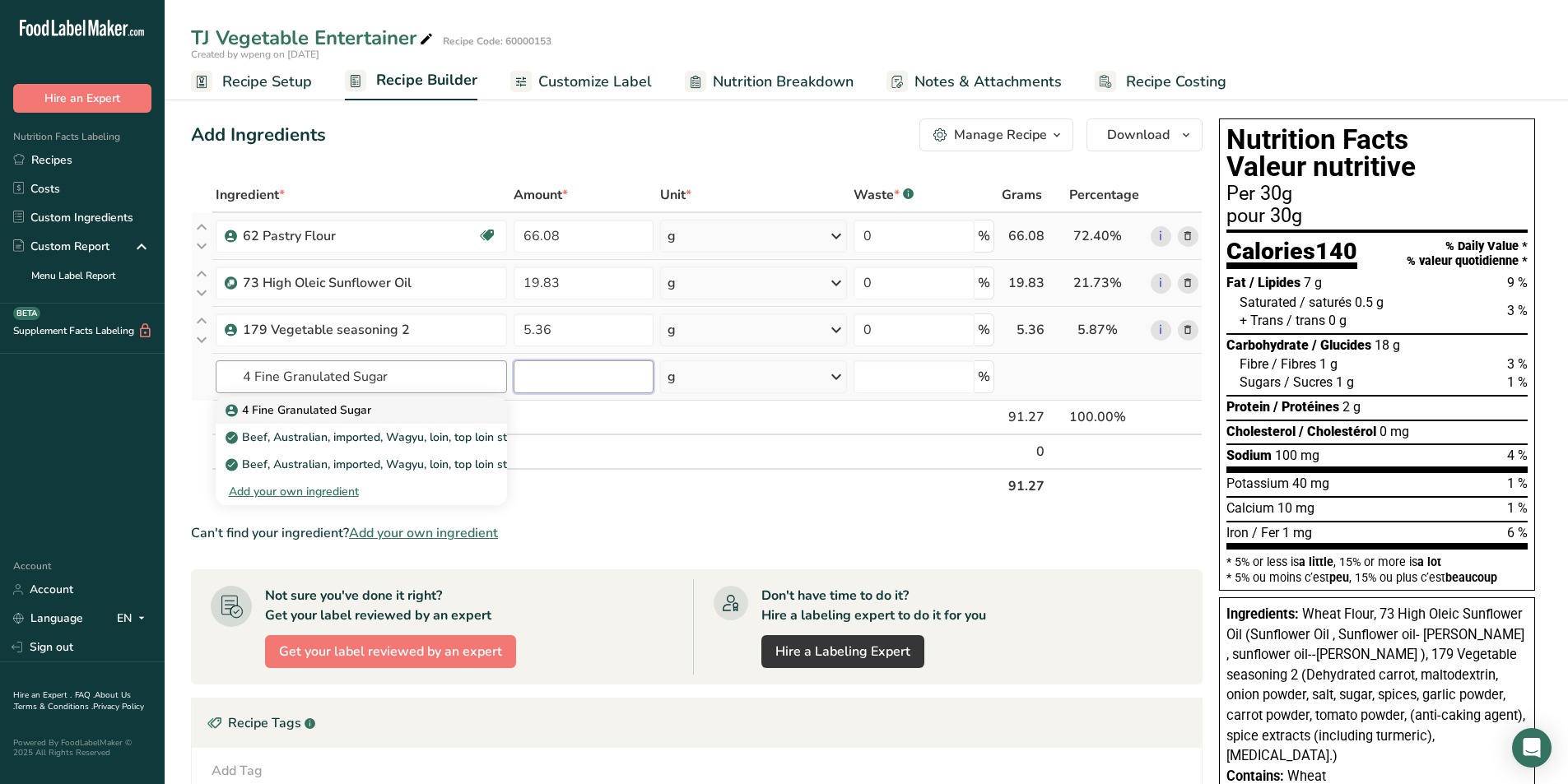 type 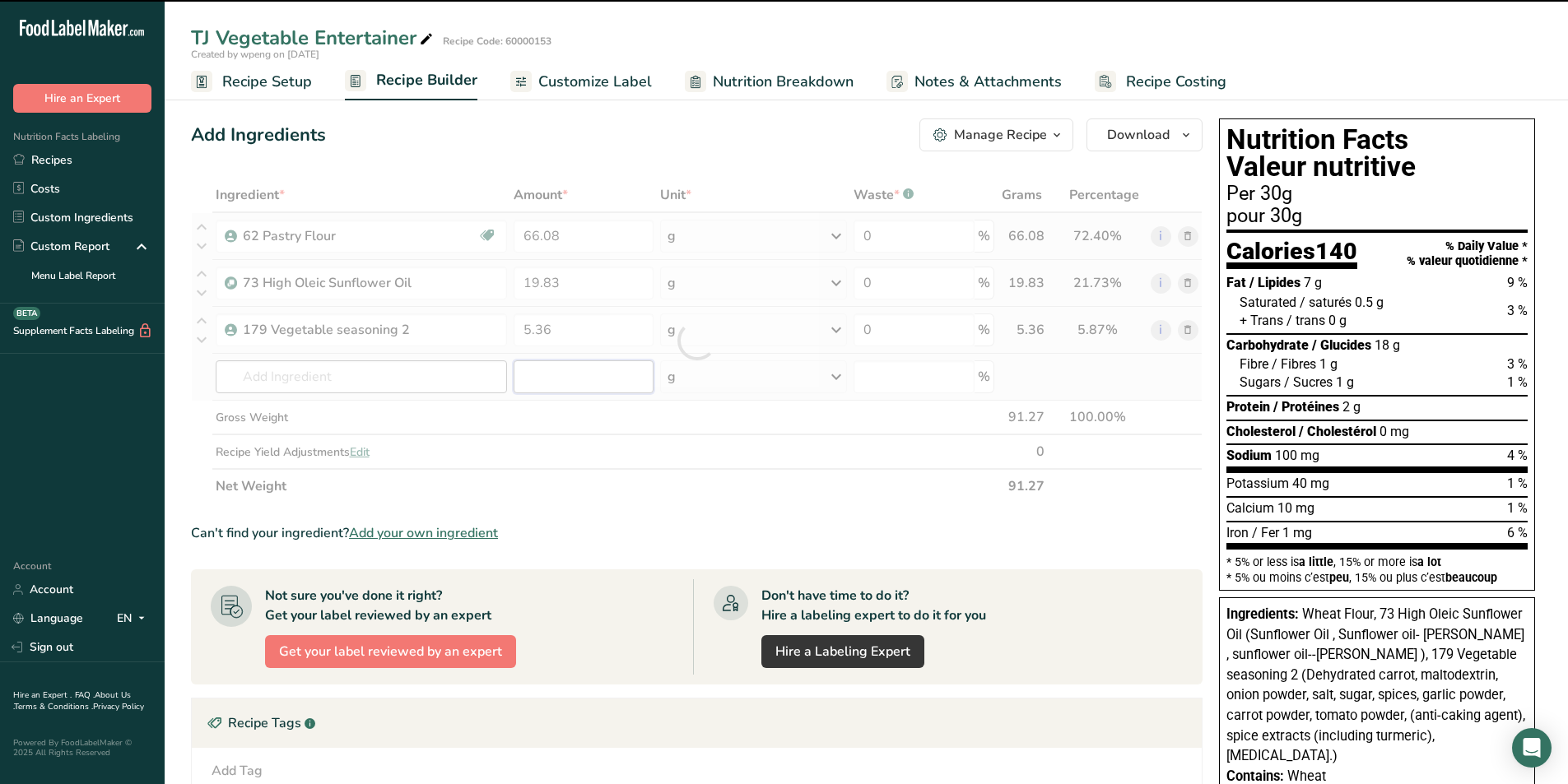 type on "0" 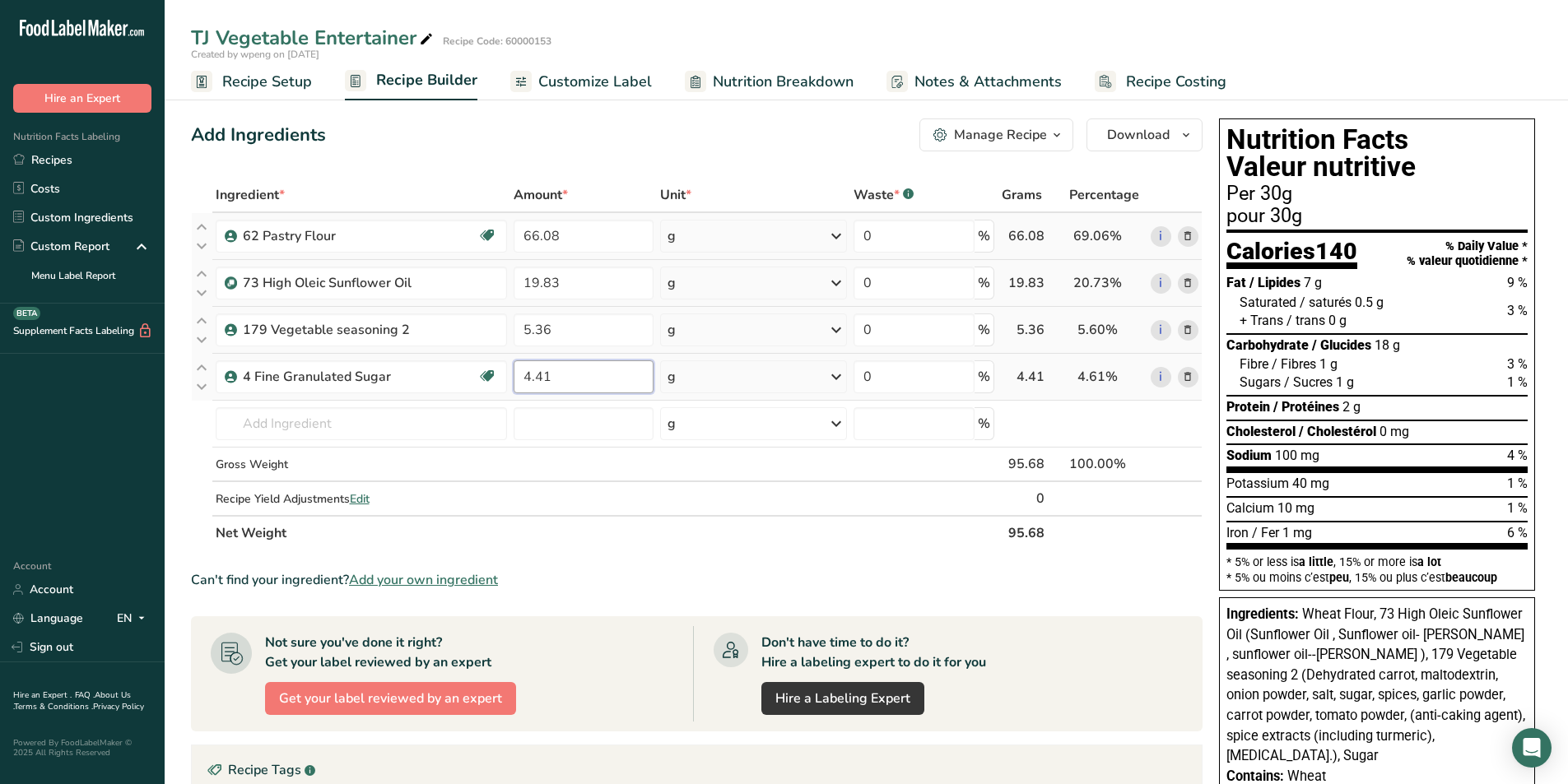 type on "4.41" 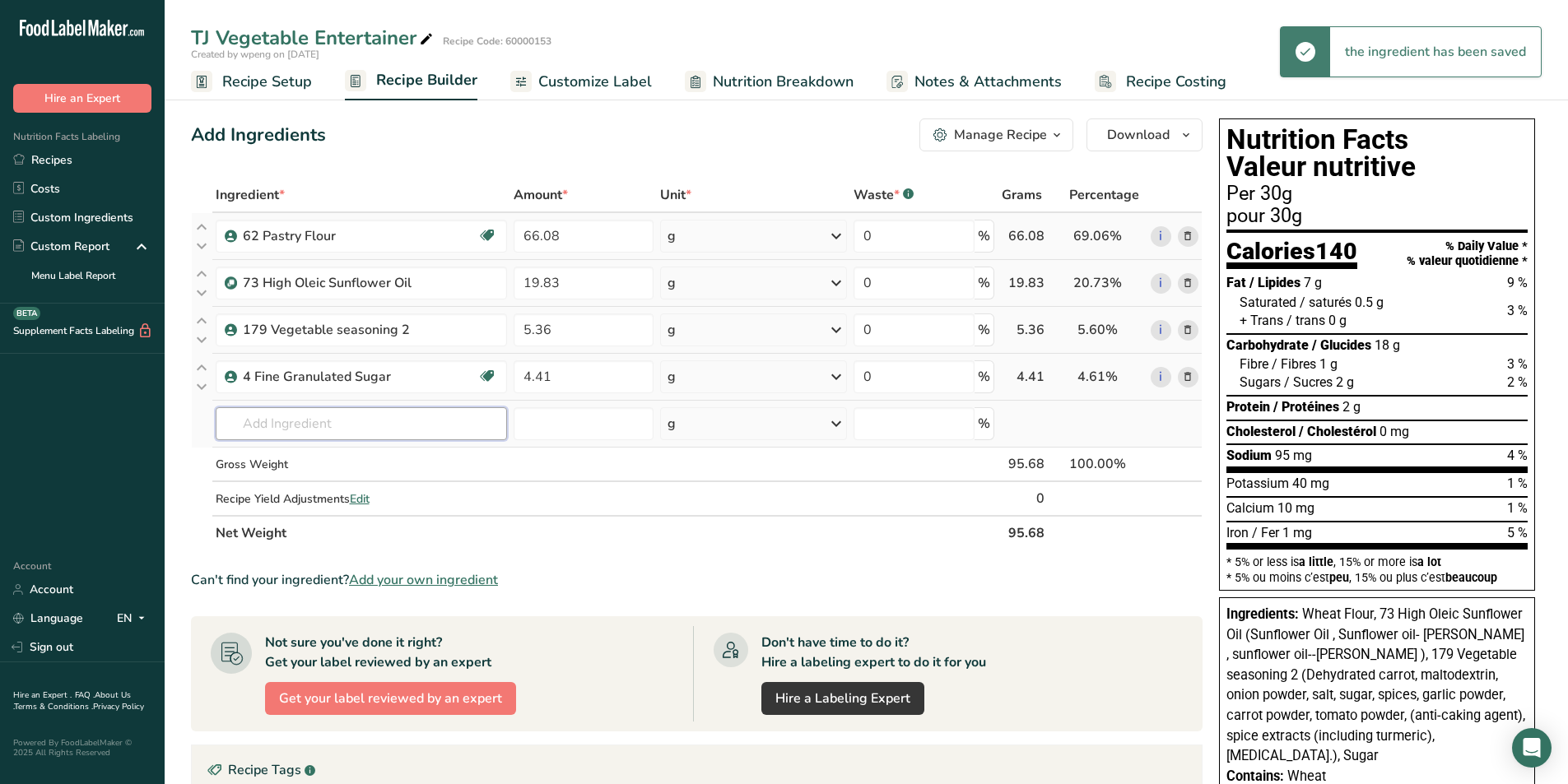 click at bounding box center (361, 424) 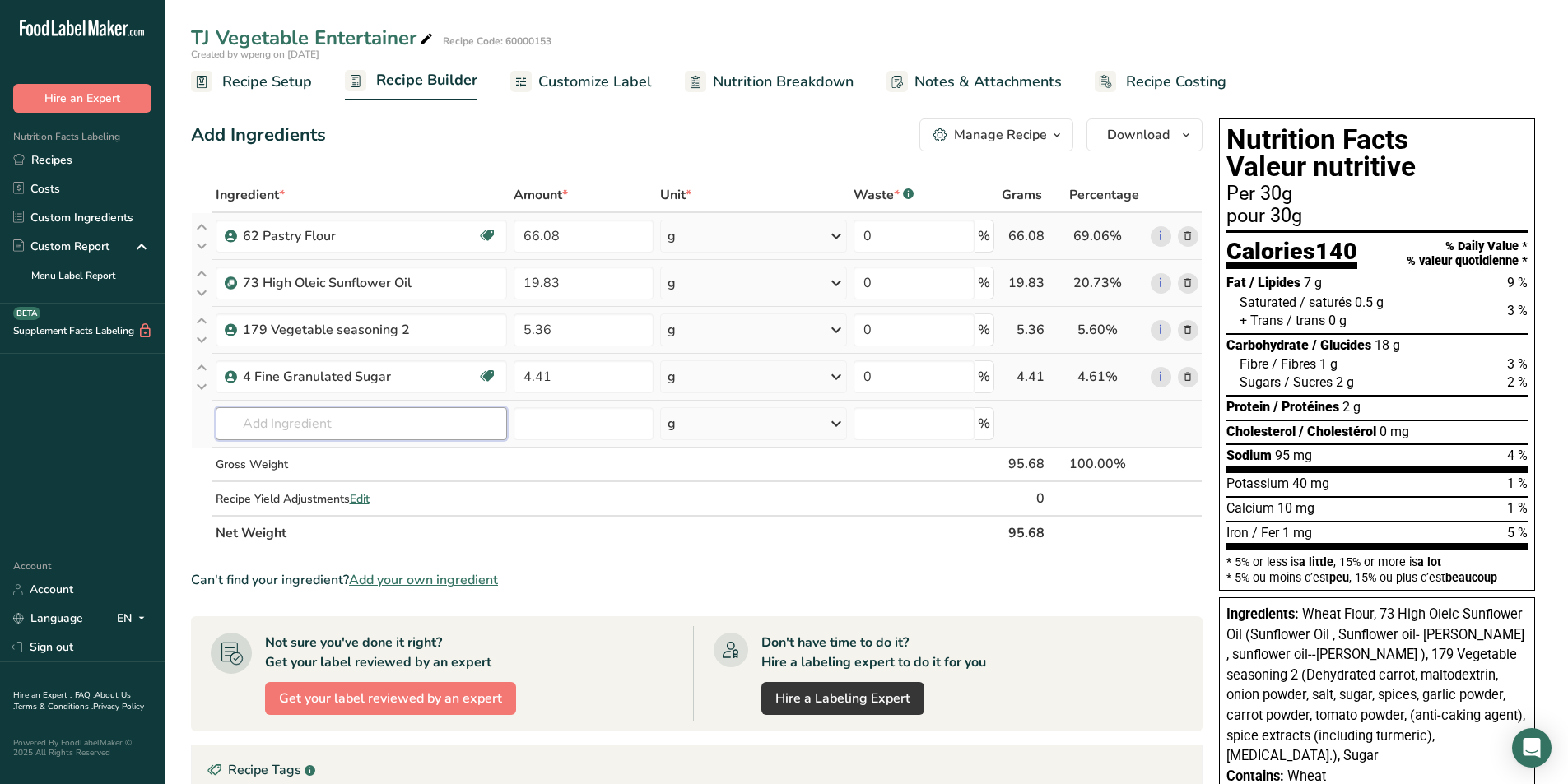 type on "s" 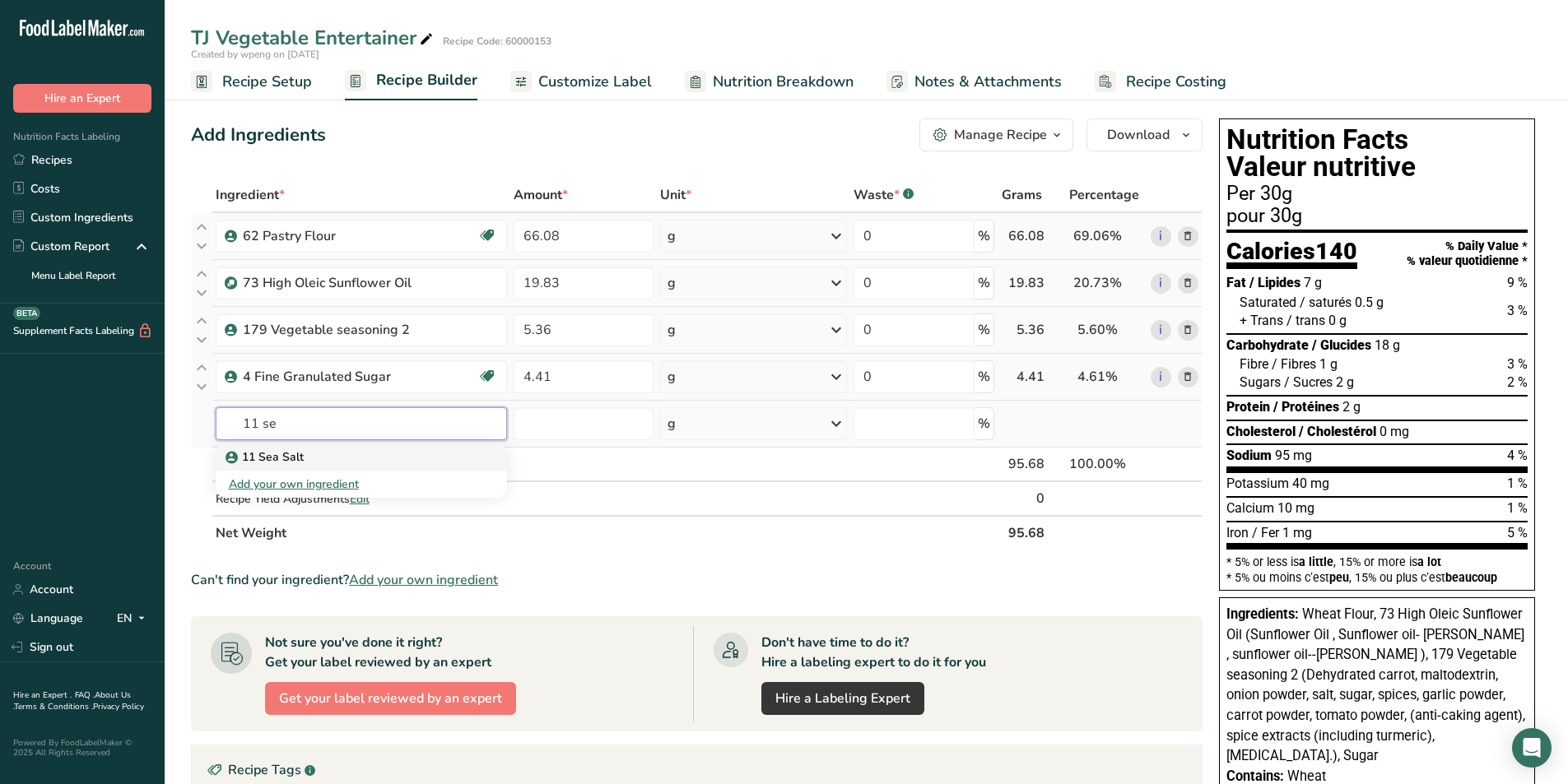 type on "11 Sea Salt" 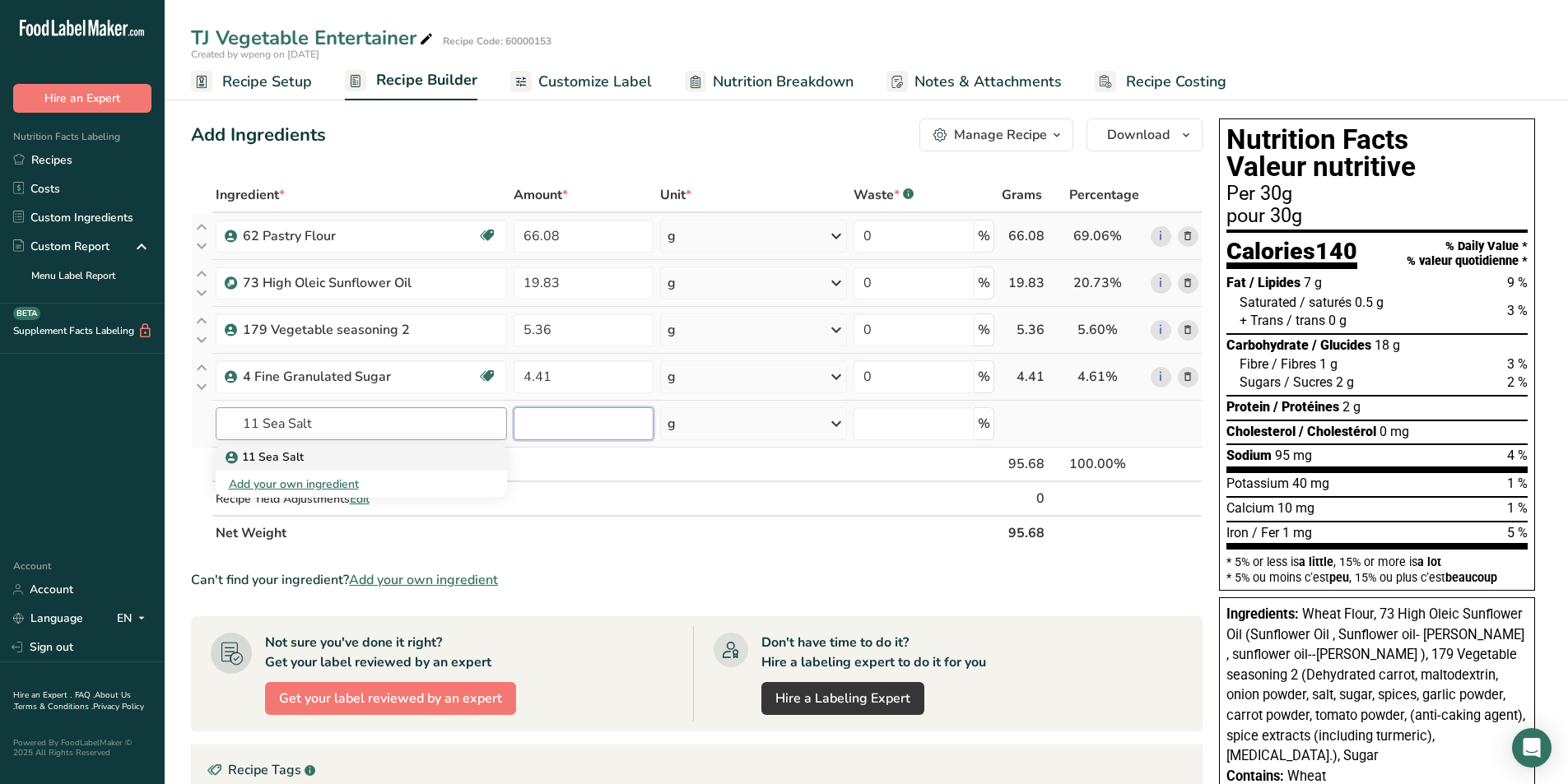 type 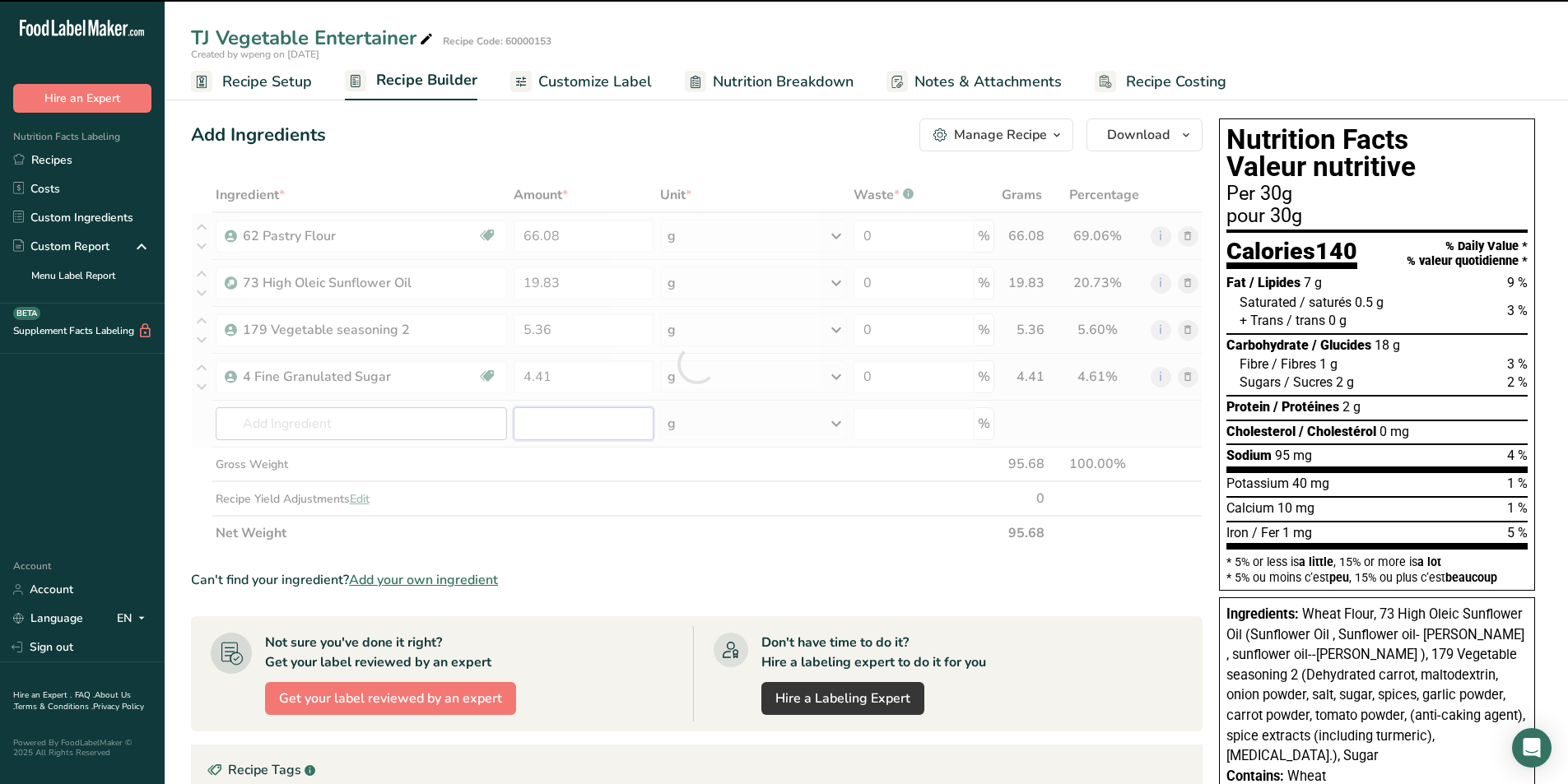 type on "0" 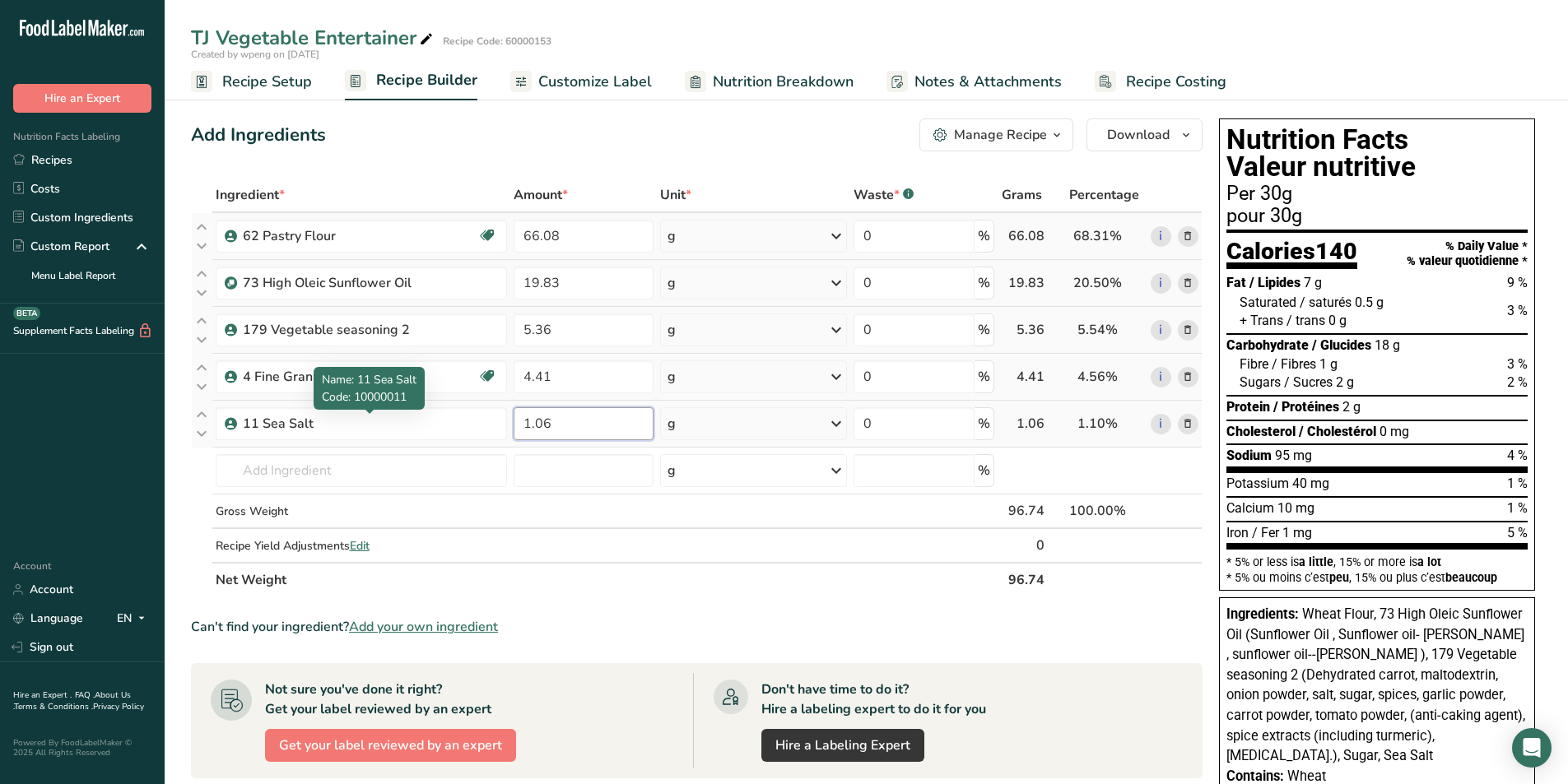 type on "1.06" 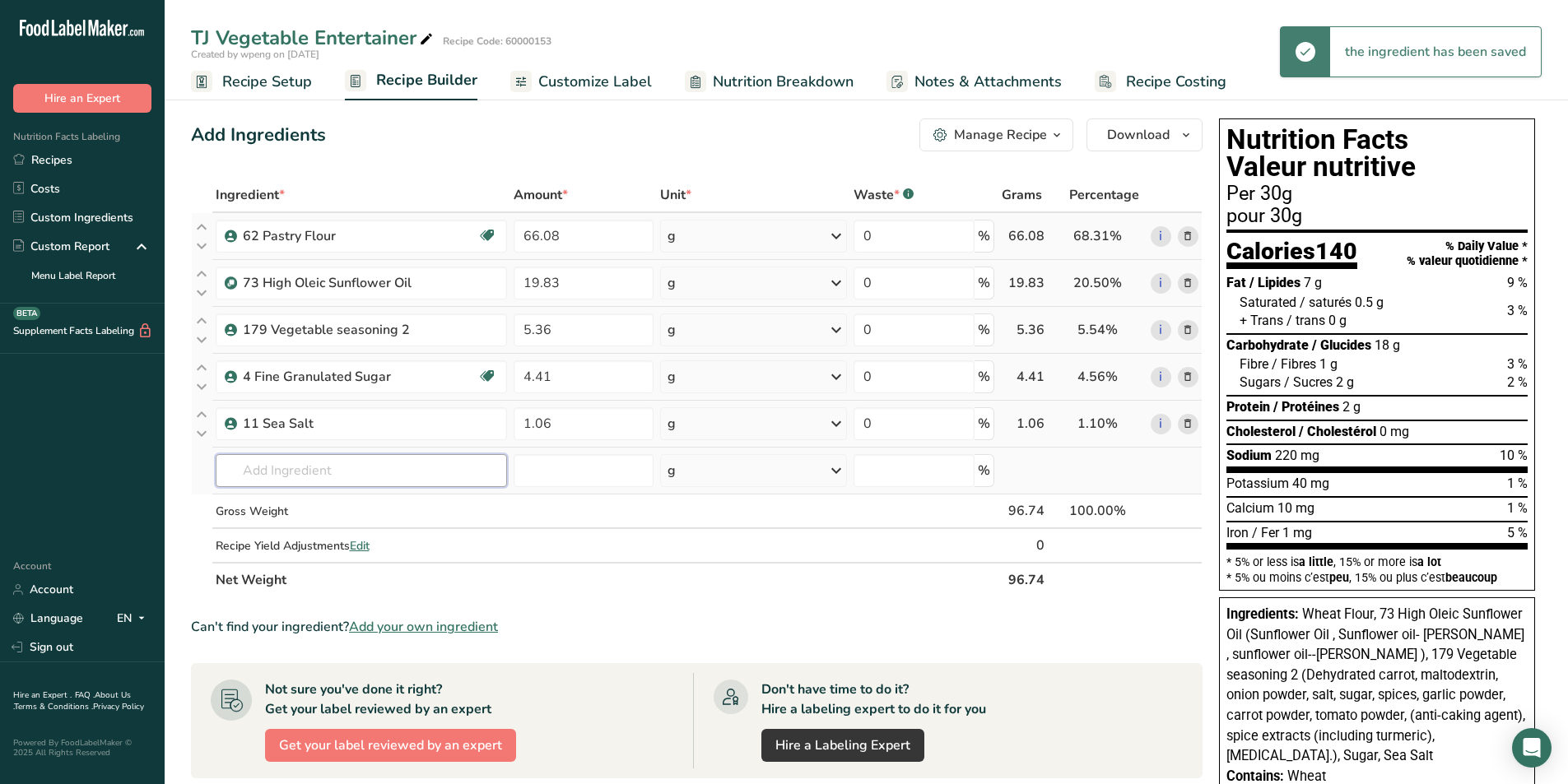 click at bounding box center [361, 471] 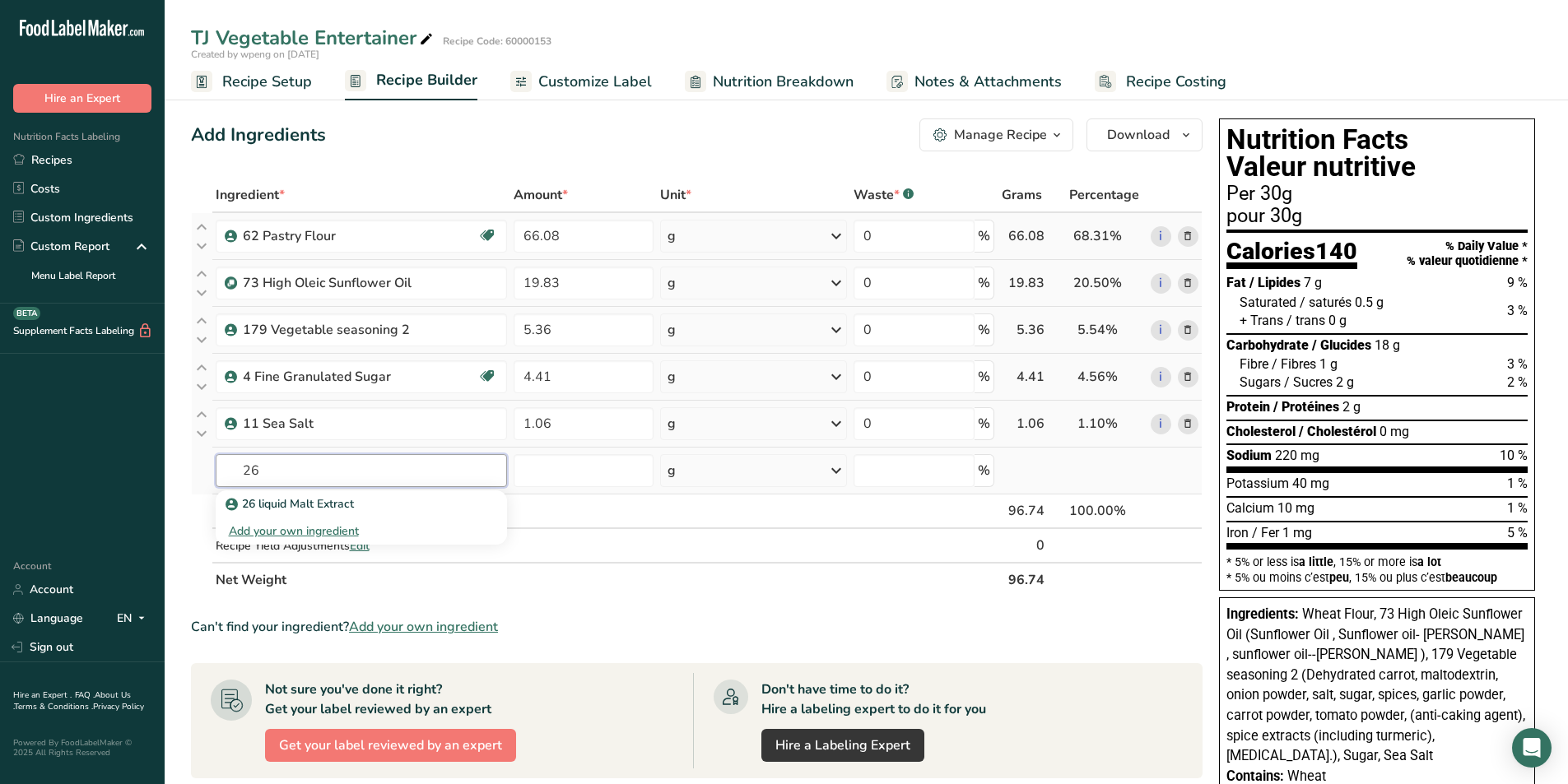 type on "26" 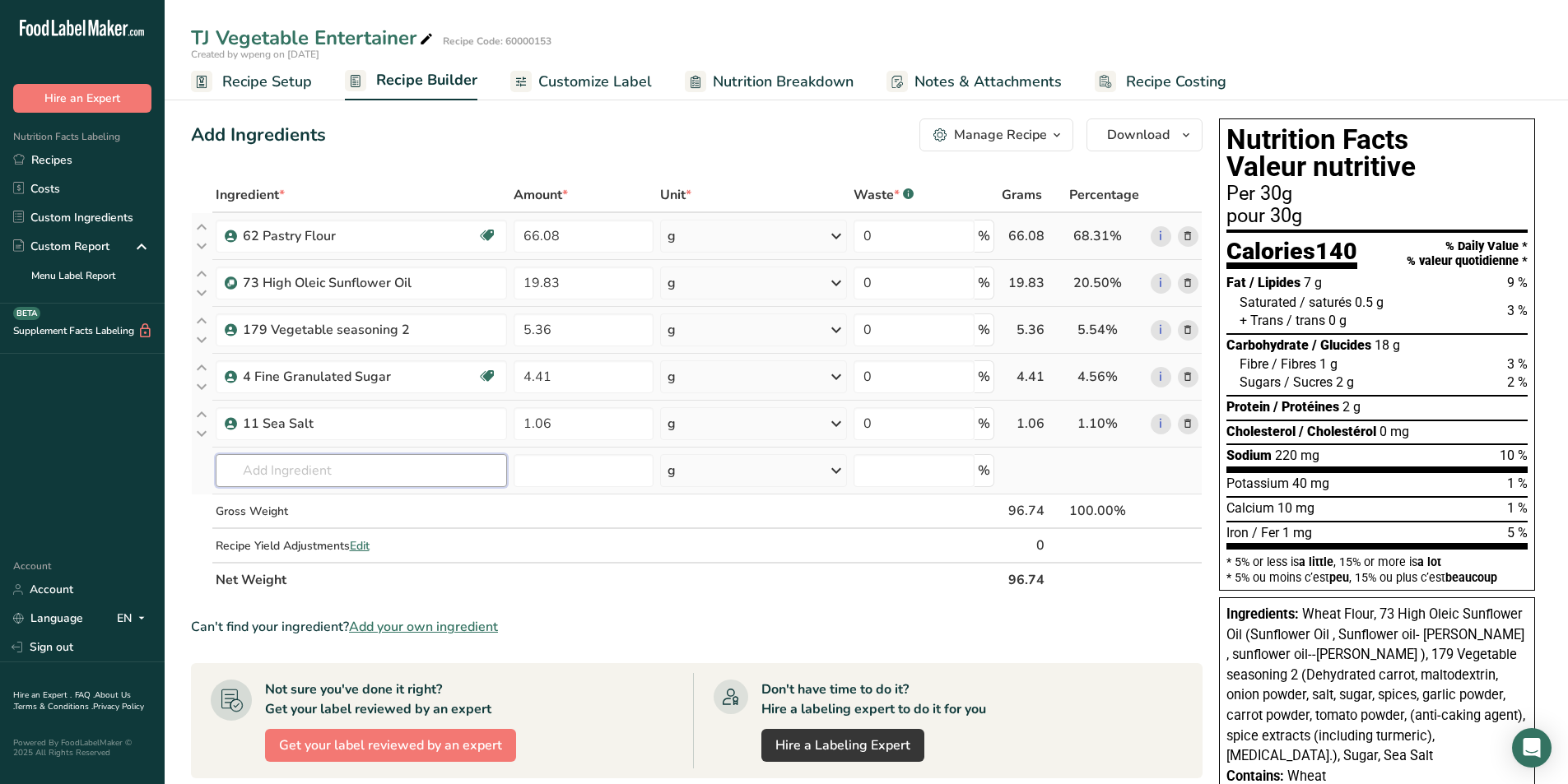 click at bounding box center (361, 471) 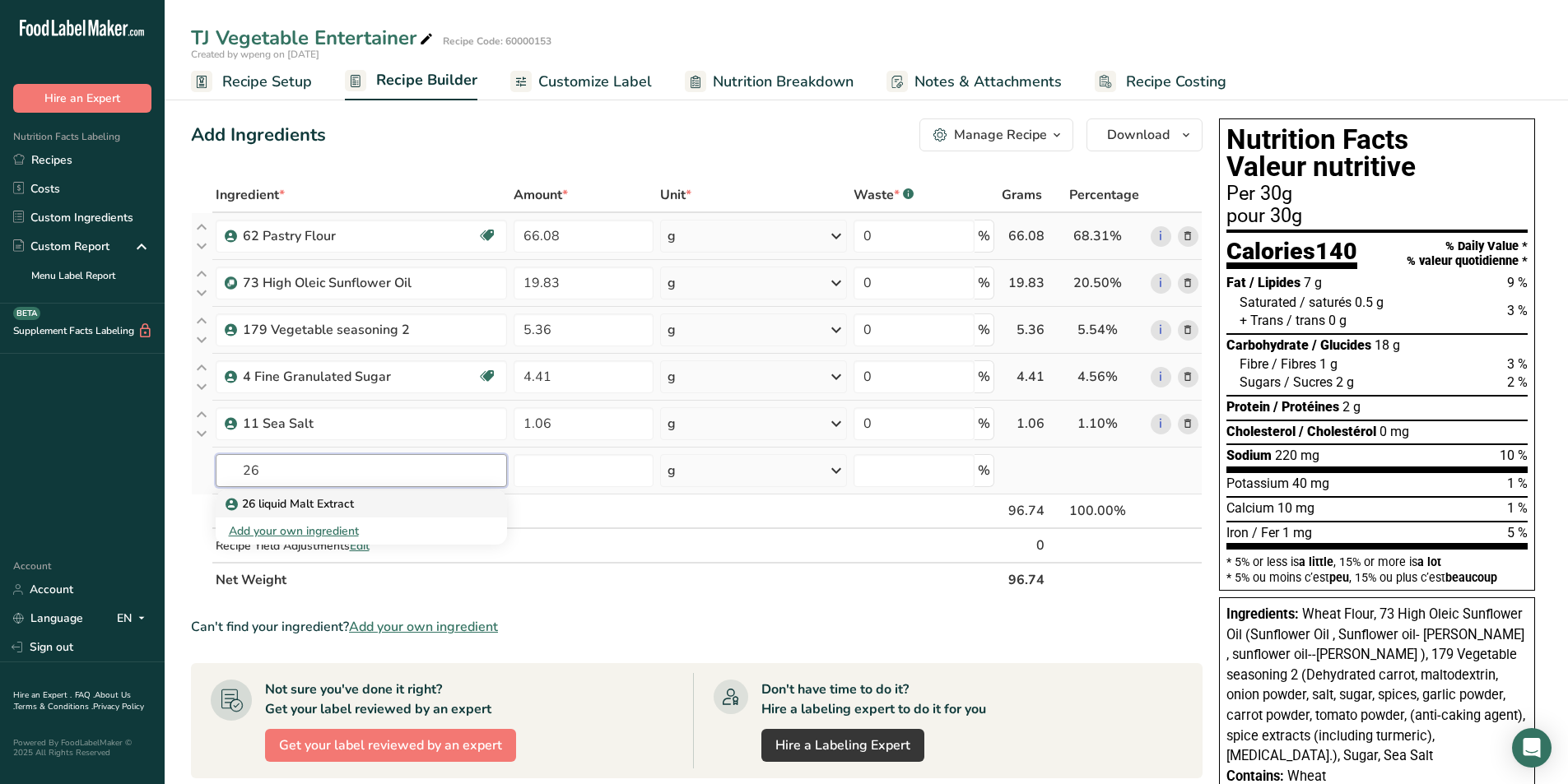 type on "26 liquid Malt Extract" 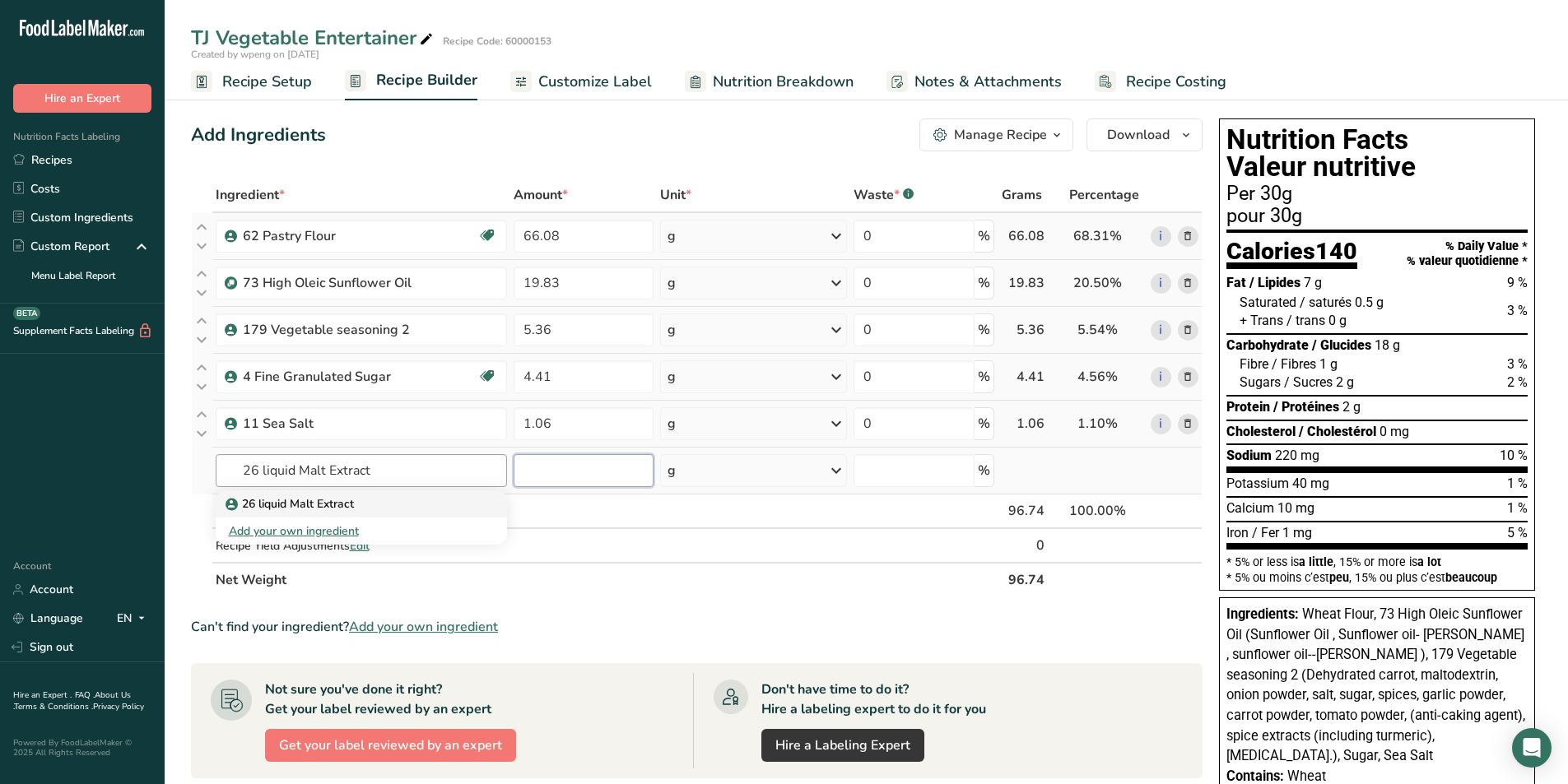 type 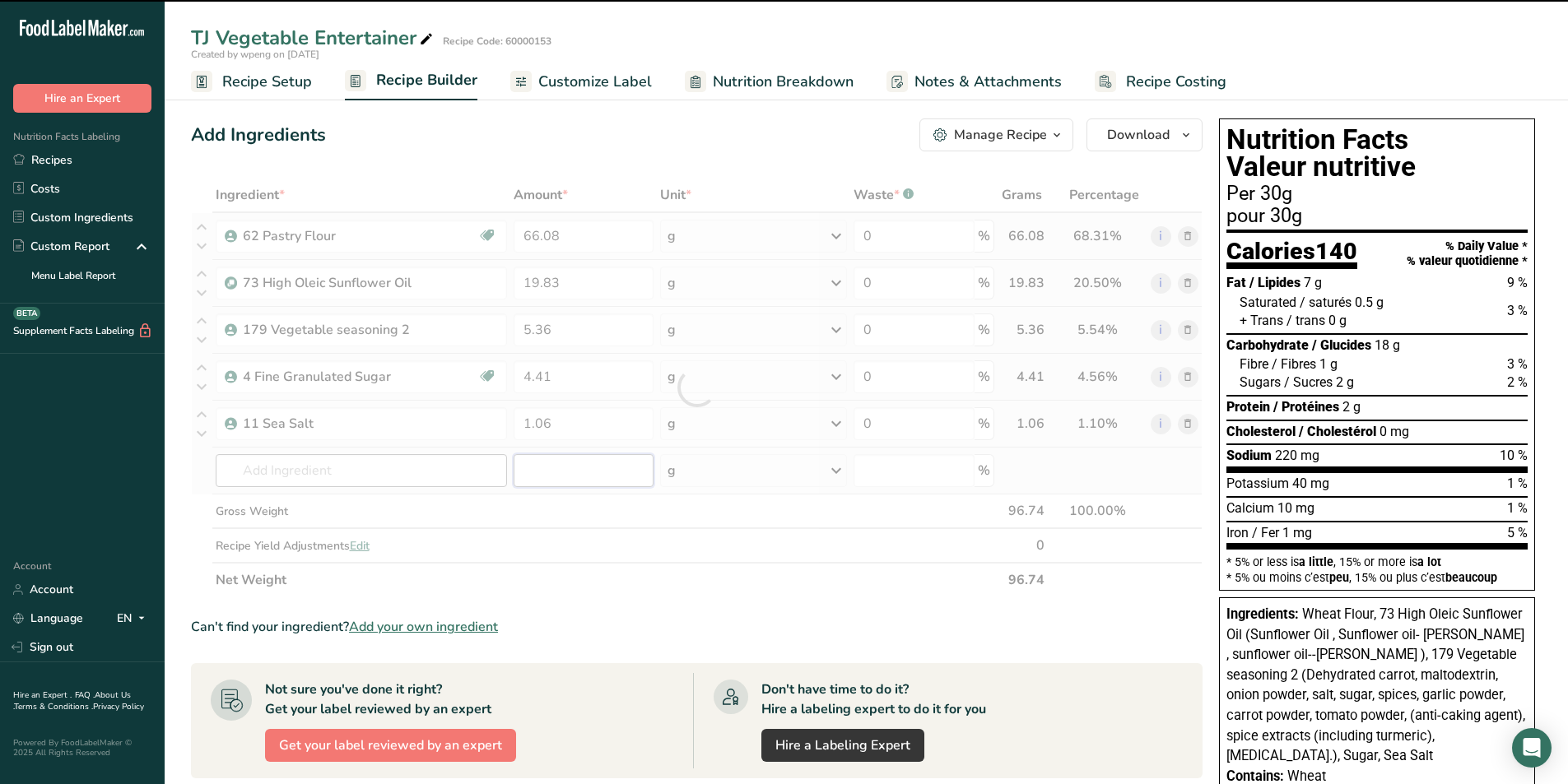 type on "0" 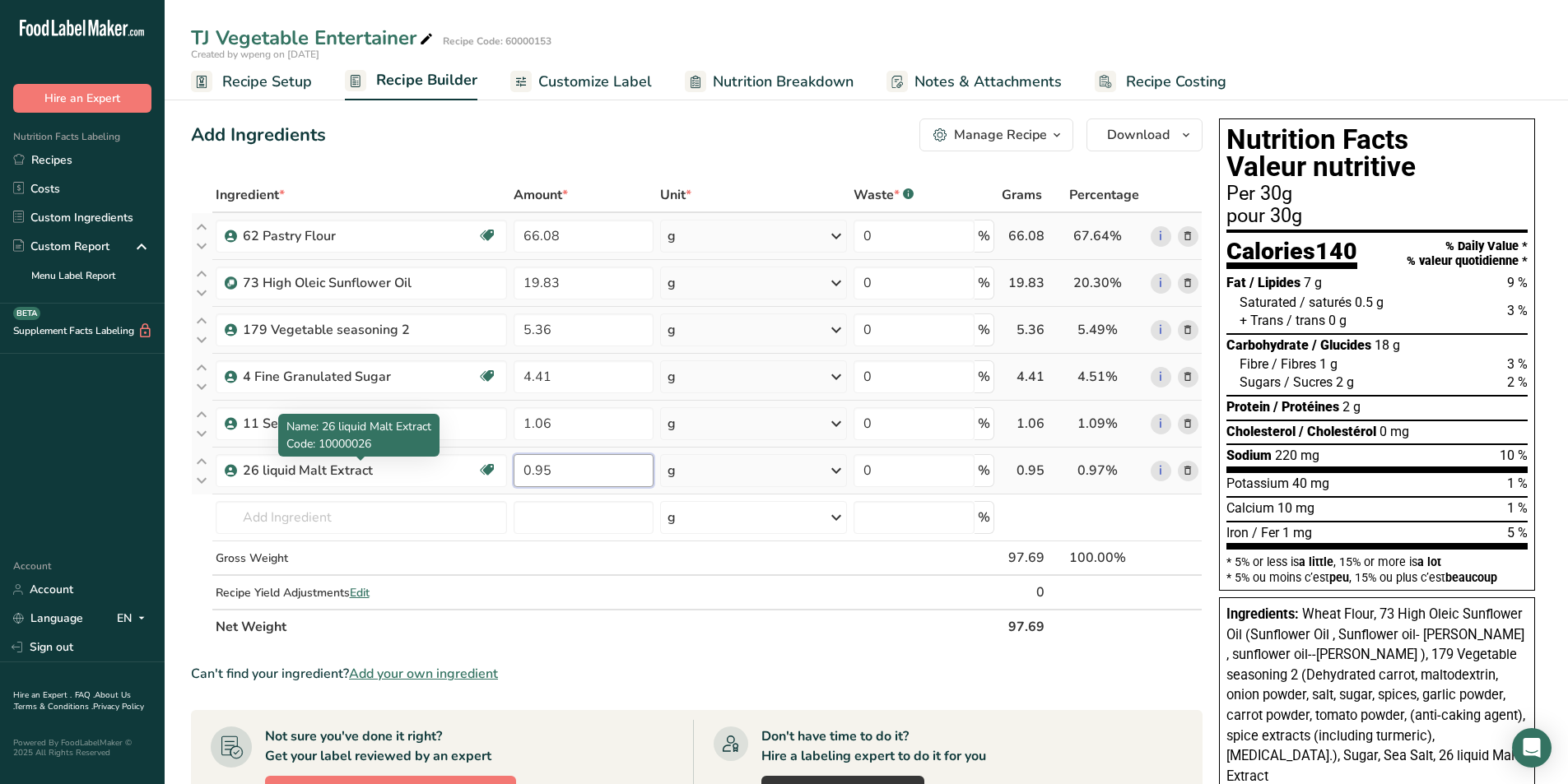 type on "0.95" 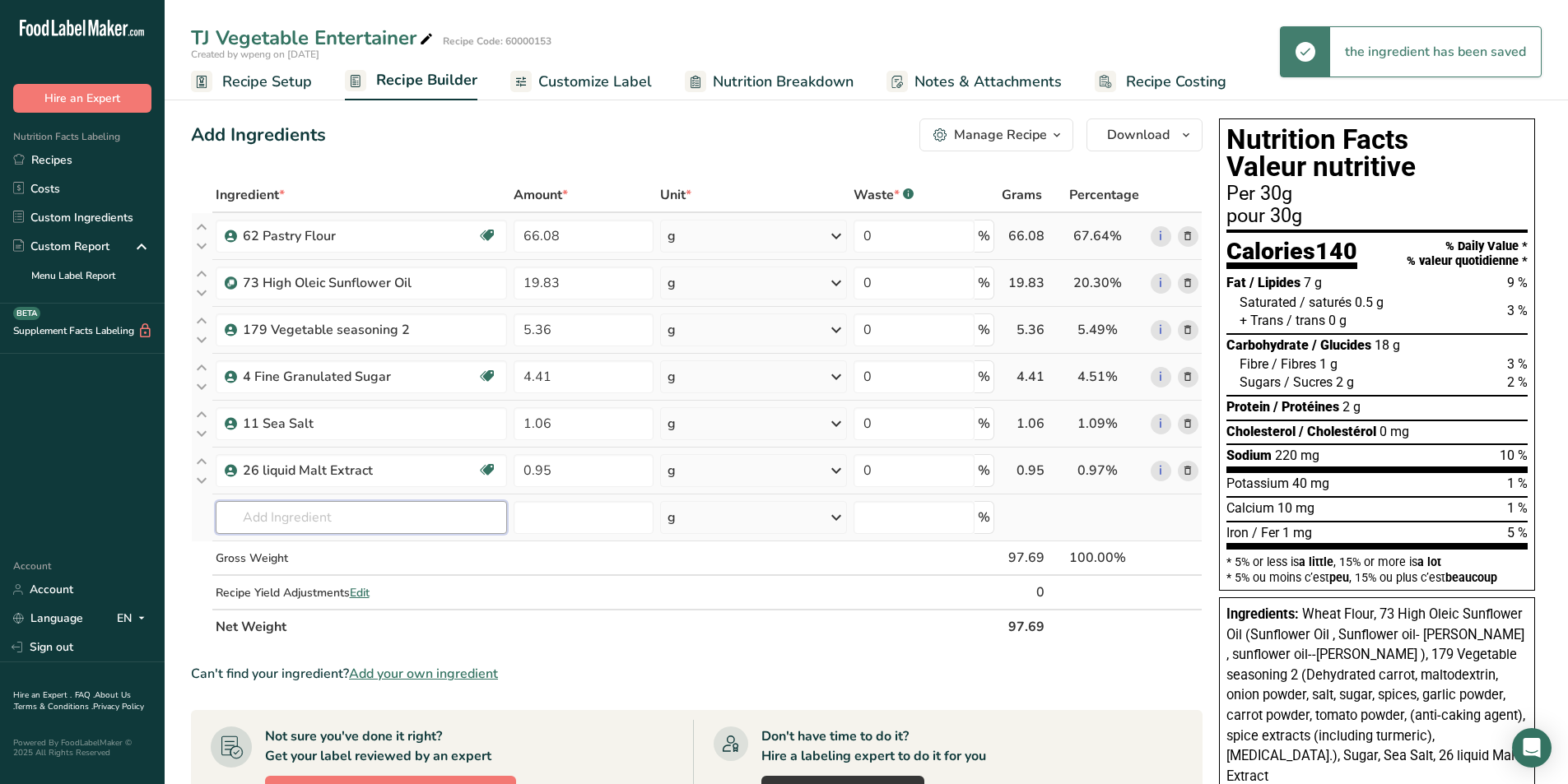 click at bounding box center (361, 517) 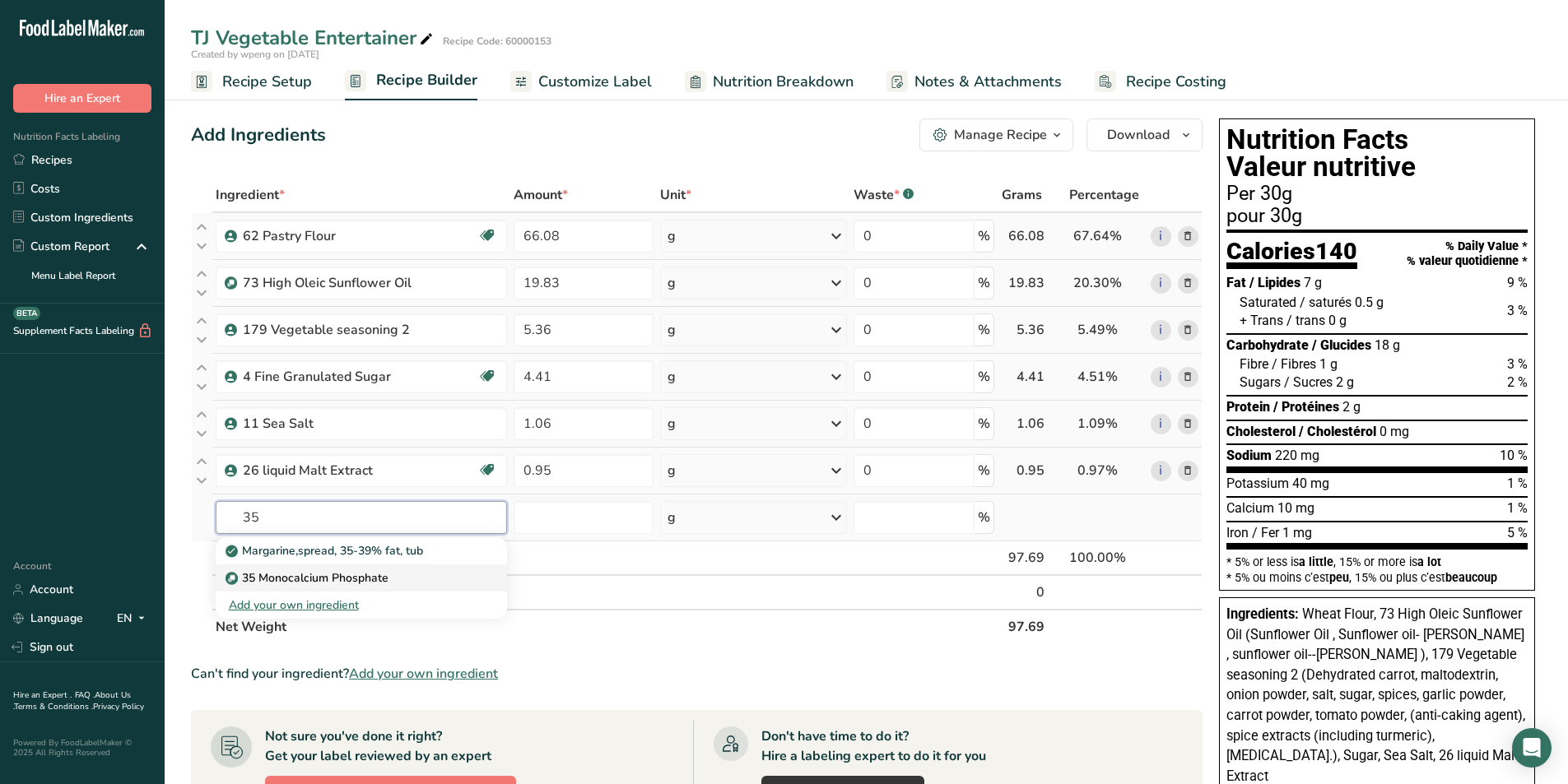 type on "35 Monocalcium Phosphate" 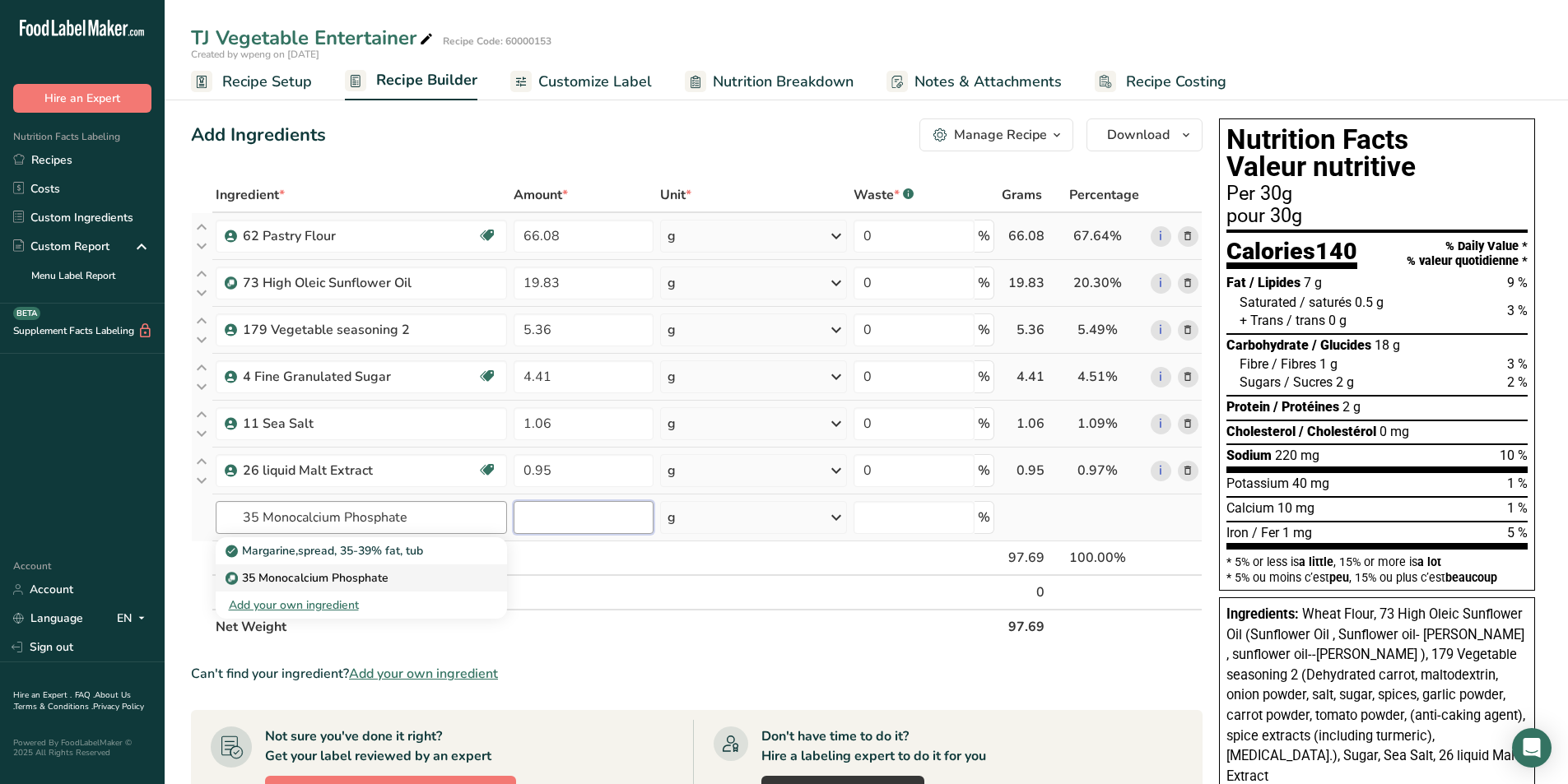 type 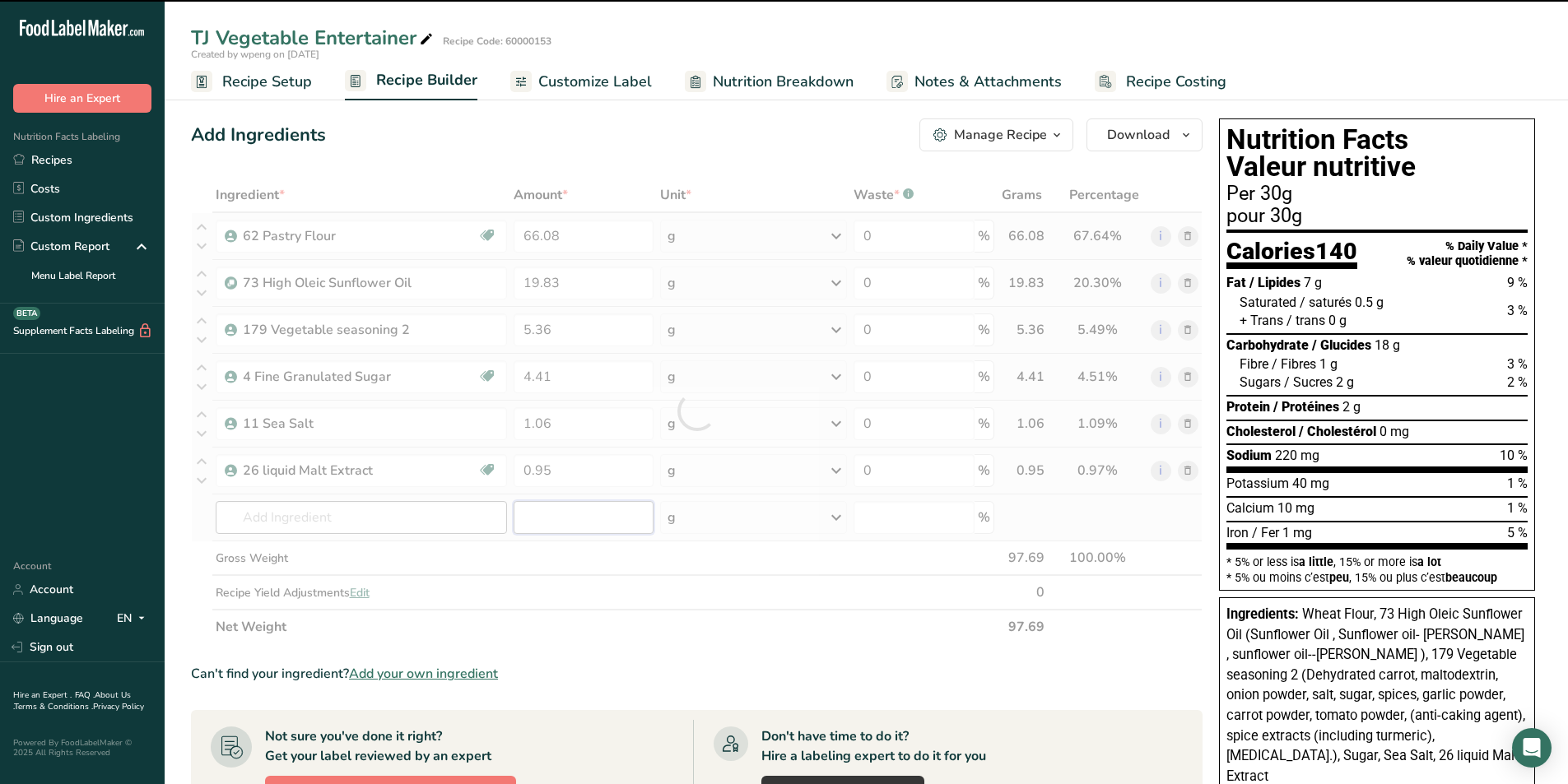 type on "0" 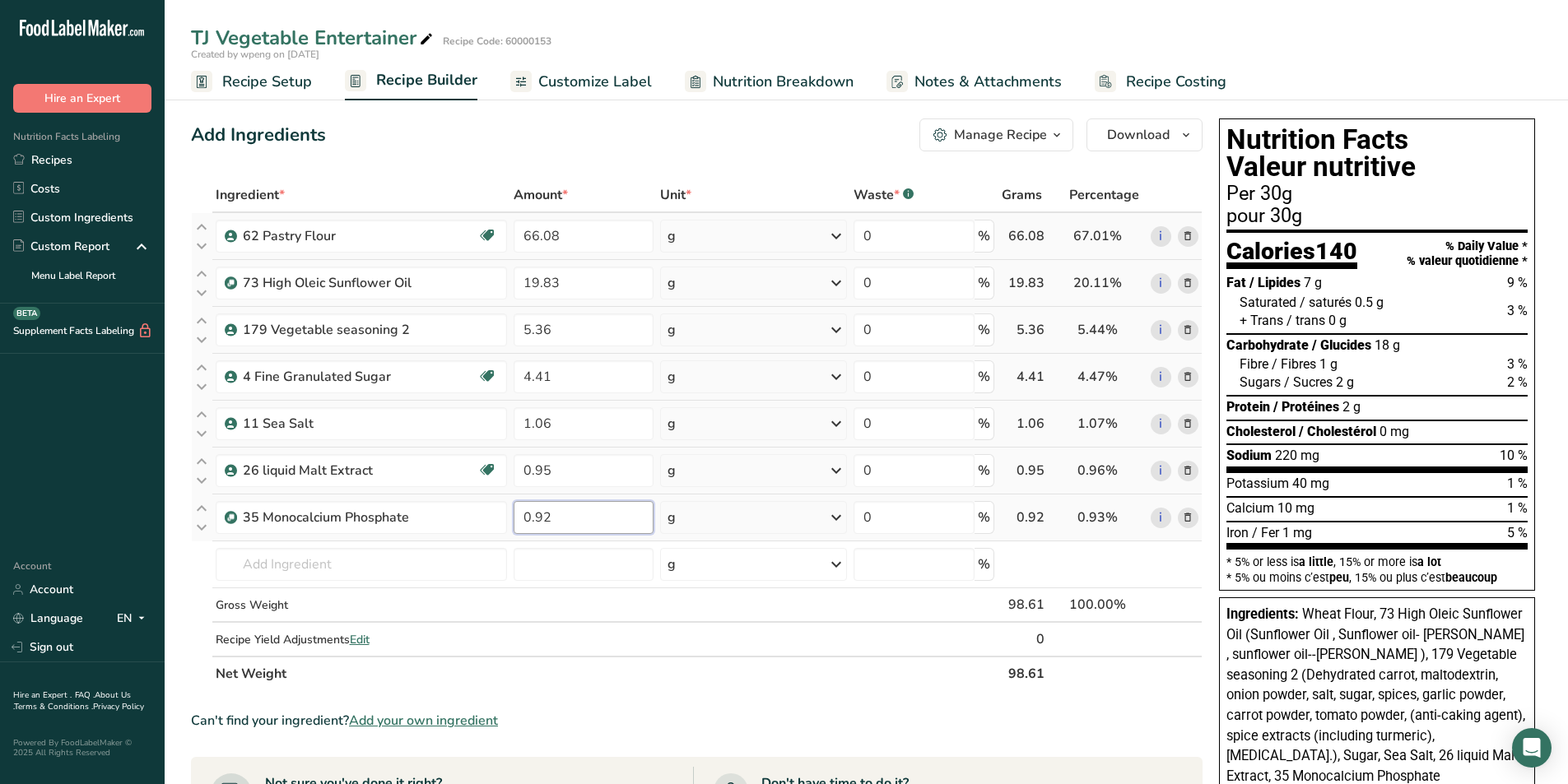 type on "0.92" 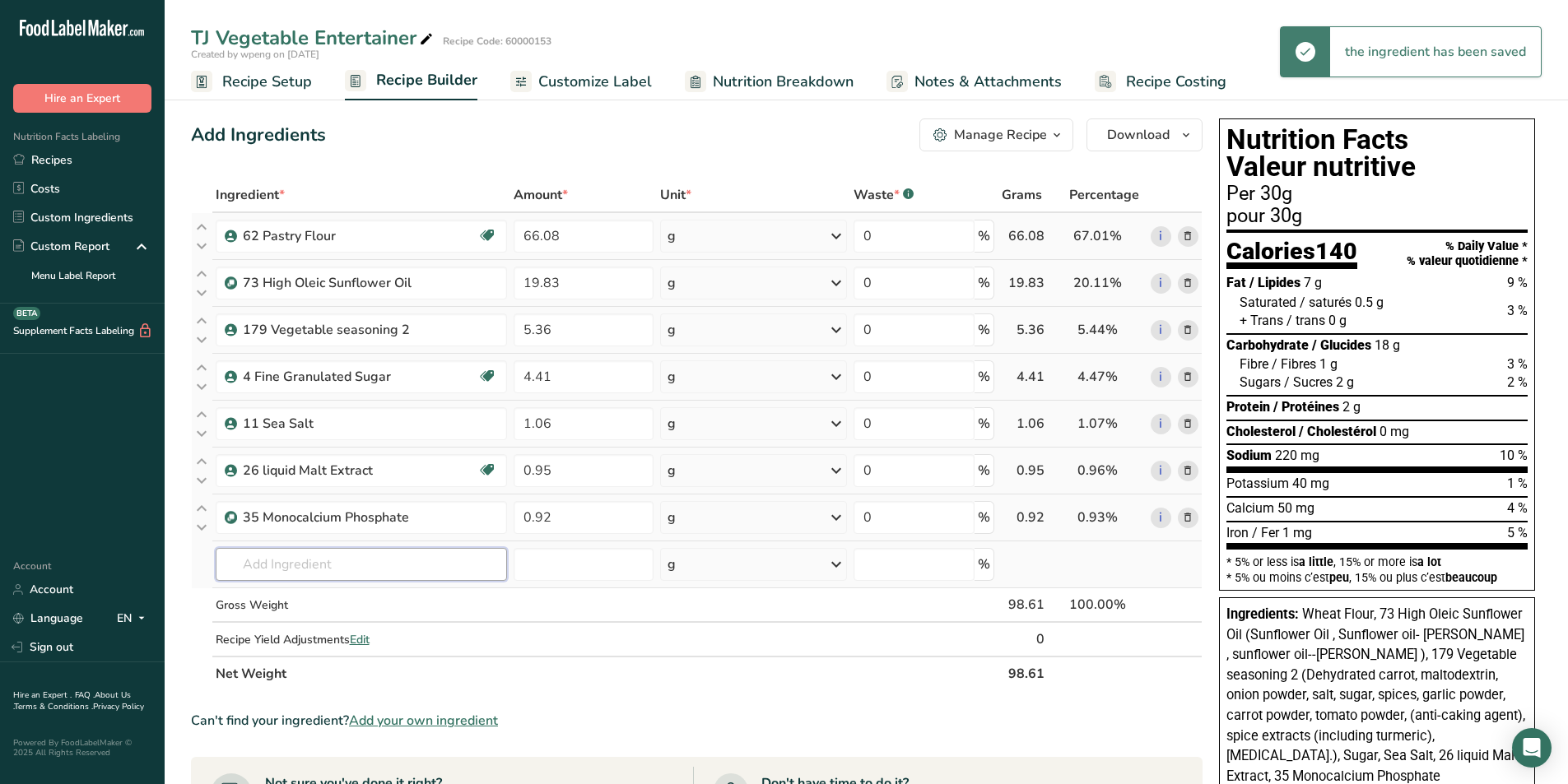 click at bounding box center (361, 564) 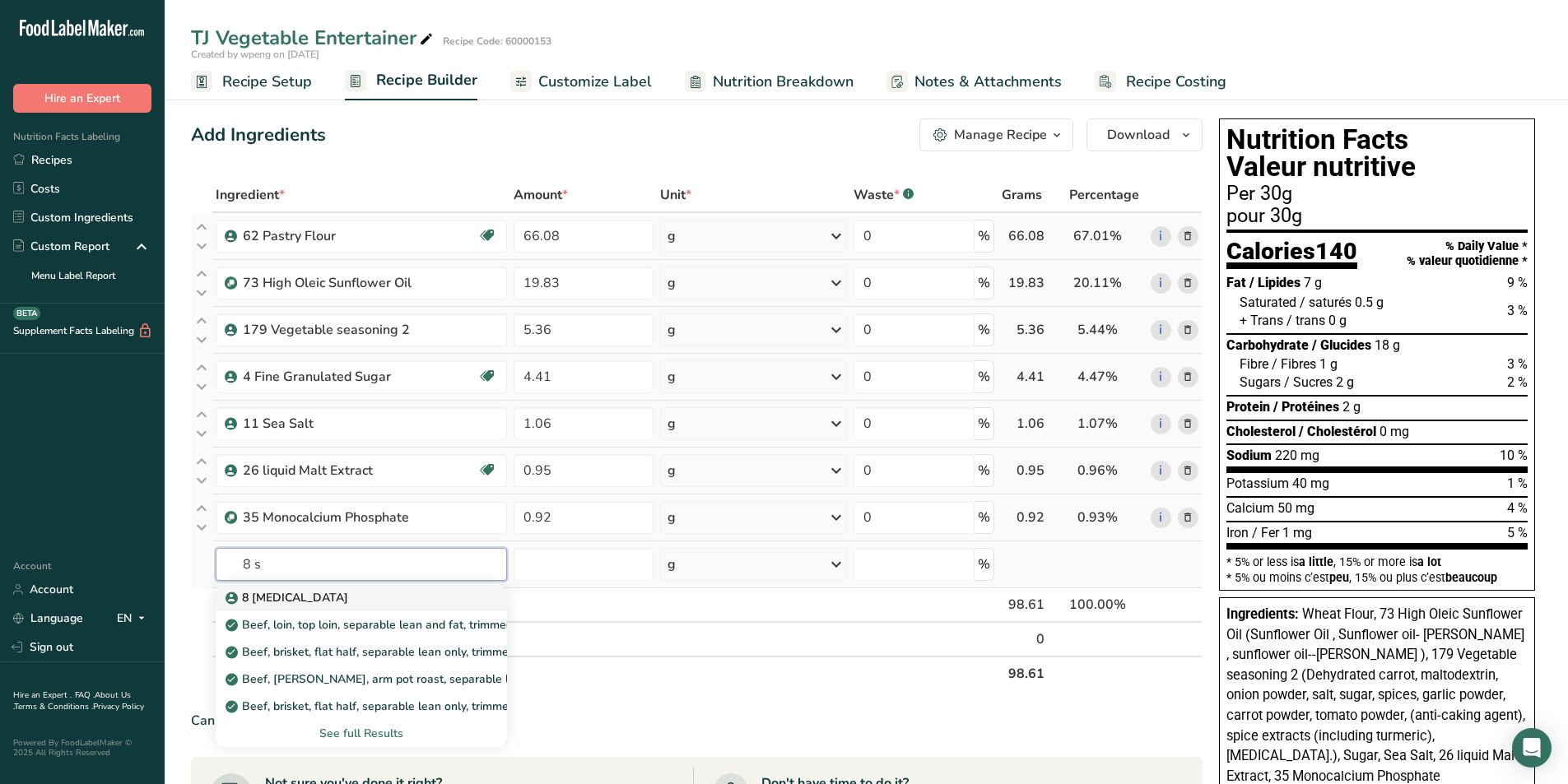 type on "8 [MEDICAL_DATA]" 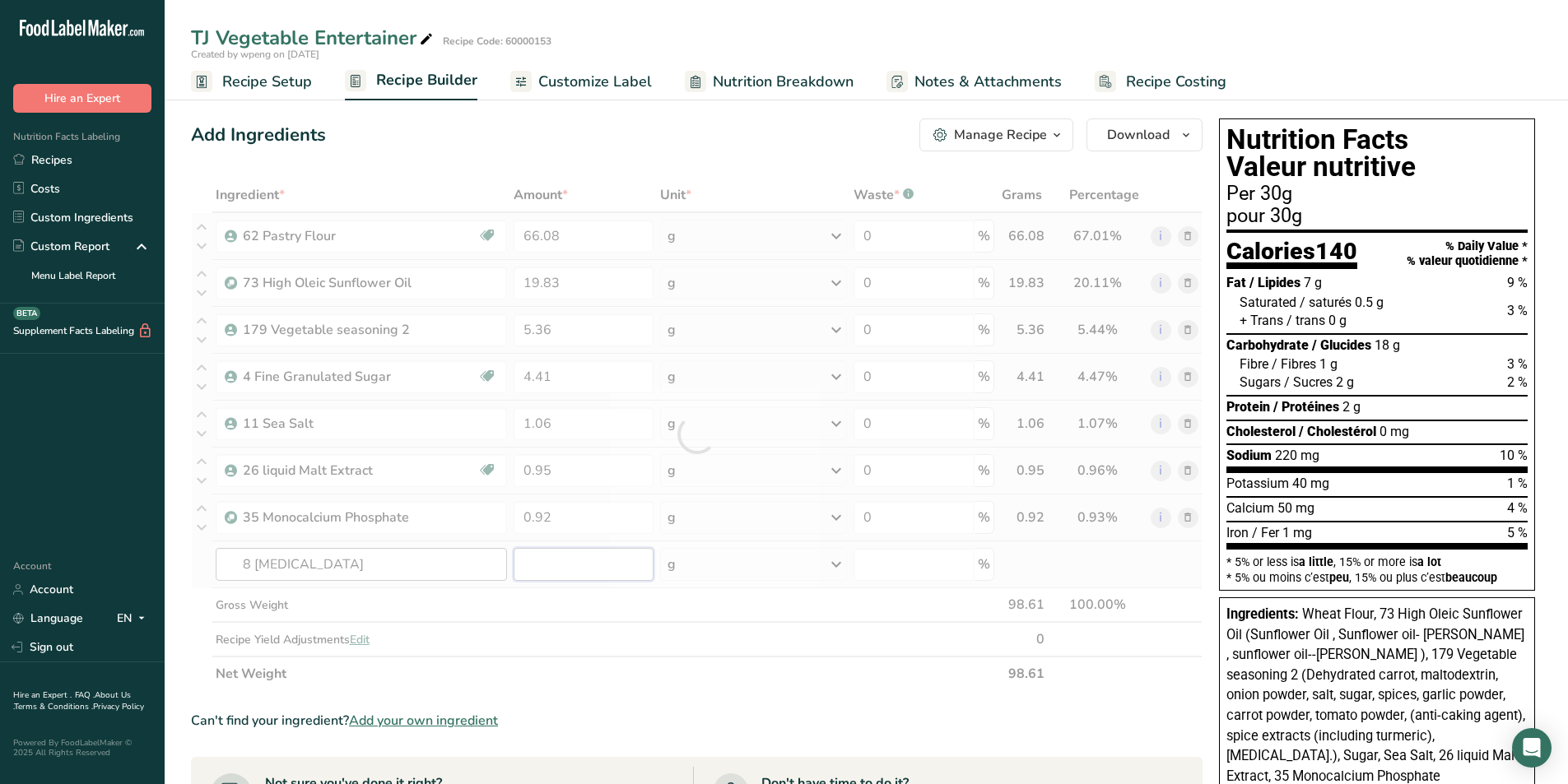 type 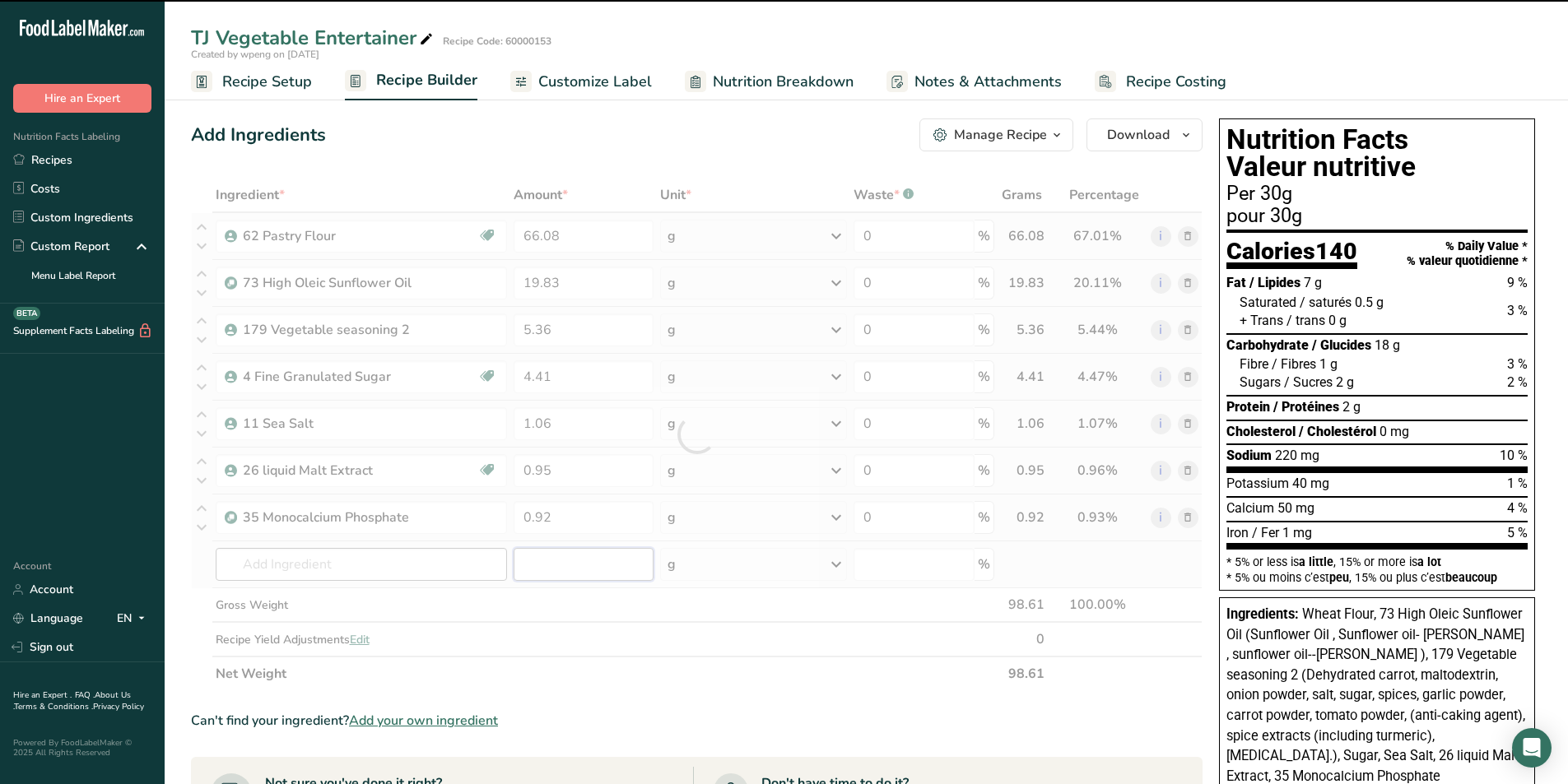 type on "0" 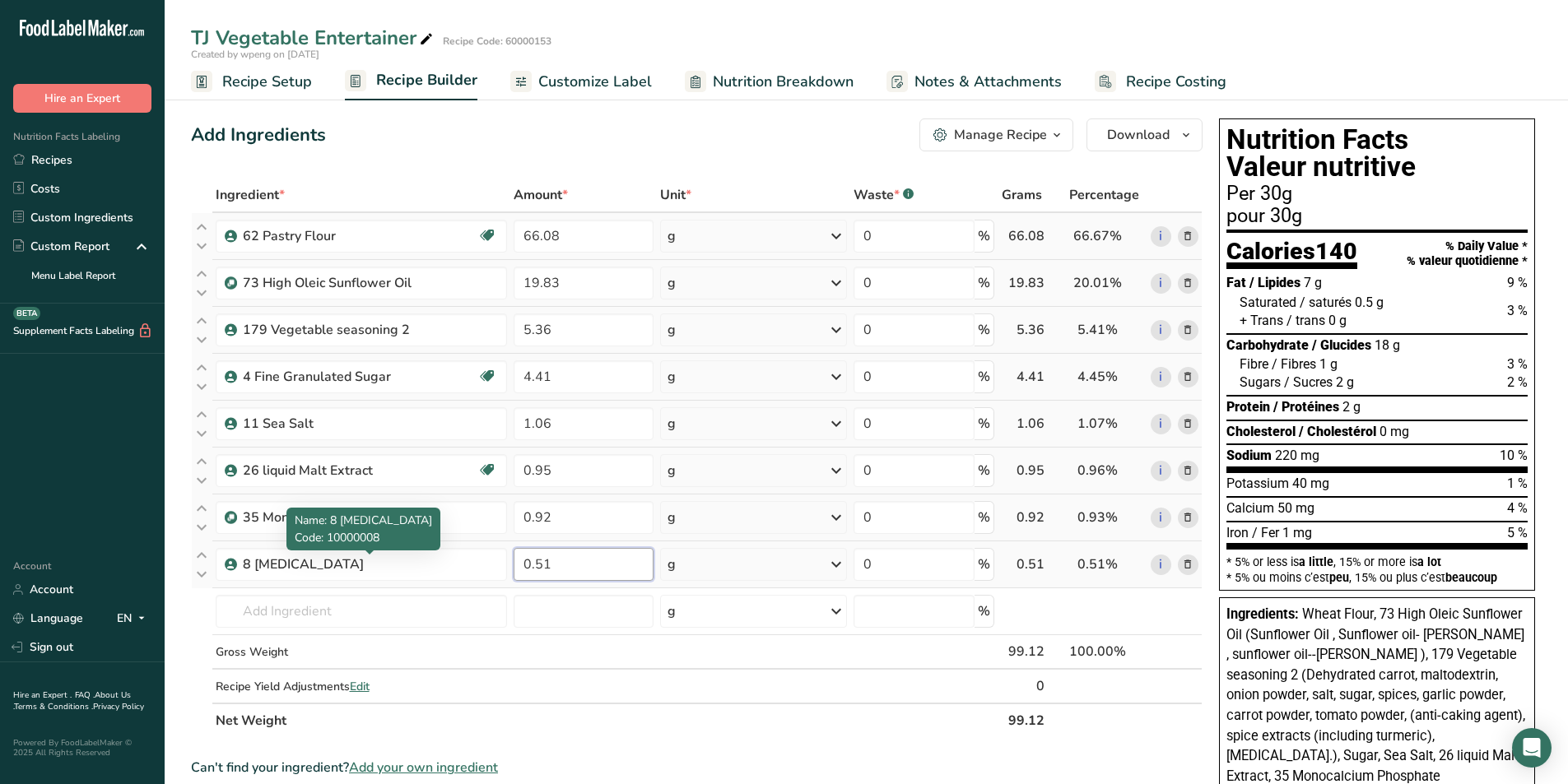 type on "0.51" 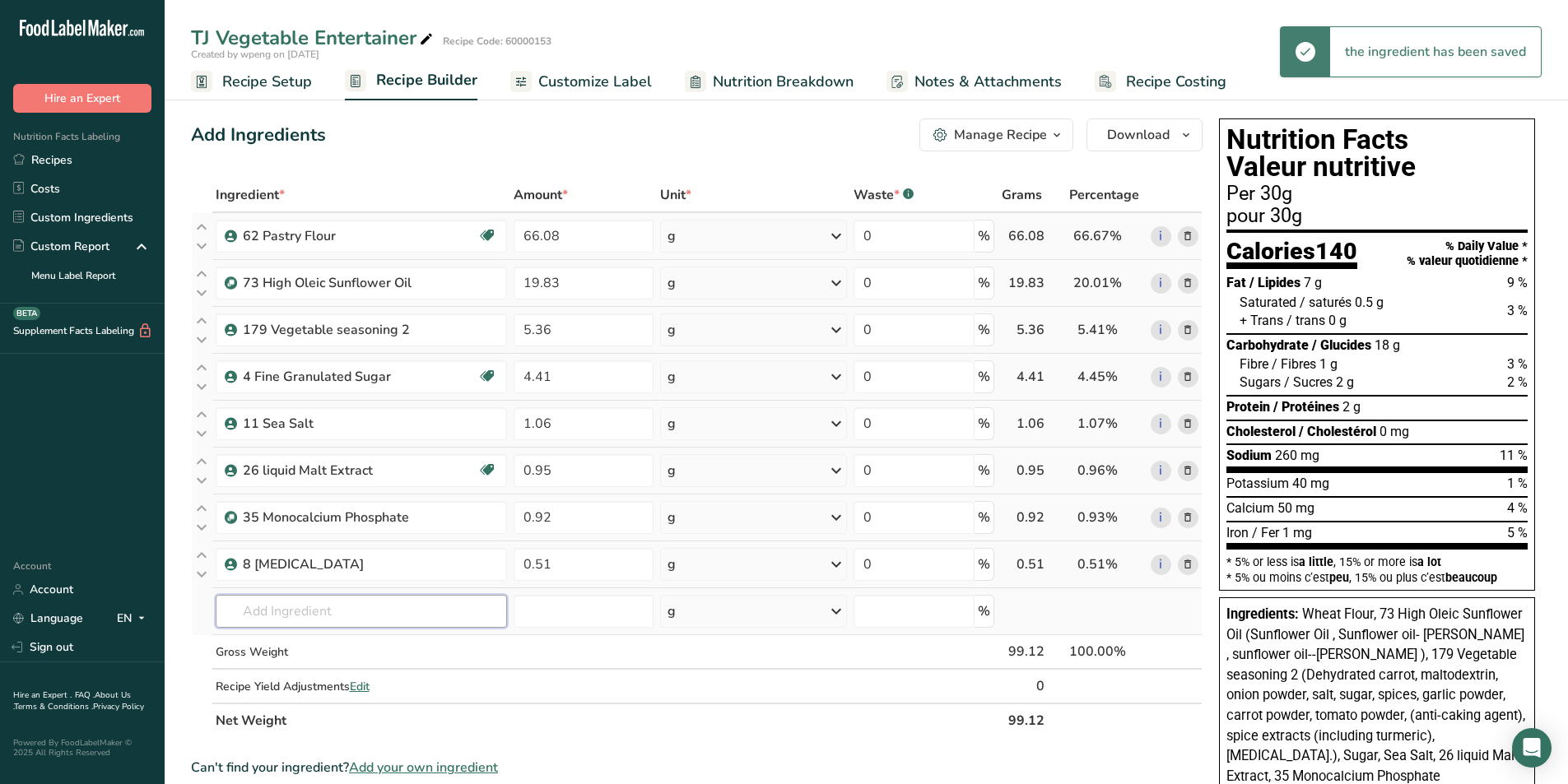 click at bounding box center [361, 611] 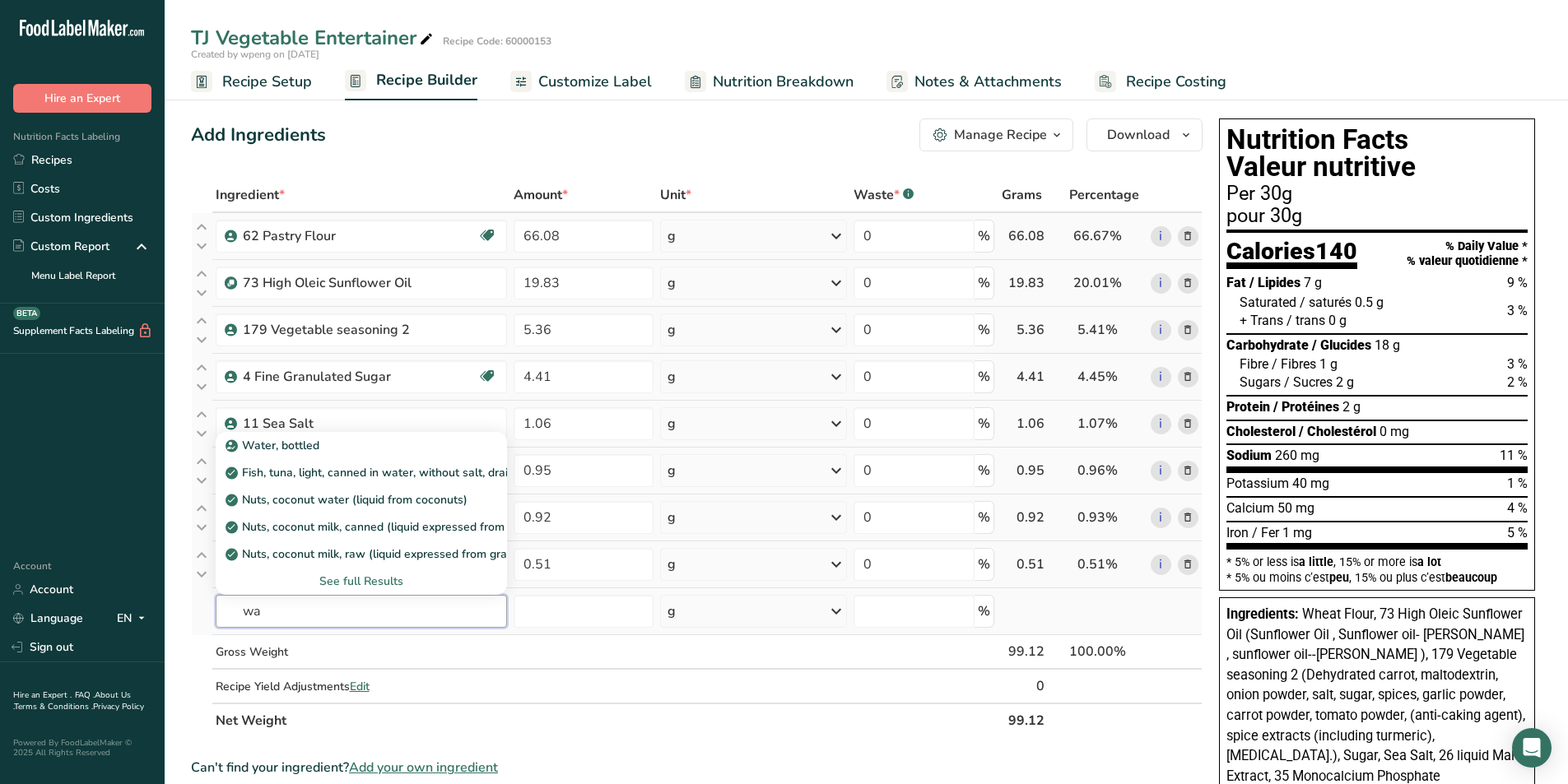 type on "w" 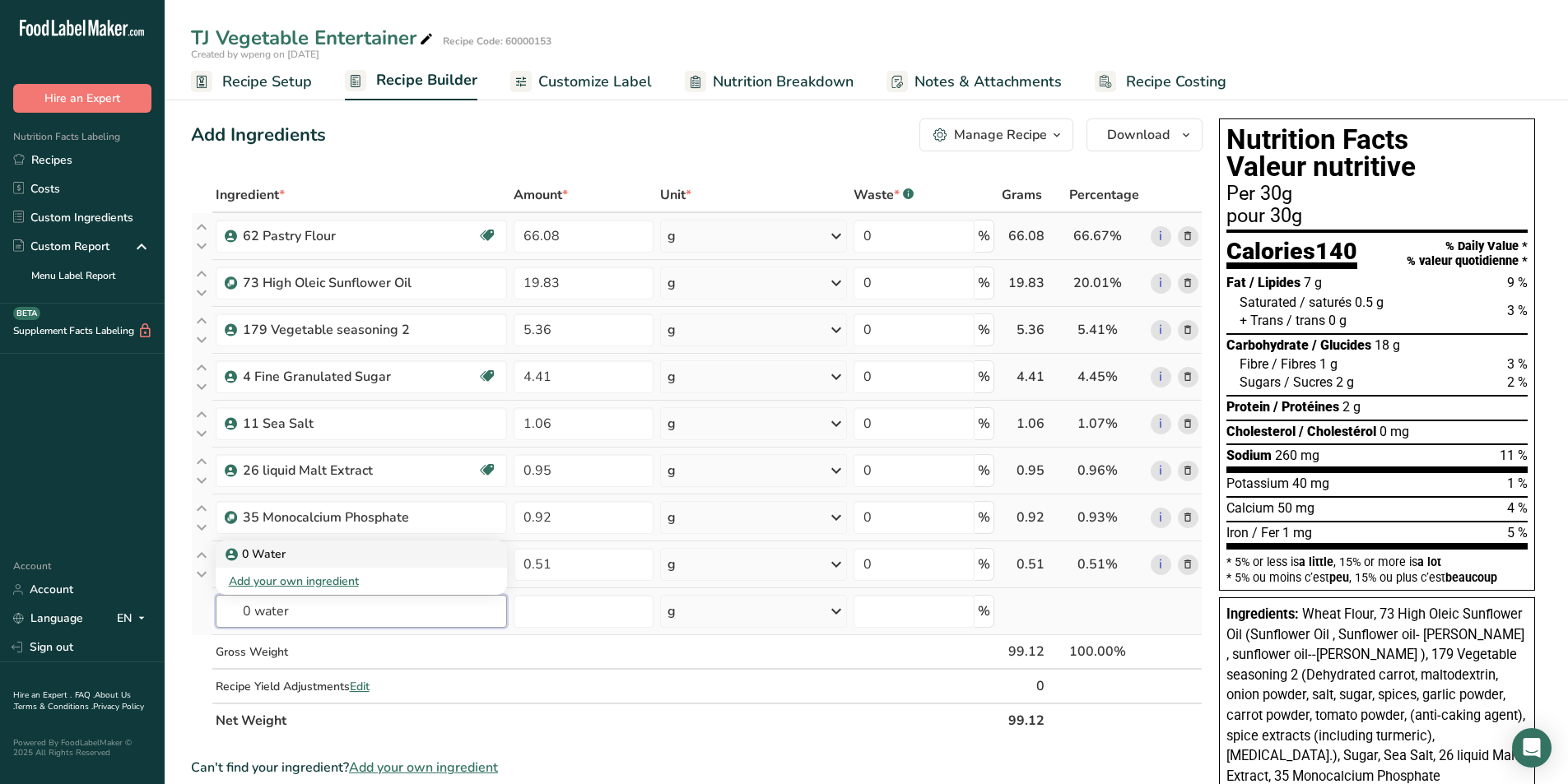 type on "0 Water" 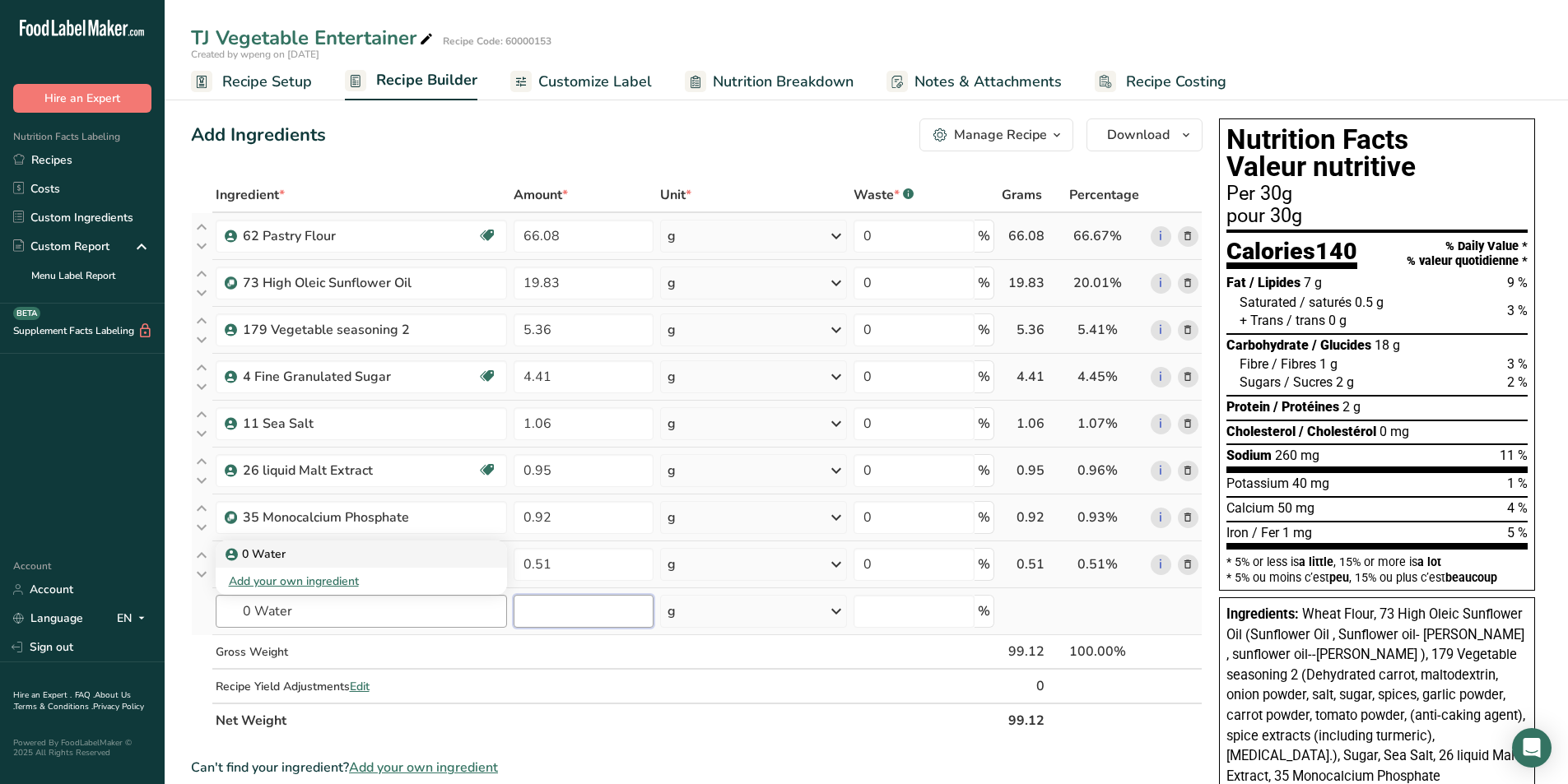 type 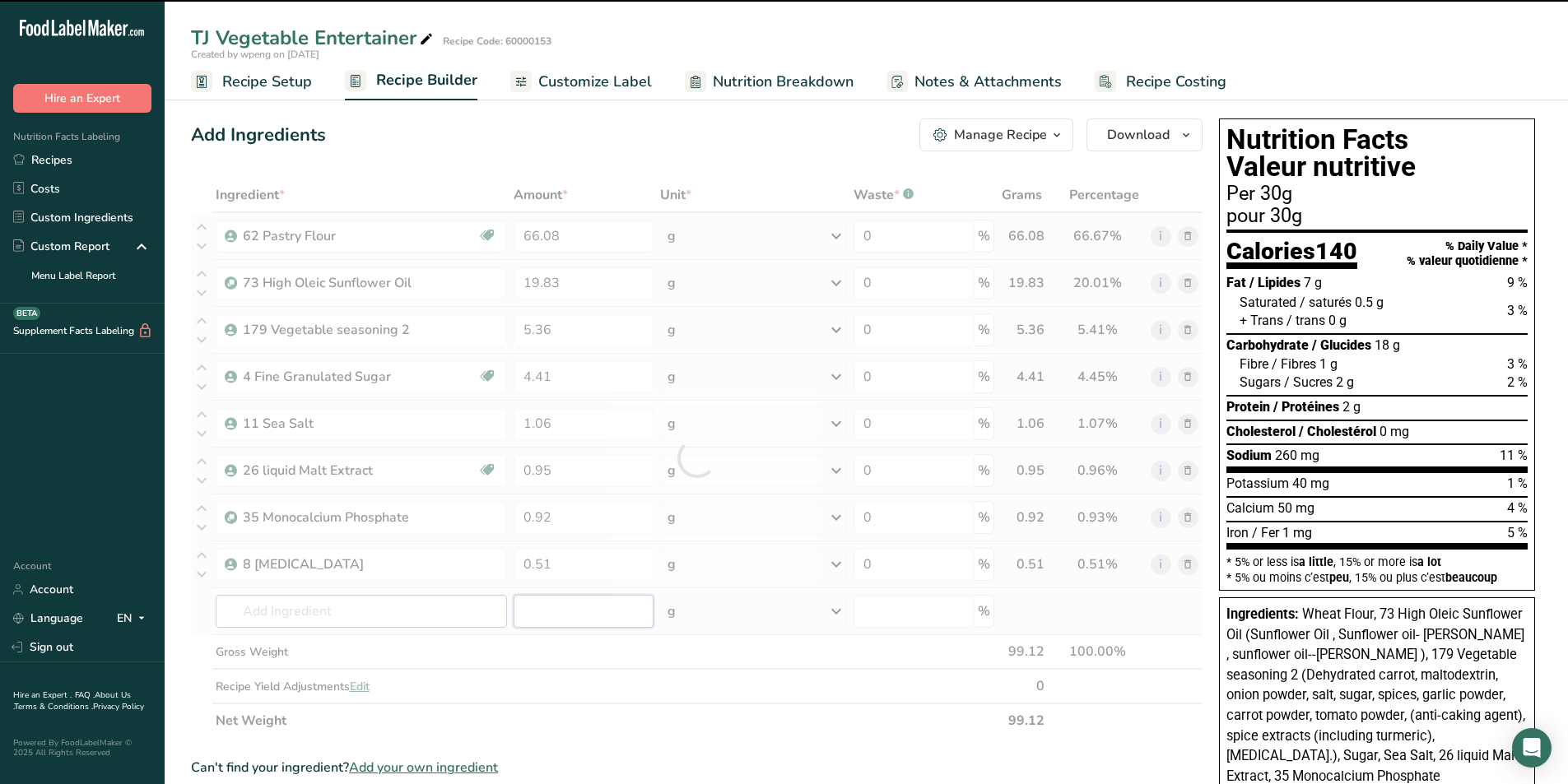 type on "0" 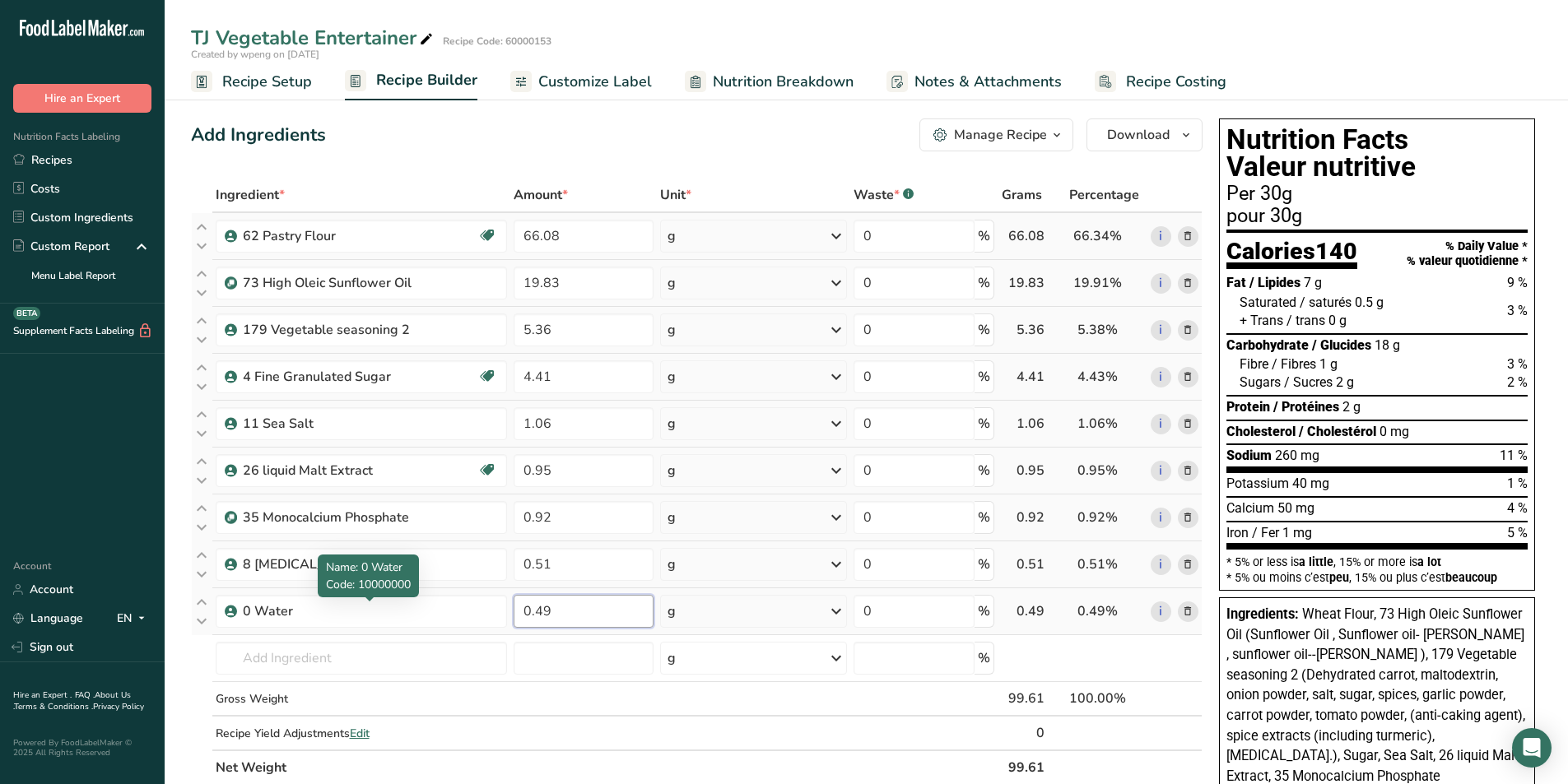 type on "0.49" 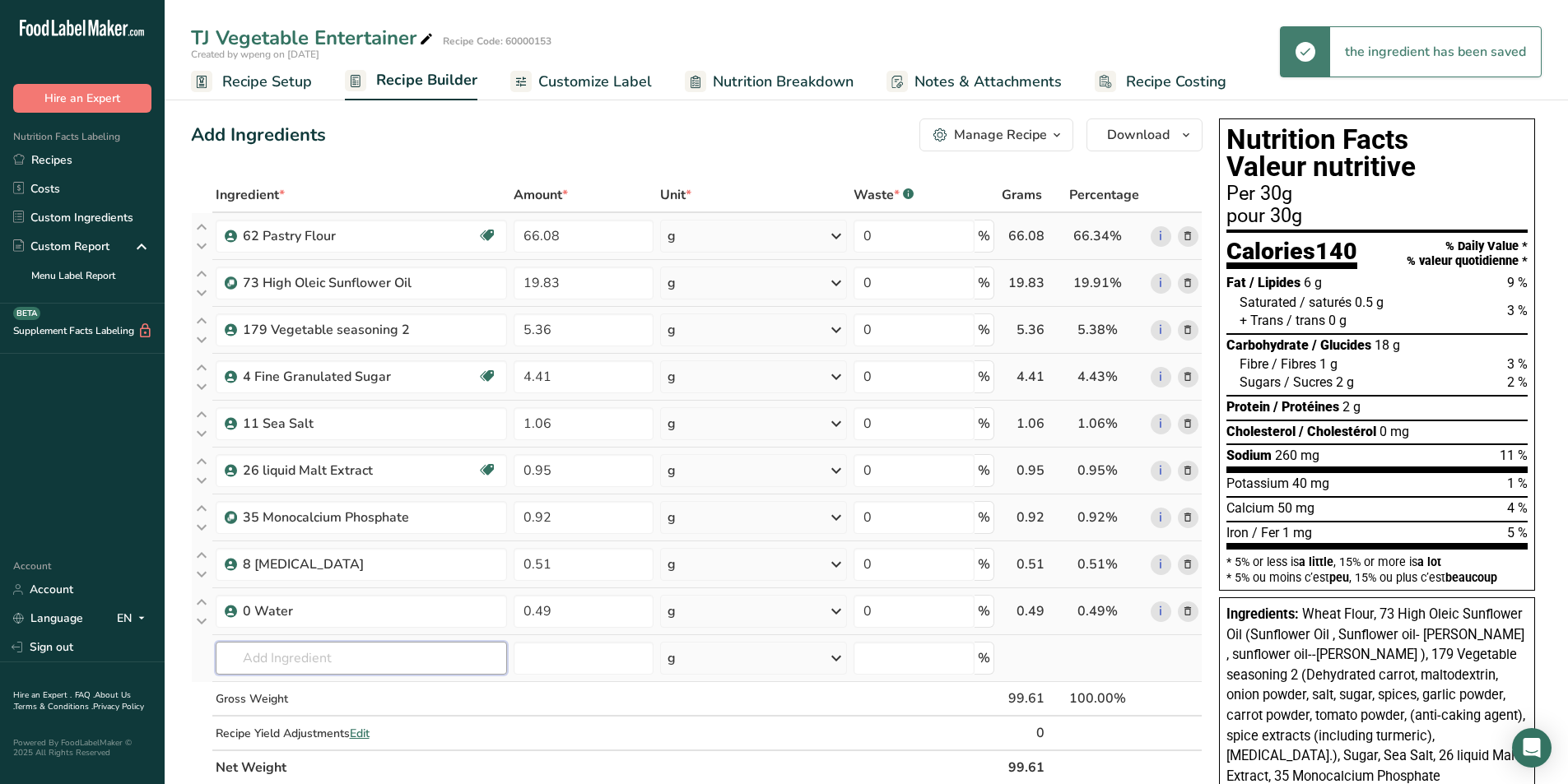 click at bounding box center (361, 658) 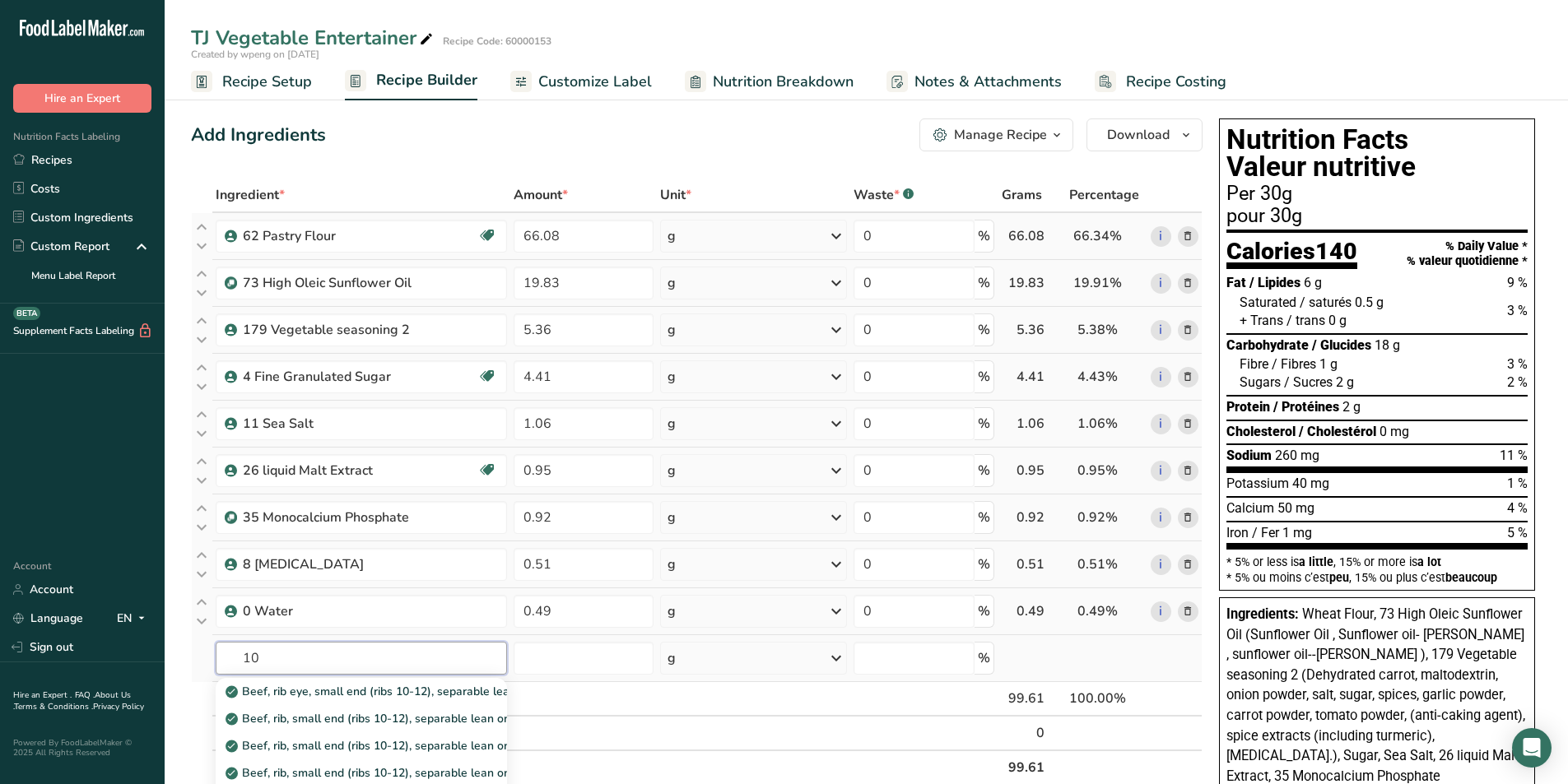 type on "1" 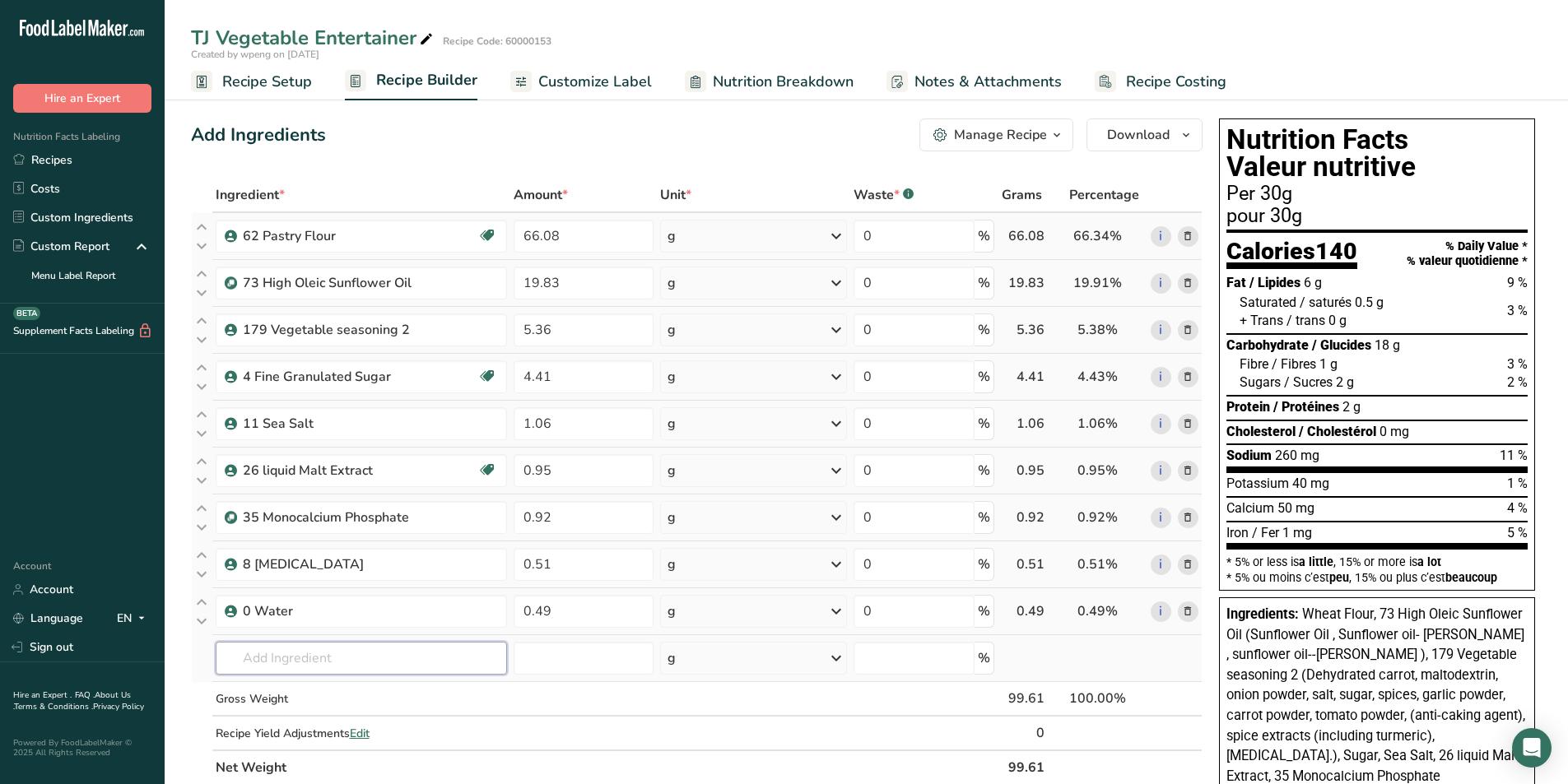 click at bounding box center (361, 658) 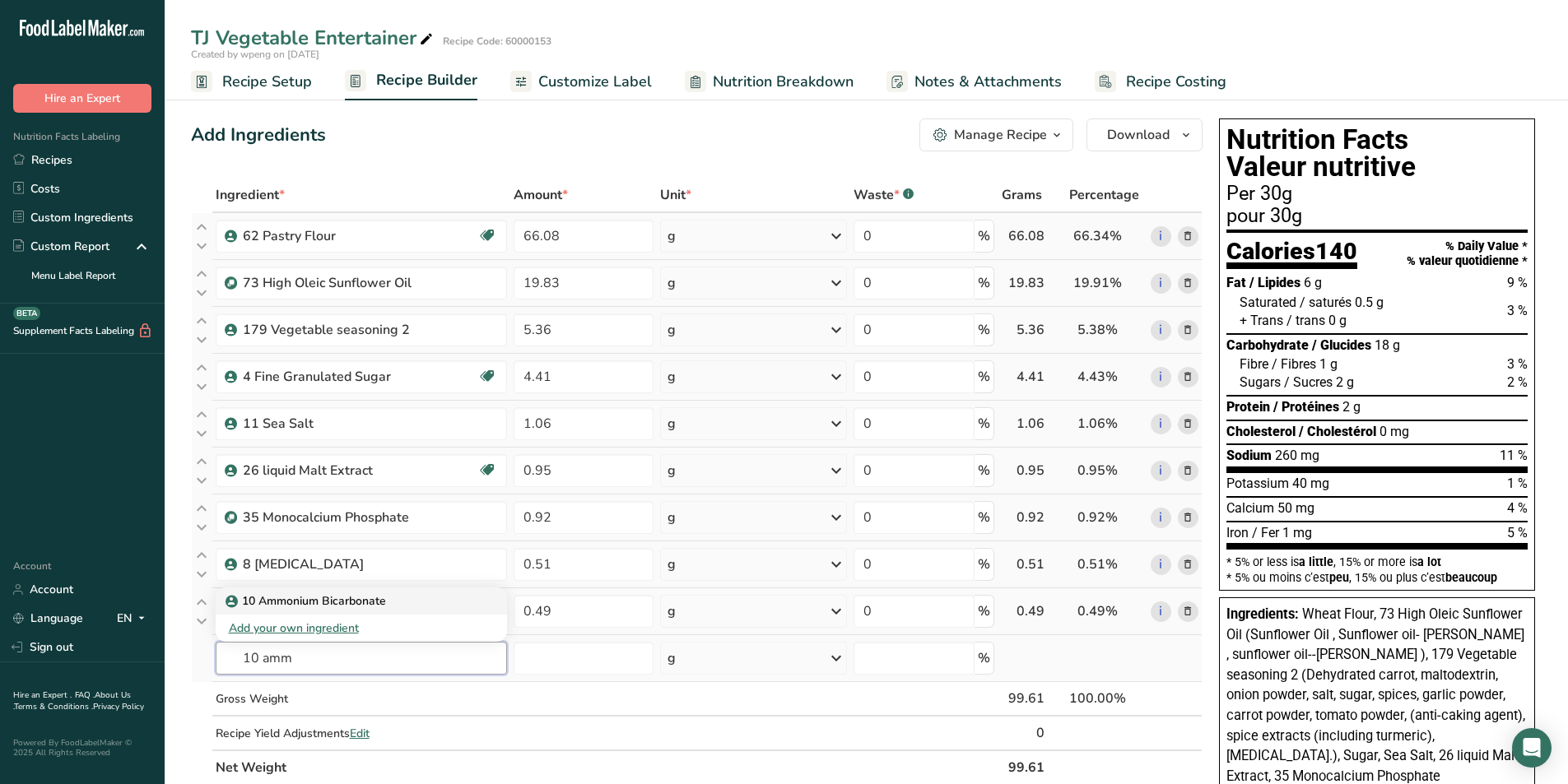 type on "10 Ammonium Bicarbonate" 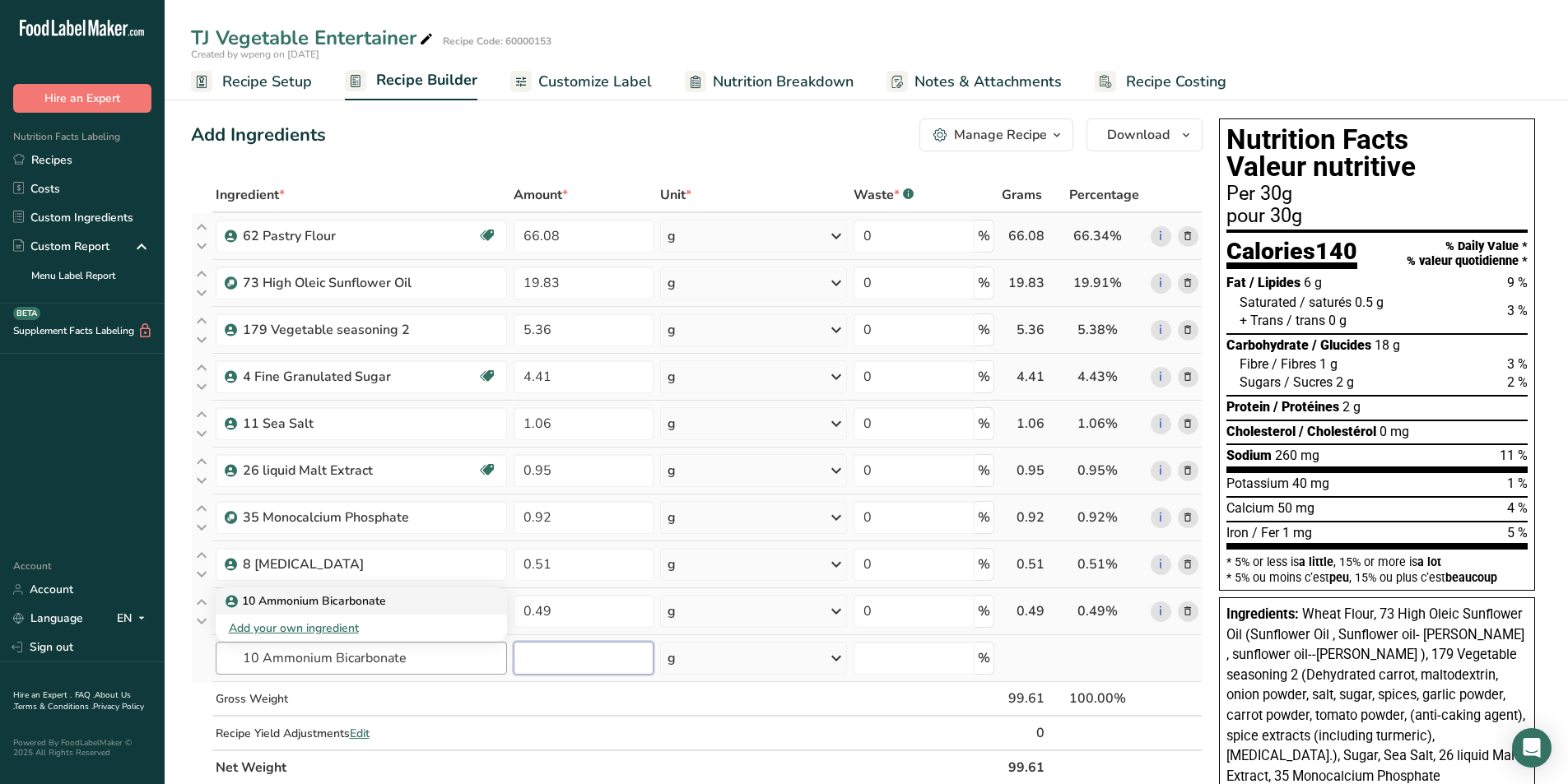 type 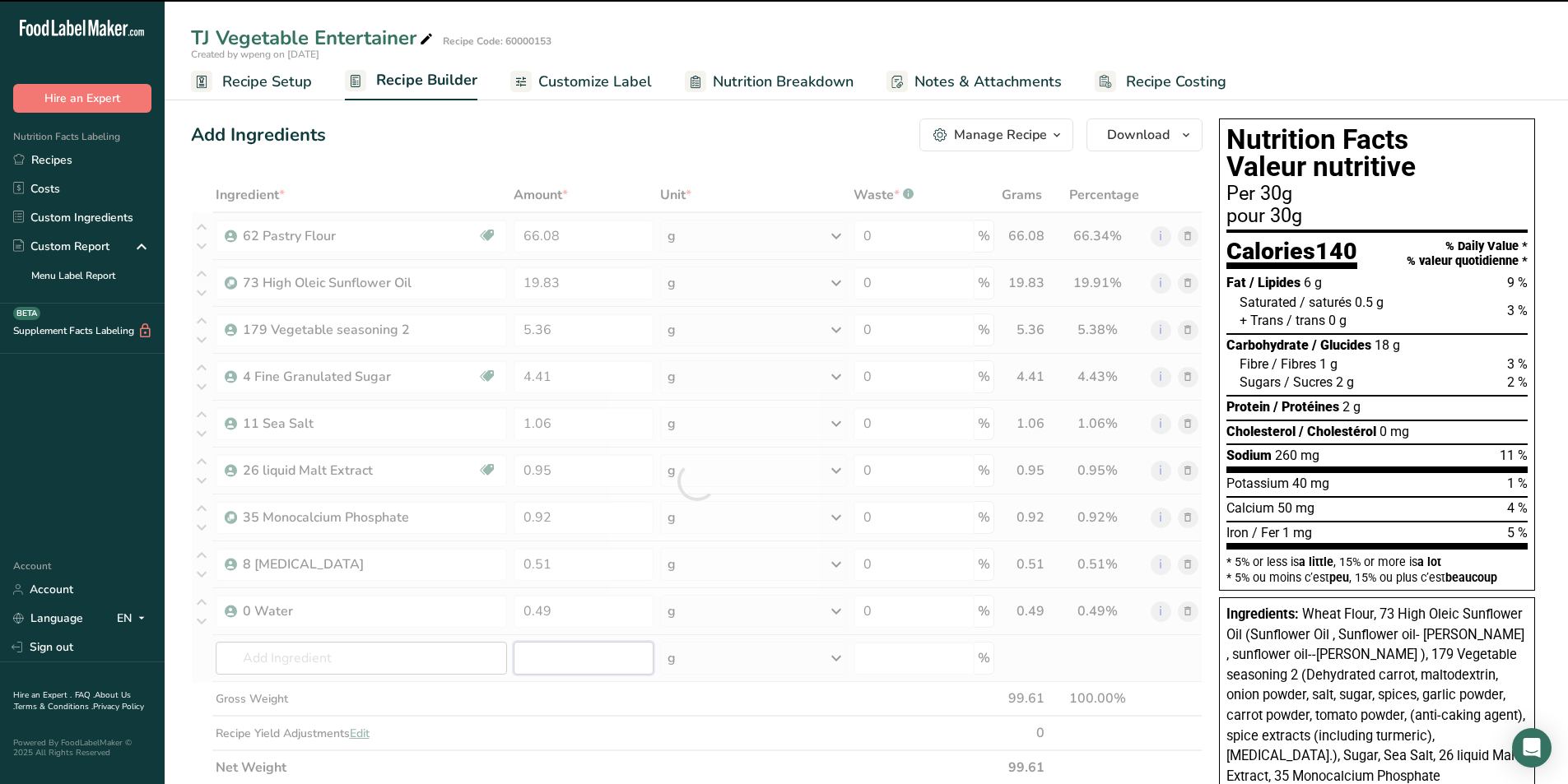 type on "0" 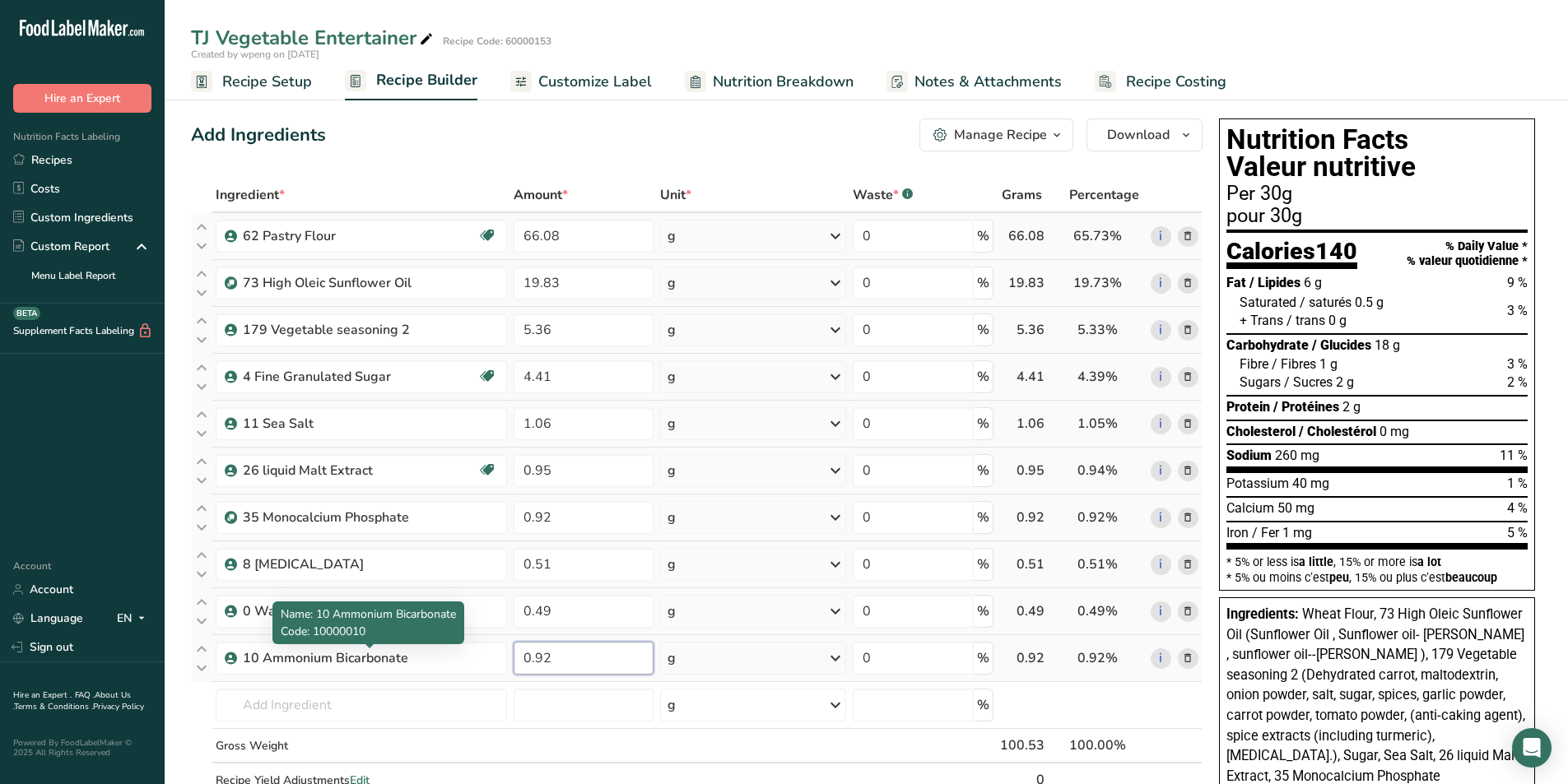 type on "0.92" 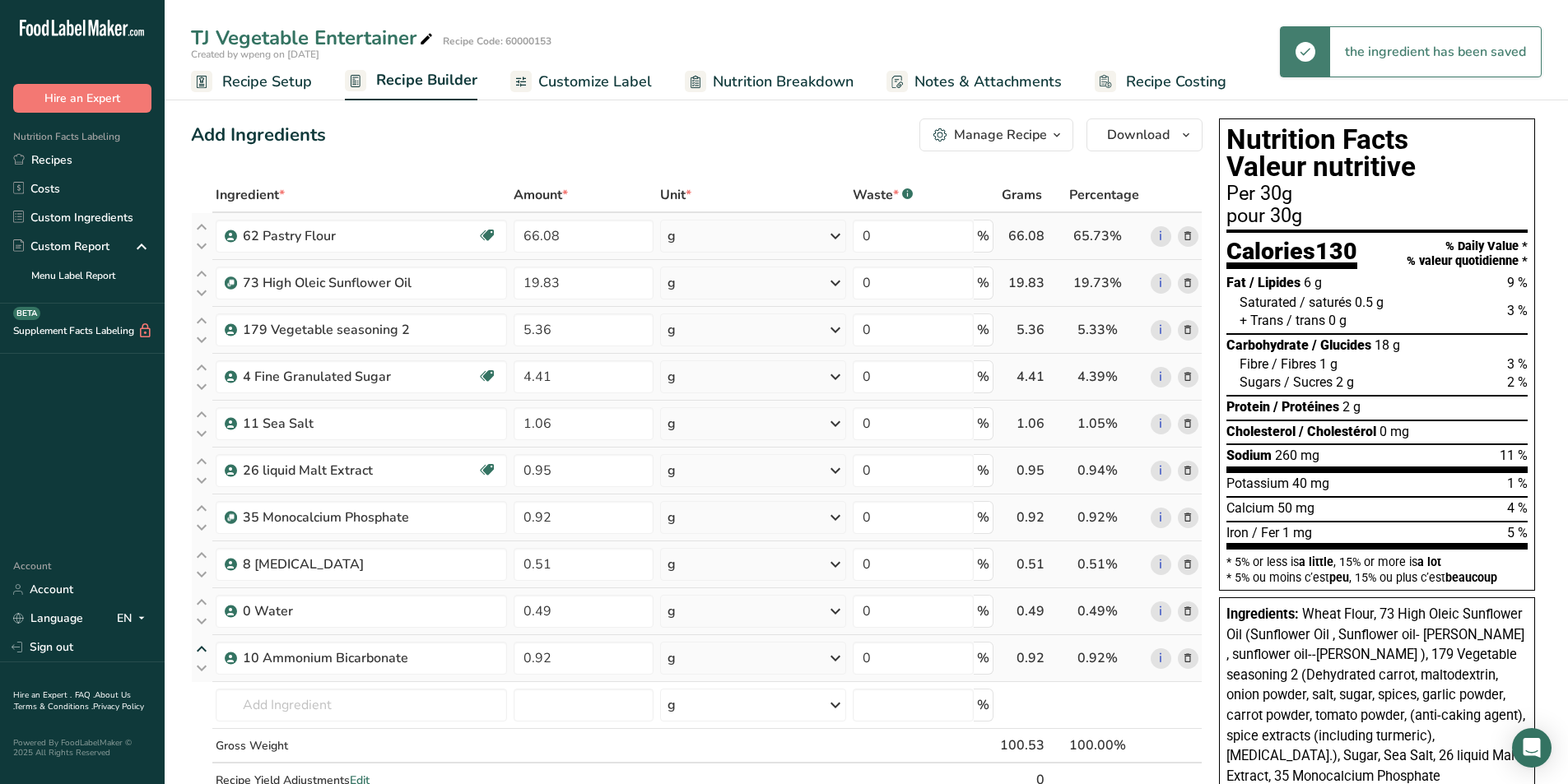 click at bounding box center [202, 649] 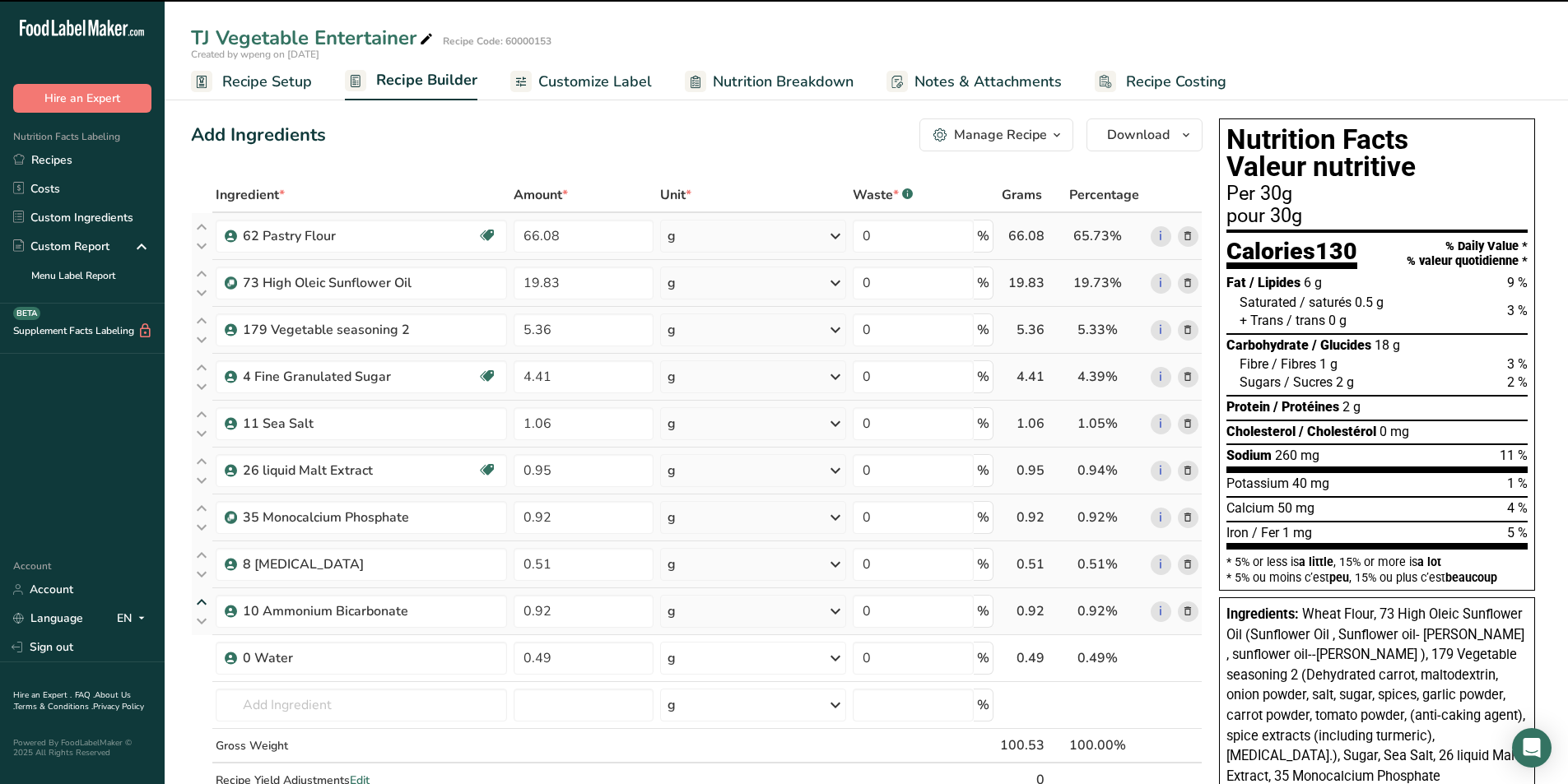 click at bounding box center (202, 602) 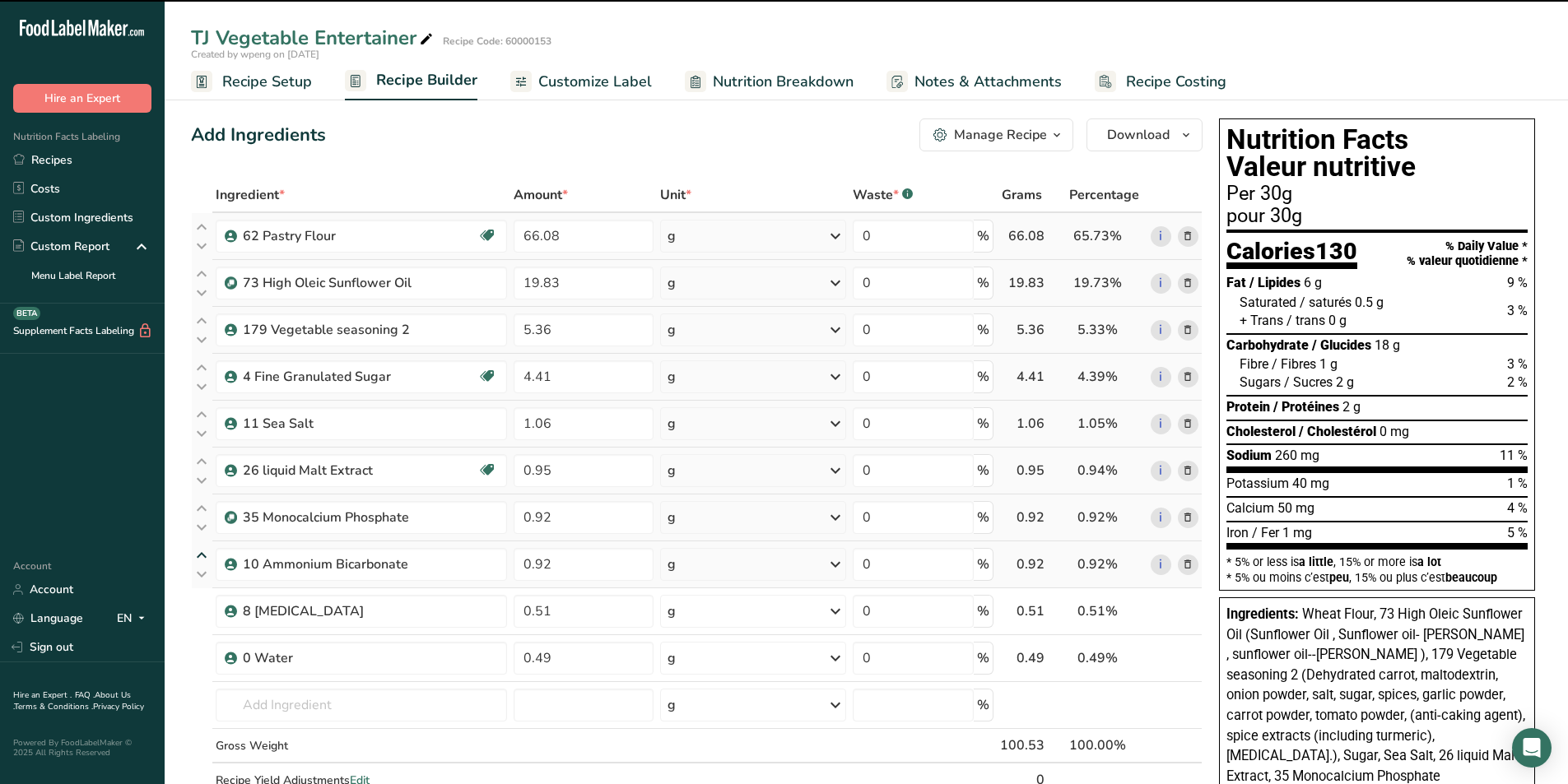 click at bounding box center [202, 555] 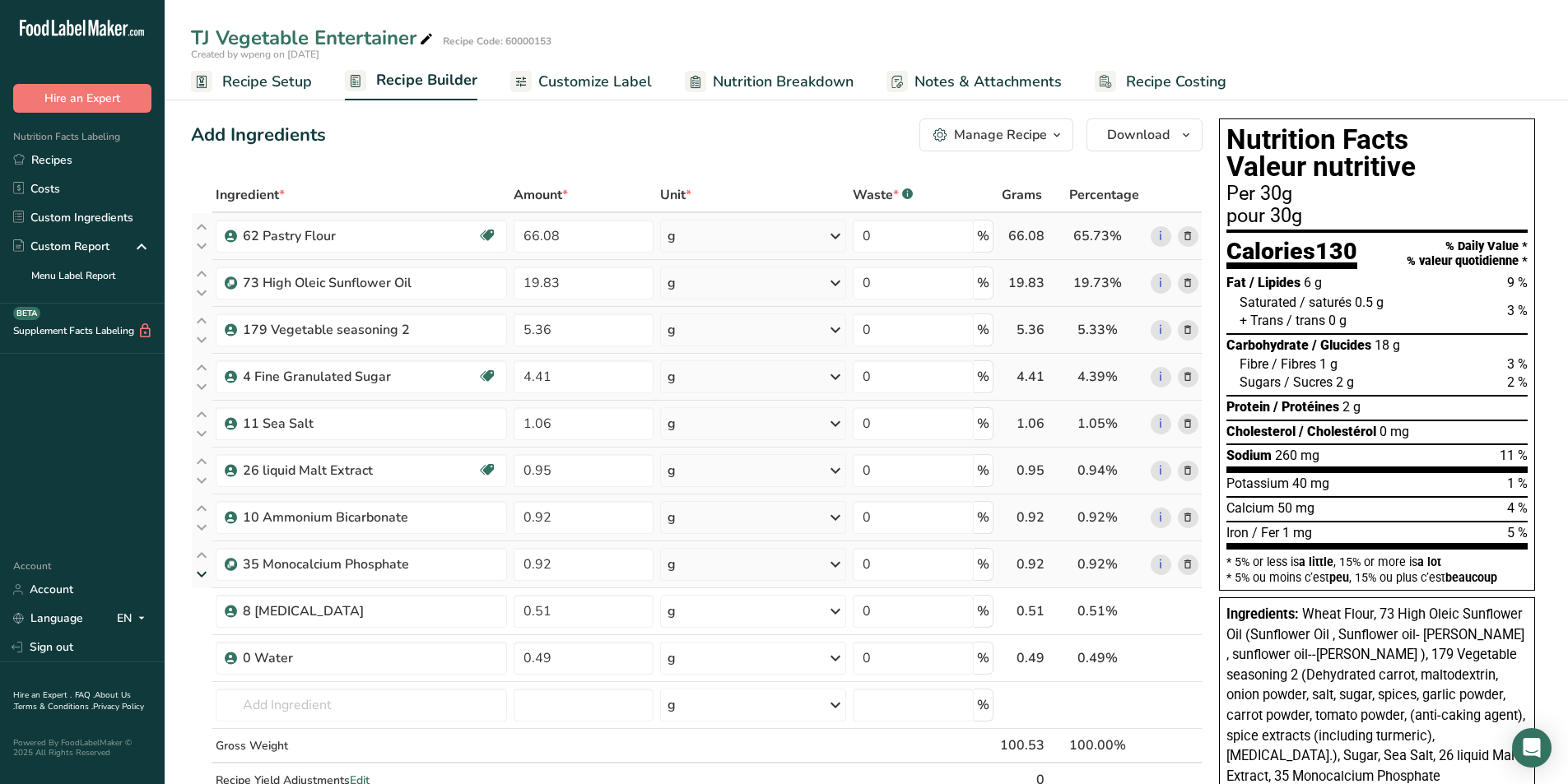 click at bounding box center [202, 574] 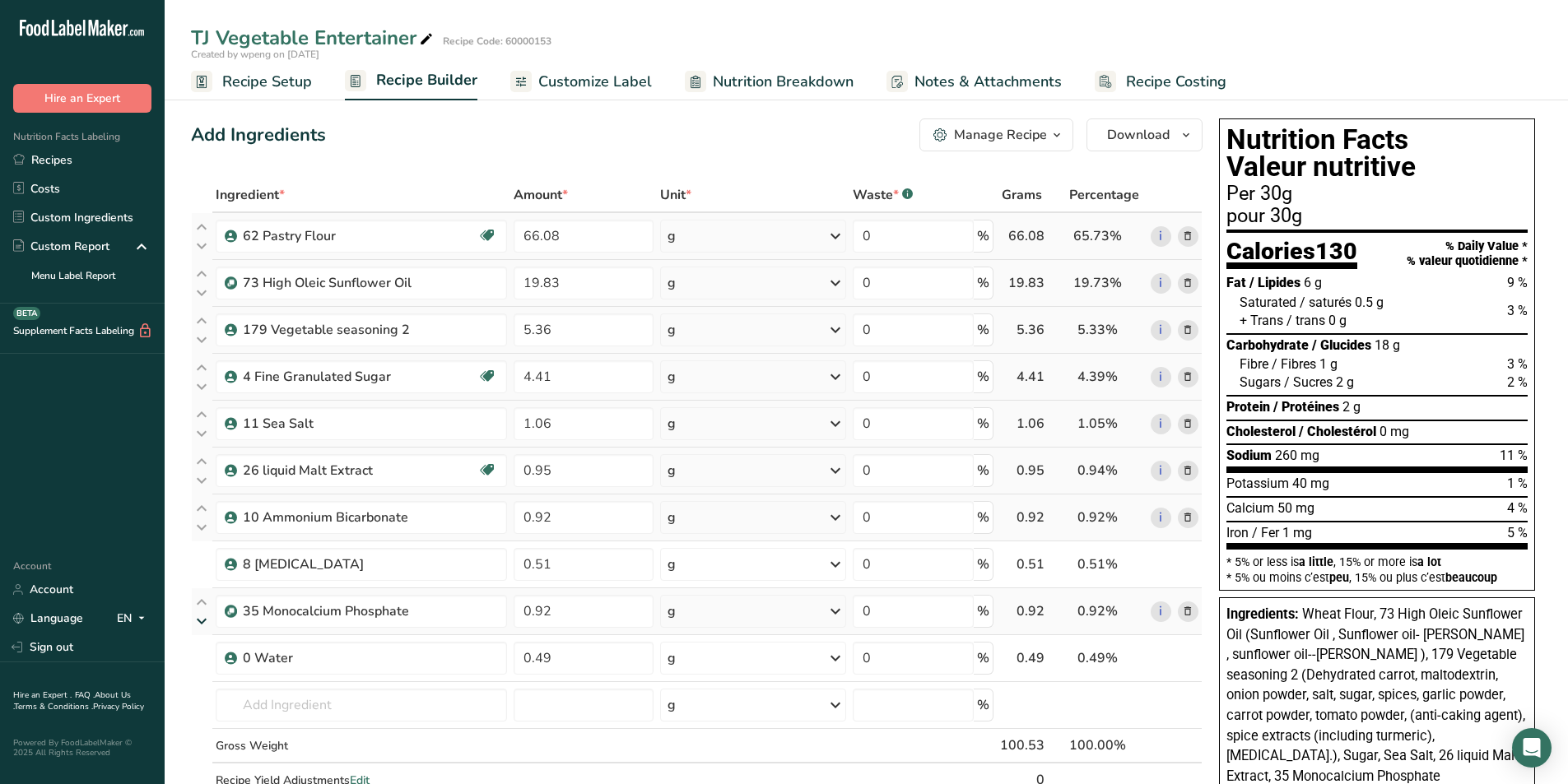 click at bounding box center (202, 621) 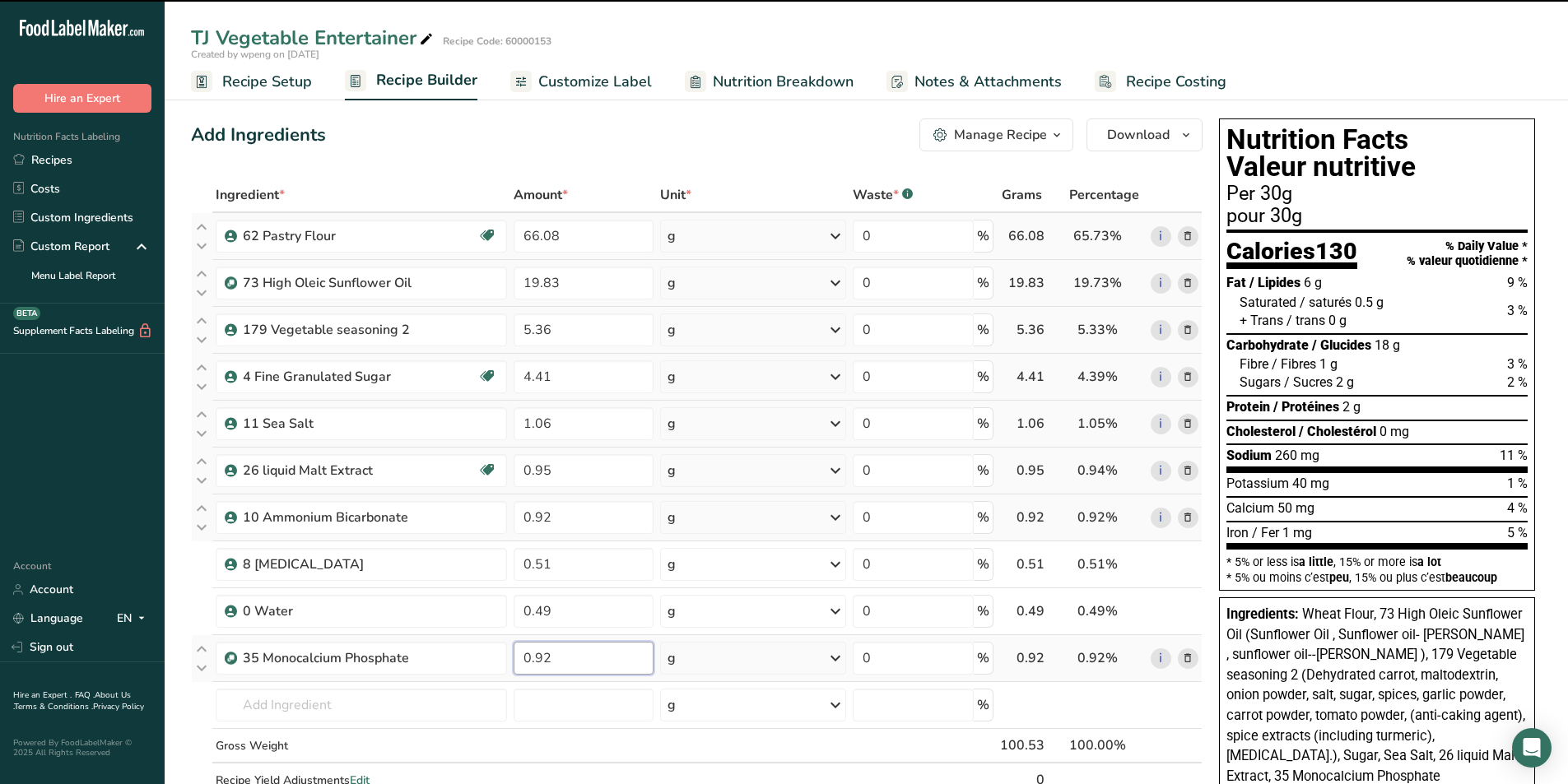 click on "0.92" at bounding box center (584, 658) 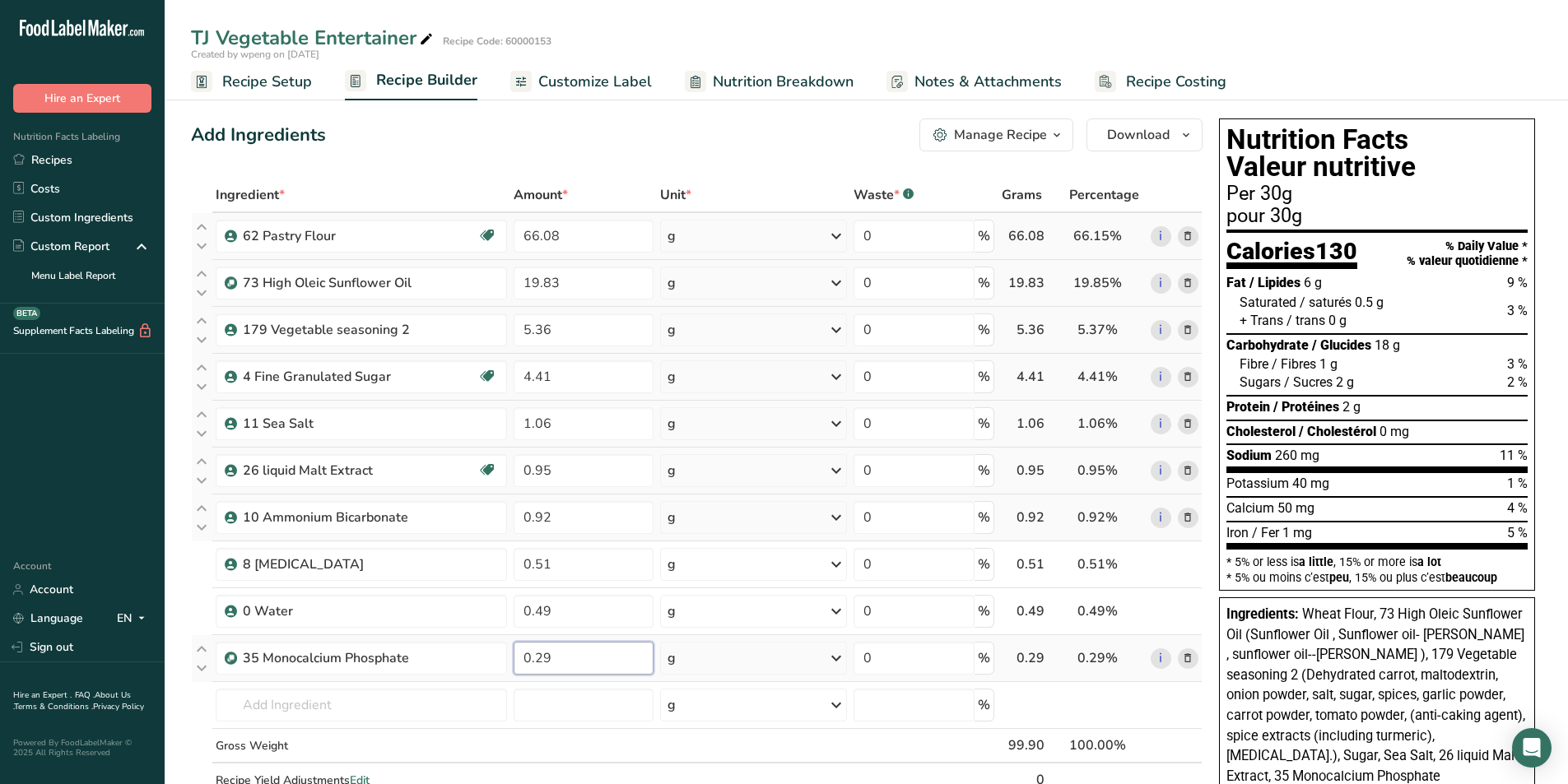 type on "0.29" 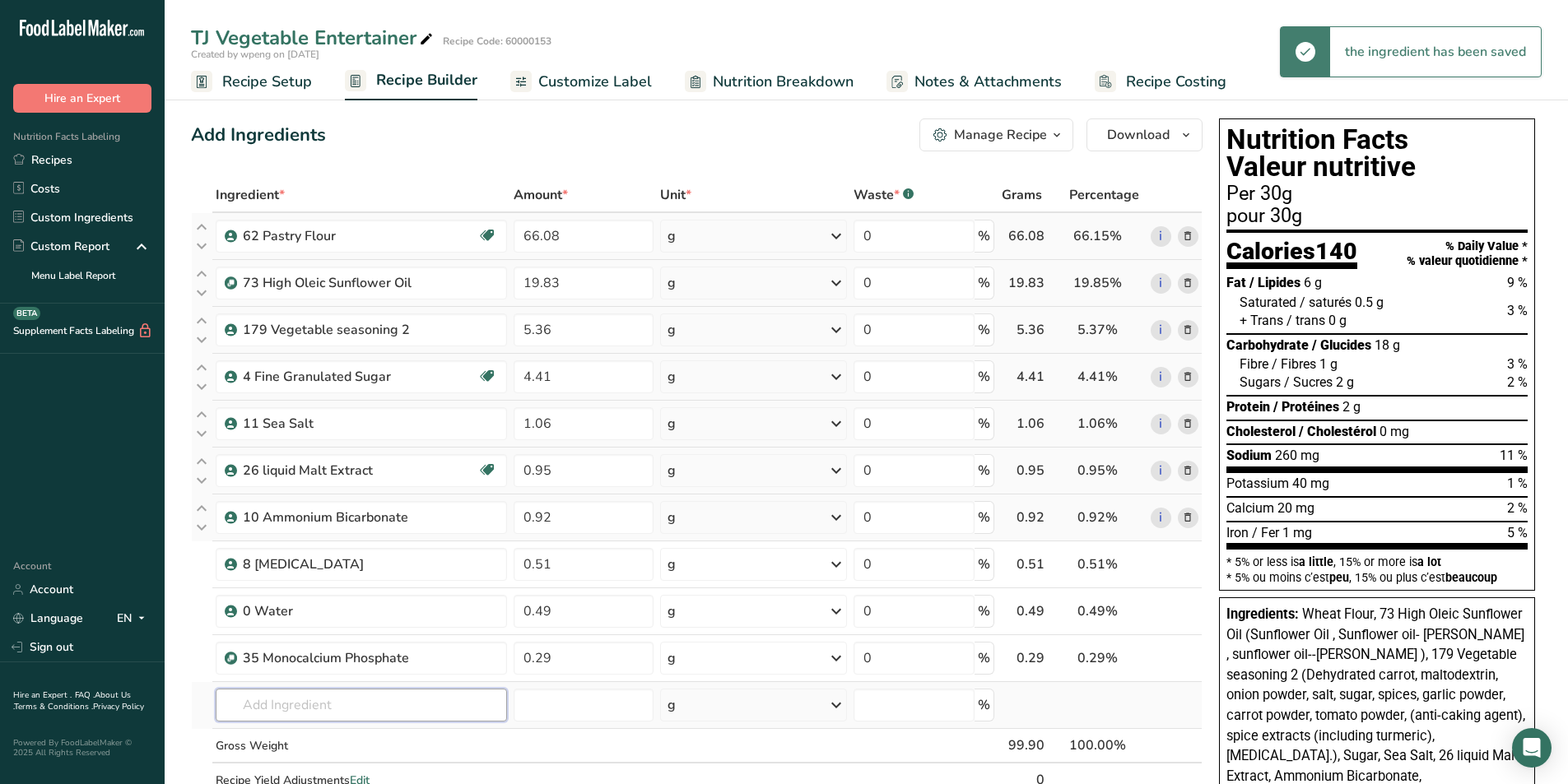 click at bounding box center [361, 705] 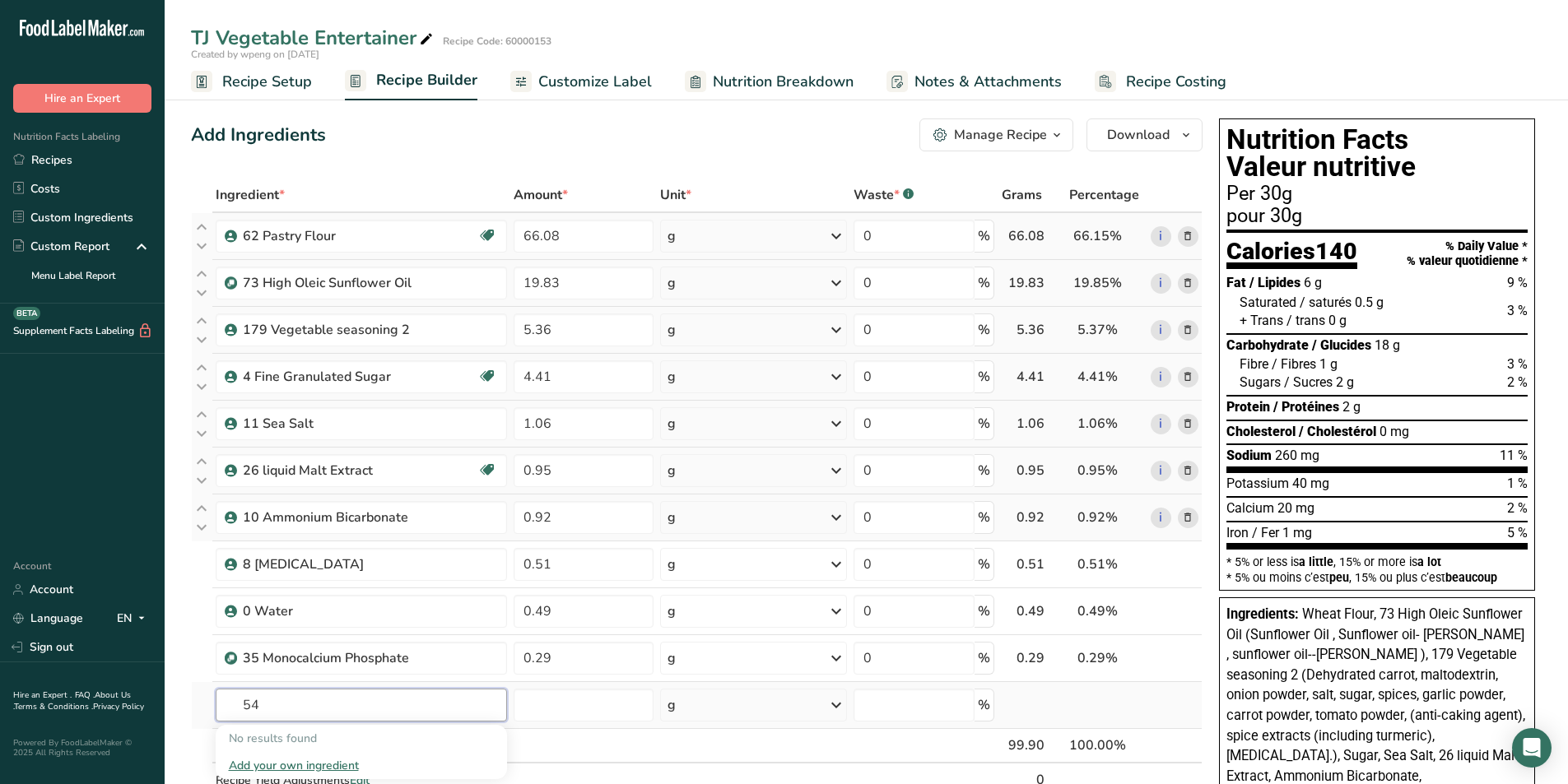 type on "5" 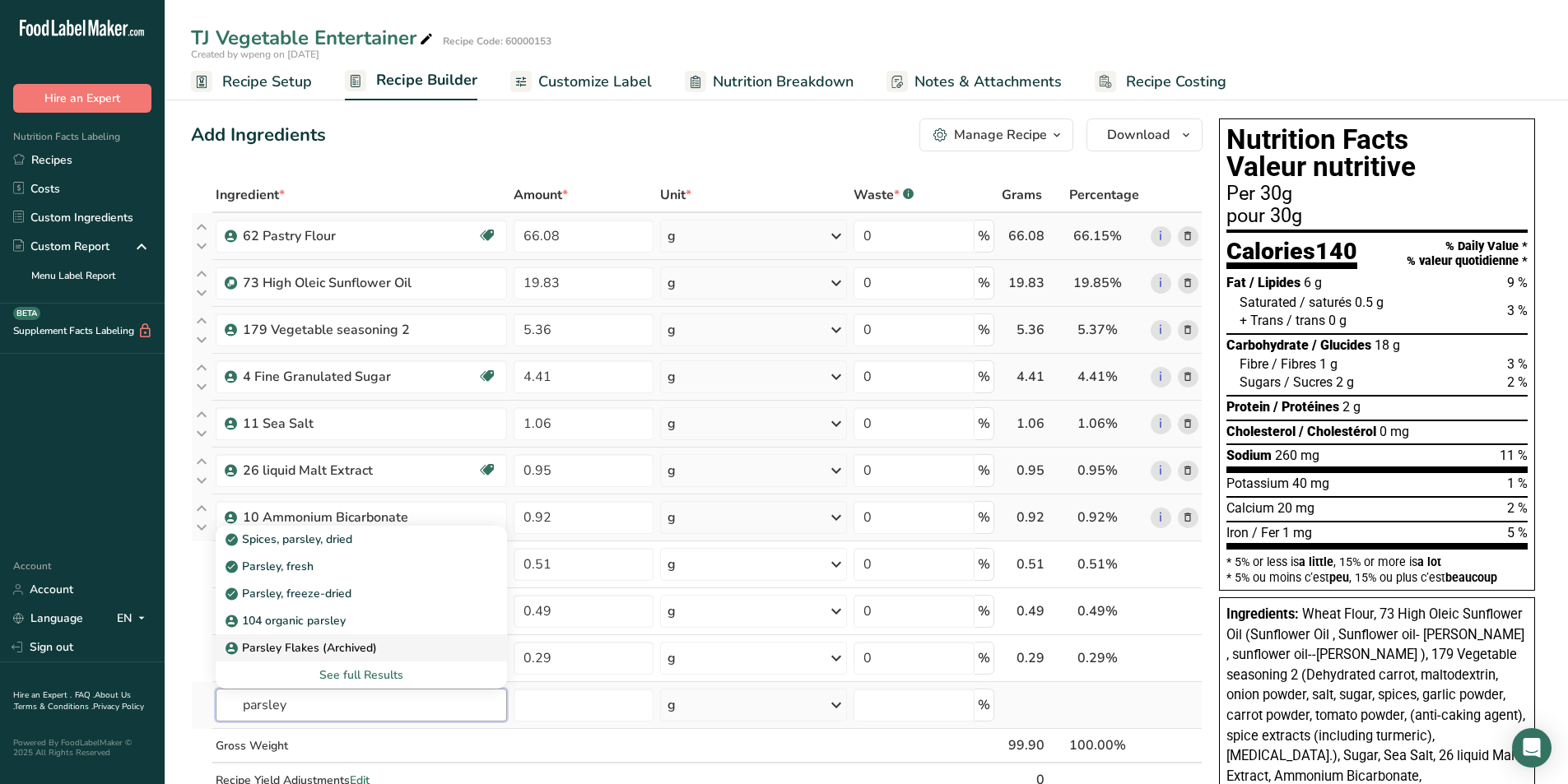 type on "parsley" 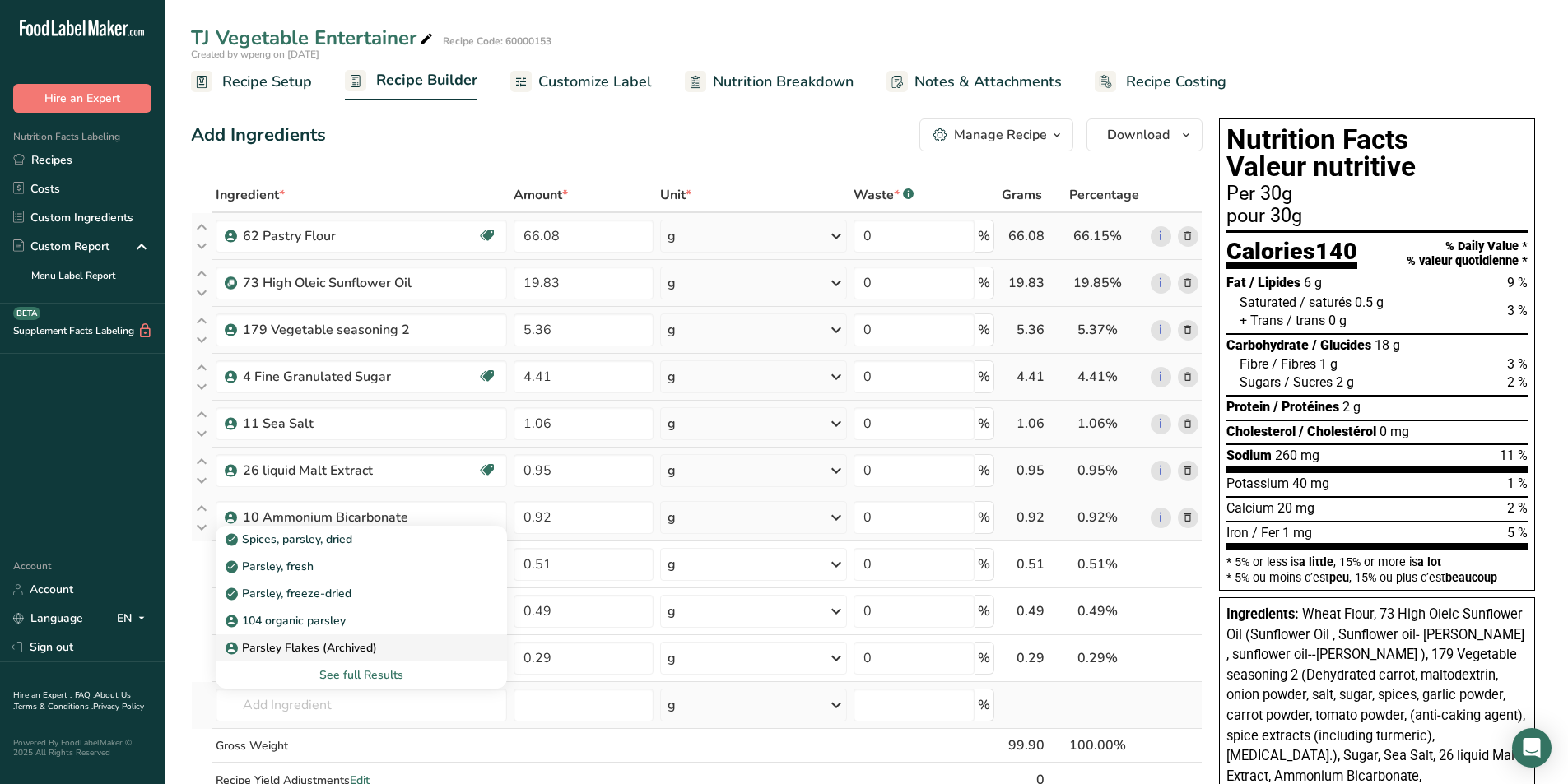 click on "Parsley Flakes (Archived)" at bounding box center (348, 647) 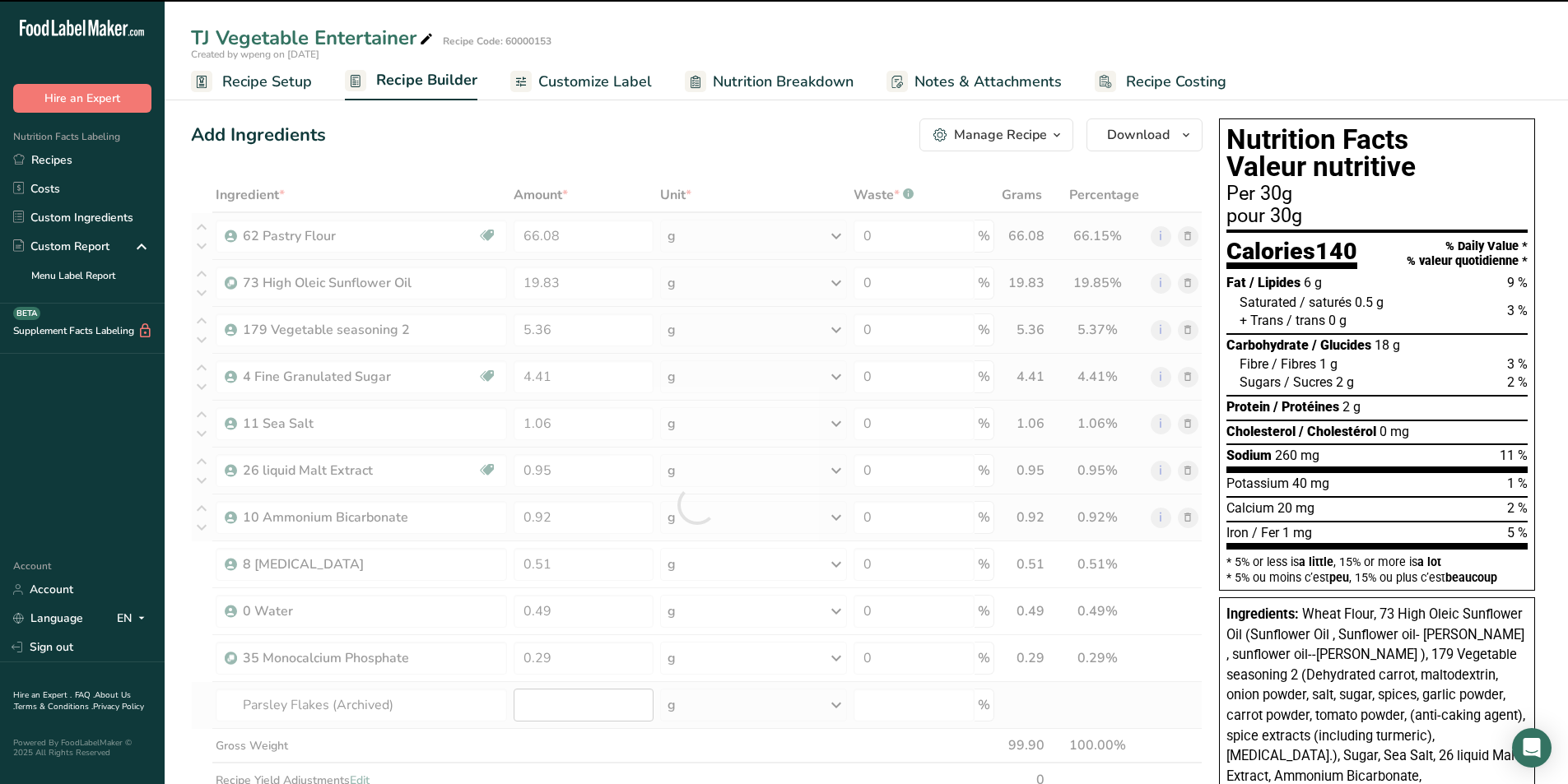 type on "0" 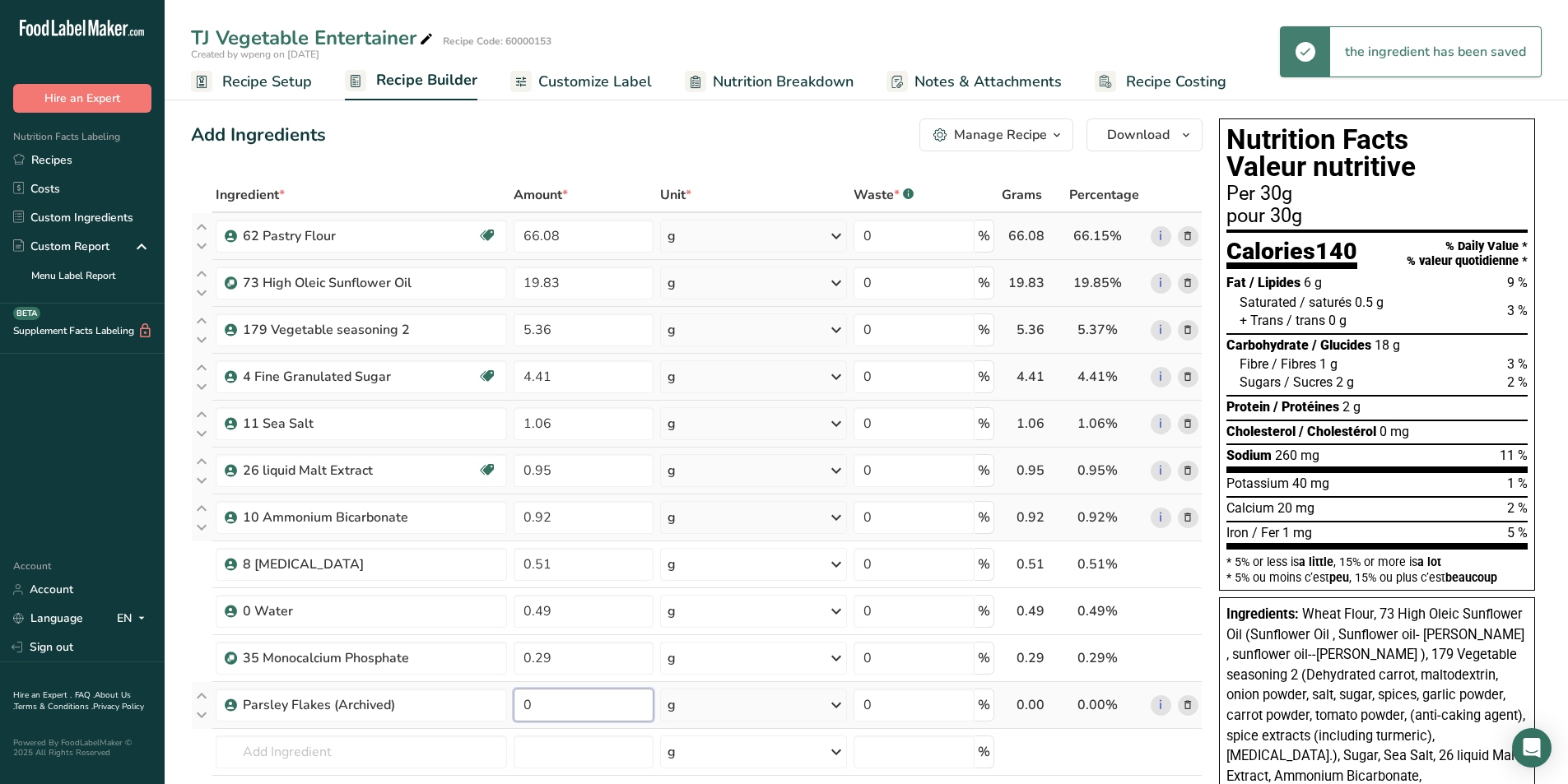 click on "0" at bounding box center [584, 705] 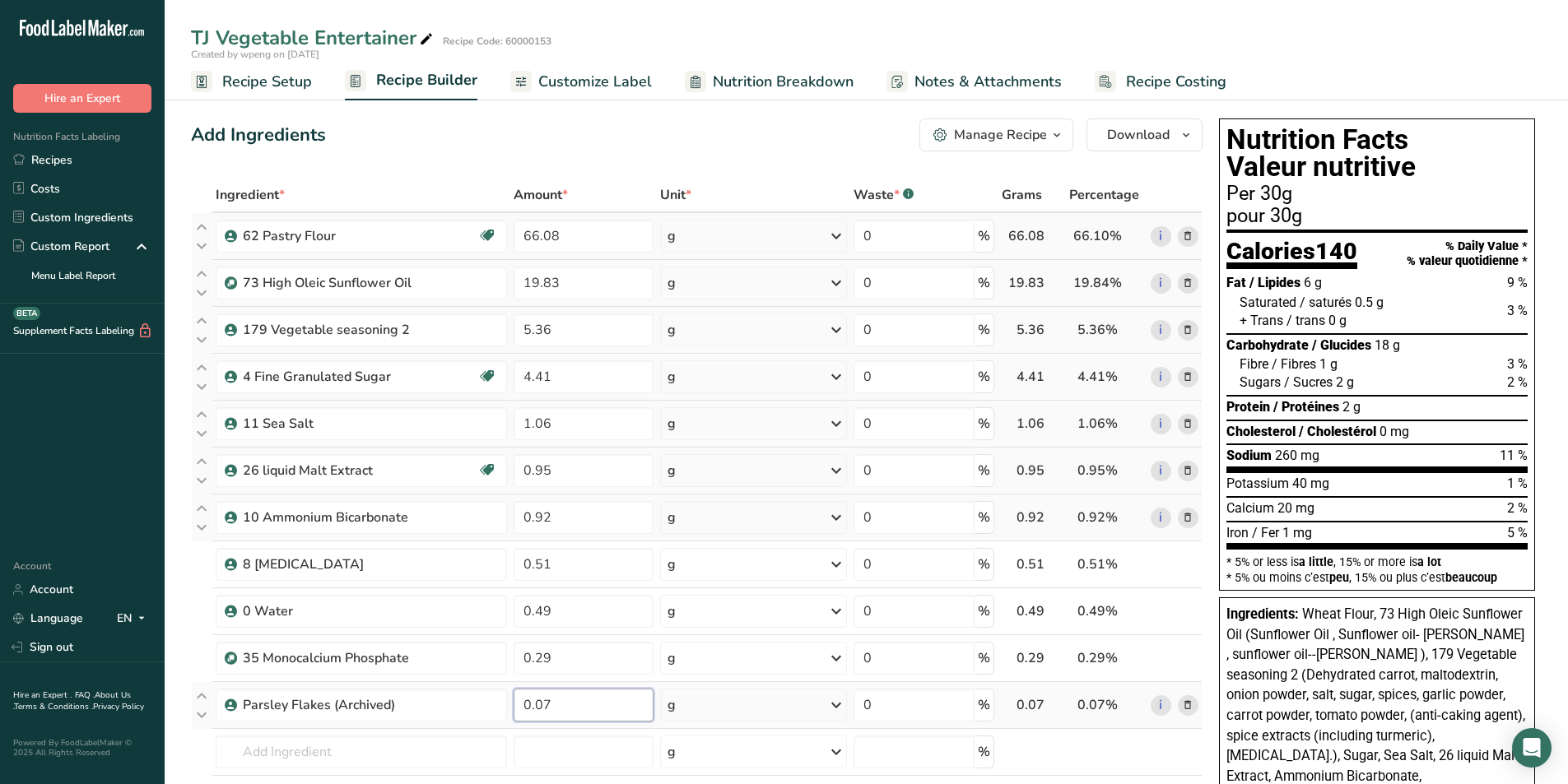 type on "0.07" 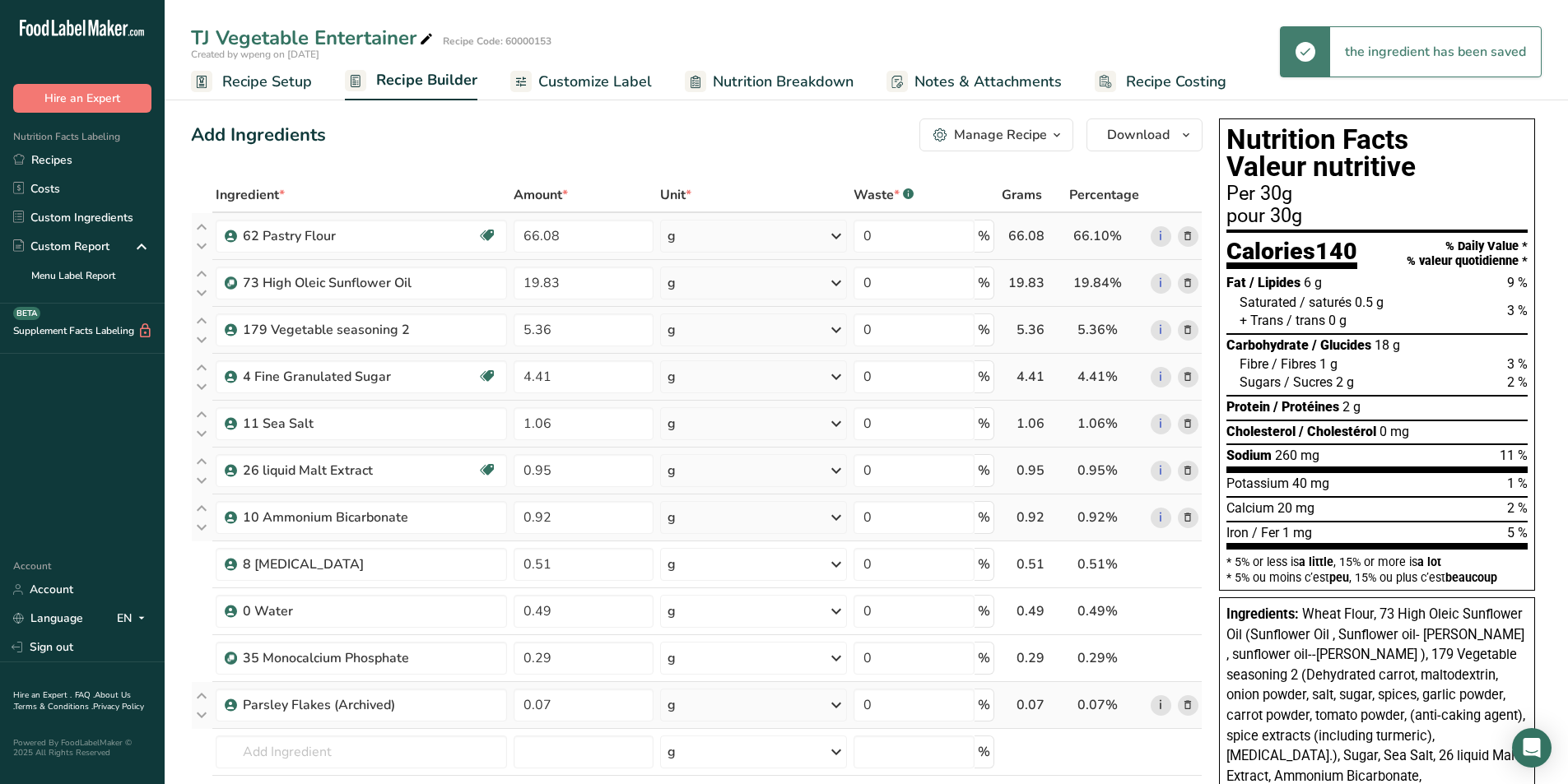 click on "i" at bounding box center [1161, 705] 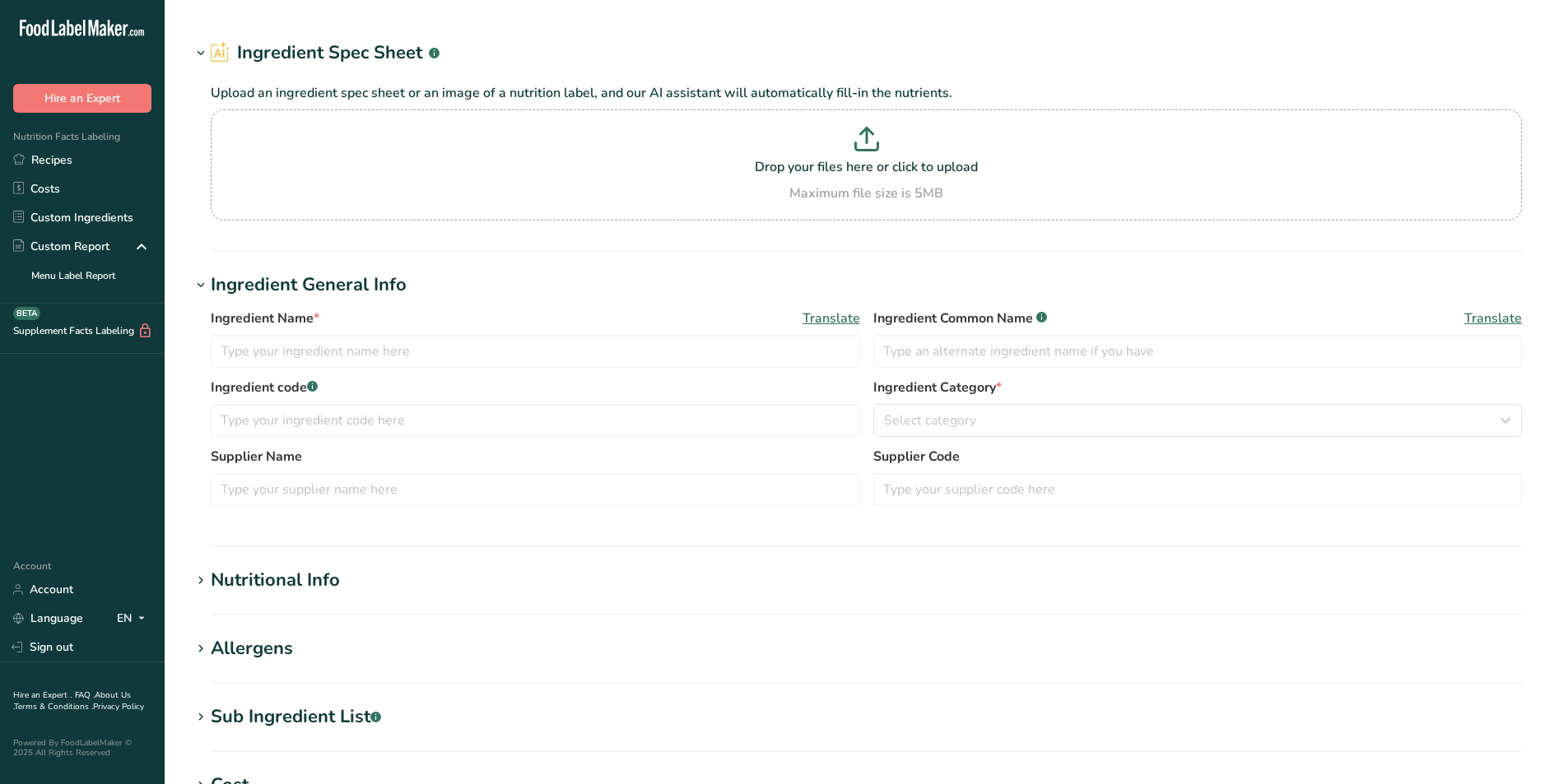 scroll, scrollTop: 0, scrollLeft: 0, axis: both 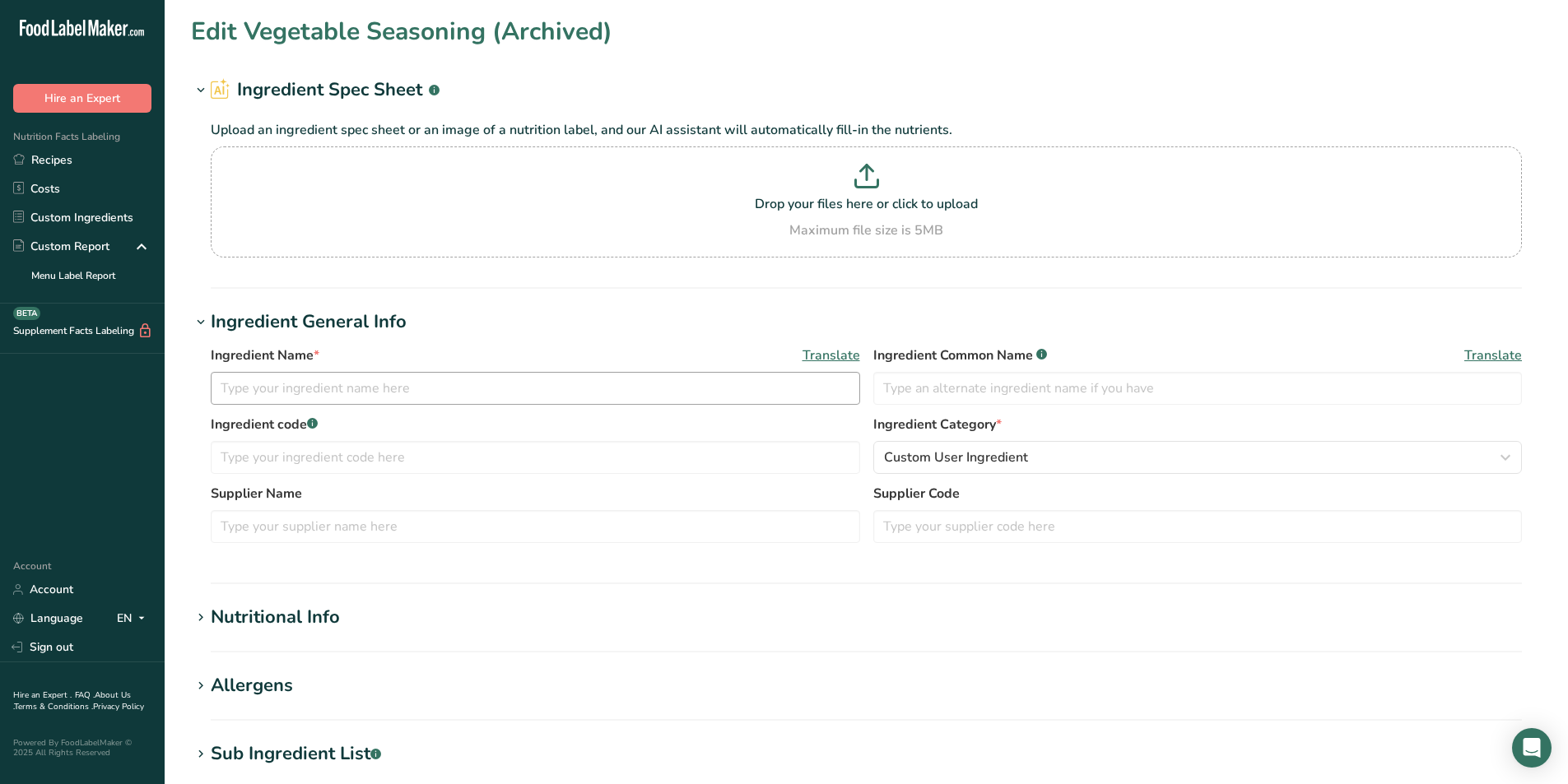 type on "Vegetable Seasoning (Archived)" 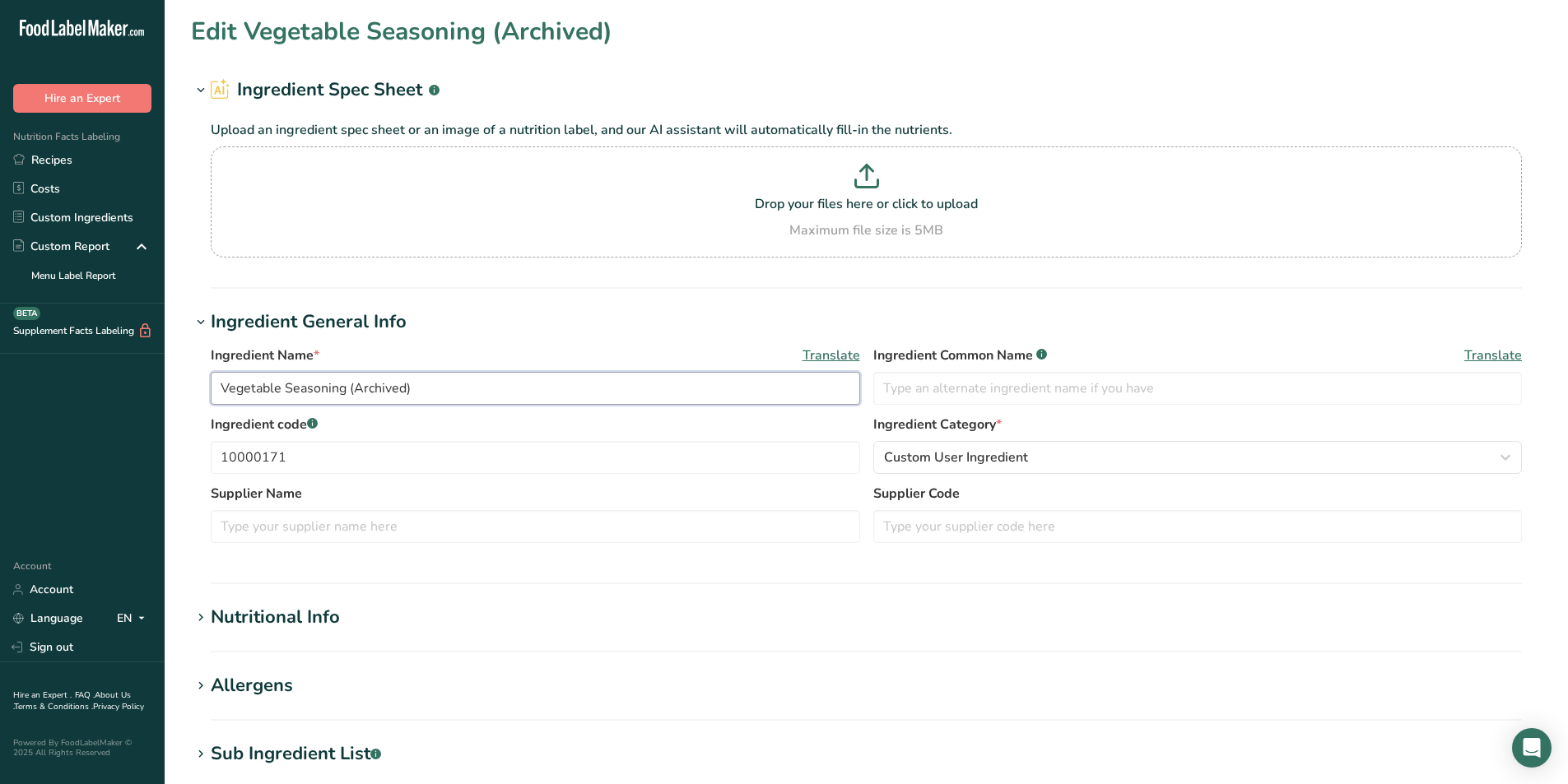 click on "Vegetable Seasoning (Archived)" at bounding box center [535, 388] 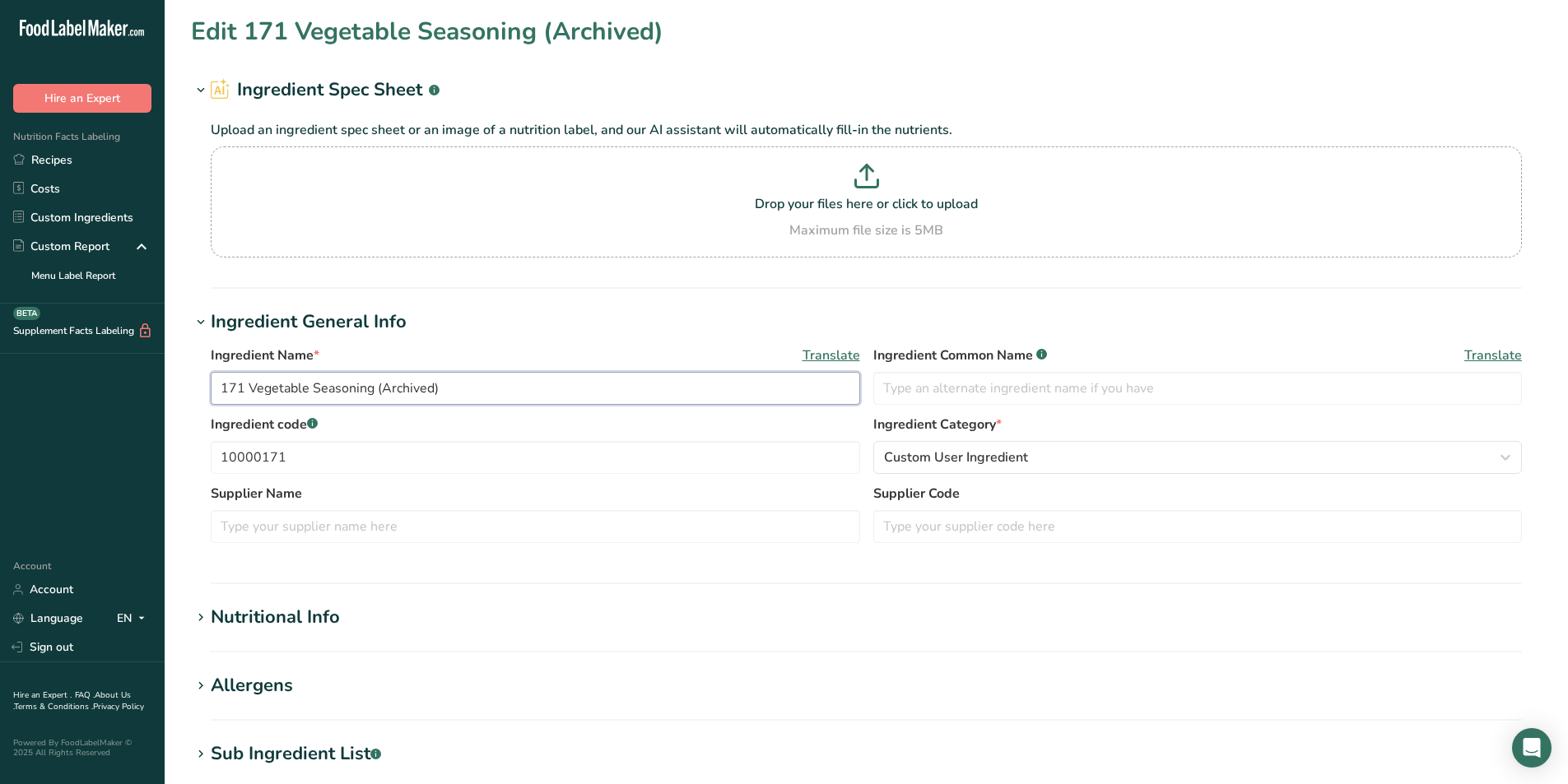 click on "171 Vegetable Seasoning (Archived)" at bounding box center [535, 388] 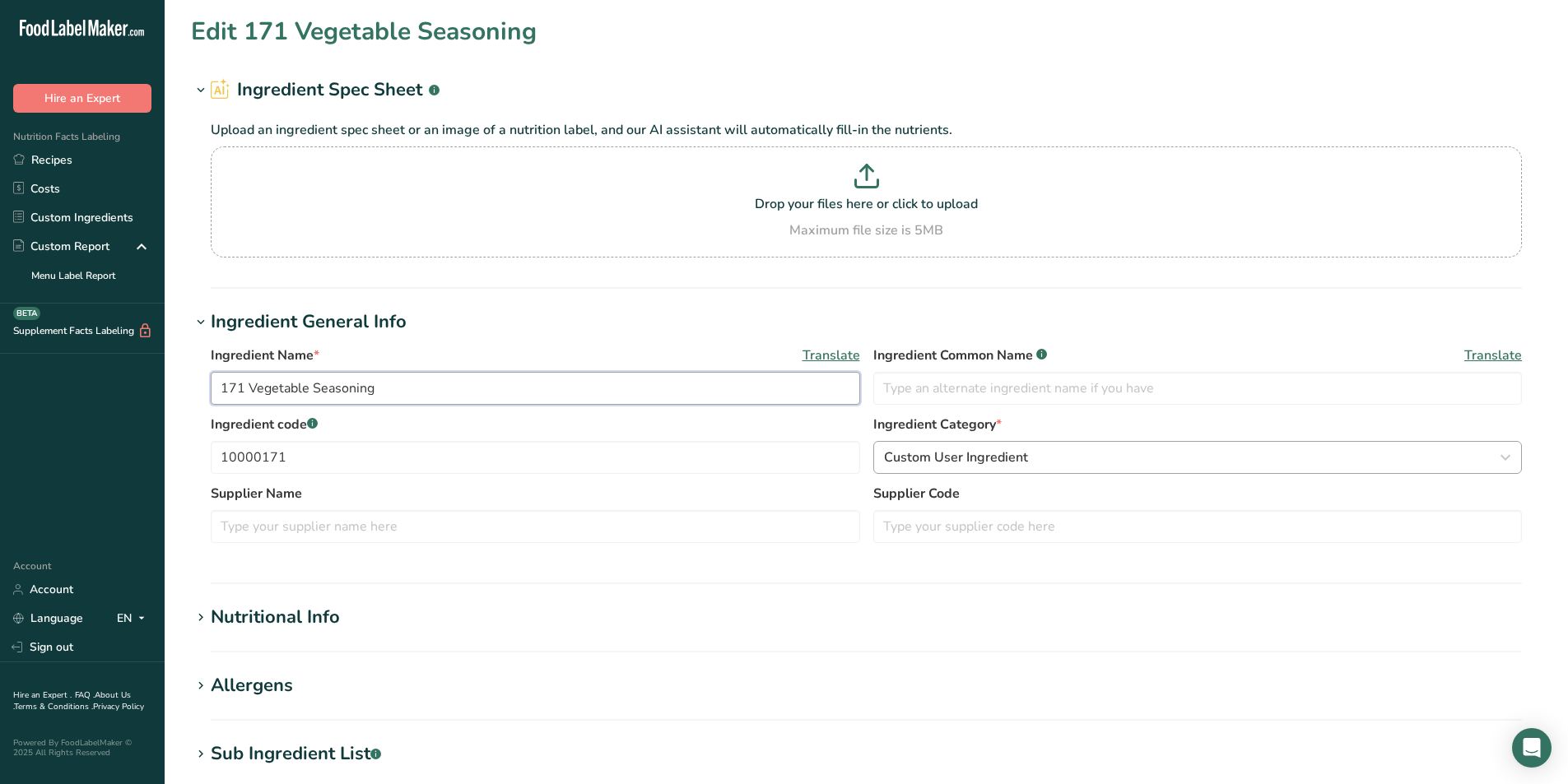 type on "171 Vegetable Seasoning" 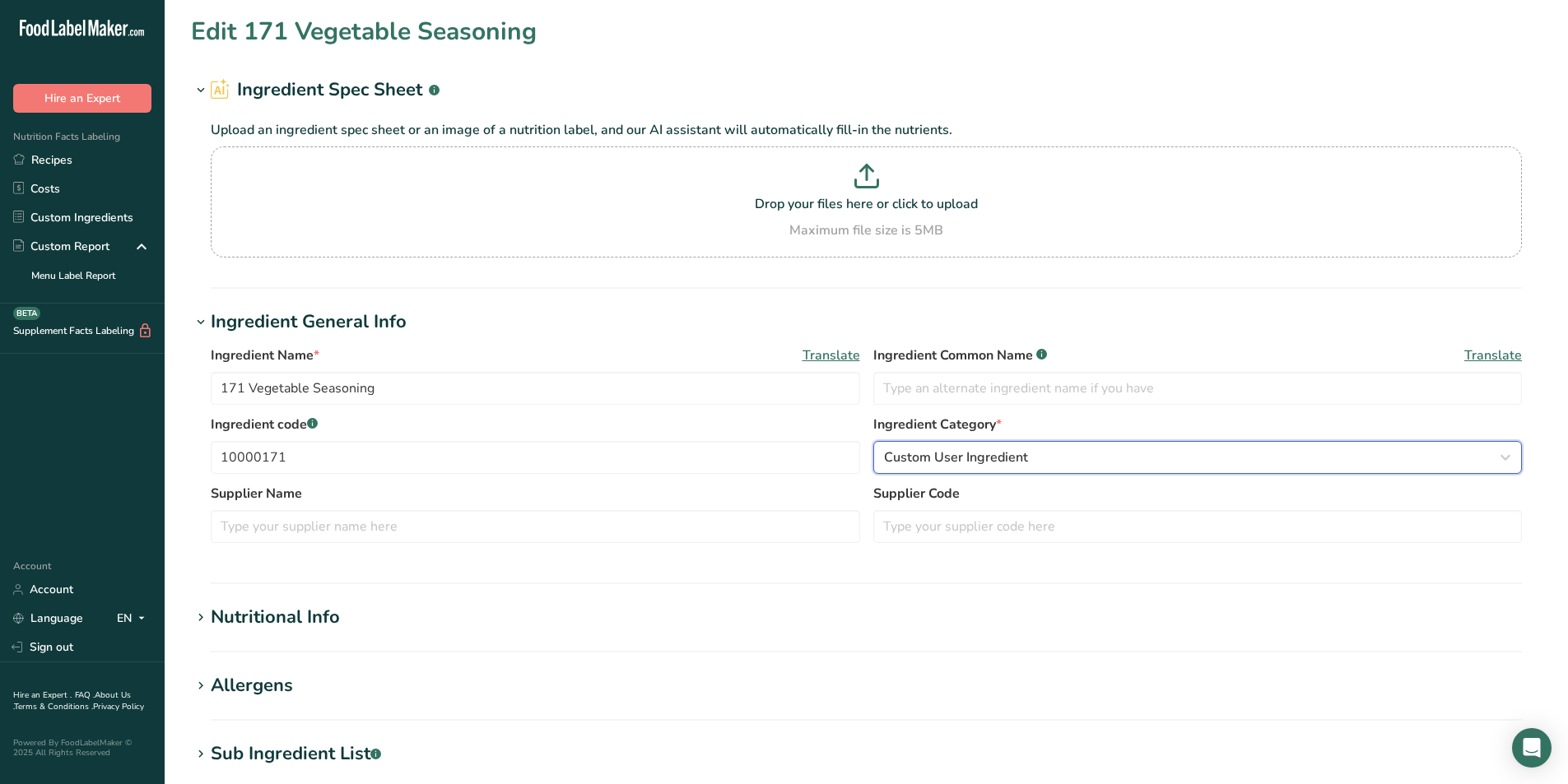 click on "Custom User Ingredient" at bounding box center [1193, 457] 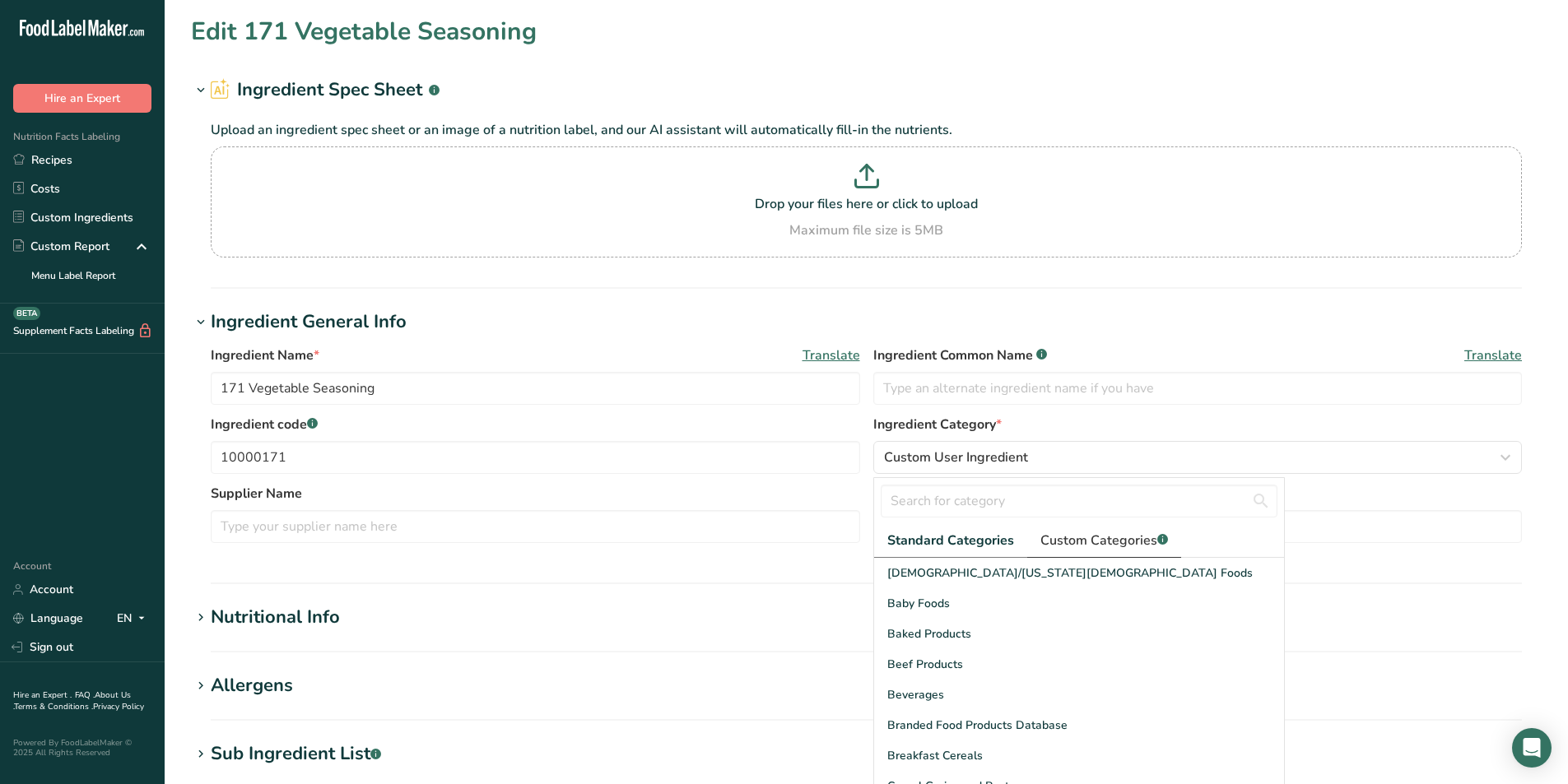 click on "Custom Categories
.a-a{fill:#347362;}.b-a{fill:#fff;}" at bounding box center (1104, 540) 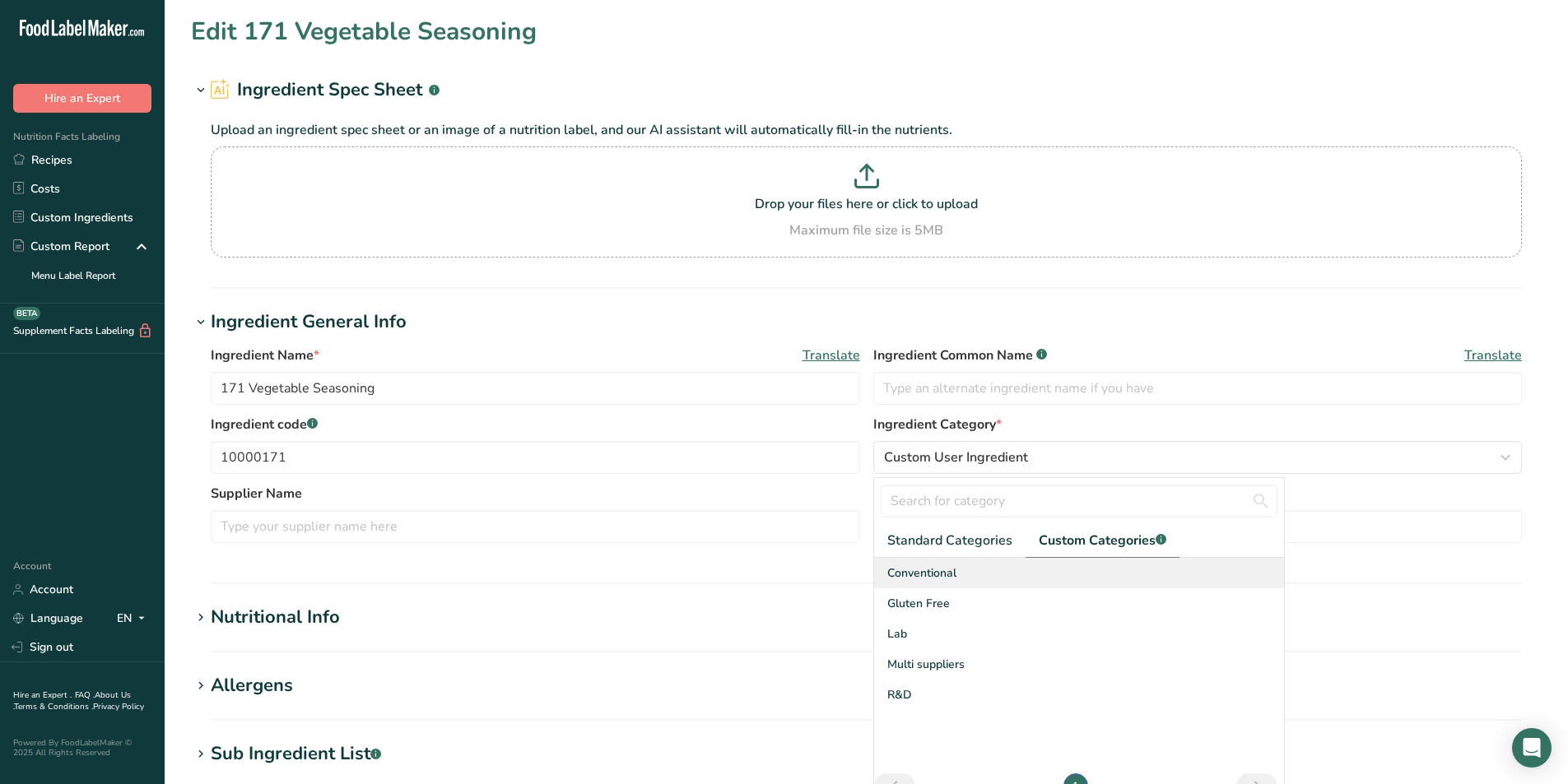 click on "Conventional" at bounding box center [922, 573] 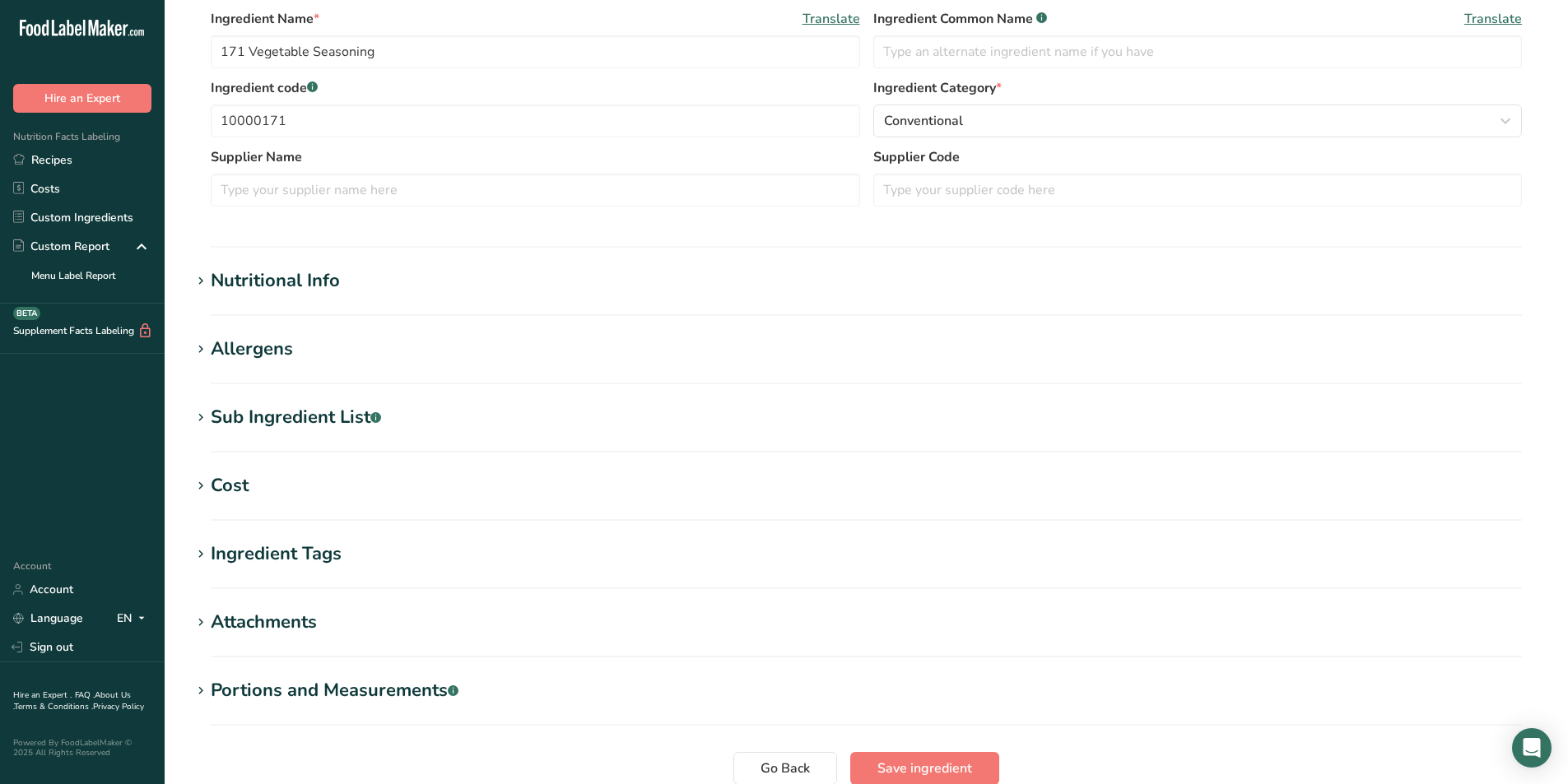 scroll, scrollTop: 477, scrollLeft: 0, axis: vertical 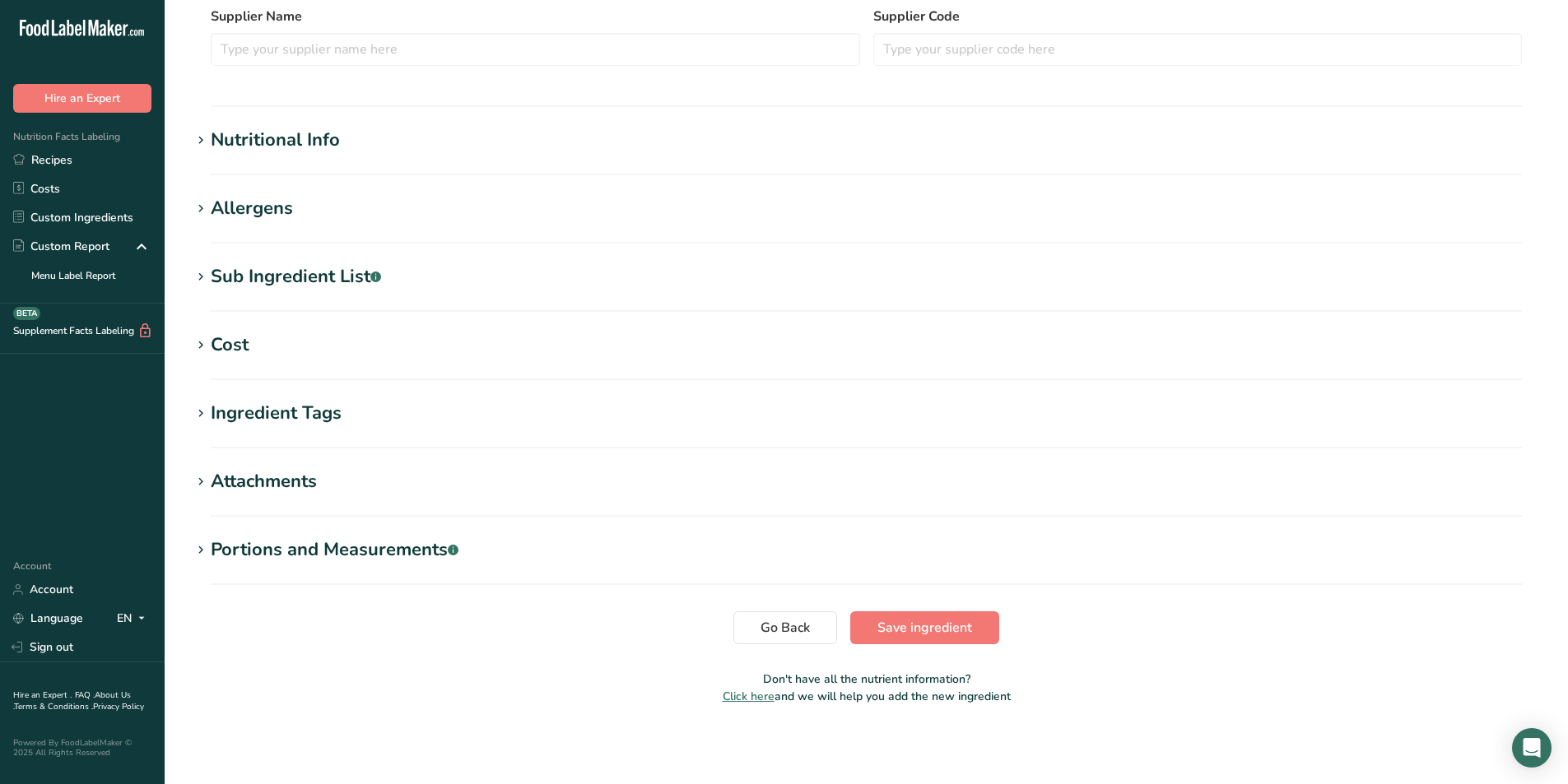 click on "Nutritional Info
Serving Size
.a-a{fill:#347362;}.b-a{fill:#fff;}
Add ingredient serving size *   100
g
kg
mg
mcg
lb
oz
l
mL
fl oz
tbsp
tsp
cup
qt
gallon
Required Components Vitamins Minerals Other Nutrients Amino Acid Profile
Calories
(kcal) *     315.31
Energy KJ
(kj) *     1319.257
Total Fat
(g) *     1.66 *     *" at bounding box center (866, 151) 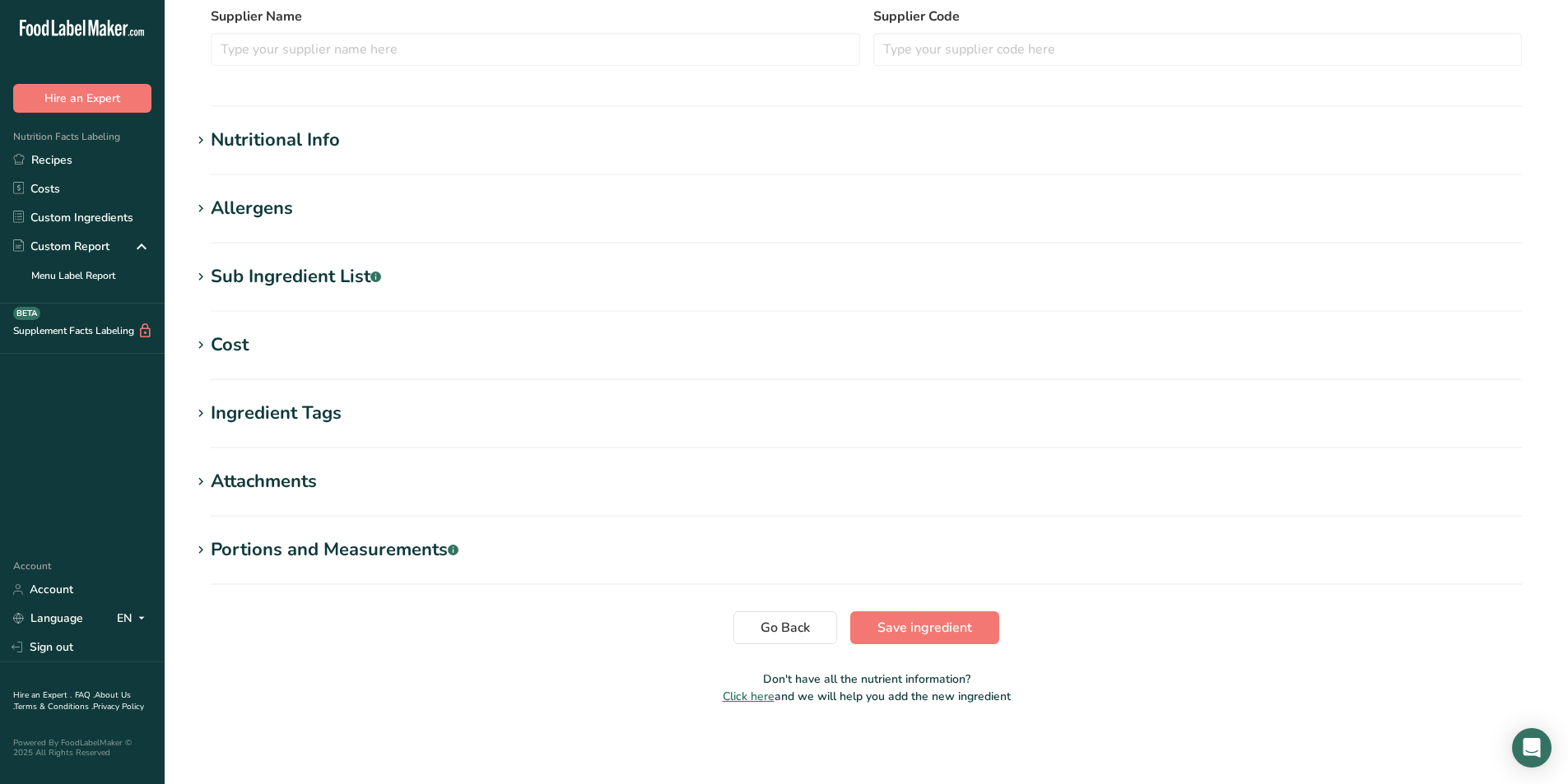 click on "Nutritional Info" at bounding box center [275, 140] 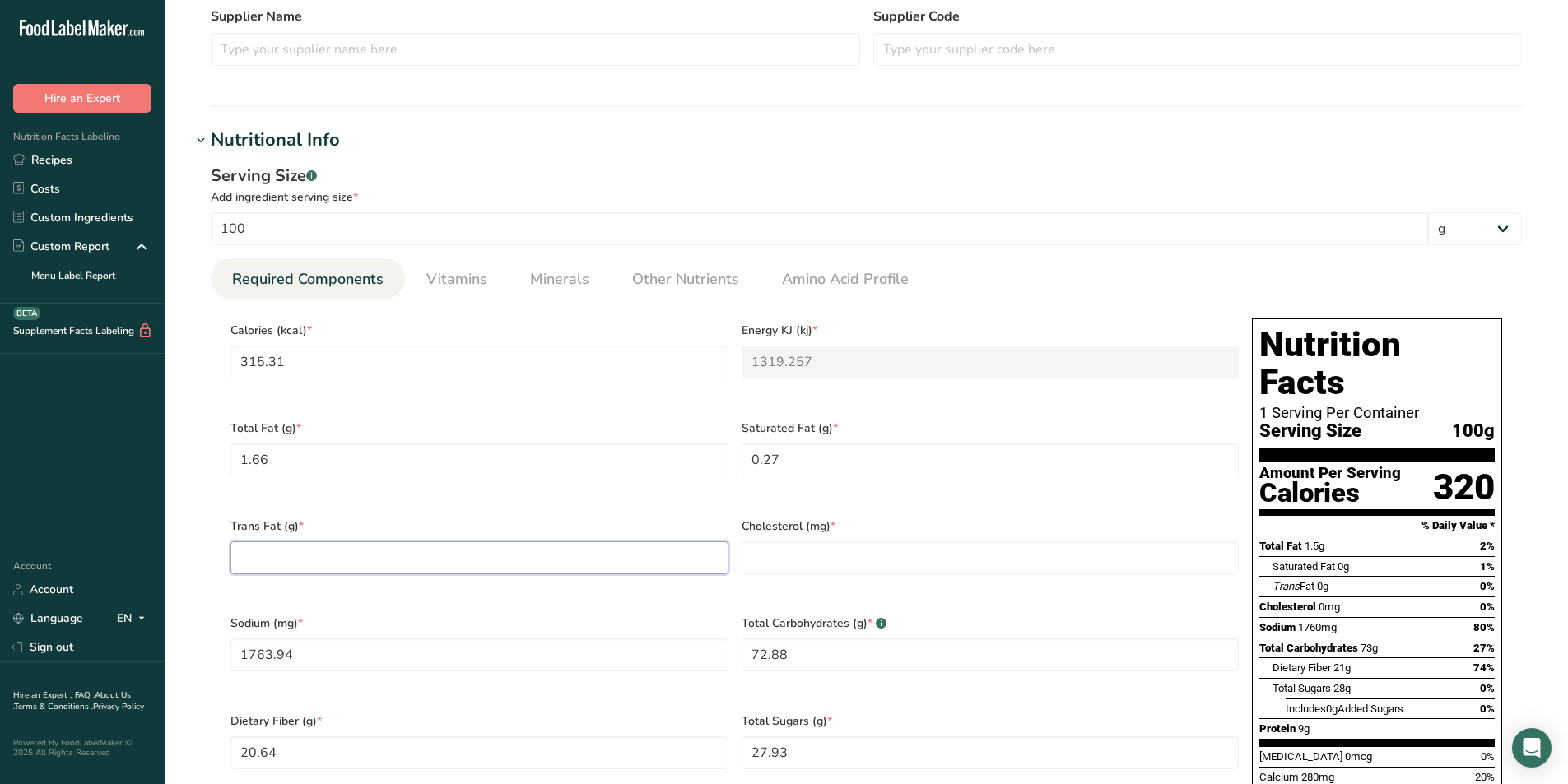 click at bounding box center (479, 558) 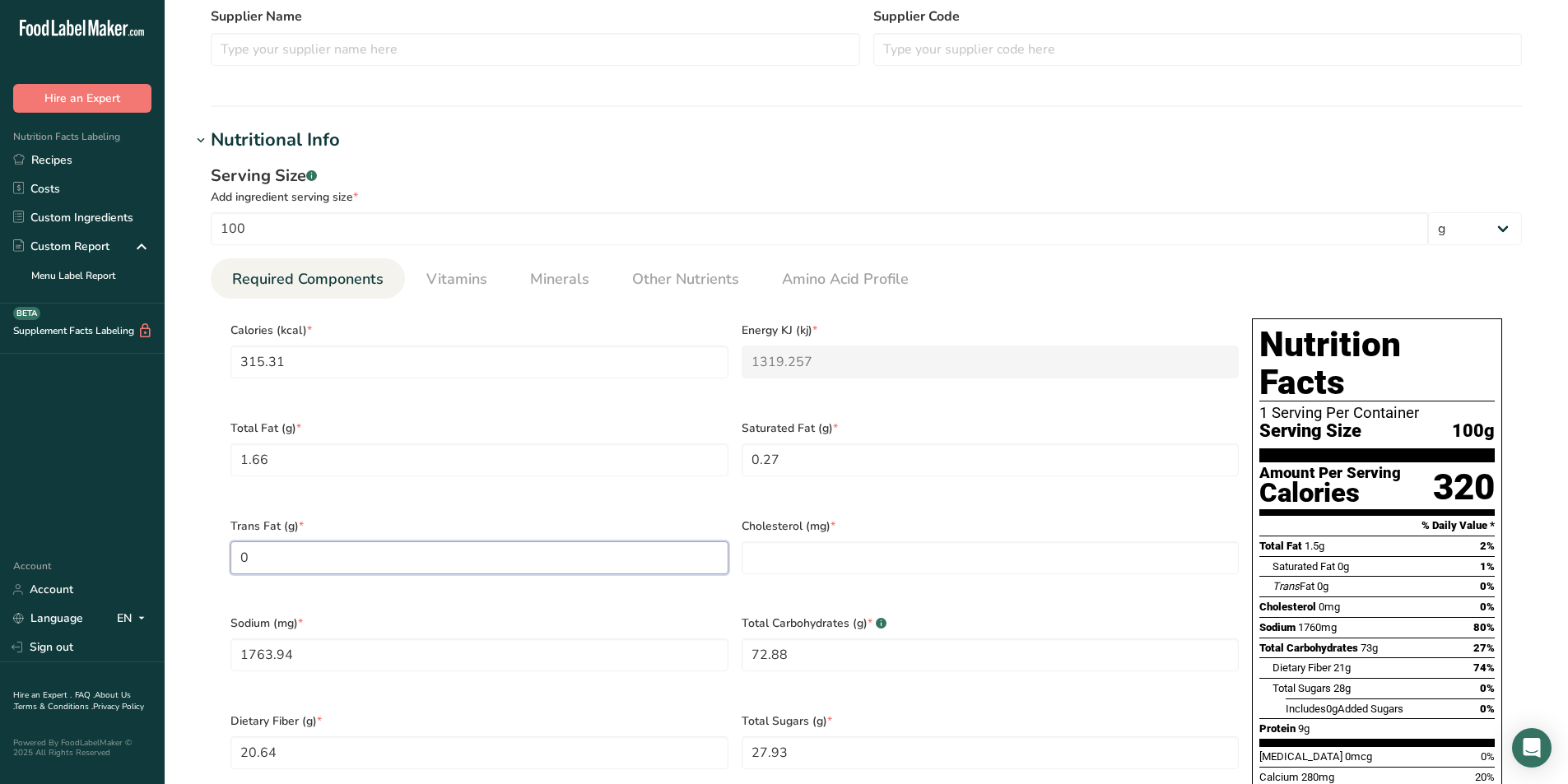 type on "0" 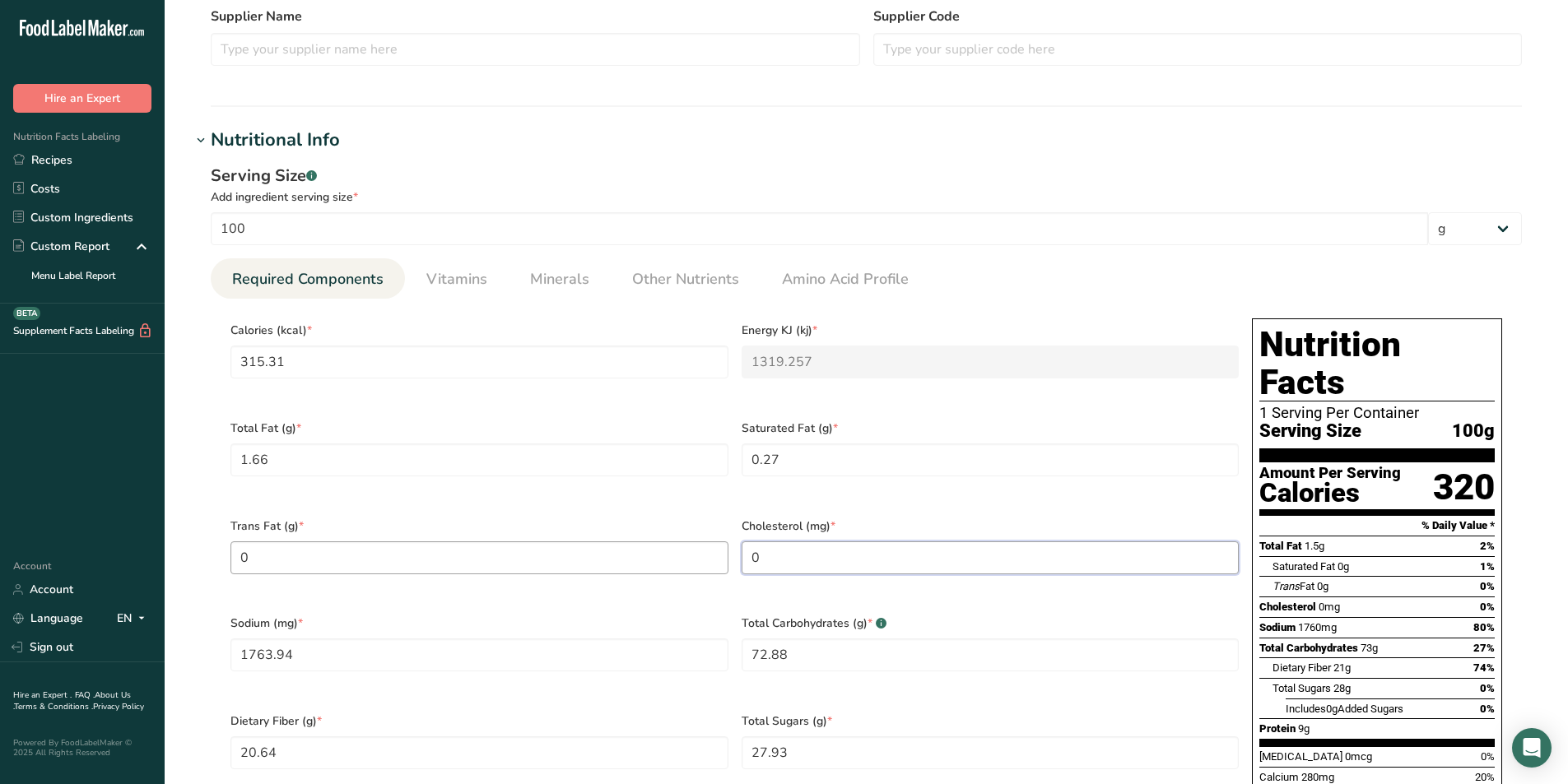 scroll, scrollTop: 888, scrollLeft: 0, axis: vertical 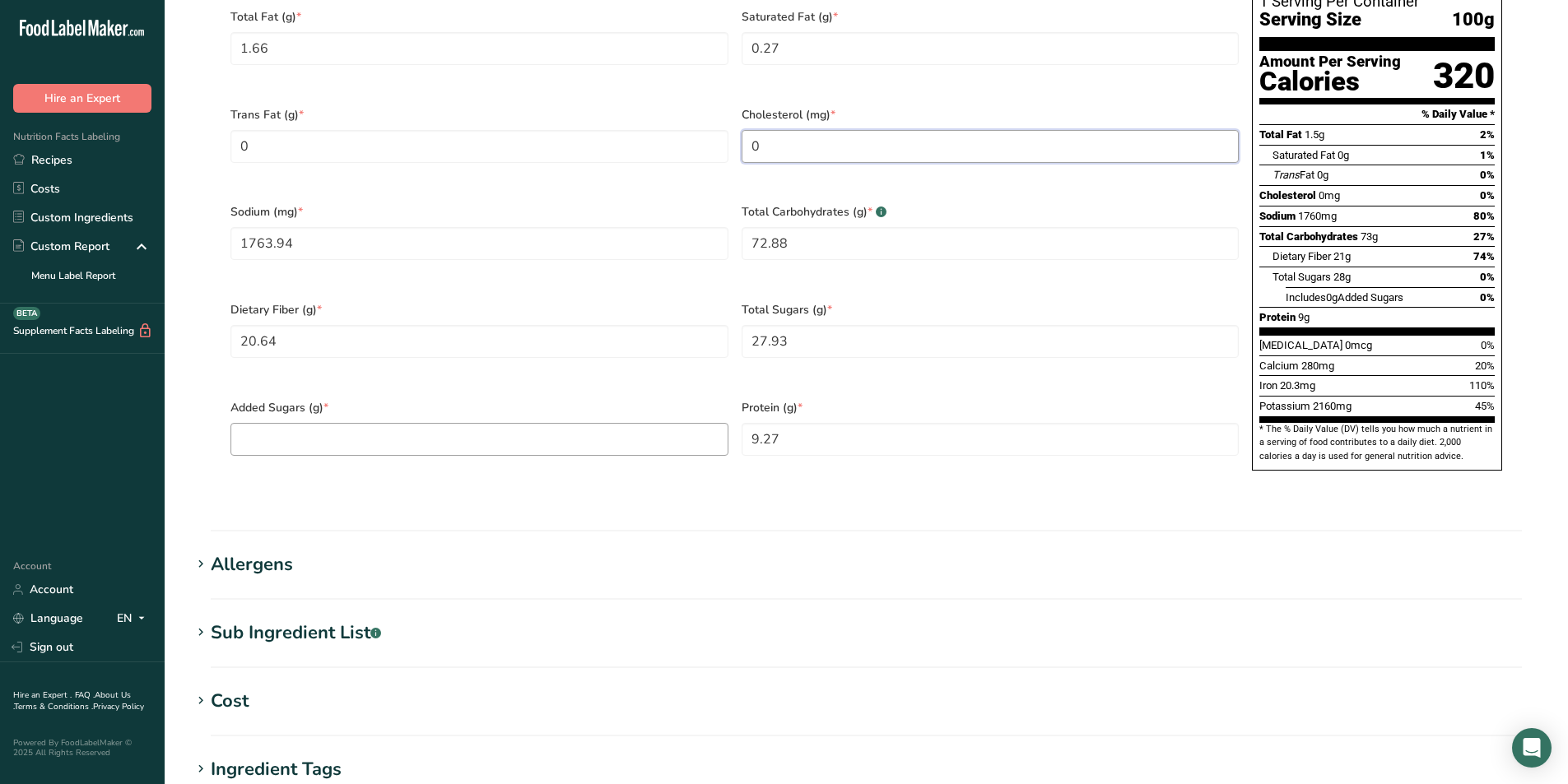 type on "0" 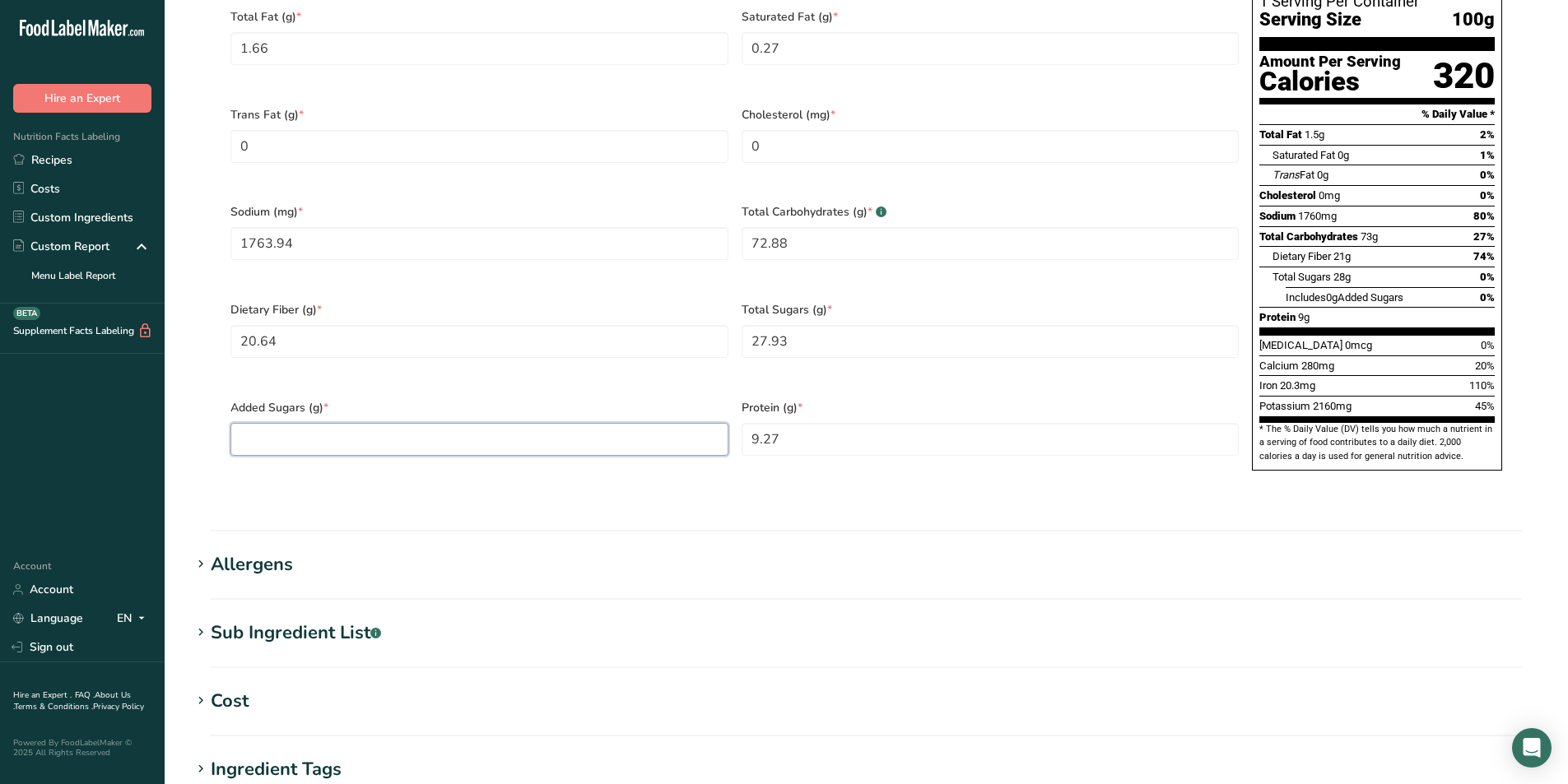 click at bounding box center (479, 439) 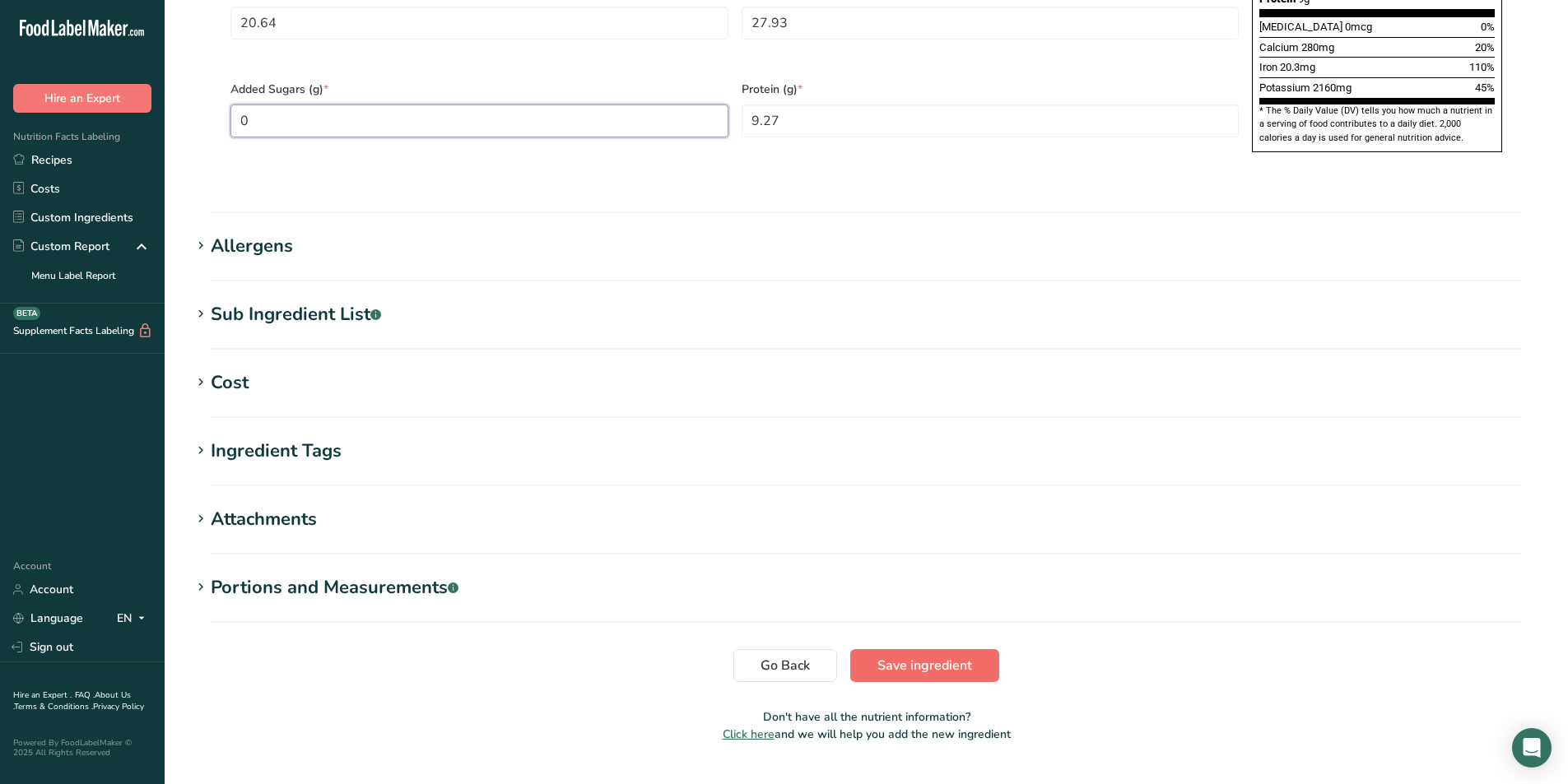 type on "0" 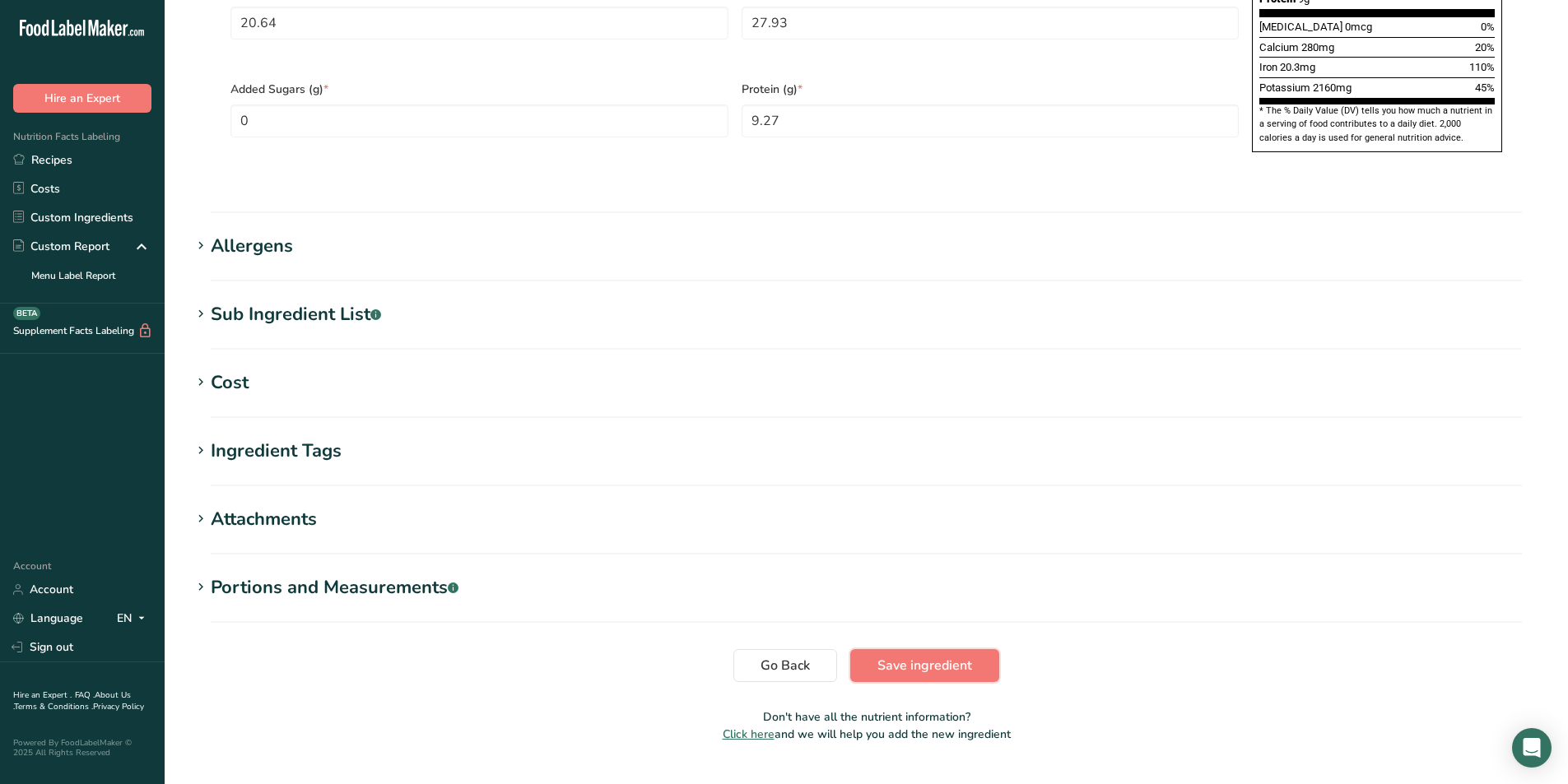 click on "Save ingredient" at bounding box center [924, 666] 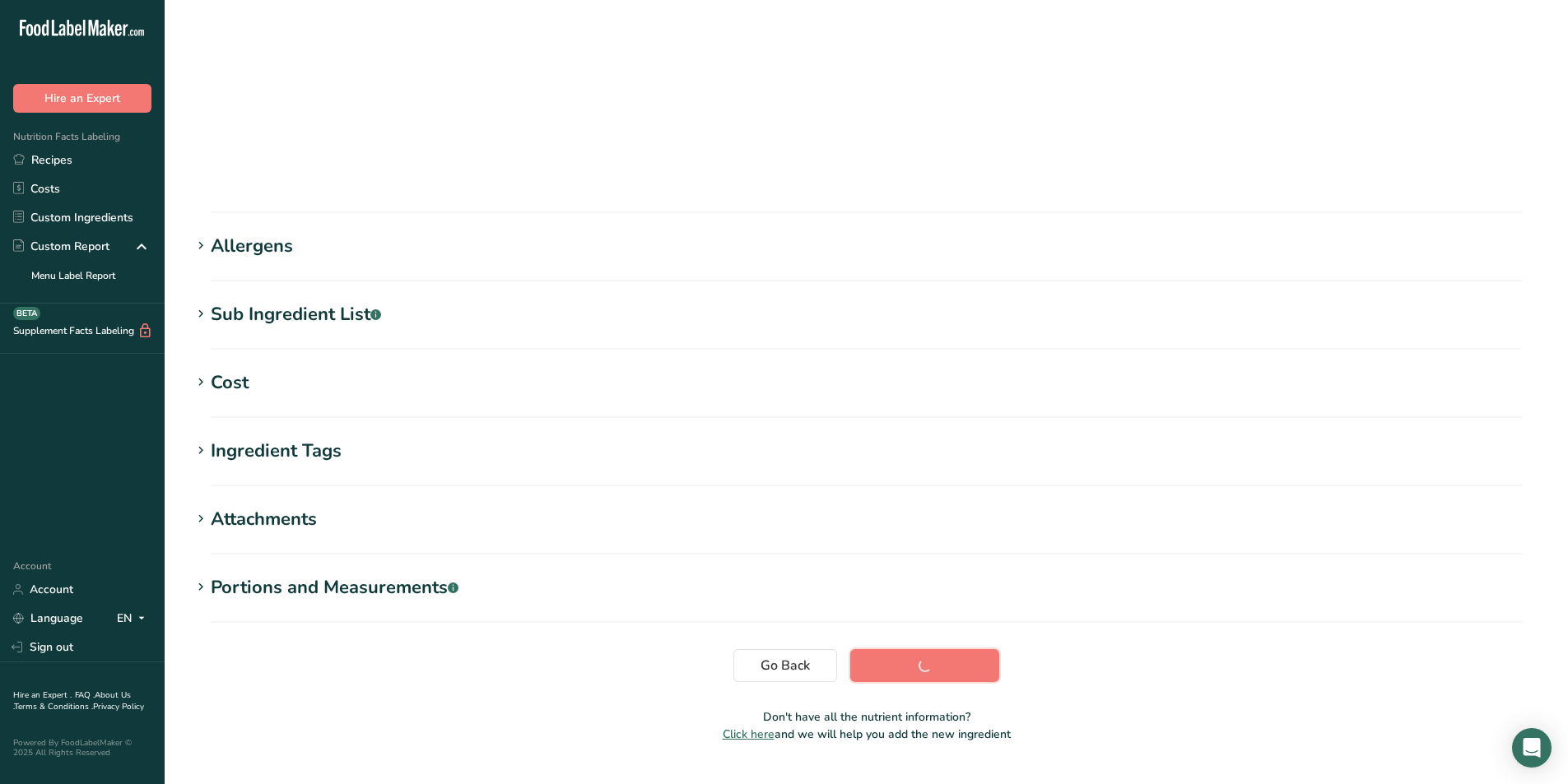scroll, scrollTop: 86, scrollLeft: 0, axis: vertical 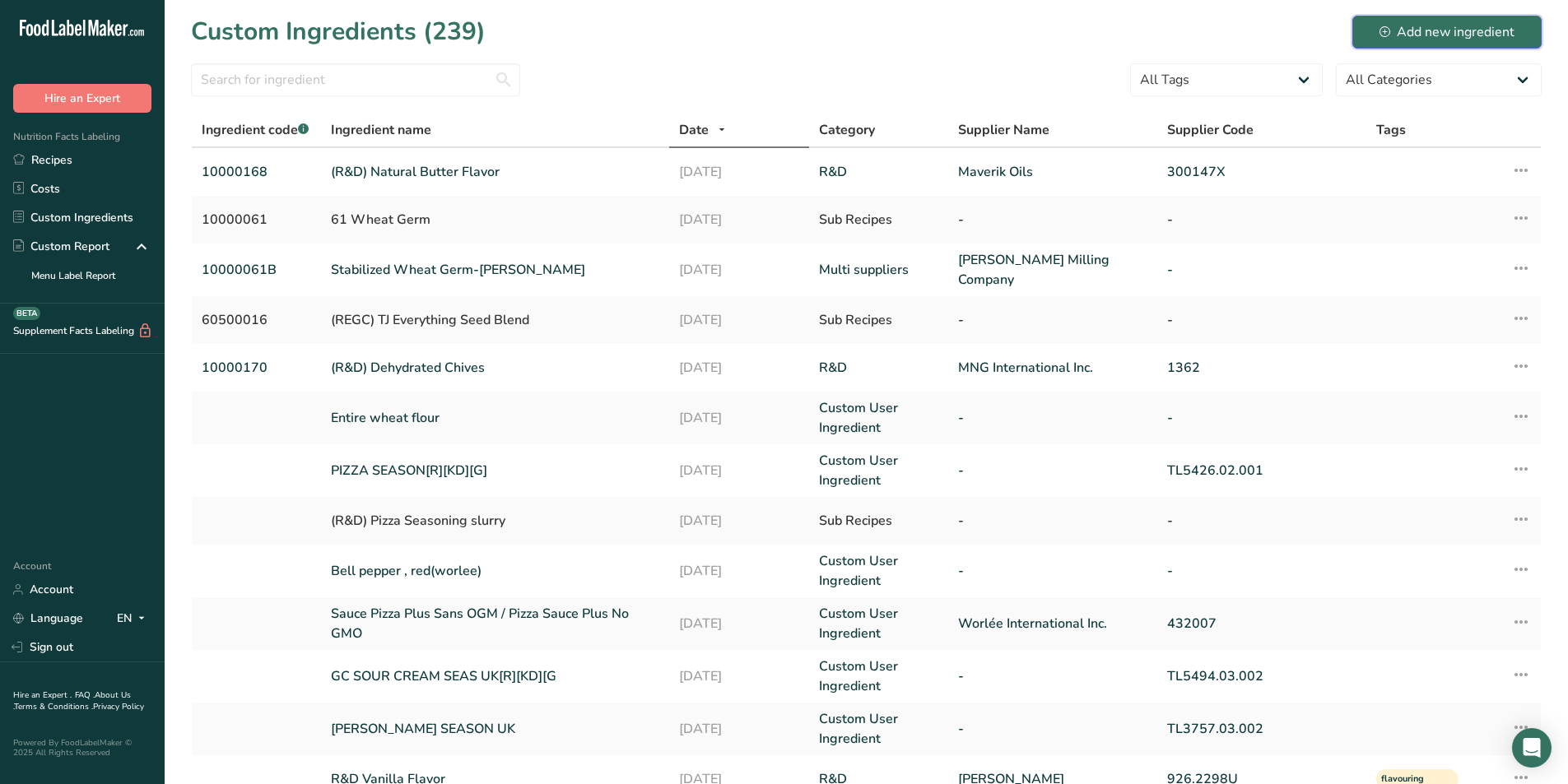 click on "Add new ingredient" at bounding box center [1447, 32] 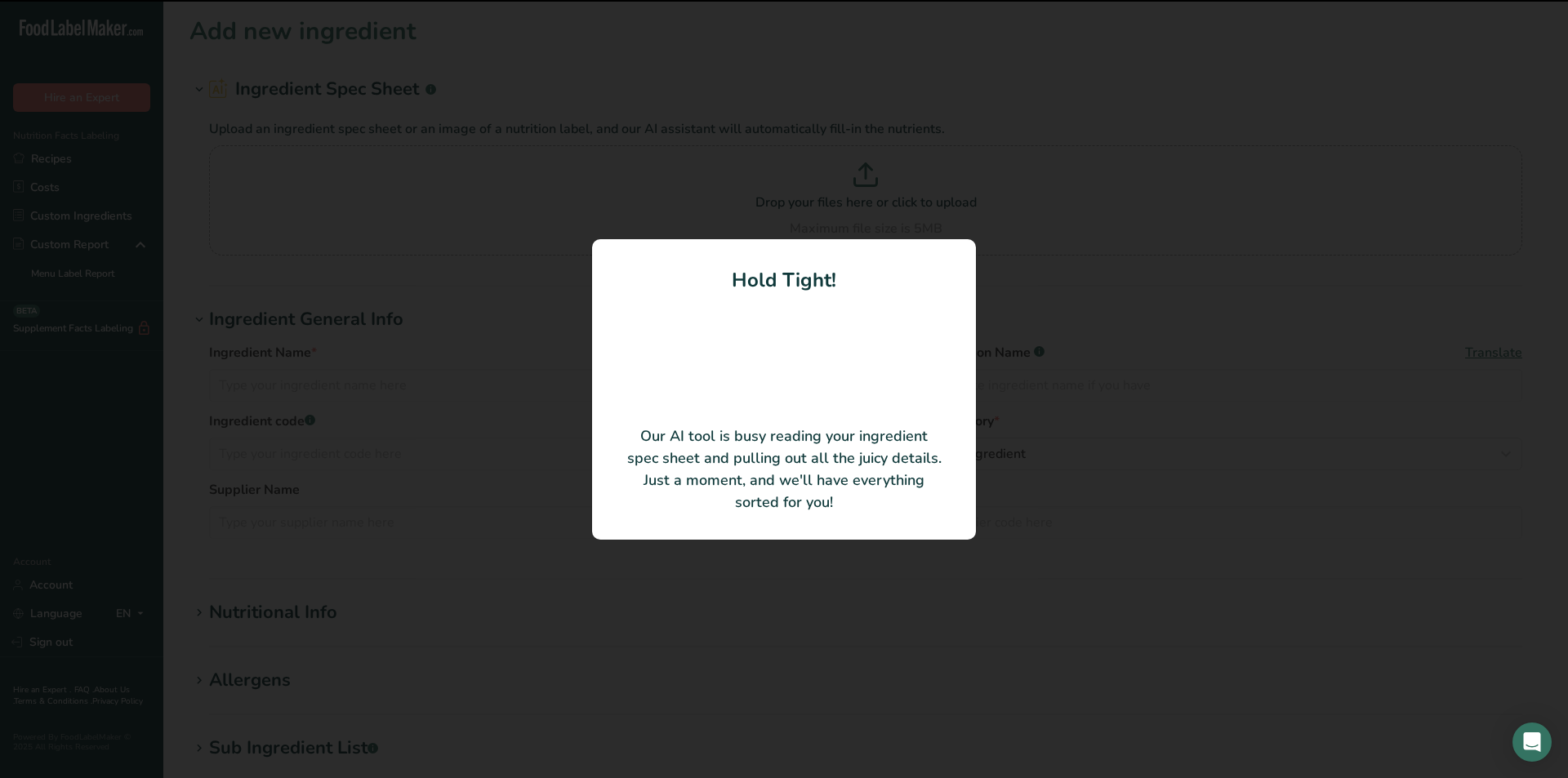 type 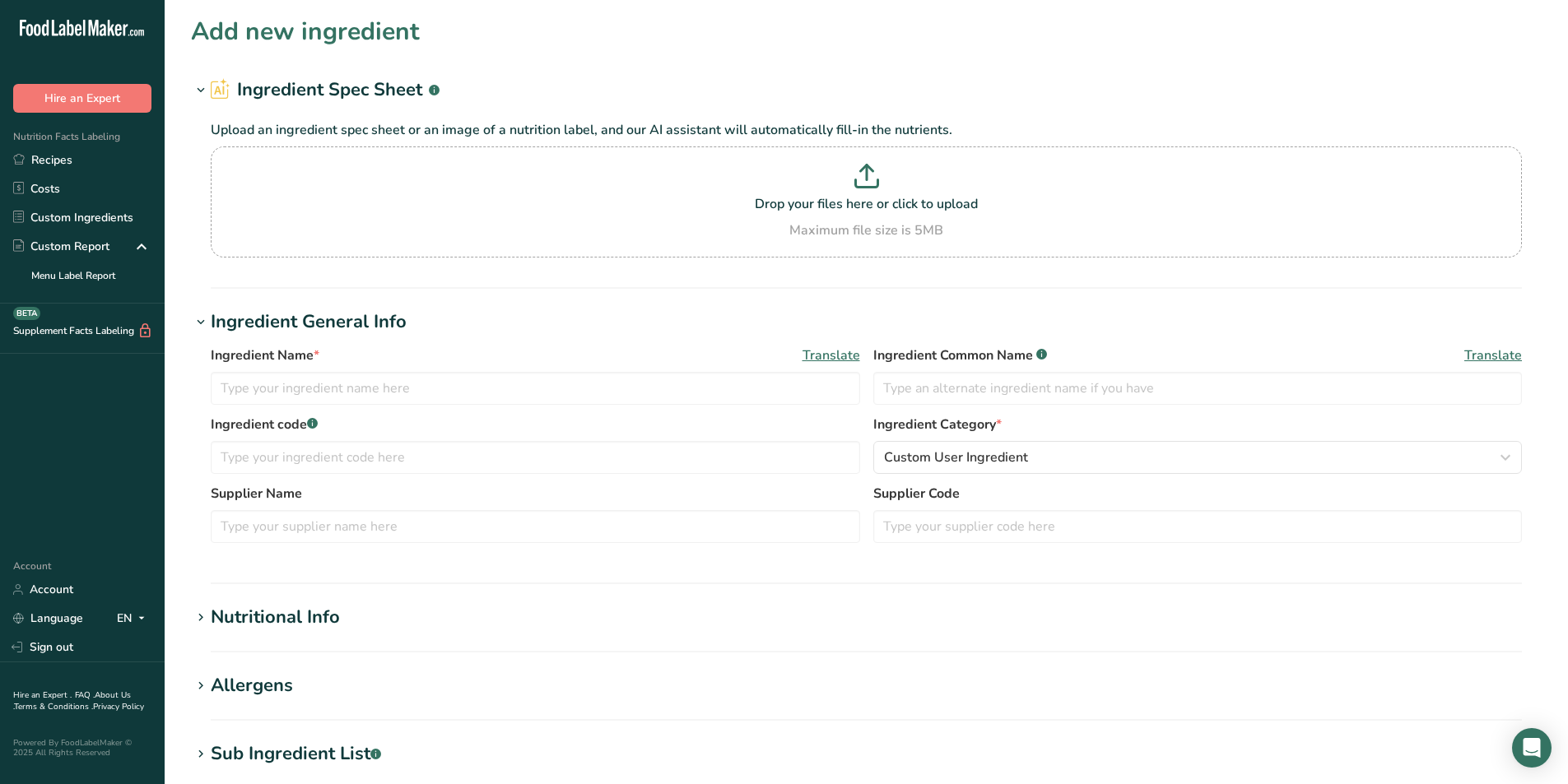 click on "Ingredient Spec Sheet
.a-a{fill:#347362;}.b-a{fill:#fff;}
Upload an ingredient spec sheet or an image of a nutrition label, and our AI assistant will automatically fill-in the nutrients.
Drop your files here or click to upload
Maximum file size is 5MB
Hold Tight!
Our AI tool is busy reading your ingredient spec sheet and pulling out all the juicy details.
Just a moment, and we'll have everything sorted for you!" at bounding box center [866, 183] 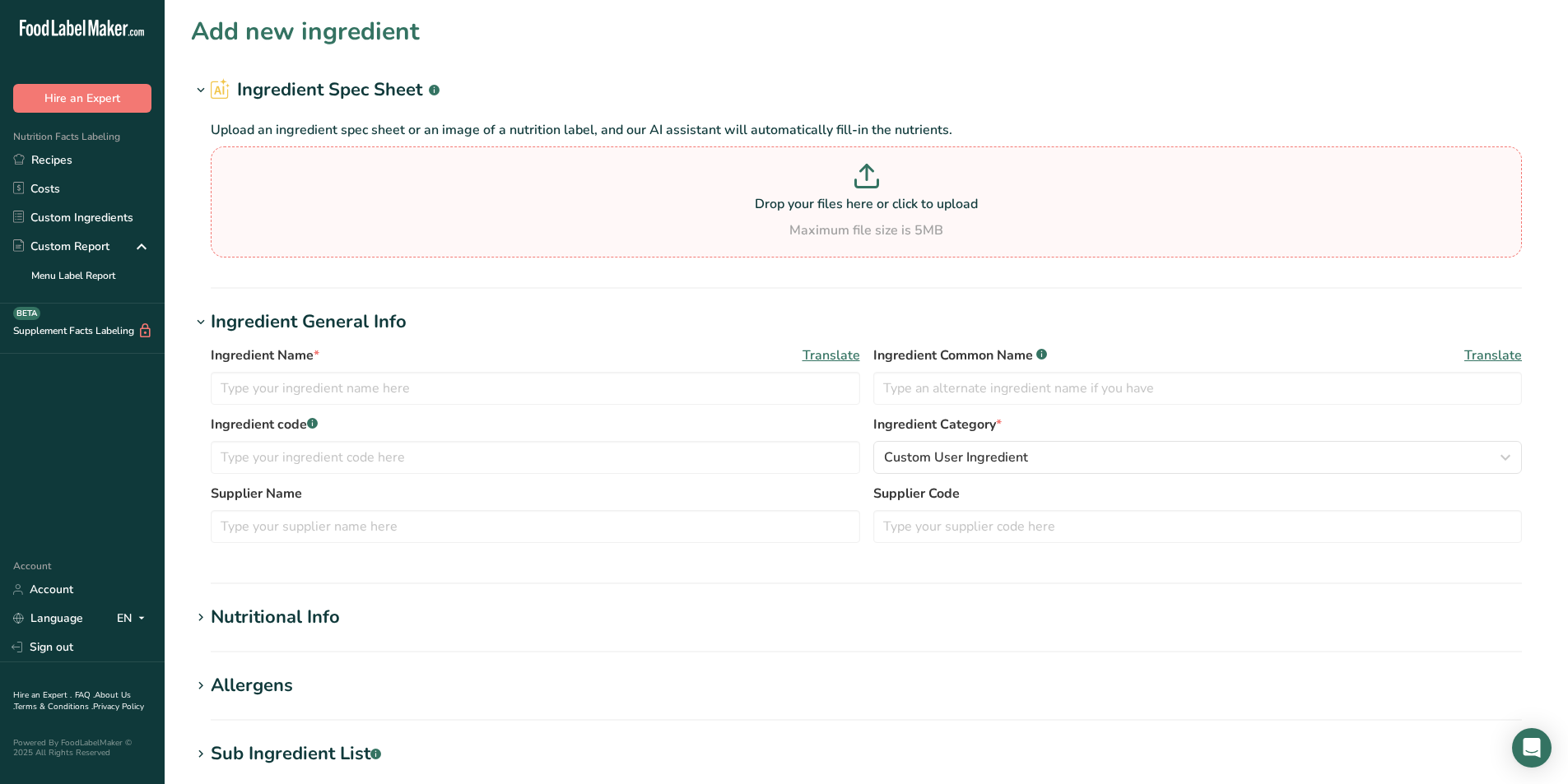 click at bounding box center (866, 179) 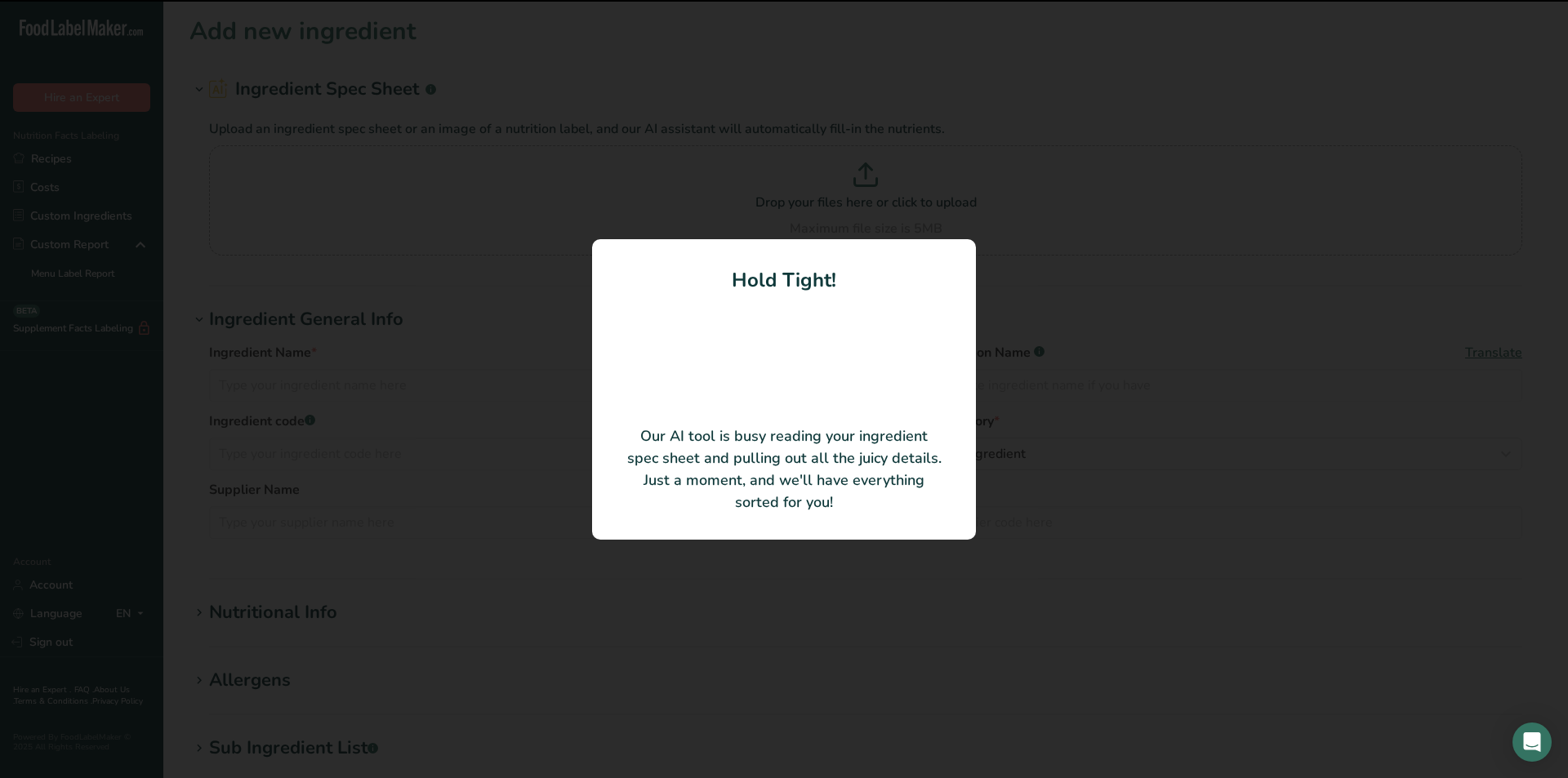 type on "Vegetable Blend 2" 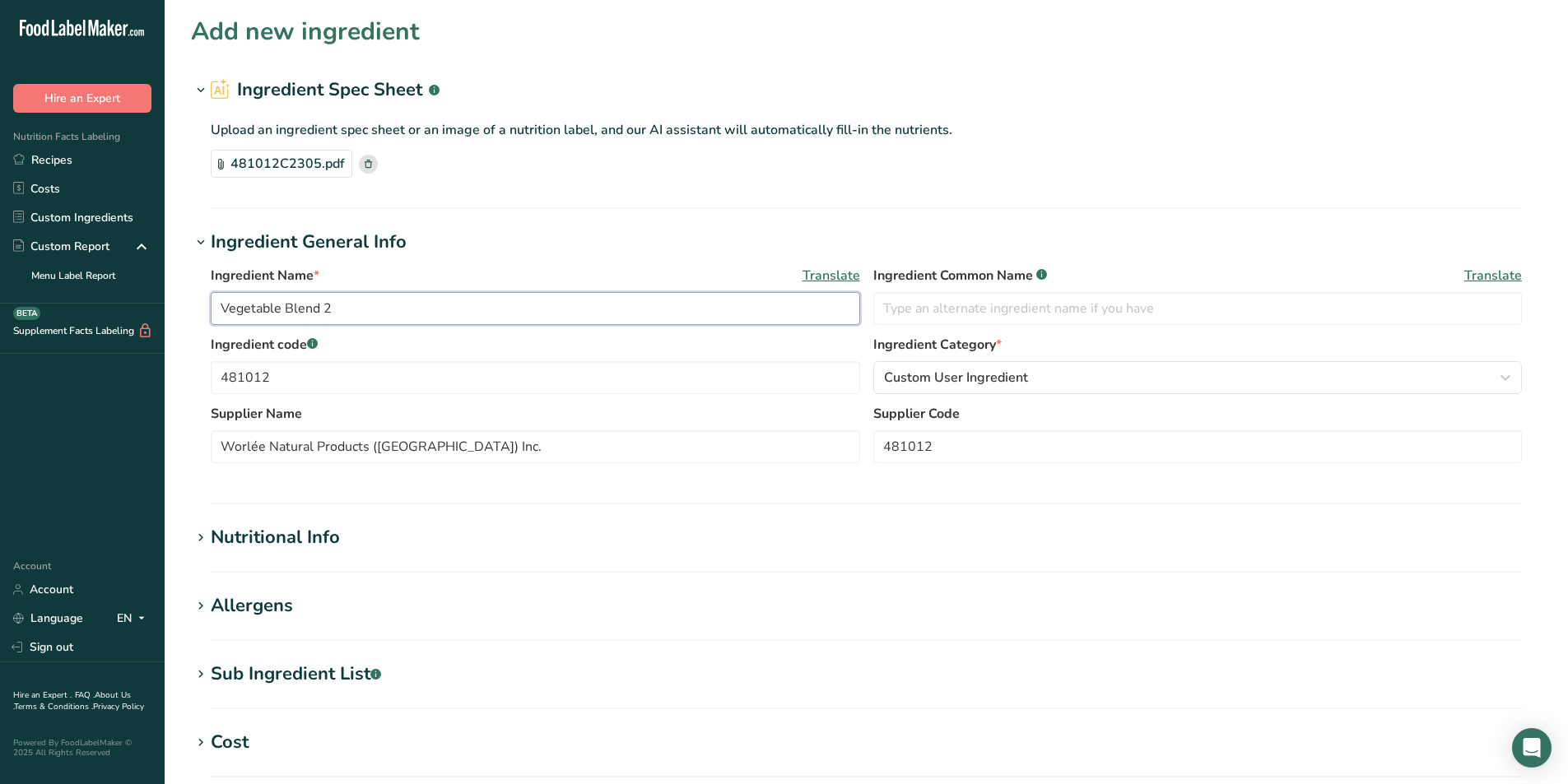 click on "Vegetable Blend 2" at bounding box center [535, 308] 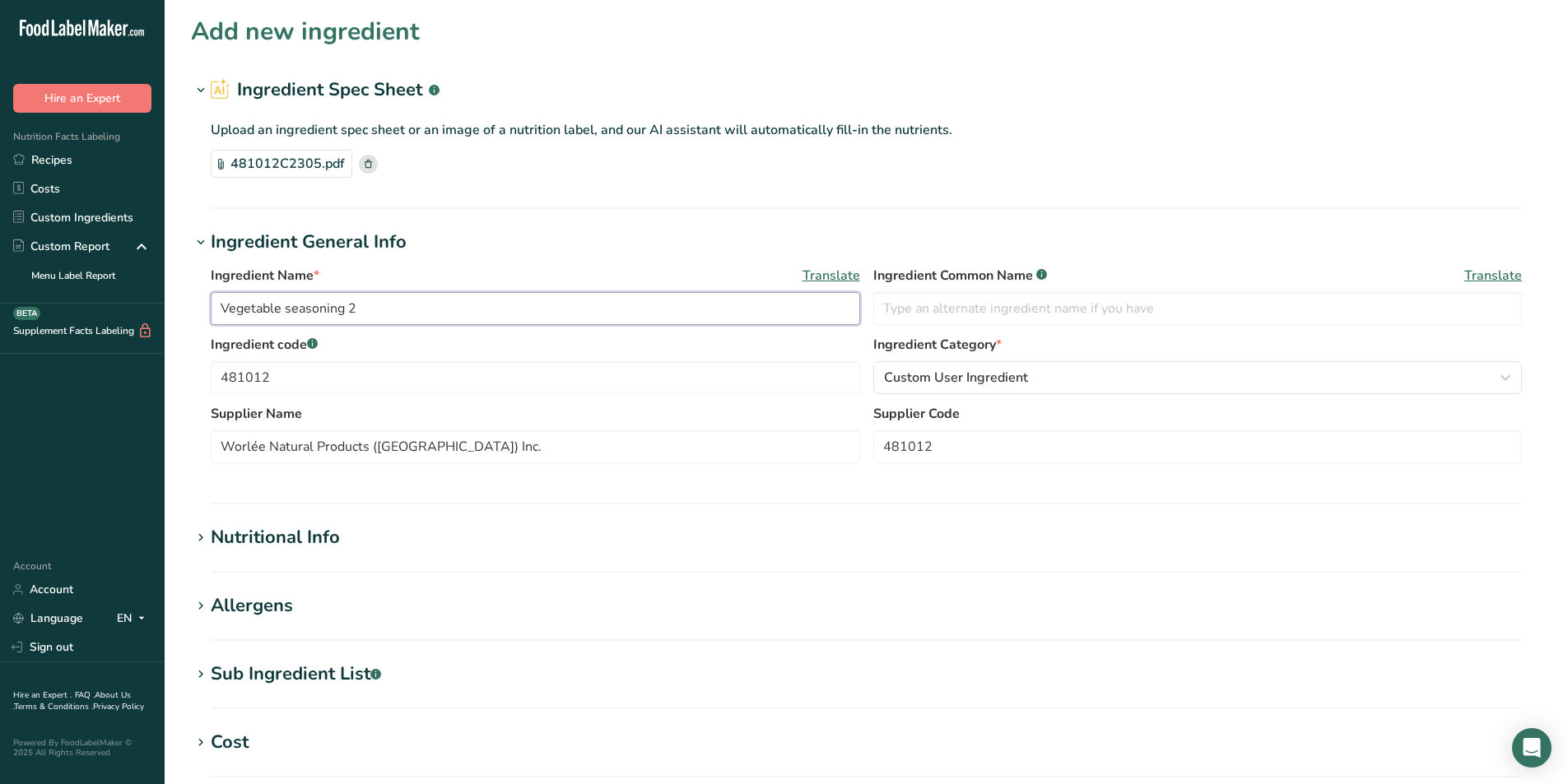click on "Vegetable seasoning 2" at bounding box center [535, 308] 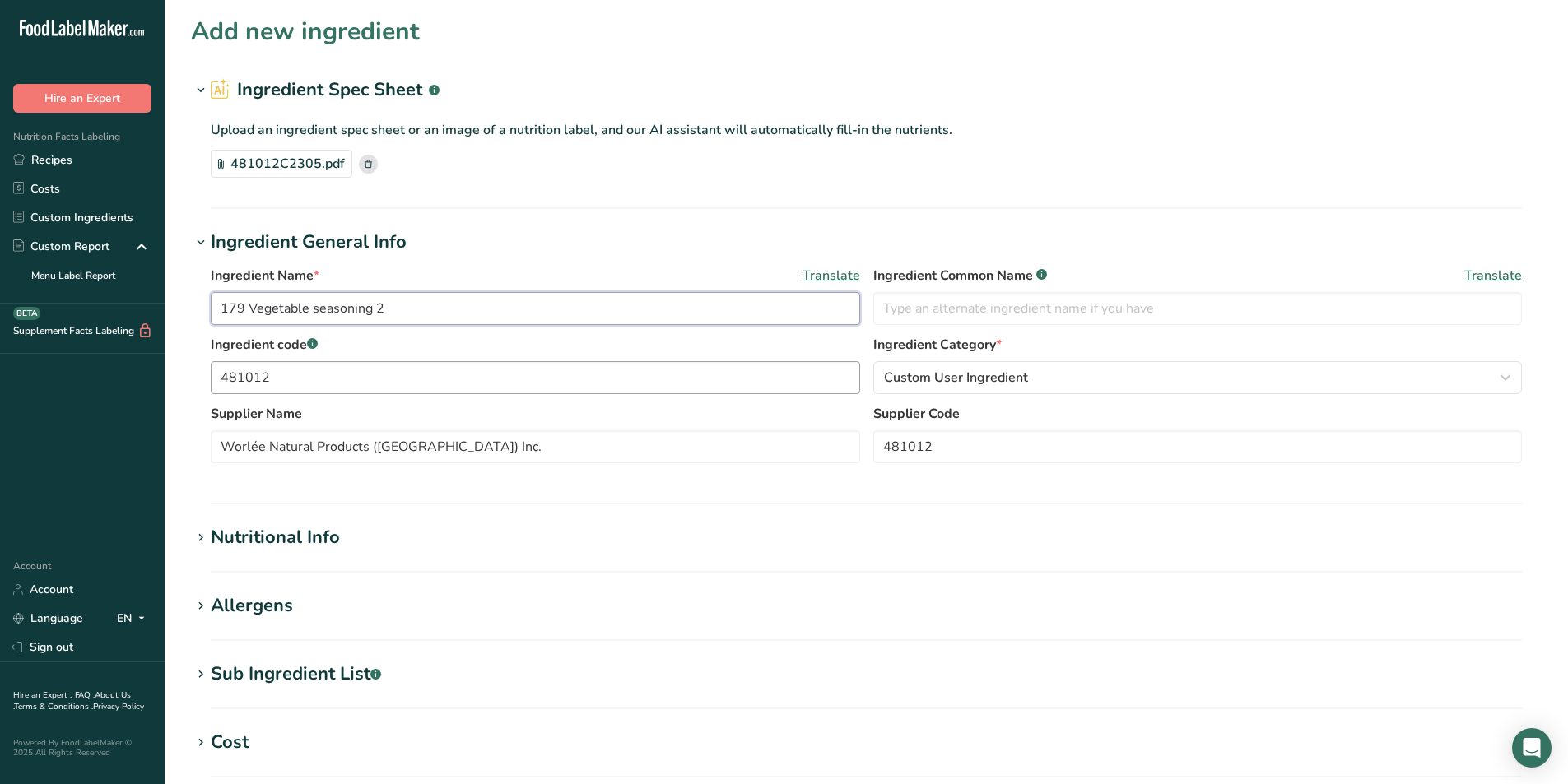 type on "179 Vegetable seasoning 2" 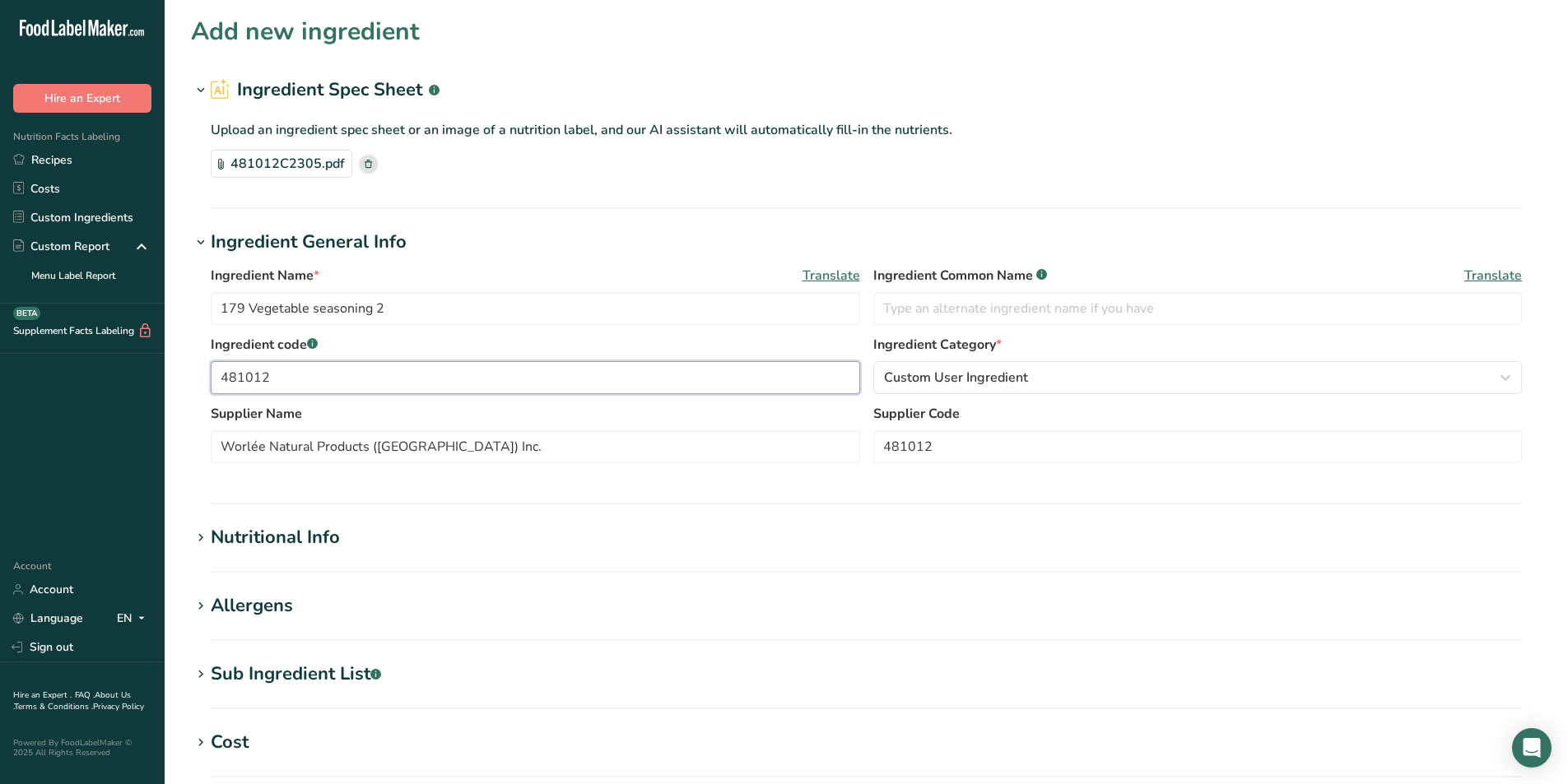 drag, startPoint x: 305, startPoint y: 381, endPoint x: 91, endPoint y: 378, distance: 214.02103 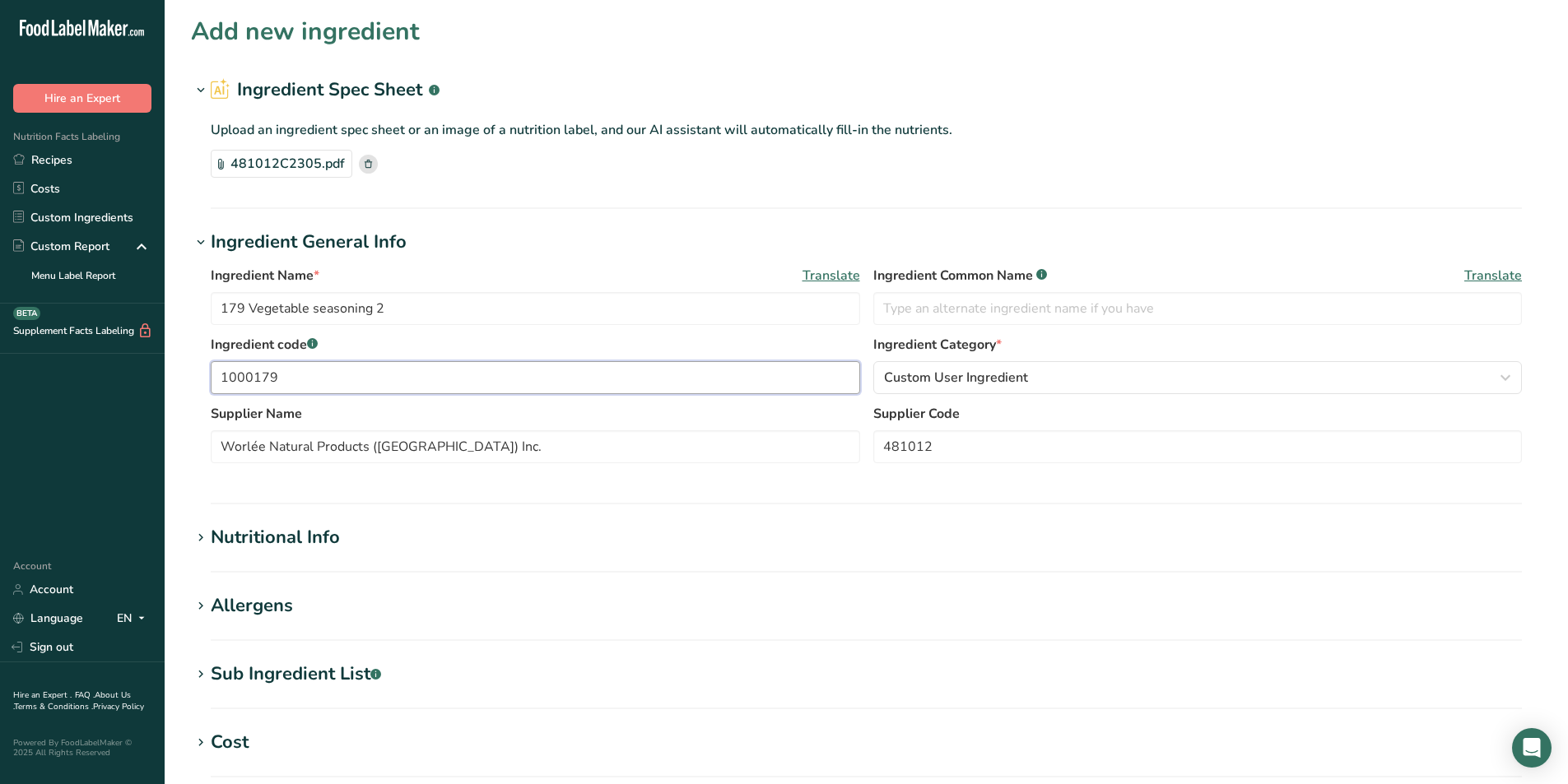 click on "1000179" at bounding box center (535, 378) 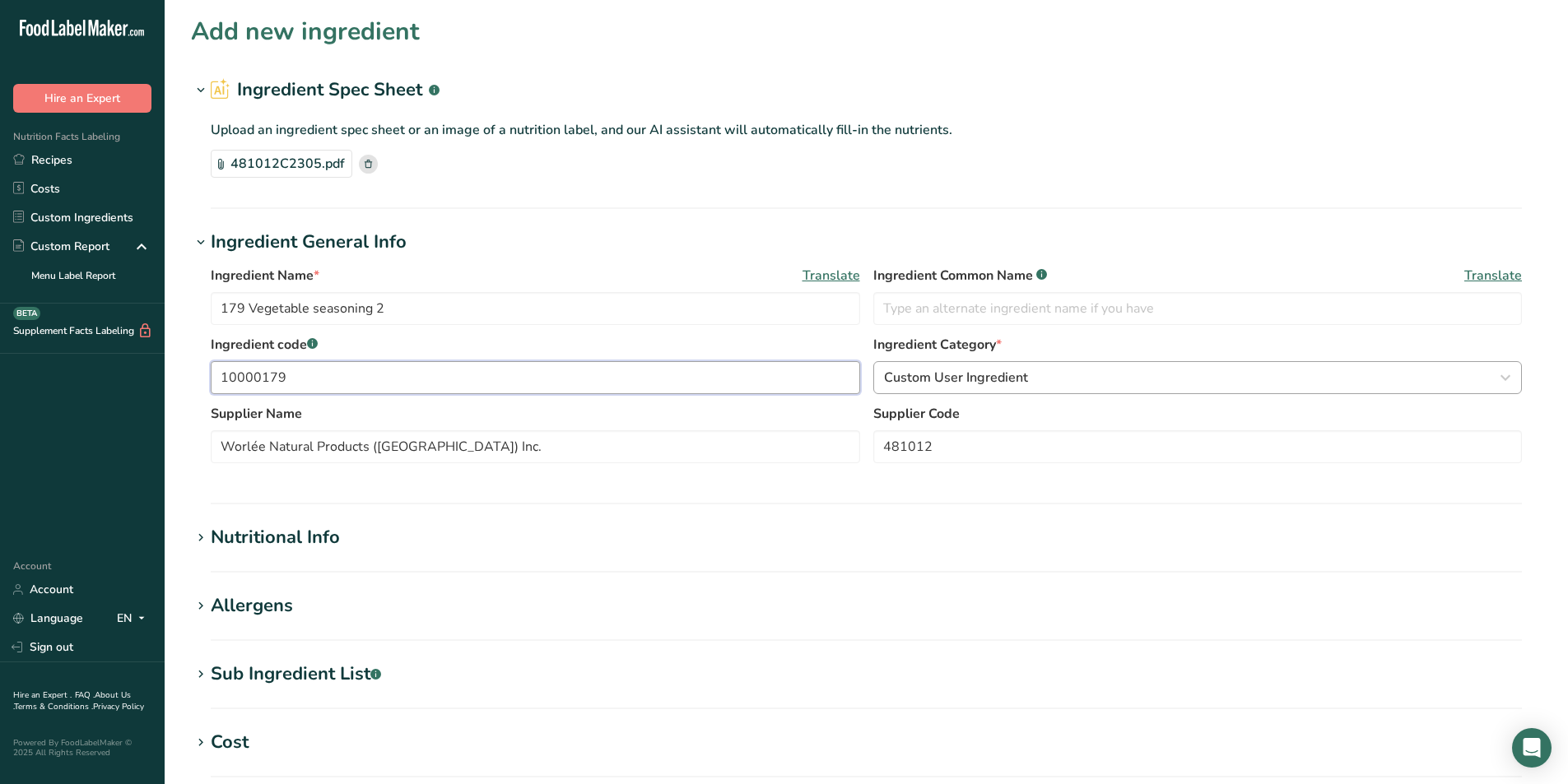 type on "10000179" 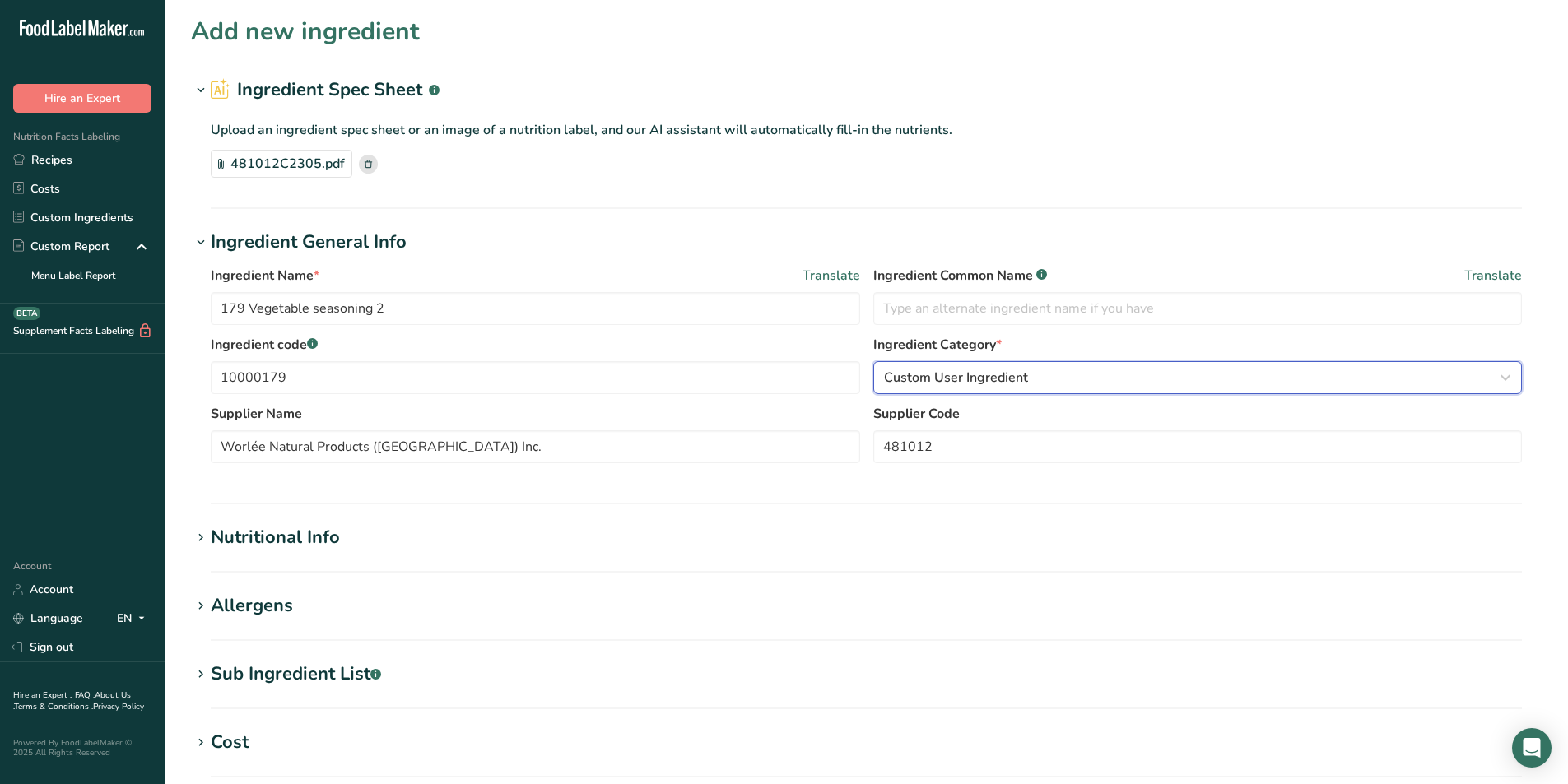 click on "Custom User Ingredient" at bounding box center (1198, 378) 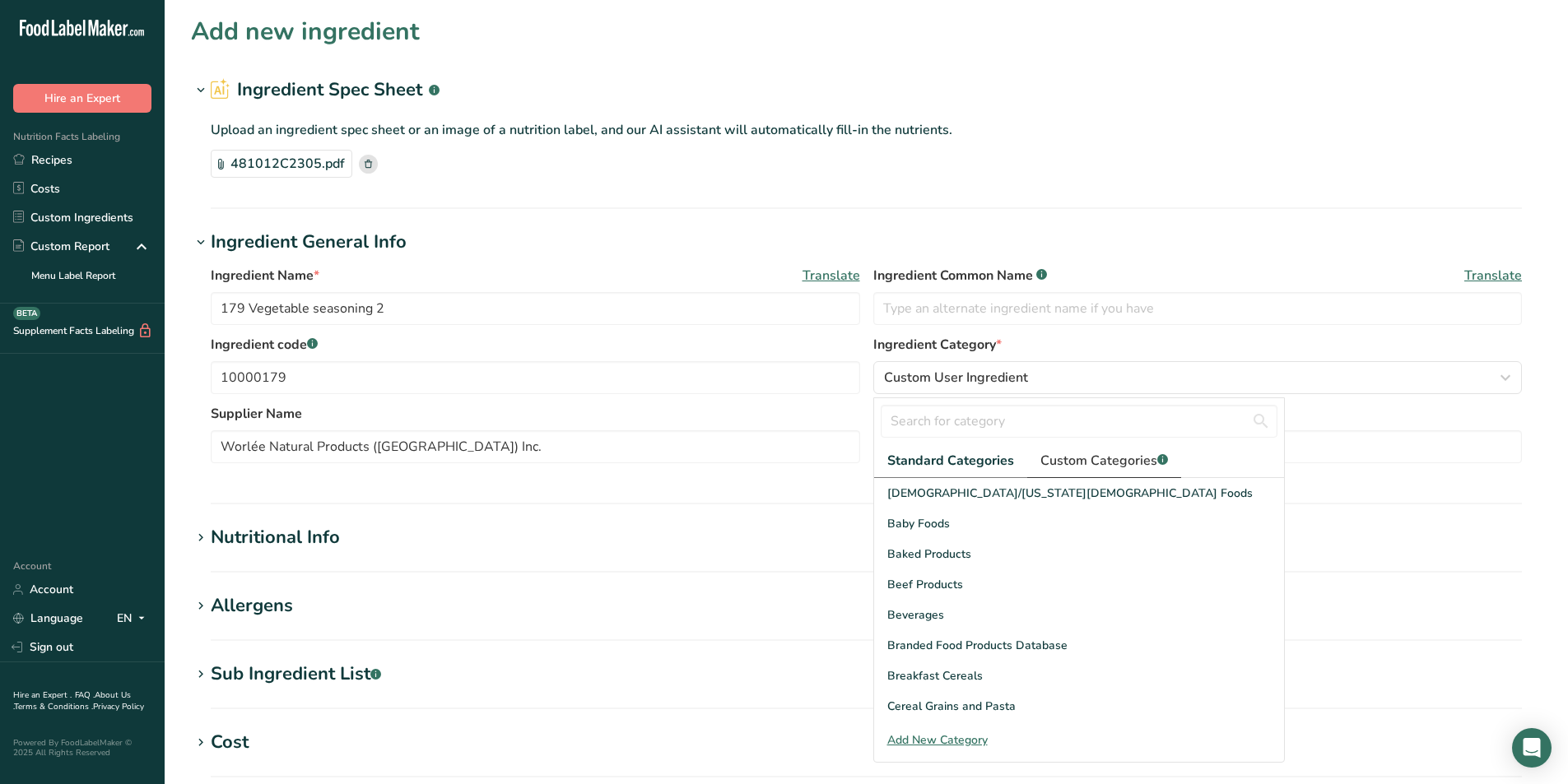 click on "Custom Categories
.a-a{fill:#347362;}.b-a{fill:#fff;}" at bounding box center [1104, 461] 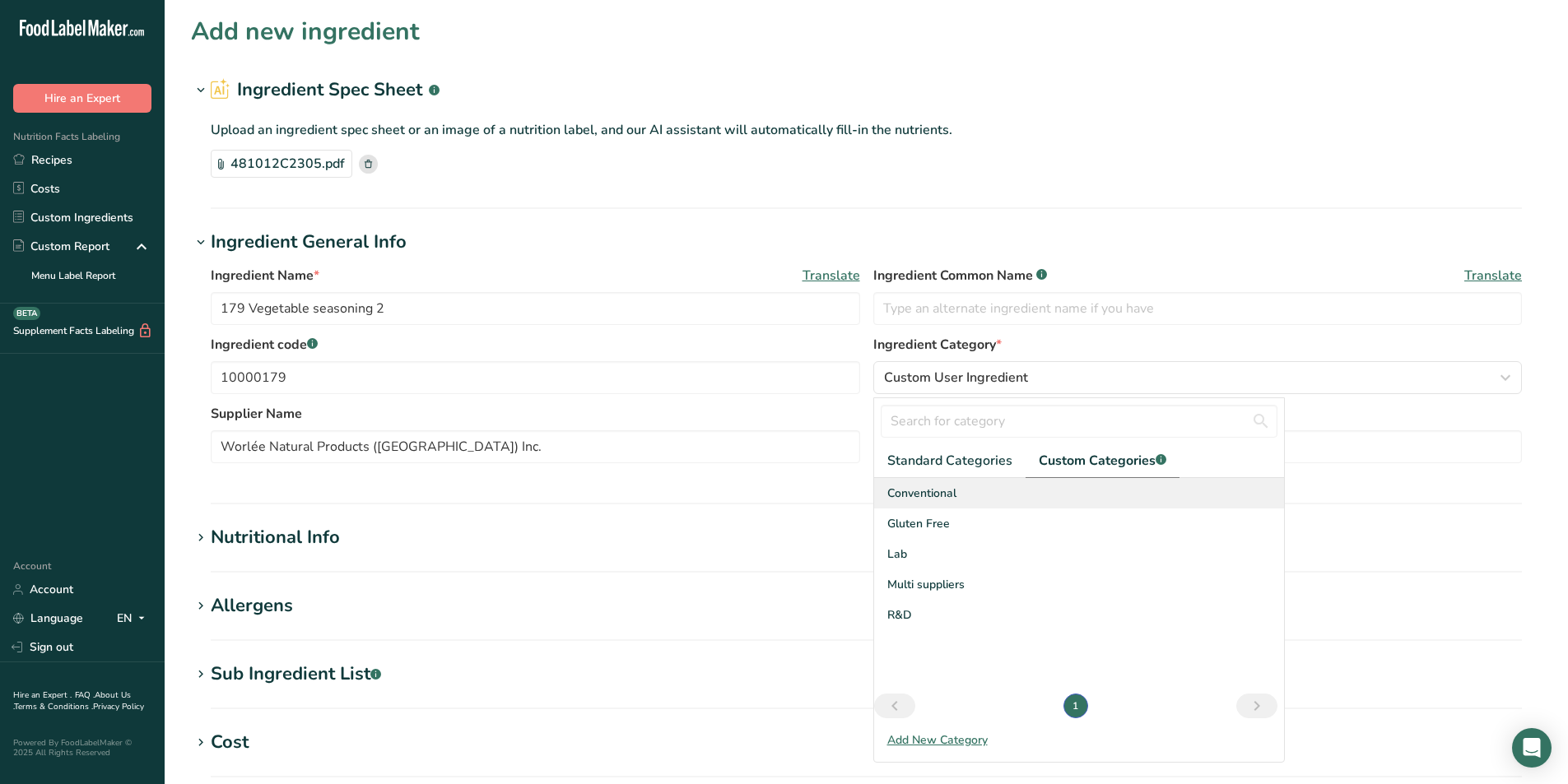 click on "Conventional" at bounding box center [922, 493] 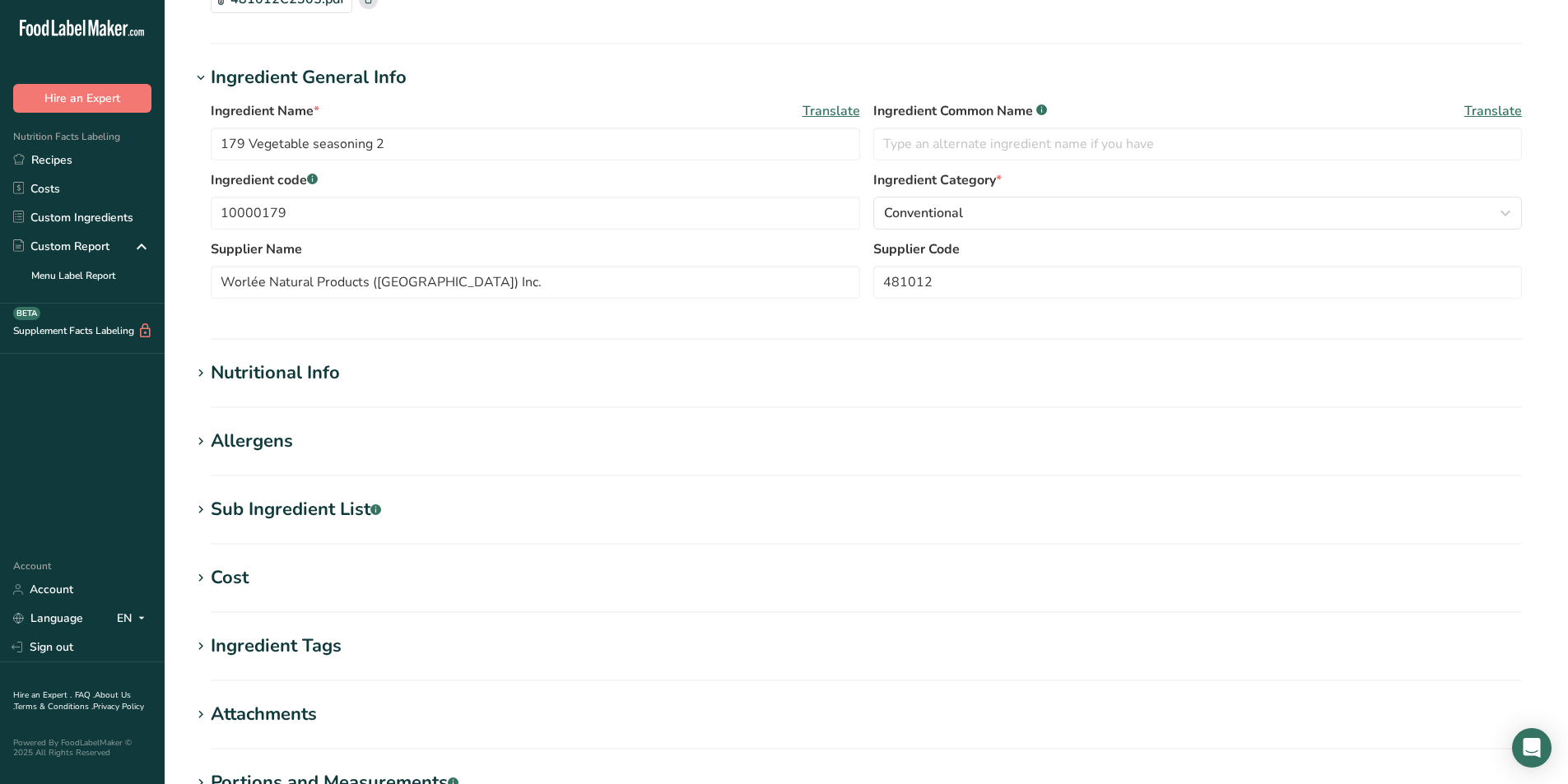 click on "Nutritional Info" at bounding box center (275, 373) 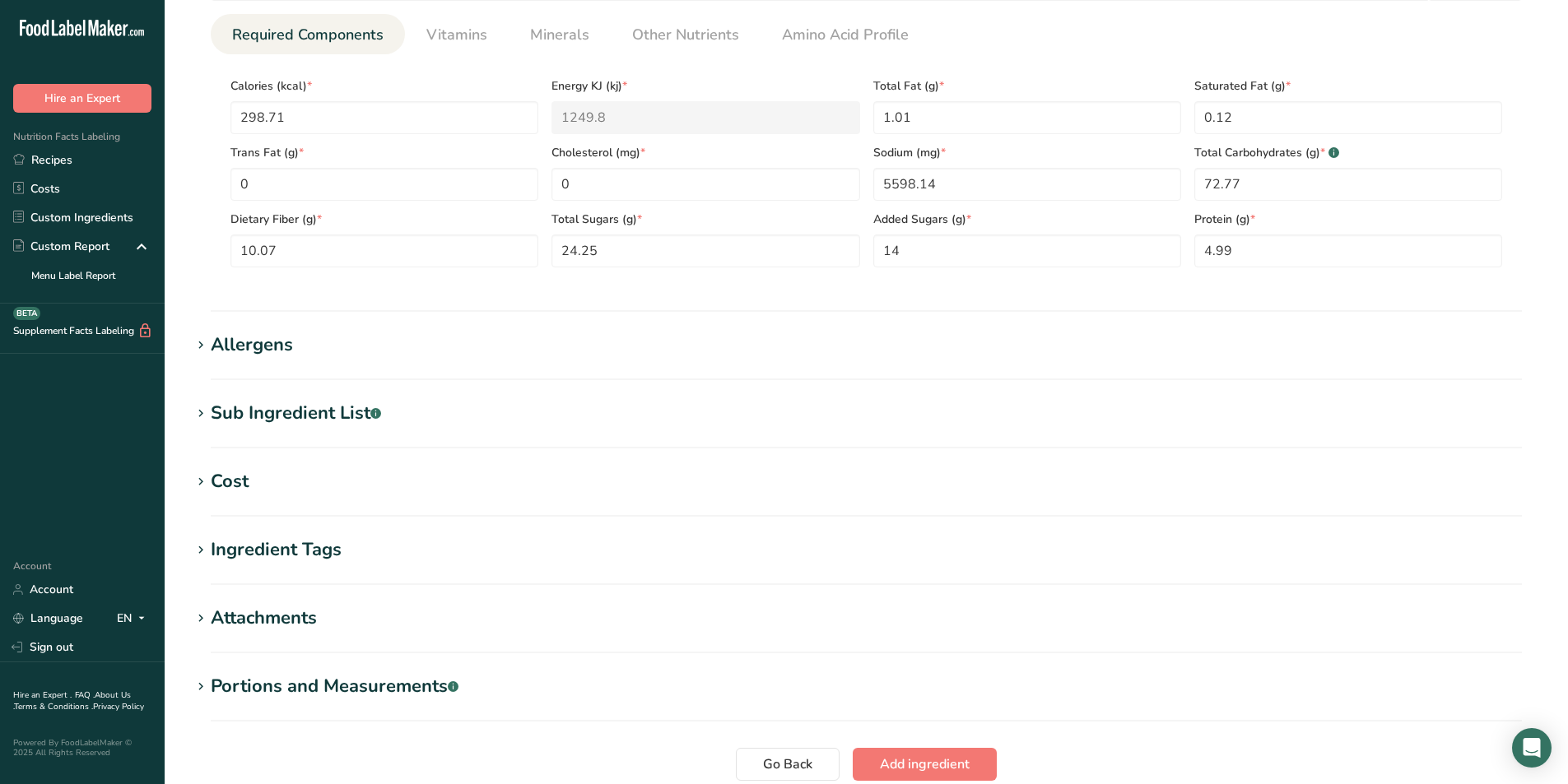 scroll, scrollTop: 658, scrollLeft: 0, axis: vertical 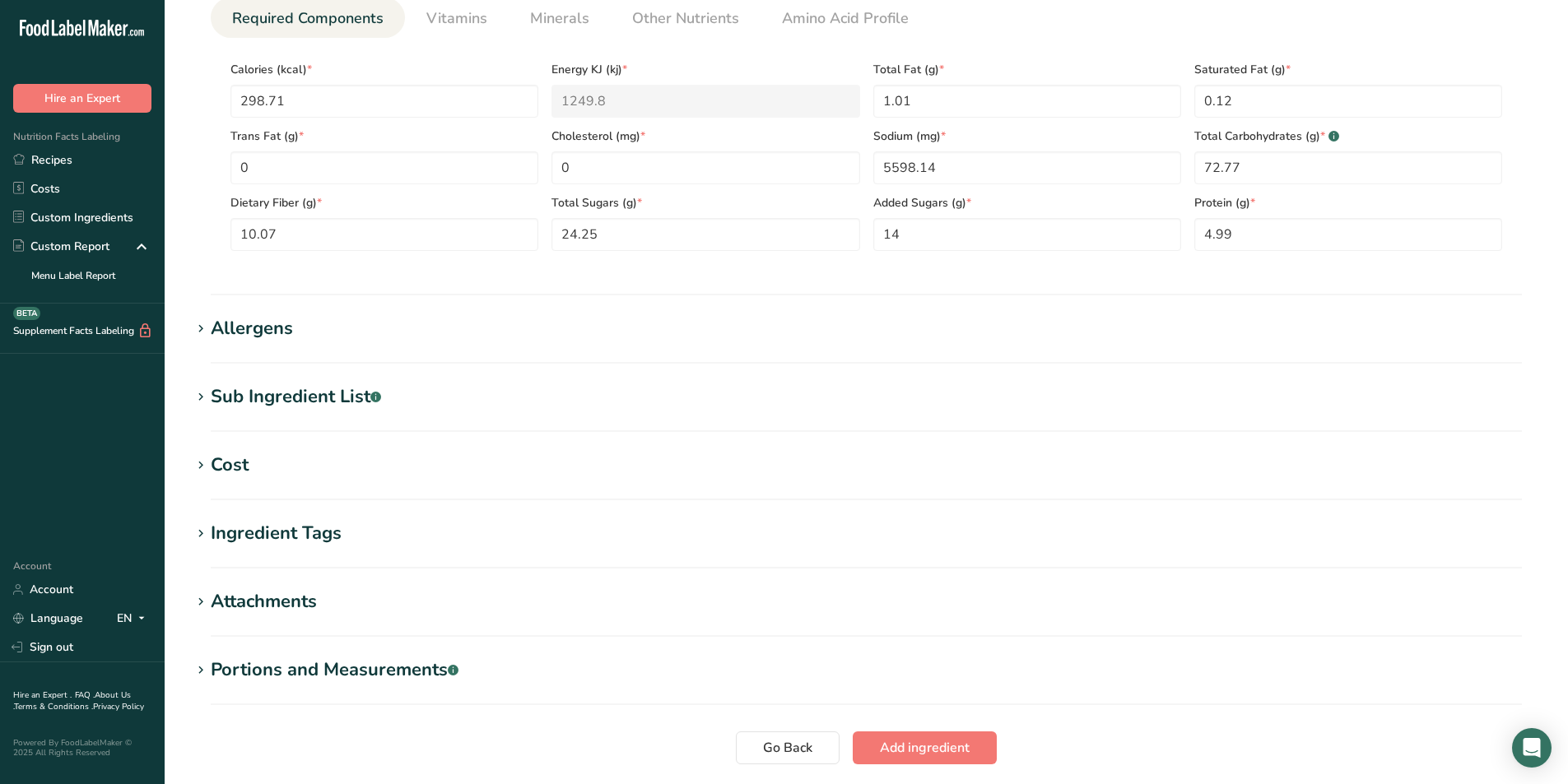 click on "Allergens" at bounding box center [252, 328] 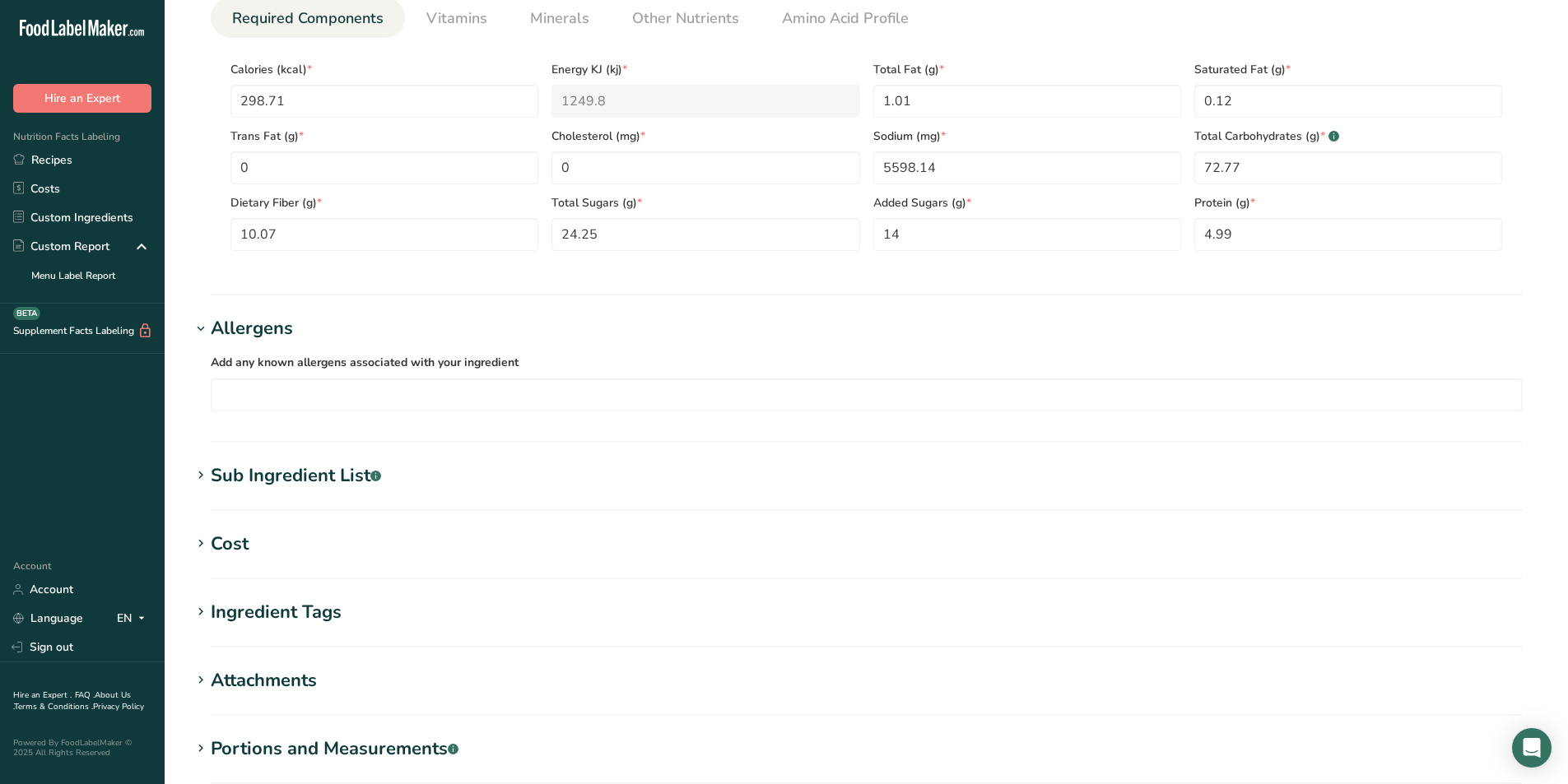 click on "Sub Ingredient List
.a-a{fill:#347362;}.b-a{fill:#fff;}" at bounding box center [295, 476] 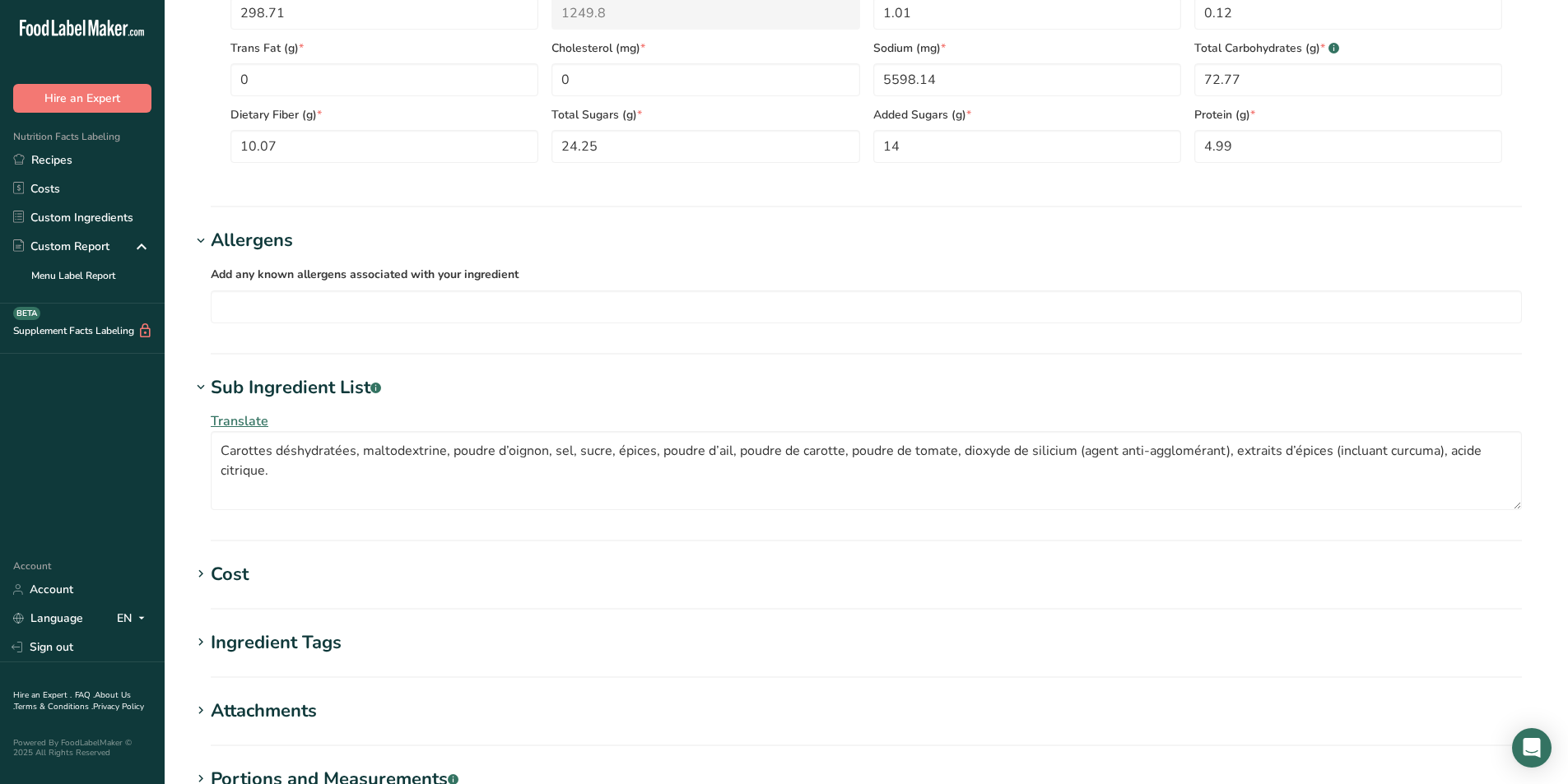 scroll, scrollTop: 823, scrollLeft: 0, axis: vertical 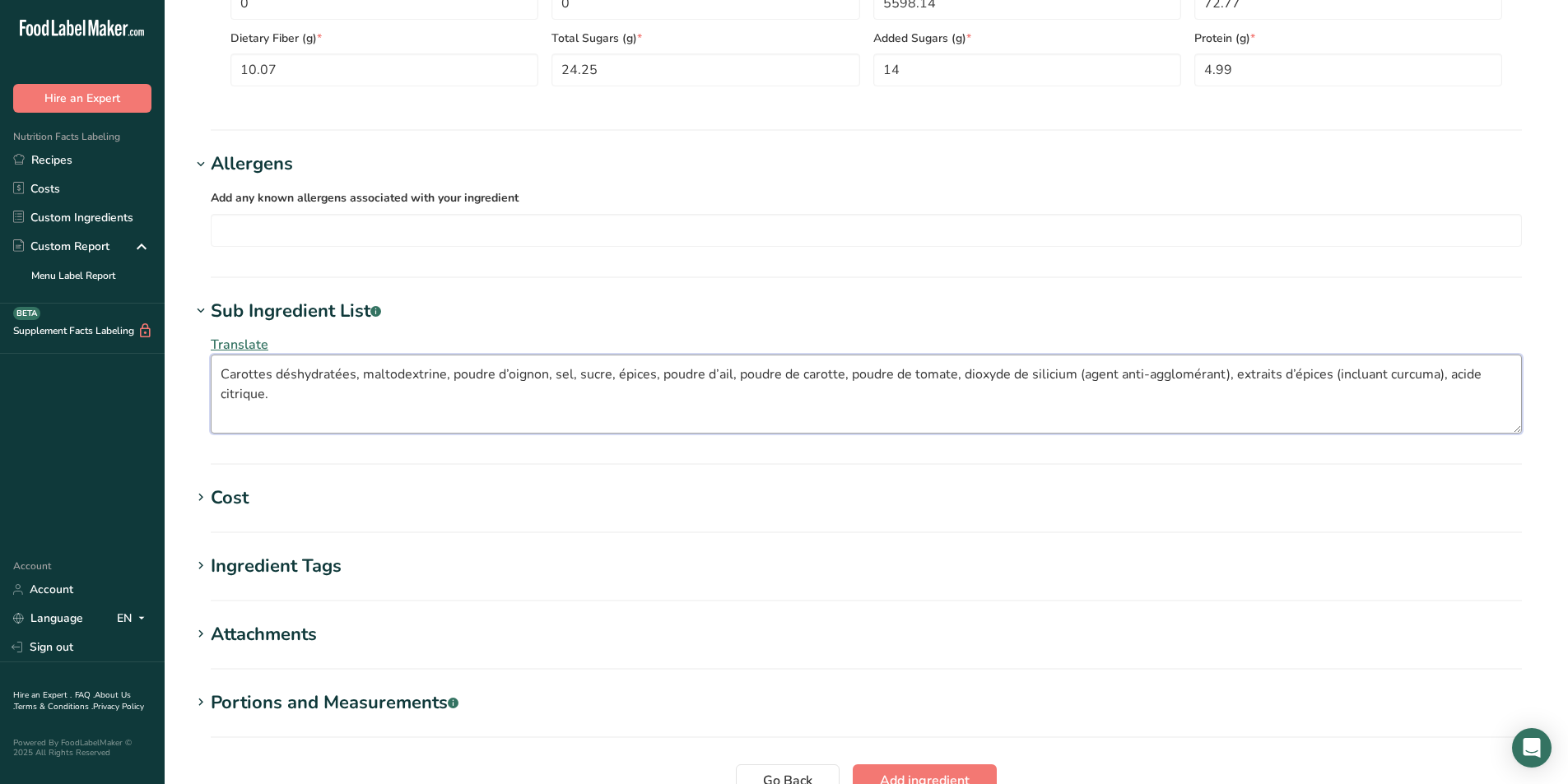 click on "Carottes déshydratées, maltodextrine, poudre d’oignon, sel, sucre, épices, poudre d’ail, poudre de carotte, poudre de tomate, dioxyde de silicium (agent anti-agglomérant), extraits d’épices (incluant curcuma), acide citrique." at bounding box center [866, 394] 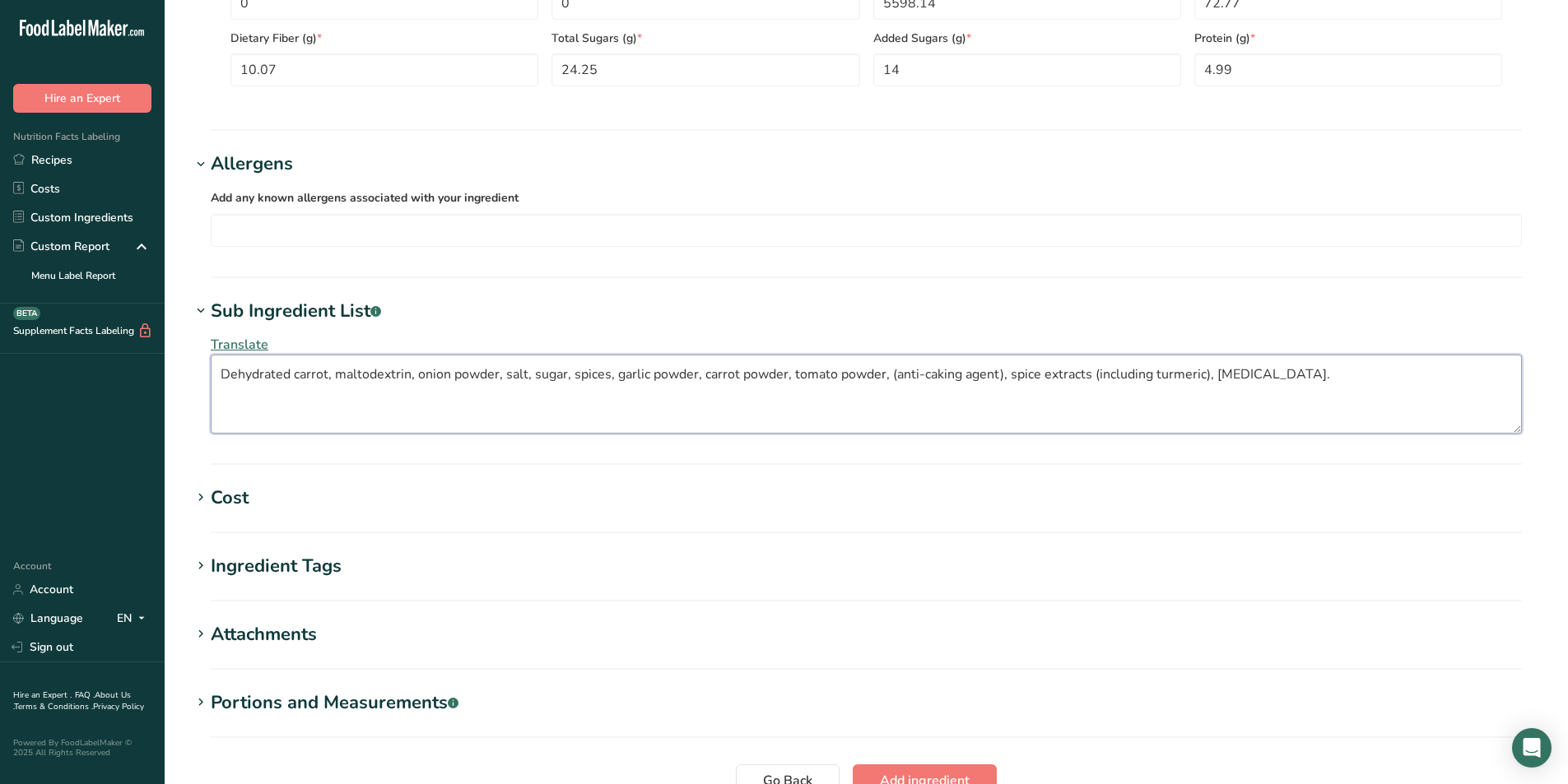 type on "Dehydrated carrot, maltodextrin, onion powder, salt, sugar, spices, garlic powder, carrot powder, tomato powder, (anti-caking agent), spice extracts (including turmeric), citric acid." 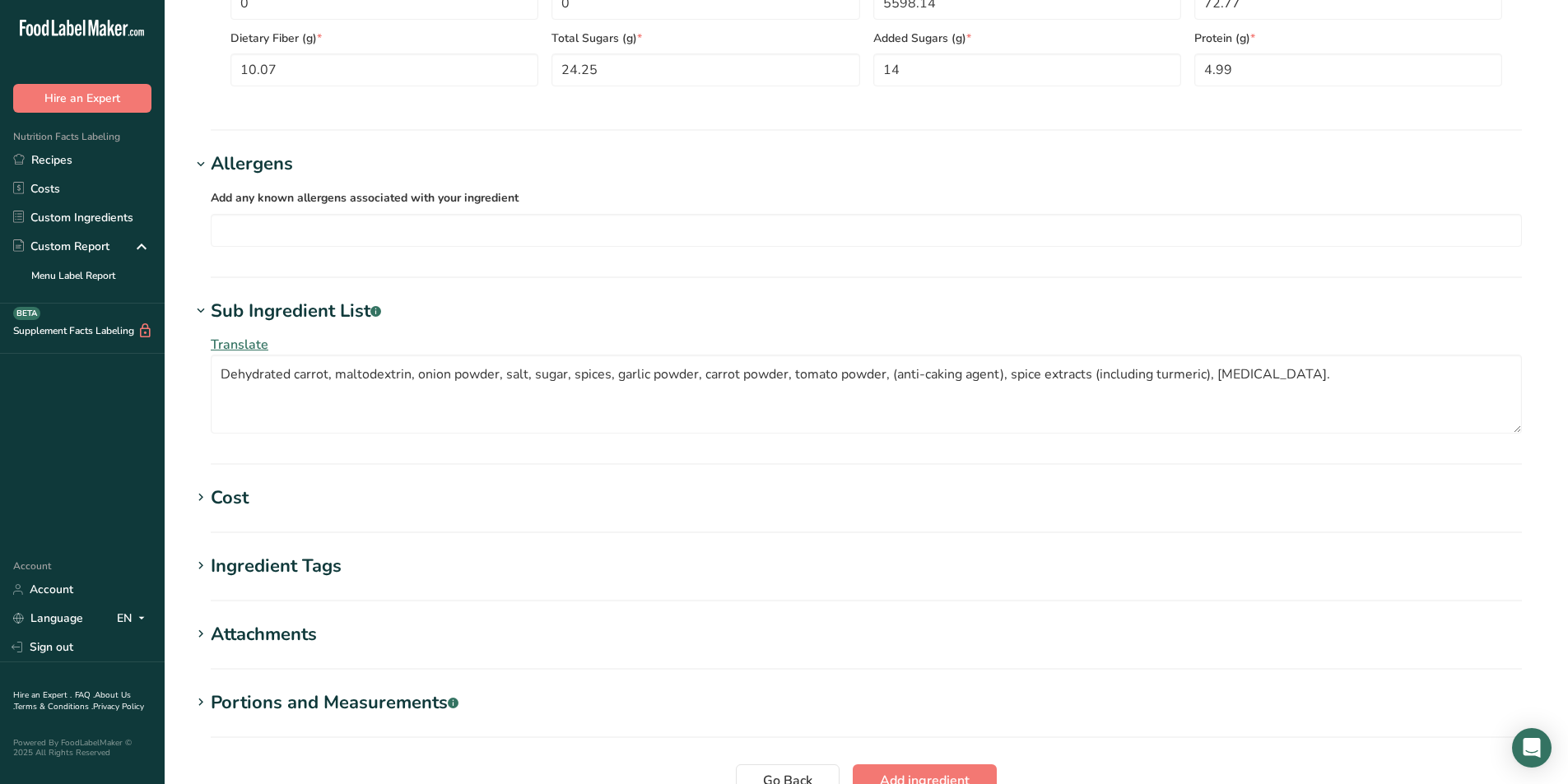 click on "Cost
Price($)
.a-a{fill:#347362;}.b-a{fill:#fff;}             Amount   Unit
Grams
kg
mg
mcg
lb
oz" at bounding box center [866, 508] 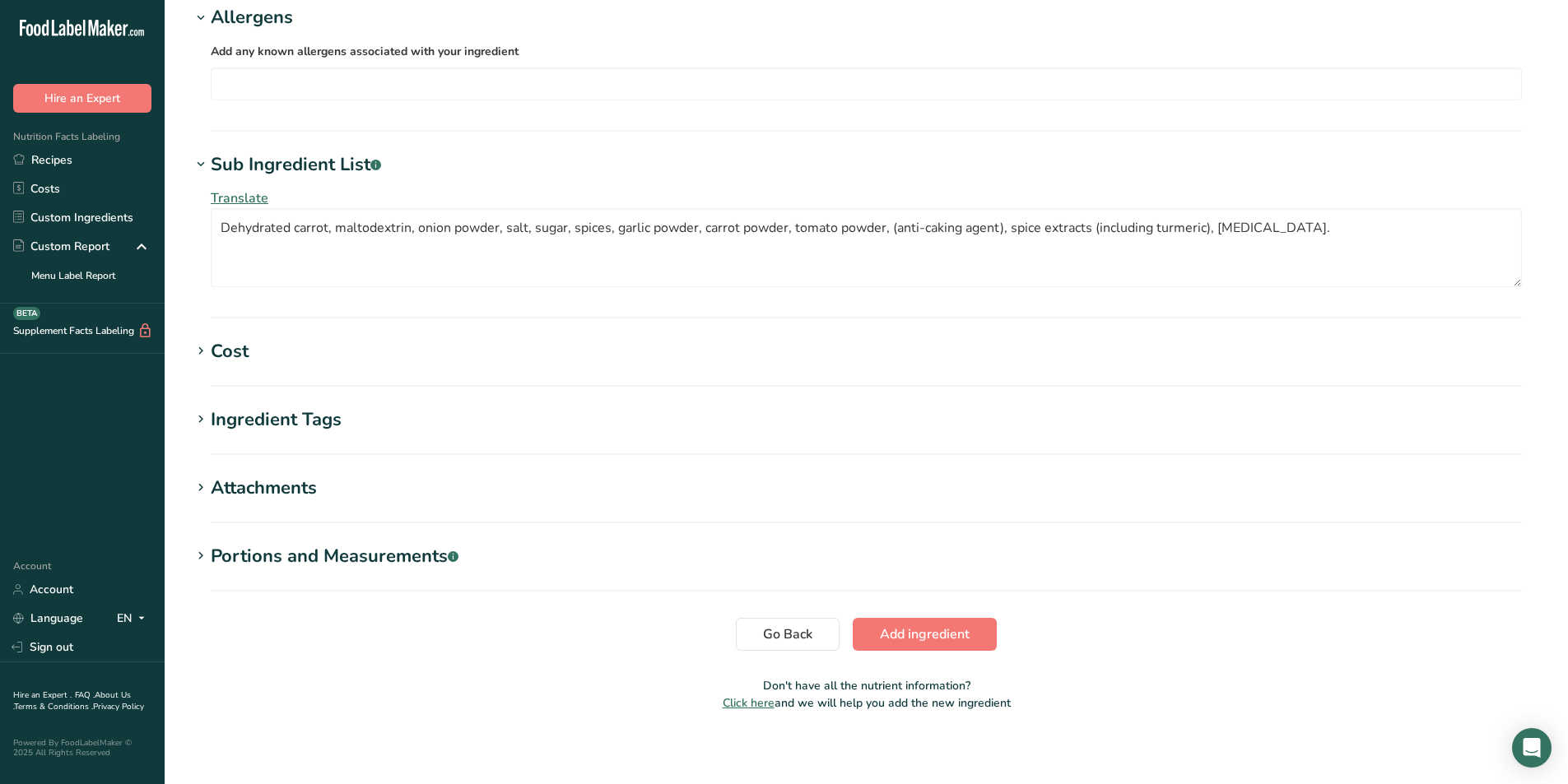 scroll, scrollTop: 976, scrollLeft: 0, axis: vertical 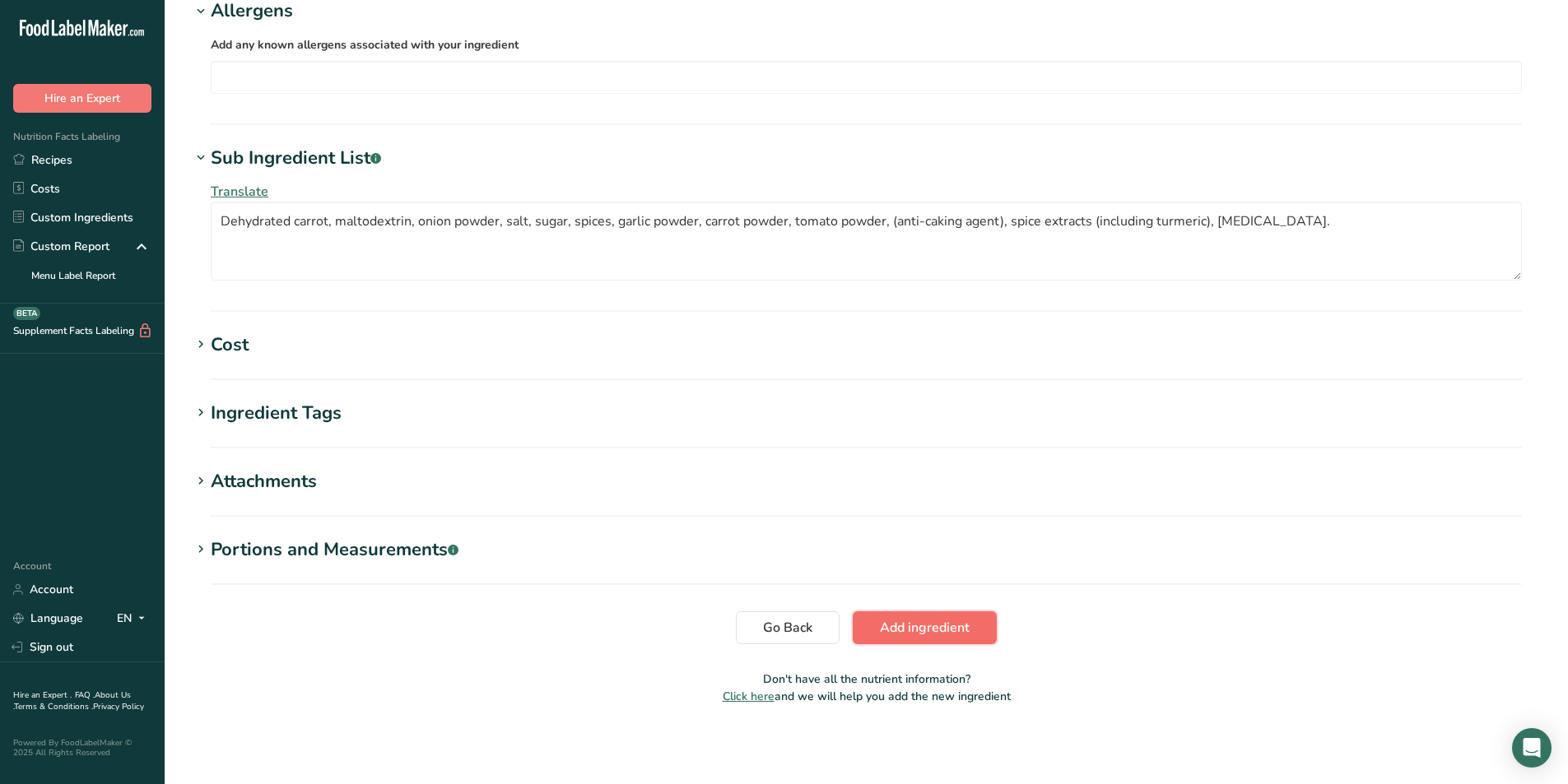 click on "Add ingredient" at bounding box center (924, 628) 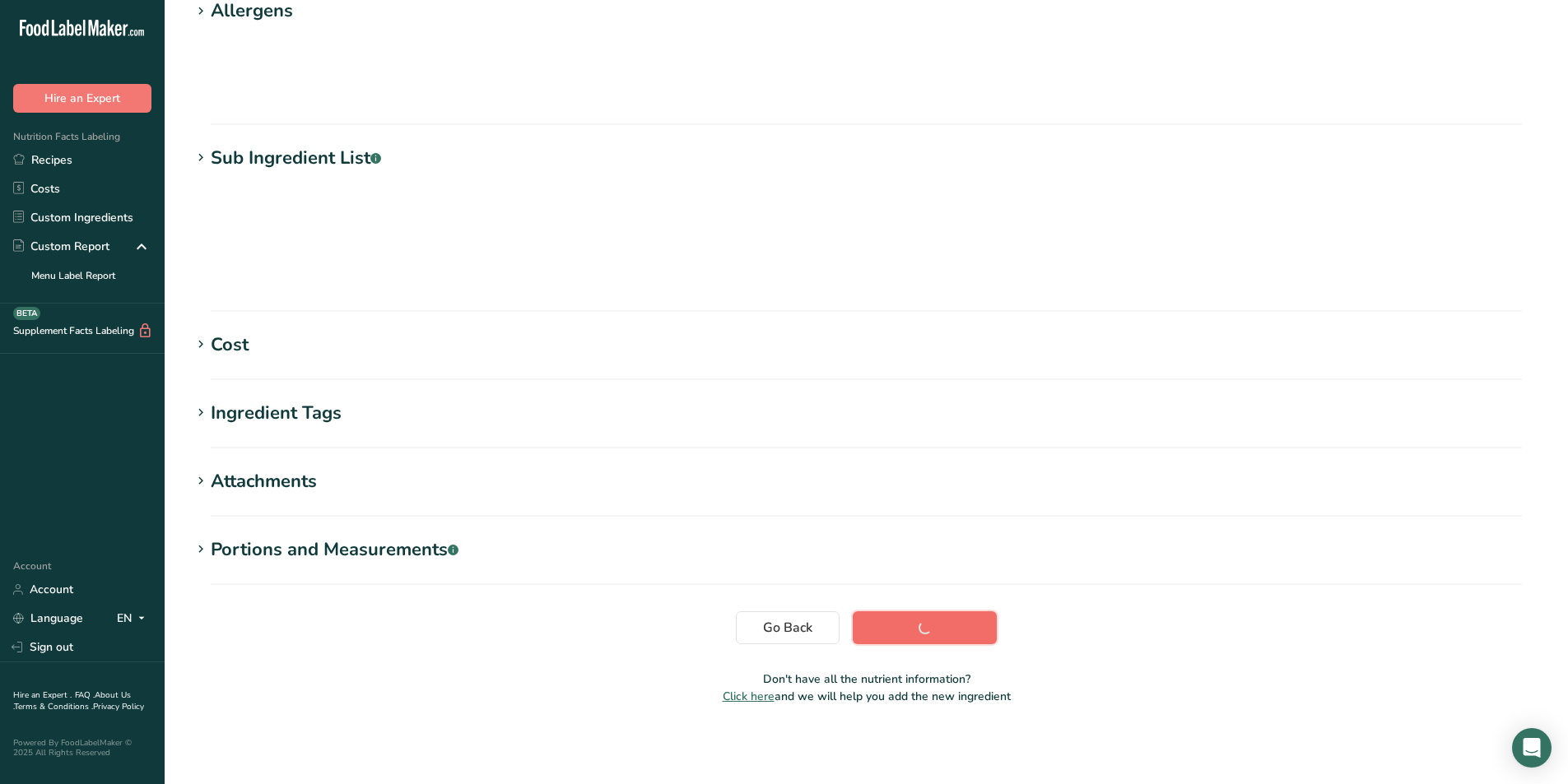 scroll, scrollTop: 86, scrollLeft: 0, axis: vertical 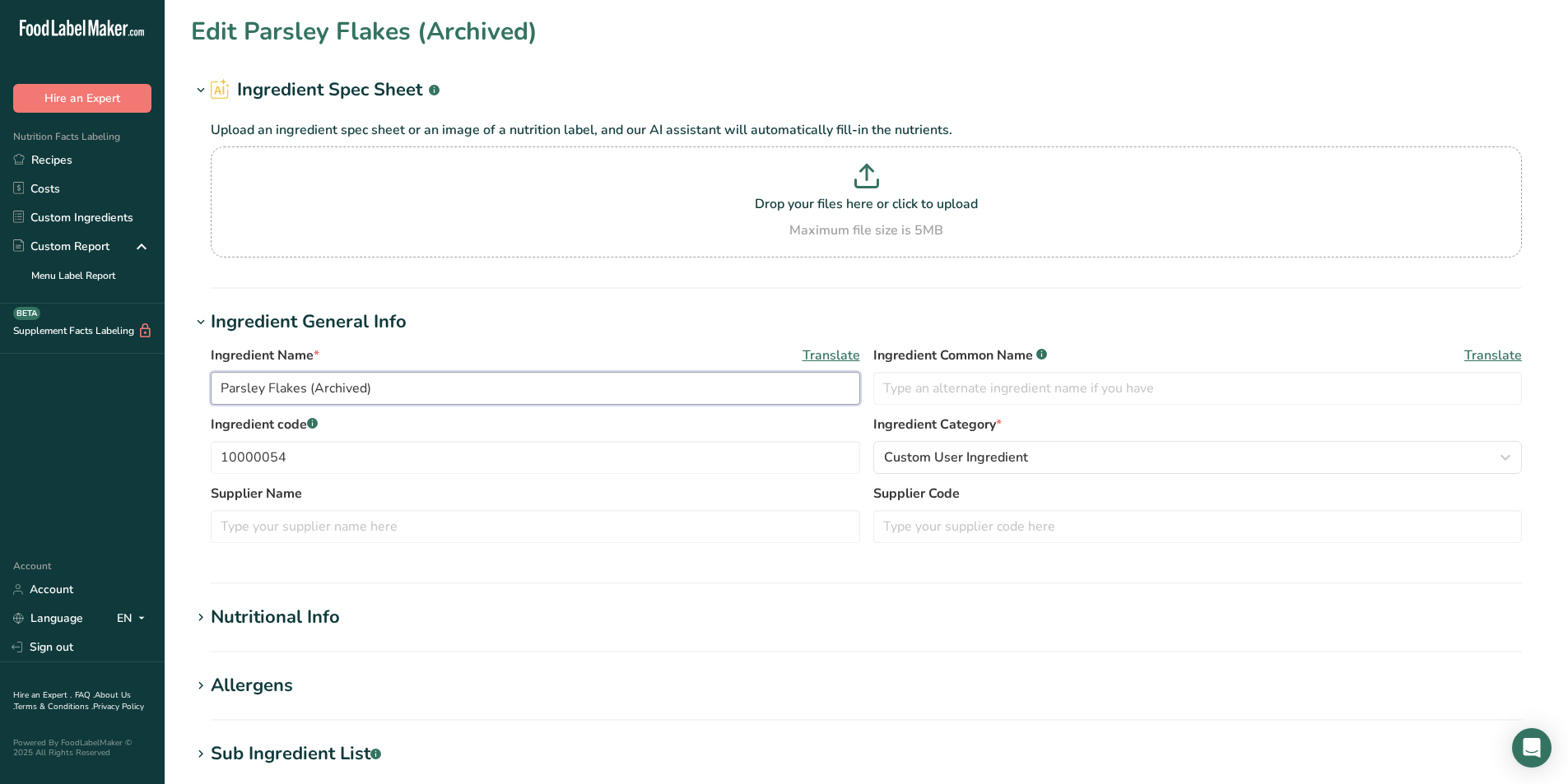 click on "Parsley Flakes (Archived)" at bounding box center [535, 388] 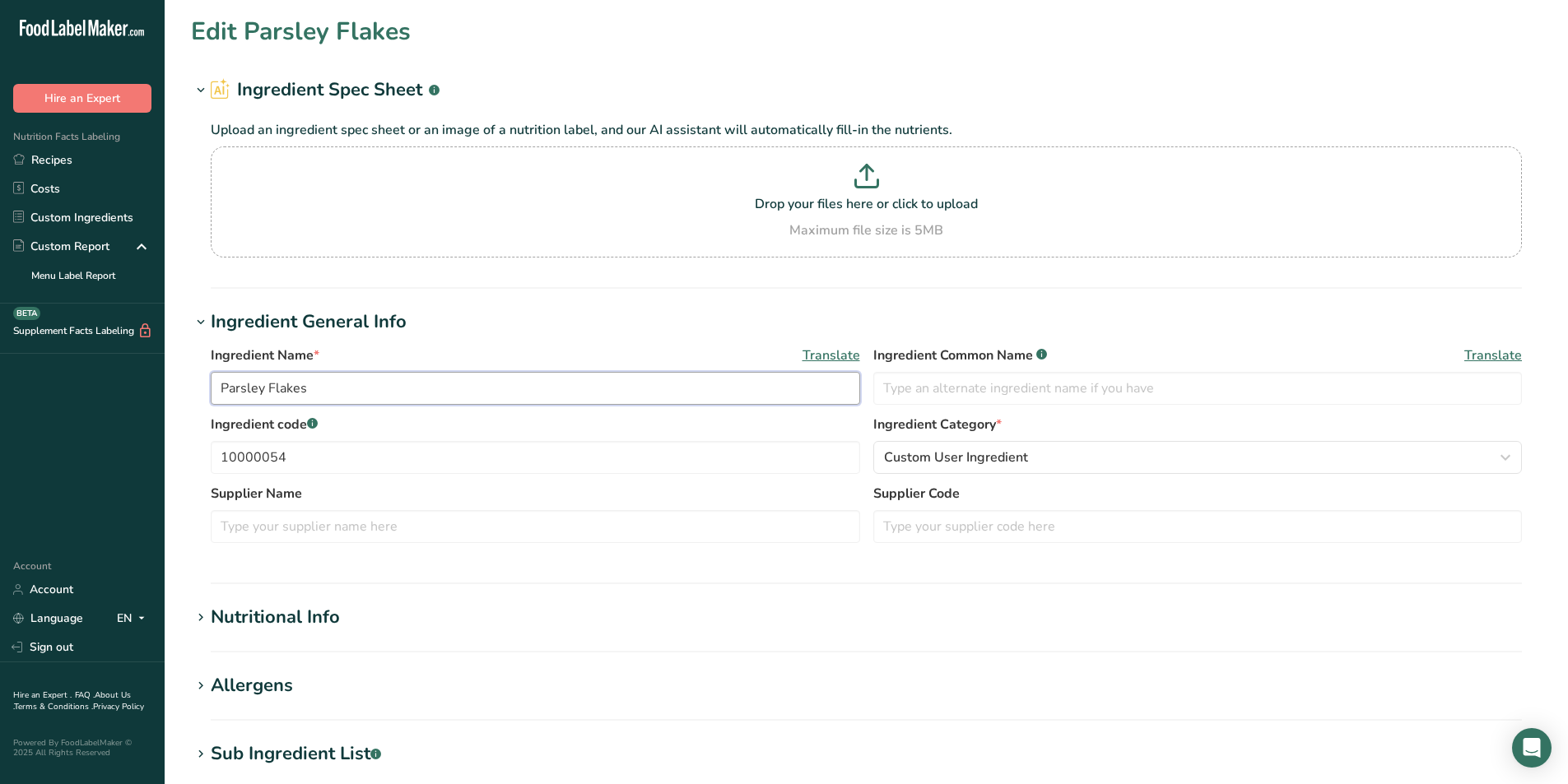 click on "Parsley Flakes" at bounding box center (535, 388) 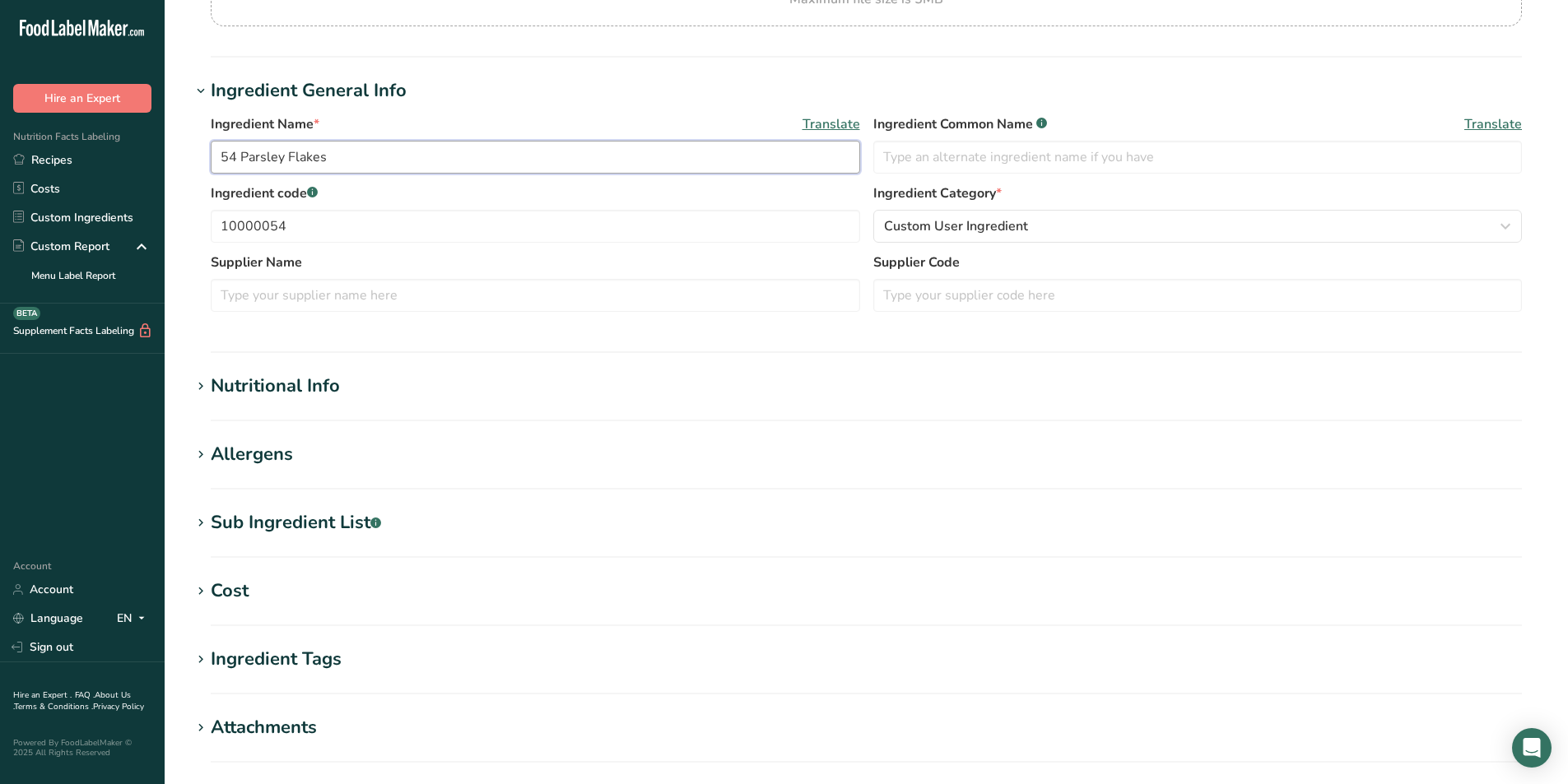 scroll, scrollTop: 247, scrollLeft: 0, axis: vertical 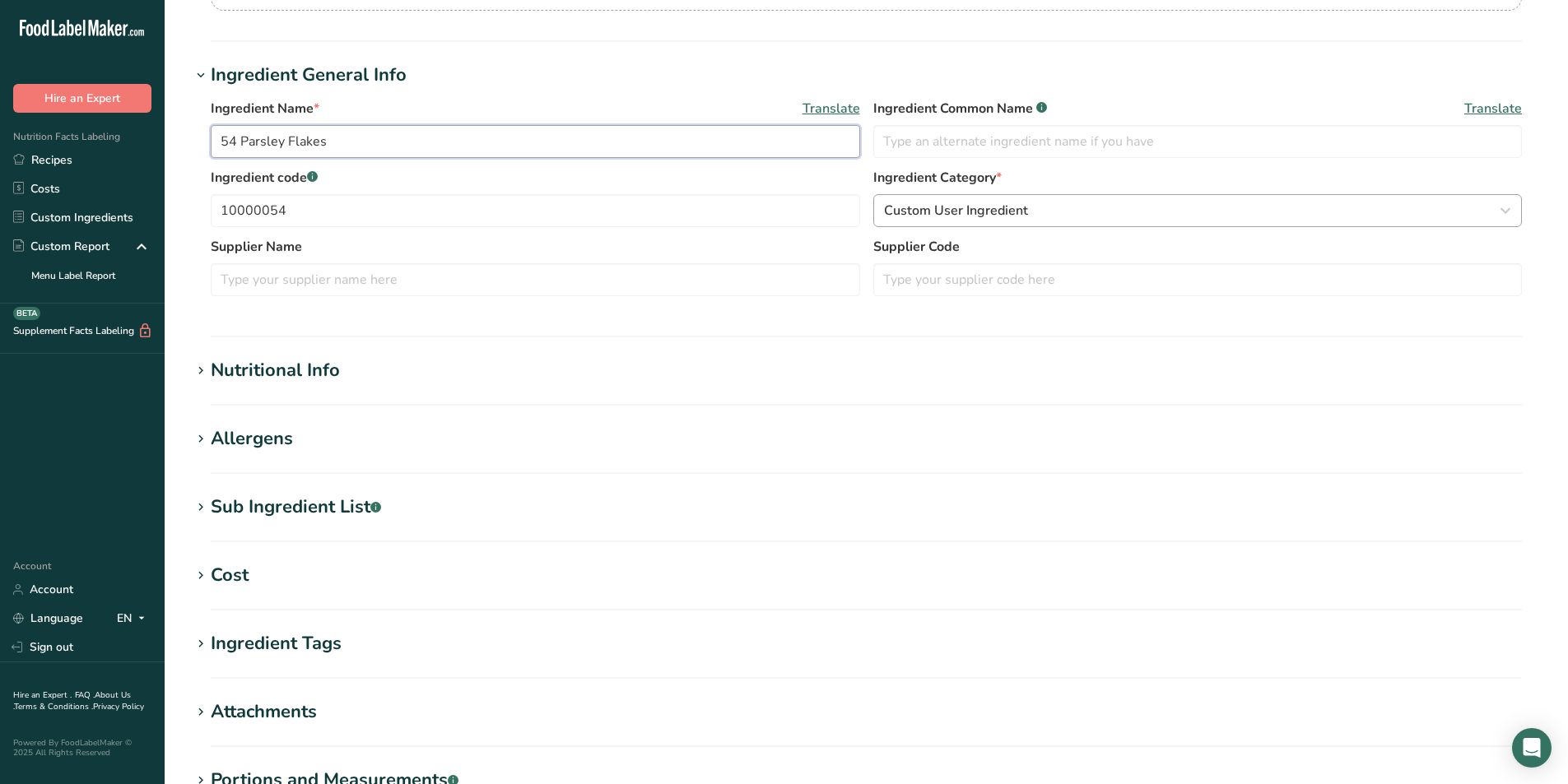 type on "54 Parsley Flakes" 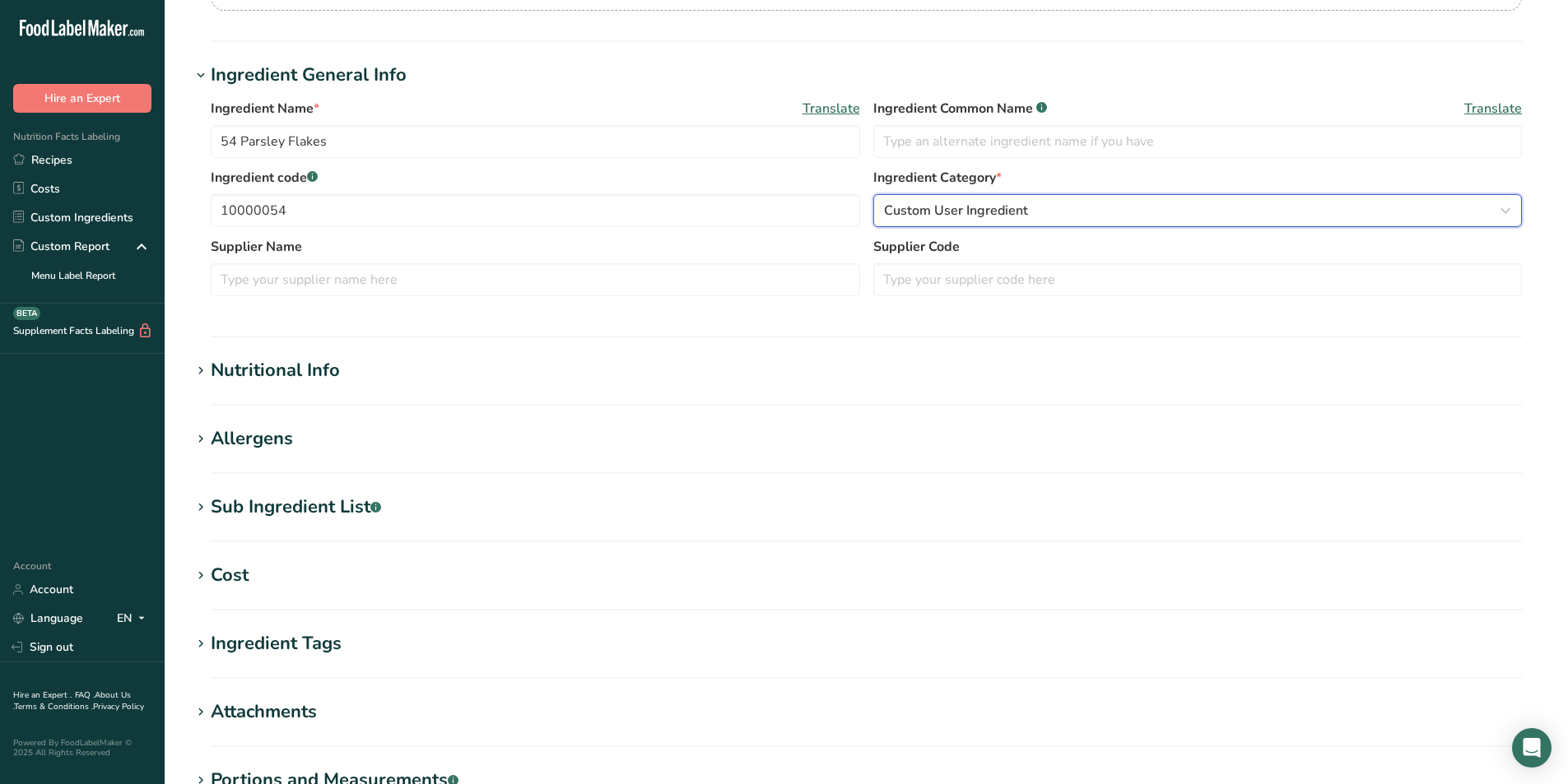 click on "Custom User Ingredient" at bounding box center [1193, 211] 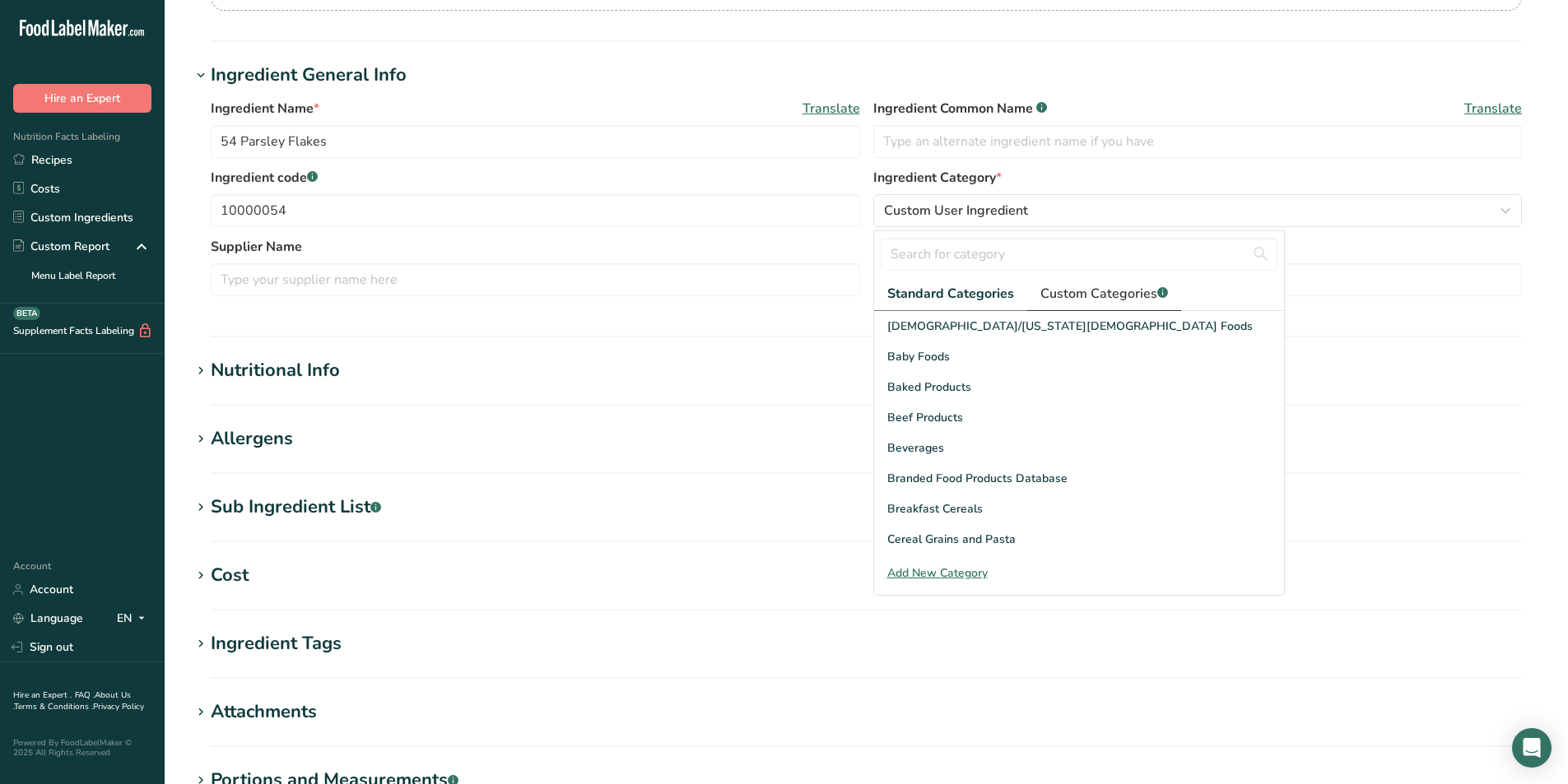 click on "Custom Categories
.a-a{fill:#347362;}.b-a{fill:#fff;}" at bounding box center (1104, 294) 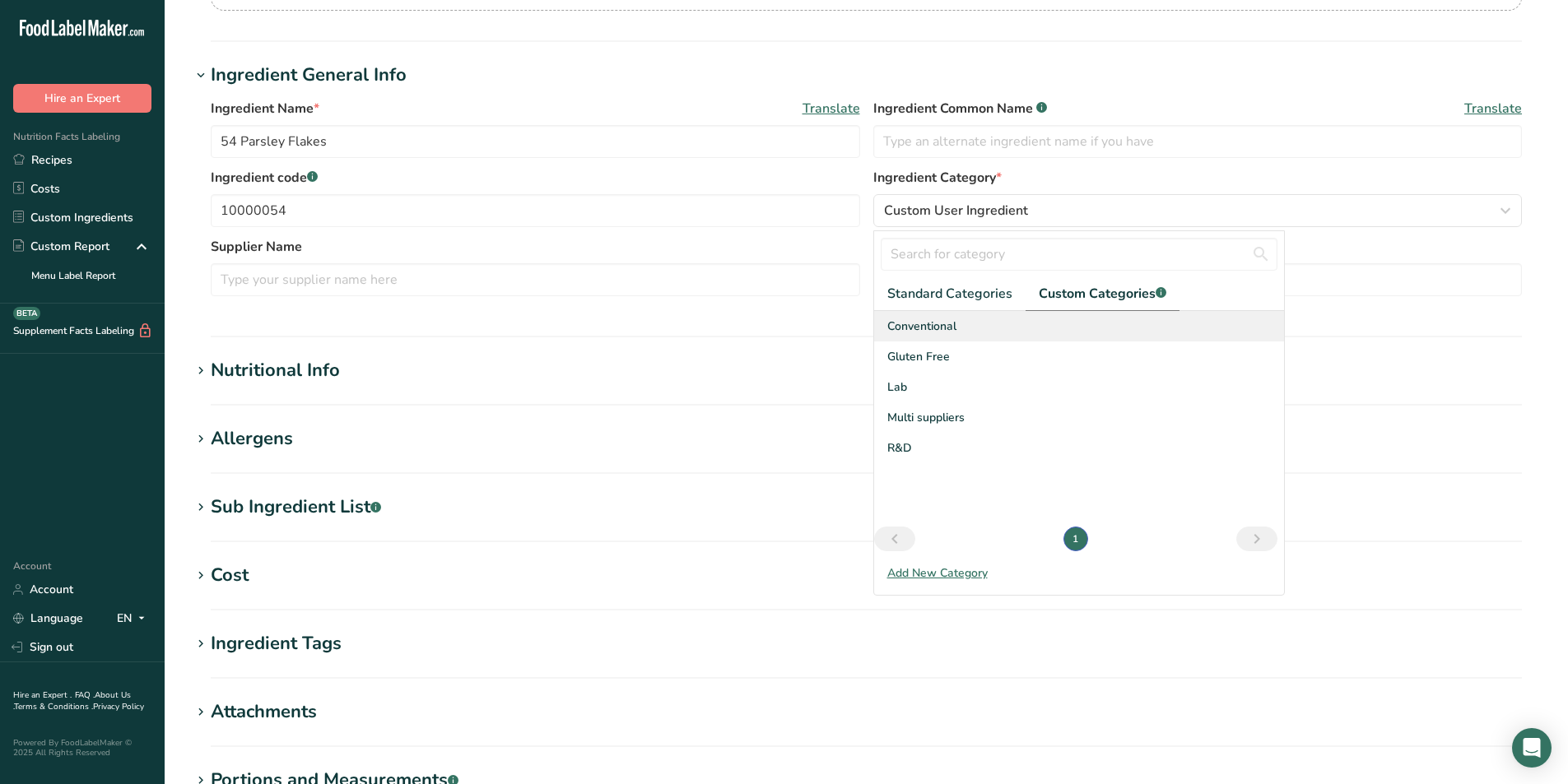 click on "Conventional" at bounding box center (1079, 326) 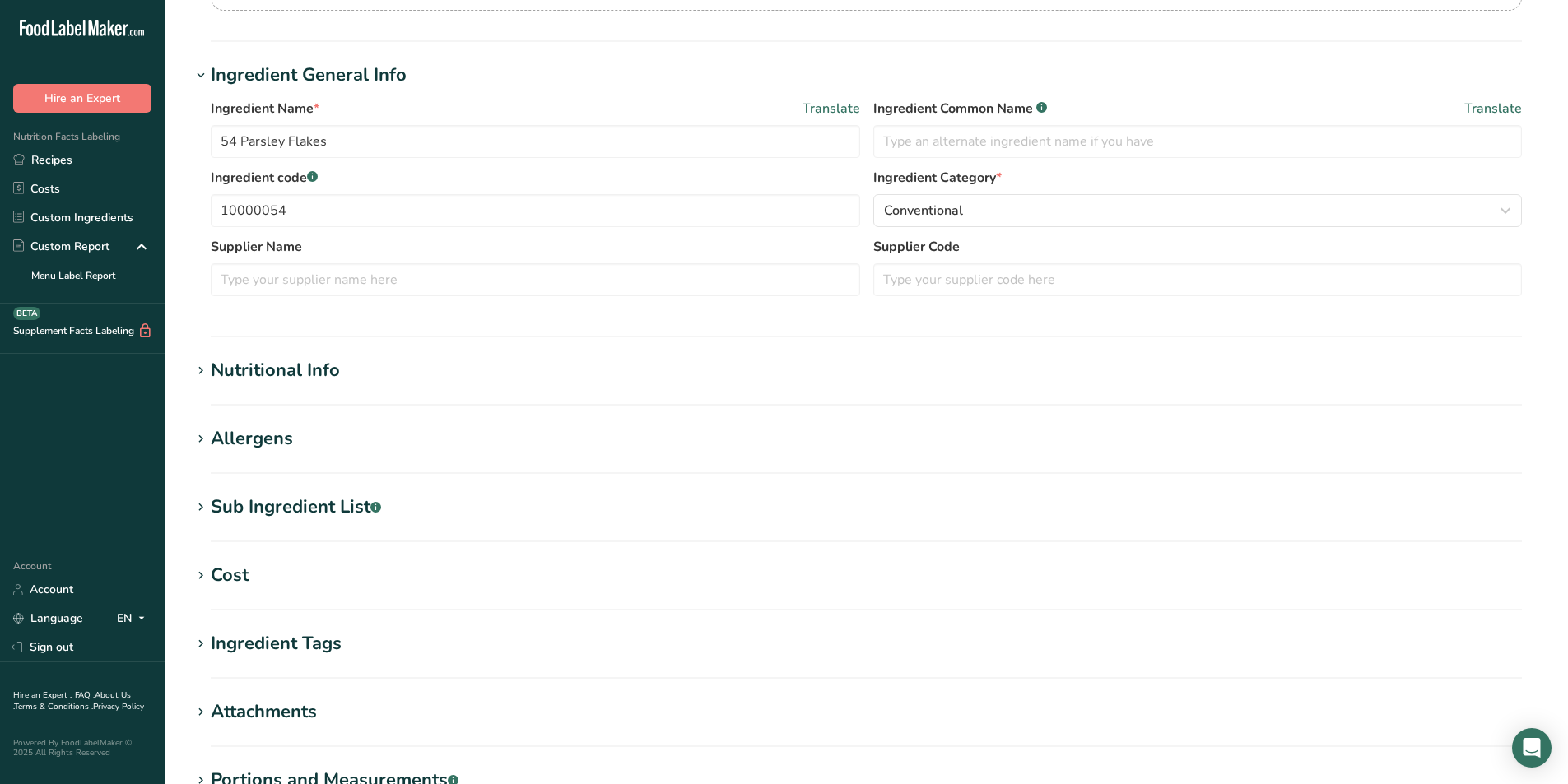 click on "Nutritional Info" at bounding box center (275, 370) 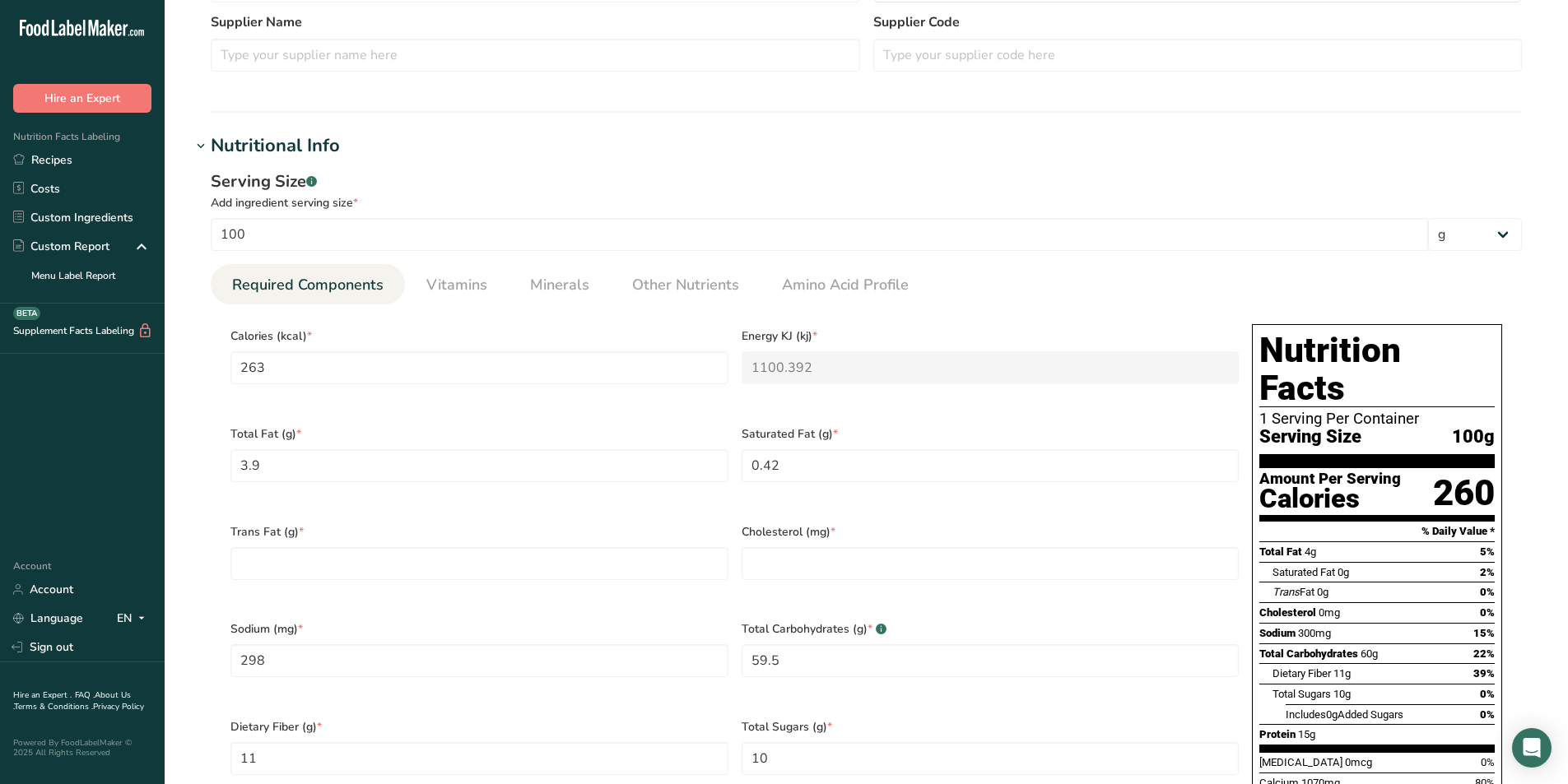 scroll, scrollTop: 494, scrollLeft: 0, axis: vertical 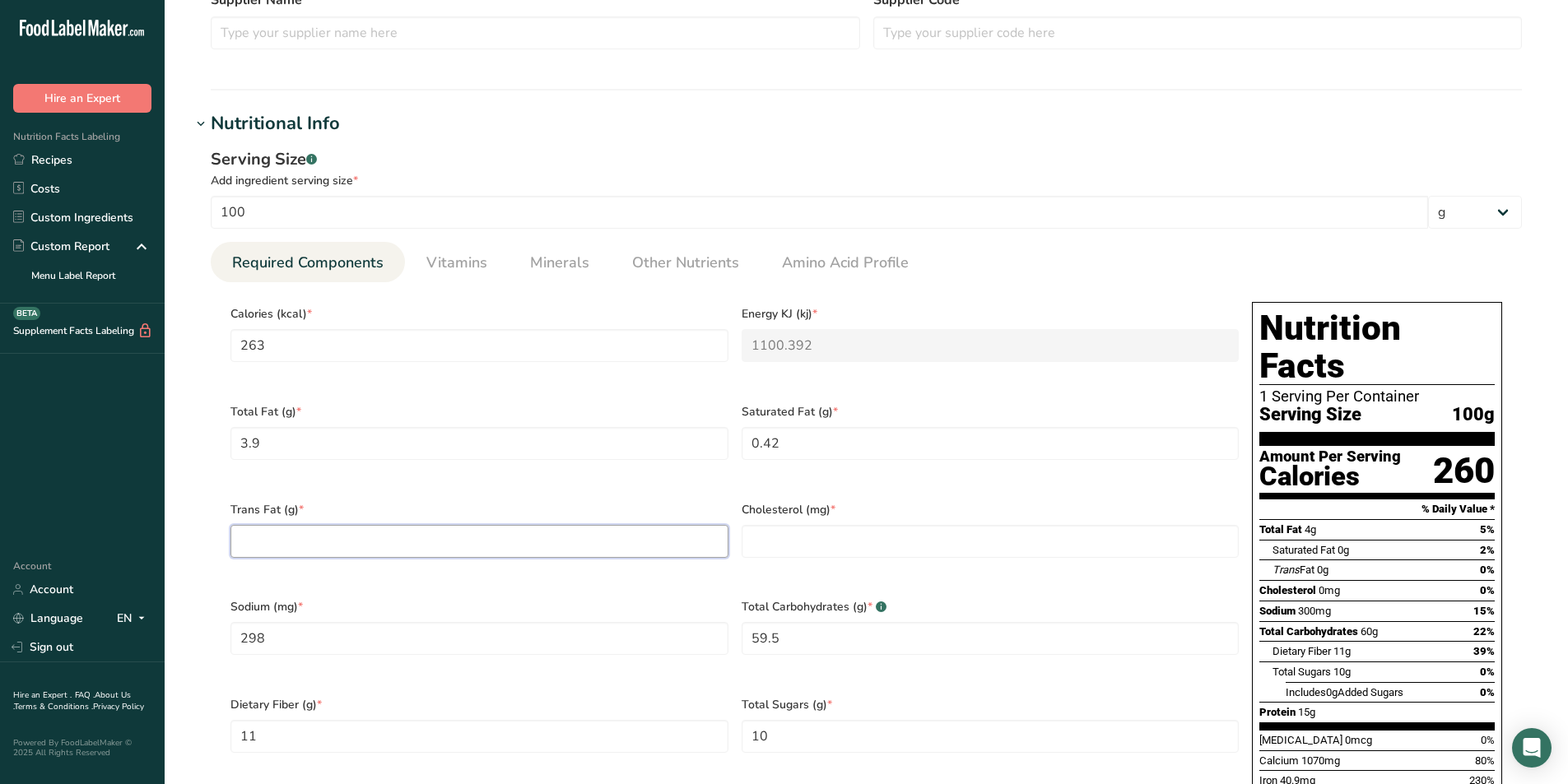 click at bounding box center [479, 541] 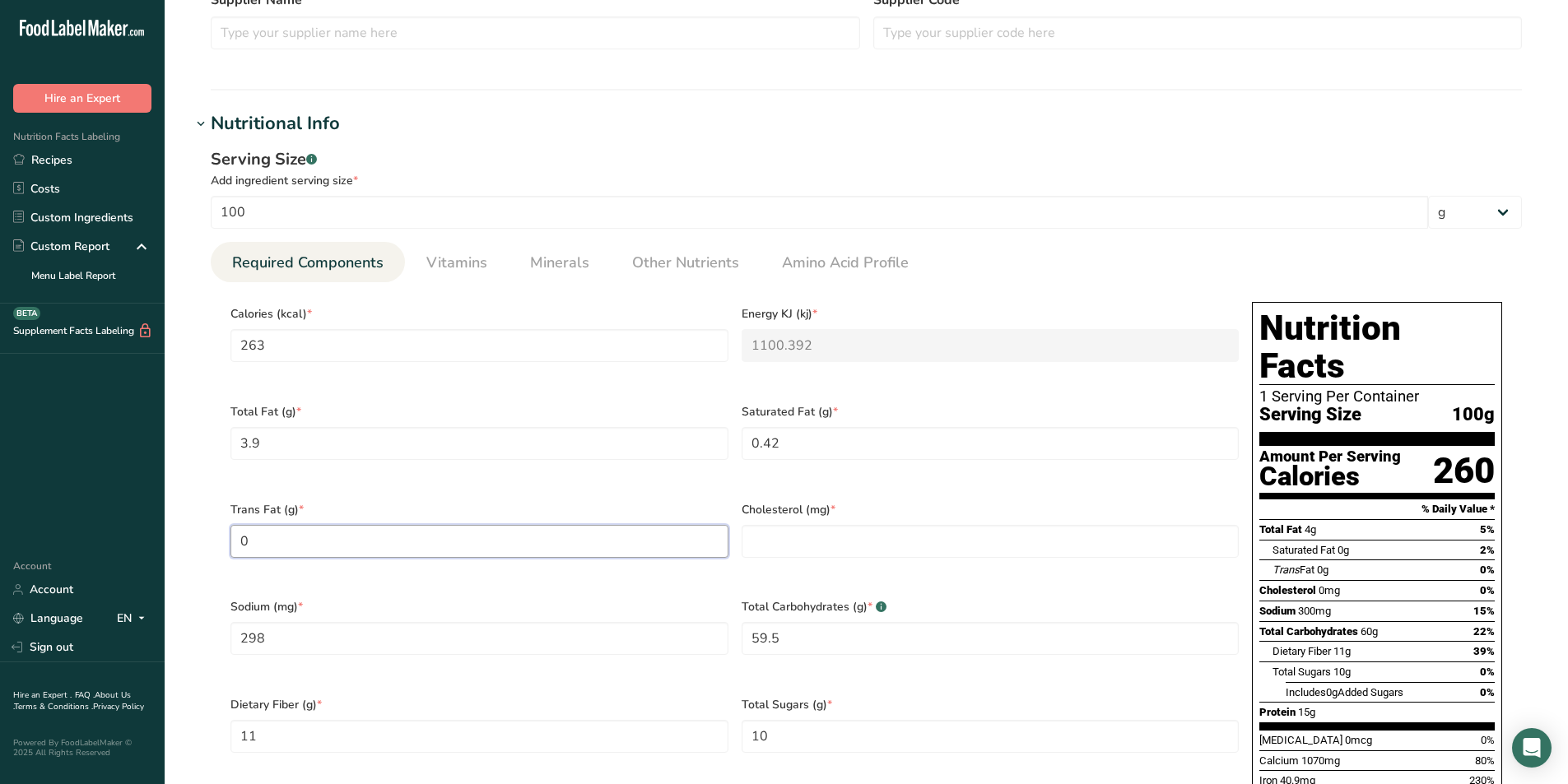 type on "0" 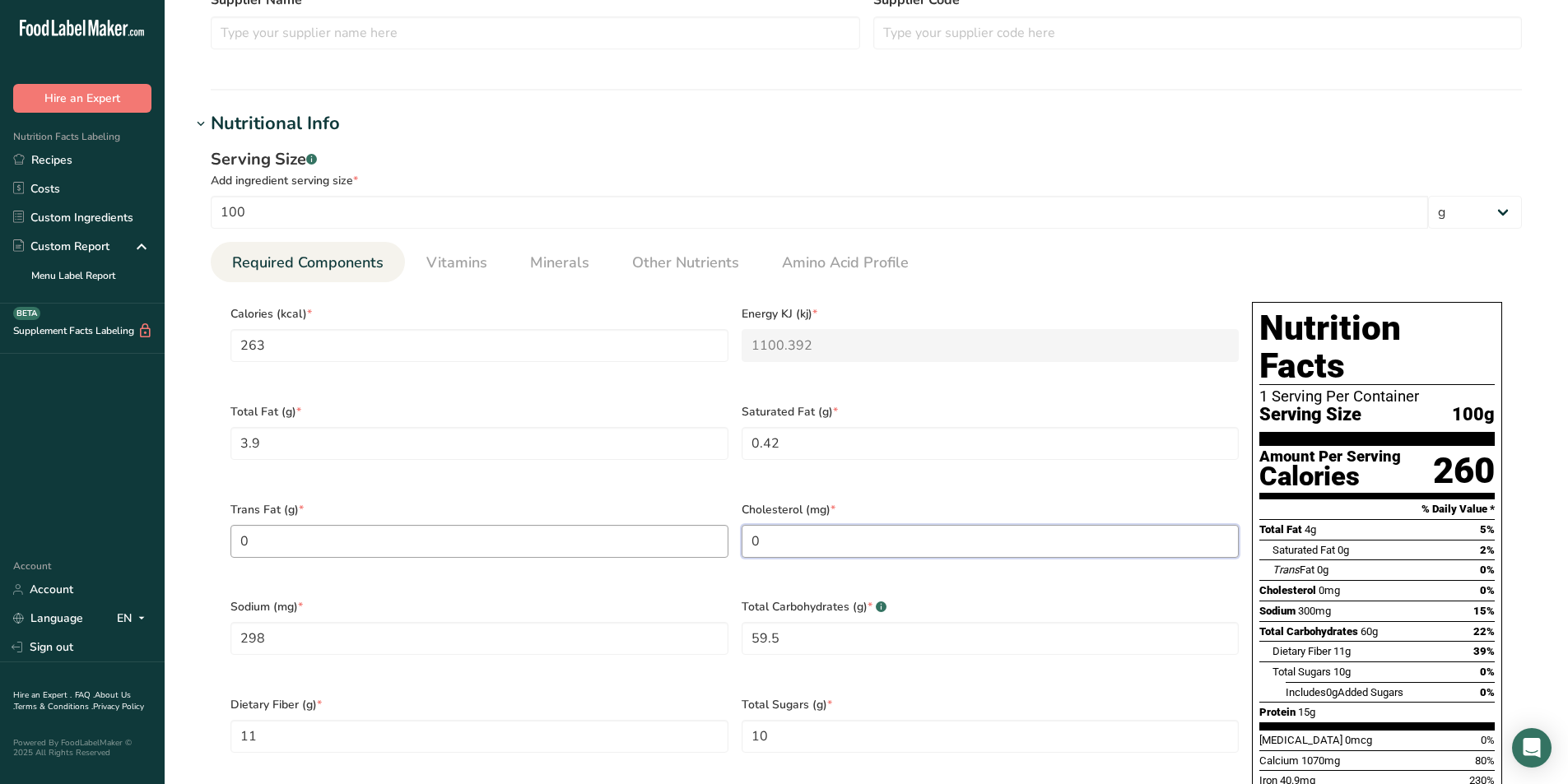 type on "0" 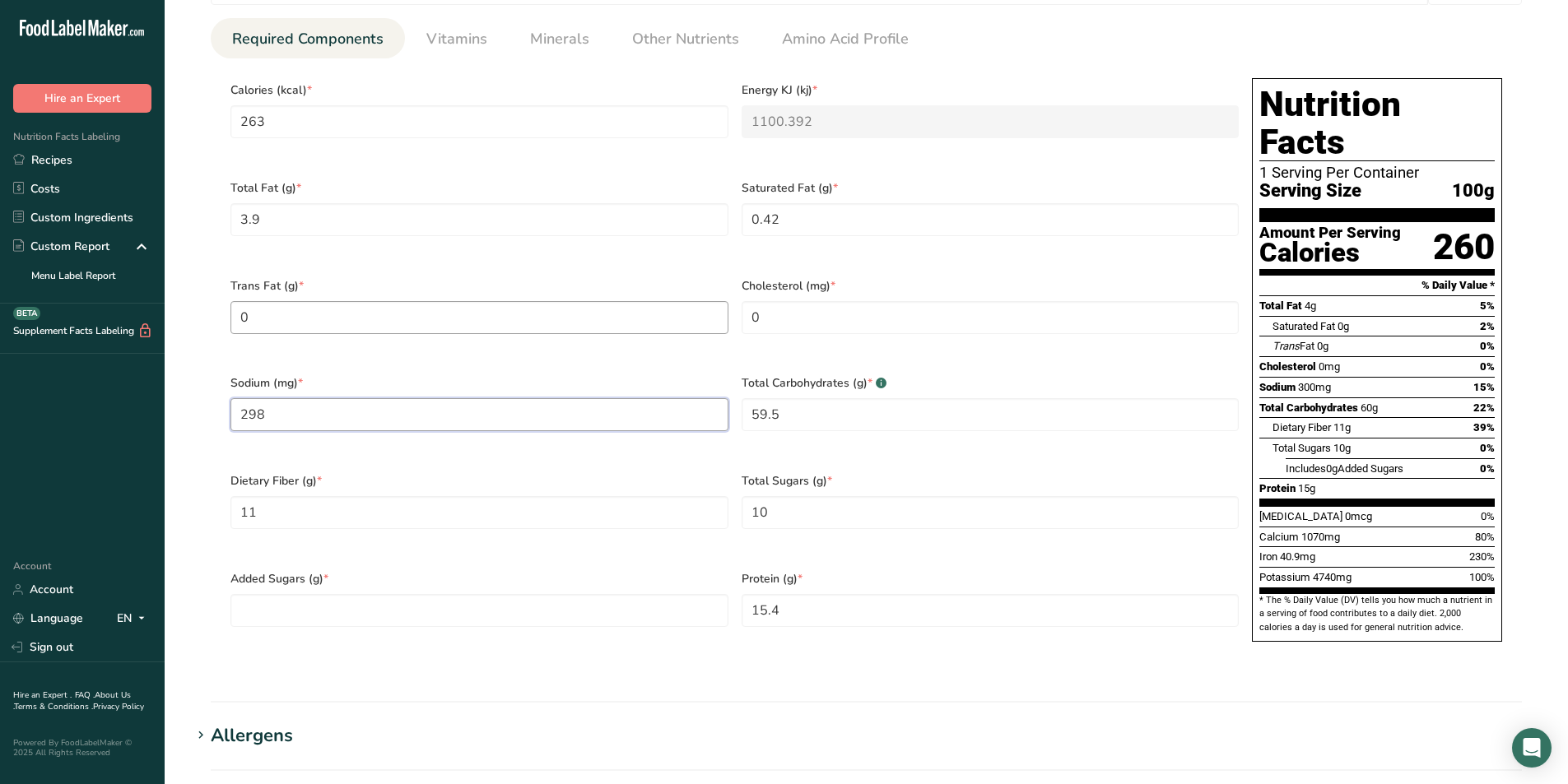 scroll, scrollTop: 740, scrollLeft: 0, axis: vertical 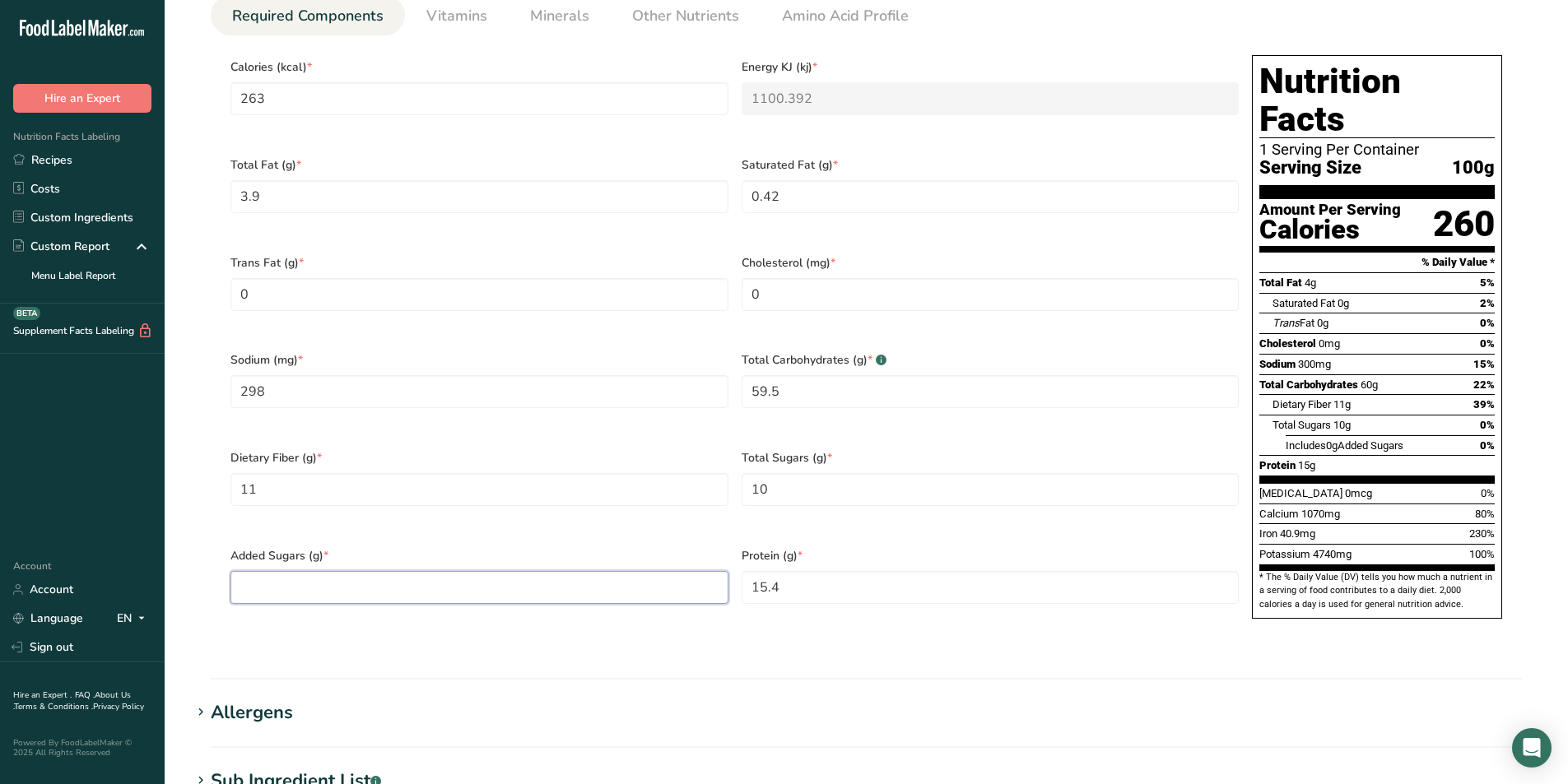 click at bounding box center [479, 587] 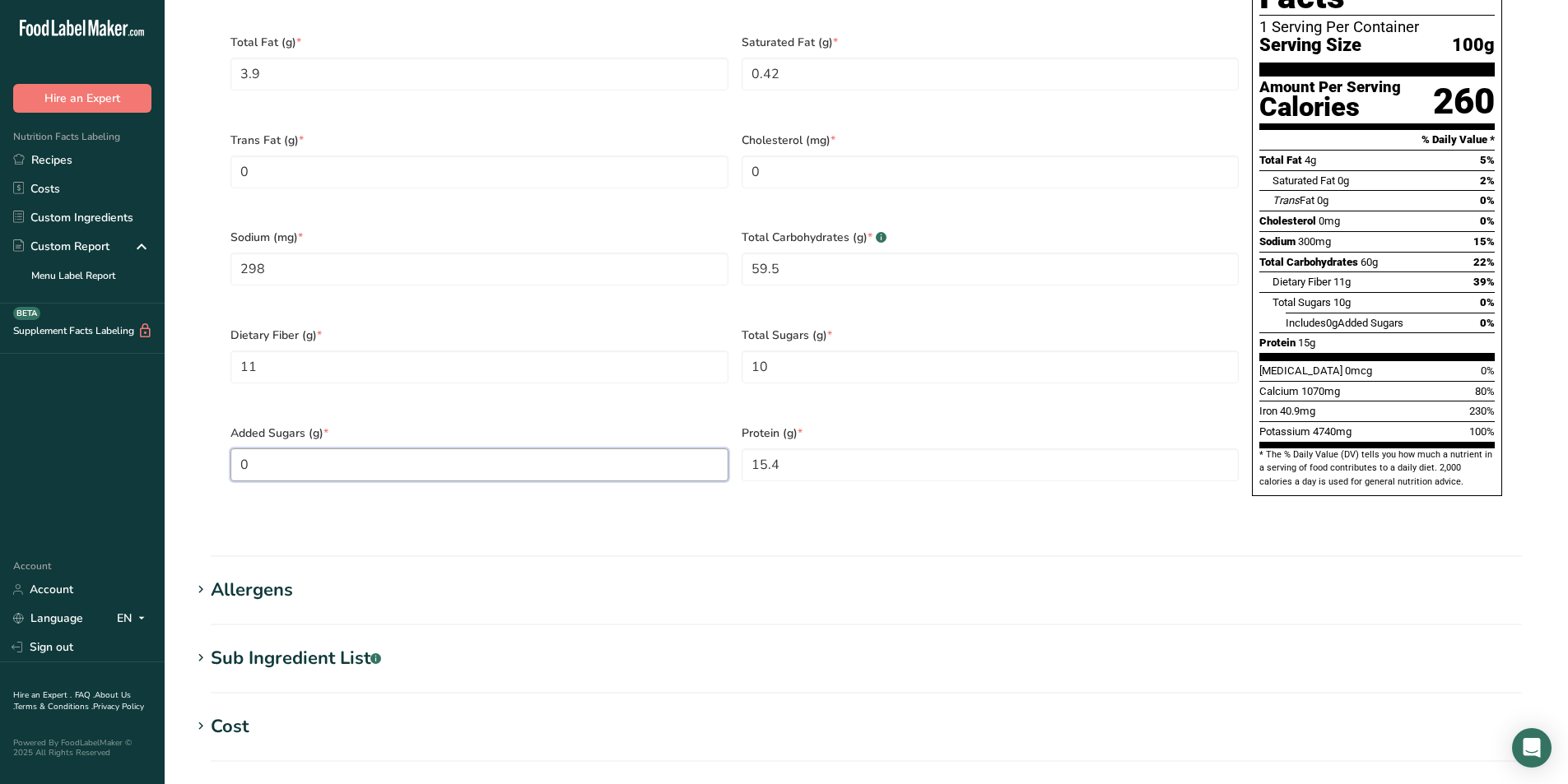 scroll, scrollTop: 1207, scrollLeft: 0, axis: vertical 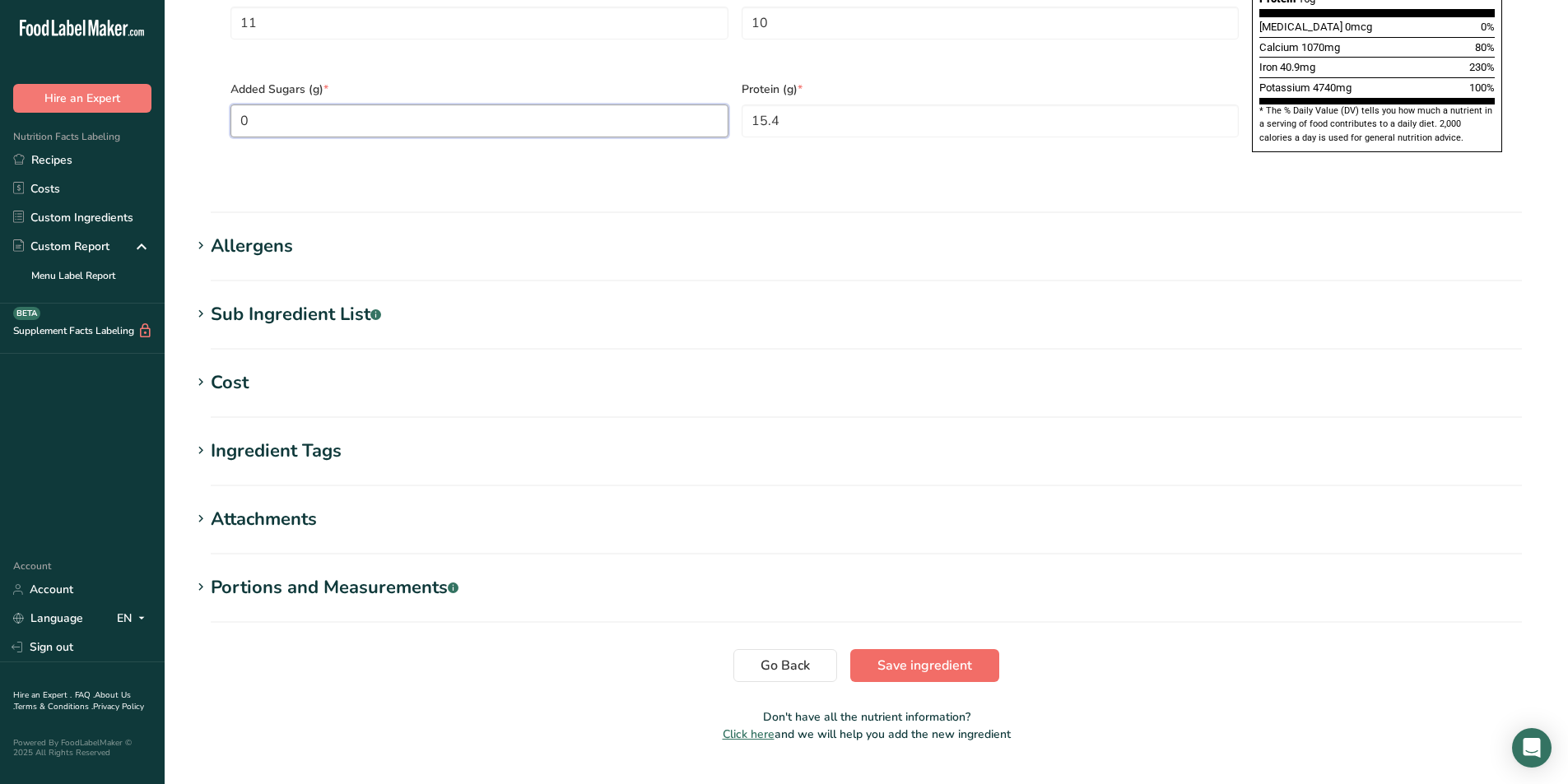 type on "0" 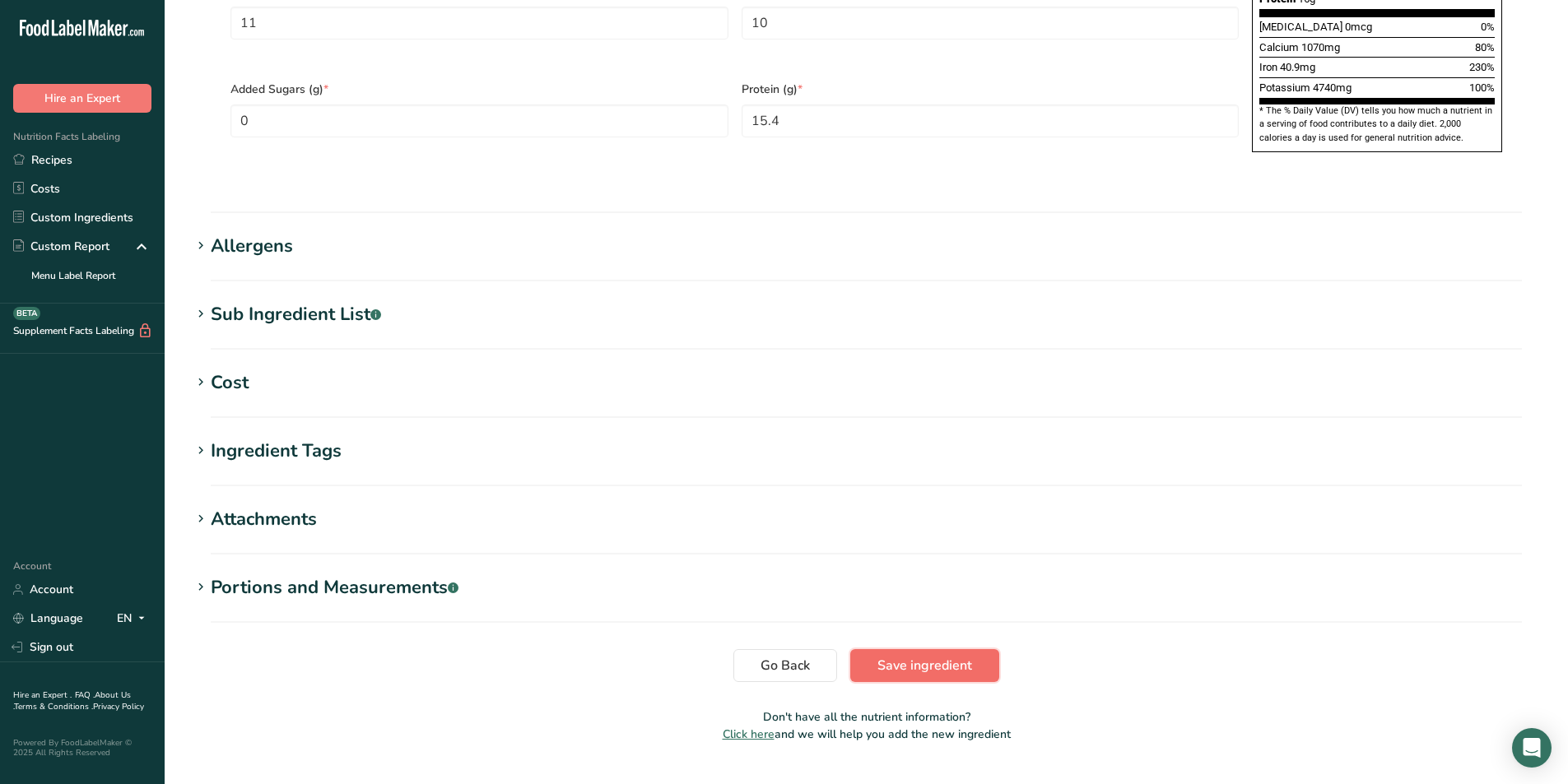 click on "Save ingredient" at bounding box center (924, 666) 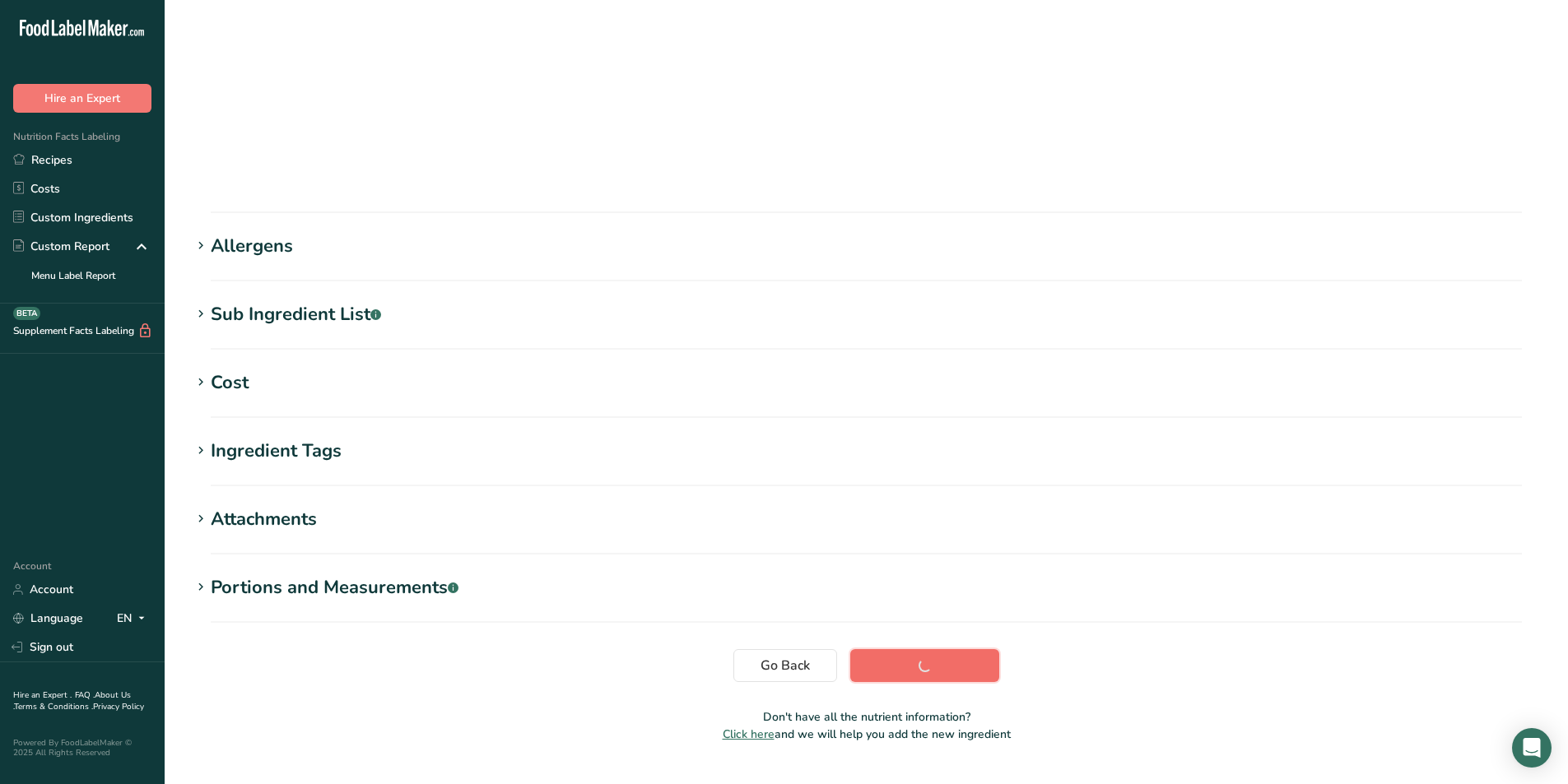 scroll, scrollTop: 86, scrollLeft: 0, axis: vertical 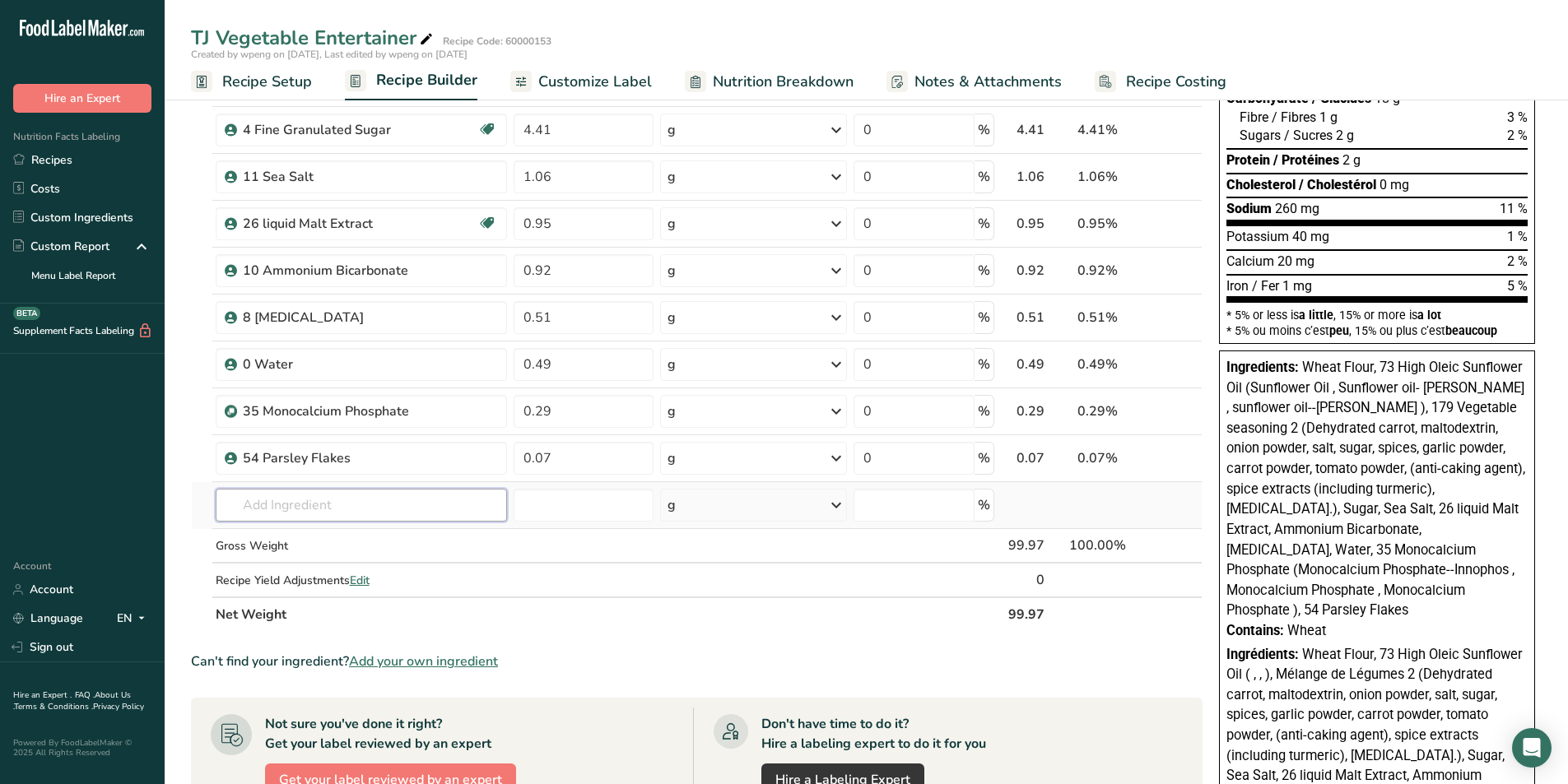 click at bounding box center [361, 505] 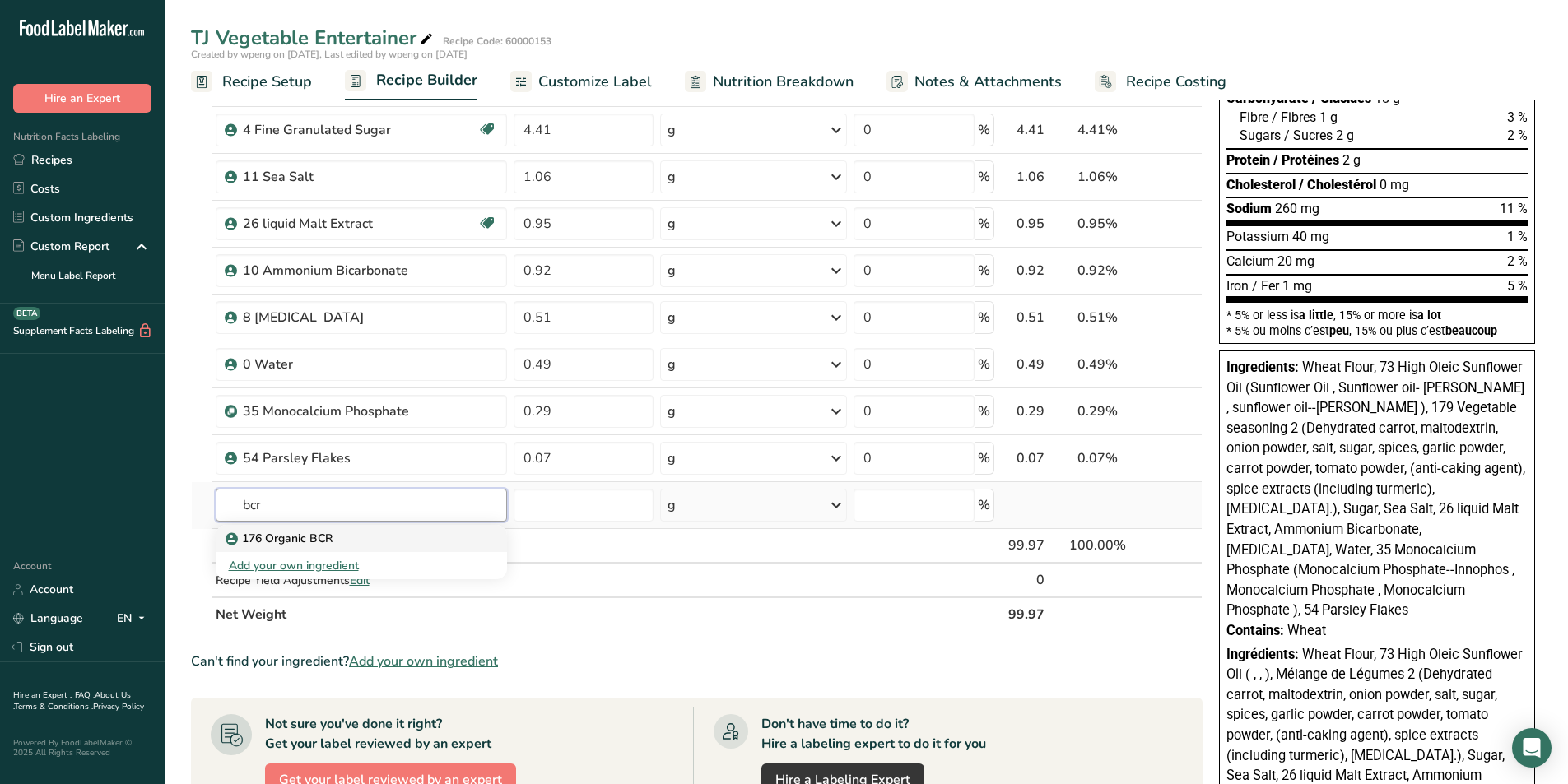 type on "176 Organic BCR" 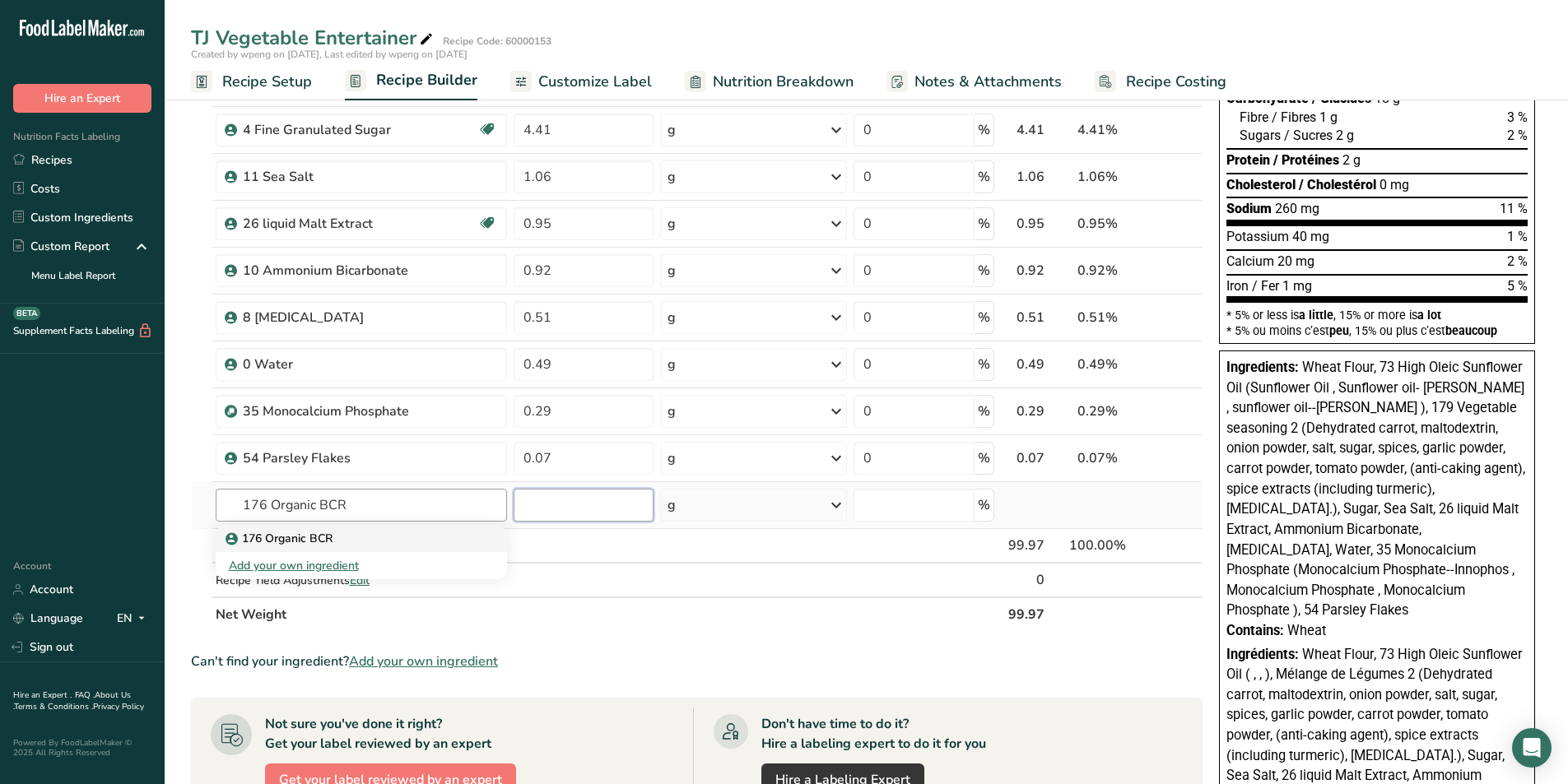 type 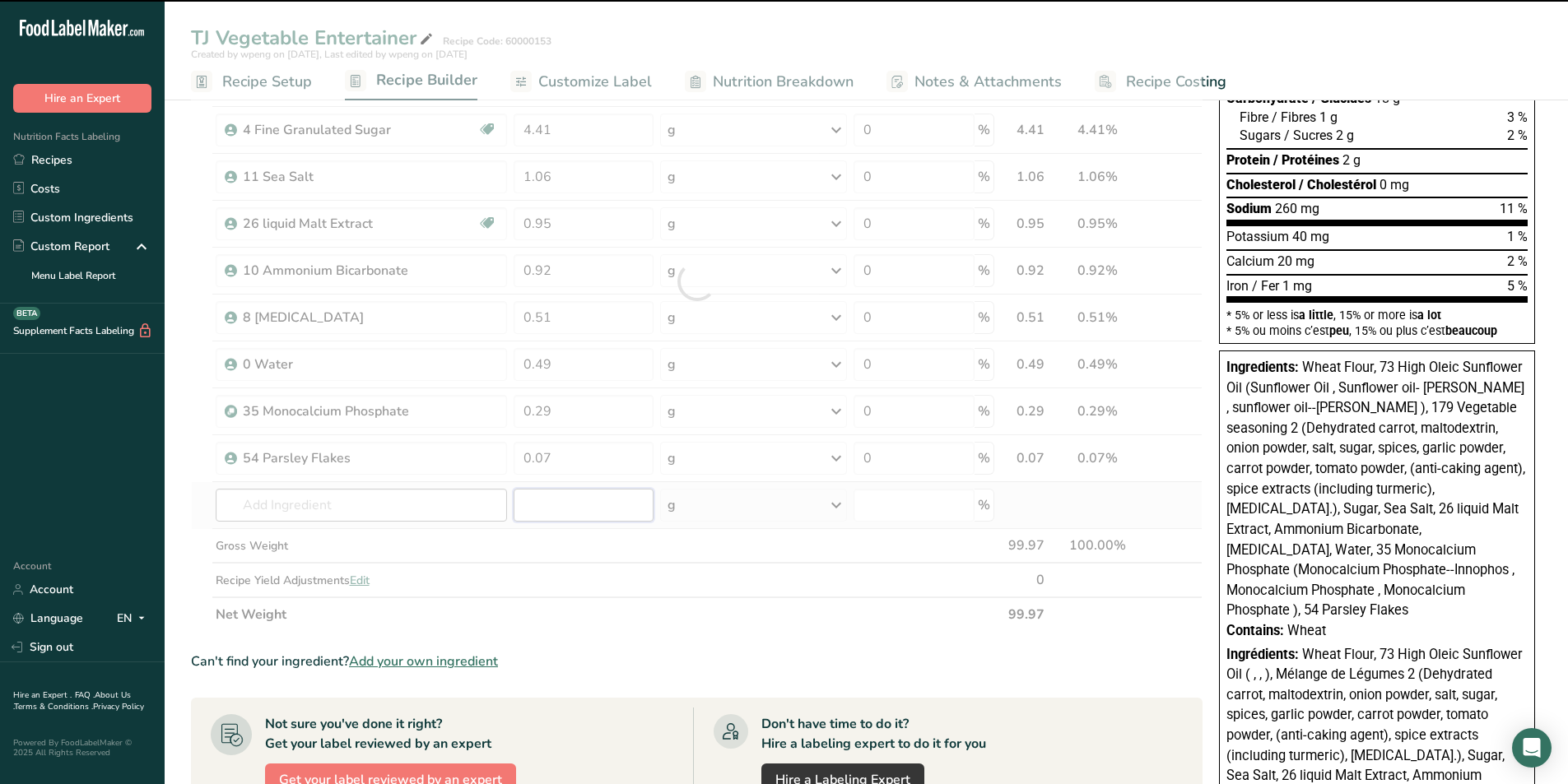 type on "0" 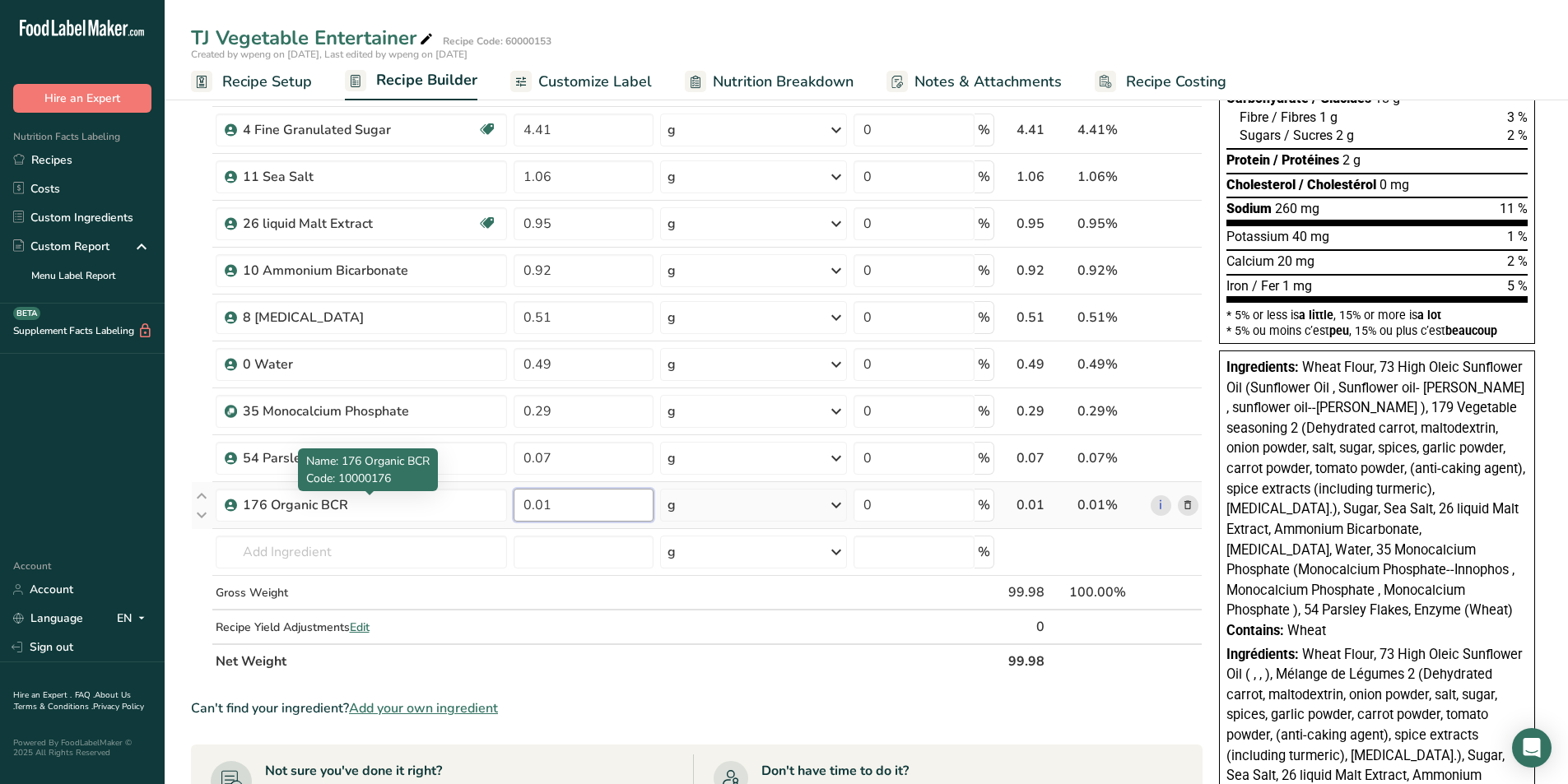 type on "0.01" 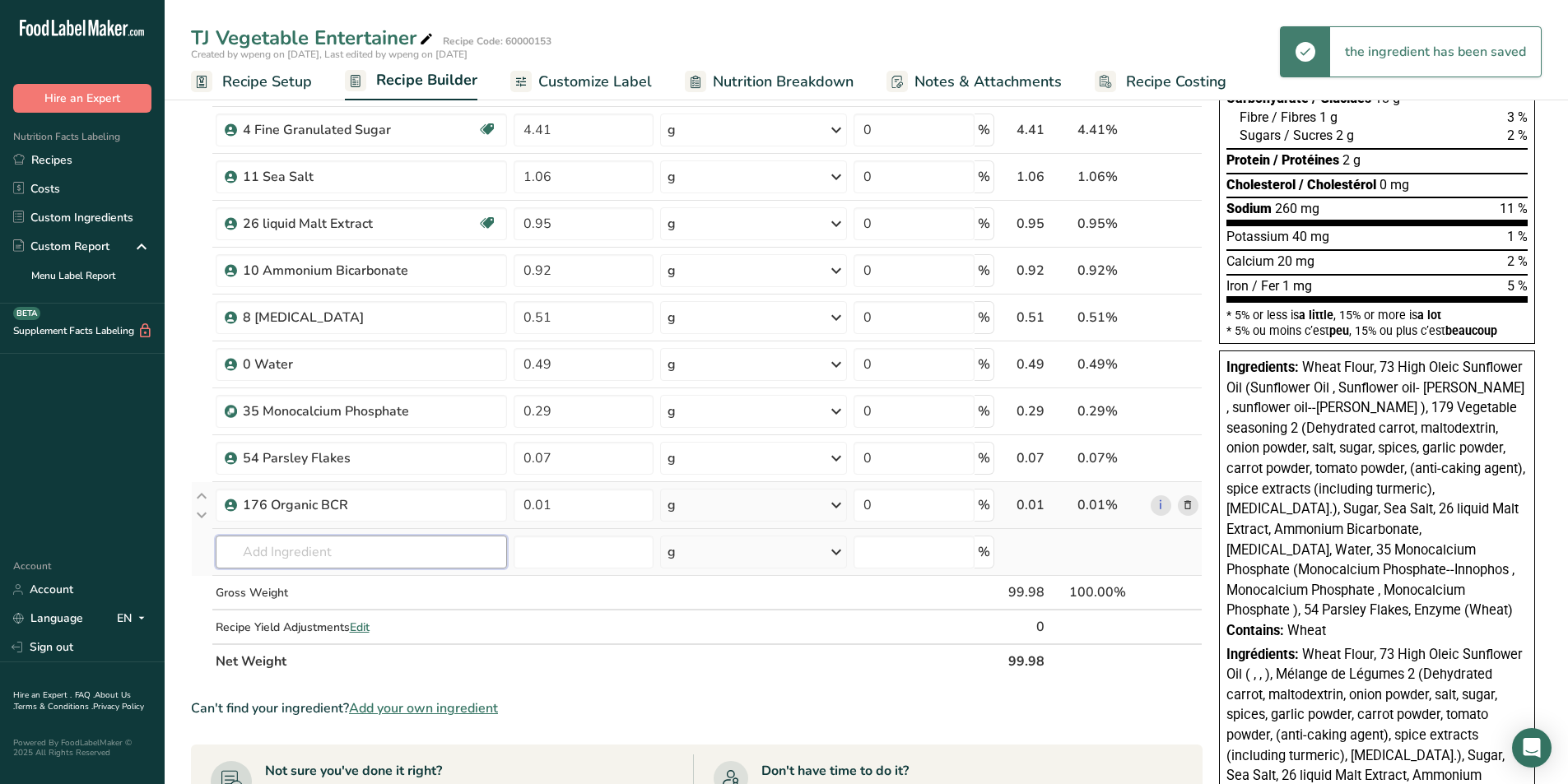 click at bounding box center [361, 552] 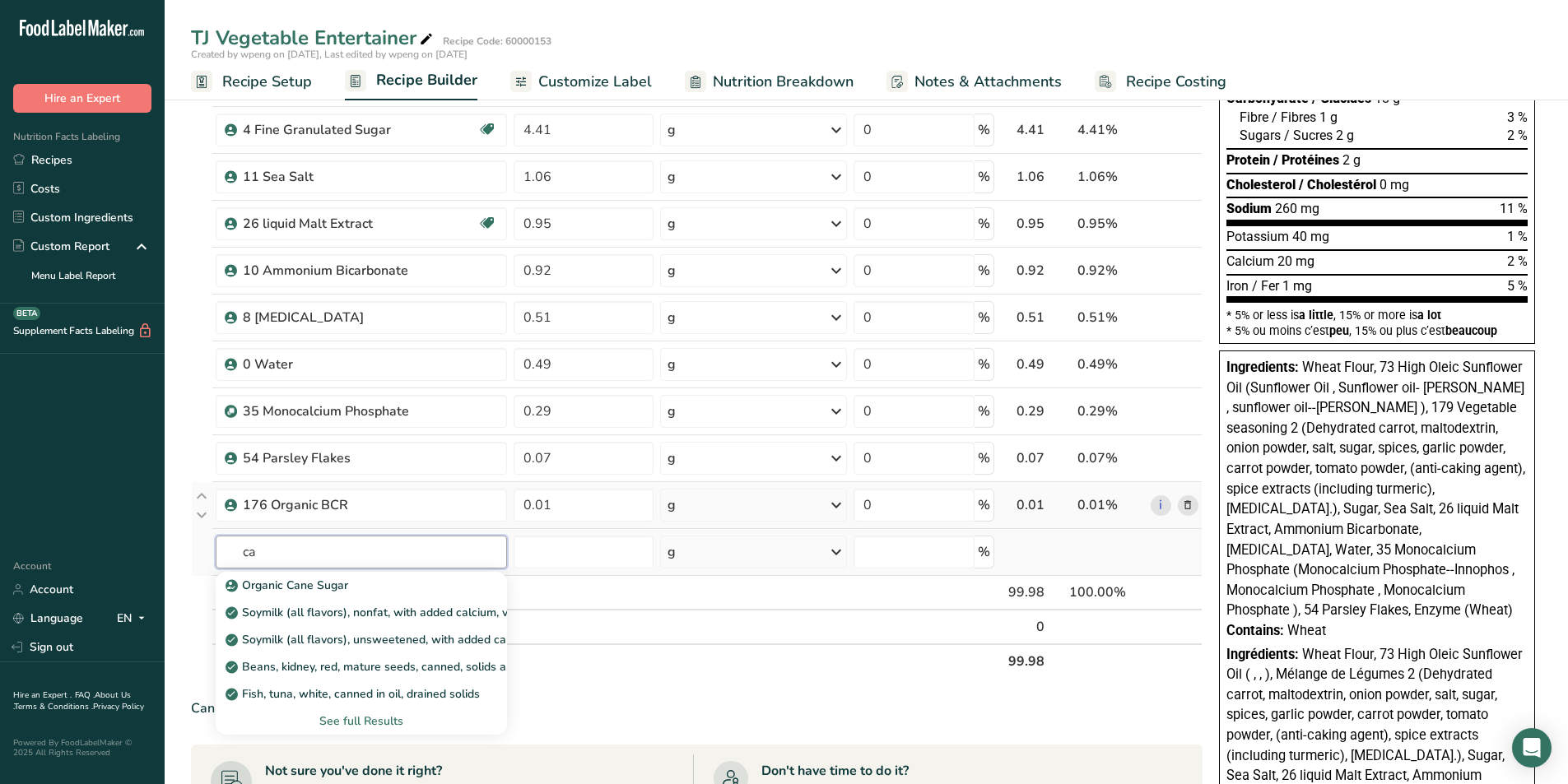 type on "c" 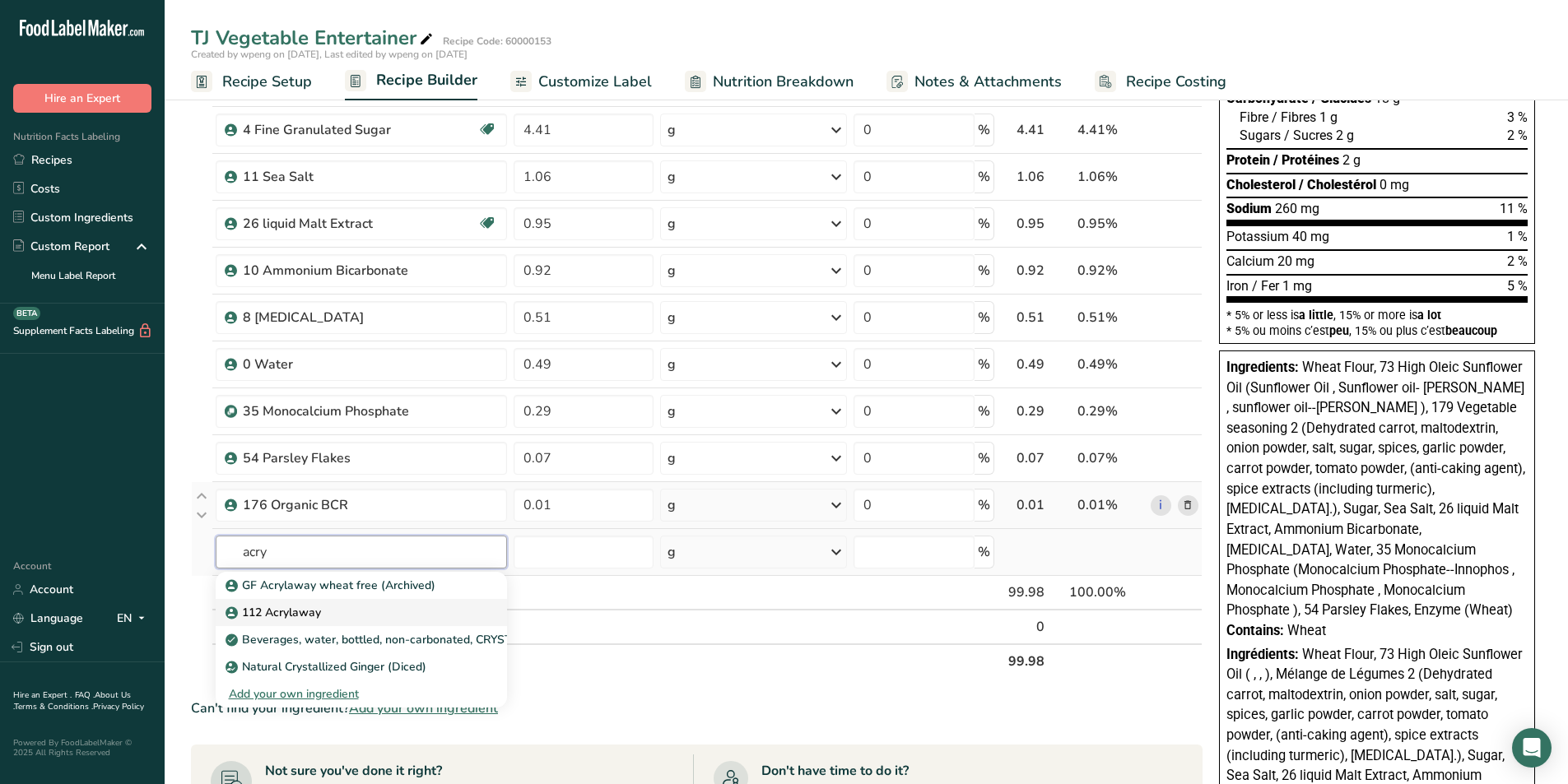 type on "112 Acrylaway" 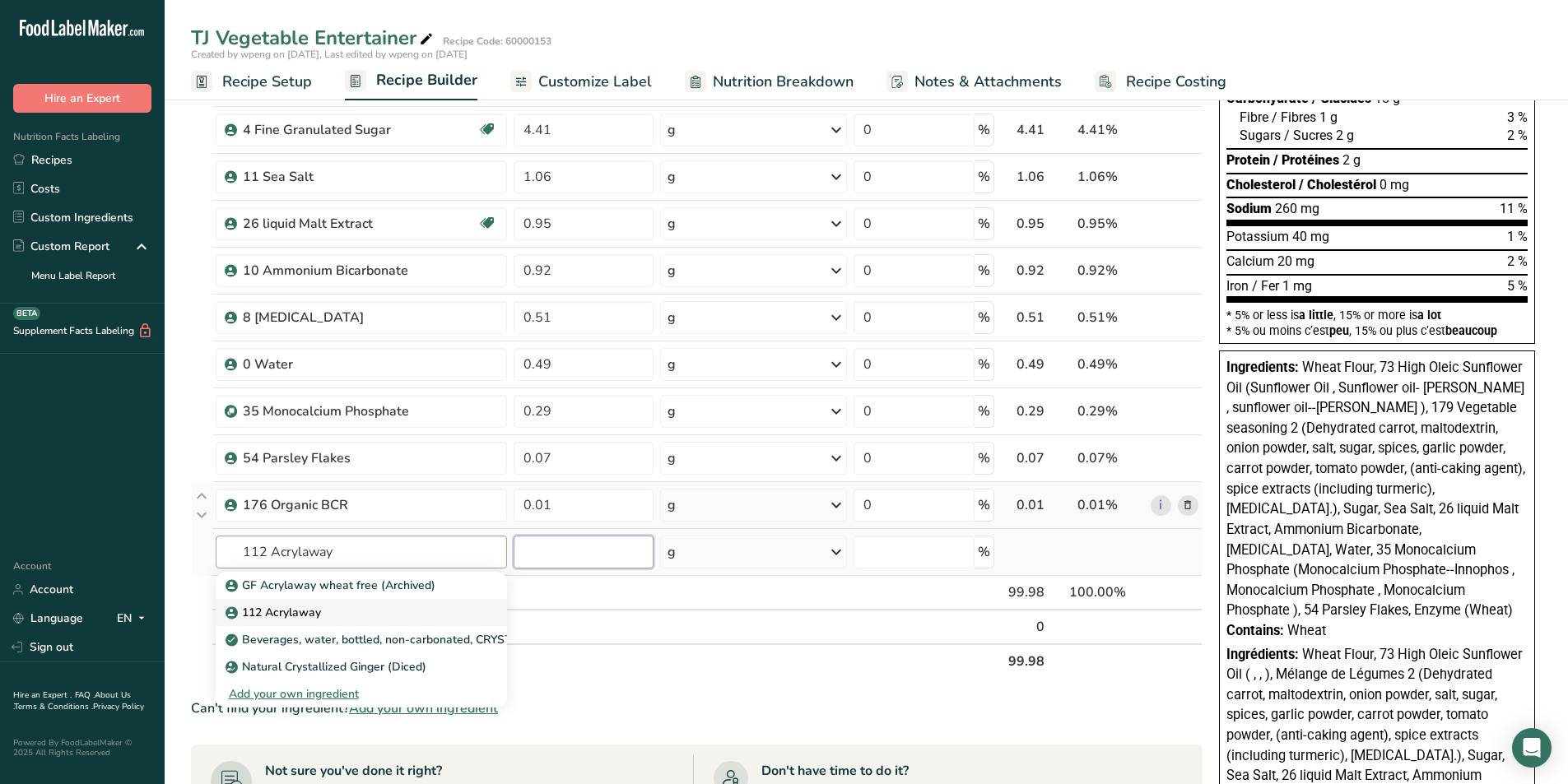 type 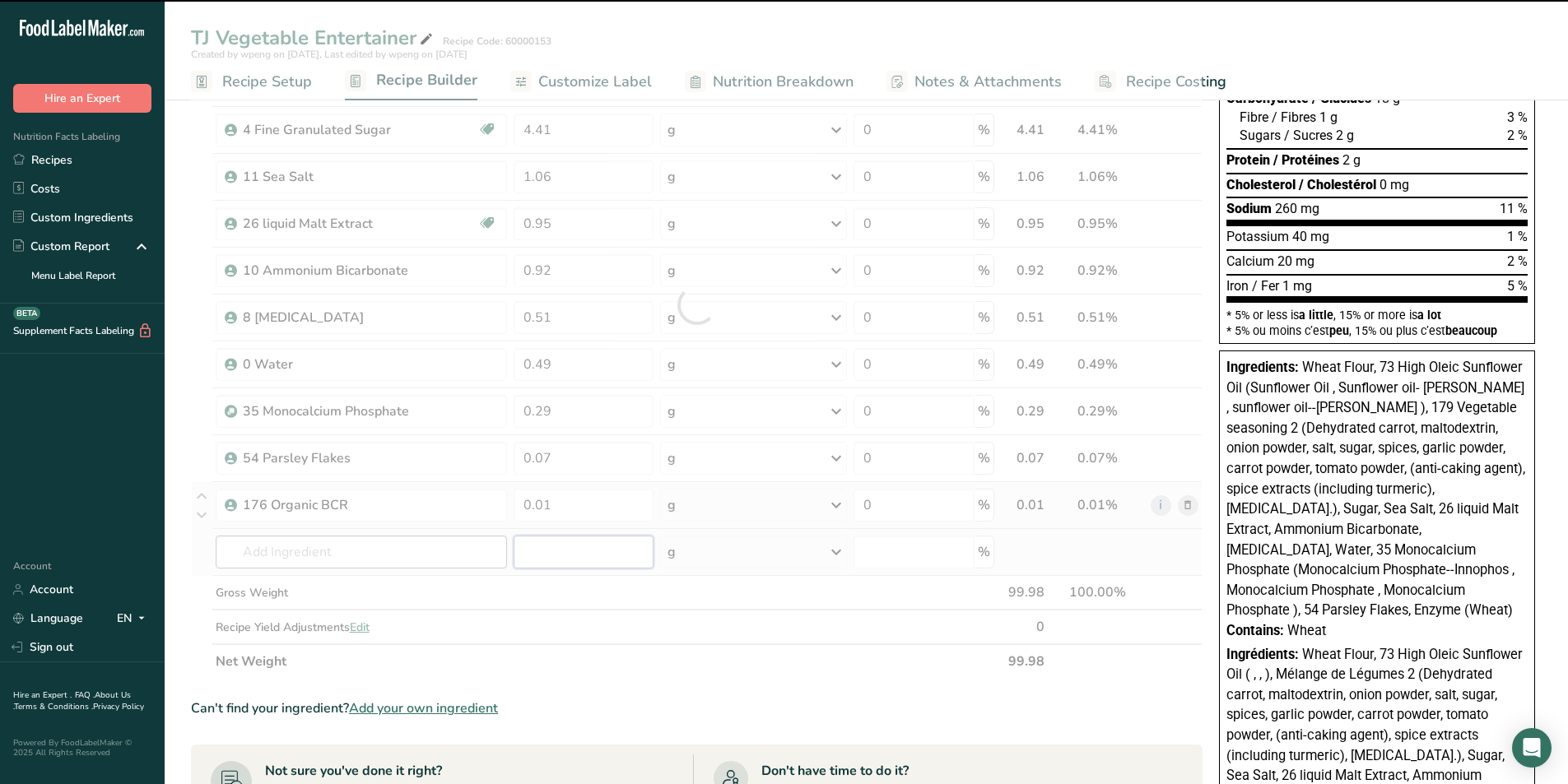 type on "0" 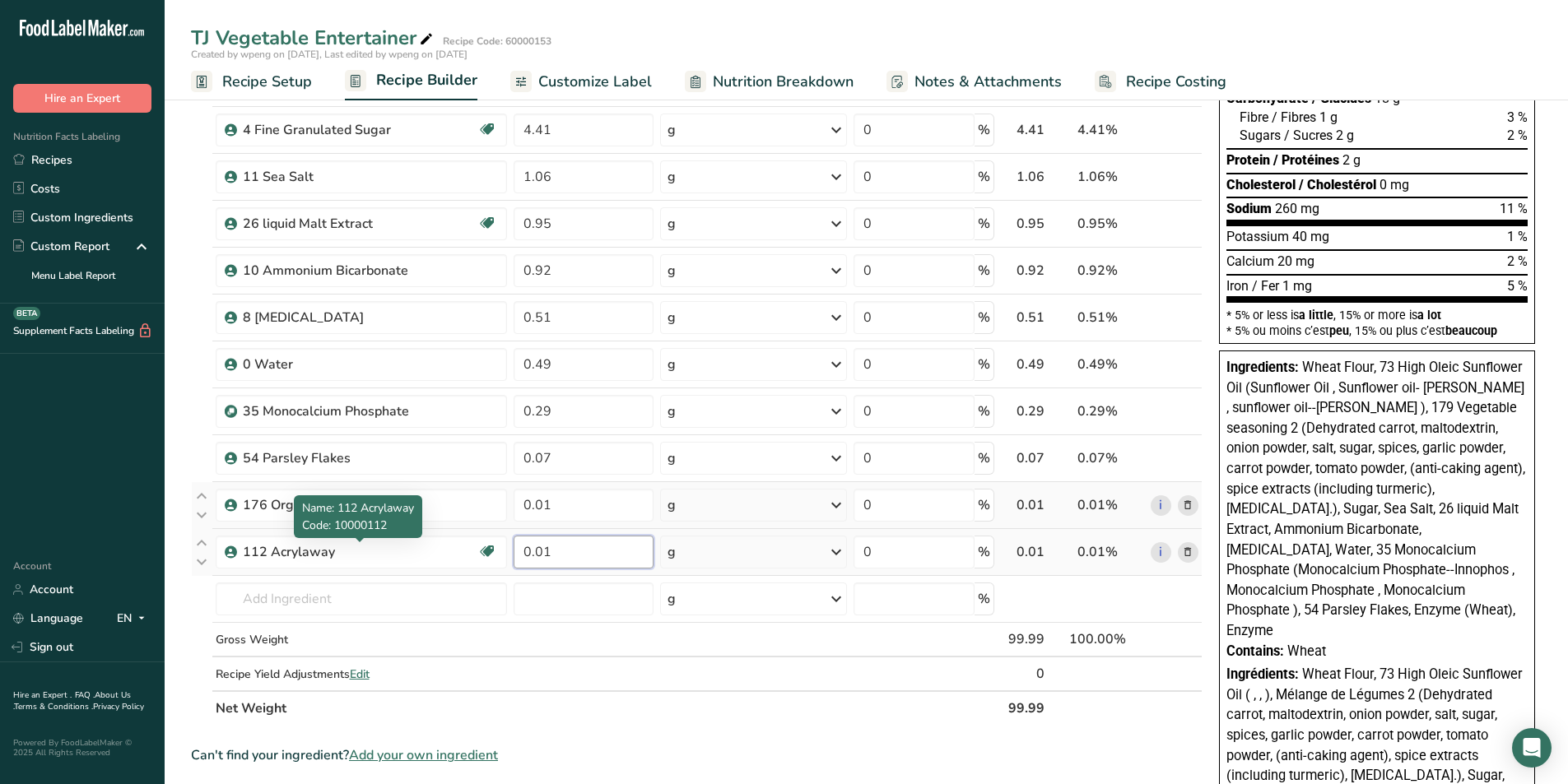 type on "0.01" 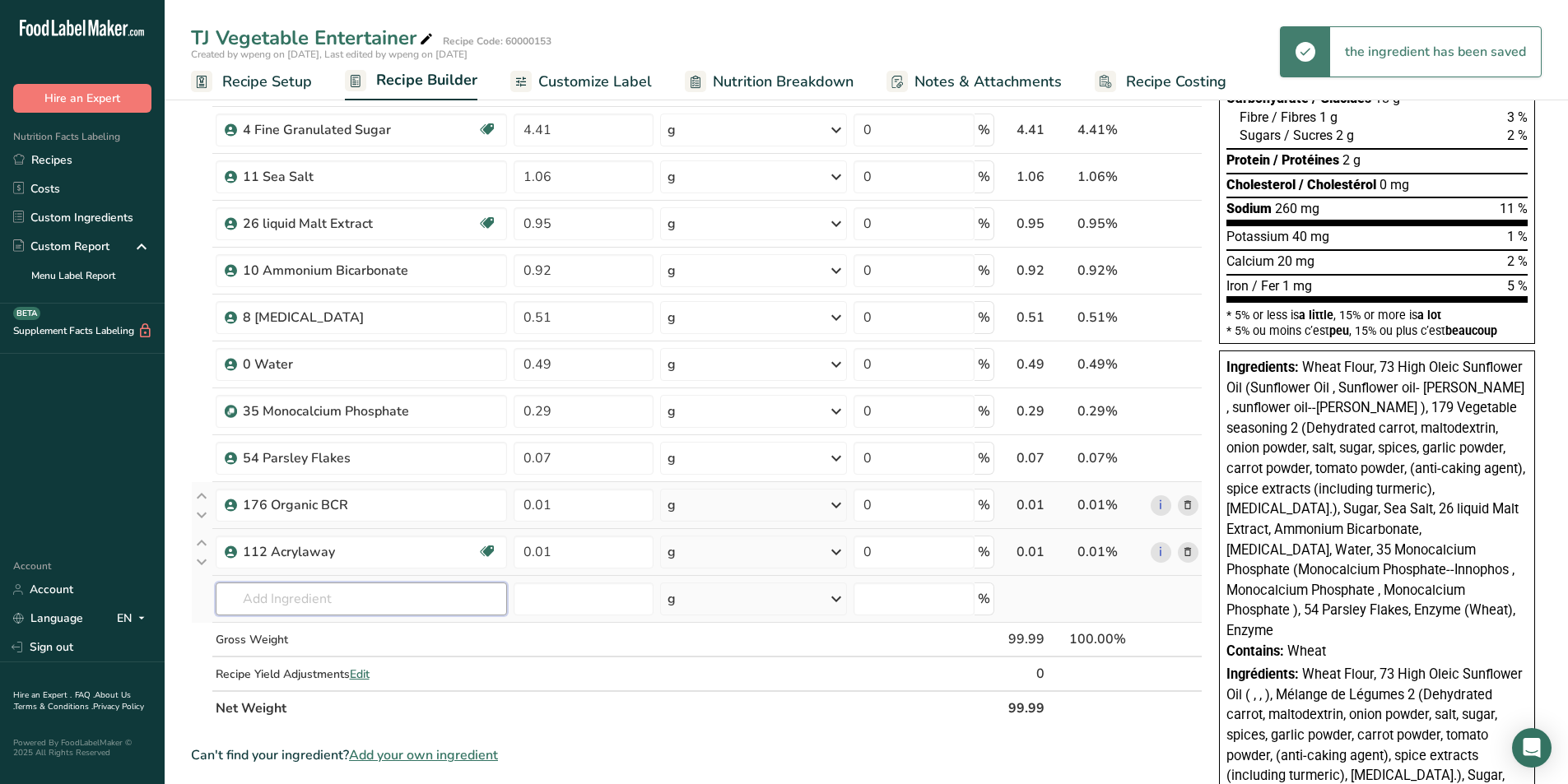 click at bounding box center [361, 599] 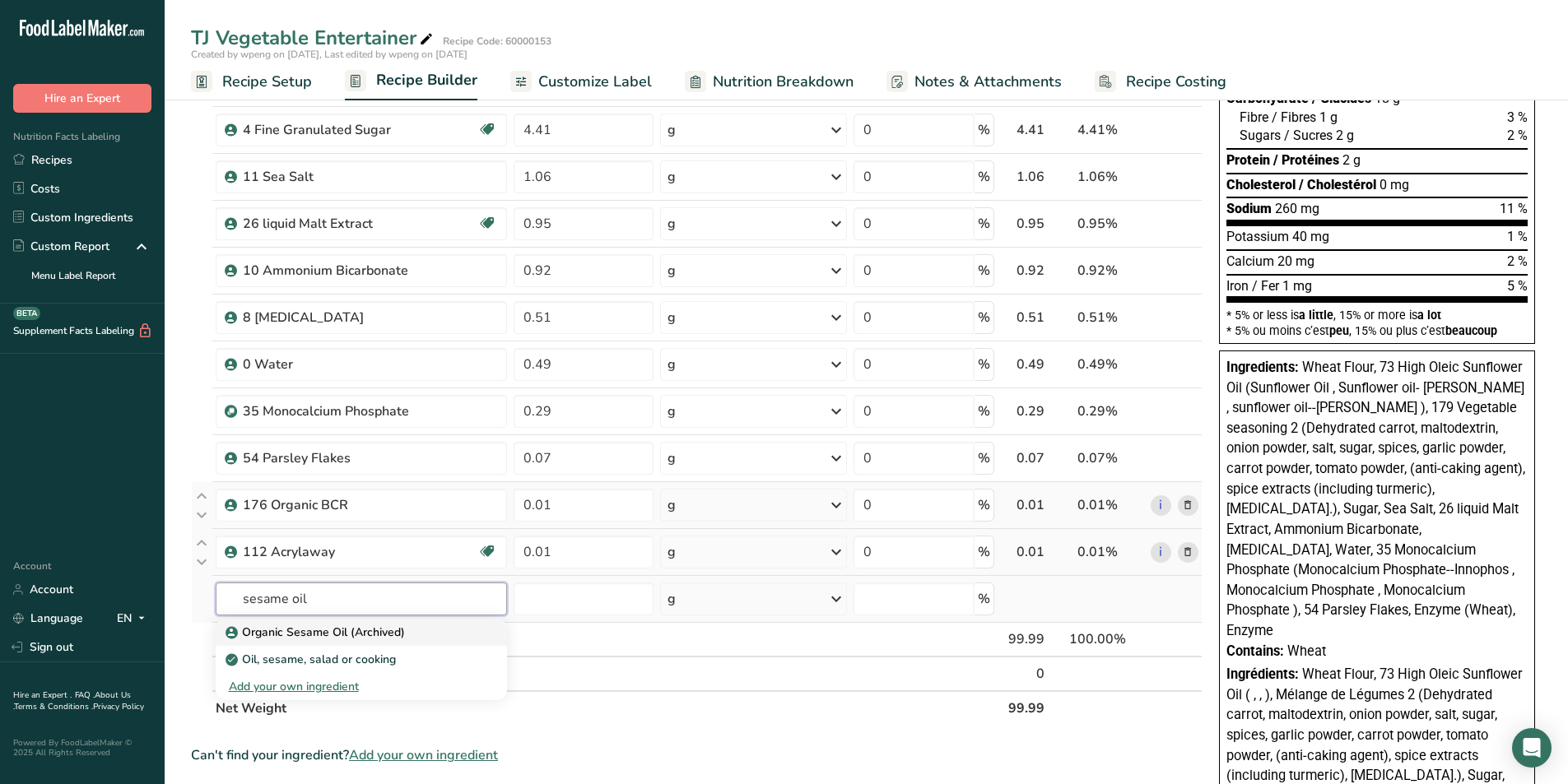 type on "Organic Sesame Oil (Archived)" 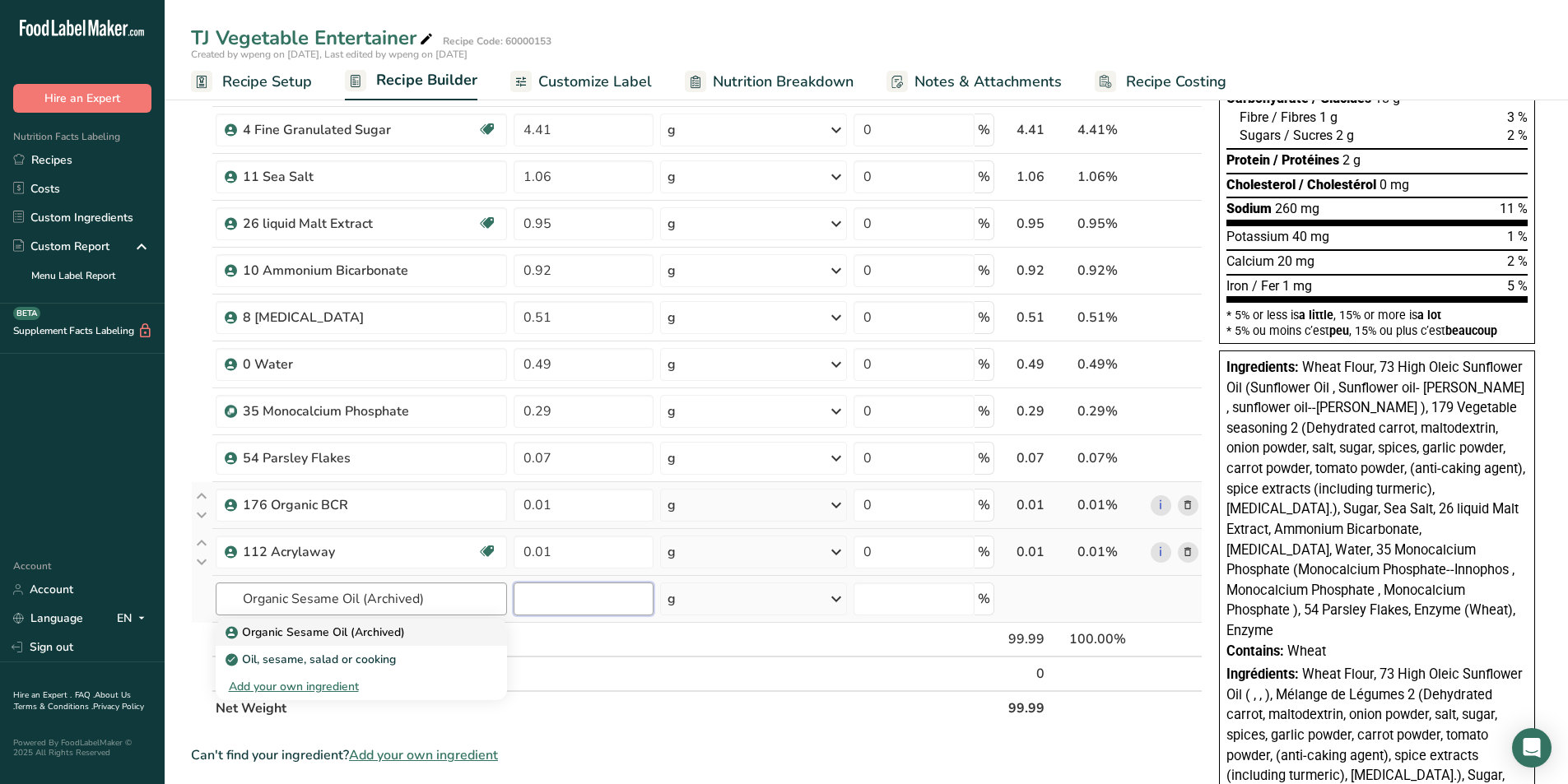 type 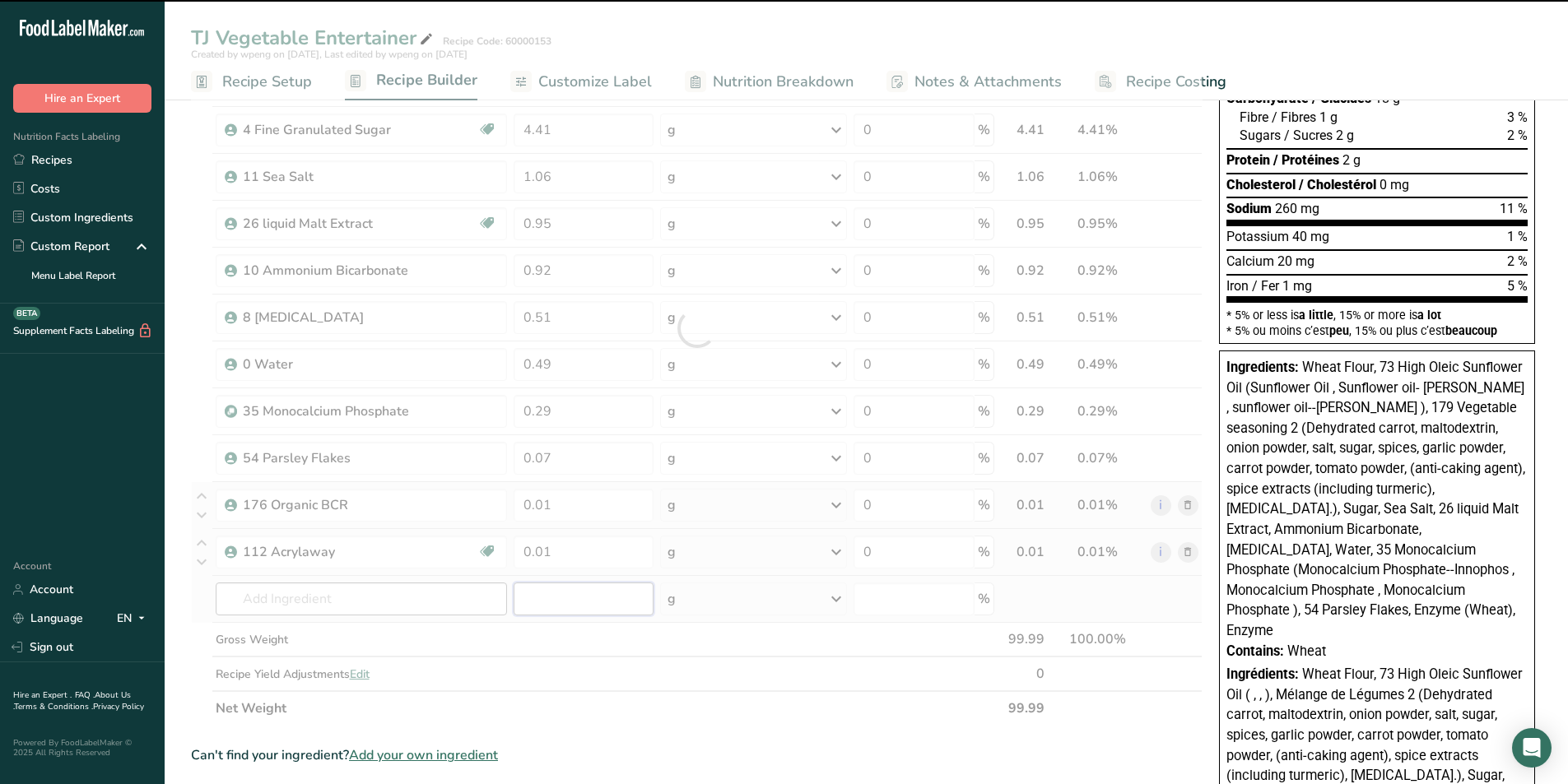 type on "0" 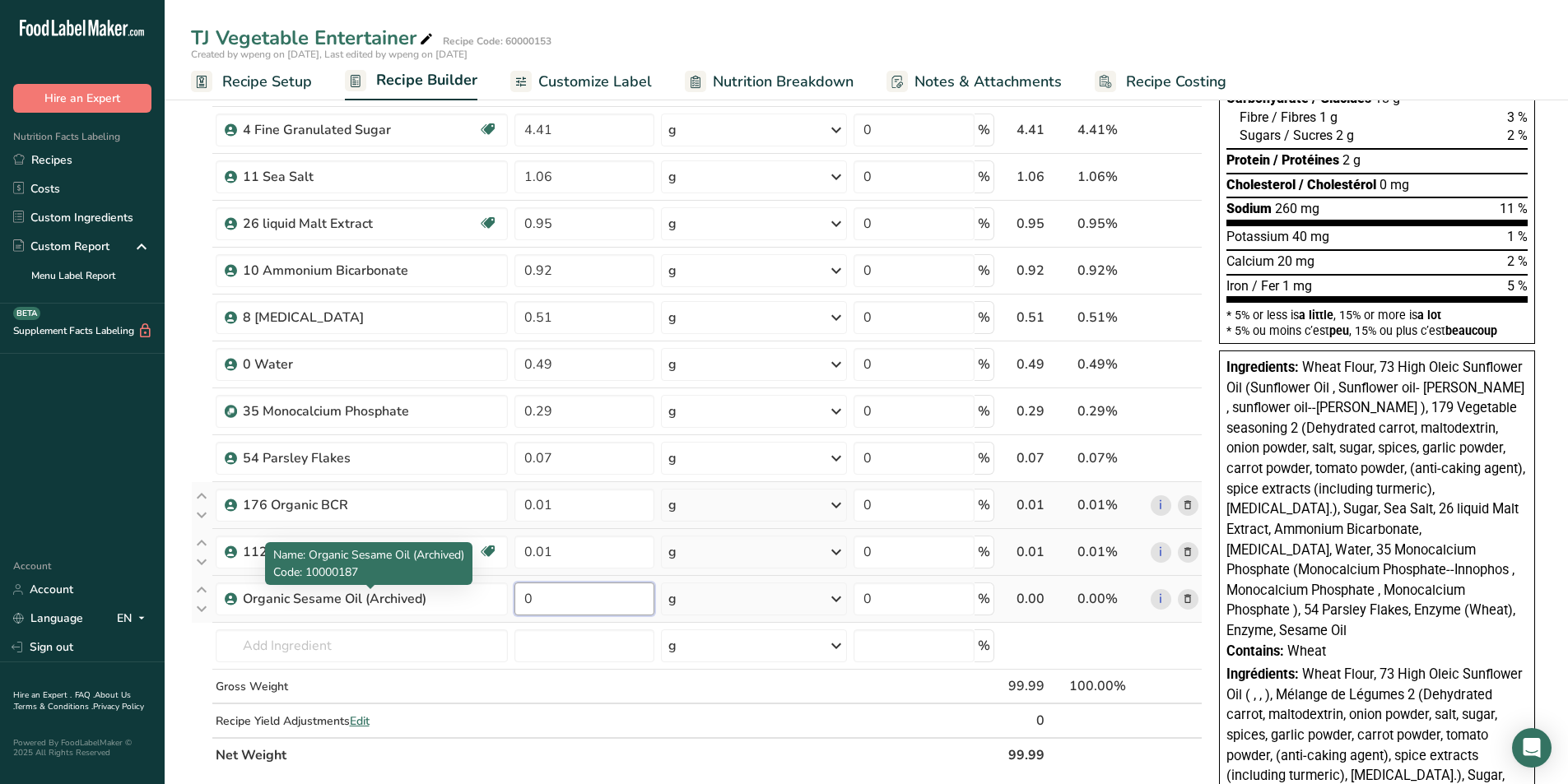 type on "3" 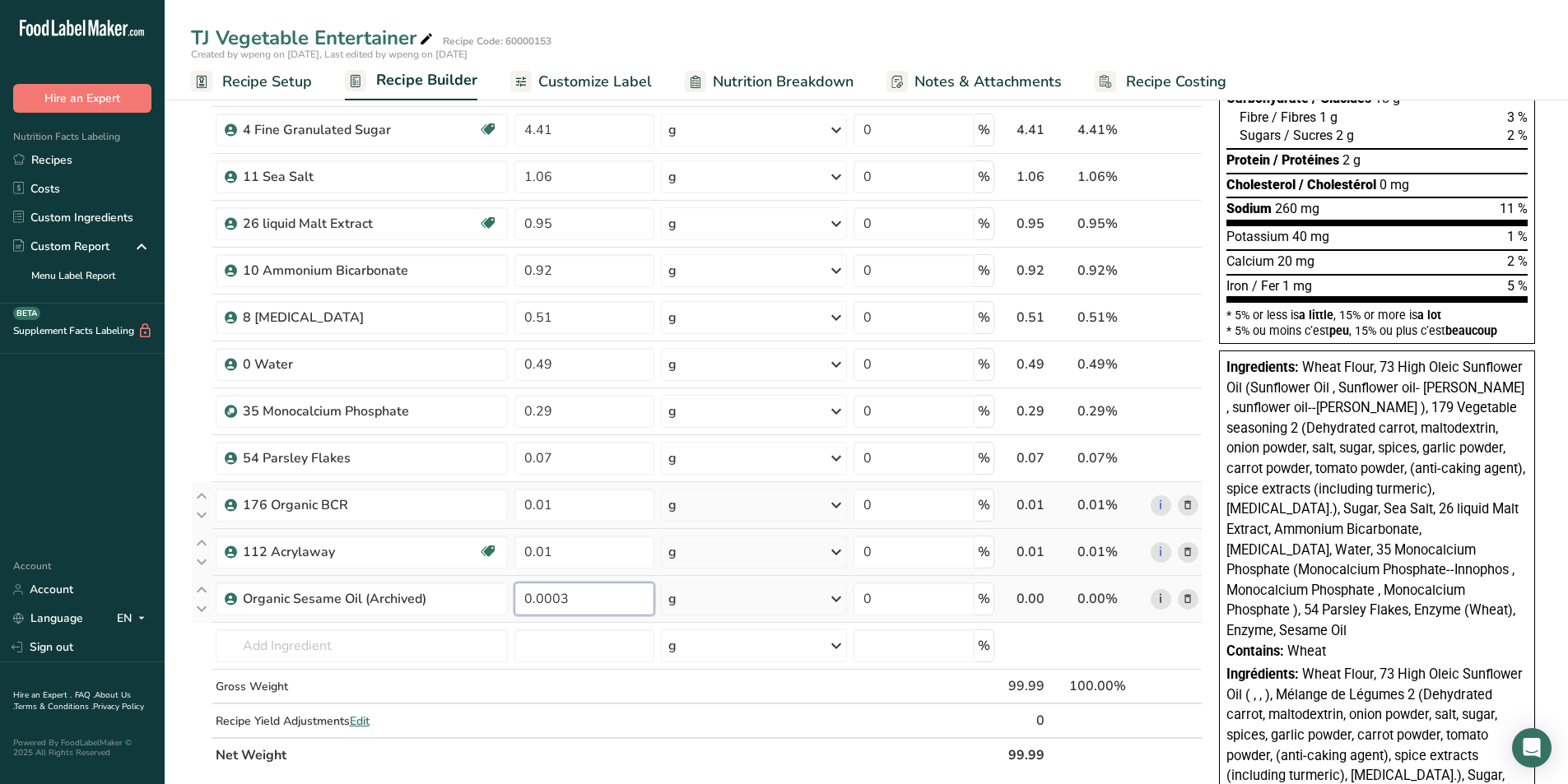 type on "0.0003" 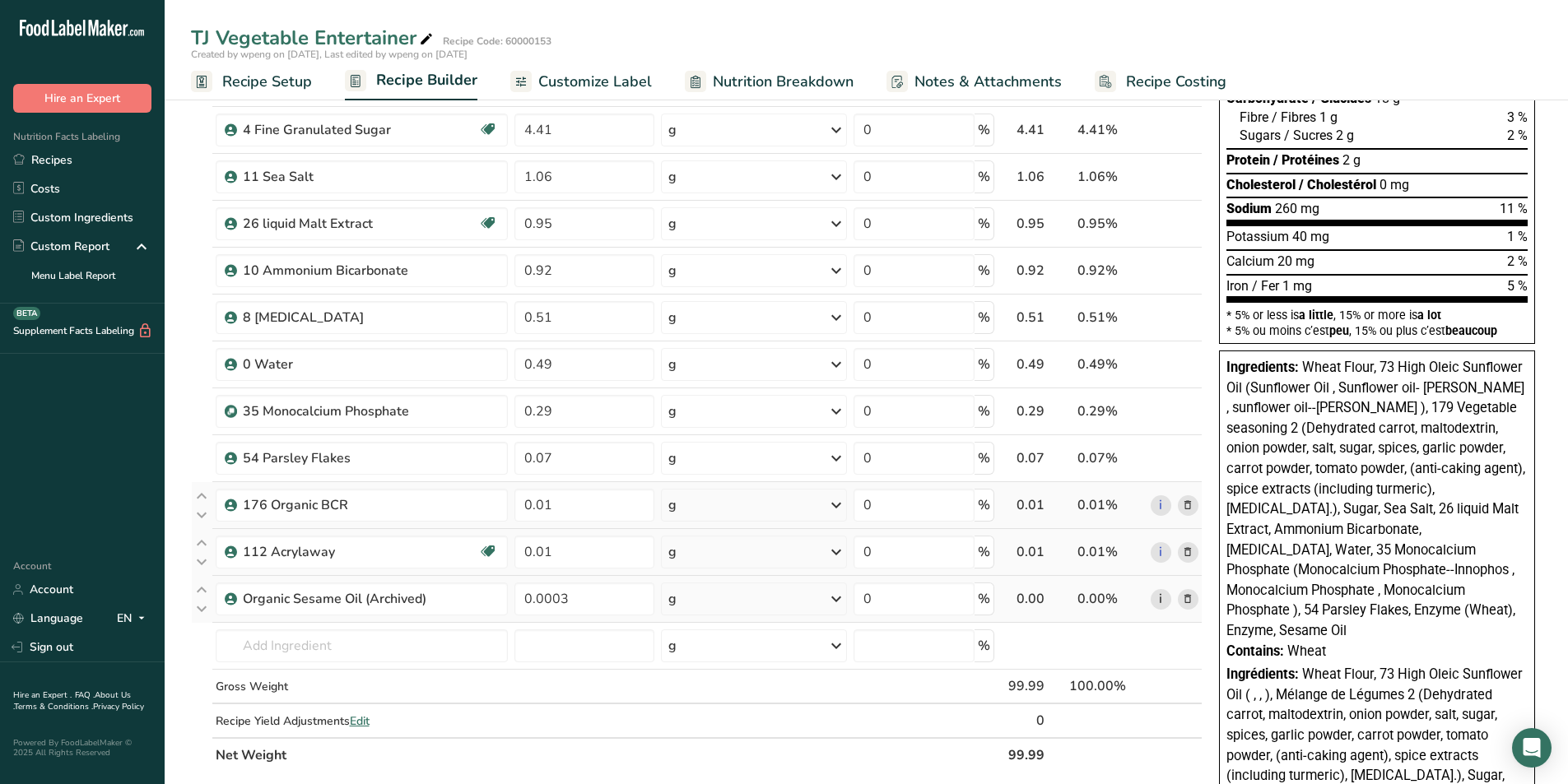 click on "Ingredient *
Amount *
Unit *
Waste *   .a-a{fill:#347362;}.b-a{fill:#fff;}          Grams
Percentage
62 Pastry Flour
Non-GMO
66.08
g
Weight Units
g
kg
mg
See more
Volume Units
l
mL
fl oz
See more
0
%
66.08
66.09%
i
73 High Oleic Sunflower Oil
19.83
g
Weight Units
g
kg
mg
See more
Volume Units
l
mL
fl oz
See more
0
%
19.83
19.83%
5.36" at bounding box center (696, 351) 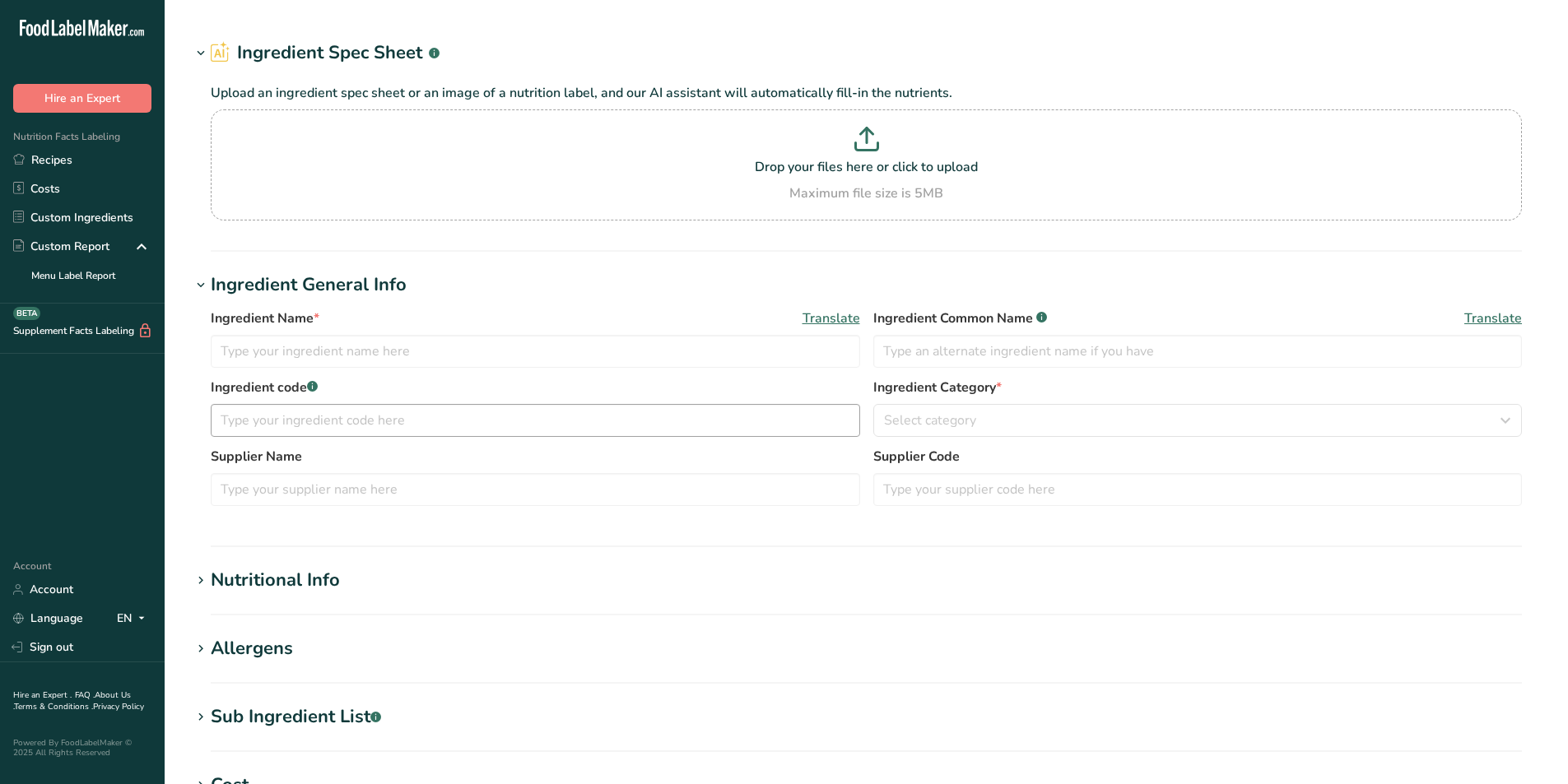scroll, scrollTop: 0, scrollLeft: 0, axis: both 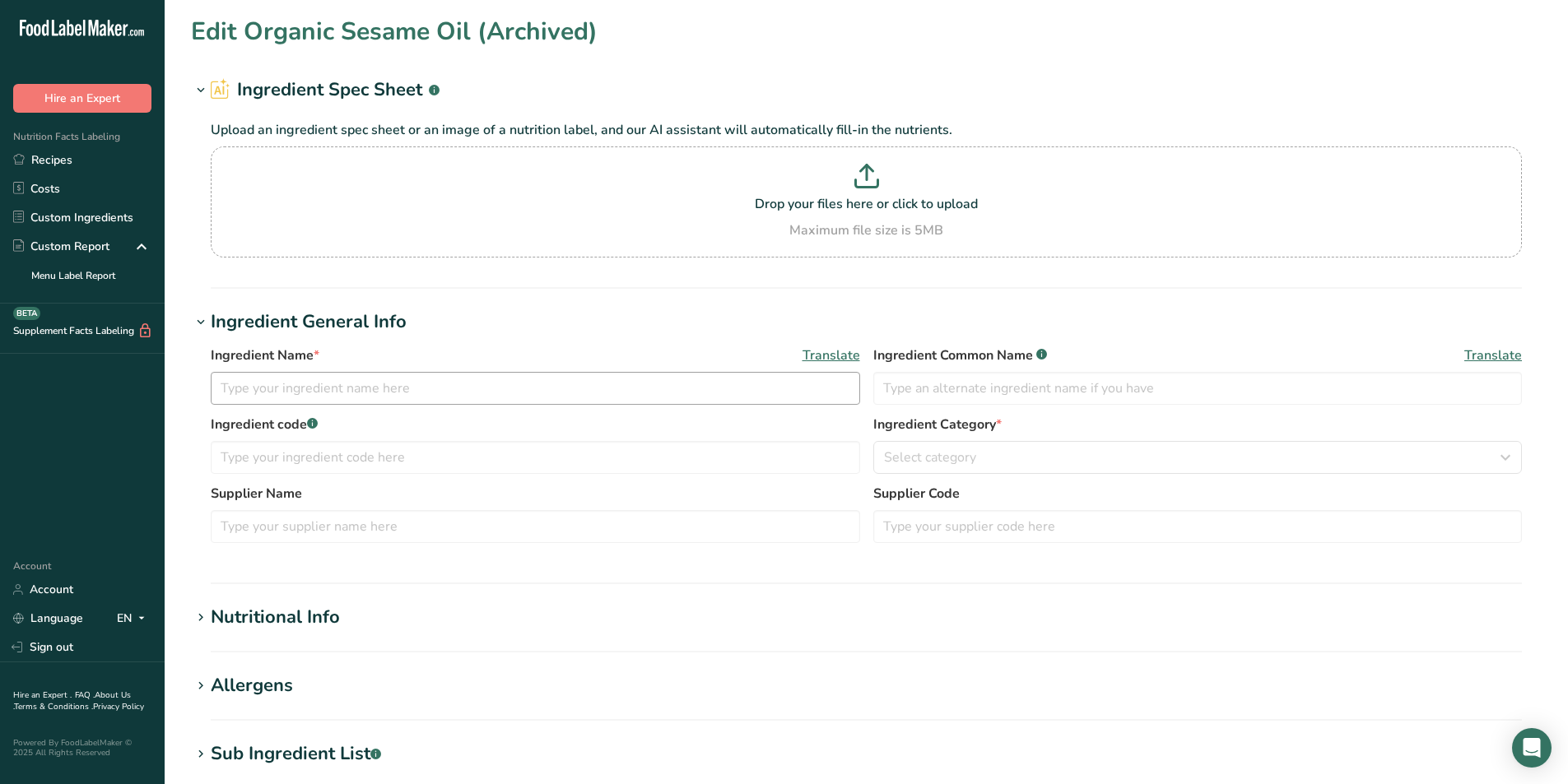 type on "Organic Sesame Oil (Archived)" 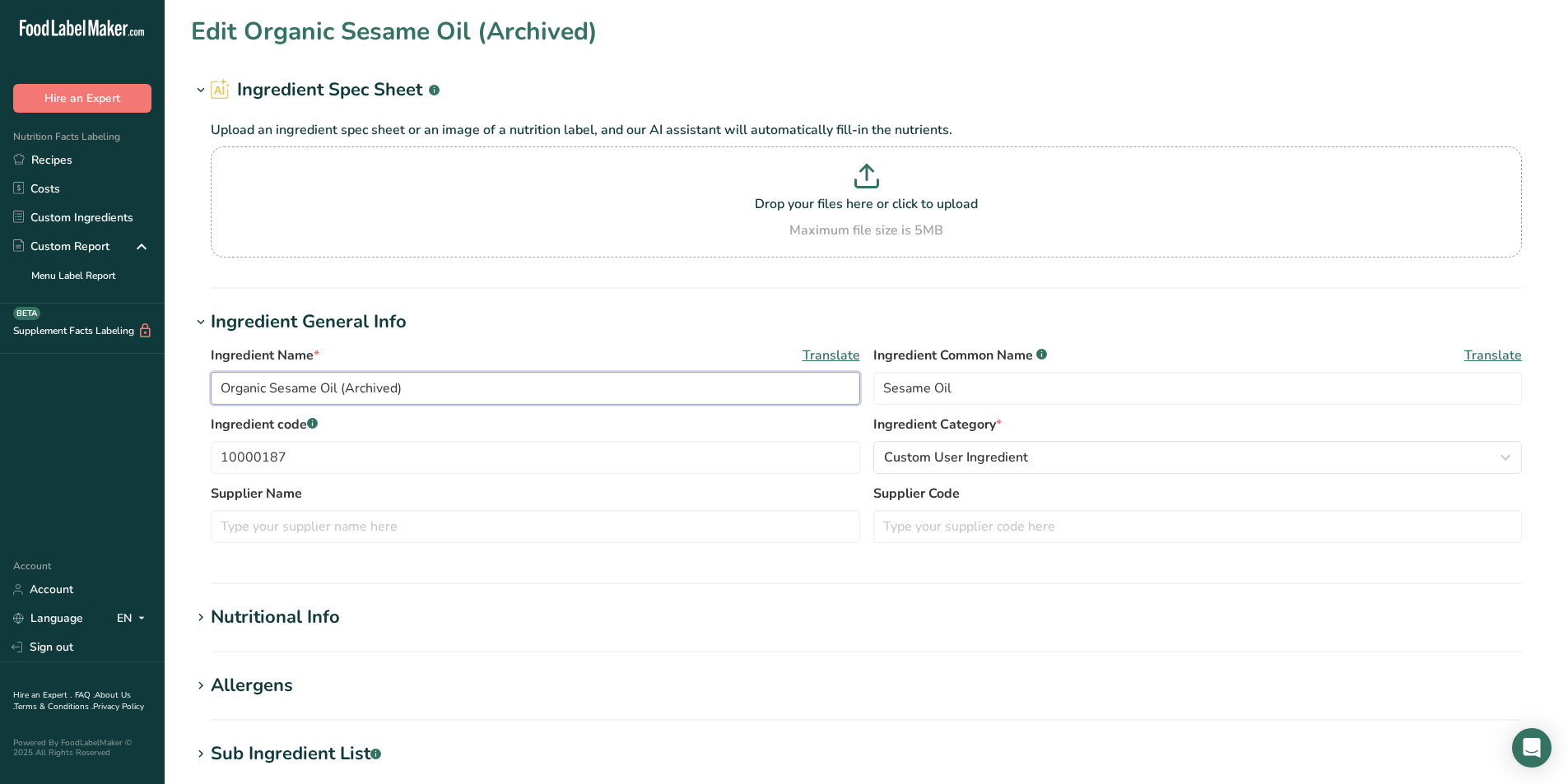 click on "Organic Sesame Oil (Archived)" at bounding box center (535, 388) 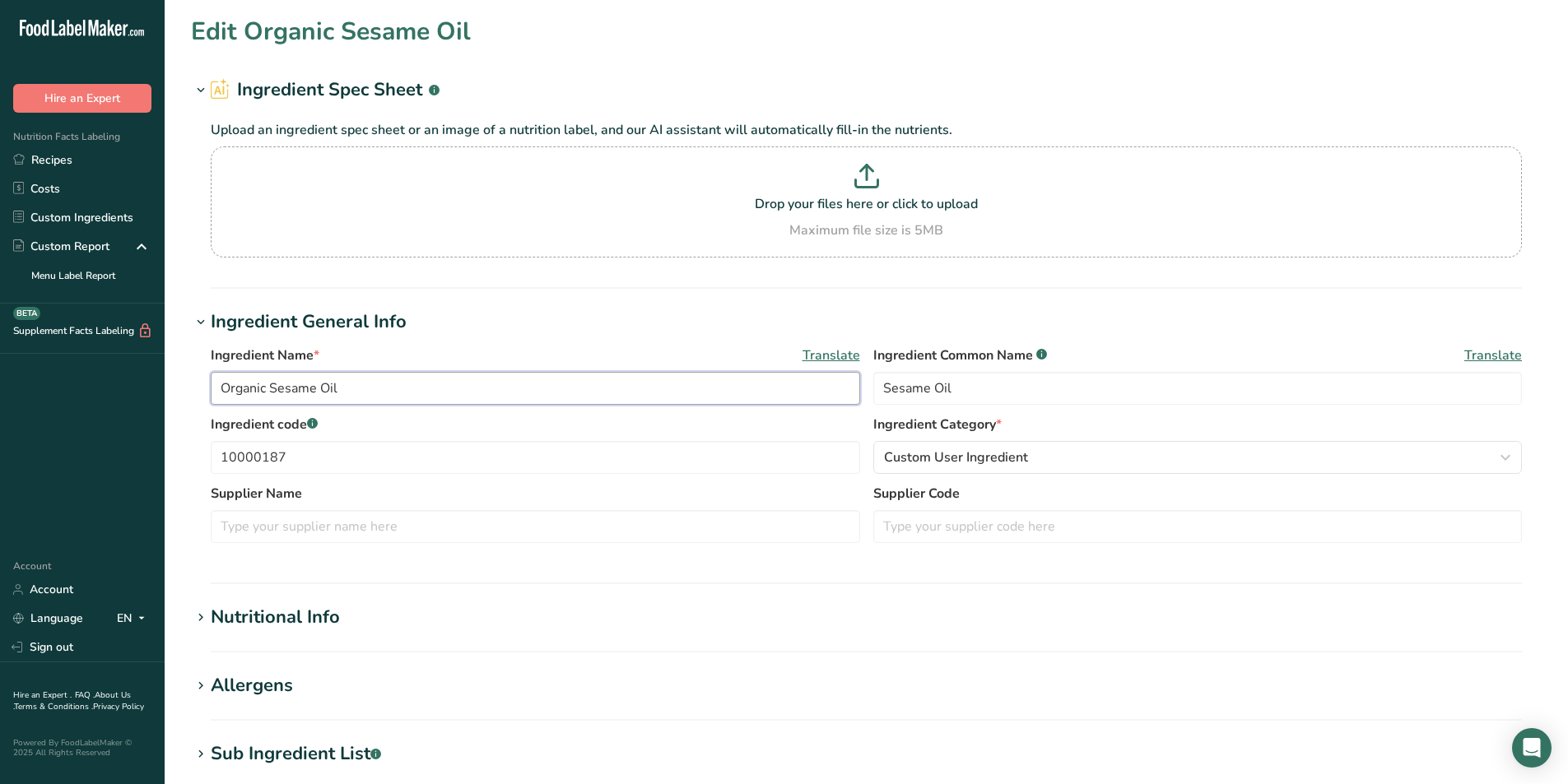 click on "Organic Sesame Oil" at bounding box center [535, 388] 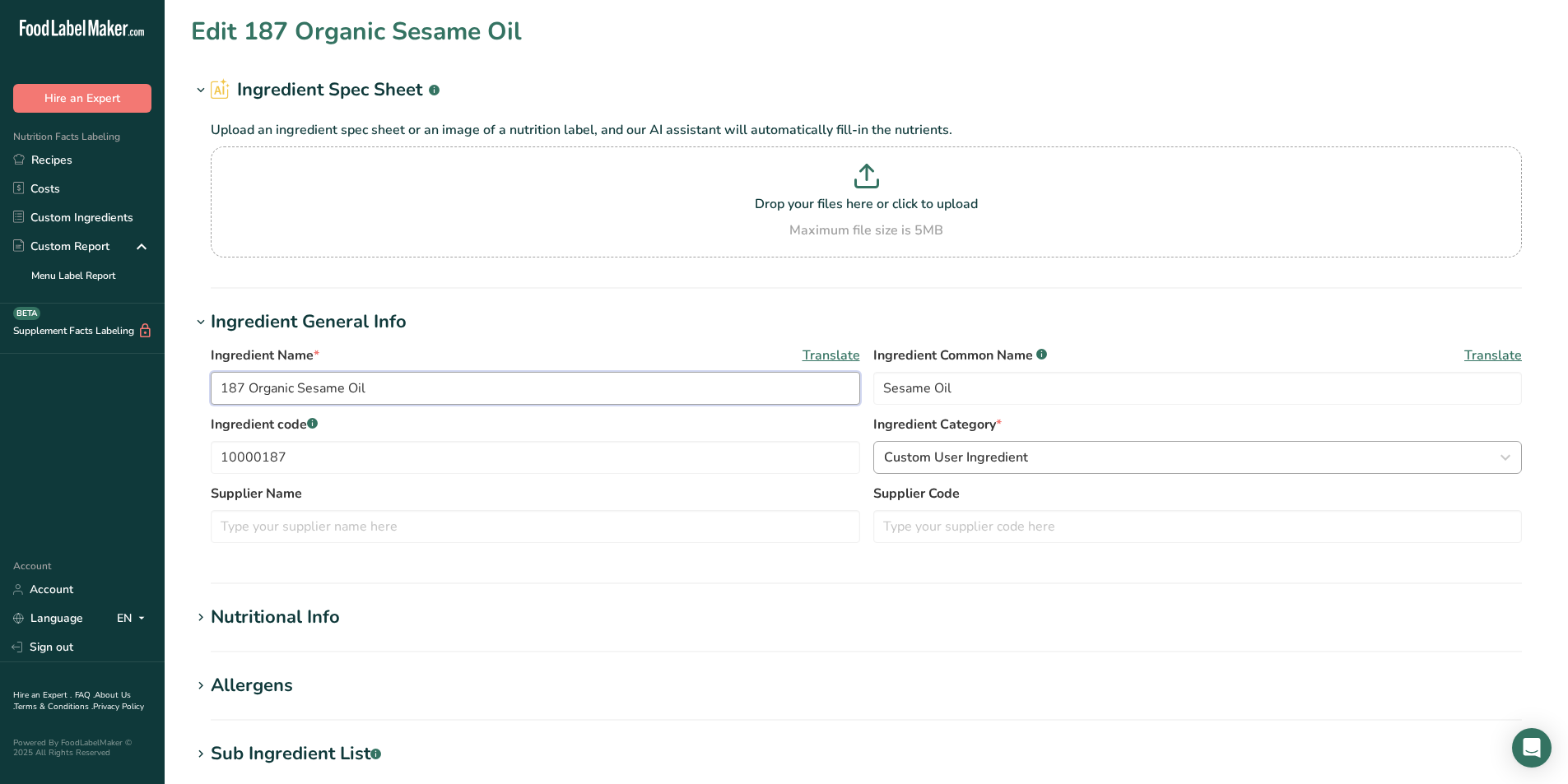 type on "187 Organic Sesame Oil" 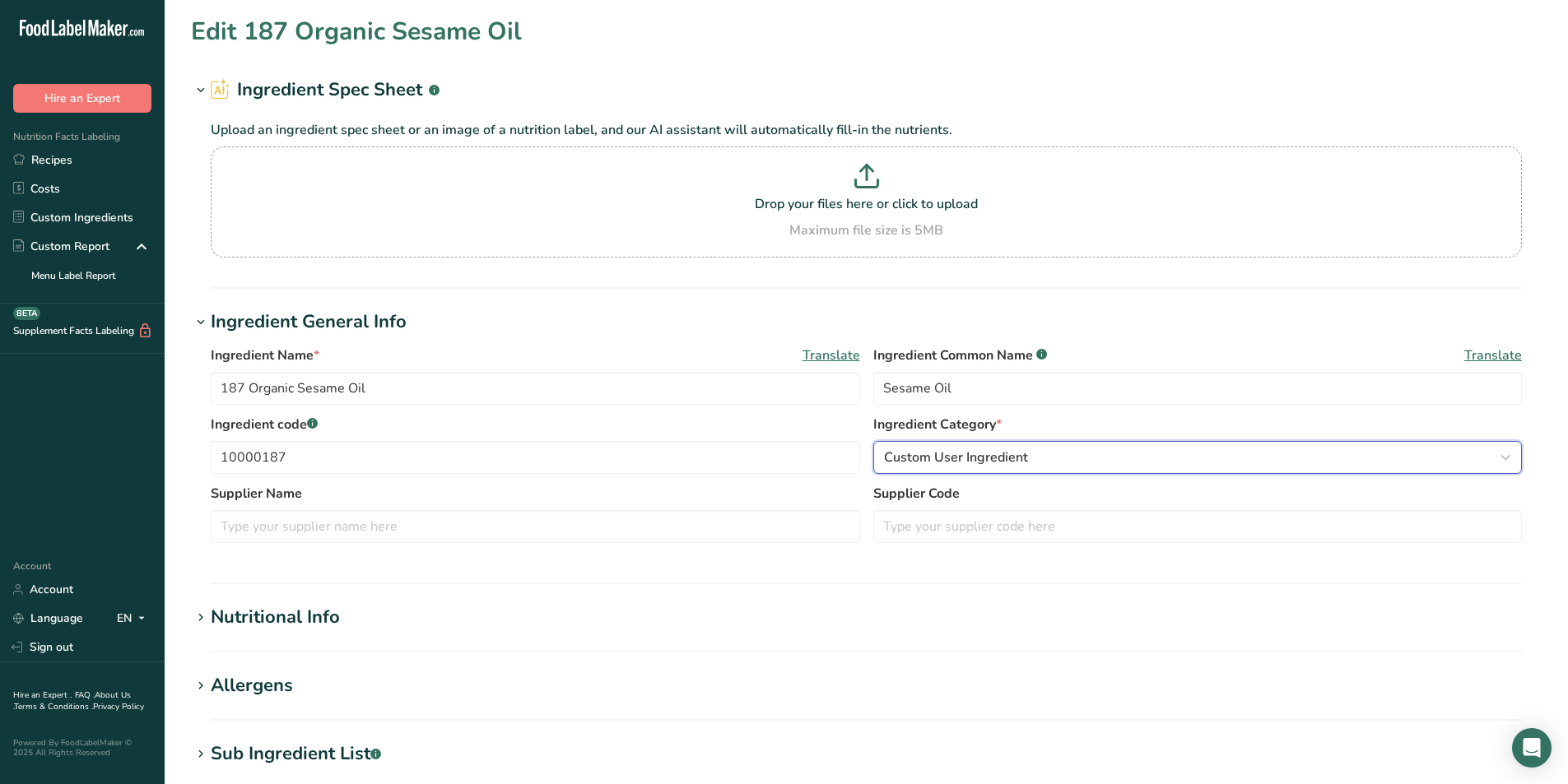 click on "Custom User Ingredient" at bounding box center [1193, 457] 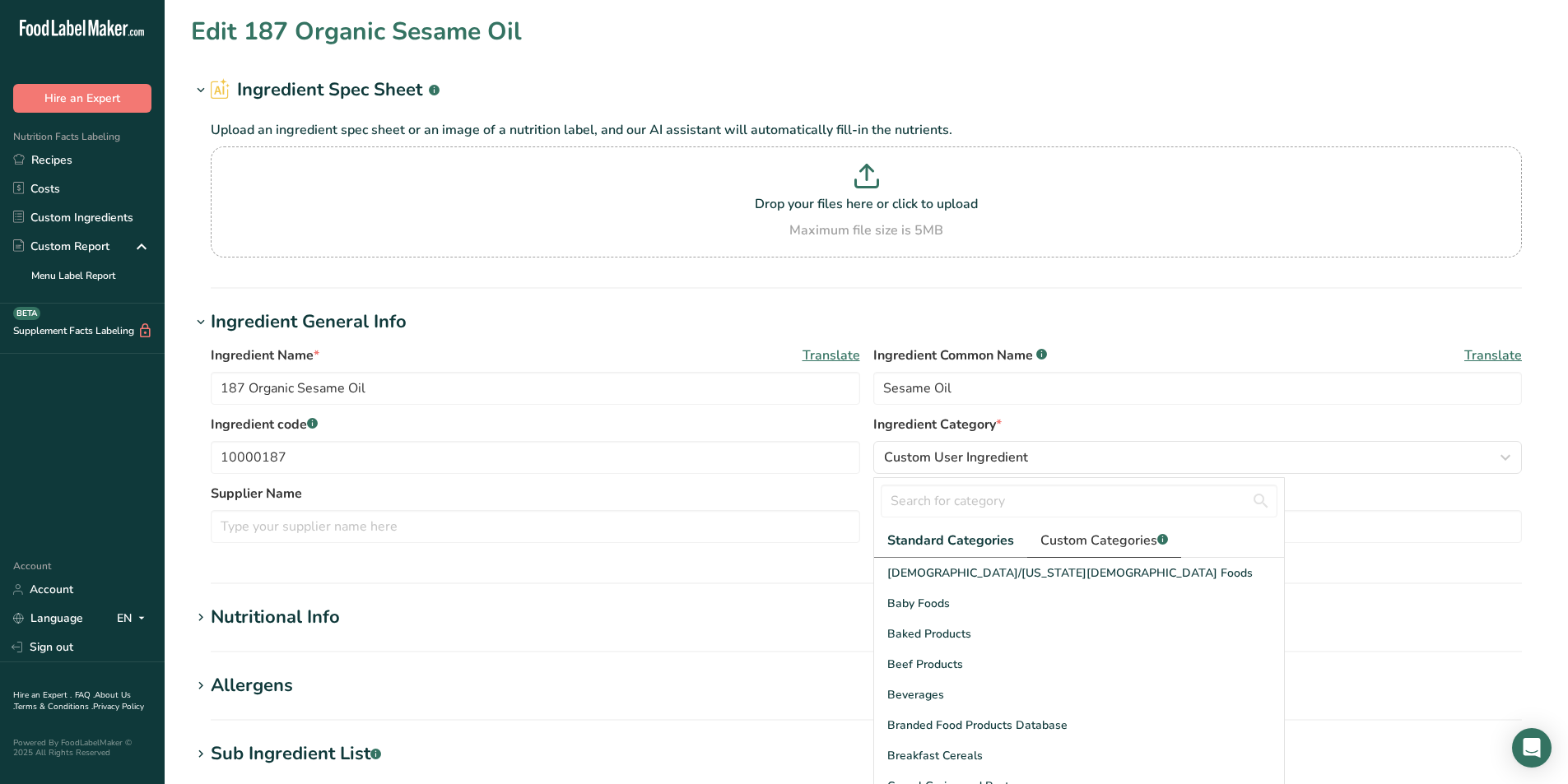 click on "Custom Categories
.a-a{fill:#347362;}.b-a{fill:#fff;}" at bounding box center (1104, 540) 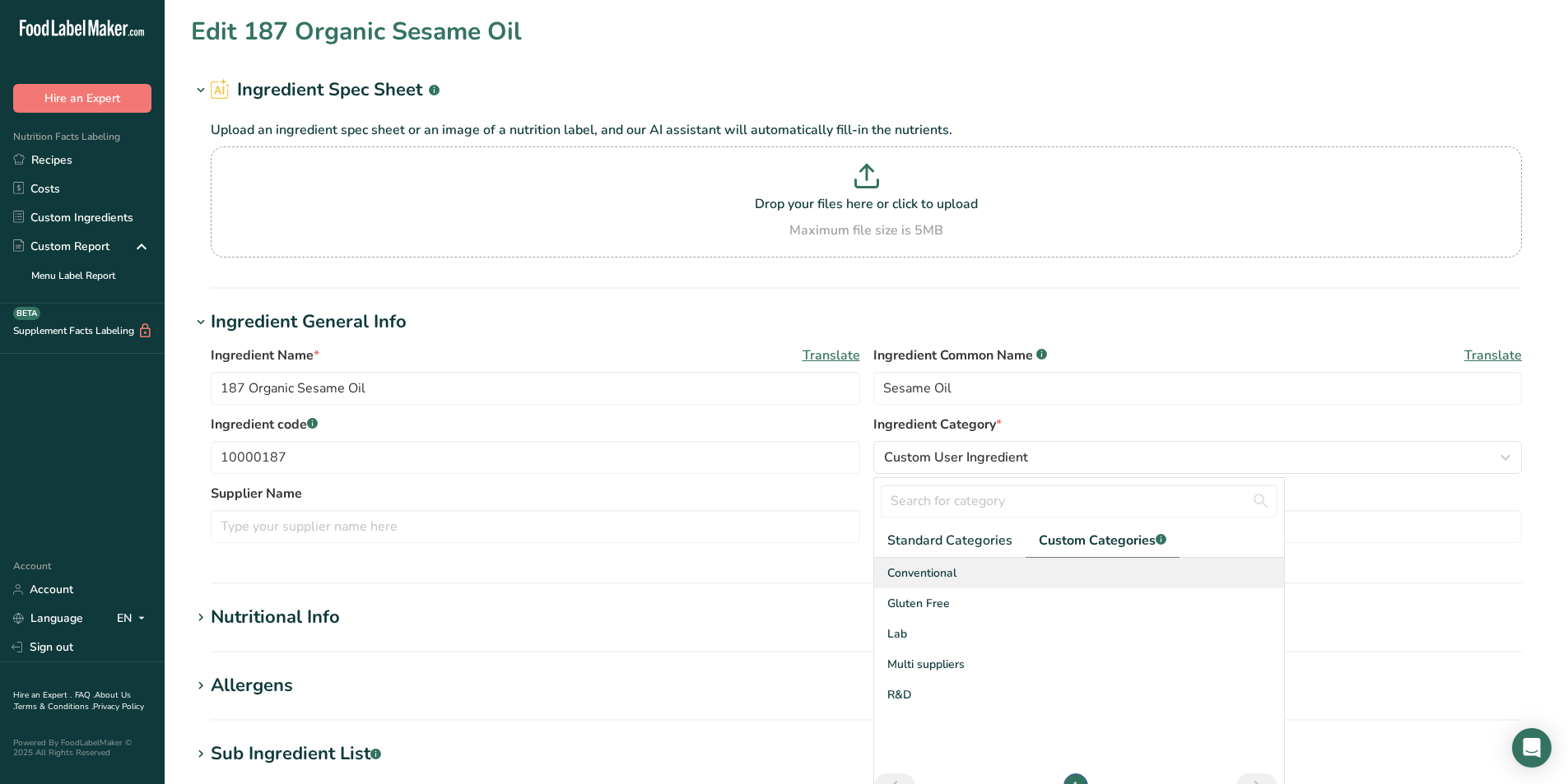click on "Conventional" at bounding box center [922, 573] 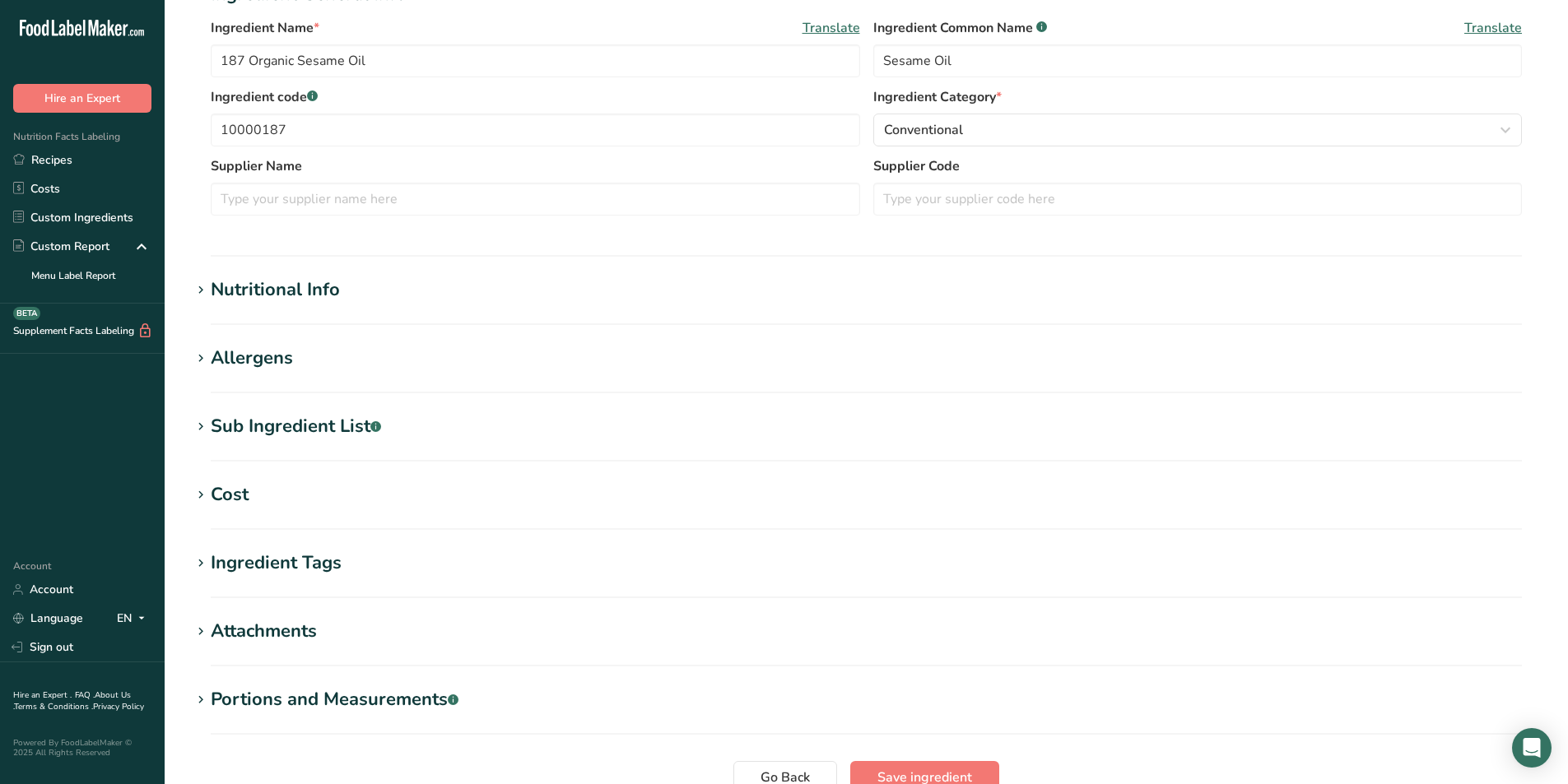scroll, scrollTop: 329, scrollLeft: 0, axis: vertical 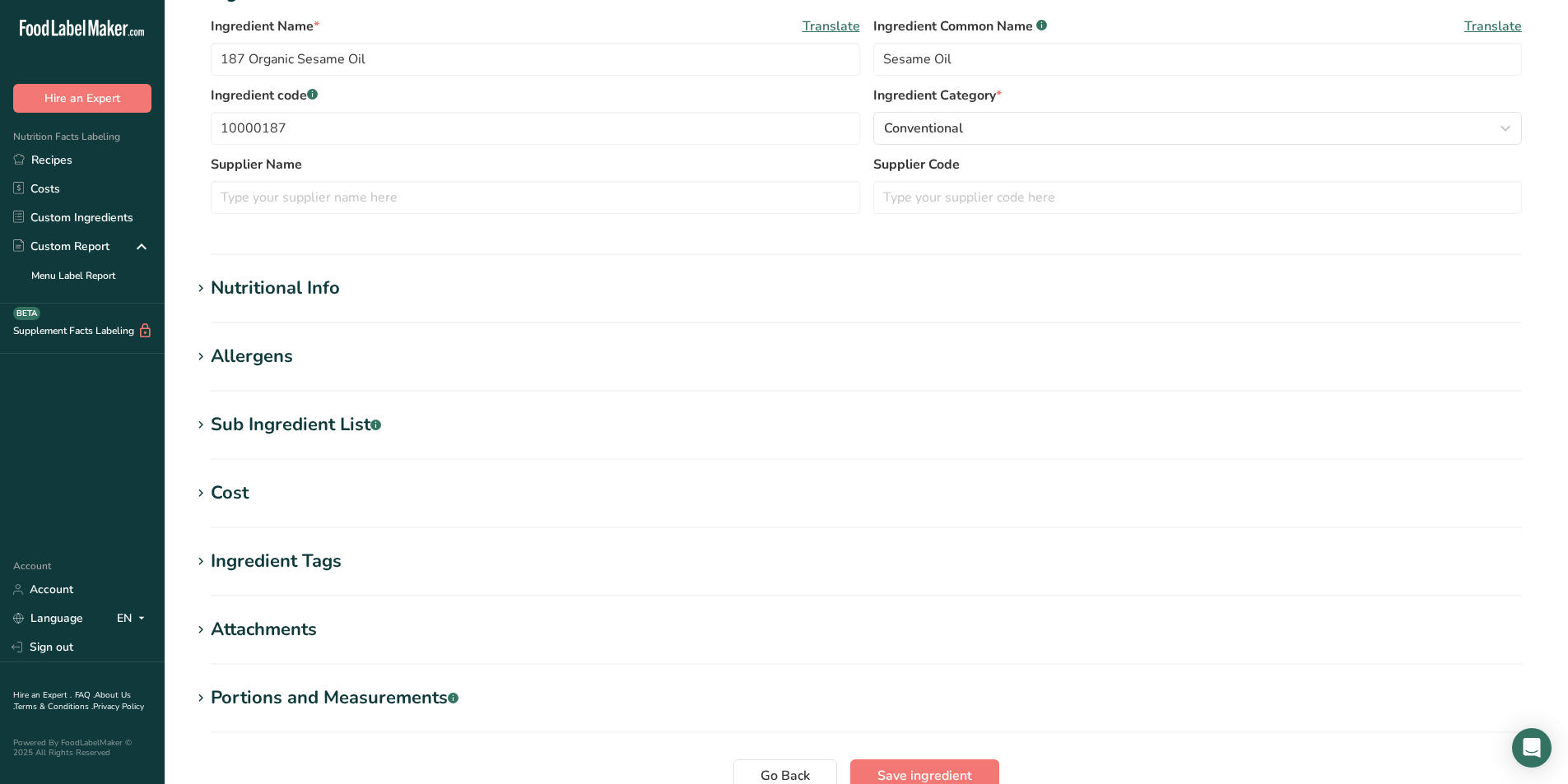 click on "Nutritional Info" at bounding box center (275, 288) 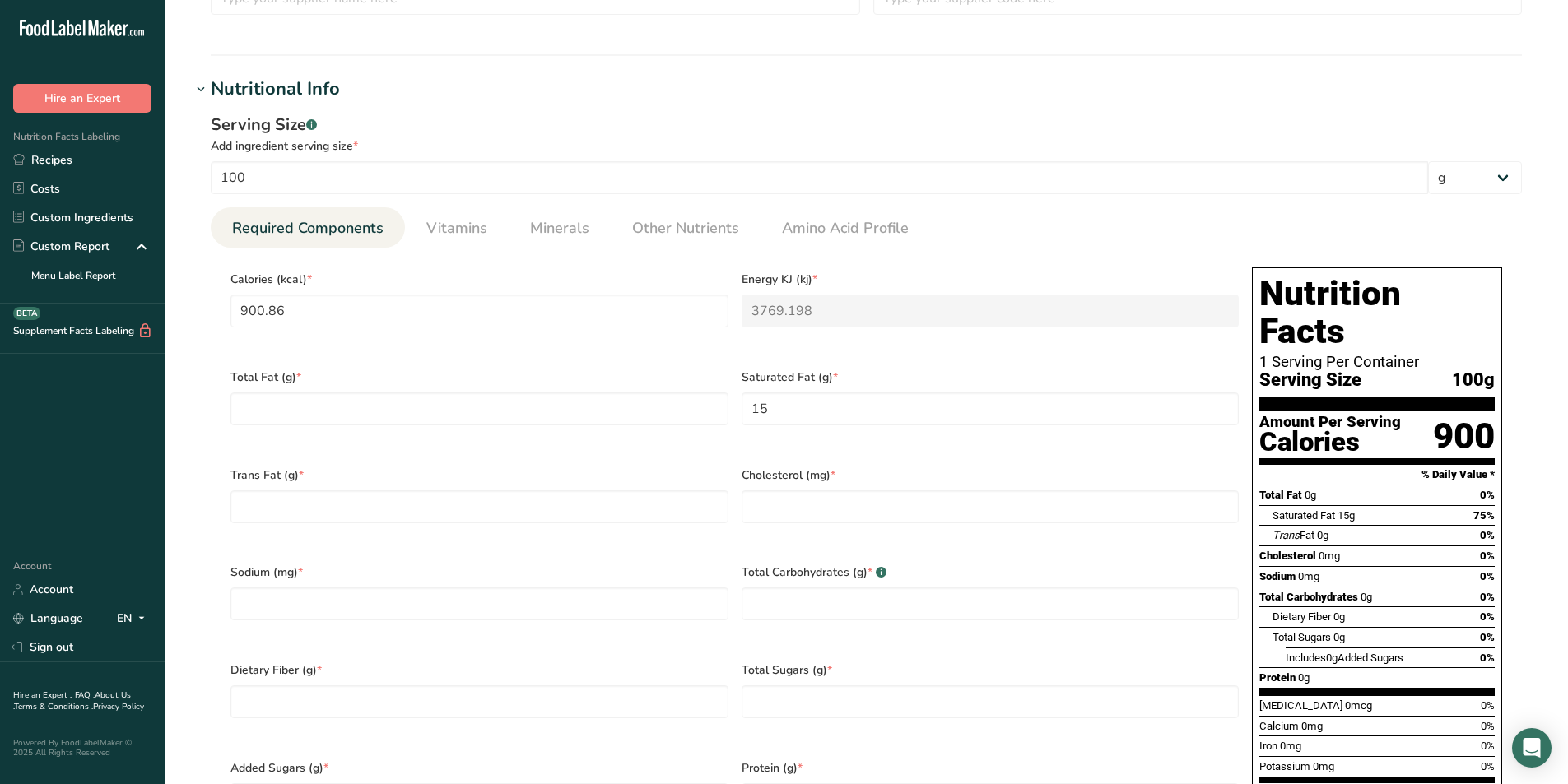 scroll, scrollTop: 576, scrollLeft: 0, axis: vertical 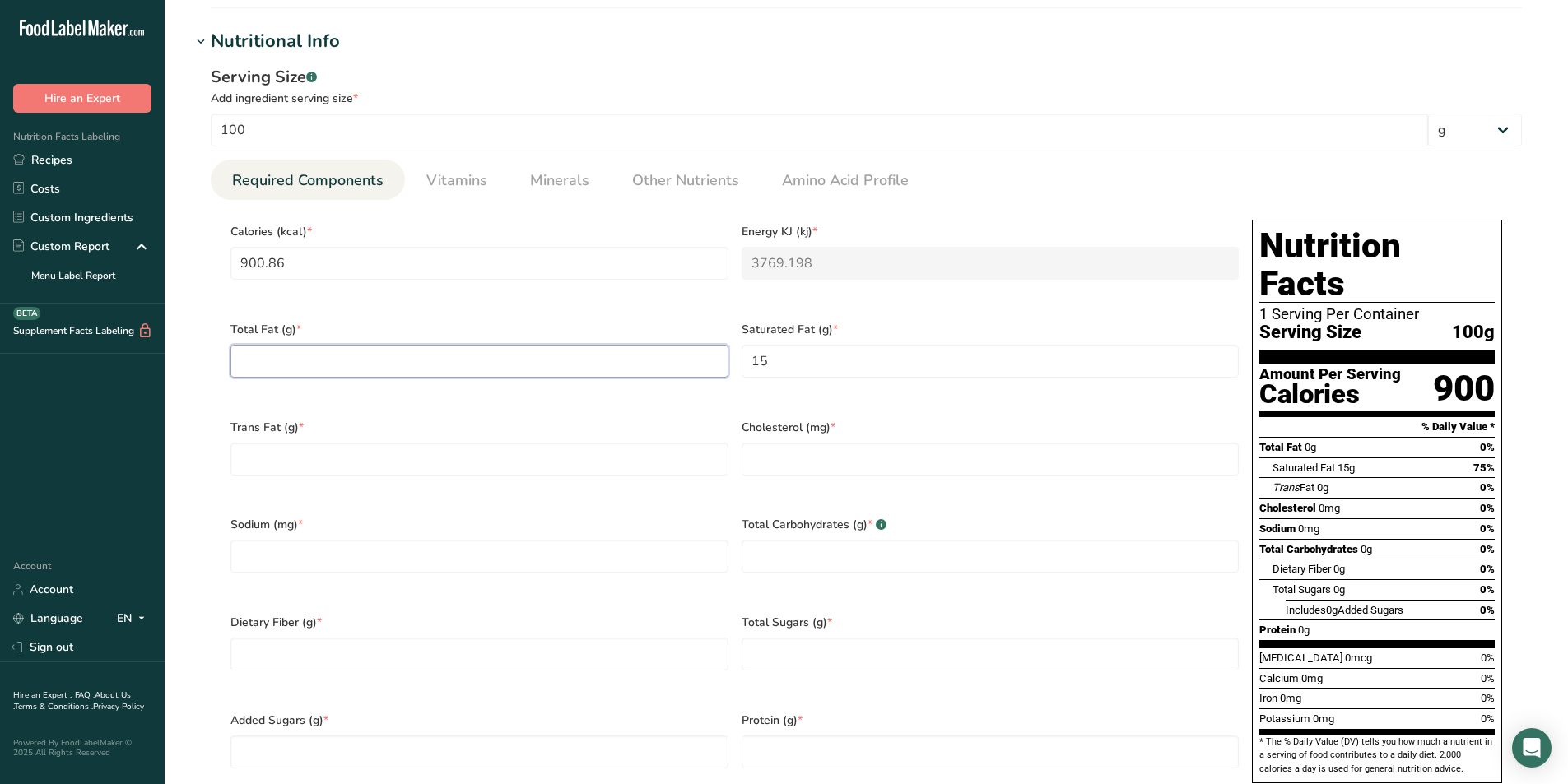 click at bounding box center (479, 361) 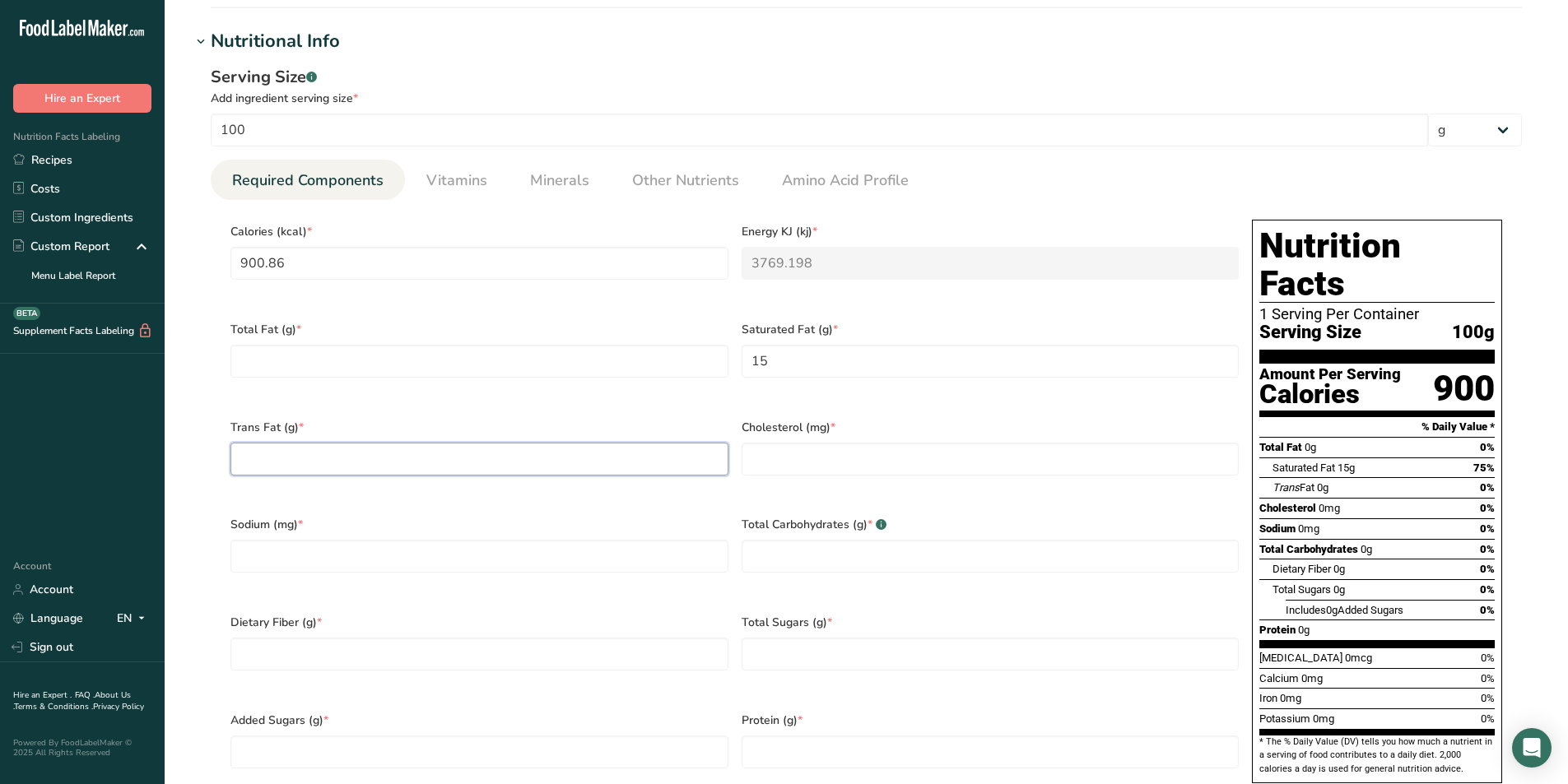 click at bounding box center [479, 459] 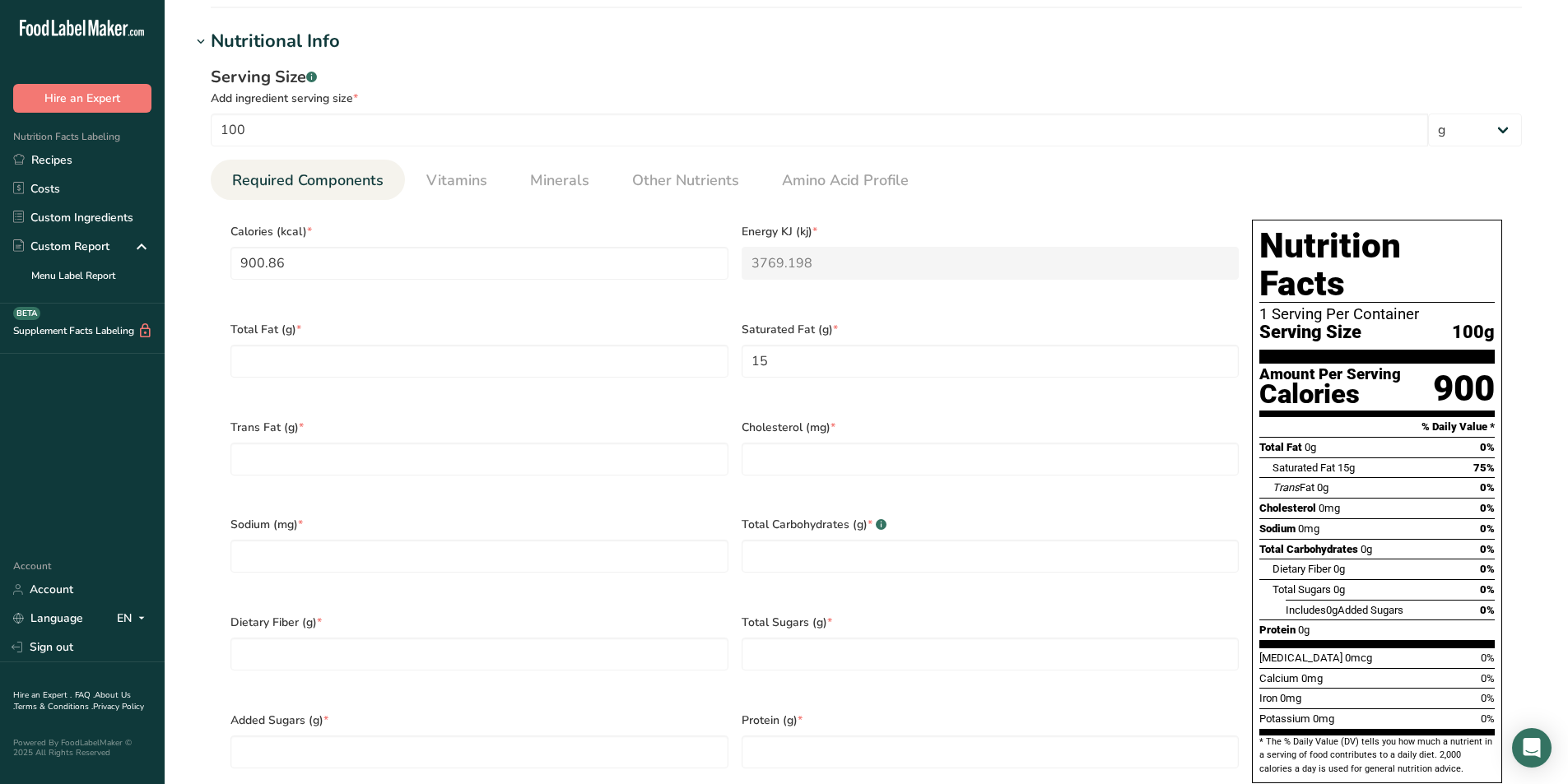 click on "Total Fat
(g) *" at bounding box center (479, 360) 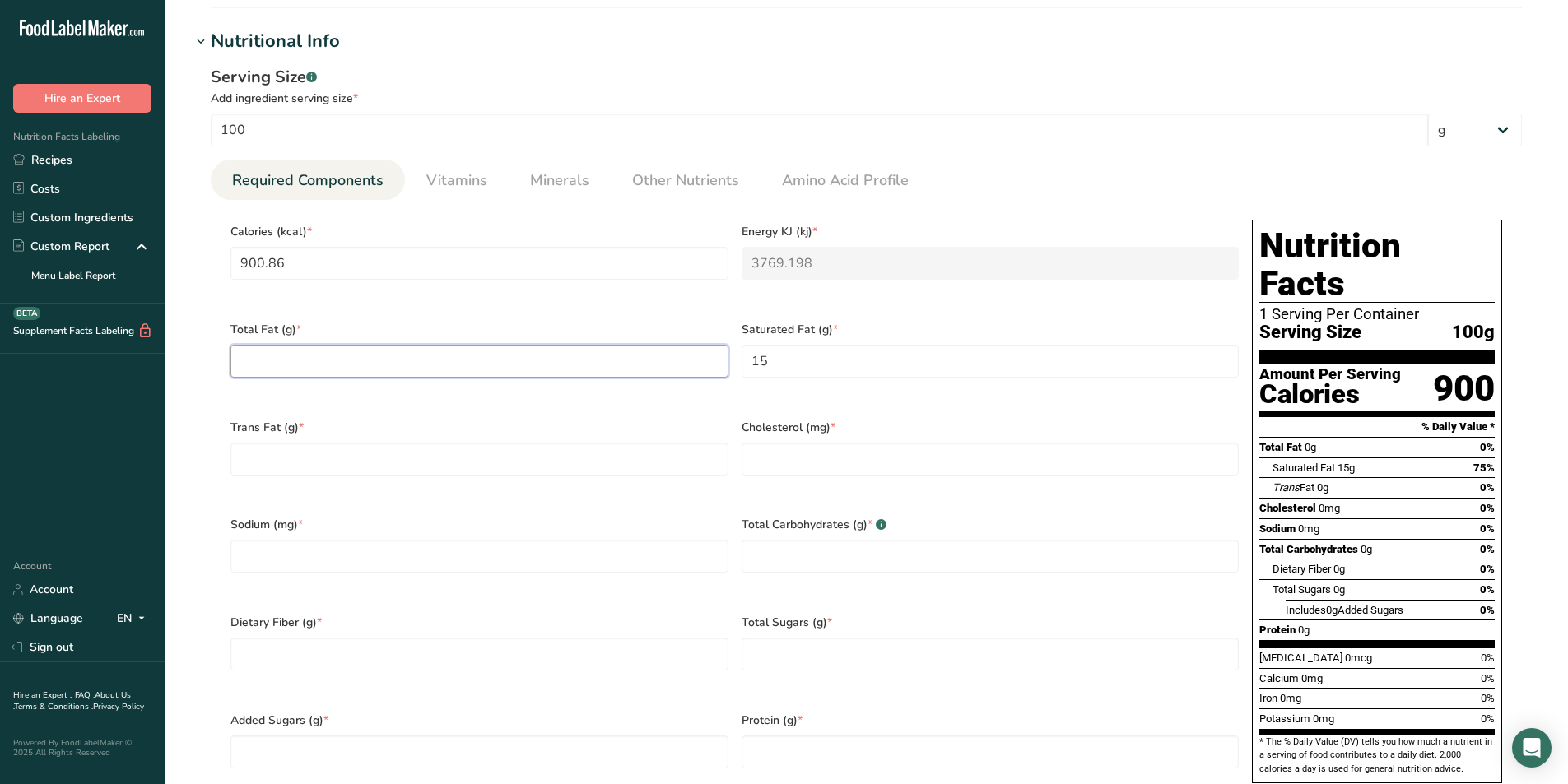 click at bounding box center (479, 361) 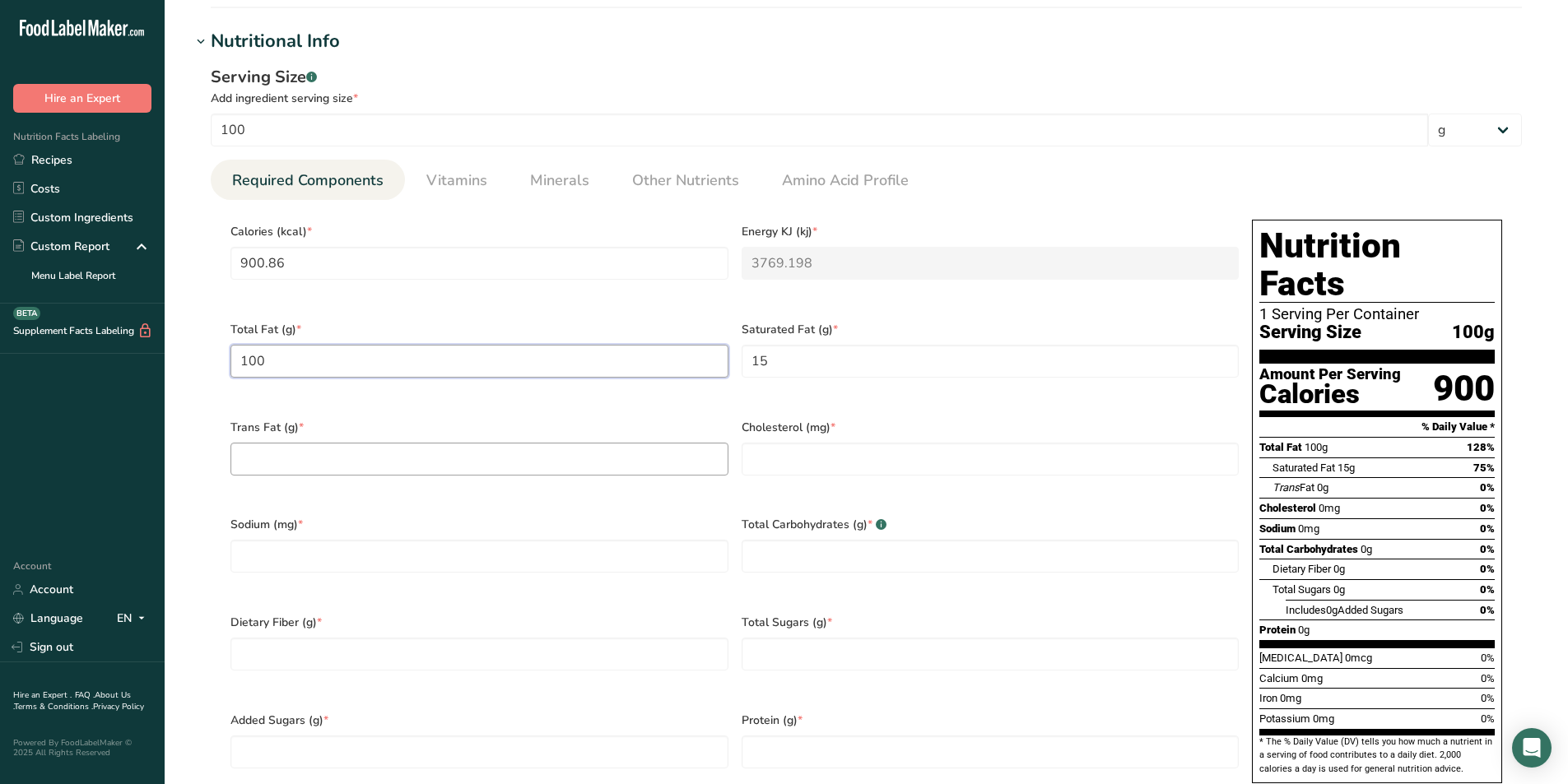 type on "100" 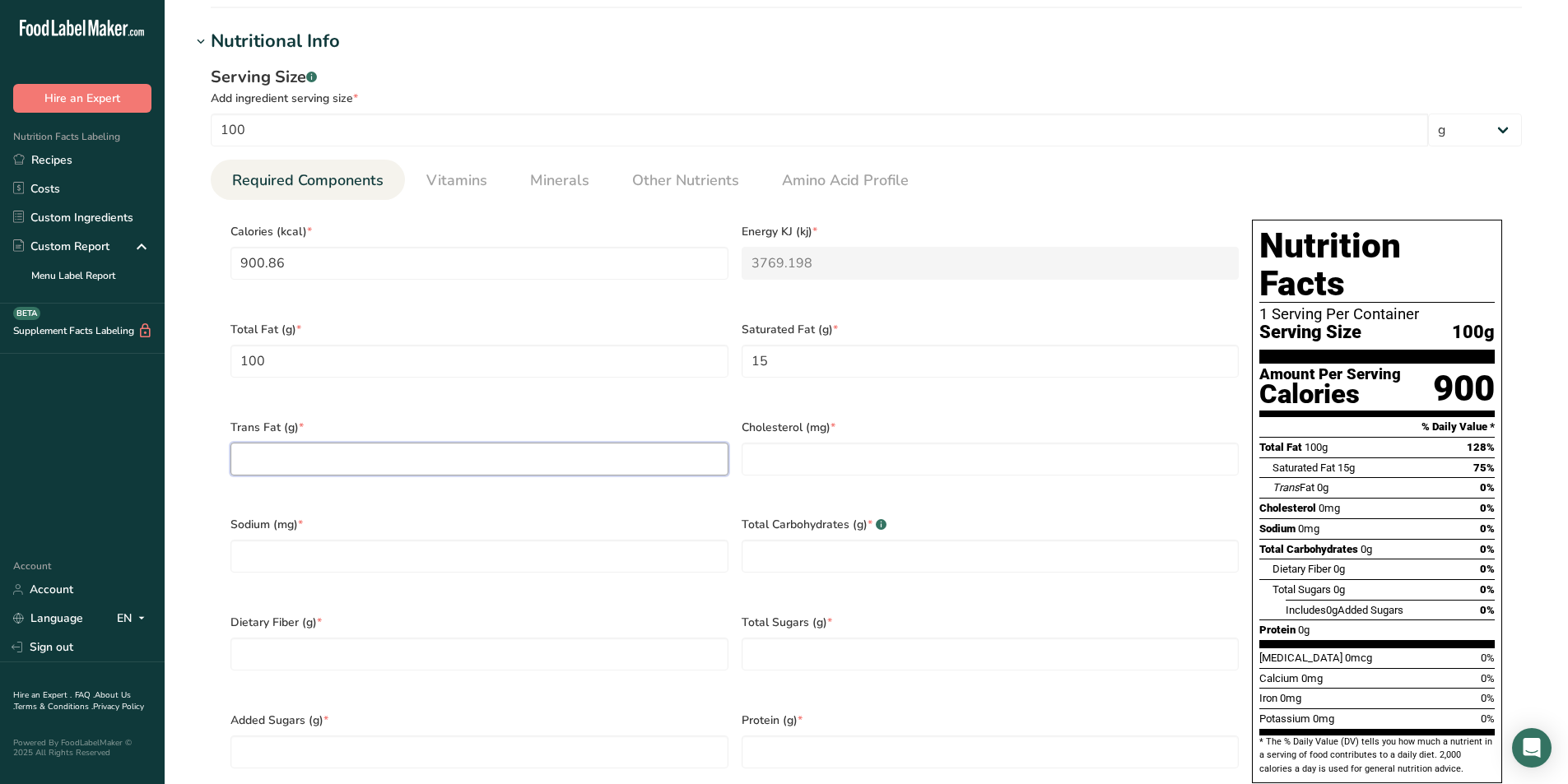 click at bounding box center [479, 459] 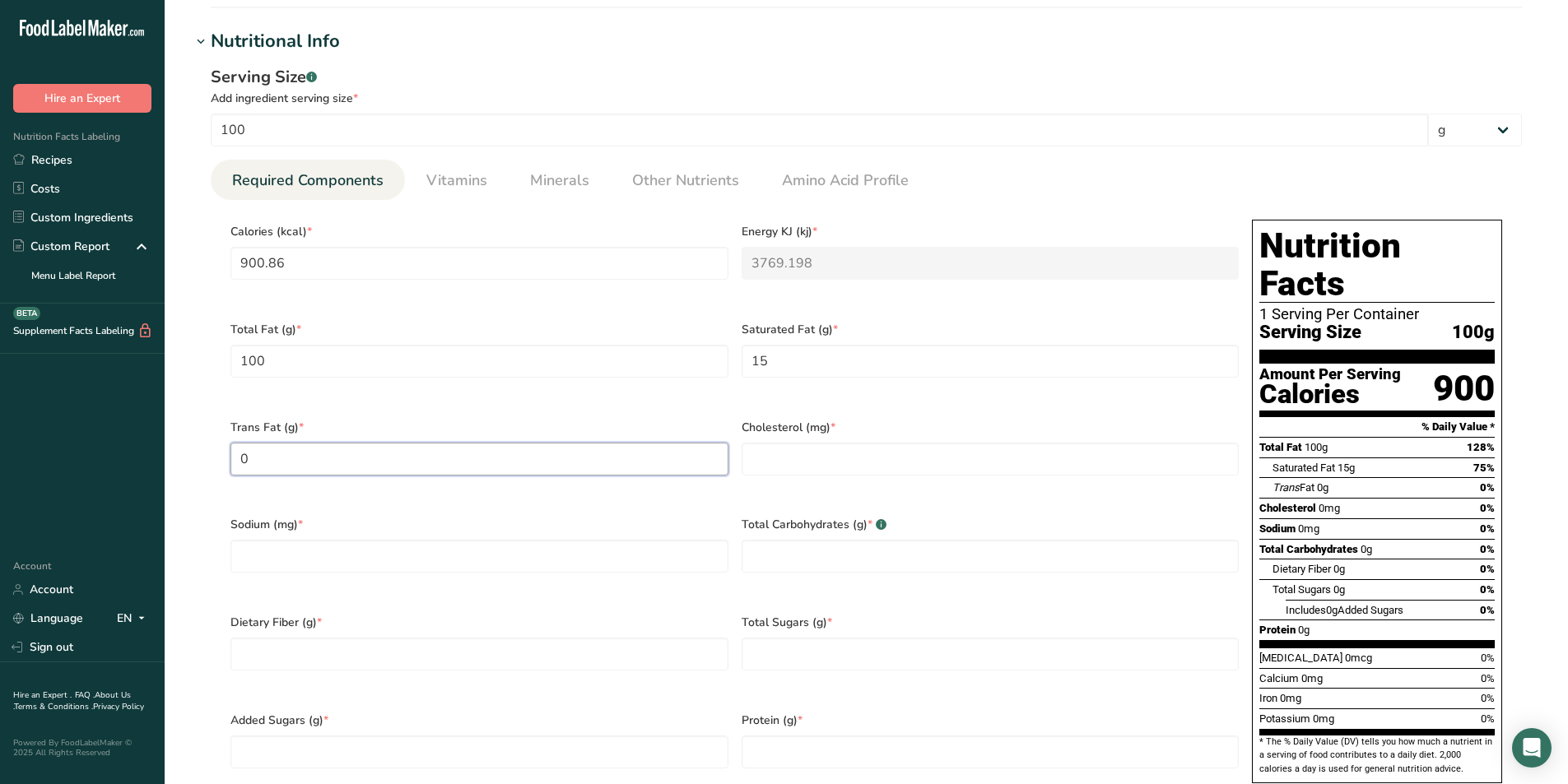 type on "0" 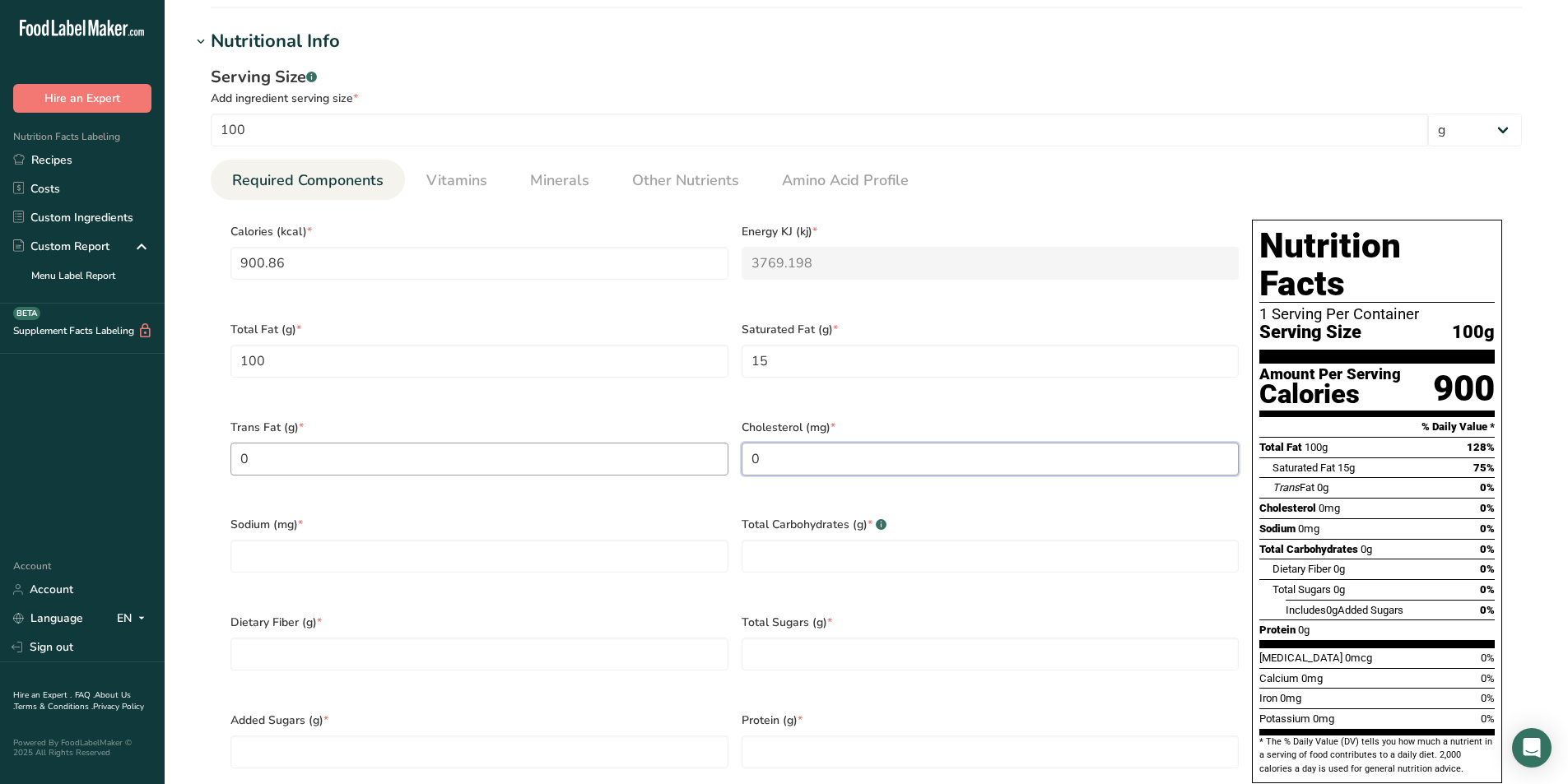 type on "0" 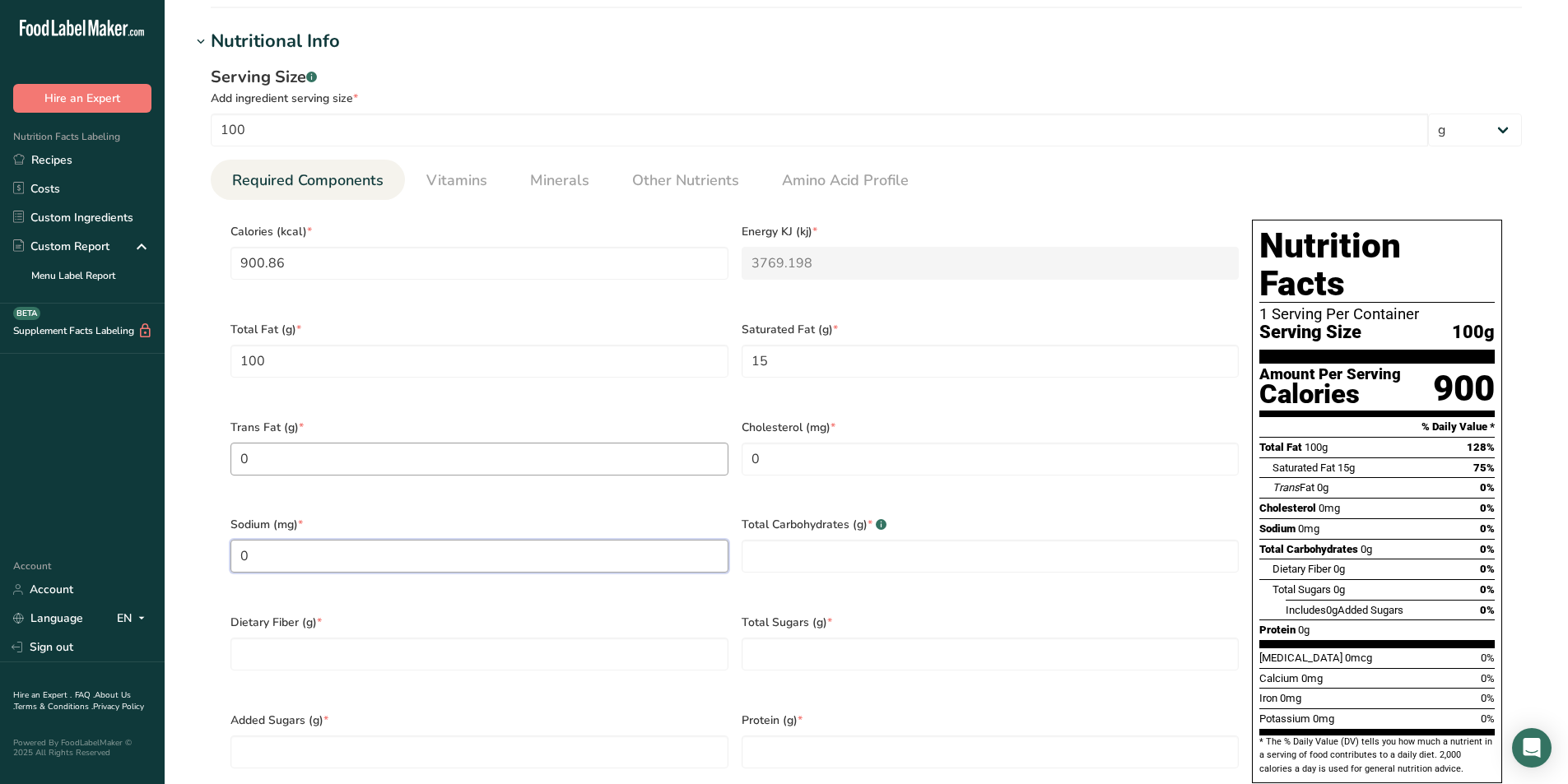 type on "0" 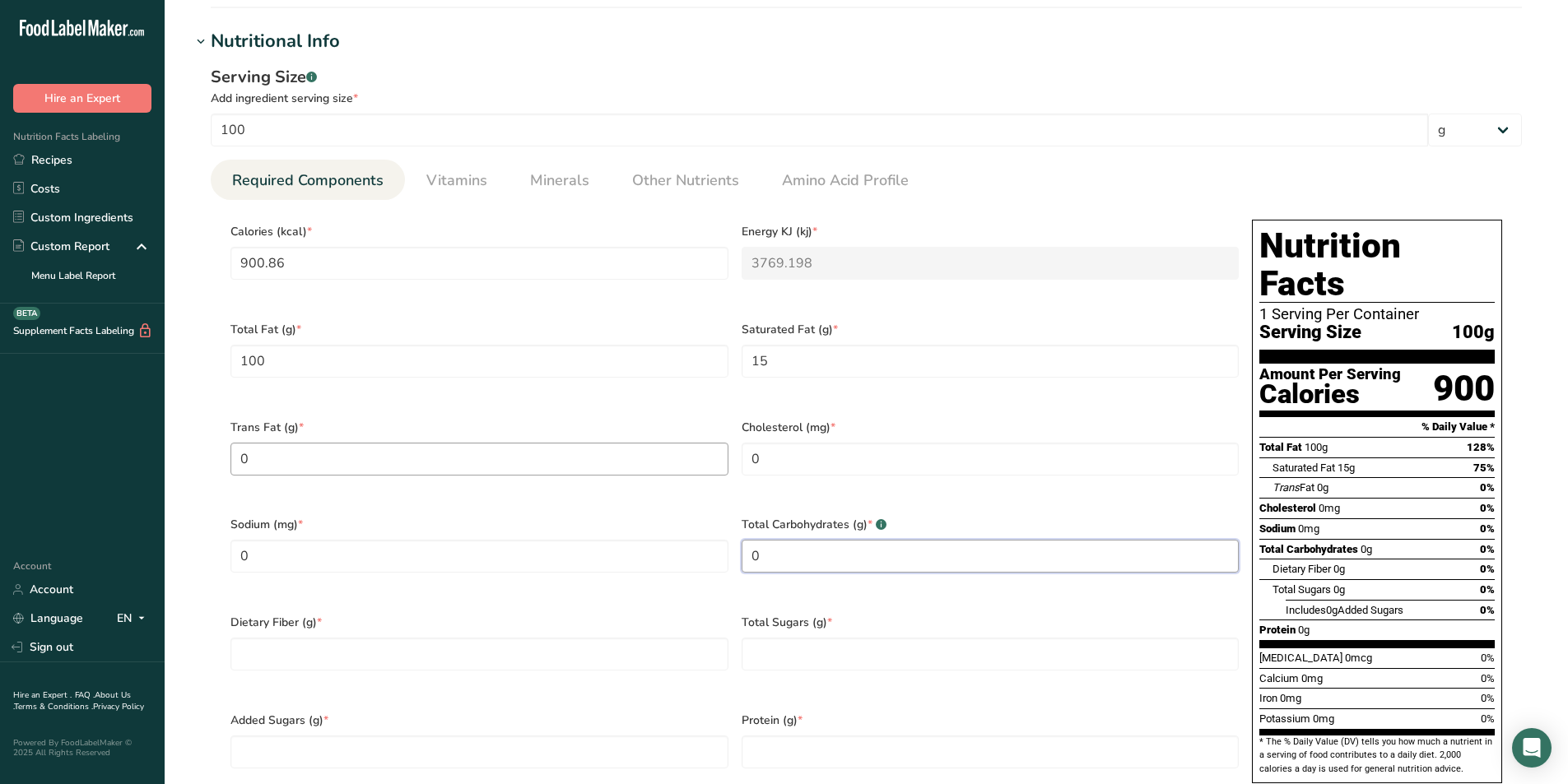 type on "0" 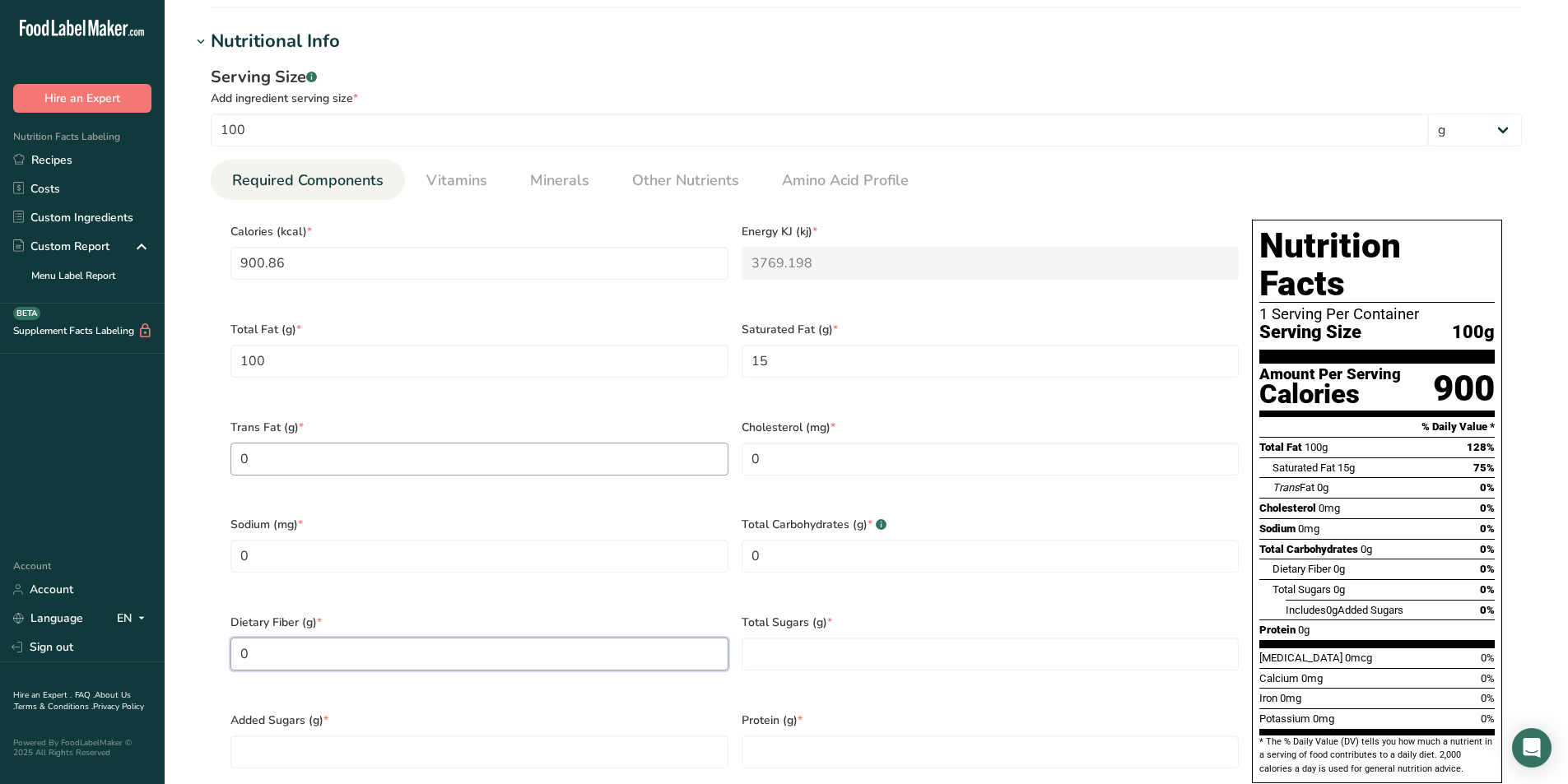 type on "0" 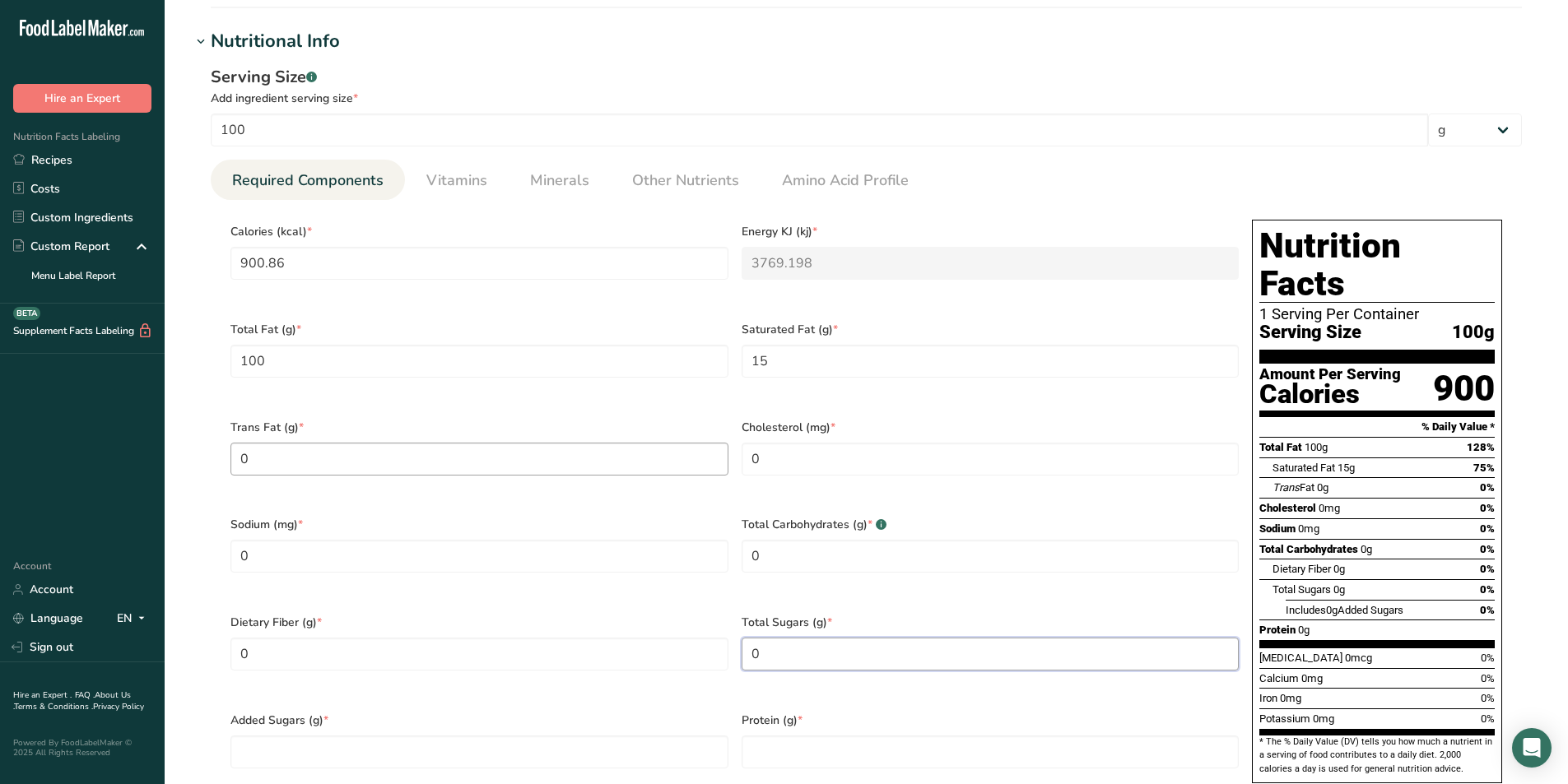 type on "0" 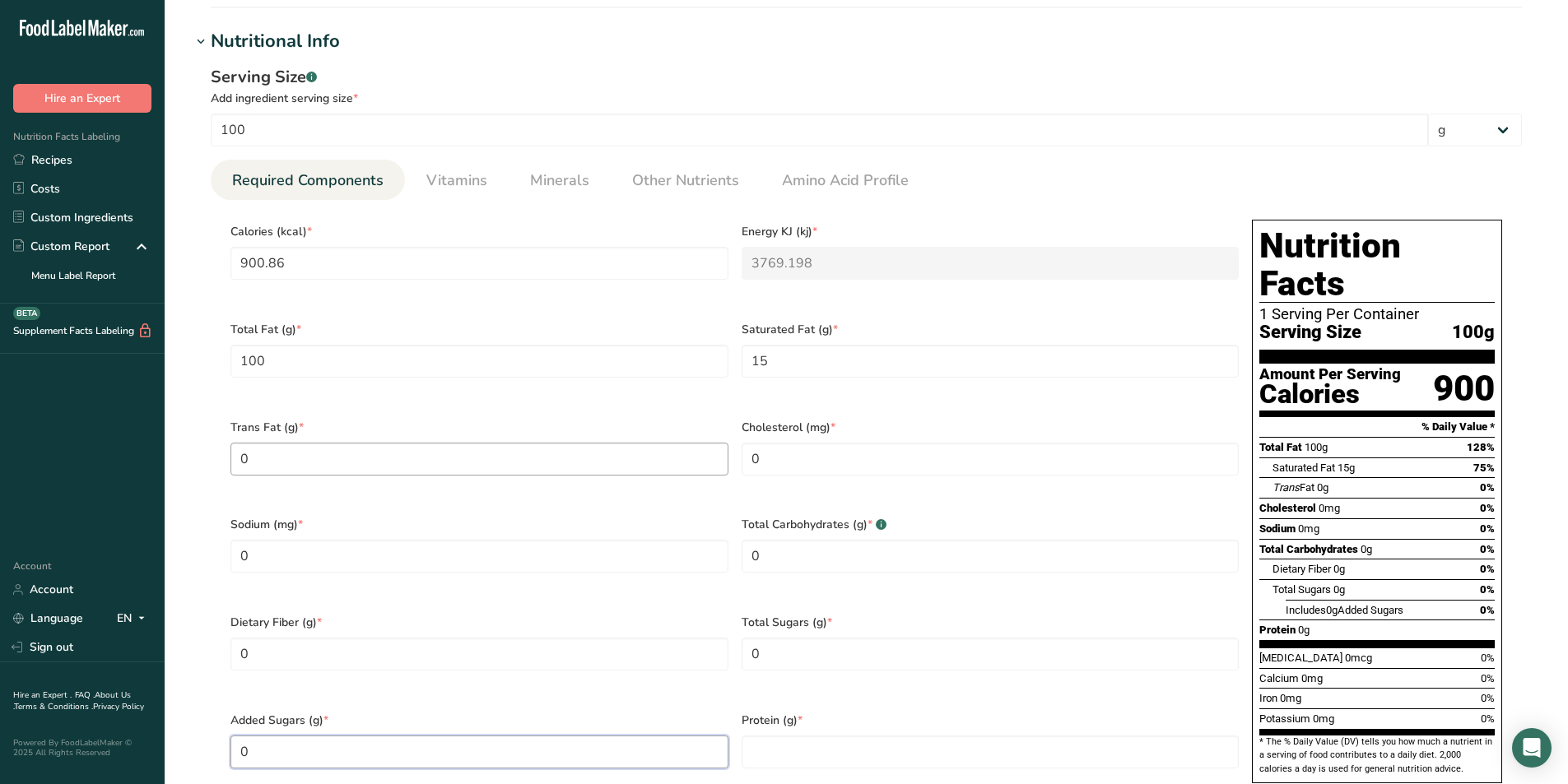 type on "0" 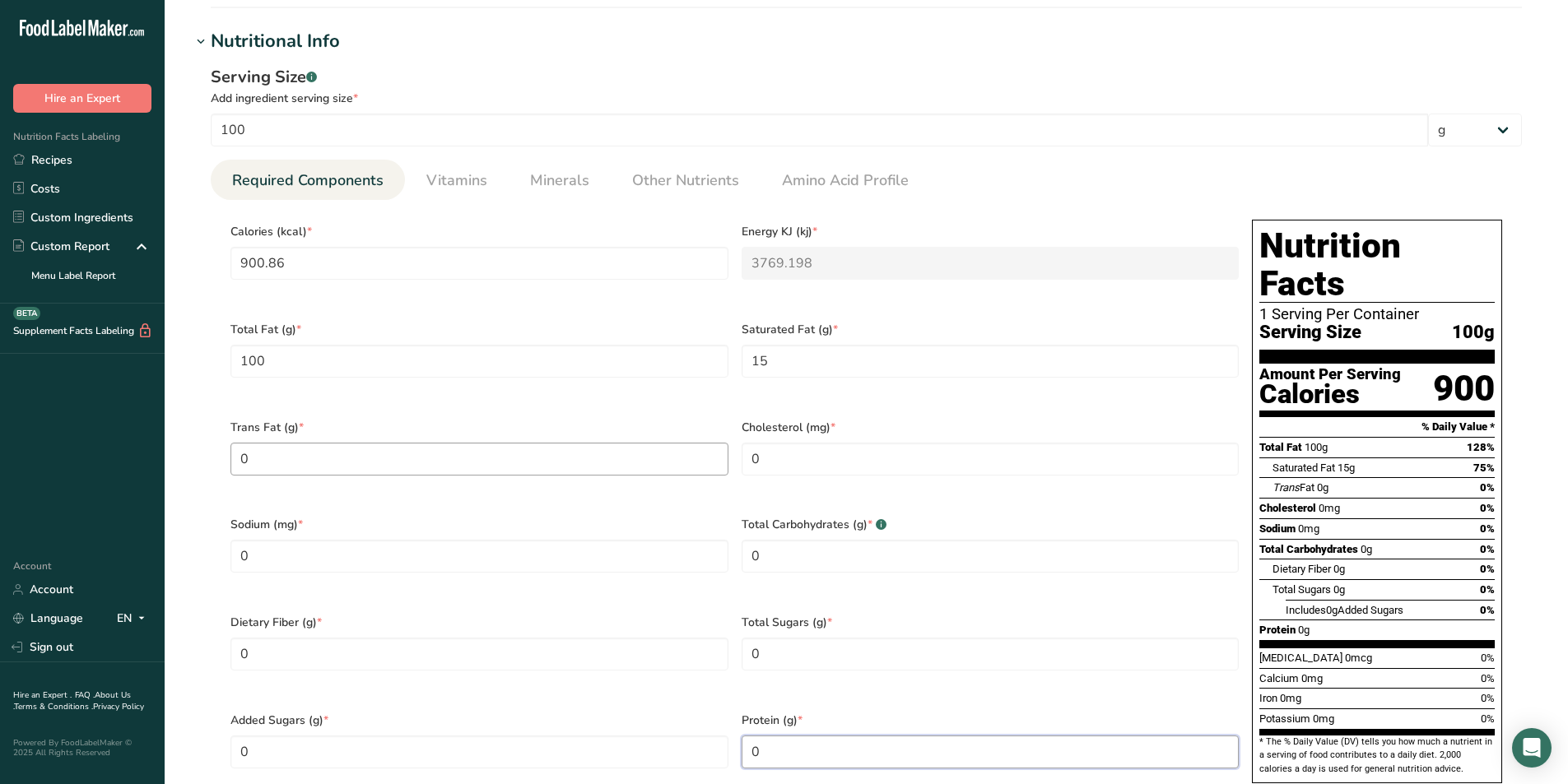 type on "0" 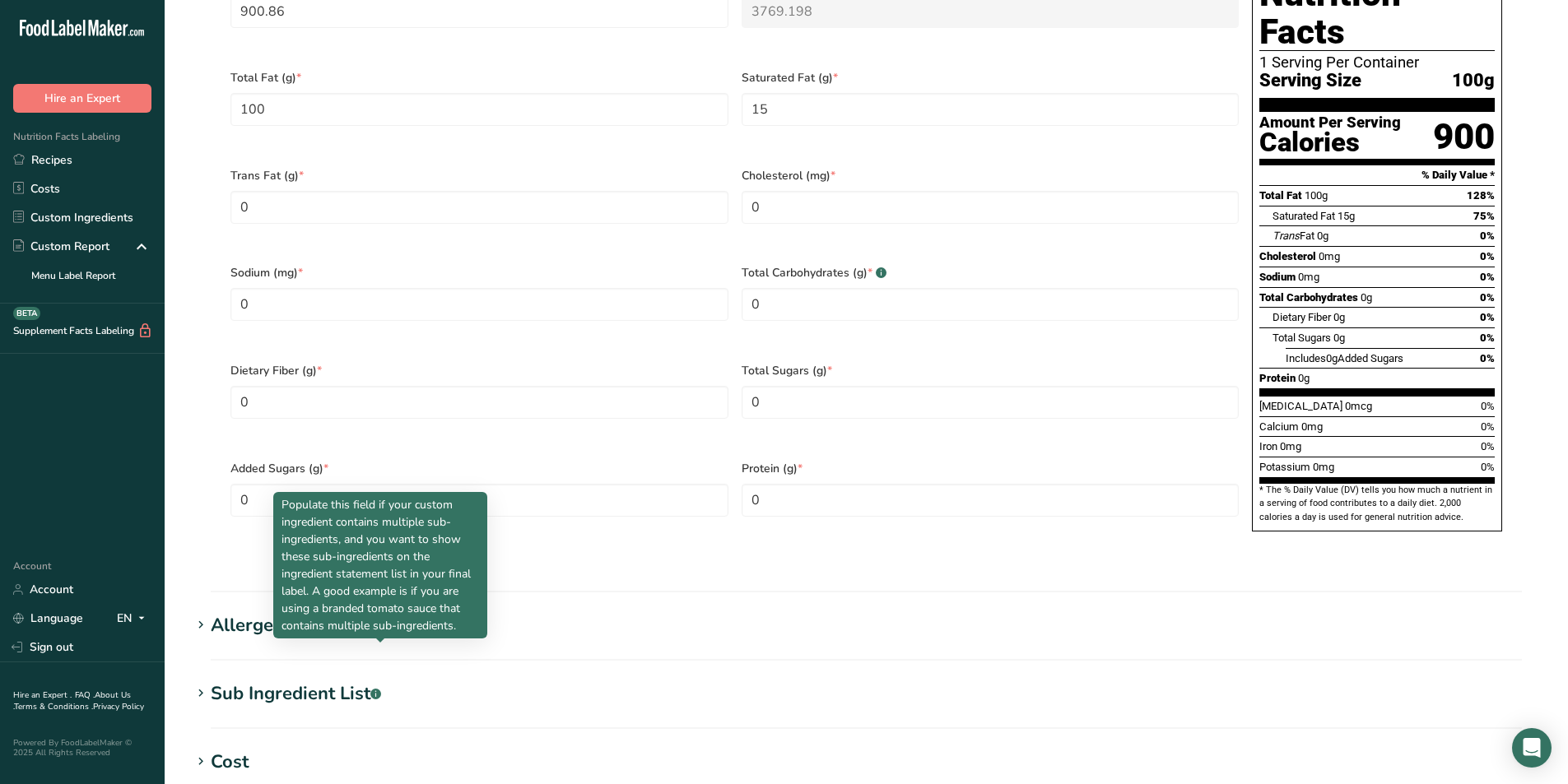 scroll, scrollTop: 680, scrollLeft: 0, axis: vertical 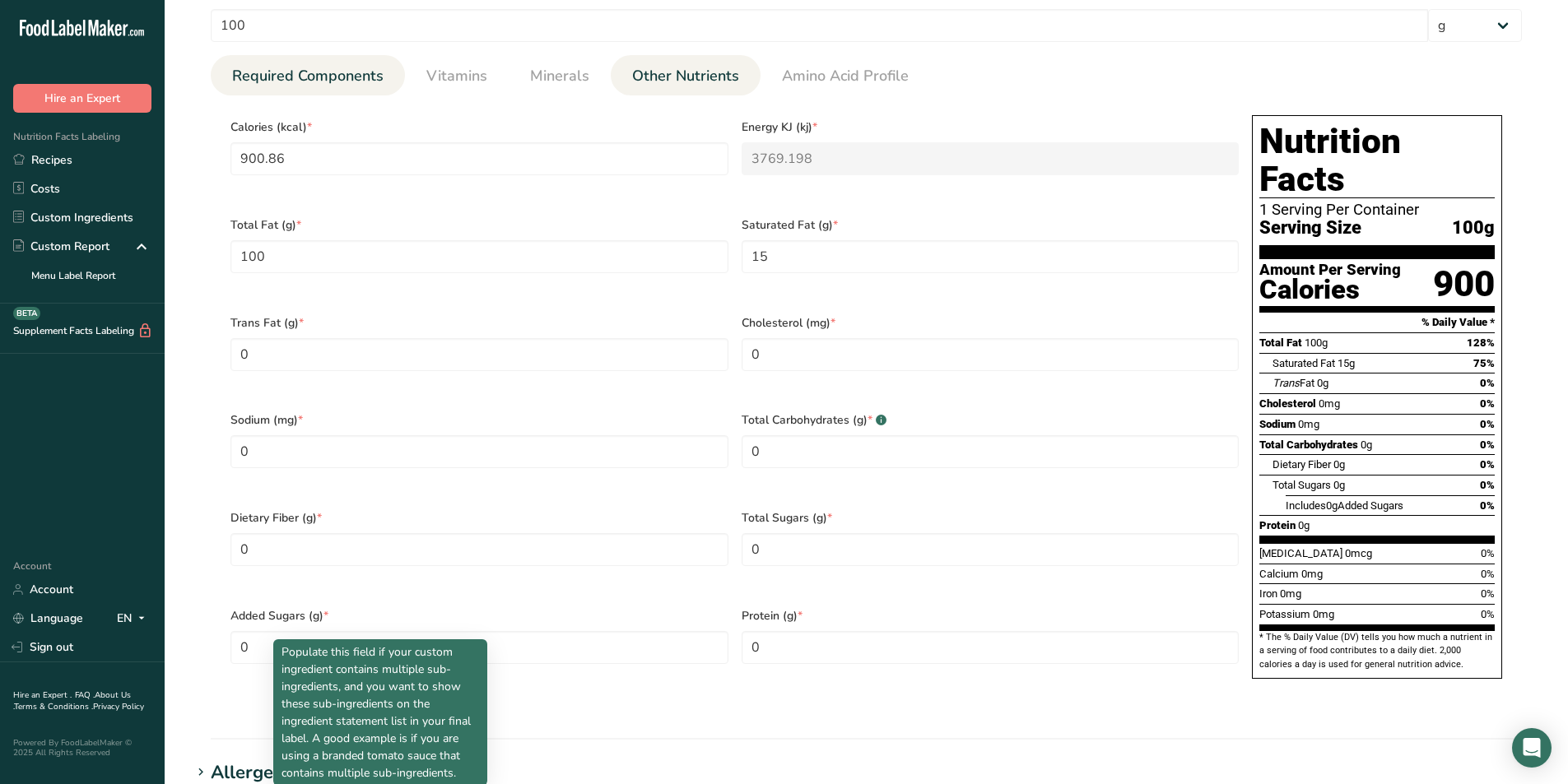 click on "Other Nutrients" at bounding box center [686, 76] 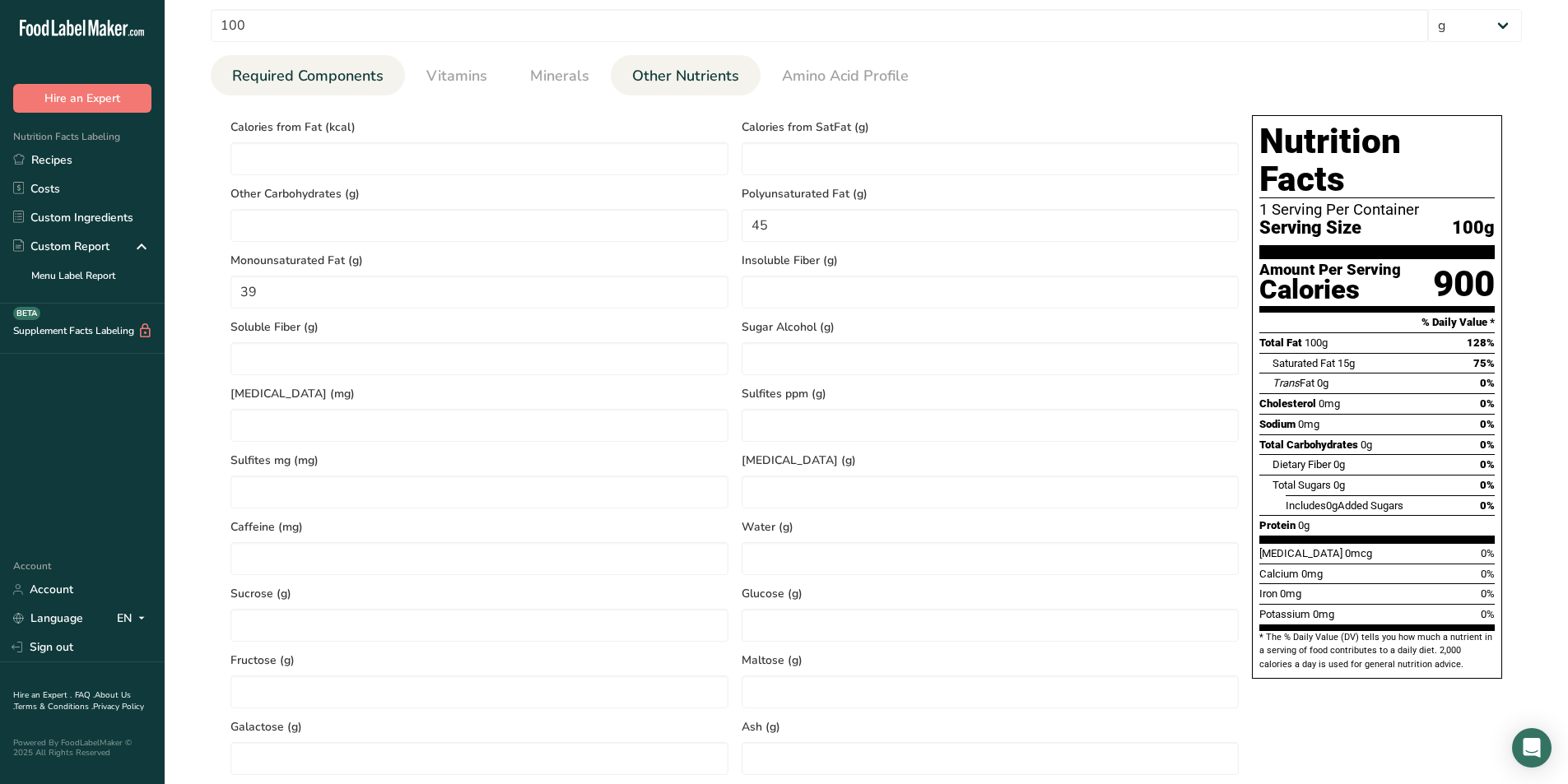 click on "Required Components" at bounding box center [308, 76] 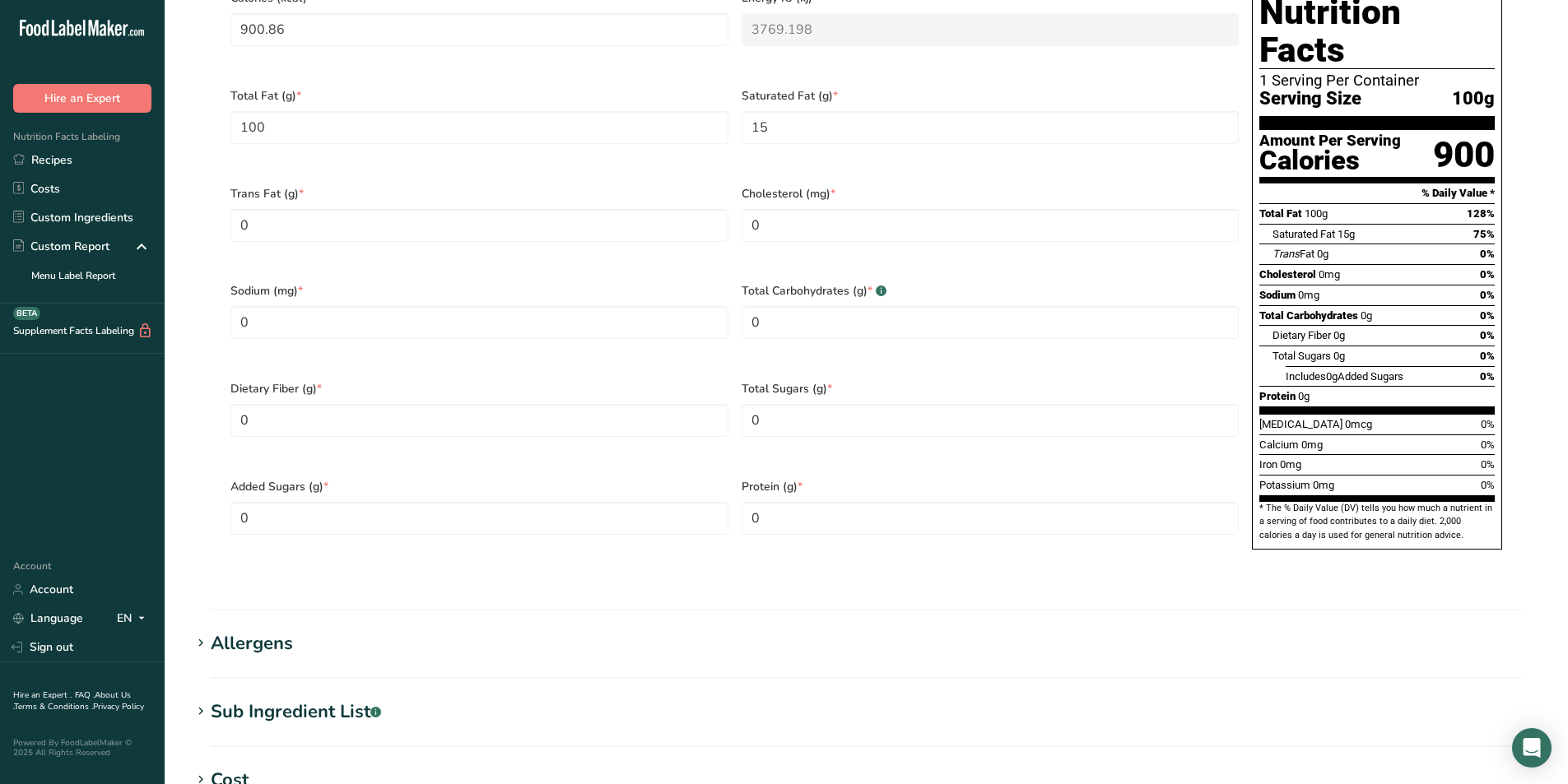 scroll, scrollTop: 1174, scrollLeft: 0, axis: vertical 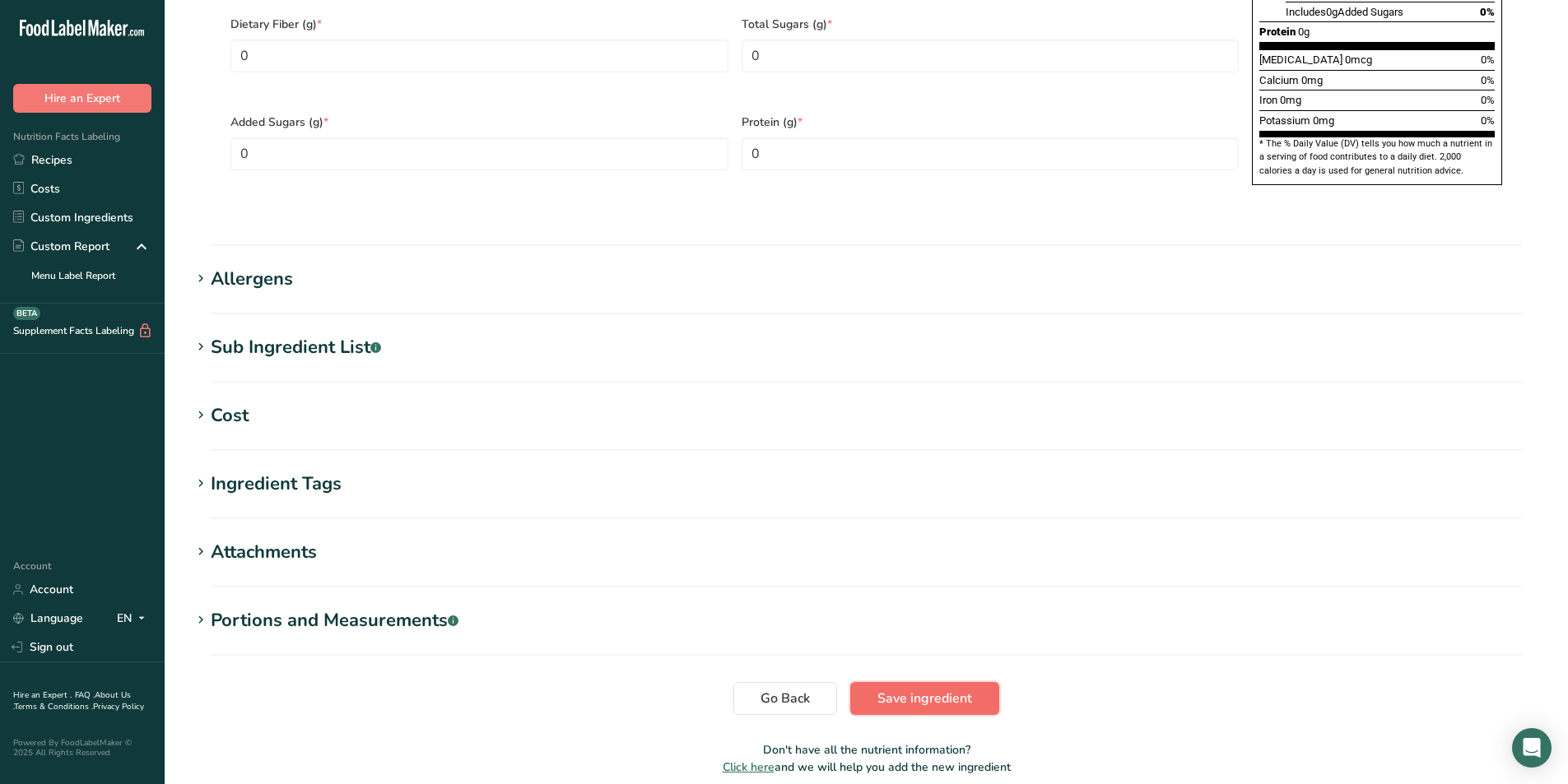 click on "Save ingredient" at bounding box center [924, 698] 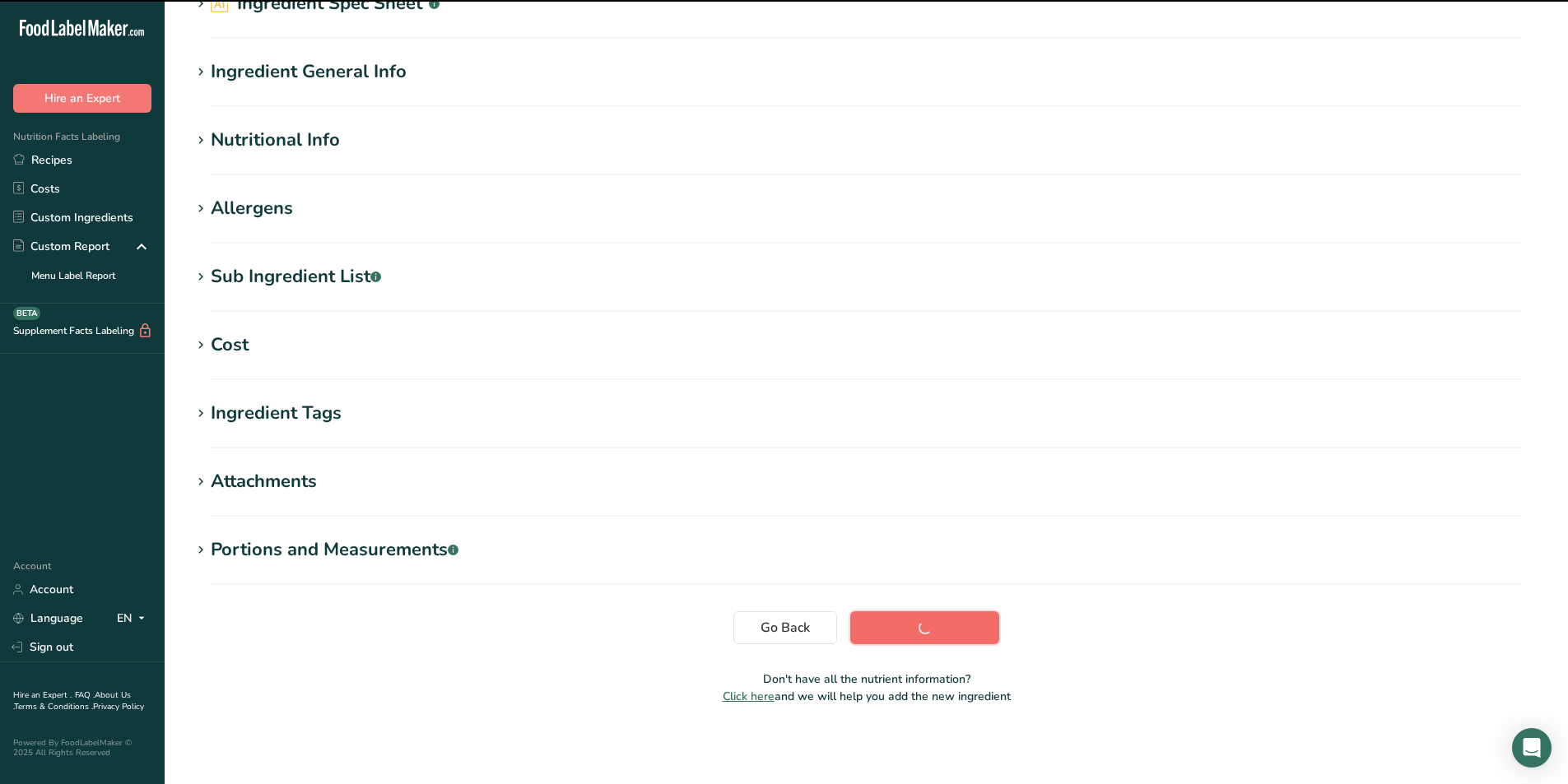 scroll, scrollTop: 86, scrollLeft: 0, axis: vertical 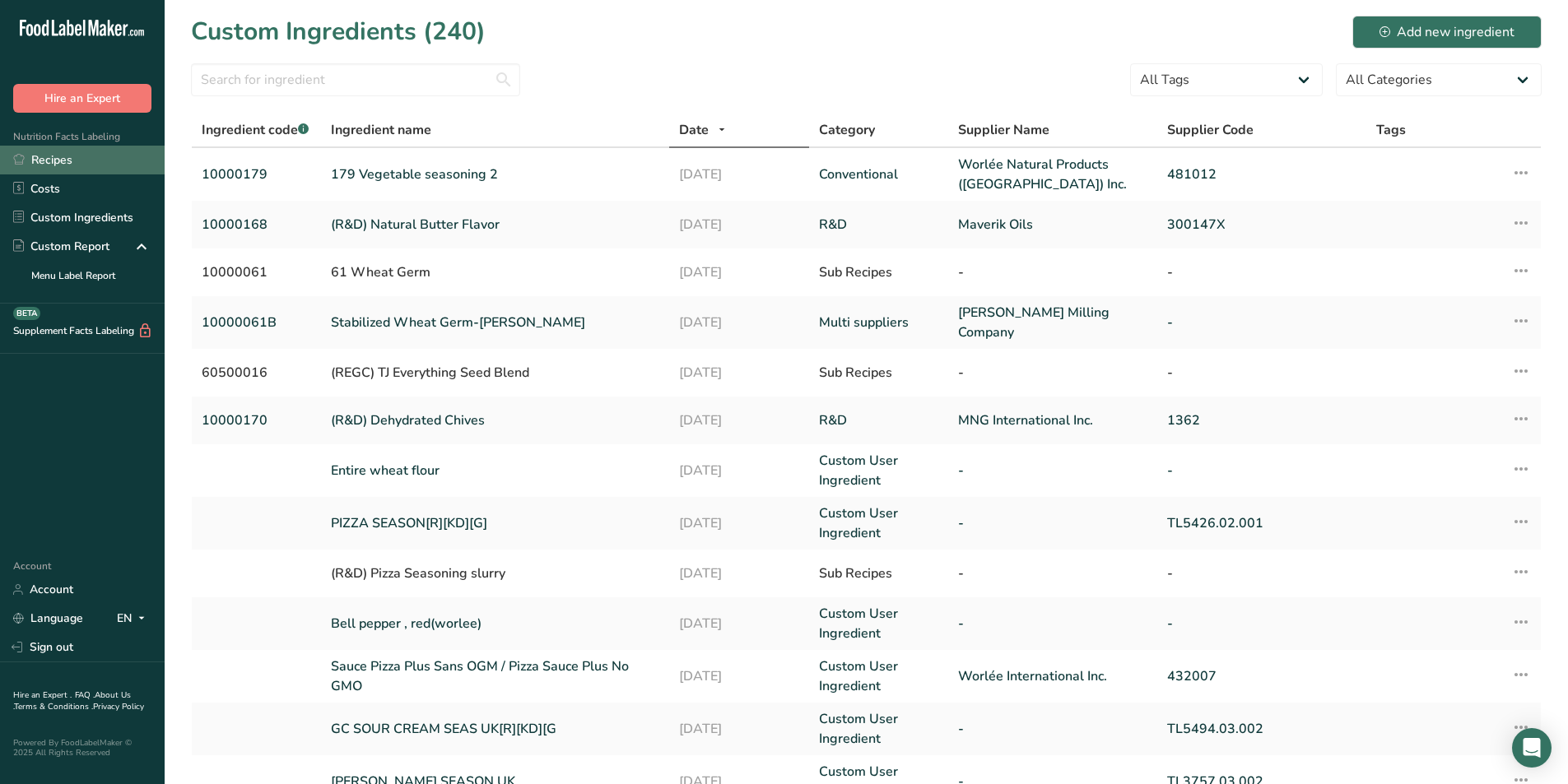 click on "Recipes" at bounding box center (82, 160) 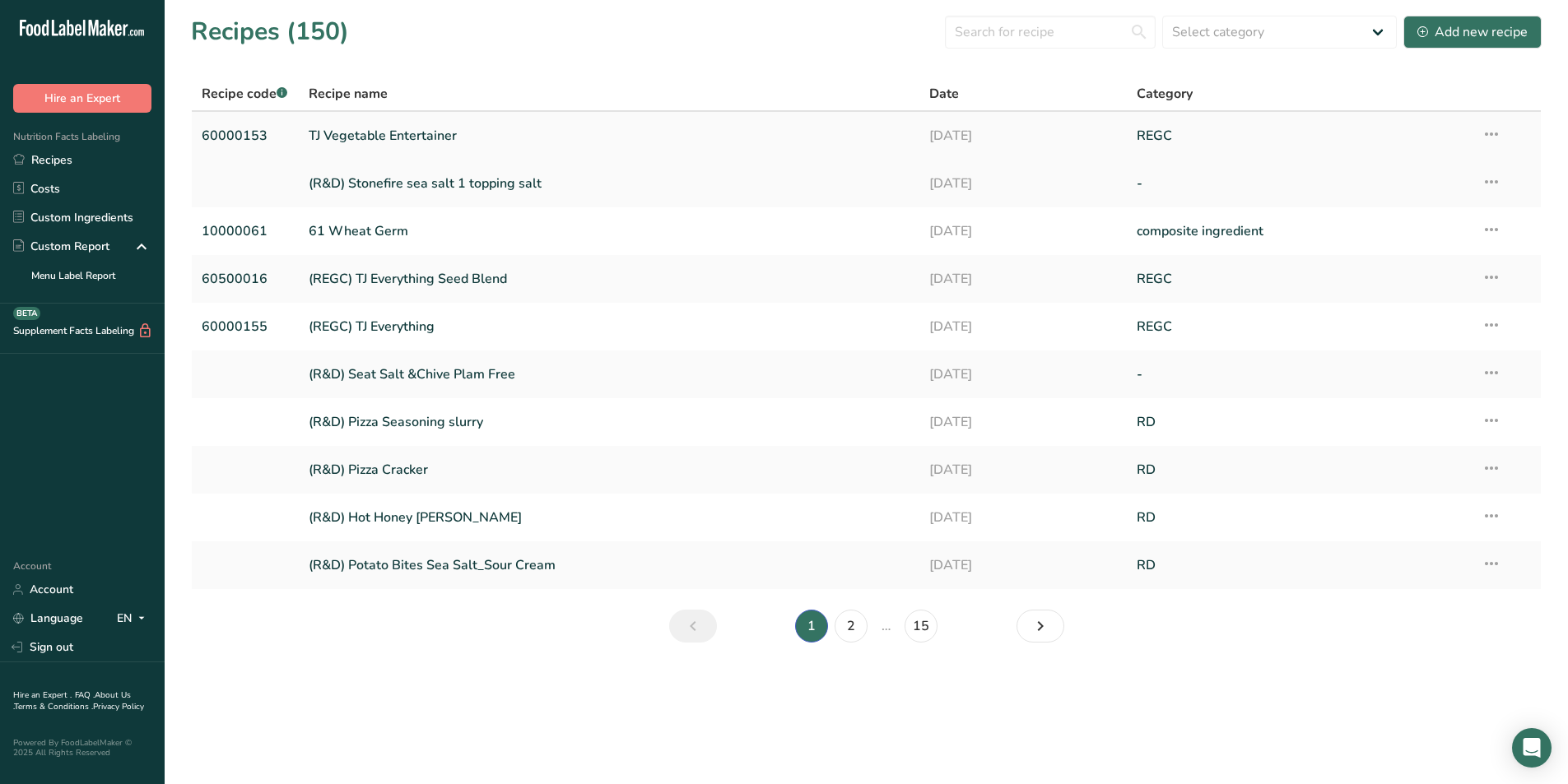 click on "TJ Vegetable Entertainer" at bounding box center (609, 136) 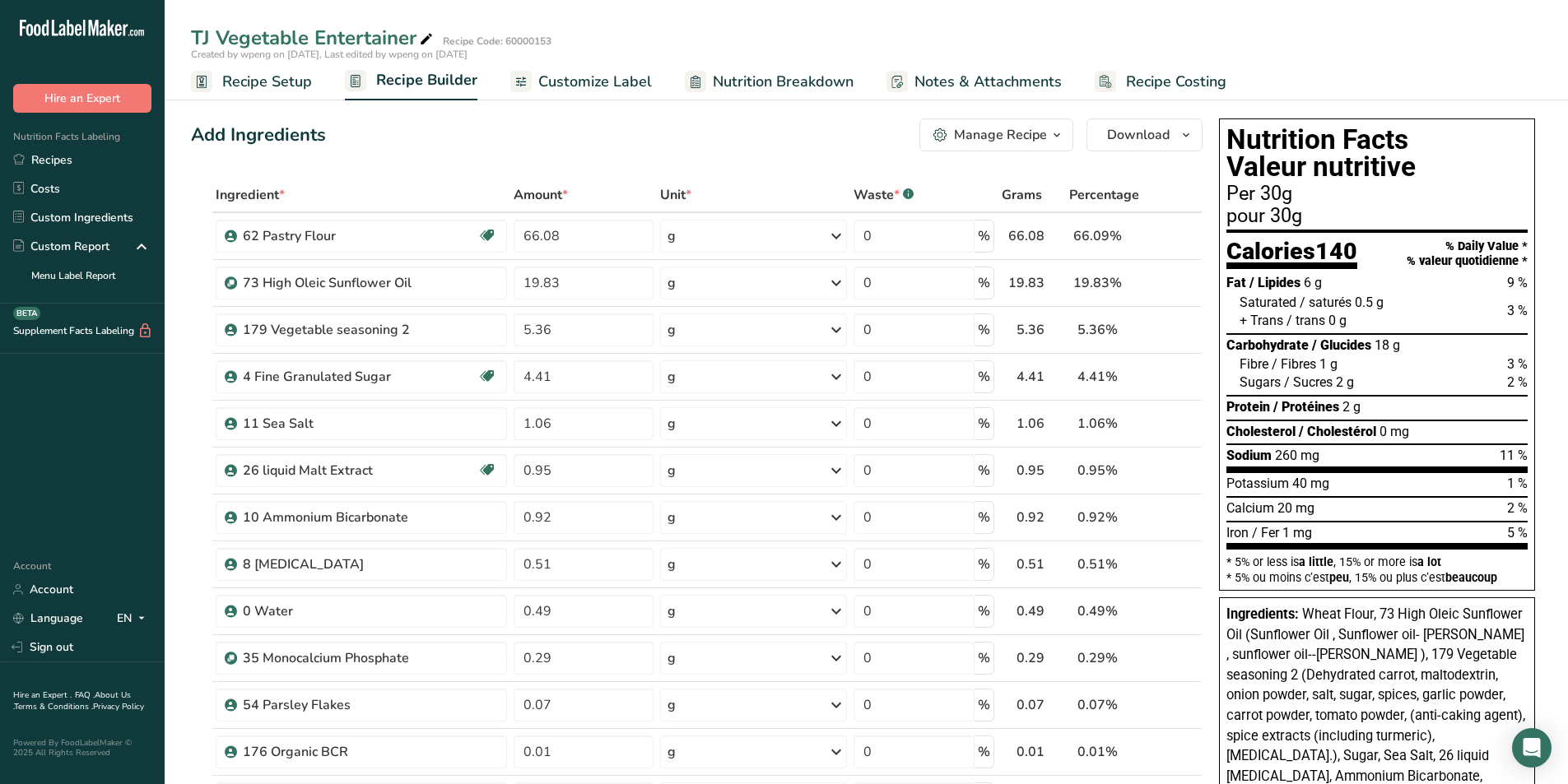 click 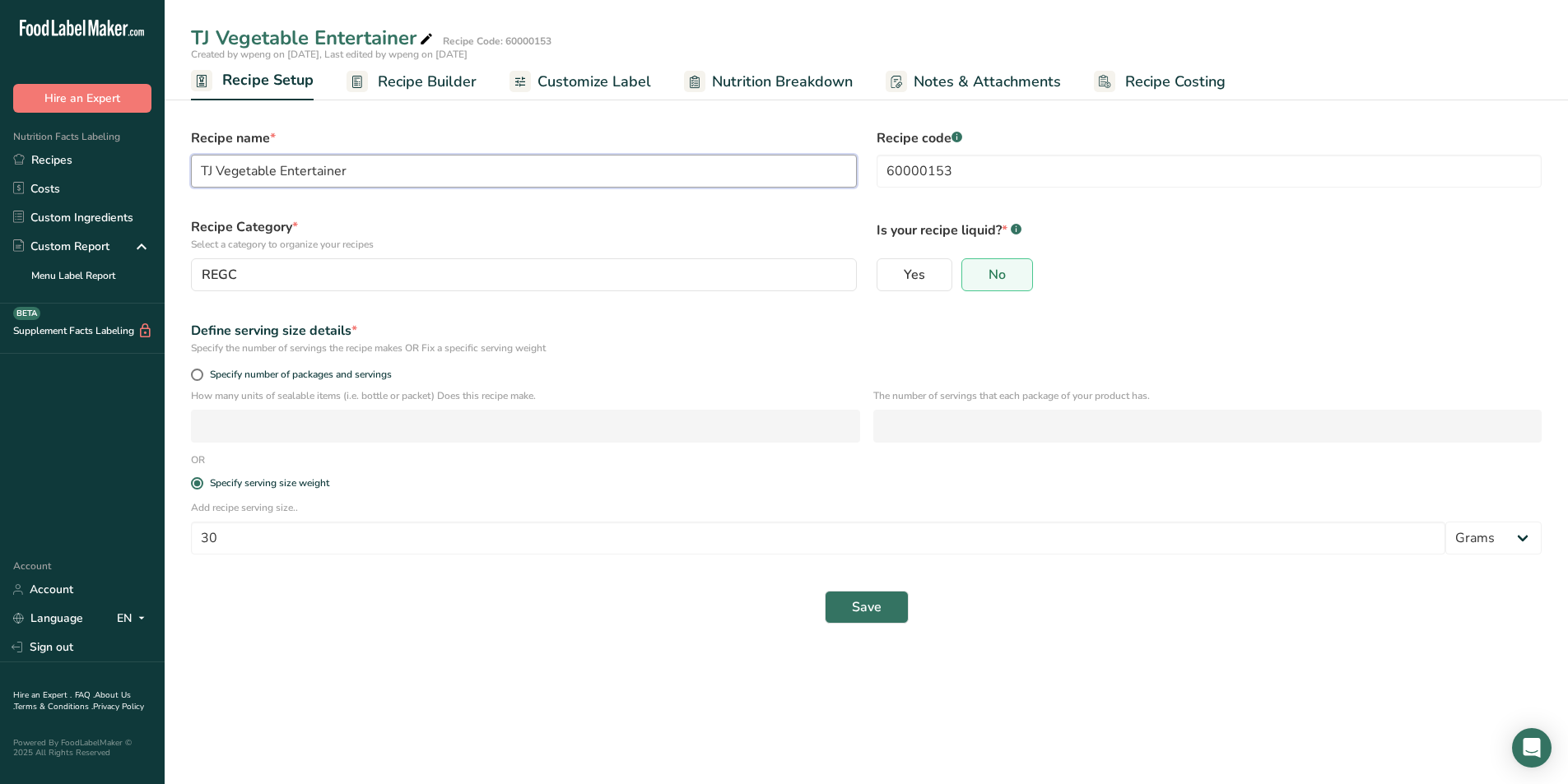 click on "TJ Vegetable Entertainer" at bounding box center [523, 171] 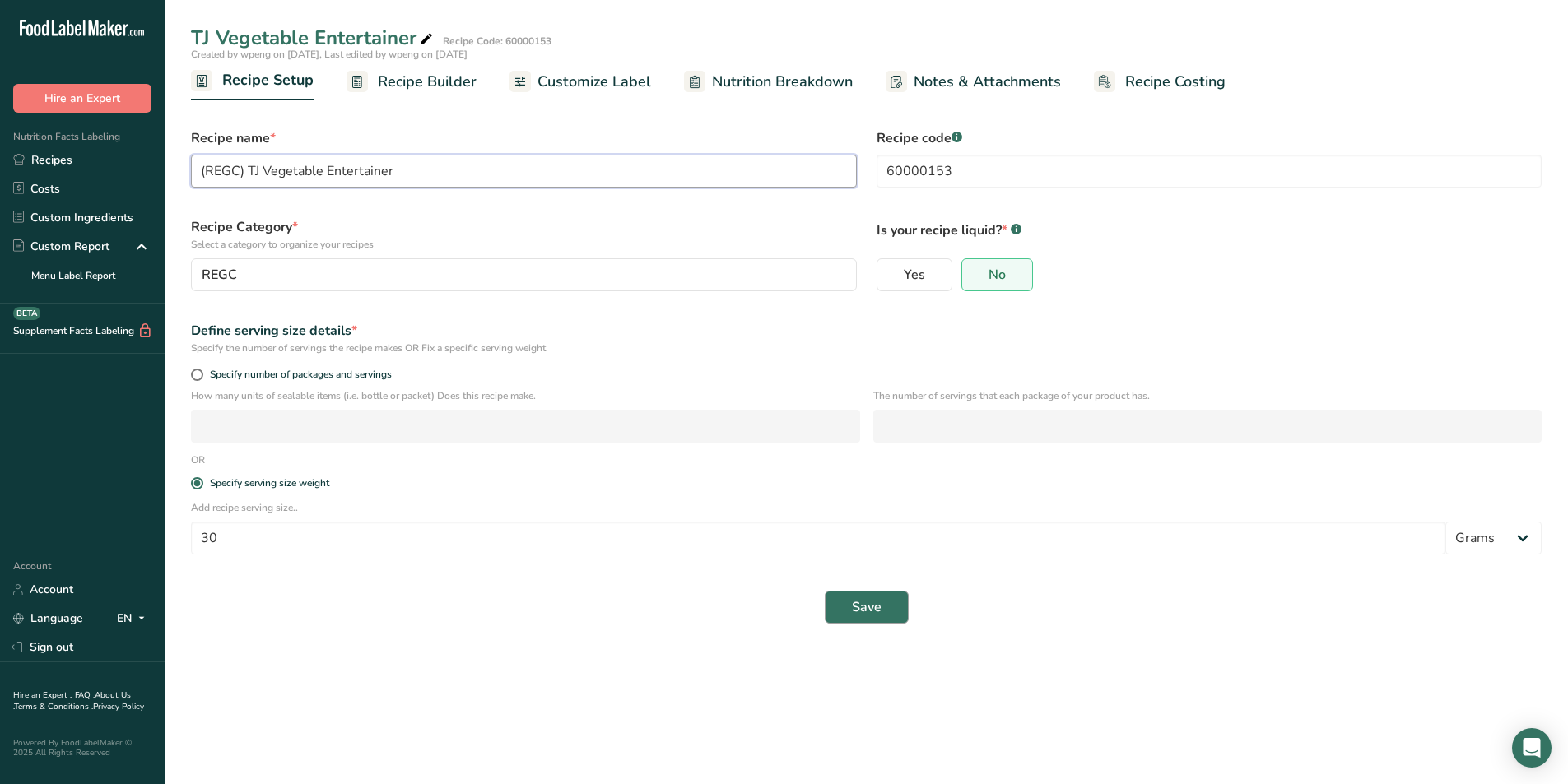 type on "(REGC) TJ Vegetable Entertainer" 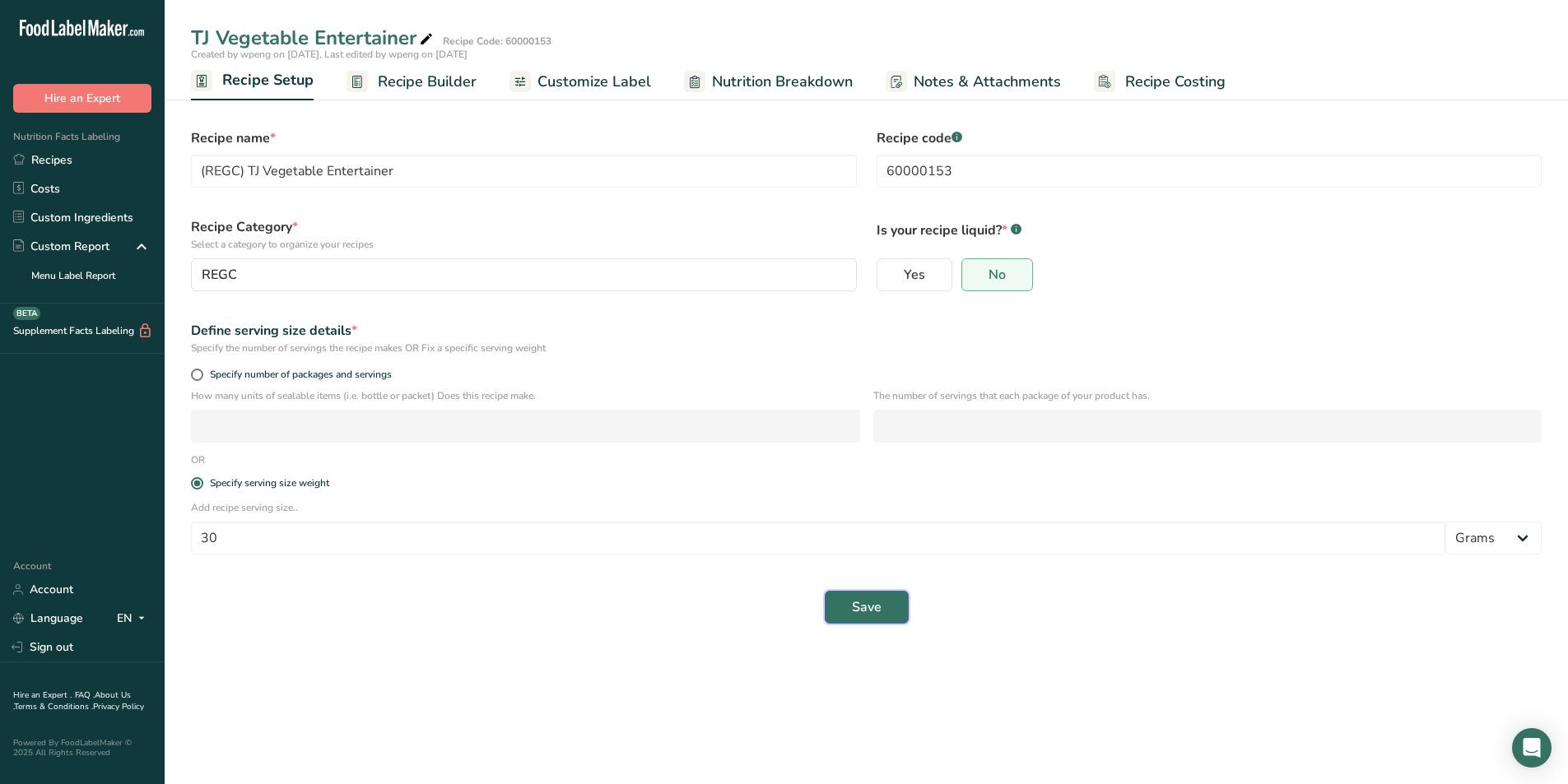 click on "Save" at bounding box center (867, 607) 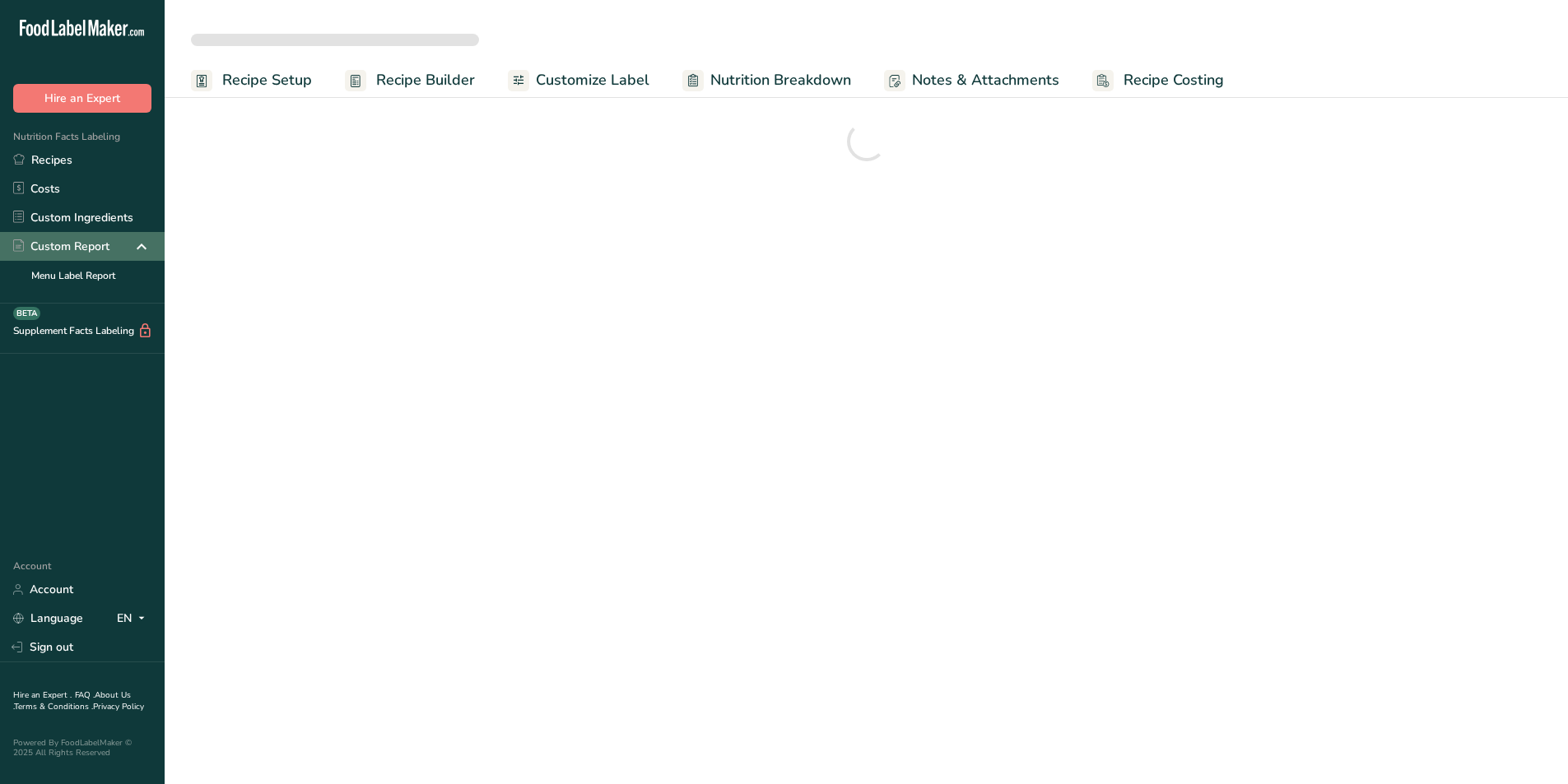 scroll, scrollTop: 0, scrollLeft: 0, axis: both 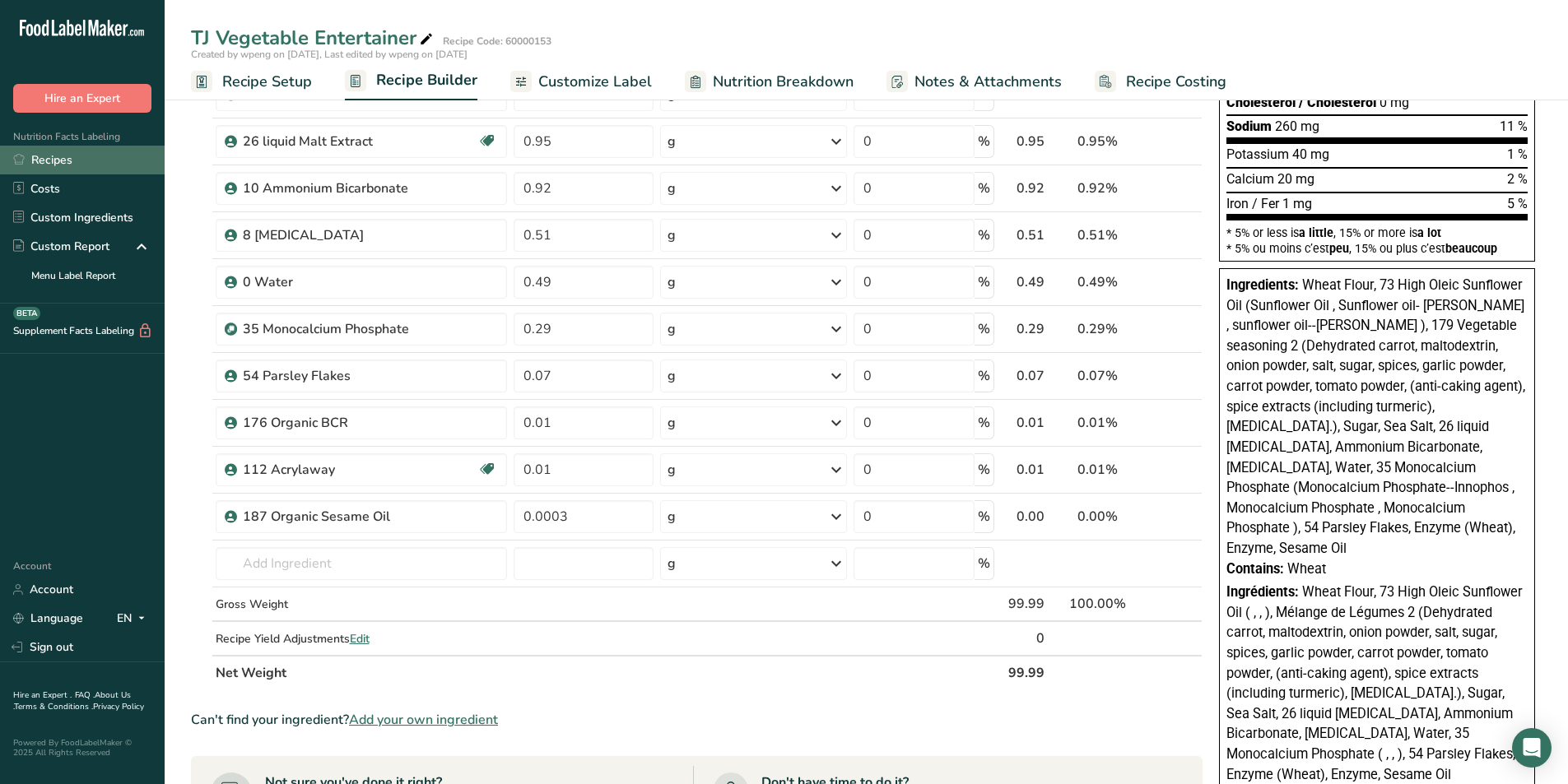 click on "Recipes" at bounding box center [82, 160] 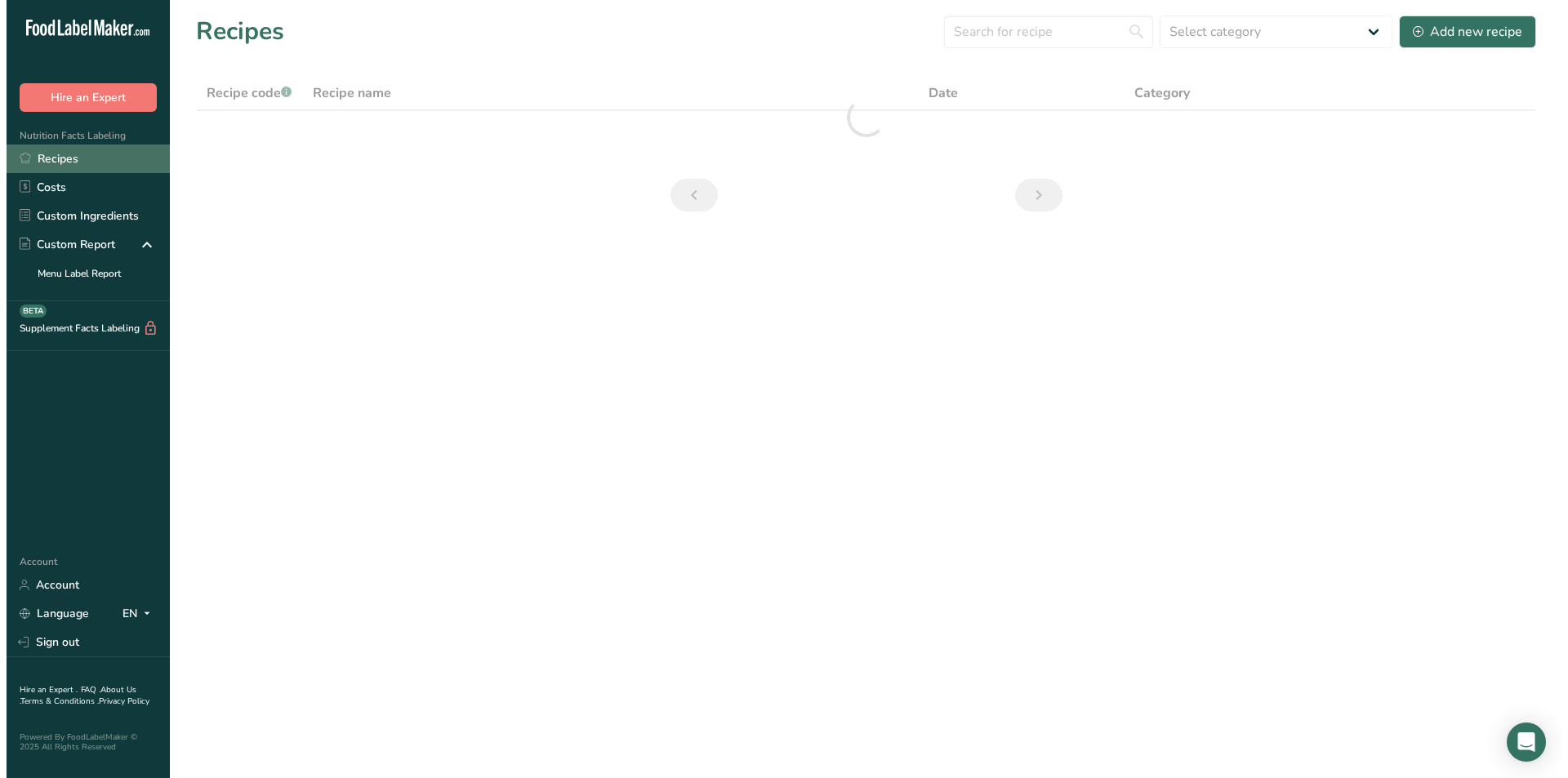 scroll, scrollTop: 0, scrollLeft: 0, axis: both 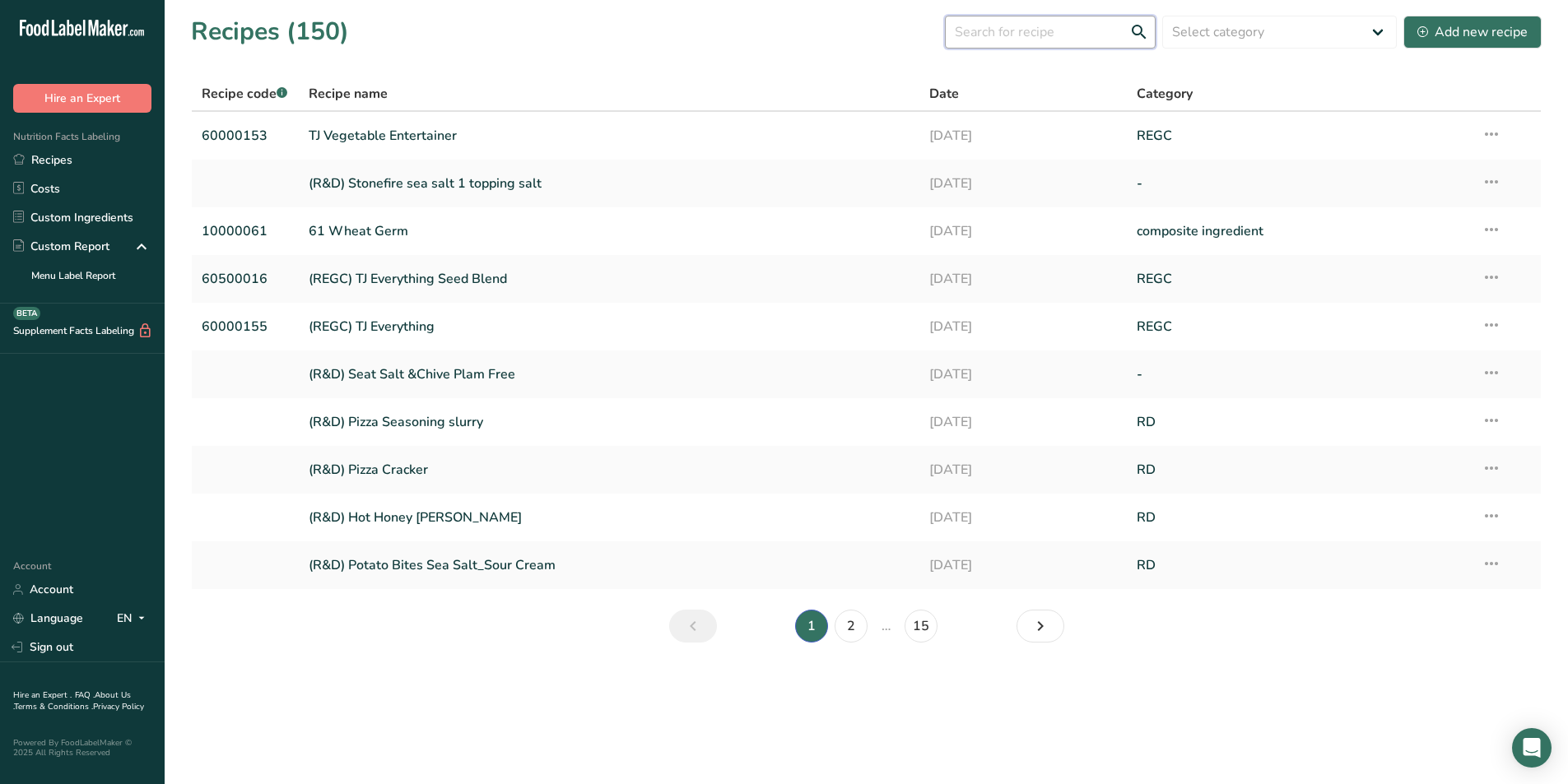 click at bounding box center (1050, 32) 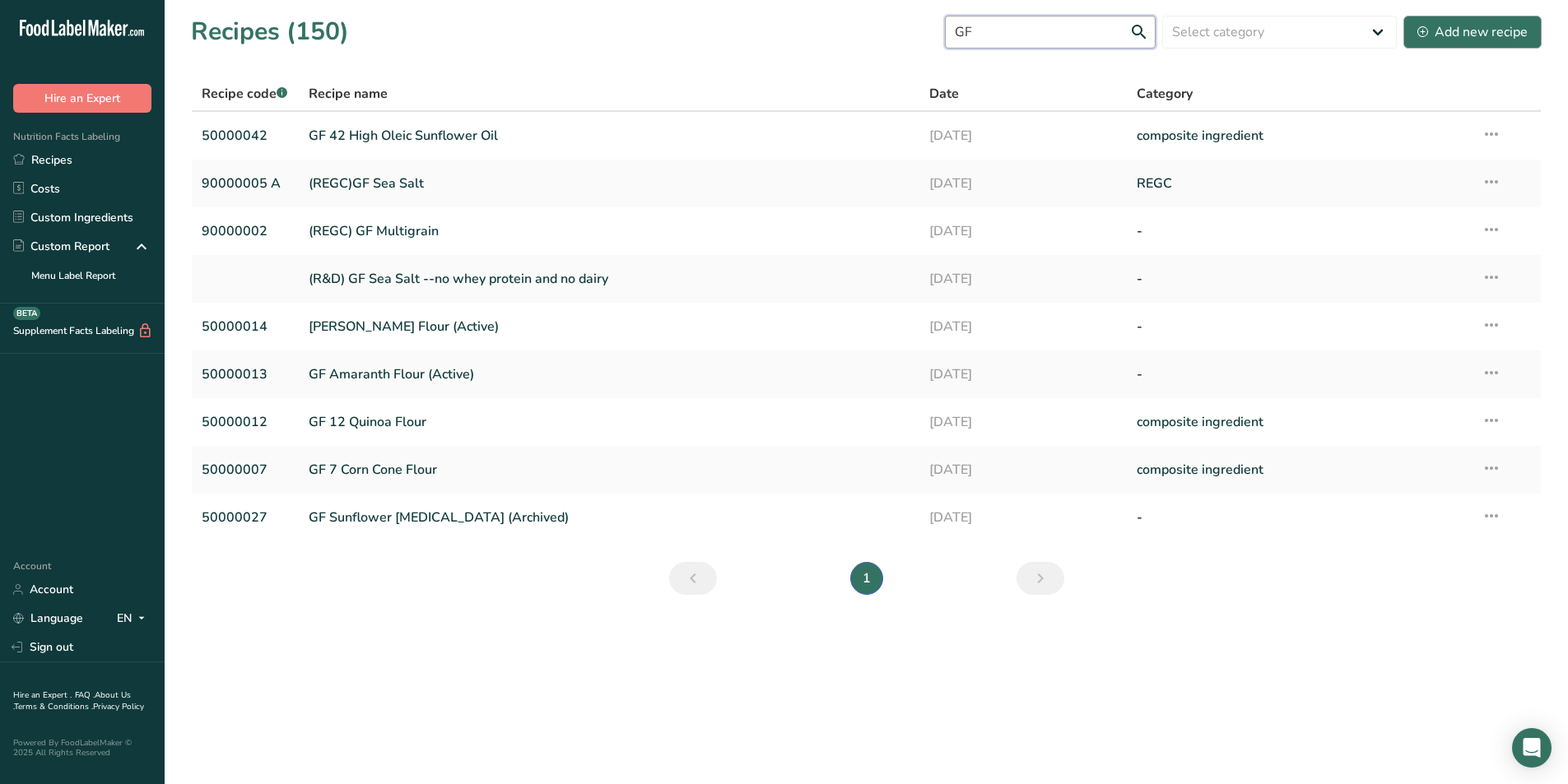type on "GF" 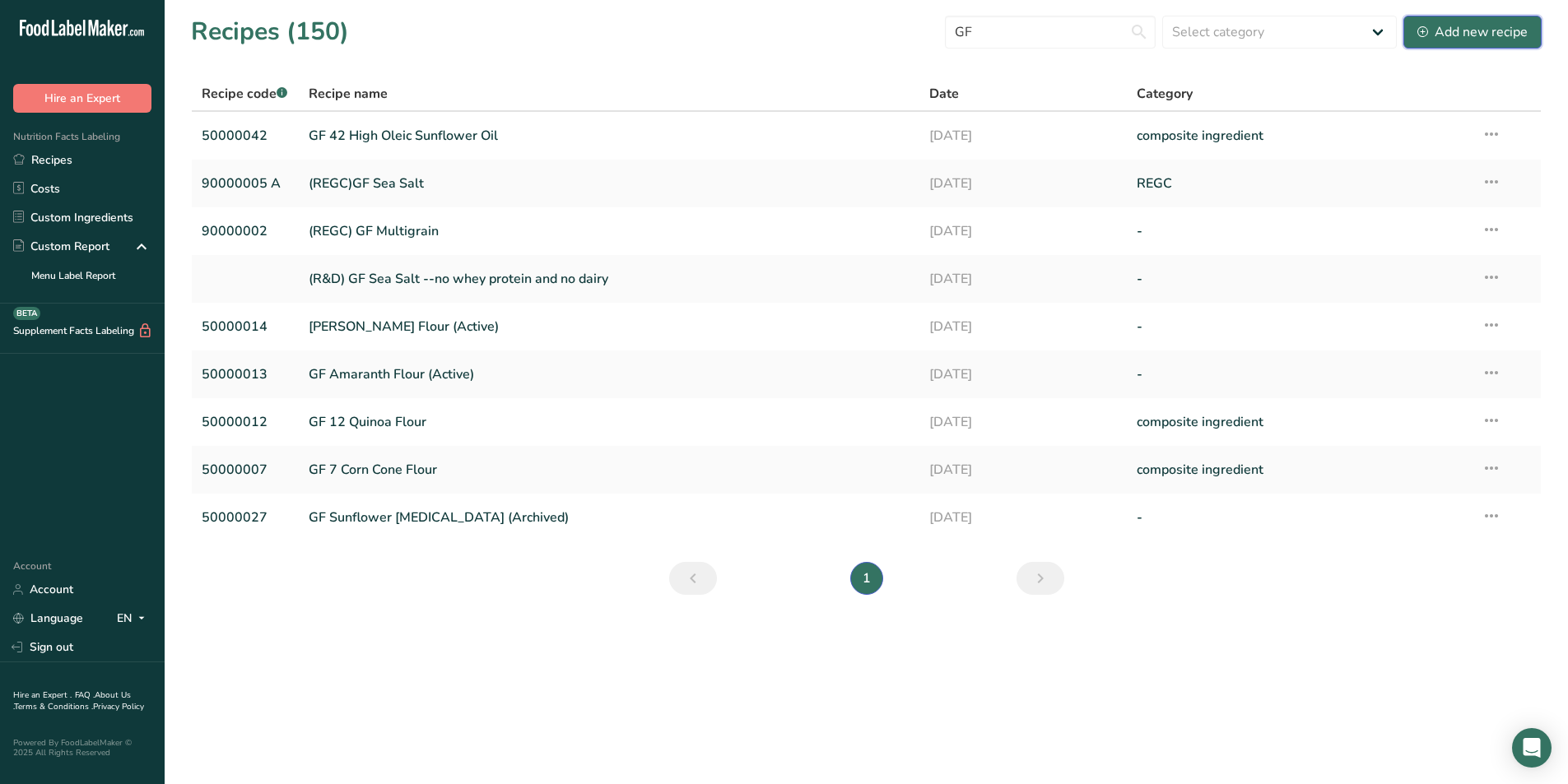 click on "Add new recipe" at bounding box center [1473, 32] 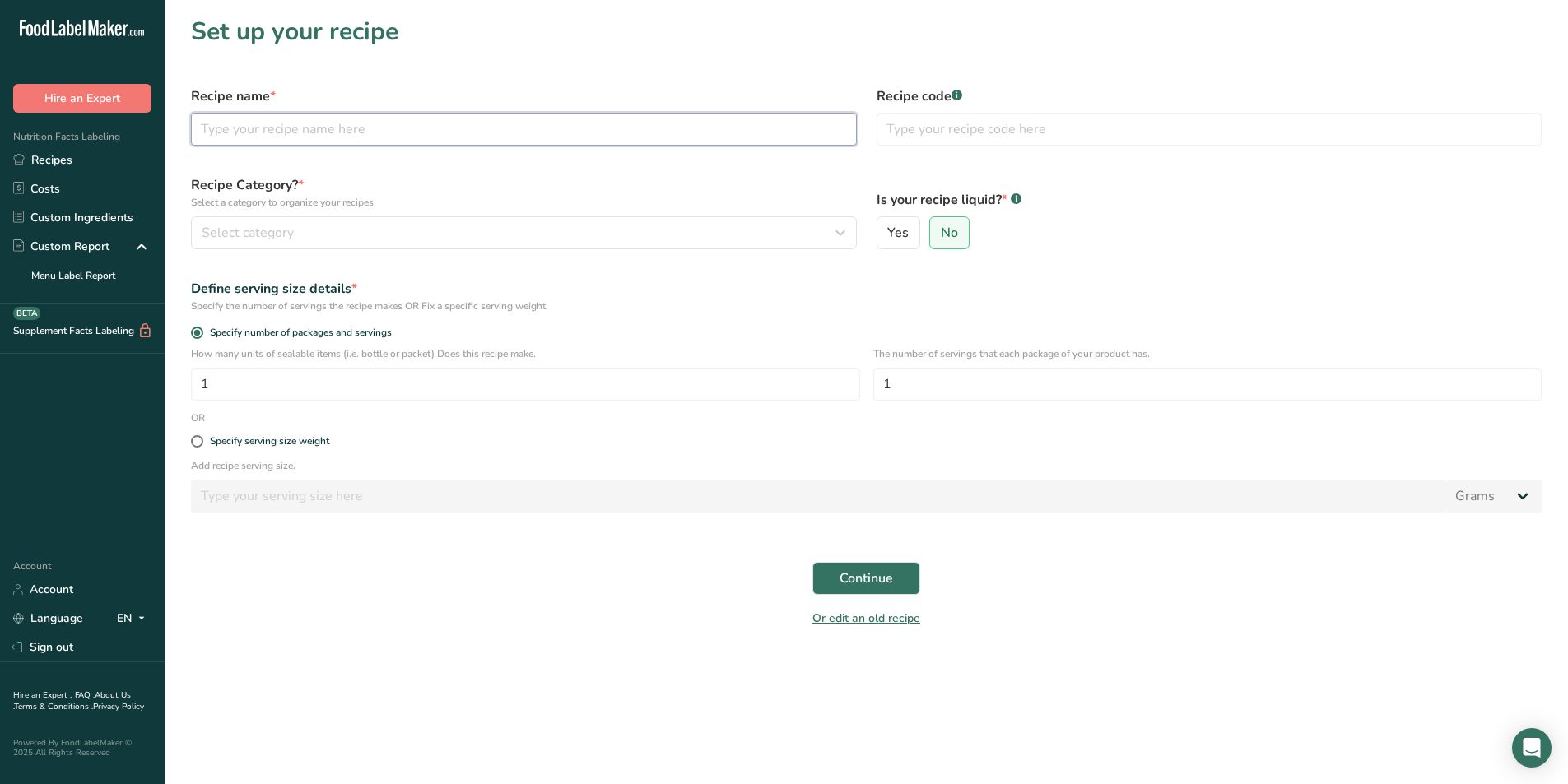 click at bounding box center (523, 129) 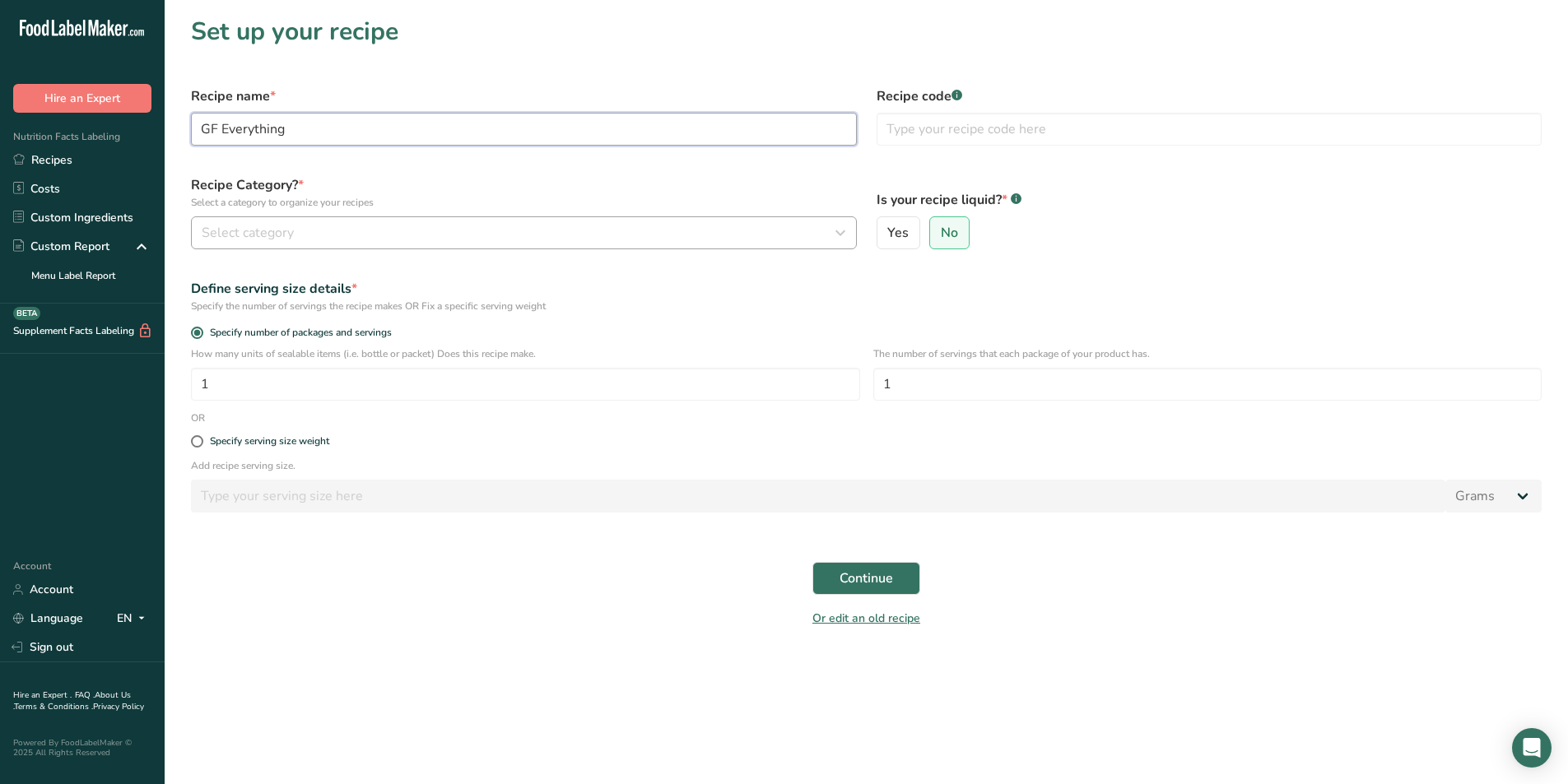 type on "GF Everything" 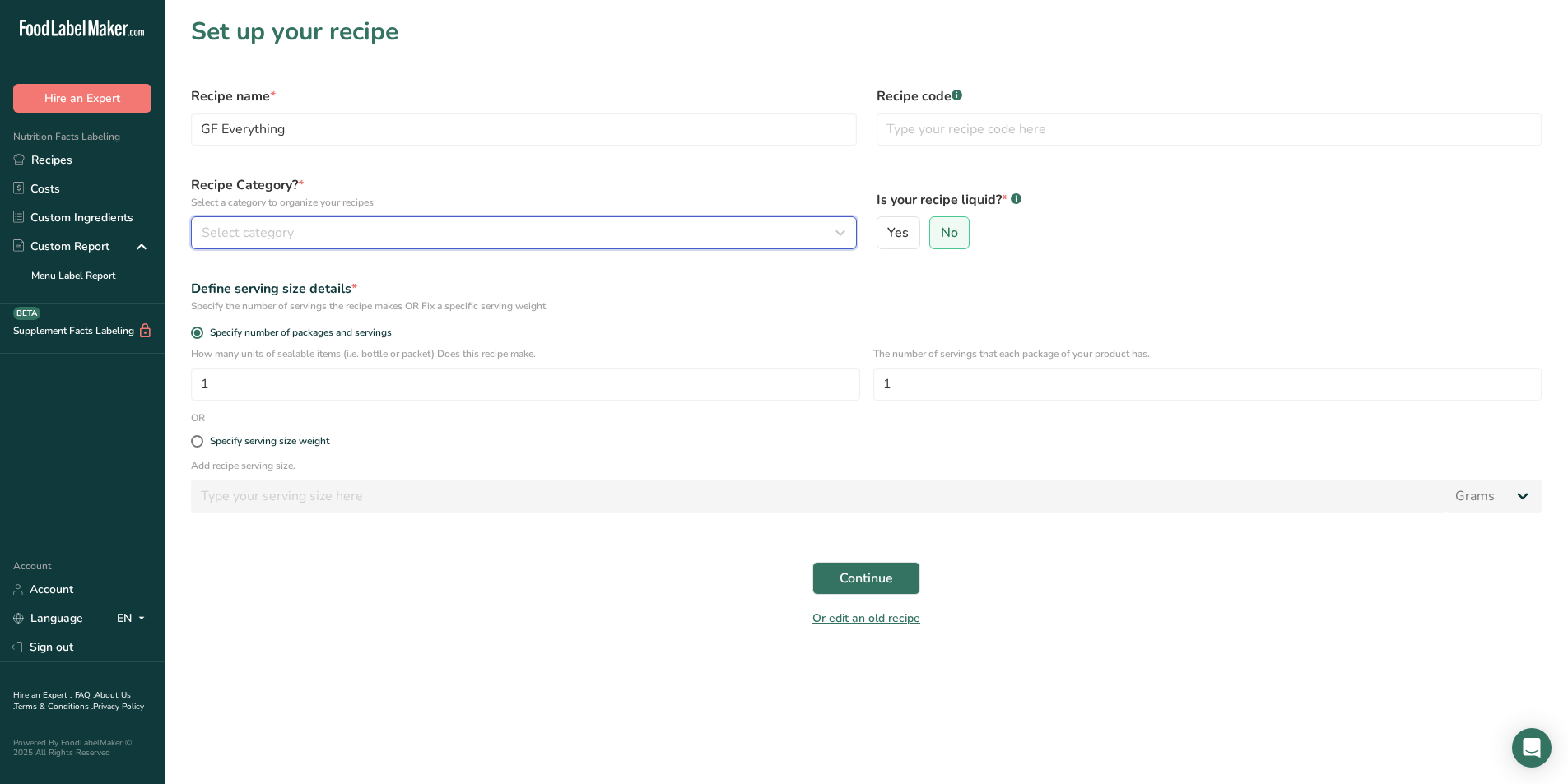 click on "Select category" at bounding box center [519, 233] 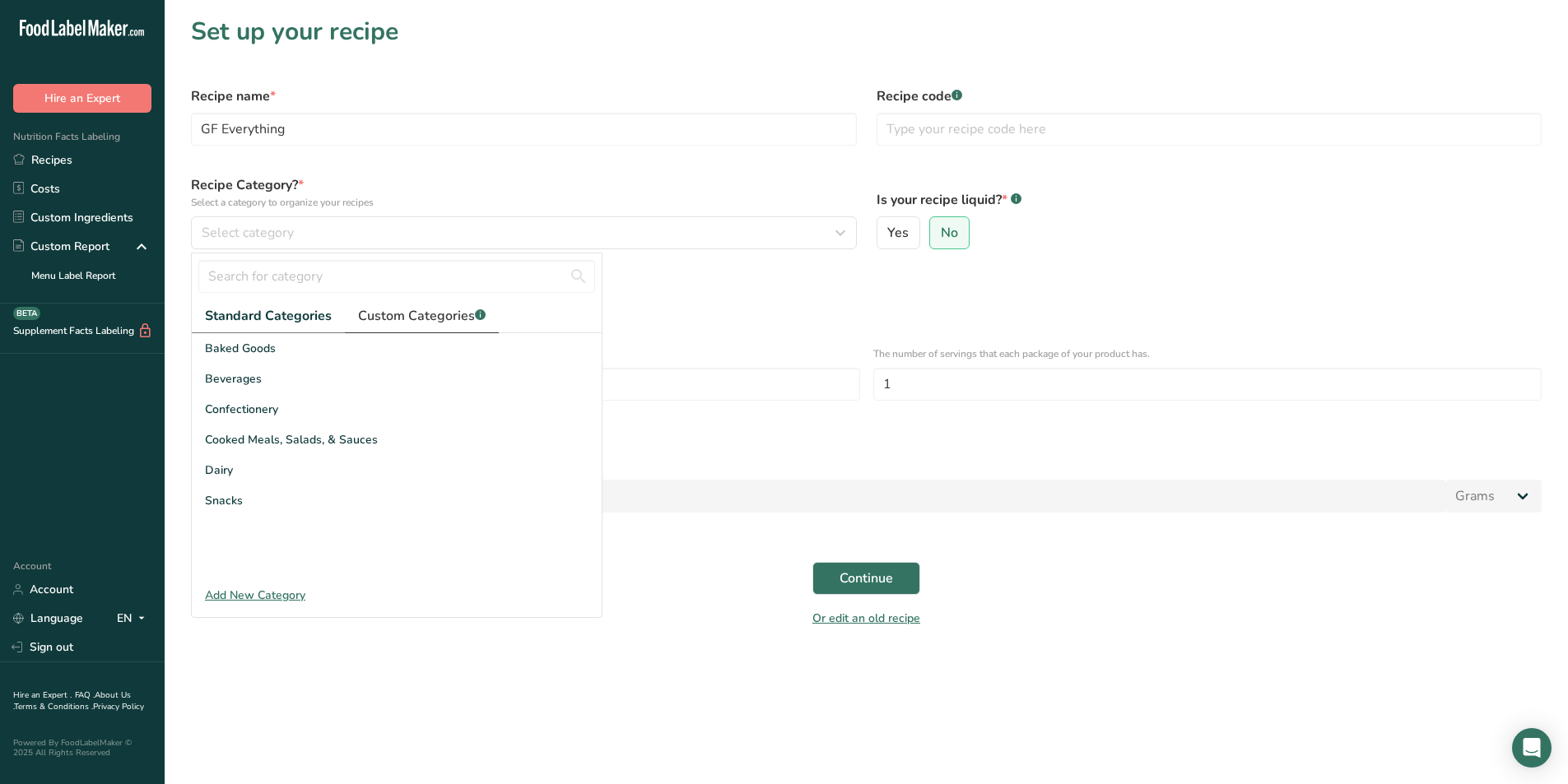click on "Custom Categories
.a-a{fill:#347362;}.b-a{fill:#fff;}" at bounding box center (421, 316) 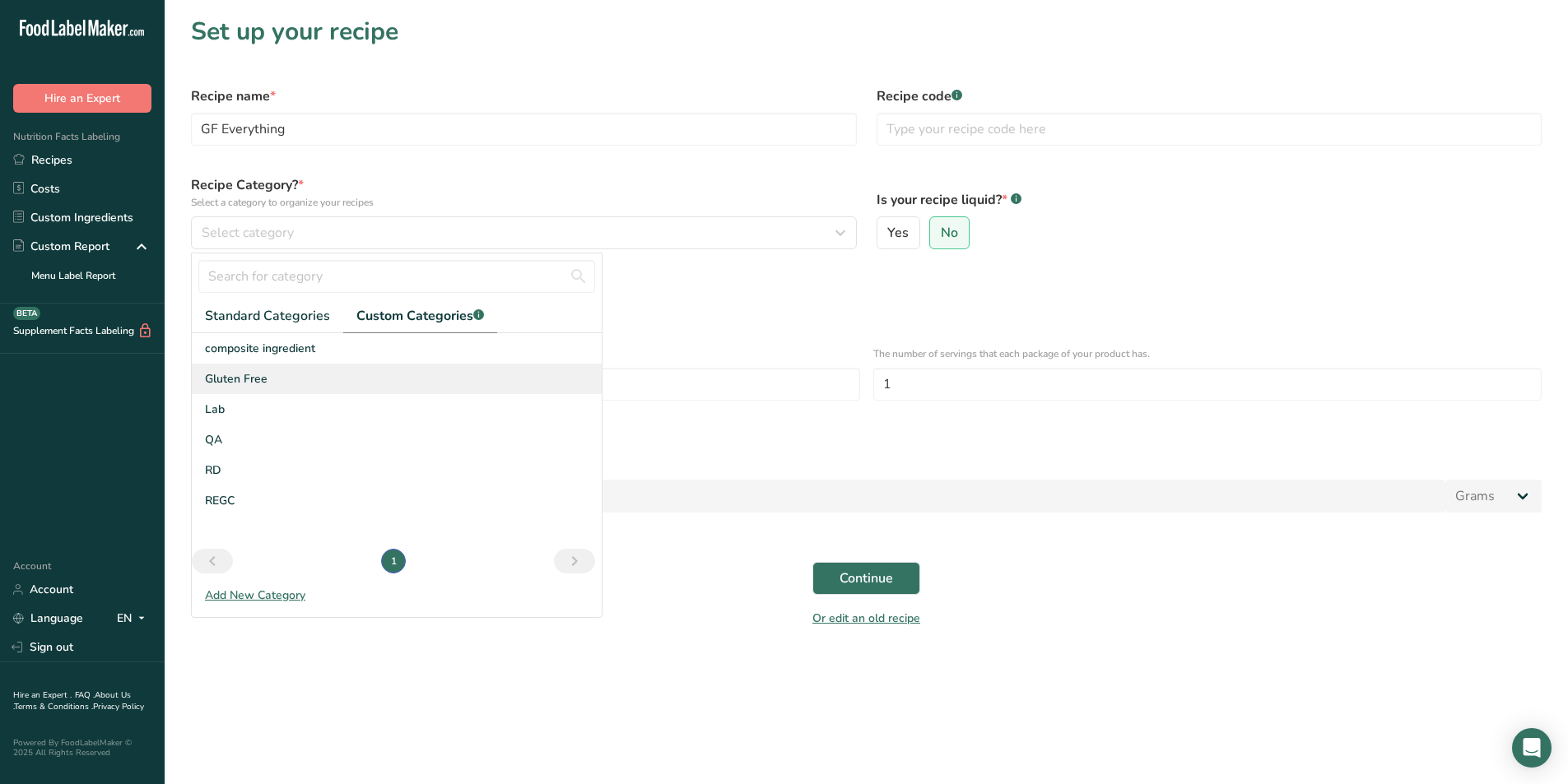 click on "Gluten Free" at bounding box center [397, 378] 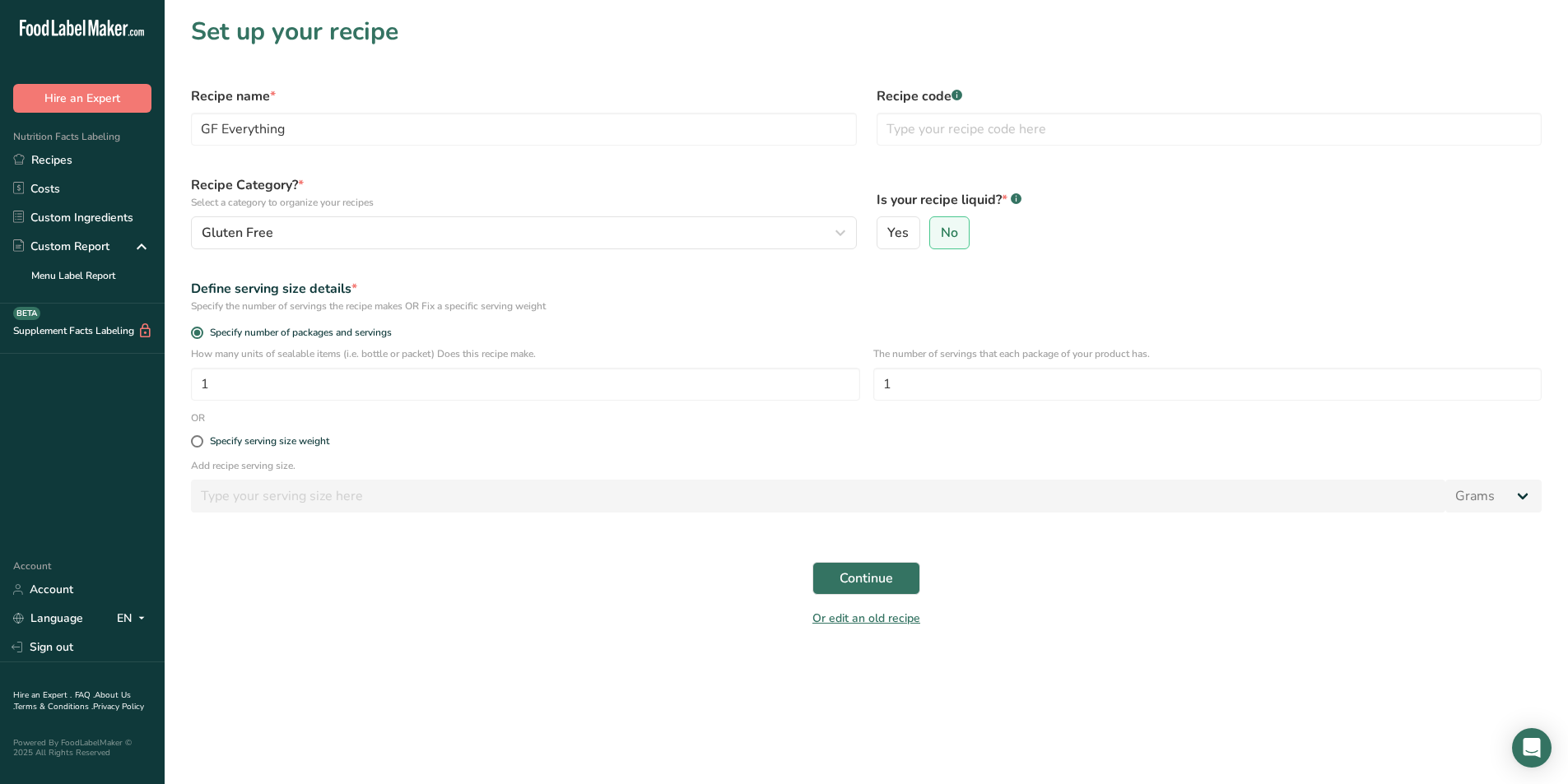 click on "Recipe name *   GF Everything" at bounding box center [523, 116] 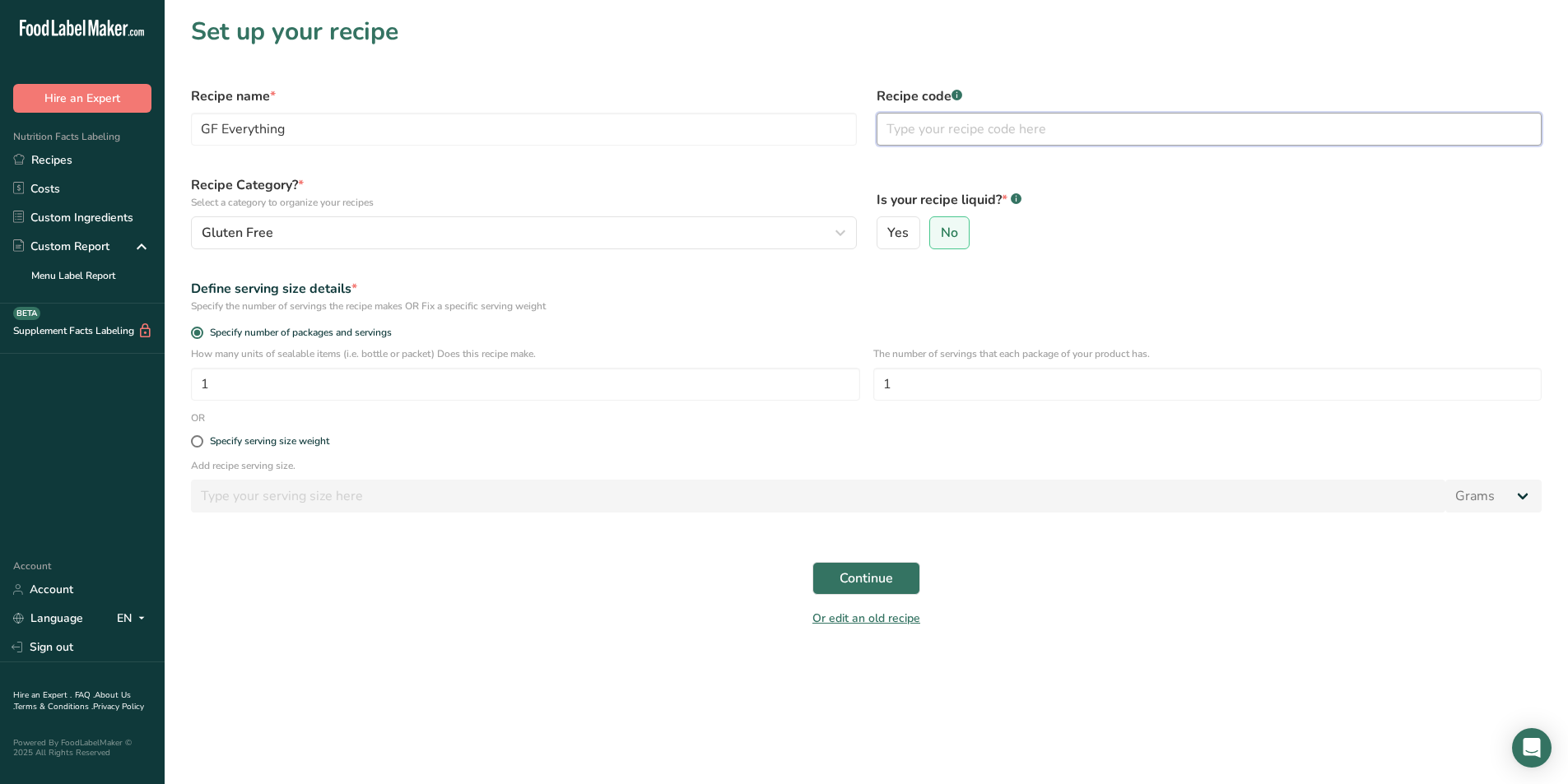 click at bounding box center (1209, 129) 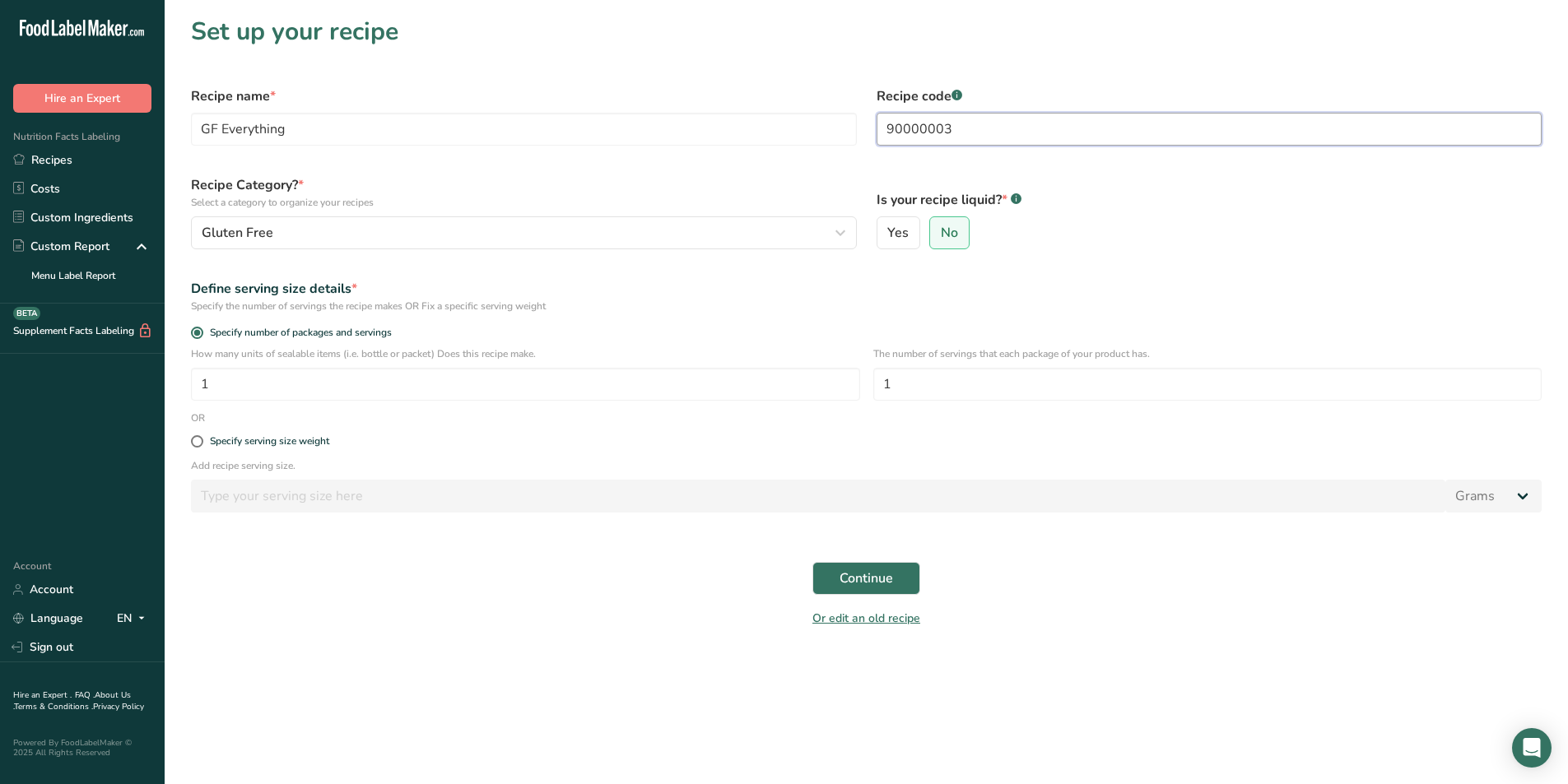 click on "90000003" at bounding box center (1209, 129) 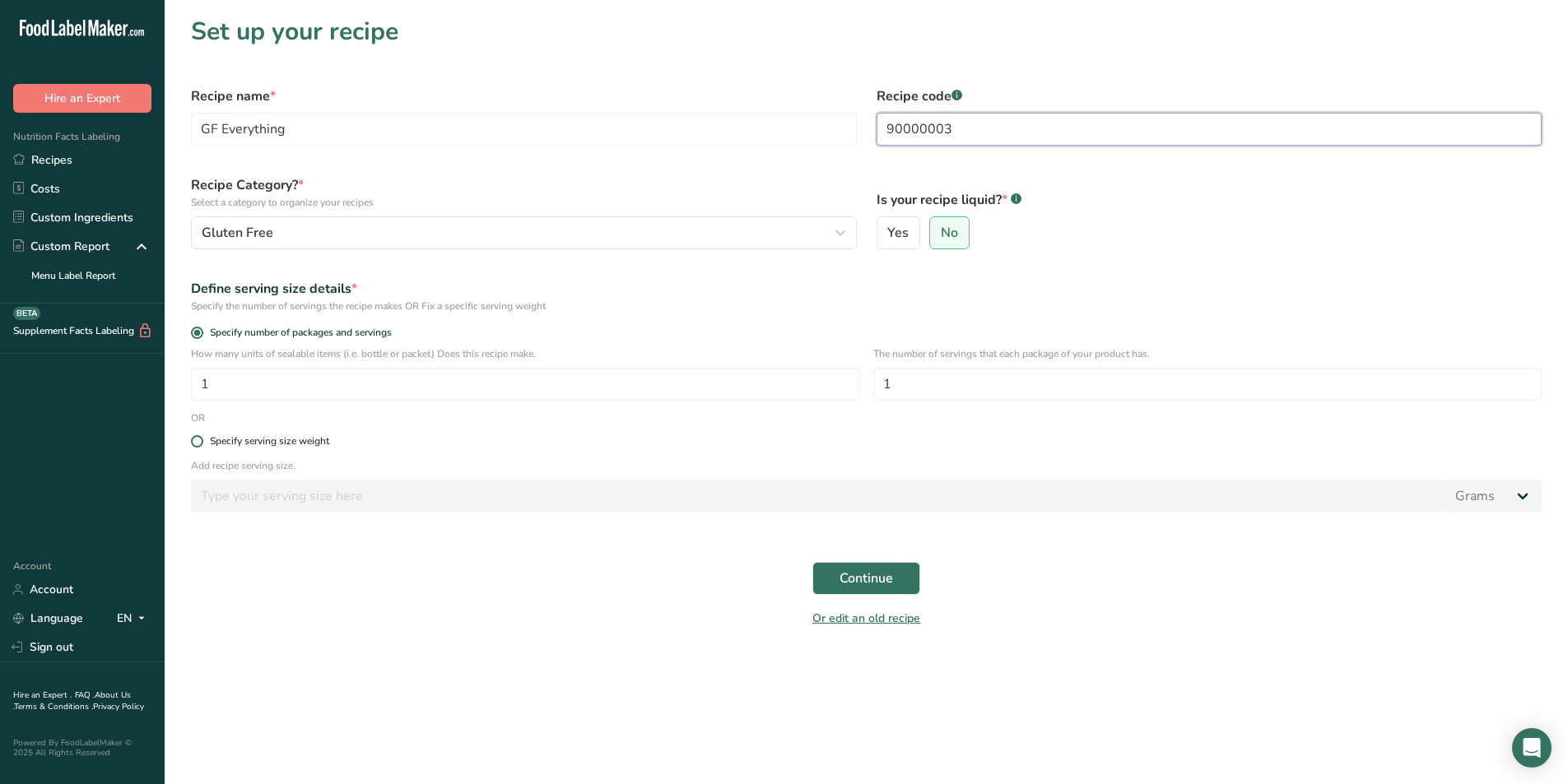 type on "90000003" 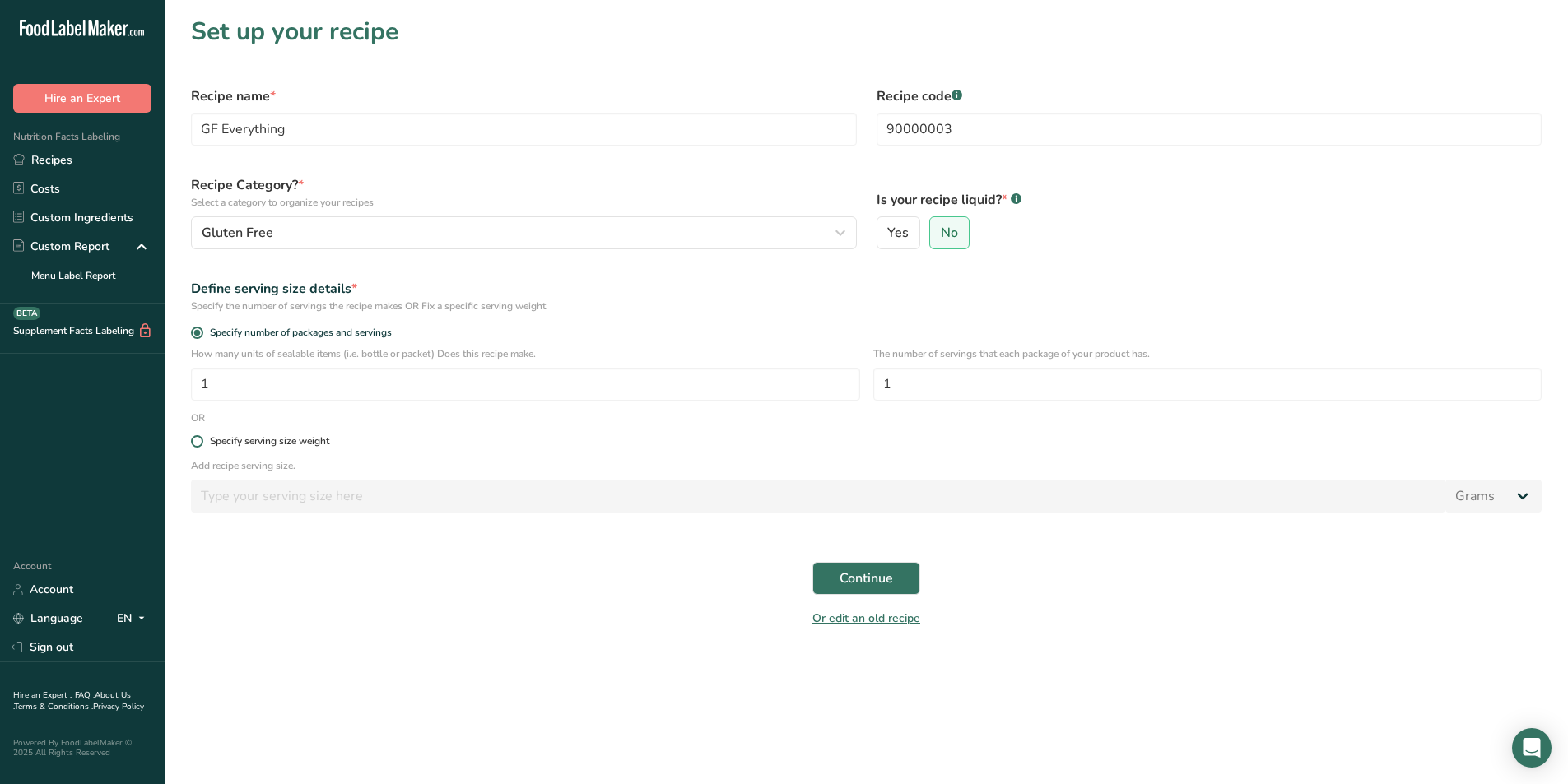 click on "Specify serving size weight" at bounding box center [266, 441] 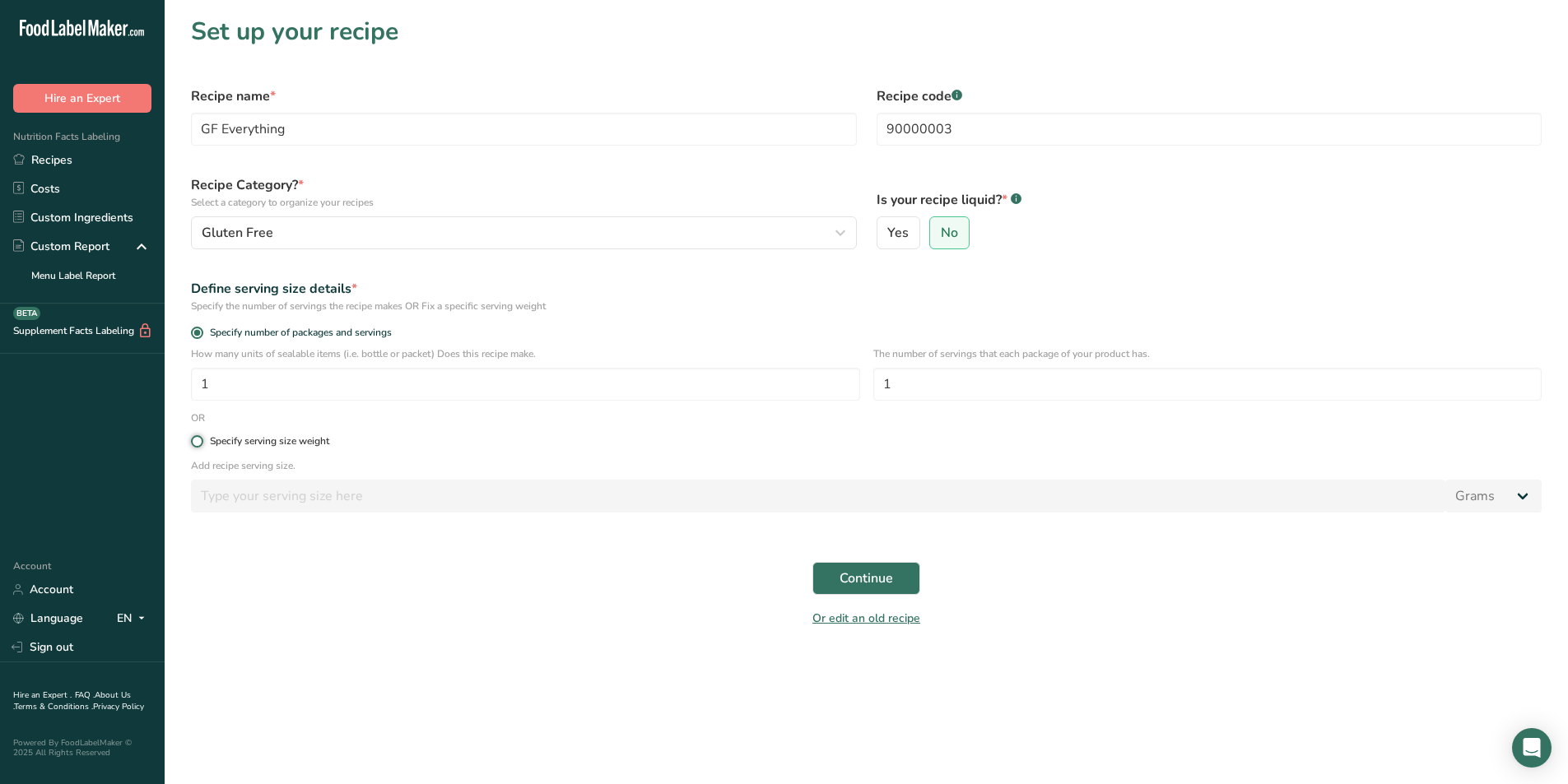 click on "Specify serving size weight" at bounding box center [196, 441] 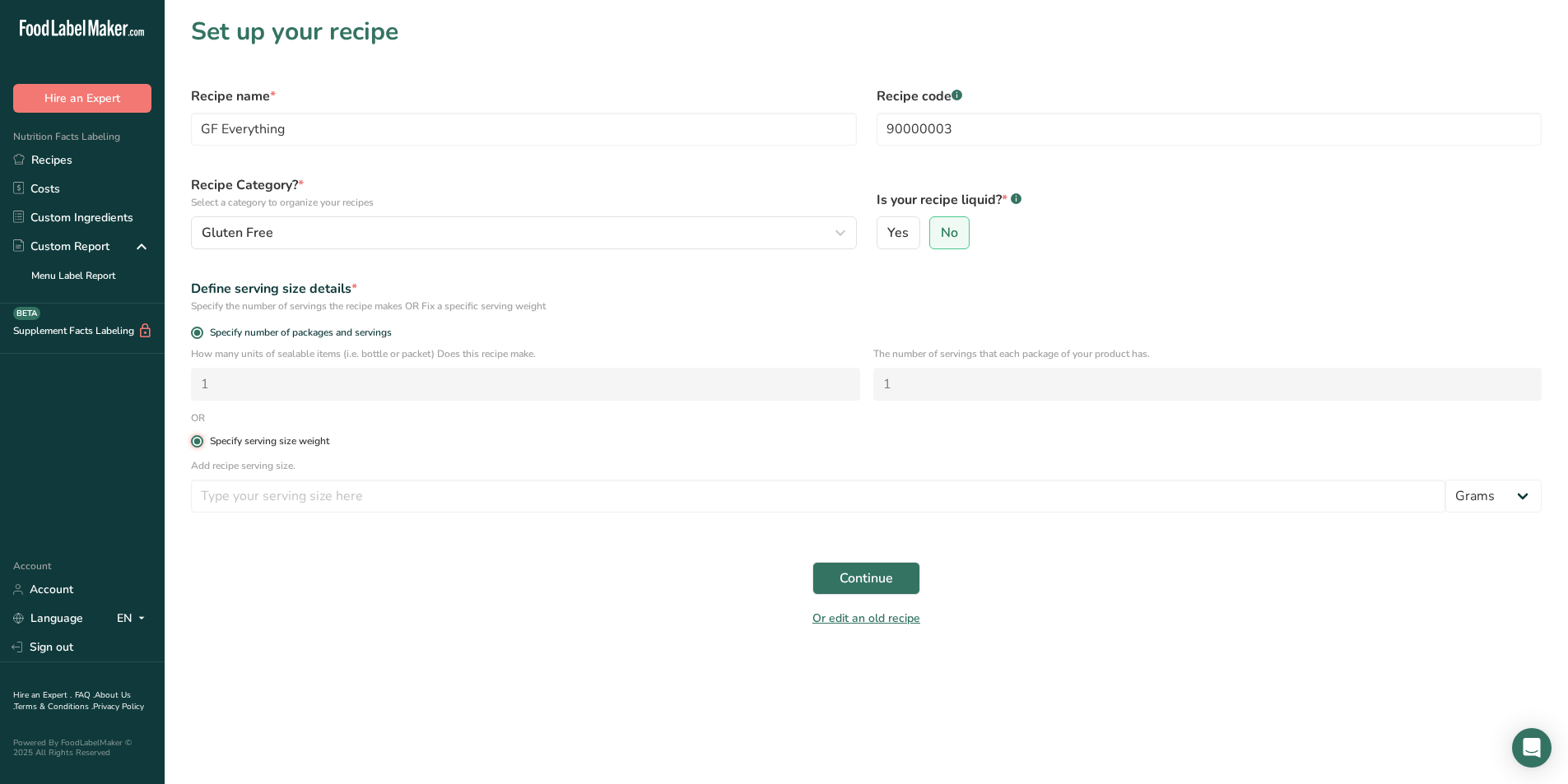 radio on "false" 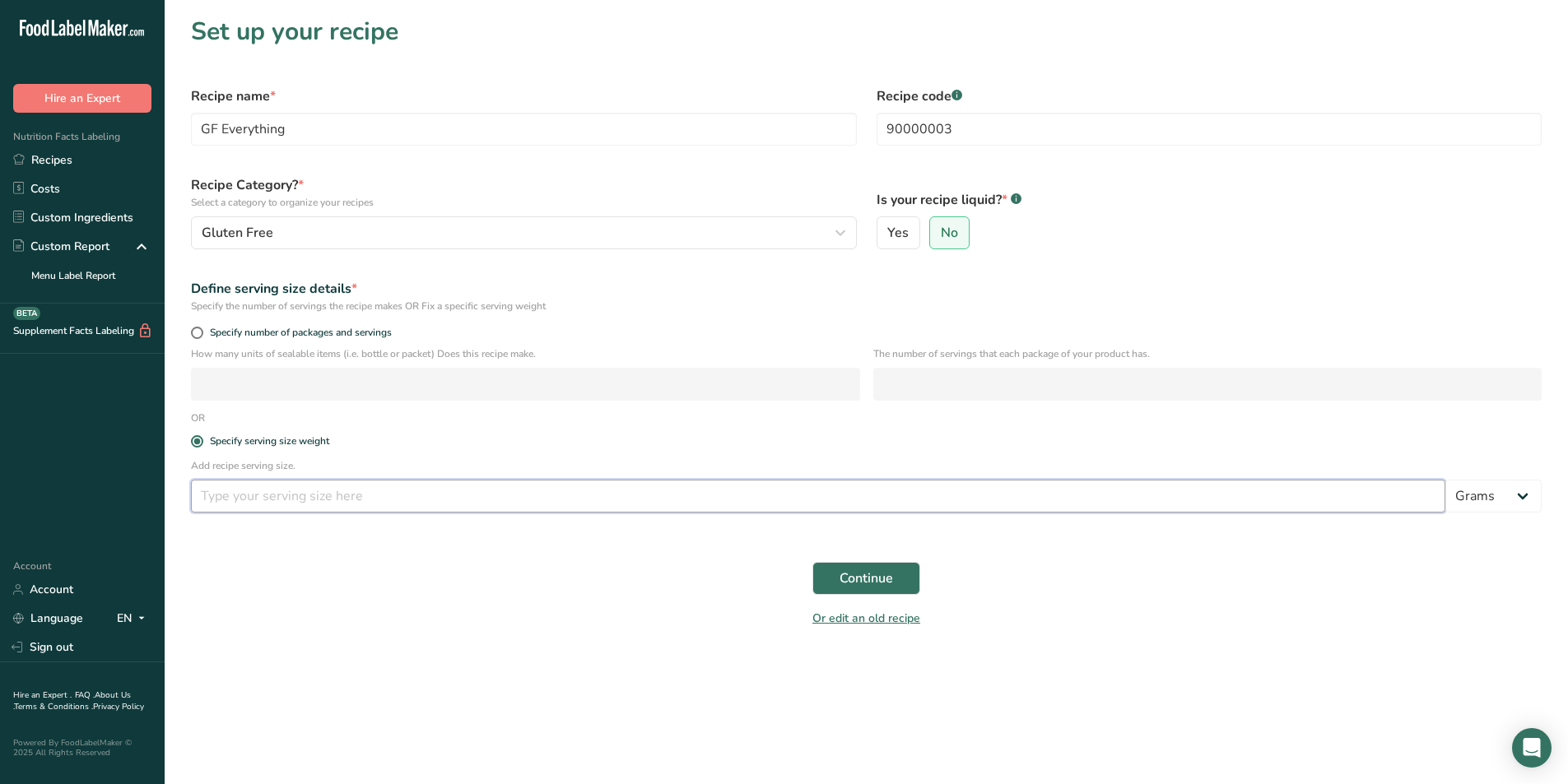 click at bounding box center [818, 496] 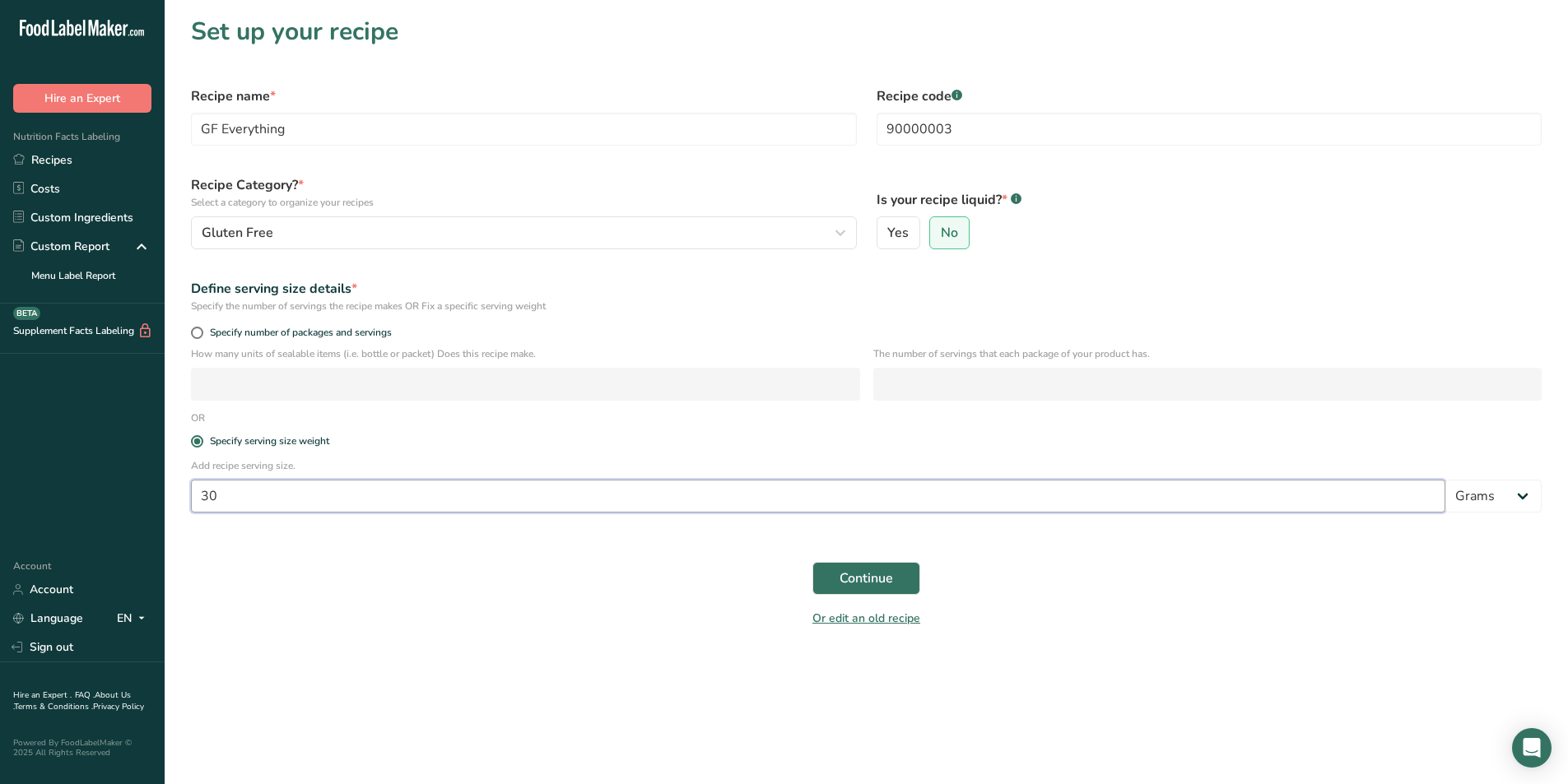 type on "30" 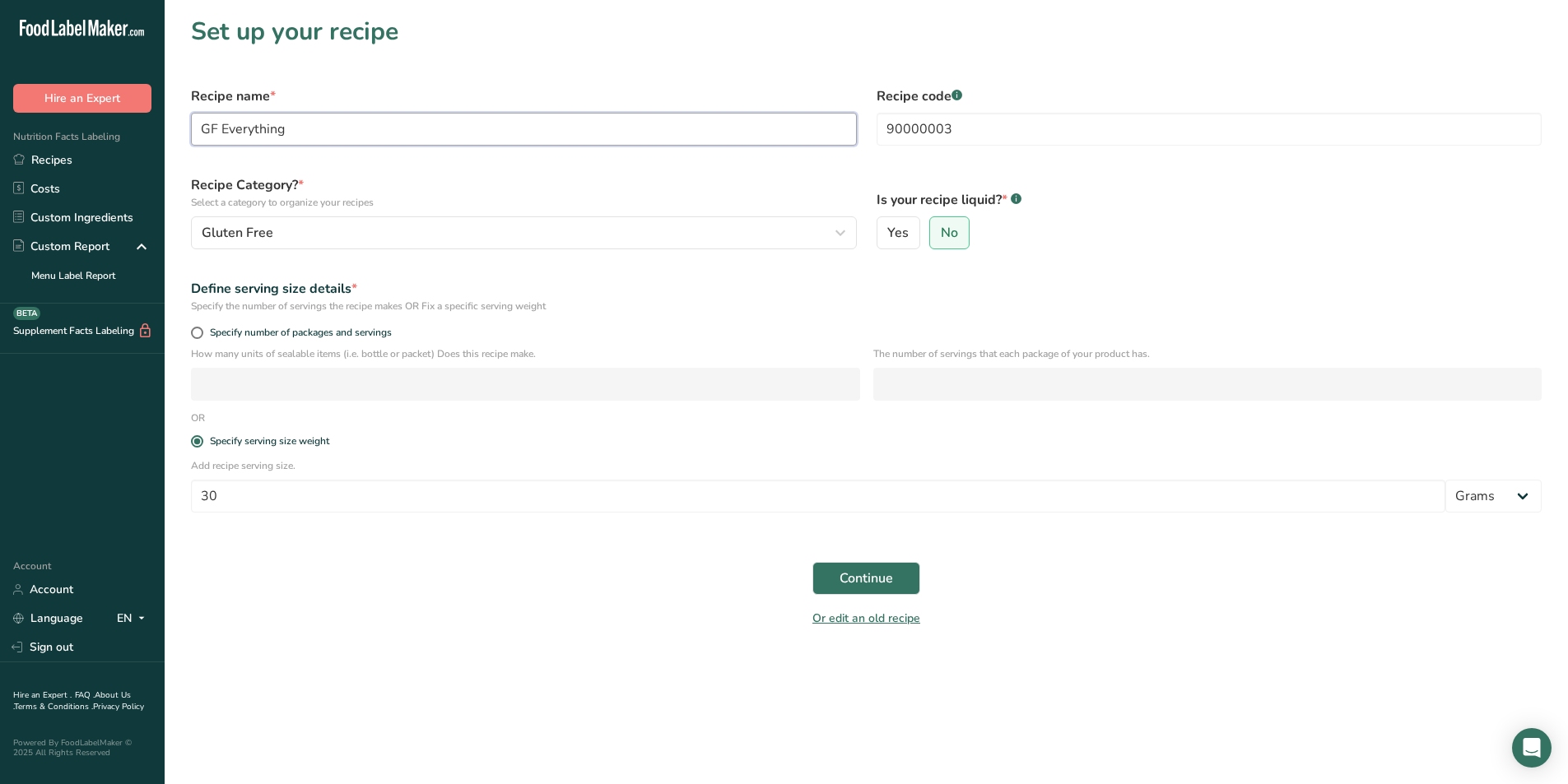 click on "GF Everything" at bounding box center (523, 129) 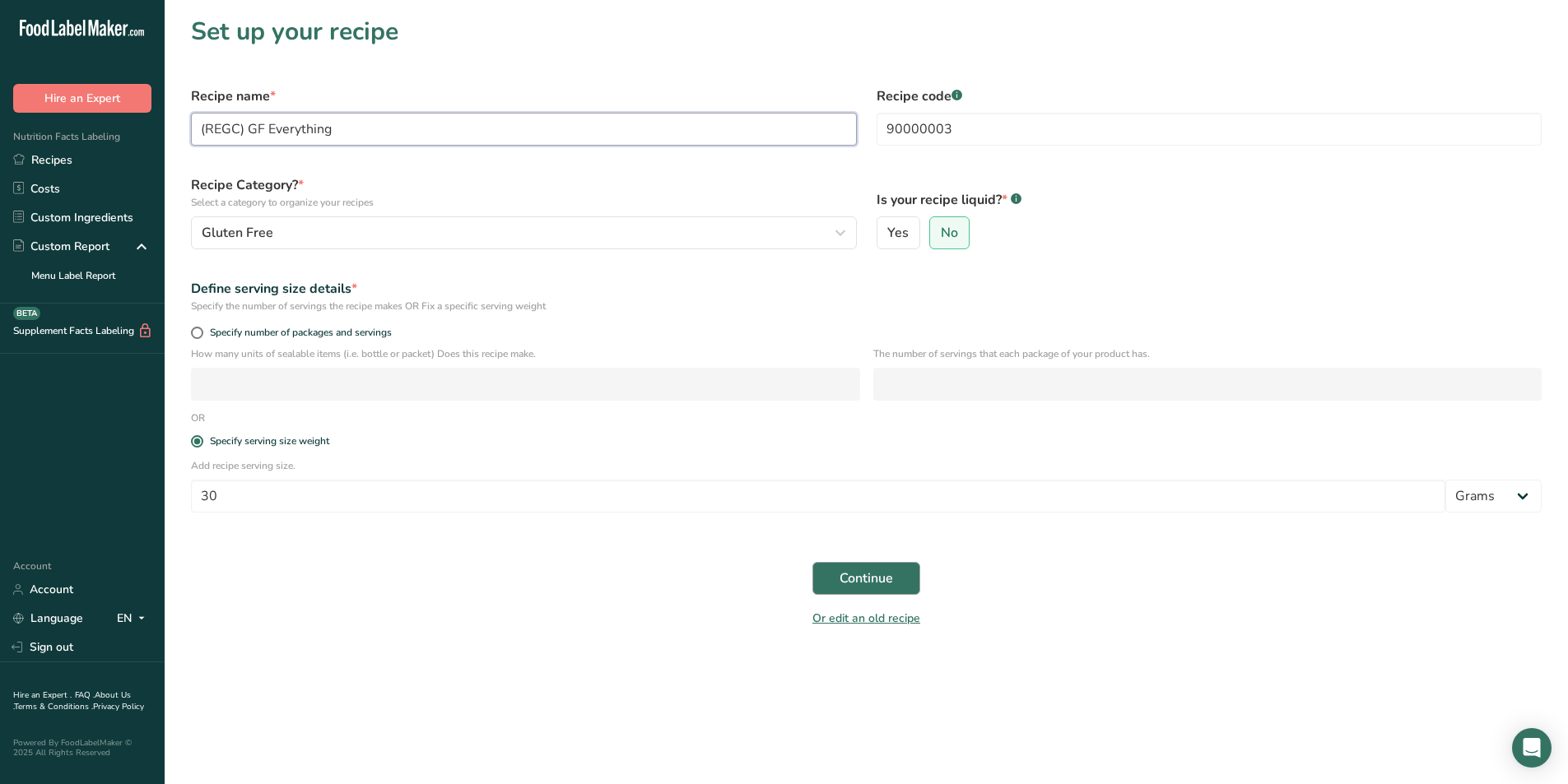 type on "(REGC) GF Everything" 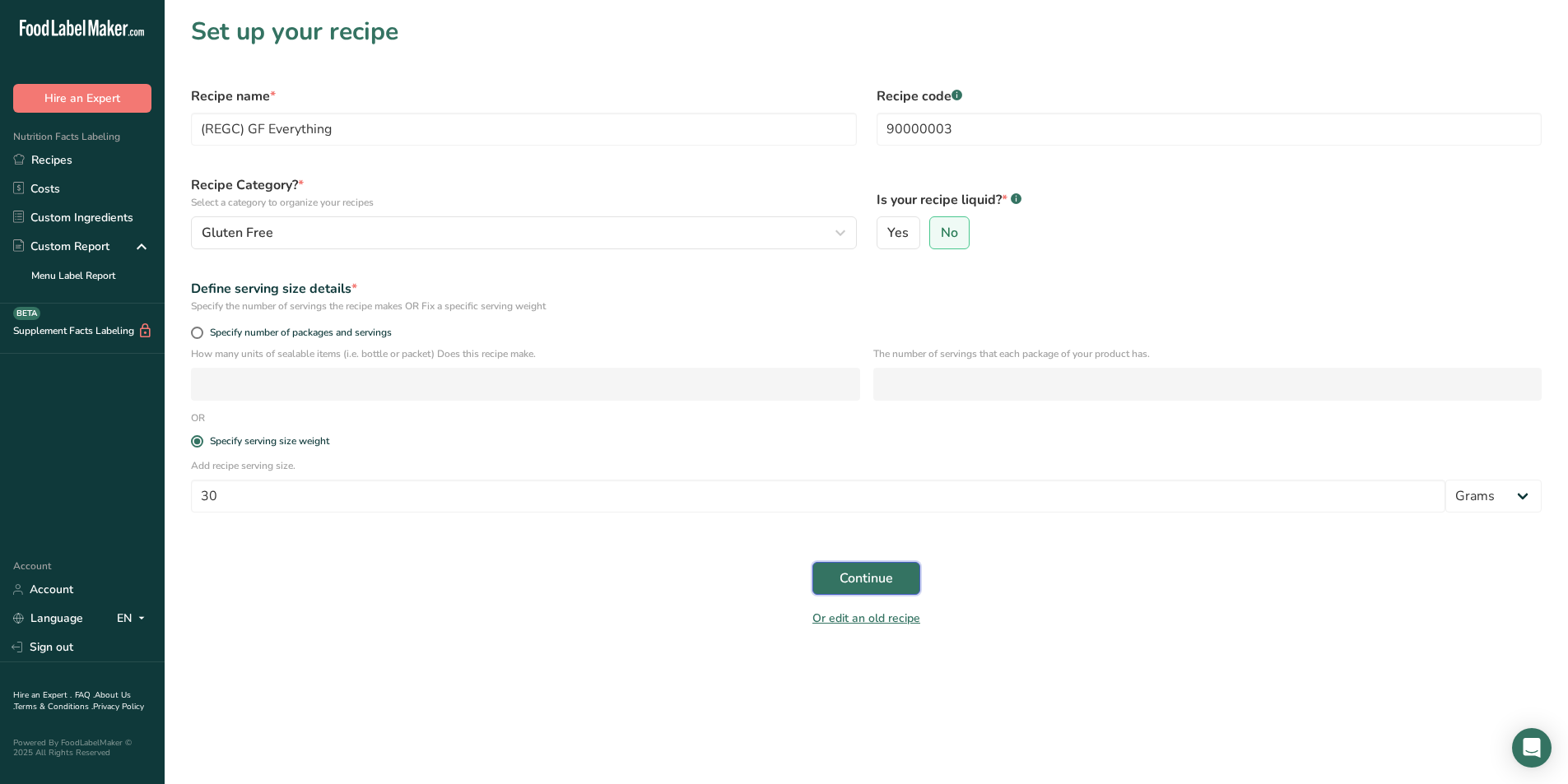click on "Continue" at bounding box center (866, 578) 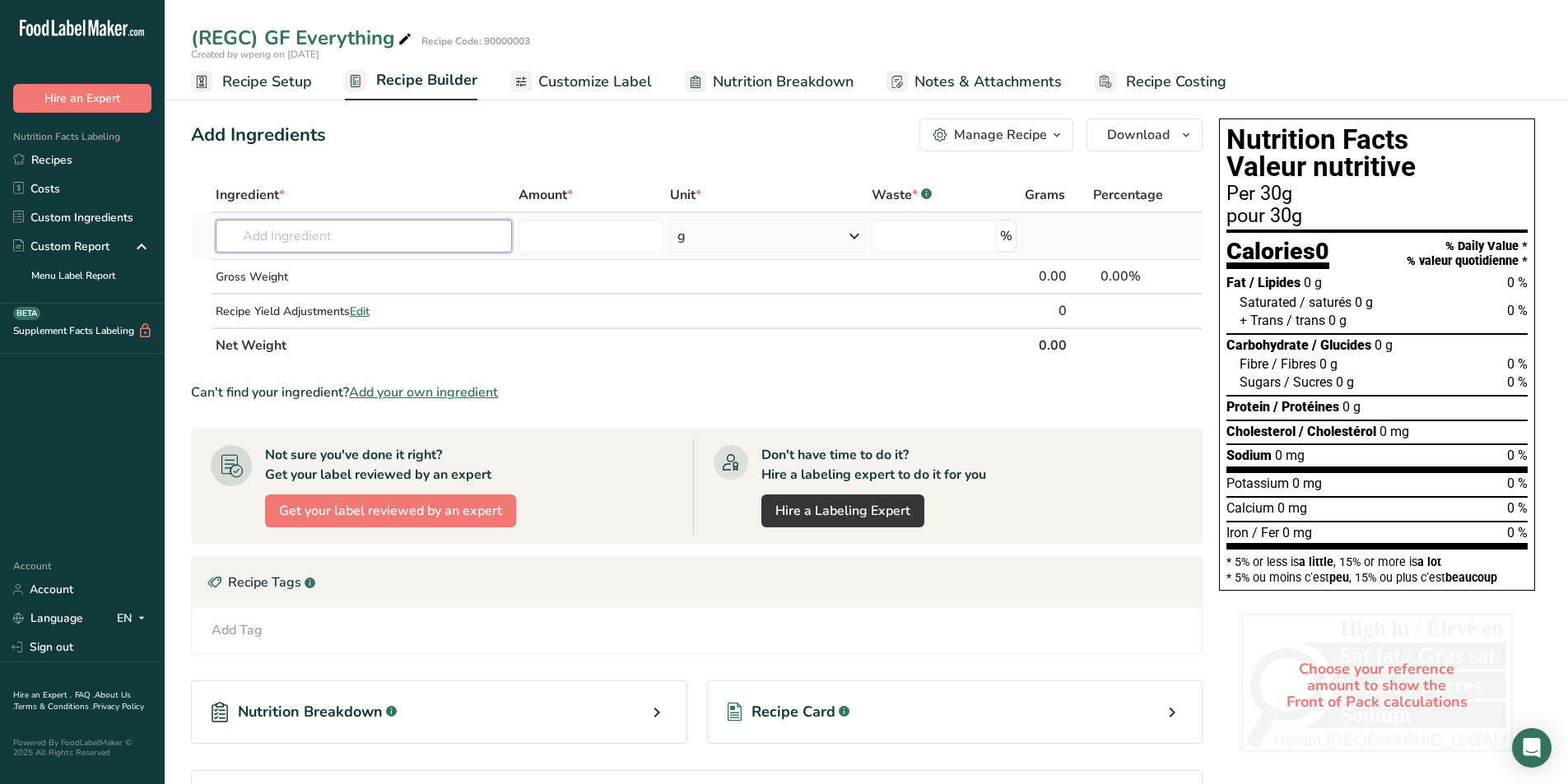 click at bounding box center [364, 236] 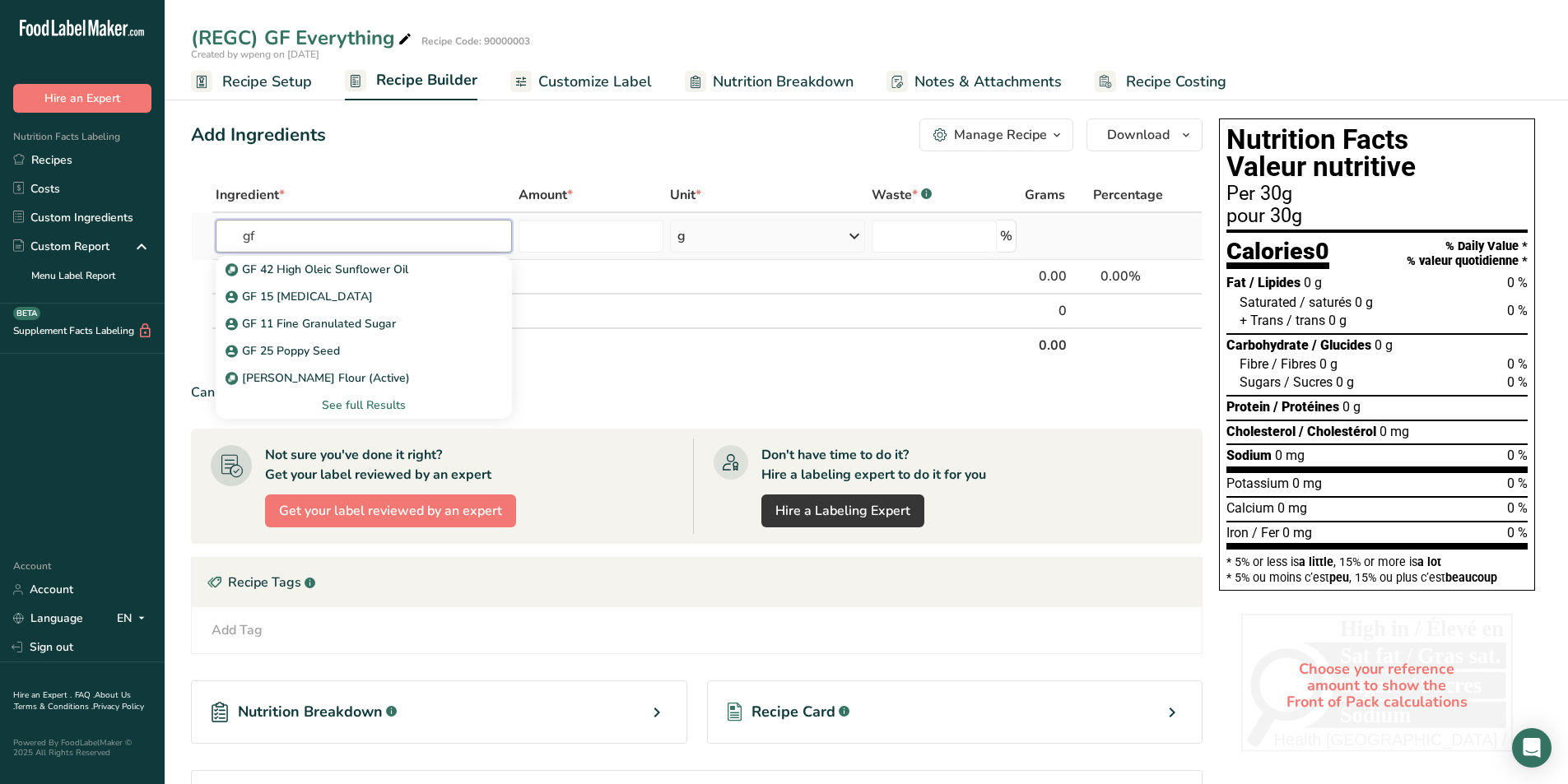 type on "gf" 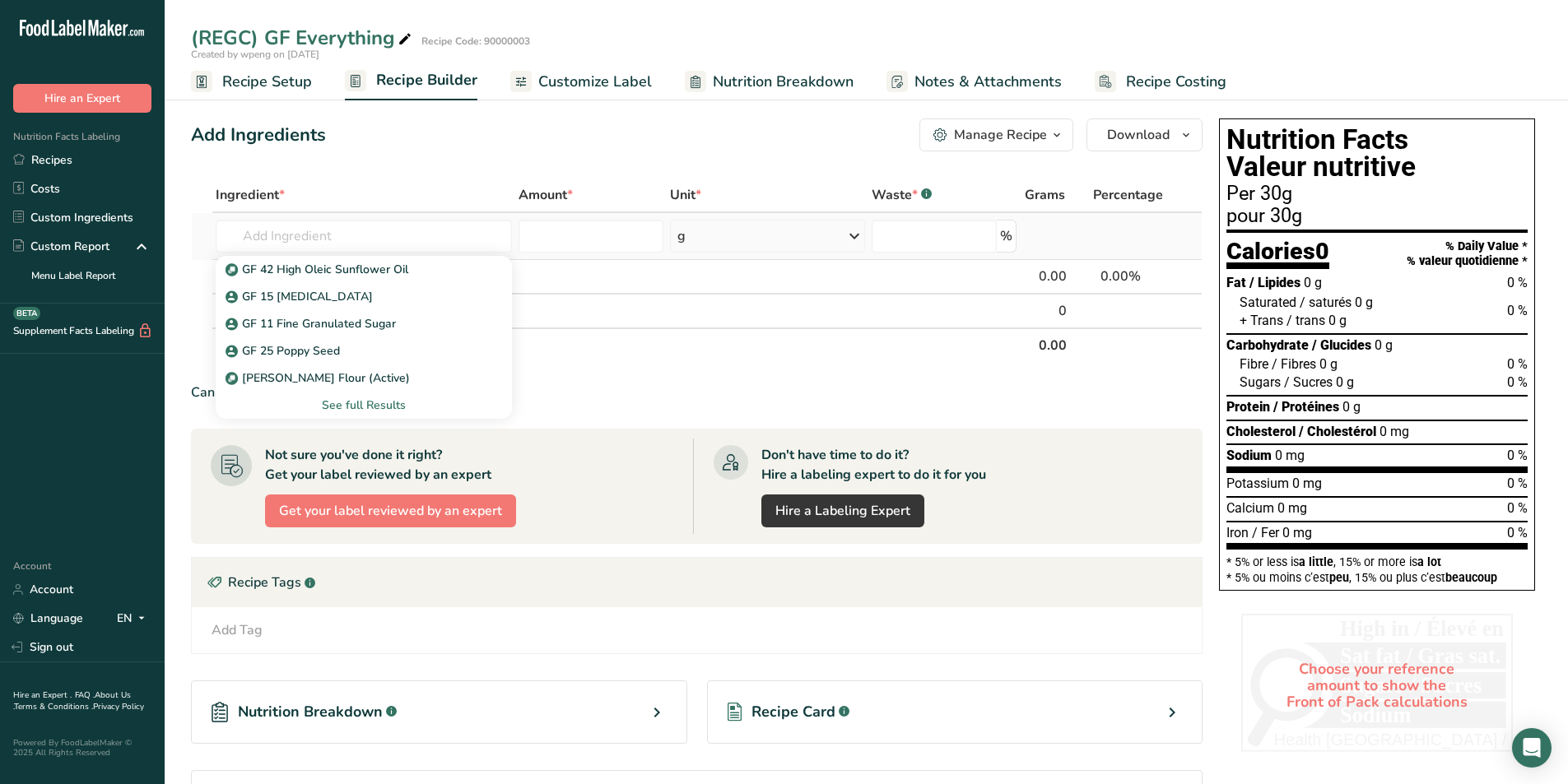 click on "See full Results" at bounding box center [364, 405] 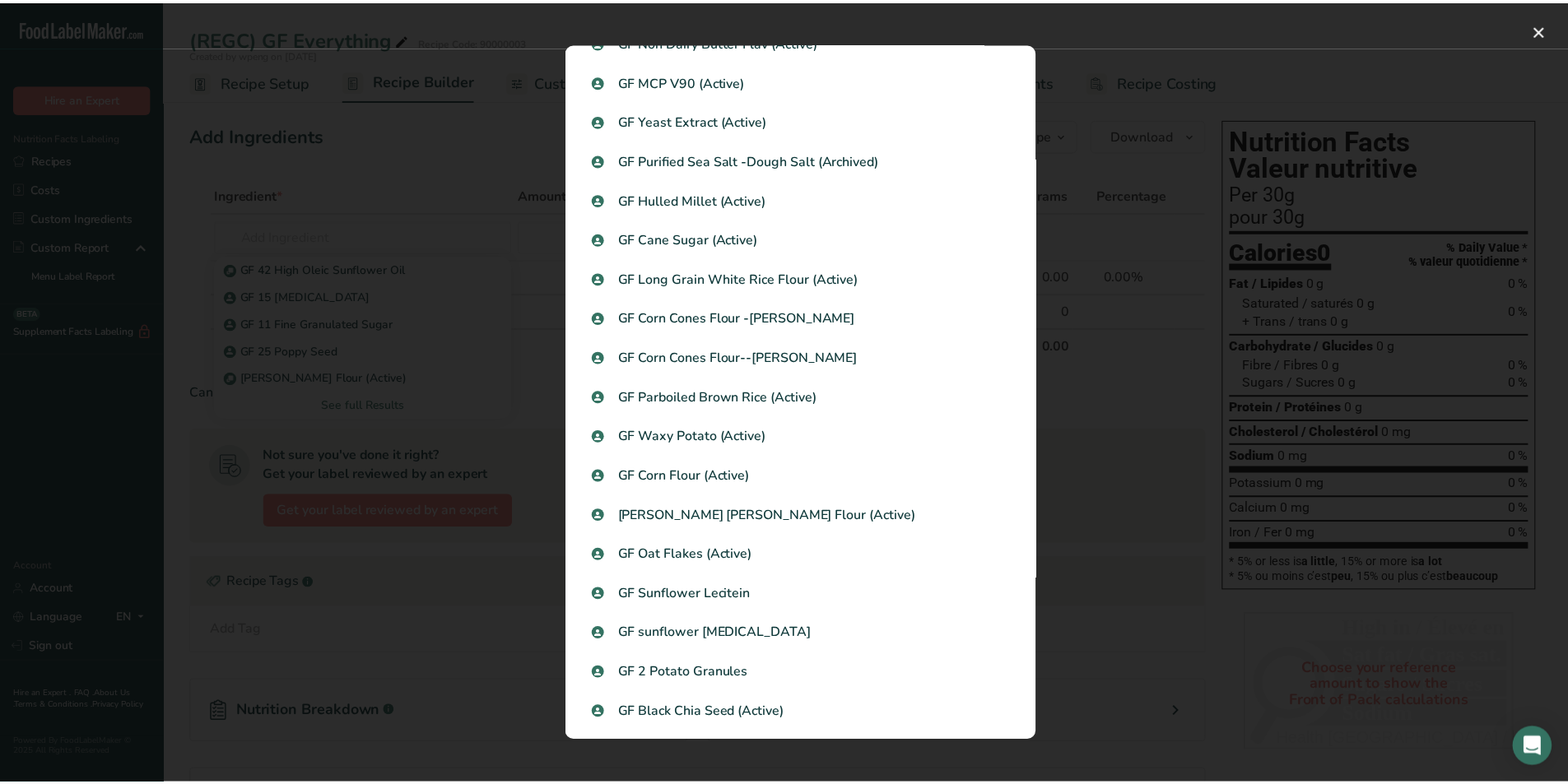 scroll, scrollTop: 947, scrollLeft: 0, axis: vertical 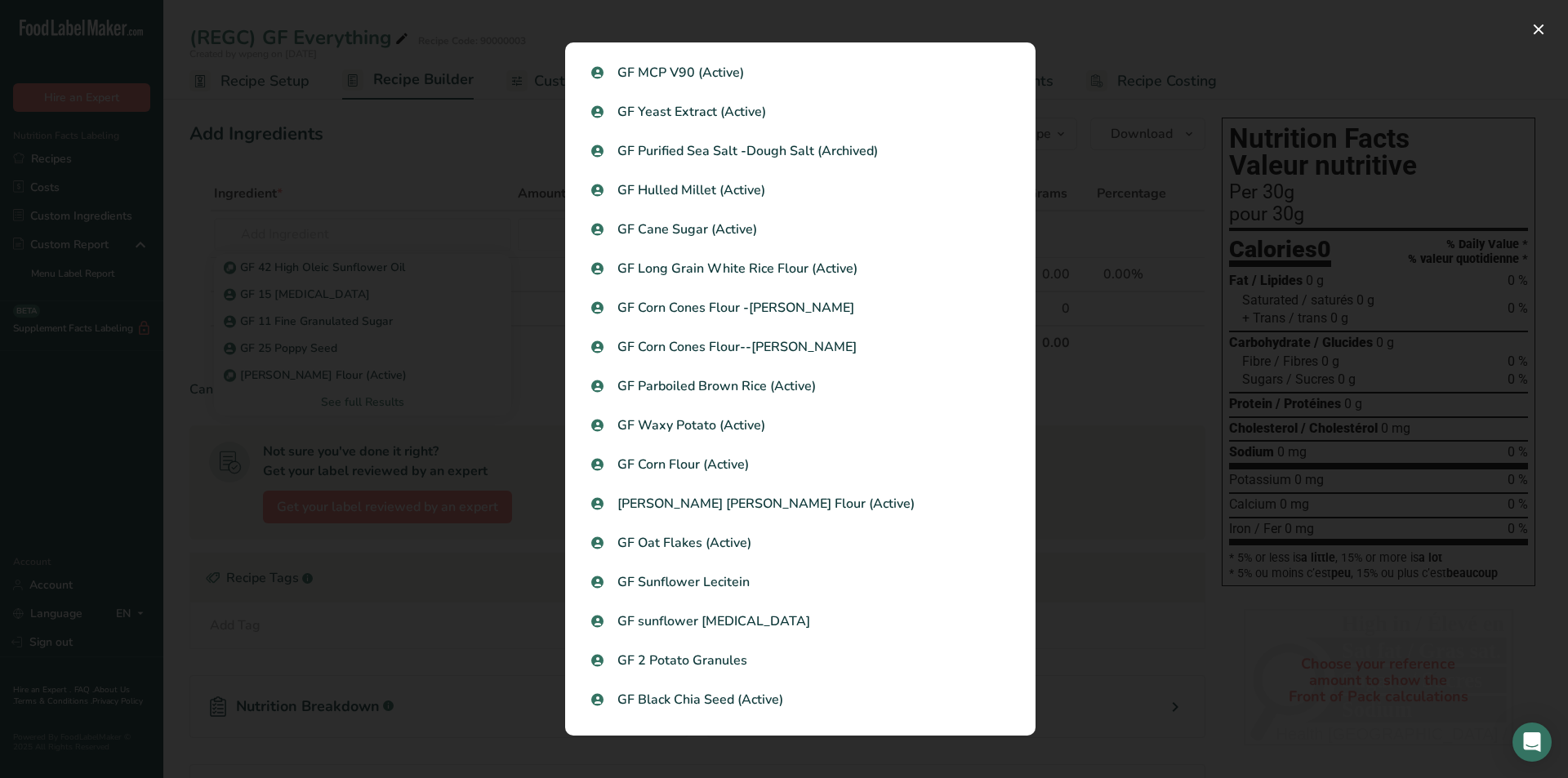 click at bounding box center [784, 389] 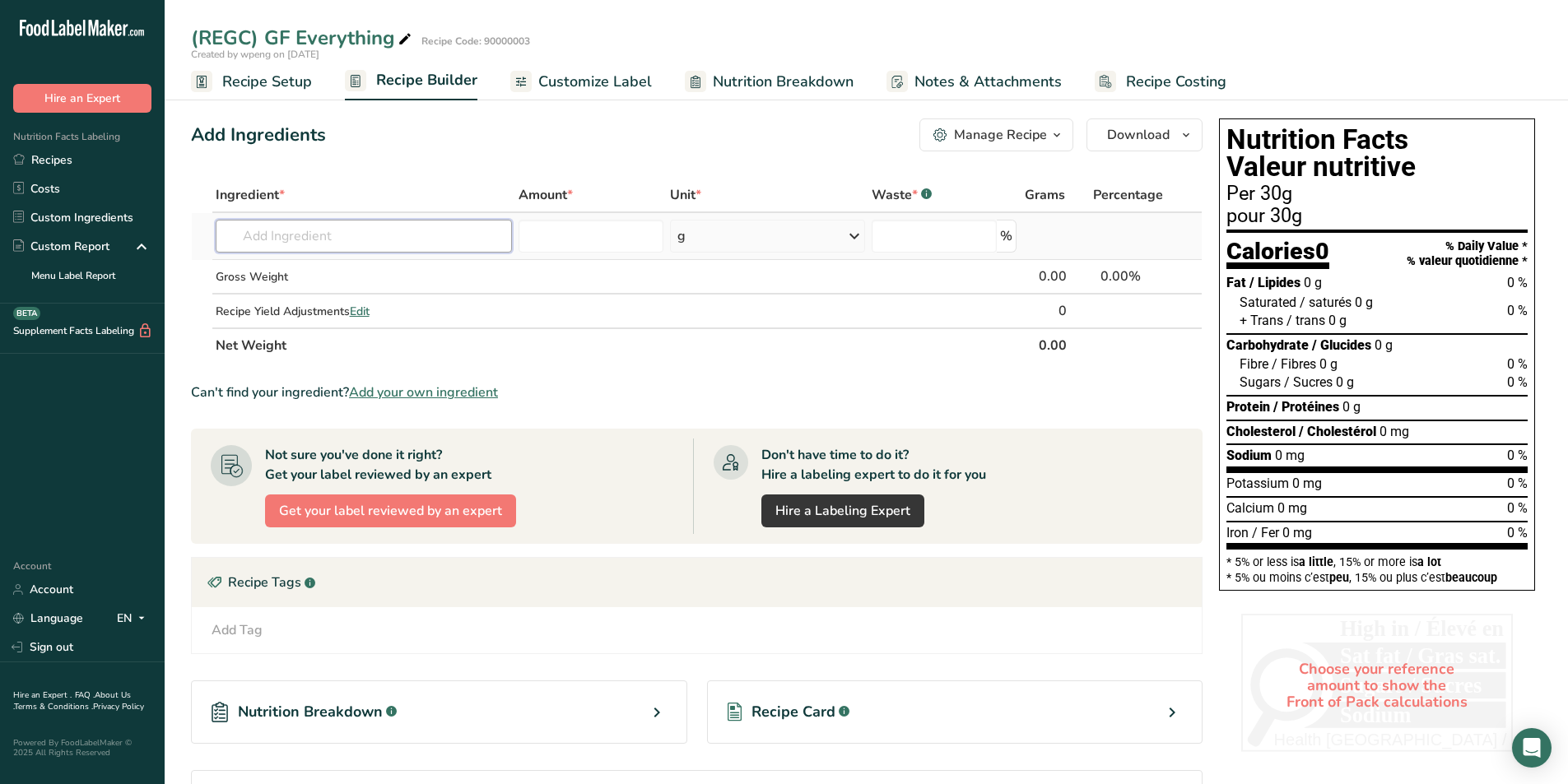 click at bounding box center (364, 236) 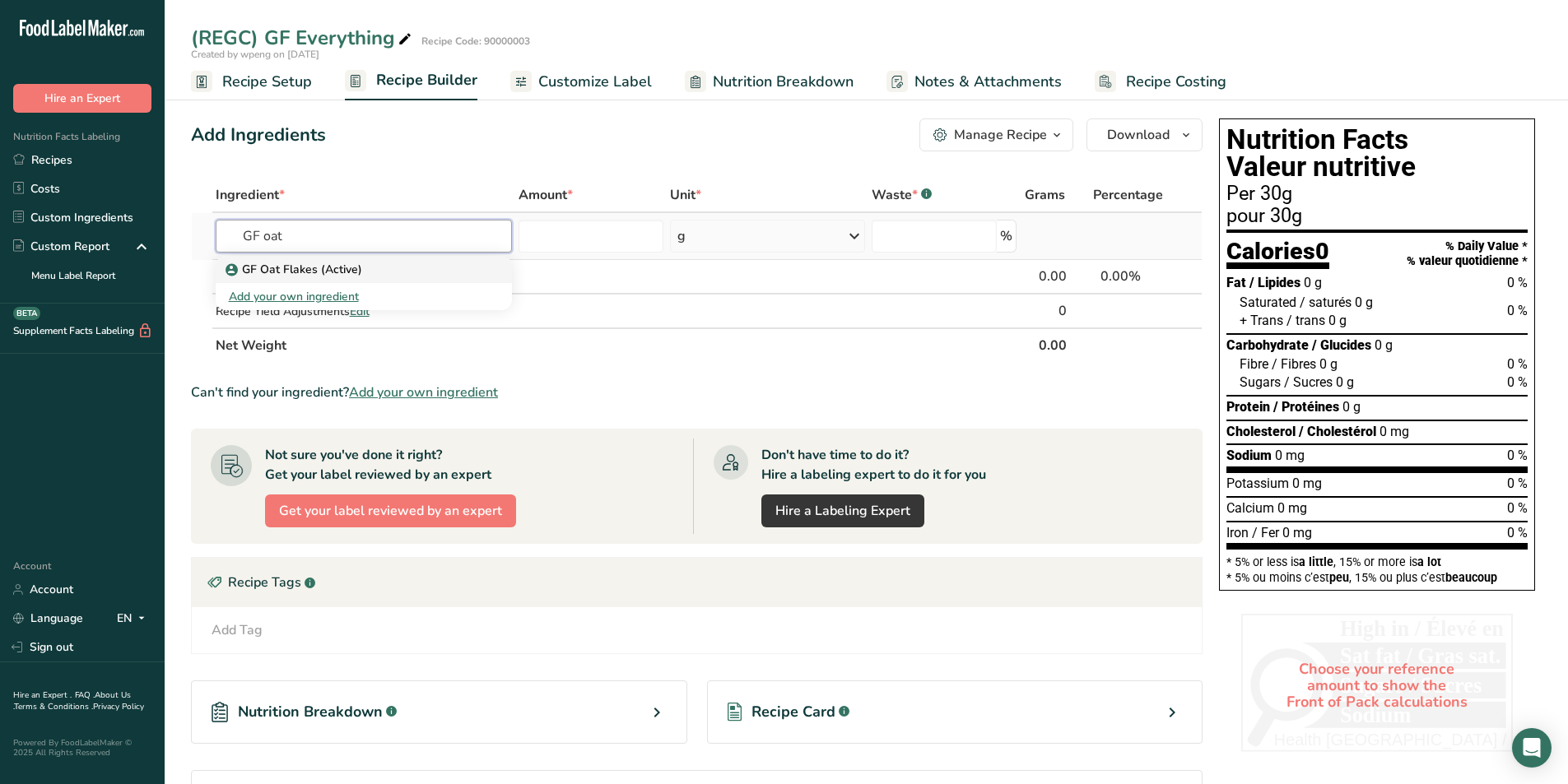 type on "GF Oat Flakes (Active)" 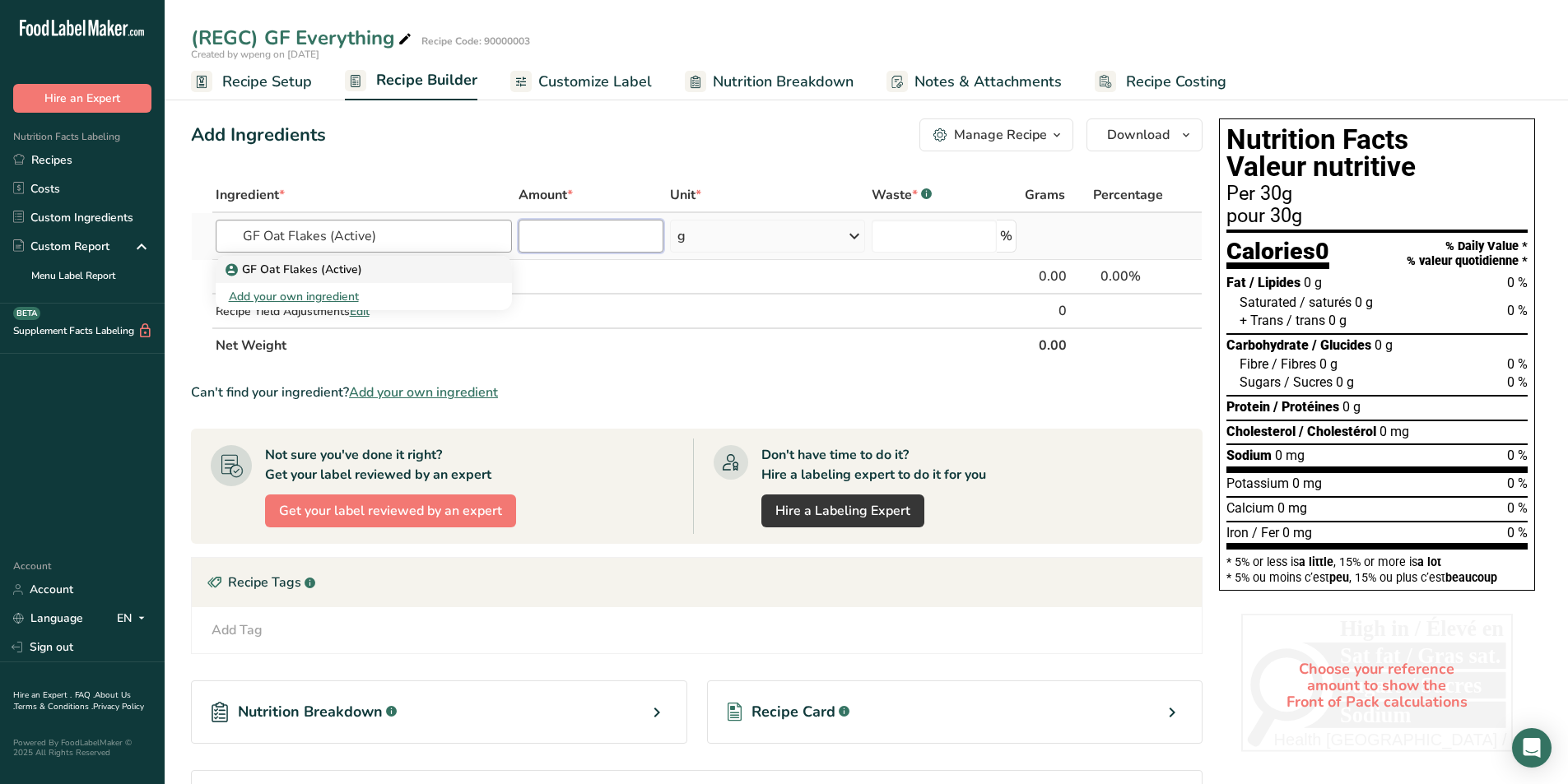 type 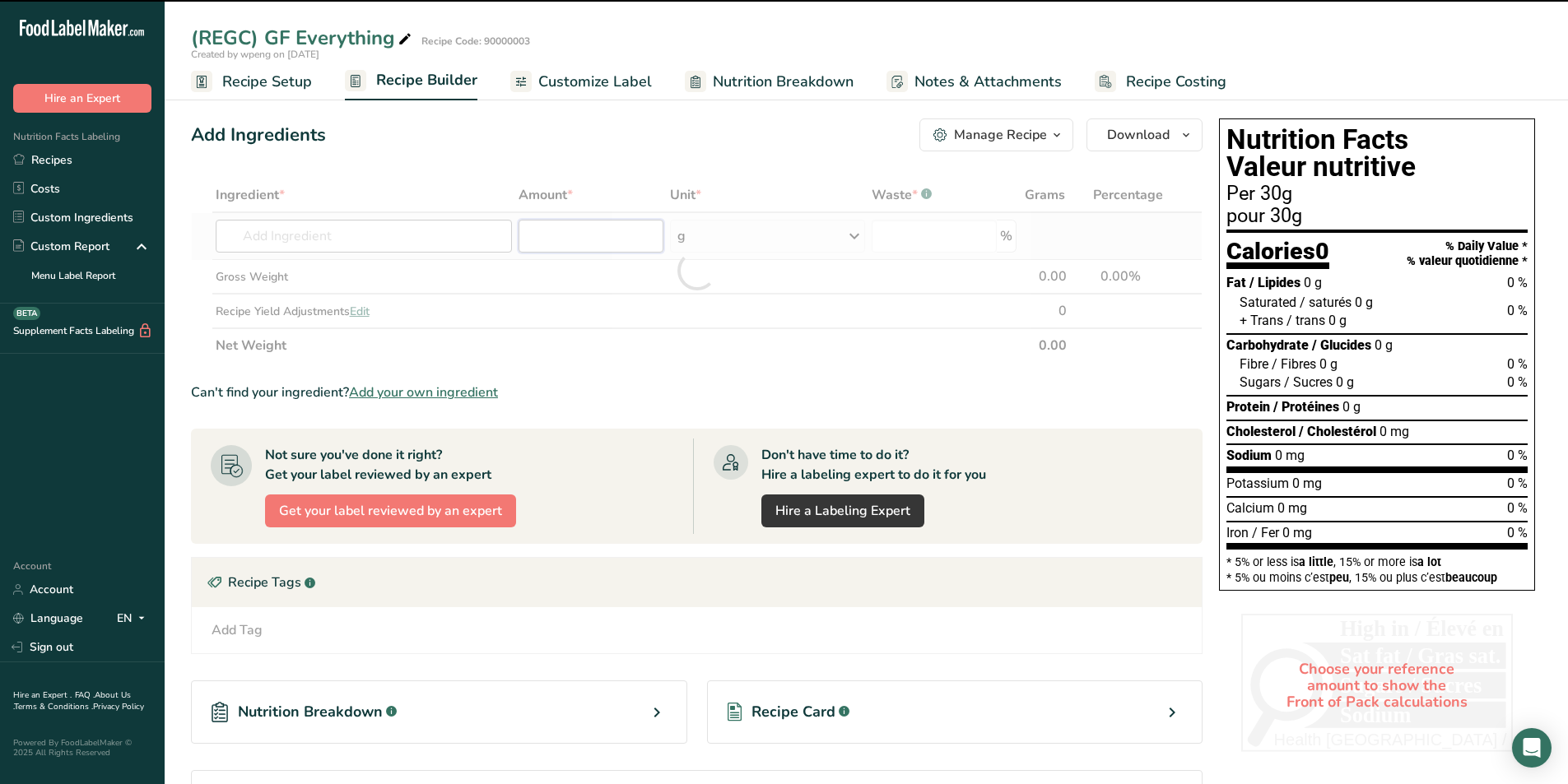 type on "0" 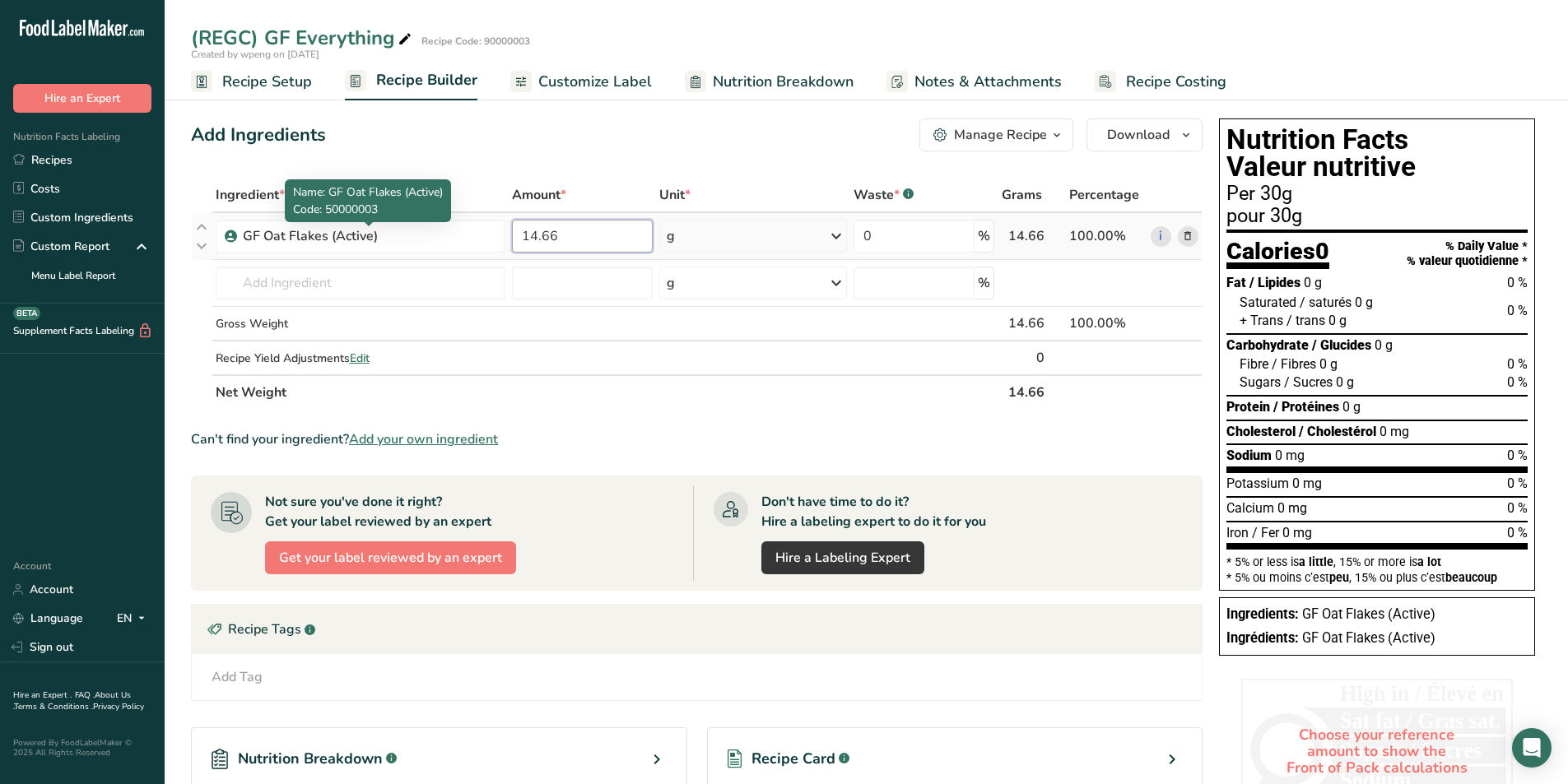 type on "14.66" 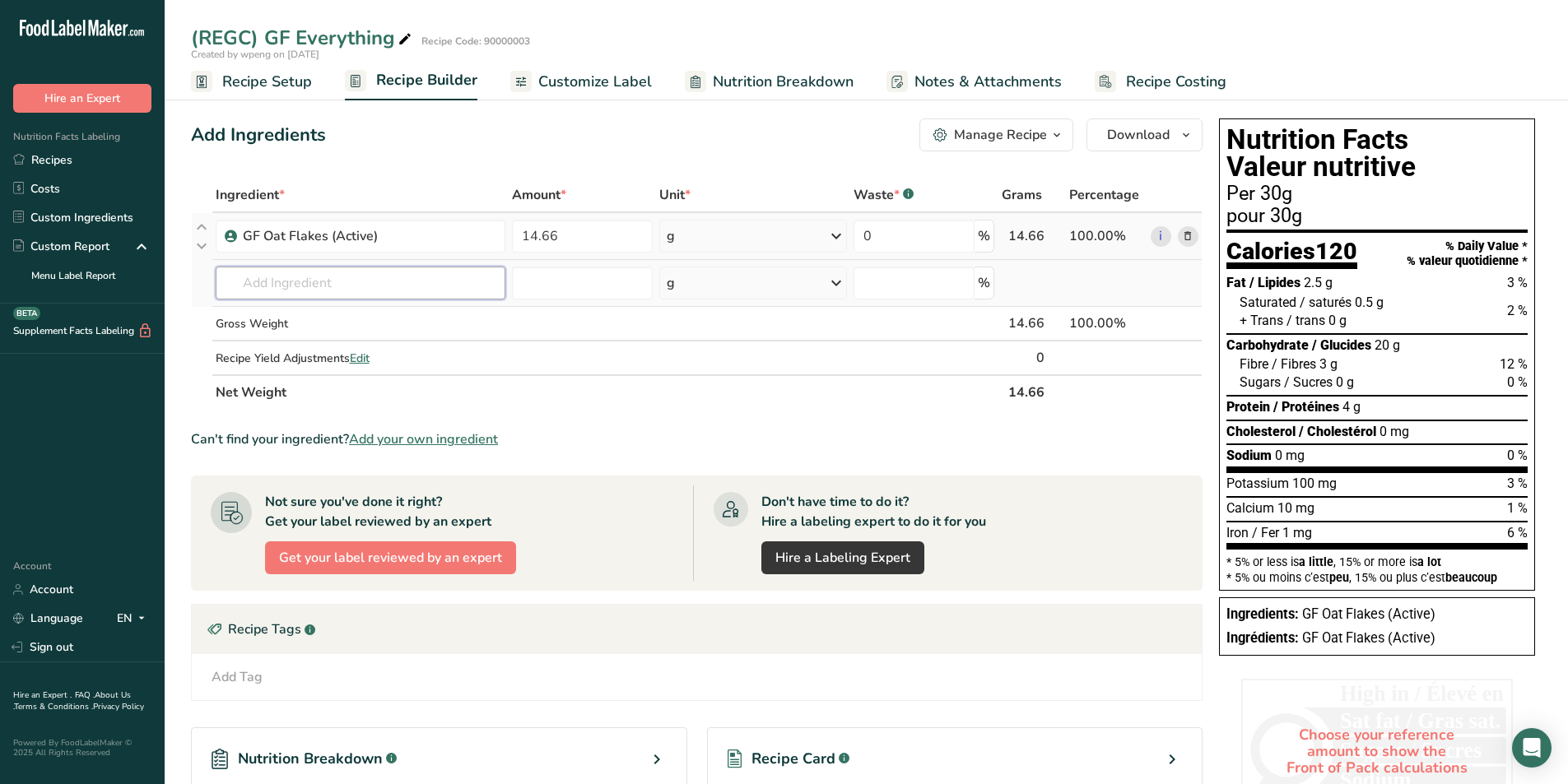 drag, startPoint x: 337, startPoint y: 286, endPoint x: 349, endPoint y: 295, distance: 15 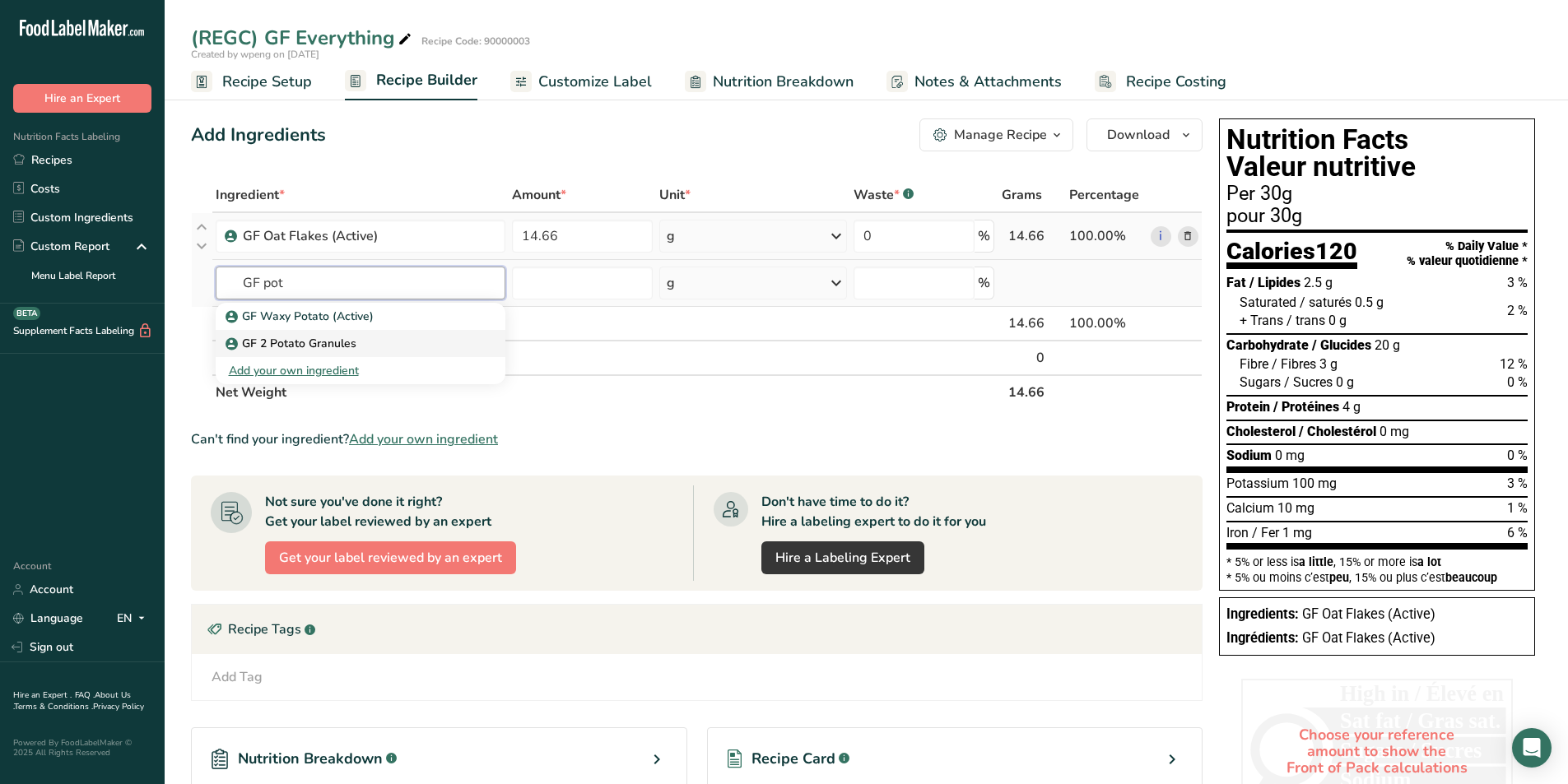 type on "GF 2 Potato Granules" 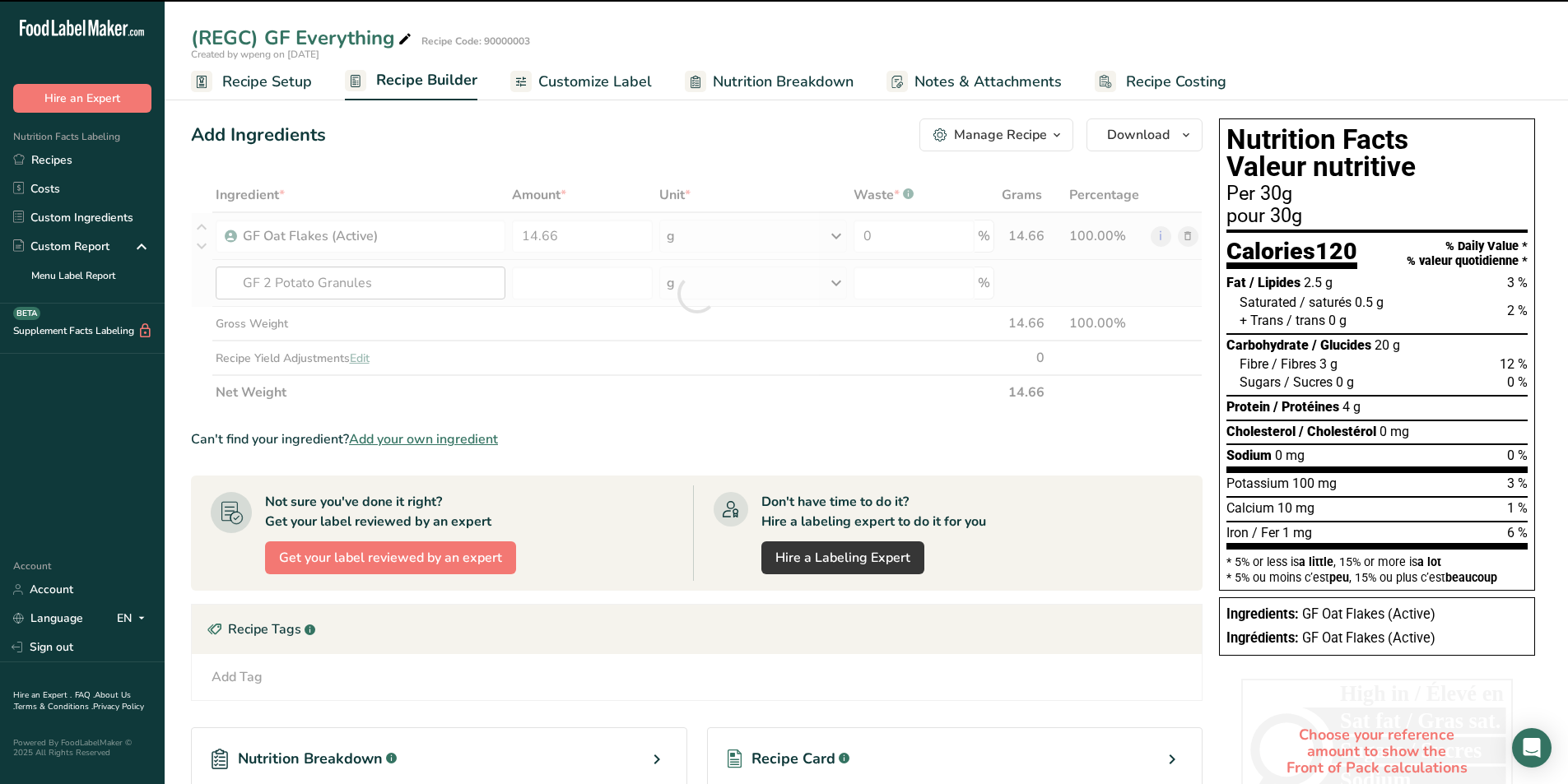 type on "0" 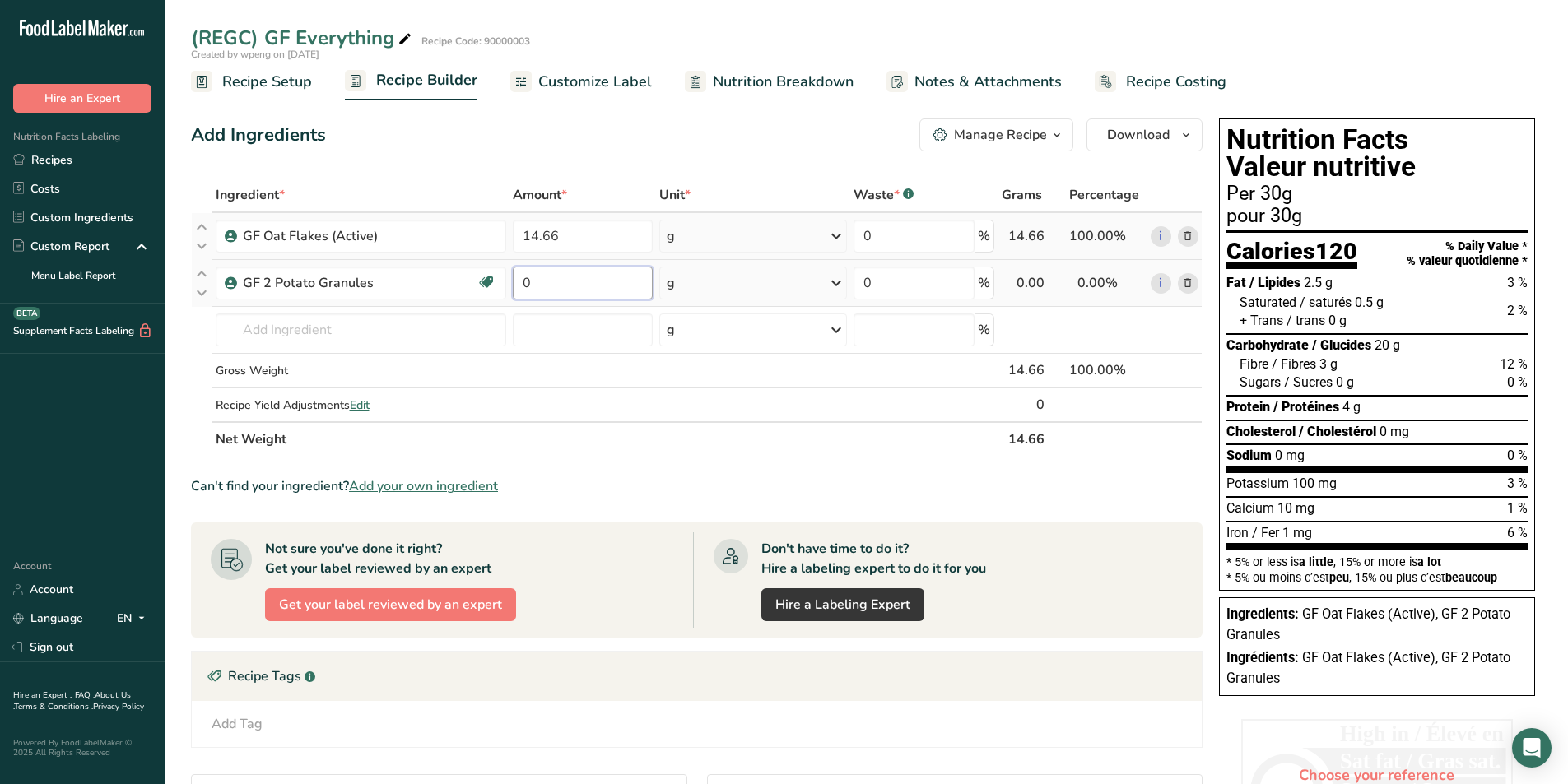 click on "0" at bounding box center [583, 283] 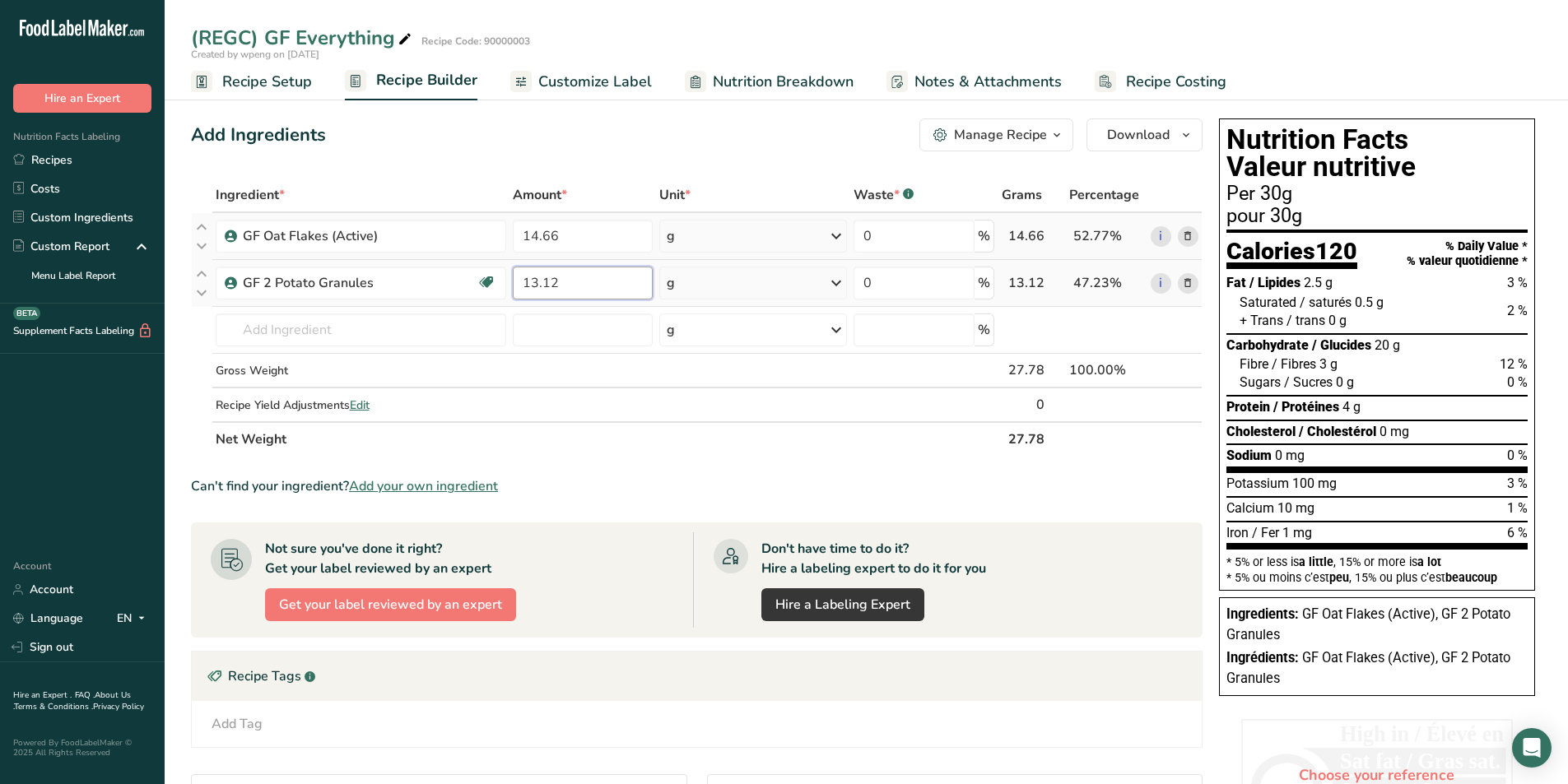 type on "13.12" 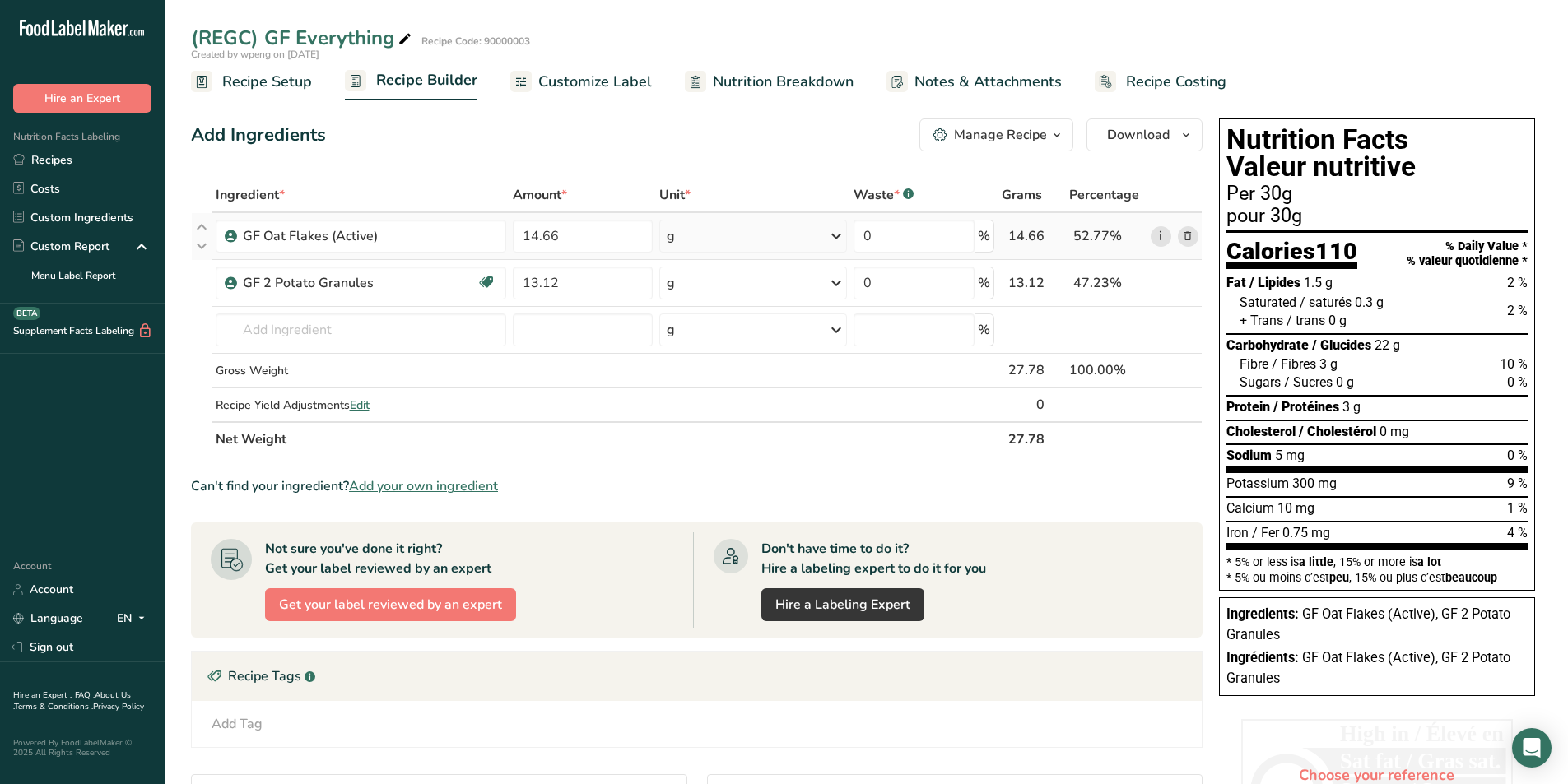 click on "i" at bounding box center (1161, 236) 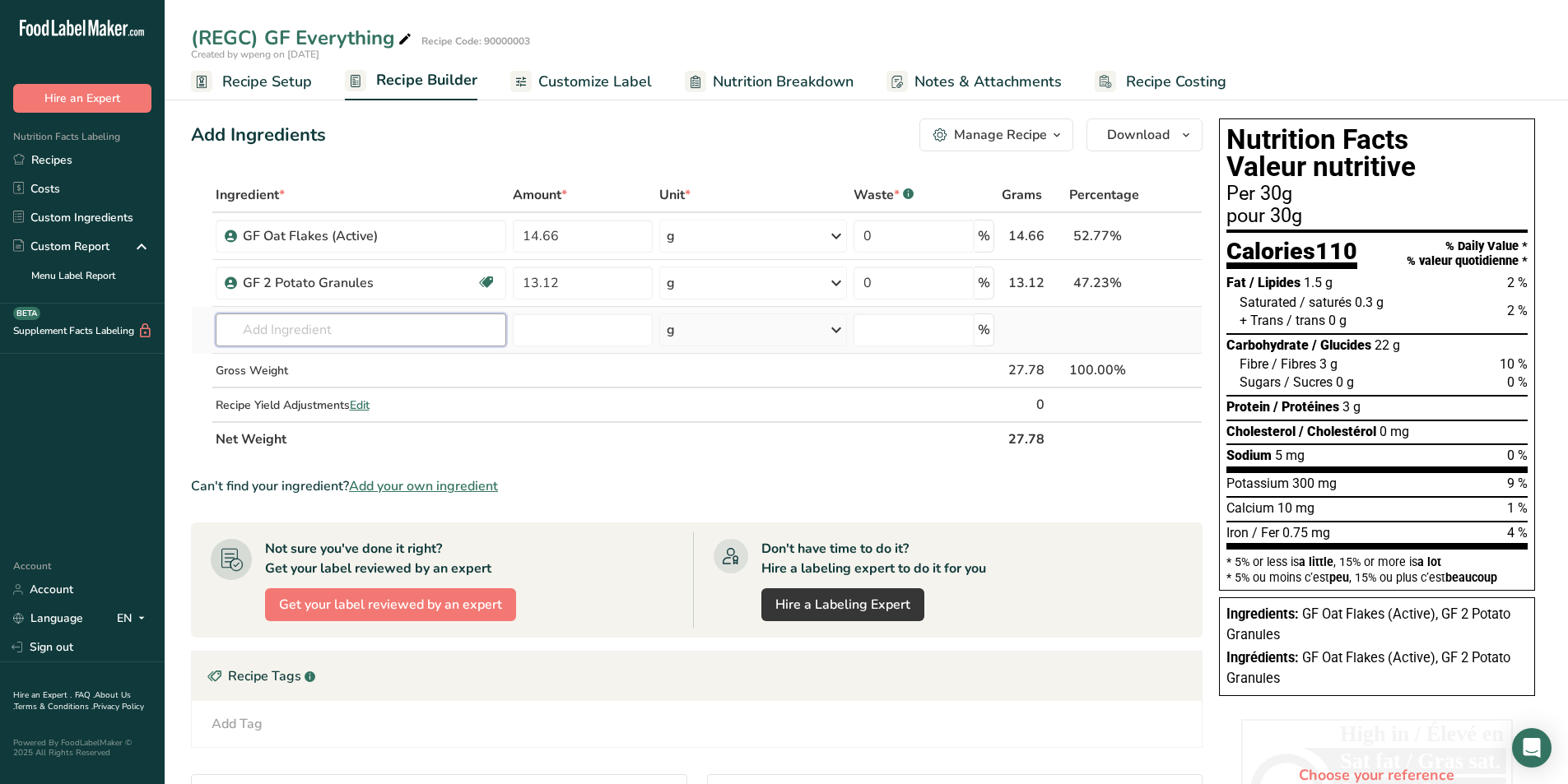 click at bounding box center (361, 330) 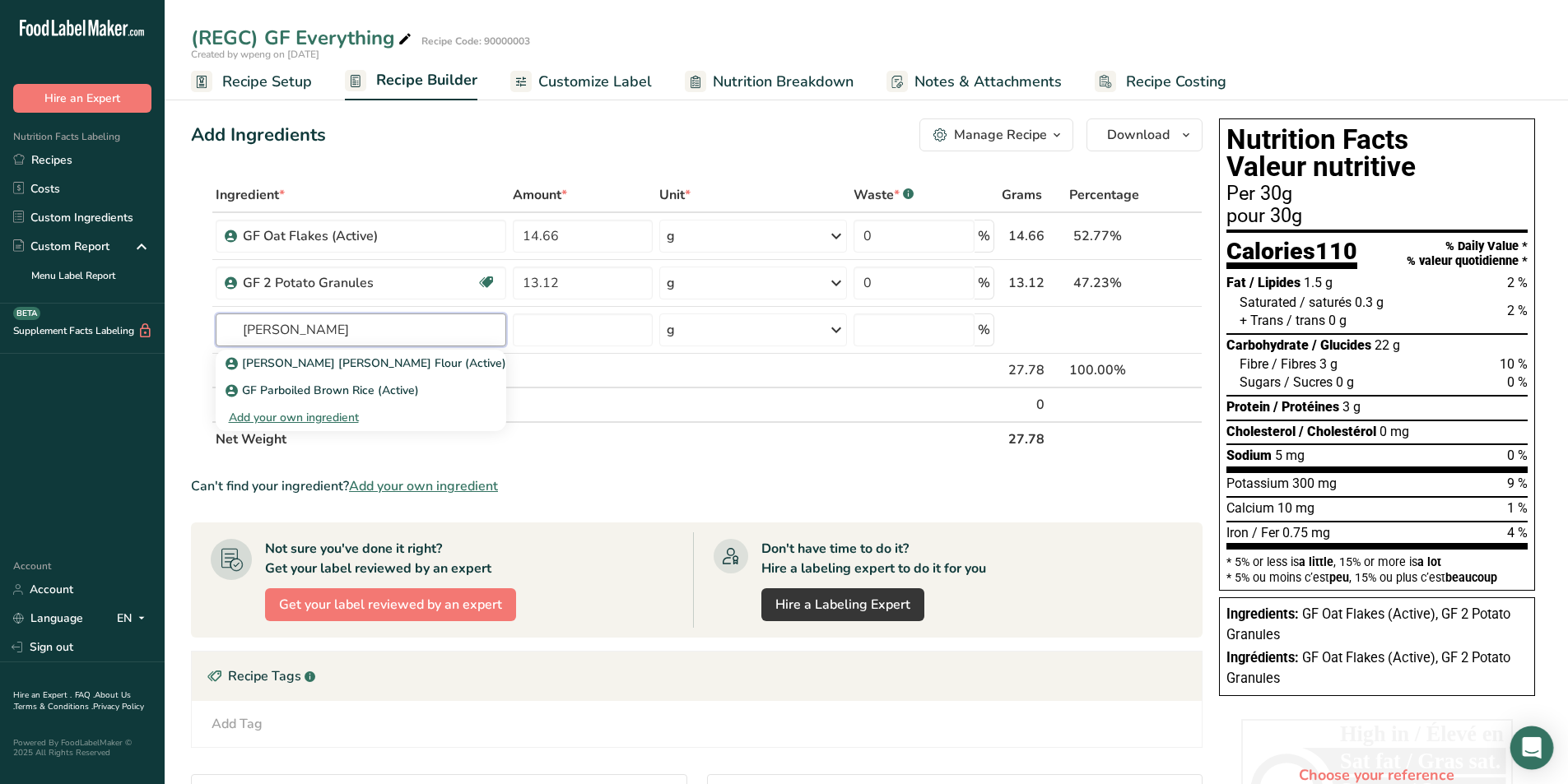 type on "[PERSON_NAME]" 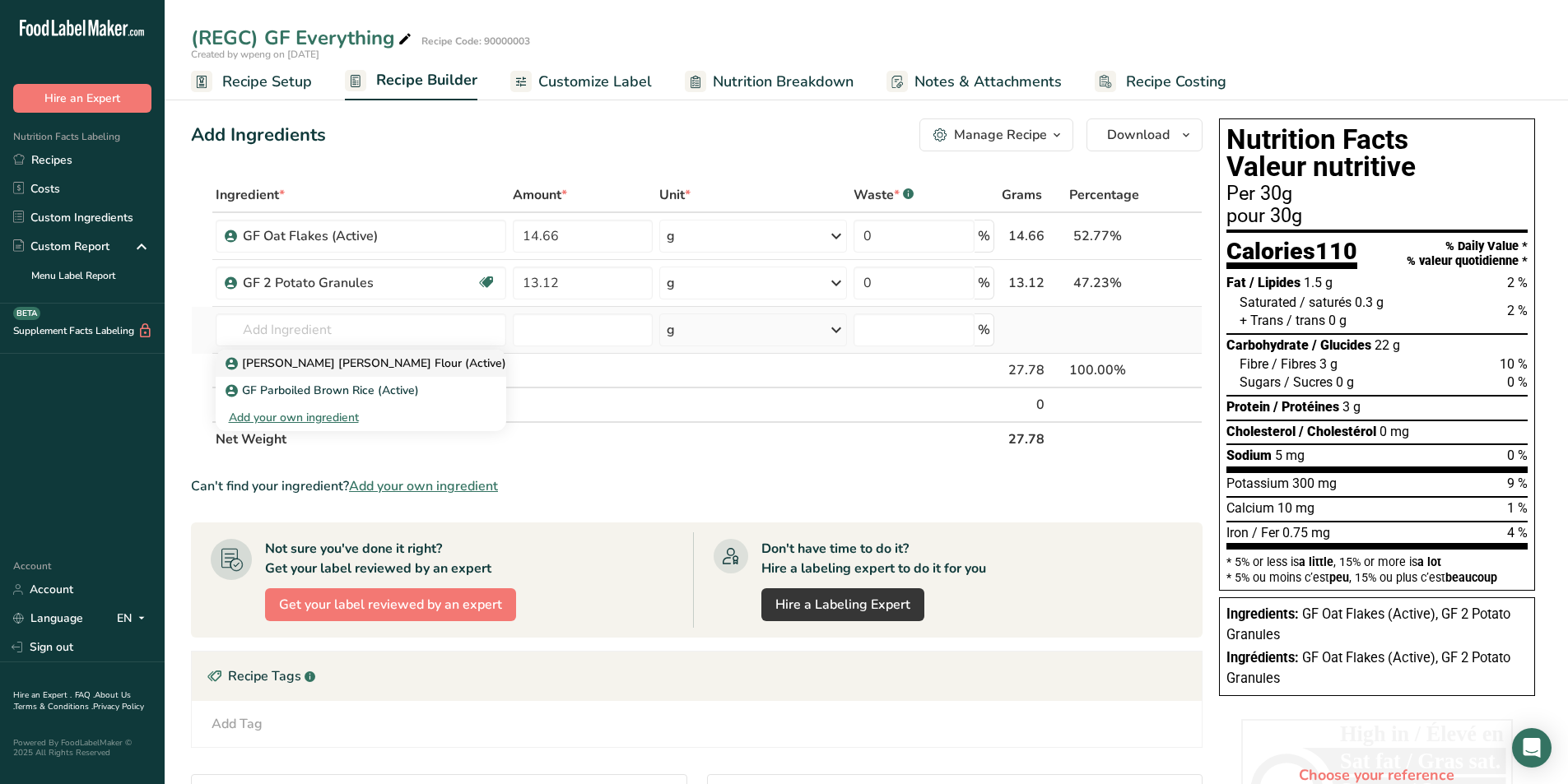 click on "[PERSON_NAME] [PERSON_NAME] Flour (Active)" at bounding box center (367, 363) 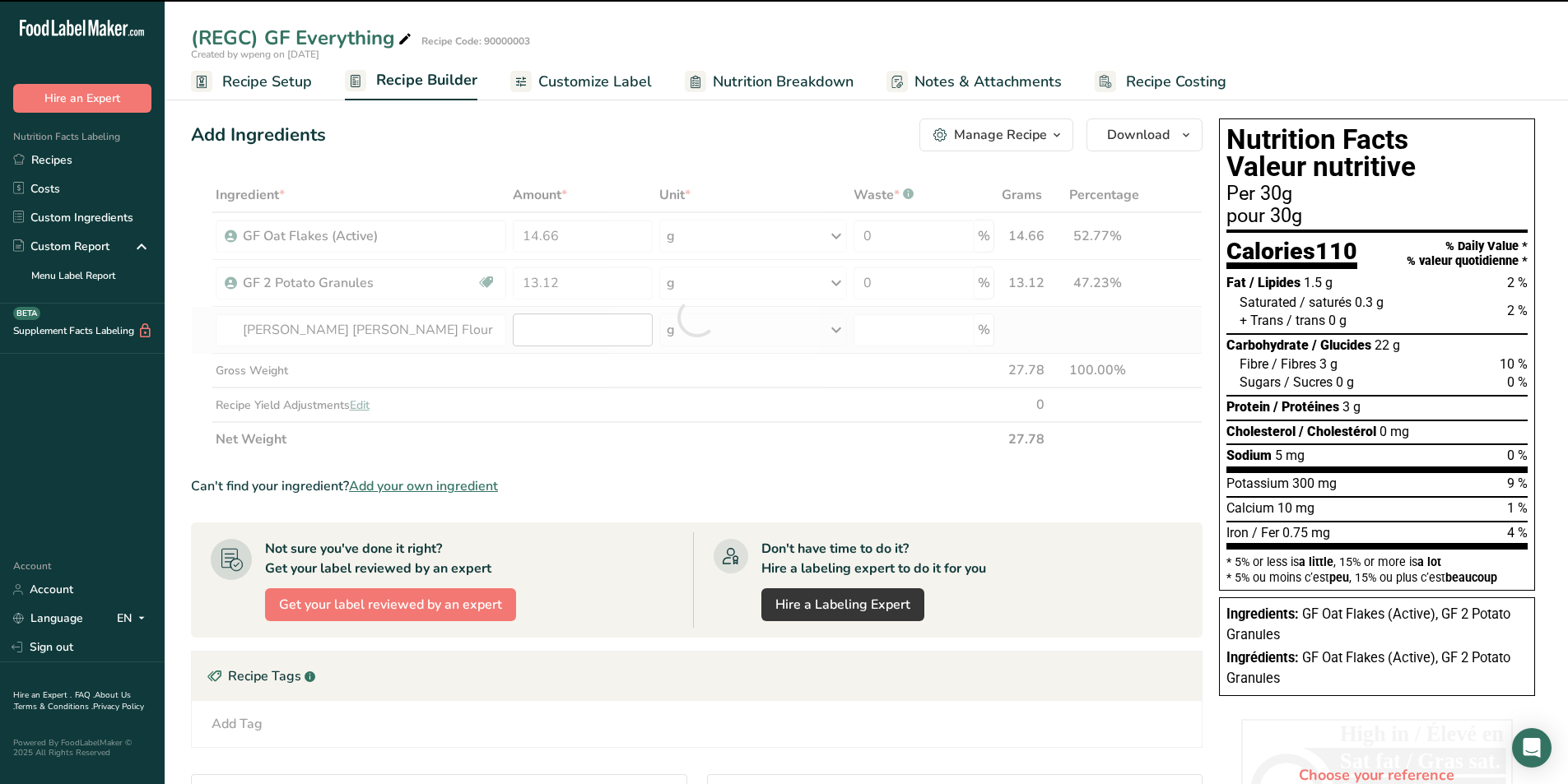 type on "0" 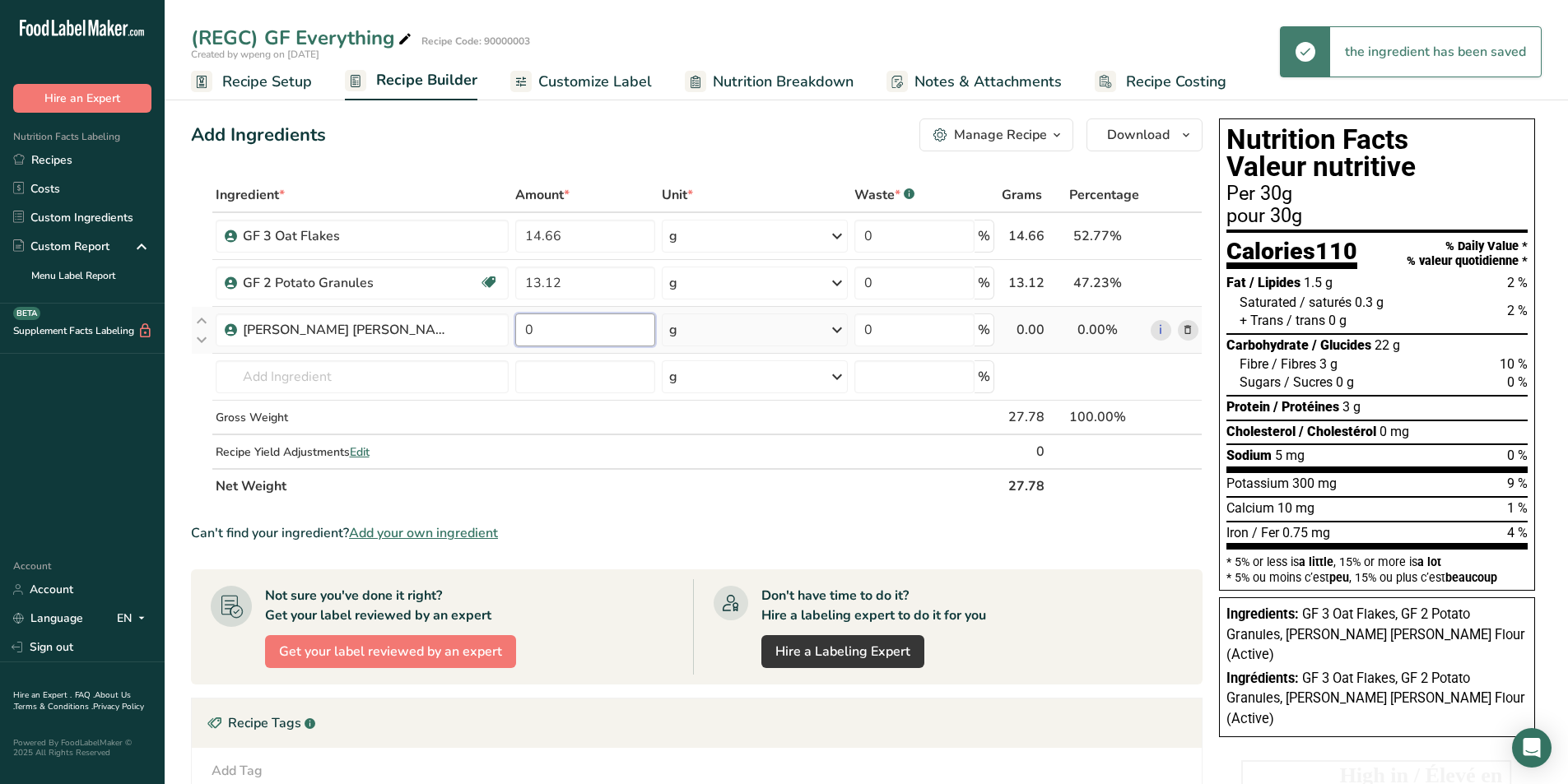 click on "0" at bounding box center (585, 330) 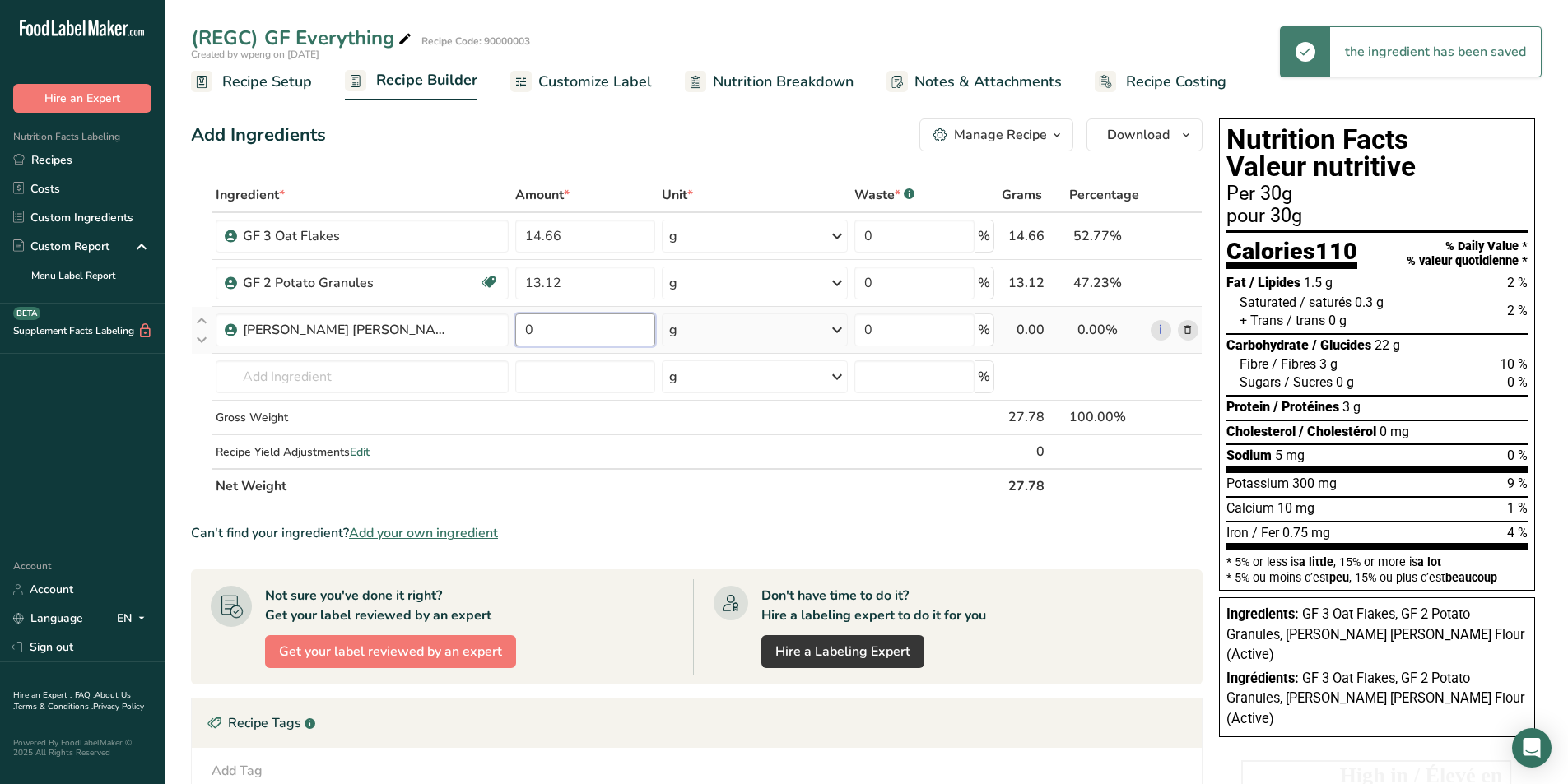 click on "0" at bounding box center [585, 330] 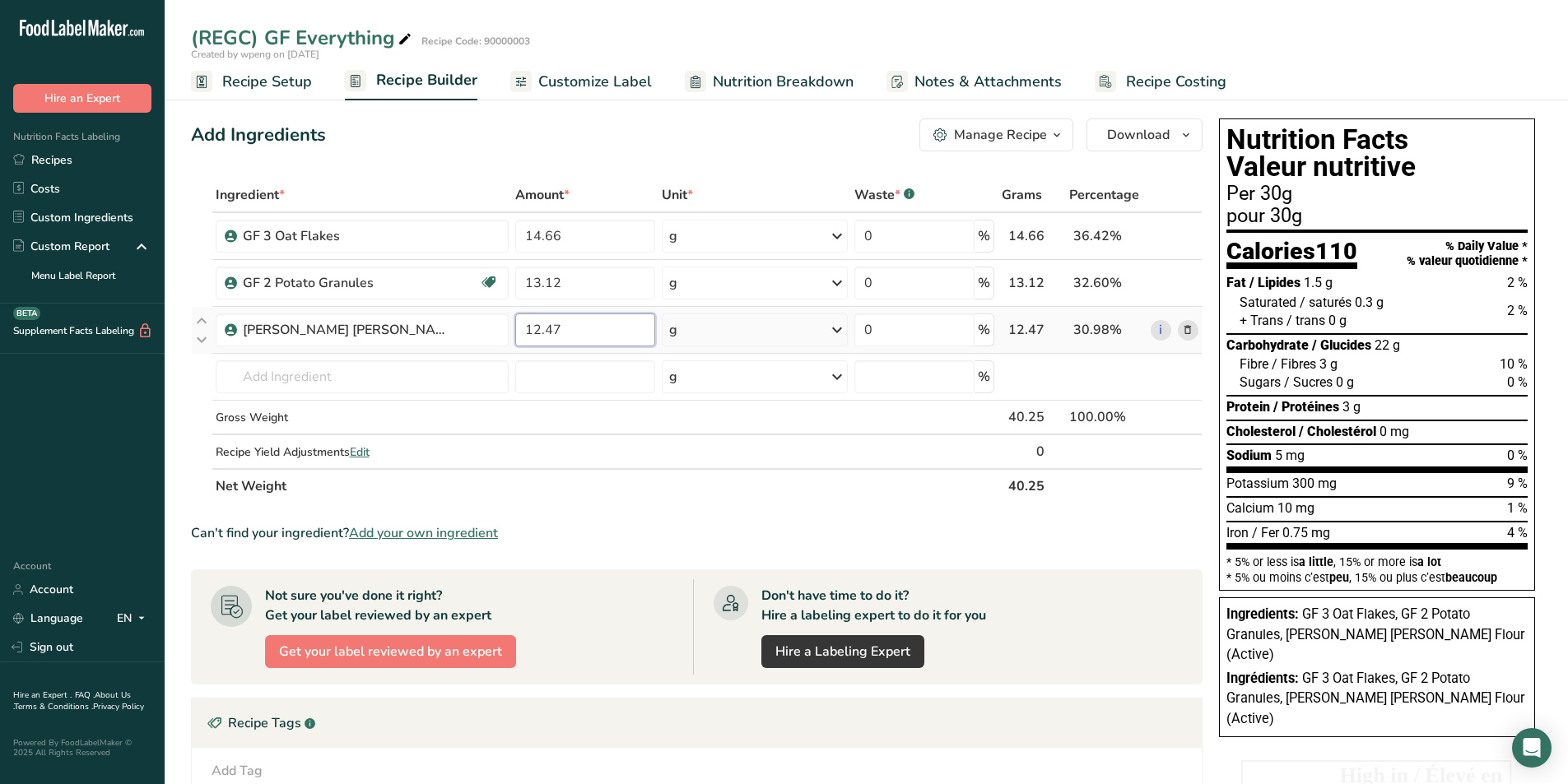 type on "12.47" 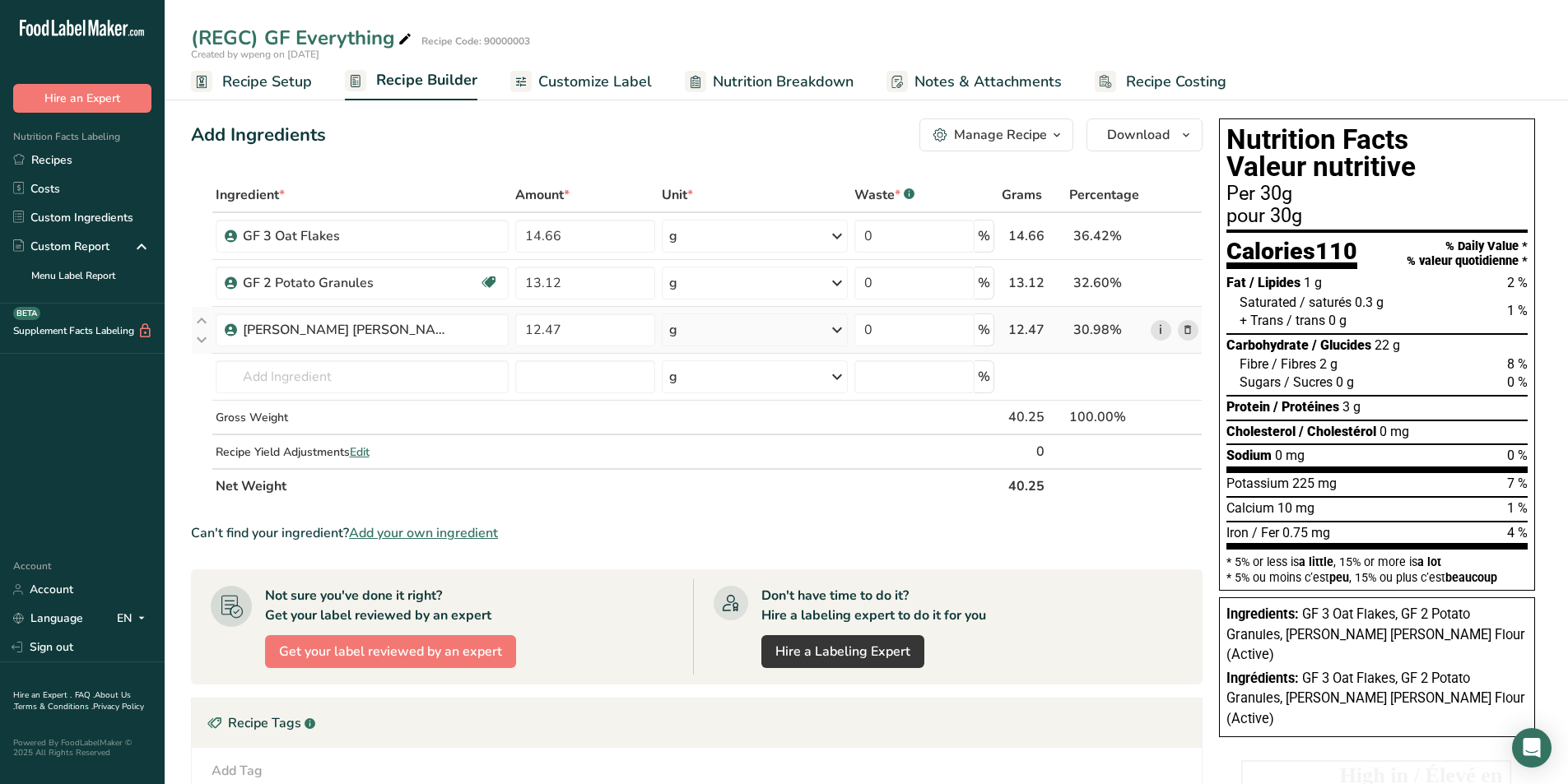 click on "i" at bounding box center (1161, 330) 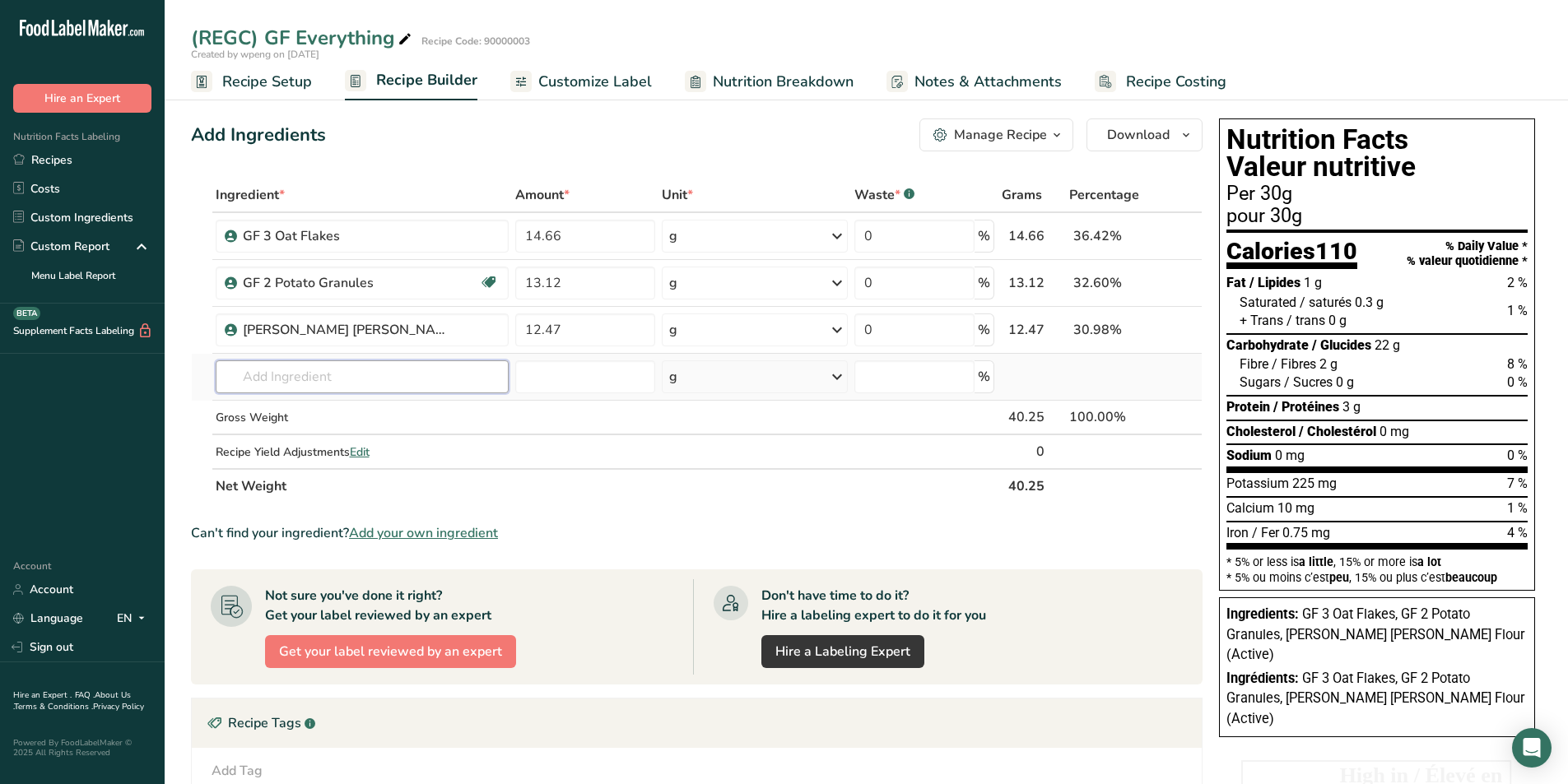 click at bounding box center [362, 377] 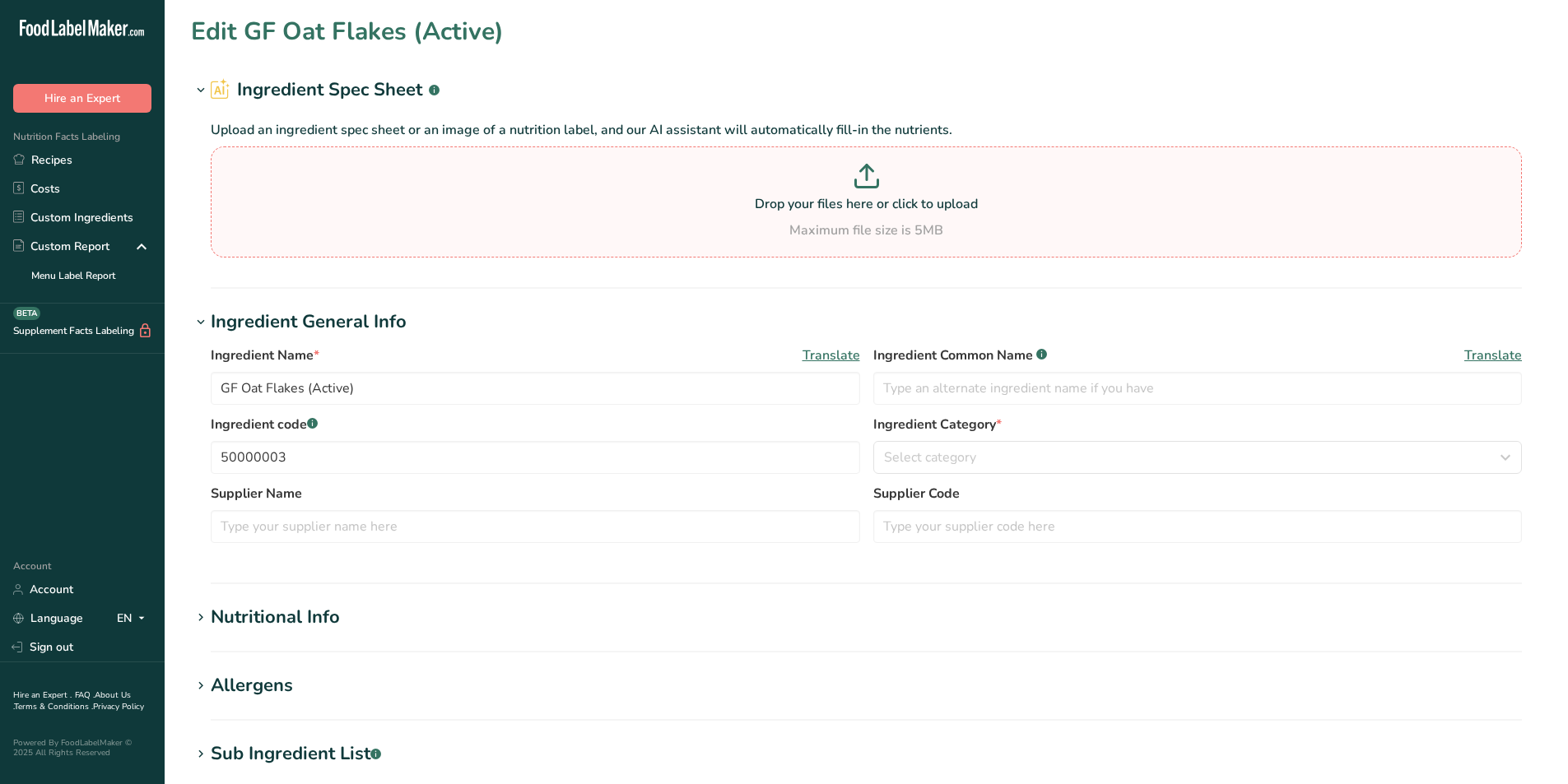 scroll, scrollTop: 0, scrollLeft: 0, axis: both 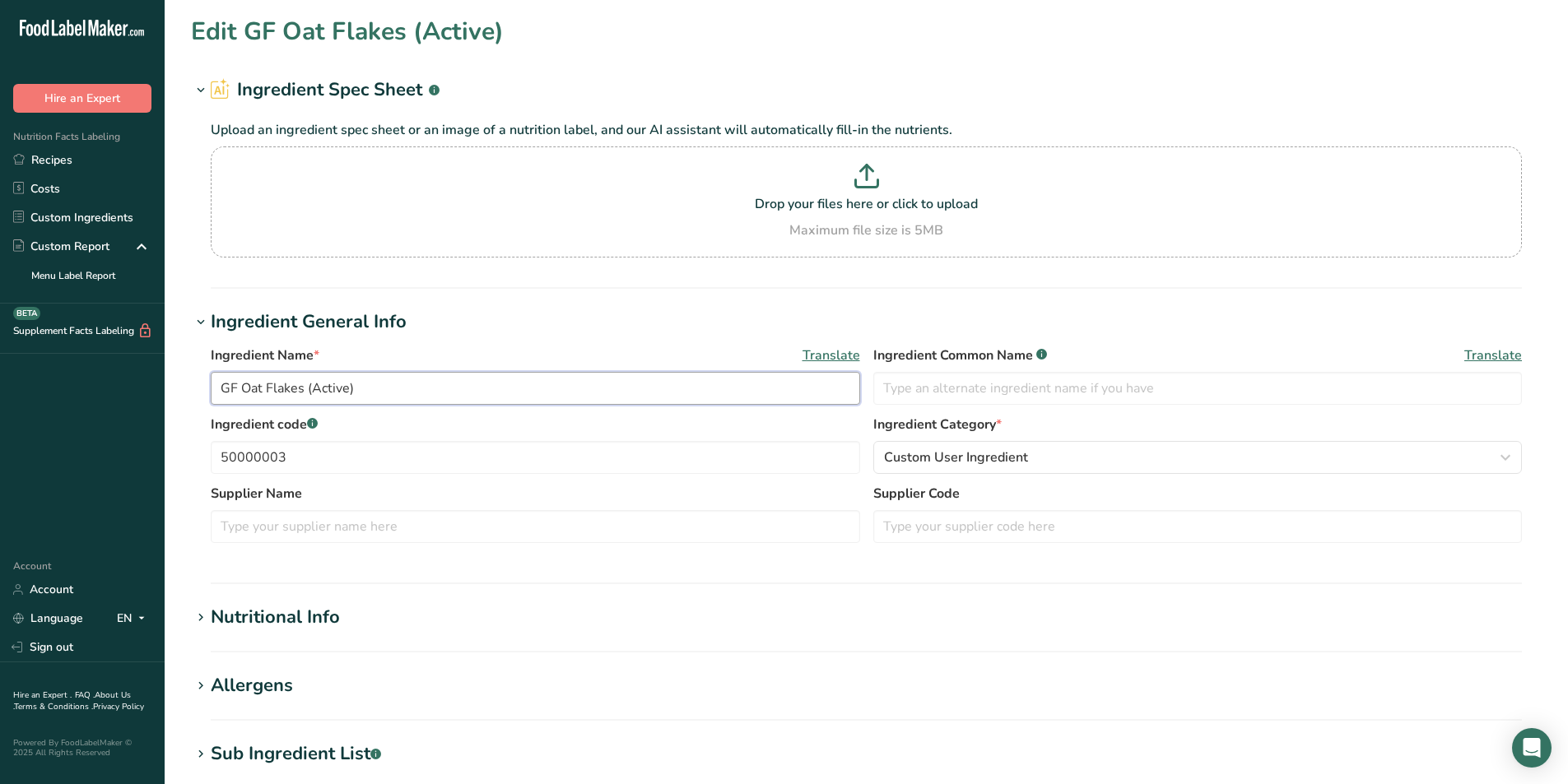 click on "GF Oat Flakes (Active)" at bounding box center [535, 388] 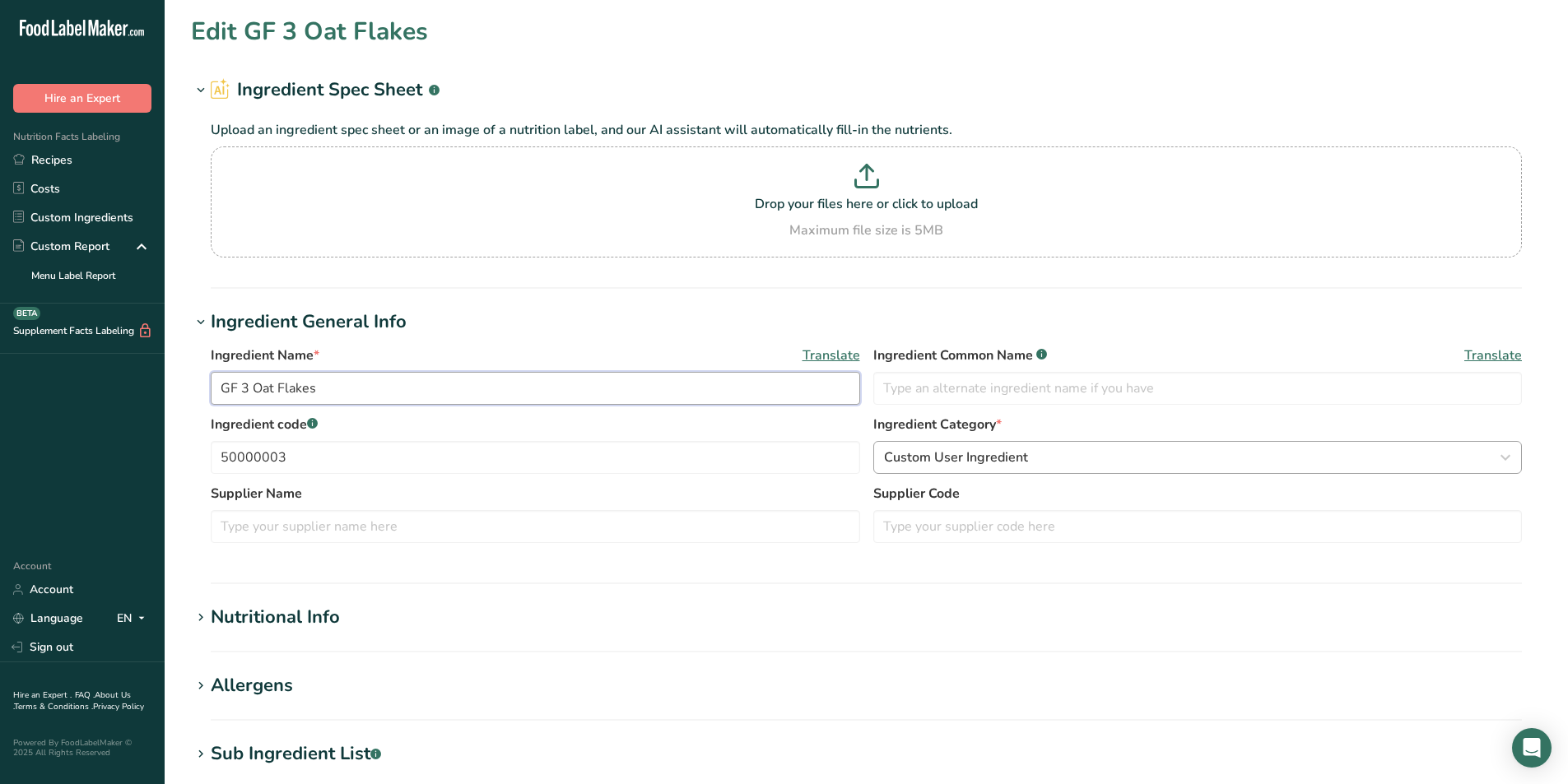 type on "GF 3 Oat Flakes" 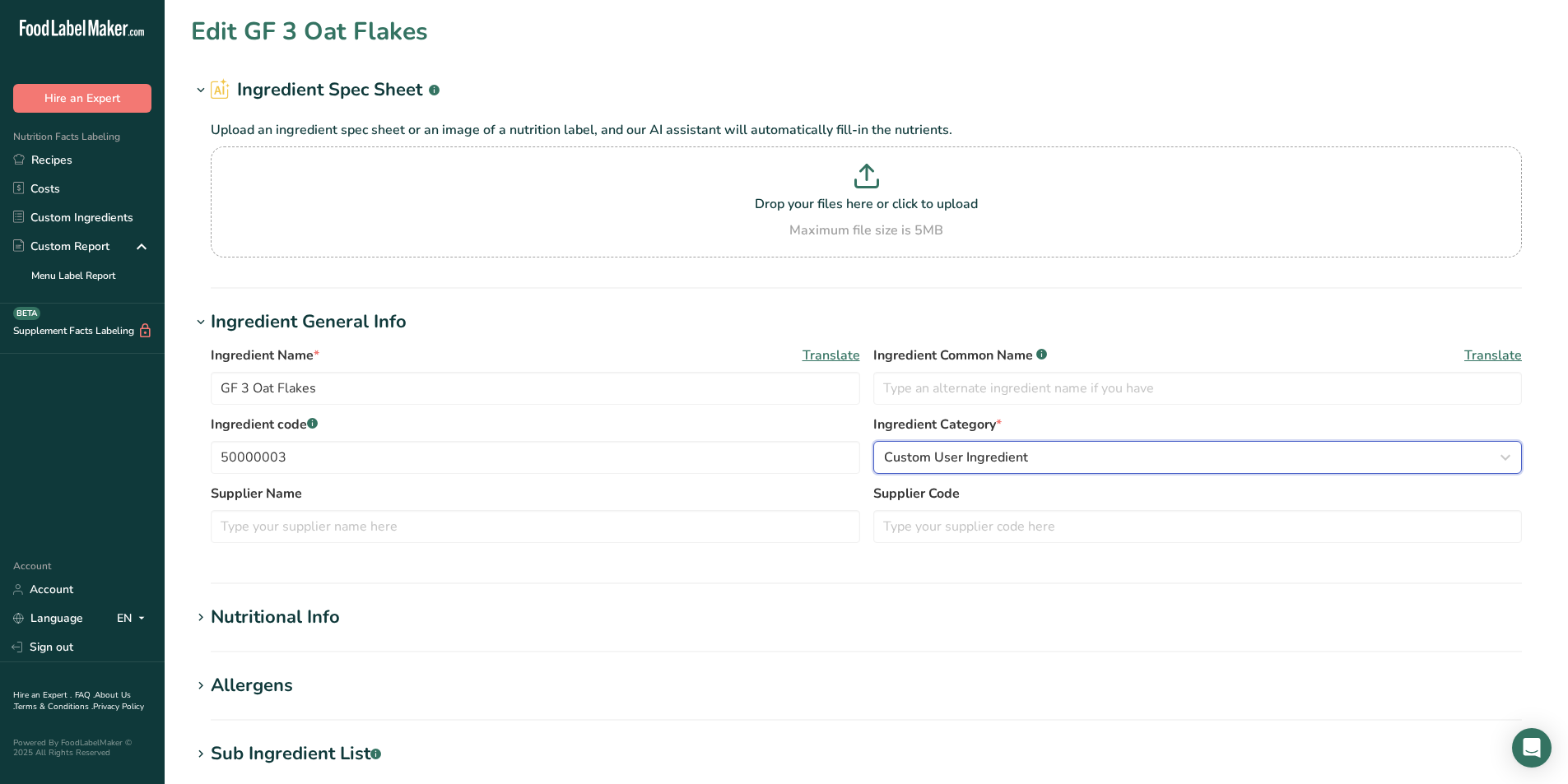 click on "Custom User Ingredient" at bounding box center [956, 457] 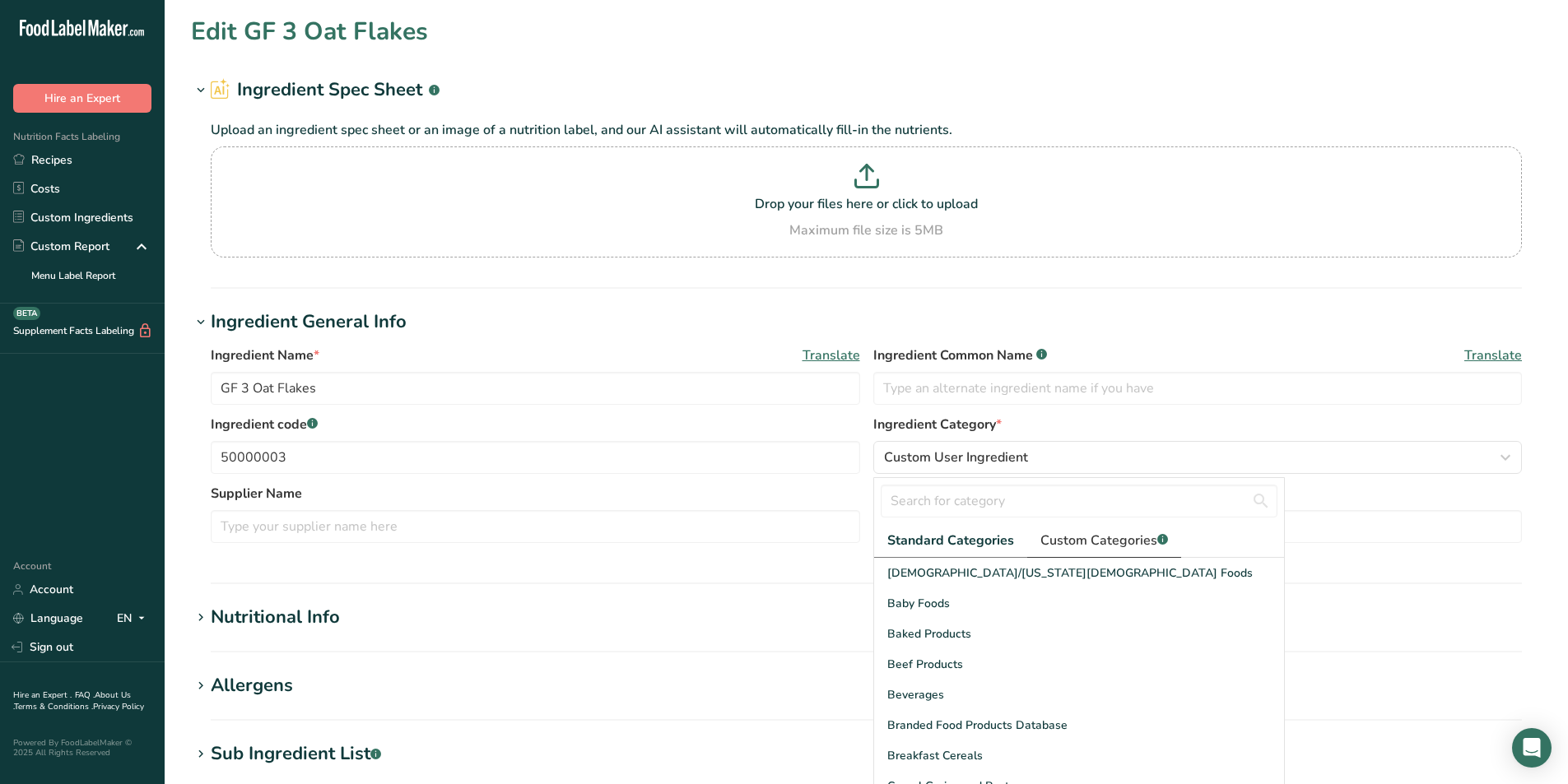 click on "Custom Categories
.a-a{fill:#347362;}.b-a{fill:#fff;}" at bounding box center (1104, 540) 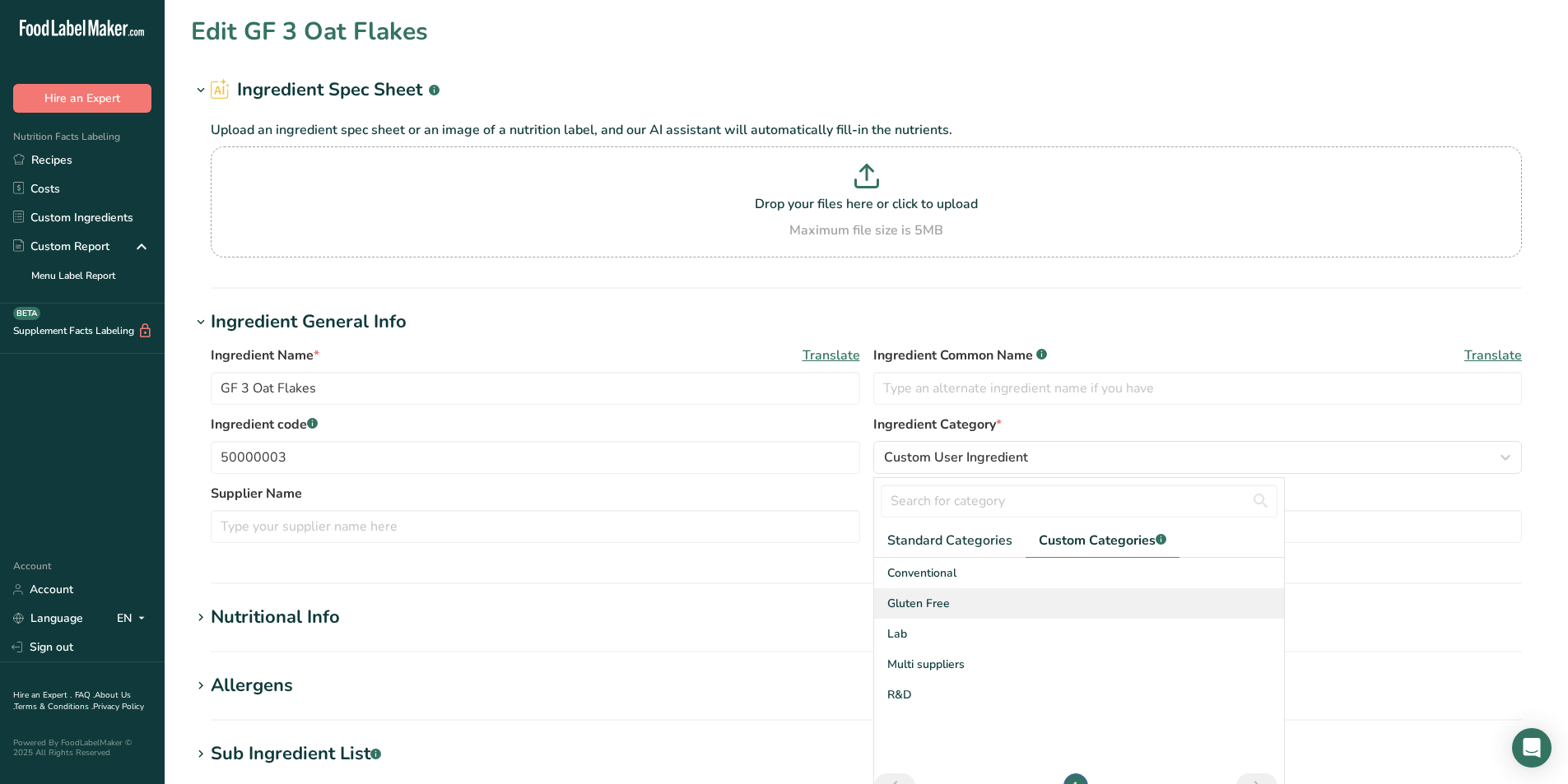 click on "Gluten Free" at bounding box center (1079, 603) 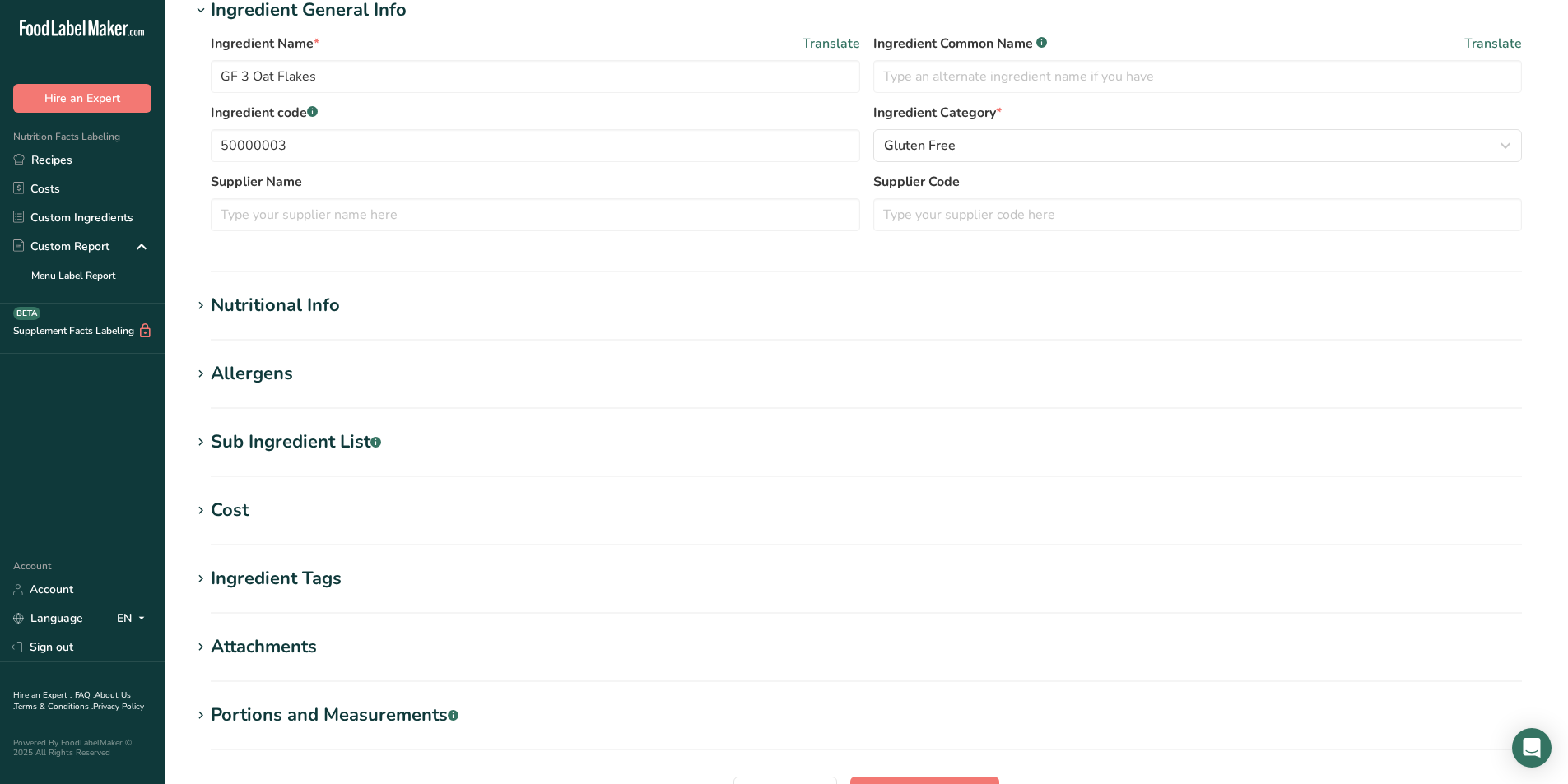 scroll, scrollTop: 329, scrollLeft: 0, axis: vertical 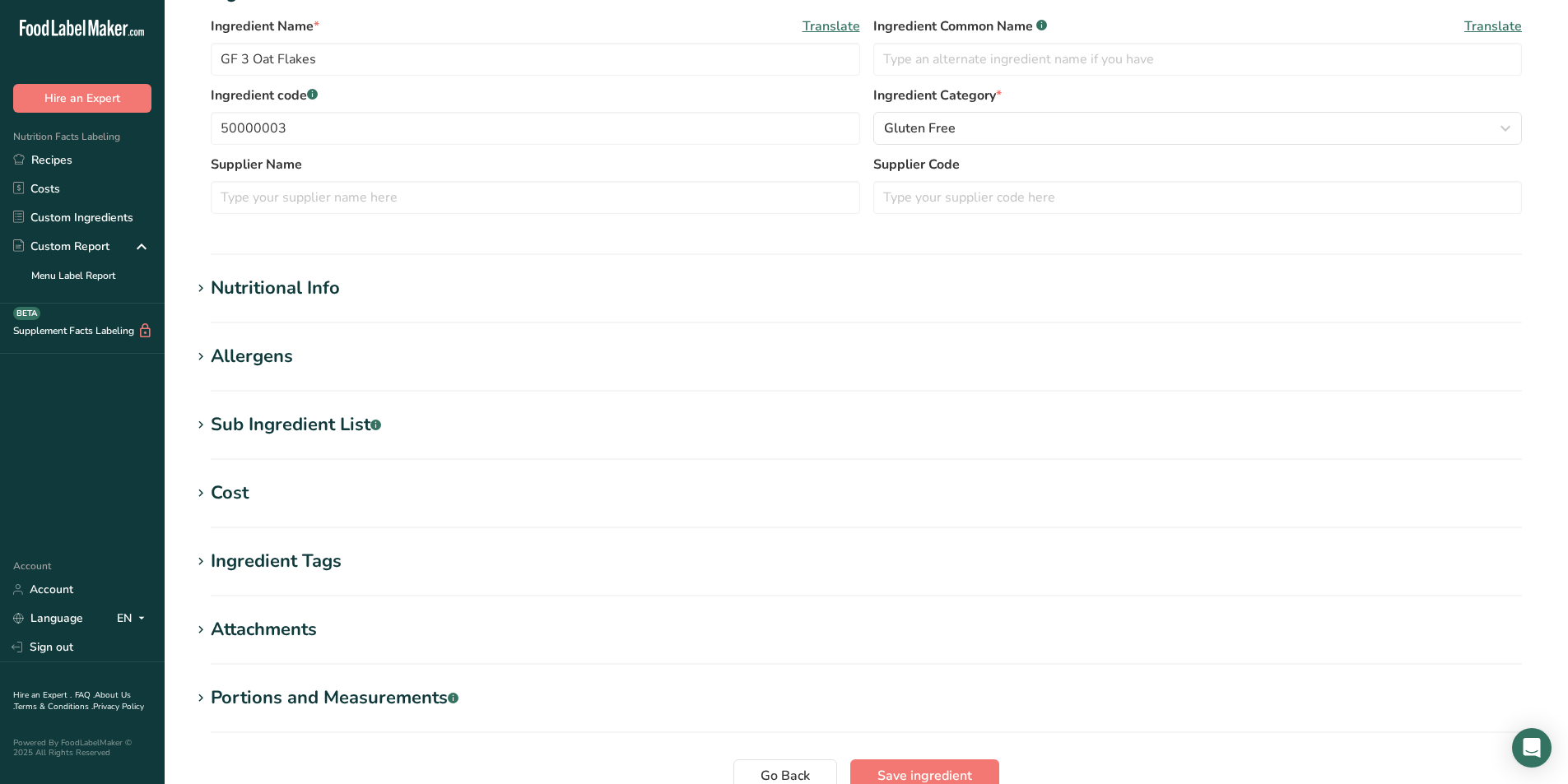 click on "Nutritional Info" at bounding box center (275, 288) 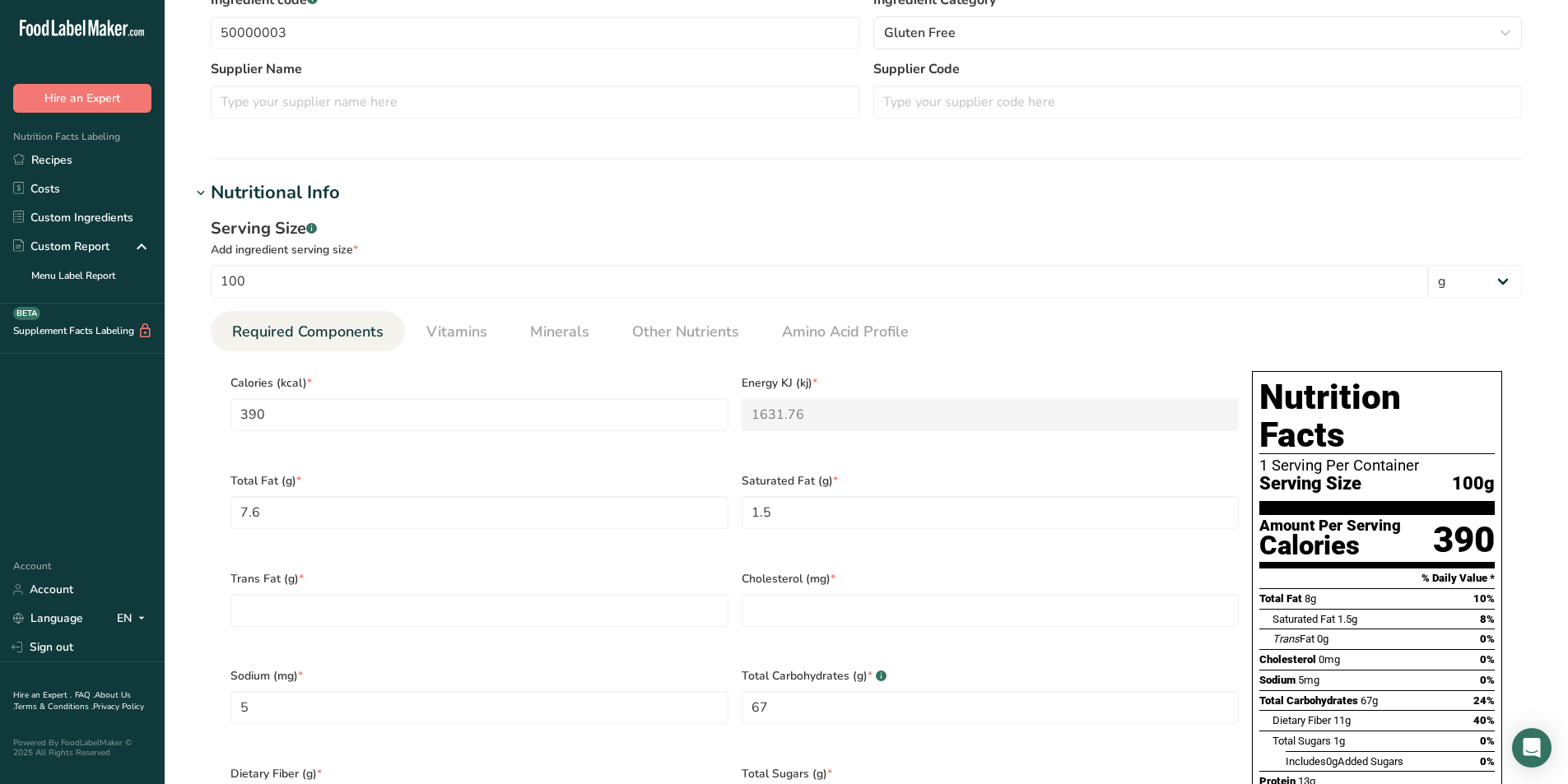 scroll, scrollTop: 576, scrollLeft: 0, axis: vertical 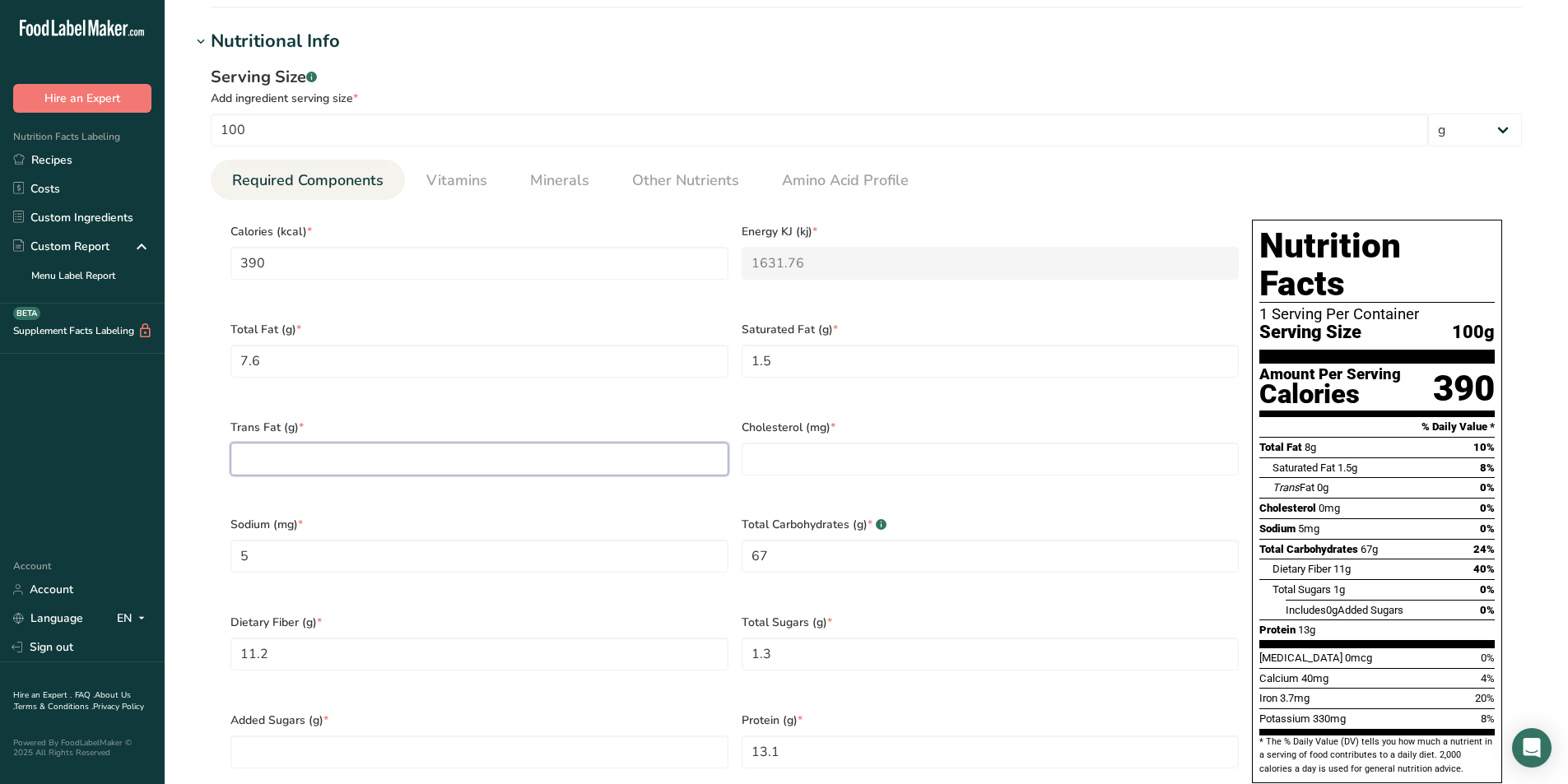 click at bounding box center (479, 459) 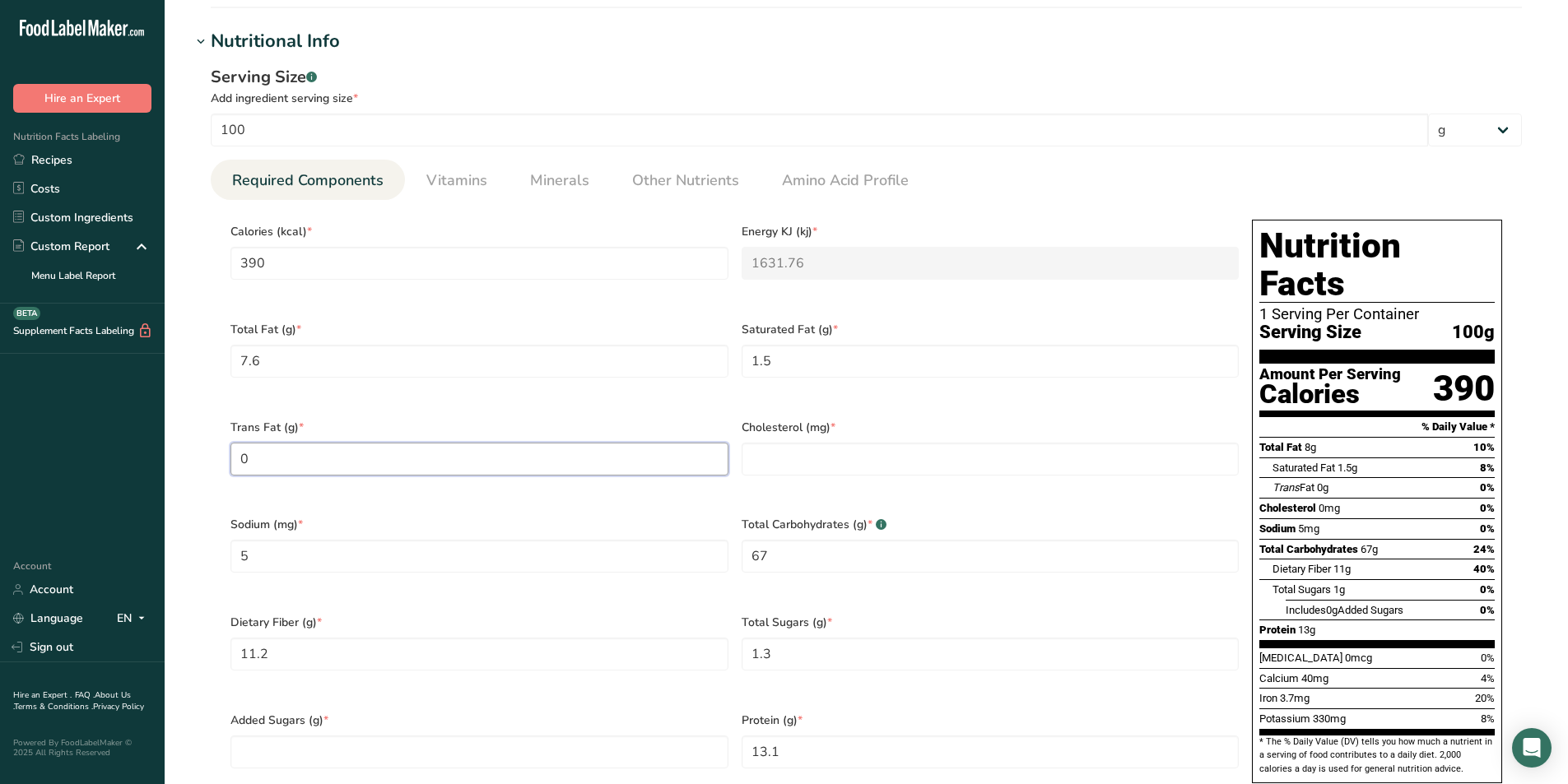 type on "0" 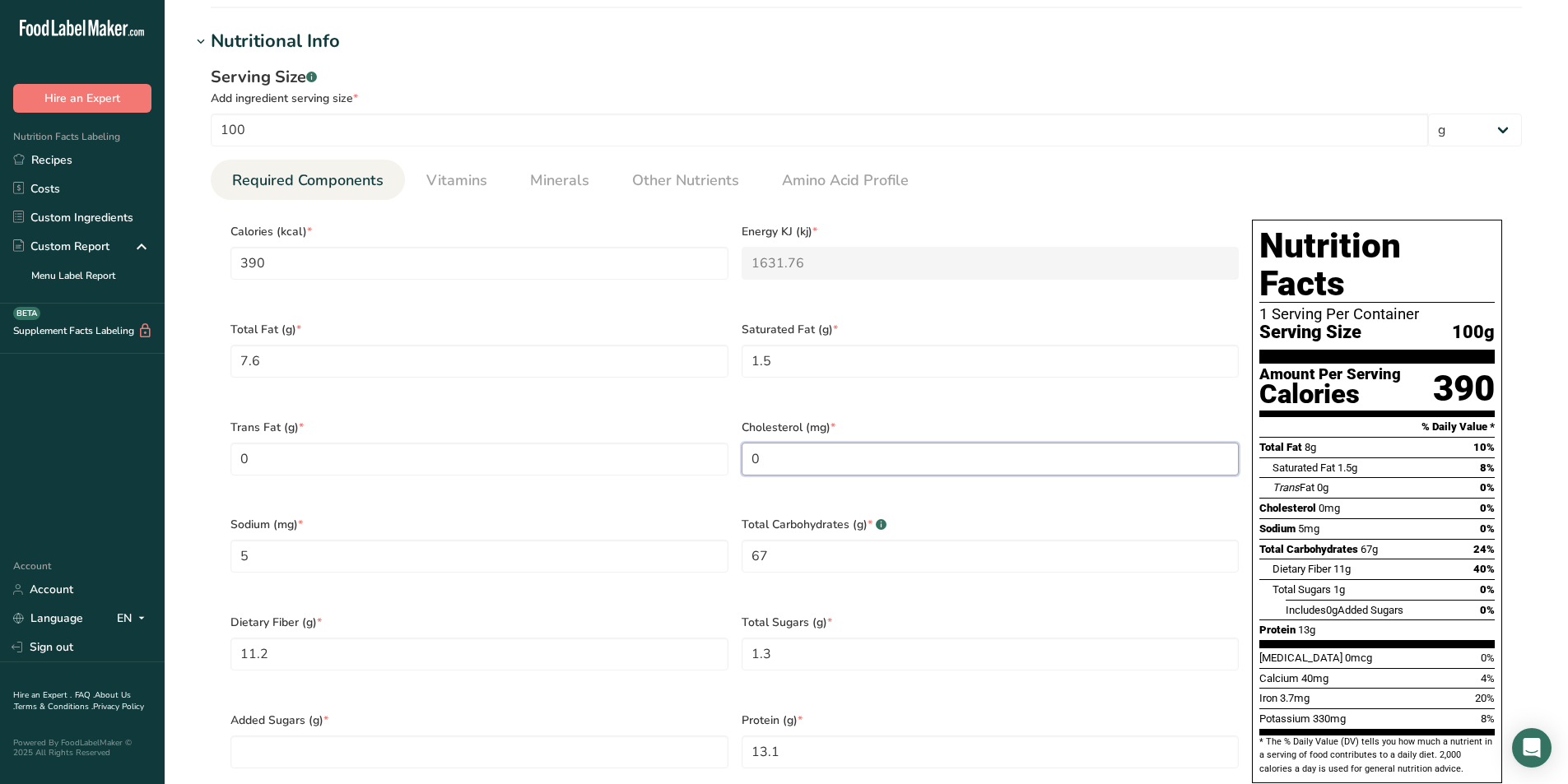 type on "0" 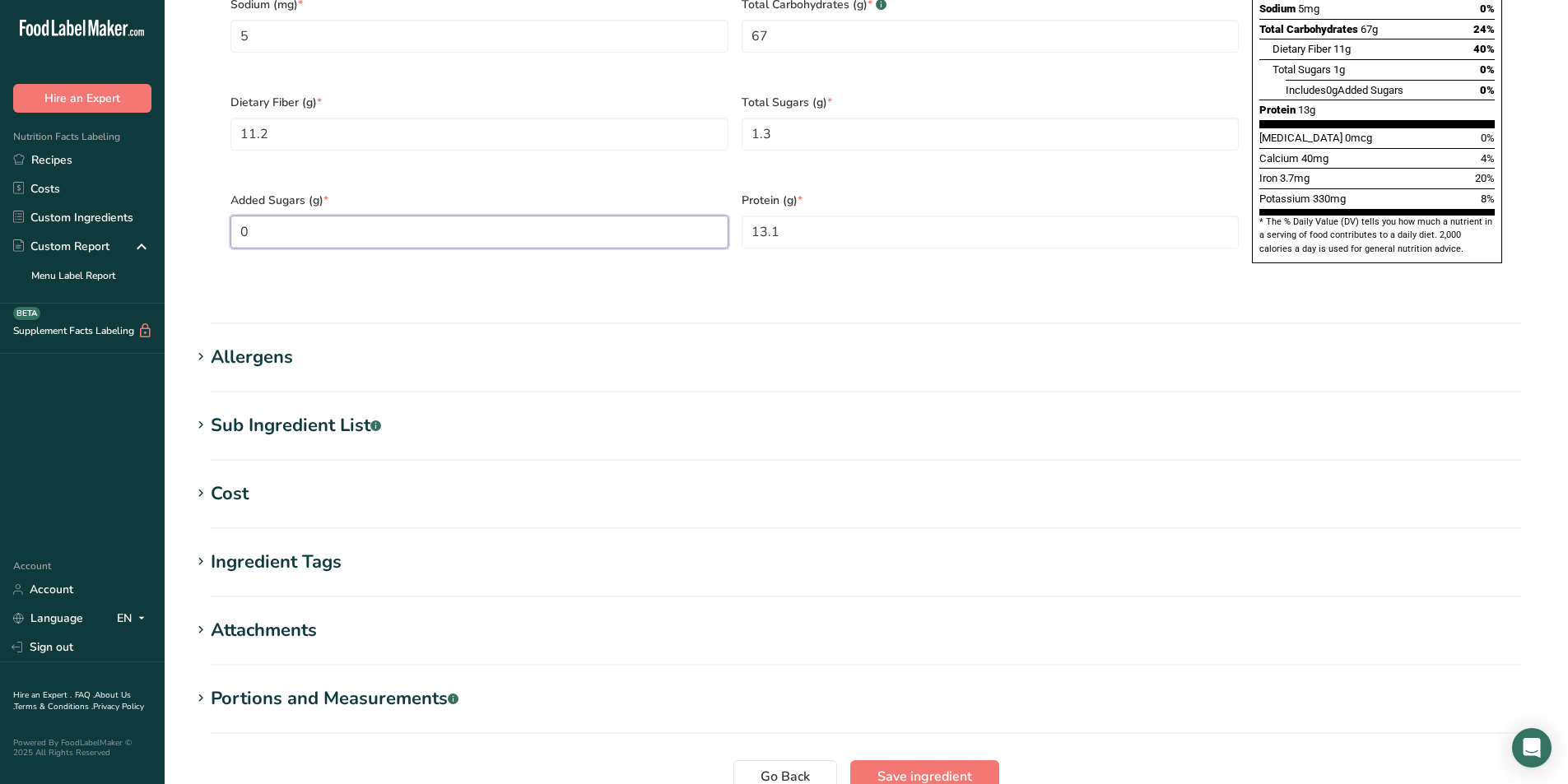 scroll, scrollTop: 1207, scrollLeft: 0, axis: vertical 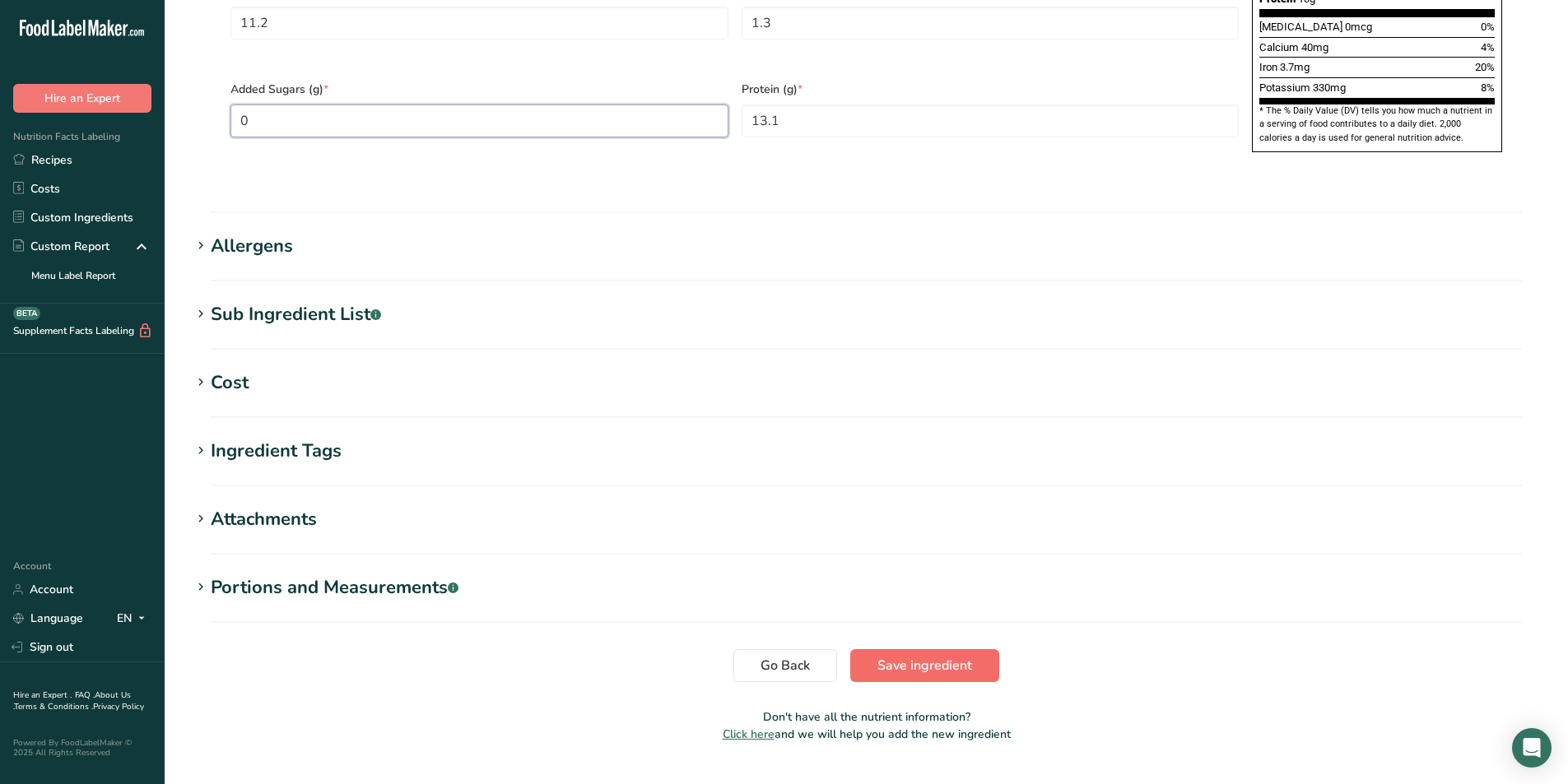 type on "0" 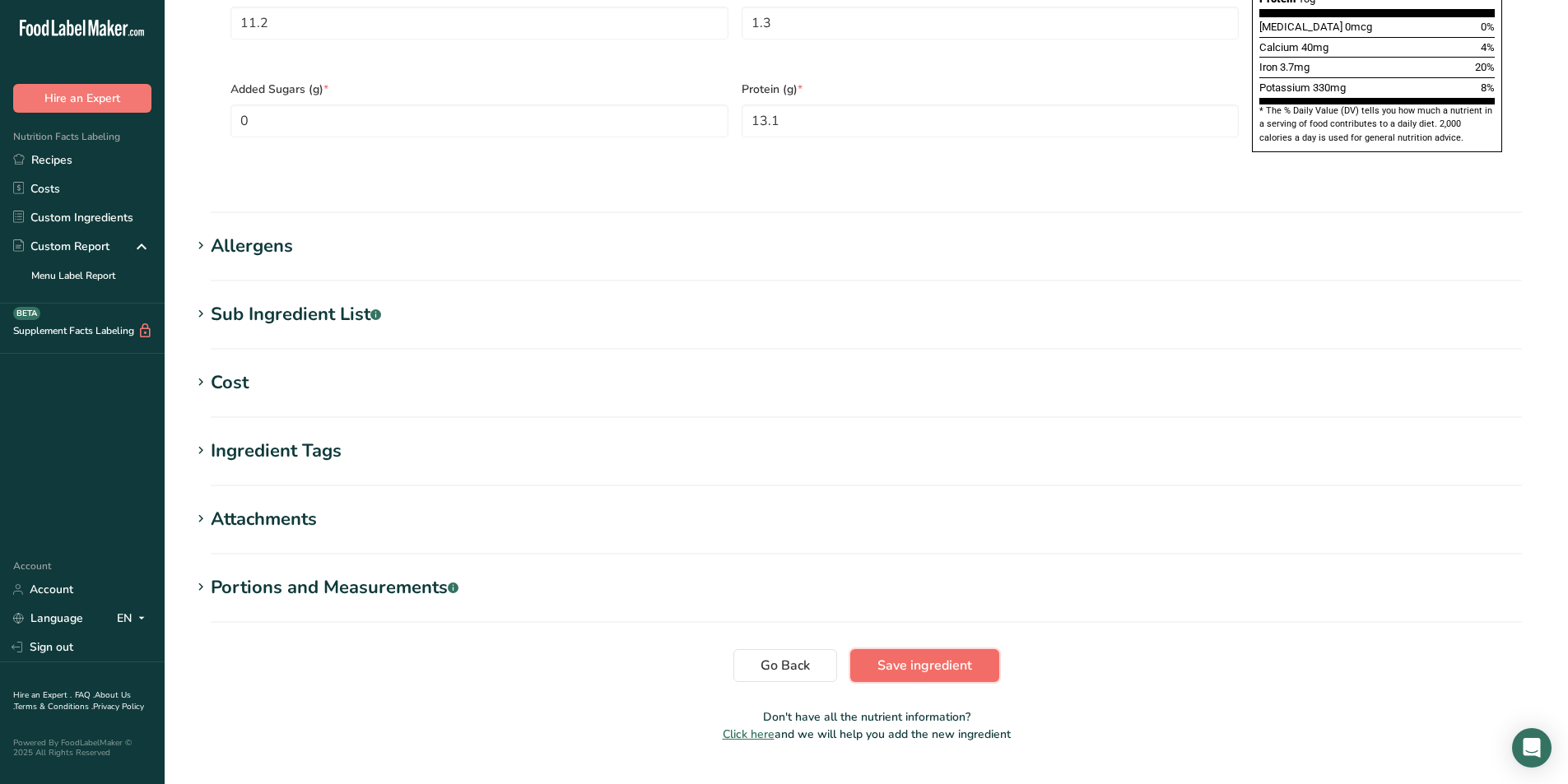 click on "Save ingredient" at bounding box center (924, 666) 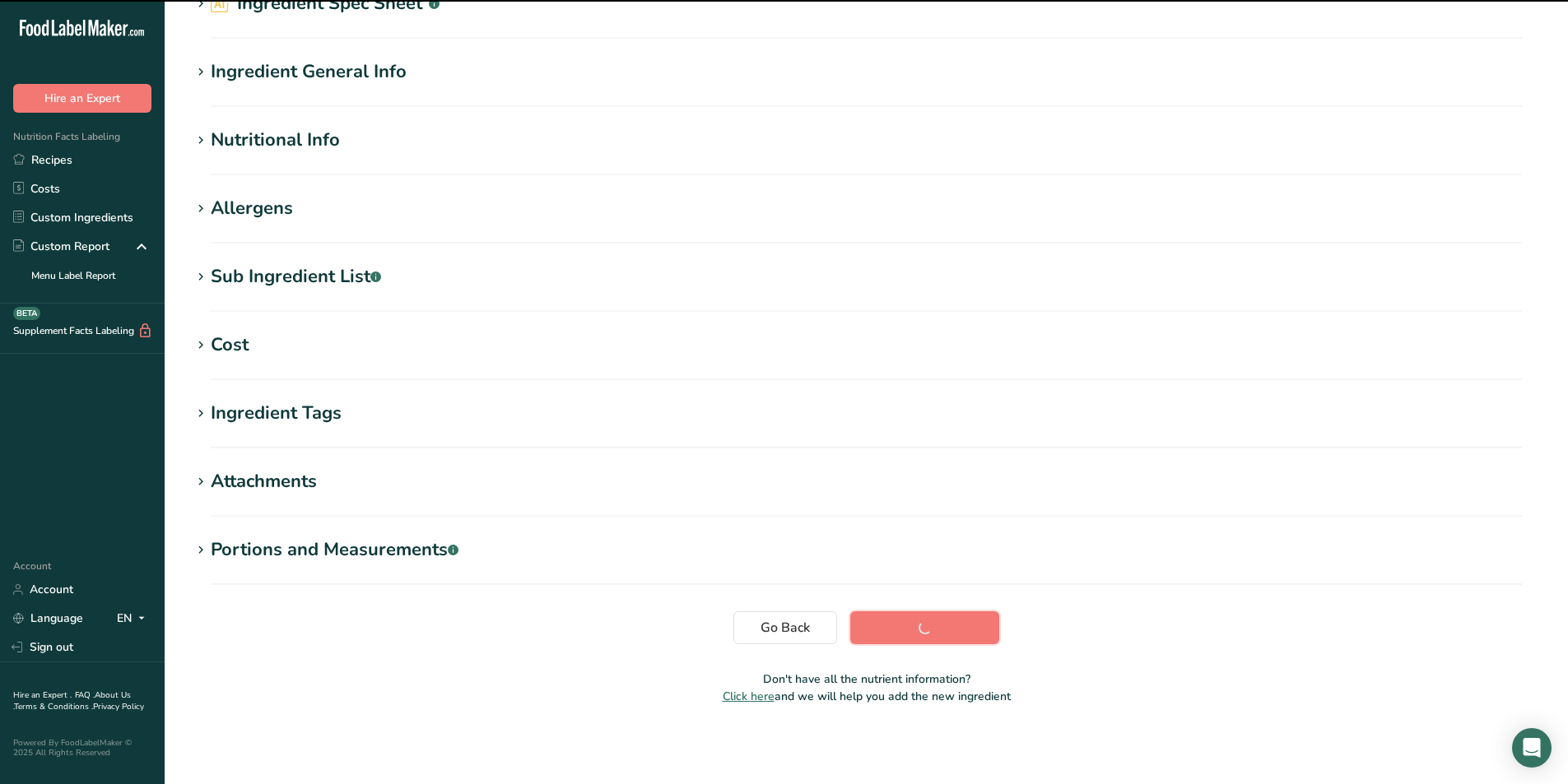 scroll, scrollTop: 86, scrollLeft: 0, axis: vertical 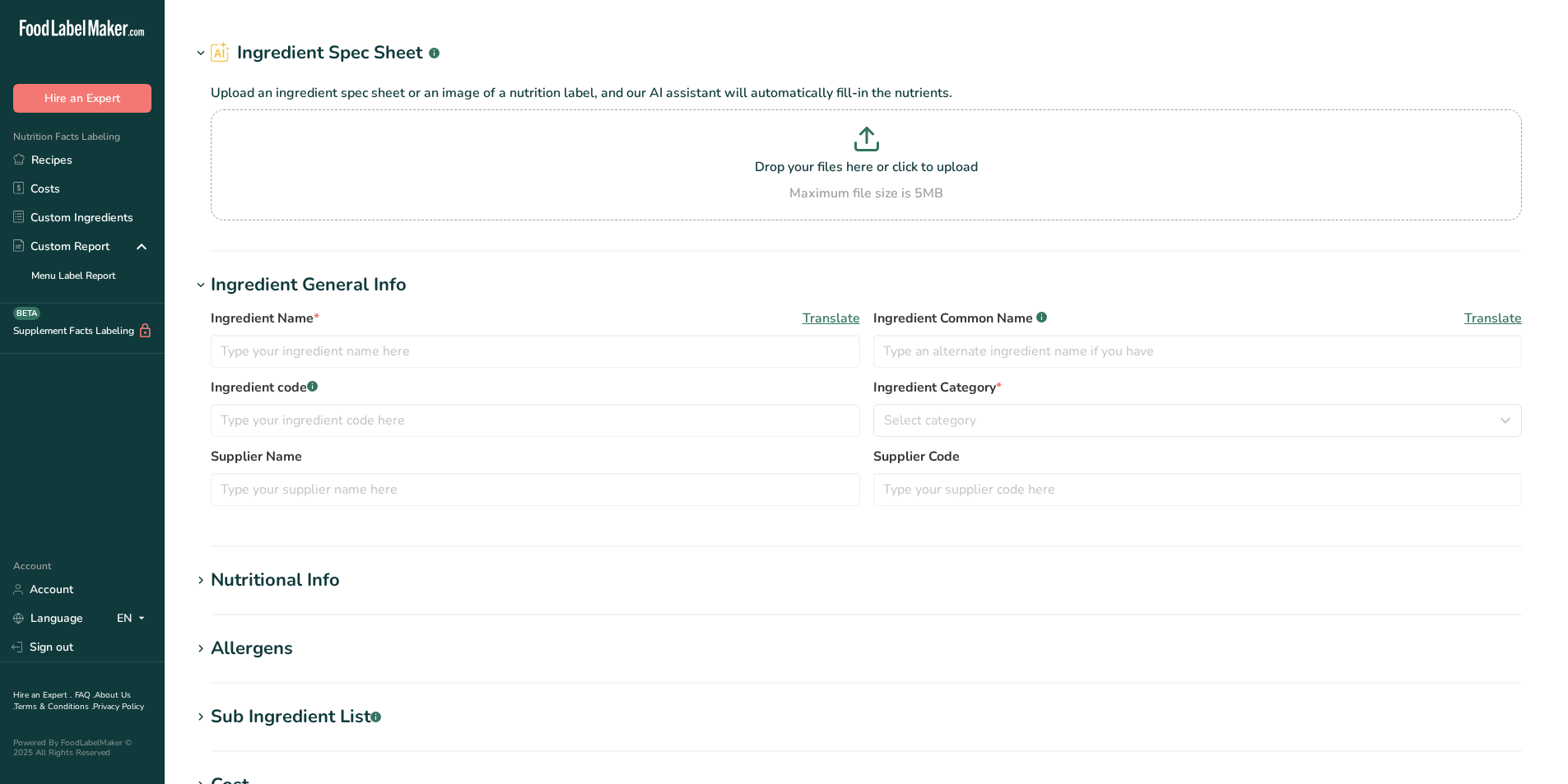 type on "[PERSON_NAME] [PERSON_NAME] Flour (Active)" 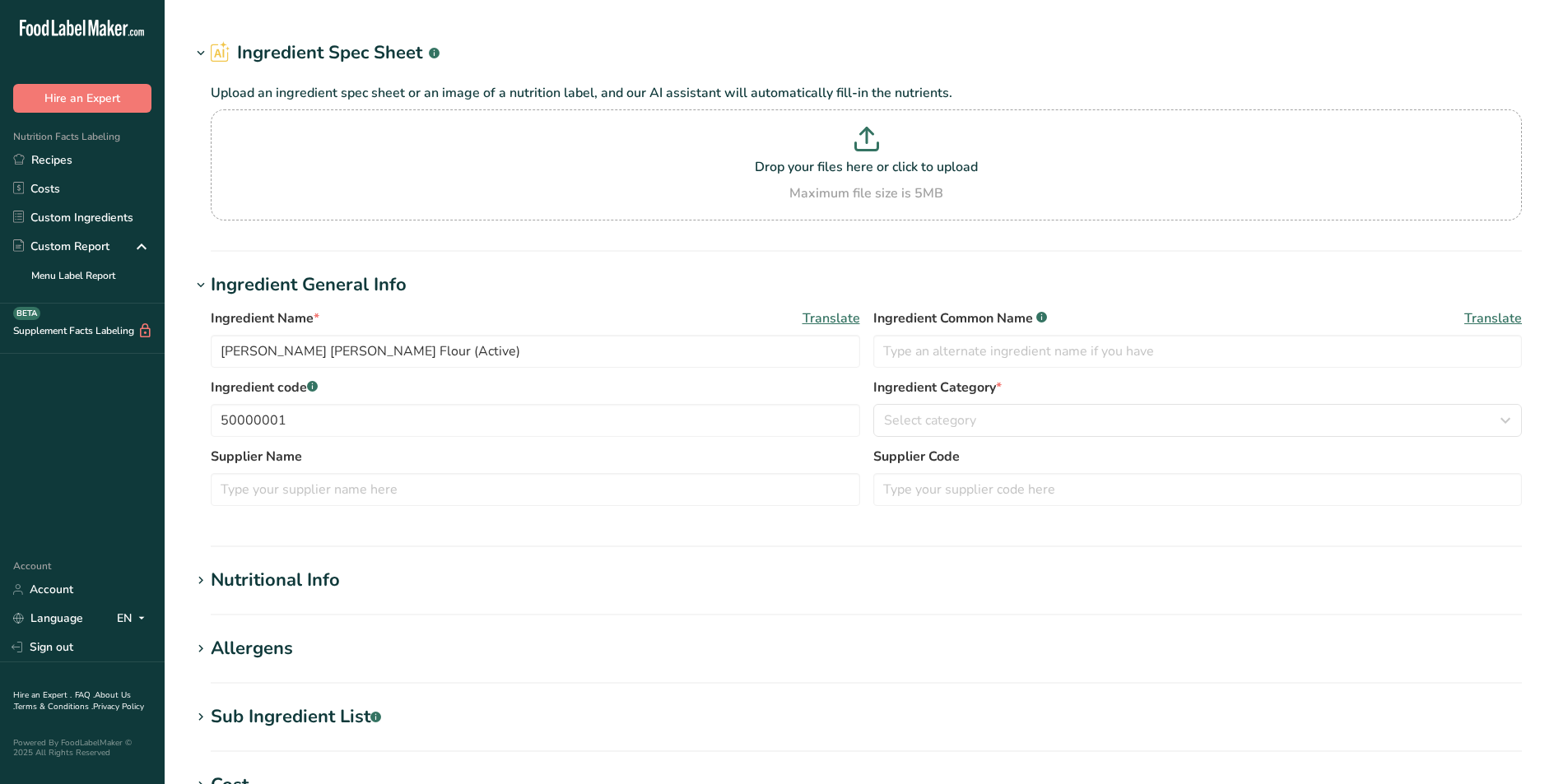 scroll, scrollTop: 0, scrollLeft: 0, axis: both 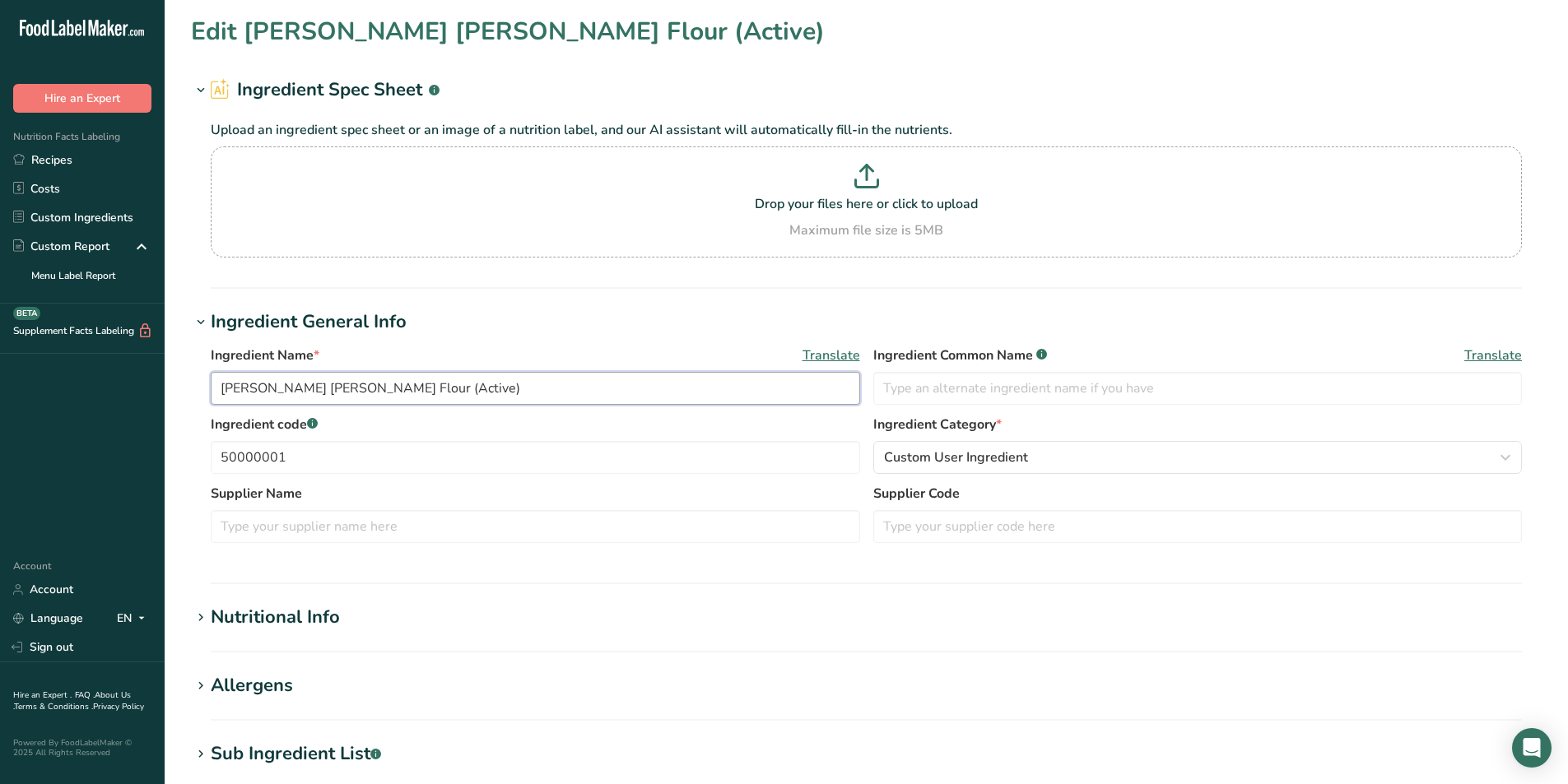 click on "[PERSON_NAME] [PERSON_NAME] Flour (Active)" at bounding box center [535, 388] 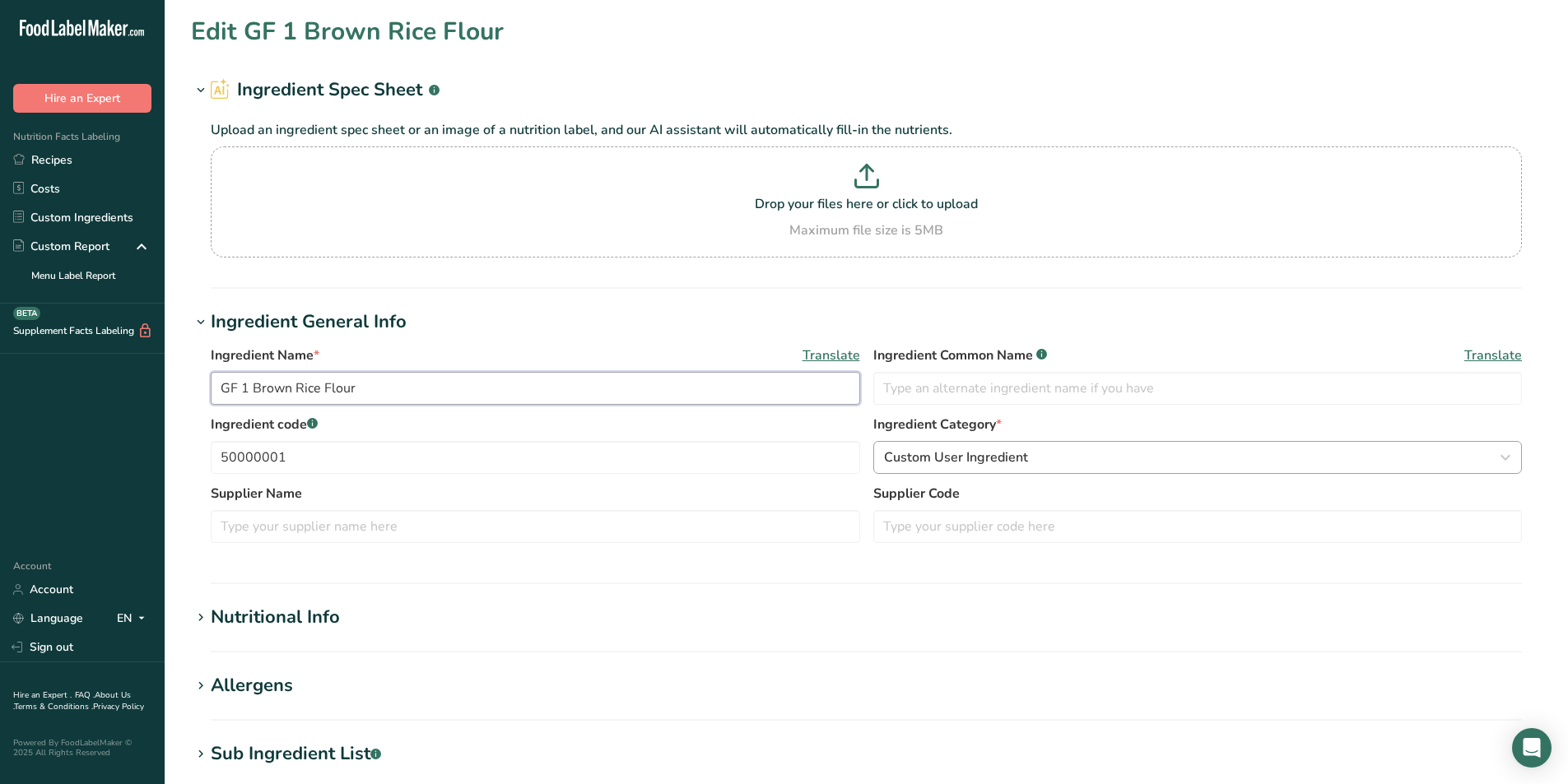 type on "GF 1 Brown Rice Flour" 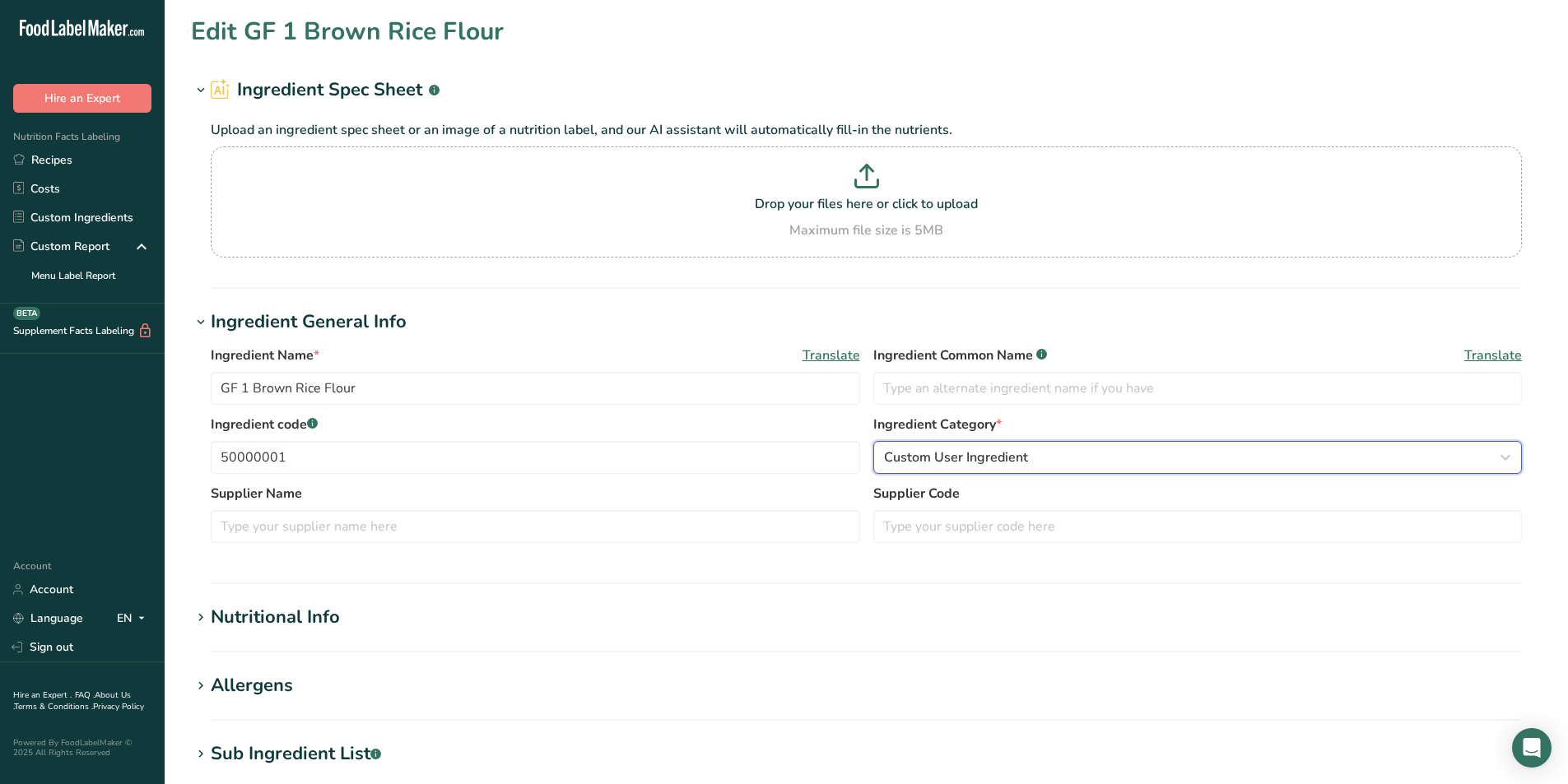 click on "Custom User Ingredient" at bounding box center [1193, 457] 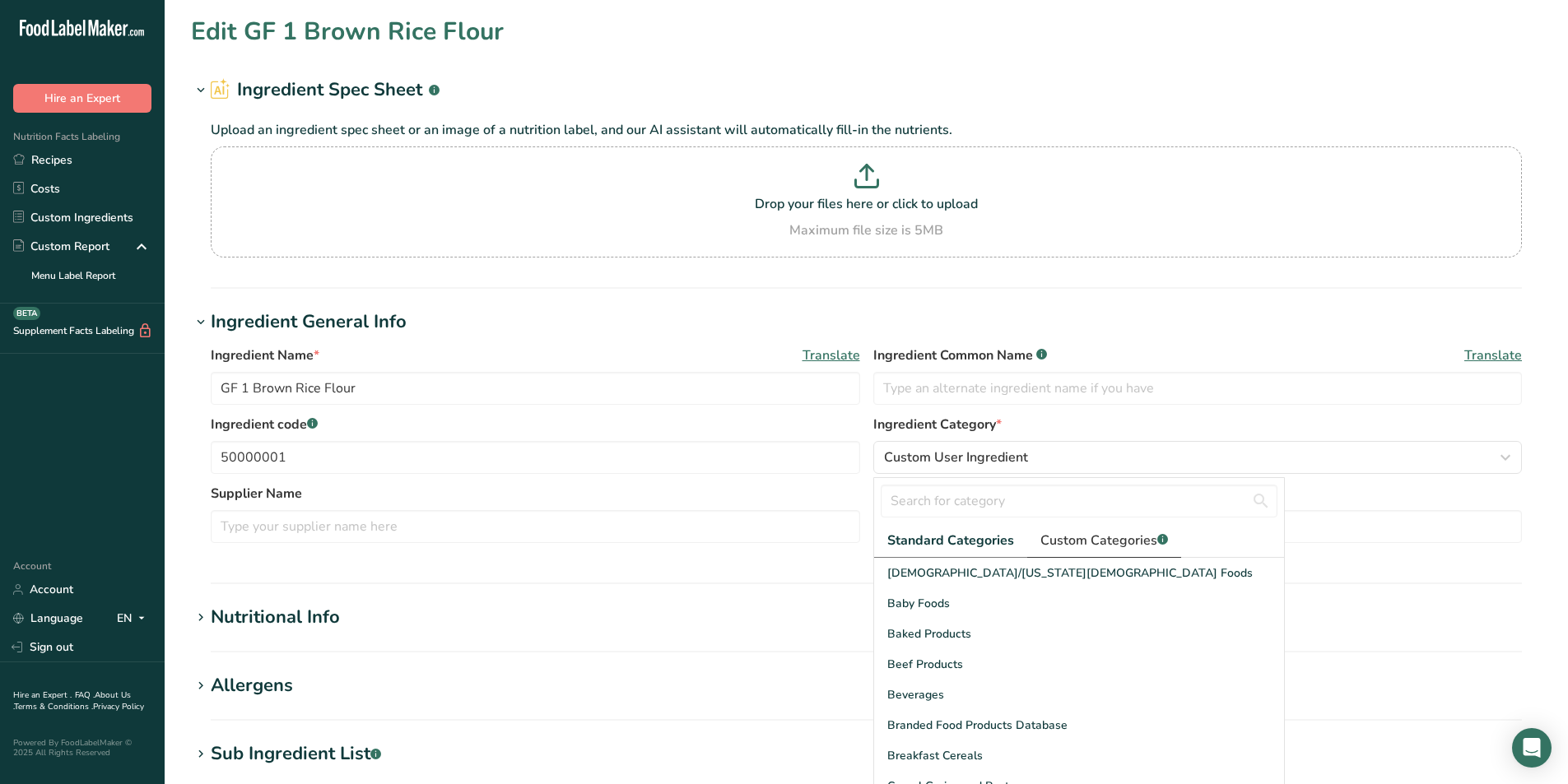 click on "Custom Categories
.a-a{fill:#347362;}.b-a{fill:#fff;}" at bounding box center (1104, 540) 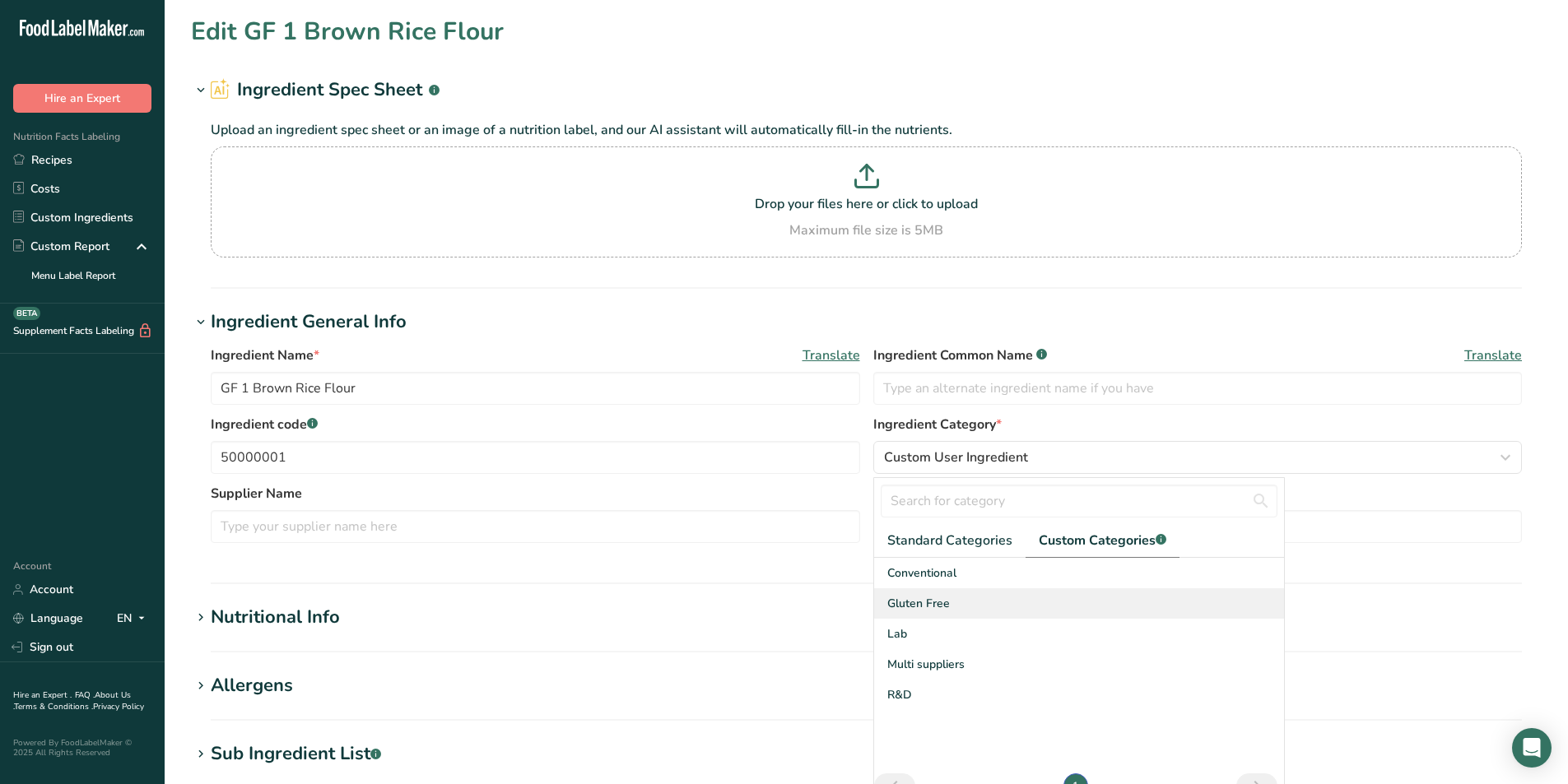 click on "Gluten Free" at bounding box center [919, 603] 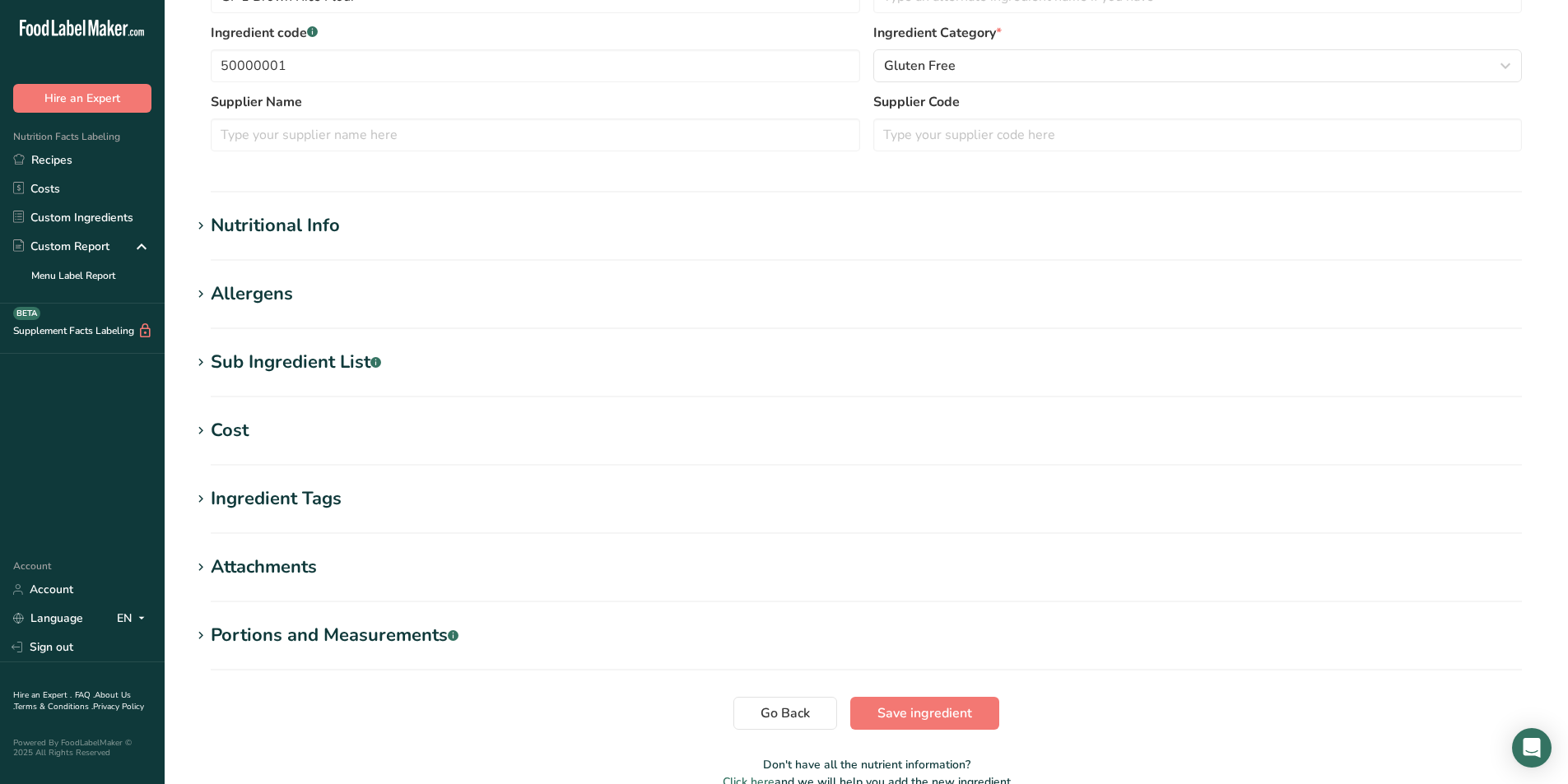 scroll, scrollTop: 411, scrollLeft: 0, axis: vertical 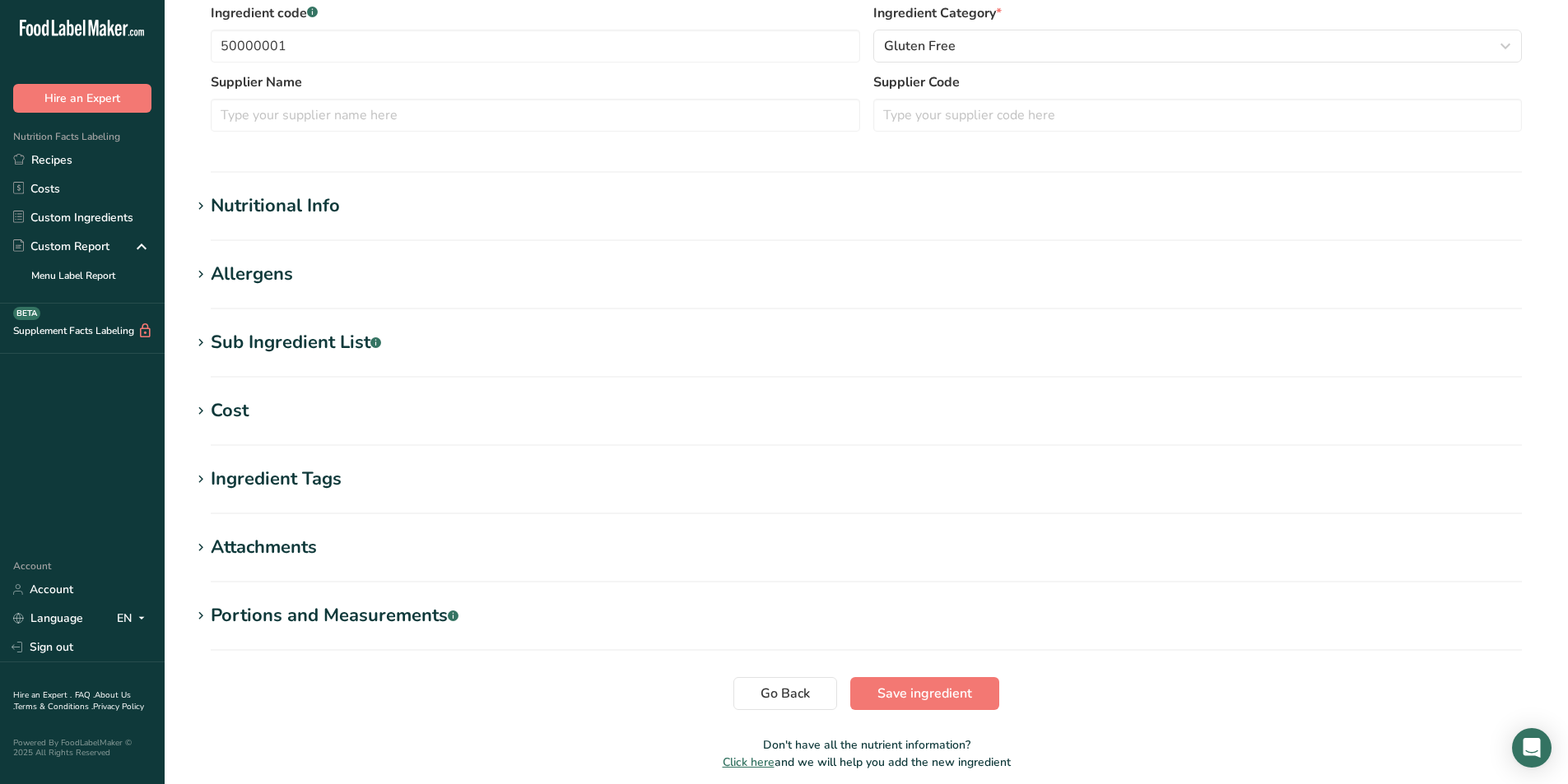 click on "Nutritional Info" at bounding box center [275, 206] 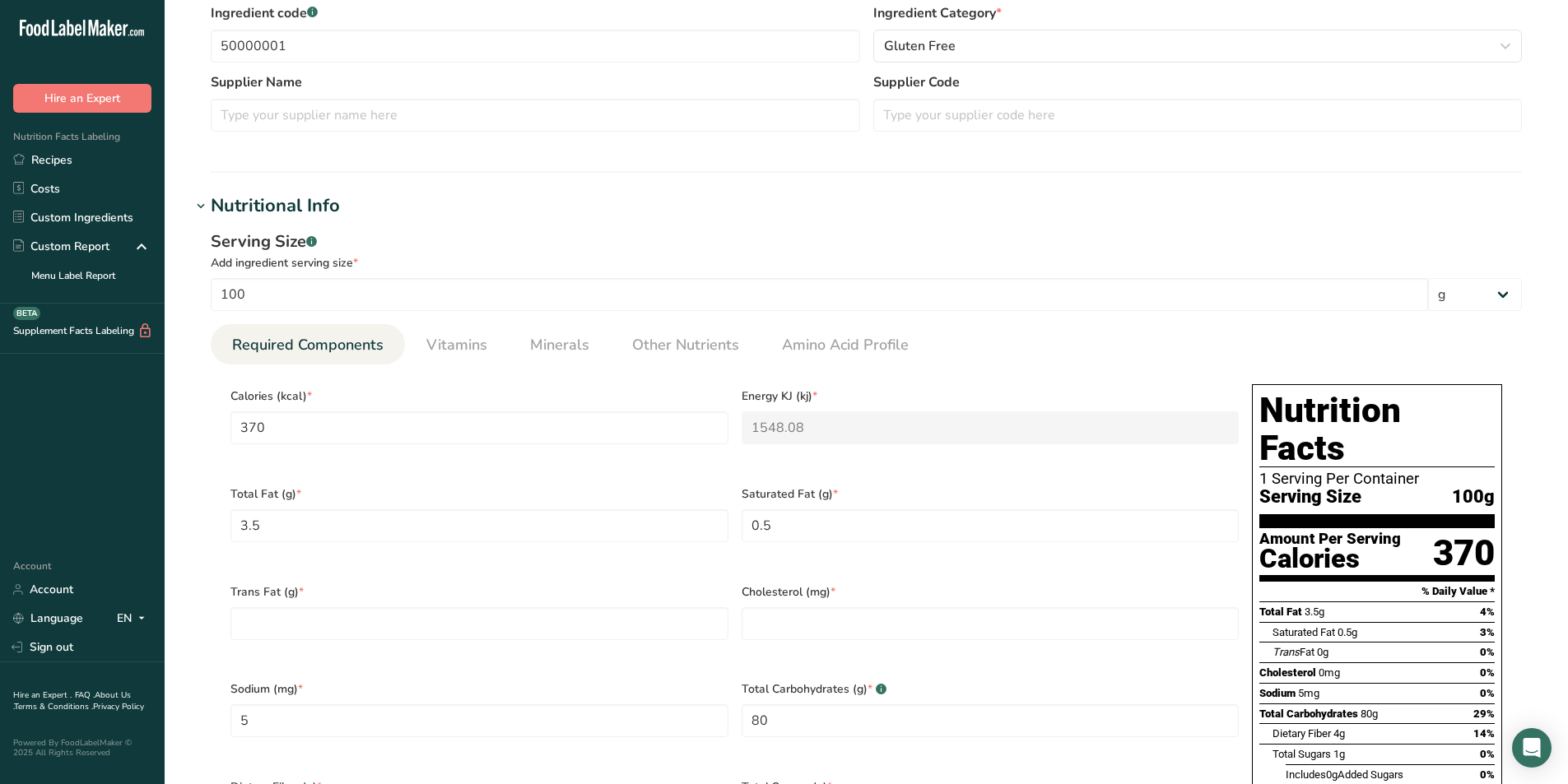 click on "Trans Fat
(g) *" at bounding box center (479, 622) 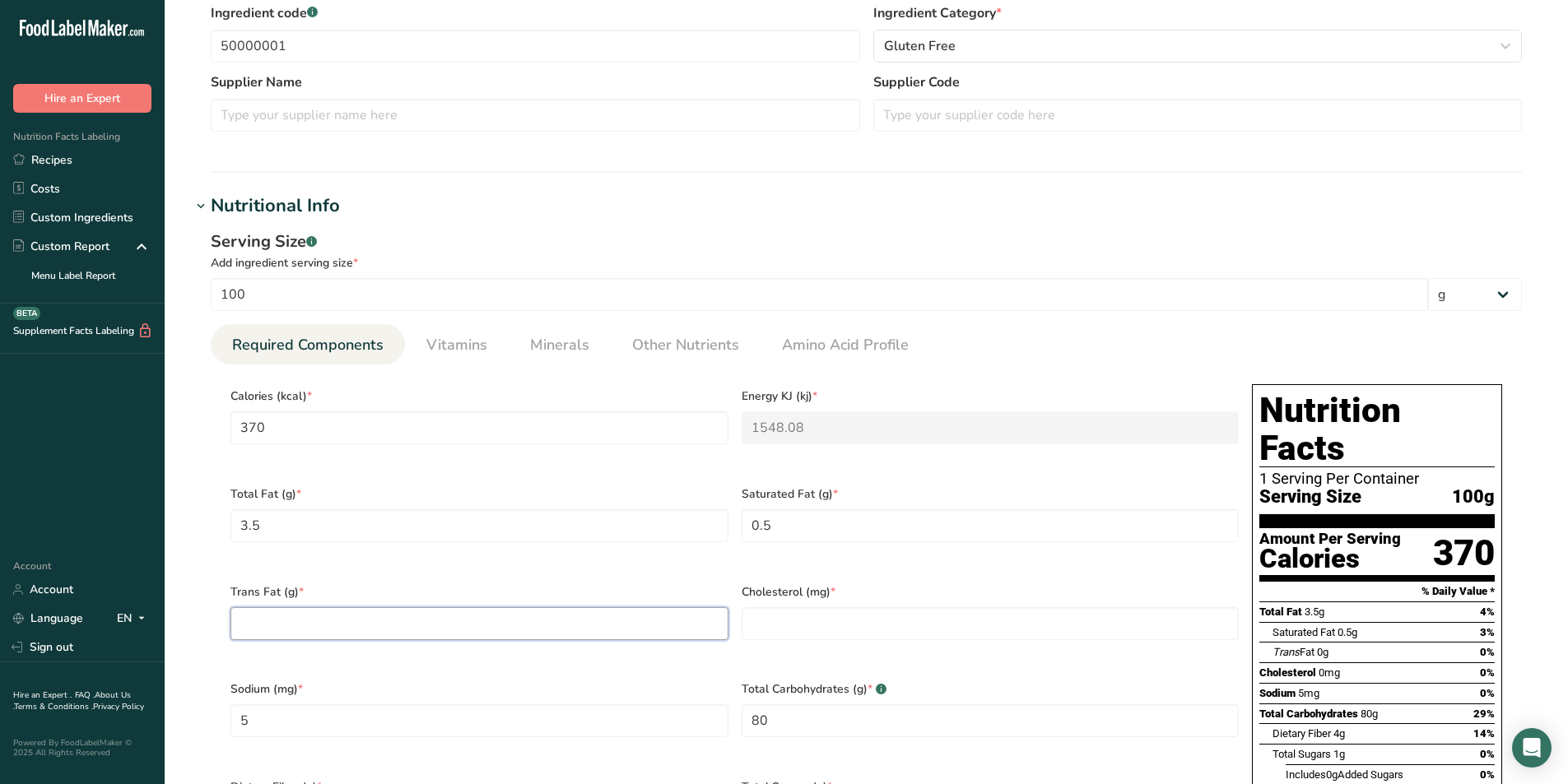 click at bounding box center [479, 624] 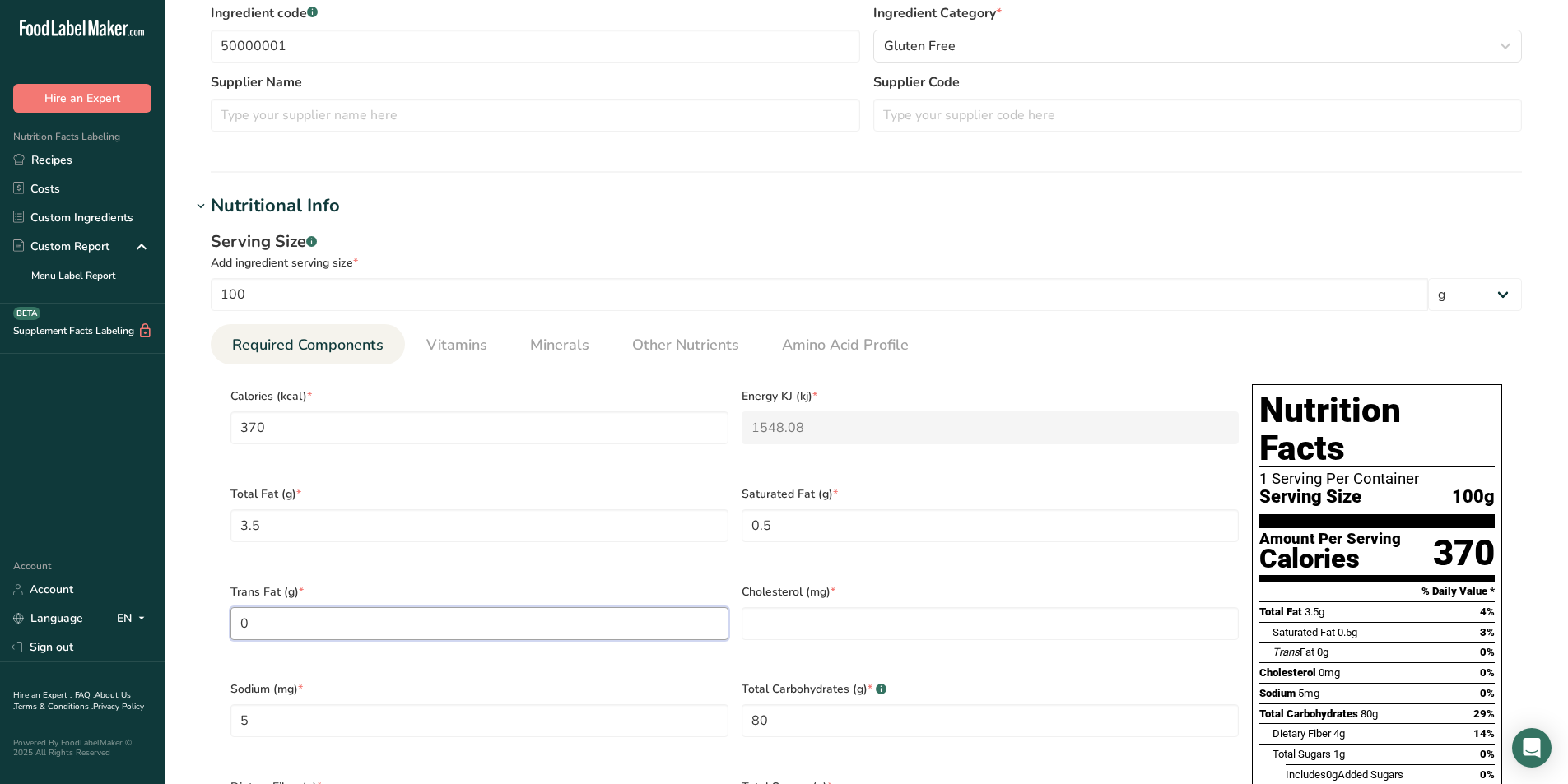 type on "0" 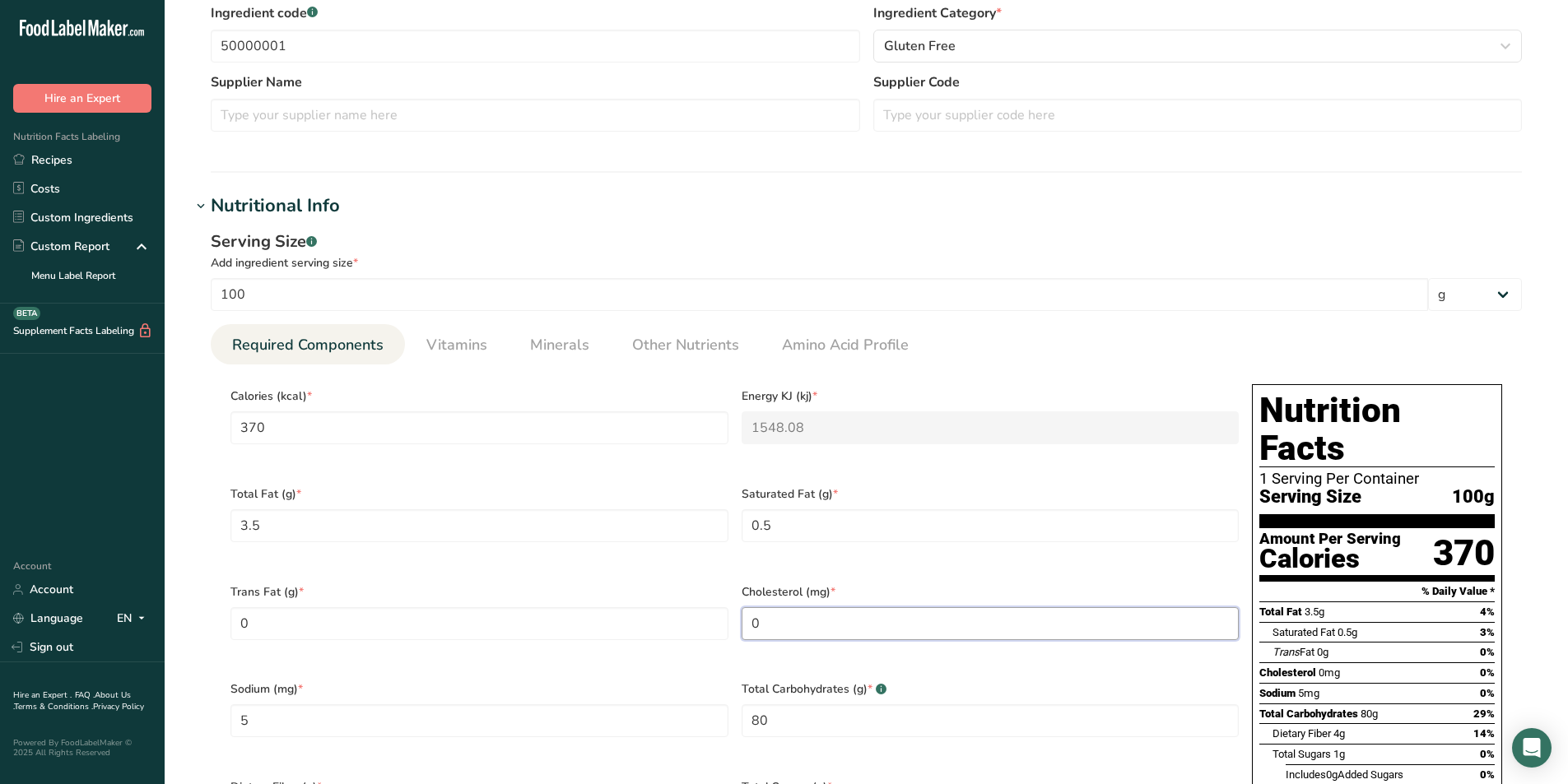 type on "0" 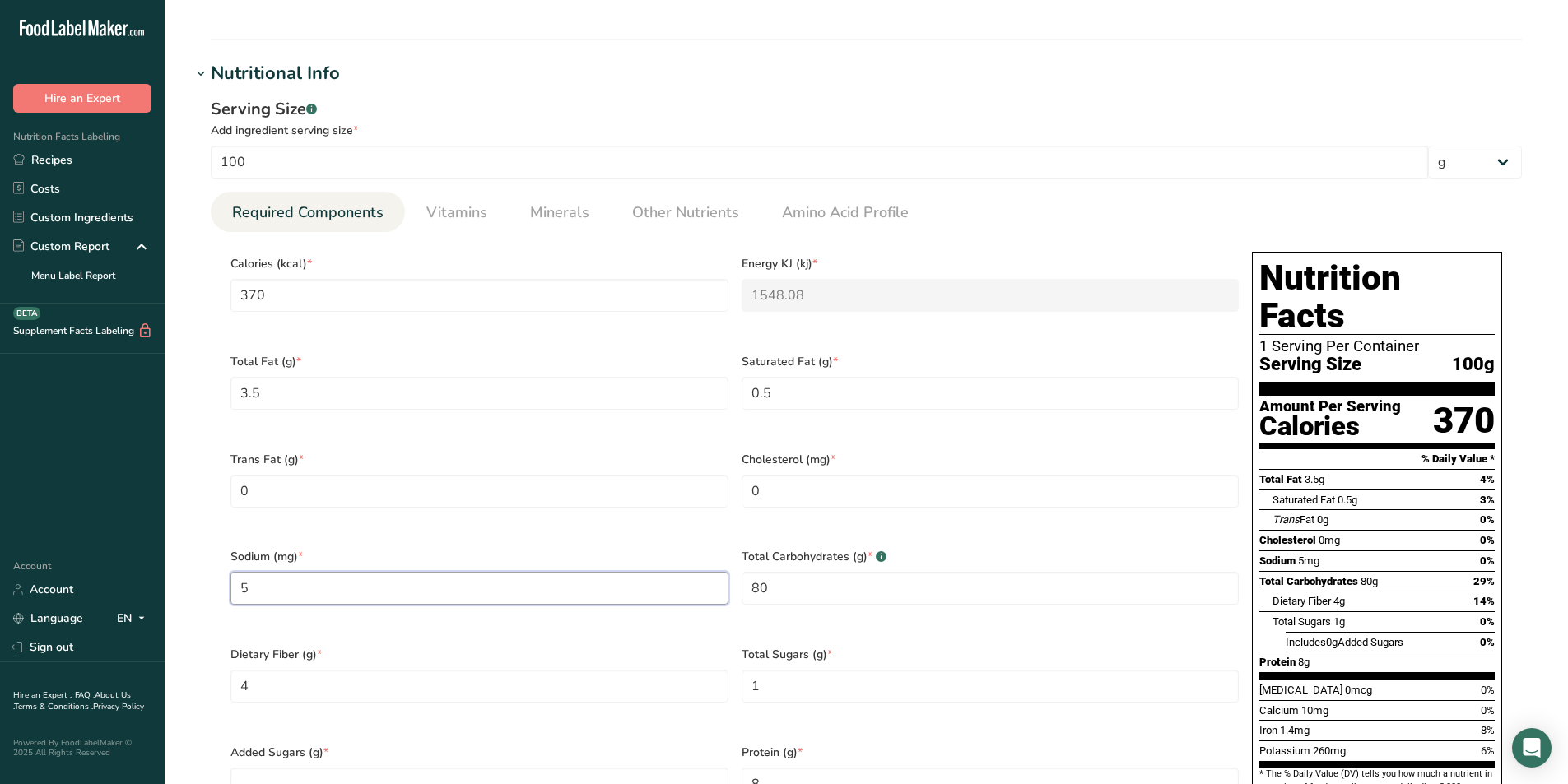 scroll, scrollTop: 823, scrollLeft: 0, axis: vertical 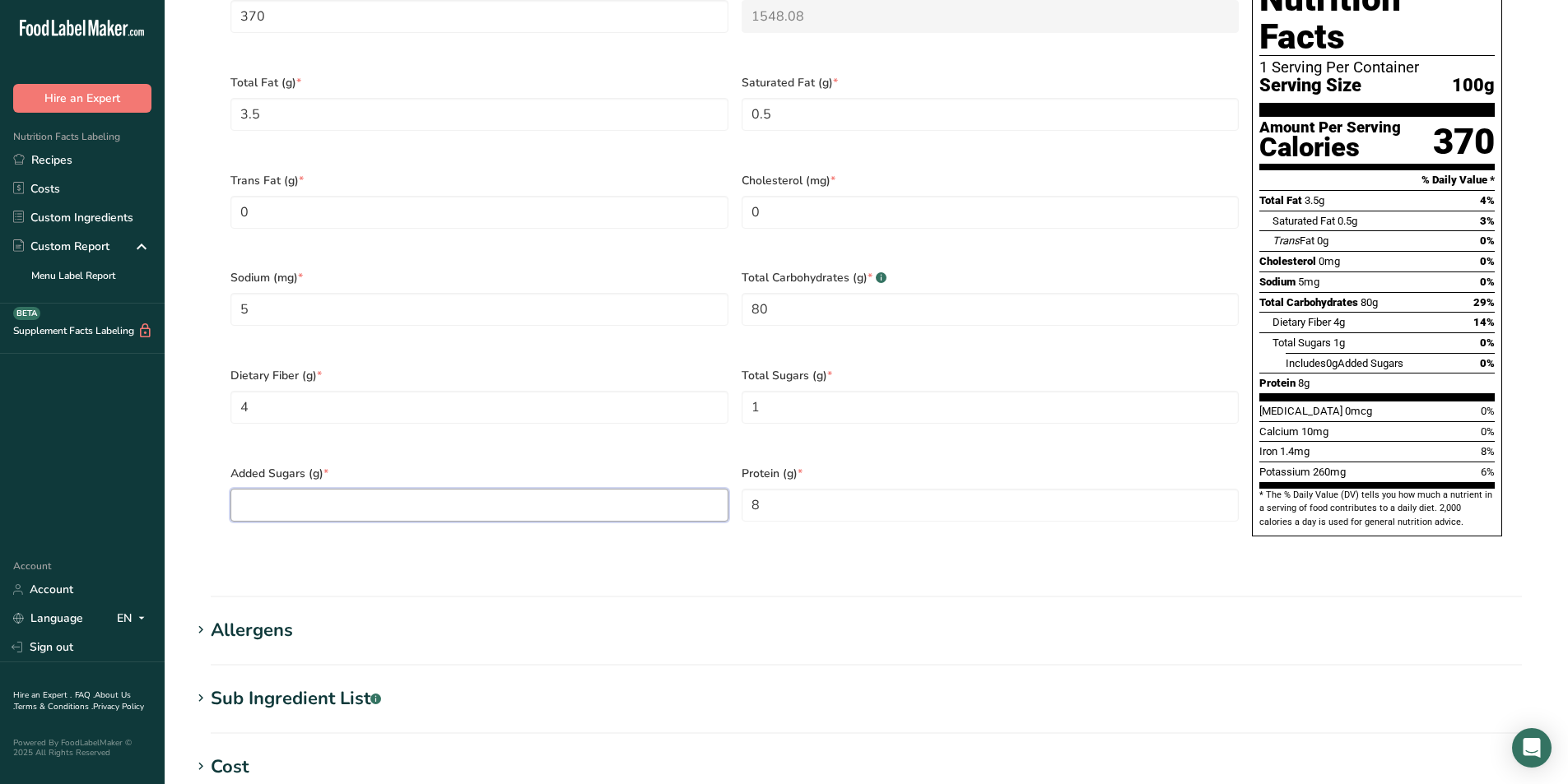 click at bounding box center [479, 505] 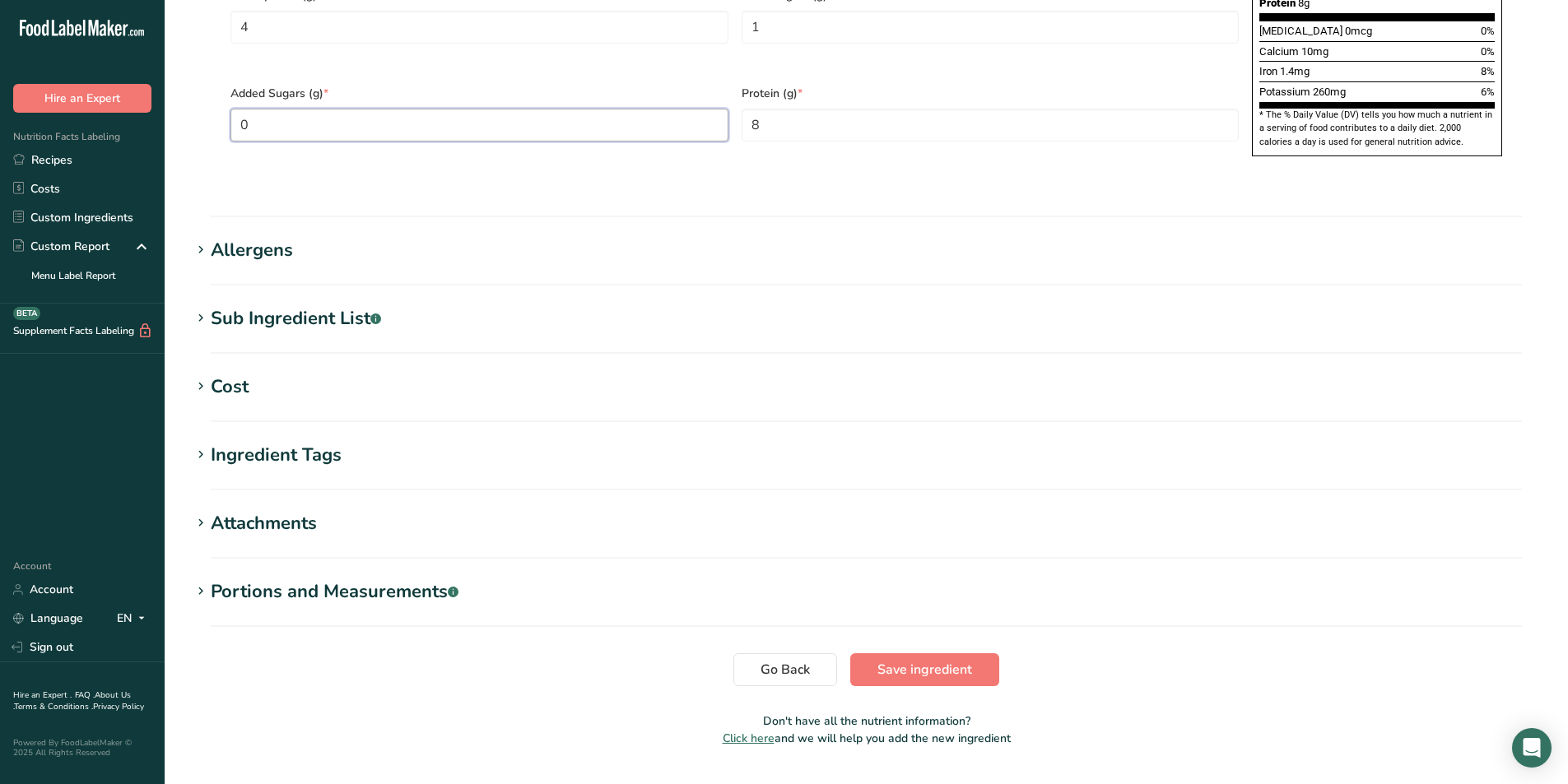 scroll, scrollTop: 1207, scrollLeft: 0, axis: vertical 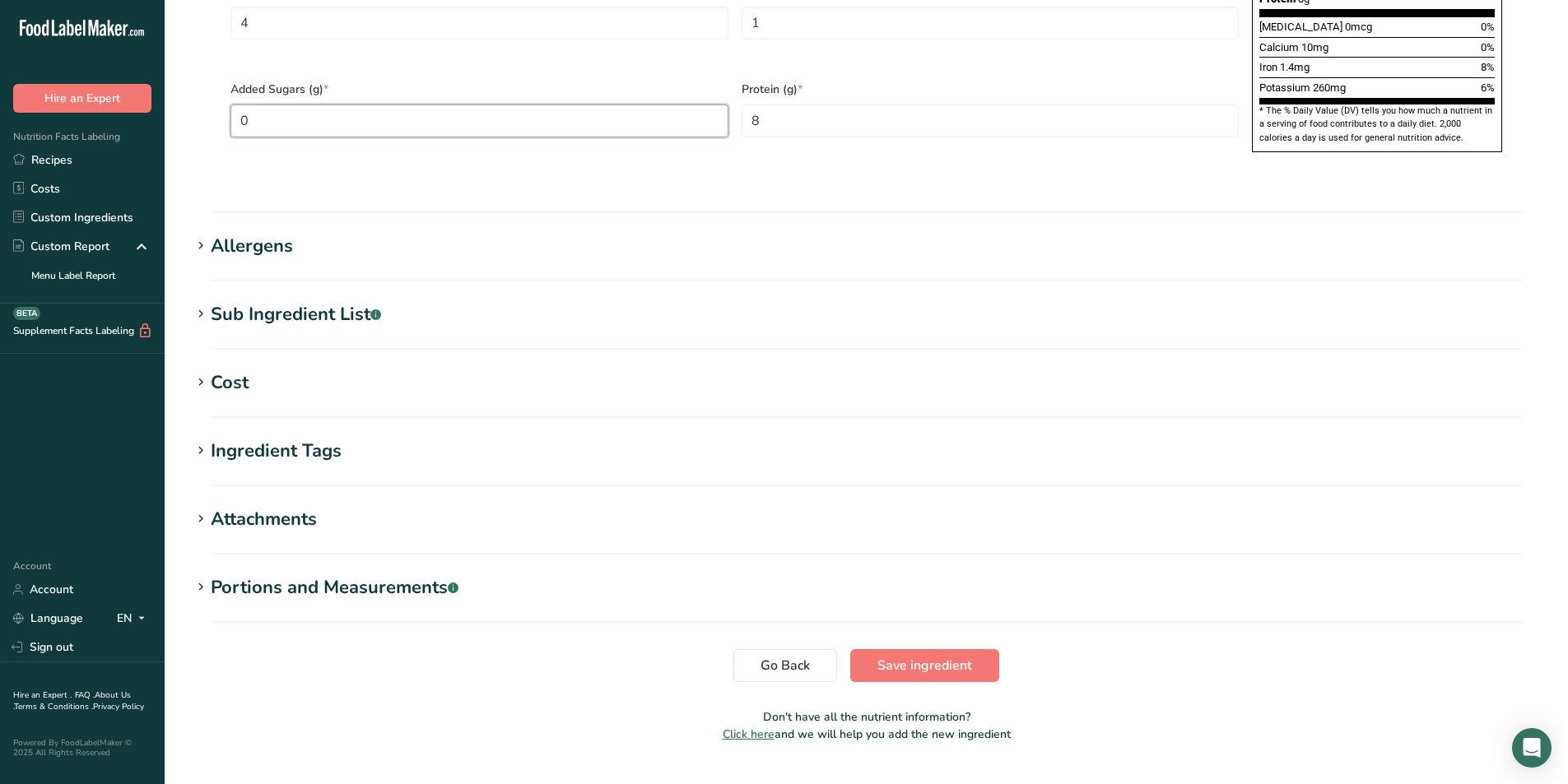type on "0" 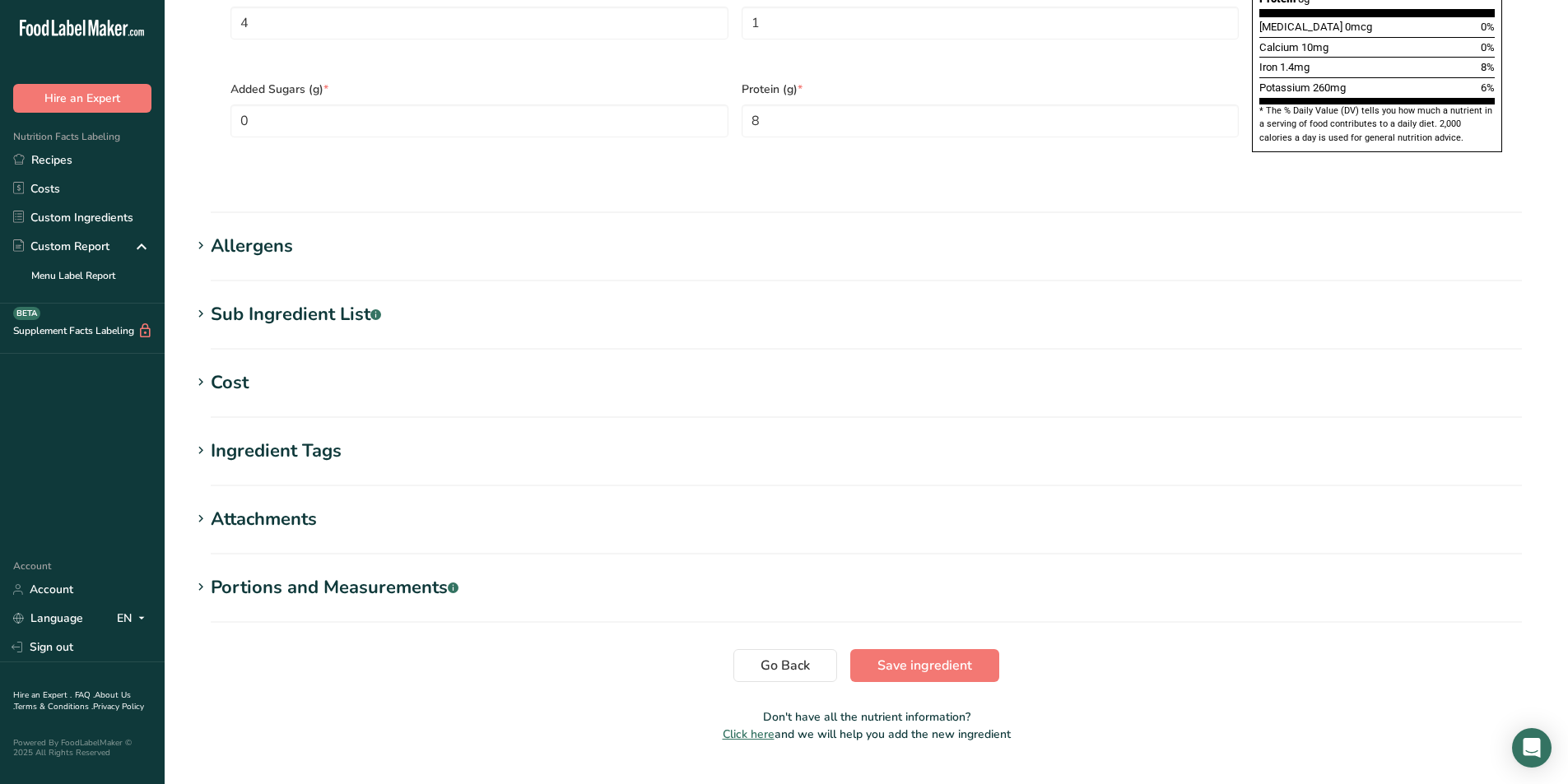 click on "Allergens" at bounding box center (866, 246) 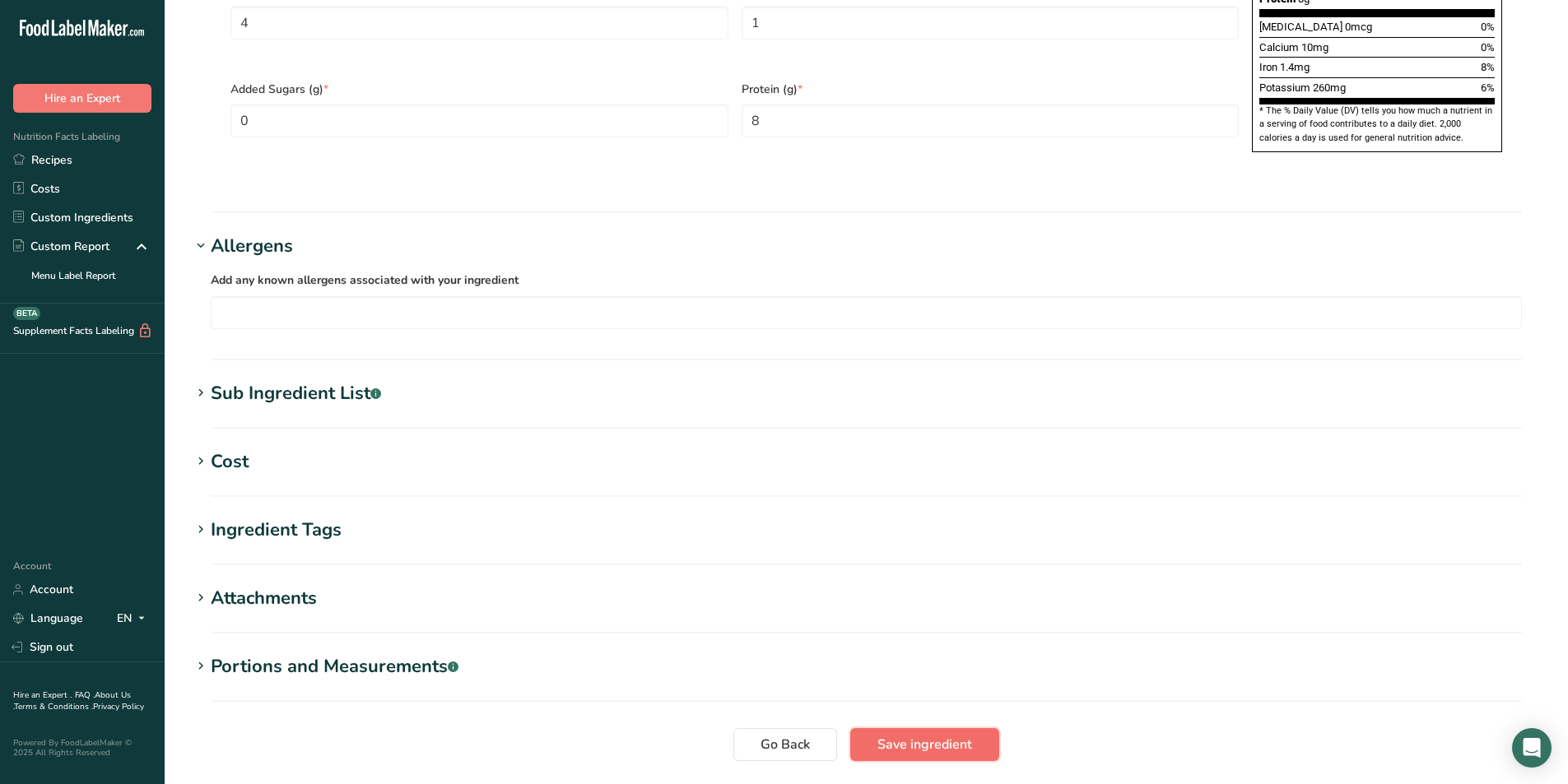 click on "Save ingredient" at bounding box center [924, 745] 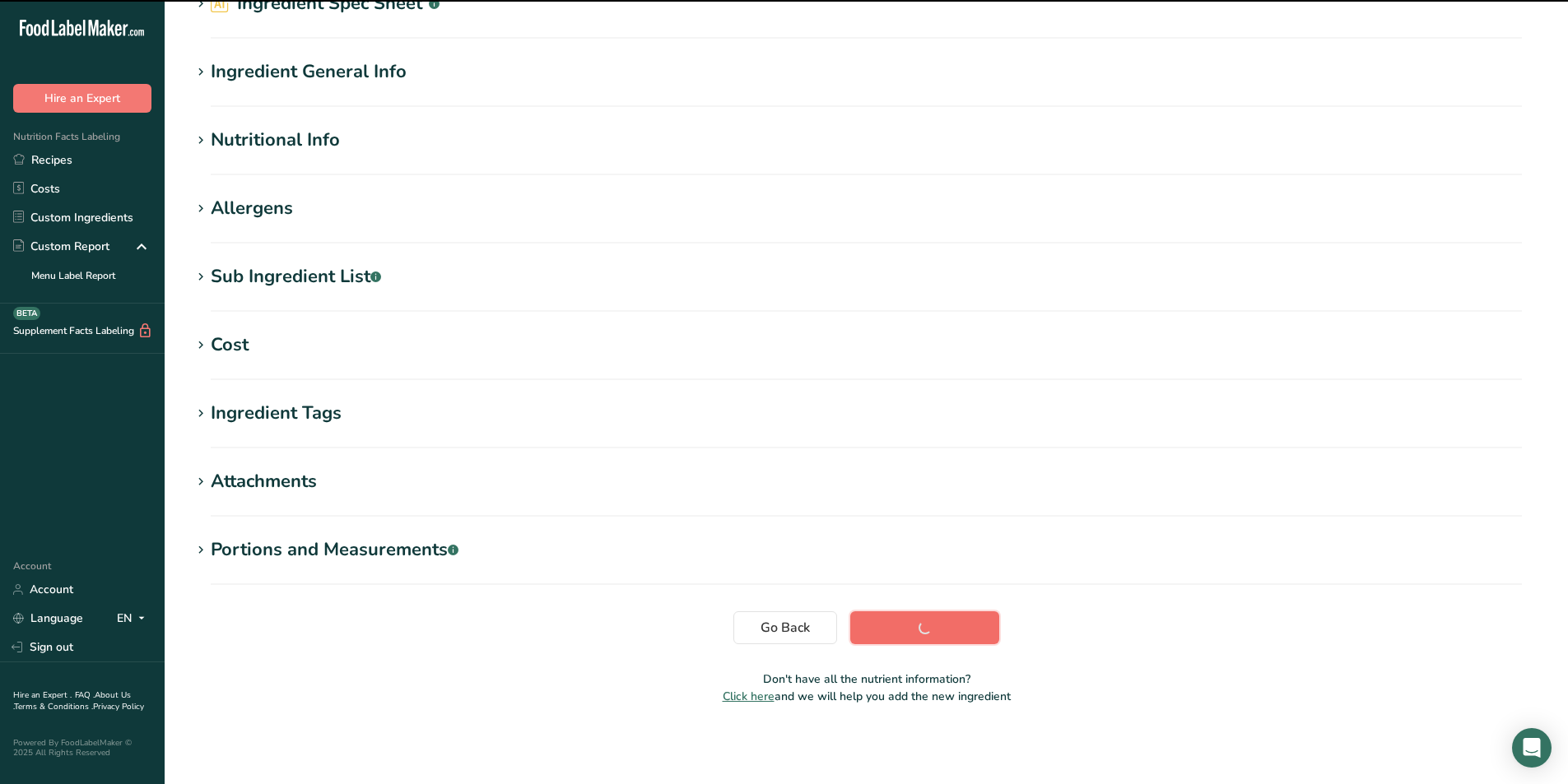 scroll, scrollTop: 86, scrollLeft: 0, axis: vertical 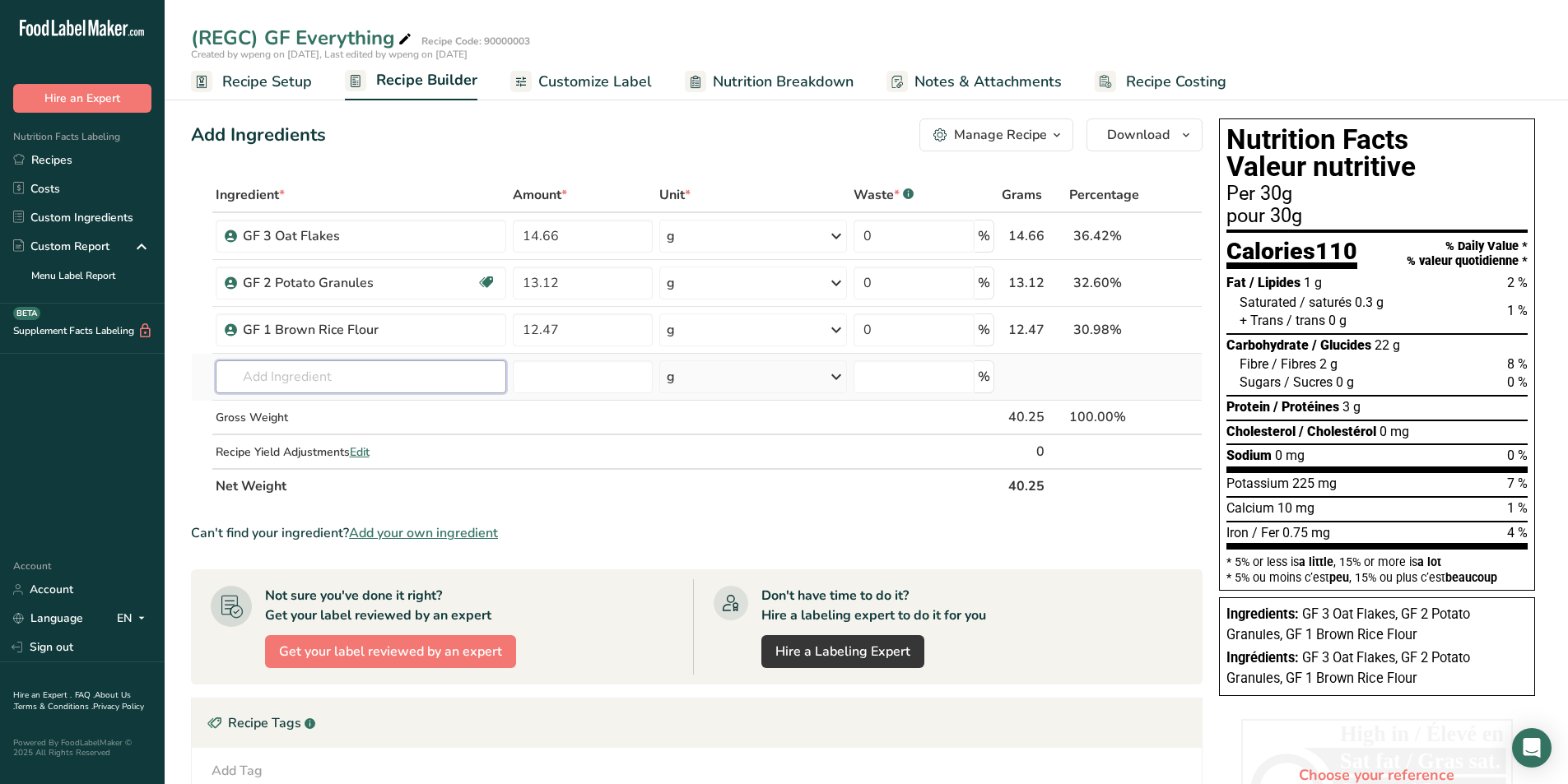 click at bounding box center (361, 377) 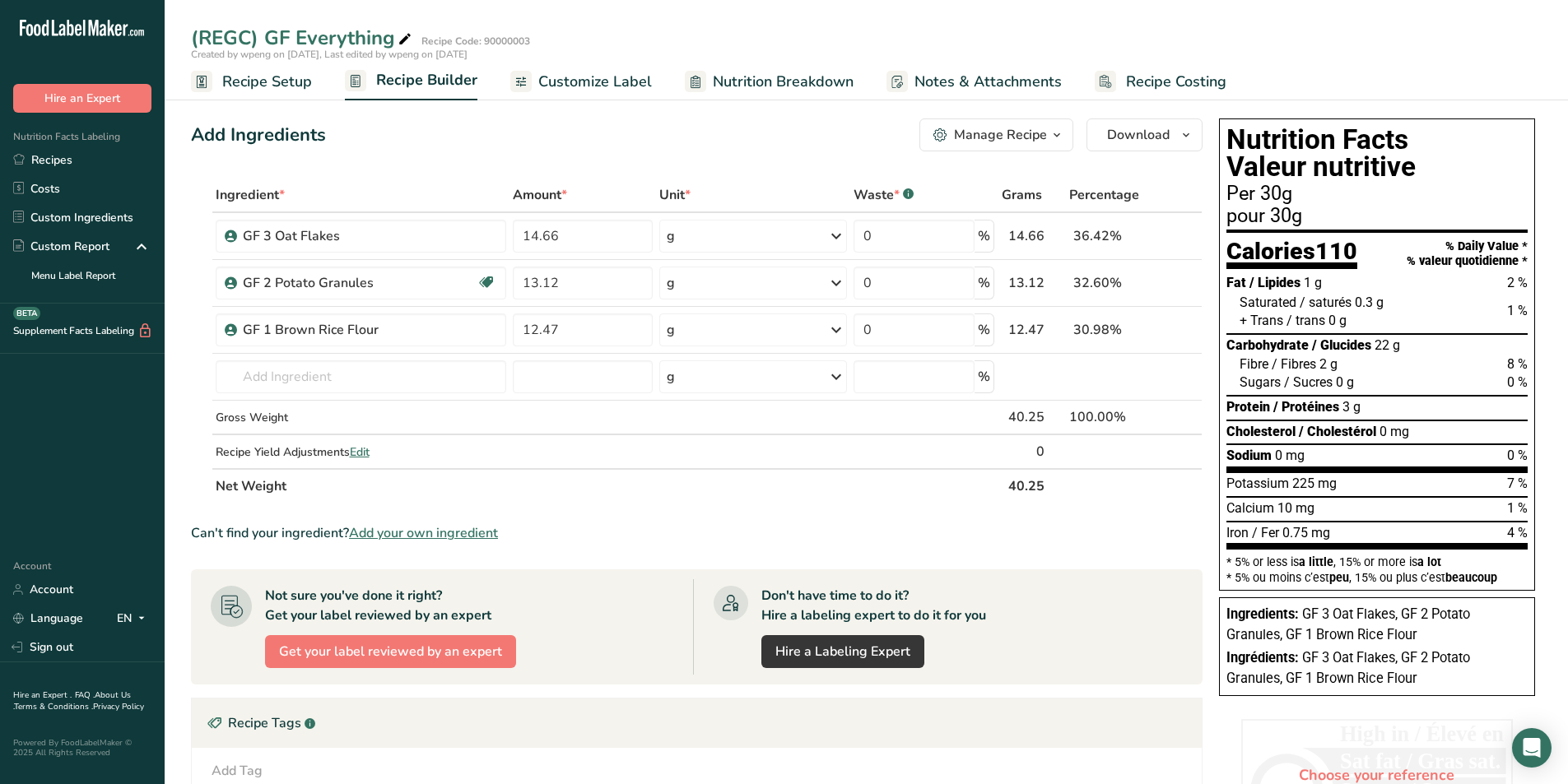 click on "Net Weight" at bounding box center (605, 485) 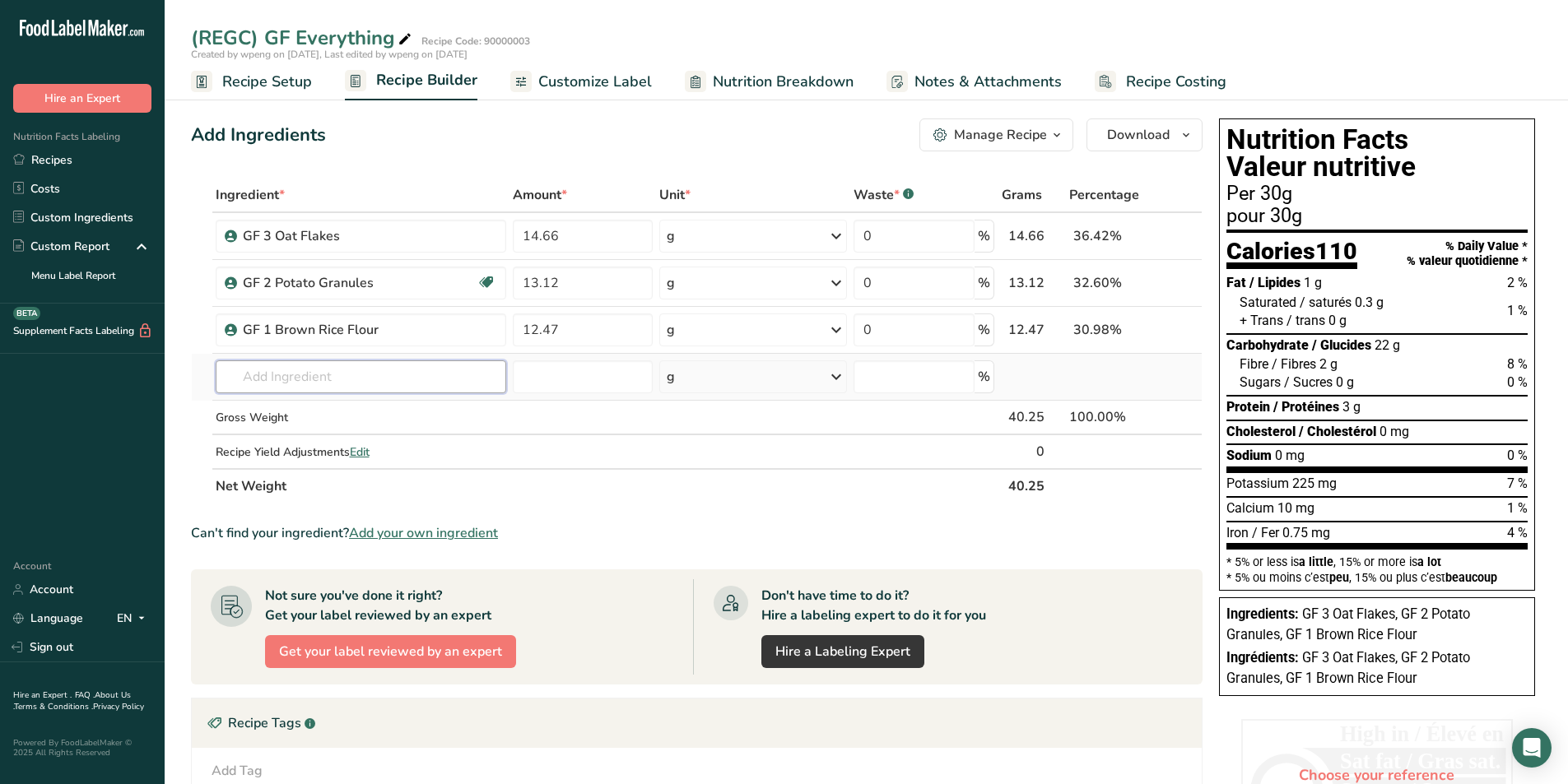 click at bounding box center [361, 377] 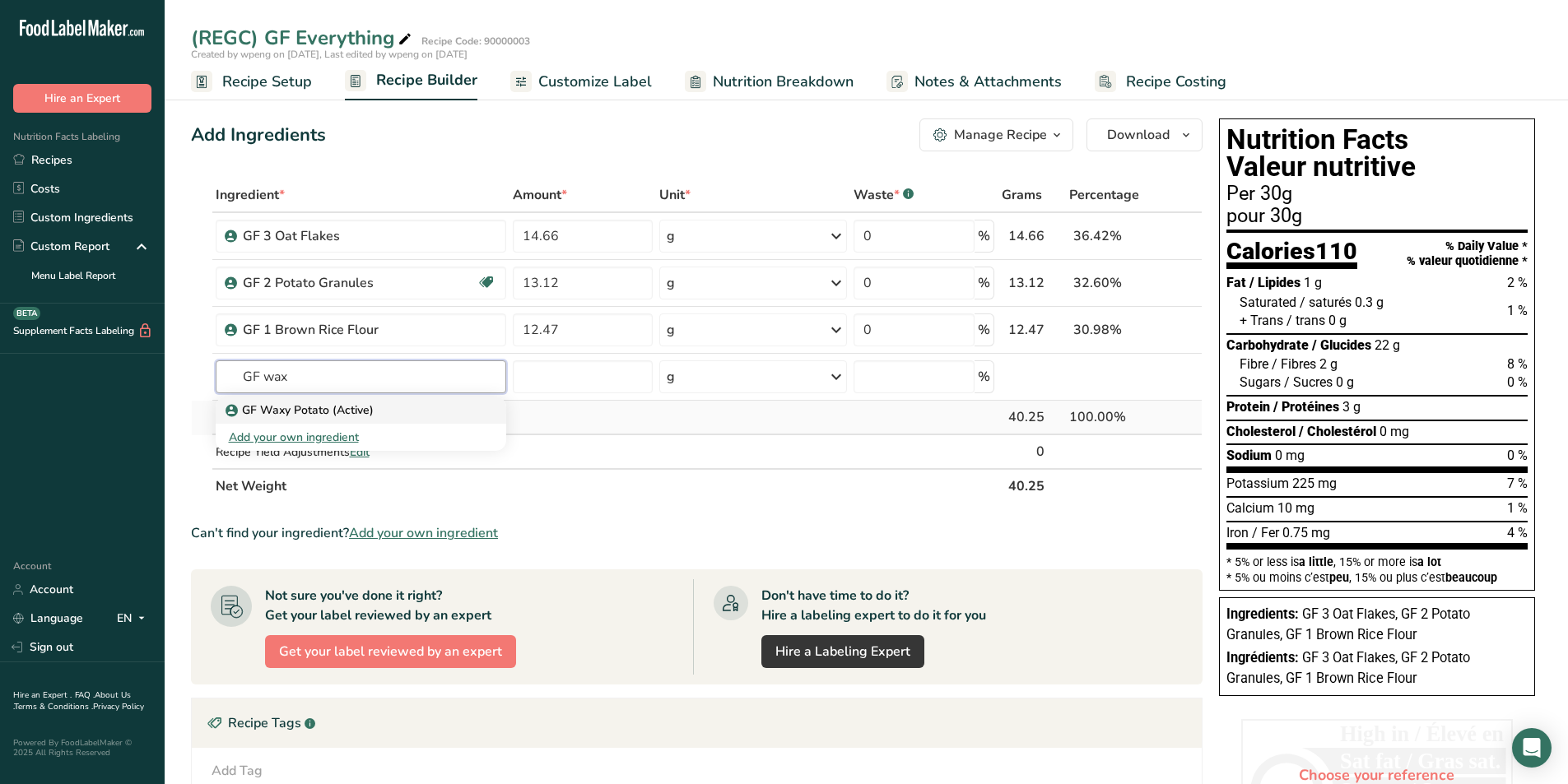 type on "GF Waxy Potato (Active)" 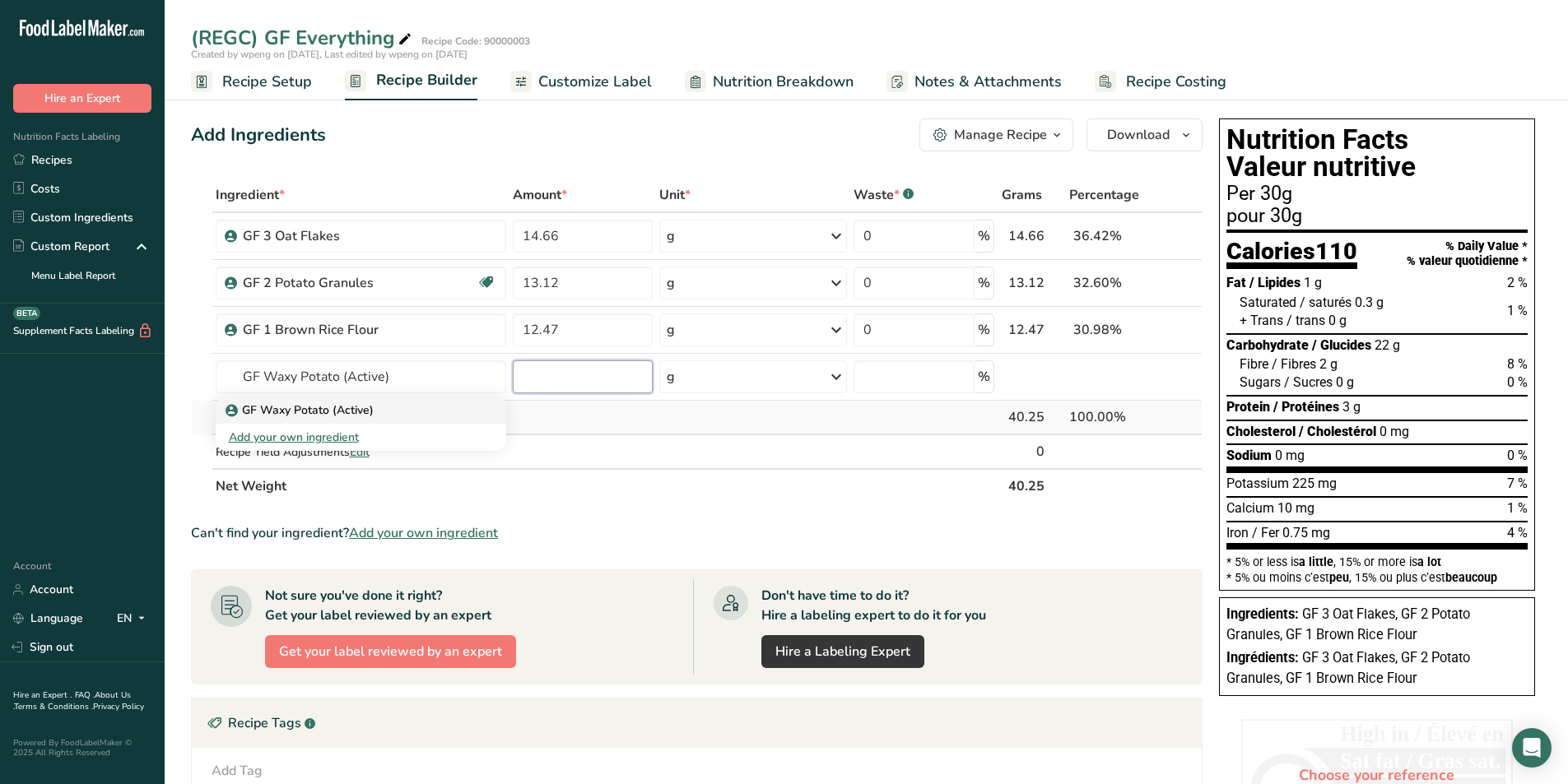 type 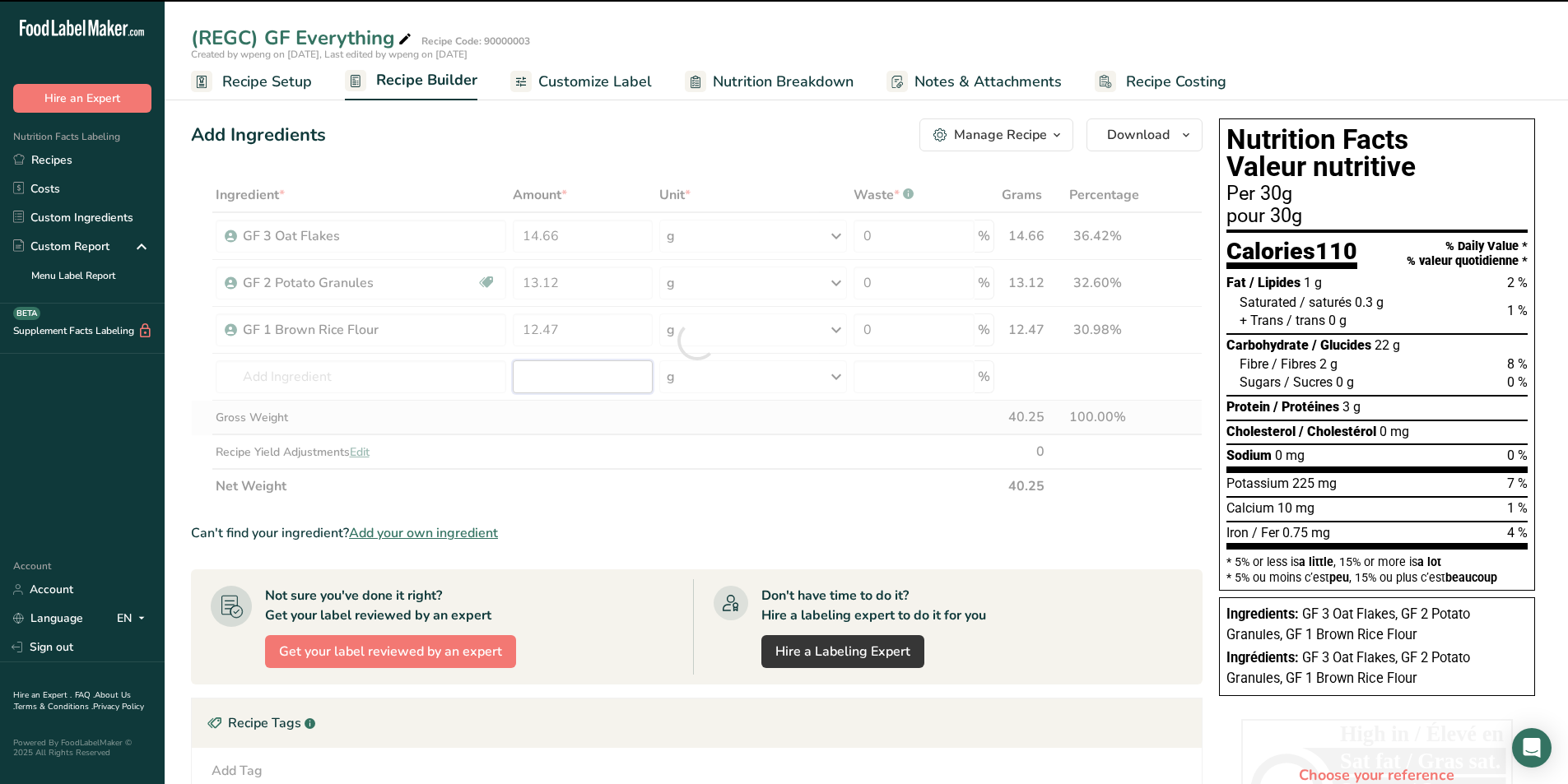 type on "0" 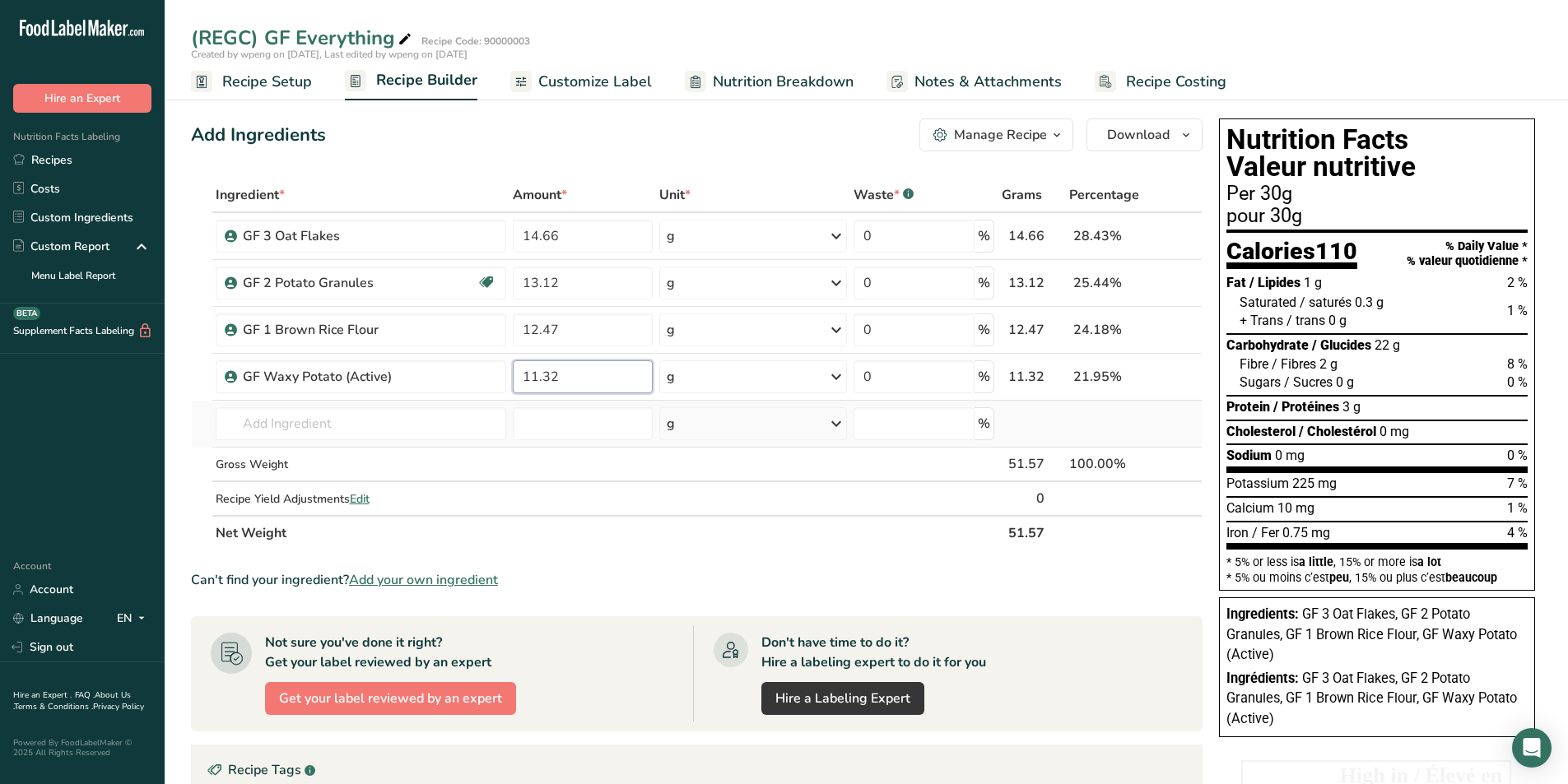type on "11.32" 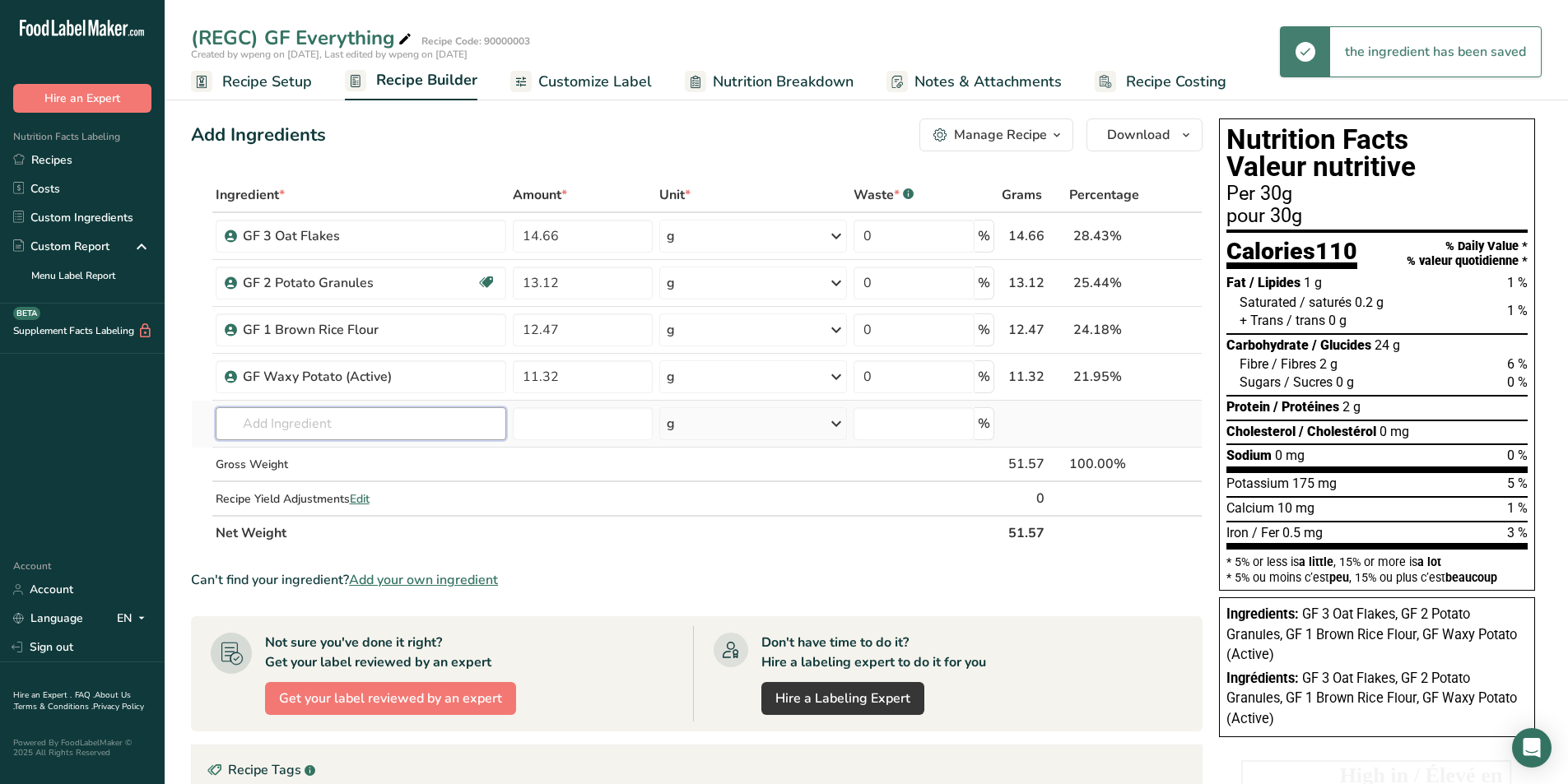 click at bounding box center (361, 424) 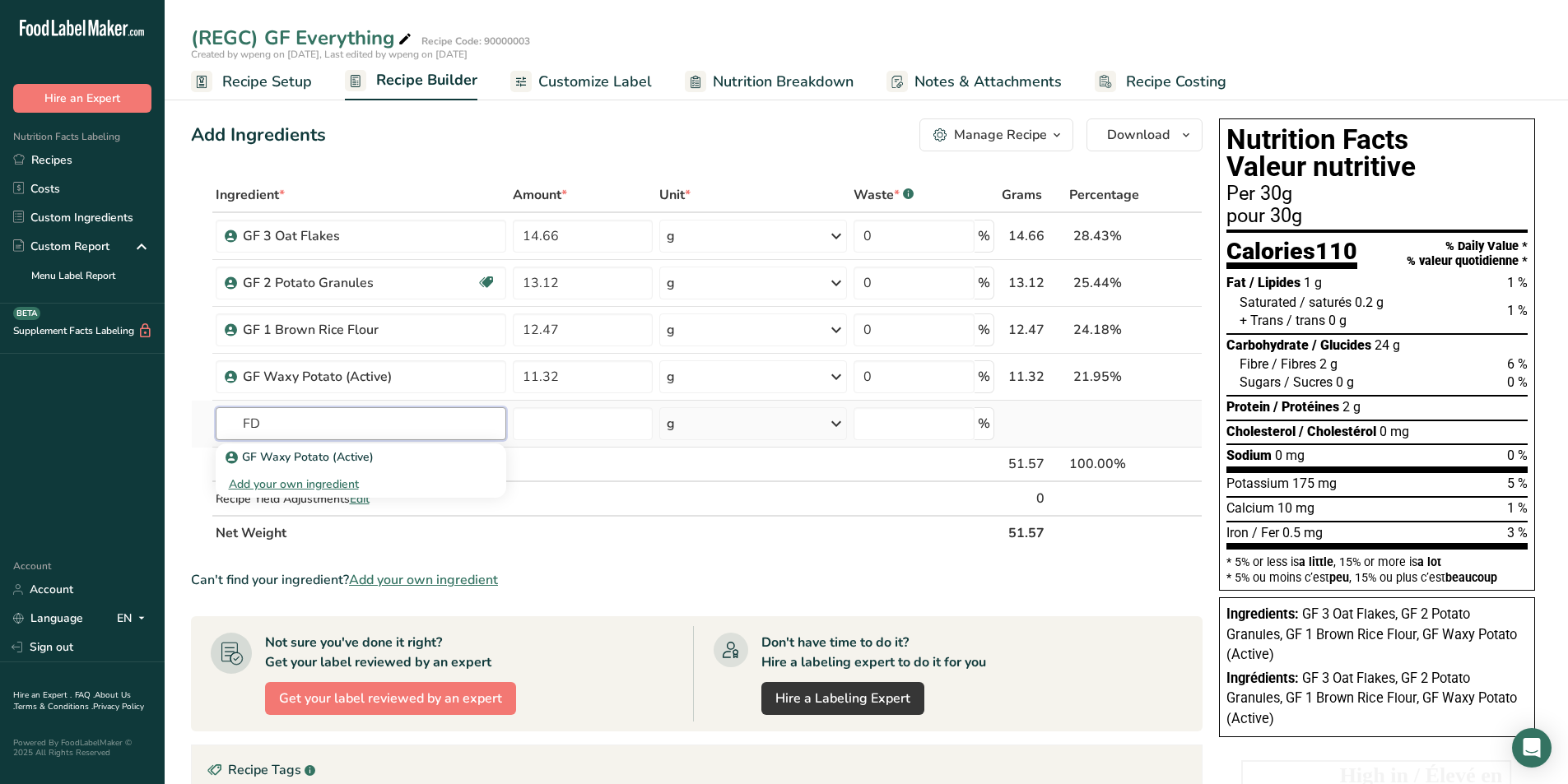 type on "F" 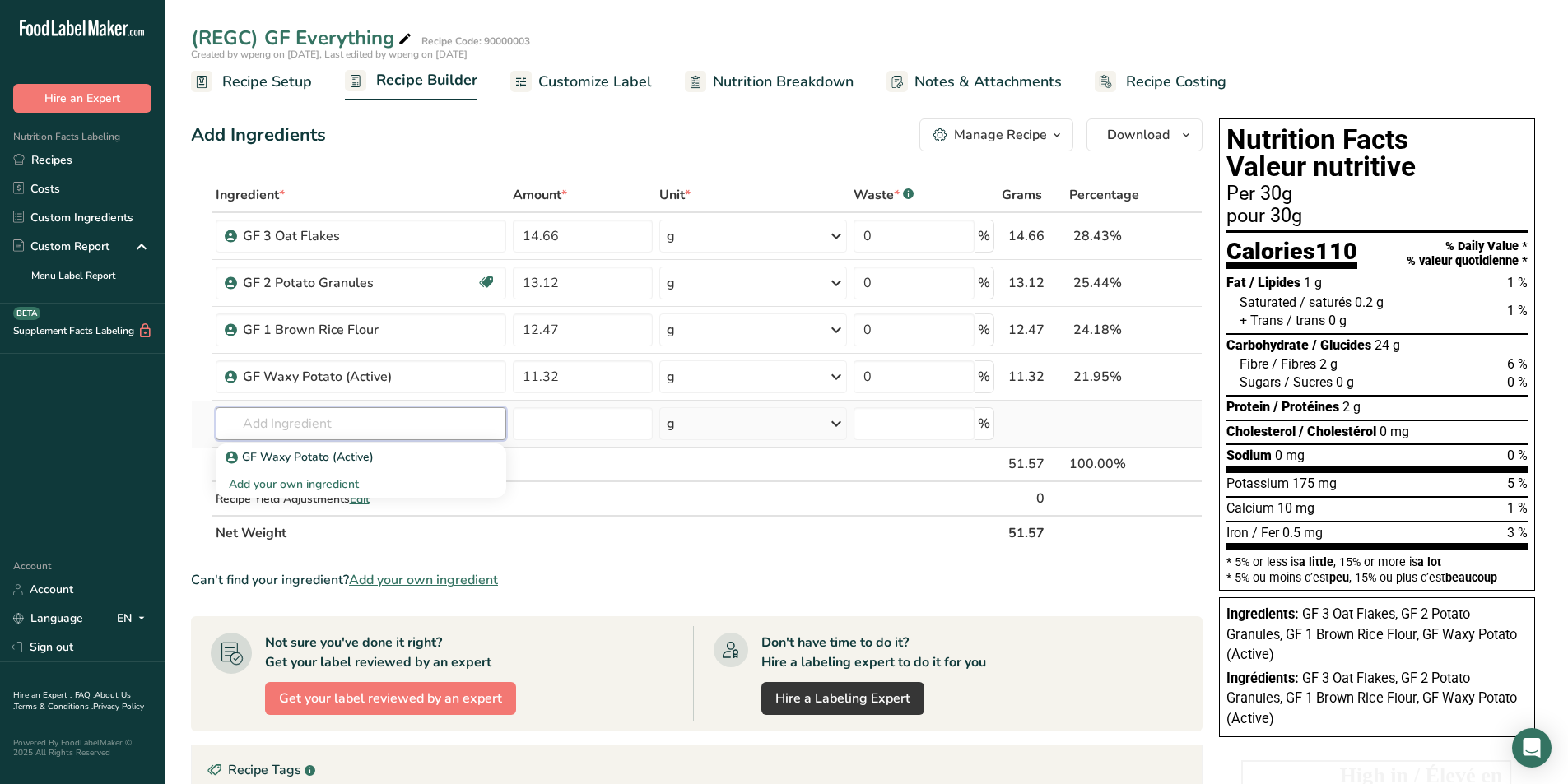 type on "F" 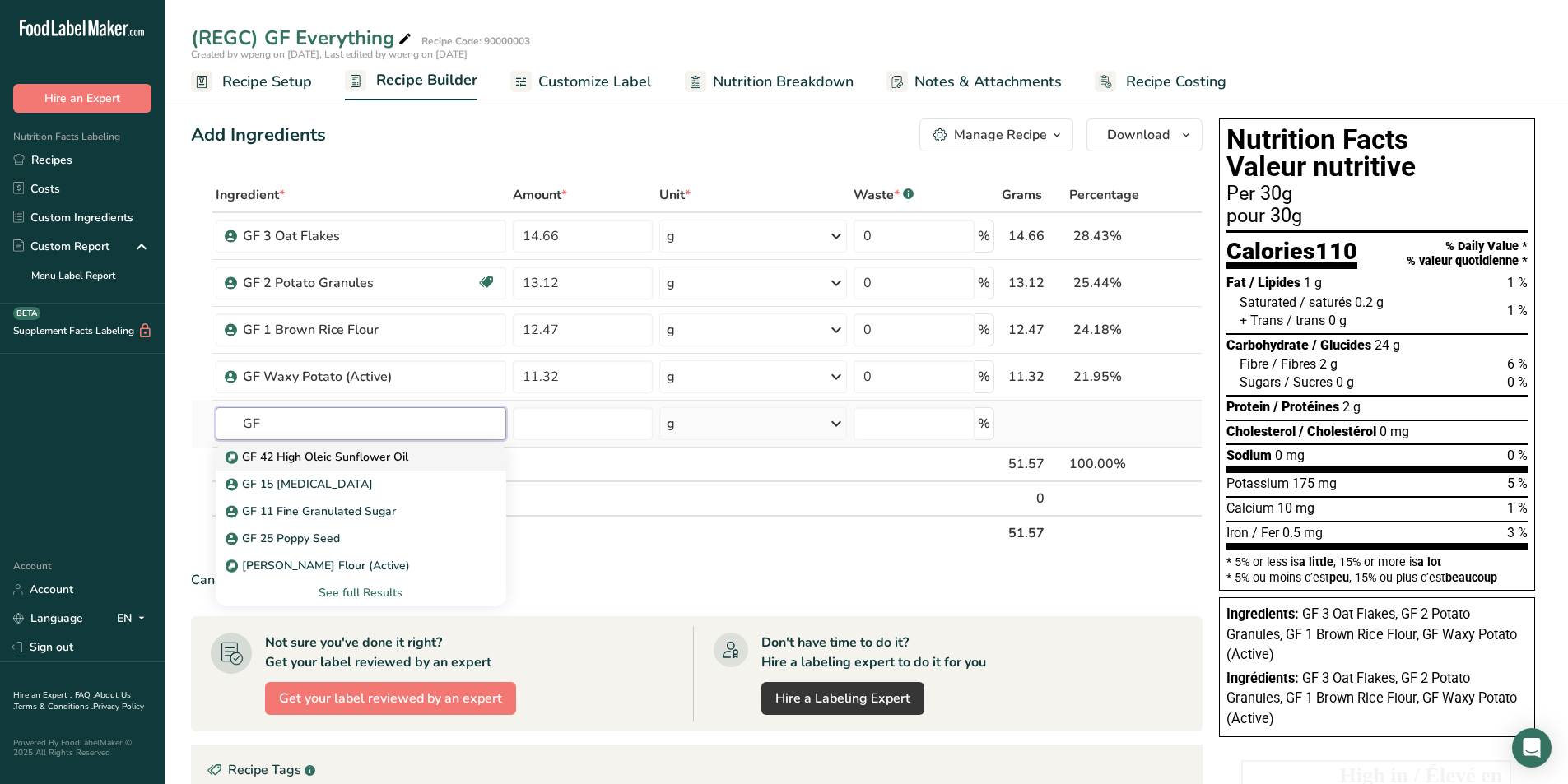 type on "GF 42 High Oleic Sunflower Oil" 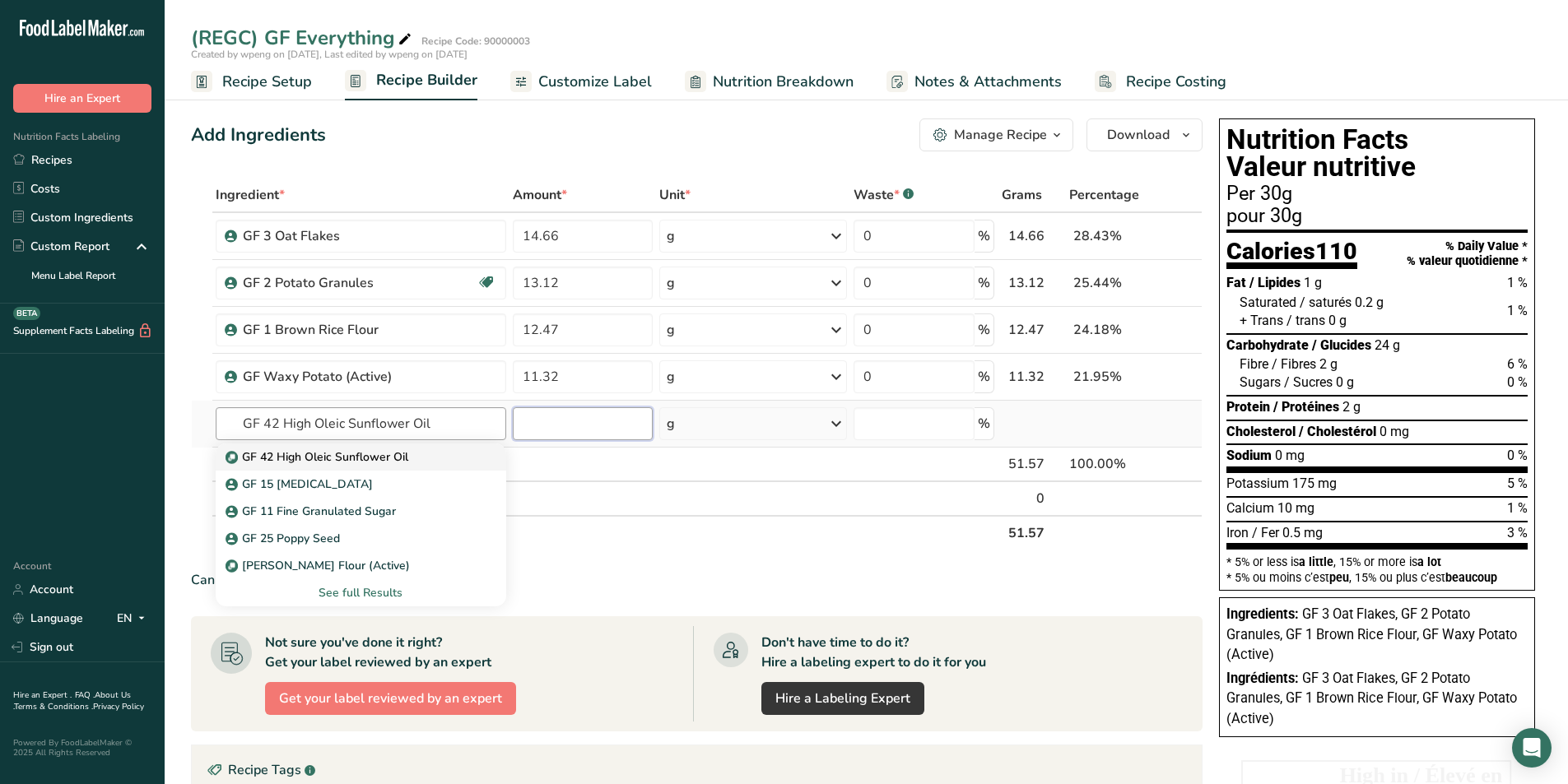 type 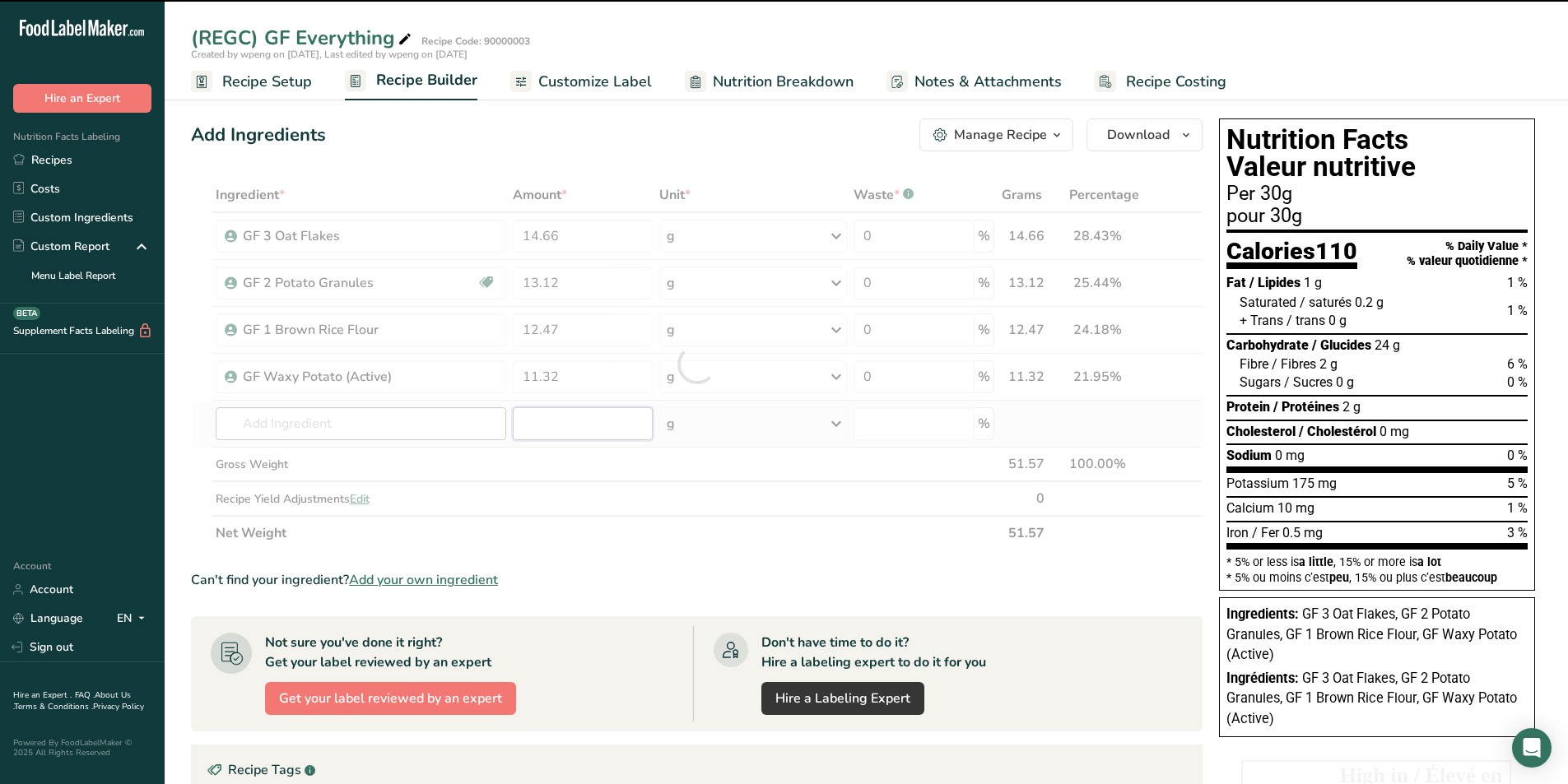 type on "0" 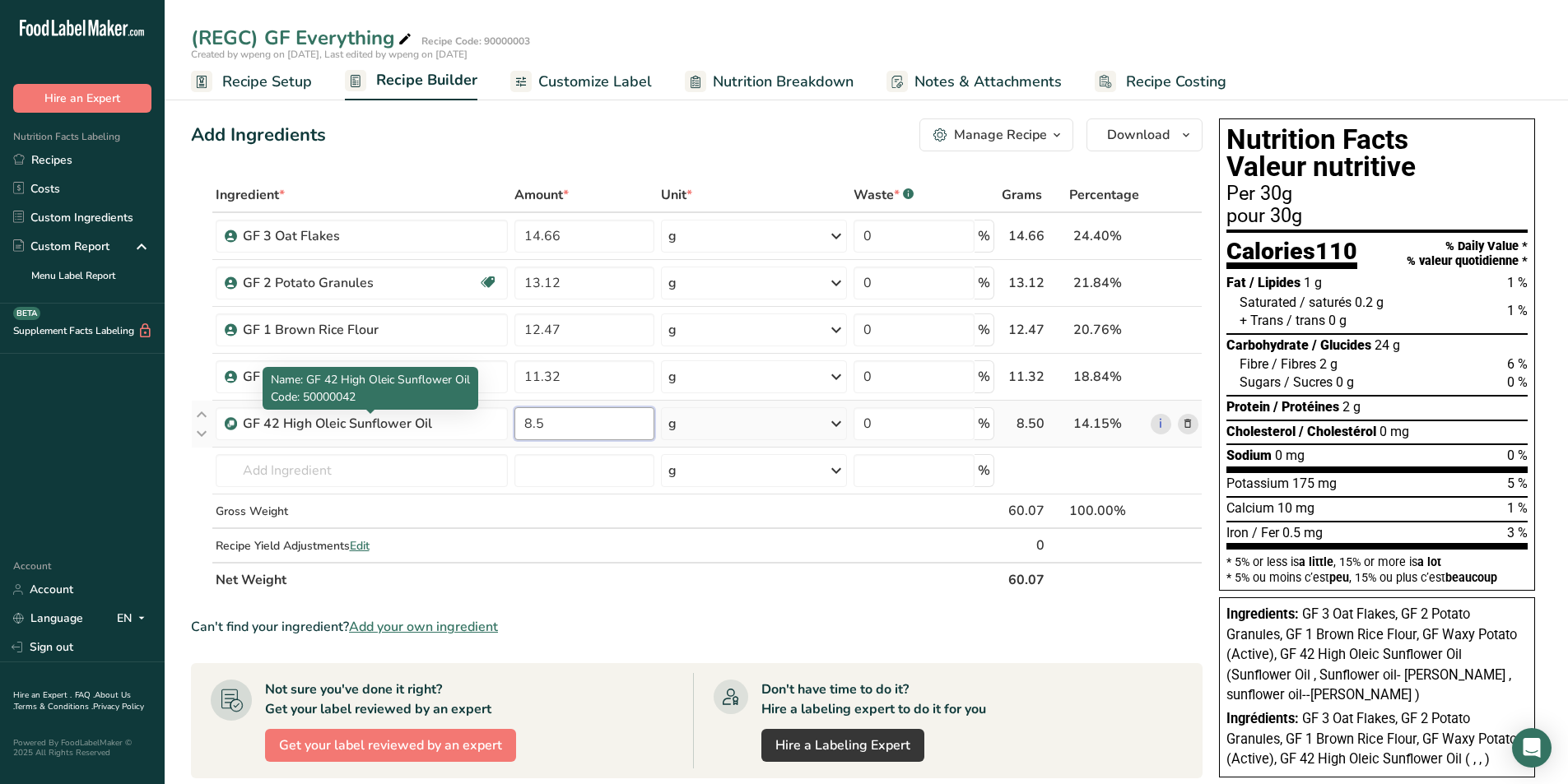 type on "8.5" 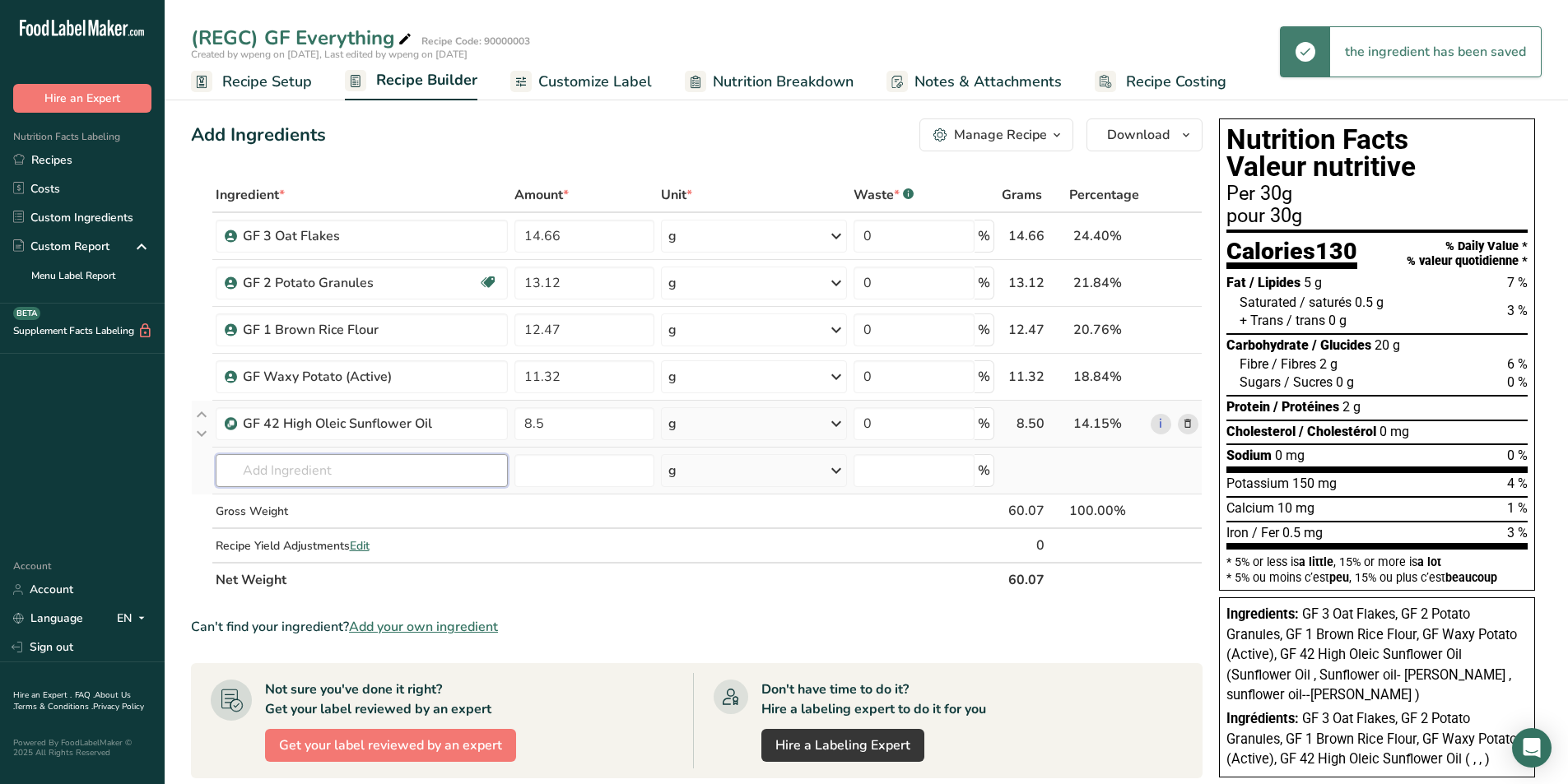 click at bounding box center [361, 471] 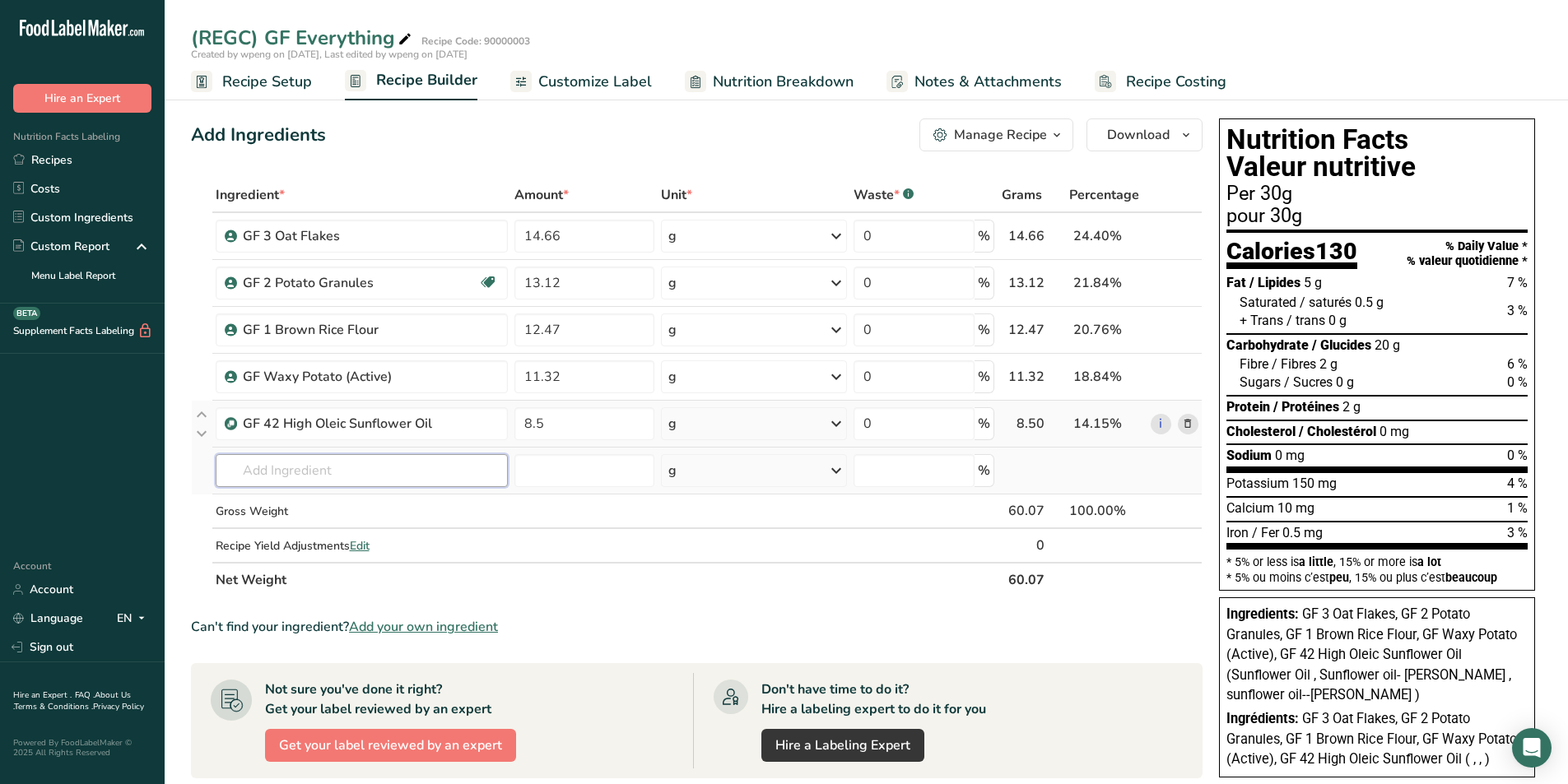 click at bounding box center (361, 471) 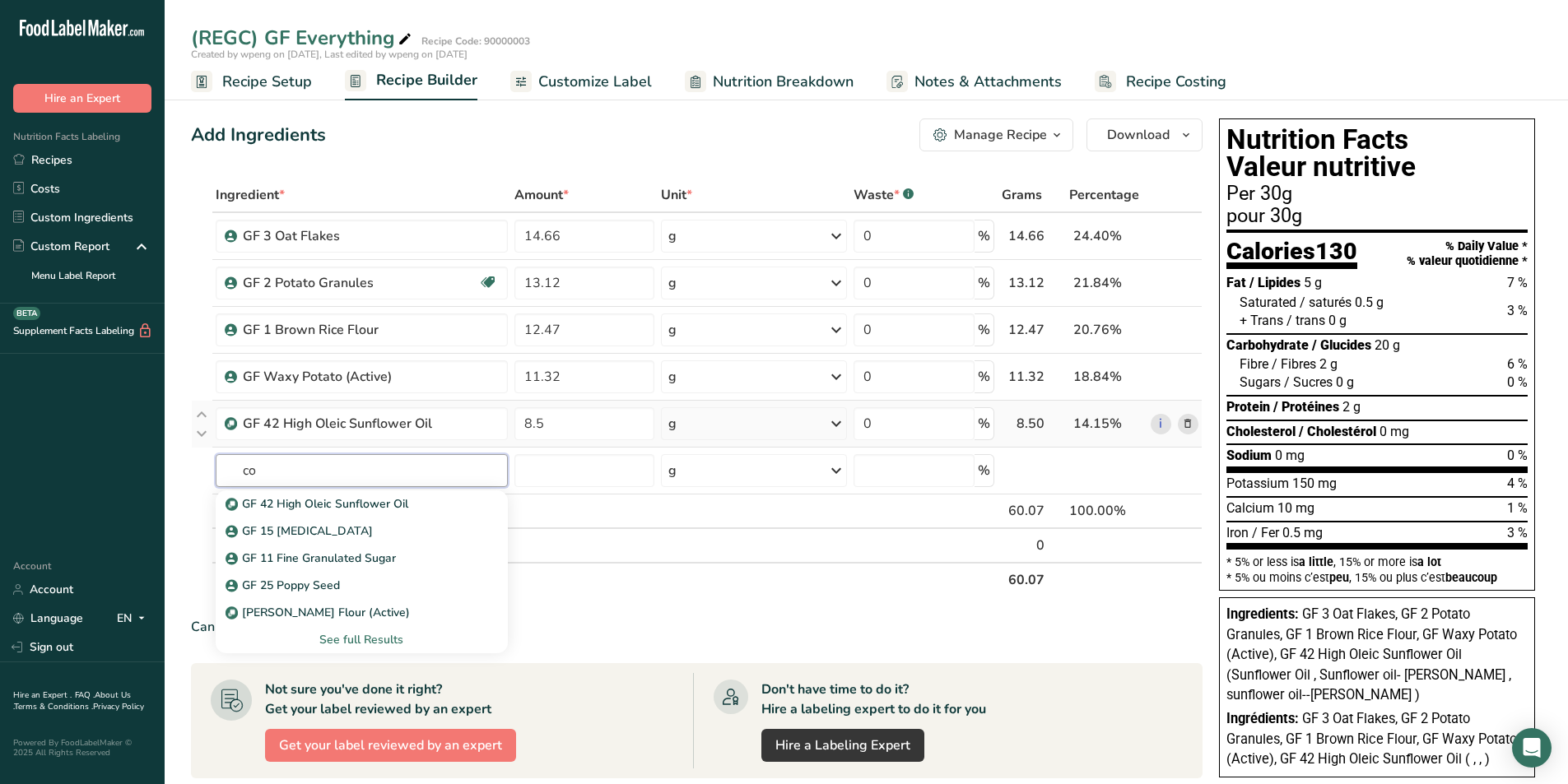 type on "c" 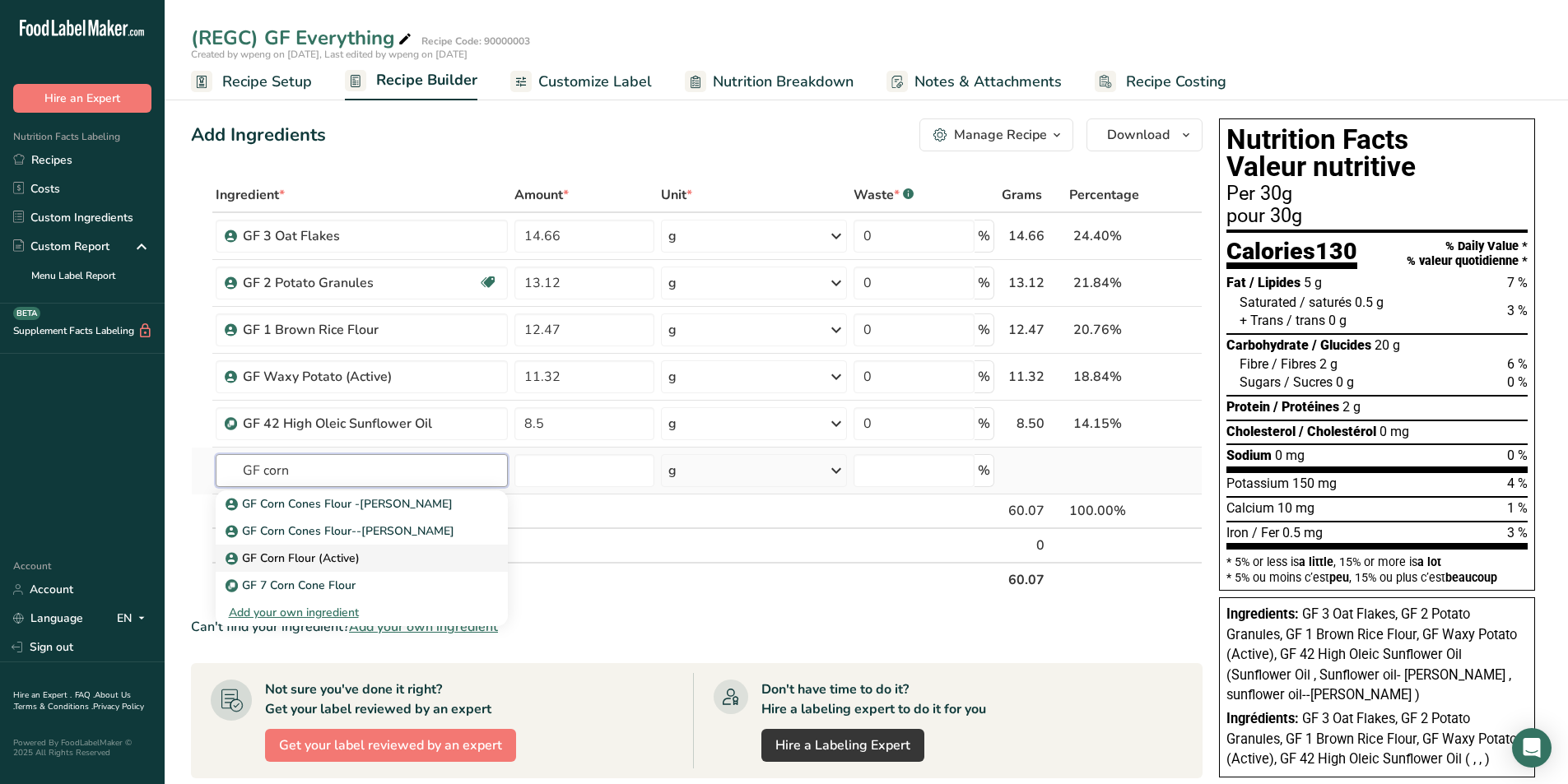 type on "GF Corn Flour (Active)" 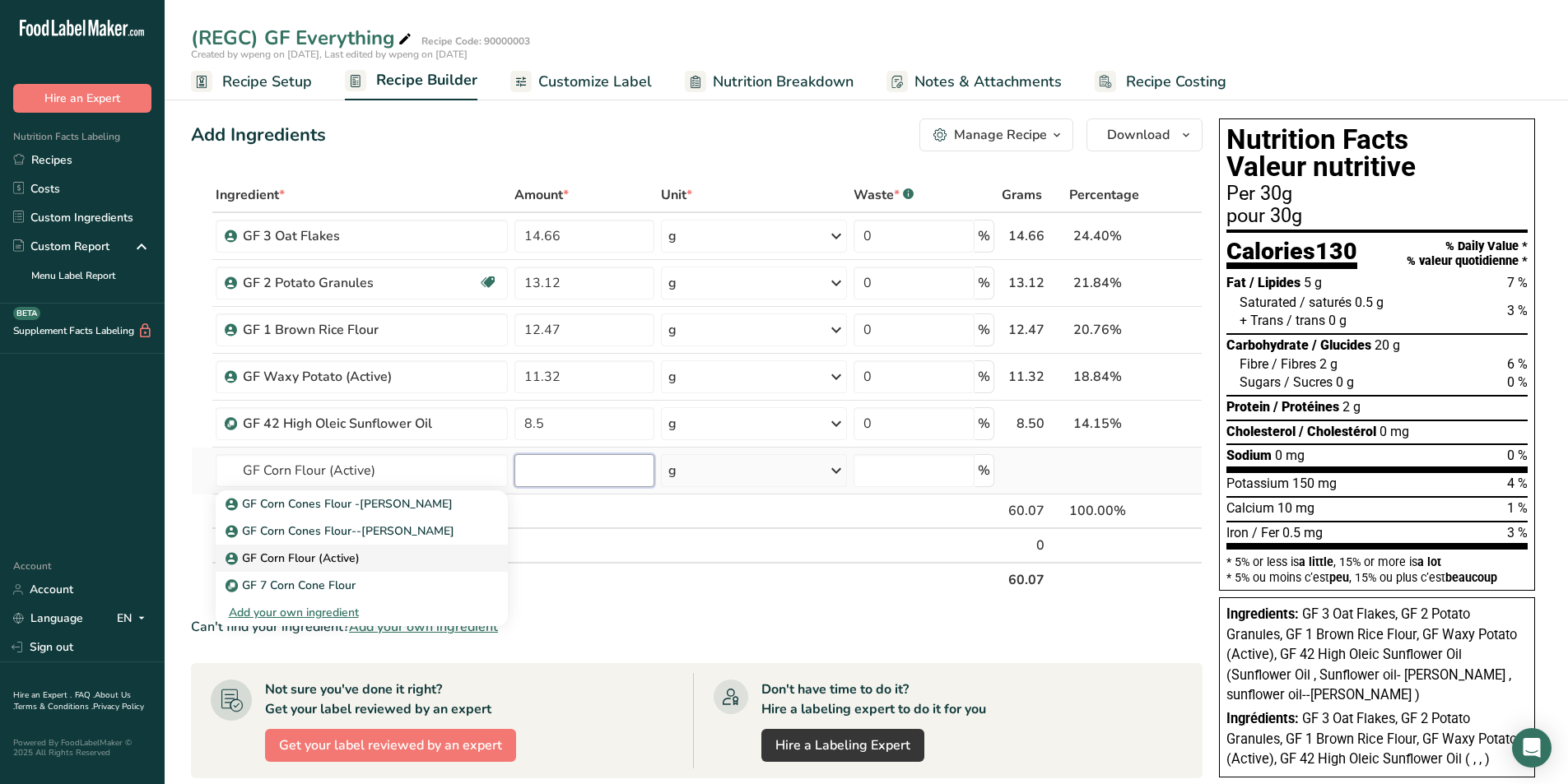 type 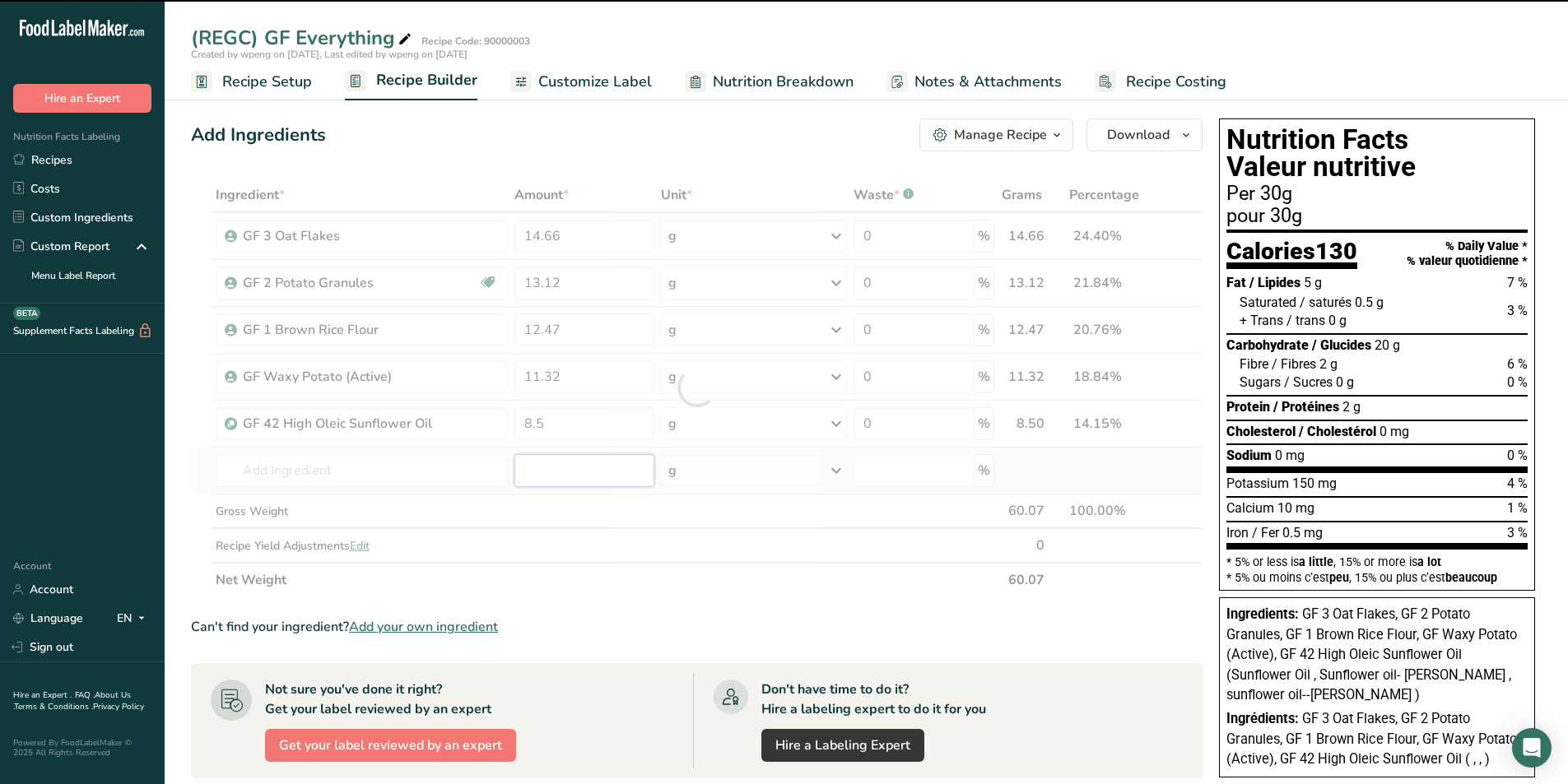 type on "0" 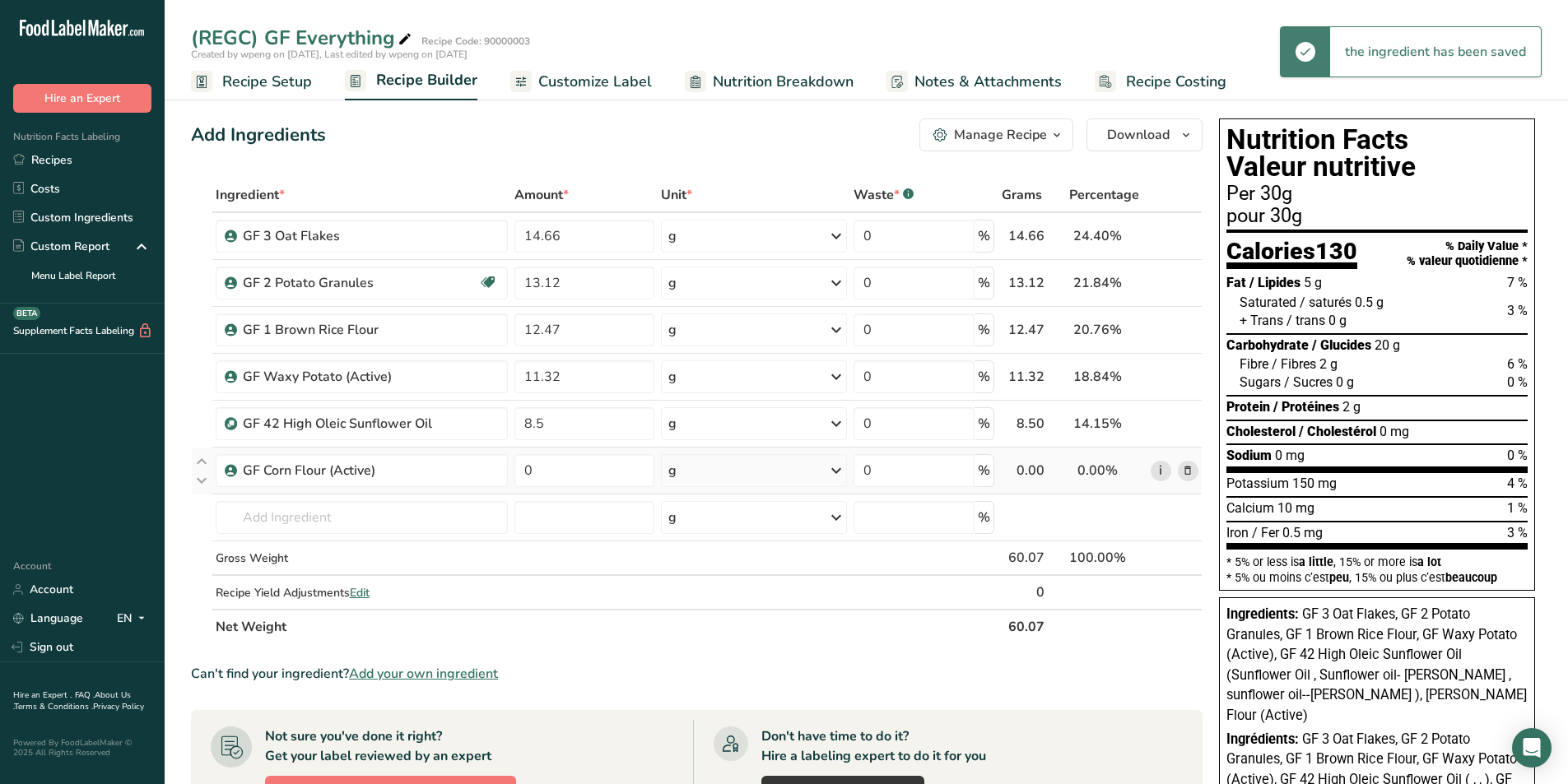 click on "Ingredient *
Amount *
Unit *
Waste *   .a-a{fill:#347362;}.b-a{fill:#fff;}          Grams
Percentage
GF 3 Oat Flakes
14.66
g
Weight Units
g
kg
mg
See more
Volume Units
l
mL
fl oz
See more
0
%
14.66
24.40%
i
GF 2 Potato Granules
Gluten free
13.12
g
Weight Units
g
kg
mg
See more
Volume Units
l
mL
fl oz
See more
0
%
13.12
21.84%
i" at bounding box center (696, 411) 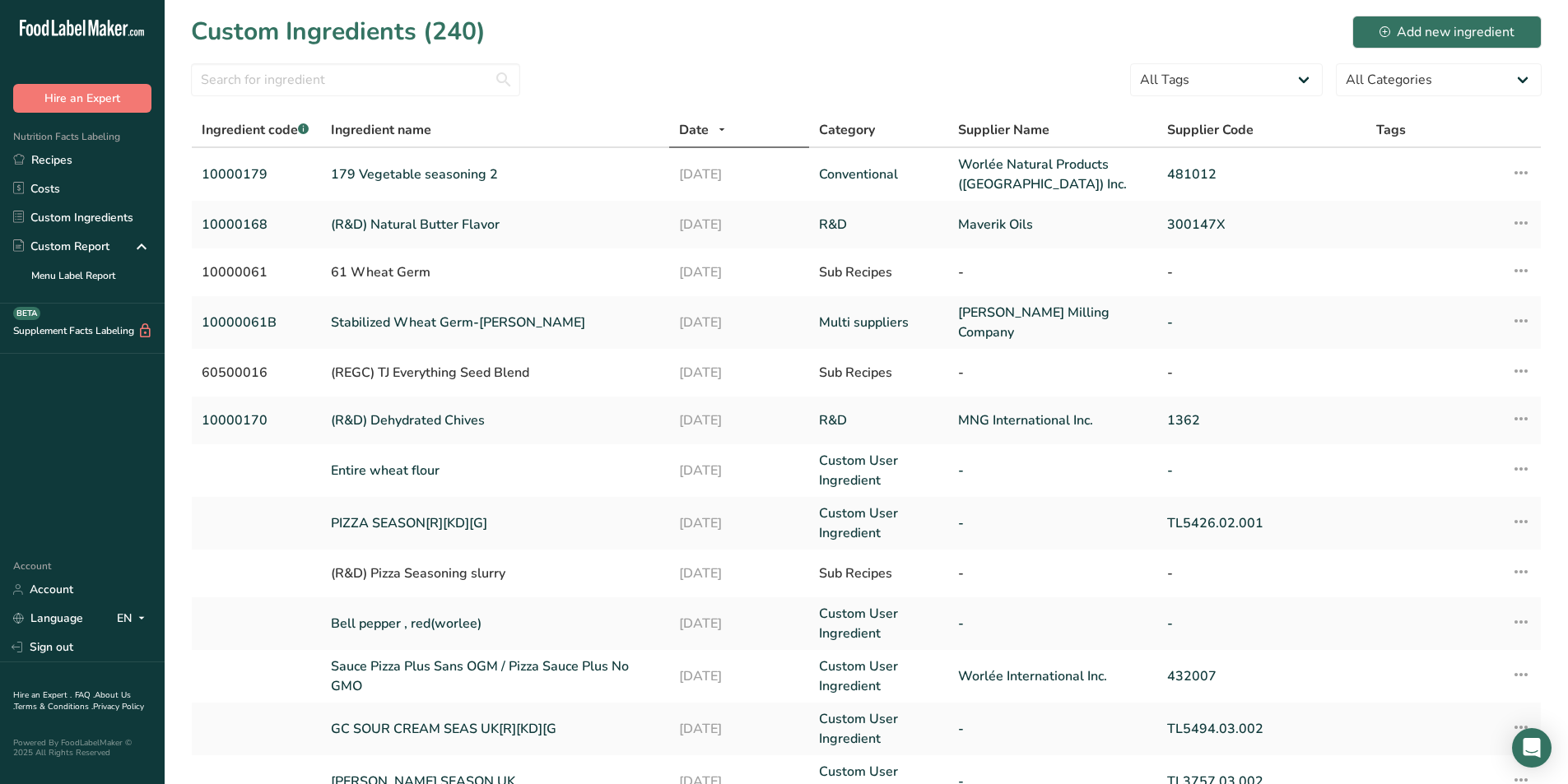 scroll, scrollTop: 0, scrollLeft: 0, axis: both 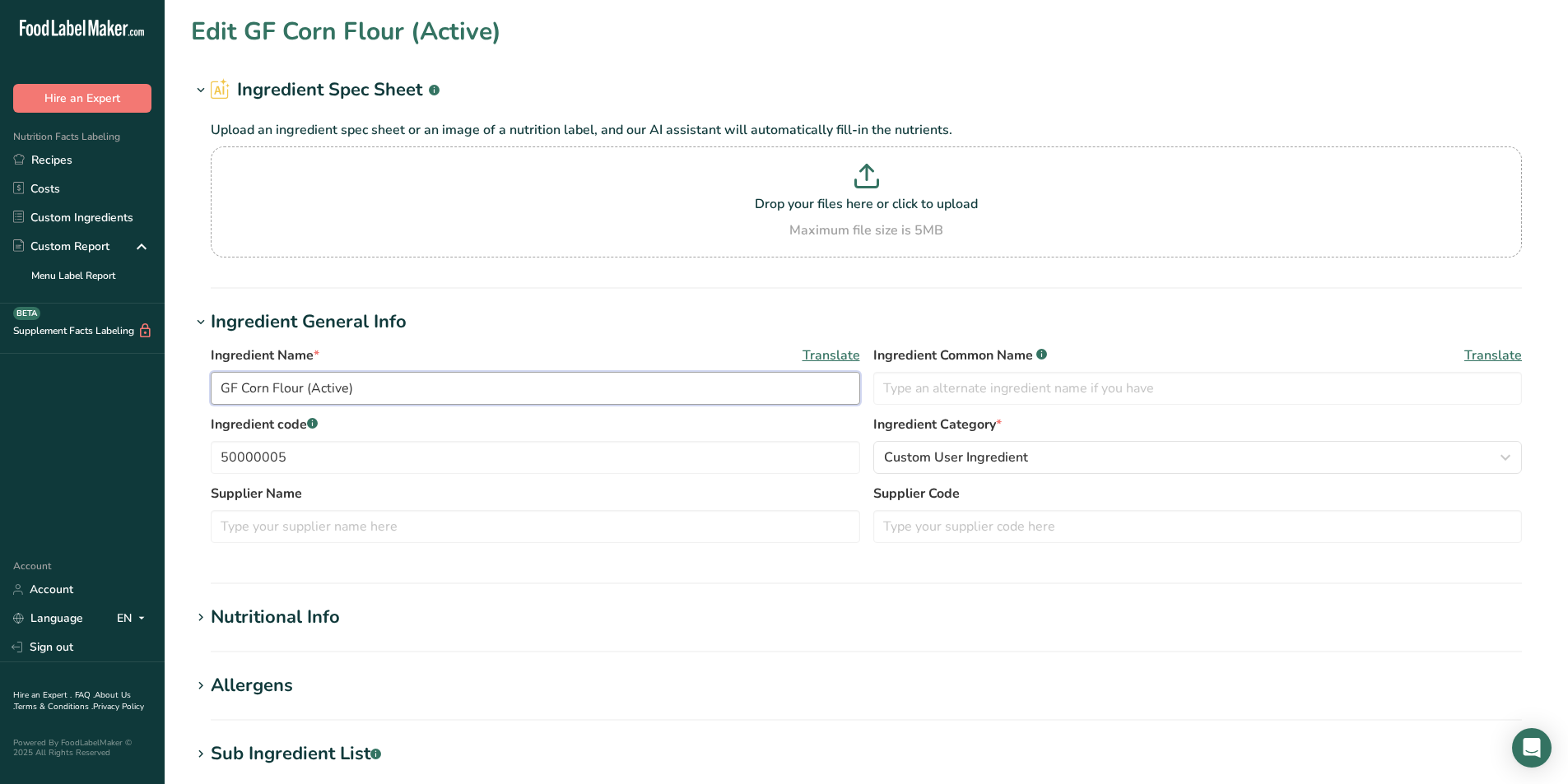 click on "GF Corn Flour (Active)" at bounding box center (535, 388) 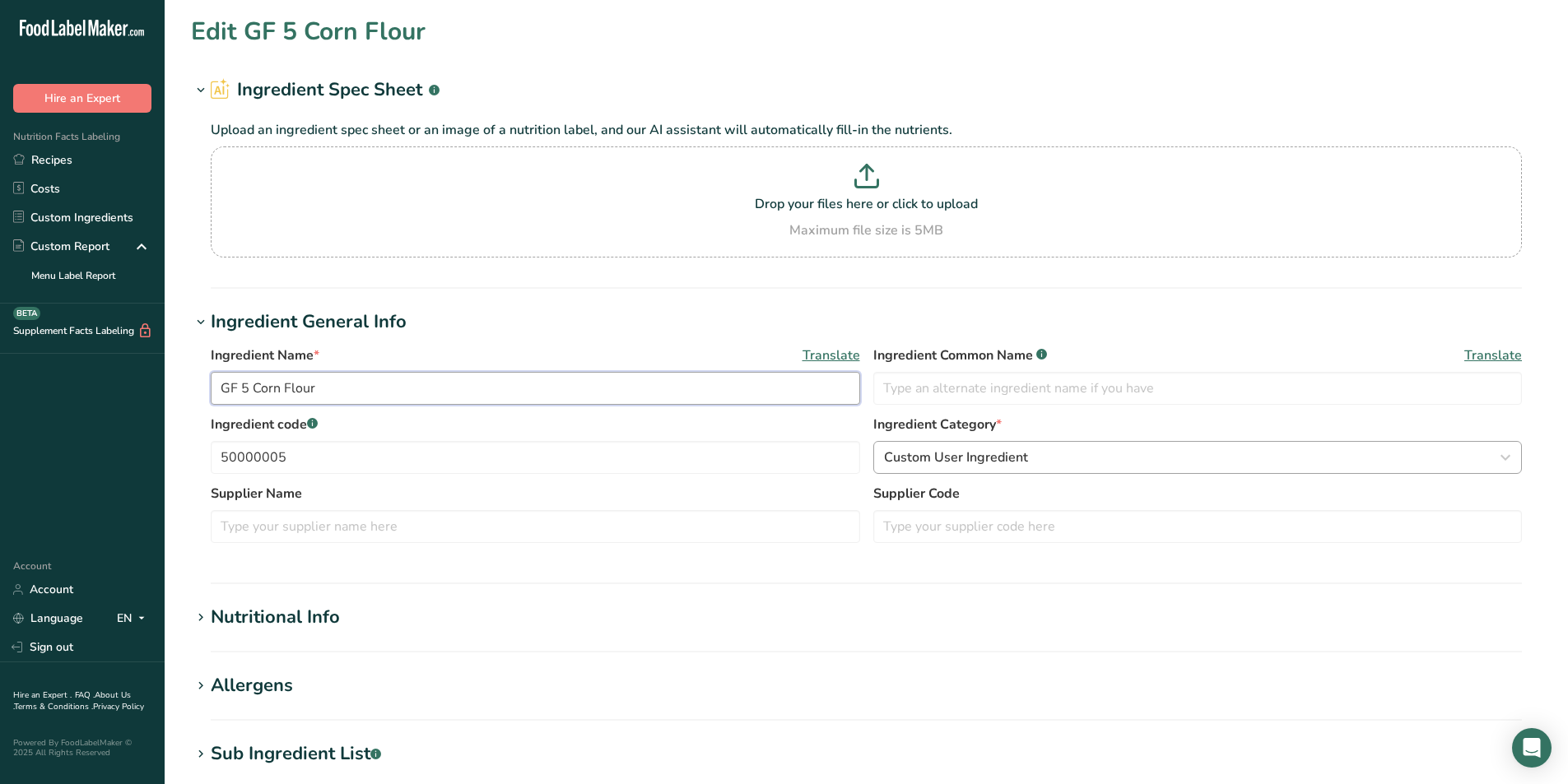 type on "GF 5 Corn Flour" 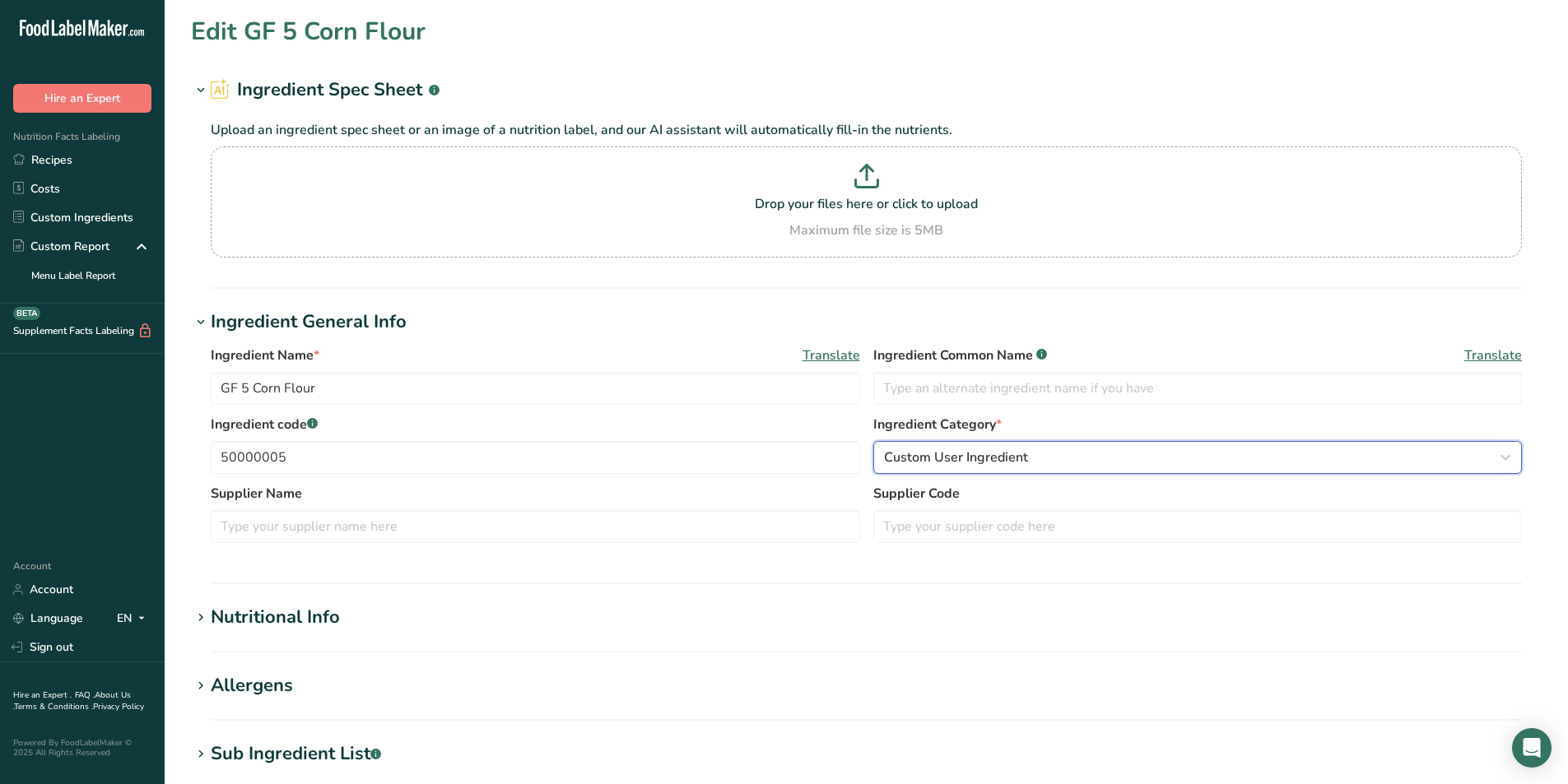 click on "Custom User Ingredient" at bounding box center [956, 457] 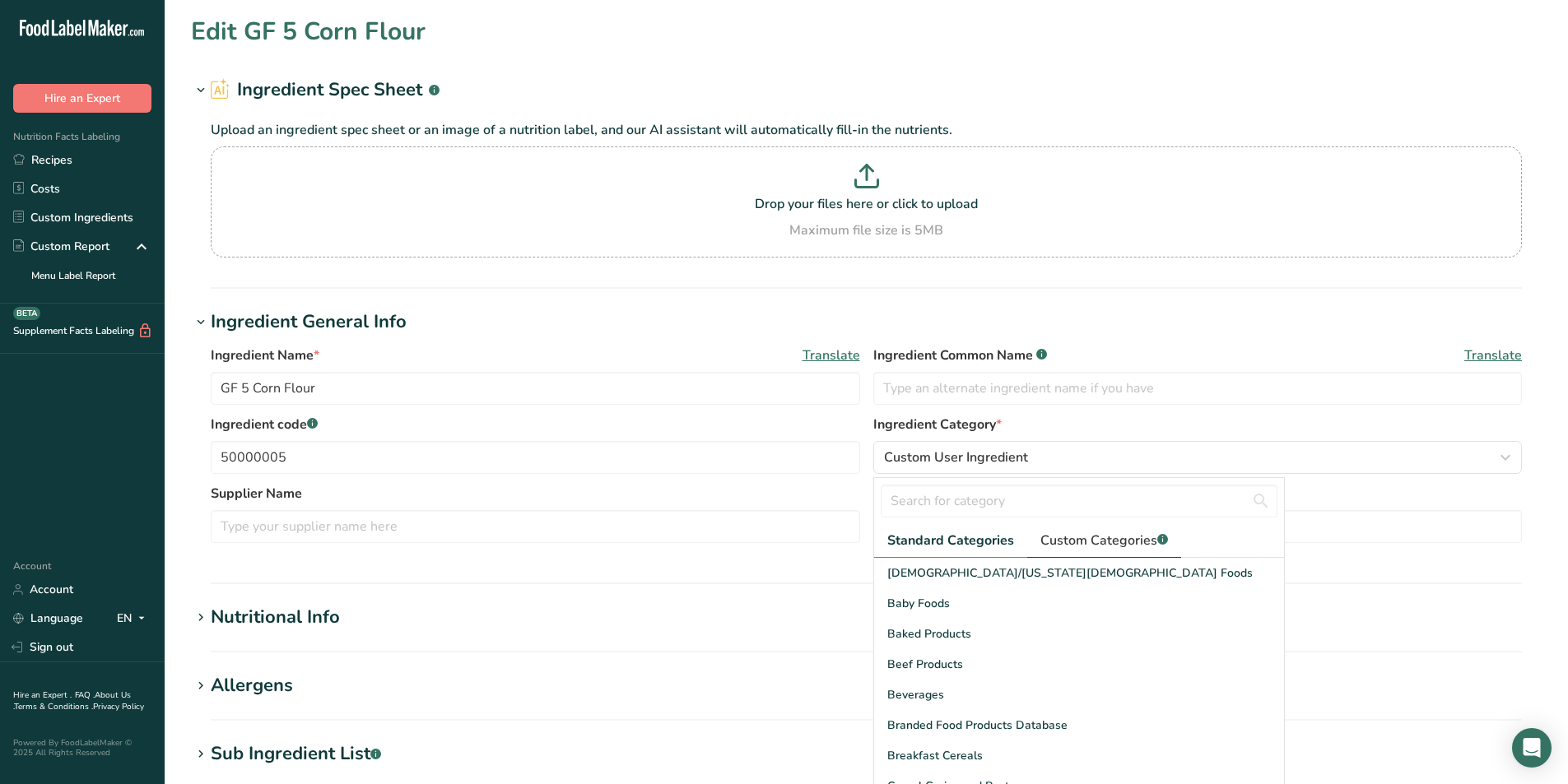 click on "Custom Categories
.a-a{fill:#347362;}.b-a{fill:#fff;}" at bounding box center (1104, 540) 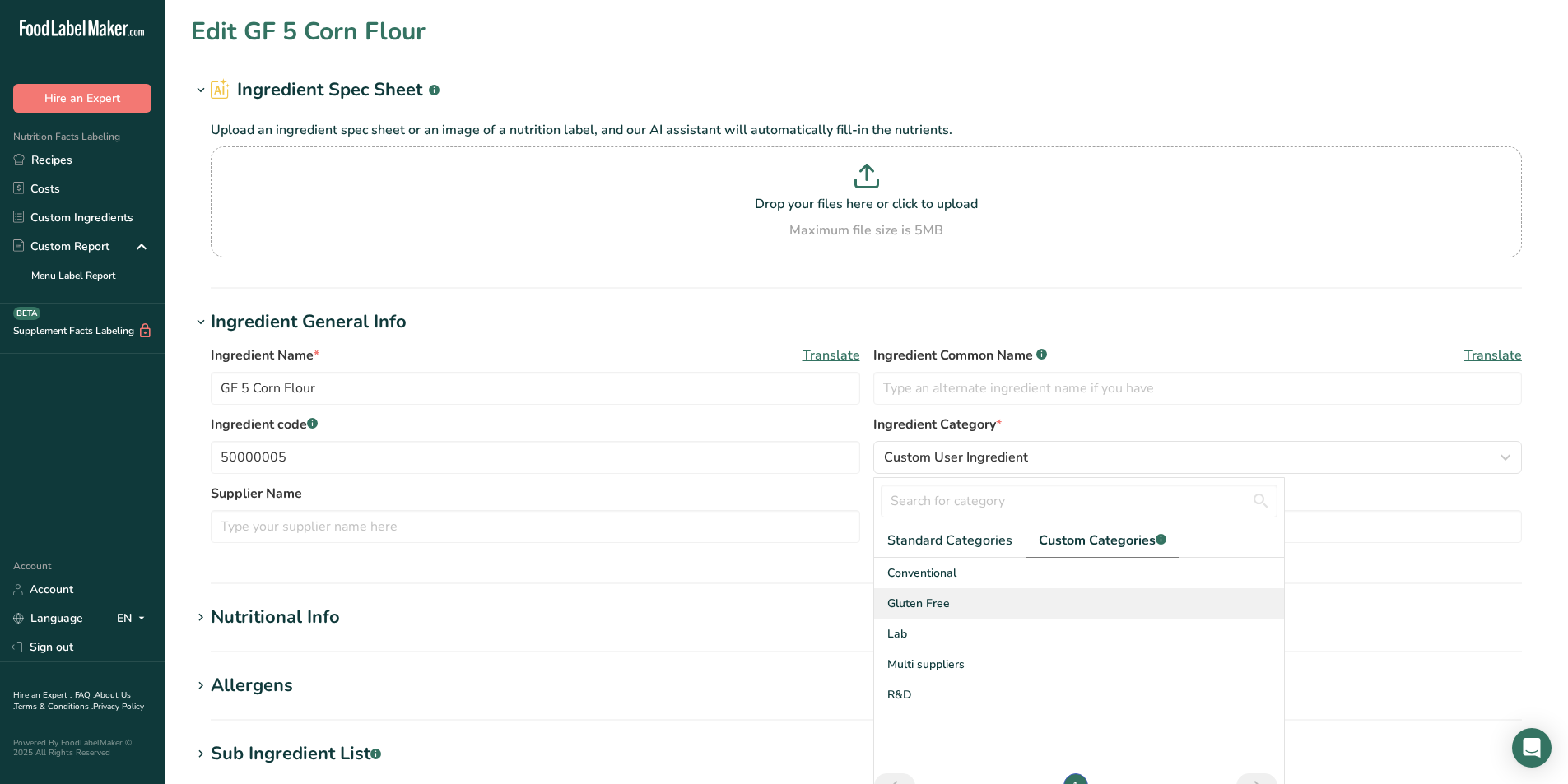 click on "Gluten Free" at bounding box center [919, 603] 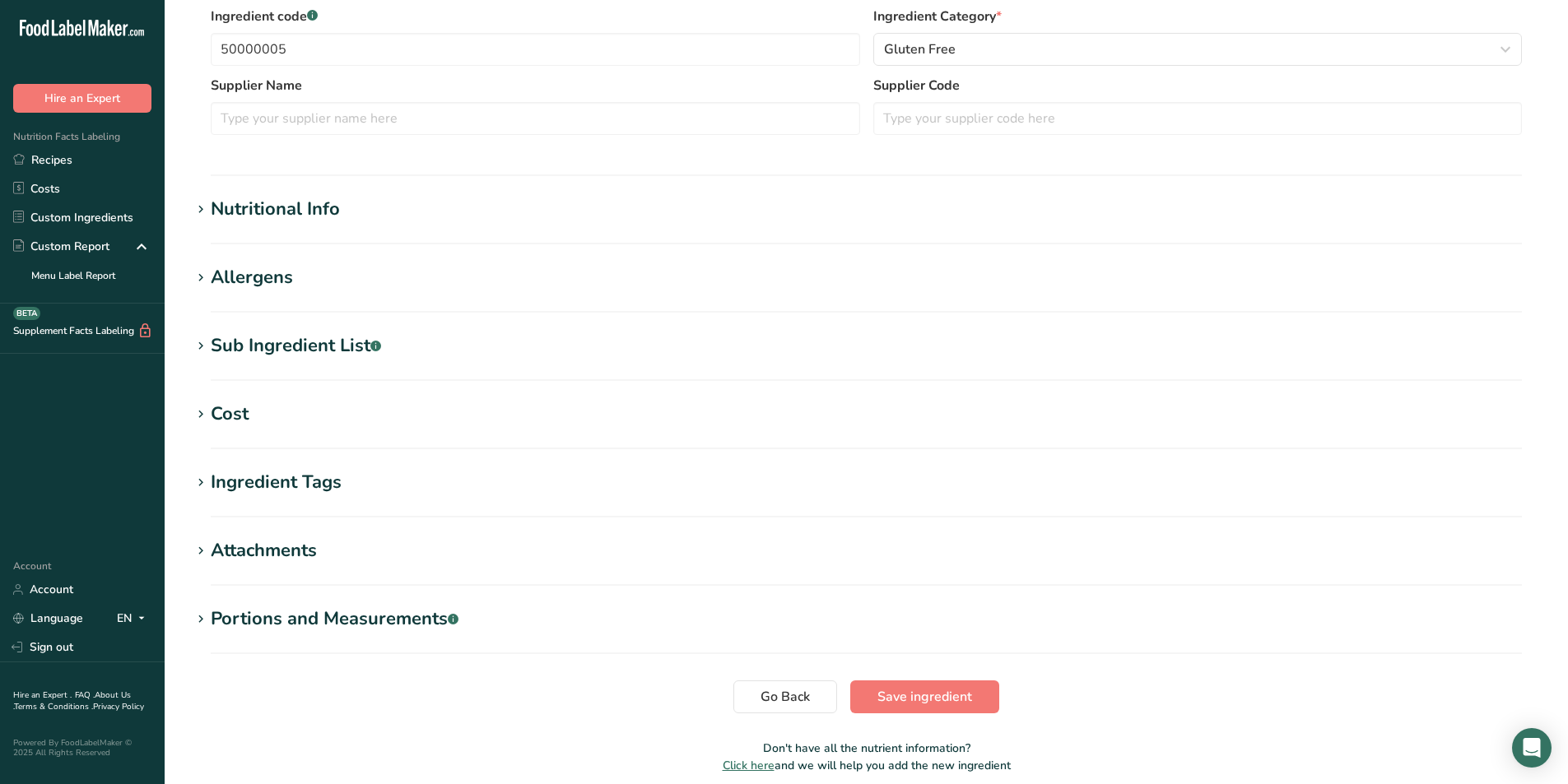 scroll, scrollTop: 411, scrollLeft: 0, axis: vertical 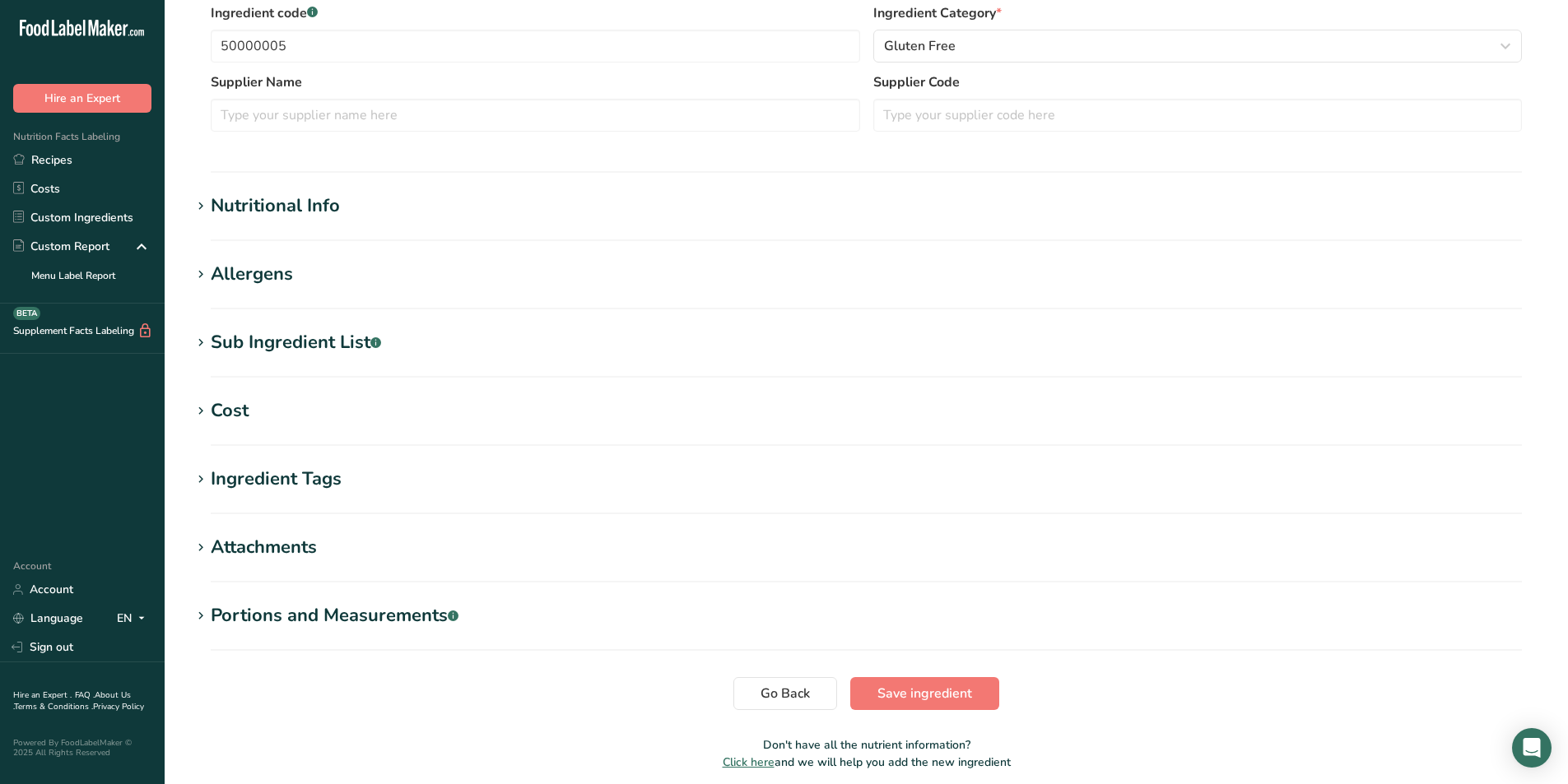 click on "Nutritional Info" at bounding box center [275, 206] 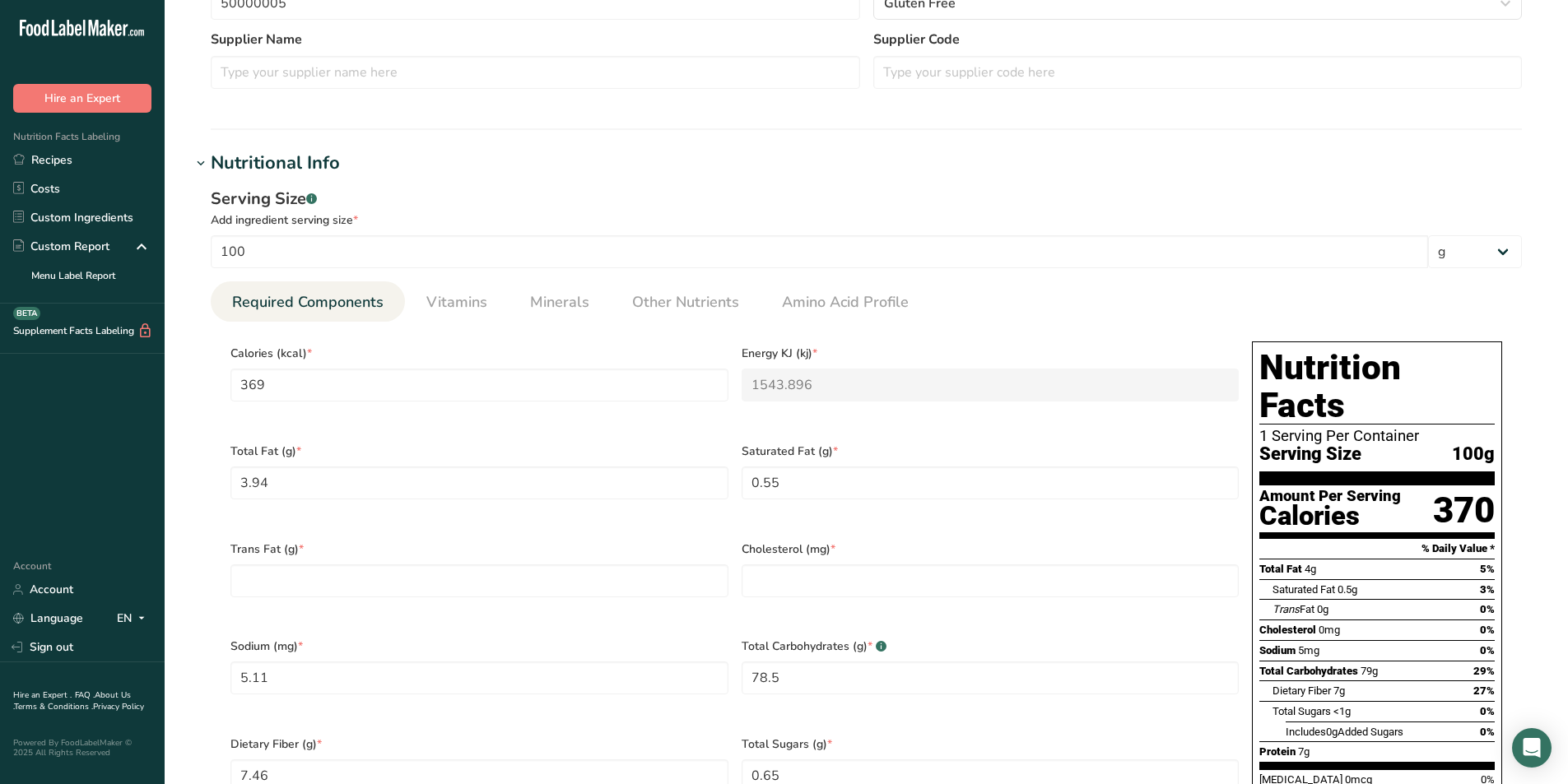 scroll, scrollTop: 494, scrollLeft: 0, axis: vertical 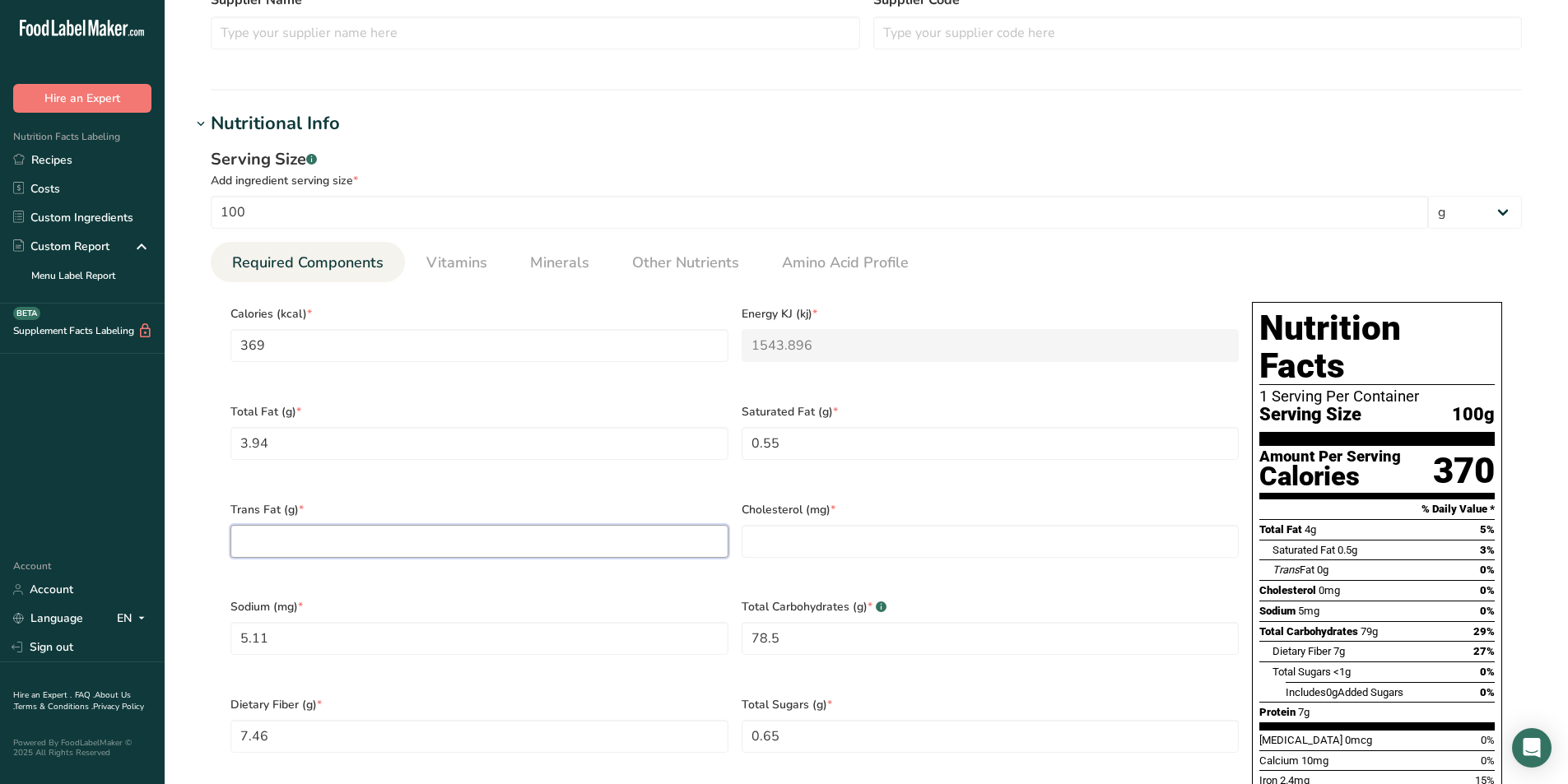 click at bounding box center [479, 541] 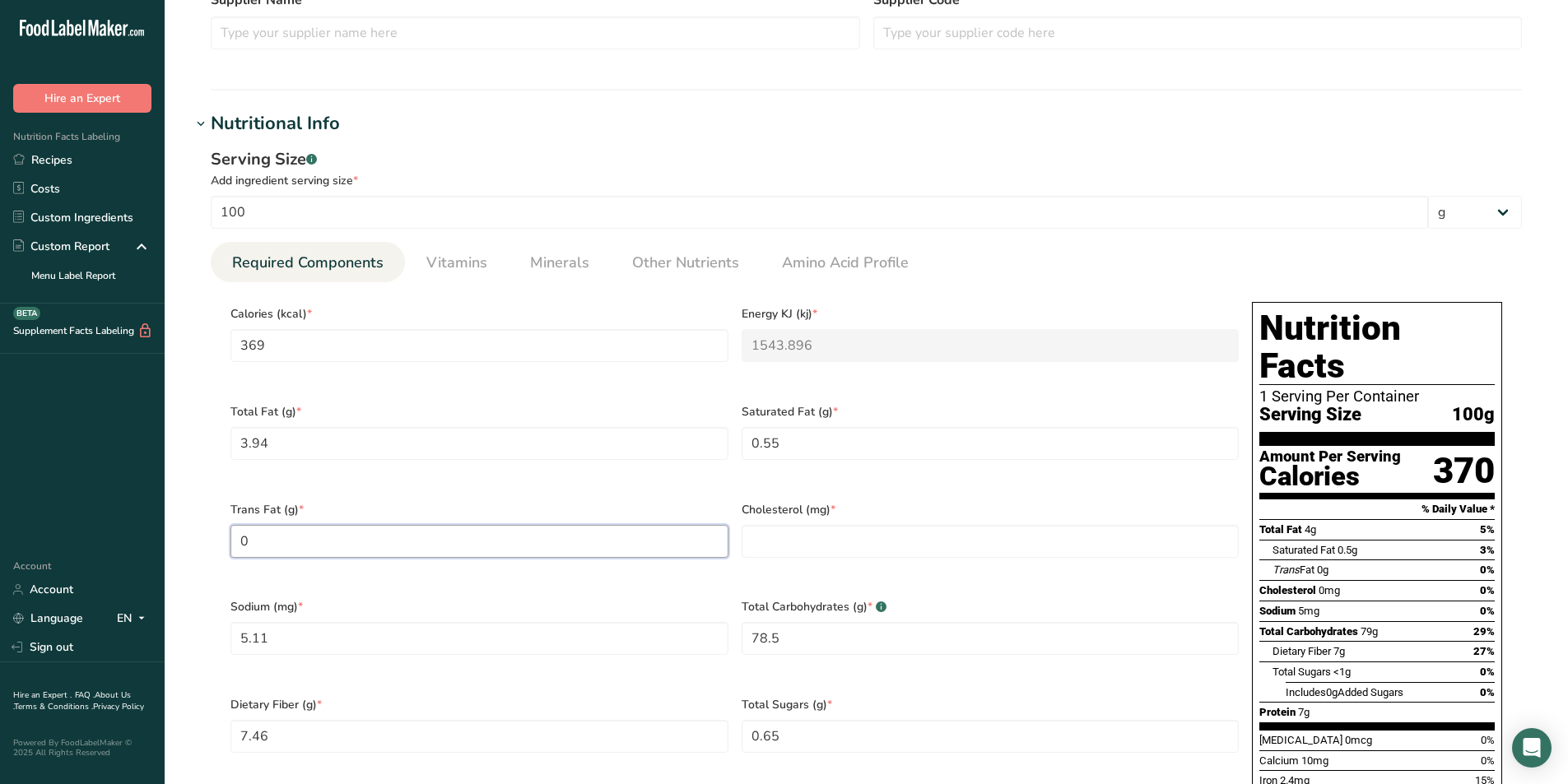 type on "0" 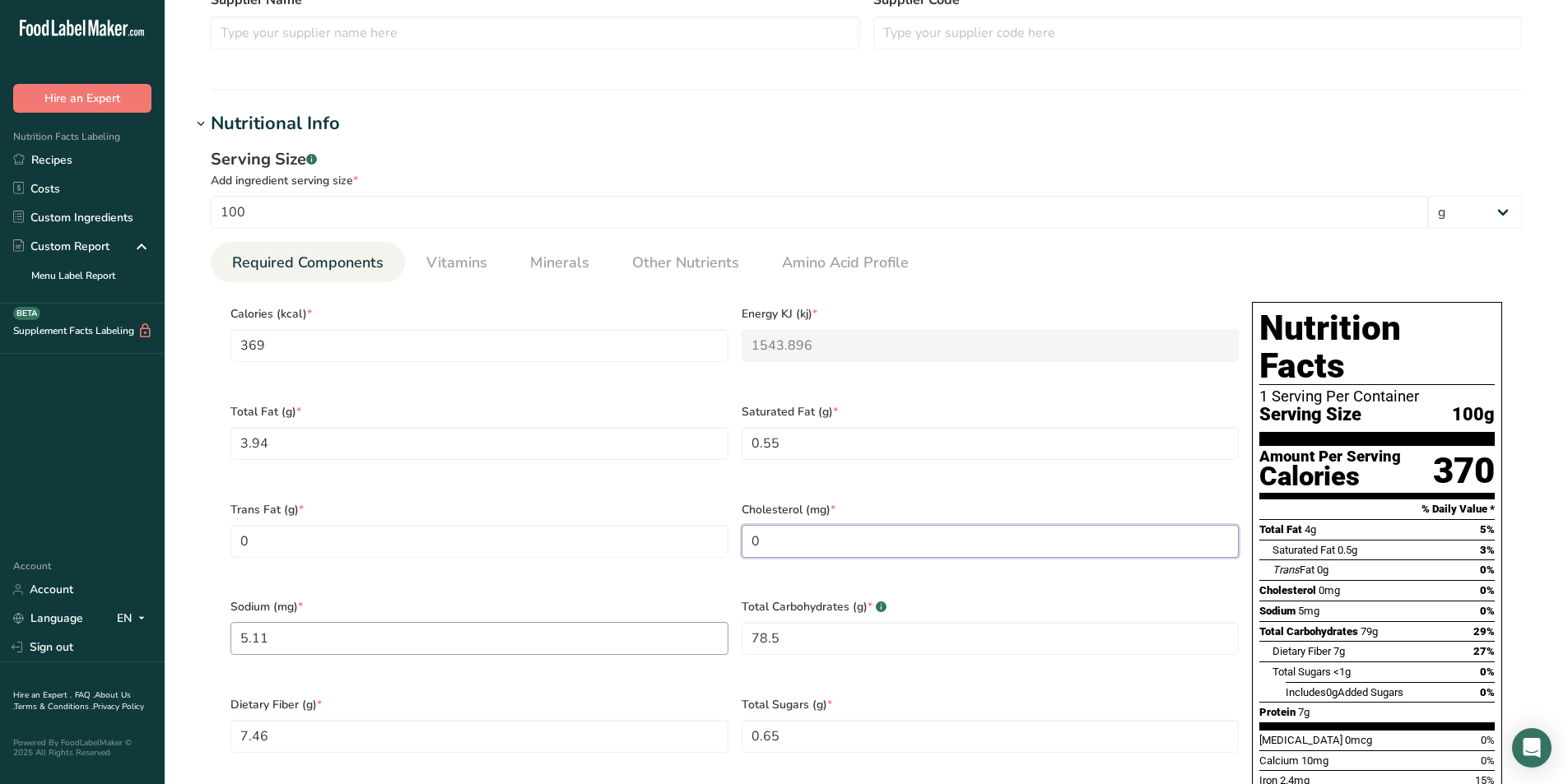 scroll, scrollTop: 823, scrollLeft: 0, axis: vertical 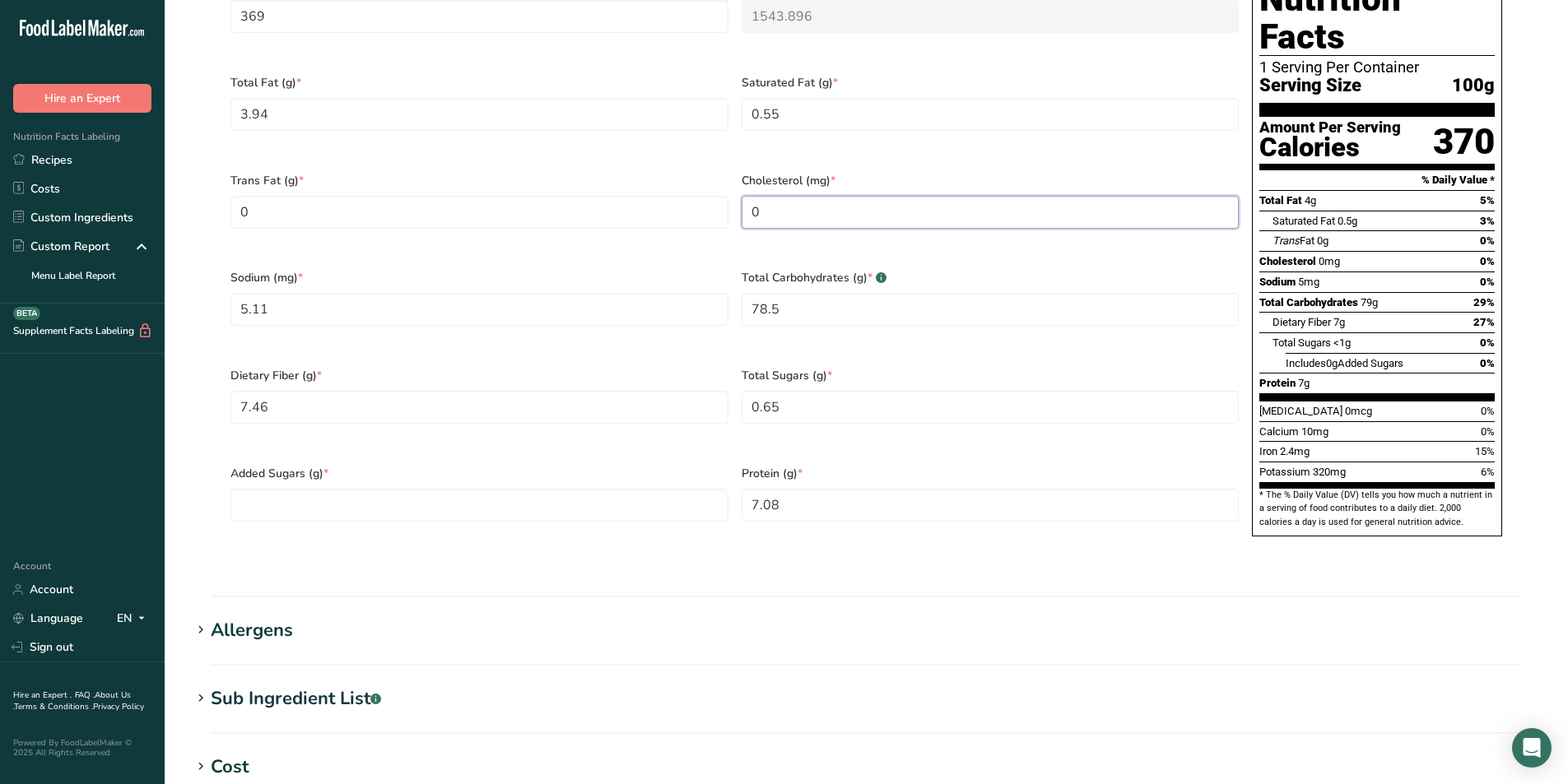 type on "0" 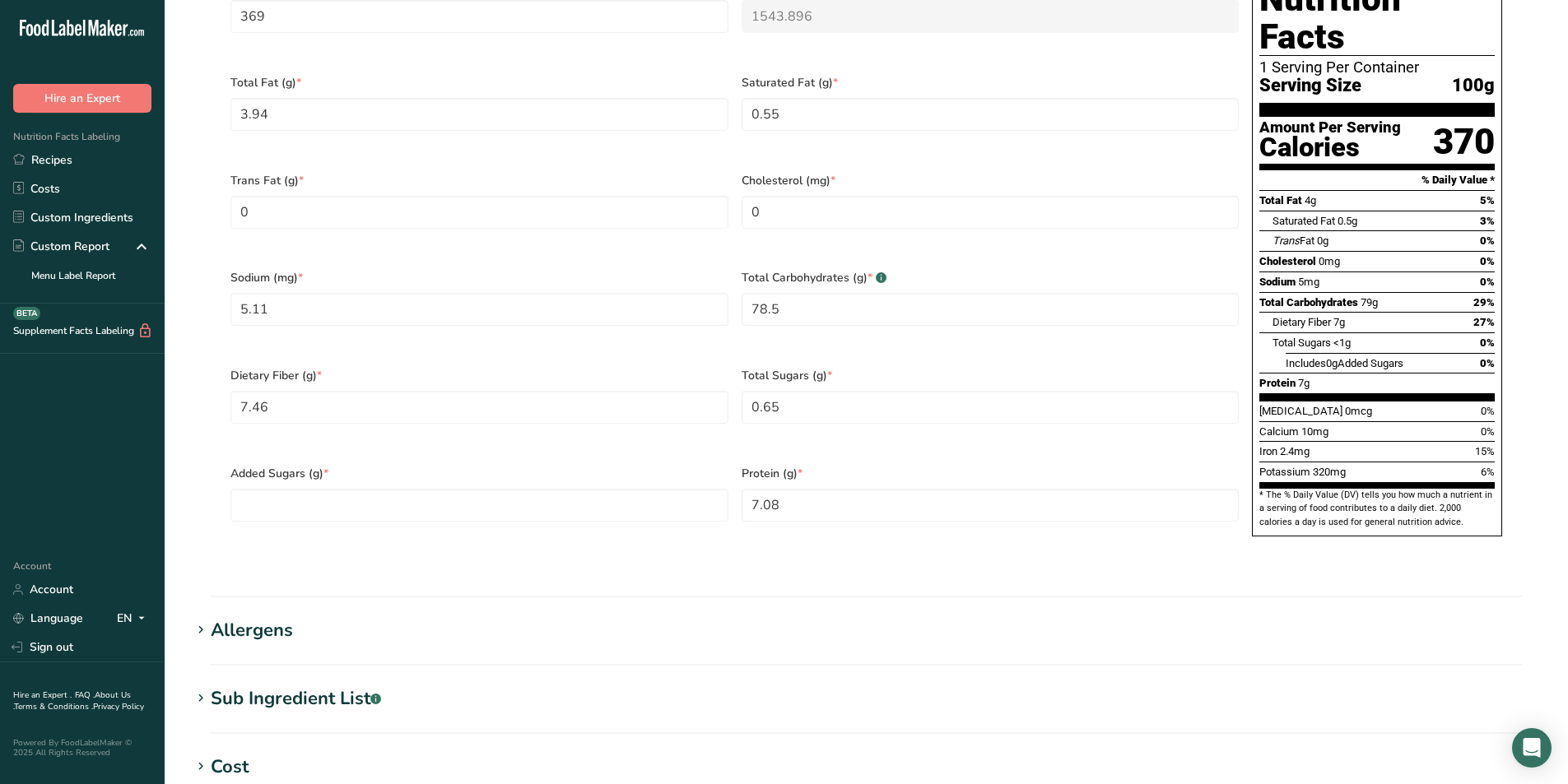 click on "Added Sugars
(g) *" at bounding box center [479, 503] 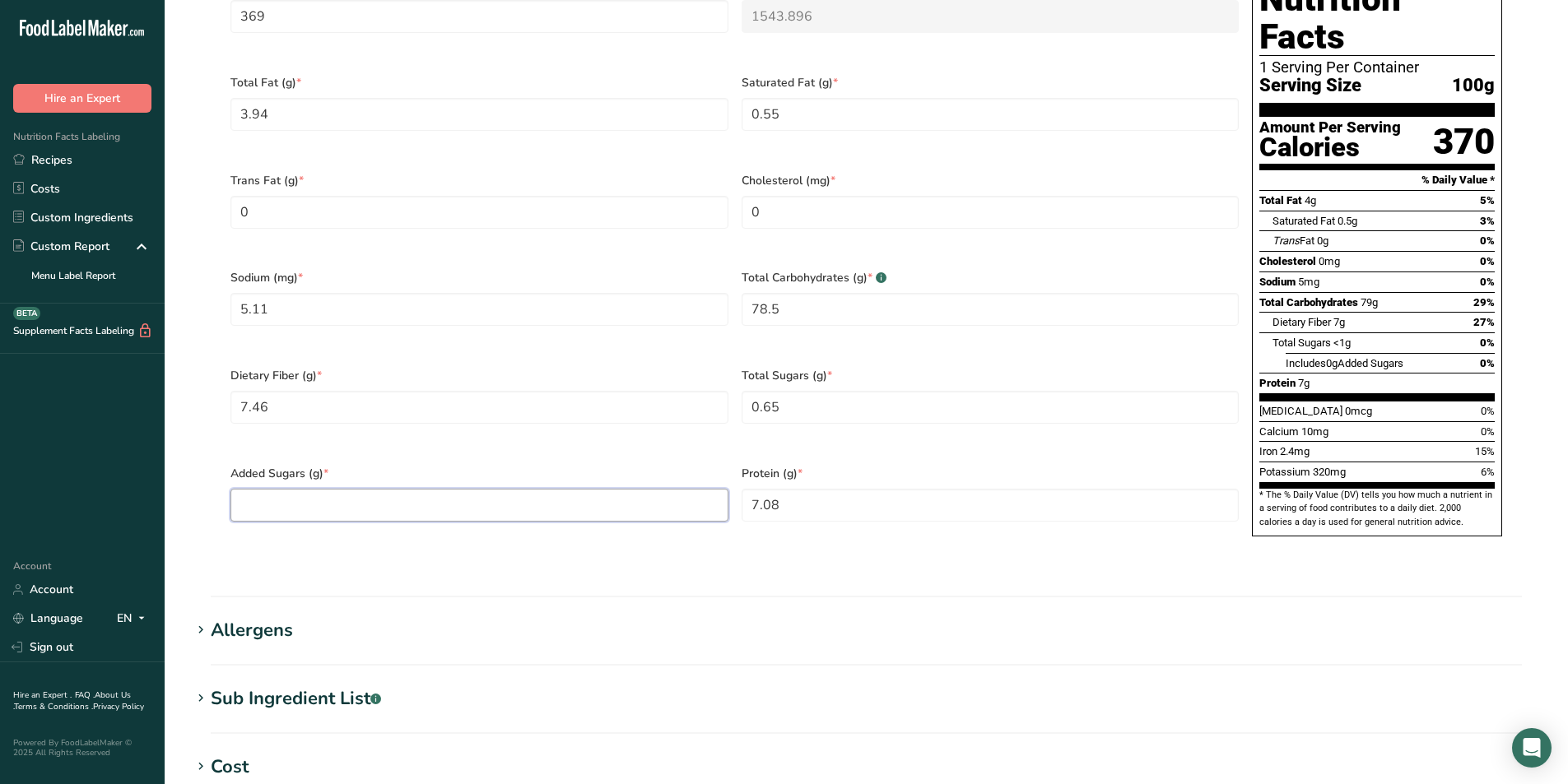 click at bounding box center (479, 505) 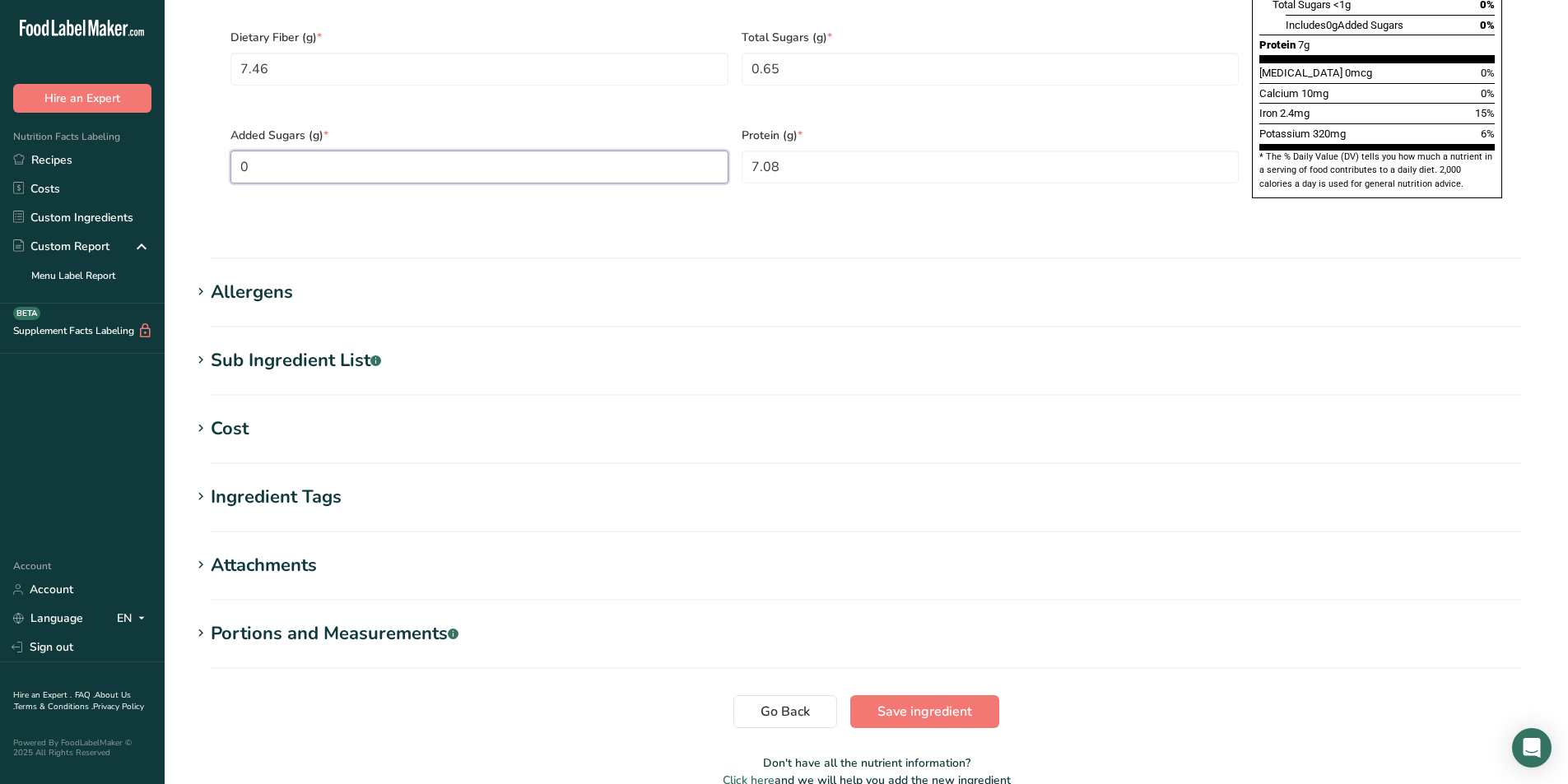 scroll, scrollTop: 1207, scrollLeft: 0, axis: vertical 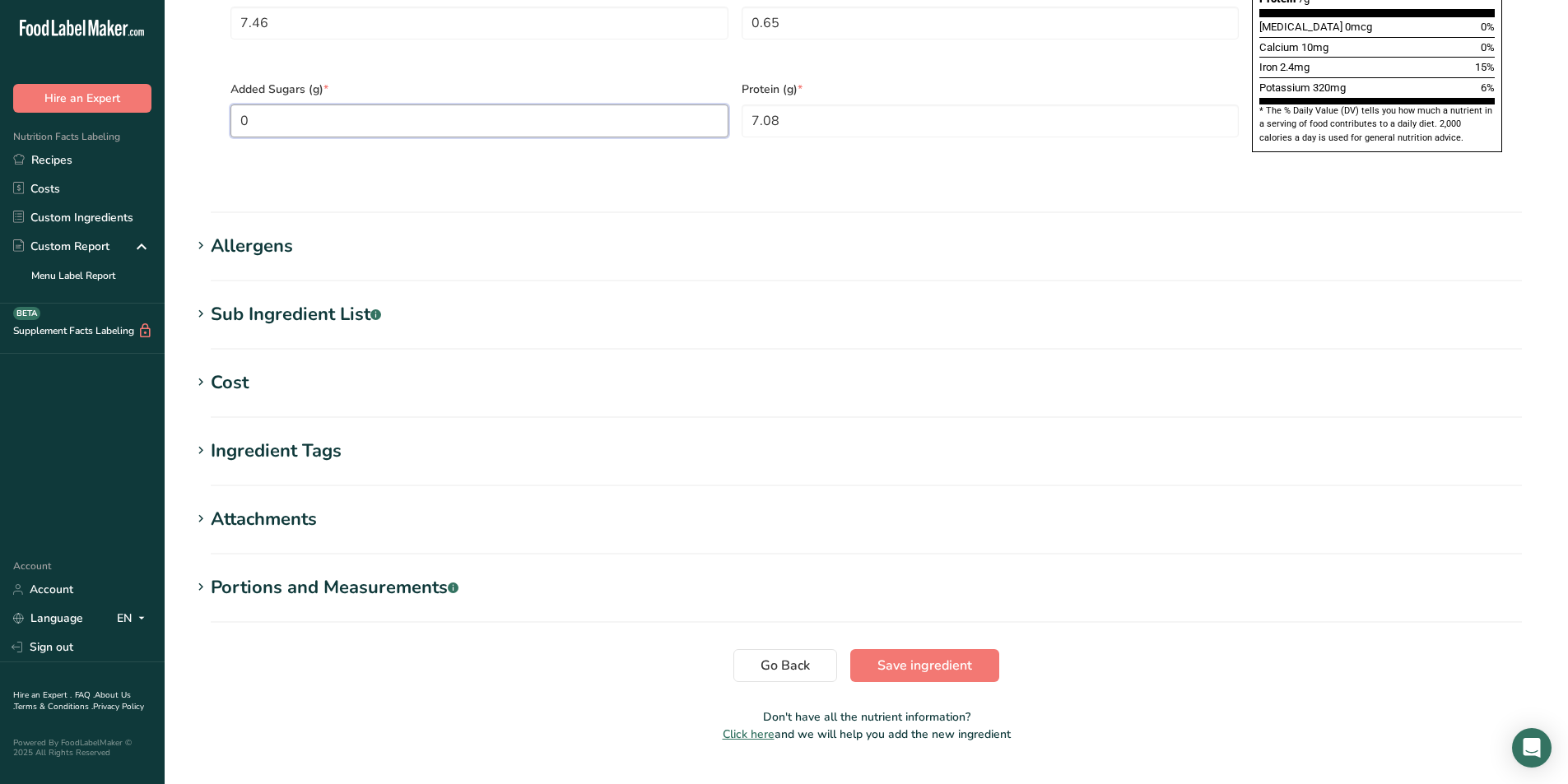 type on "0" 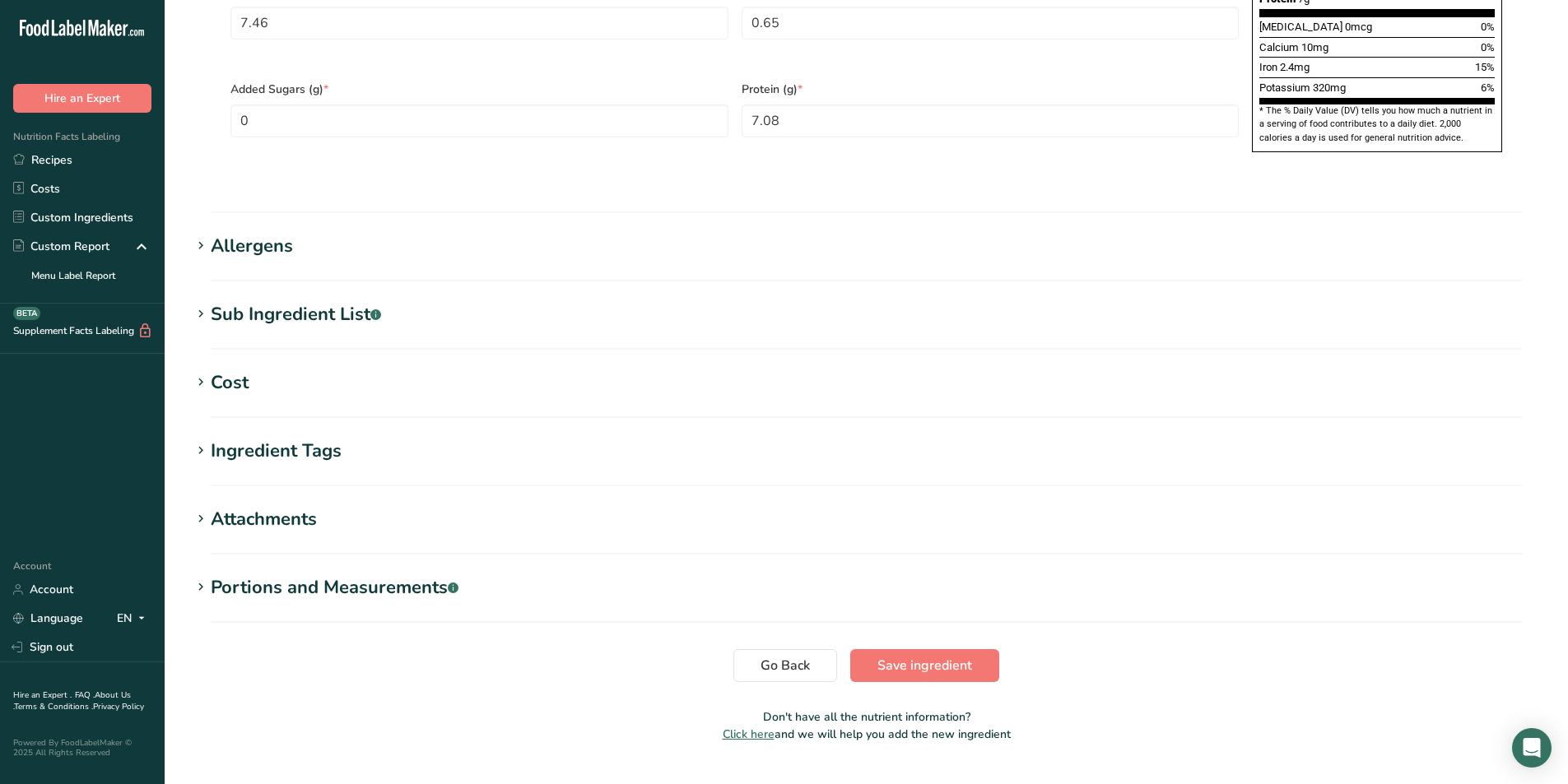click on "Edit GF 5 Corn Flour
Ingredient Spec Sheet
.a-a{fill:#347362;}.b-a{fill:#fff;}
Upload an ingredient spec sheet or an image of a nutrition label, and our AI assistant will automatically fill-in the nutrients.
Drop your files here or click to upload
Maximum file size is 5MB
Ingredient General Info
Ingredient Name *
Translate
GF 5 Corn Flour
Ingredient Common Name
.a-a{fill:#347362;}.b-a{fill:#fff;}
Translate
Ingredient code
.a-a{fill:#347362;}.b-a{fill:#fff;}           50000005
Ingredient Category *
Gluten Free
Standard Categories
Custom Categories" at bounding box center [866, -219] 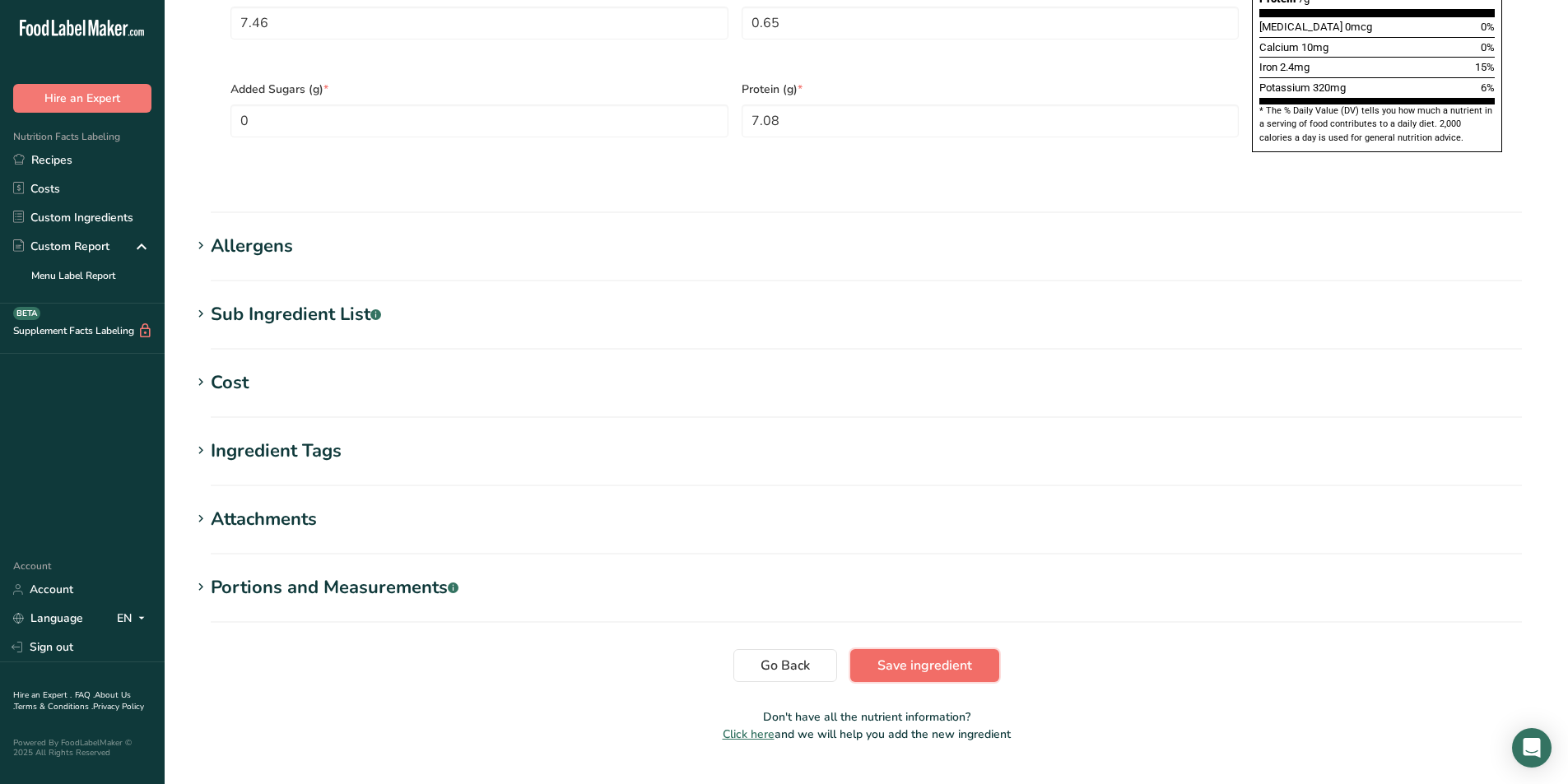 click on "Save ingredient" at bounding box center (924, 666) 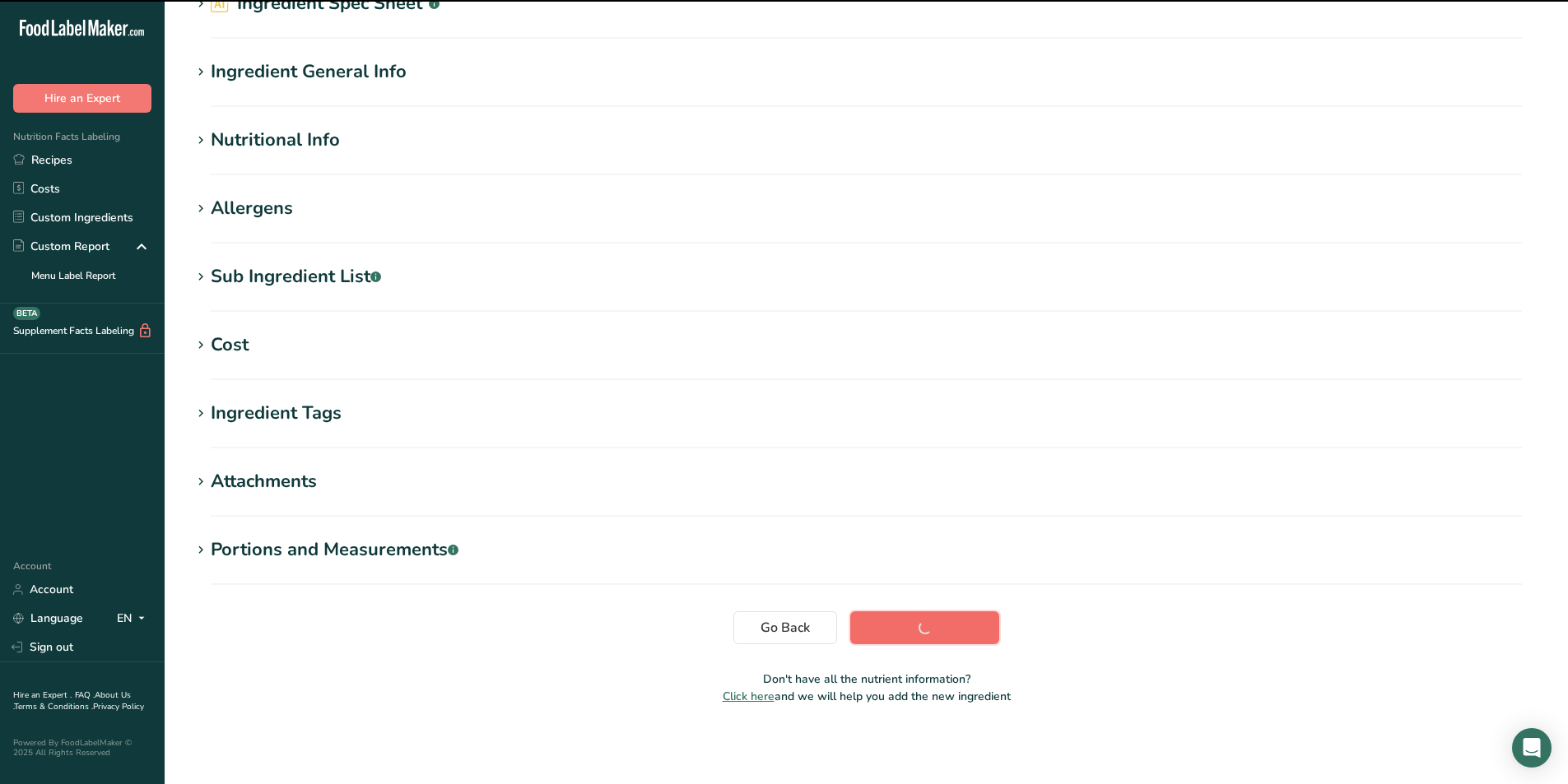 scroll, scrollTop: 86, scrollLeft: 0, axis: vertical 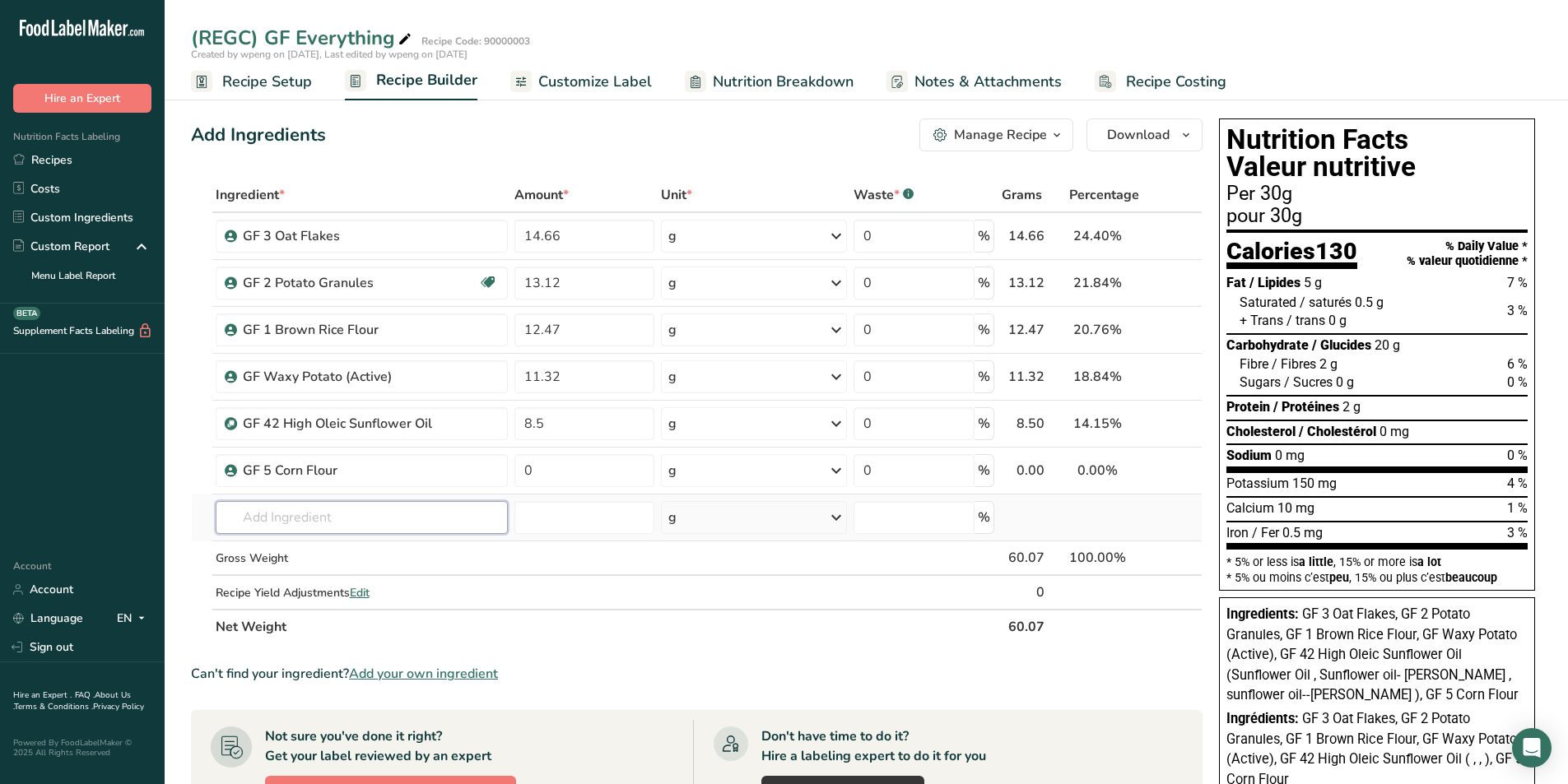 click at bounding box center (361, 517) 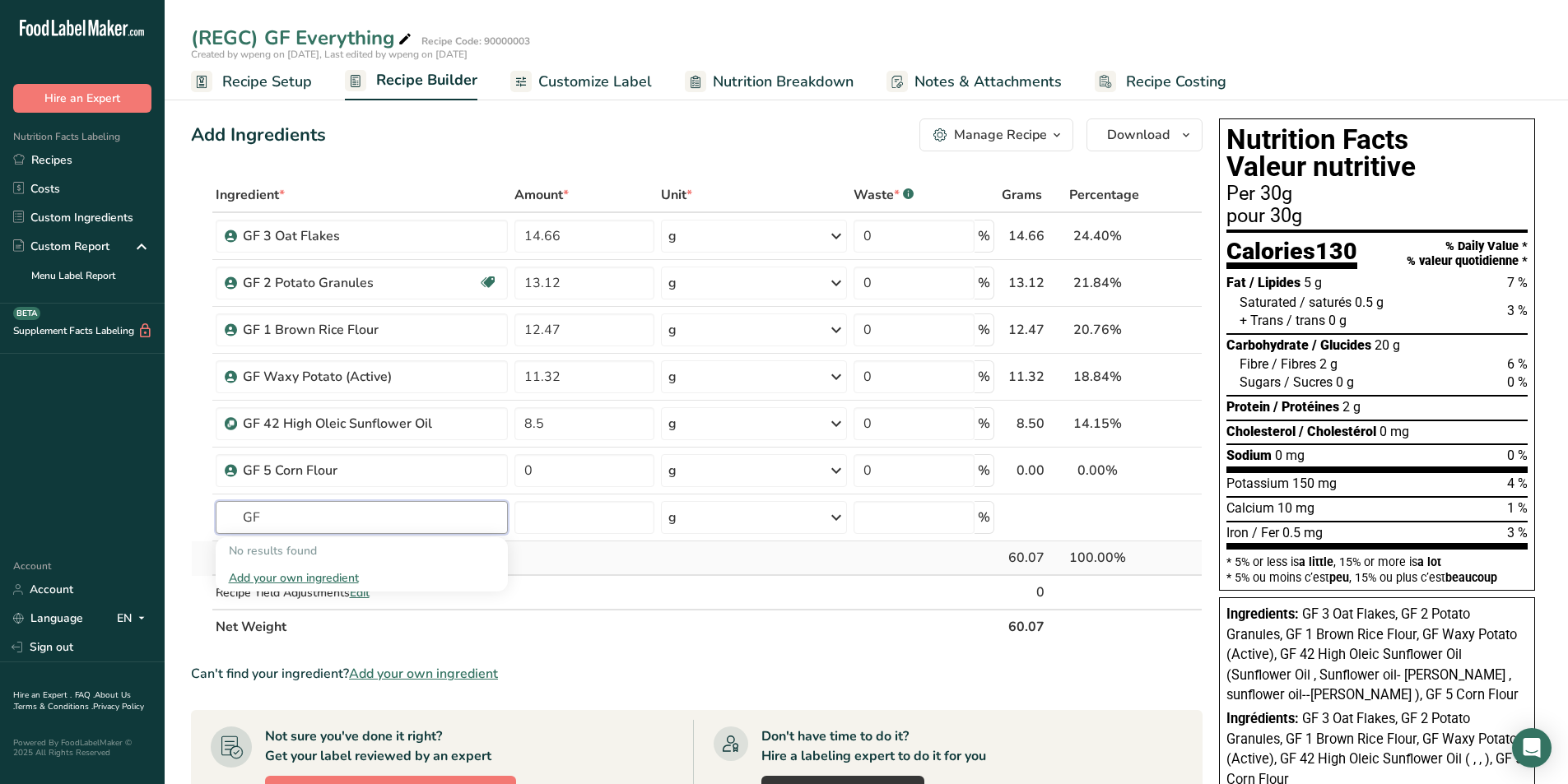 type on "G" 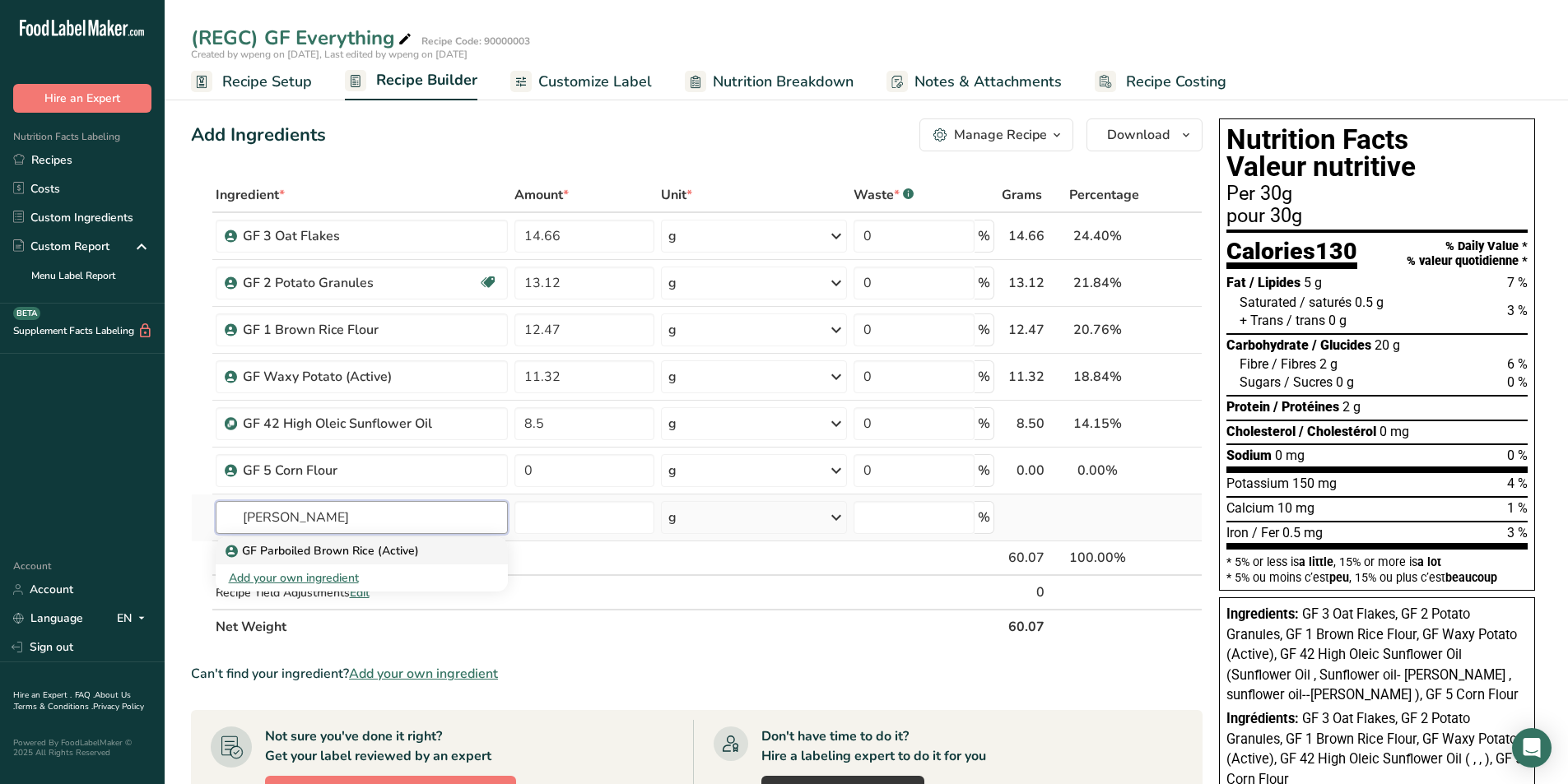 type on "[PERSON_NAME]" 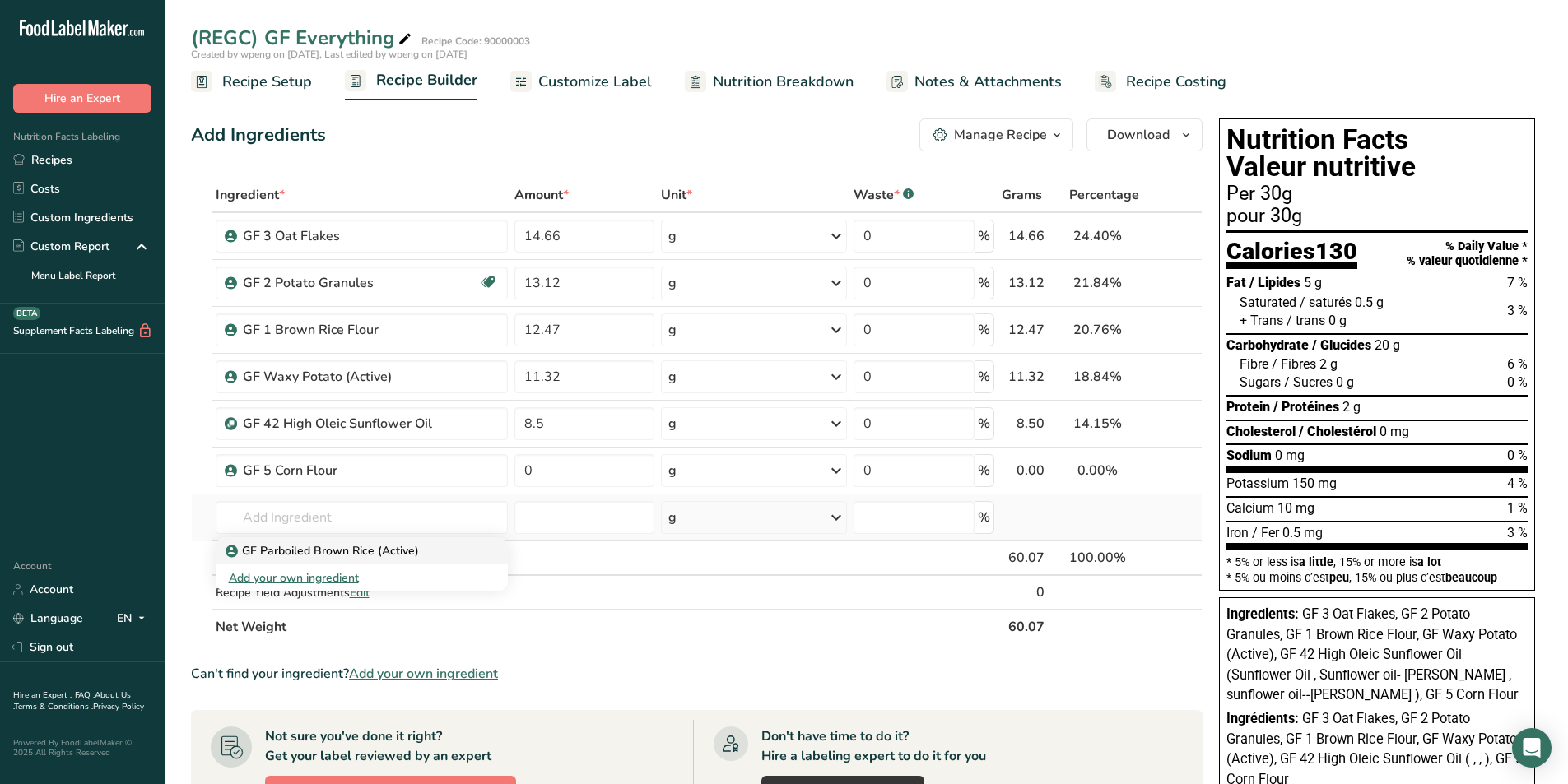 click on "GF Parboiled Brown Rice (Active)" at bounding box center (348, 550) 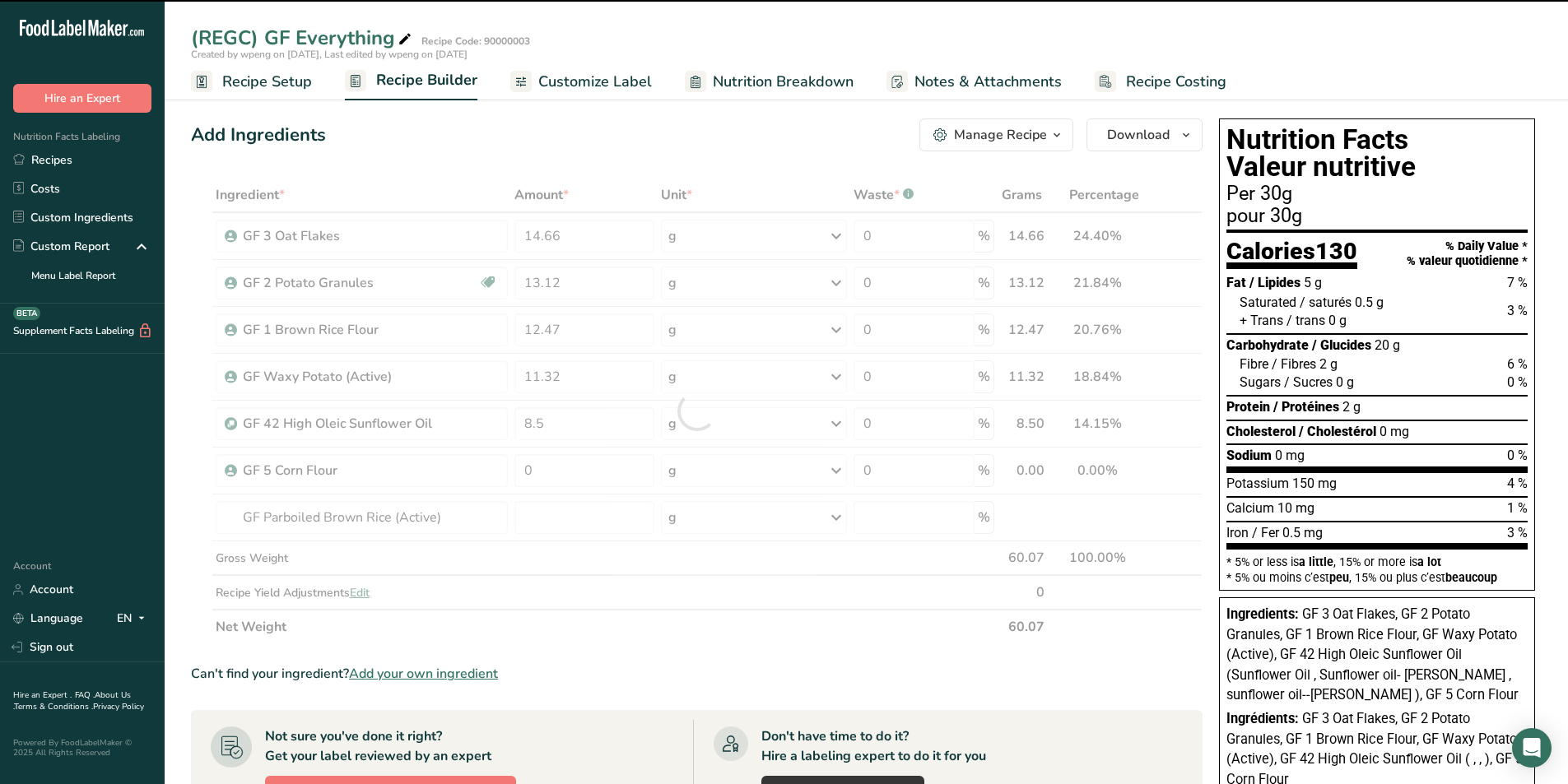 type on "0" 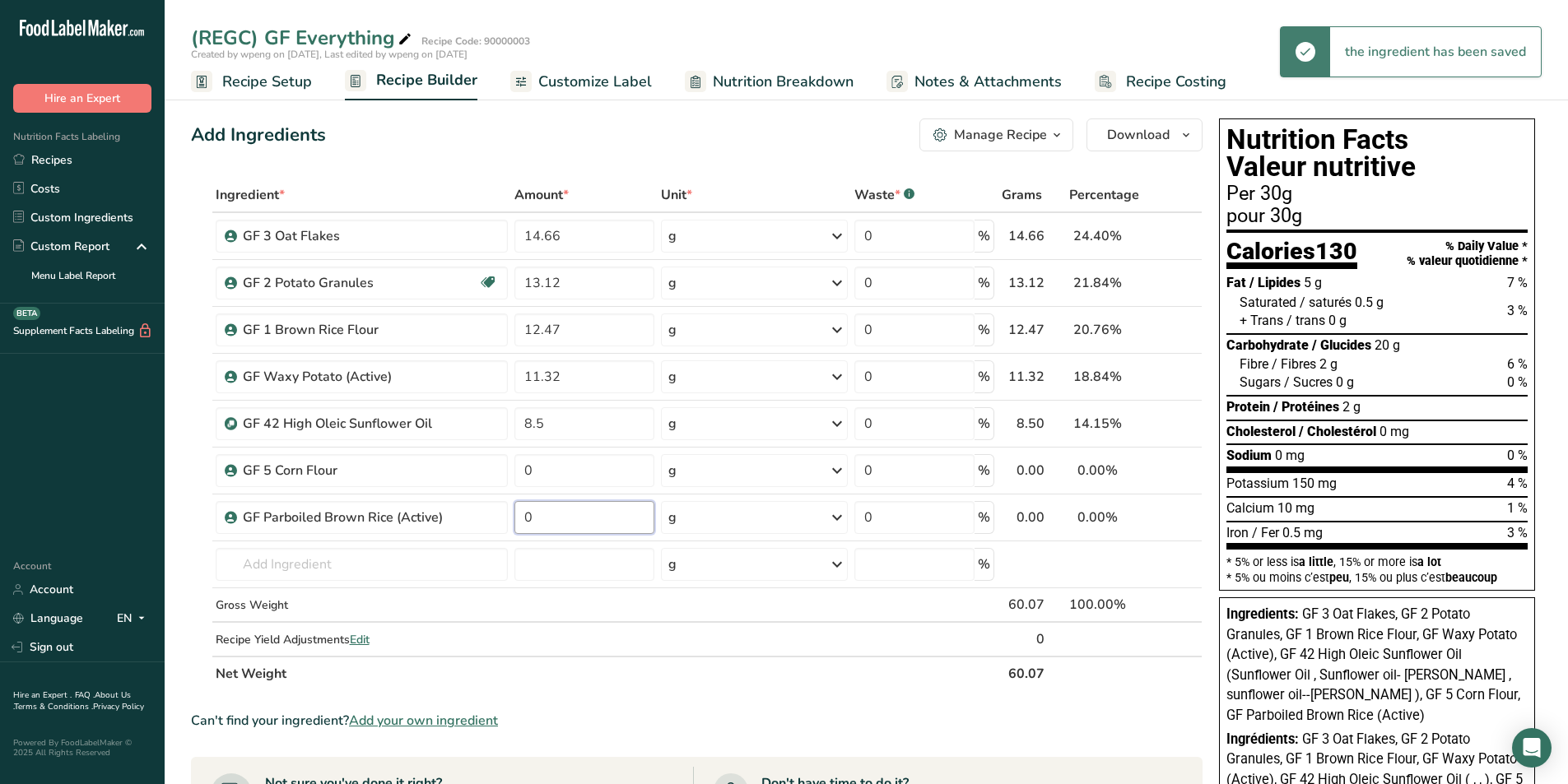 click on "0" at bounding box center [584, 517] 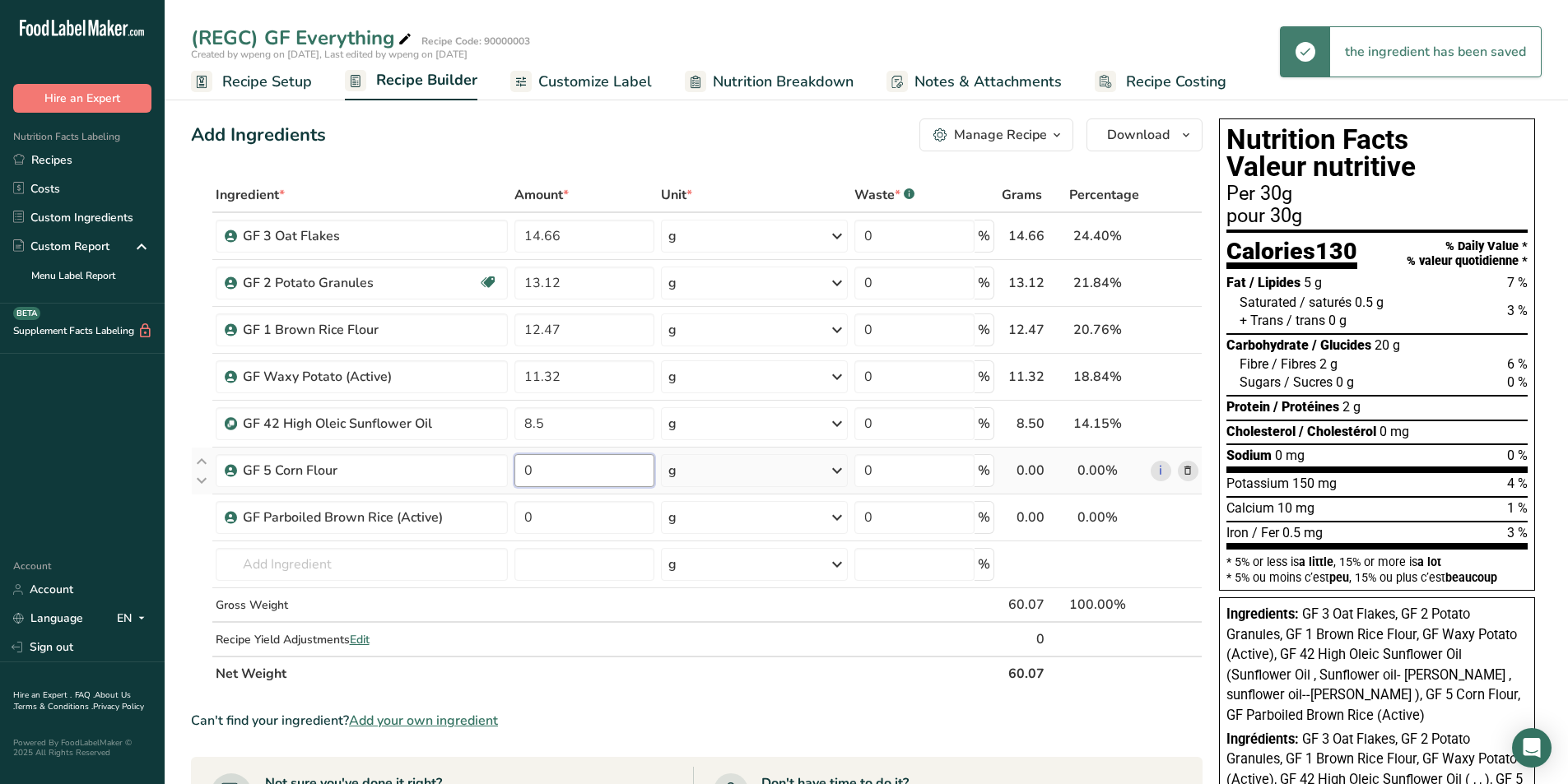 click on "Ingredient *
Amount *
Unit *
Waste *   .a-a{fill:#347362;}.b-a{fill:#fff;}          Grams
Percentage
GF 3 Oat Flakes
14.66
g
Weight Units
g
kg
mg
See more
Volume Units
l
mL
fl oz
See more
0
%
14.66
24.40%
i
GF 2 Potato Granules
Gluten free
13.12
g
Weight Units
g
kg
mg
See more
Volume Units
l
mL
fl oz
See more
0
%
13.12
21.84%
i" at bounding box center [696, 434] 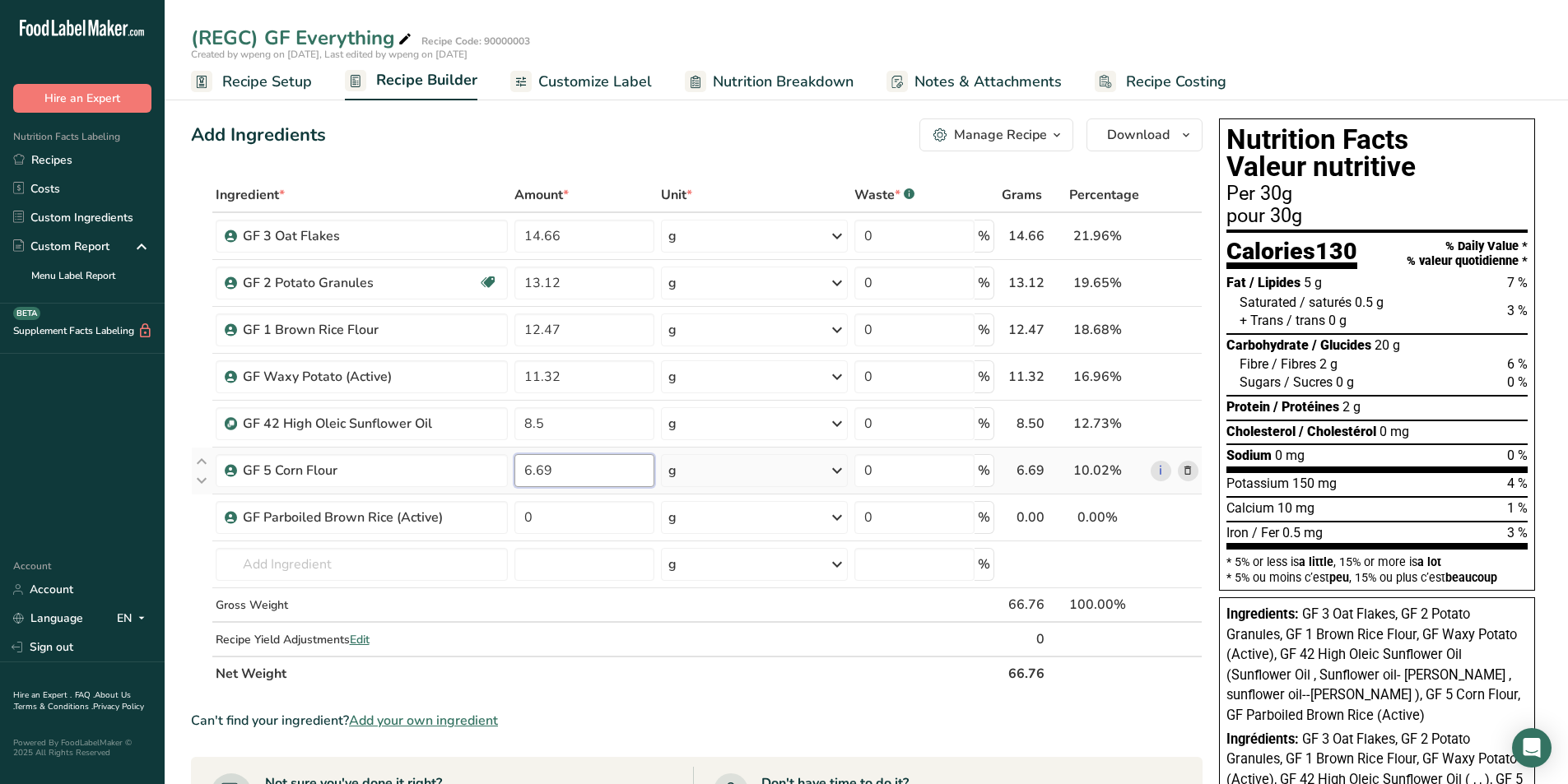 type on "6.69" 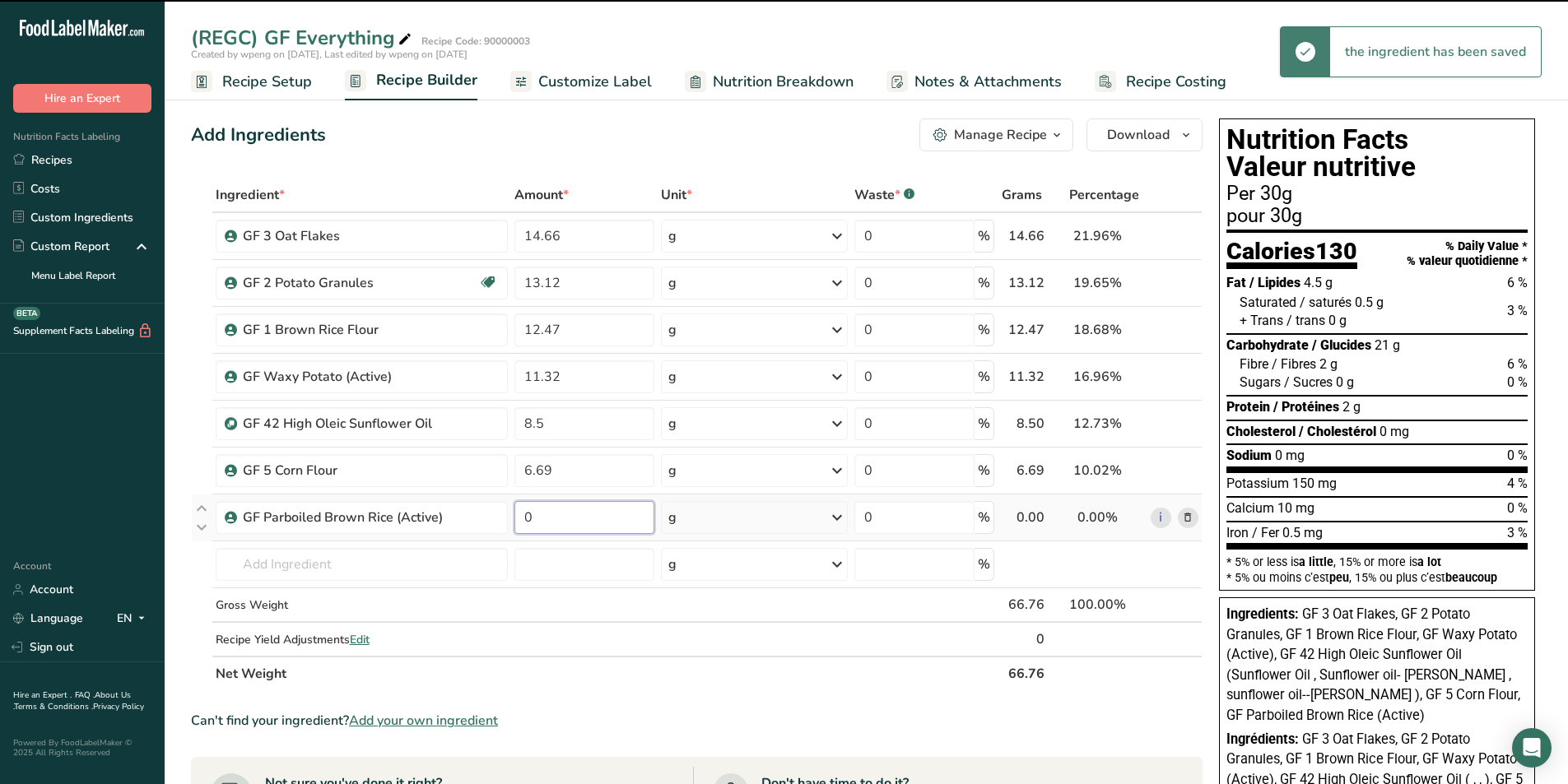 click on "0" at bounding box center [584, 517] 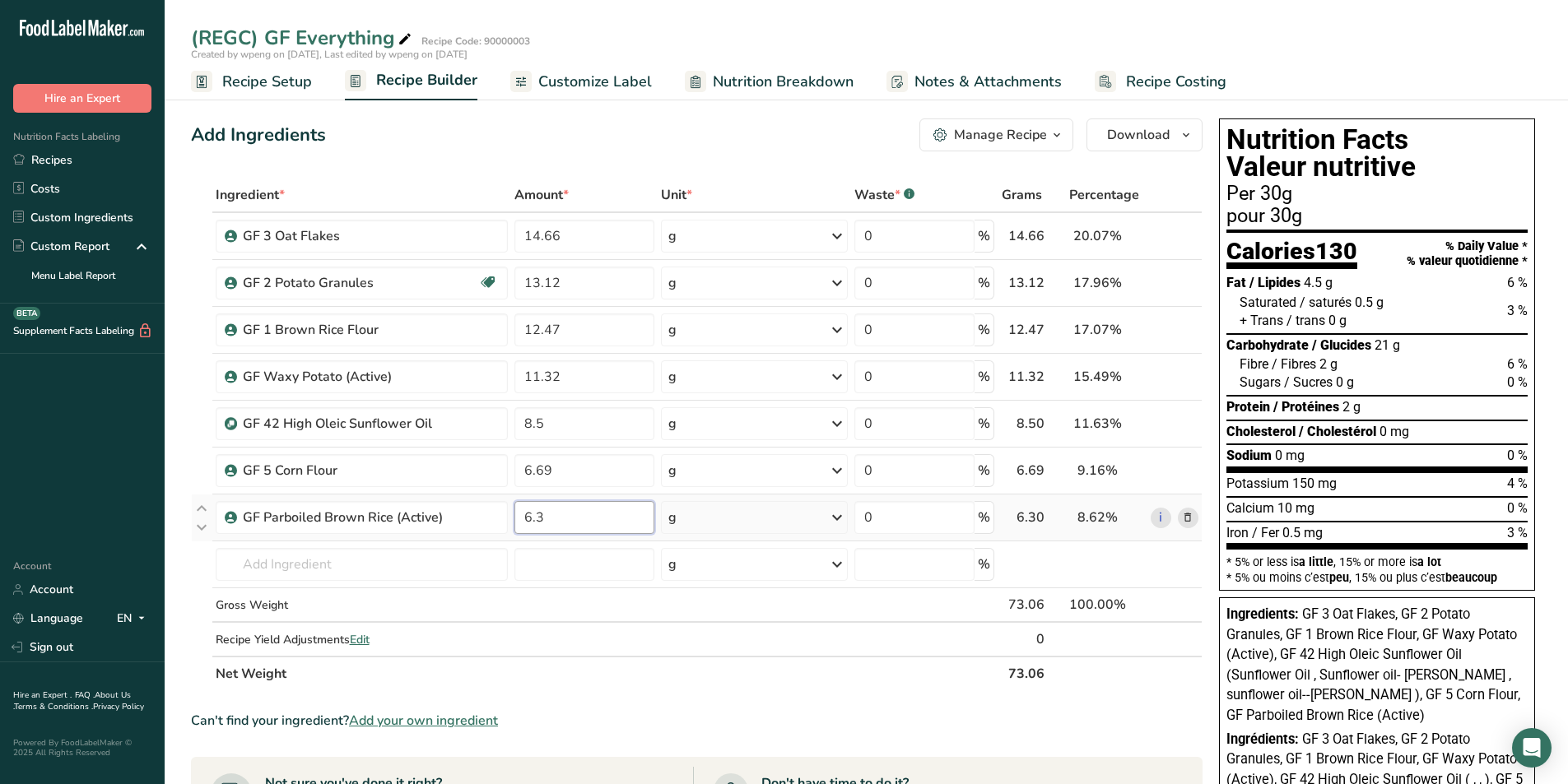type on "6.3" 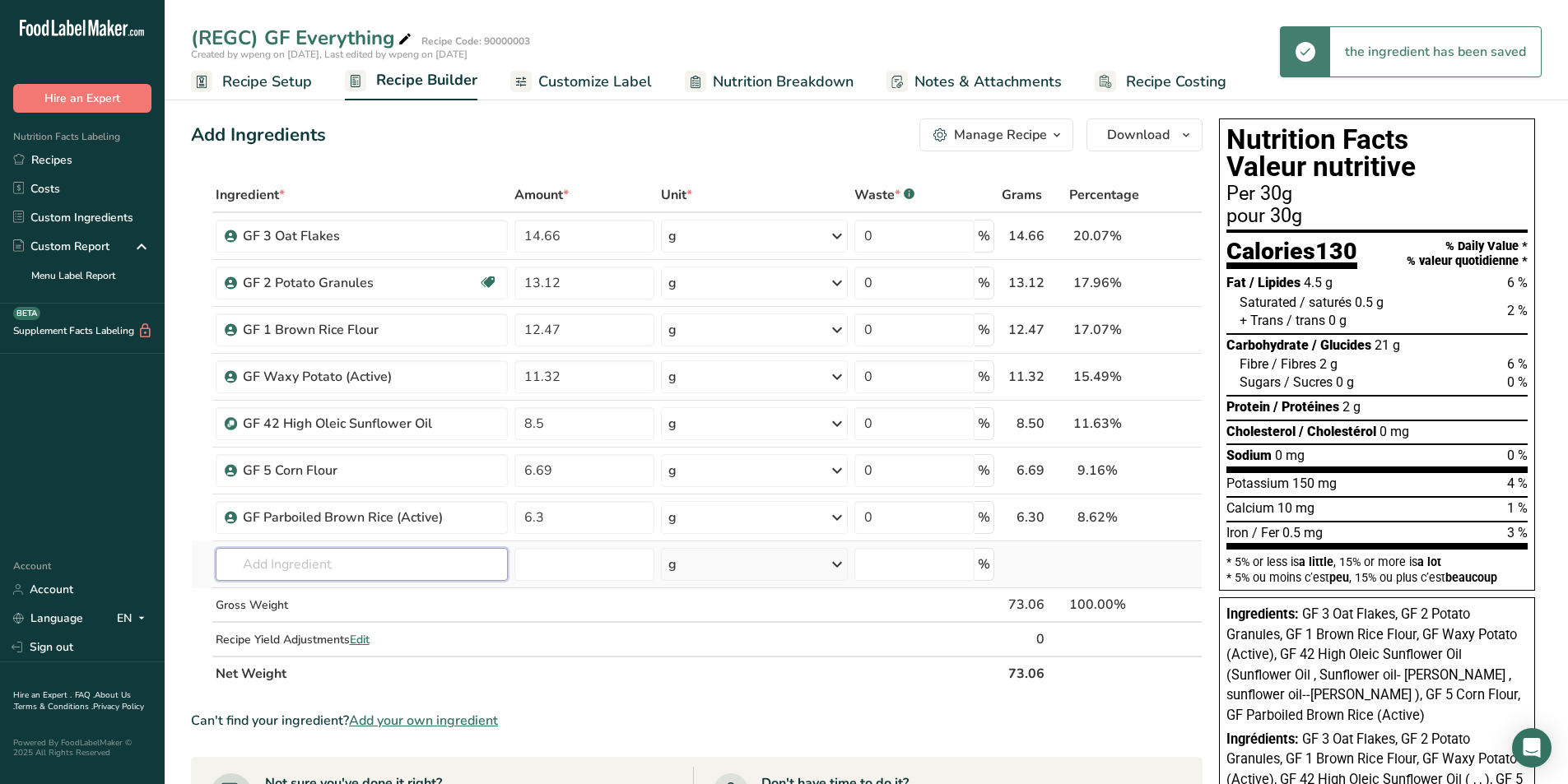click at bounding box center (362, 564) 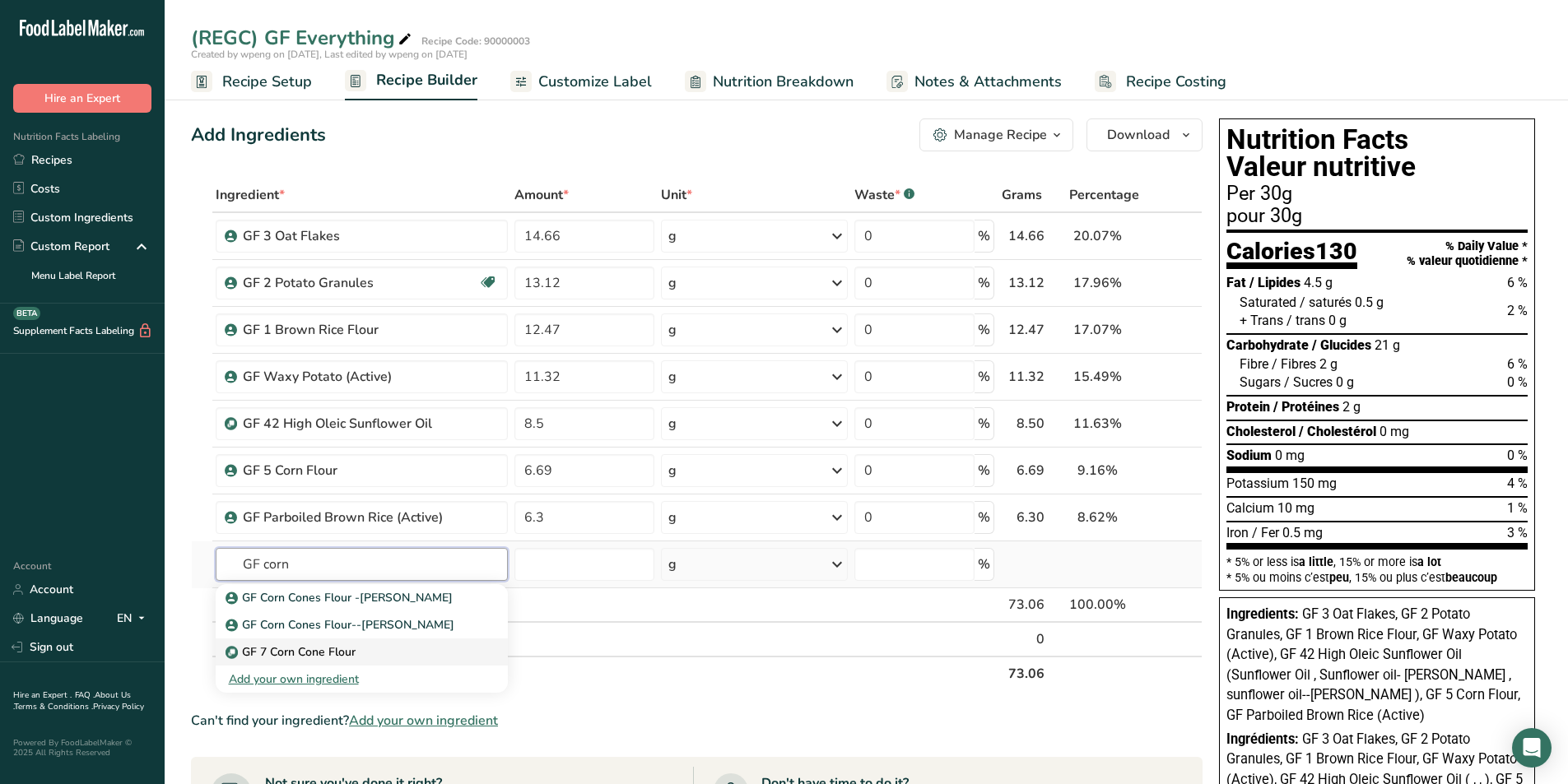 type on "GF 7 Corn Cone Flour" 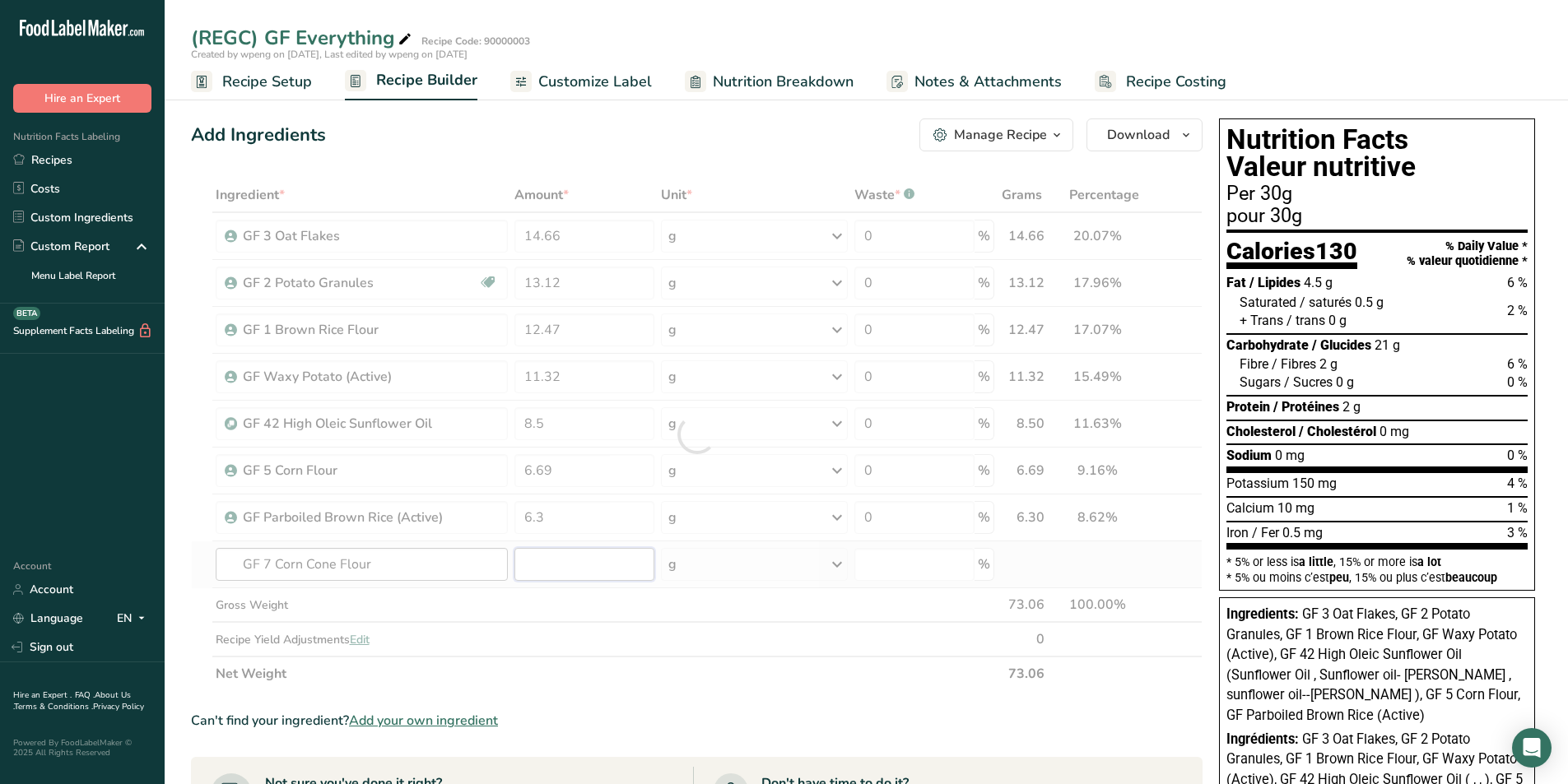type 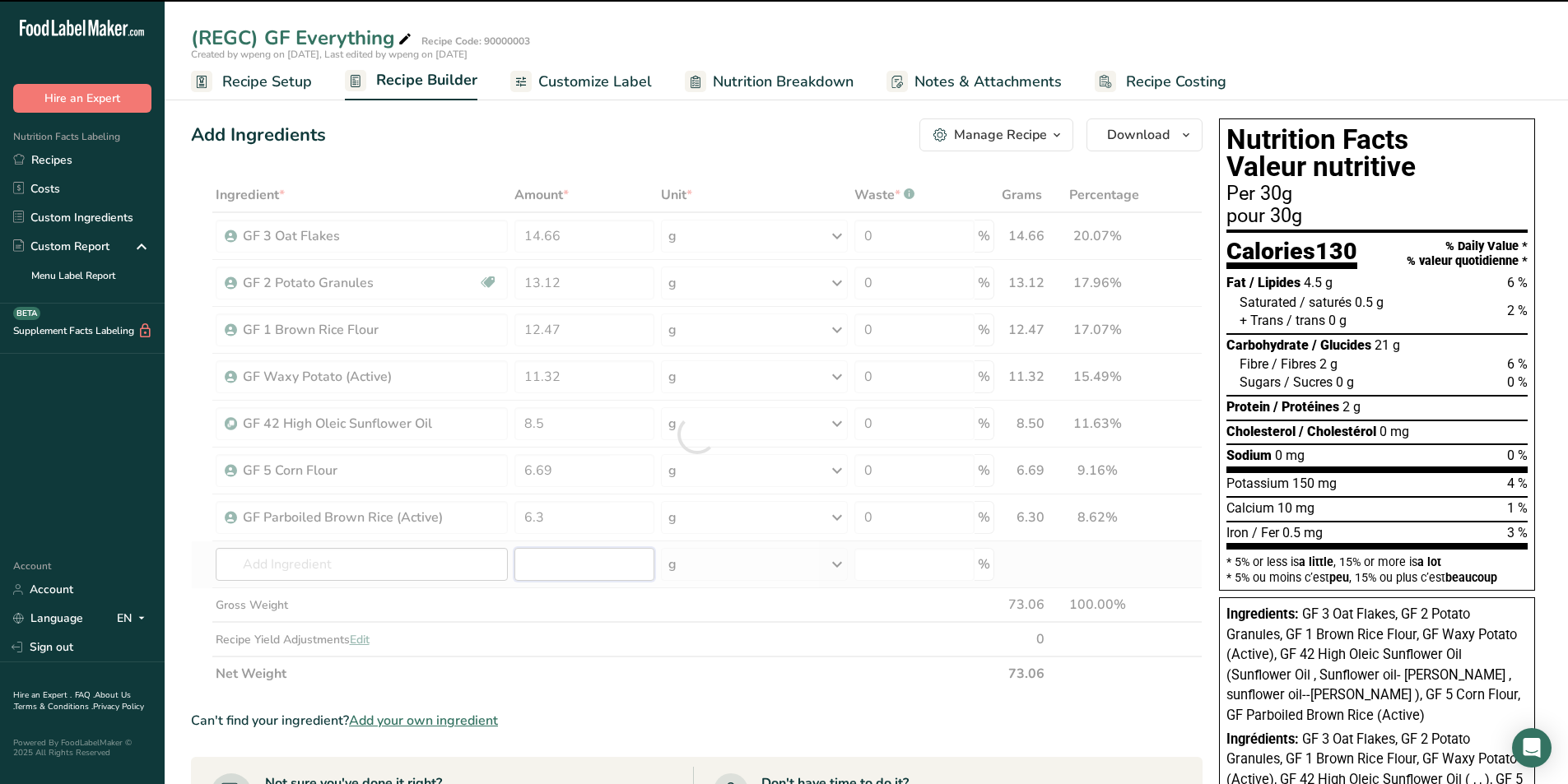 type on "0" 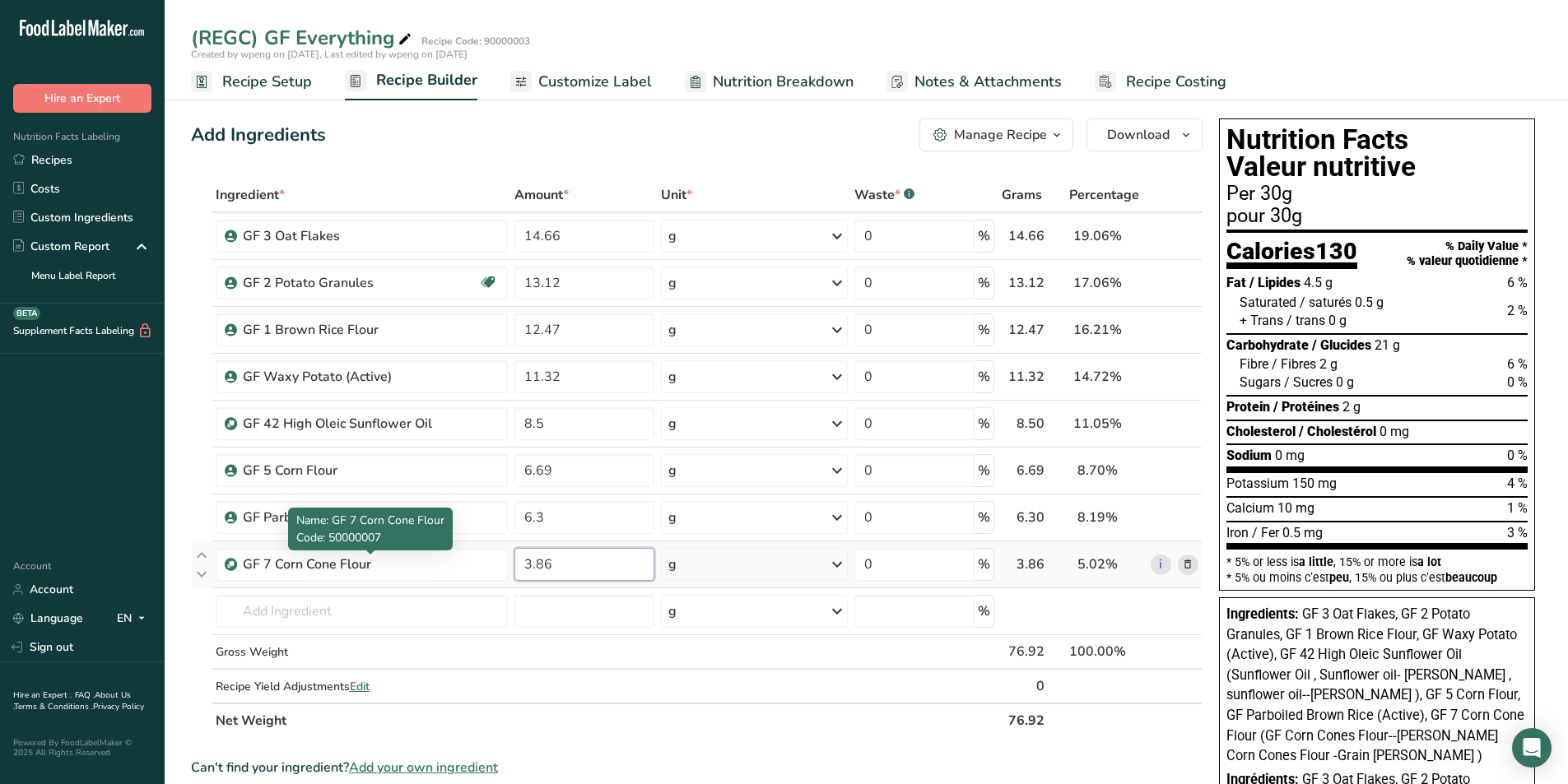 type on "3.86" 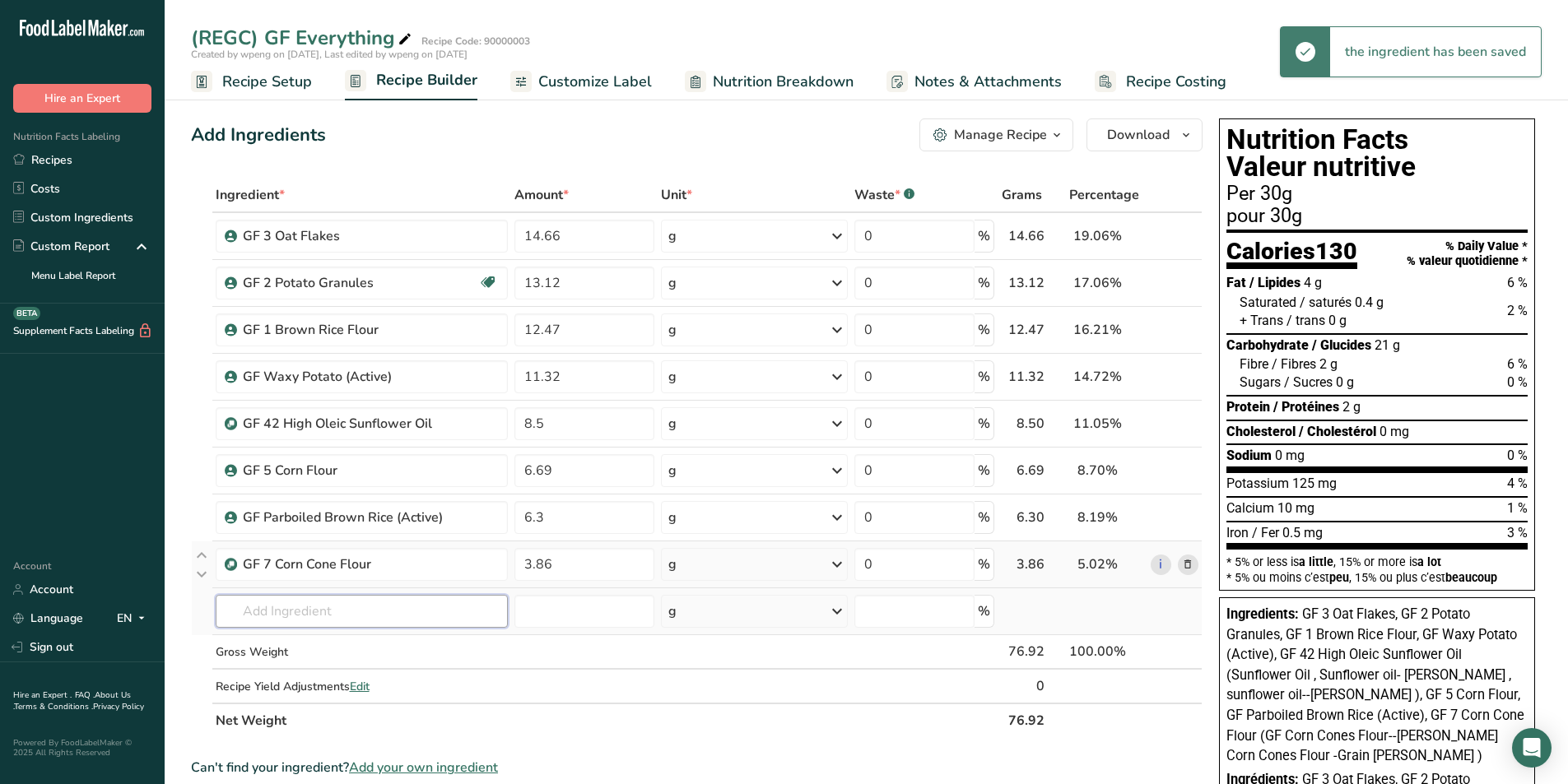 click at bounding box center [362, 611] 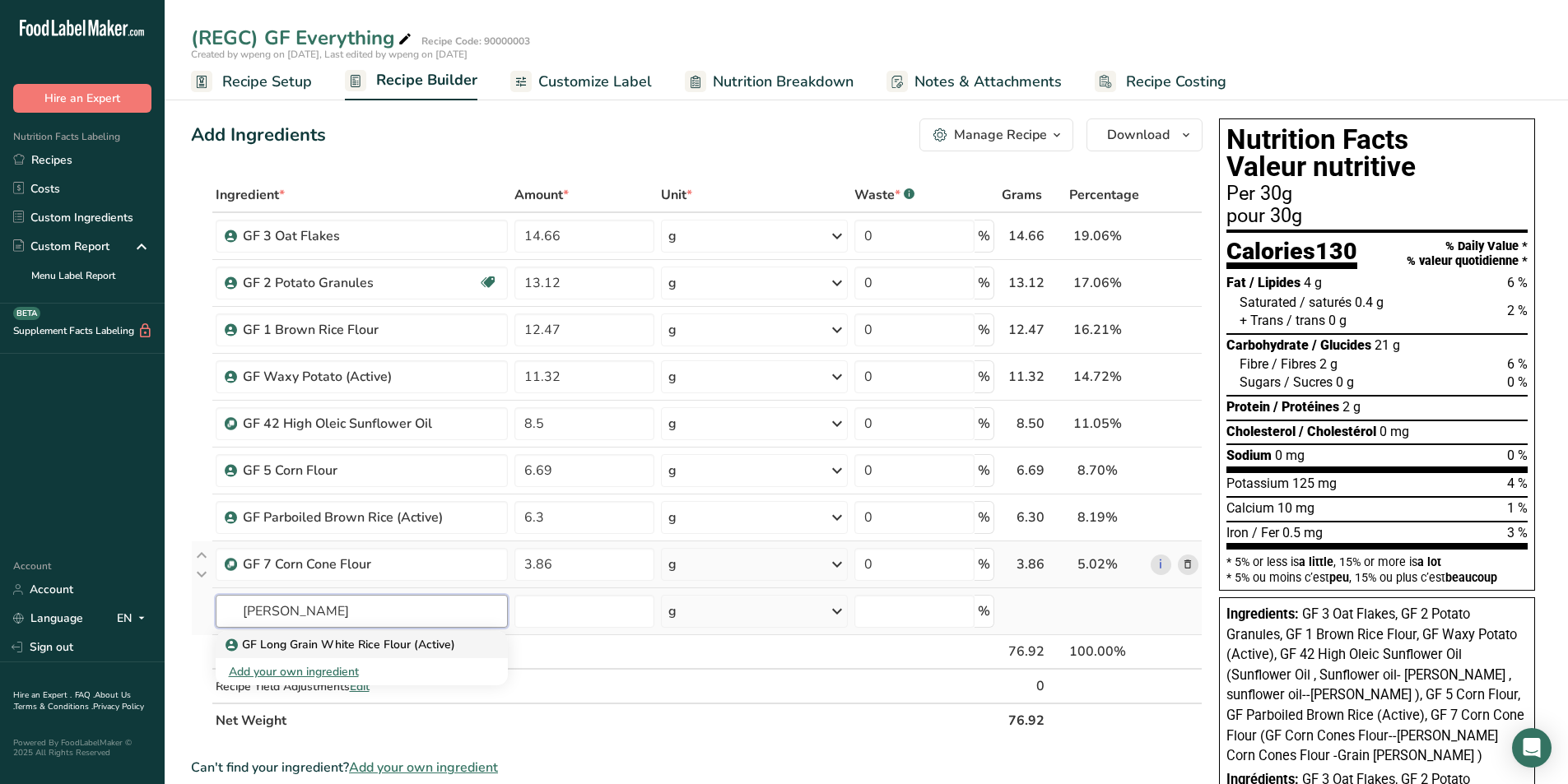 type on "GF Long Grain White Rice Flour (Active)" 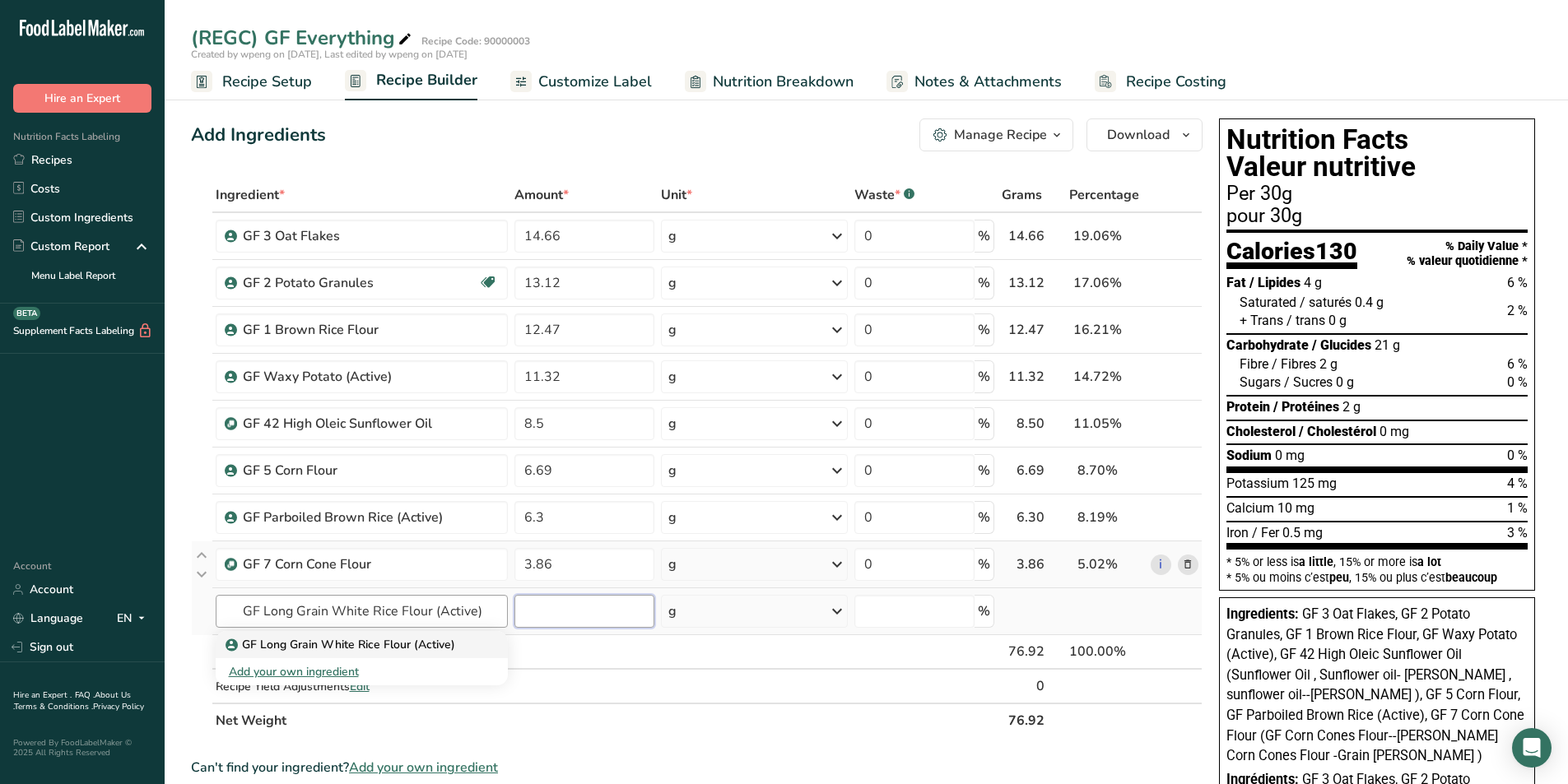type 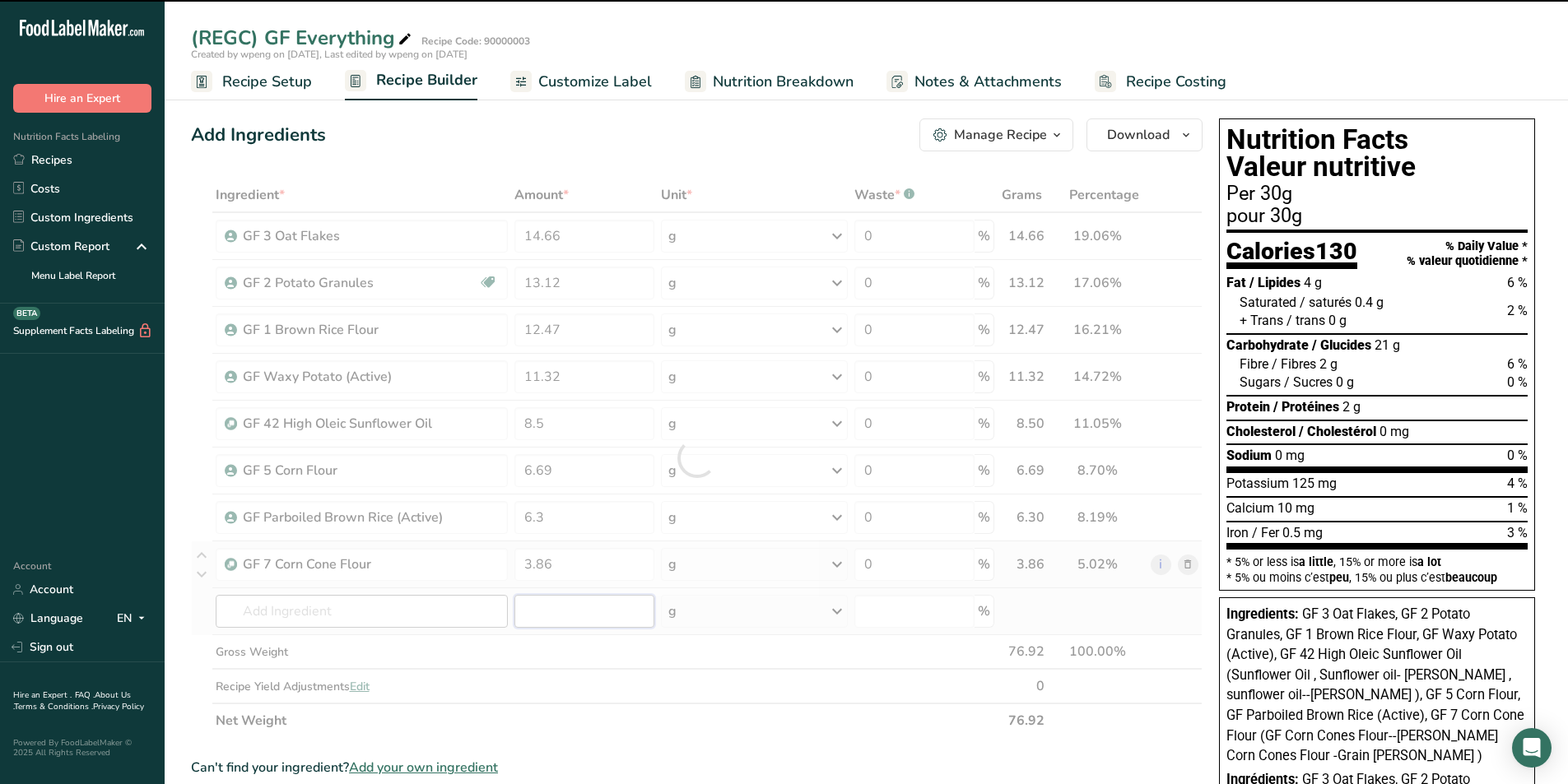 type on "0" 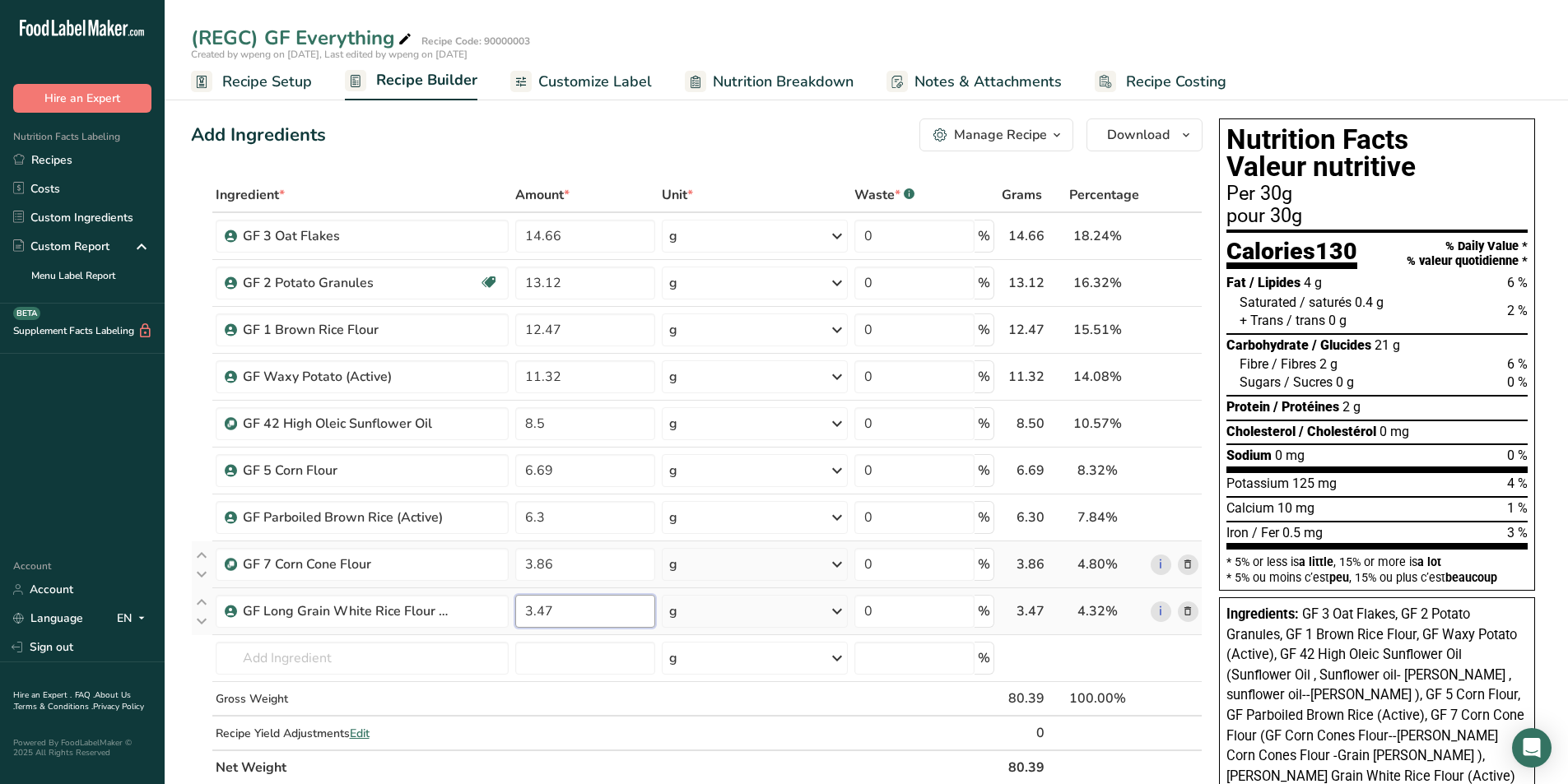 type on "3.47" 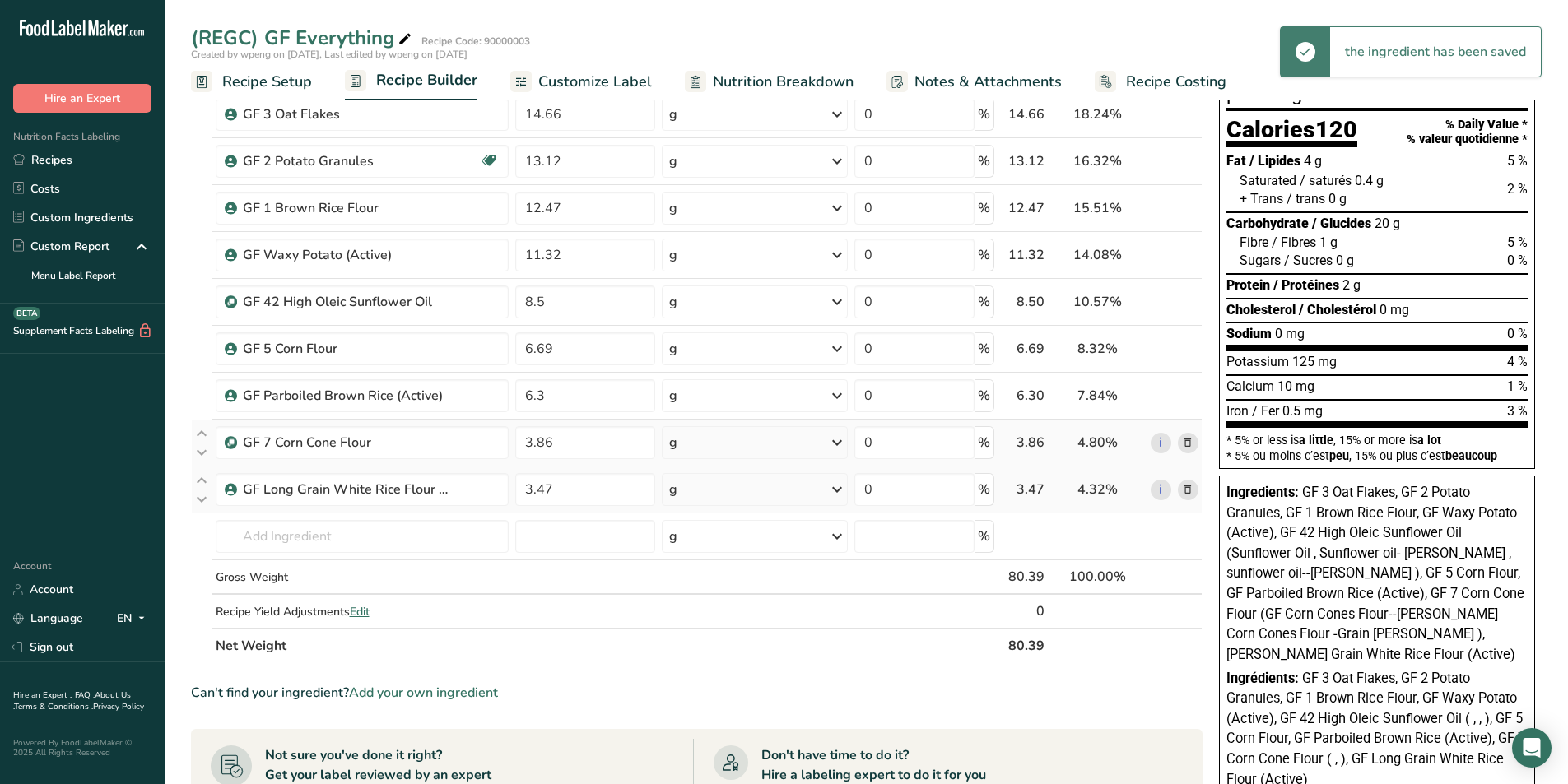 scroll, scrollTop: 123, scrollLeft: 0, axis: vertical 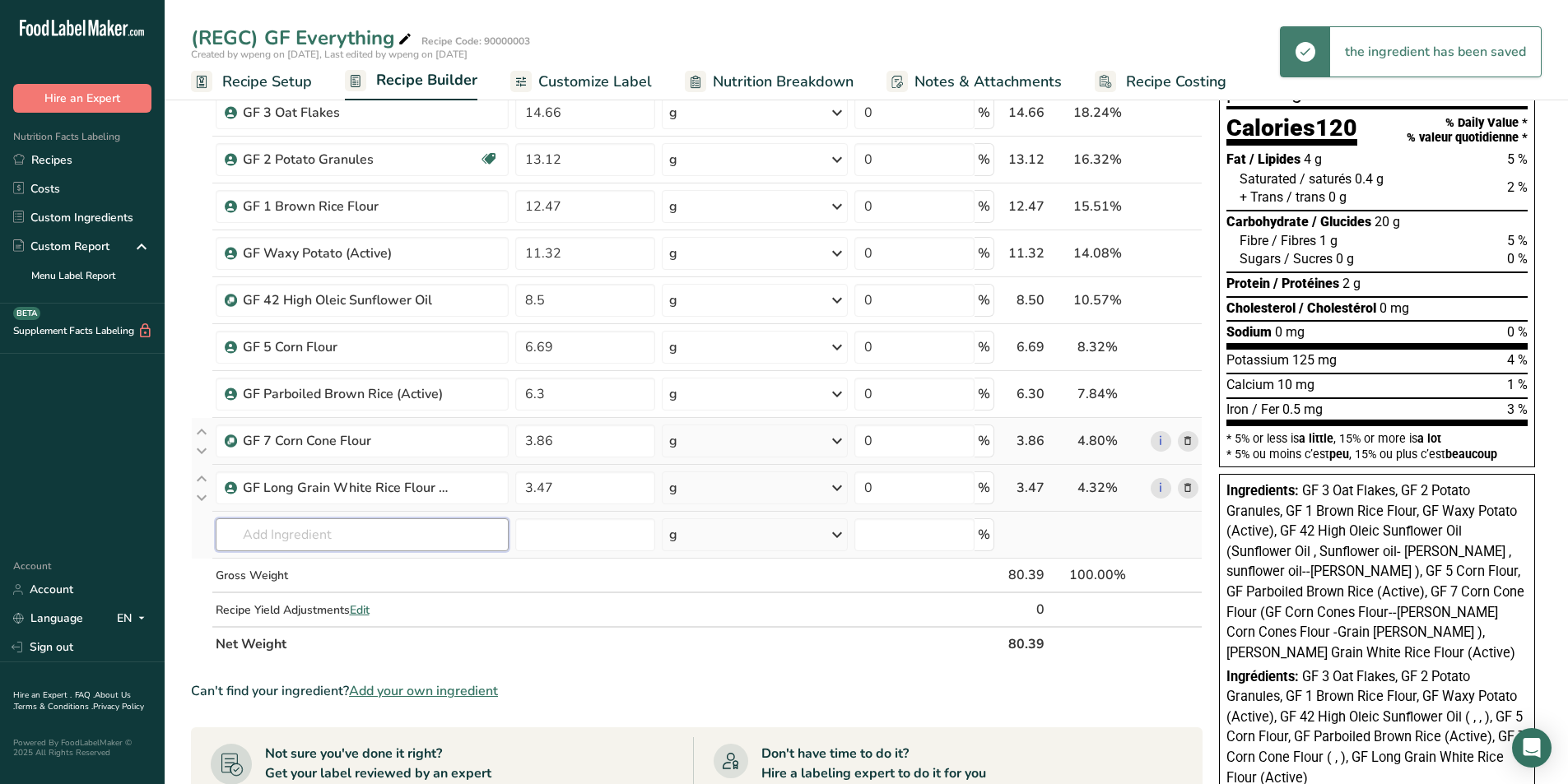 click at bounding box center (362, 535) 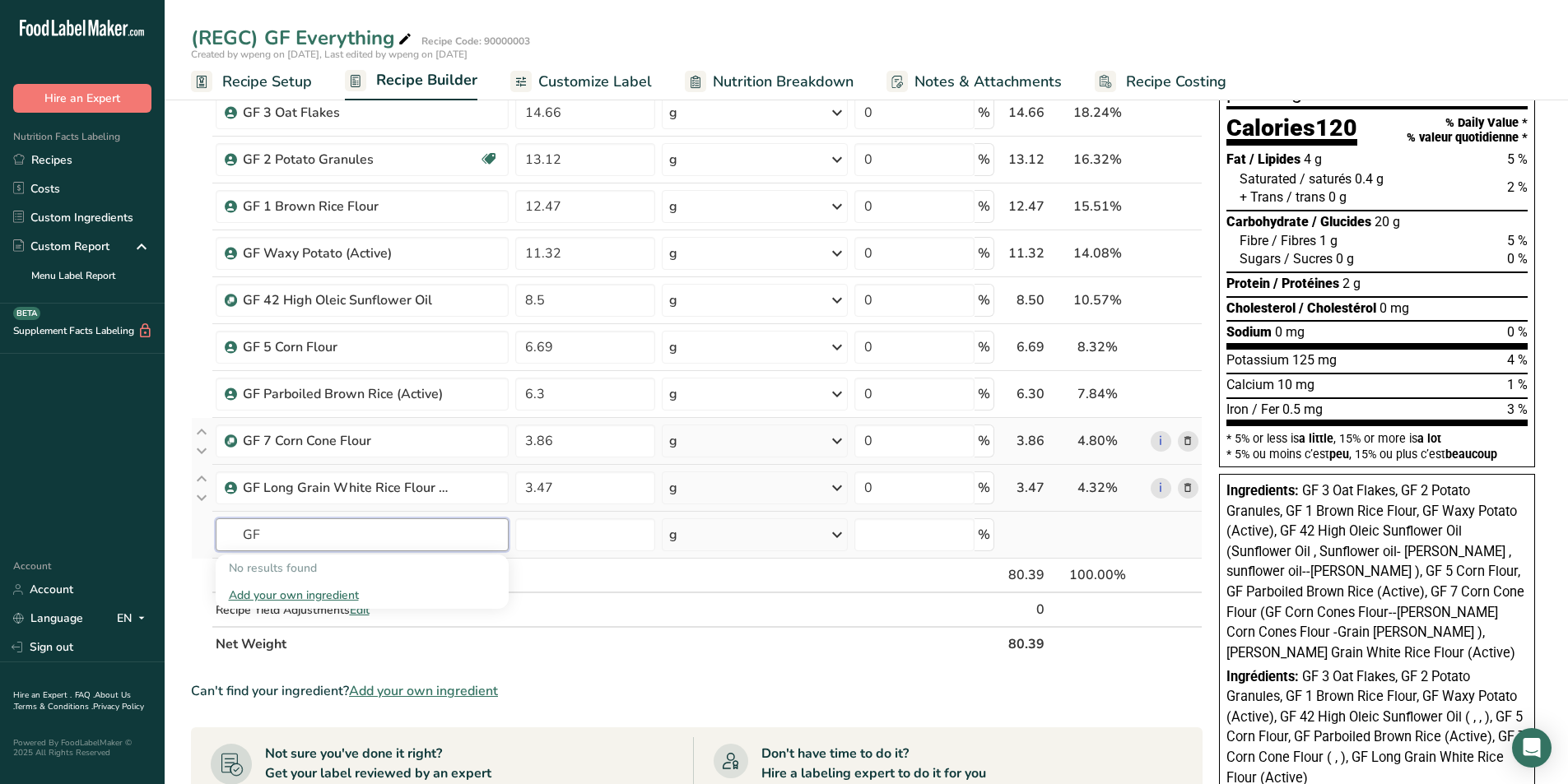 type on "G" 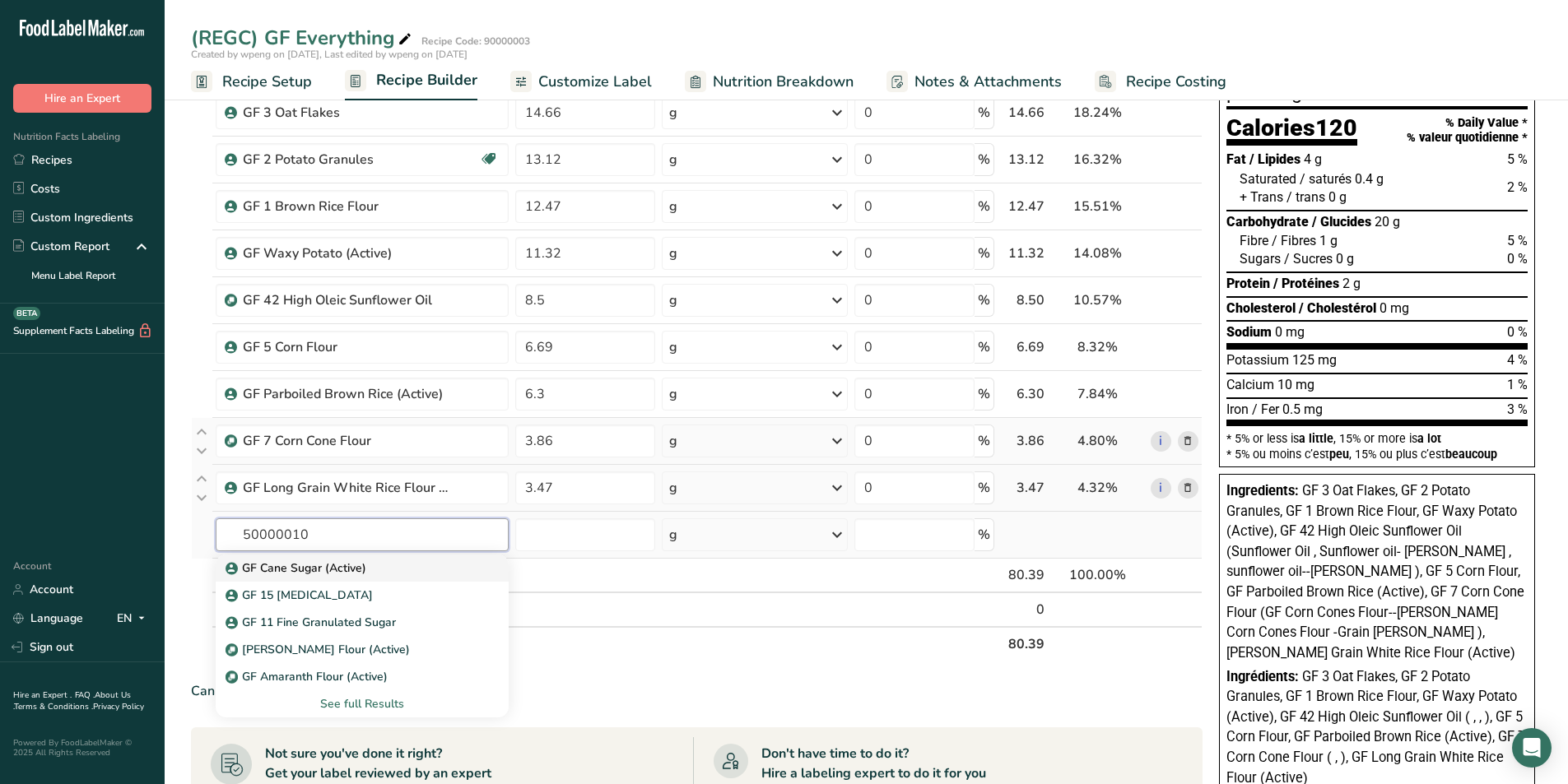 type on "GF Cane Sugar (Active)" 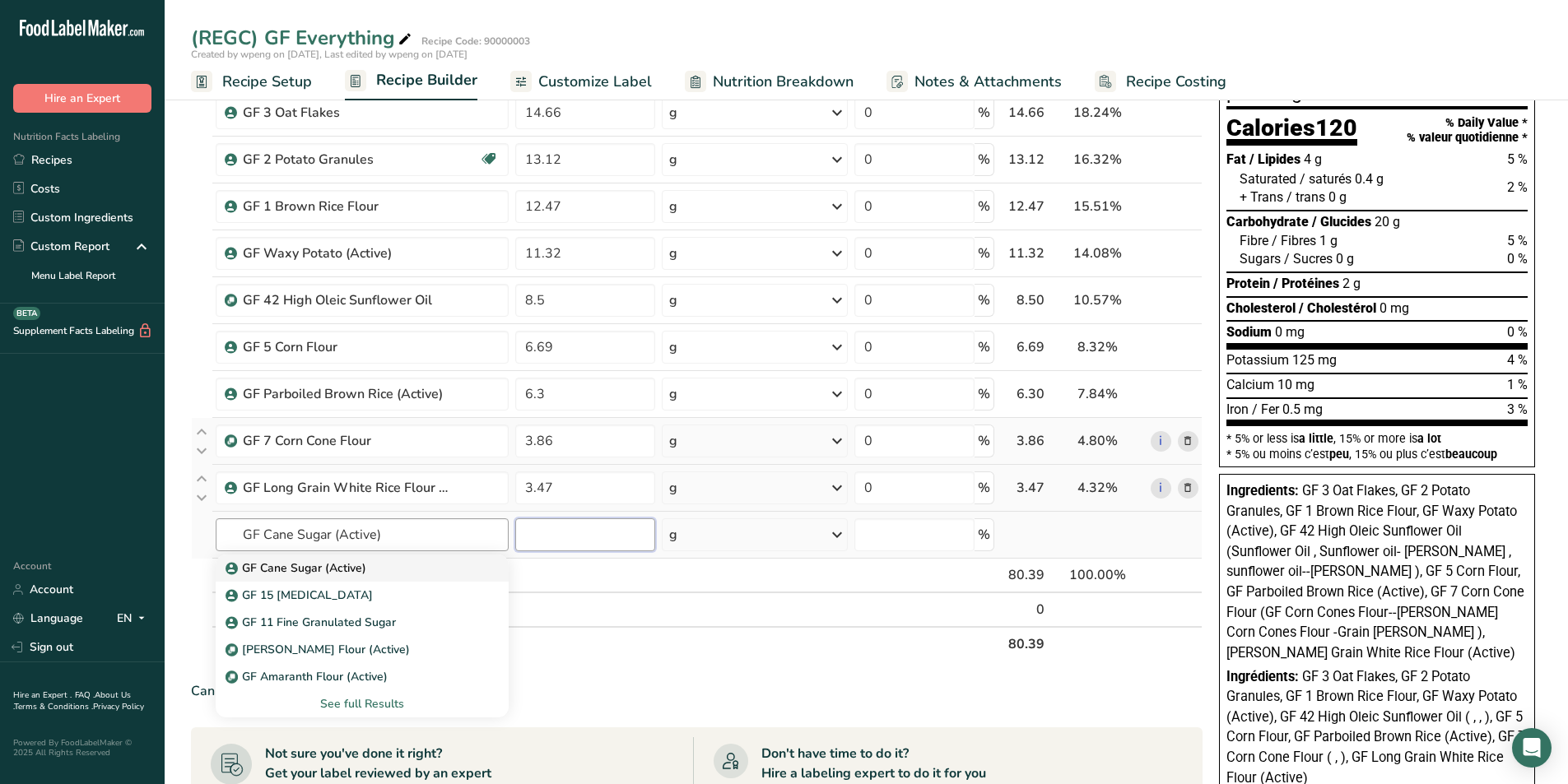 type 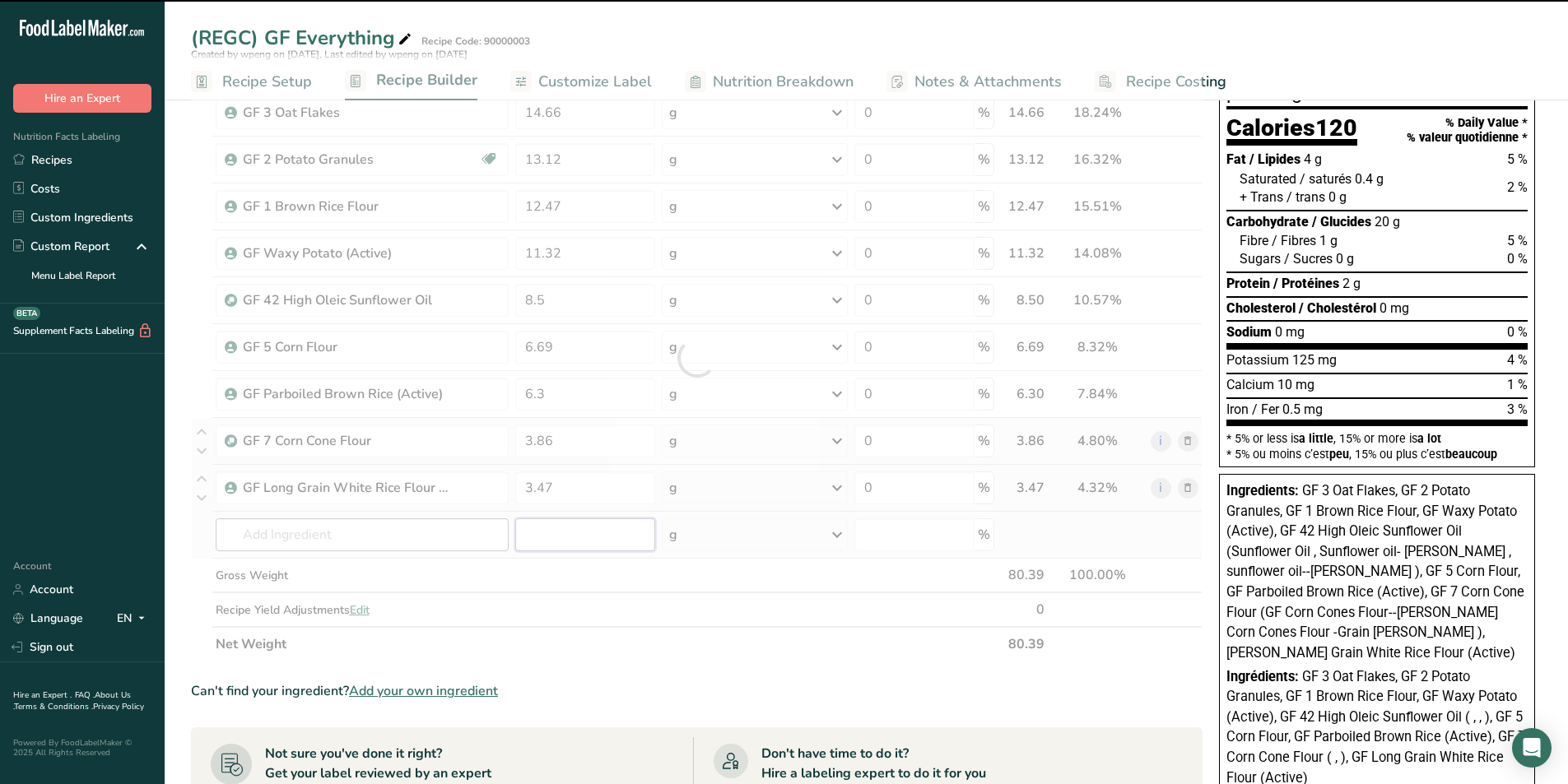 type on "0" 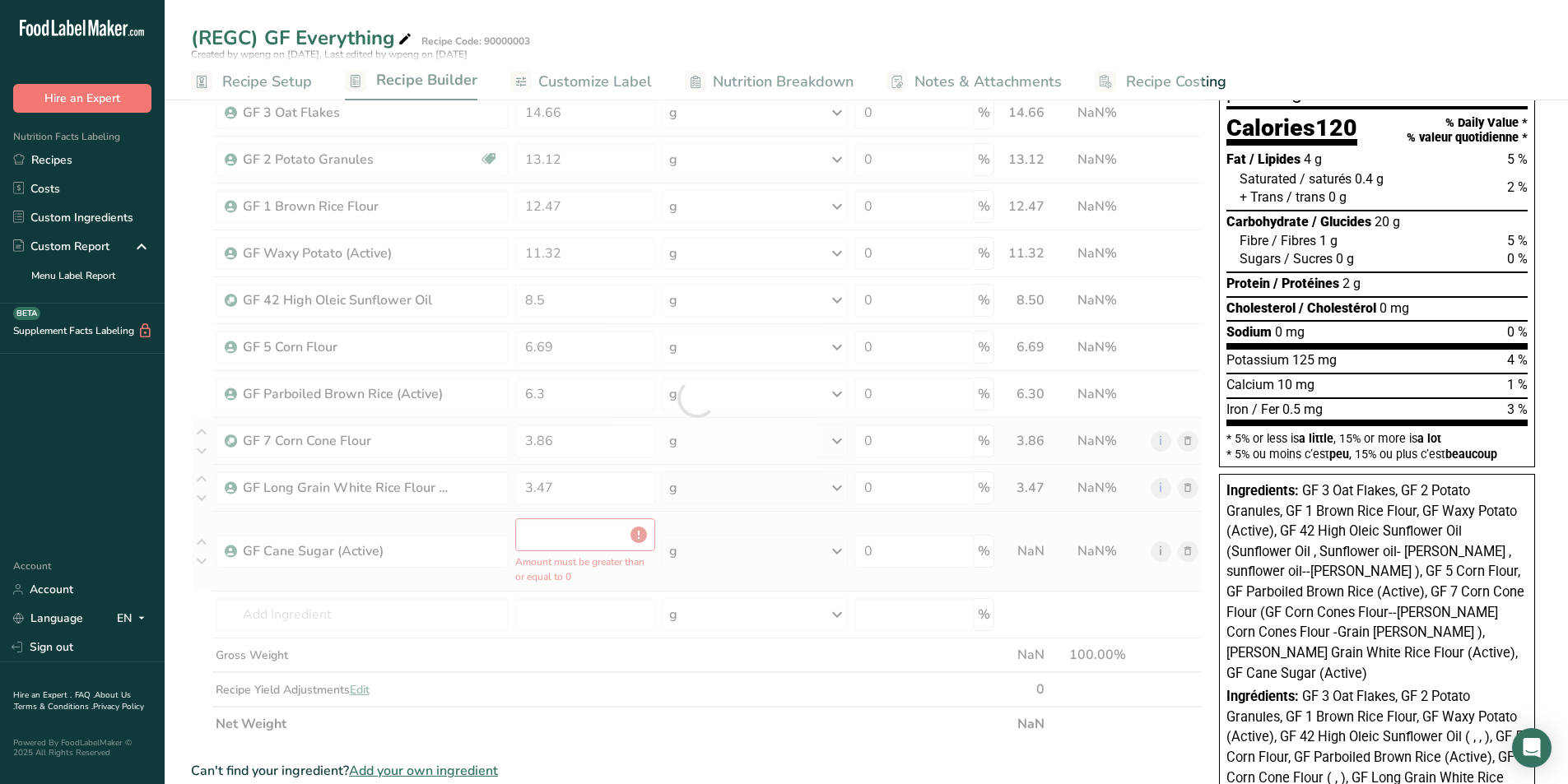 click on "Ingredient *
Amount *
Unit *
Waste *   .a-a{fill:#347362;}.b-a{fill:#fff;}          Grams
Percentage
GF 3 Oat Flakes
14.66
g
Weight Units
g
kg
mg
See more
Volume Units
l
mL
fl oz
See more
0
%
14.66
NaN%
i
GF 2 Potato Granules
Gluten free
13.12
g
Weight Units
g
kg
mg
See more
Volume Units
l
mL
fl oz
See more
0
%
13.12
NaN%
i" at bounding box center [696, 397] 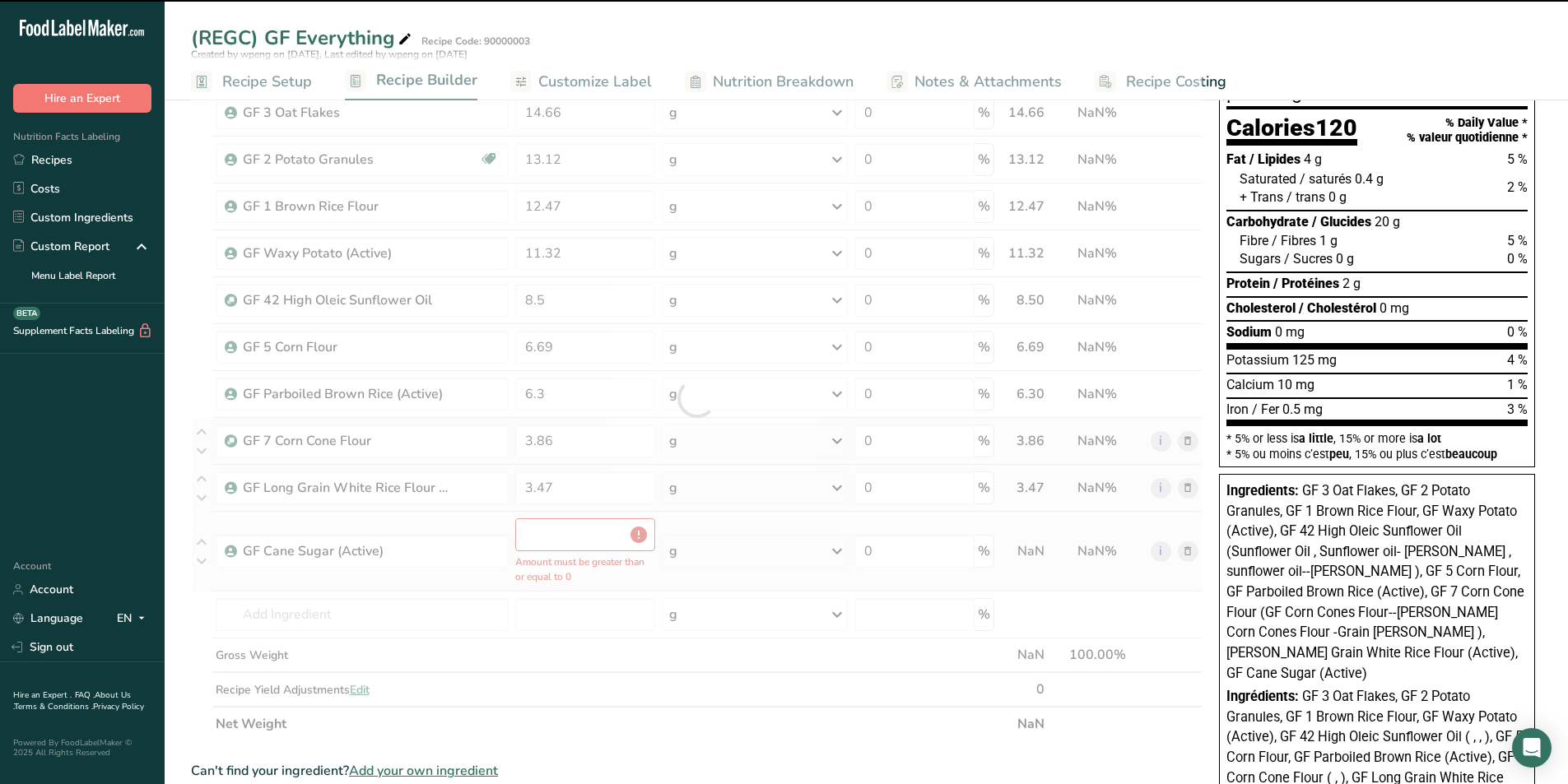 type on "0" 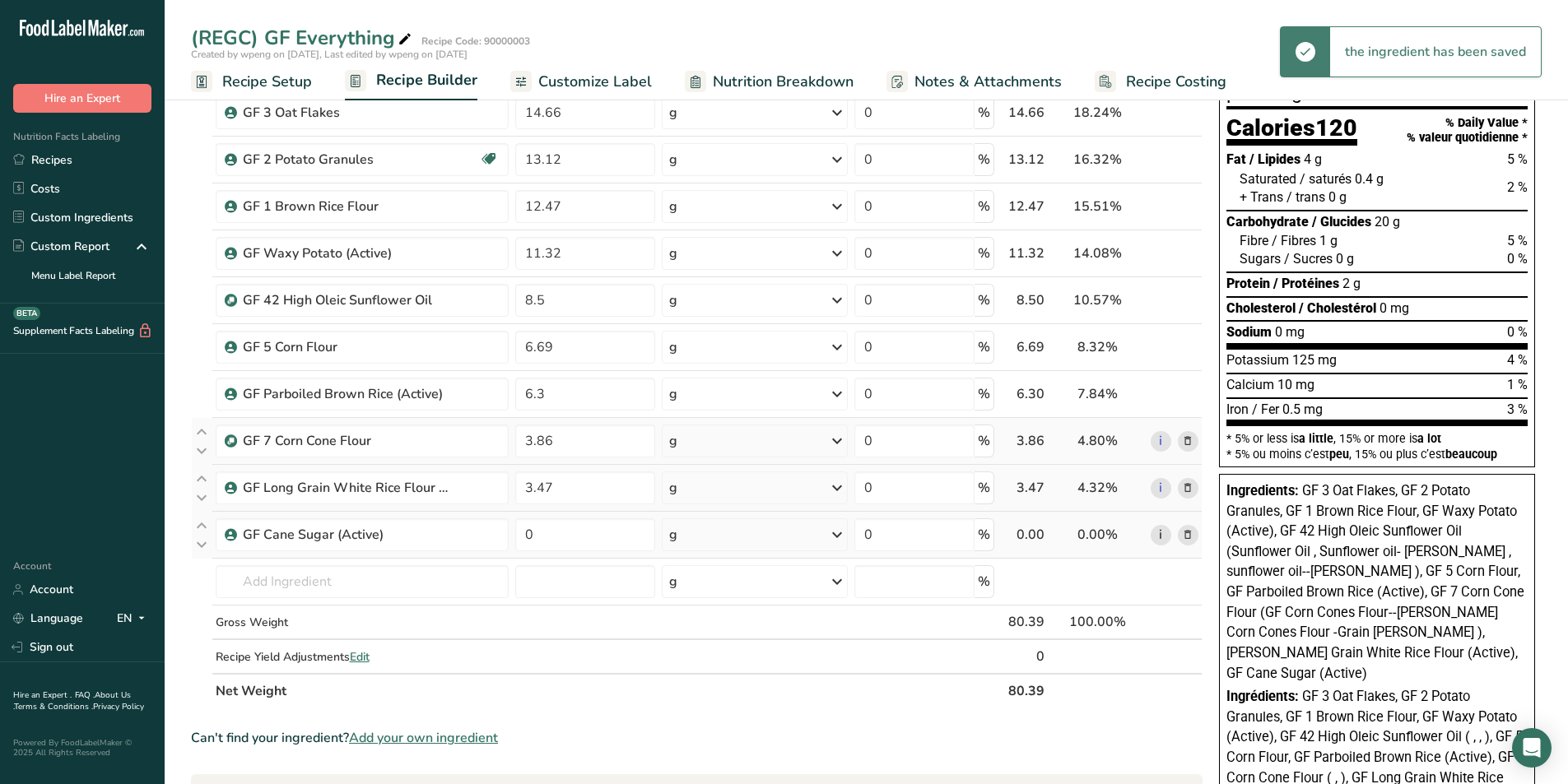 click on "i" at bounding box center (1161, 535) 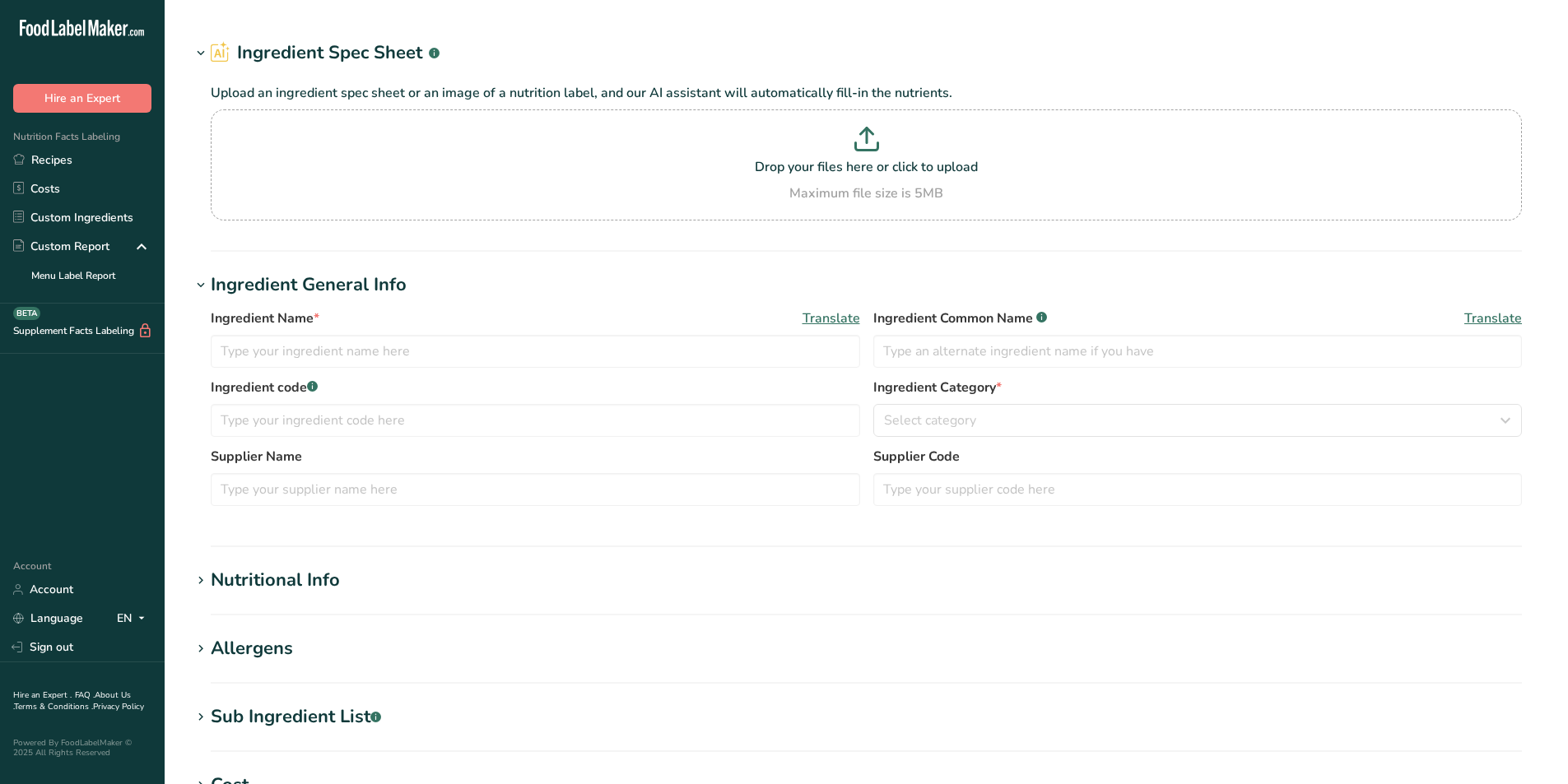 scroll, scrollTop: 0, scrollLeft: 0, axis: both 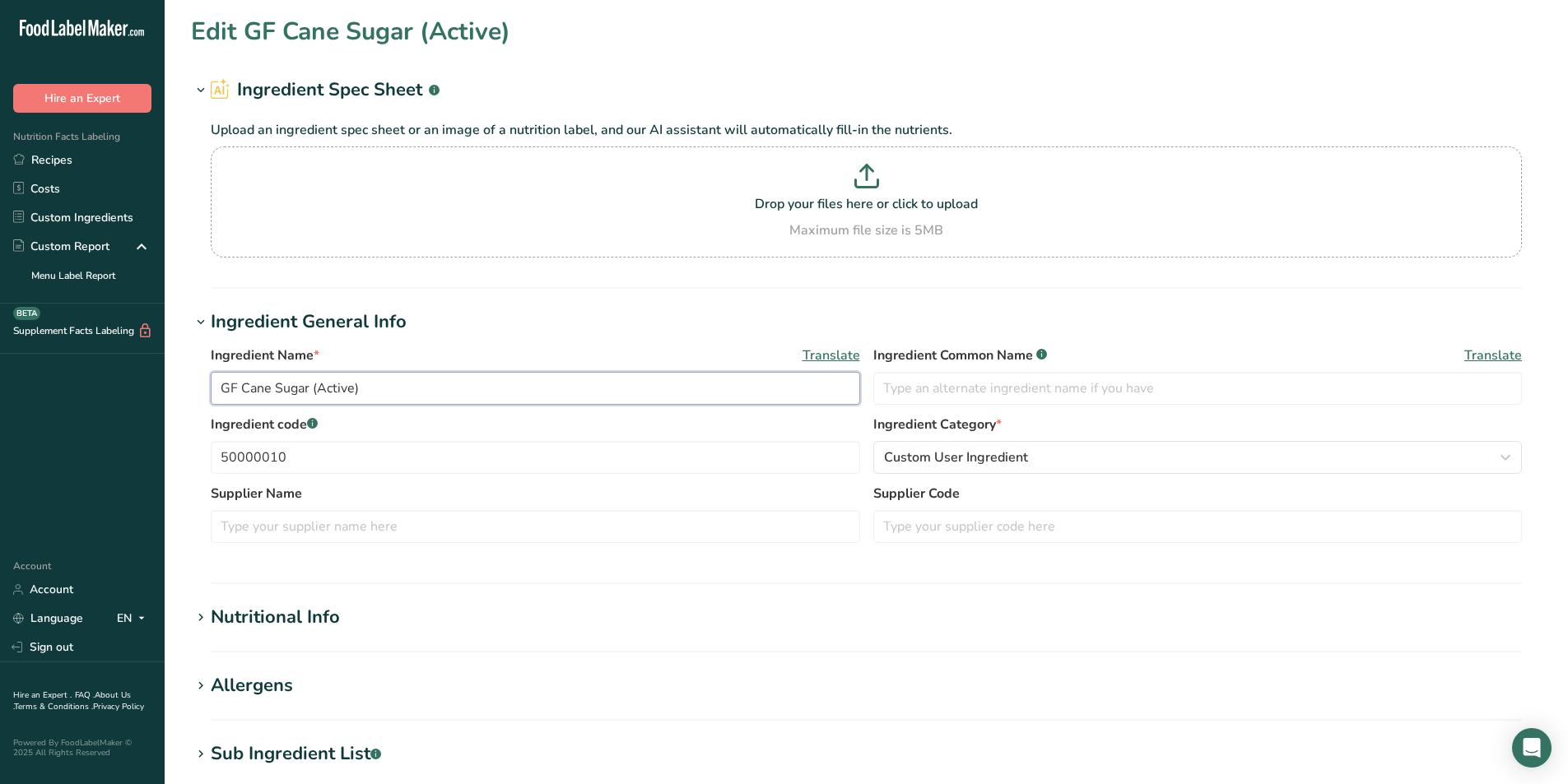 click on "GF Cane Sugar (Active)" at bounding box center (535, 388) 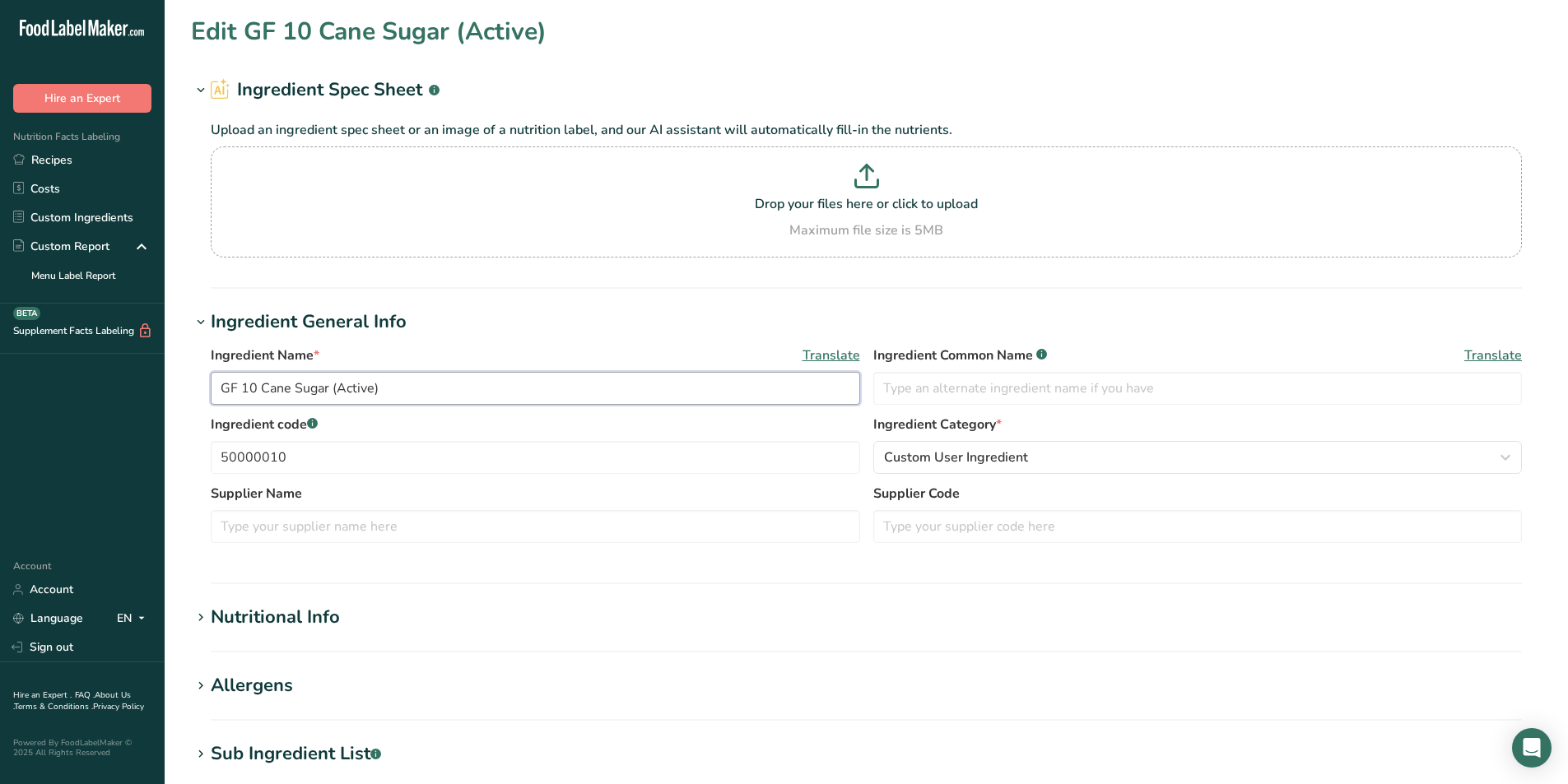 click on "GF 10 Cane Sugar (Active)" at bounding box center (535, 388) 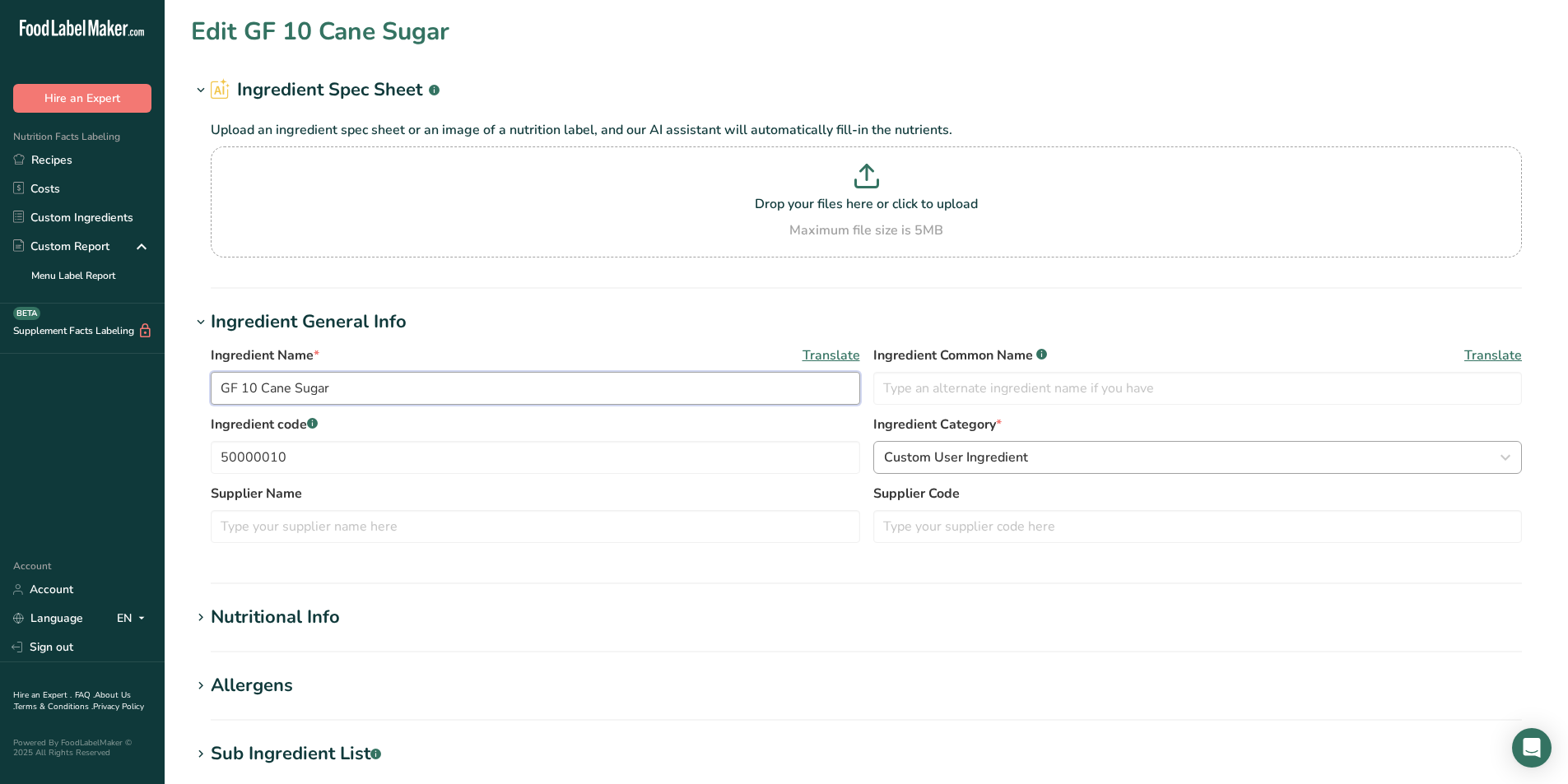 type on "GF 10 Cane Sugar" 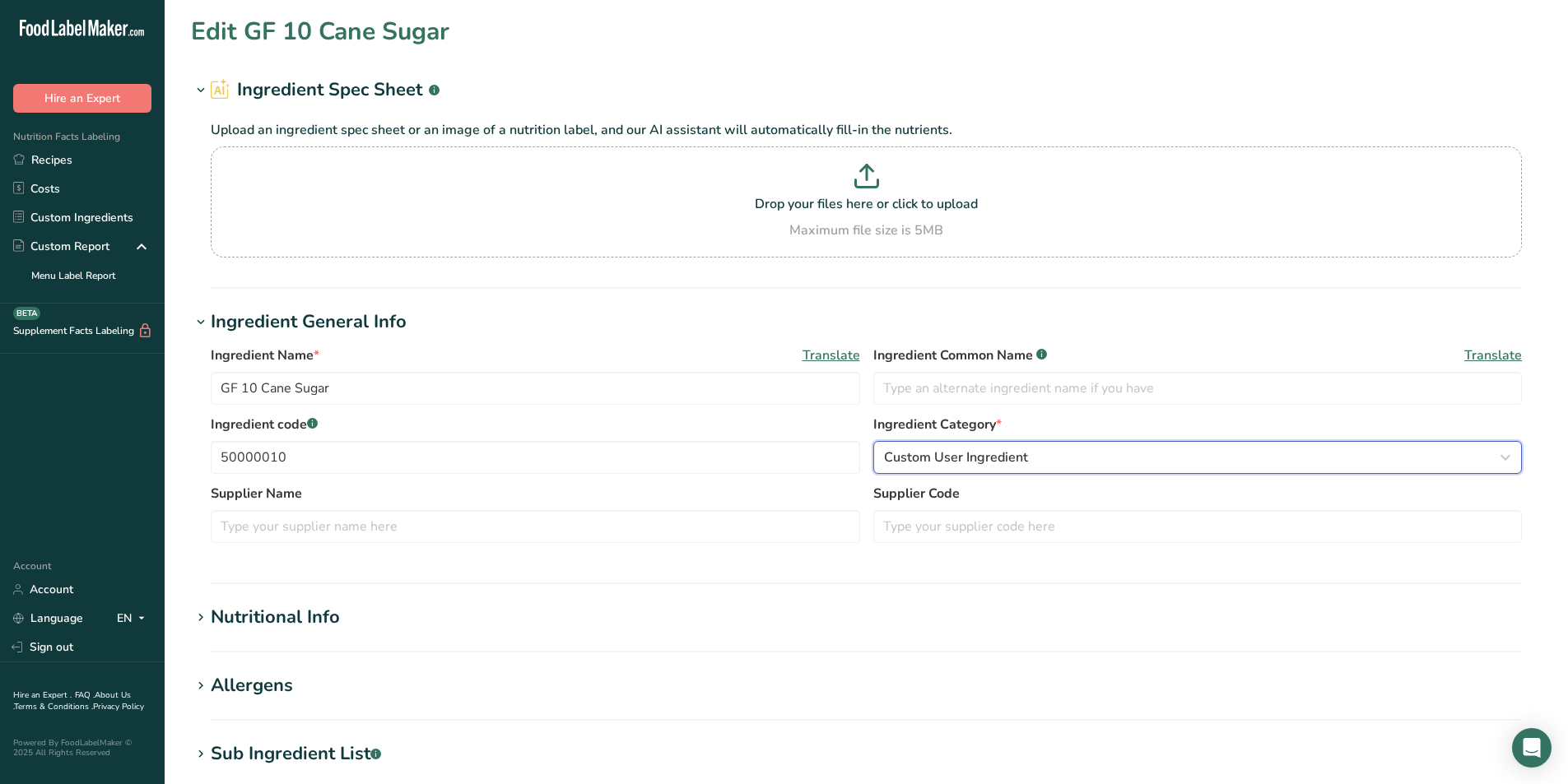 click on "Custom User Ingredient" at bounding box center [956, 457] 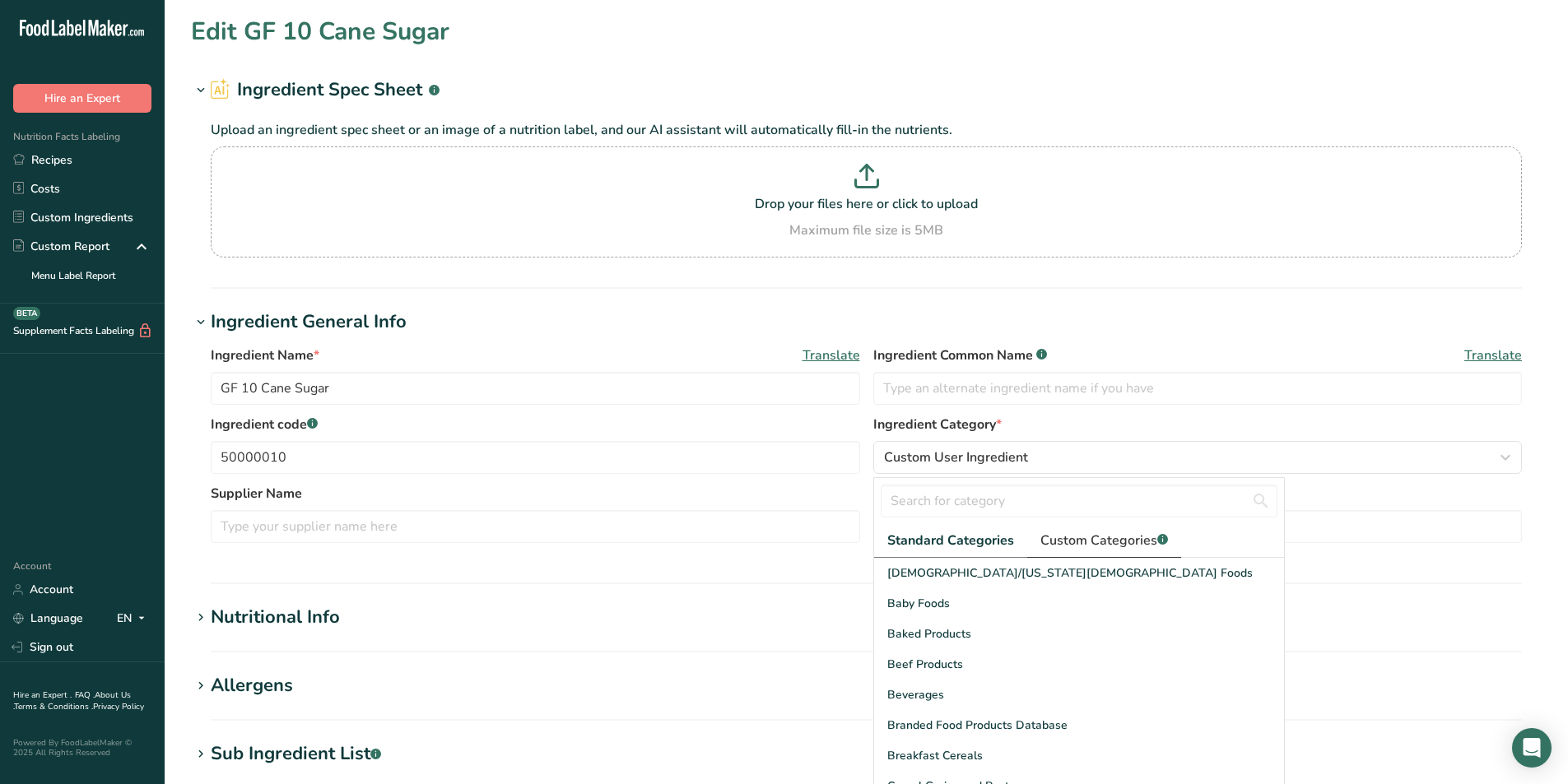 click on "Custom Categories
.a-a{fill:#347362;}.b-a{fill:#fff;}" at bounding box center (1104, 540) 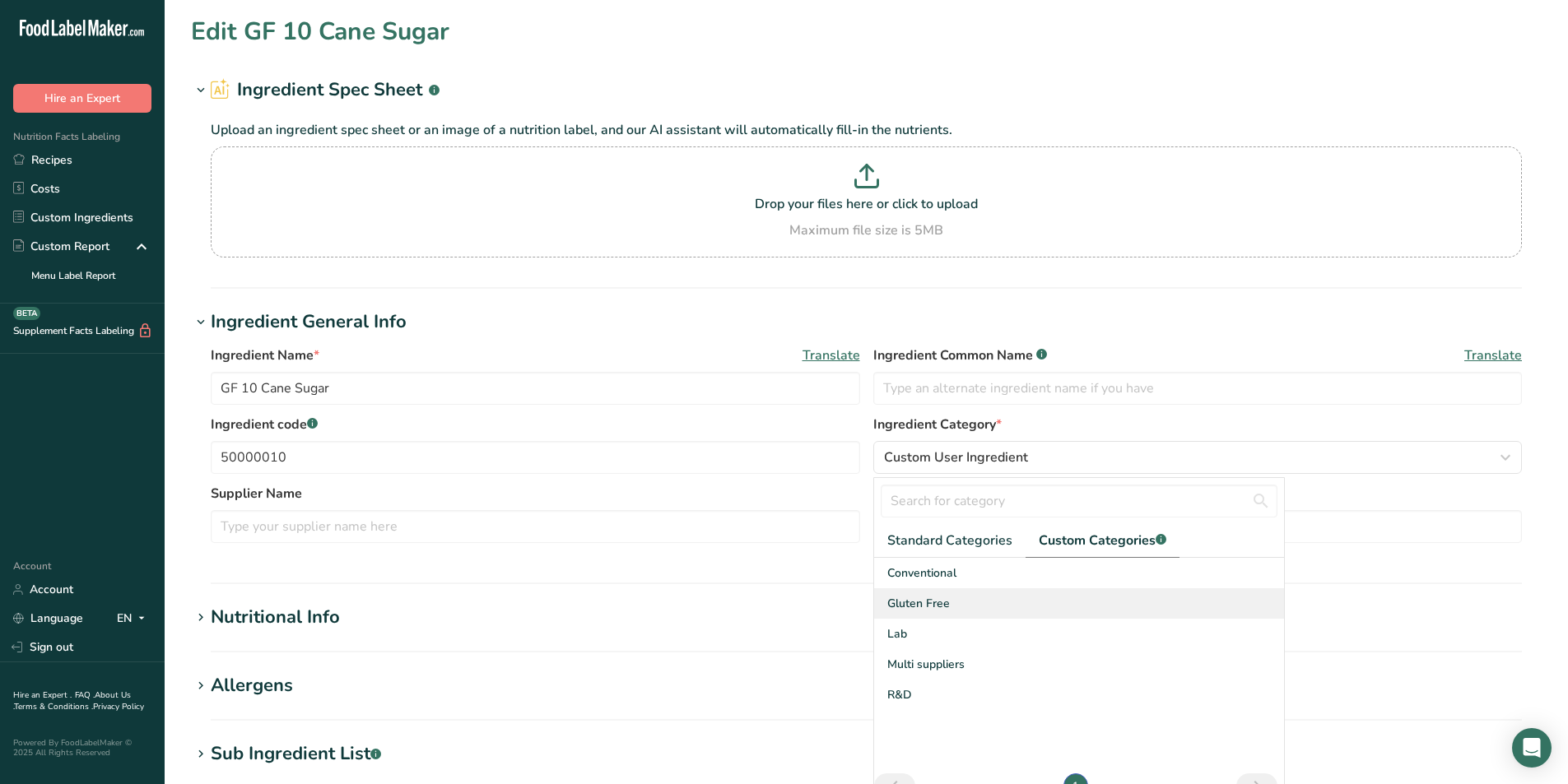 click on "Gluten Free" at bounding box center [1079, 603] 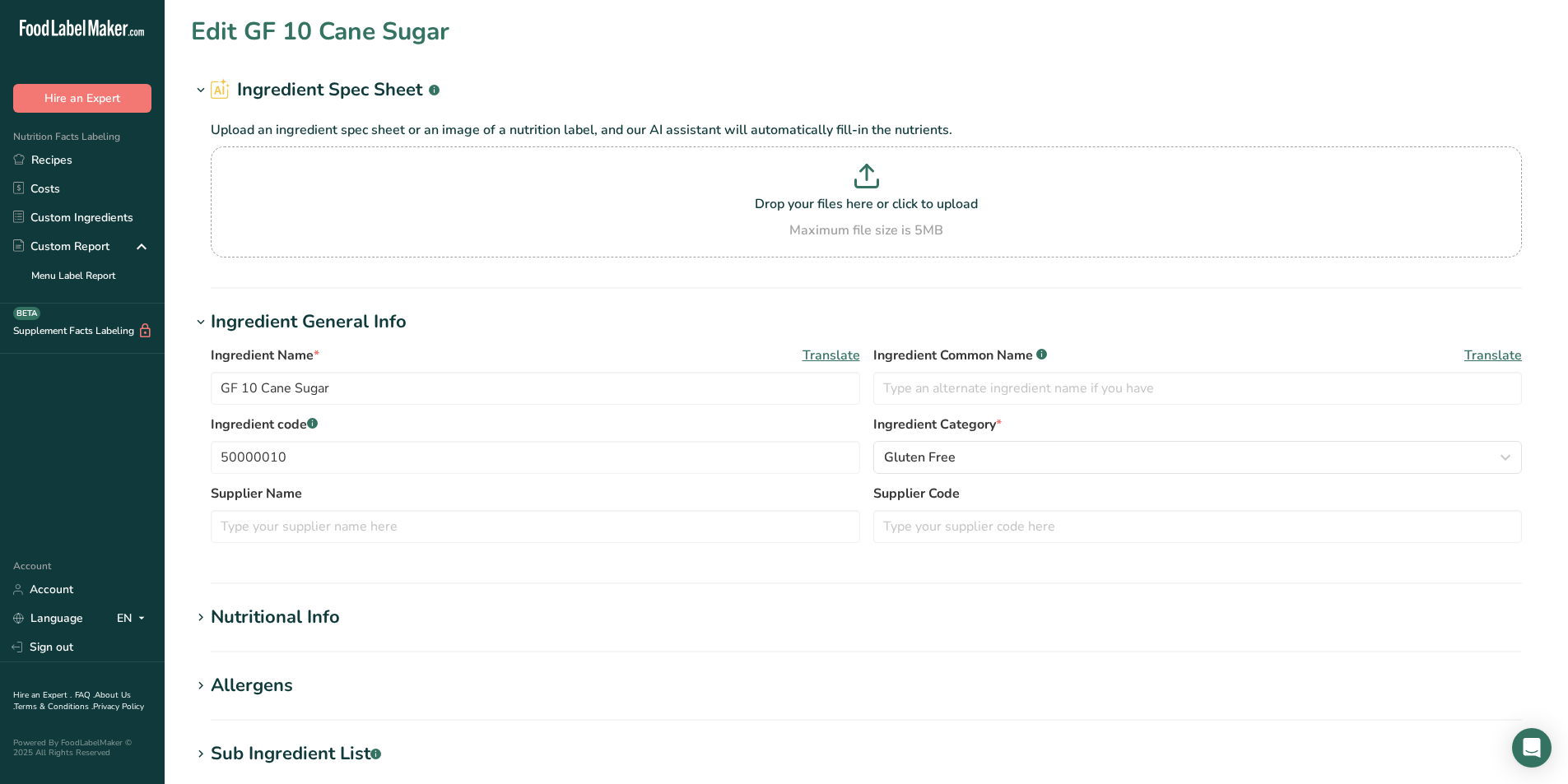 click on "Nutritional Info" at bounding box center [275, 617] 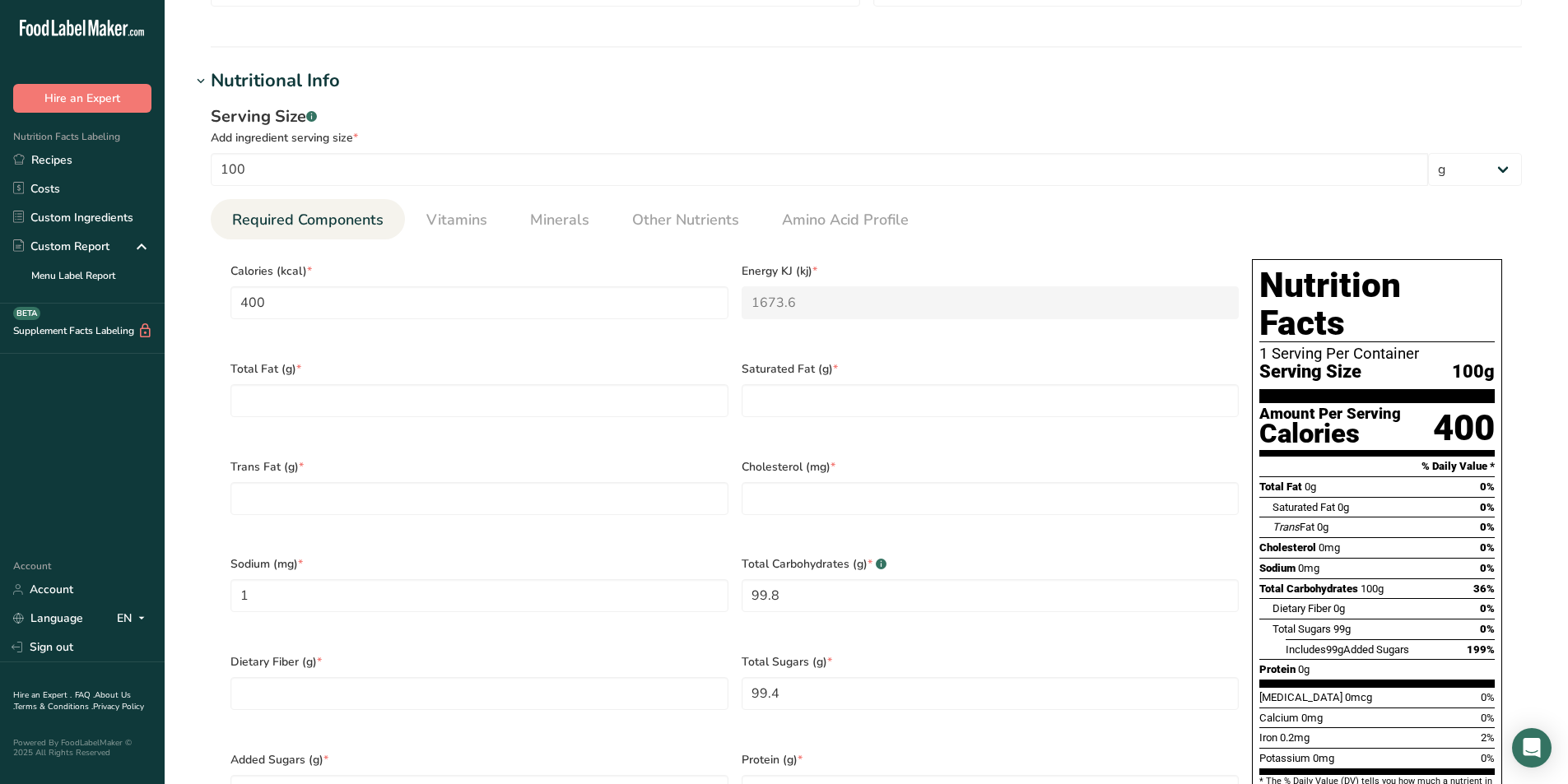 scroll, scrollTop: 576, scrollLeft: 0, axis: vertical 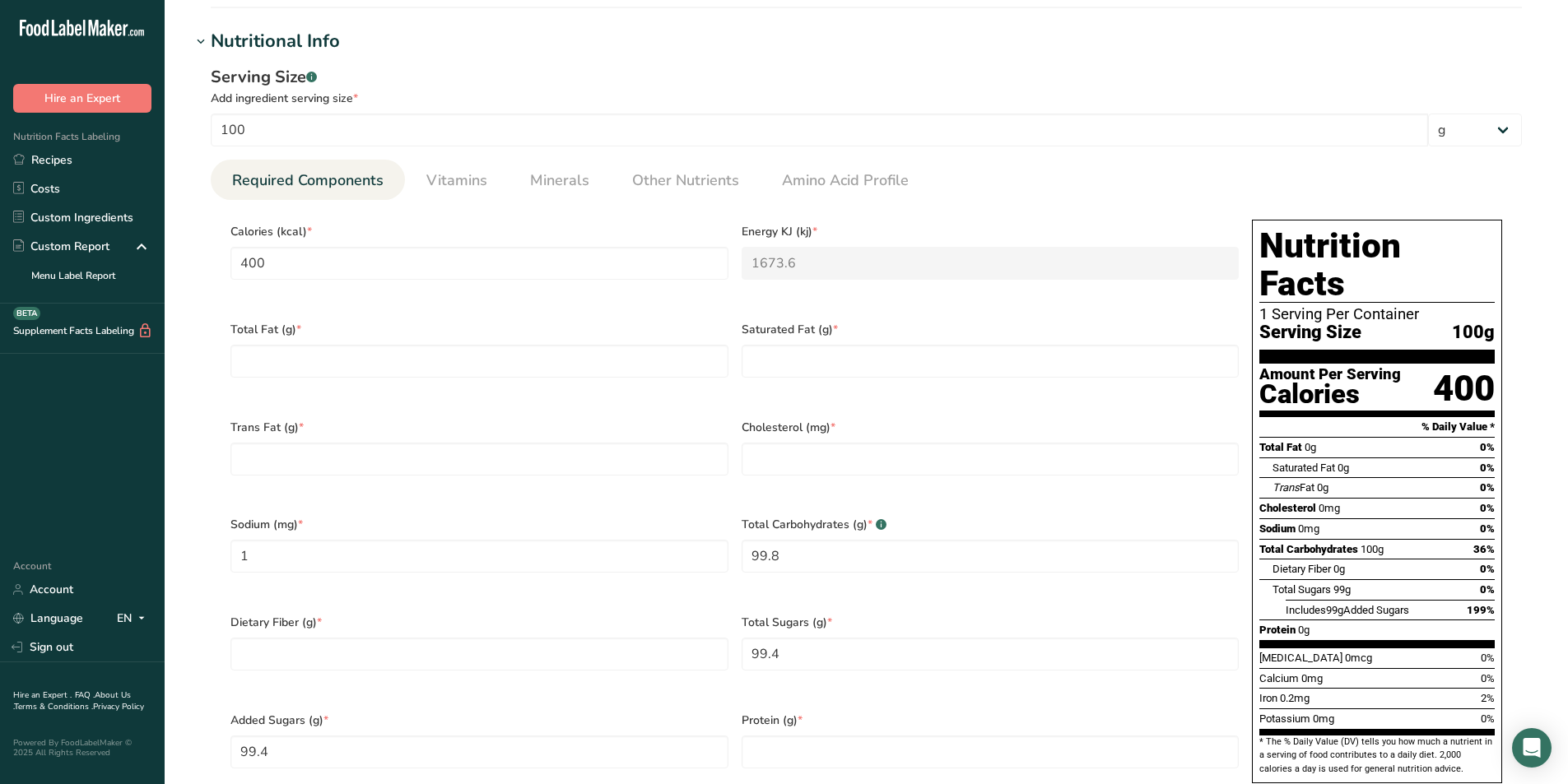 click on "Total Fat
(g) *" at bounding box center [479, 360] 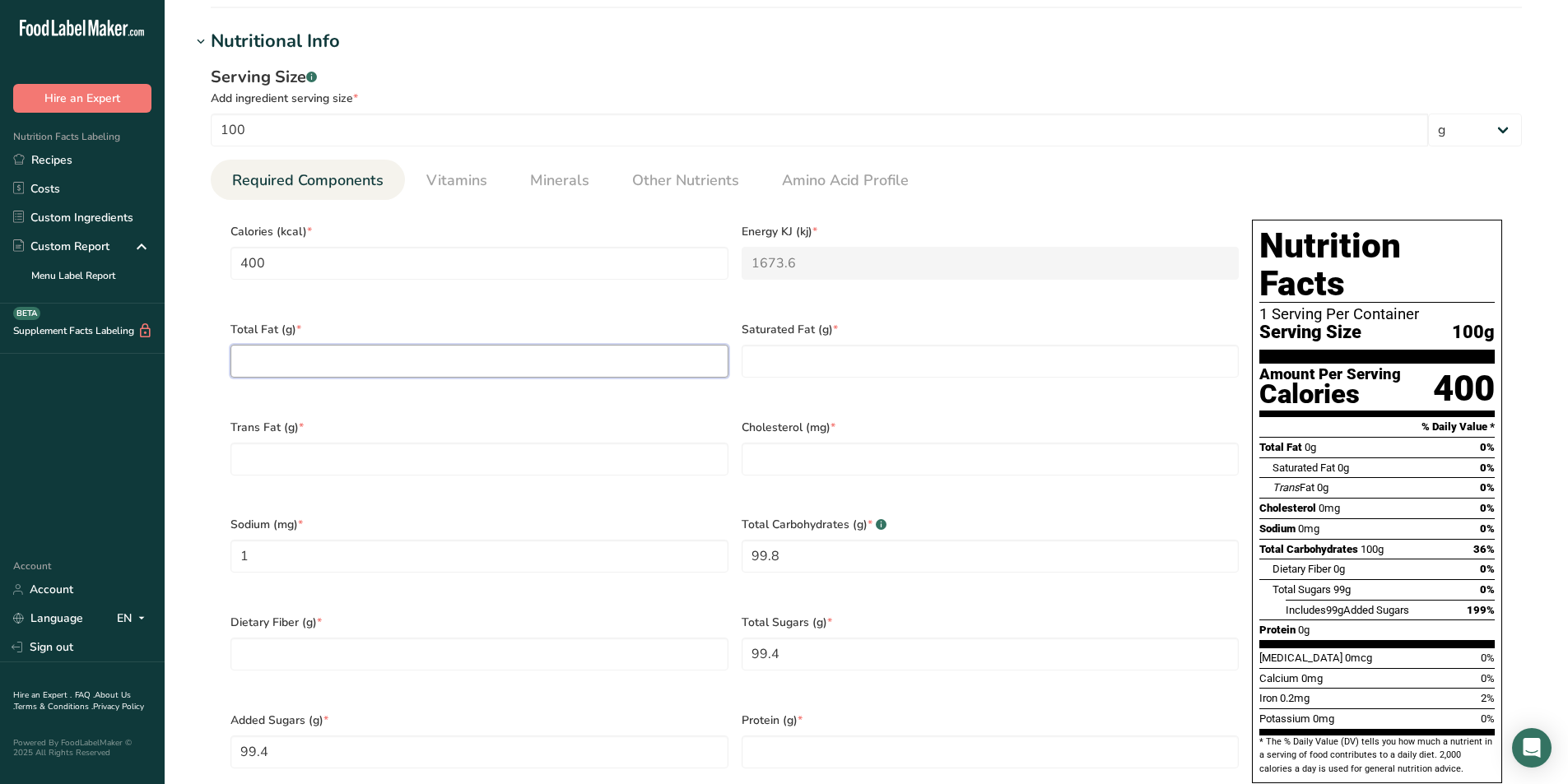 click at bounding box center (479, 361) 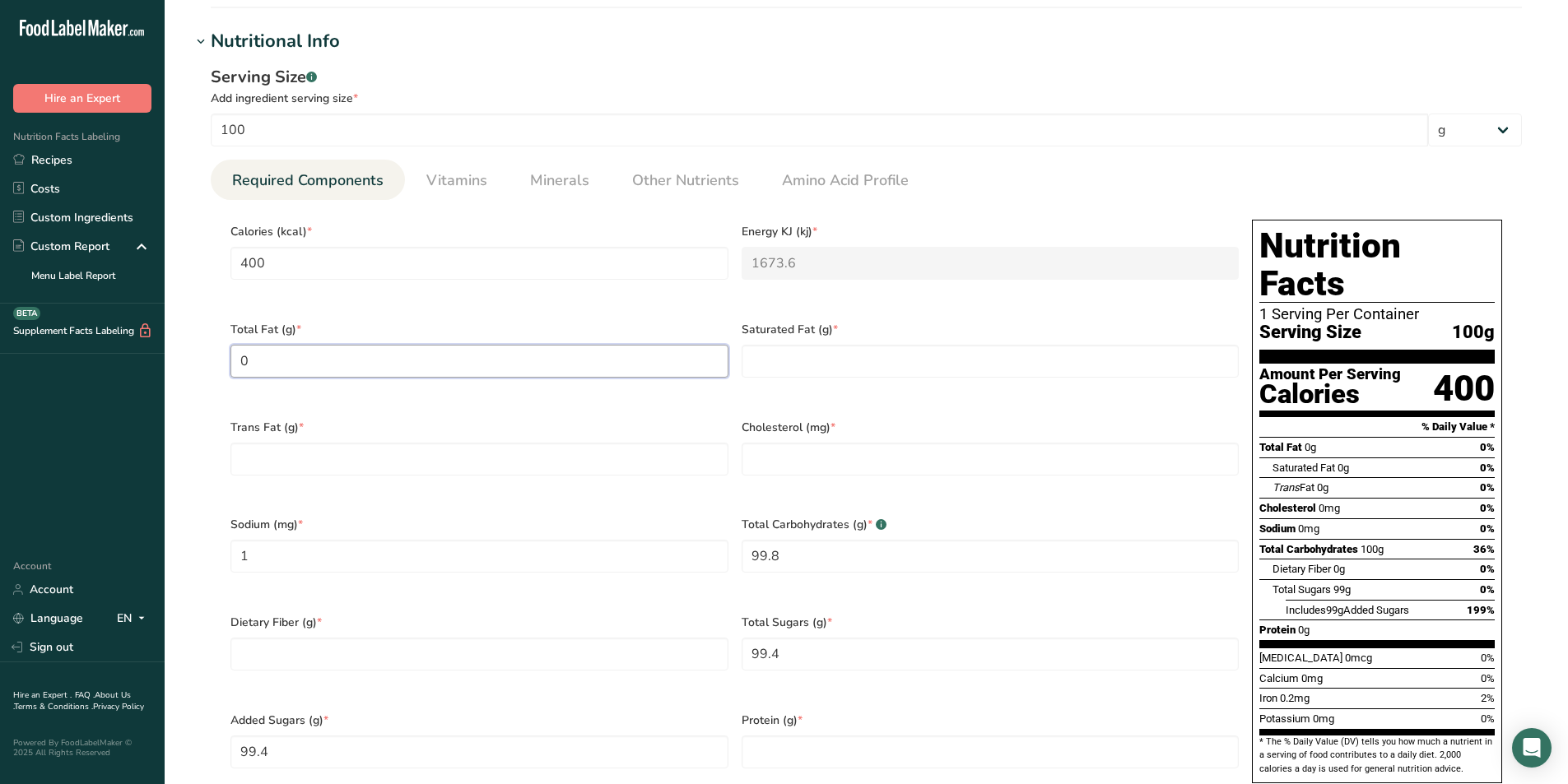 type on "0" 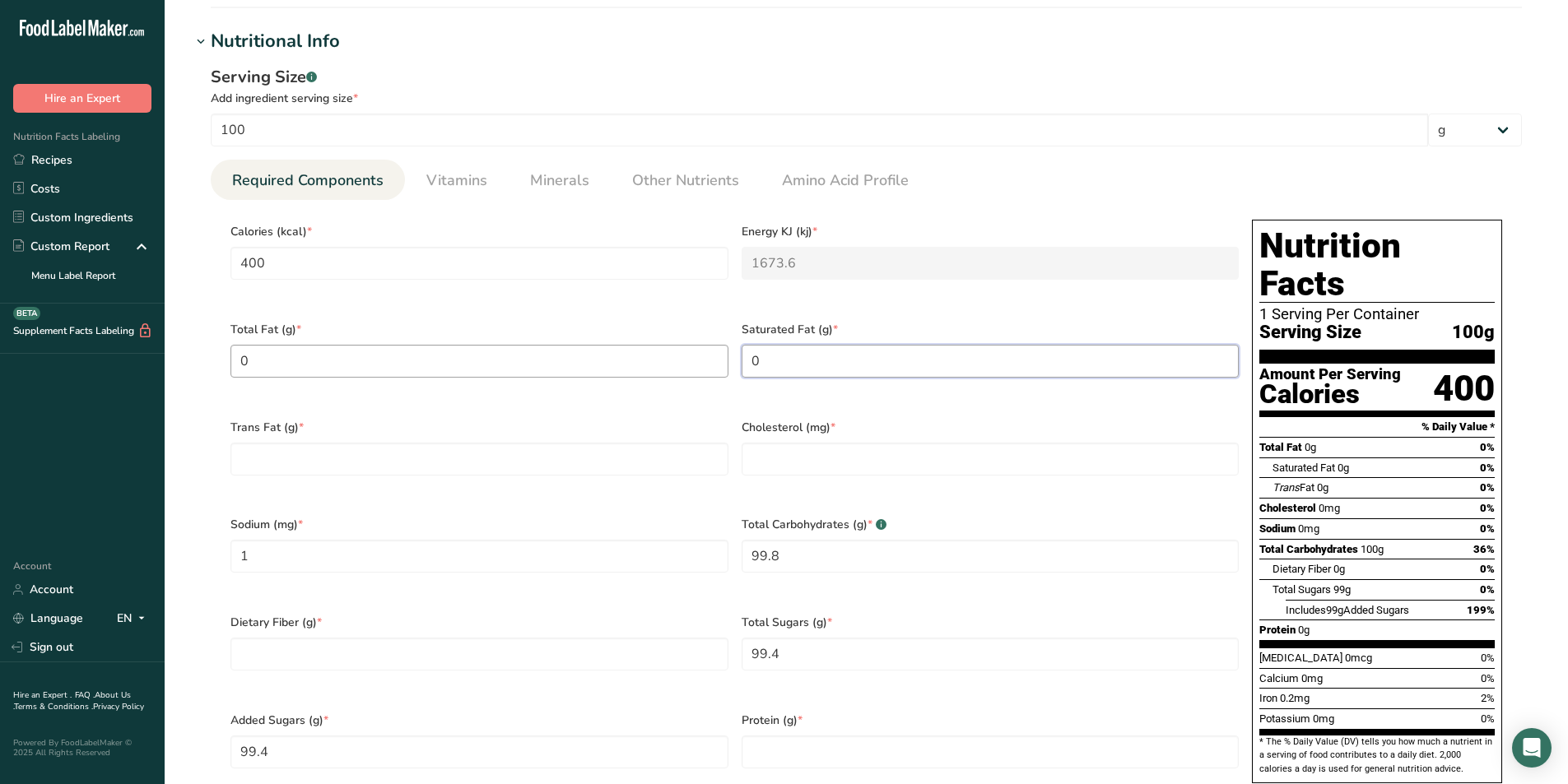 type on "0" 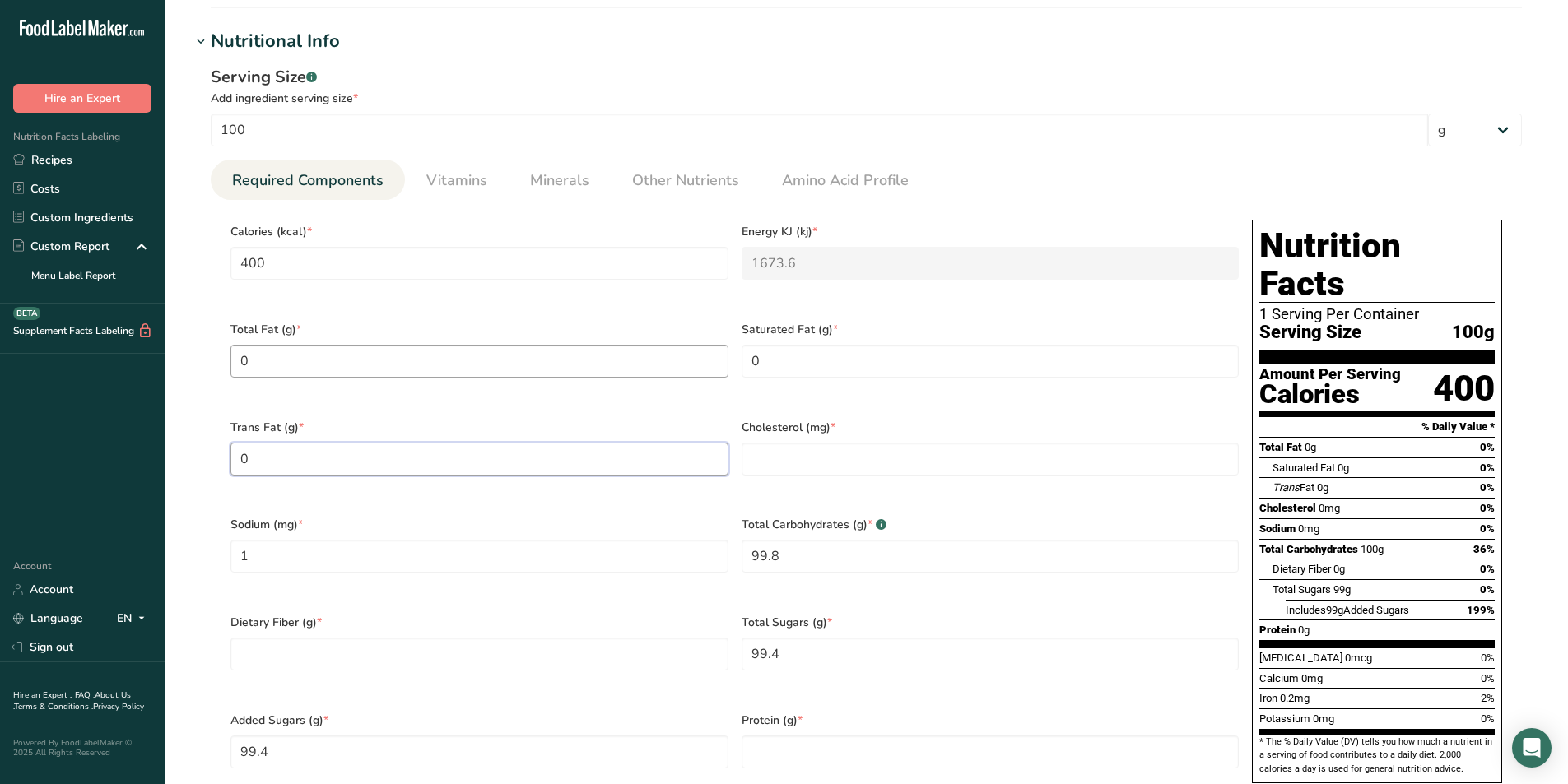type on "0" 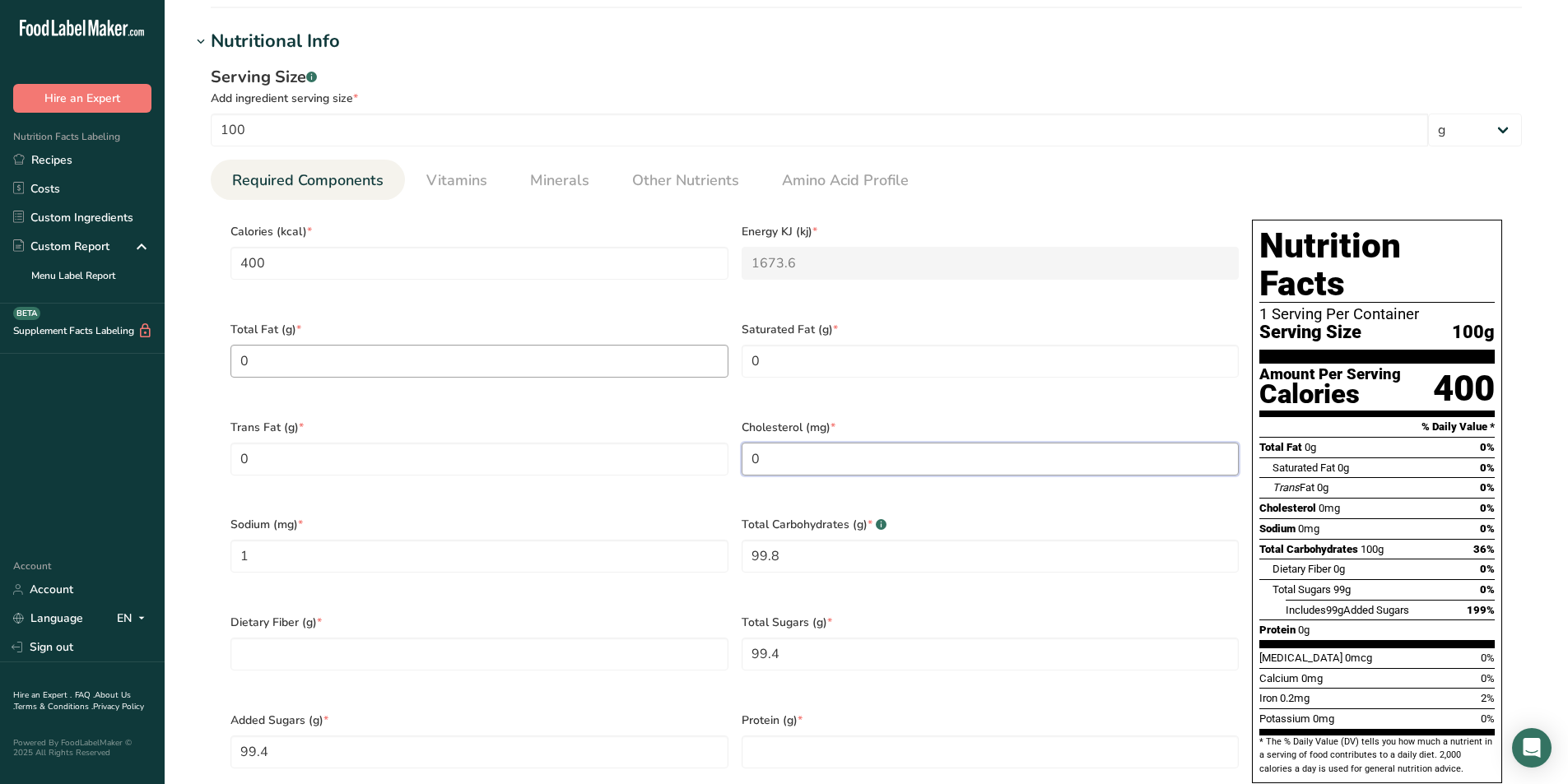 type on "0" 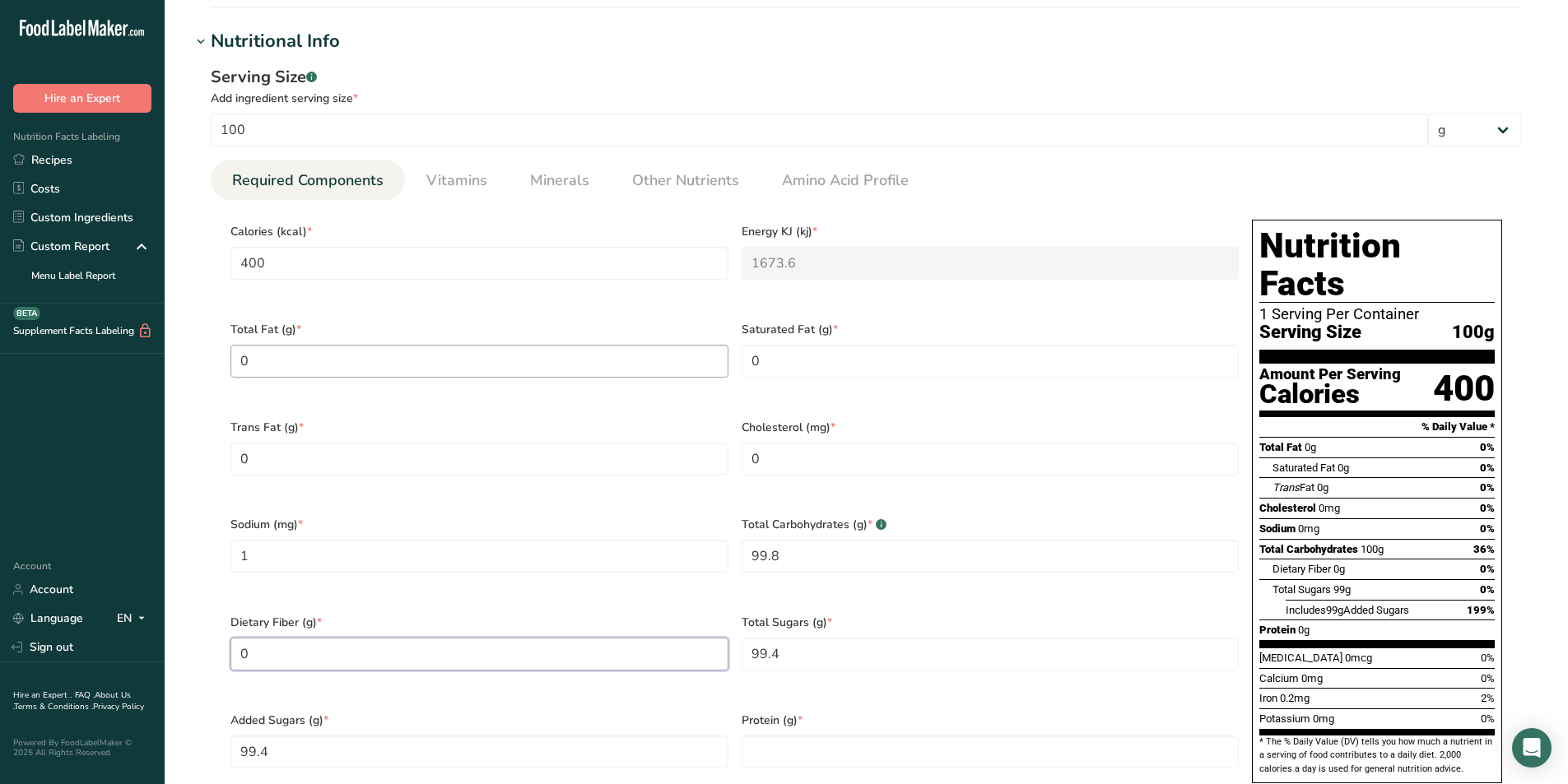 type on "0" 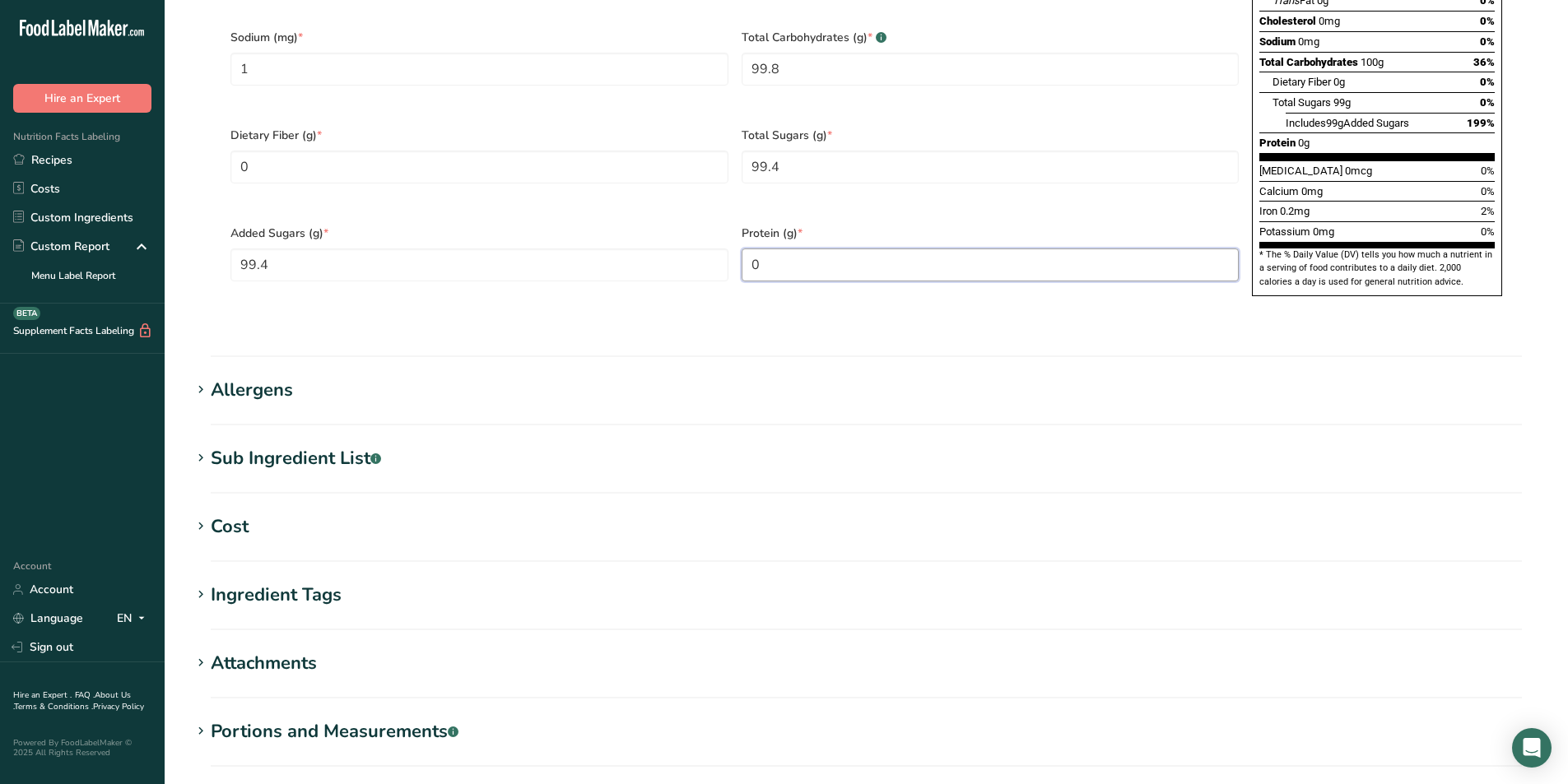 scroll, scrollTop: 1069, scrollLeft: 0, axis: vertical 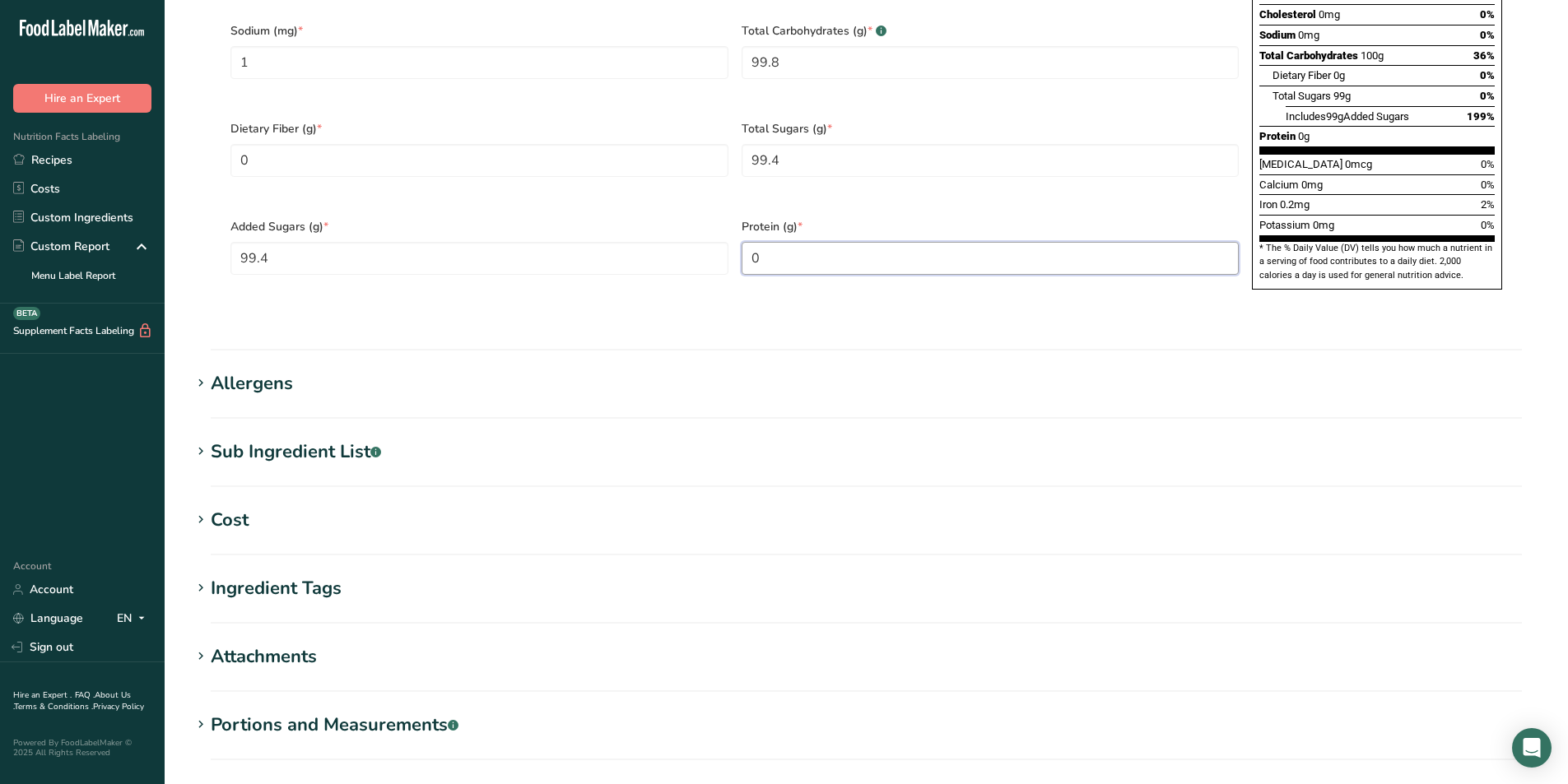type on "0" 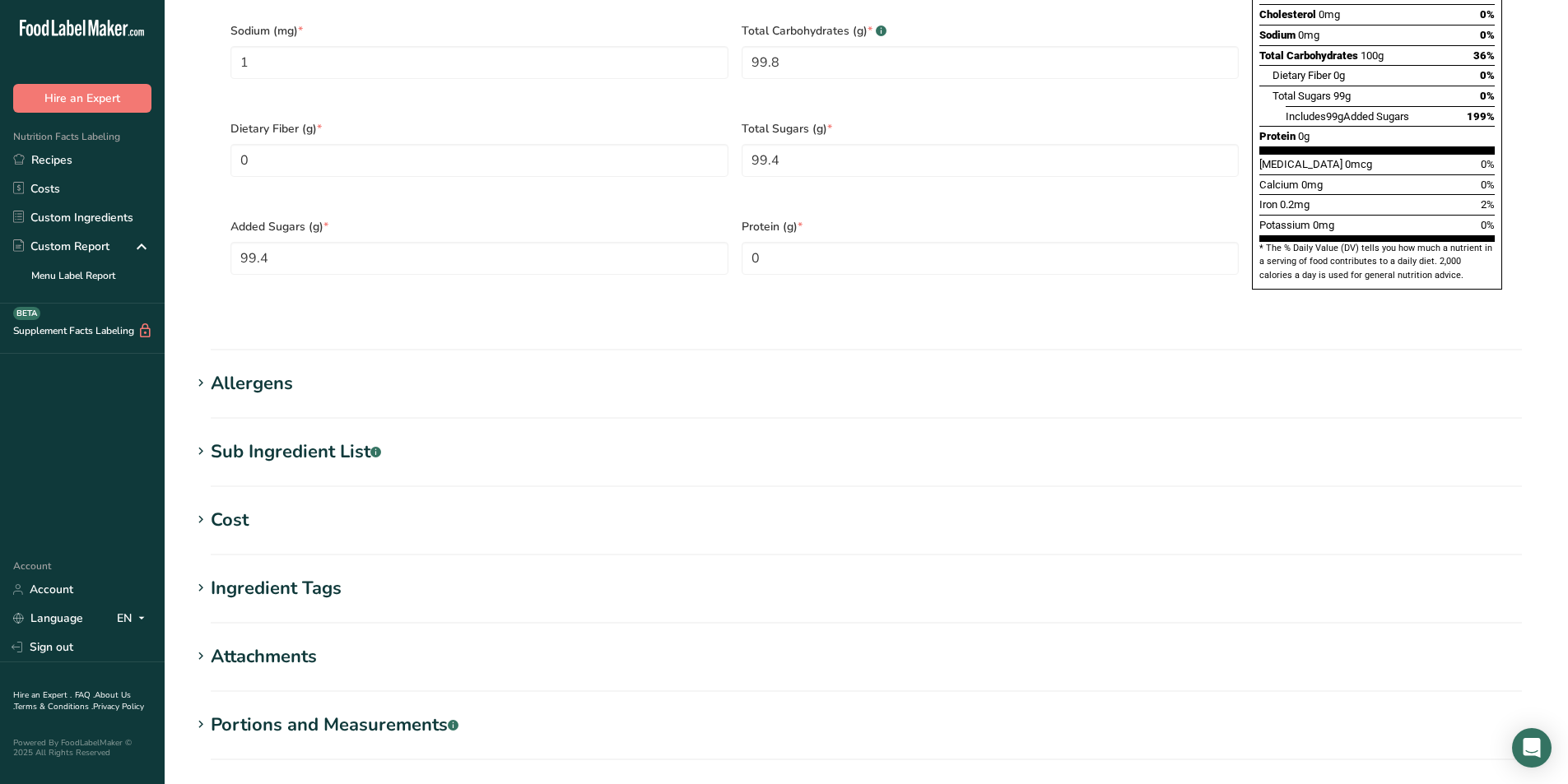 click on "Save ingredient" at bounding box center (924, 803) 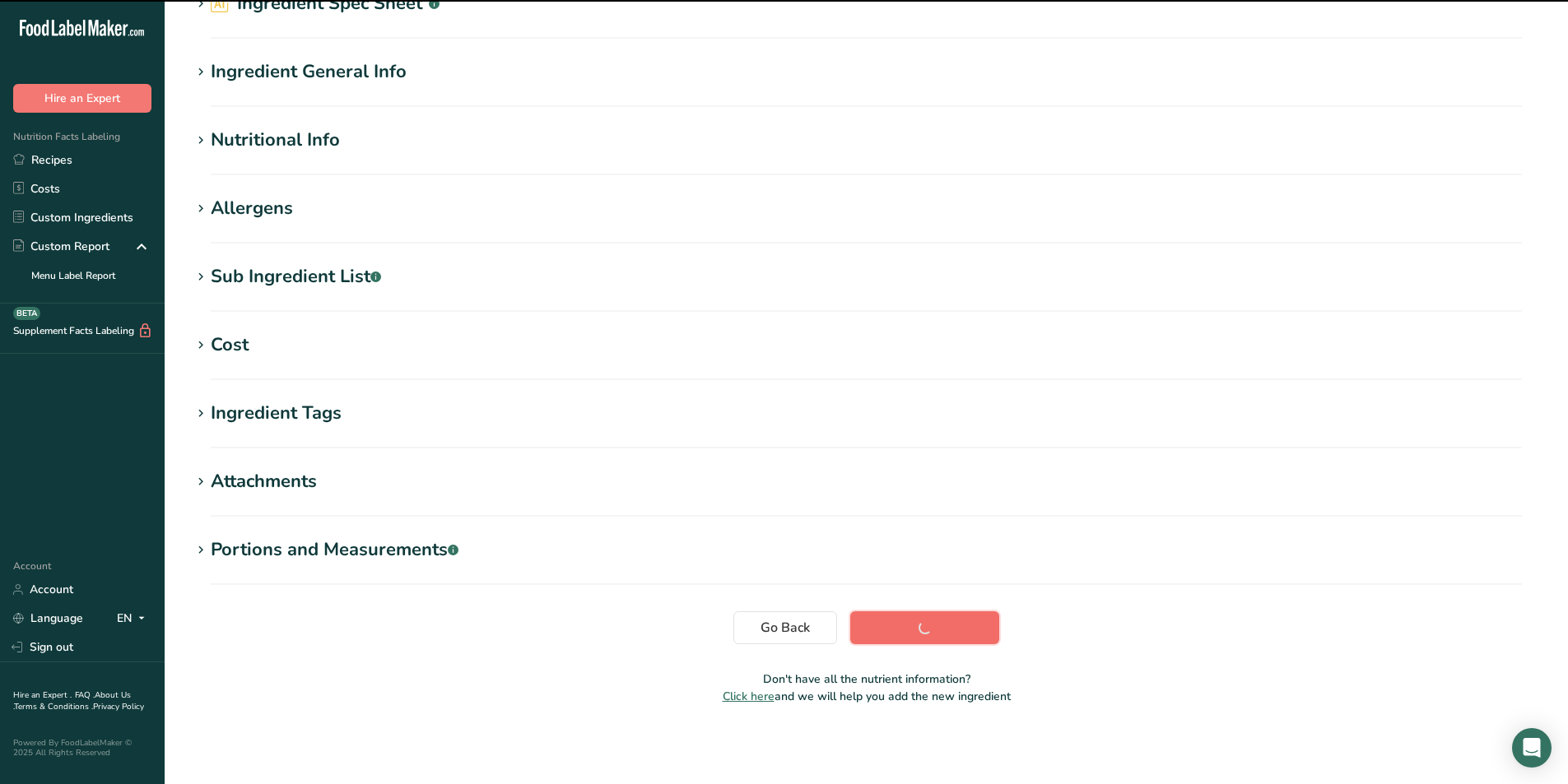 scroll, scrollTop: 86, scrollLeft: 0, axis: vertical 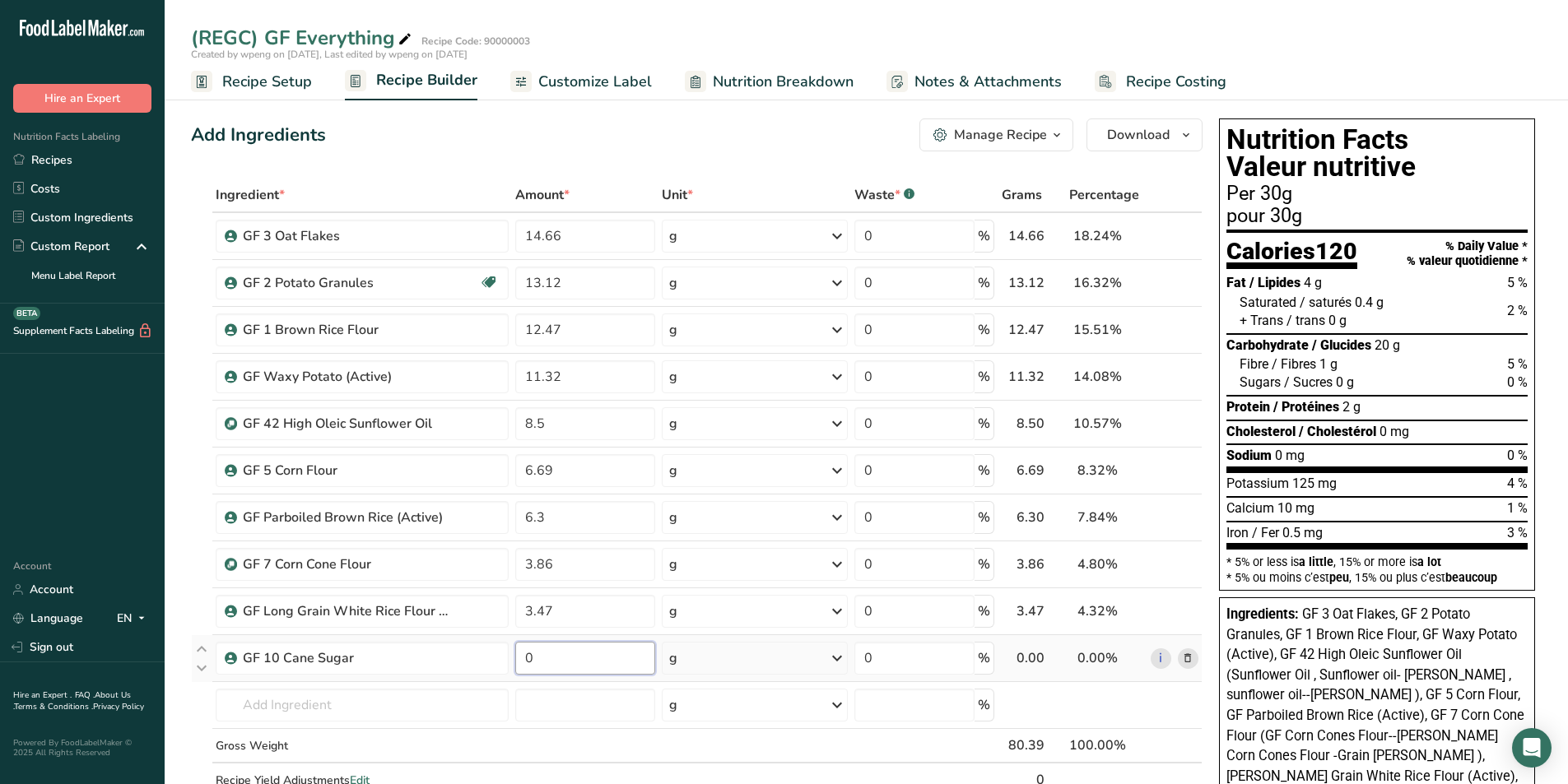 click on "0" at bounding box center (585, 658) 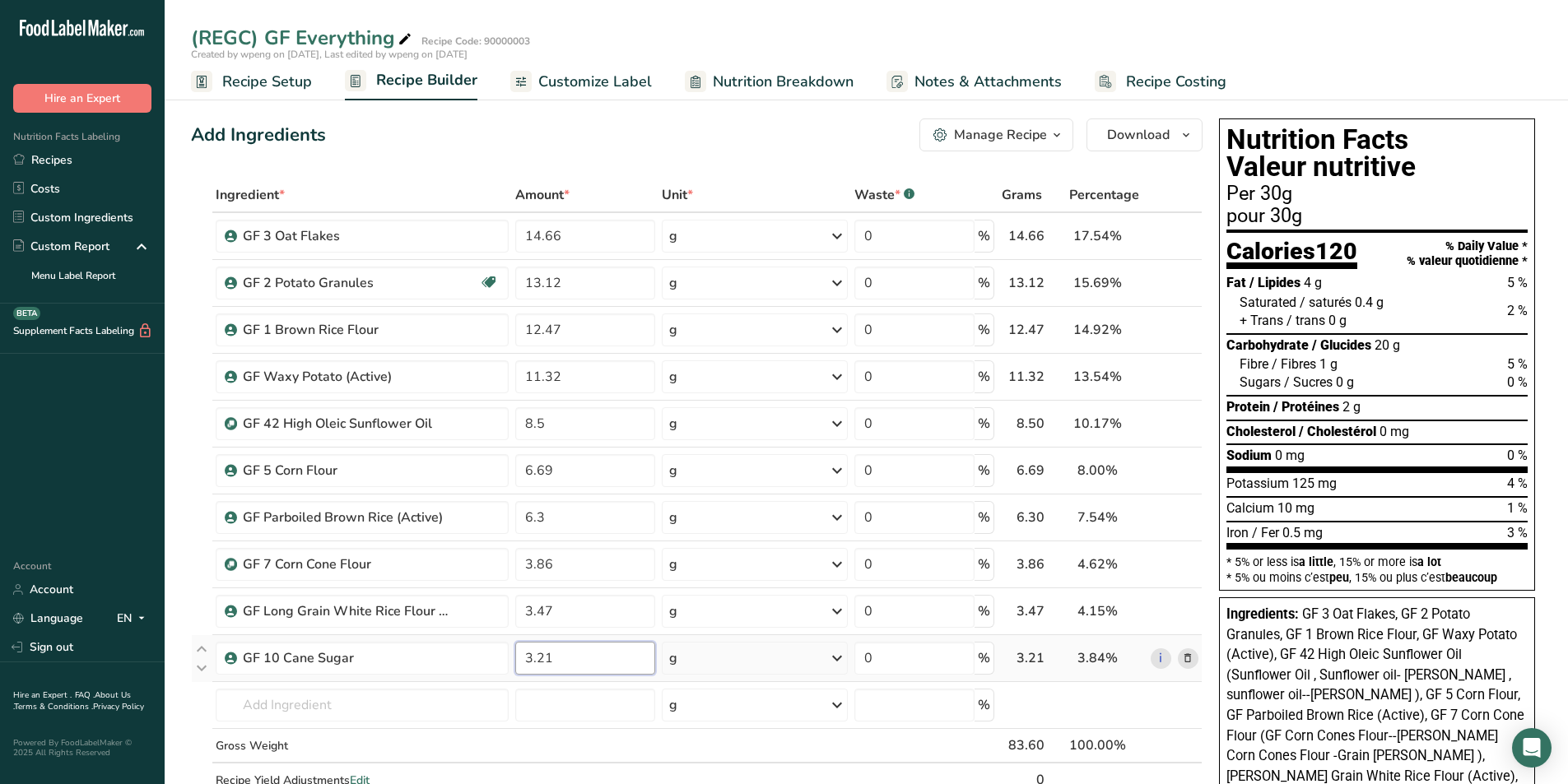 type on "3.21" 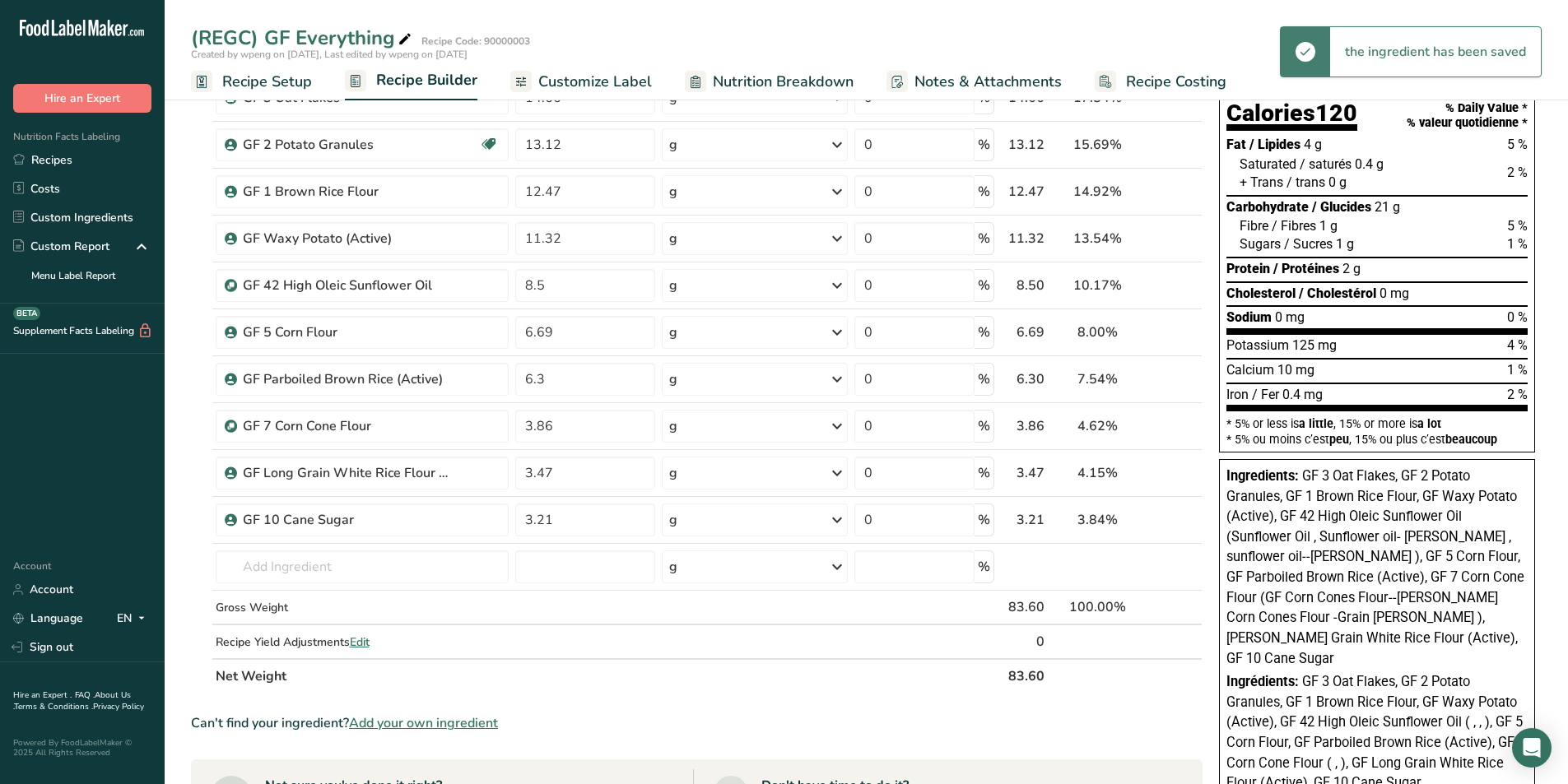 scroll, scrollTop: 139, scrollLeft: 0, axis: vertical 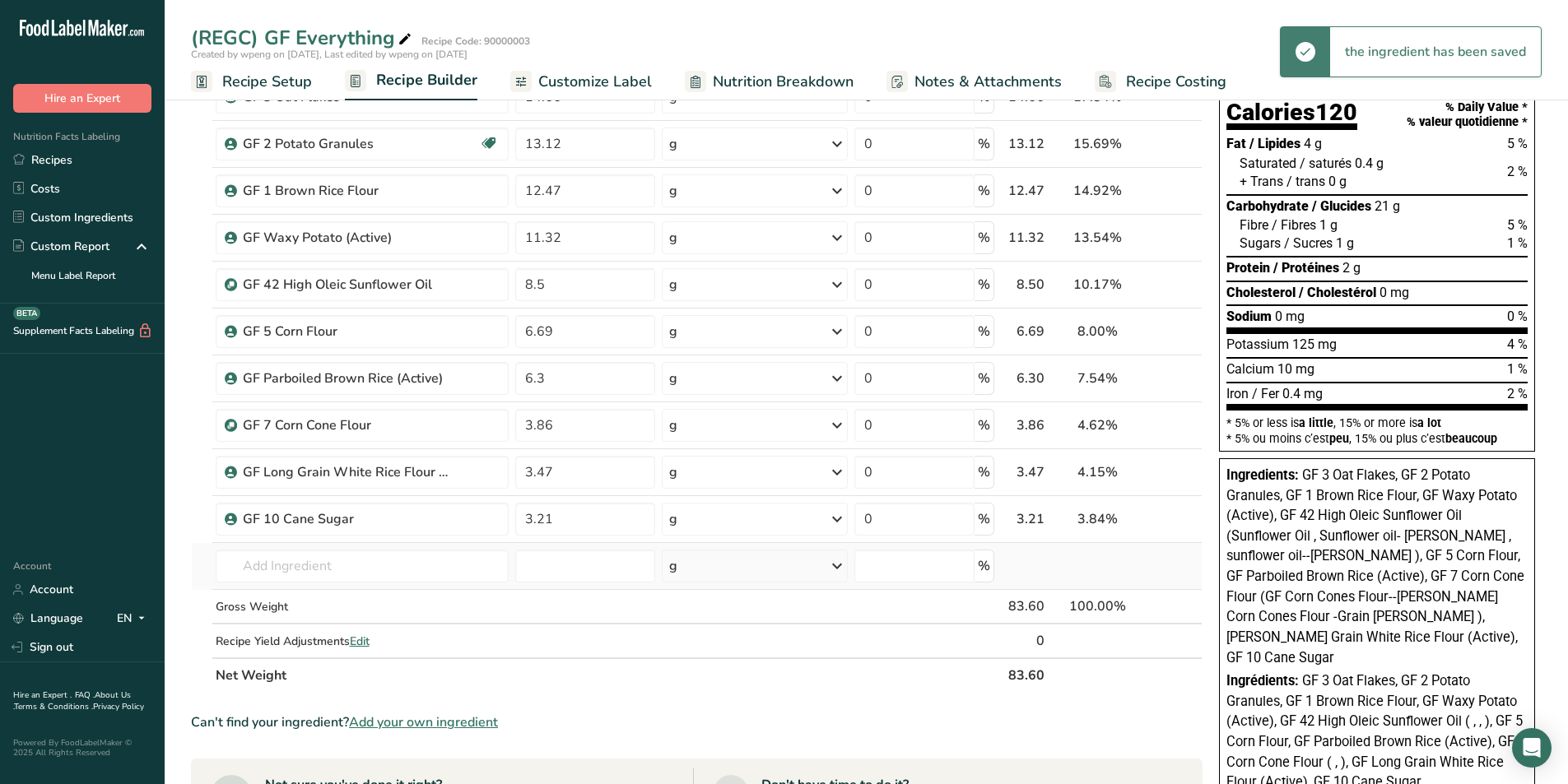 click on "Almond flour
Milk, whole, 3.25% milkfat, without added vitamin A and vitamin D
Beef, tenderloin, steak, separable lean only, trimmed to 1/8" fat, all grades, raw
Beef, grass-fed, strip steaks, lean only, raw
Beef, ground, 70% lean meat / 30% fat, raw
See full Results" at bounding box center [362, 566] 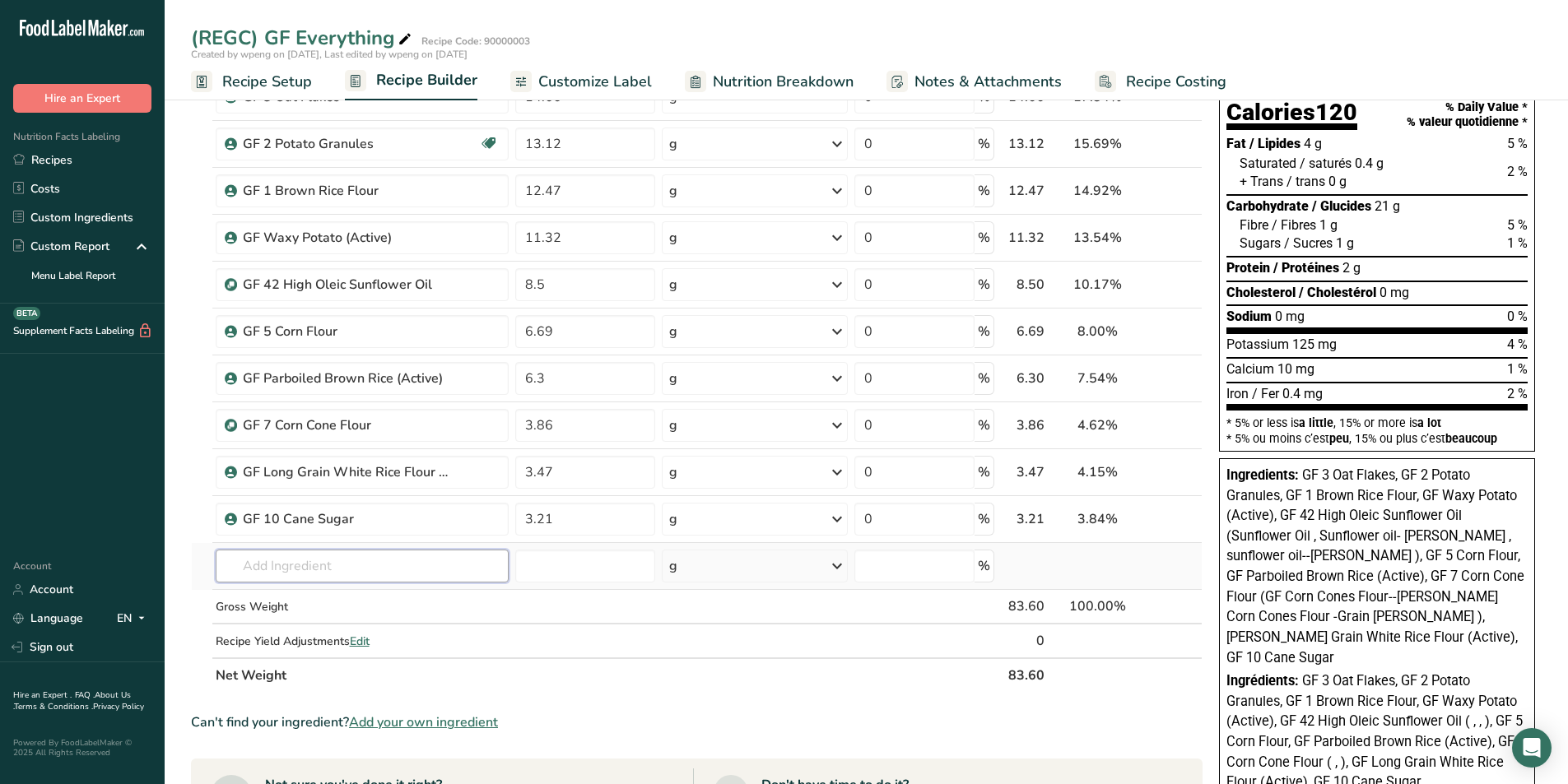 click at bounding box center (362, 566) 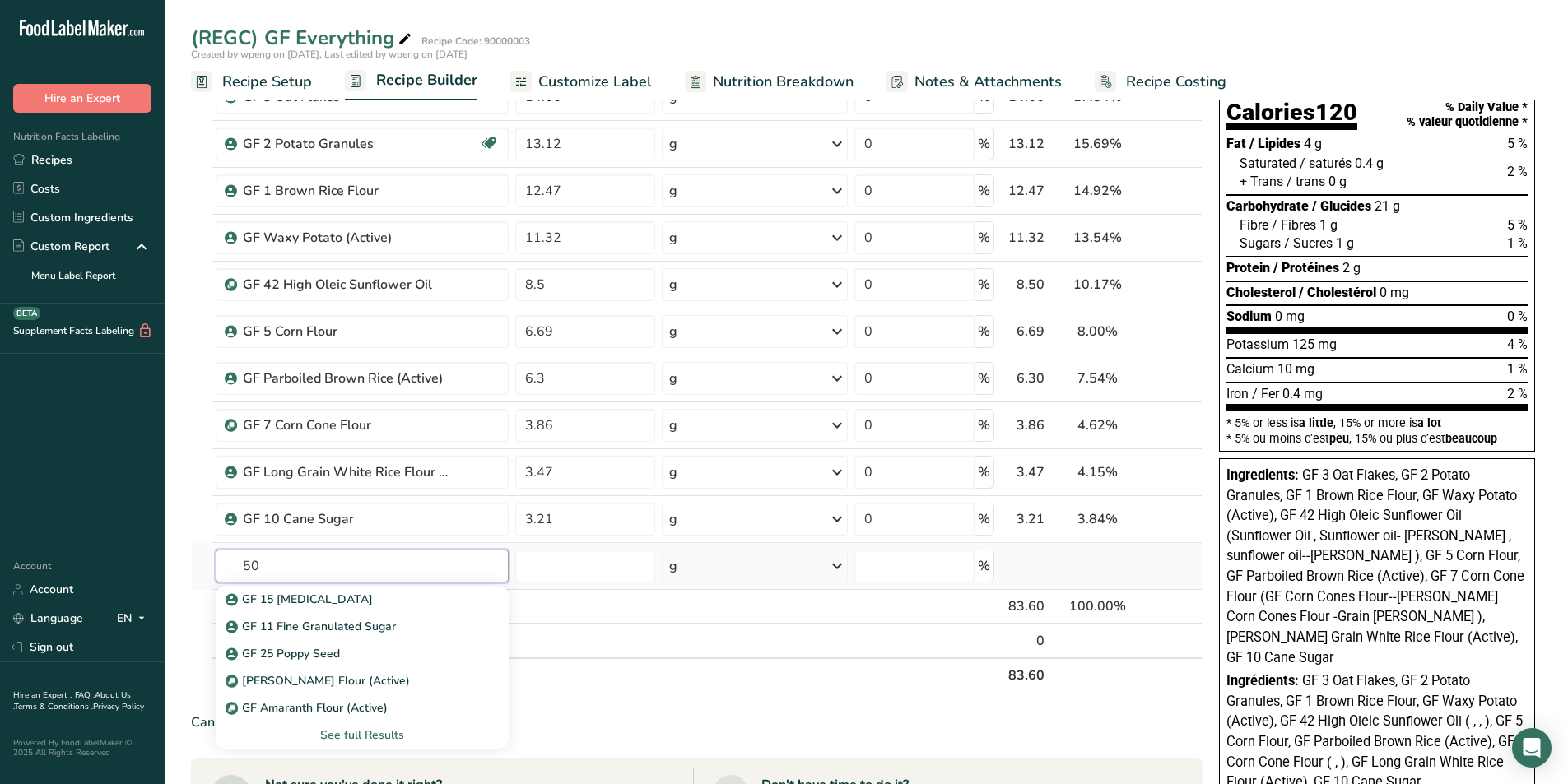 type on "5" 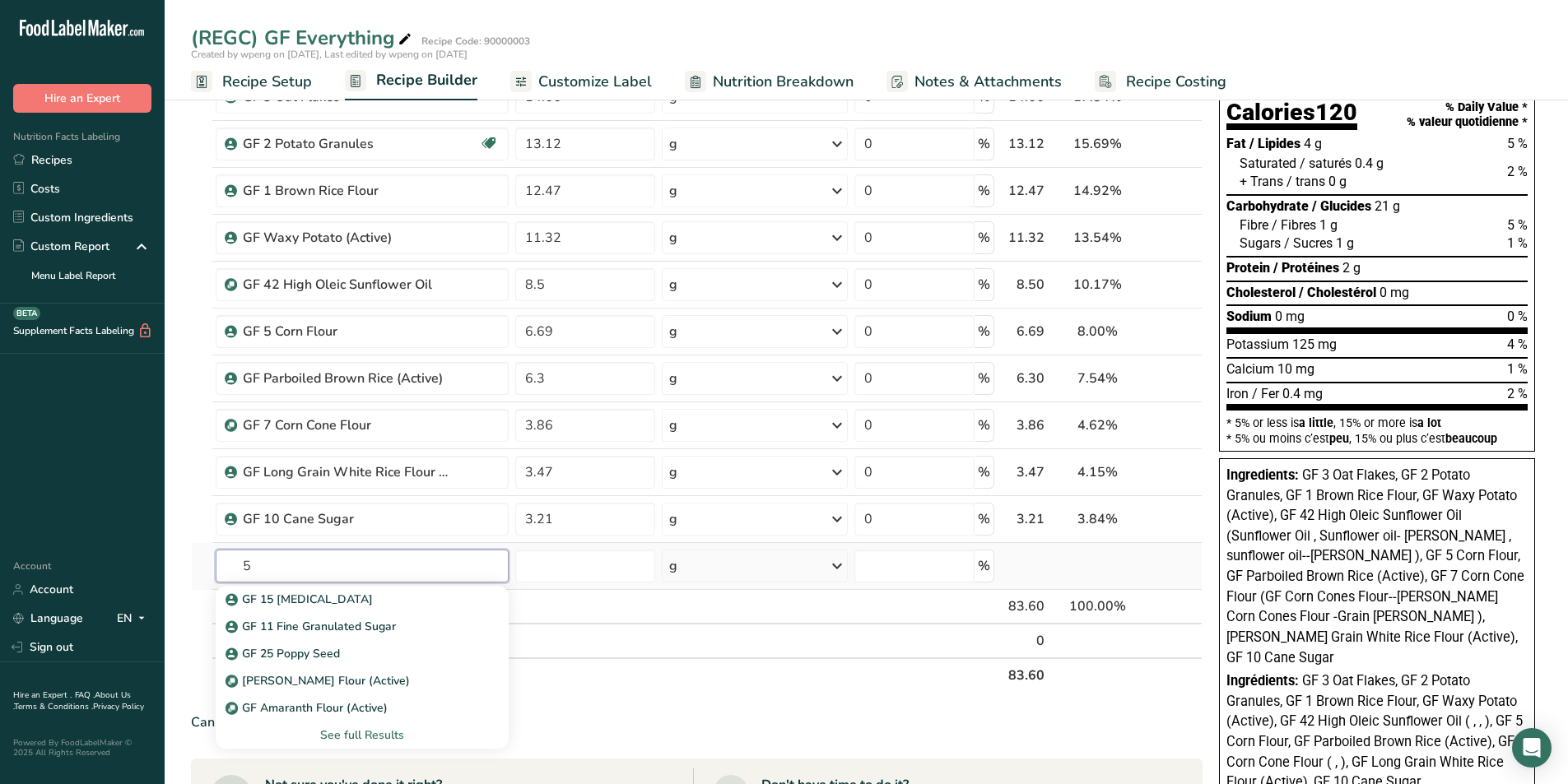 type 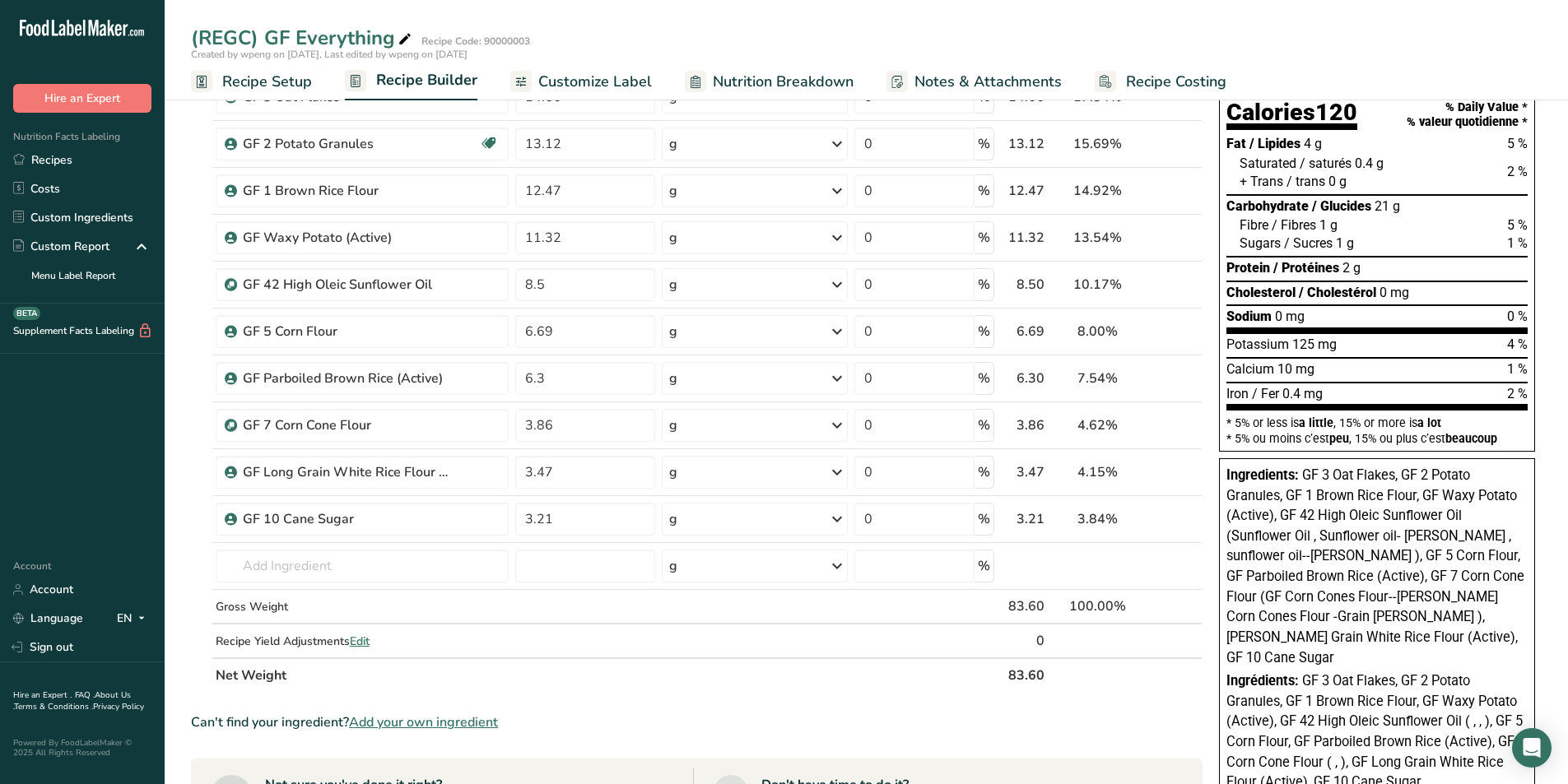 click on "Add your own ingredient" at bounding box center (423, 722) 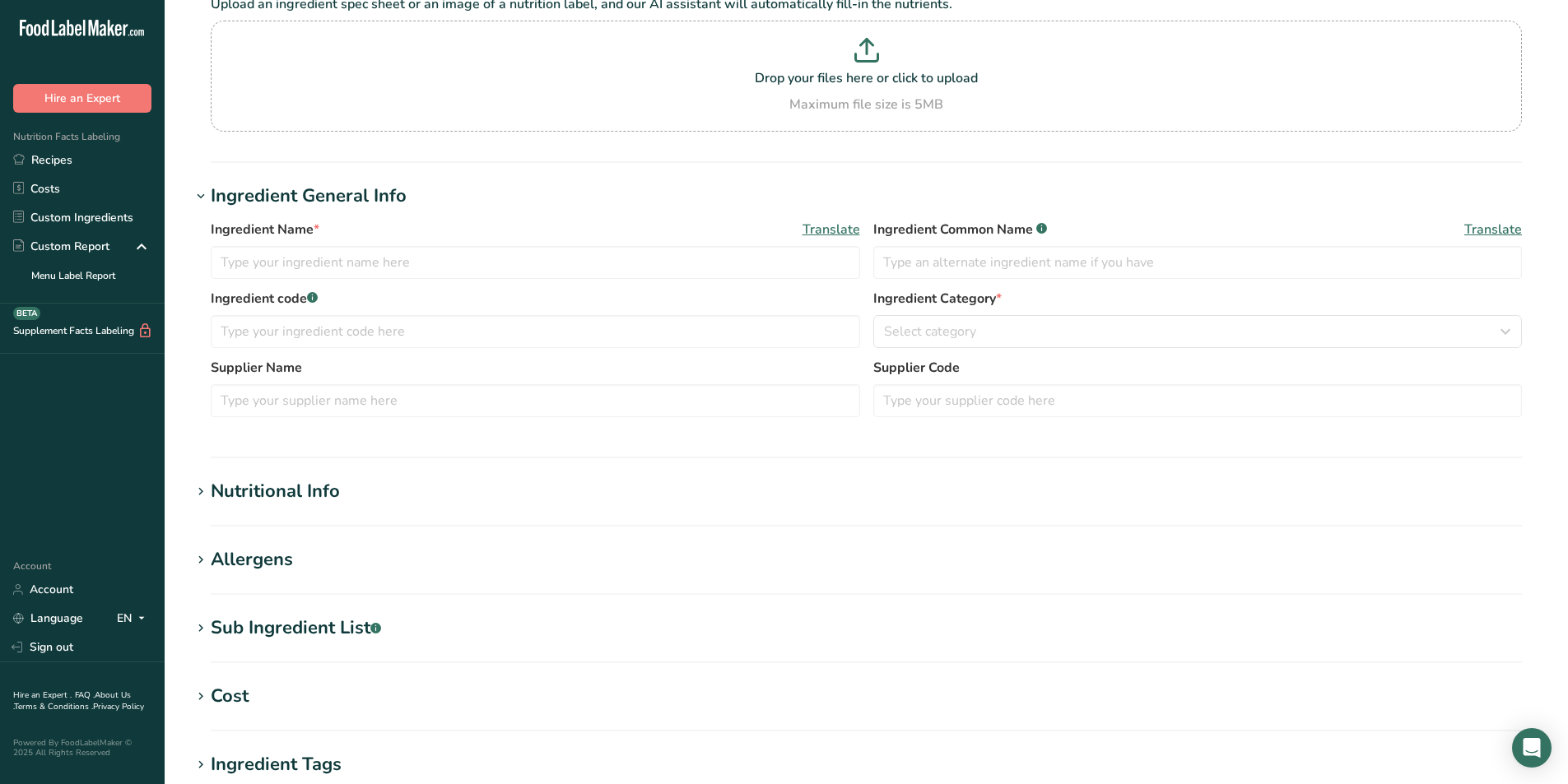 scroll, scrollTop: 0, scrollLeft: 0, axis: both 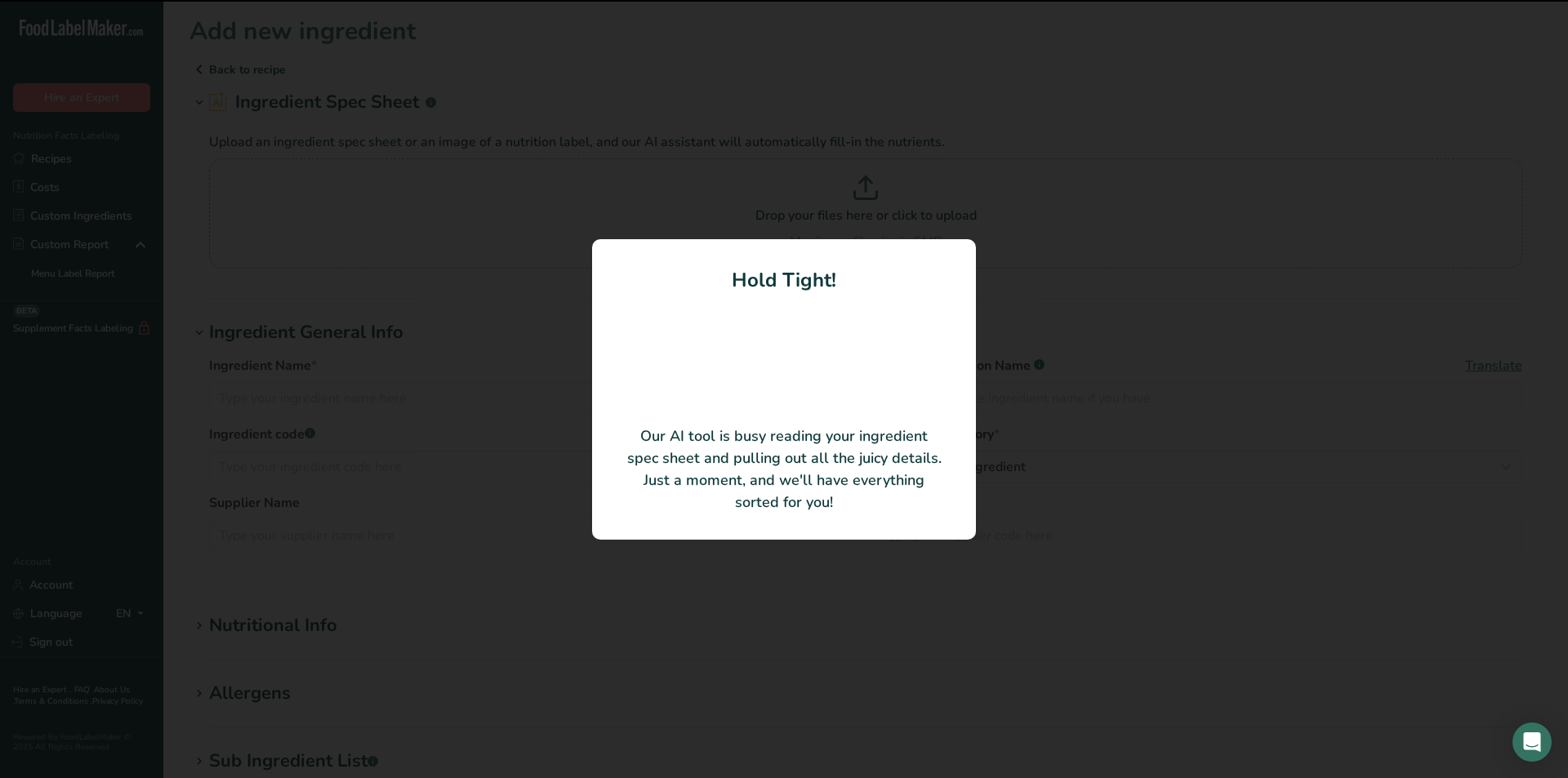 type on "RDJ GLUTEN FREE EVERYTHING BLEND" 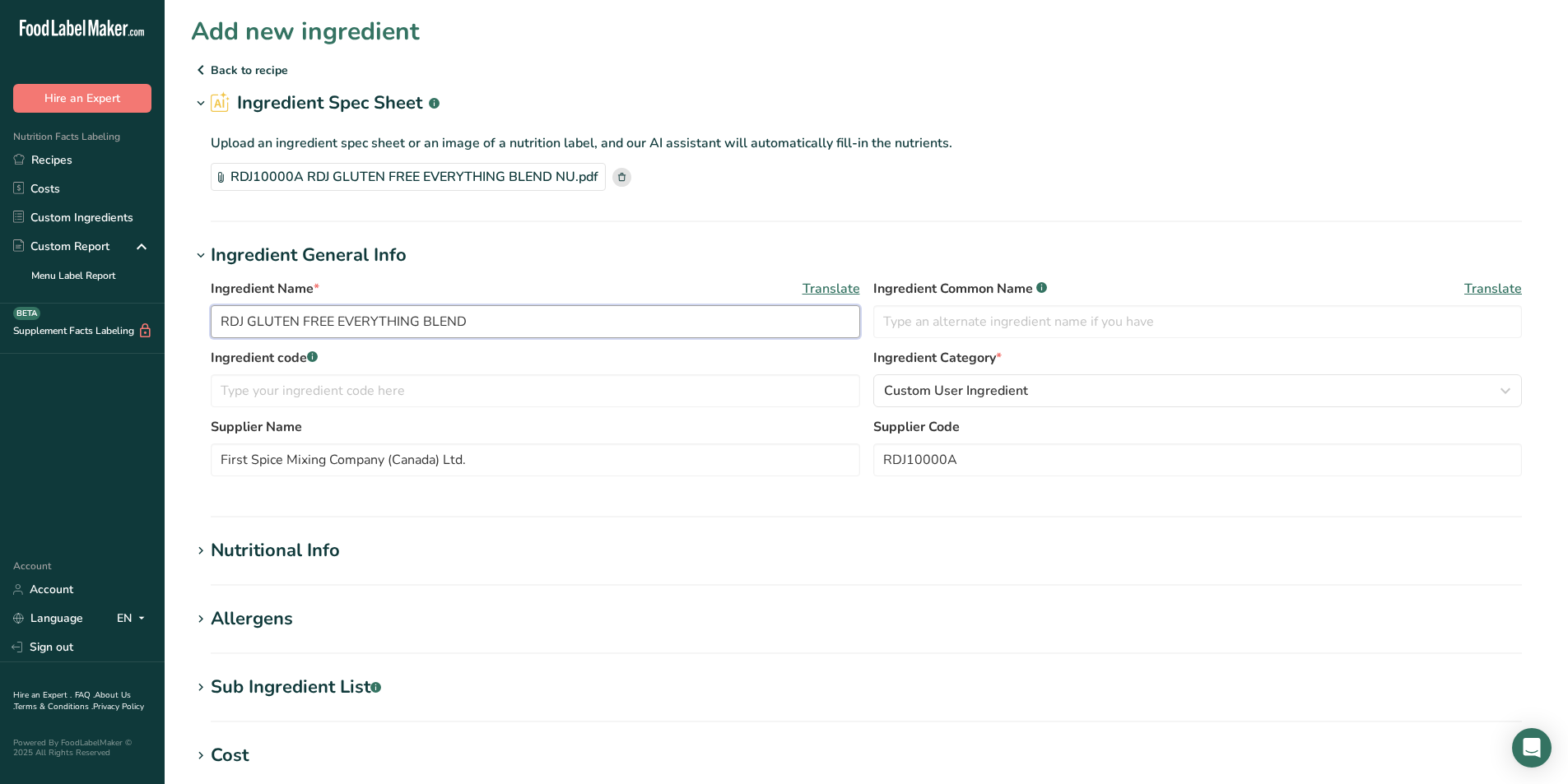 drag, startPoint x: 495, startPoint y: 316, endPoint x: 94, endPoint y: 313, distance: 401.01122 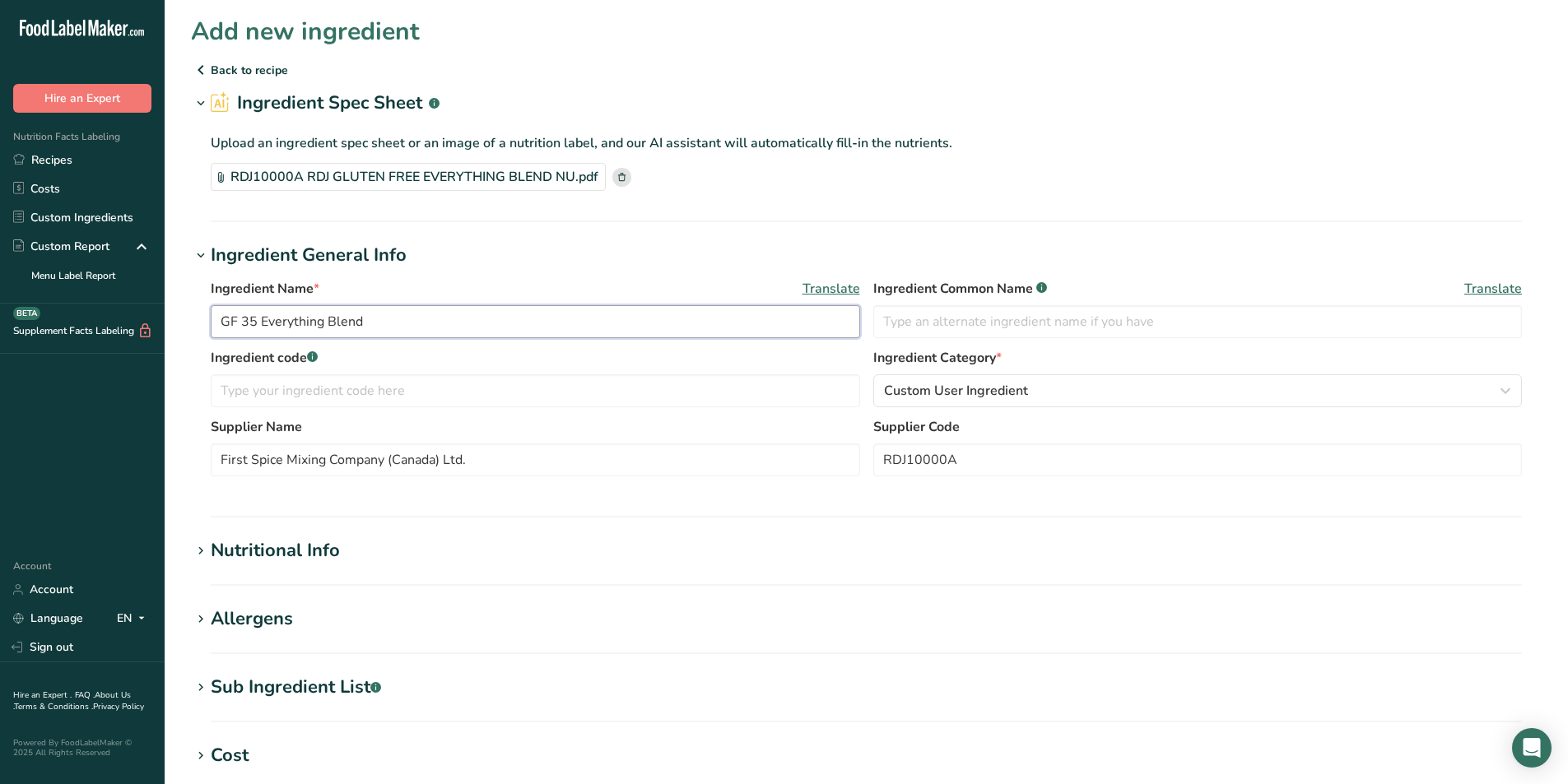 type on "GF 35 Everything Blend" 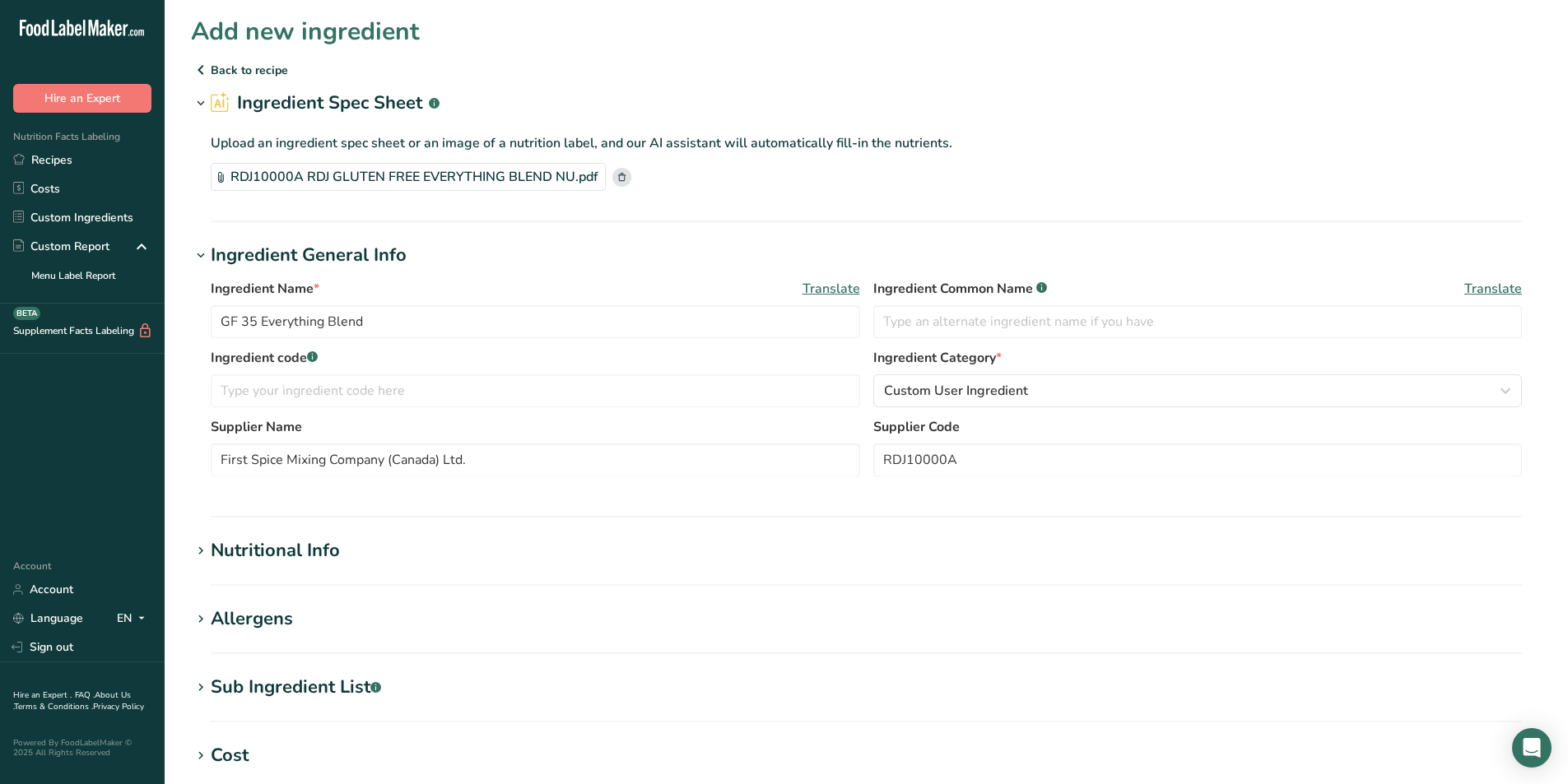 click on "Ingredient code
.a-a{fill:#347362;}.b-a{fill:#fff;}
Ingredient Category *
Custom User Ingredient
Standard Categories
Custom Categories
.a-a{fill:#347362;}.b-a{fill:#fff;}
American Indian/Alaska Native Foods
Baby Foods
Baked Products
Beef Products
Beverages
Branded Food Products Database
Breakfast Cereals
Cereal Grains and Pasta
Custom User Ingredient
Dairy and Egg Products
Fast Foods
Fats and Oils
Finfish and Shellfish Products
Food Additives and Flavours" at bounding box center (866, 383) 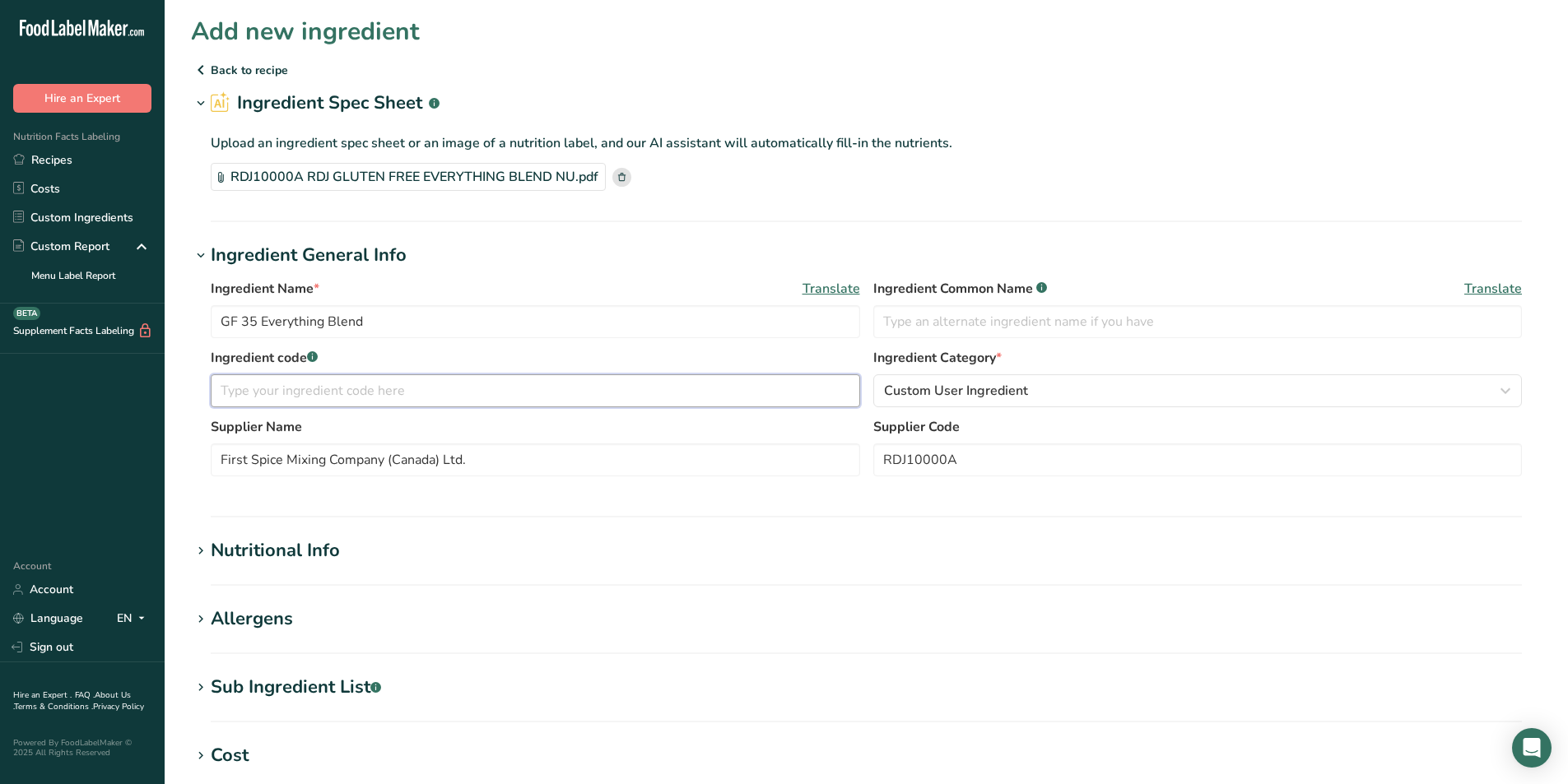 click at bounding box center [535, 391] 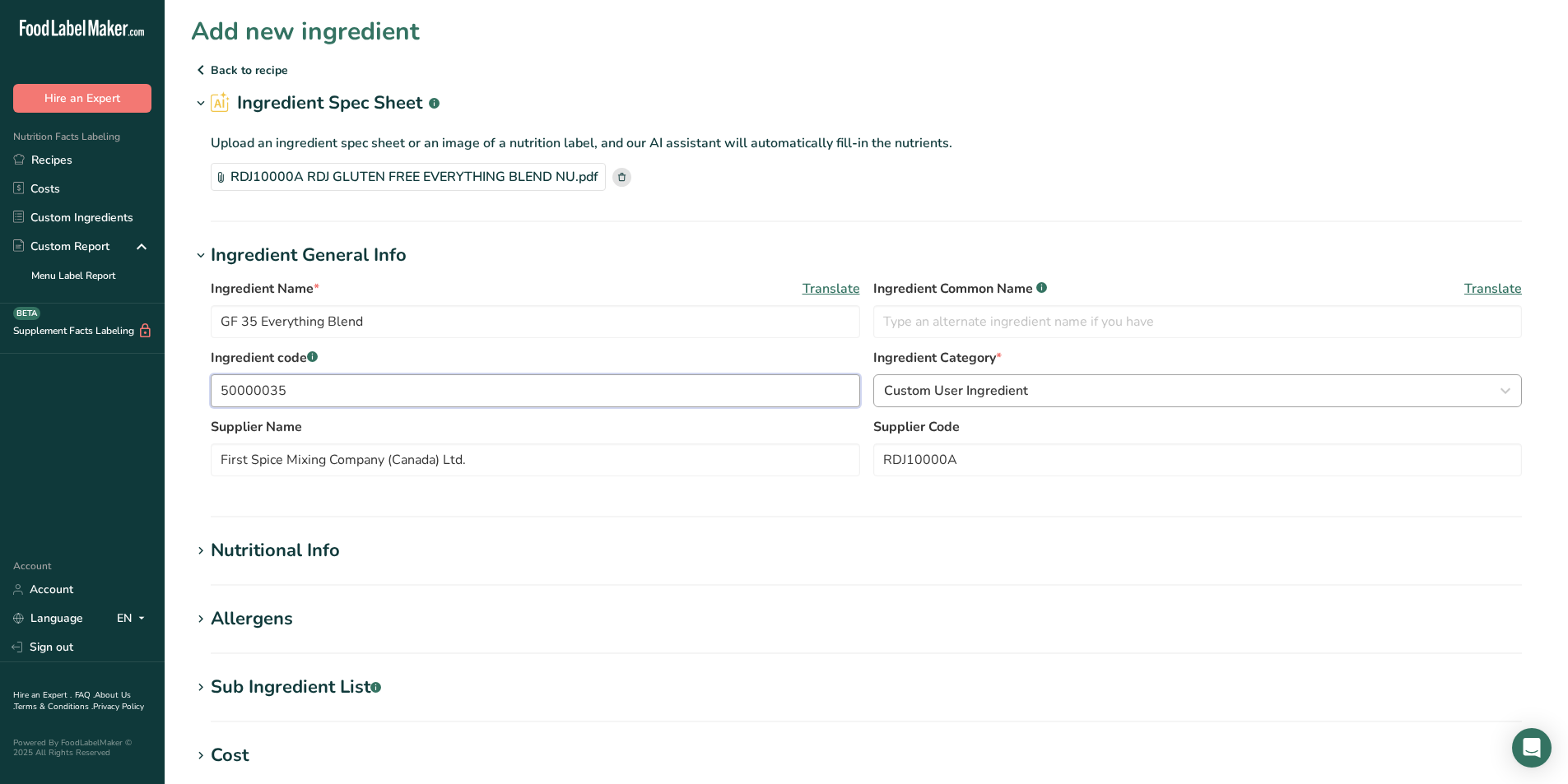 type on "50000035" 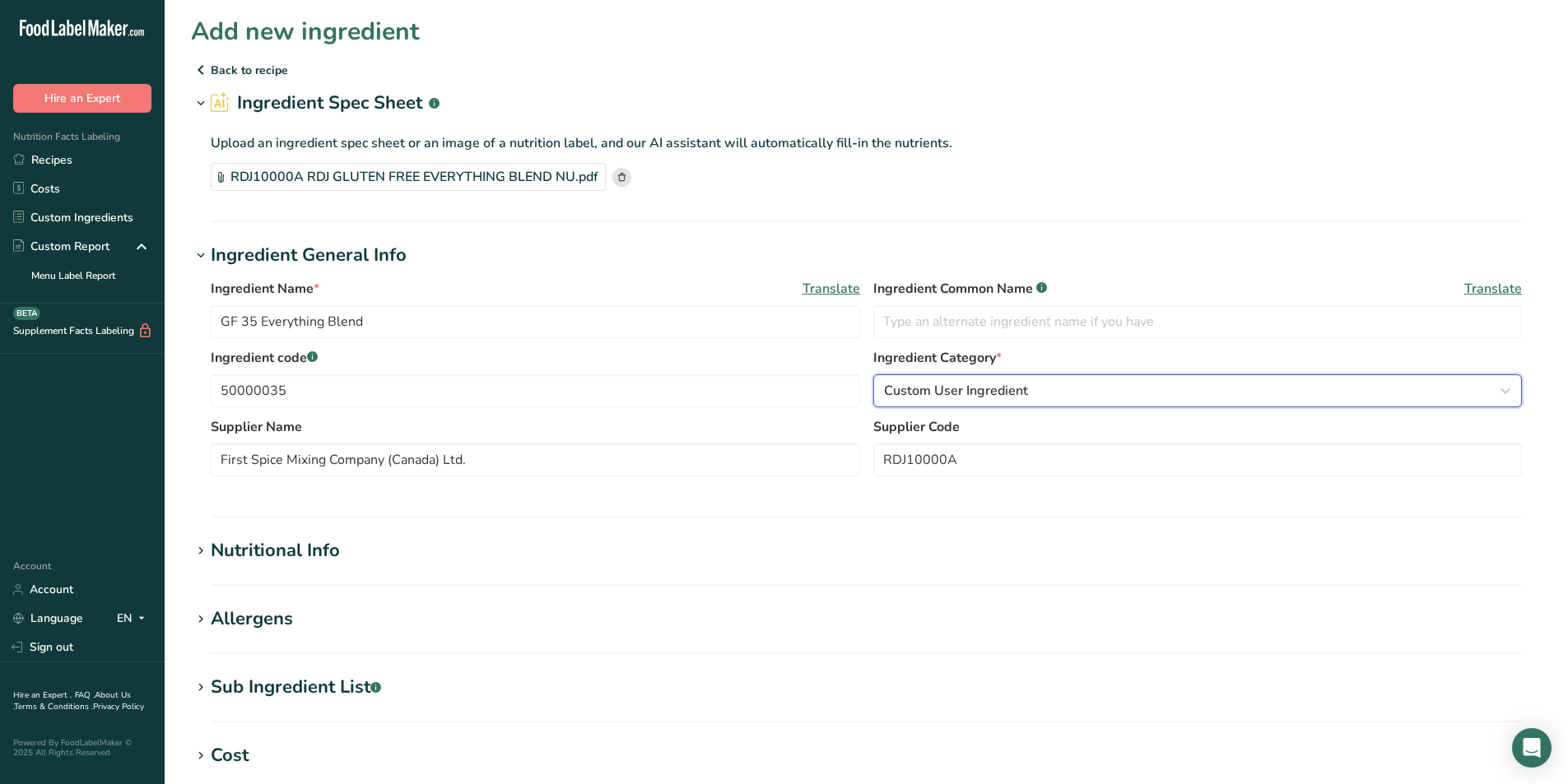 click on "Custom User Ingredient" at bounding box center (1193, 391) 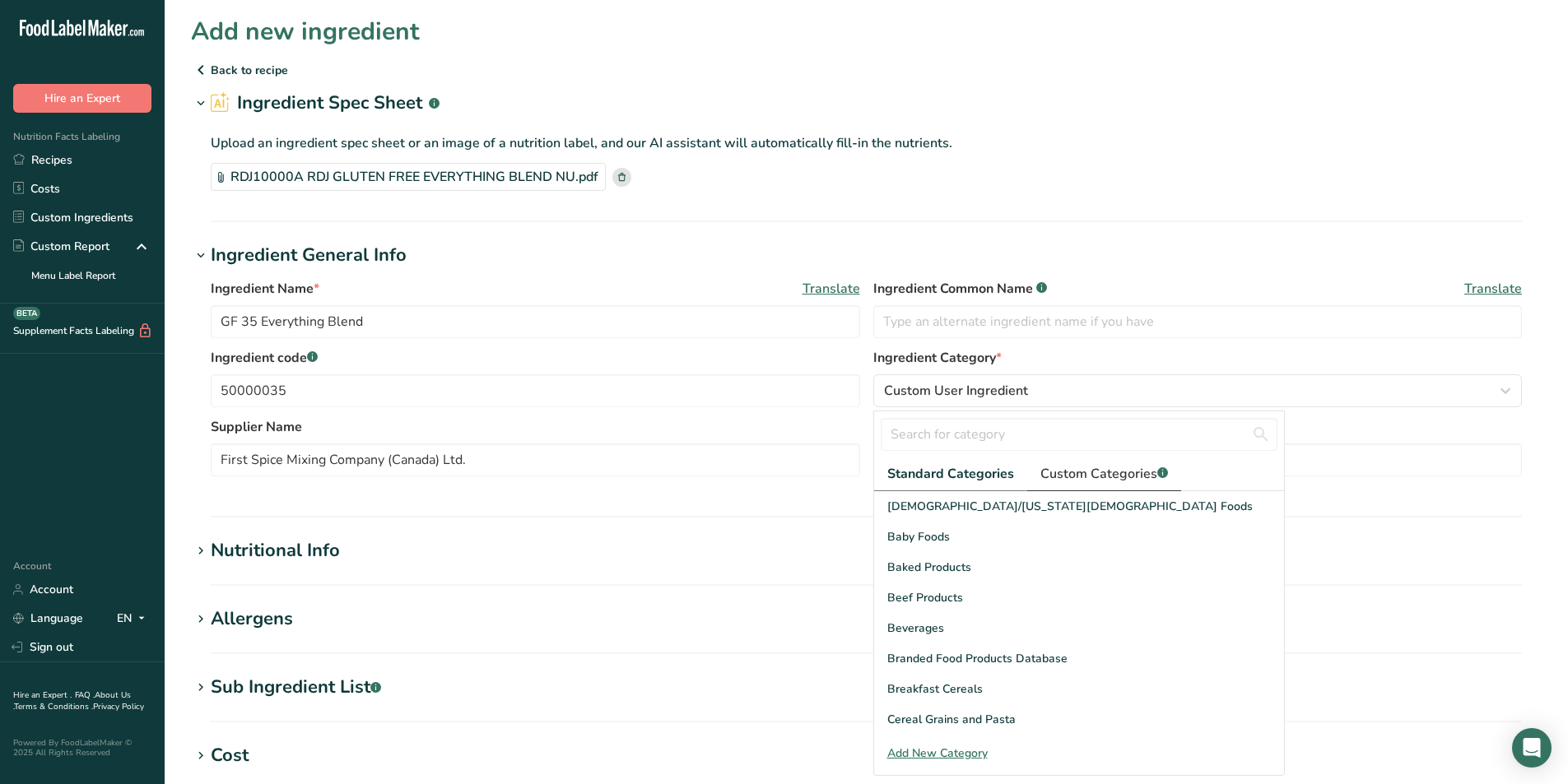 click on "Custom Categories
.a-a{fill:#347362;}.b-a{fill:#fff;}" at bounding box center [1104, 474] 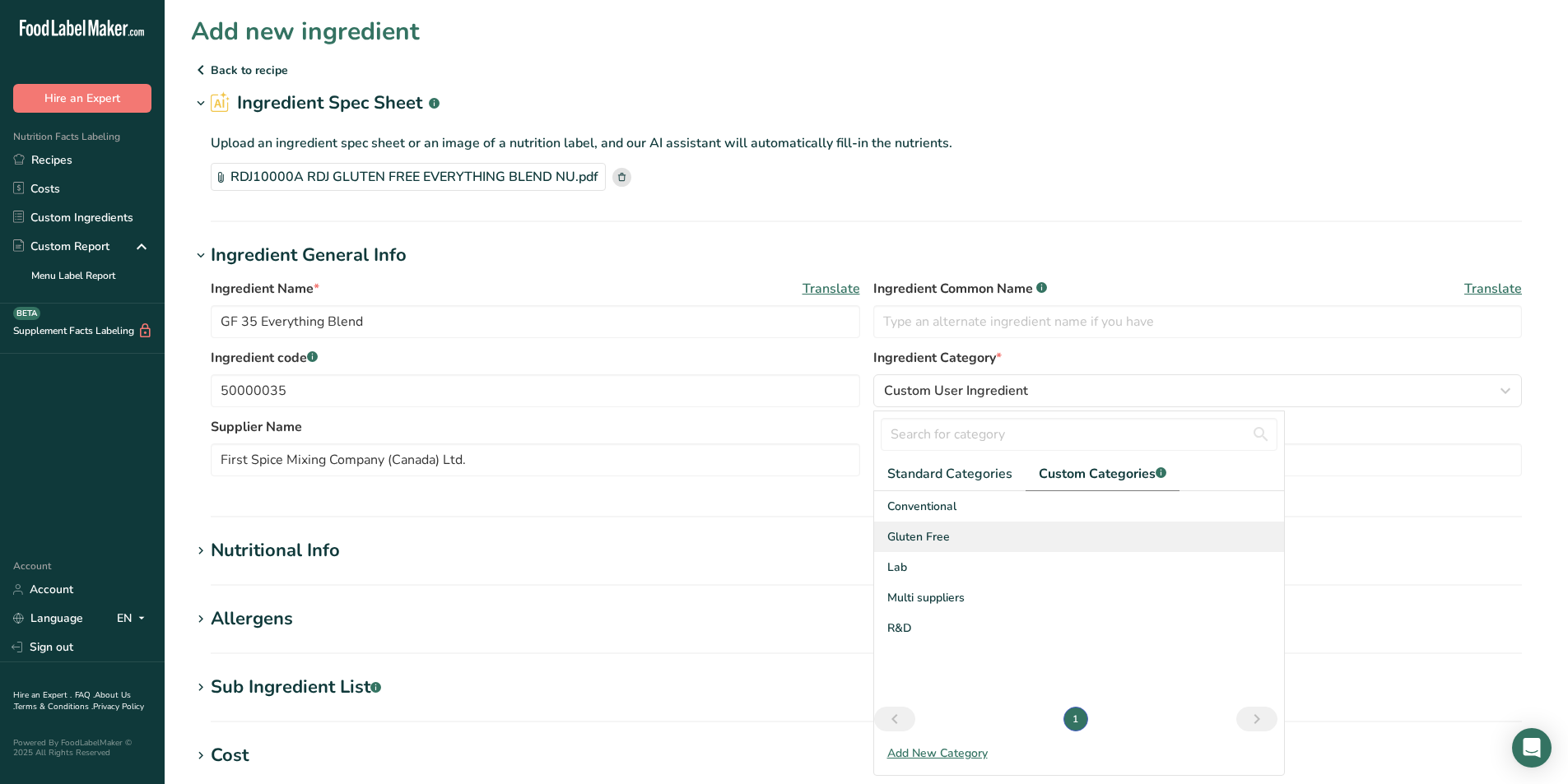 click on "Gluten Free" at bounding box center (919, 536) 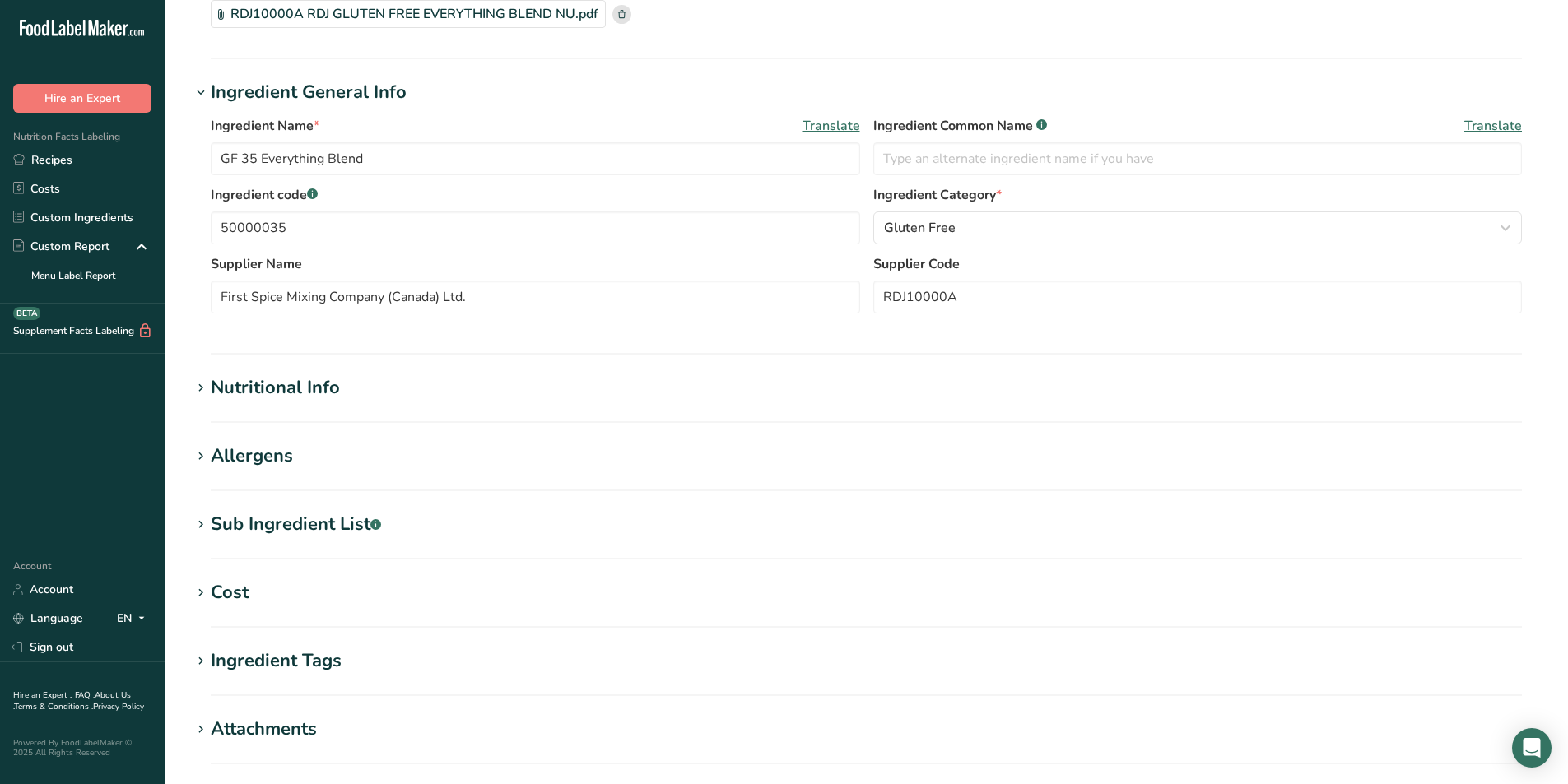 scroll, scrollTop: 165, scrollLeft: 0, axis: vertical 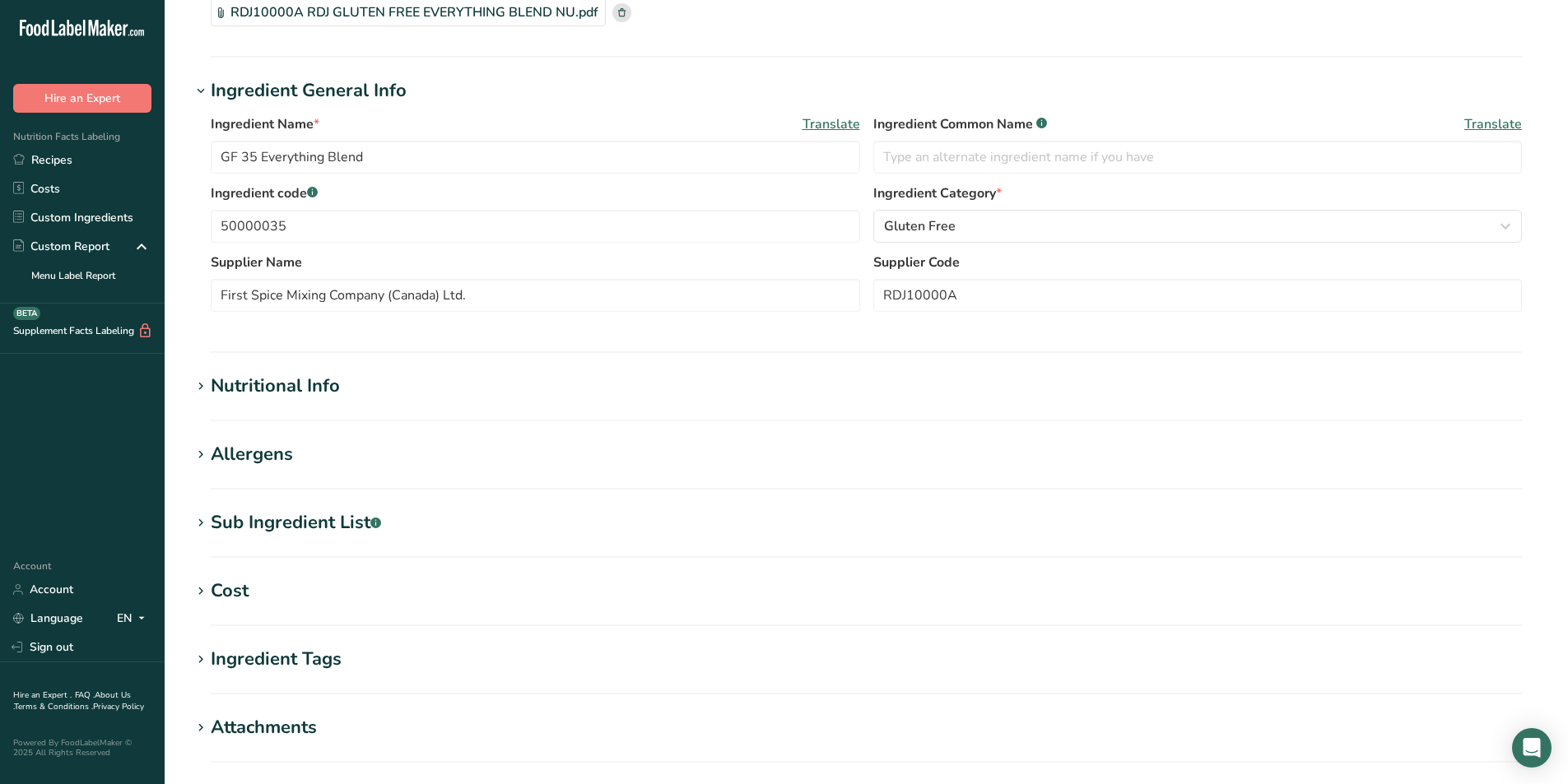 click on "Nutritional Info
Serving Size
.a-a{fill:#347362;}.b-a{fill:#fff;}
Add ingredient serving size *   100
g
kg
mg
mcg
lb
oz
l
mL
fl oz
tbsp
tsp
cup
qt
gallon
Required Components Vitamins Minerals Other Nutrients Amino Acid Profile
Calories
(kcal) *     448.14
Energy KJ
(kj) *     1875.02
Total Fat
(g) *     26.59 *     *" at bounding box center [866, 397] 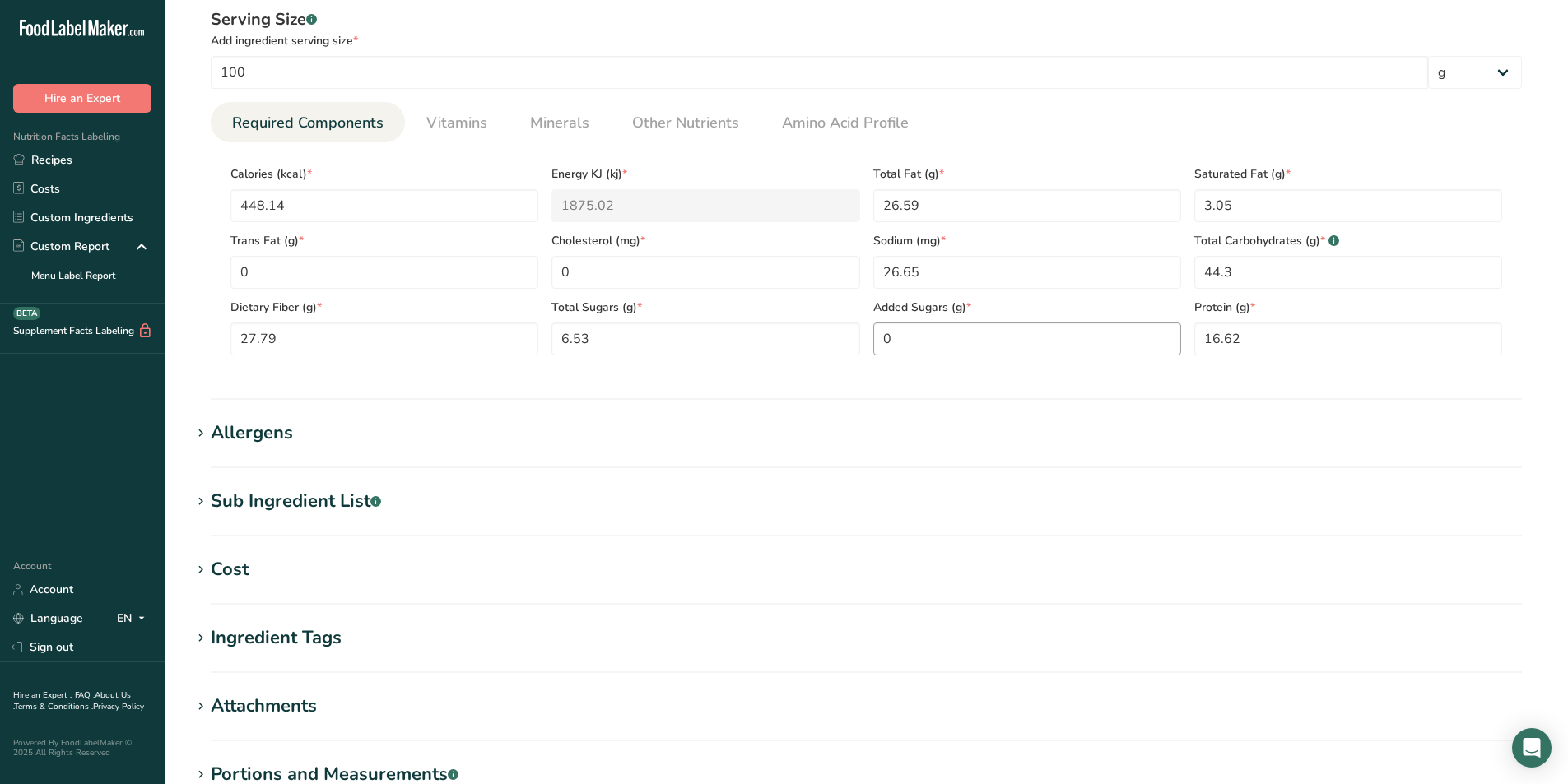 scroll, scrollTop: 576, scrollLeft: 0, axis: vertical 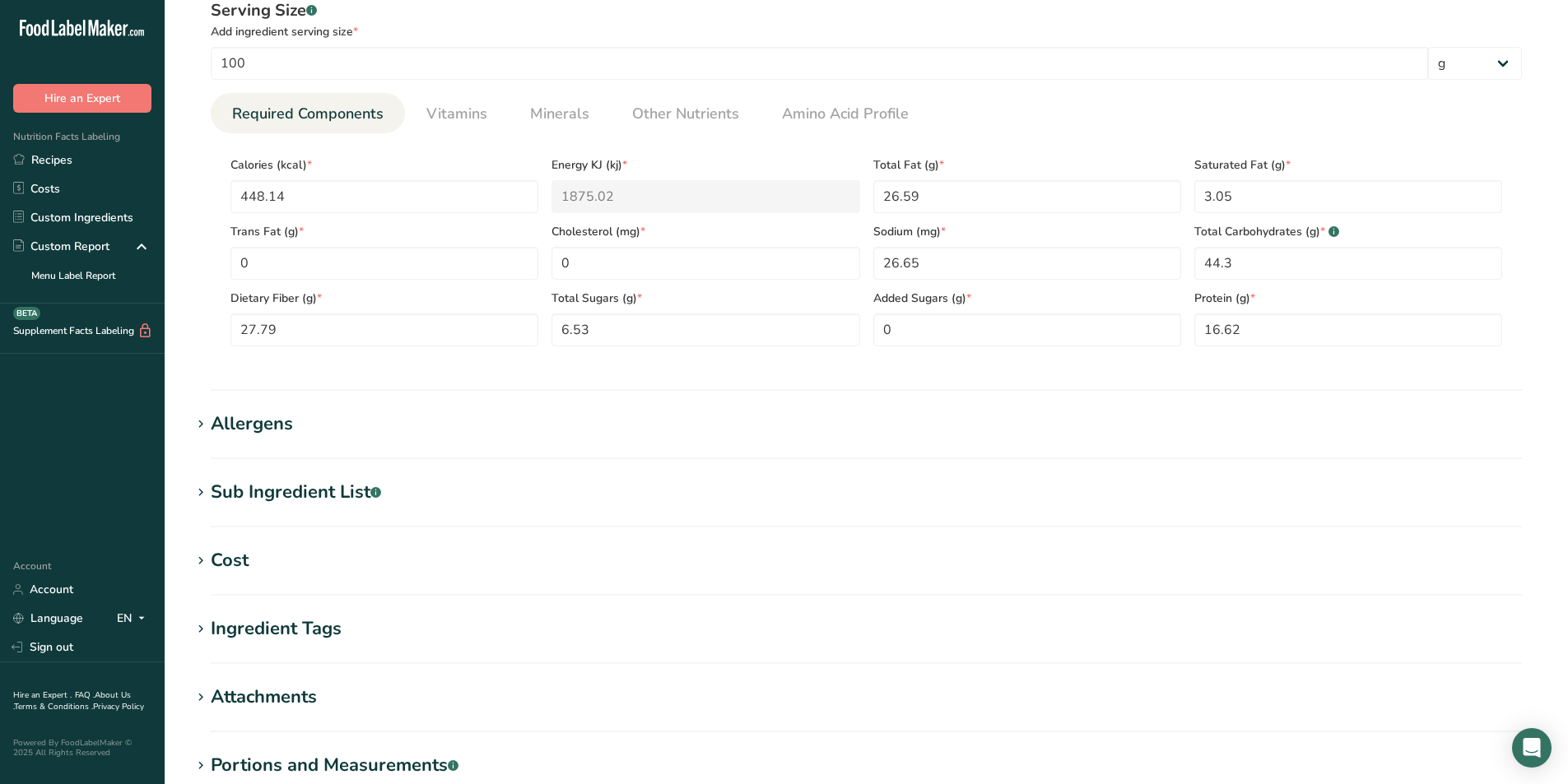 click on "Allergens" at bounding box center [252, 424] 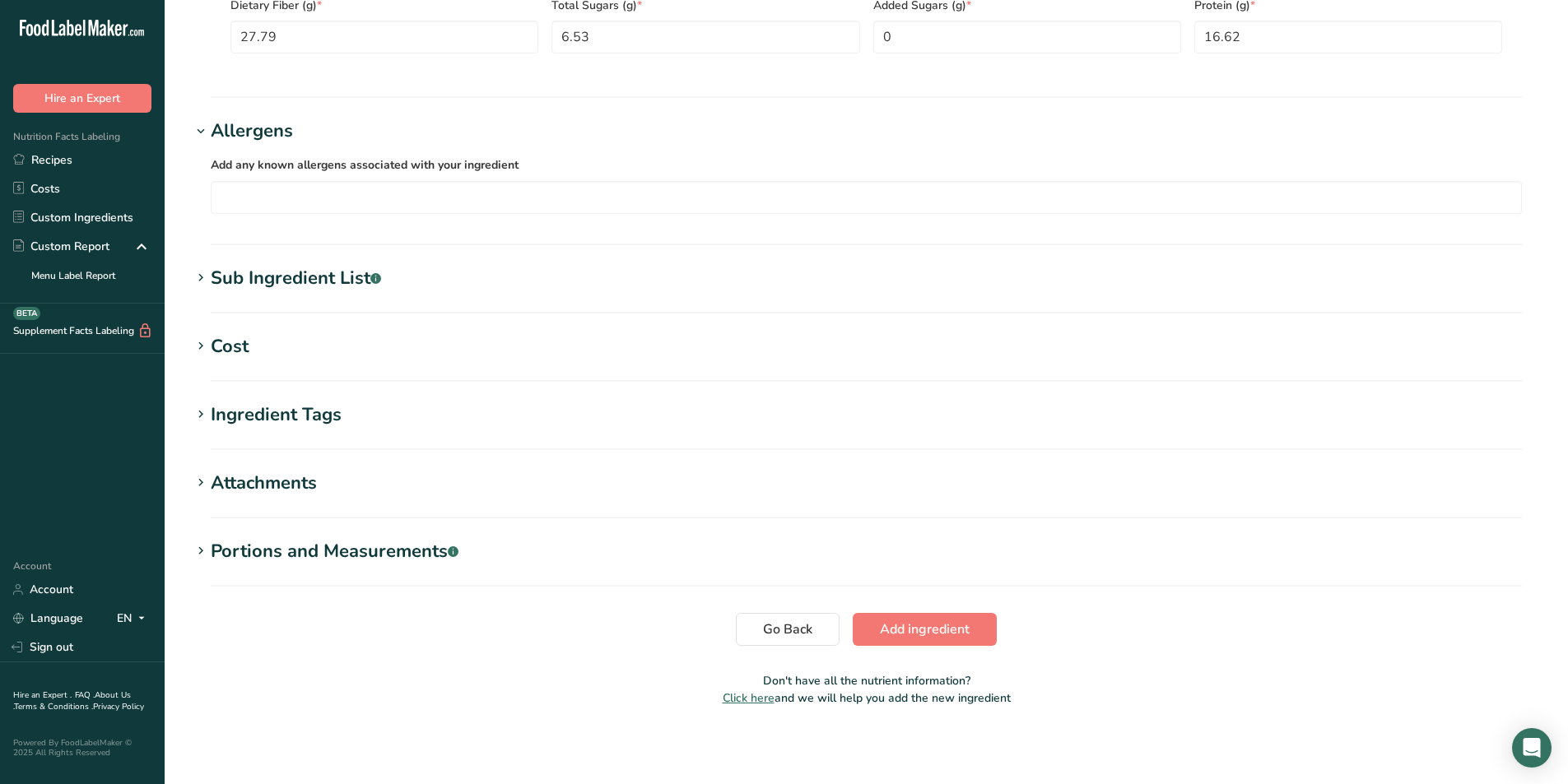 scroll, scrollTop: 870, scrollLeft: 0, axis: vertical 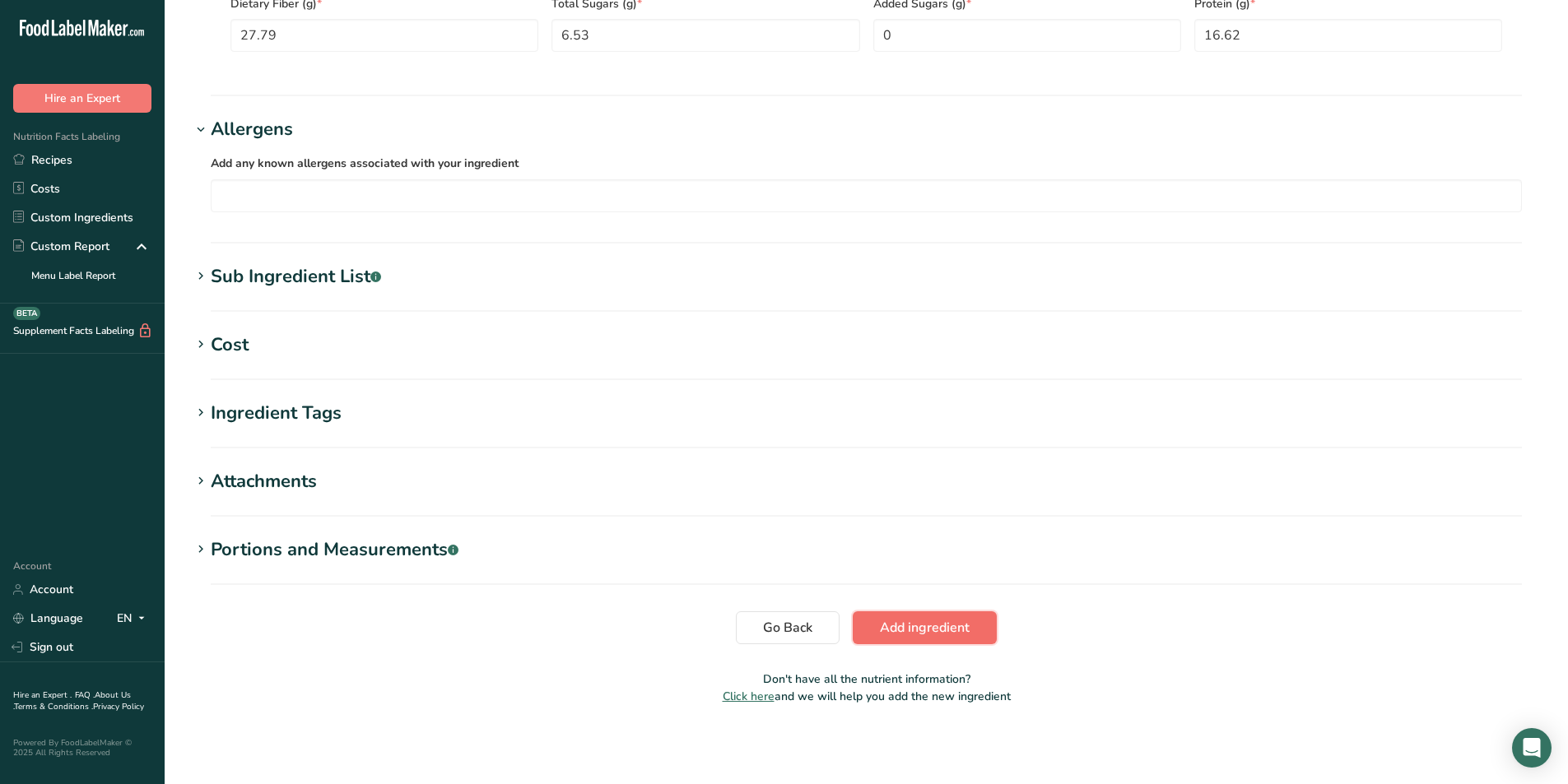 click on "Add ingredient" at bounding box center (924, 628) 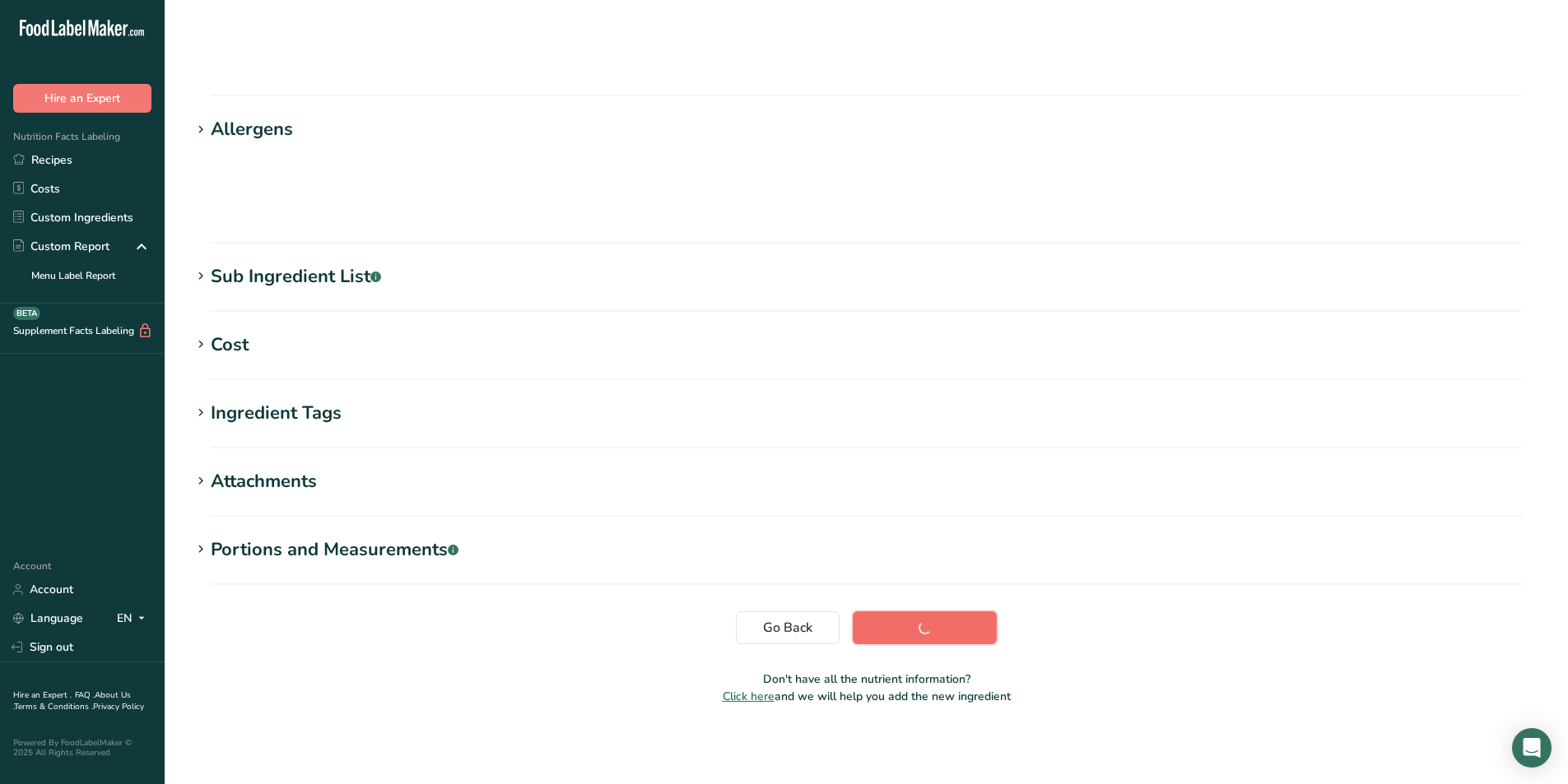 scroll, scrollTop: 100, scrollLeft: 0, axis: vertical 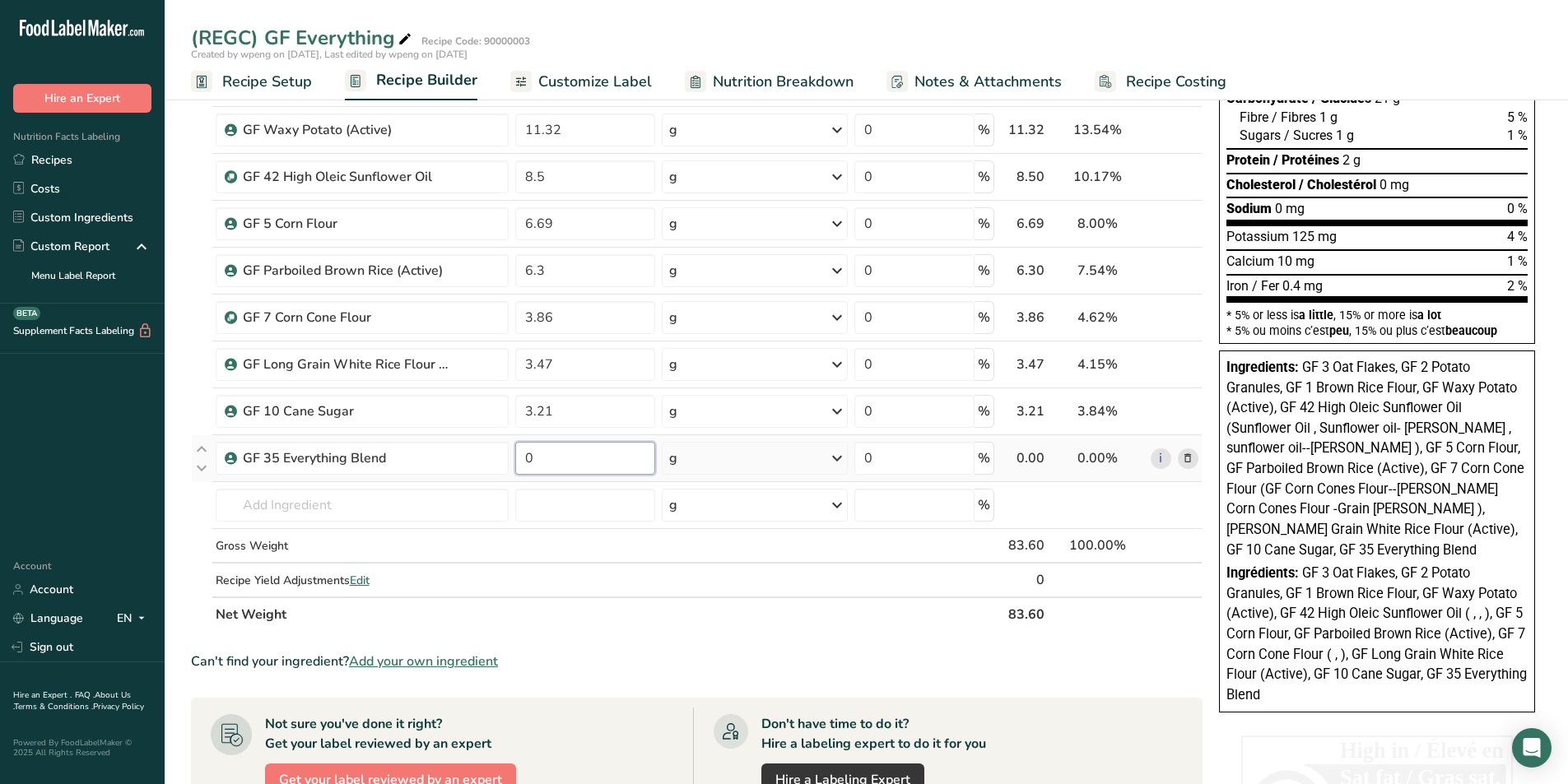 click on "0" at bounding box center [585, 458] 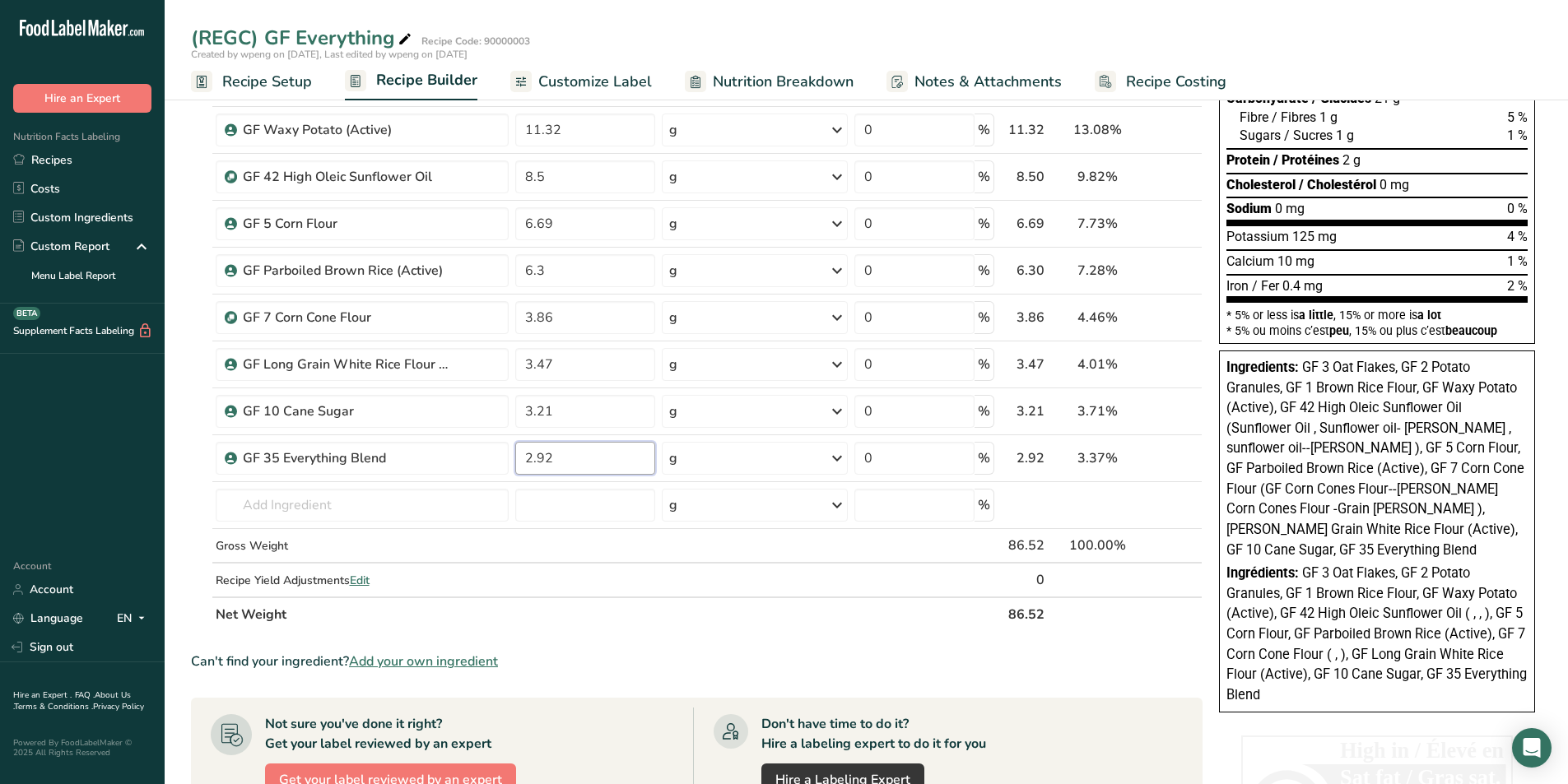type on "2.92" 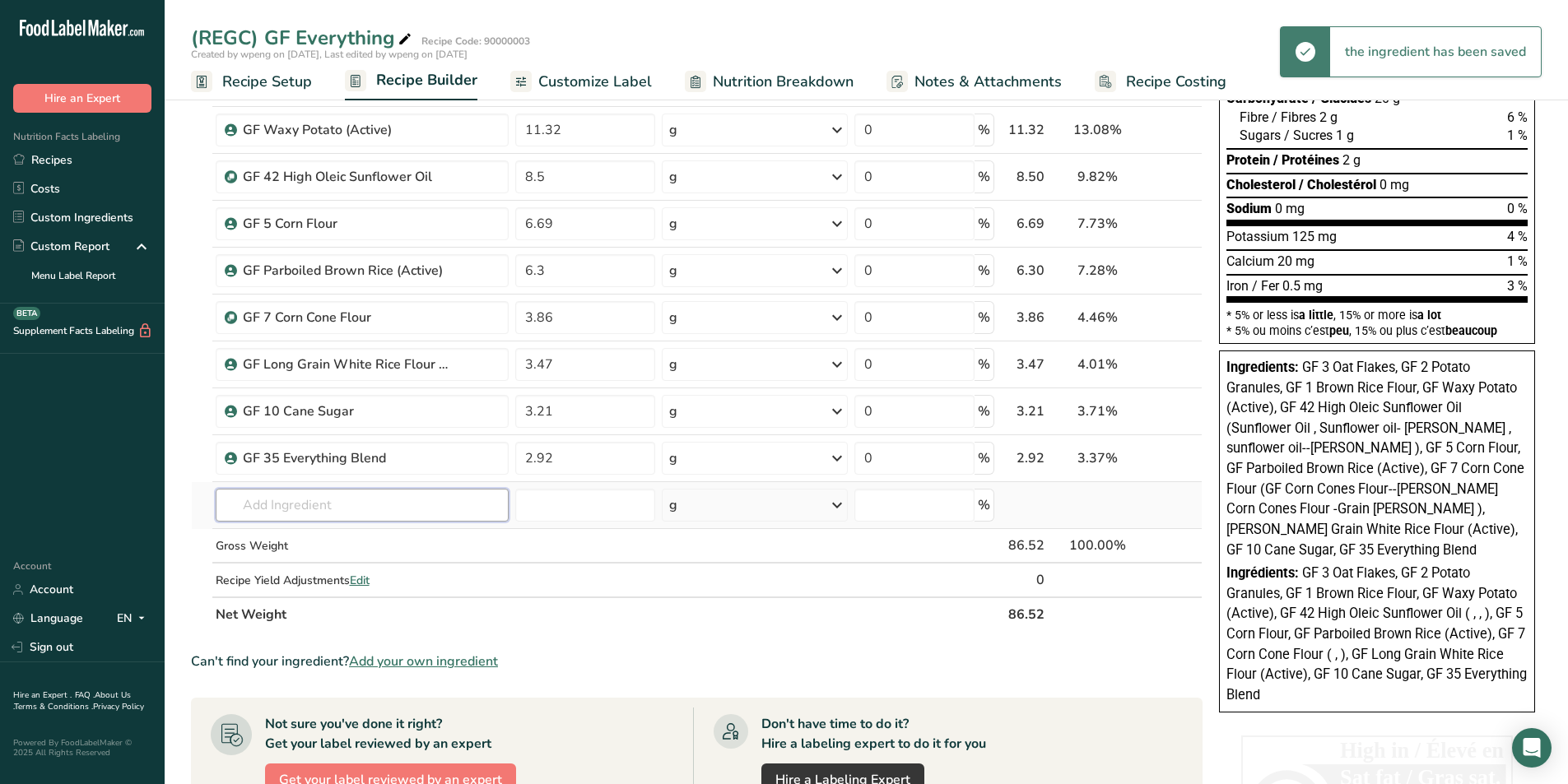 click at bounding box center (362, 505) 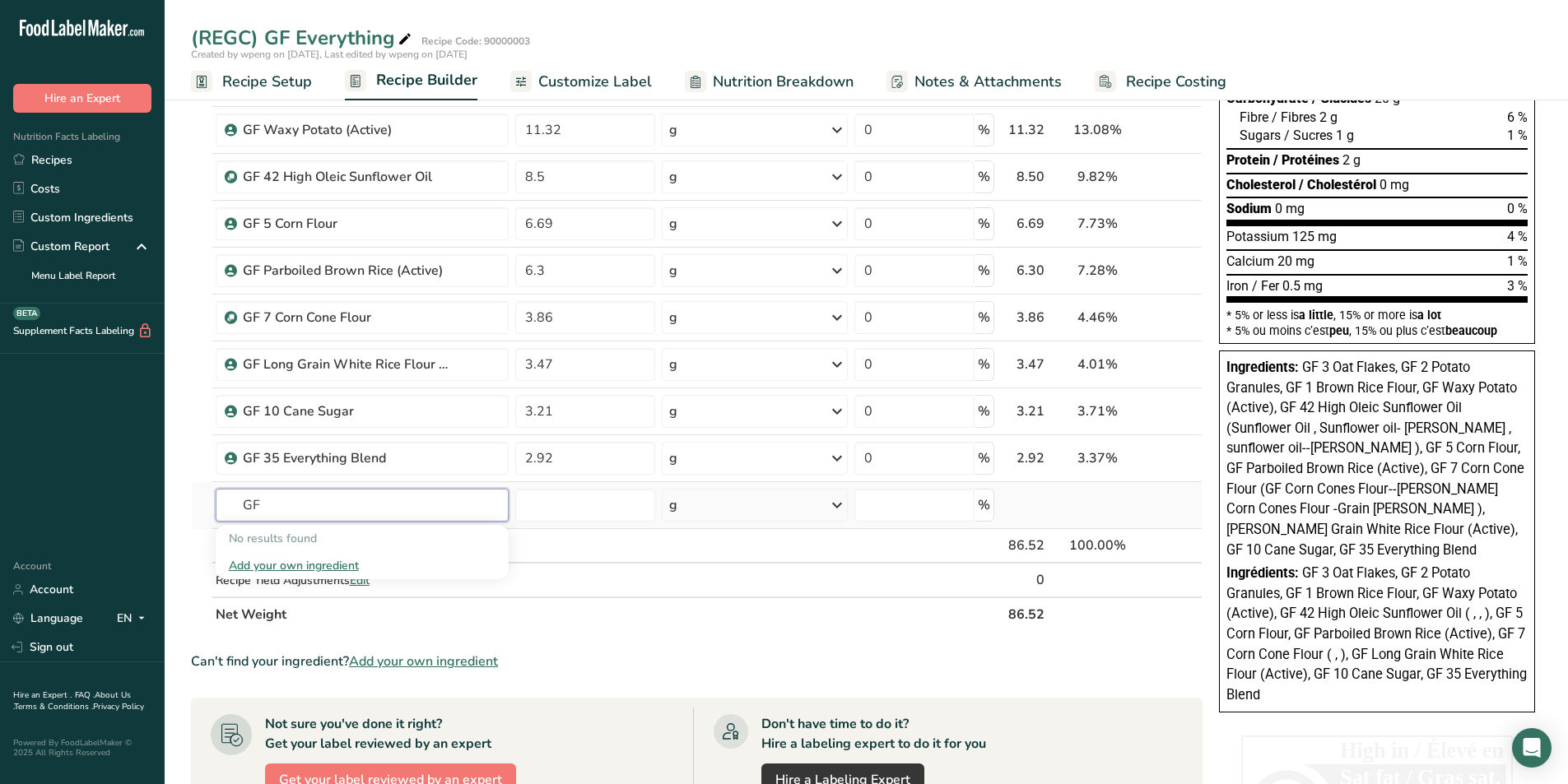 type on "G" 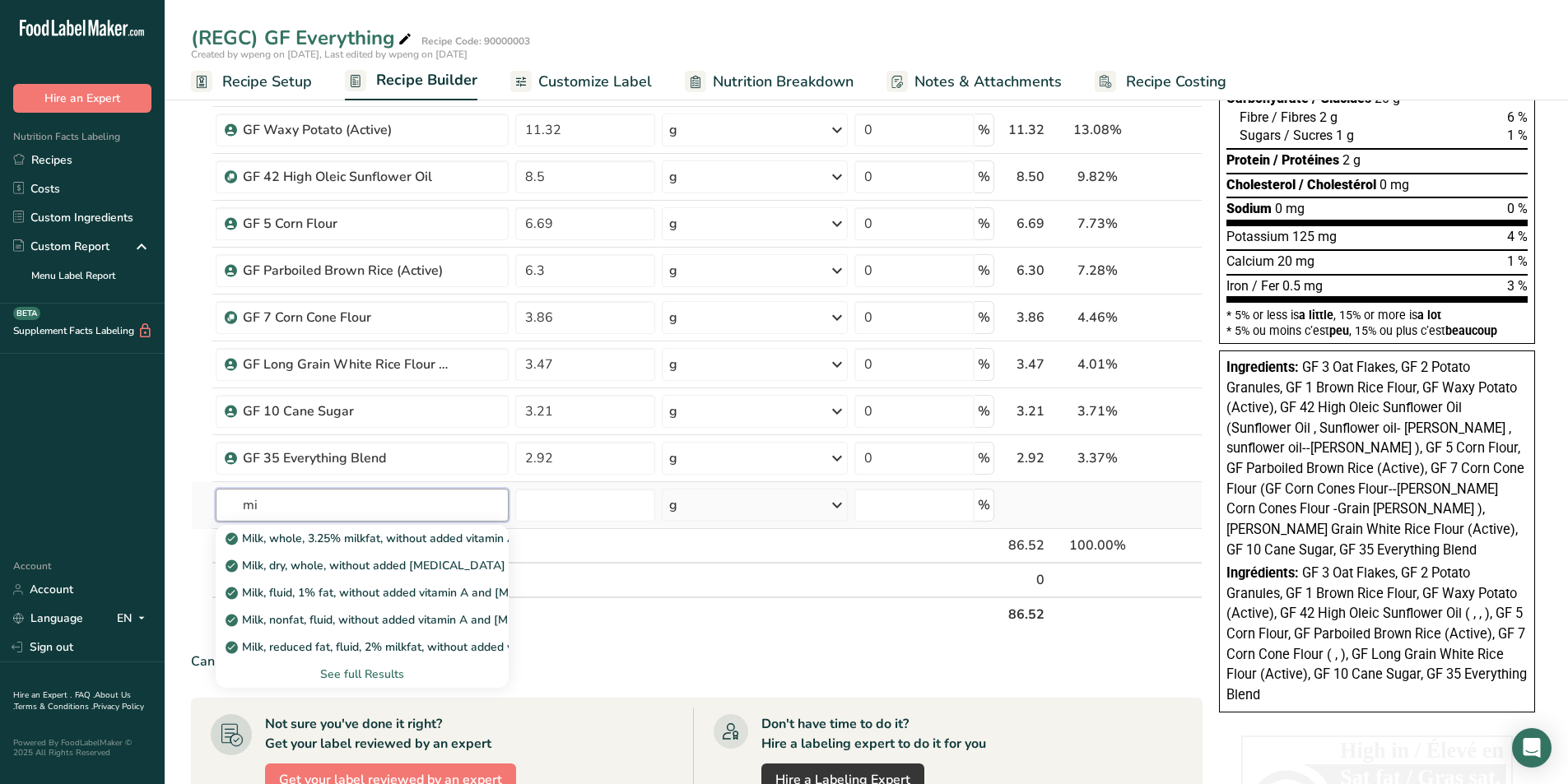 type on "m" 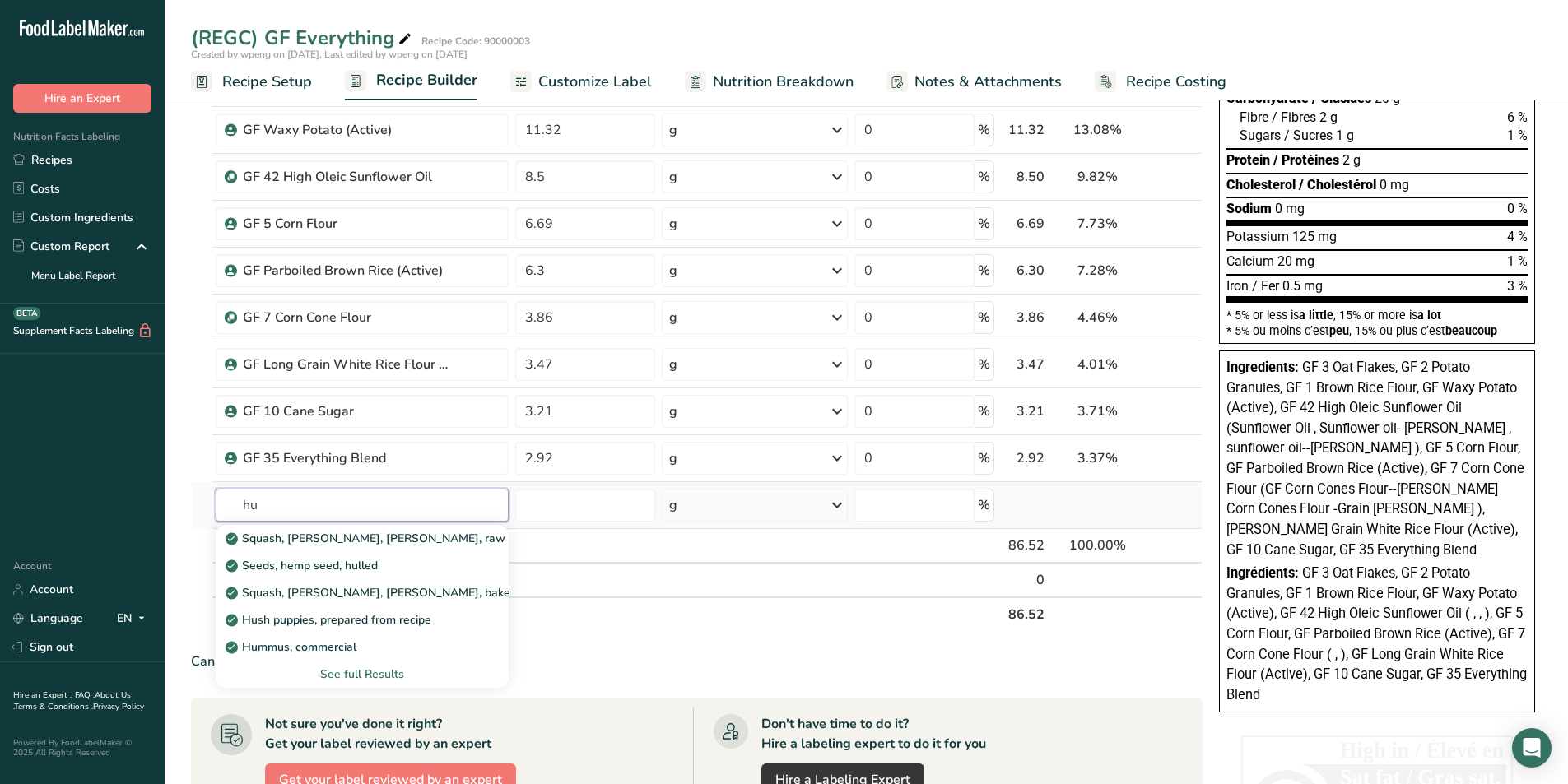 type on "h" 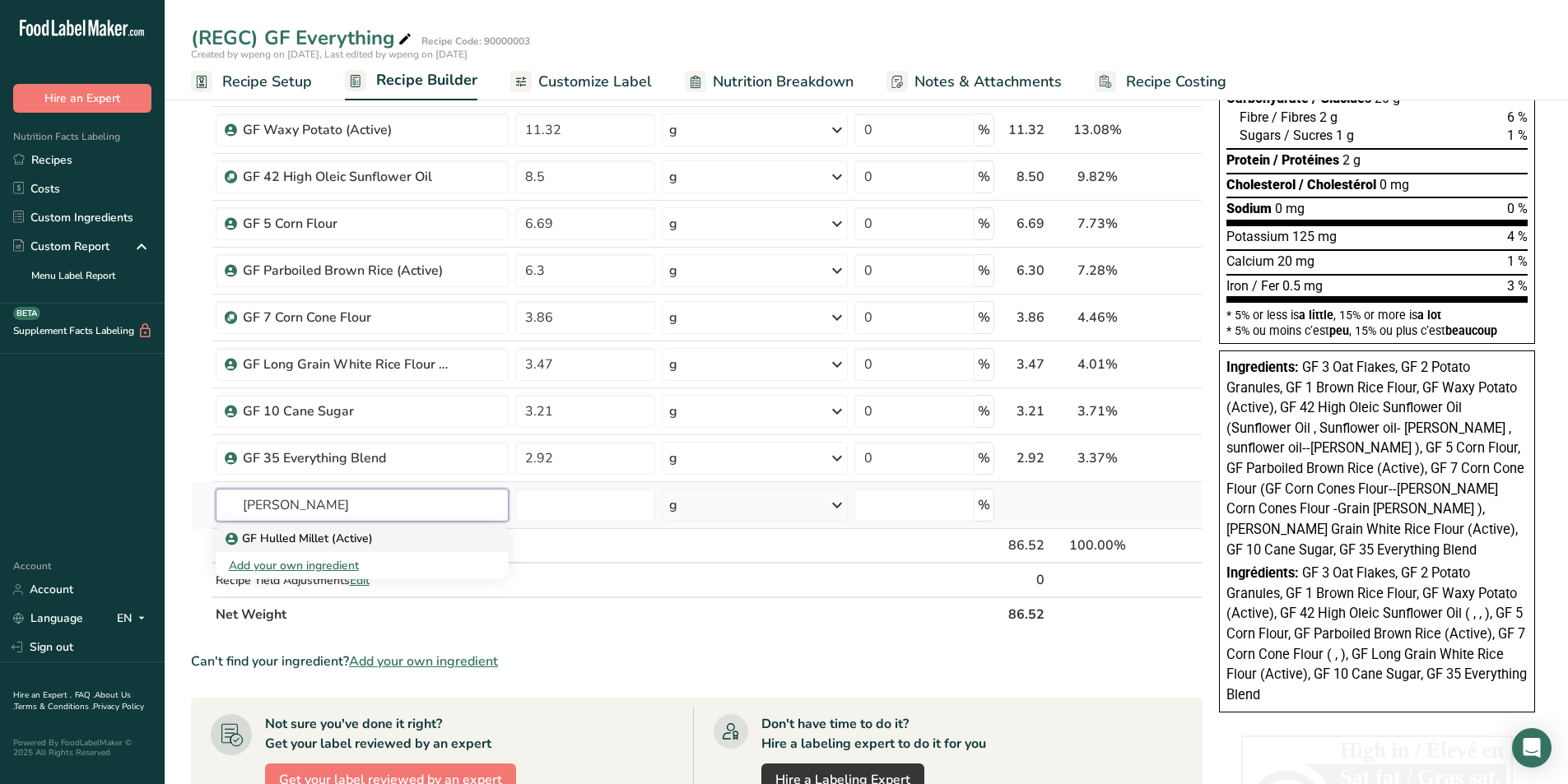 type on "GF Hulled Millet (Active)" 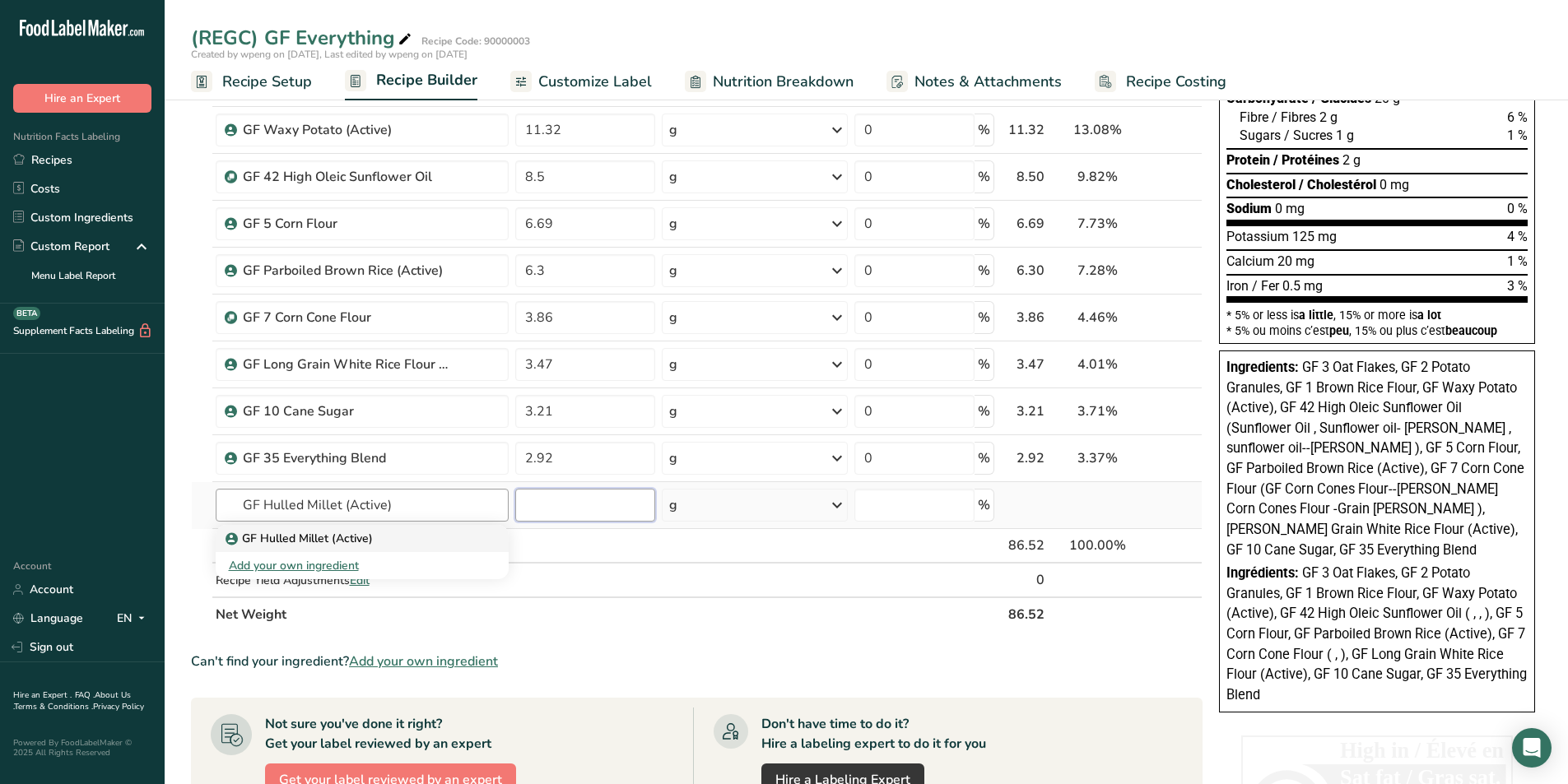 type 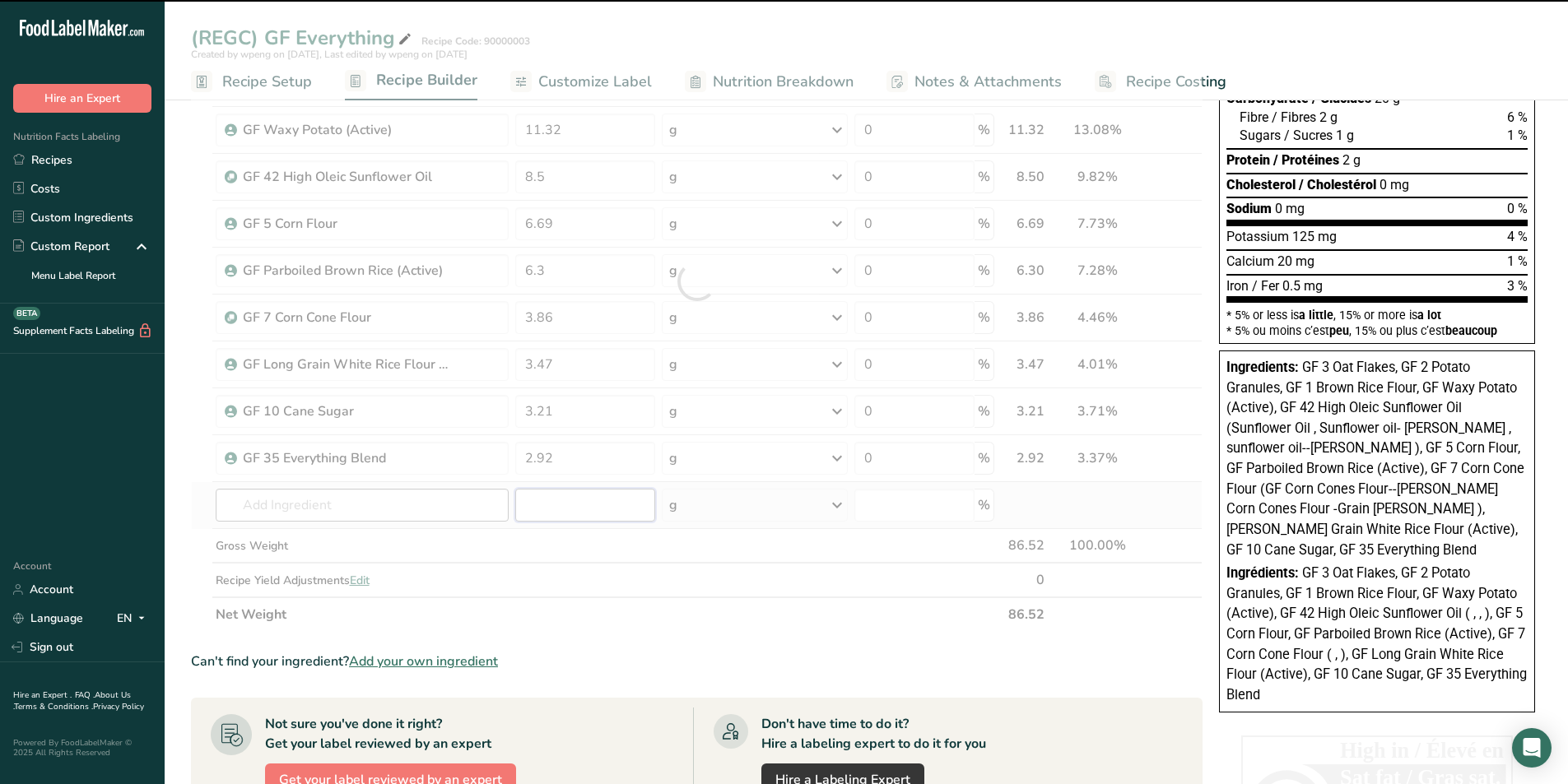 type on "0" 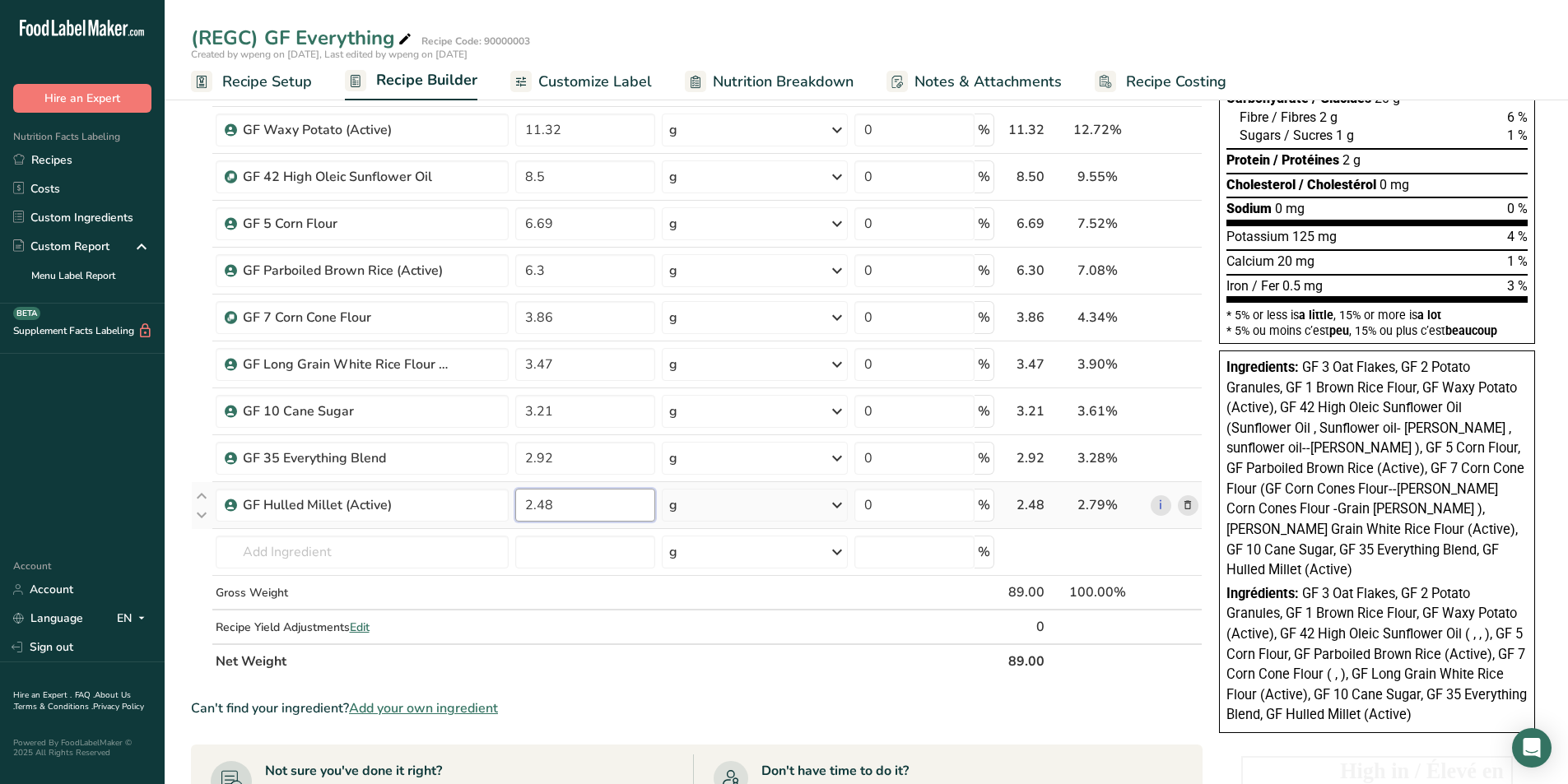 type on "2.48" 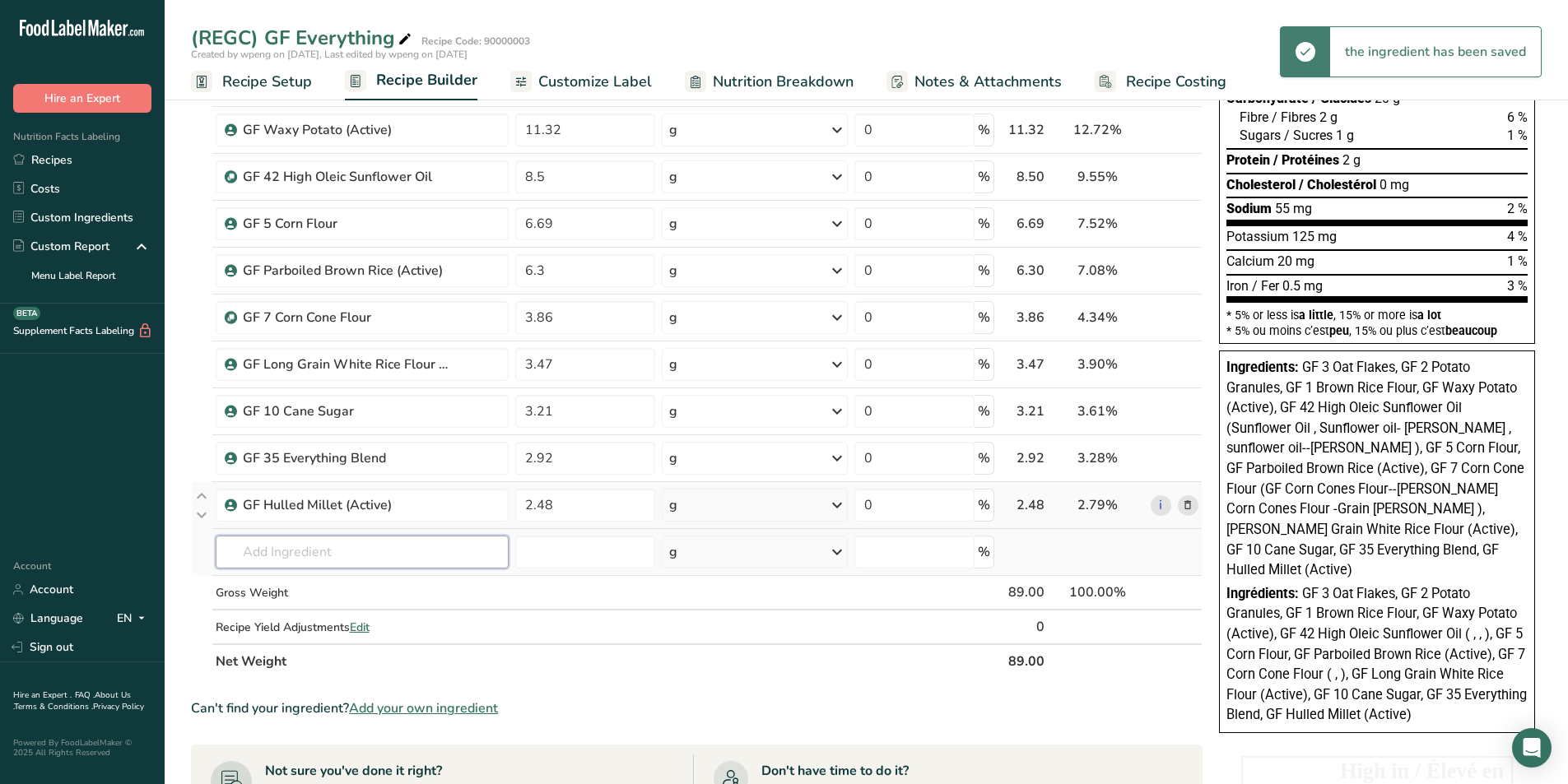 click at bounding box center (362, 552) 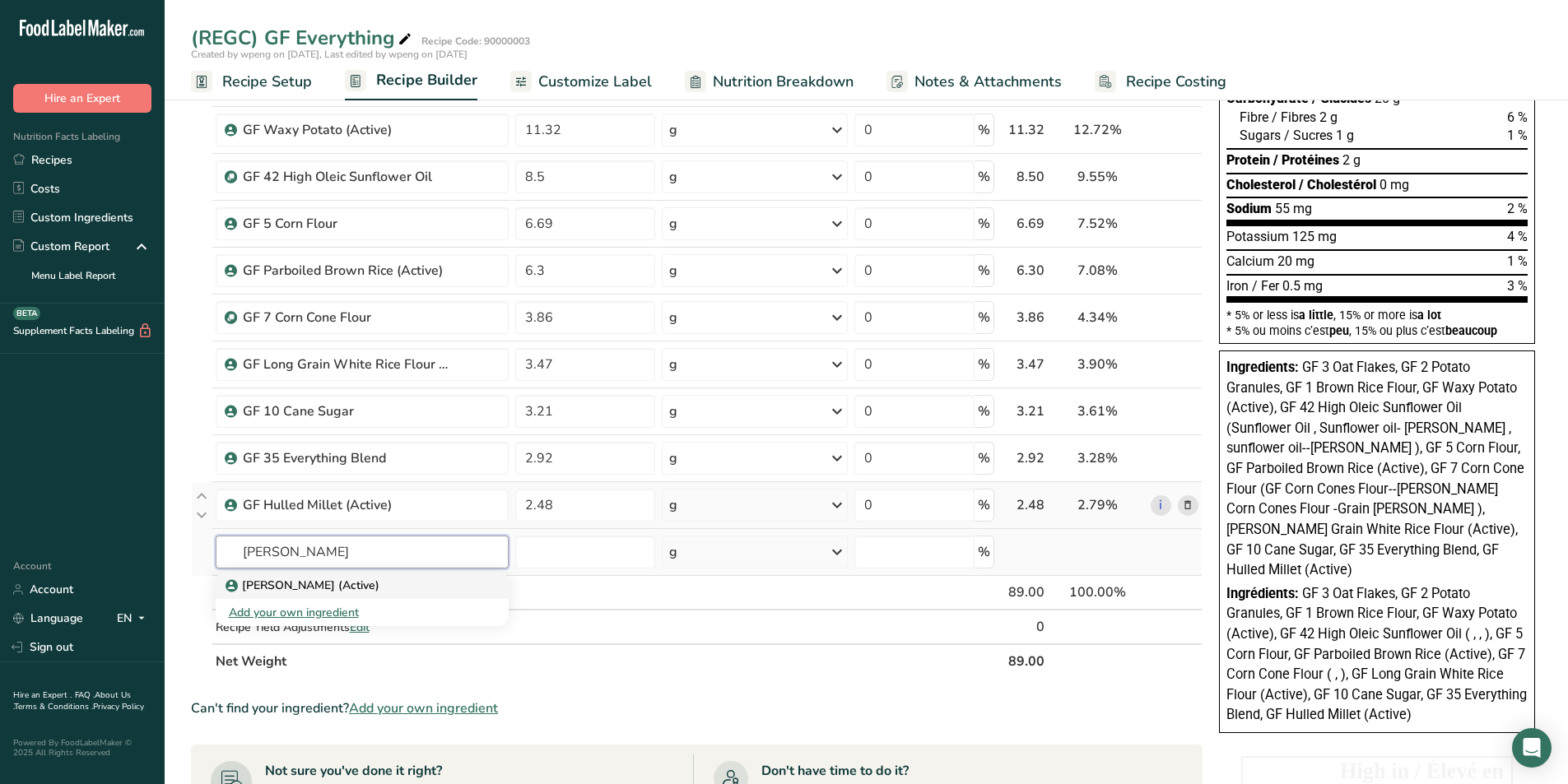 type on "[PERSON_NAME] (Active)" 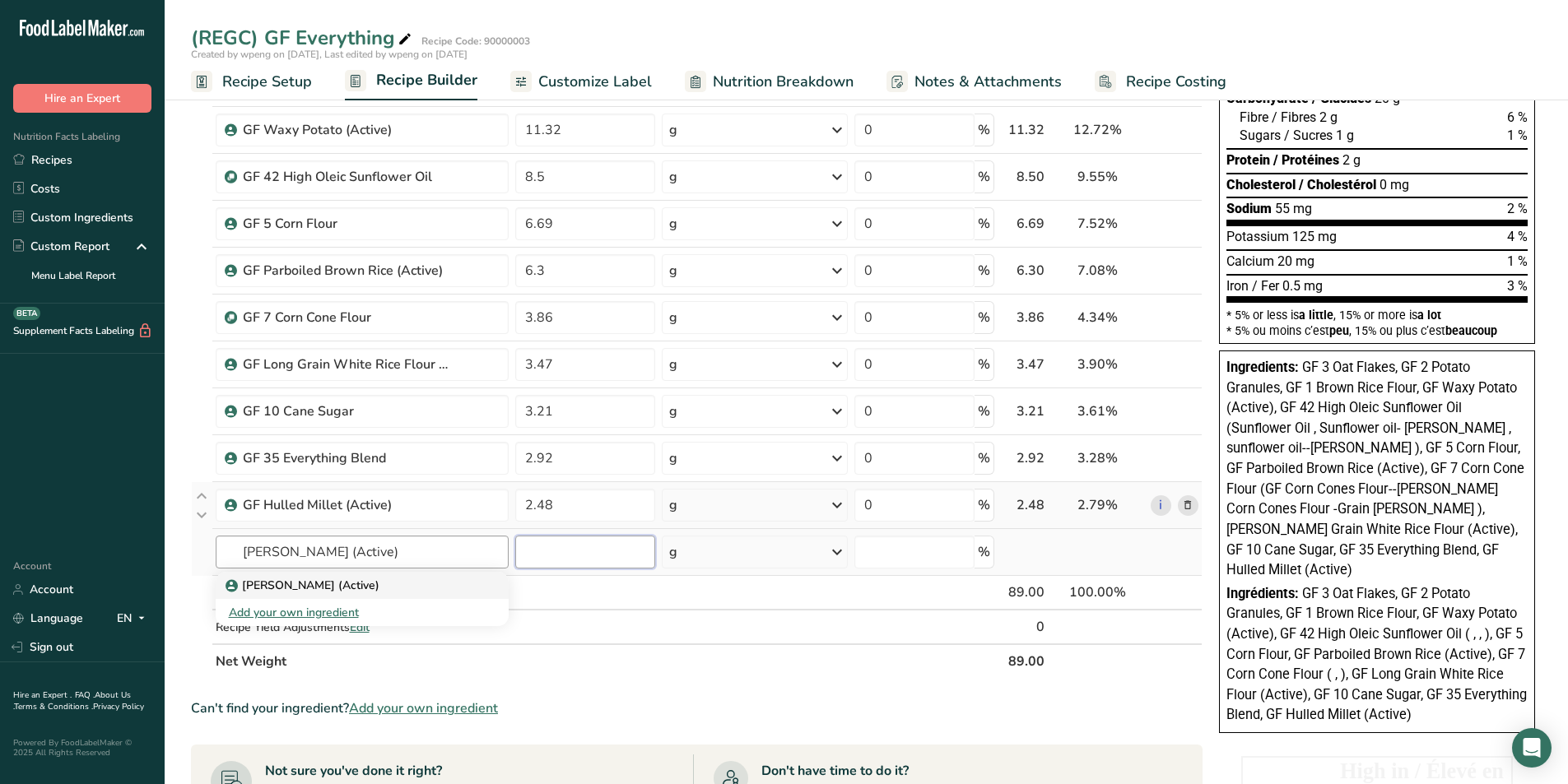 type 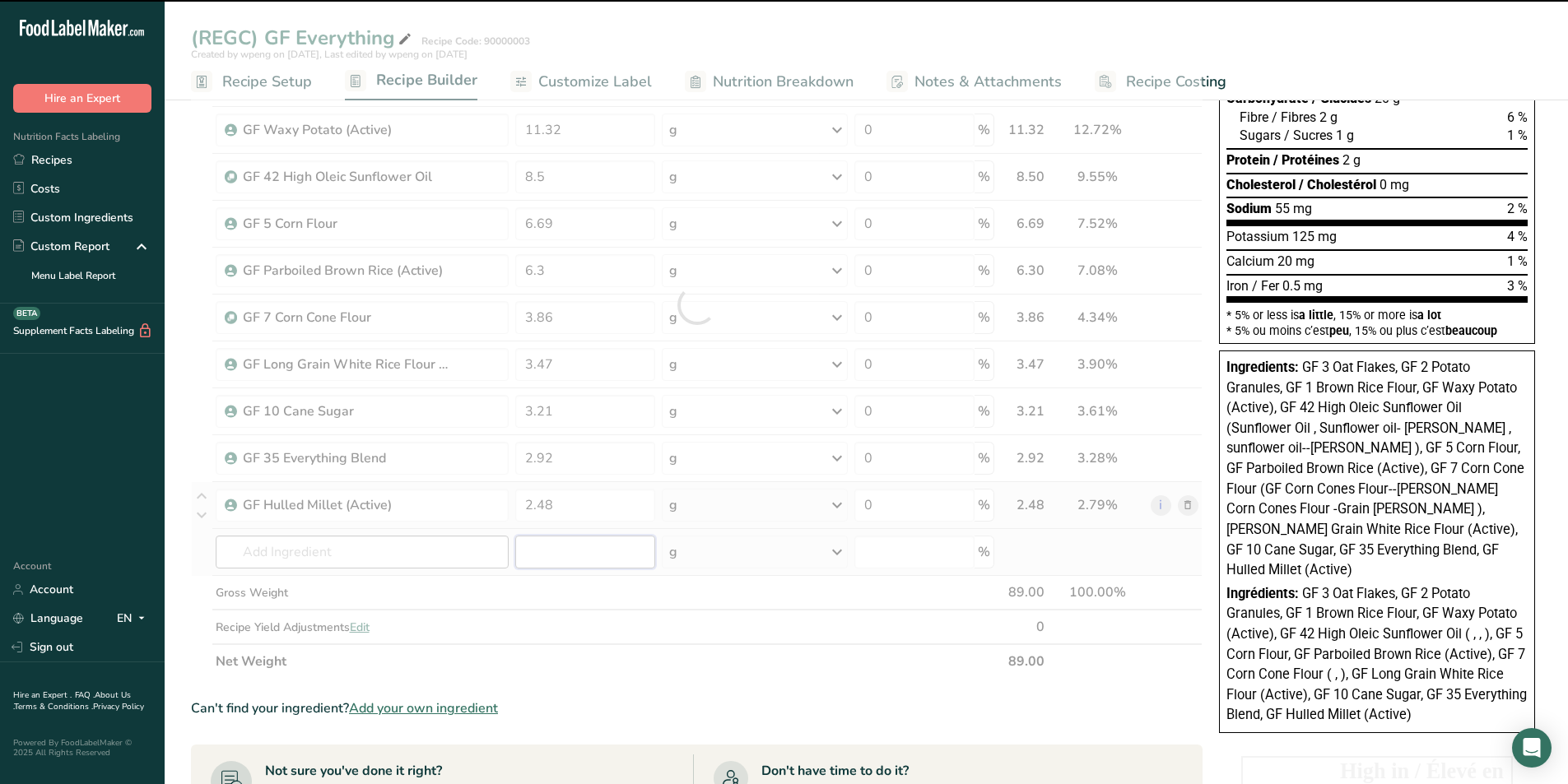type on "0" 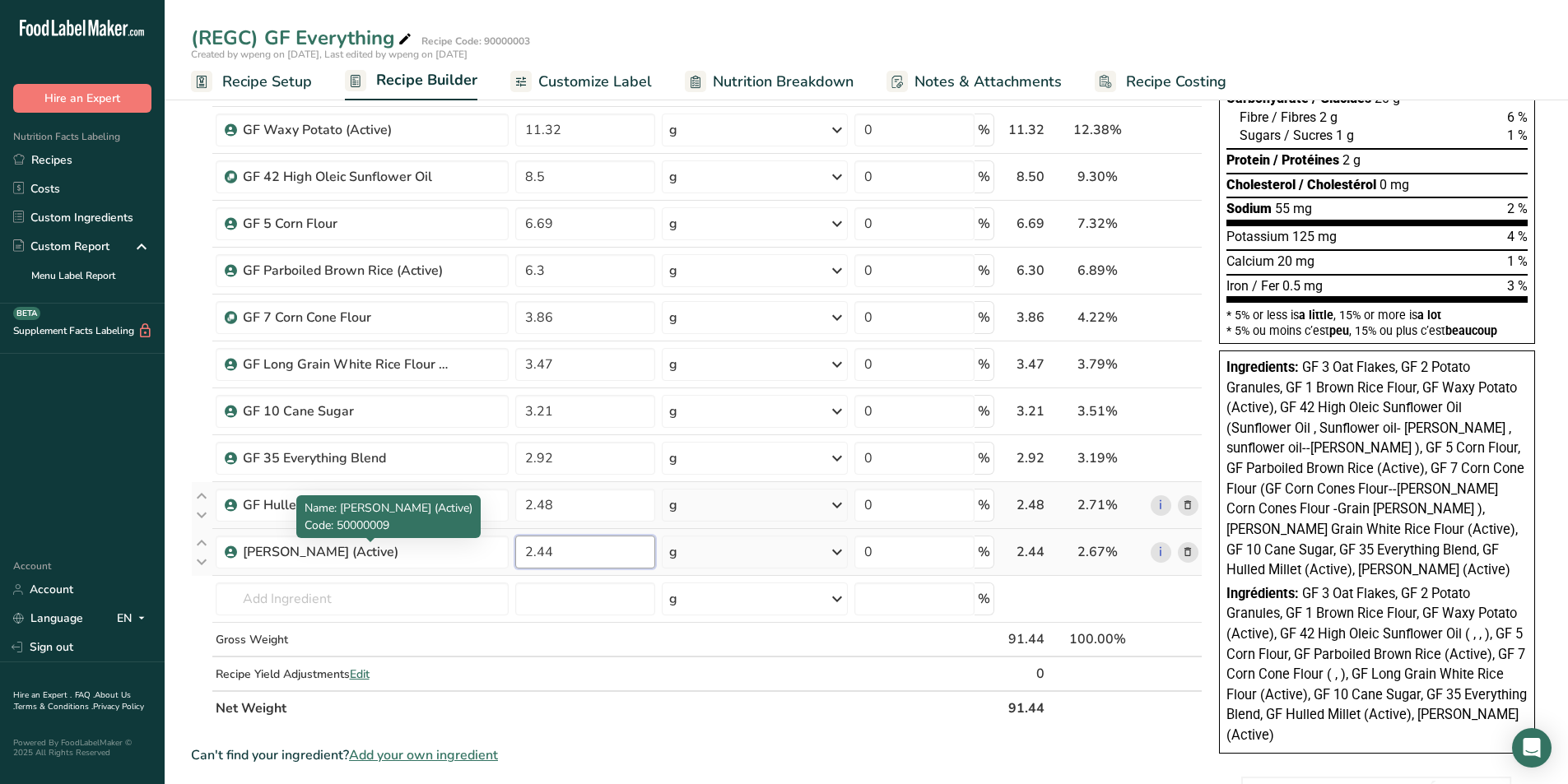 type on "2.44" 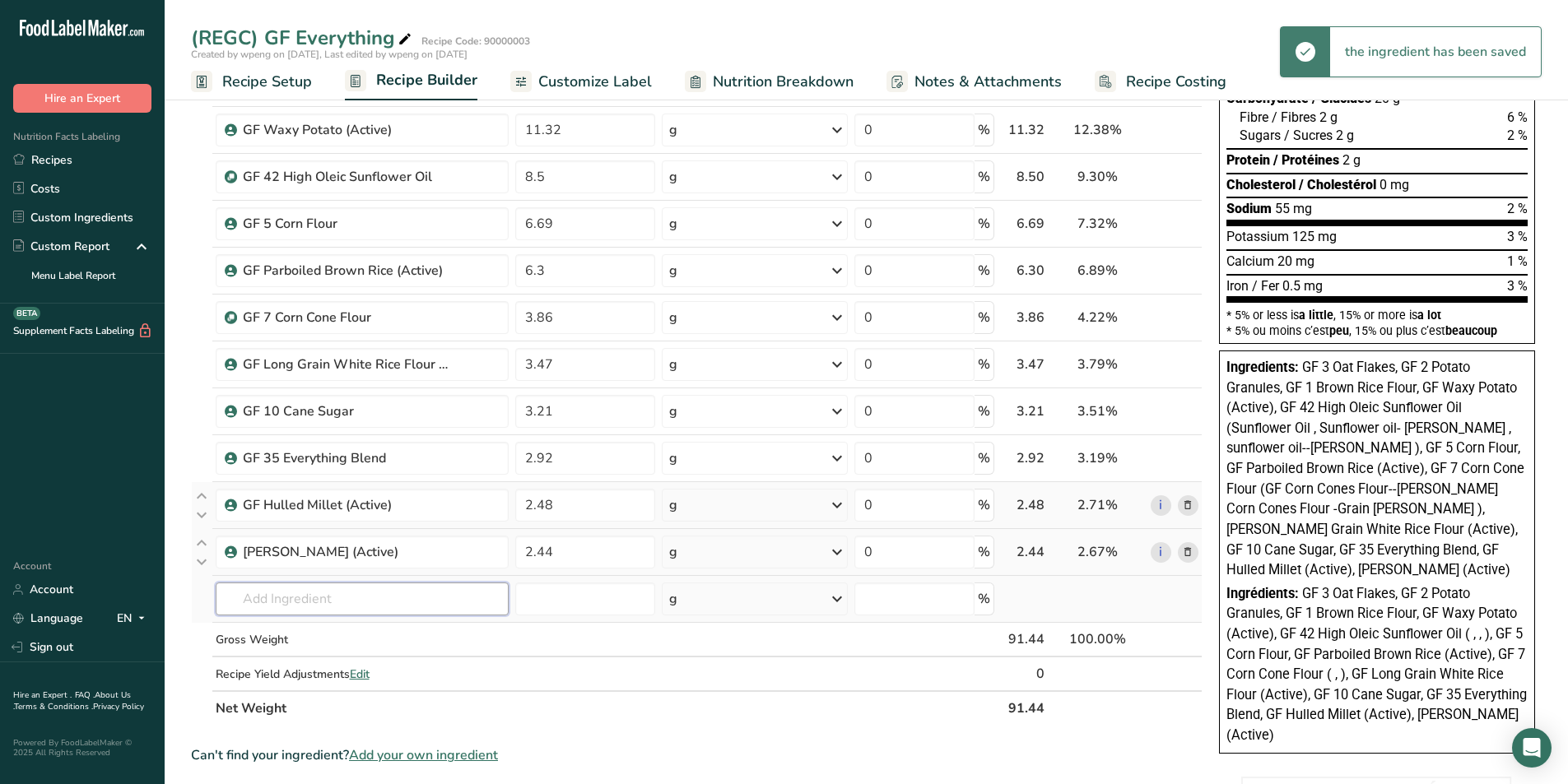 click at bounding box center (362, 599) 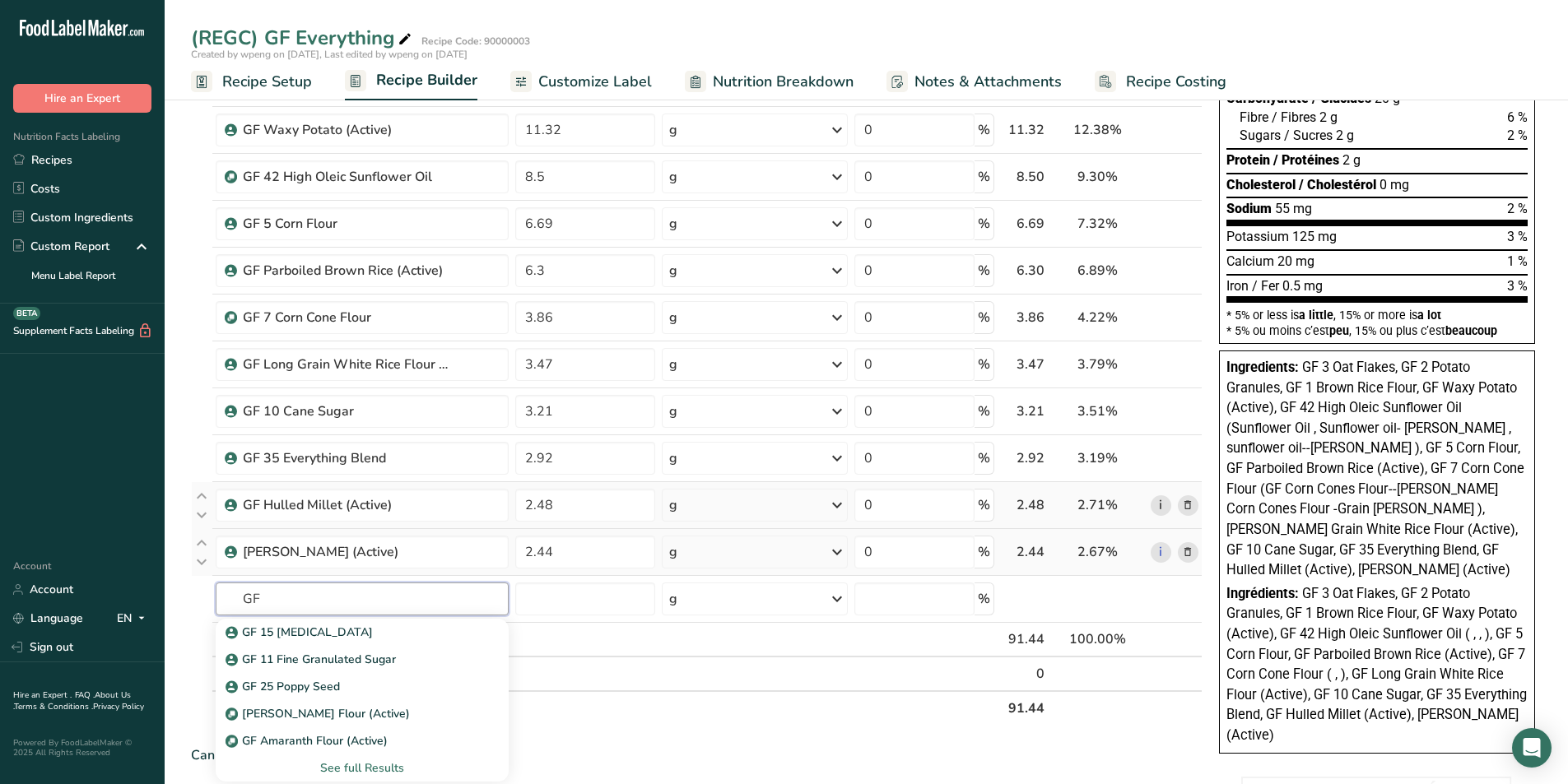 type on "GF" 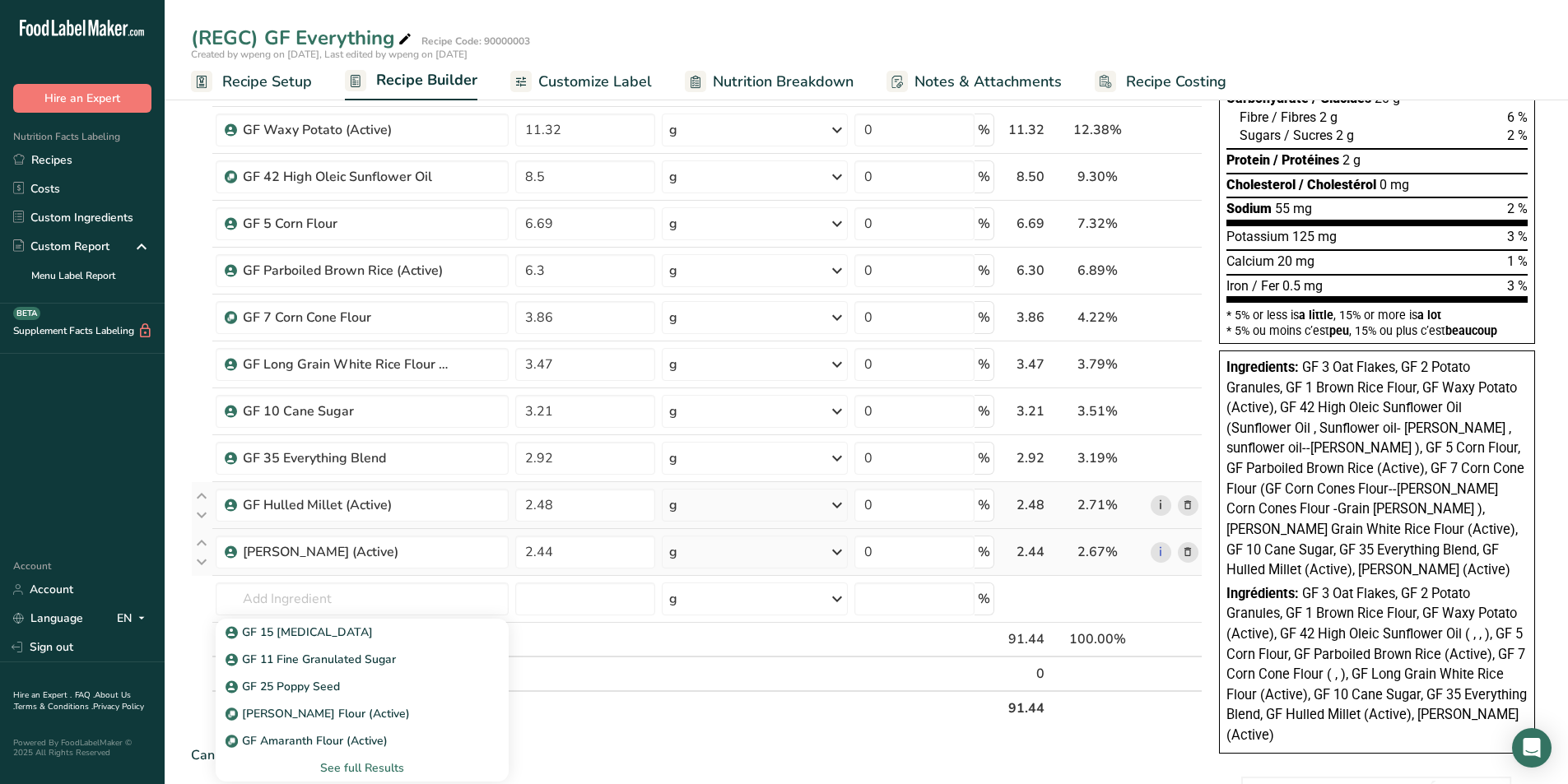 click on "i" at bounding box center [1161, 505] 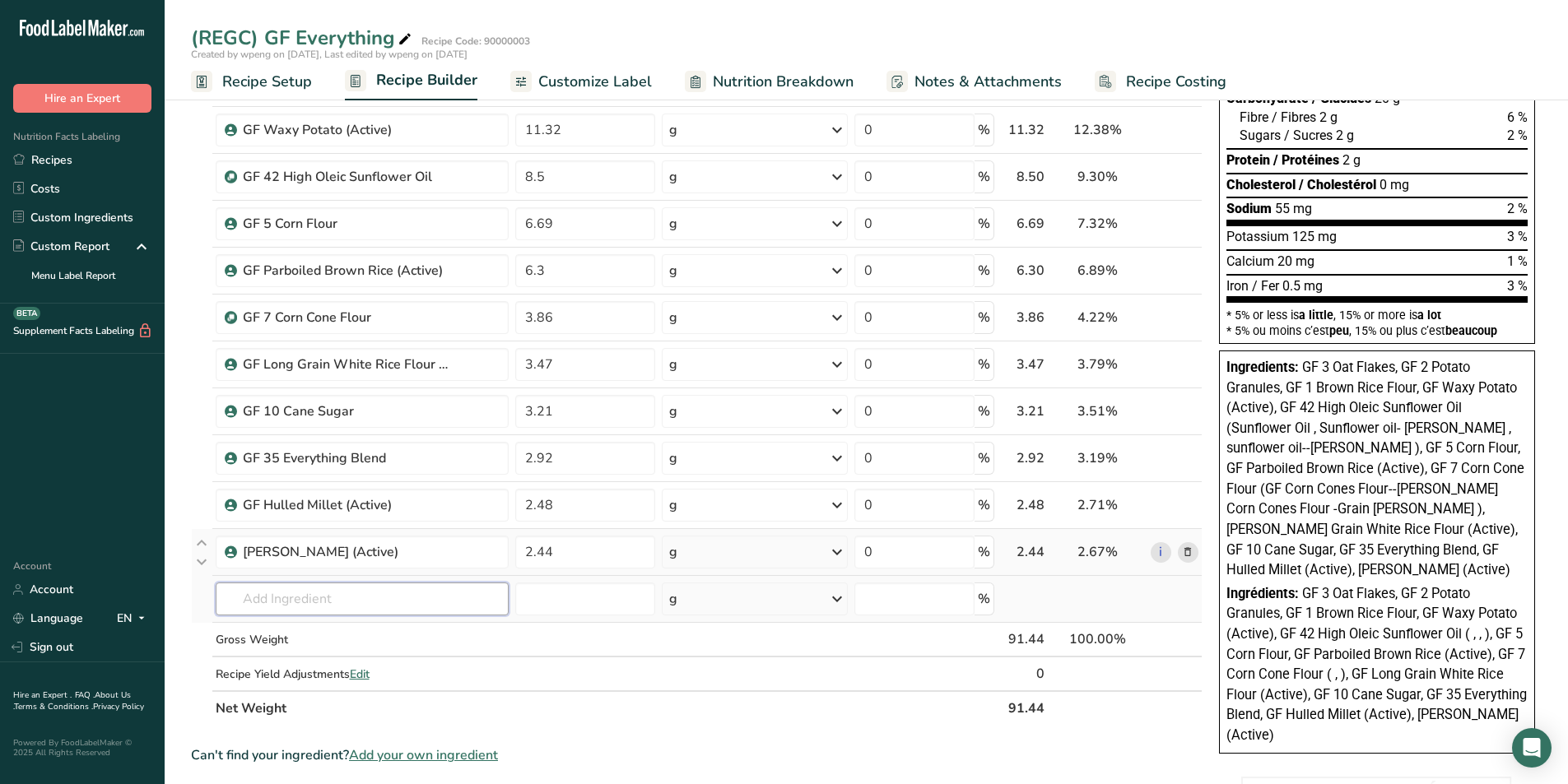click at bounding box center [362, 599] 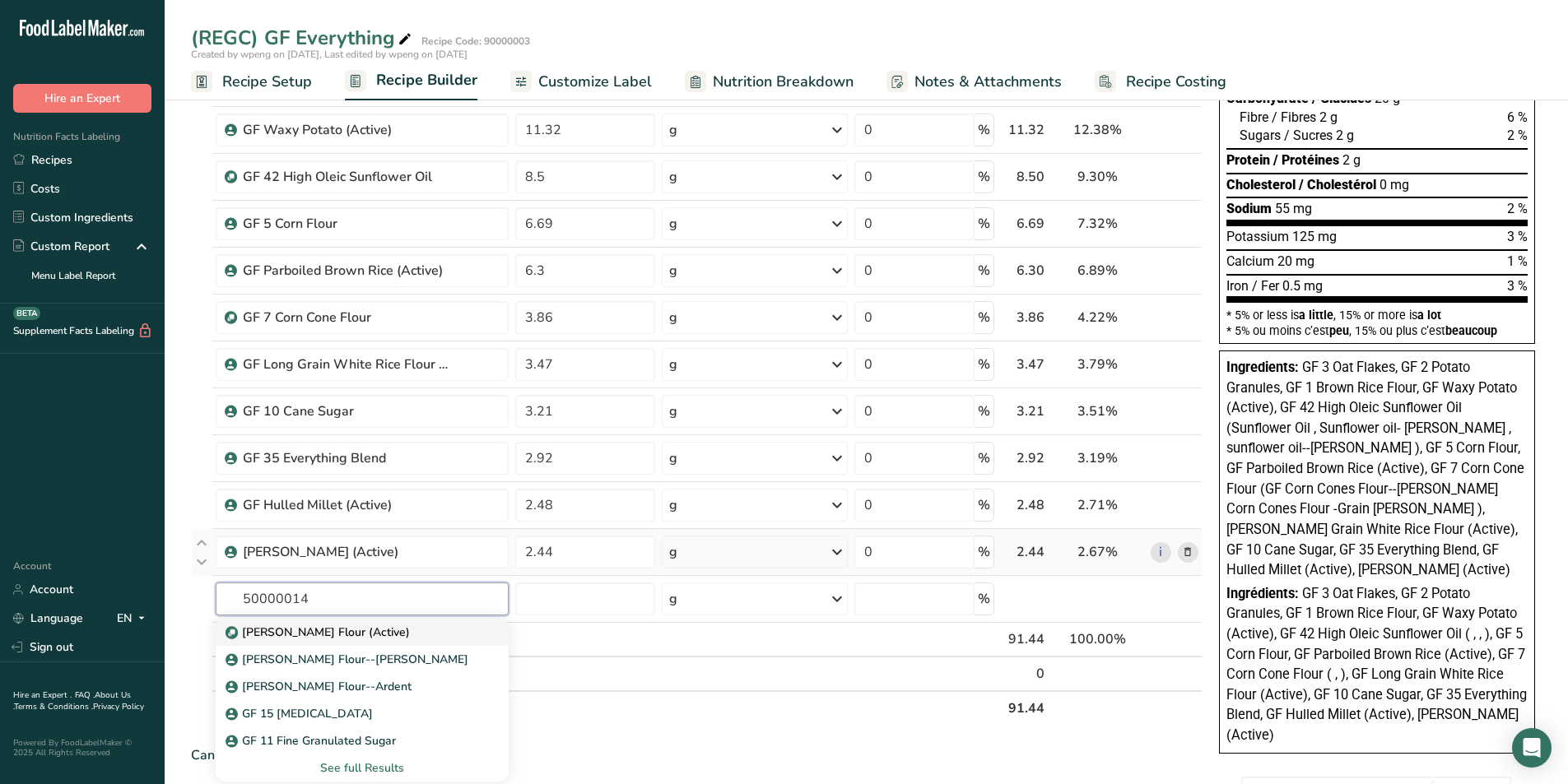 type on "[PERSON_NAME] Flour (Active)" 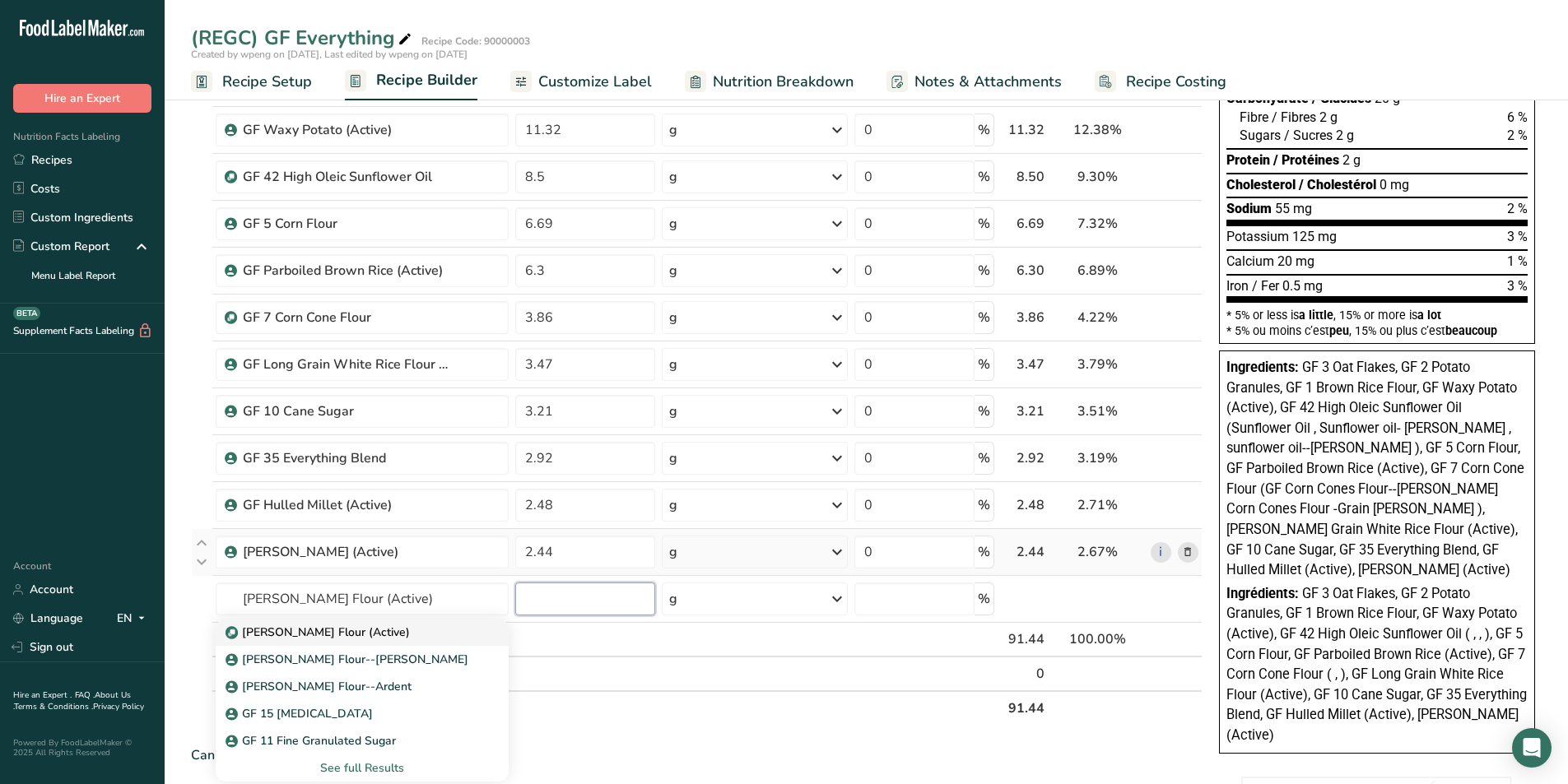 type 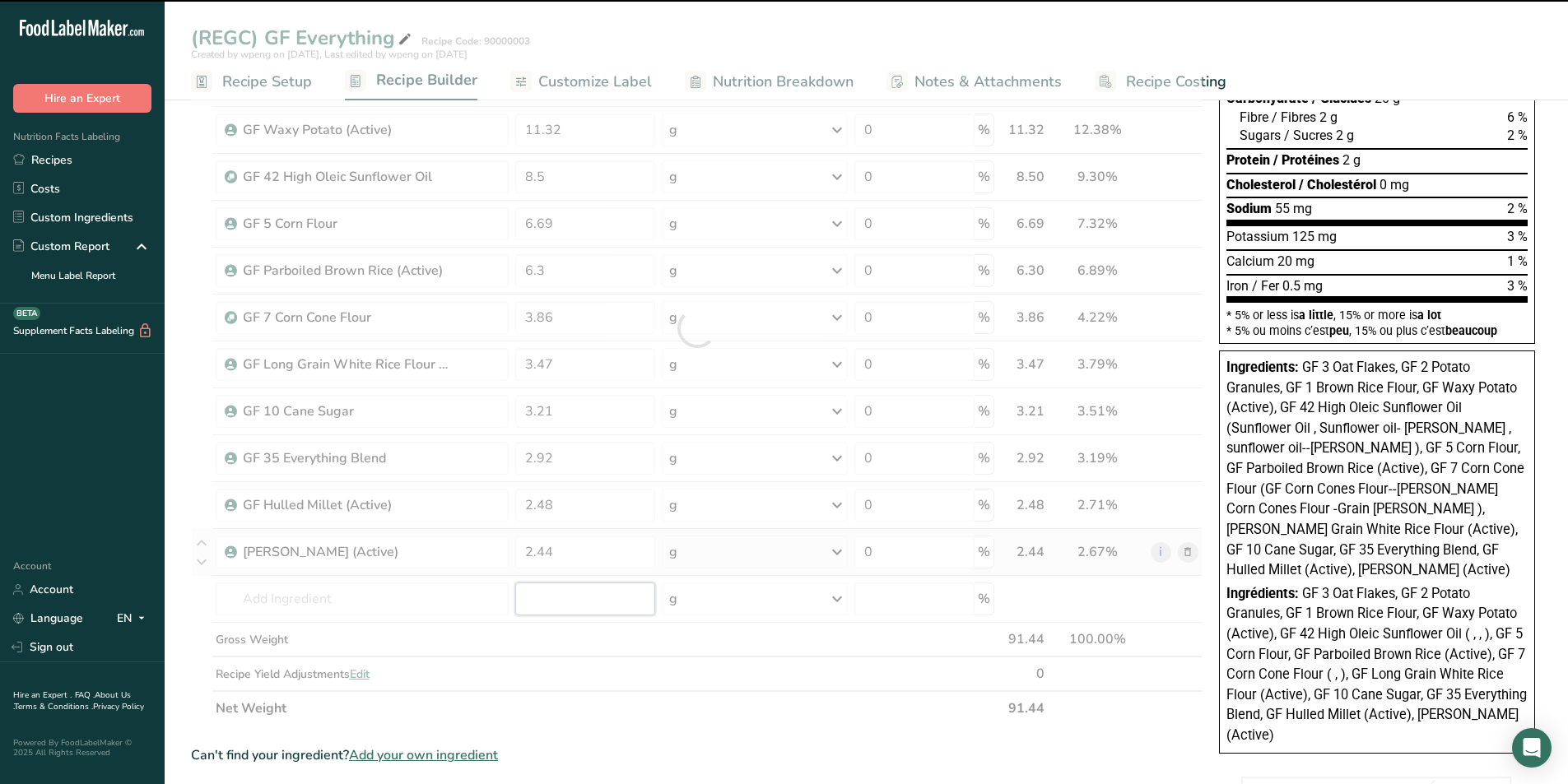 type on "0" 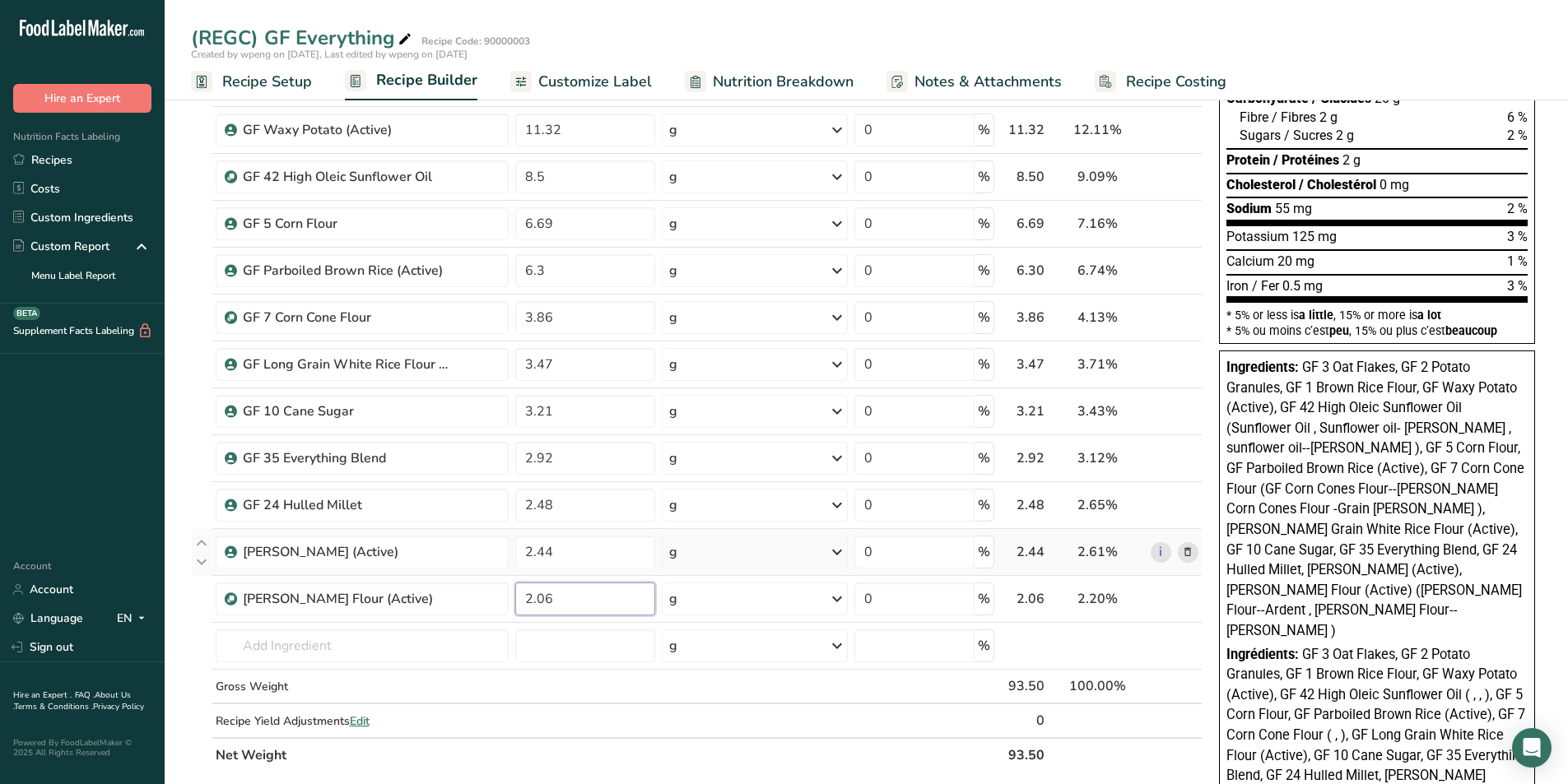 type on "2.06" 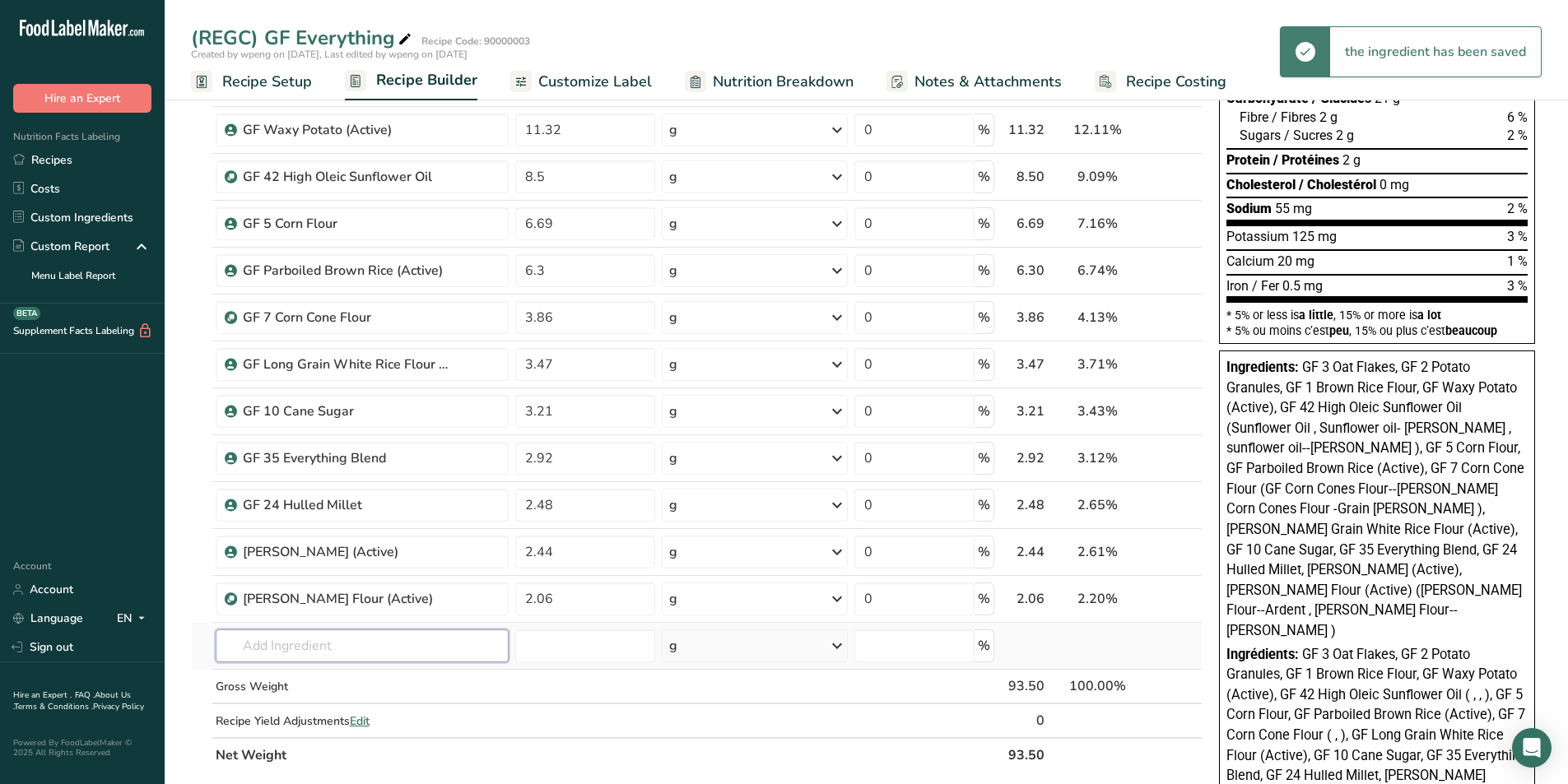click at bounding box center [362, 646] 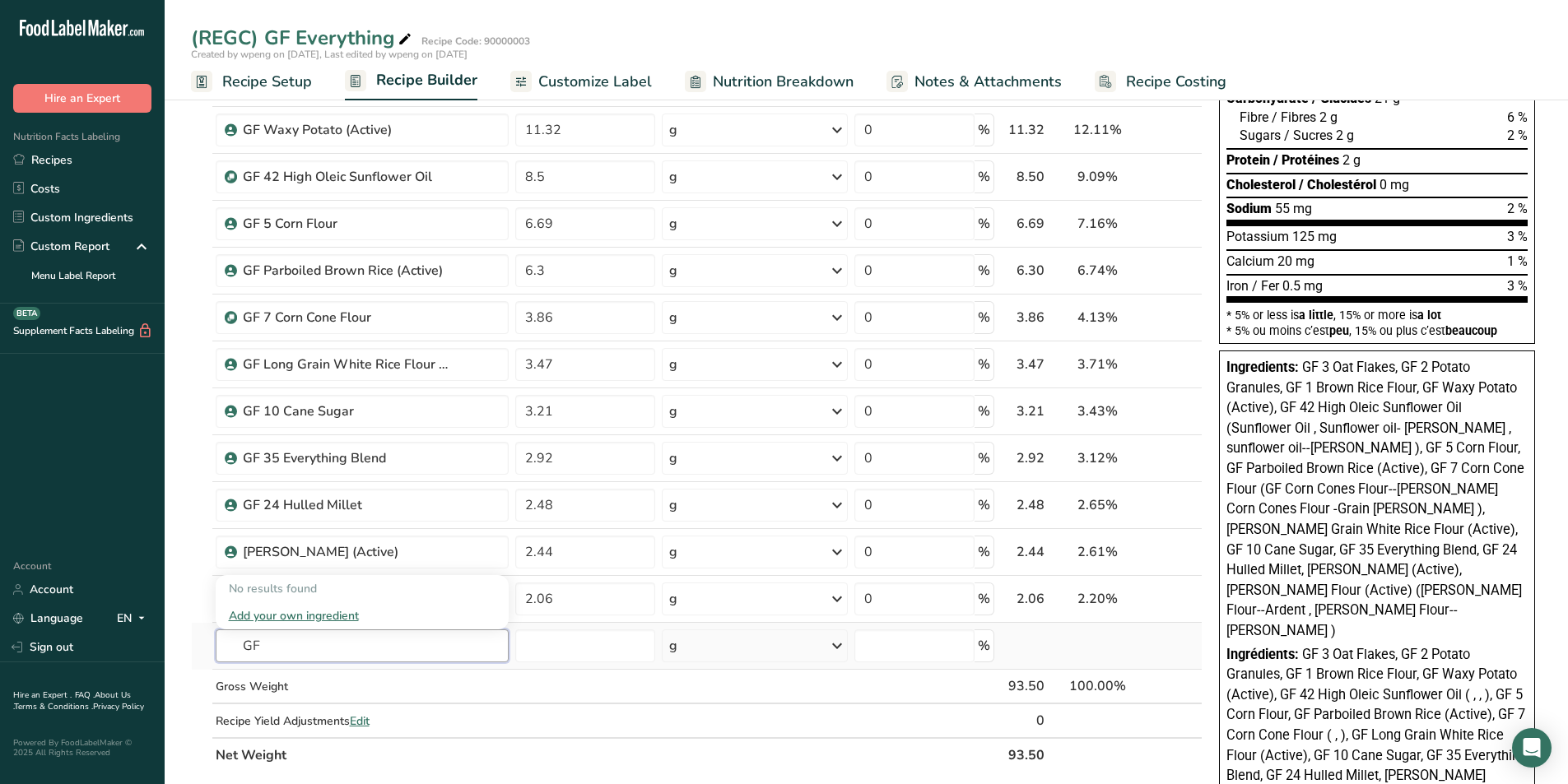 type on "G" 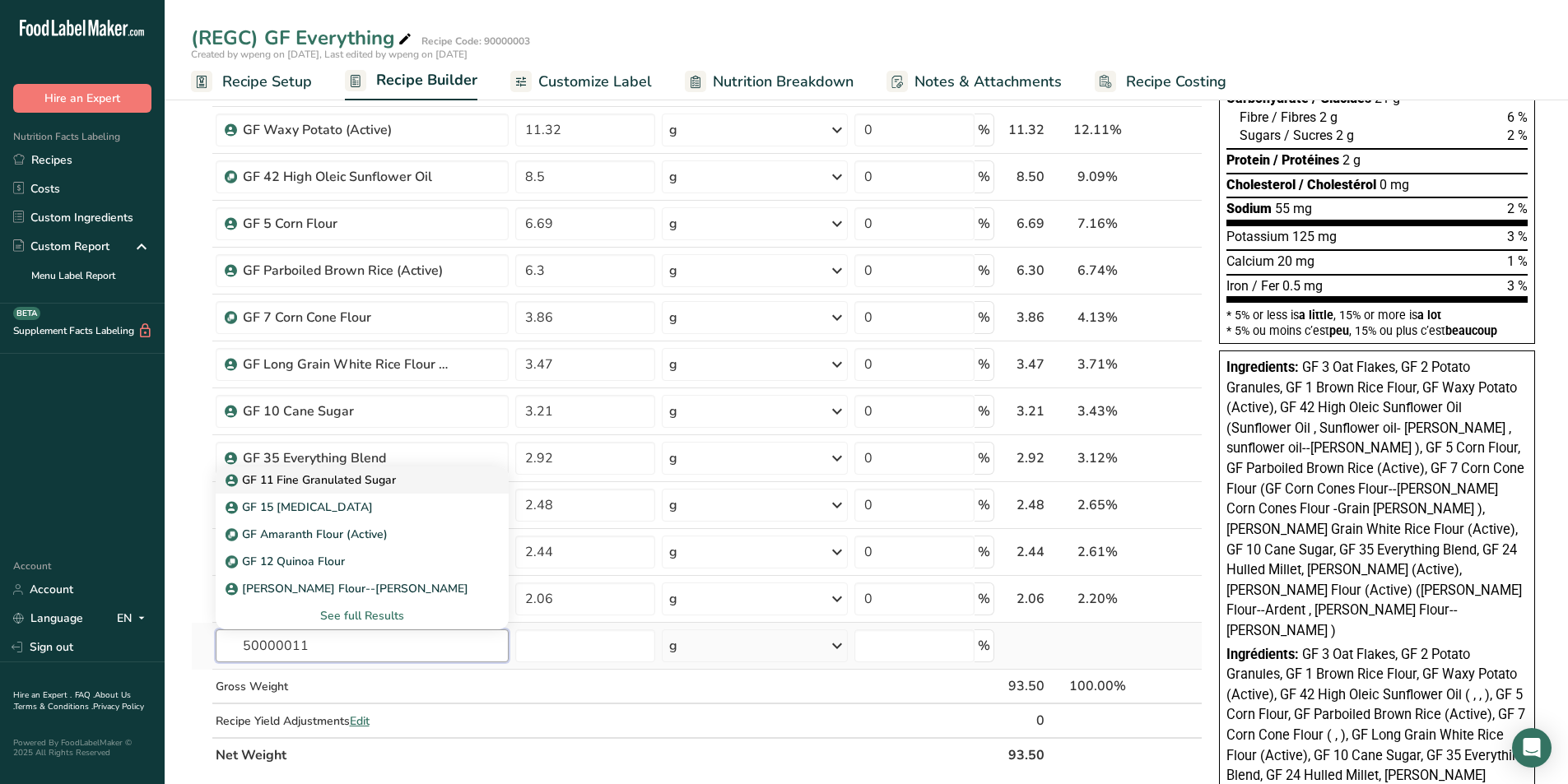 type on "50000011" 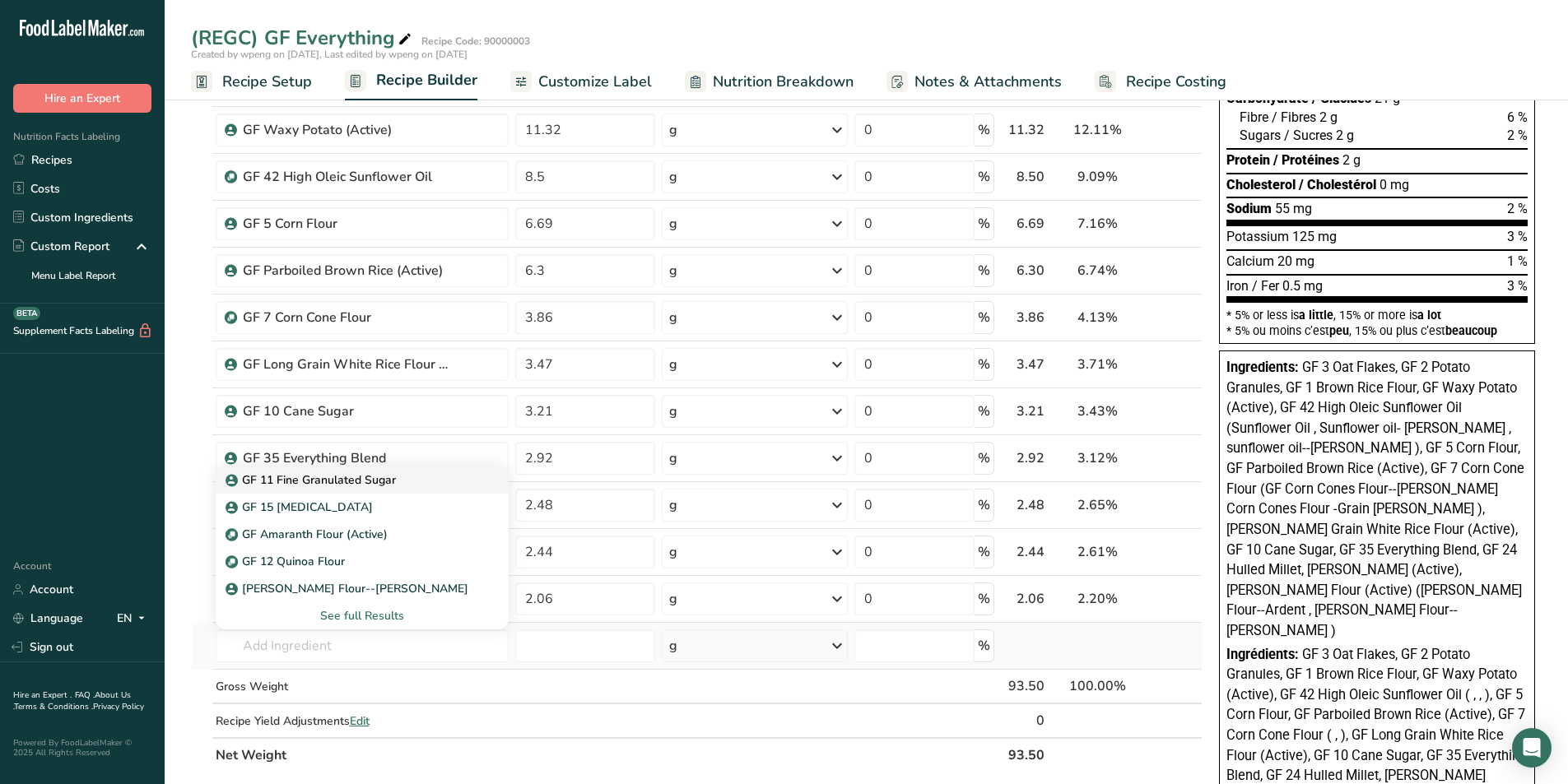 click on "GF 11 Fine Granulated Sugar" at bounding box center [312, 480] 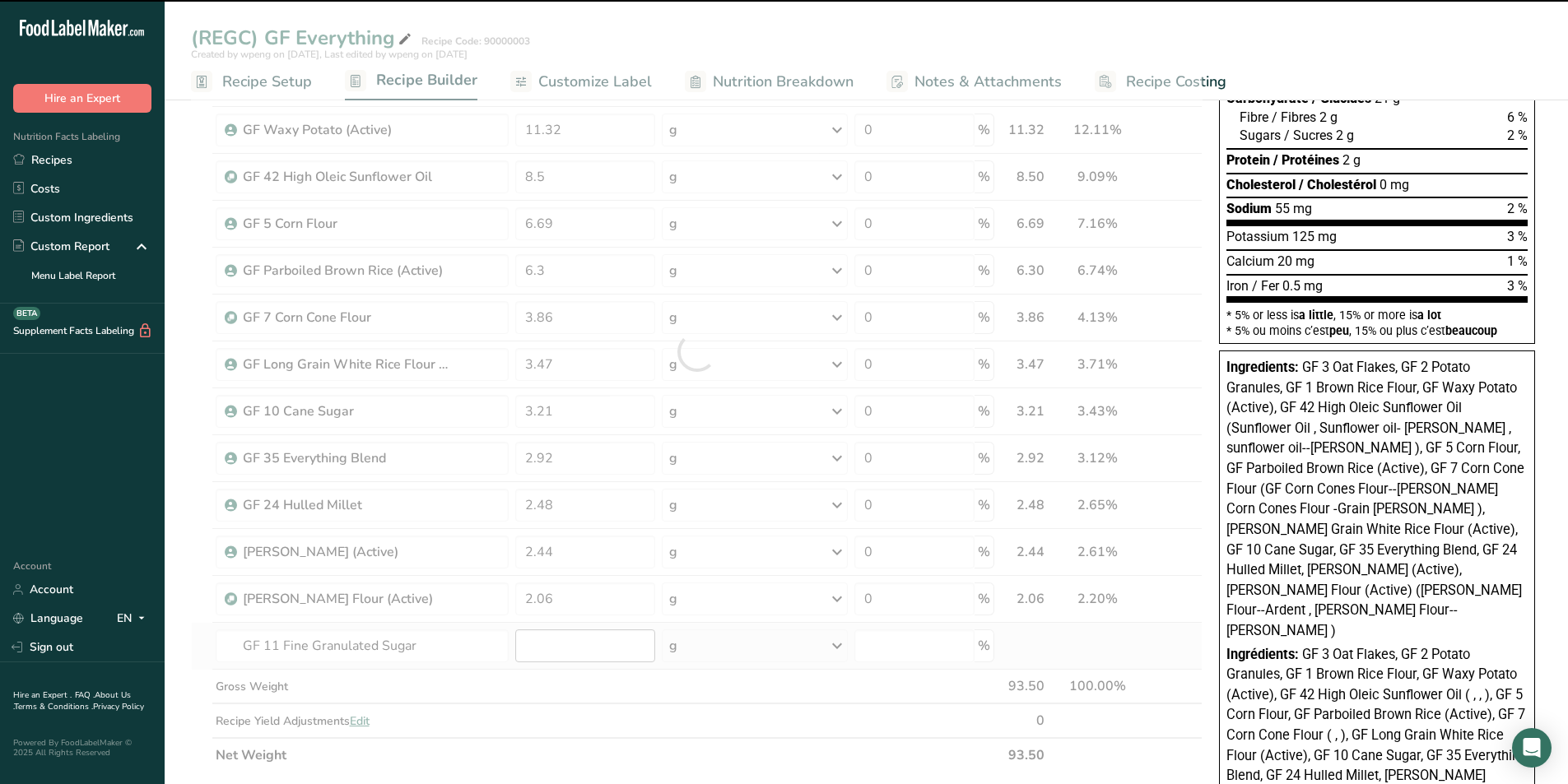 type on "0" 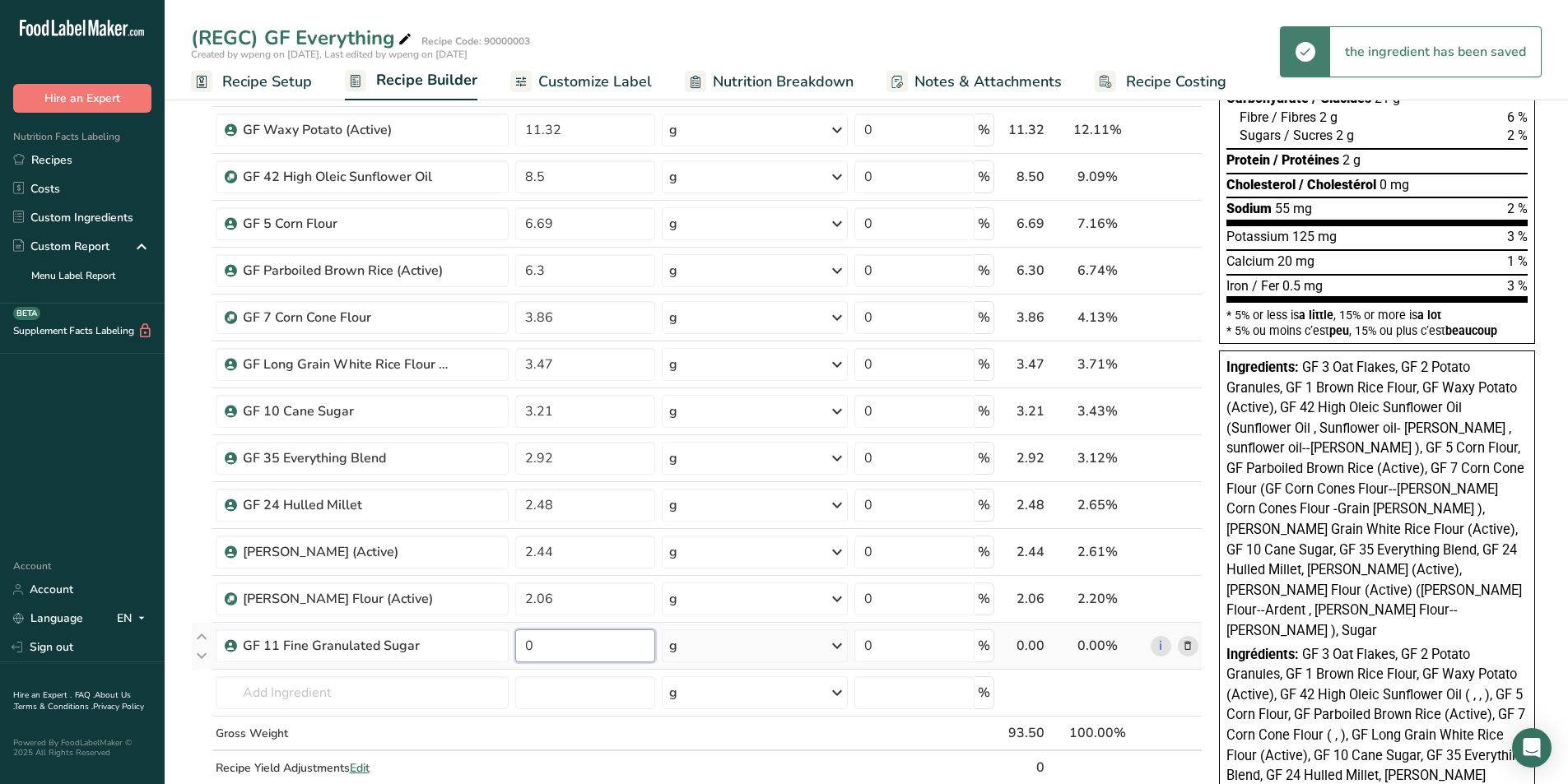 click on "0" at bounding box center (585, 646) 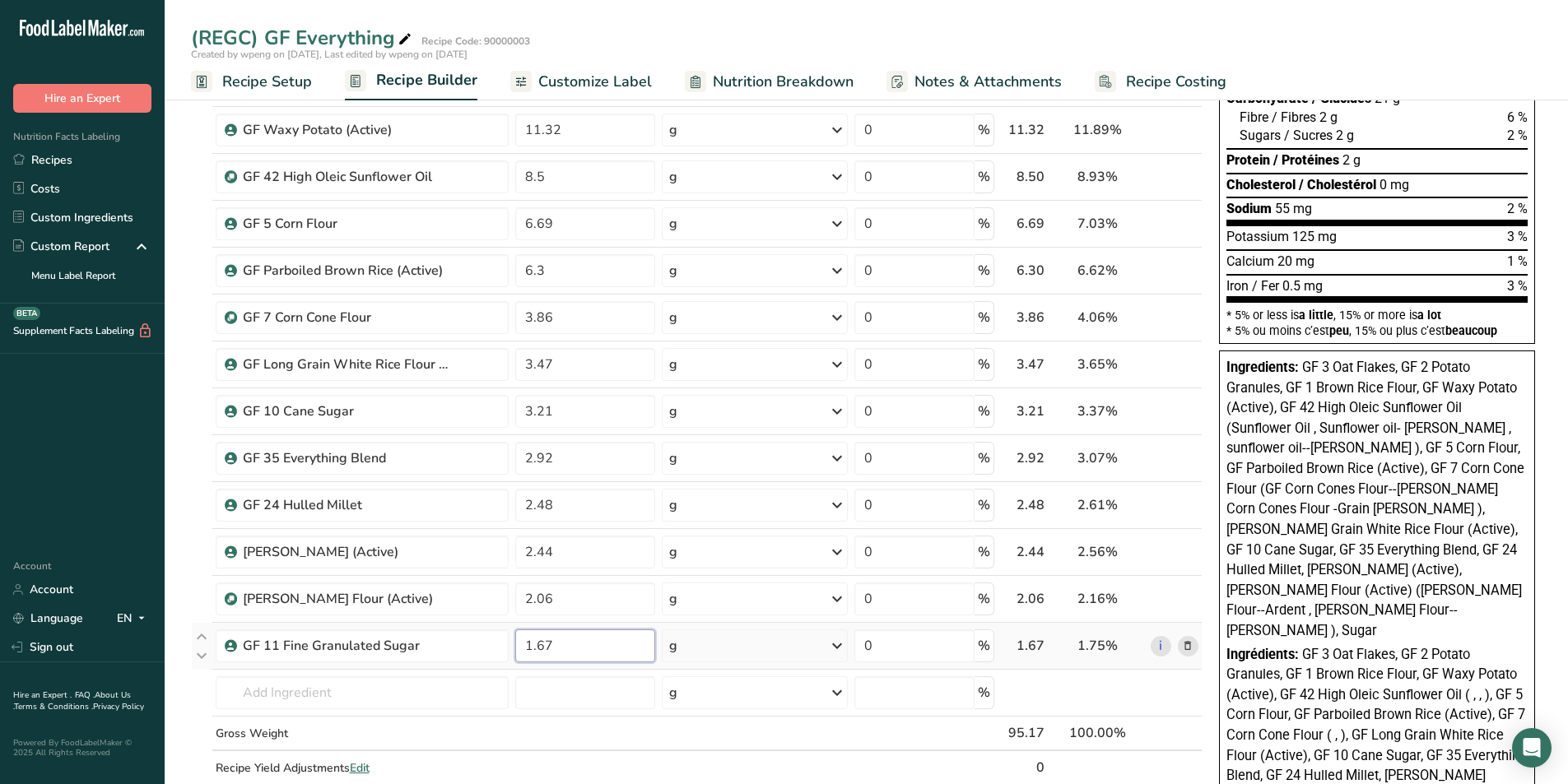 type on "1.67" 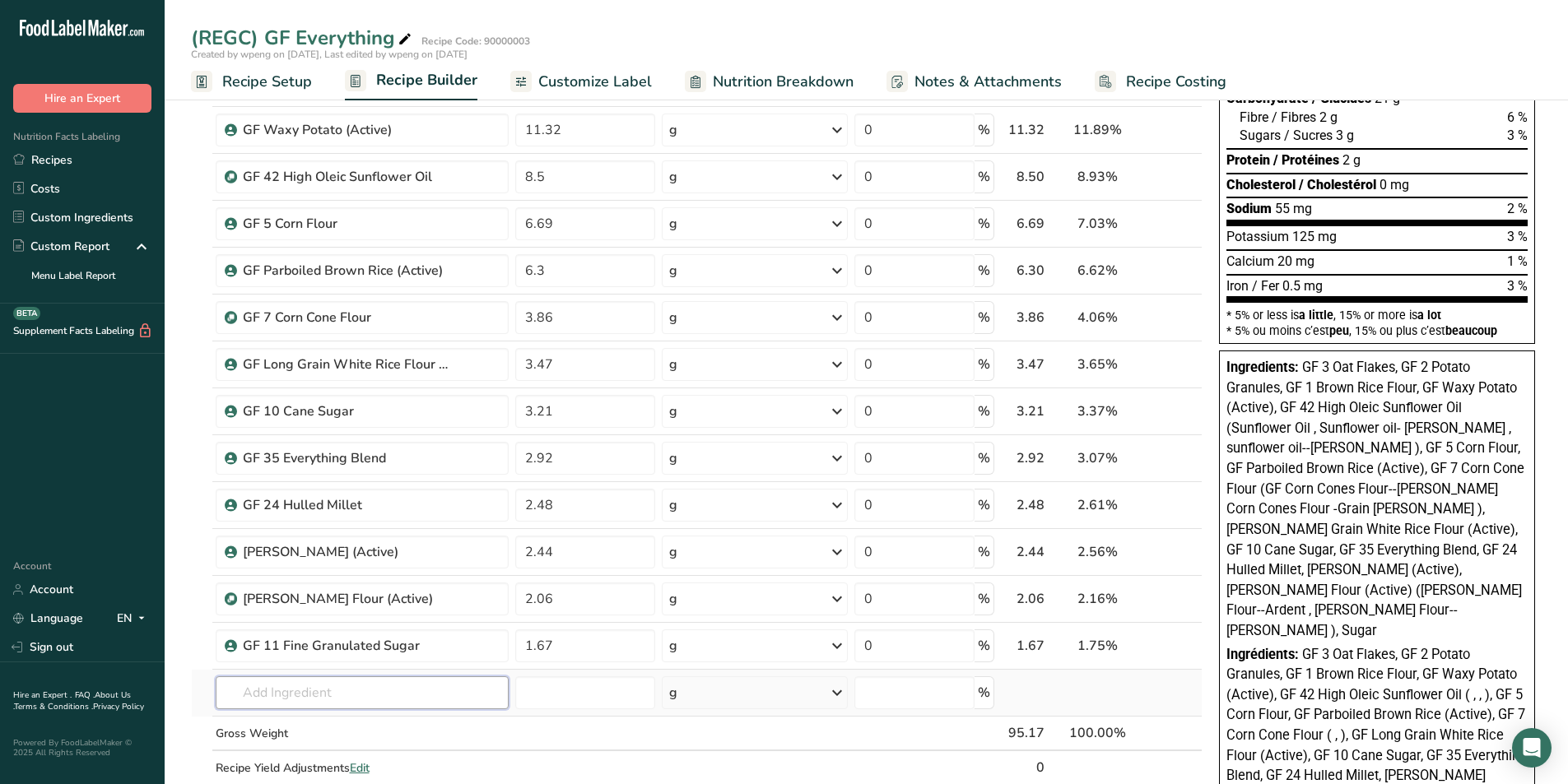 click at bounding box center (362, 693) 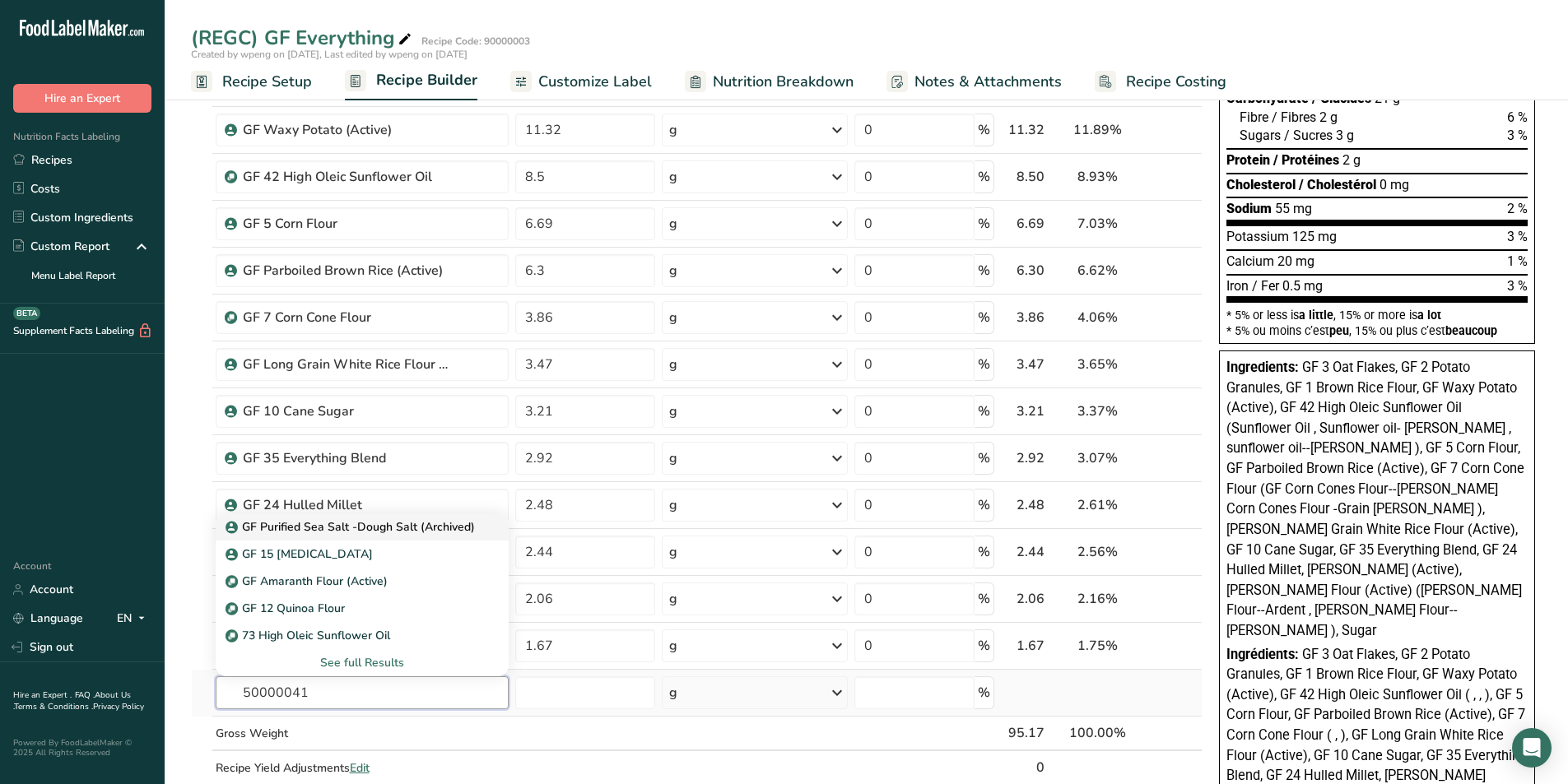 type on "50000041" 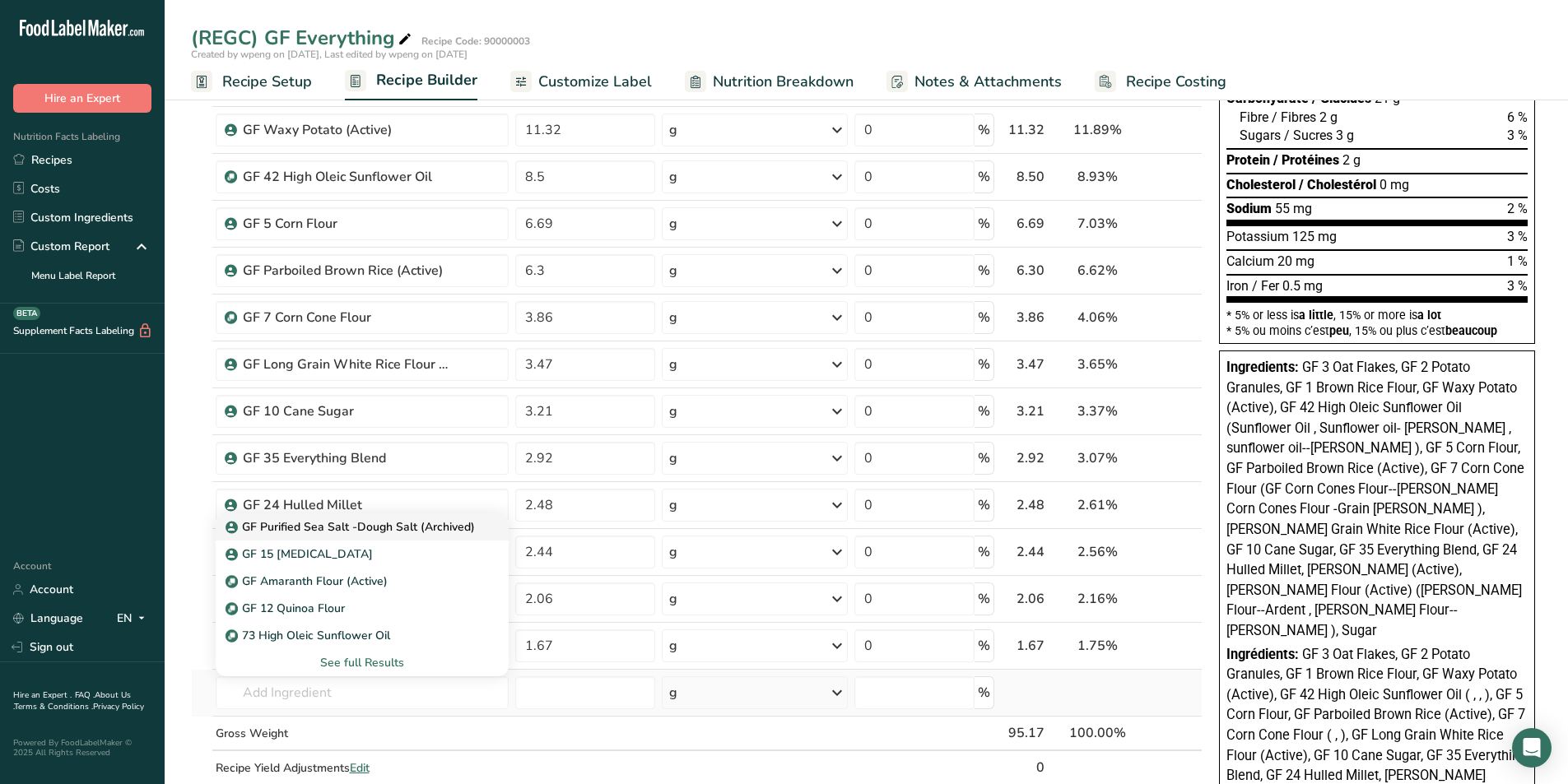 click on "GF Purified Sea Salt -Dough Salt (Archived)" at bounding box center [351, 527] 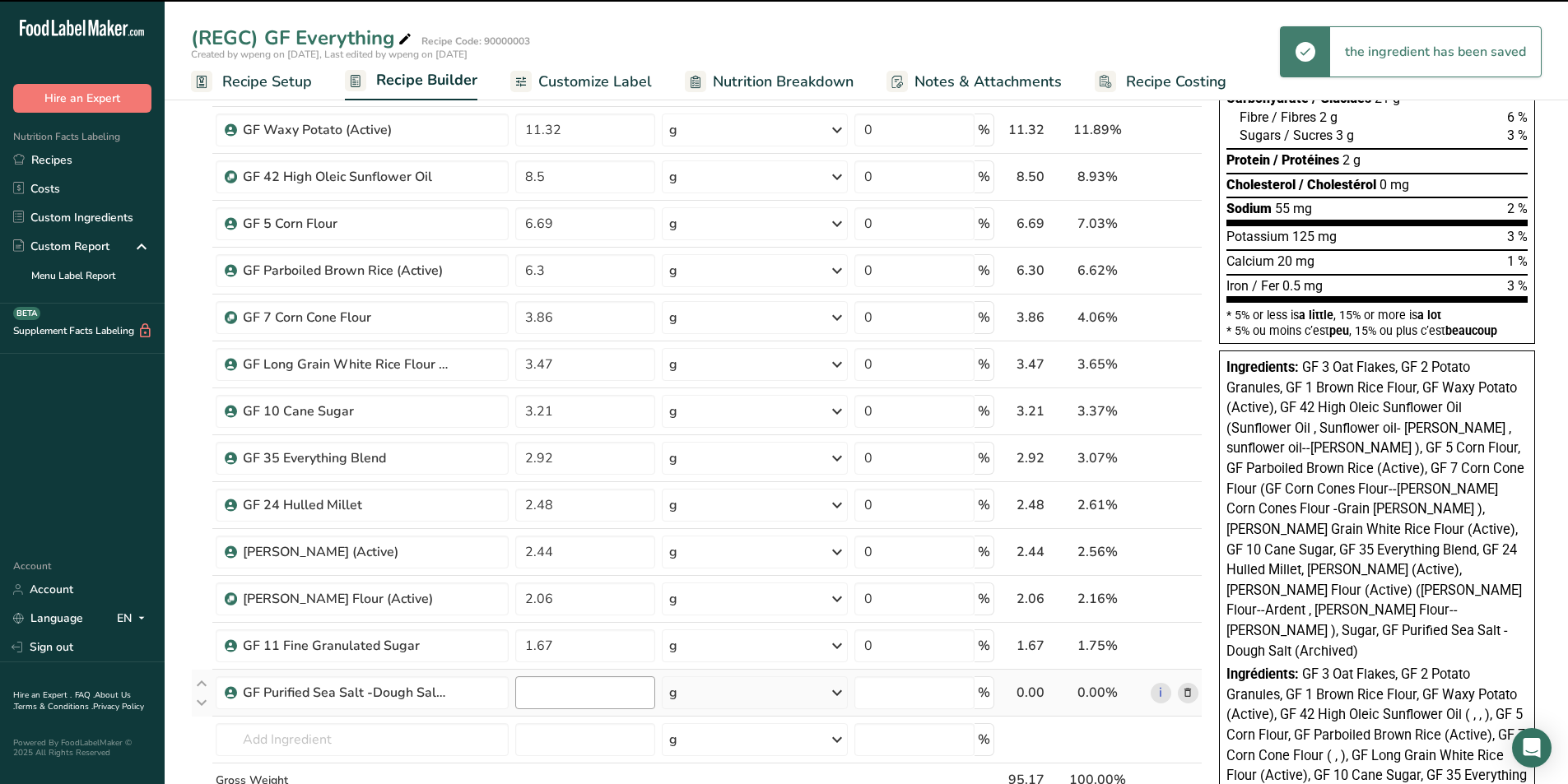 type on "0" 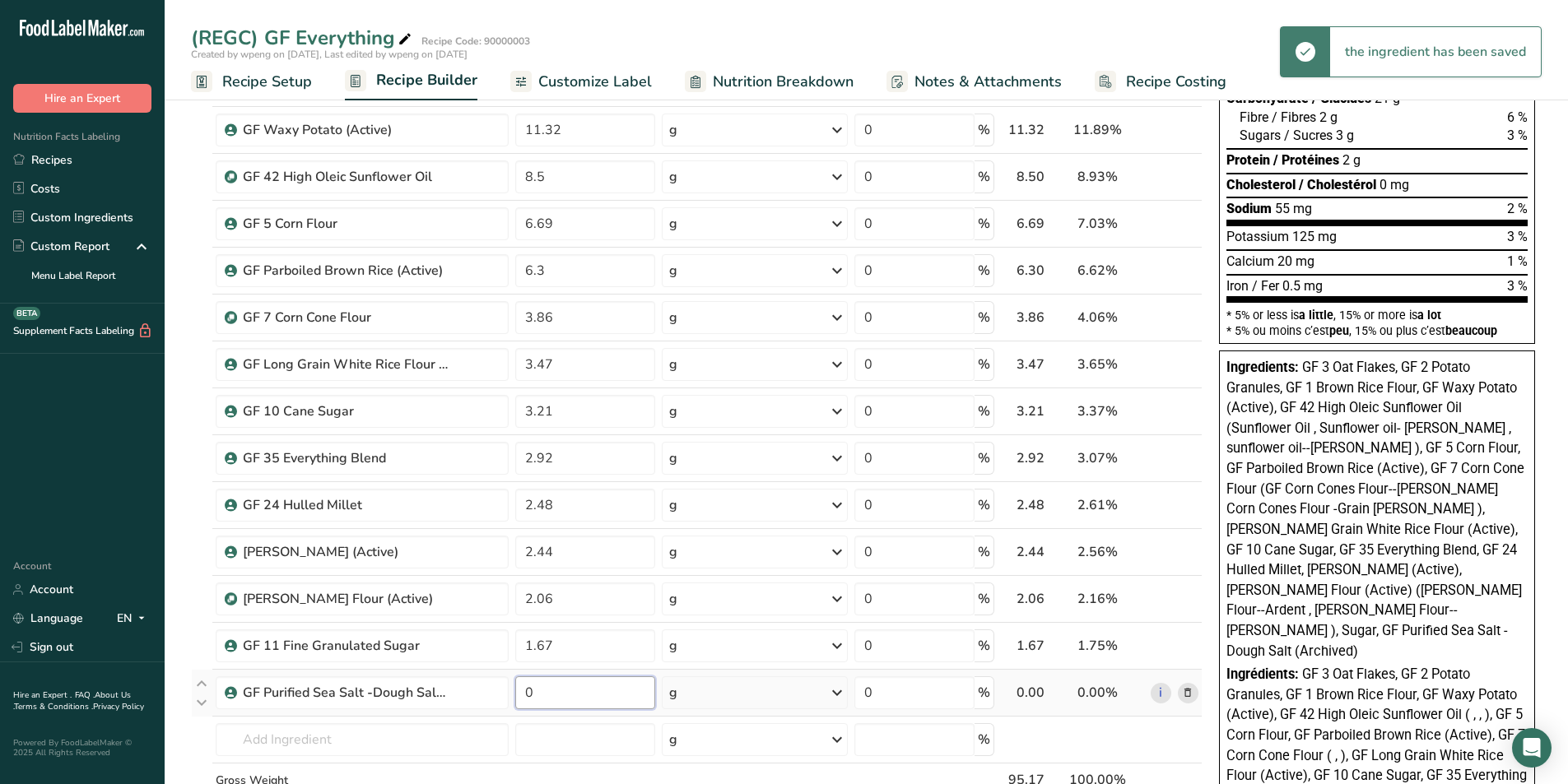 click on "0" at bounding box center (585, 693) 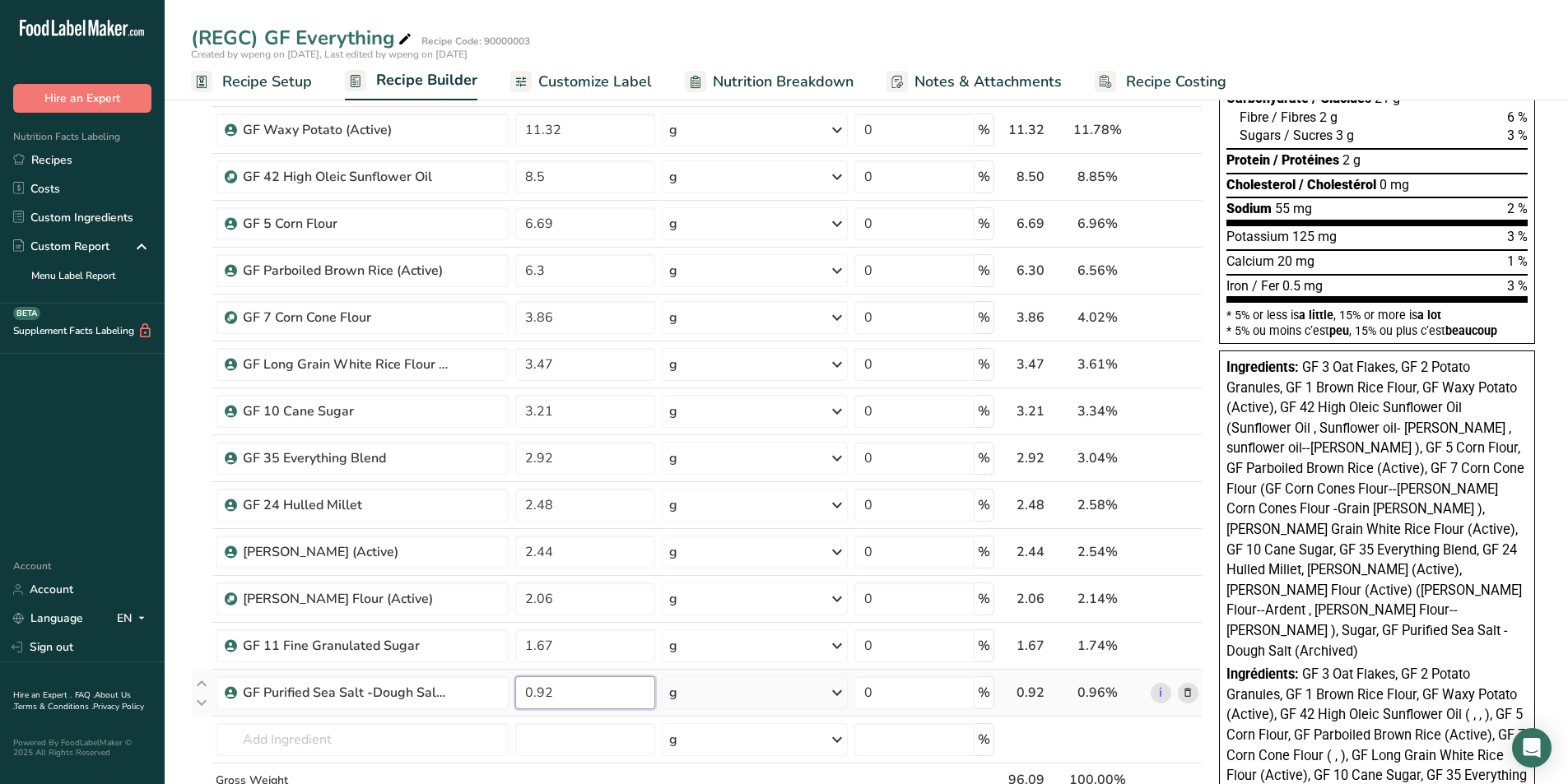 type on "0.92" 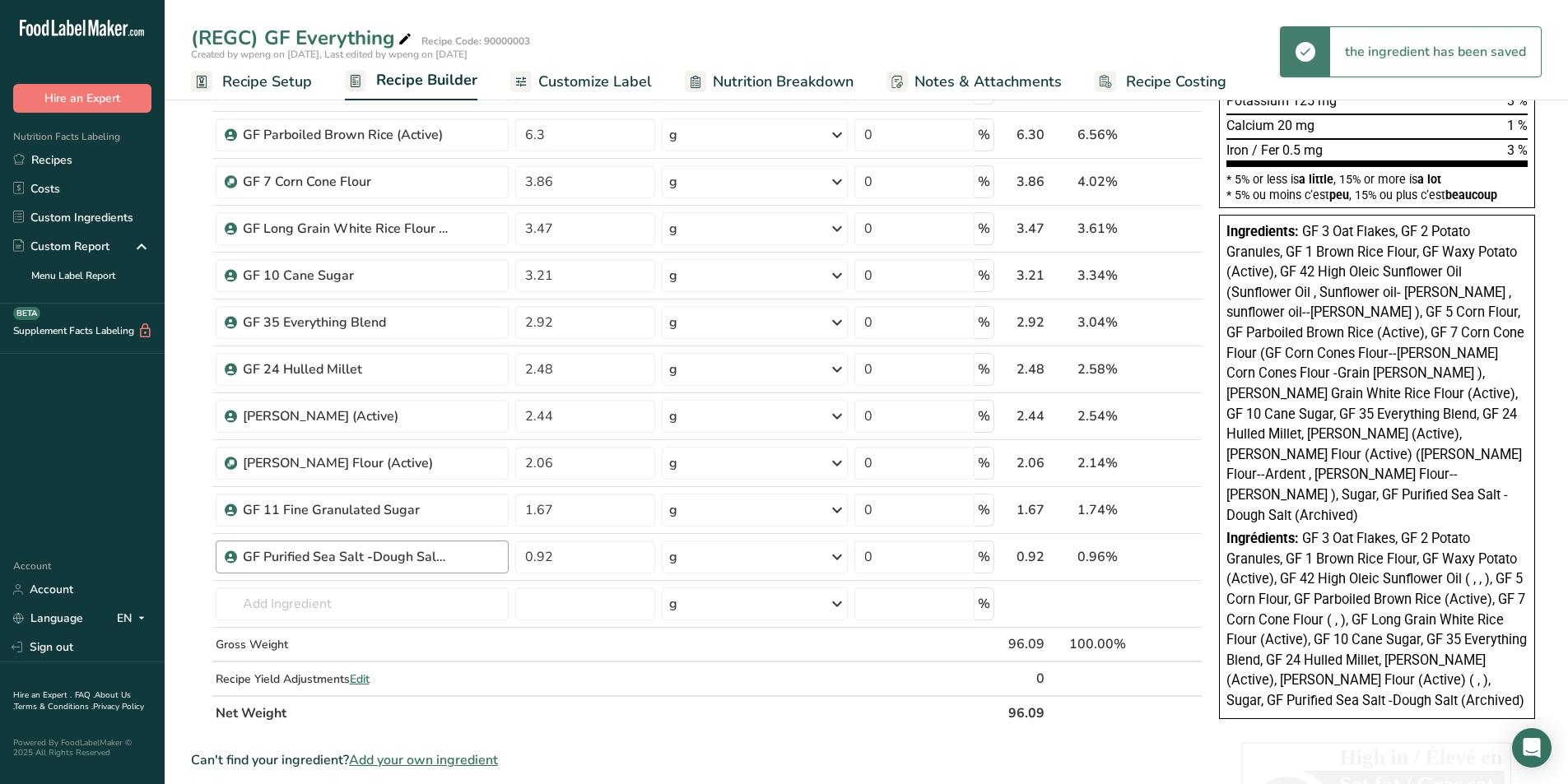 scroll, scrollTop: 411, scrollLeft: 0, axis: vertical 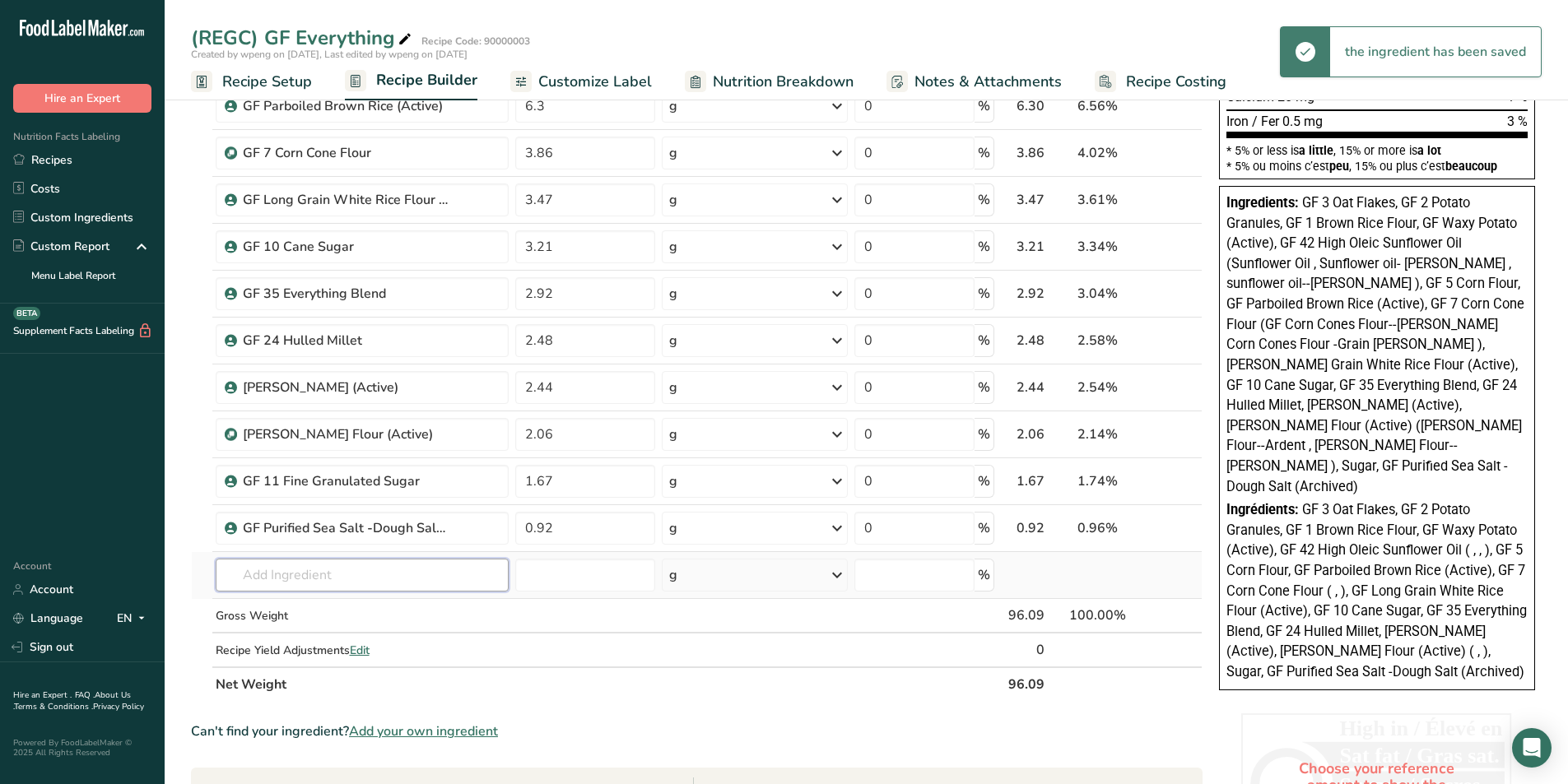 click at bounding box center (362, 575) 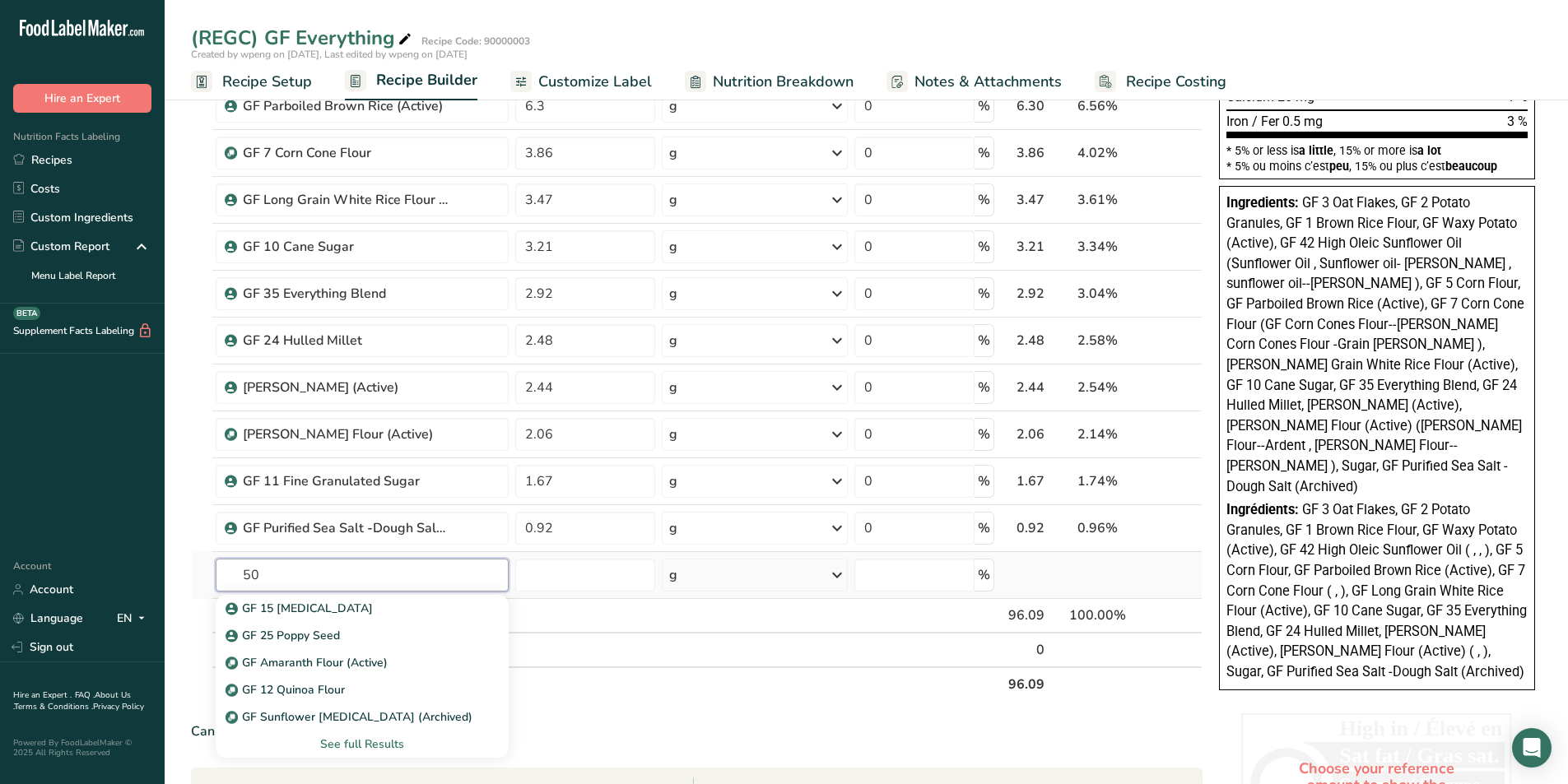 type on "5" 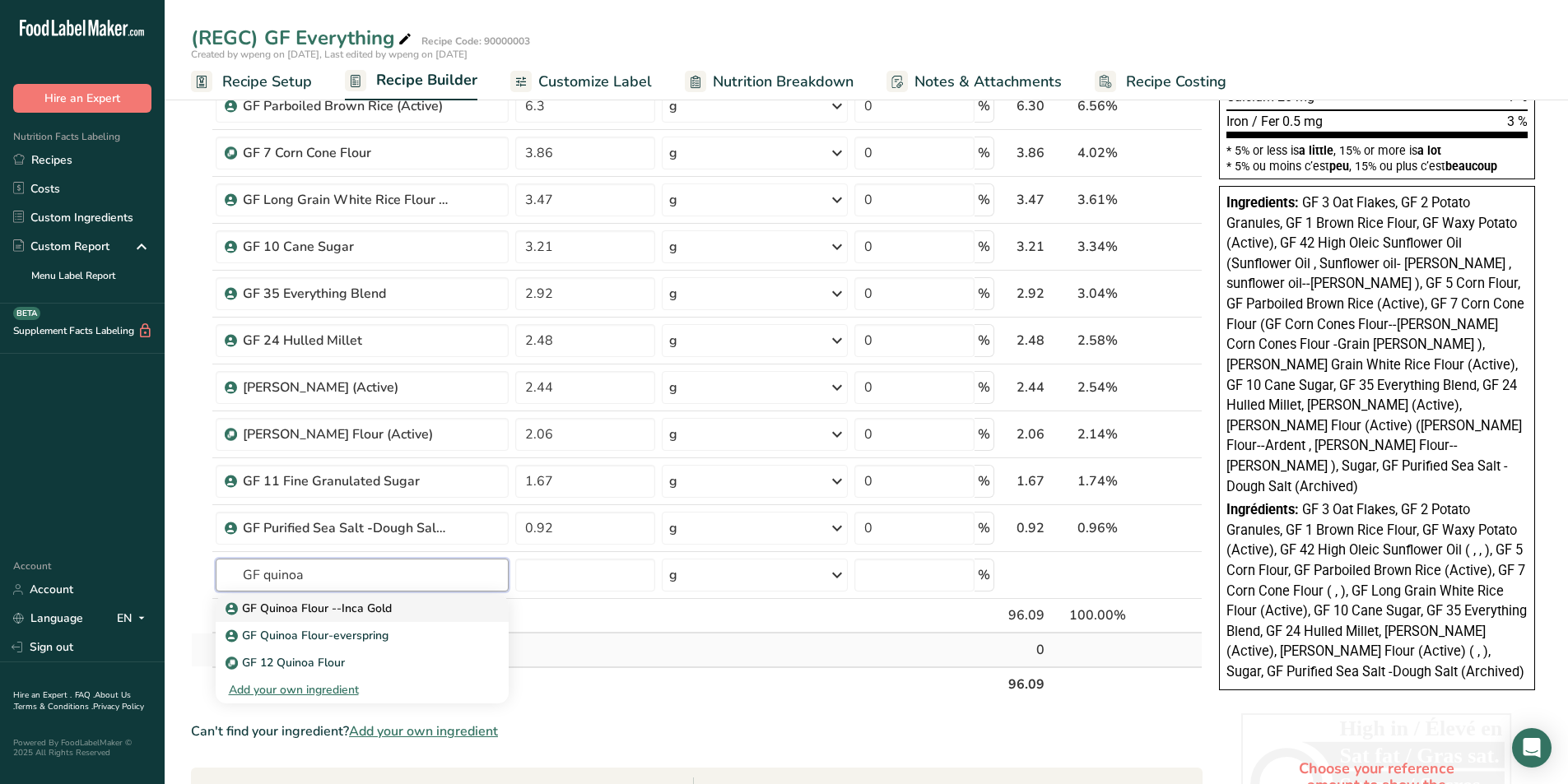 type on "GF quinoa" 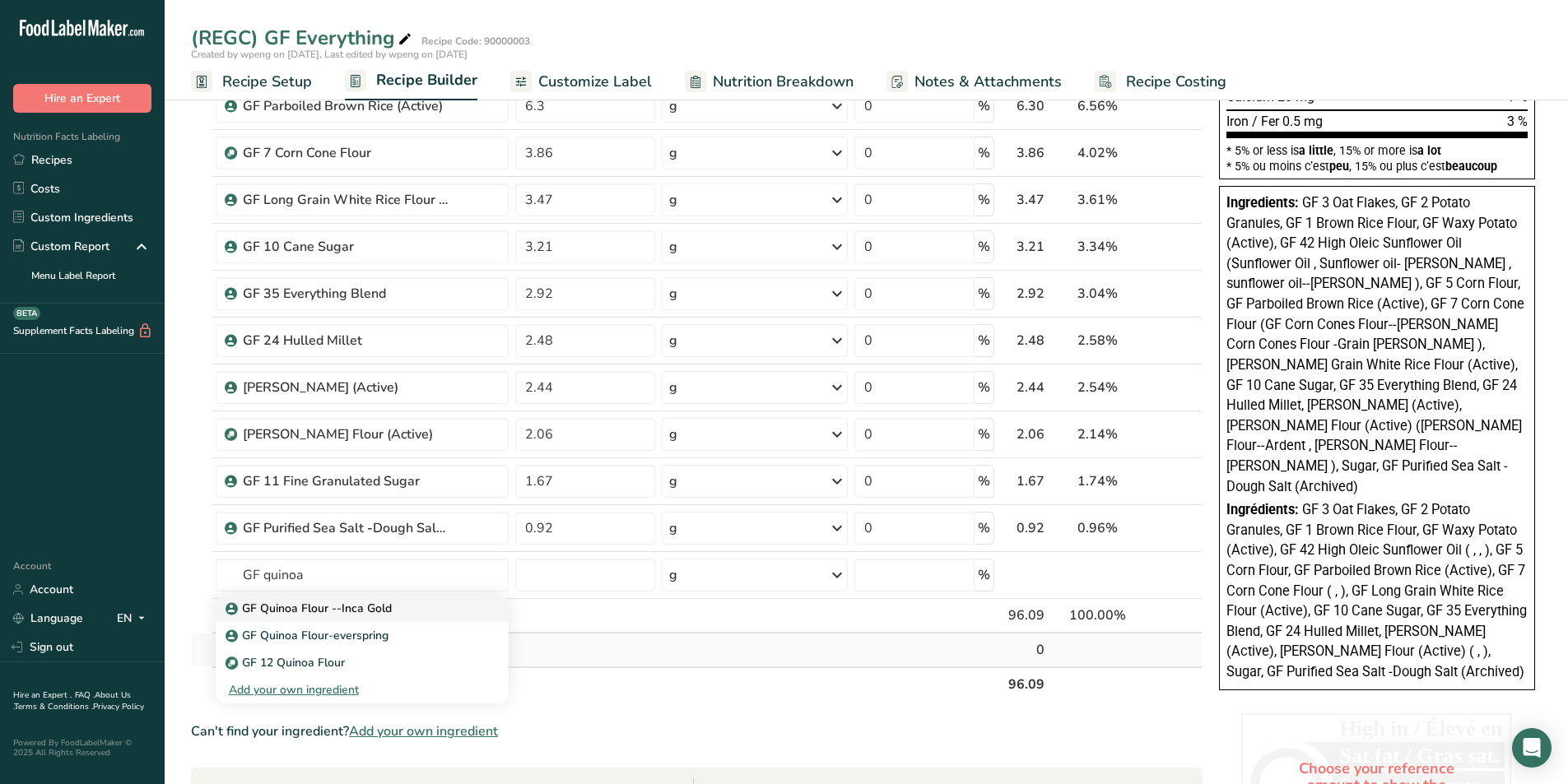 type 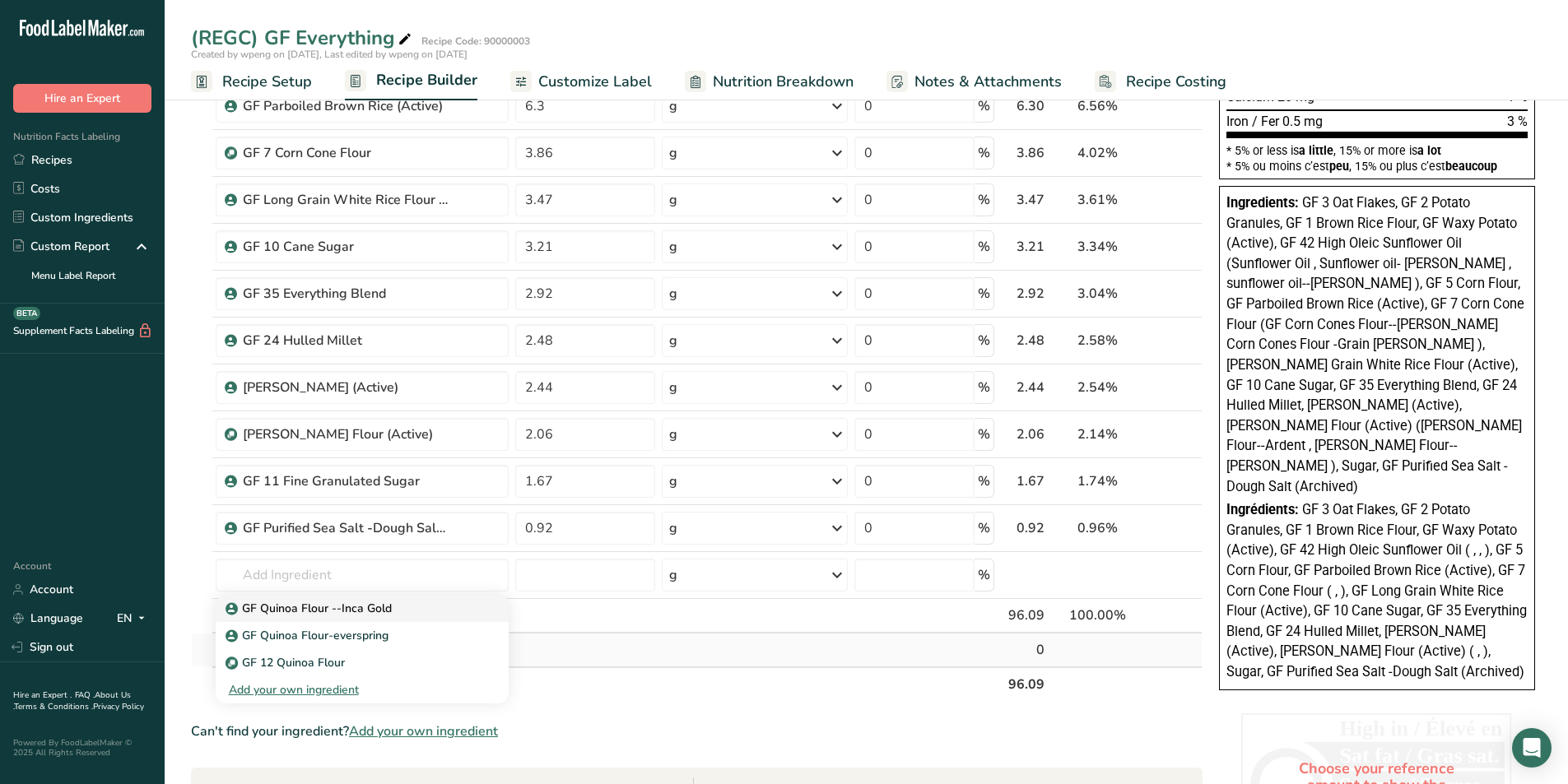 click at bounding box center [755, 650] 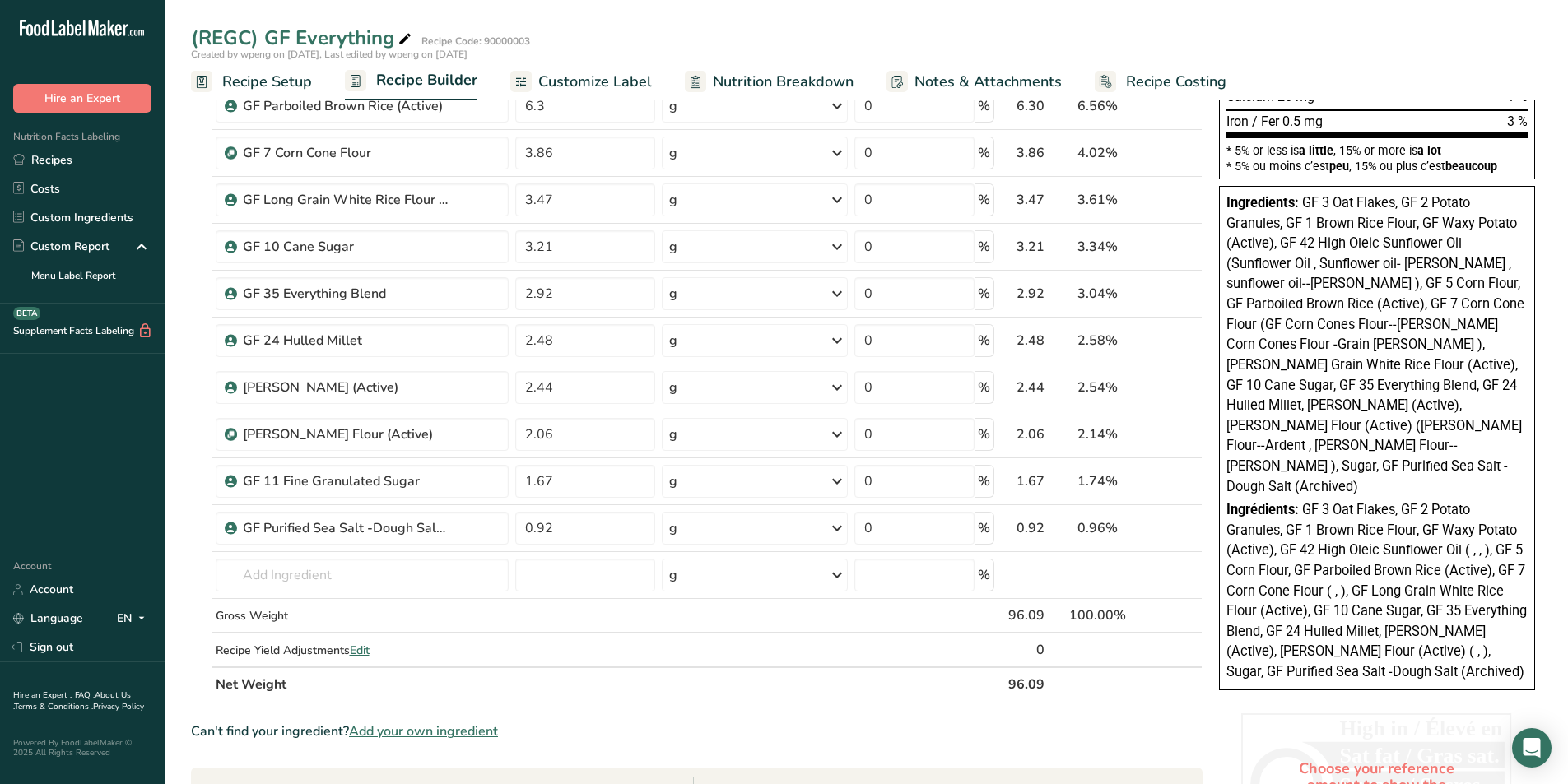 click on "Add your own ingredient" at bounding box center (423, 731) 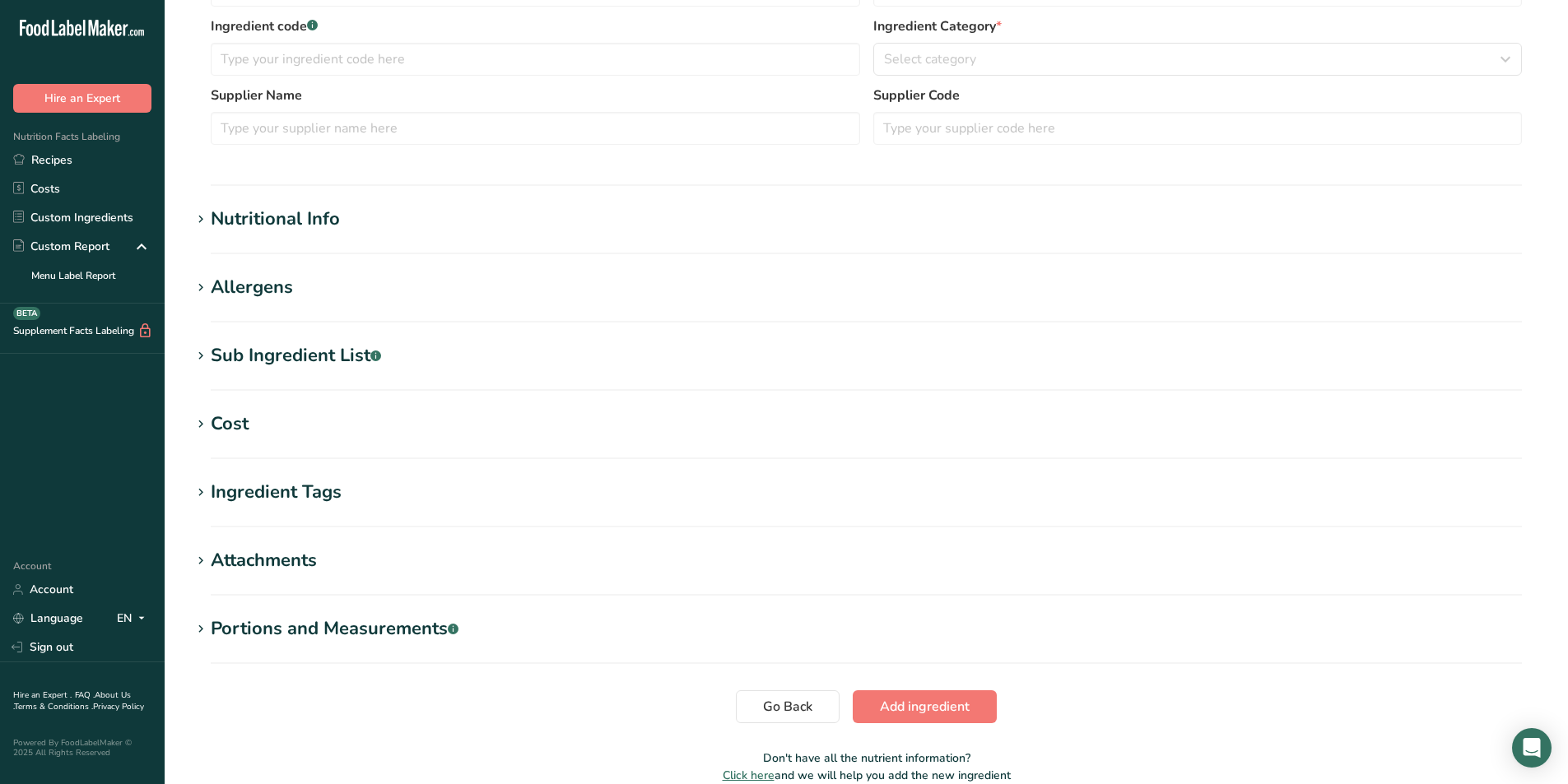 scroll, scrollTop: 0, scrollLeft: 0, axis: both 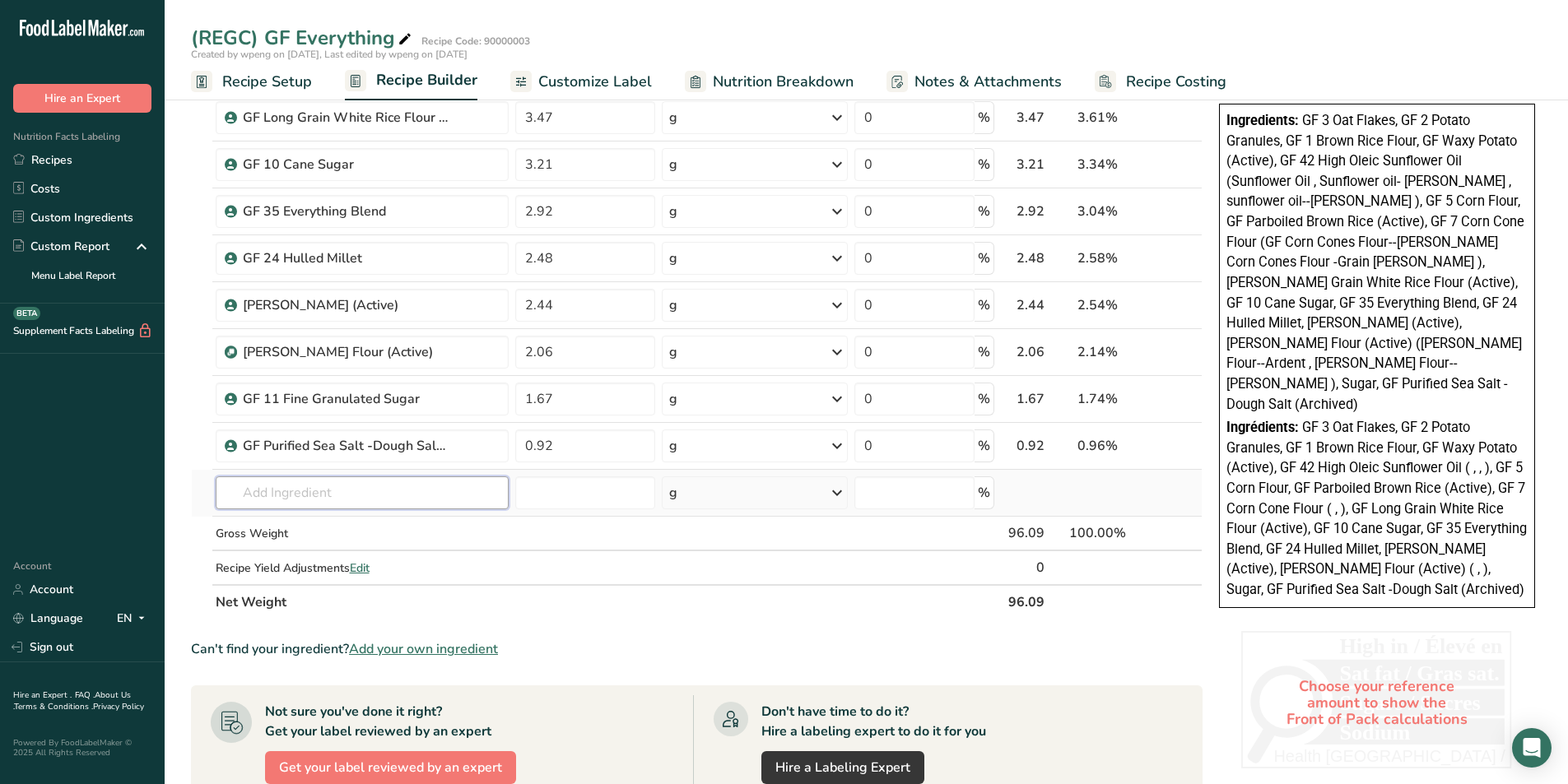 click at bounding box center [362, 493] 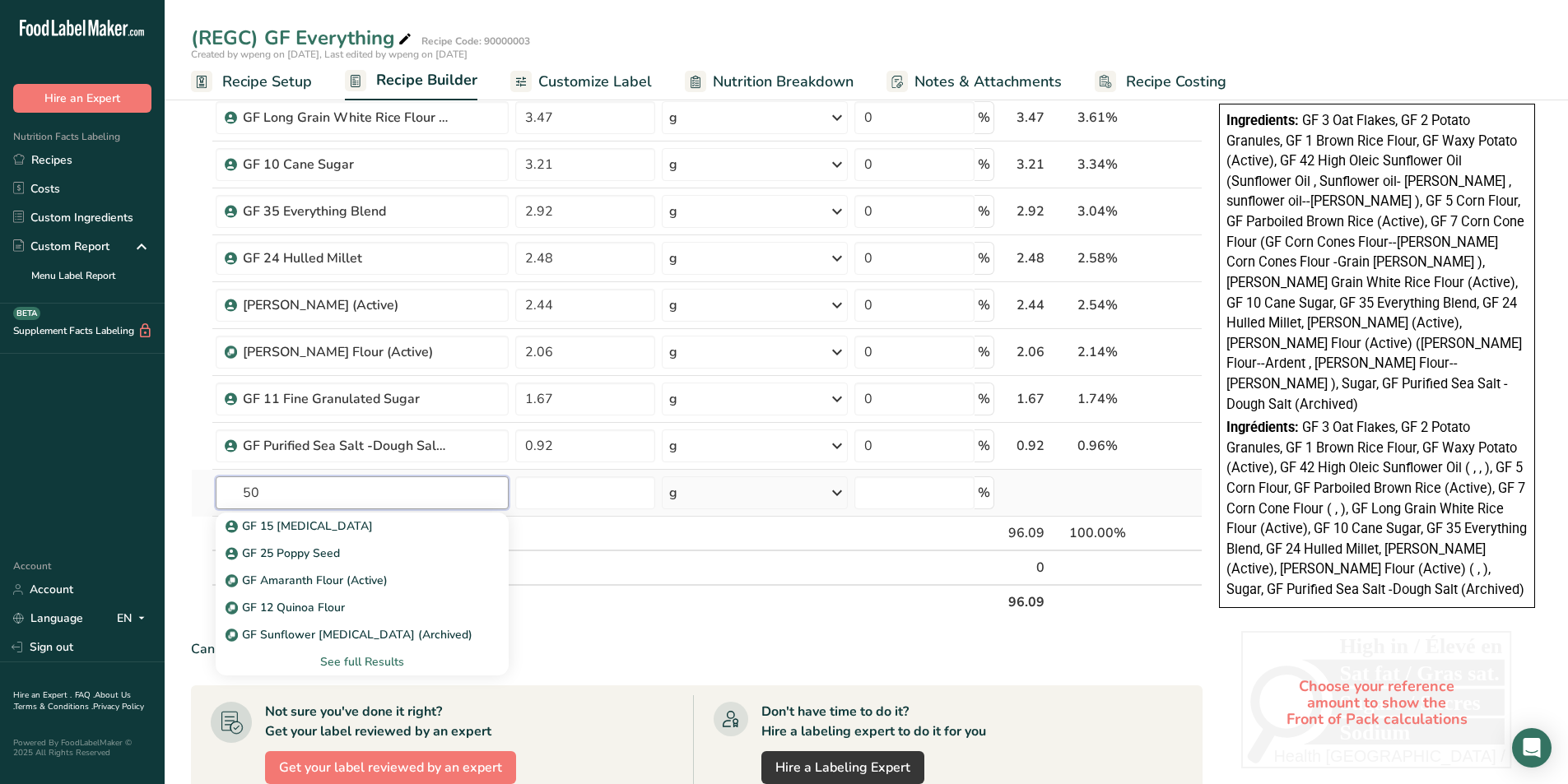 type on "5" 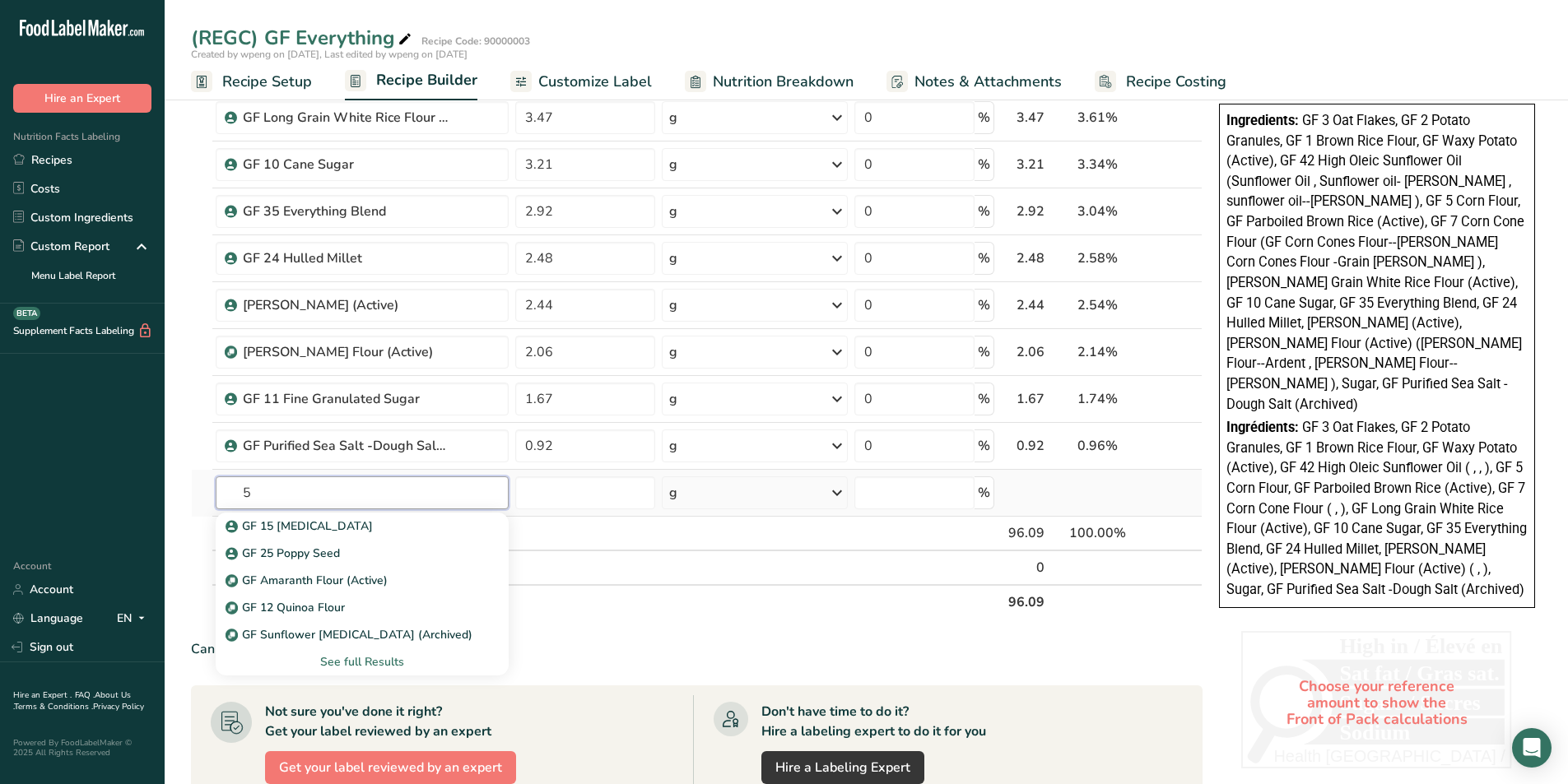 type 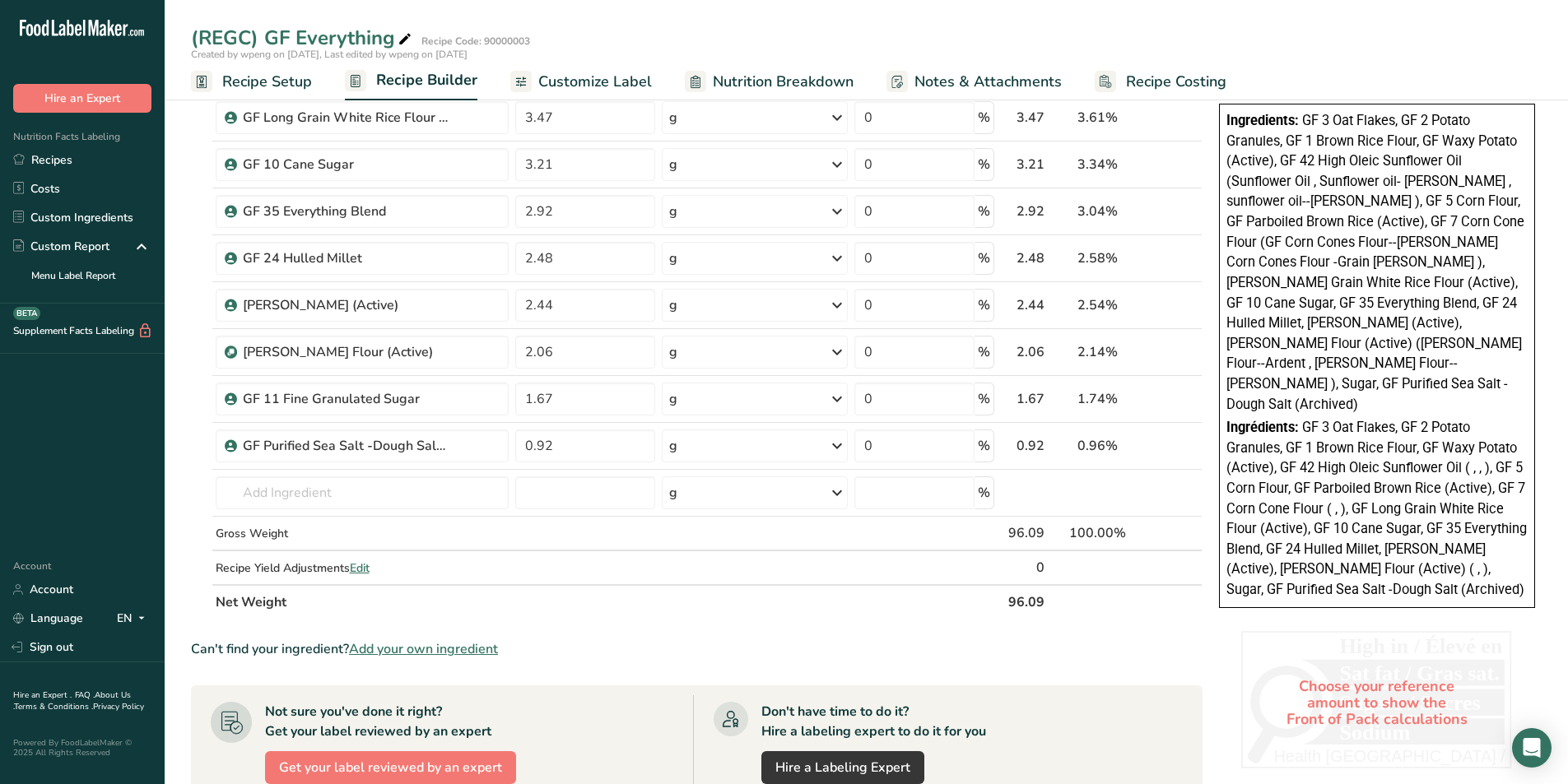 click on "Add your own ingredient" at bounding box center [423, 649] 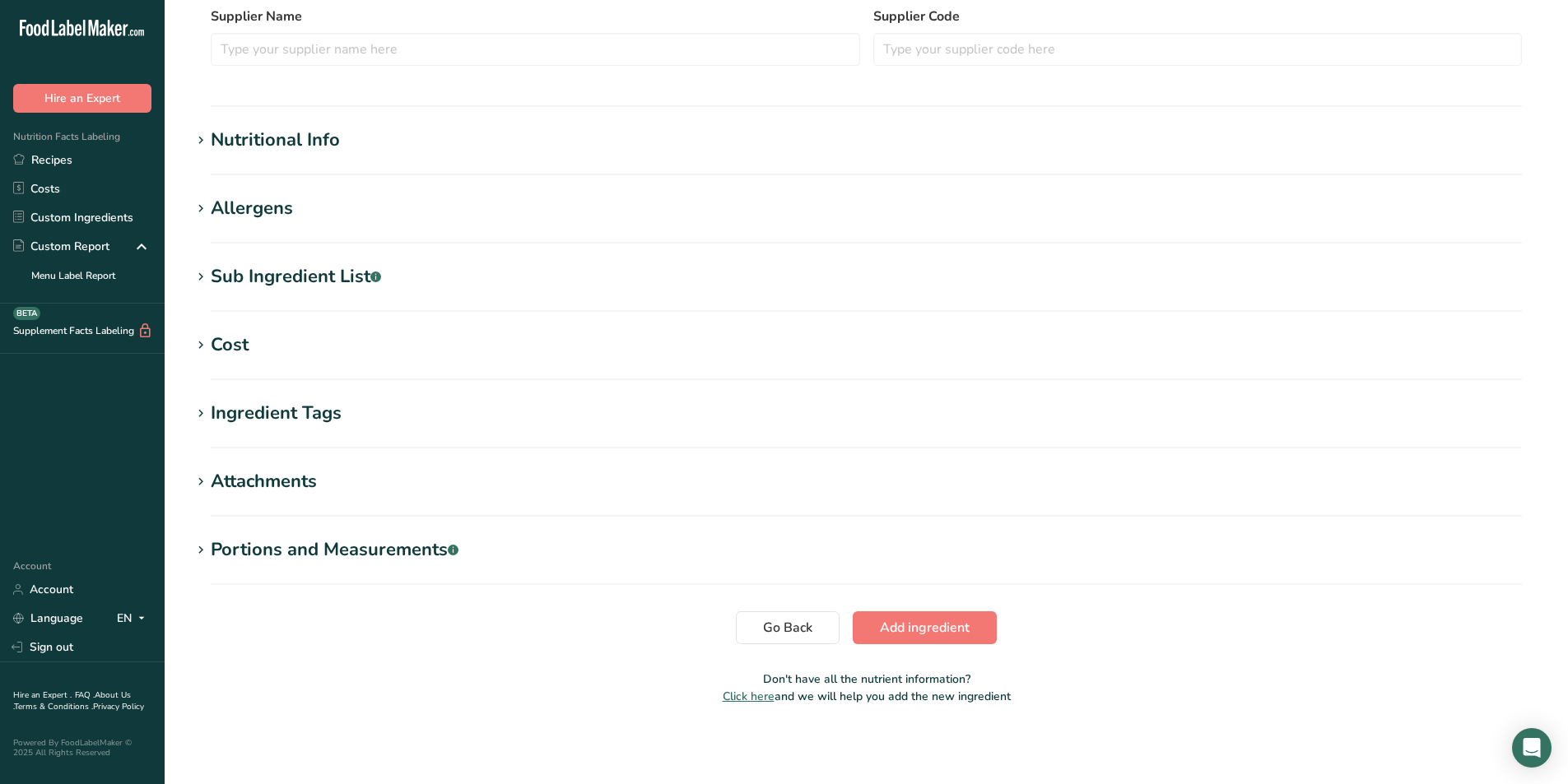 scroll, scrollTop: 0, scrollLeft: 0, axis: both 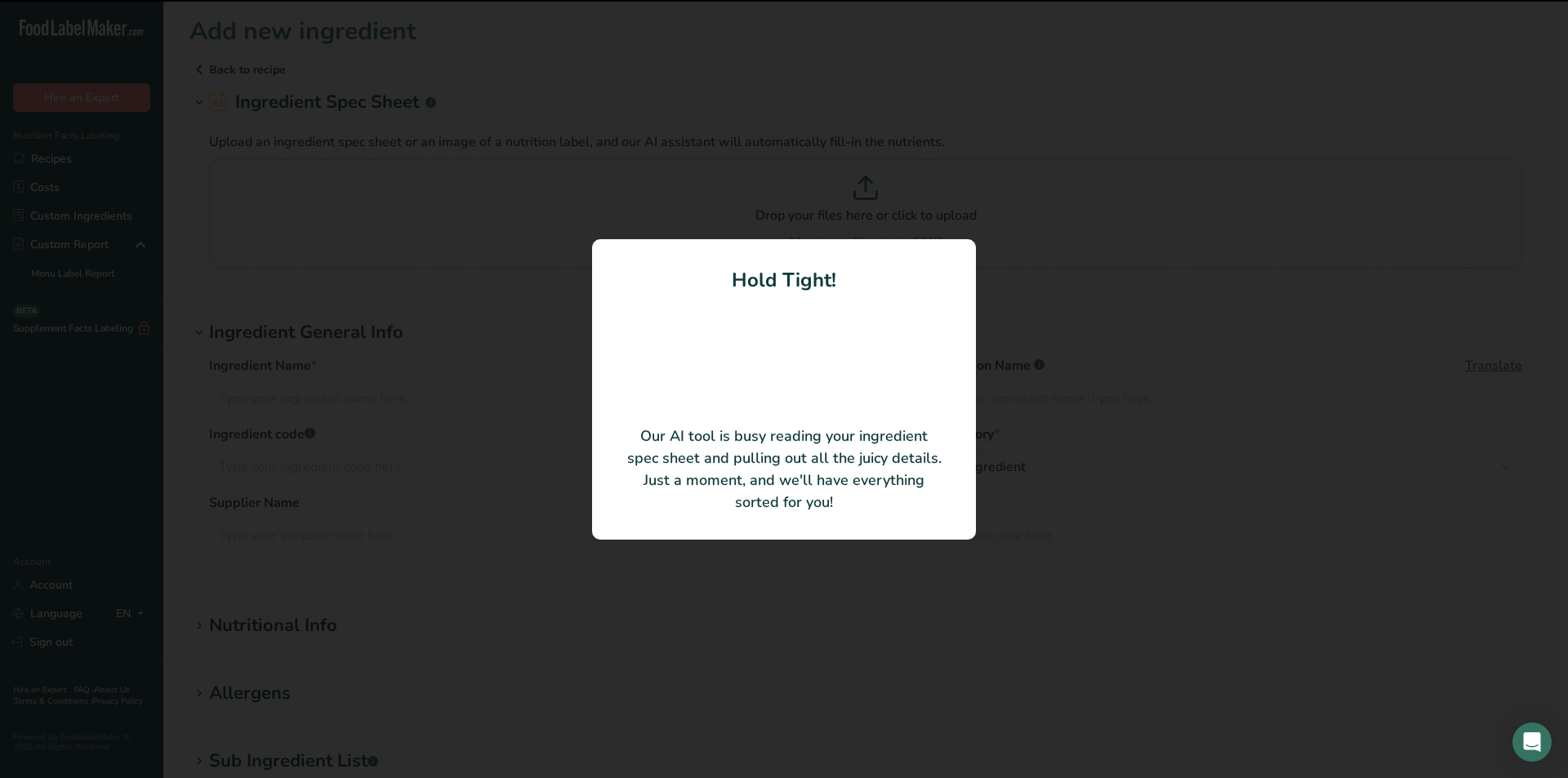 type on "Organic White Quinoa" 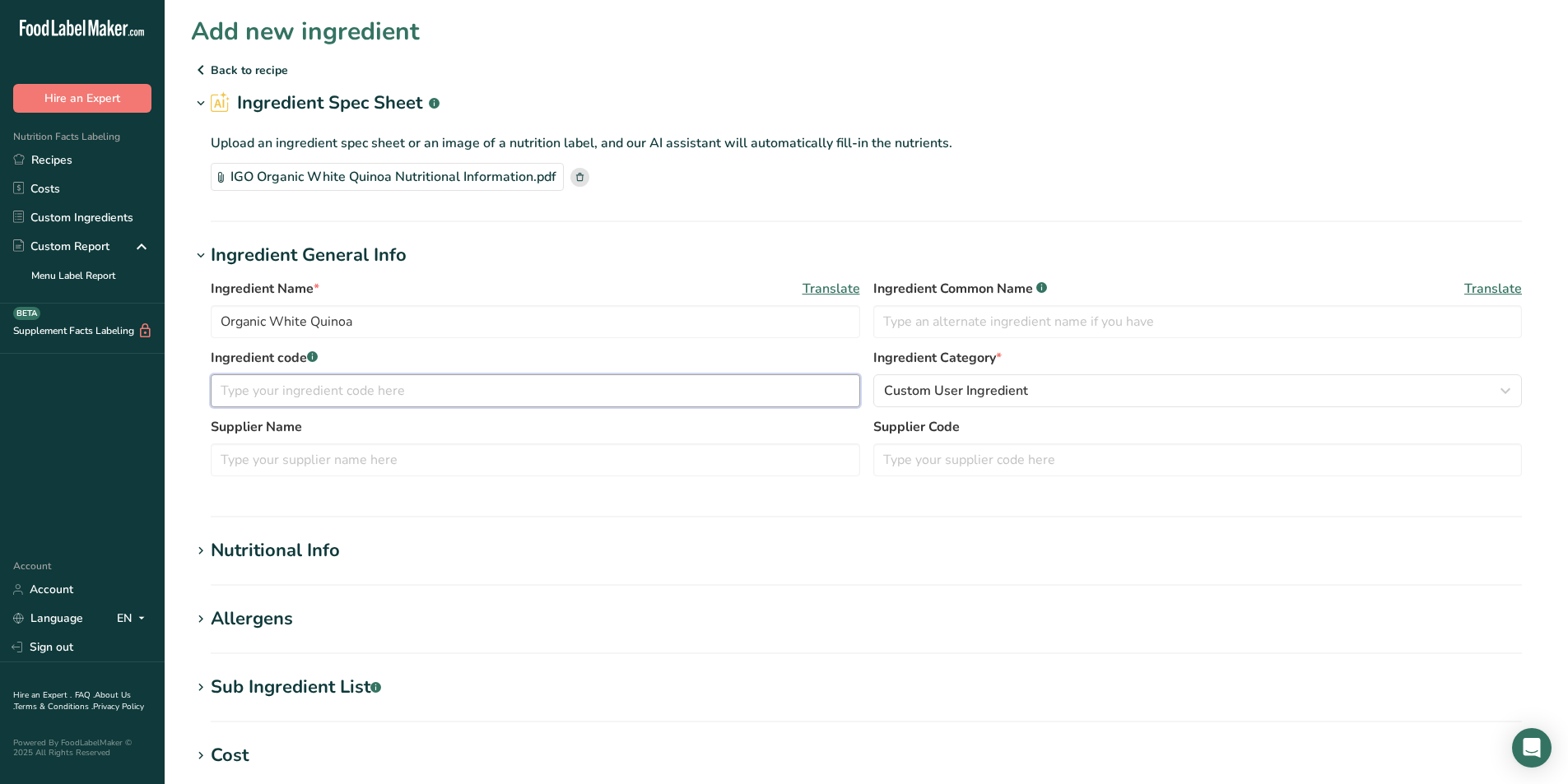 click at bounding box center (535, 391) 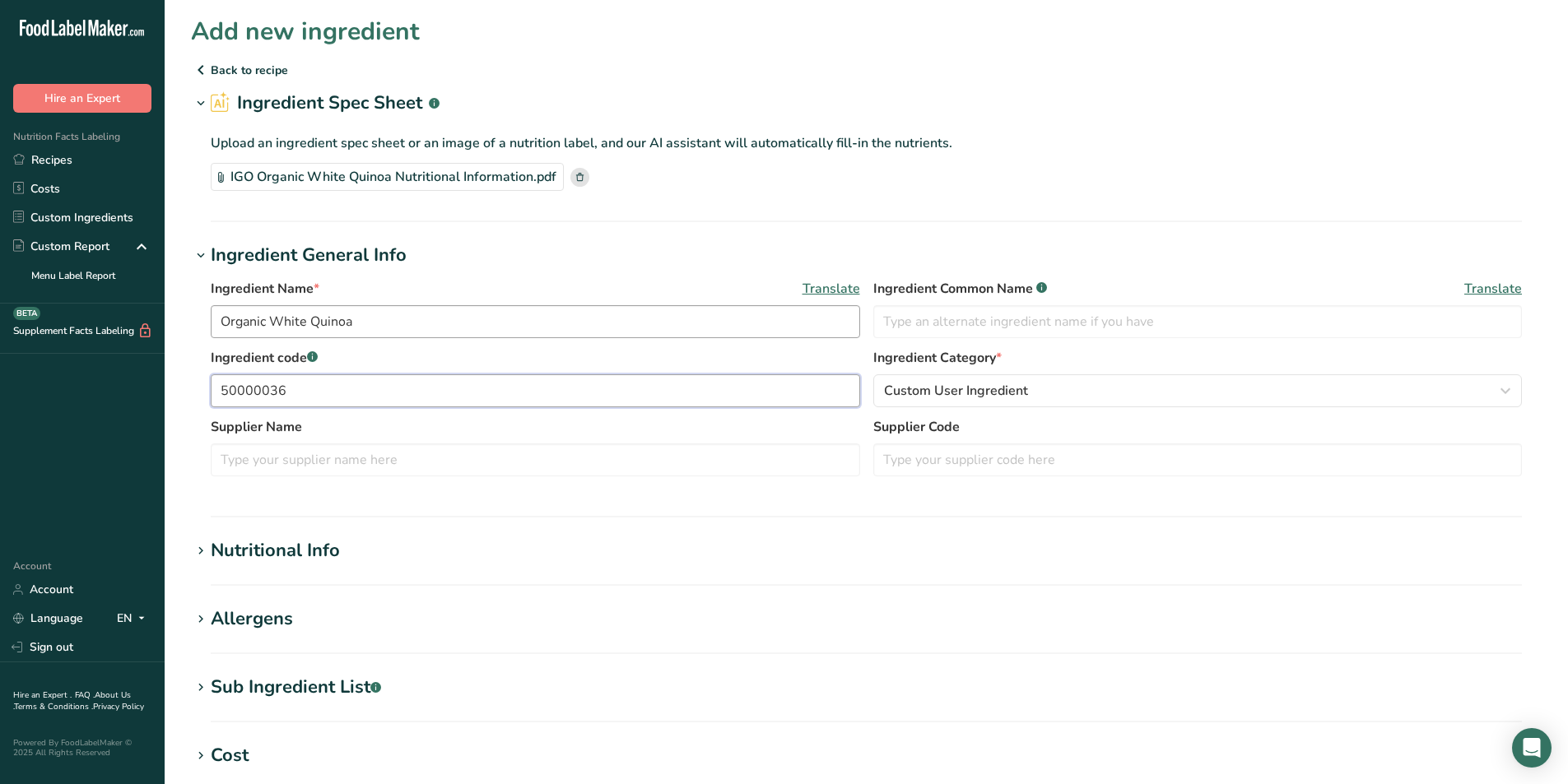 type on "50000036" 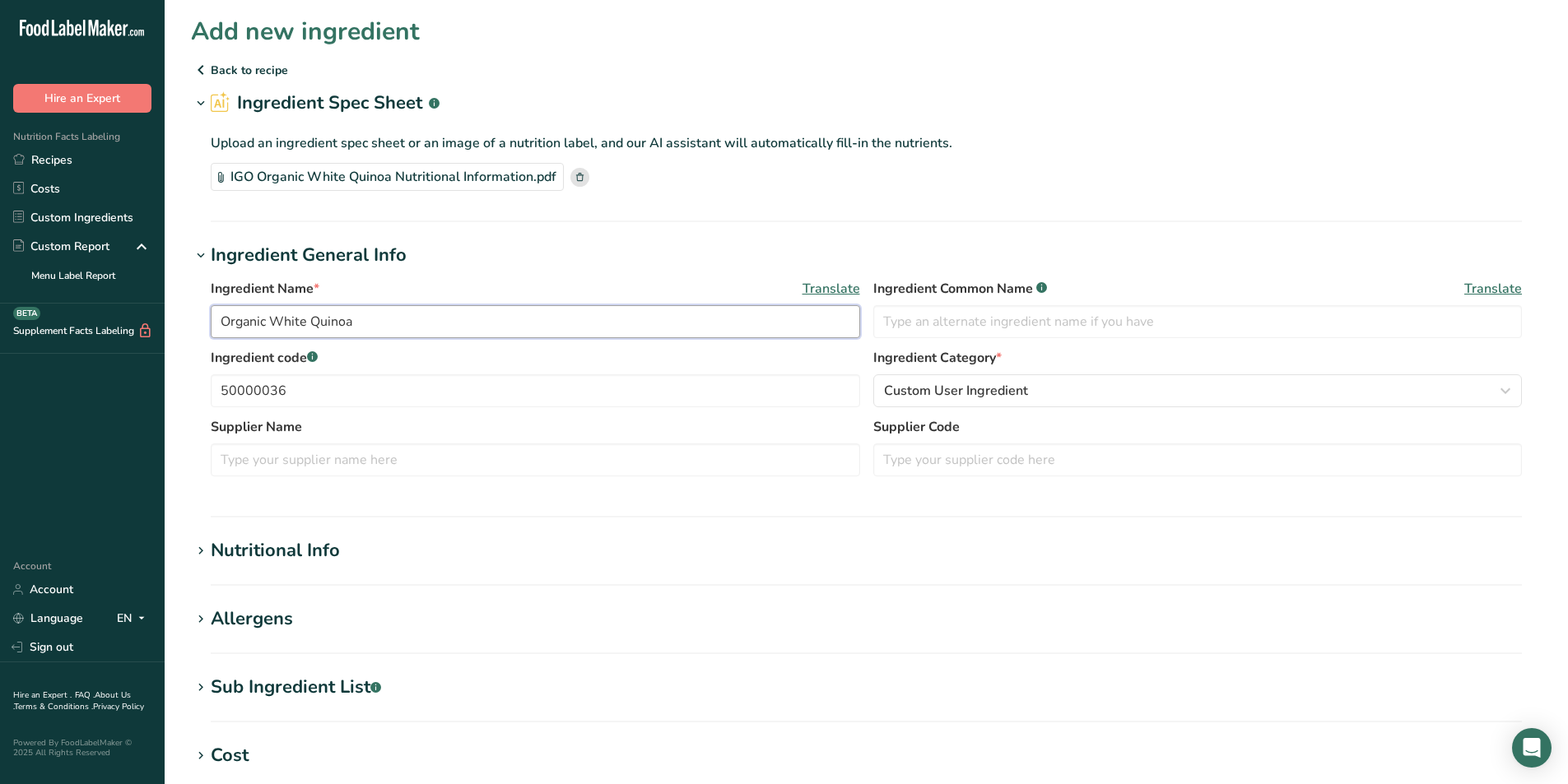 click on "Organic White Quinoa" at bounding box center [535, 322] 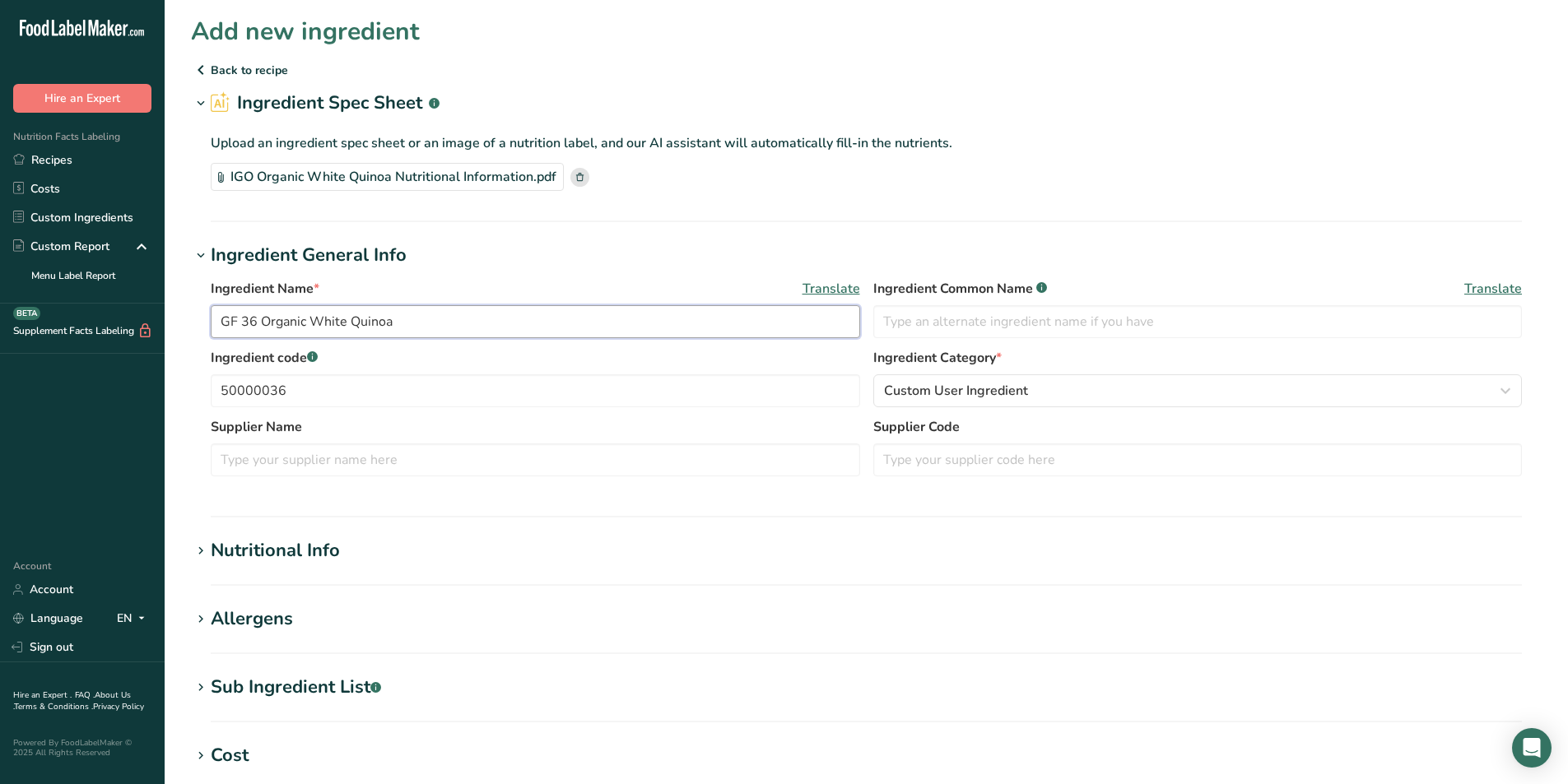 click on "GF 36 Organic White Quinoa" at bounding box center [535, 322] 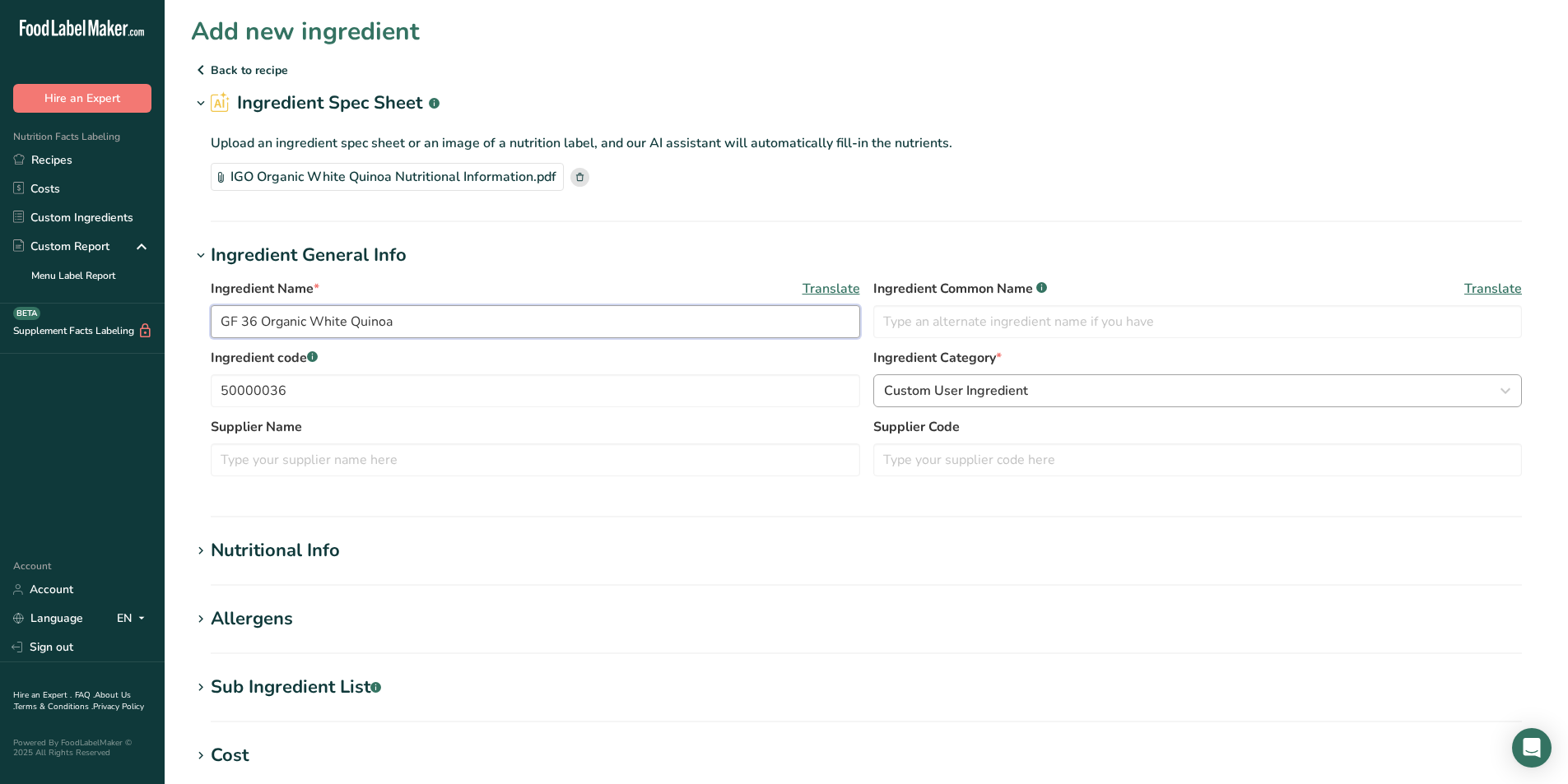 type on "GF 36 Organic White Quinoa" 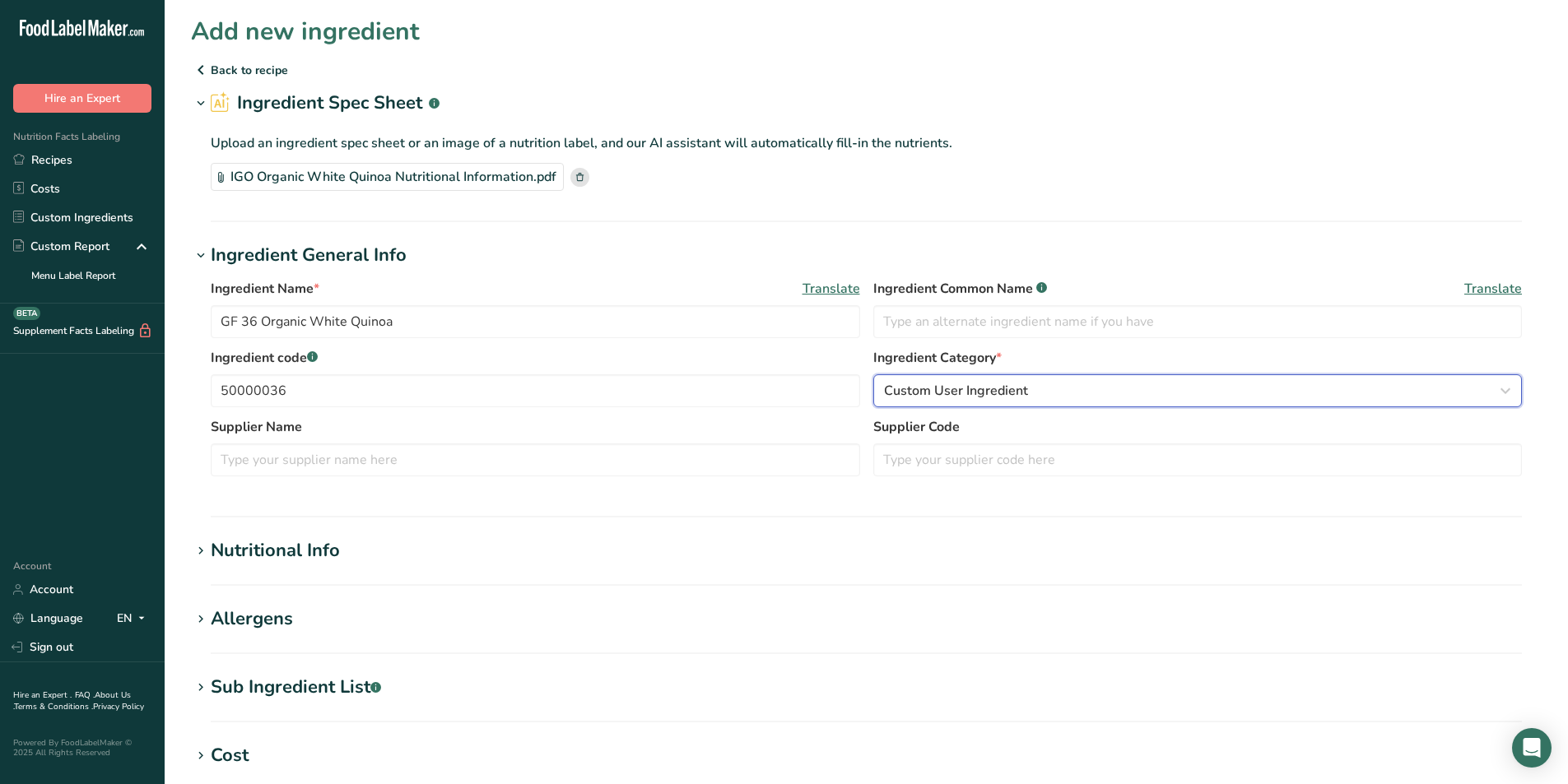 click on "Custom User Ingredient" at bounding box center (1198, 391) 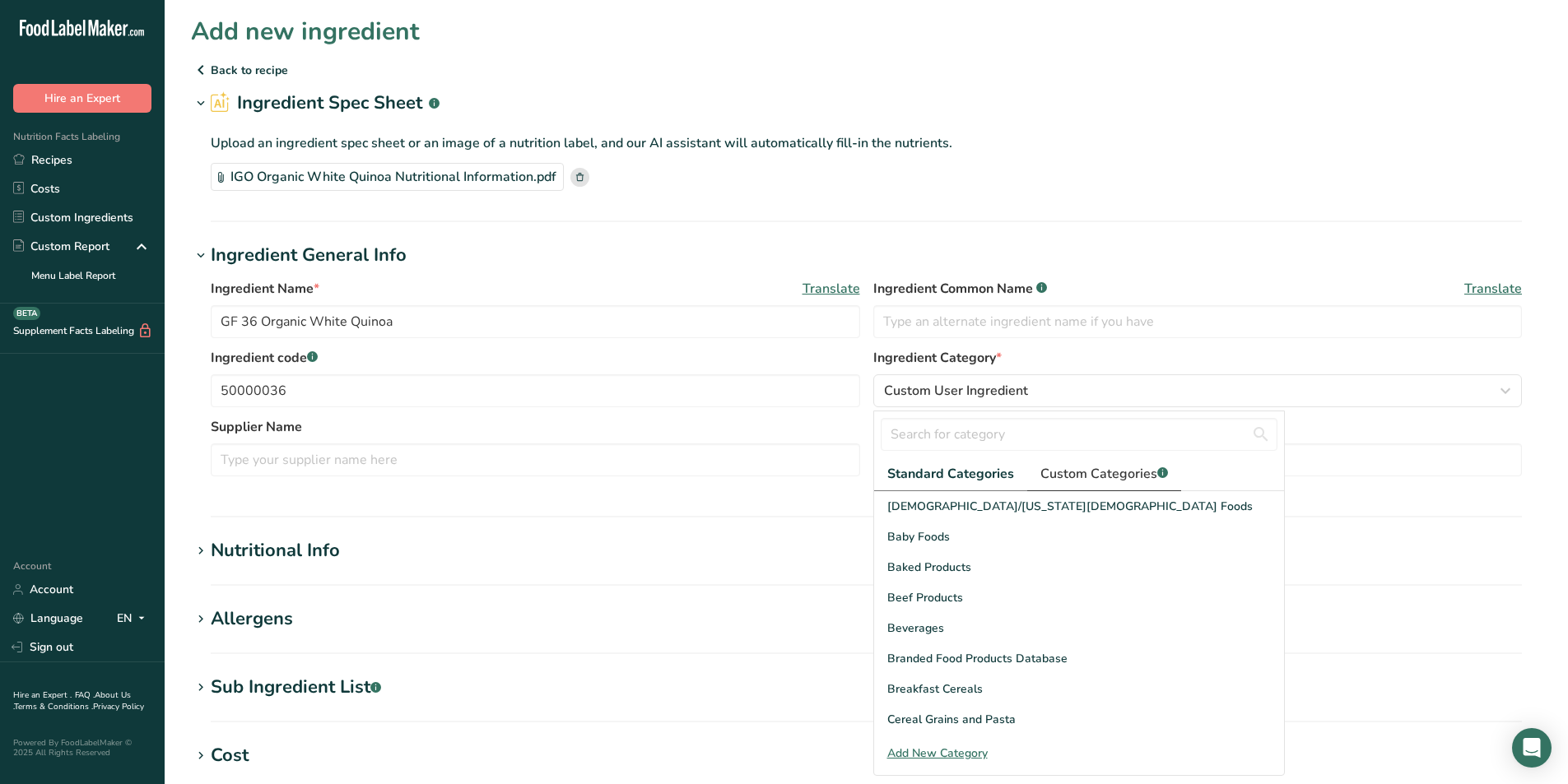 click on "Custom Categories
.a-a{fill:#347362;}.b-a{fill:#fff;}" at bounding box center (1104, 474) 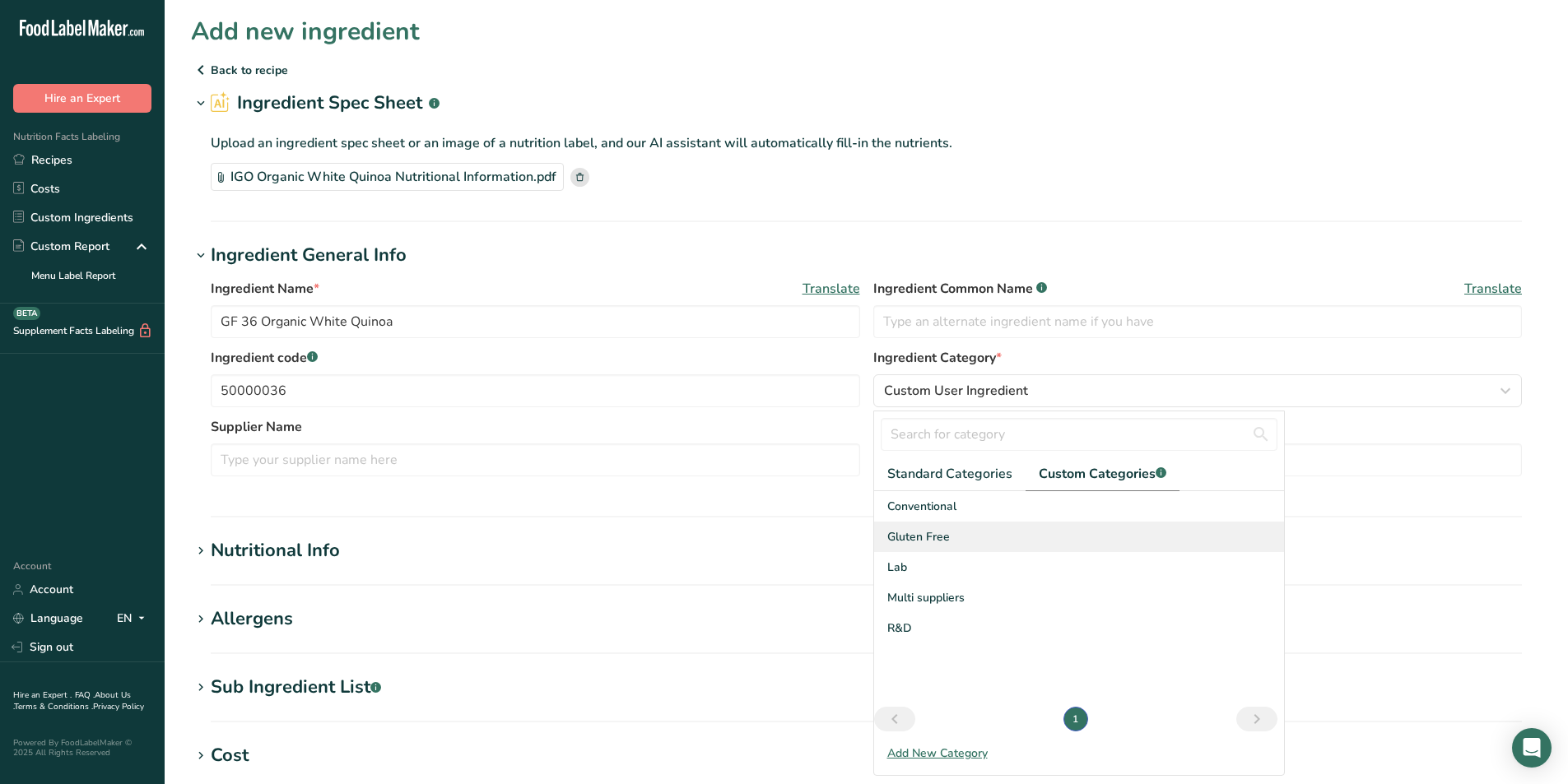 click on "Gluten Free" at bounding box center (919, 536) 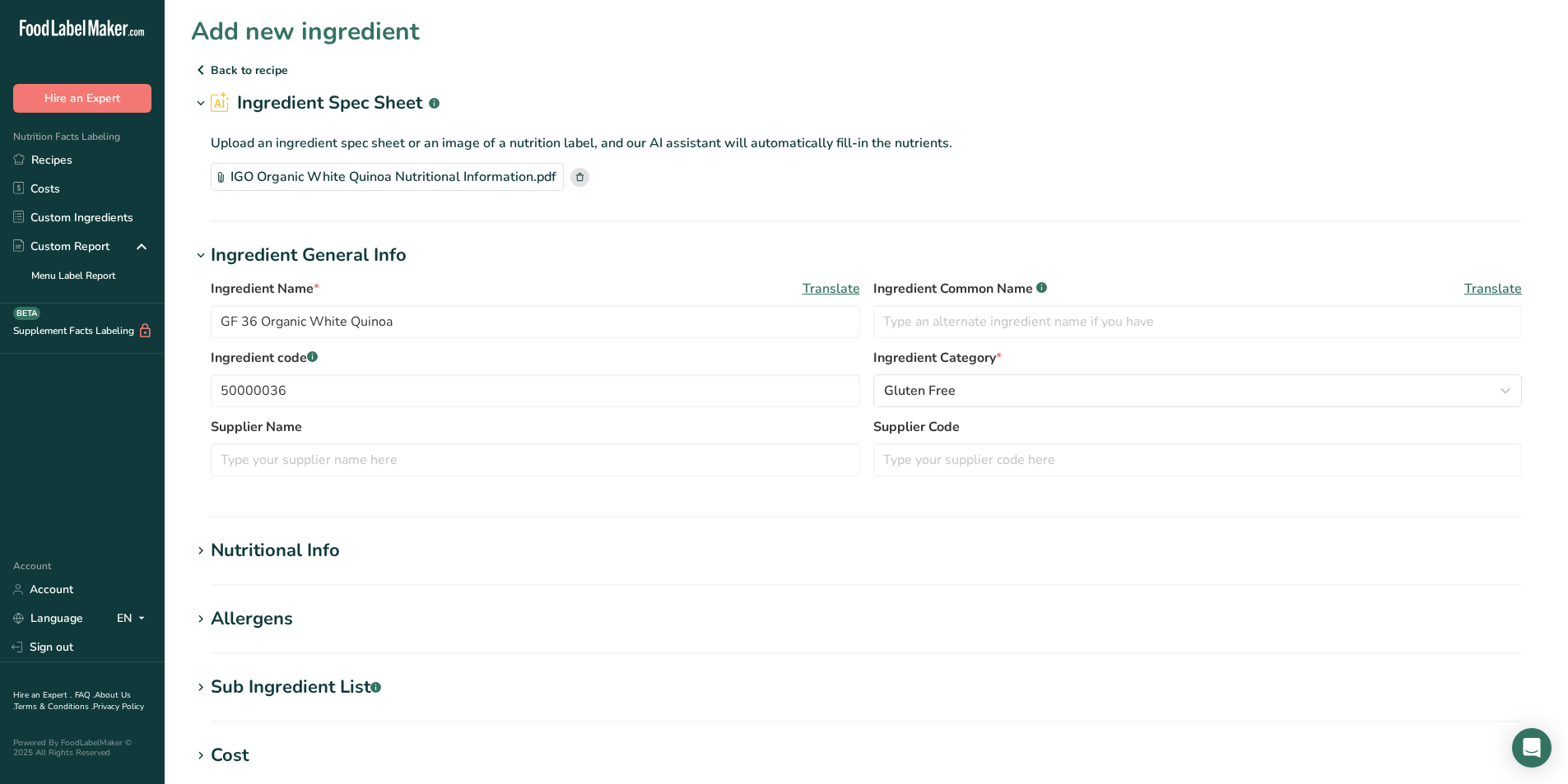 click on "Nutritional Info" at bounding box center (275, 550) 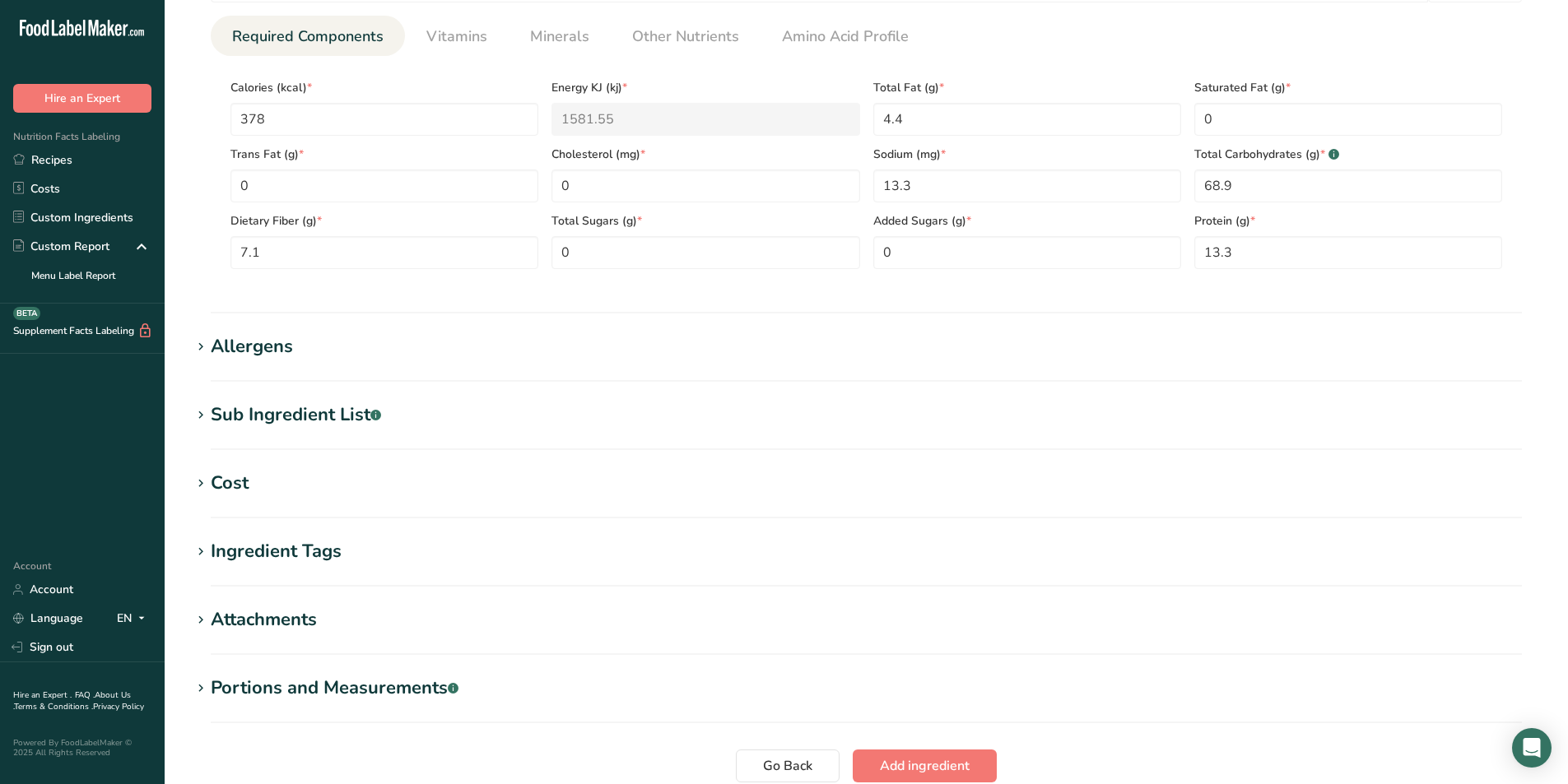 scroll, scrollTop: 740, scrollLeft: 0, axis: vertical 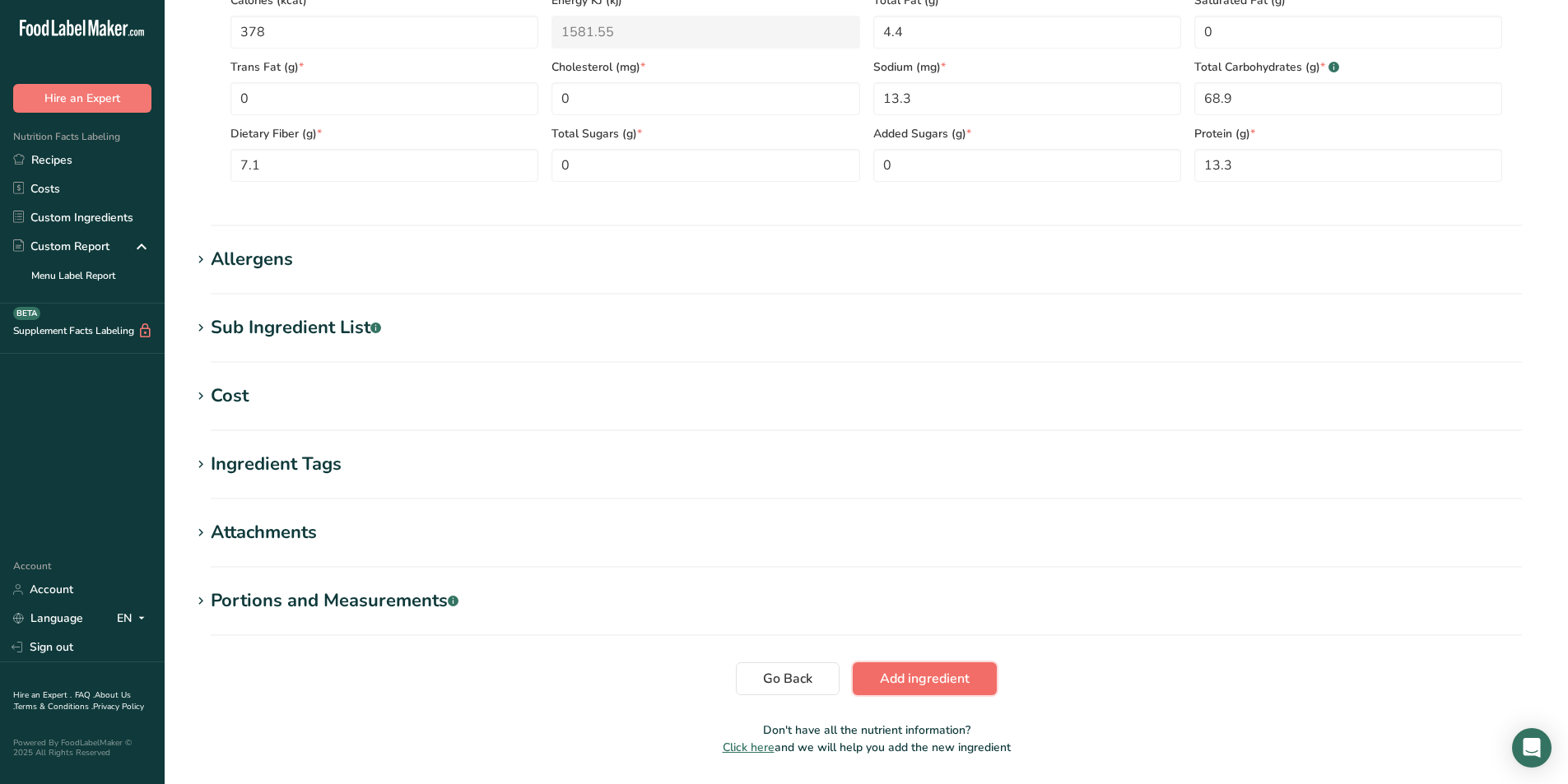 click on "Add ingredient" at bounding box center [924, 679] 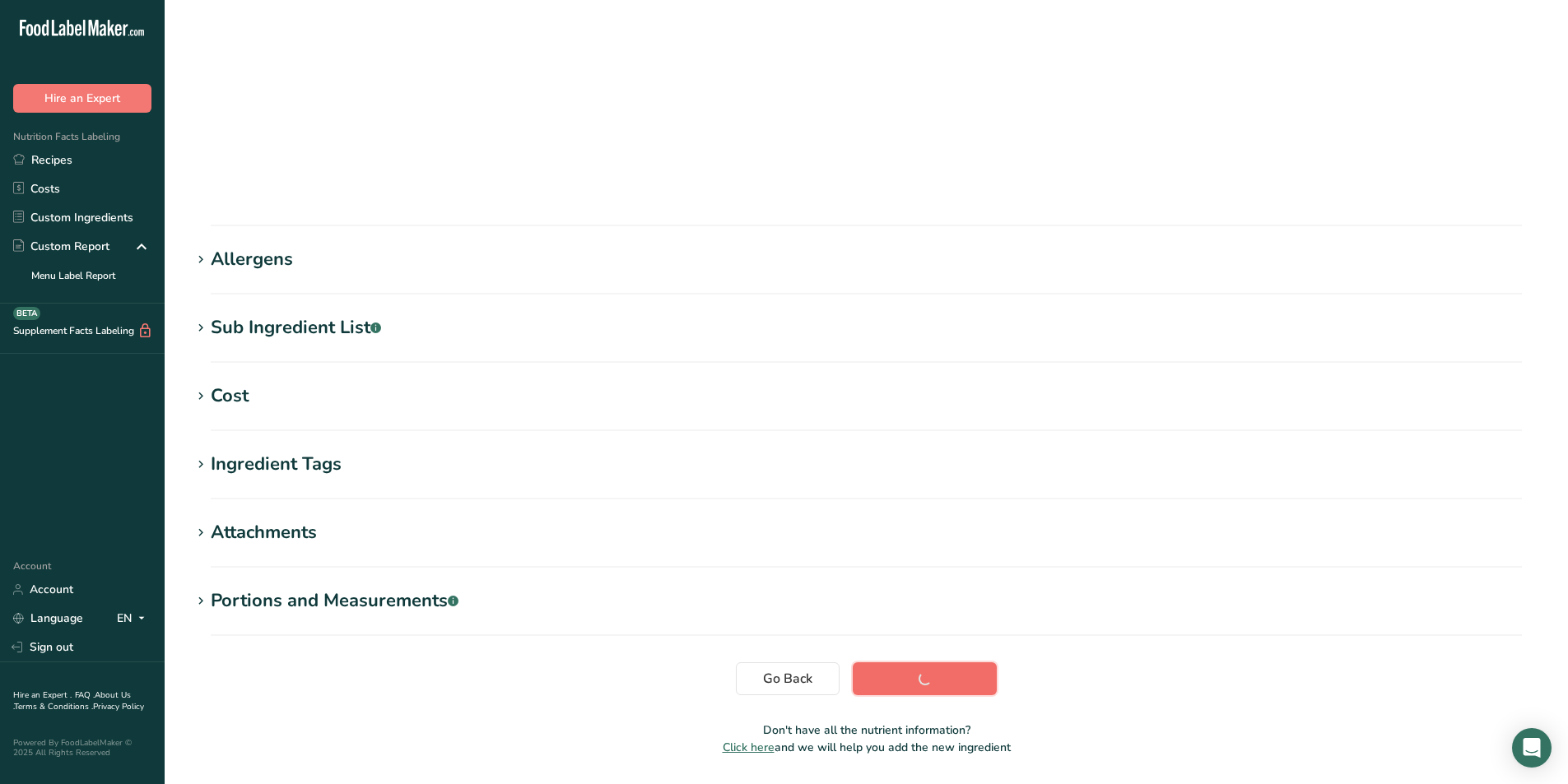scroll, scrollTop: 100, scrollLeft: 0, axis: vertical 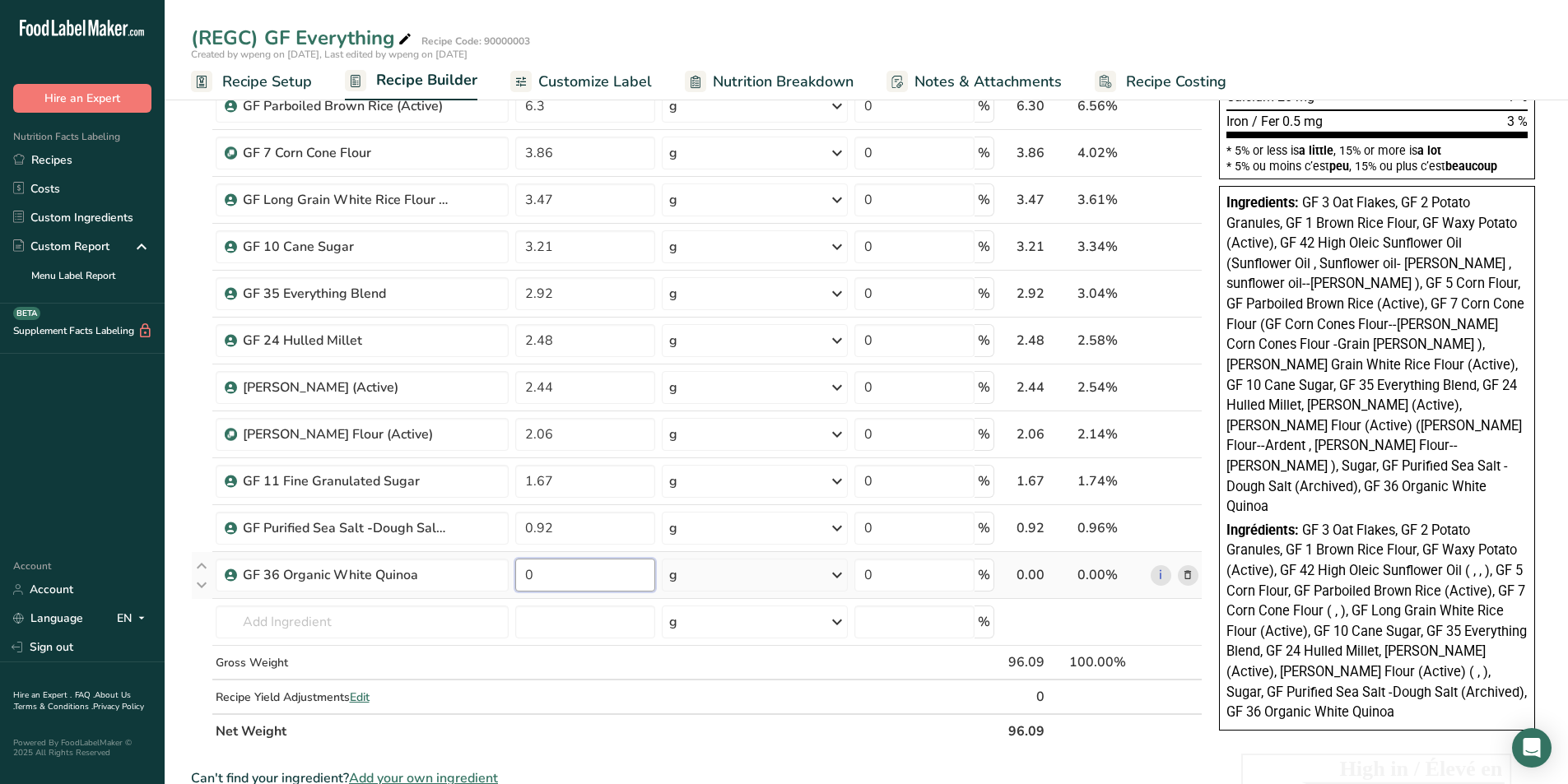click on "0" at bounding box center [585, 575] 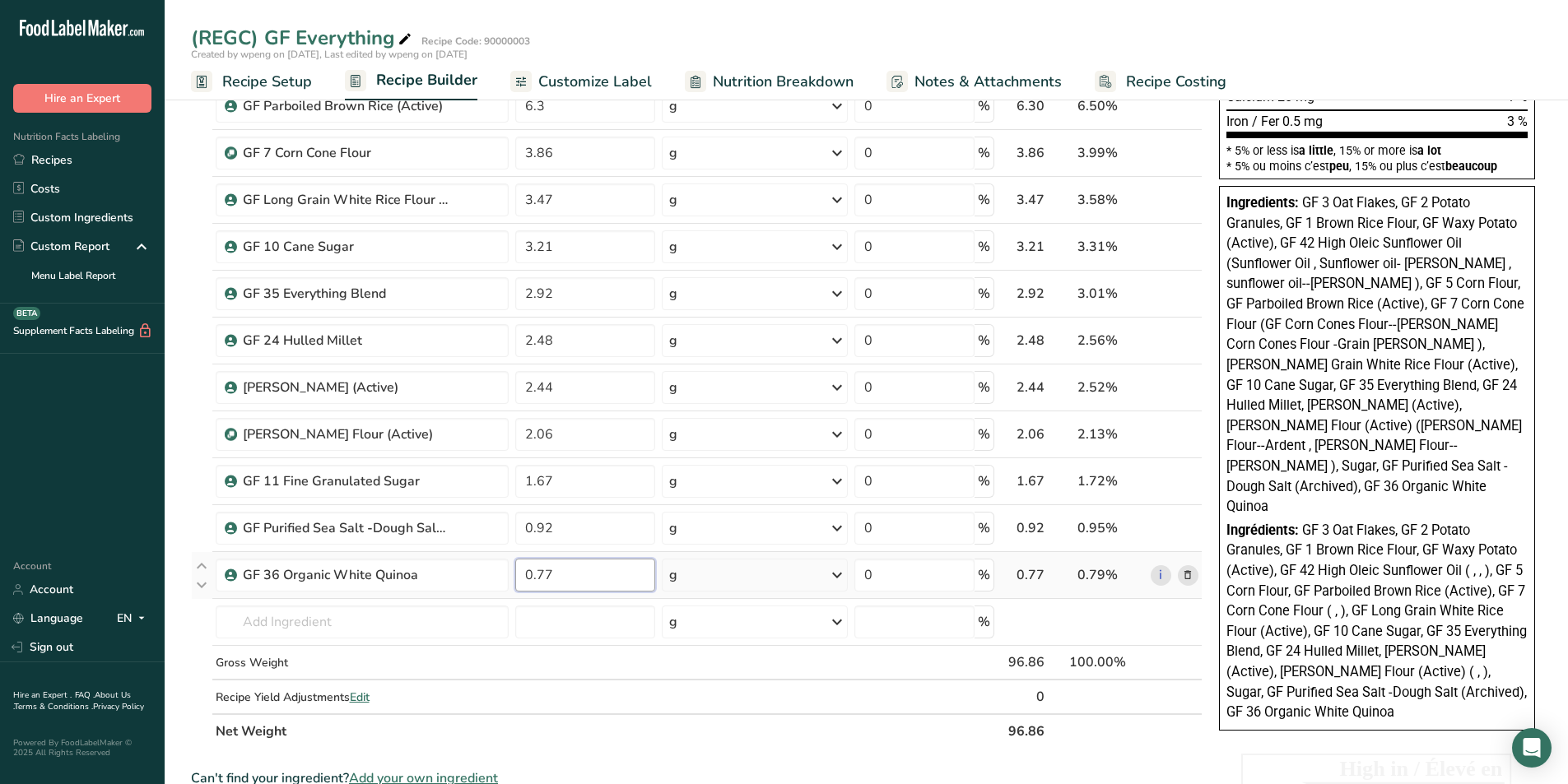 type on "0.77" 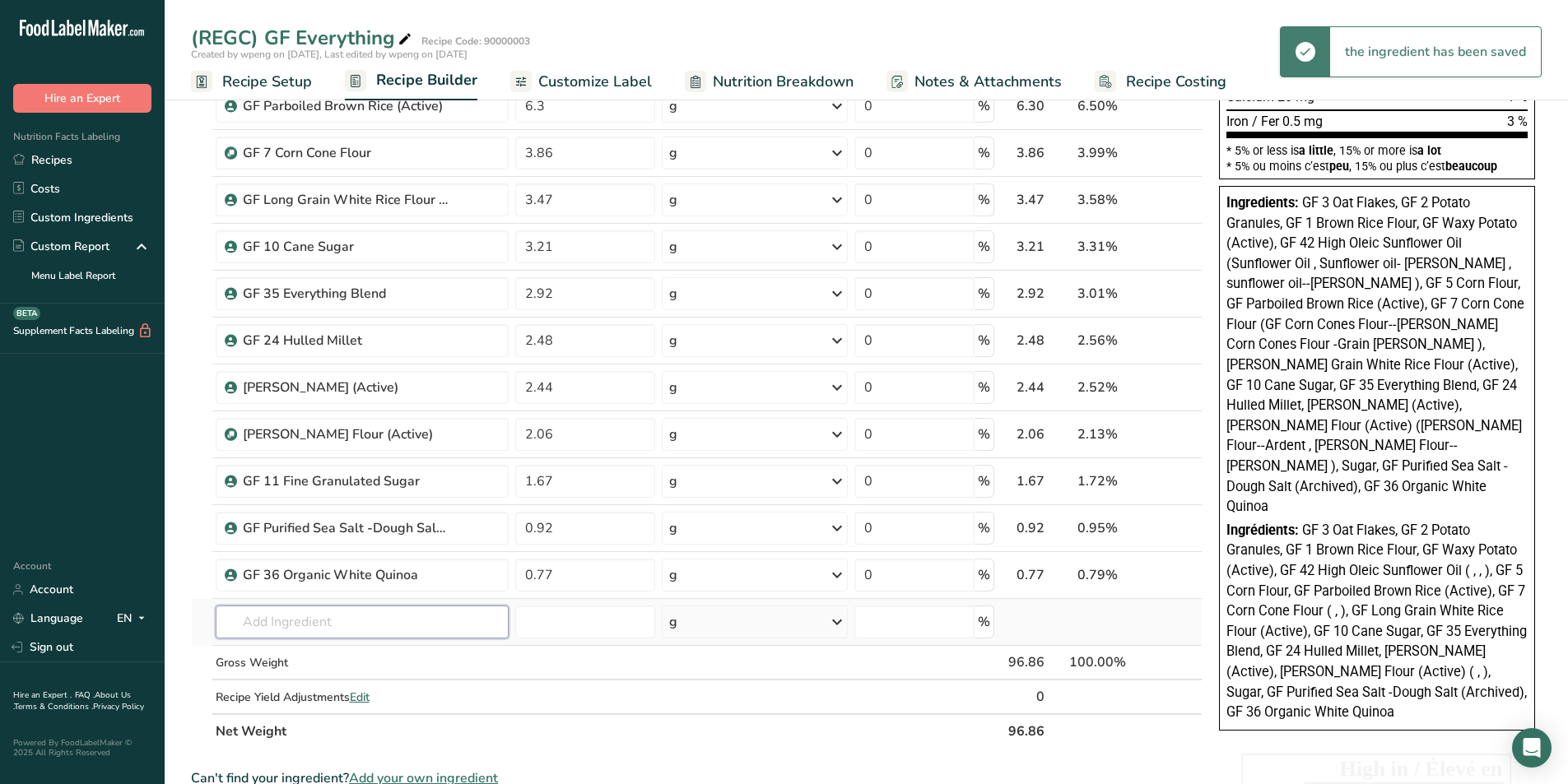 click at bounding box center (362, 622) 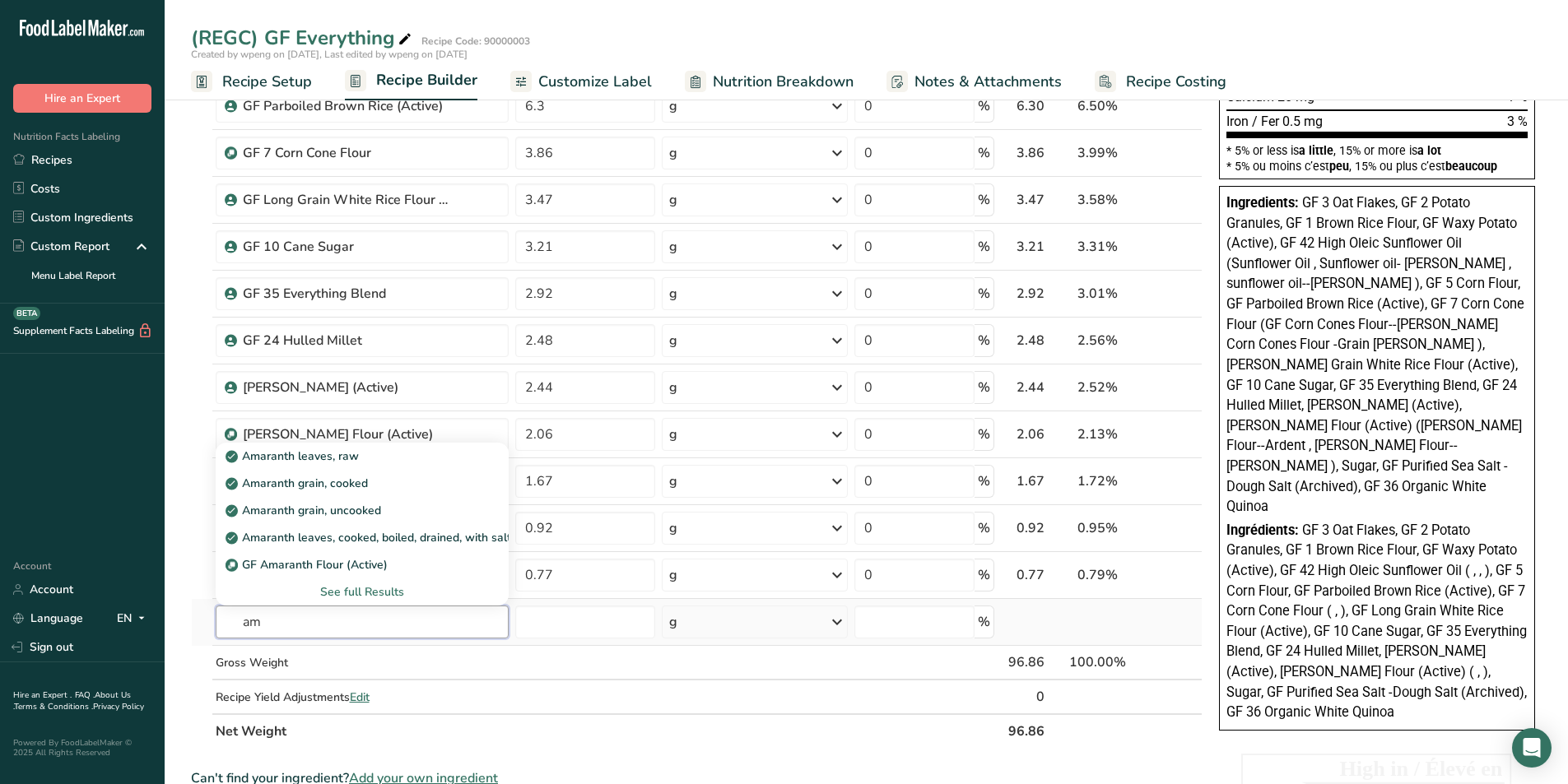 type on "a" 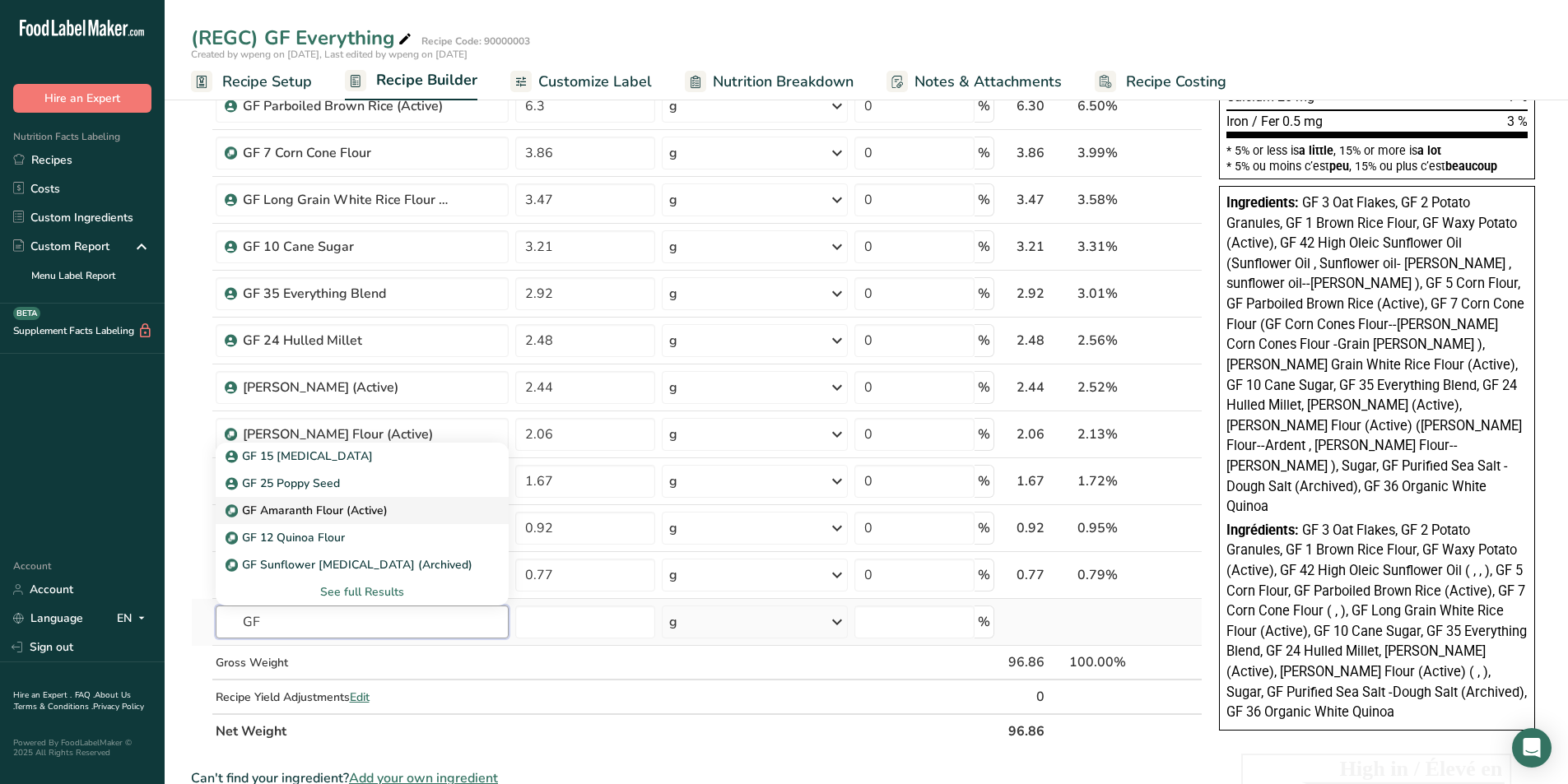 type on "GF" 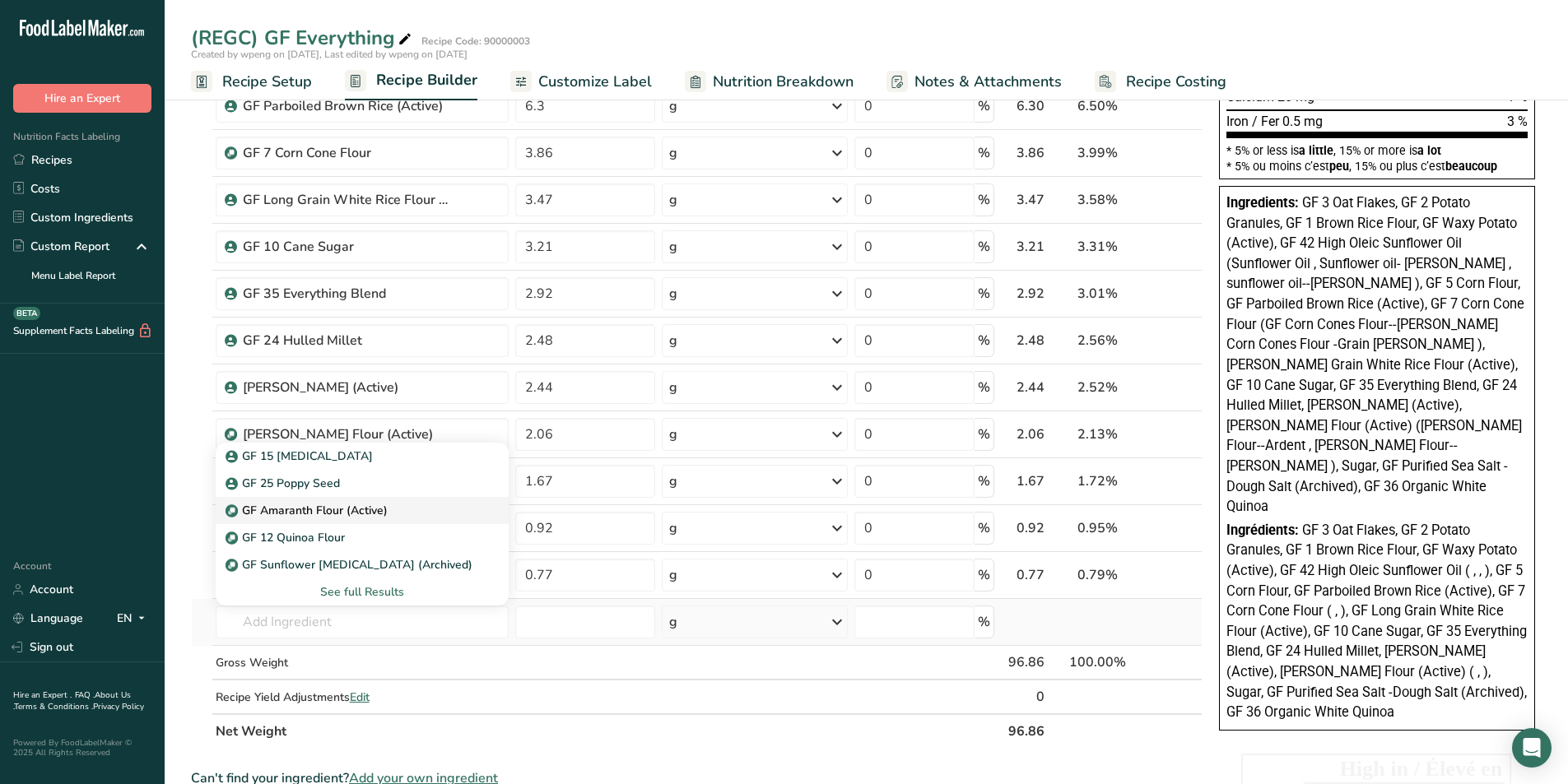 click on "GF Amaranth Flour (Active)" at bounding box center [308, 510] 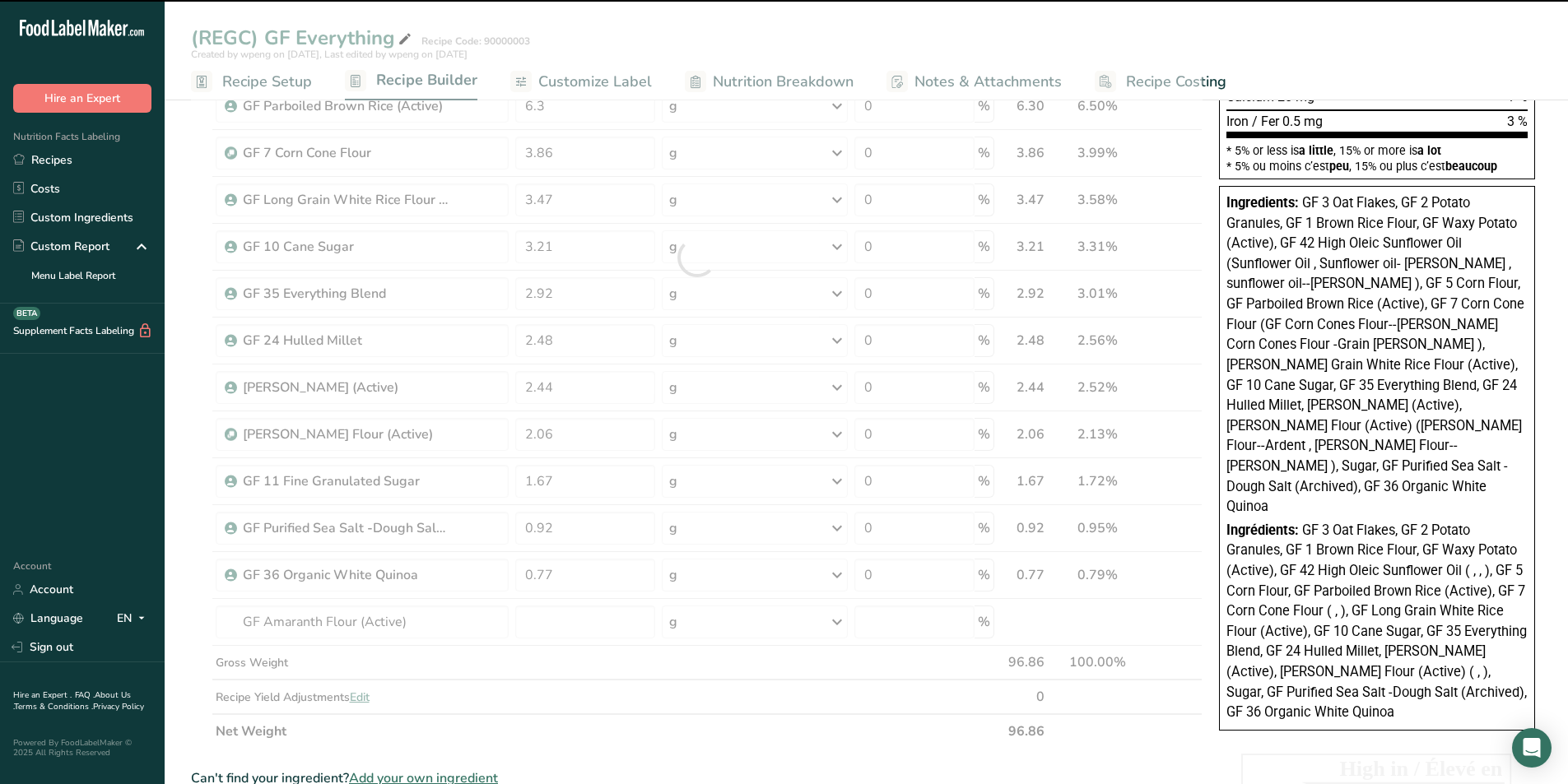 type on "0" 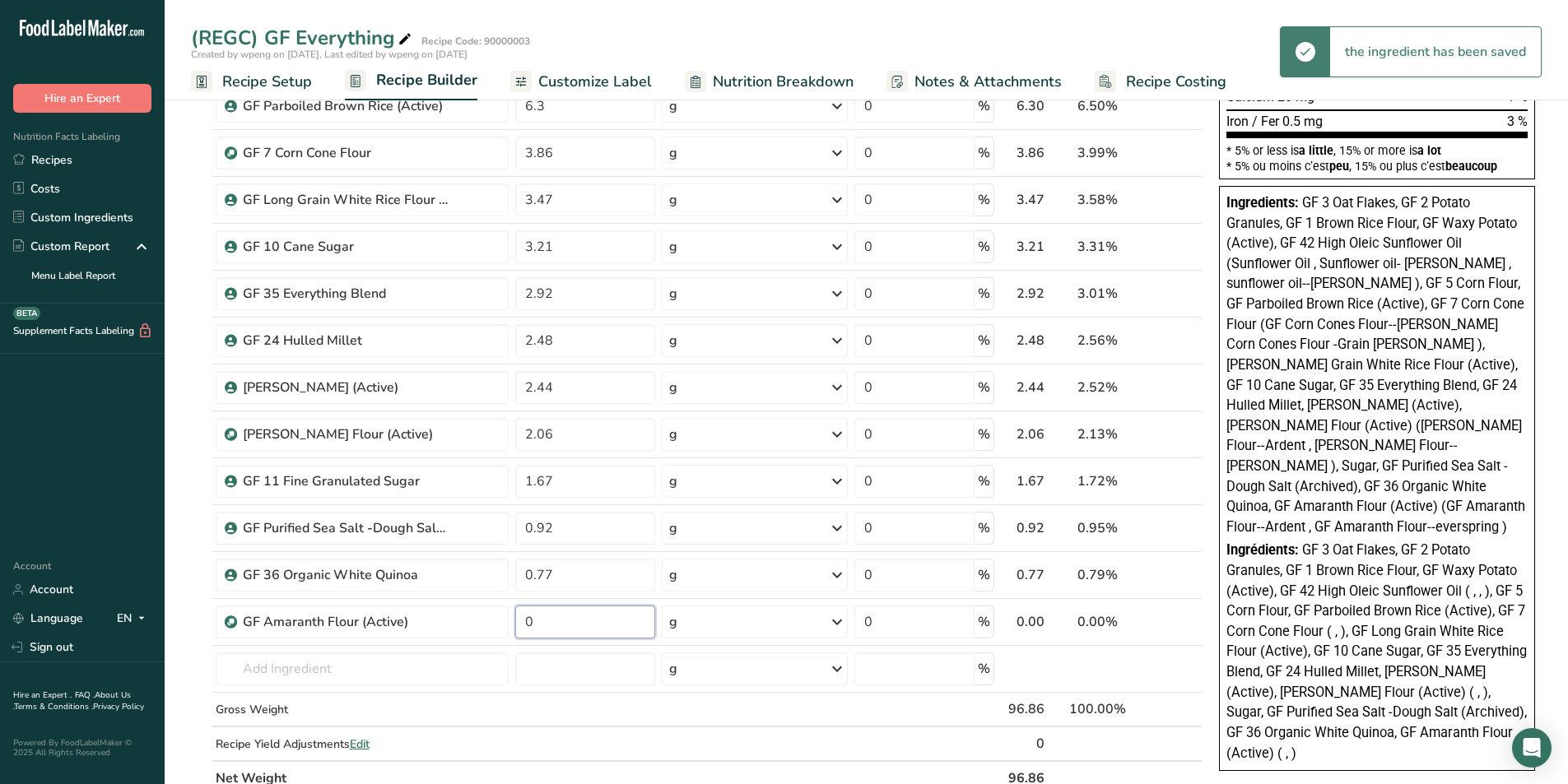 click on "0" at bounding box center [585, 622] 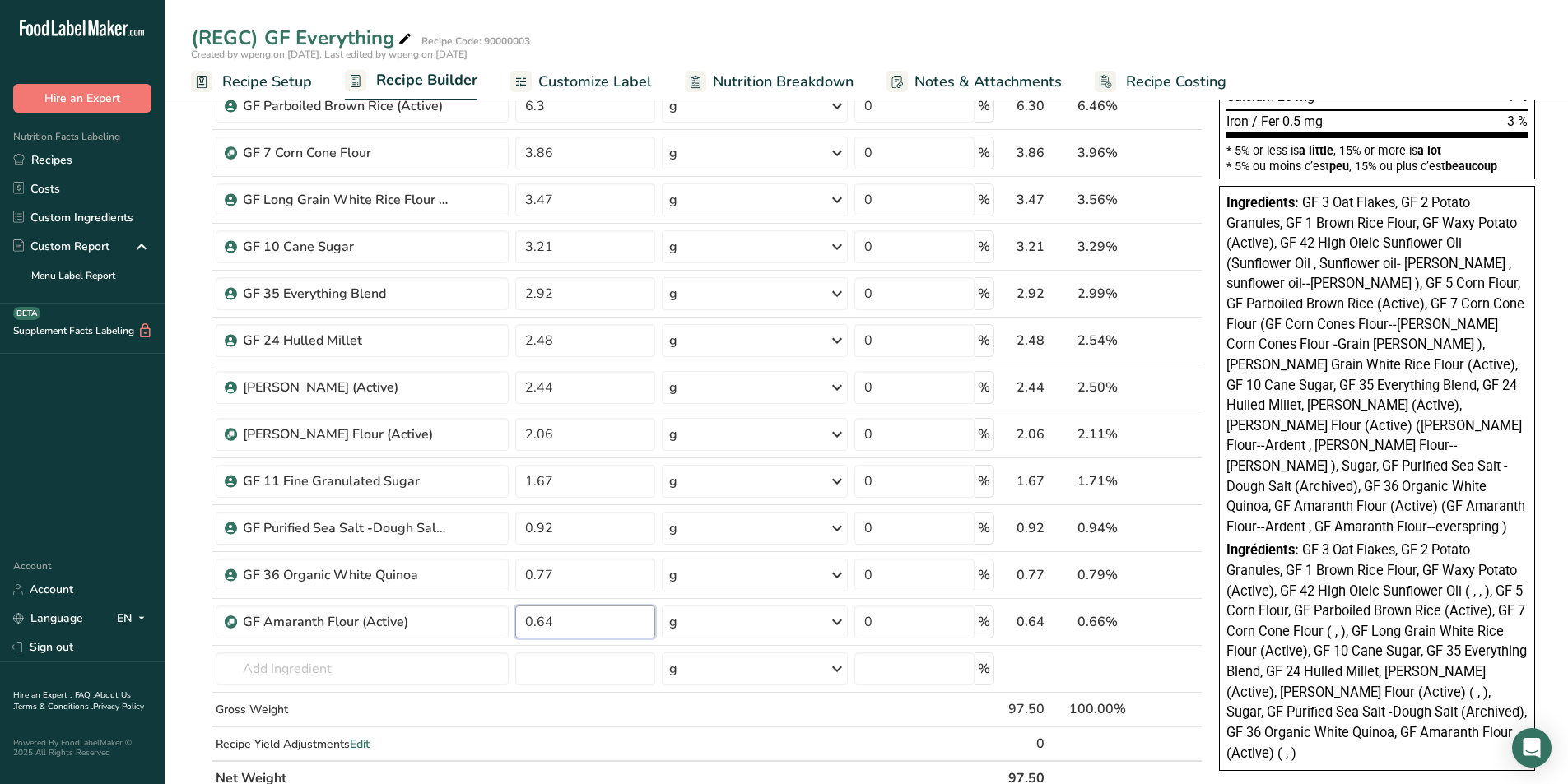 type on "0.64" 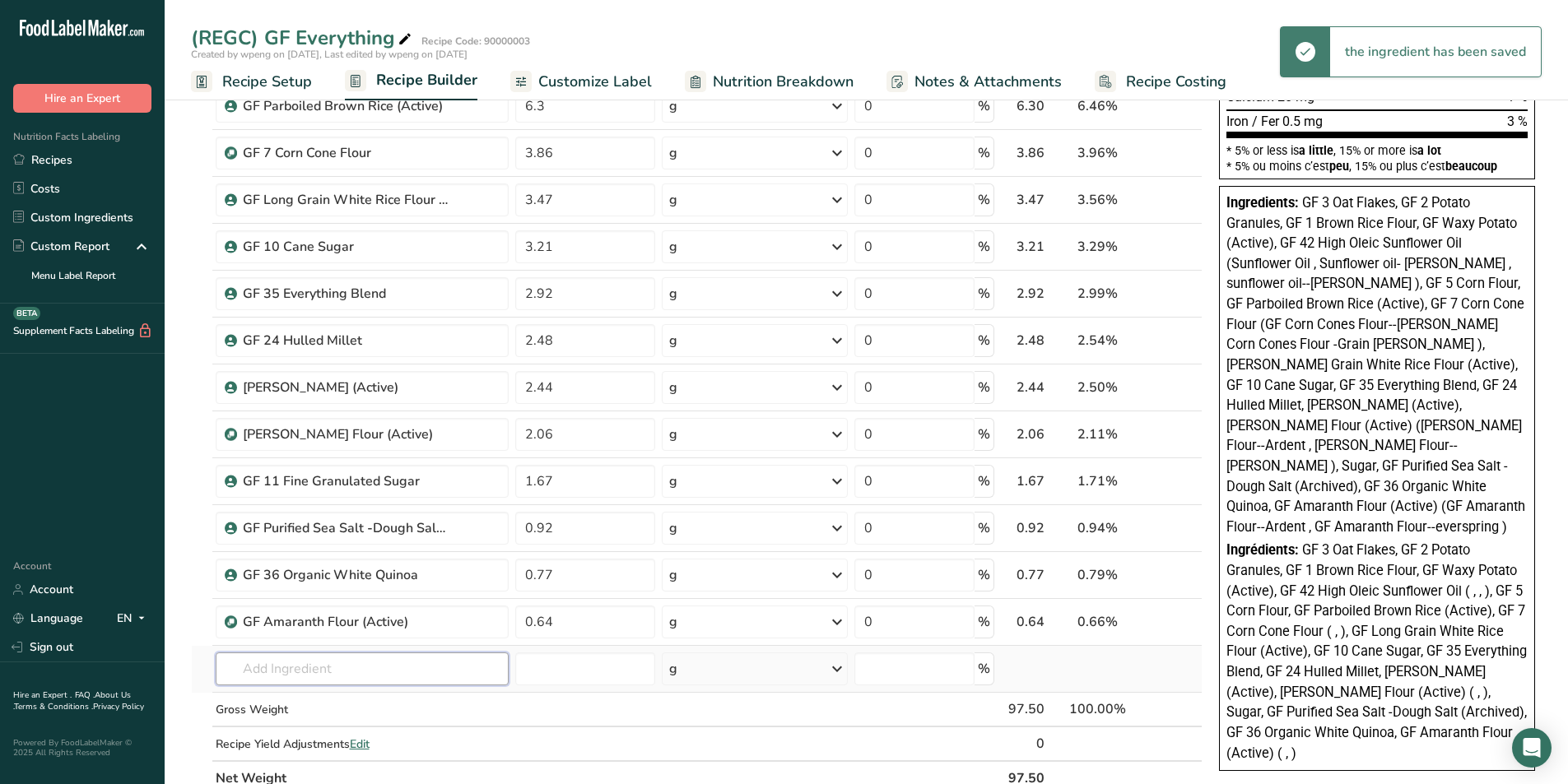 click at bounding box center [362, 669] 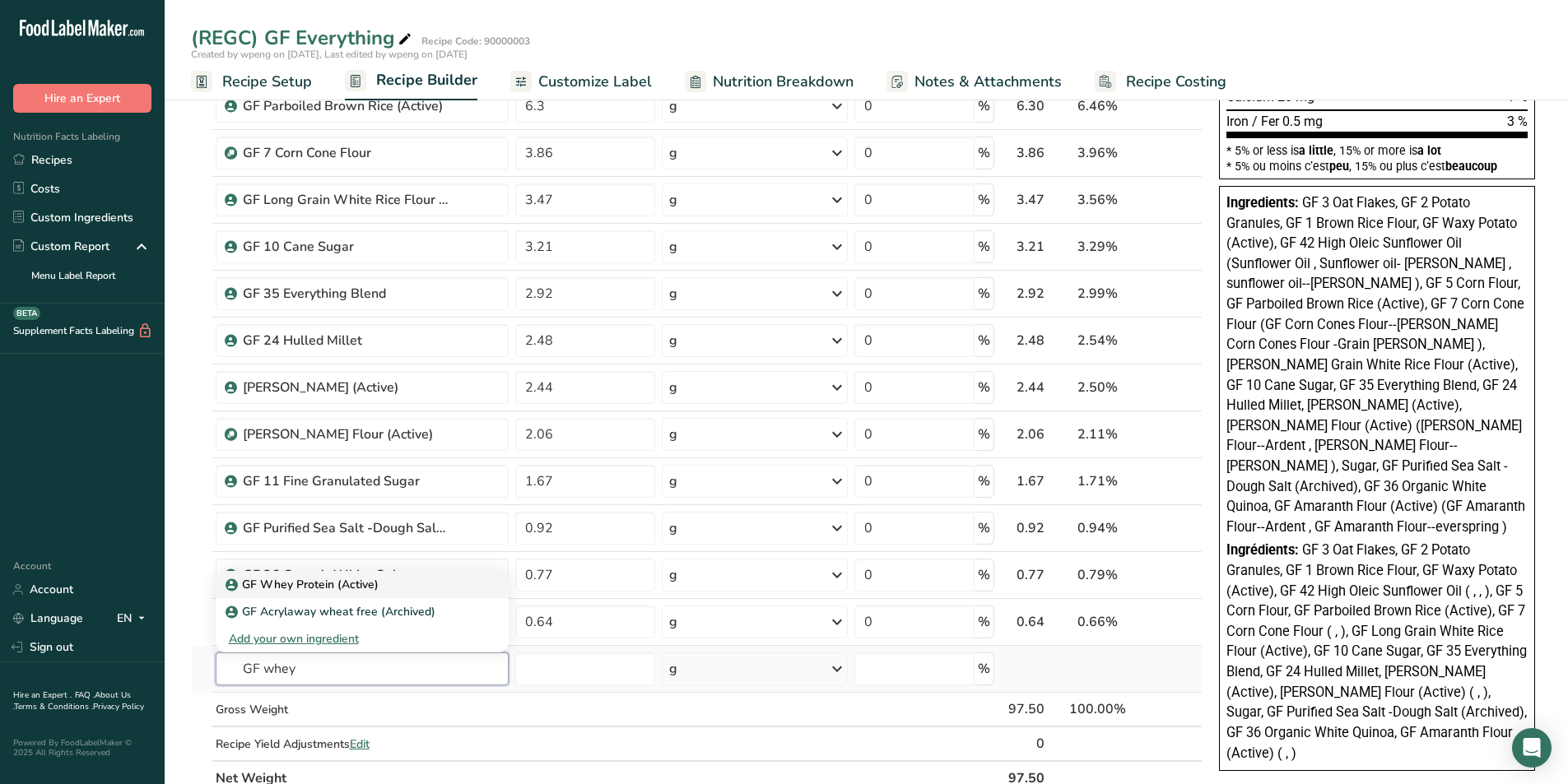 type on "GF Whey Protein (Active)" 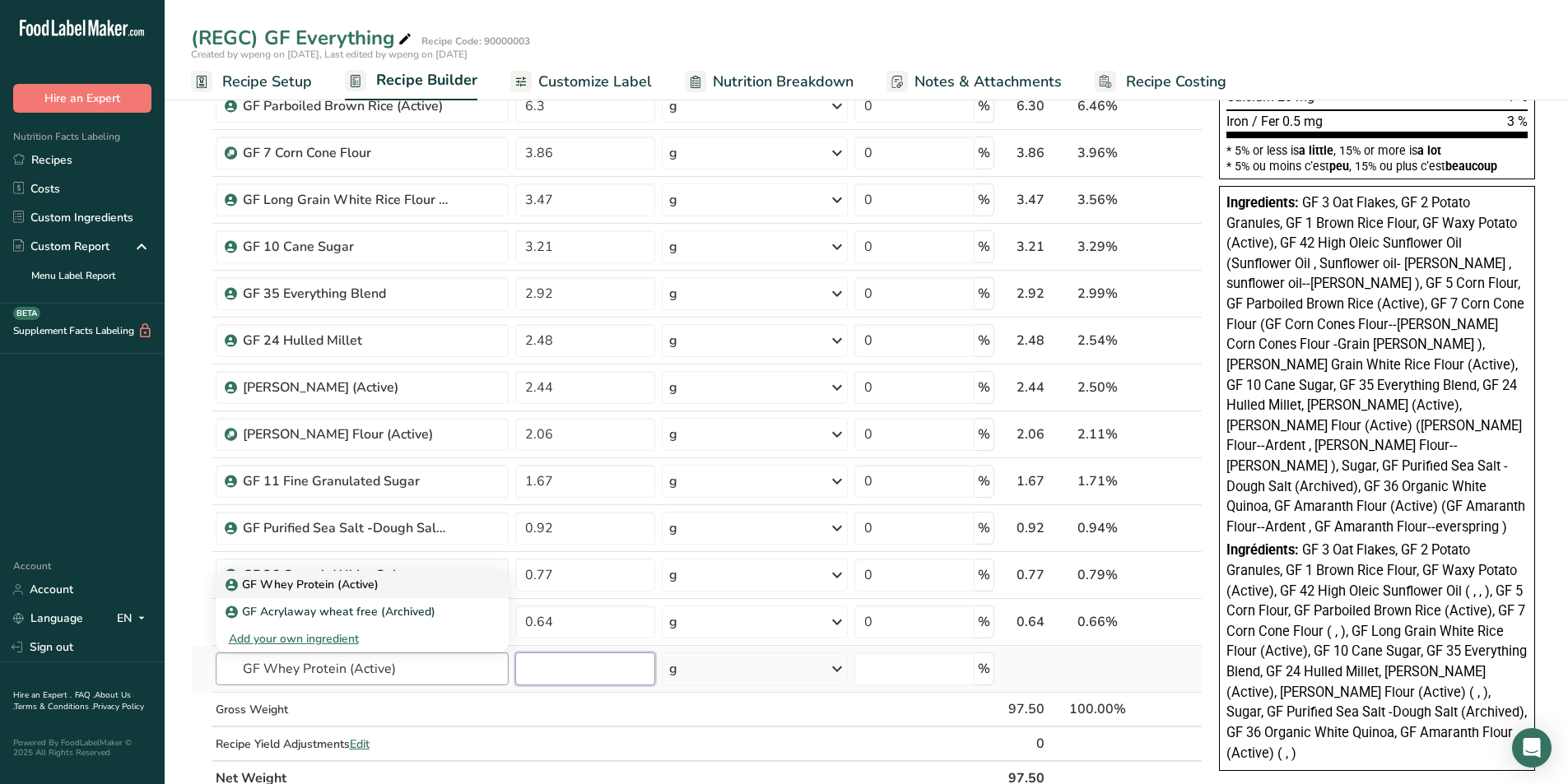 type 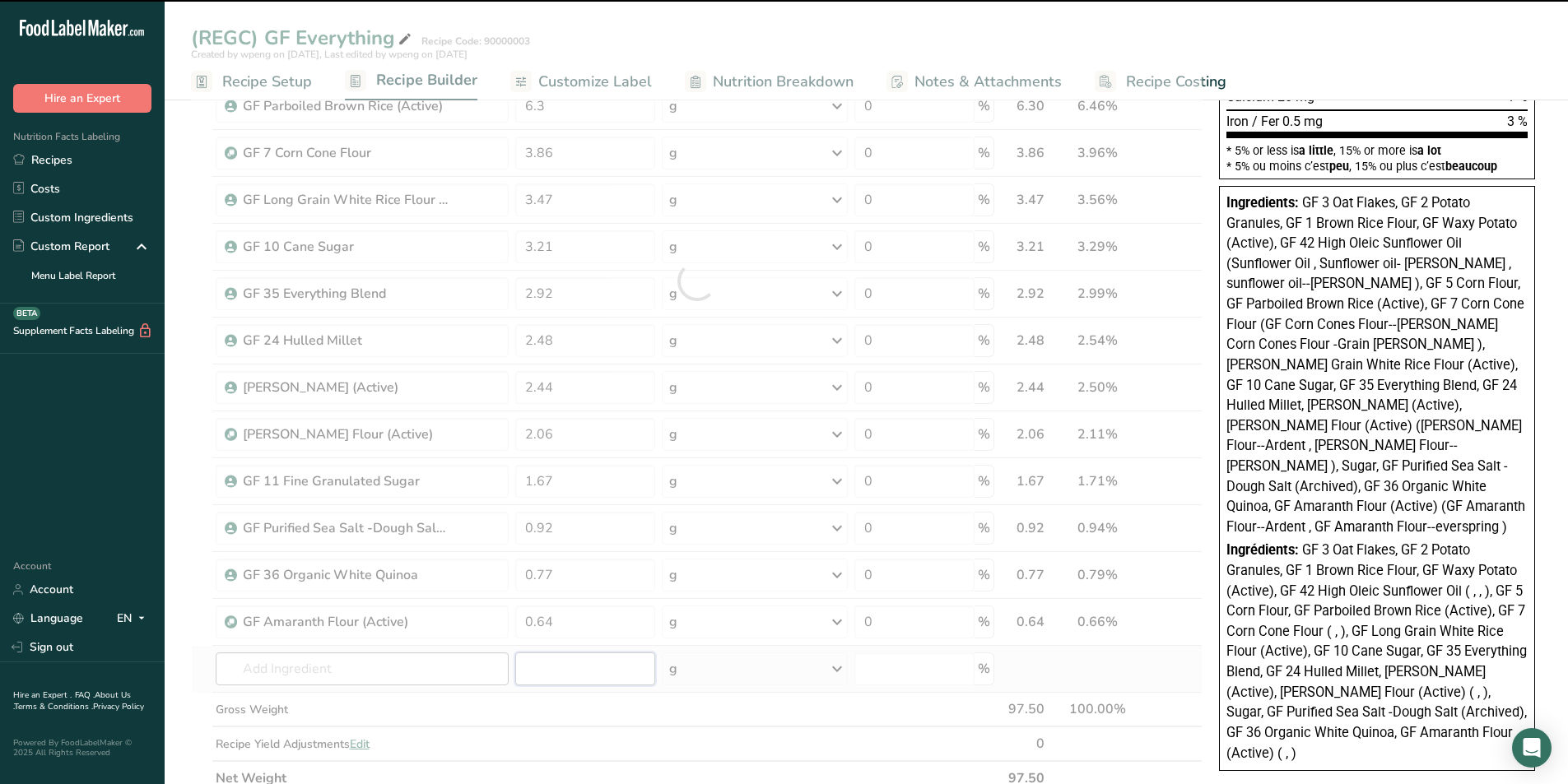 type on "0" 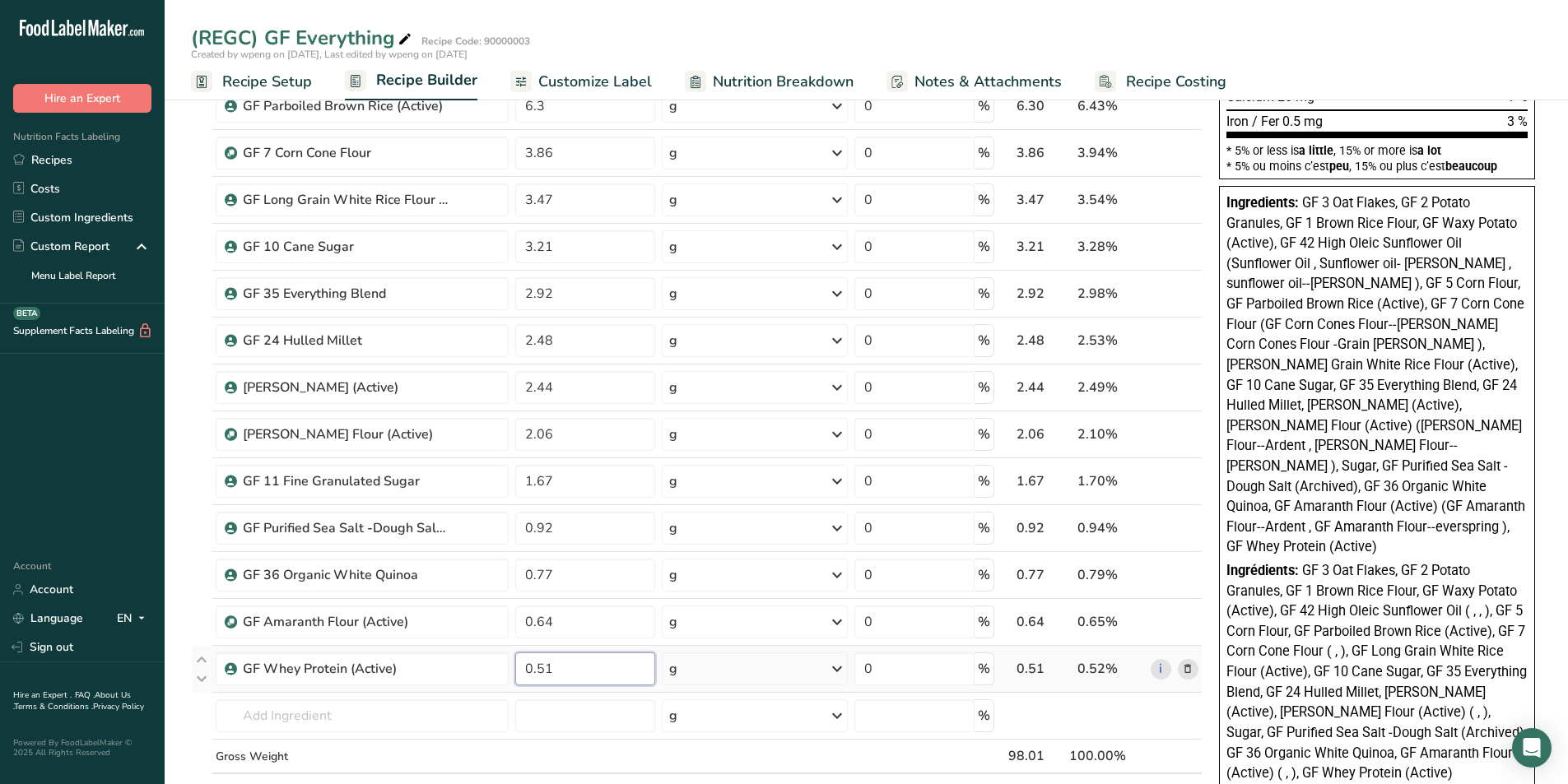type on "0.51" 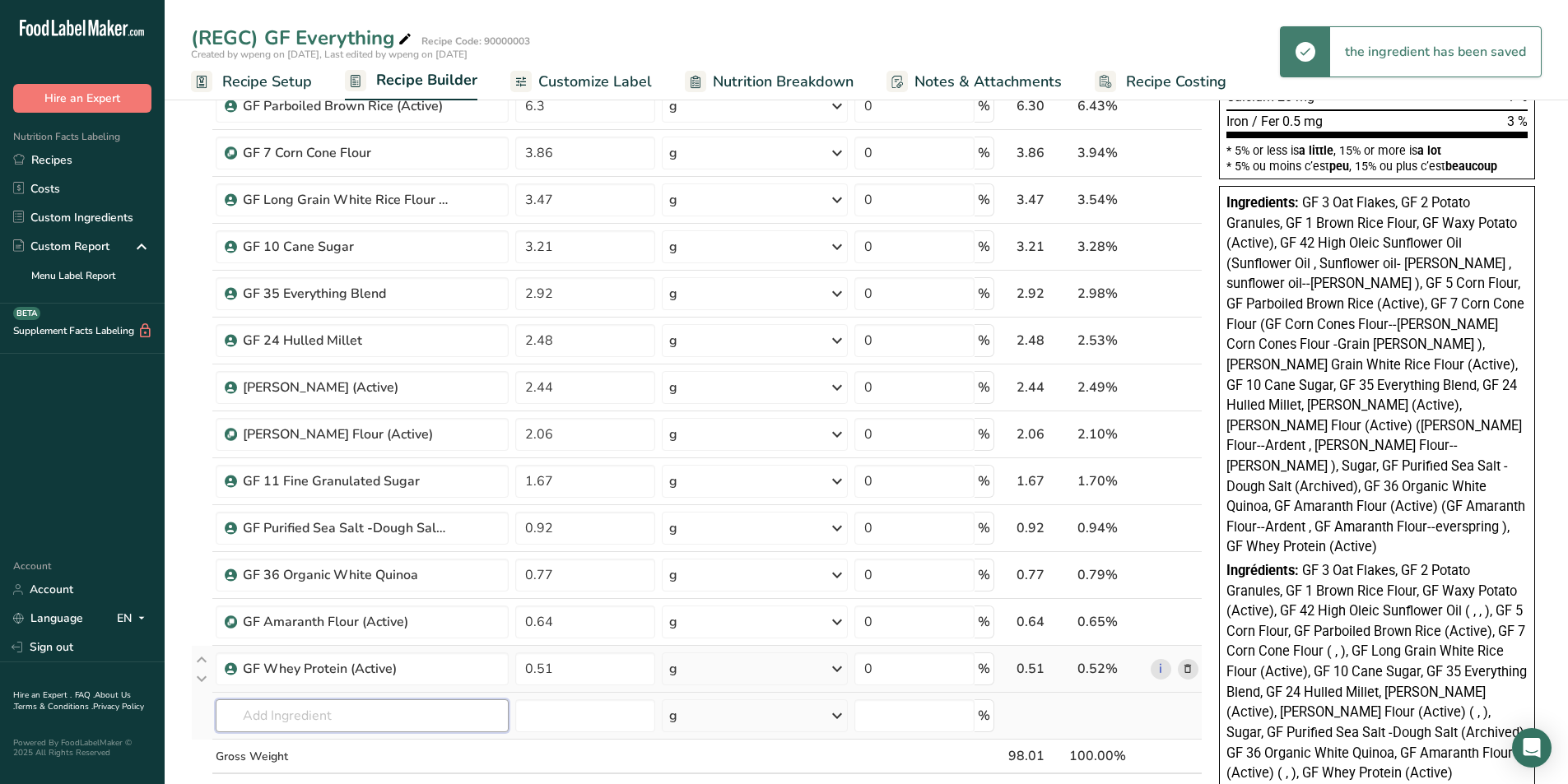 click at bounding box center (362, 716) 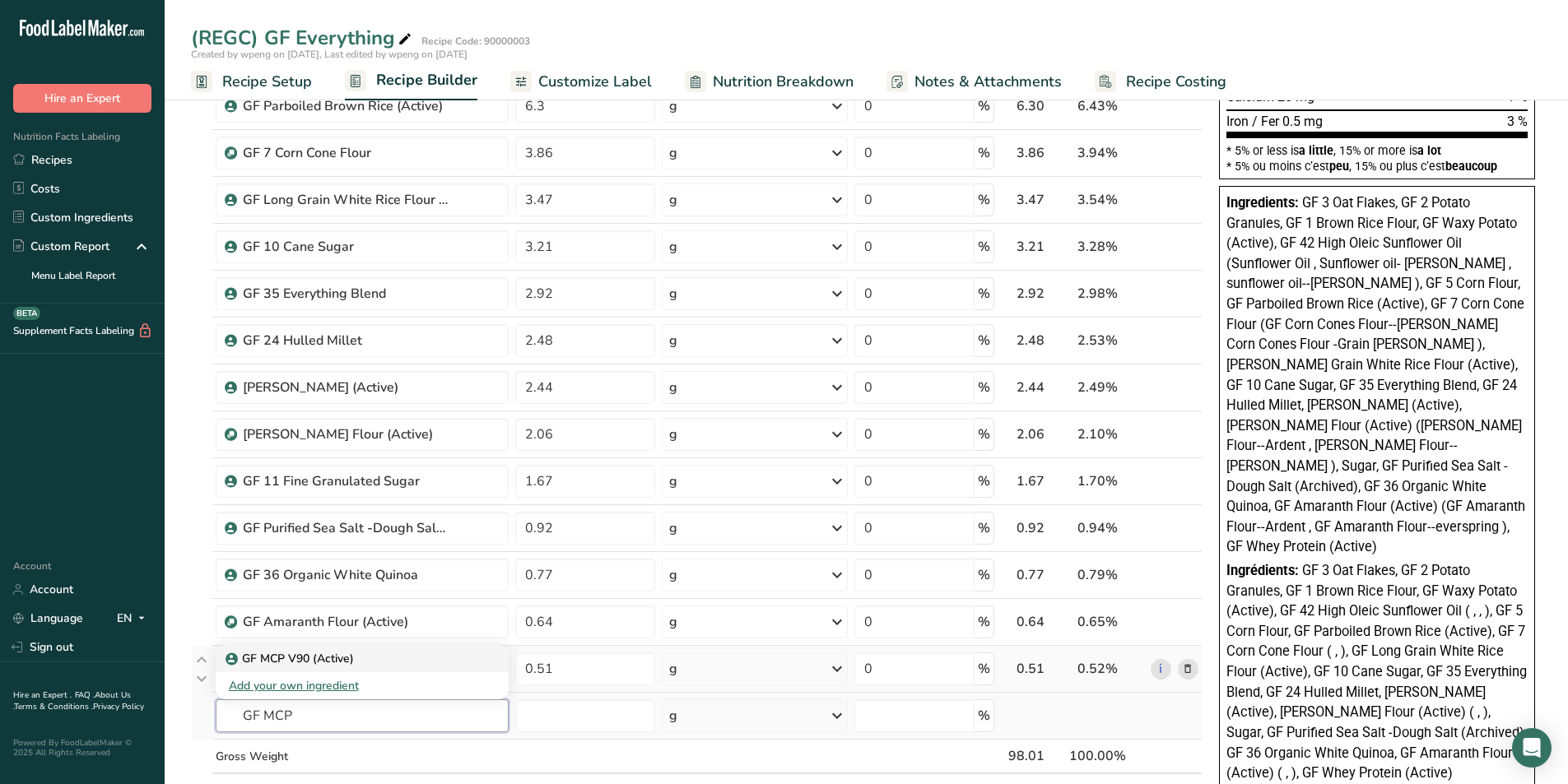 type on "GF MCP V90 (Active)" 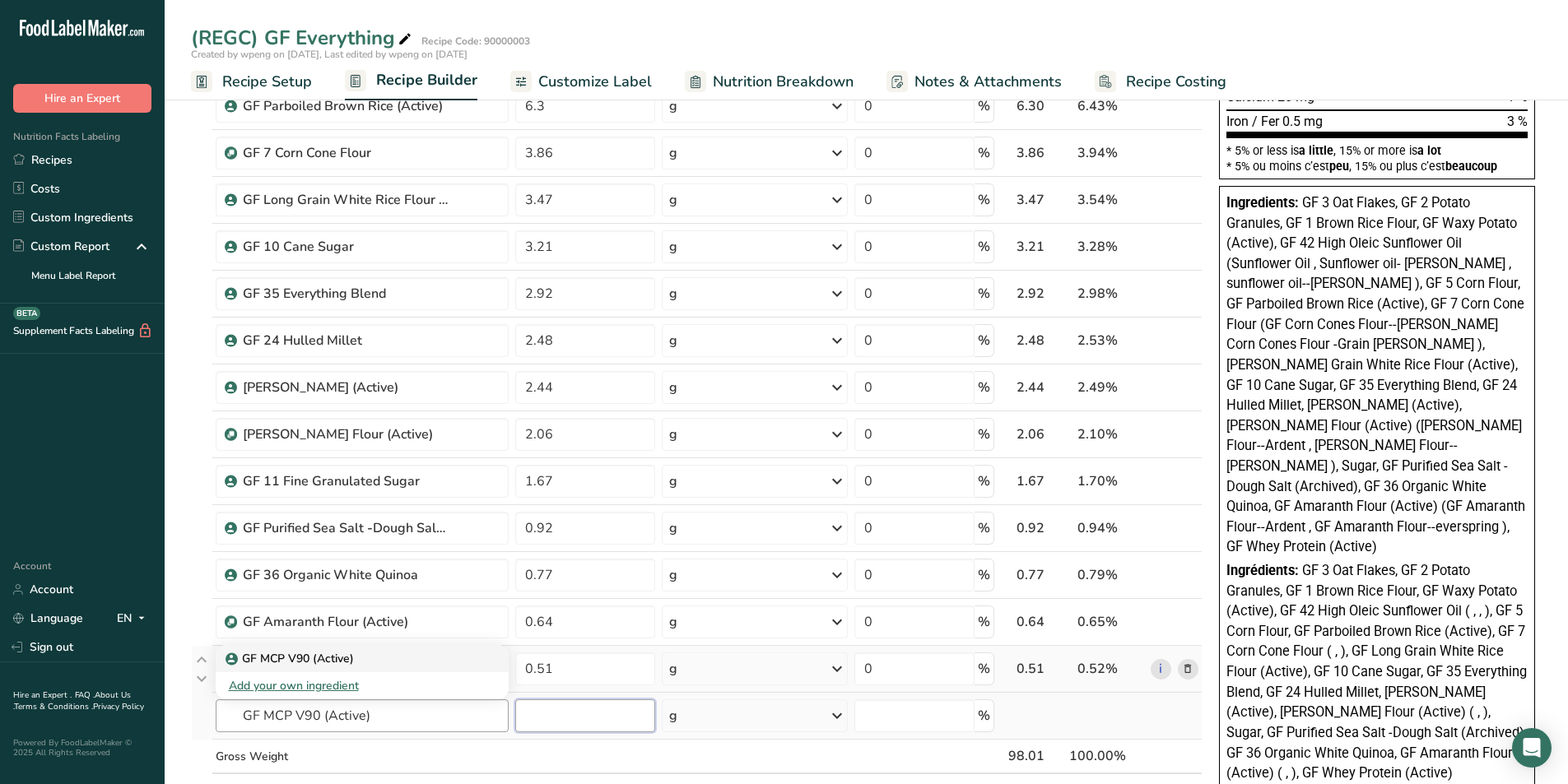 type 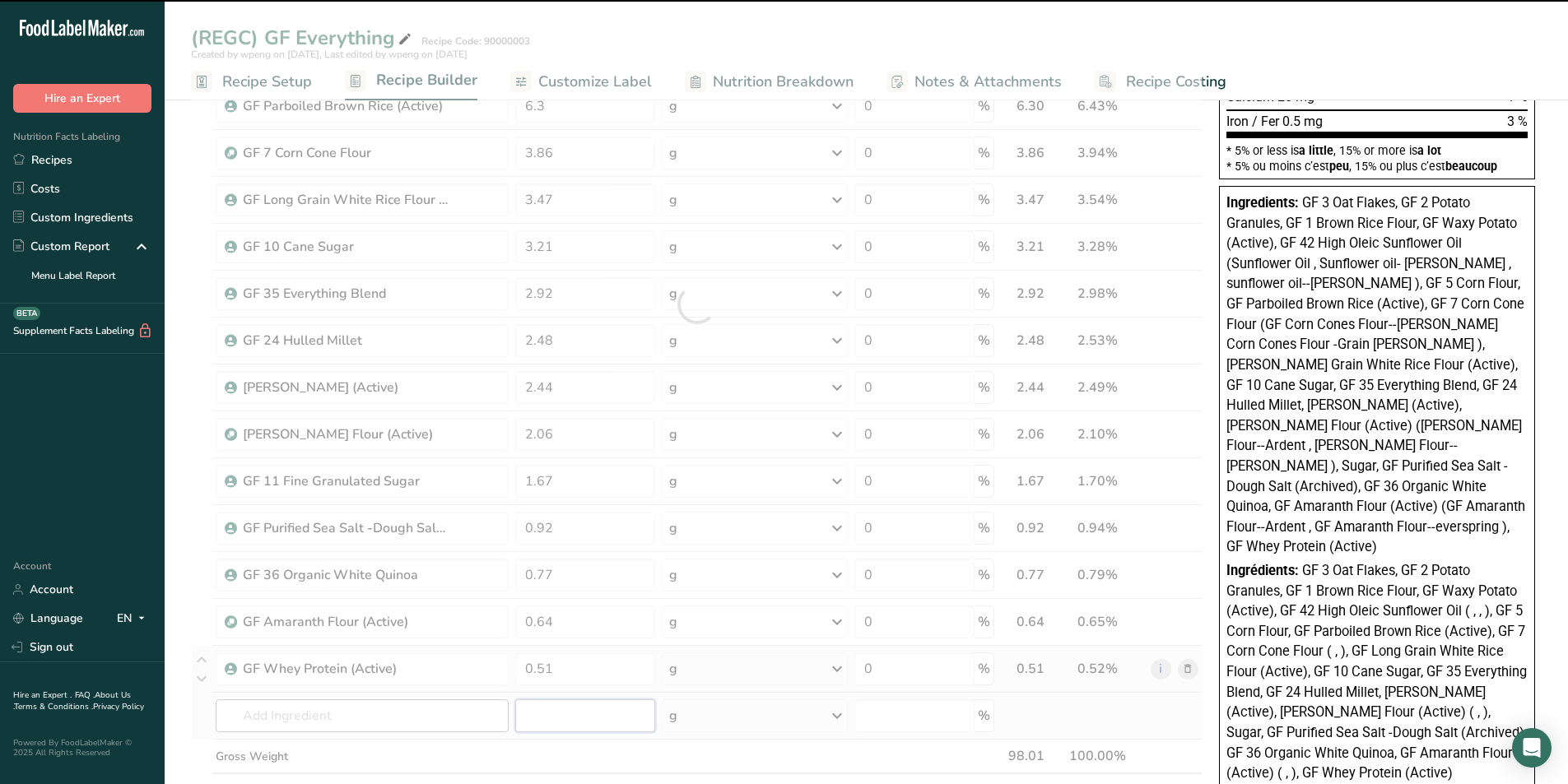 type on "0" 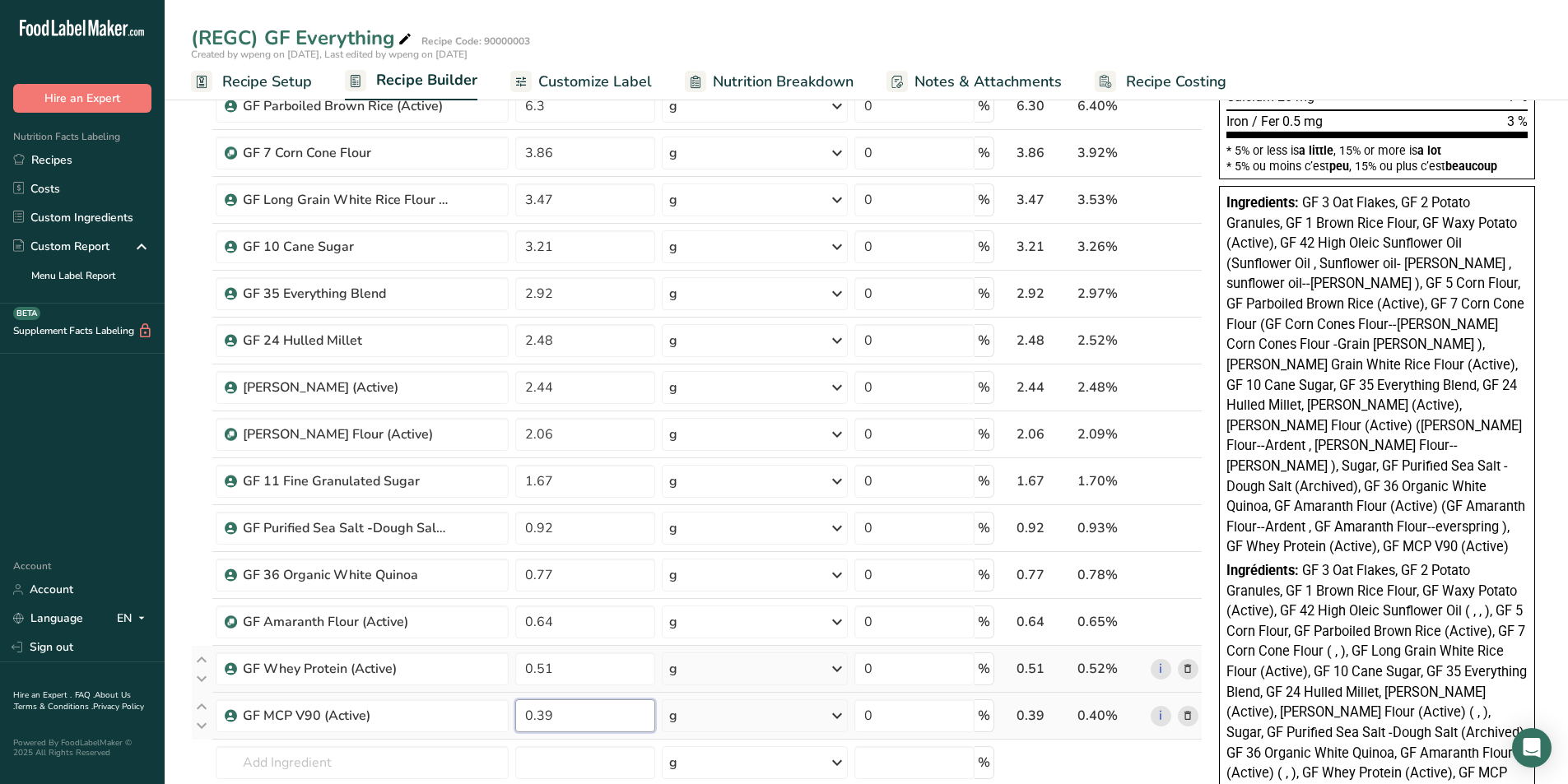 type on "0.39" 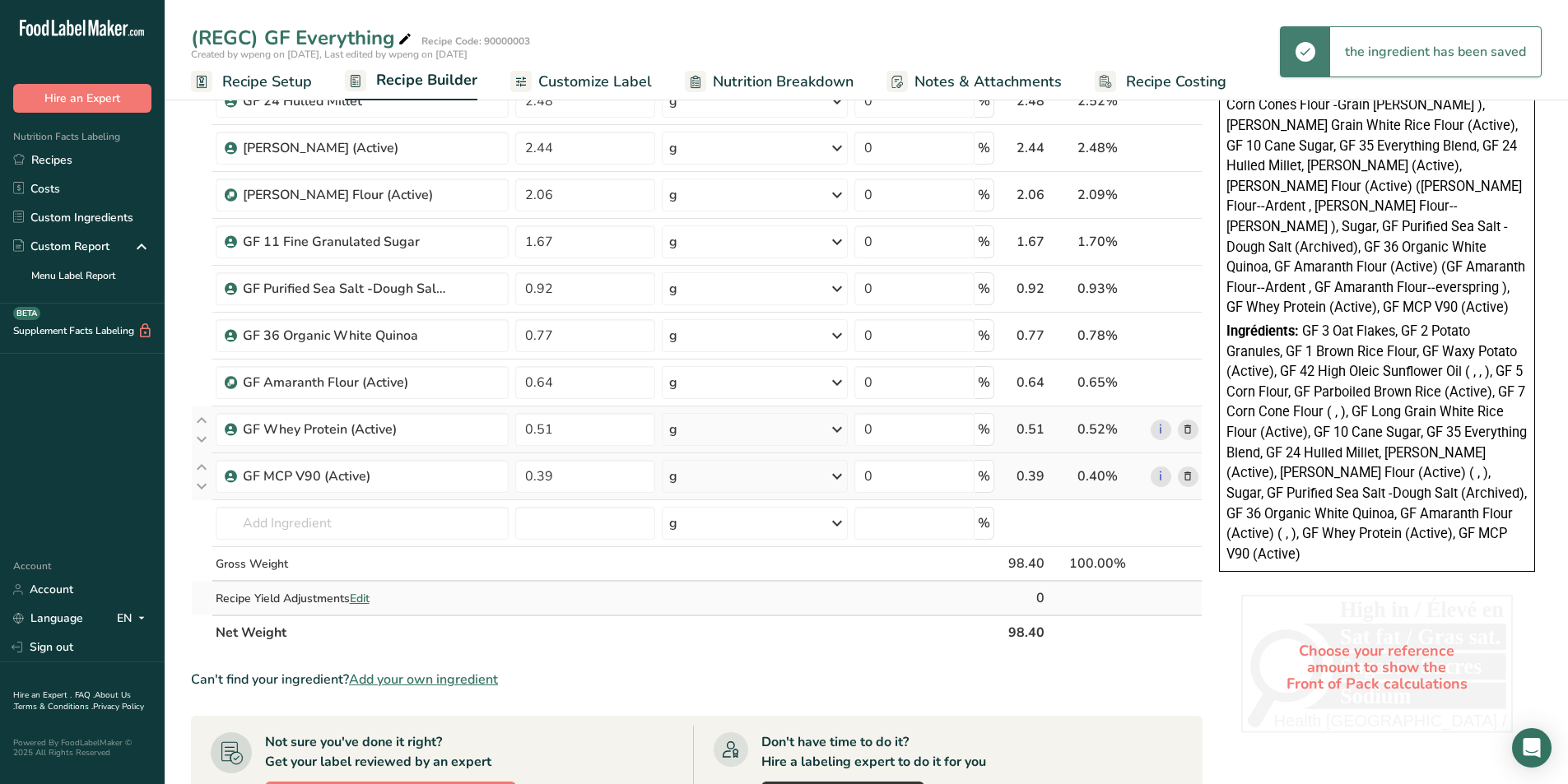 scroll, scrollTop: 658, scrollLeft: 0, axis: vertical 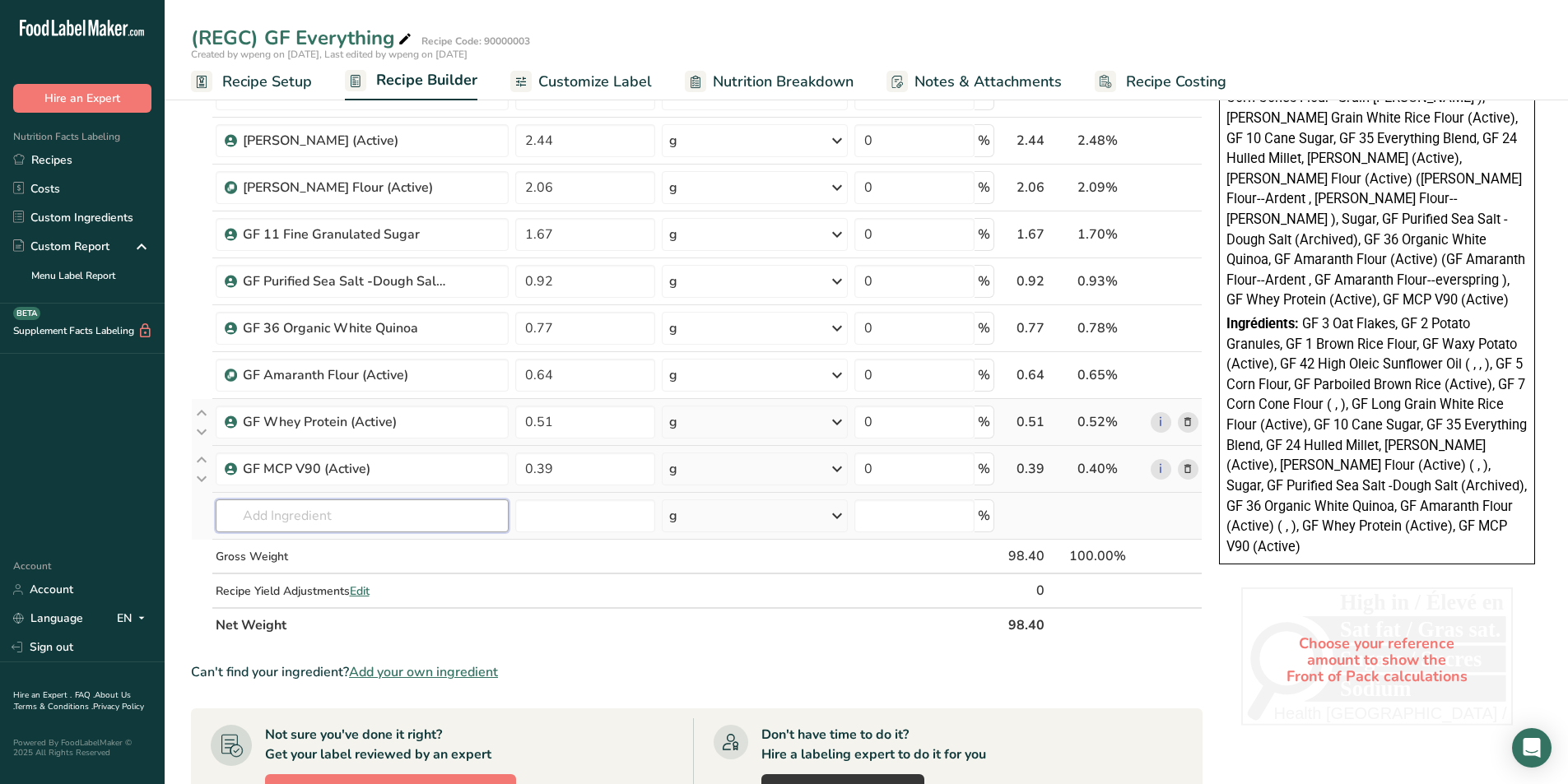 click at bounding box center (362, 516) 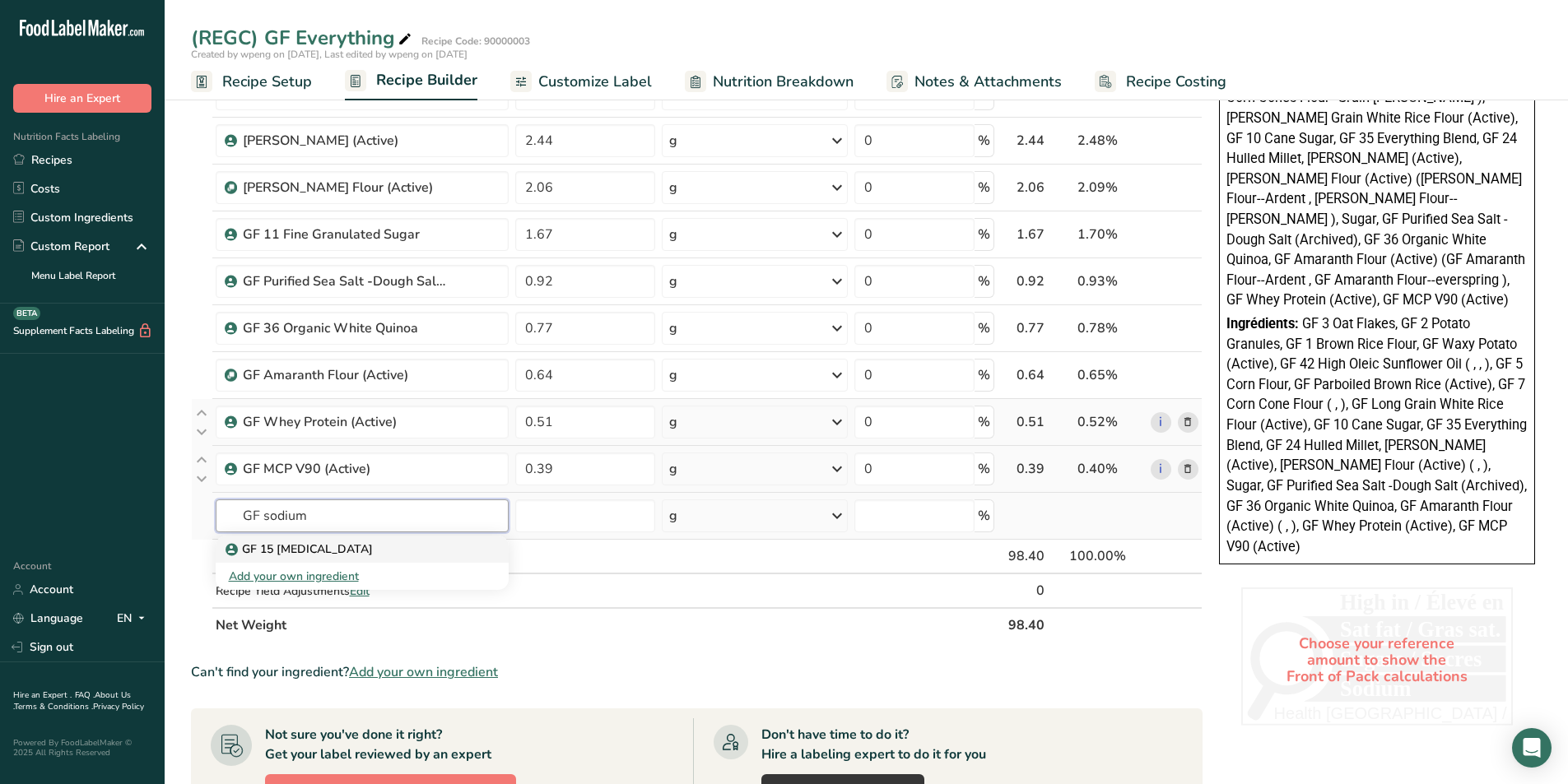 type on "GF 15 [MEDICAL_DATA]" 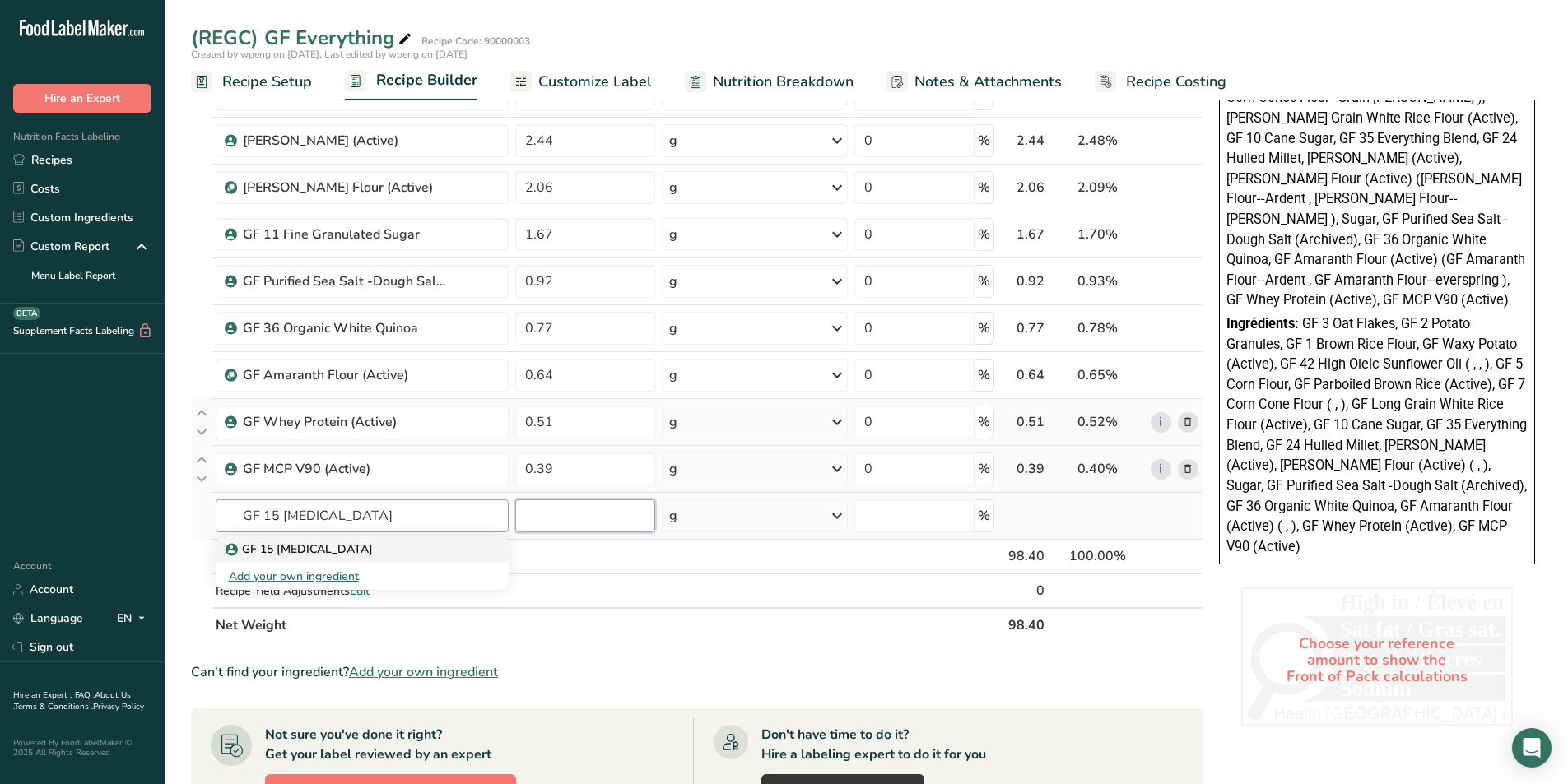 type 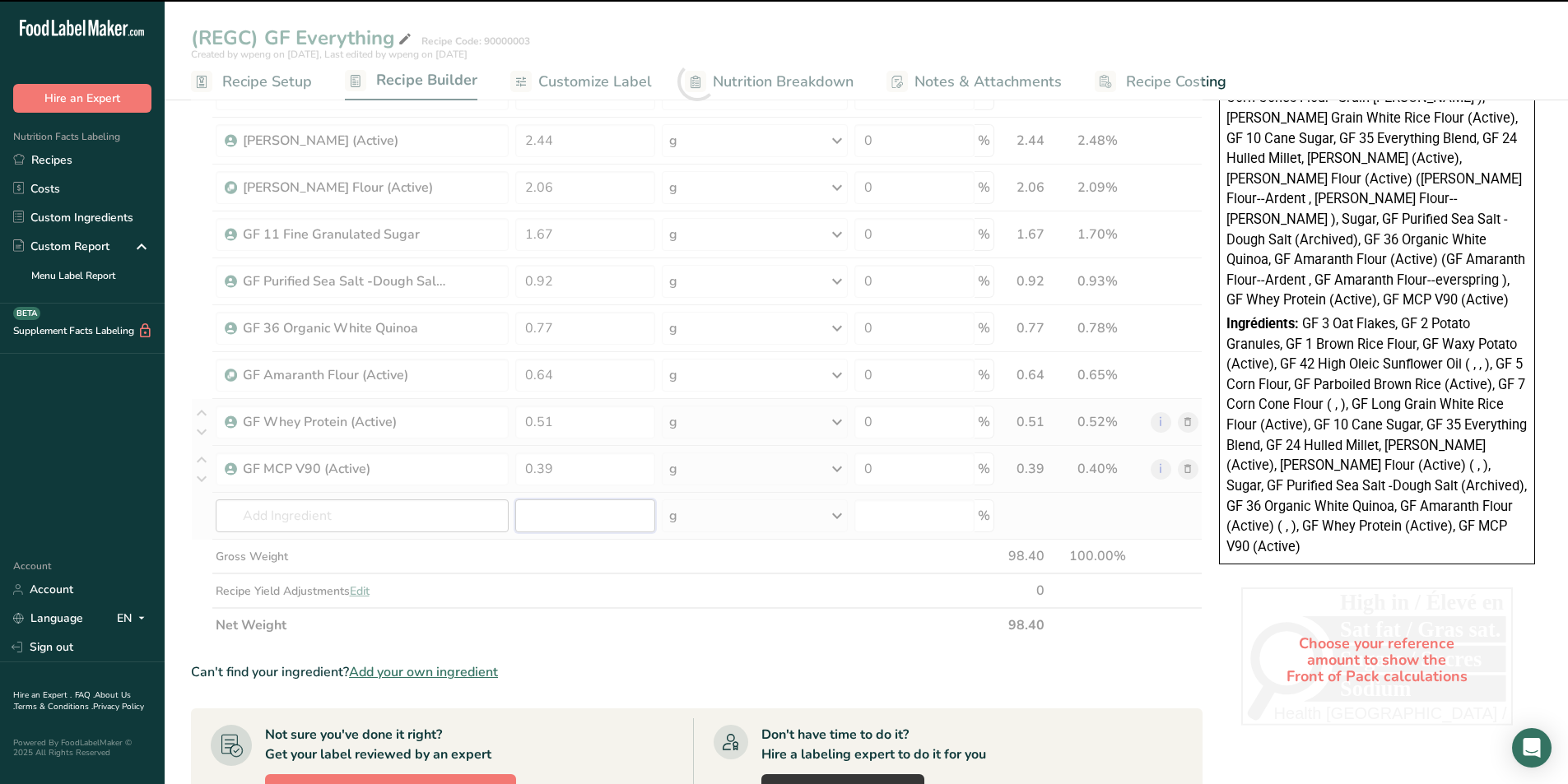 type on "0" 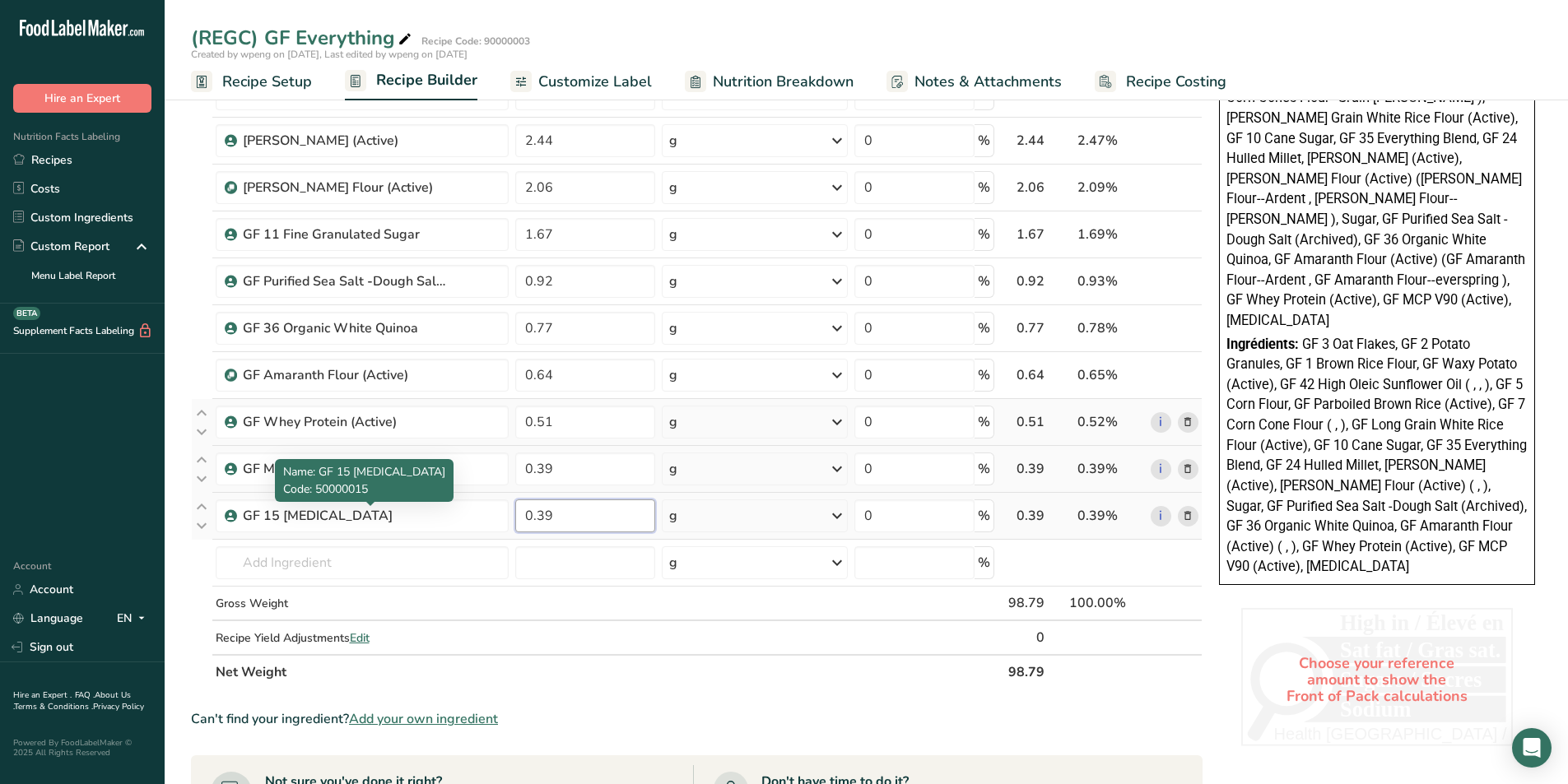 type on "0.39" 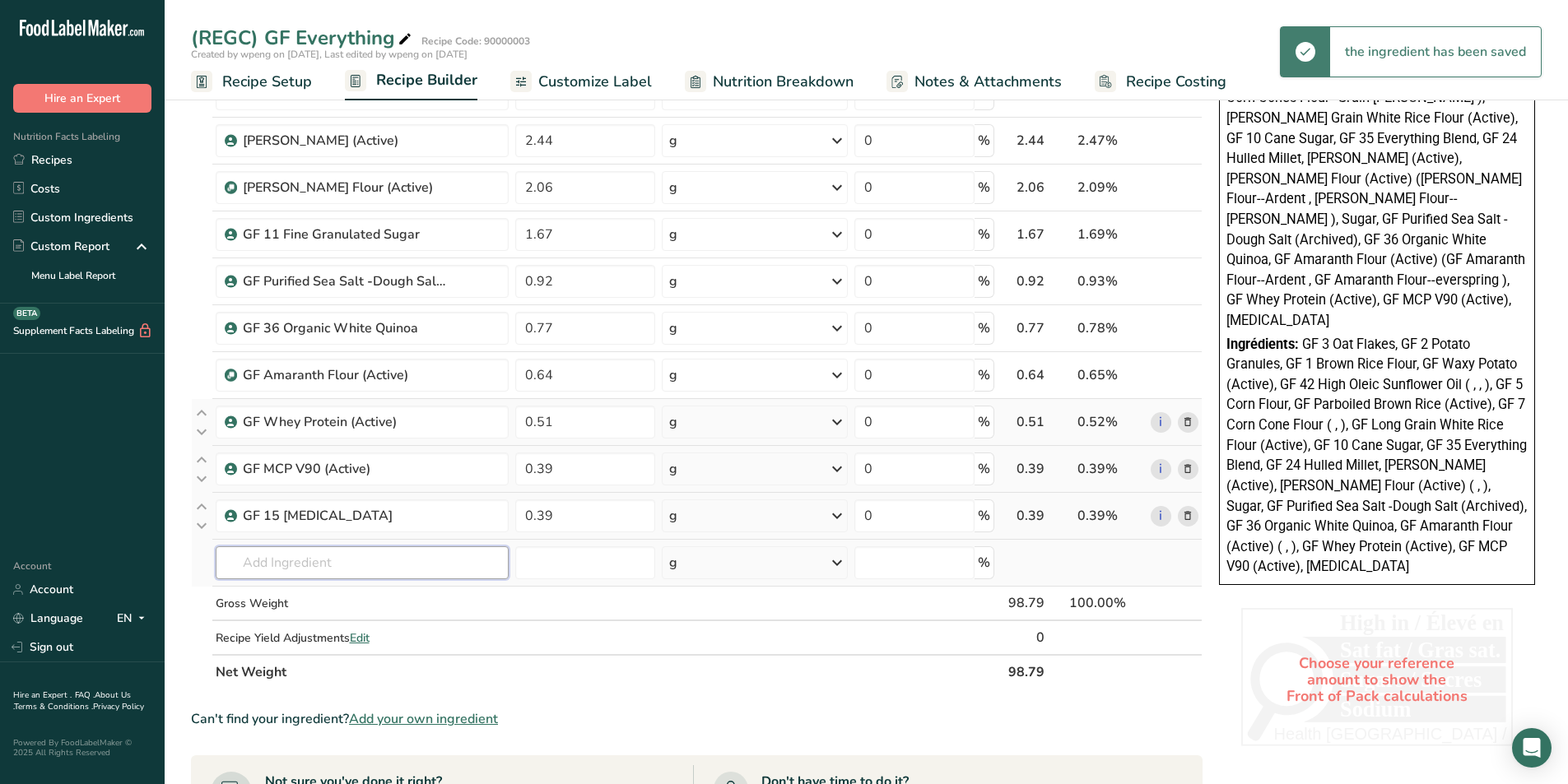 click at bounding box center (362, 563) 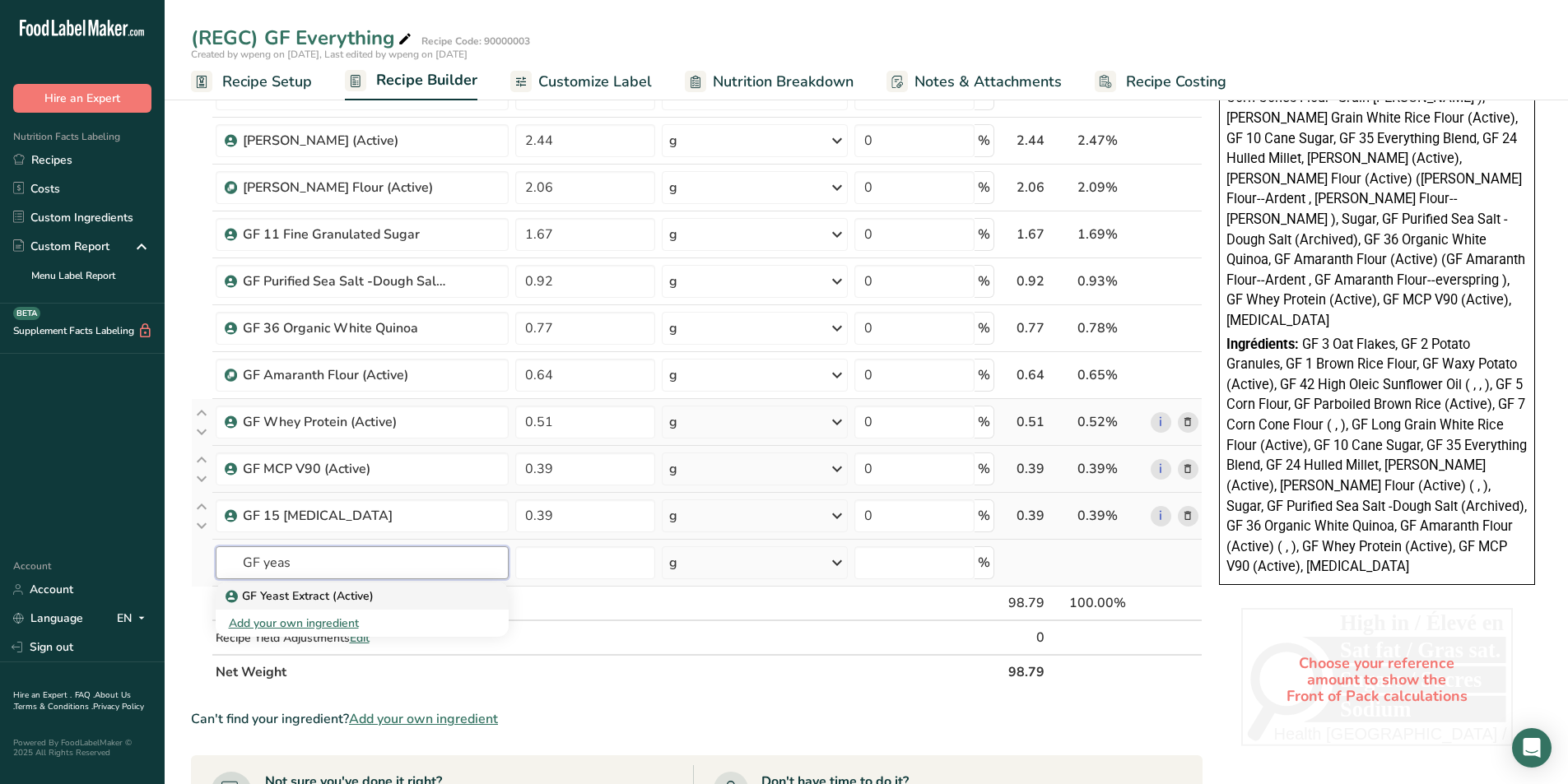 type on "GF Yeast Extract (Active)" 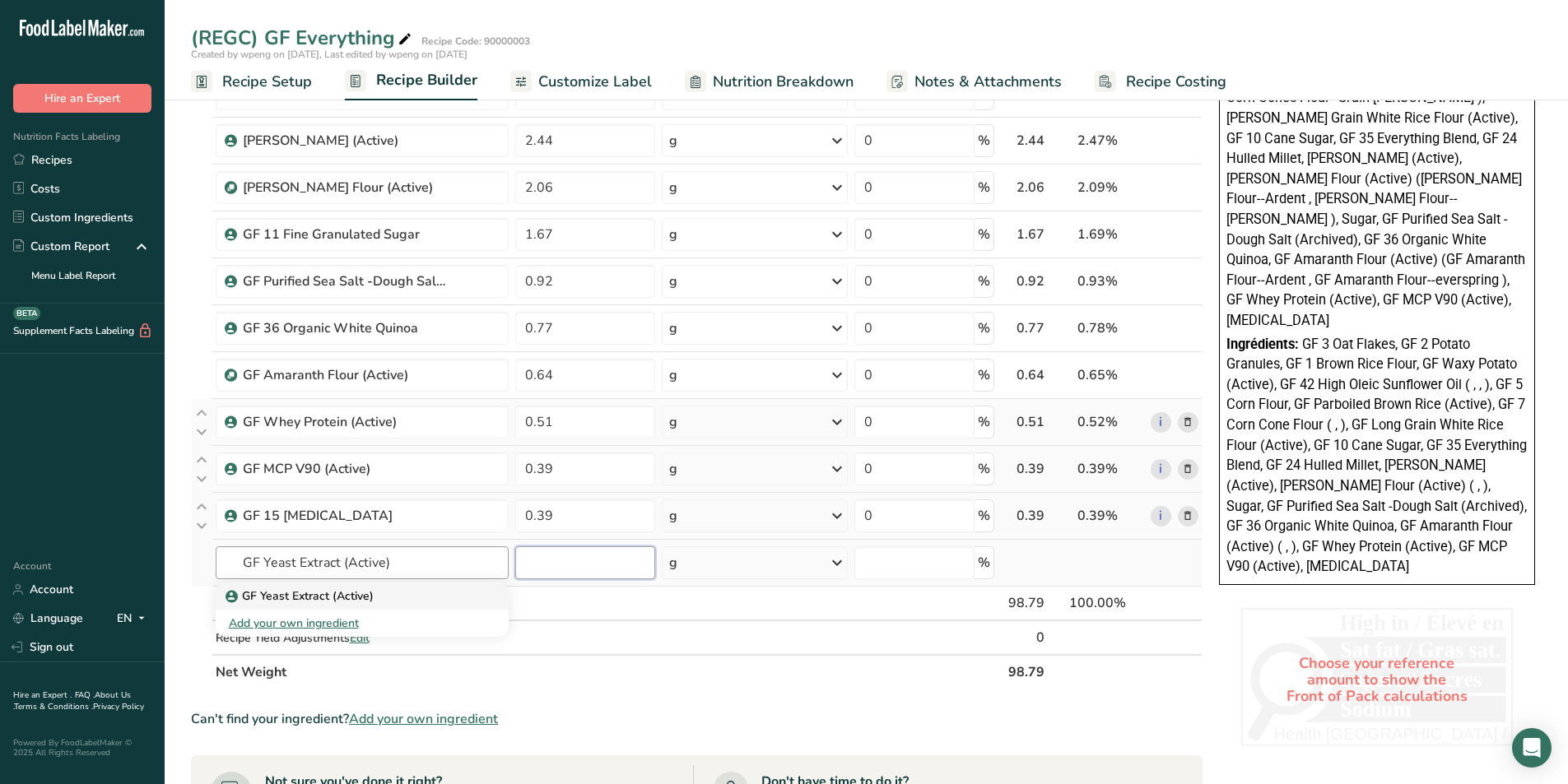 type 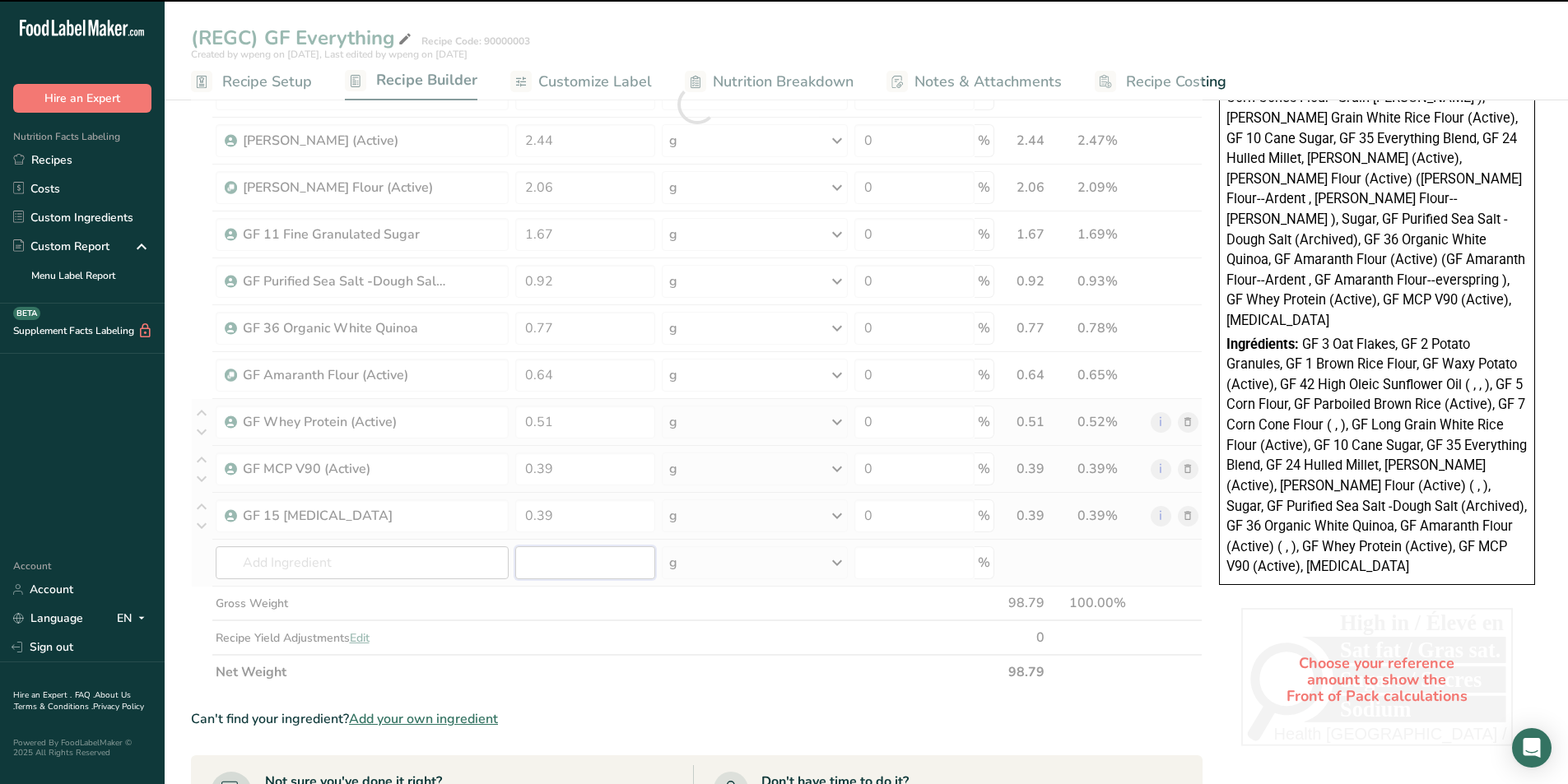 type on "0" 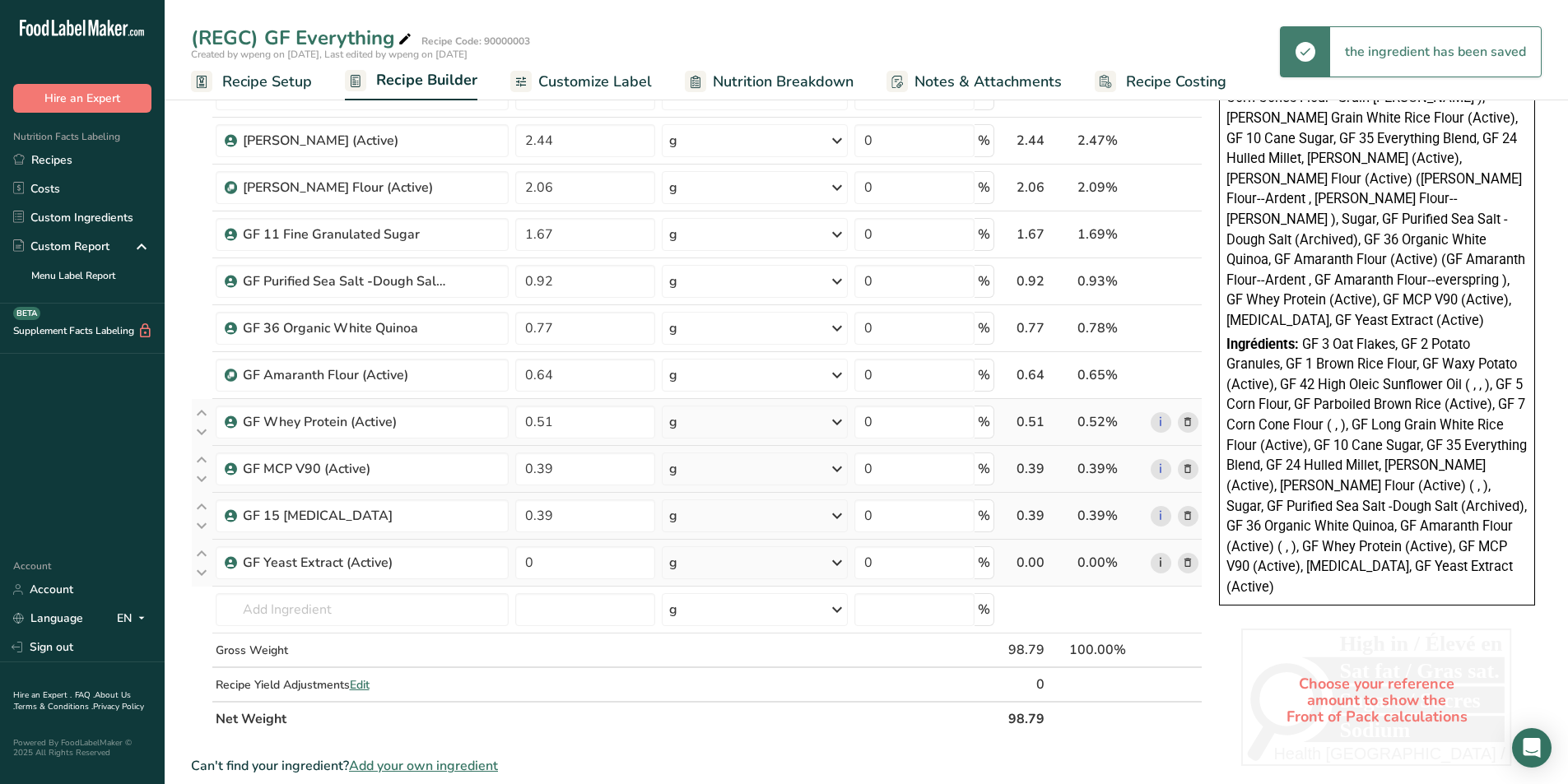 click on "Ingredient *
Amount *
Unit *
Waste *   .a-a{fill:#347362;}.b-a{fill:#fff;}          Grams
Percentage
GF 3 Oat Flakes
14.66
g
Weight Units
g
kg
mg
See more
Volume Units
l
mL
fl oz
See more
0
%
14.66
14.84%
i
GF 2 Potato Granules
Gluten free
13.12
g
Weight Units
g
kg
mg
See more
Volume Units
l
mL
fl oz
See more
0
%
13.12
13.28%
i" at bounding box center (696, 128) 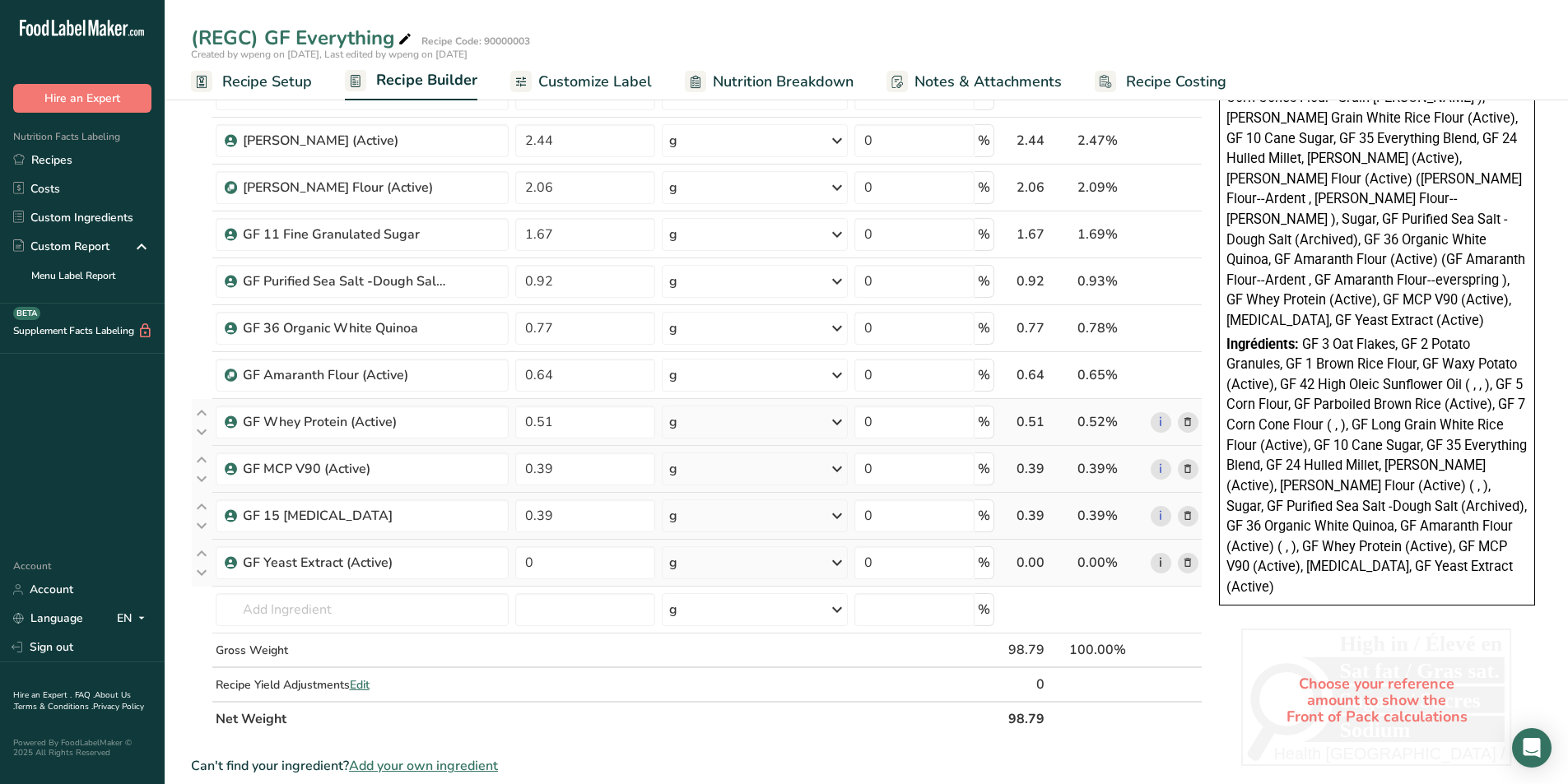 click on "i" at bounding box center [1161, 563] 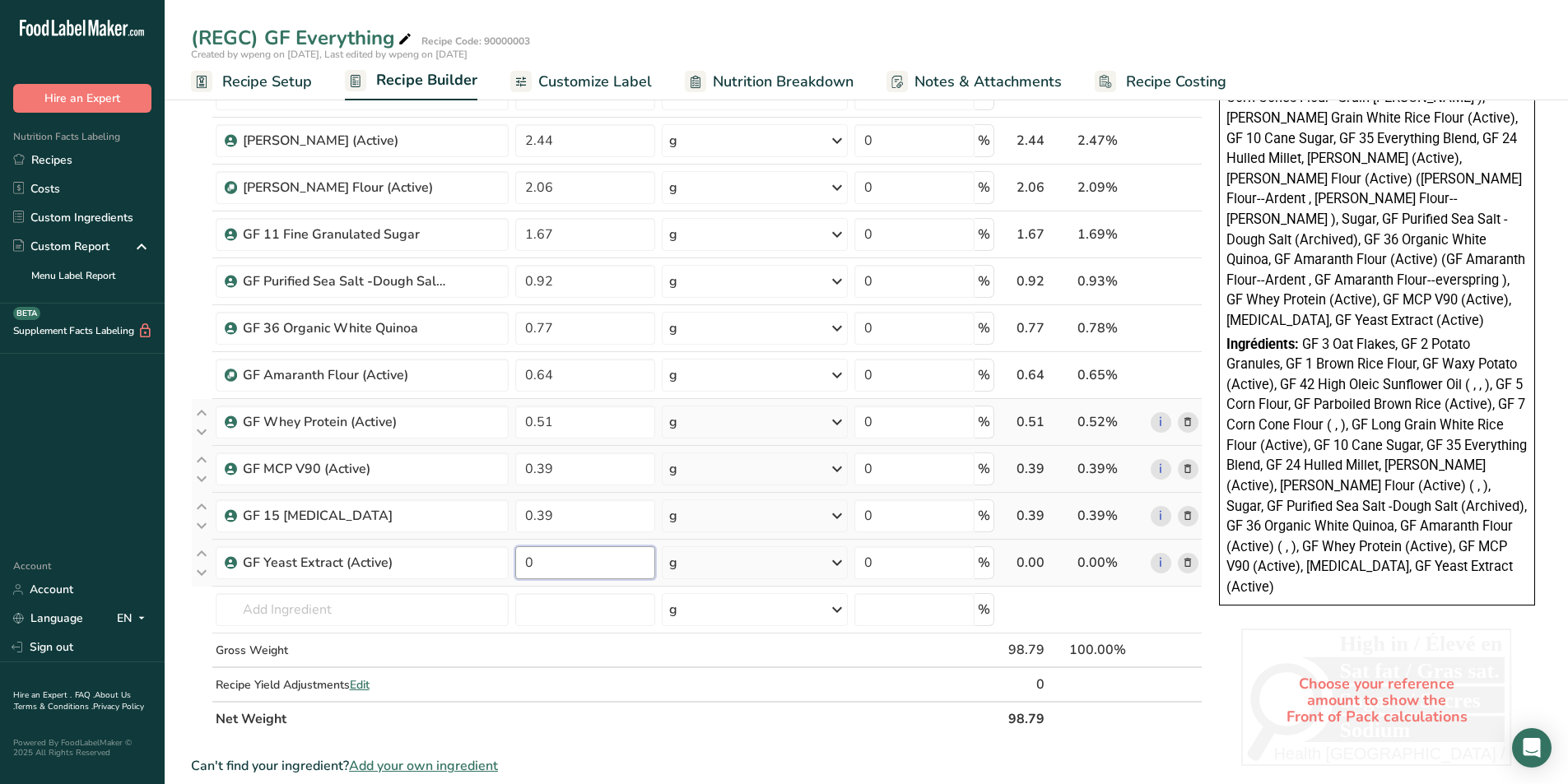 click on "0" at bounding box center [585, 563] 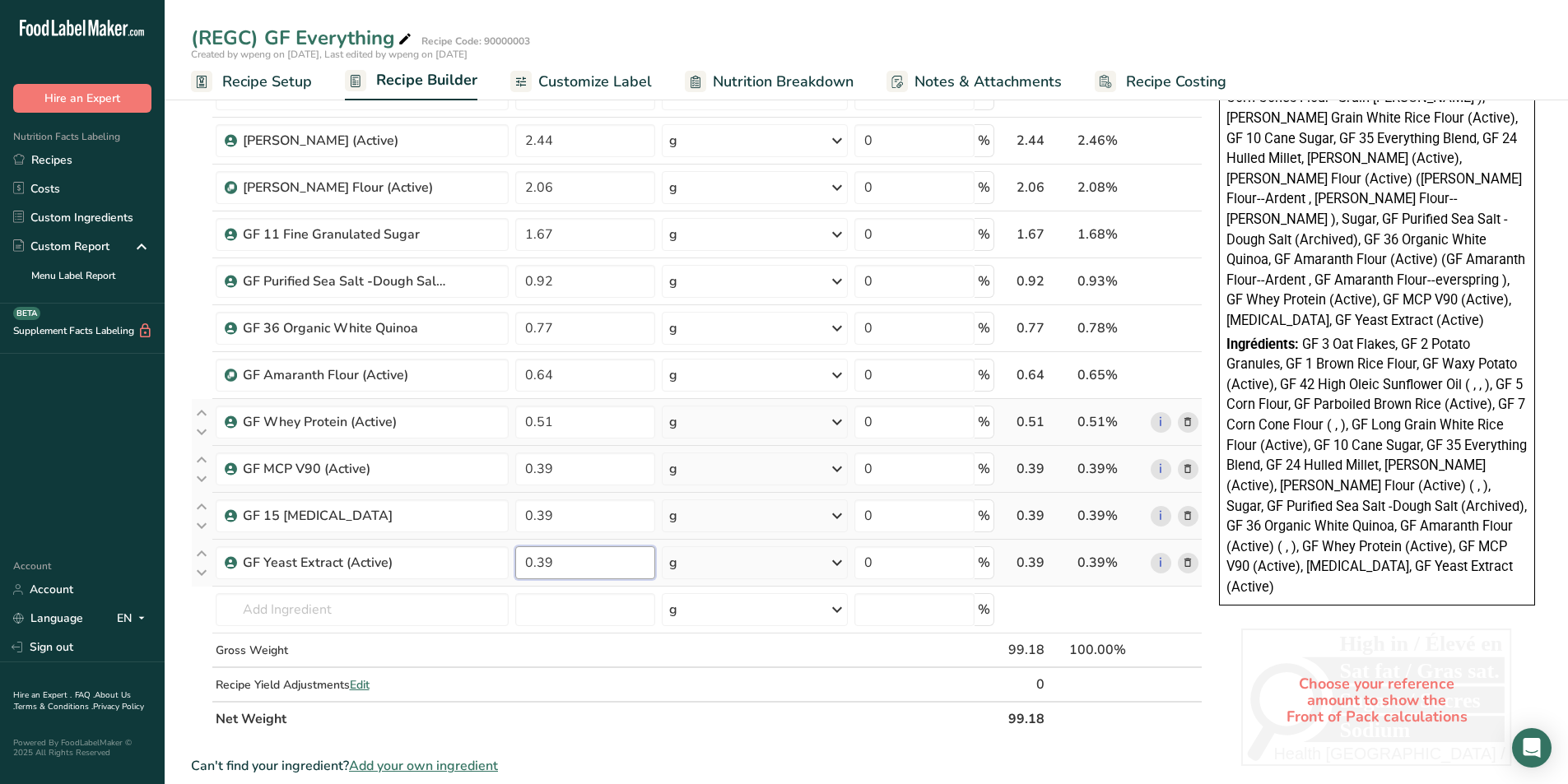 type on "0.39" 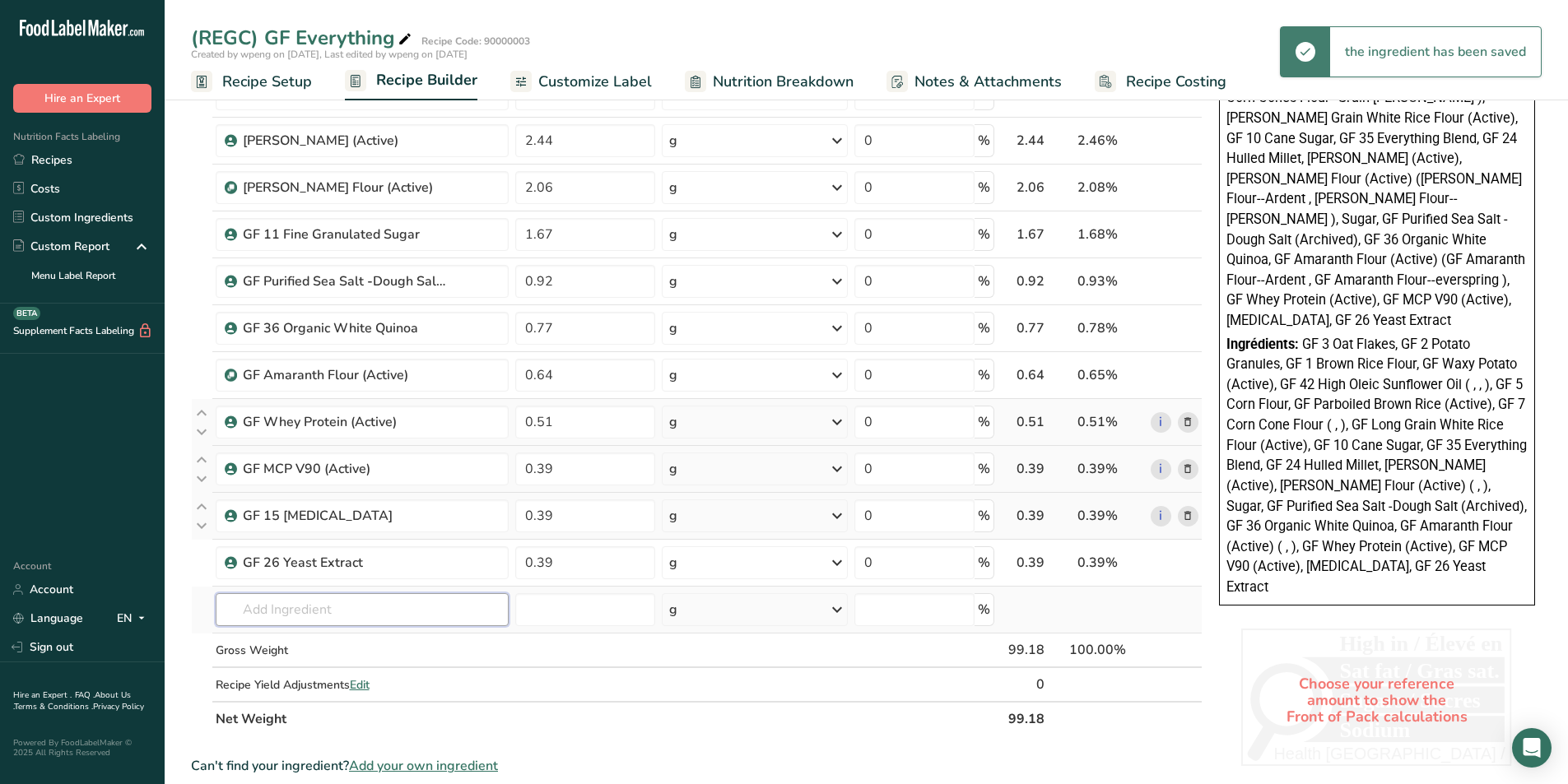 click at bounding box center [362, 610] 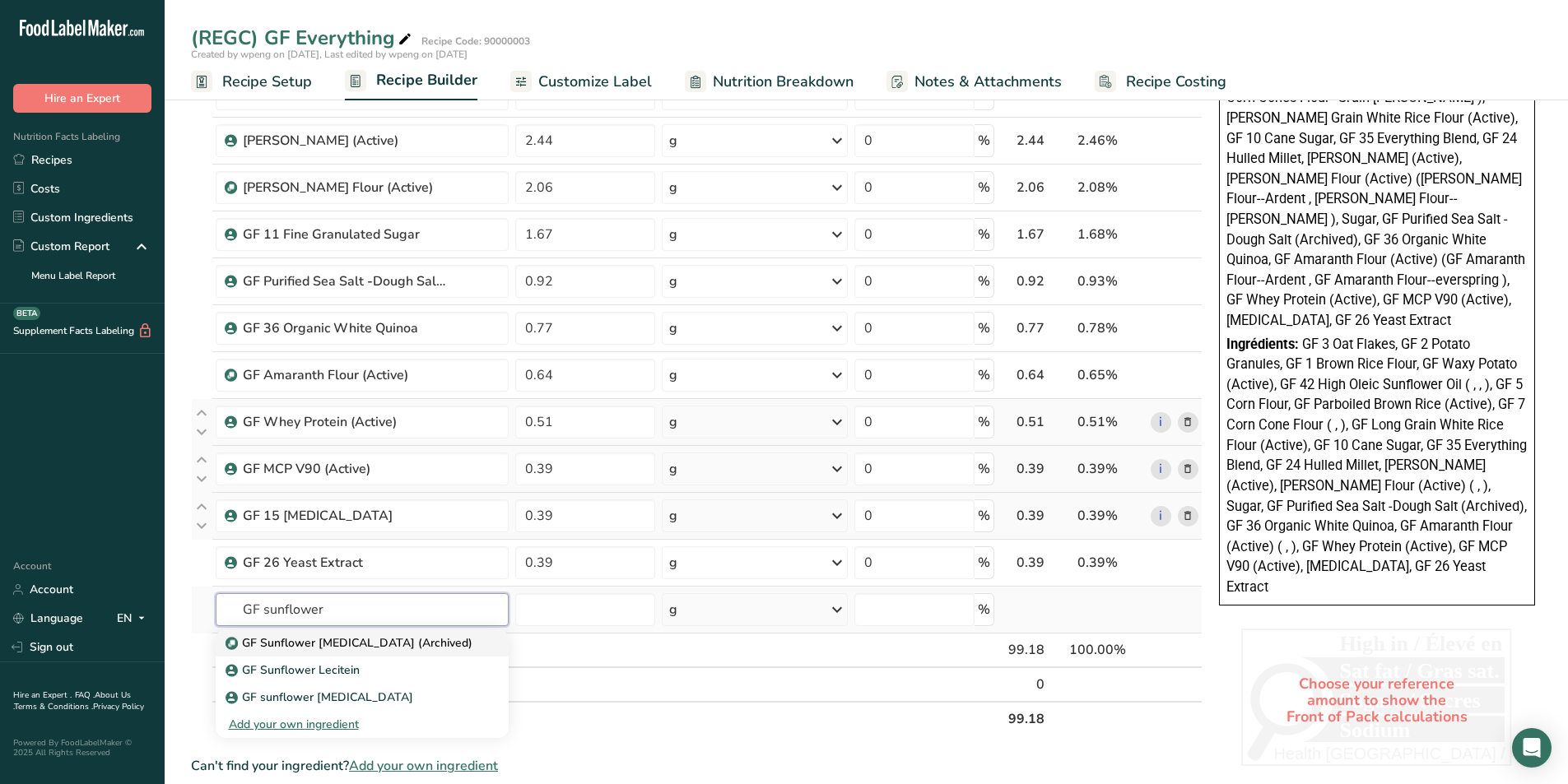 type on "GF Sunflower [MEDICAL_DATA] (Archived)" 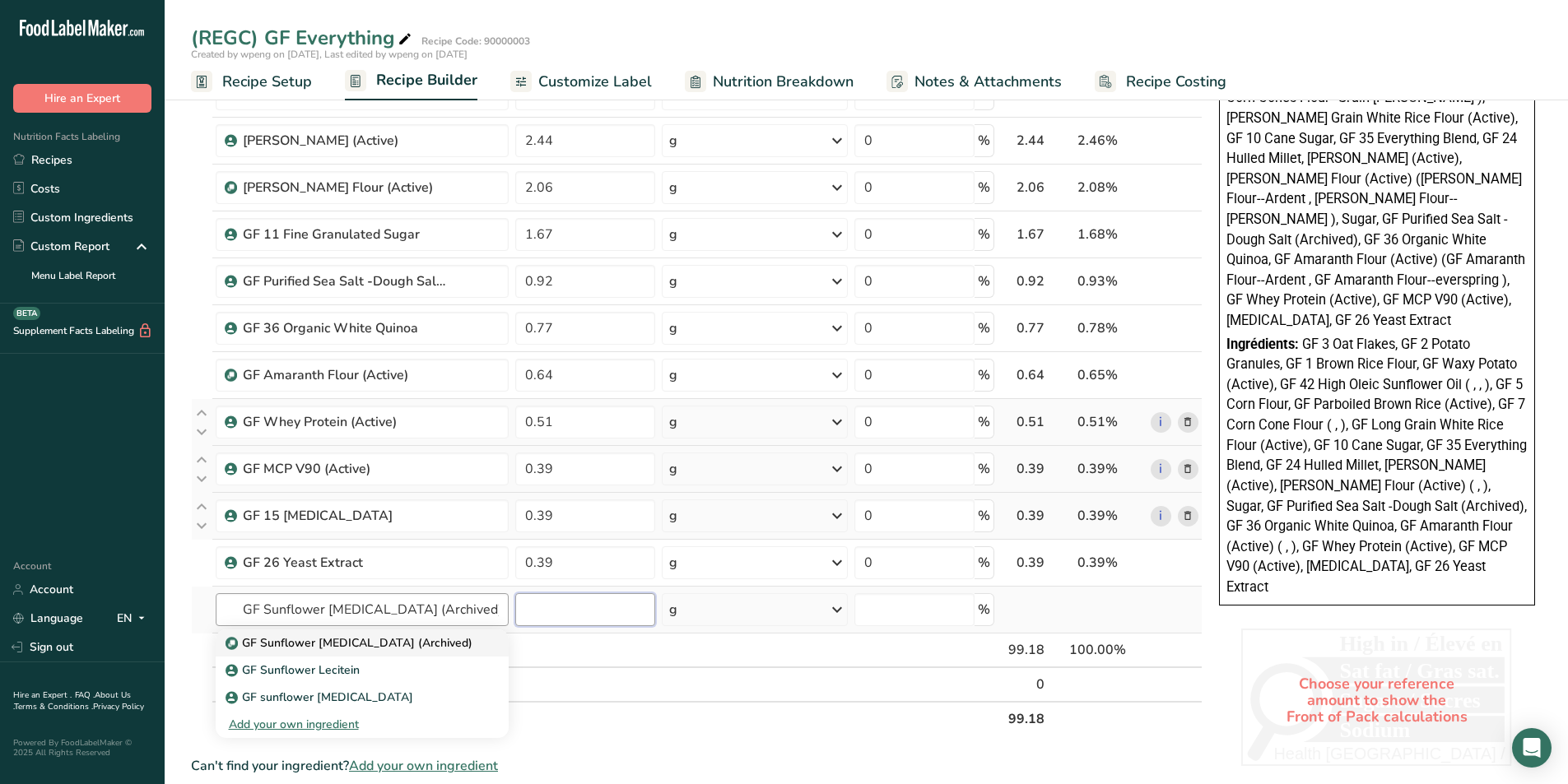 type 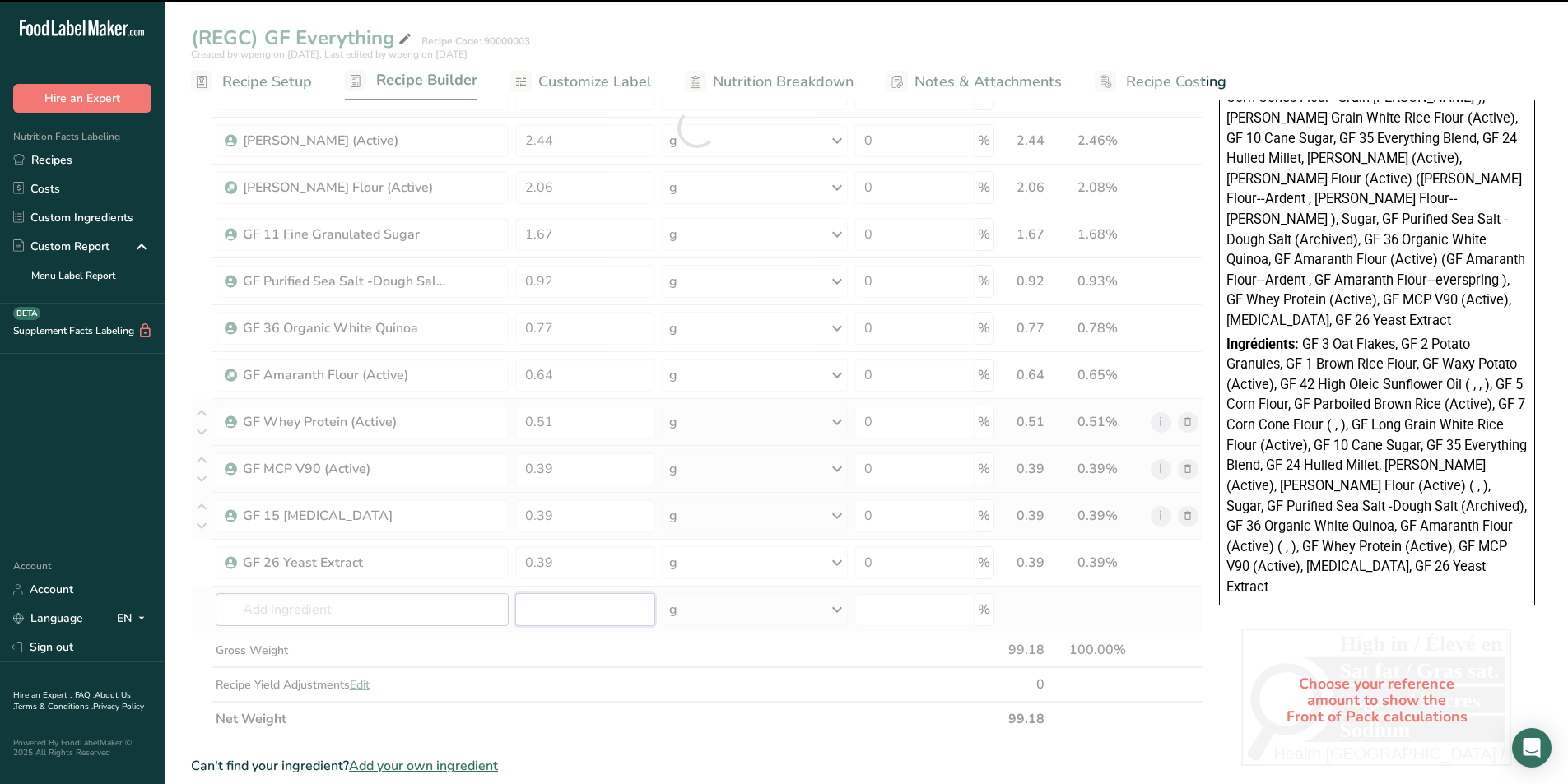 type on "0" 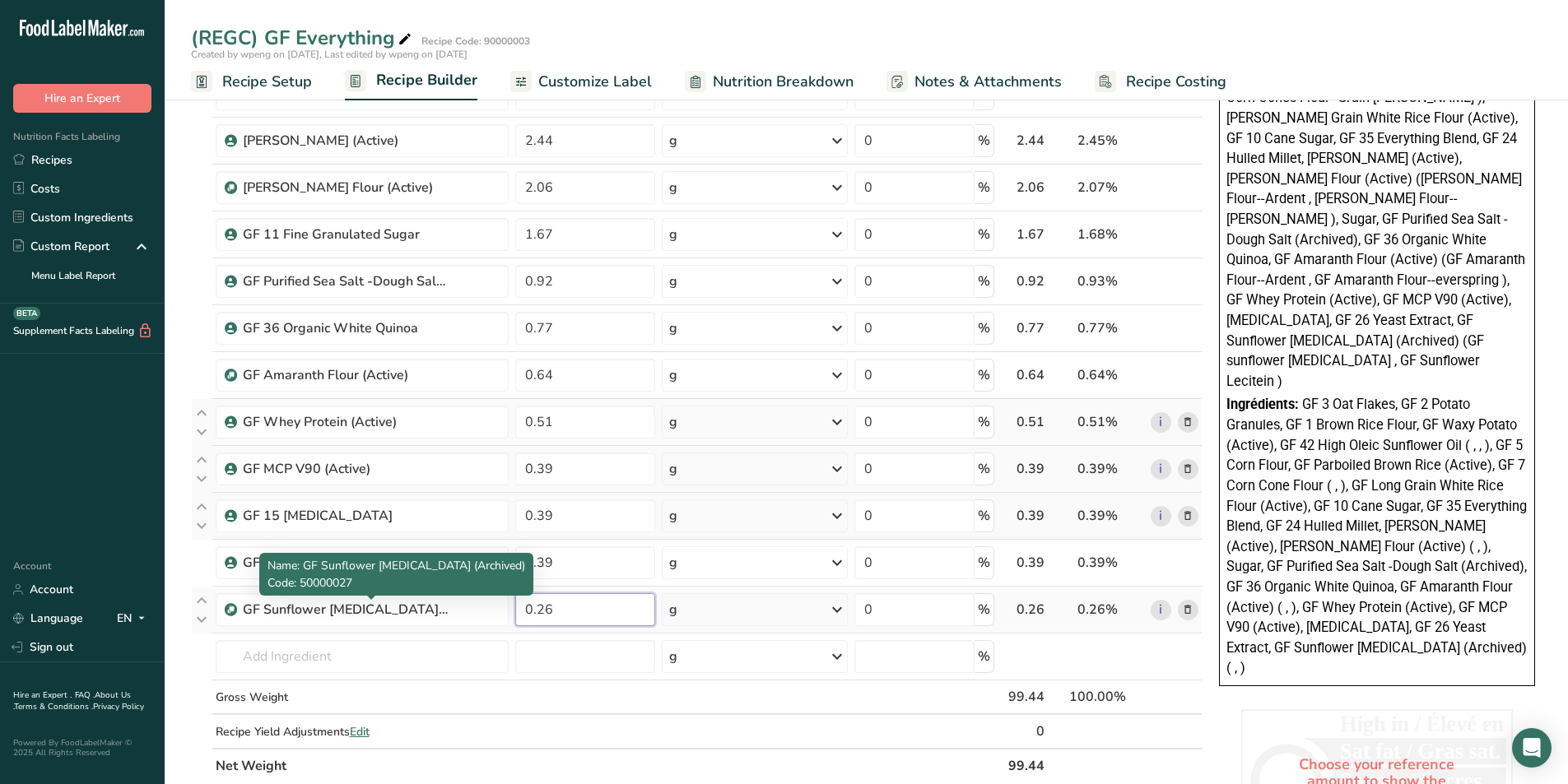 type on "0.26" 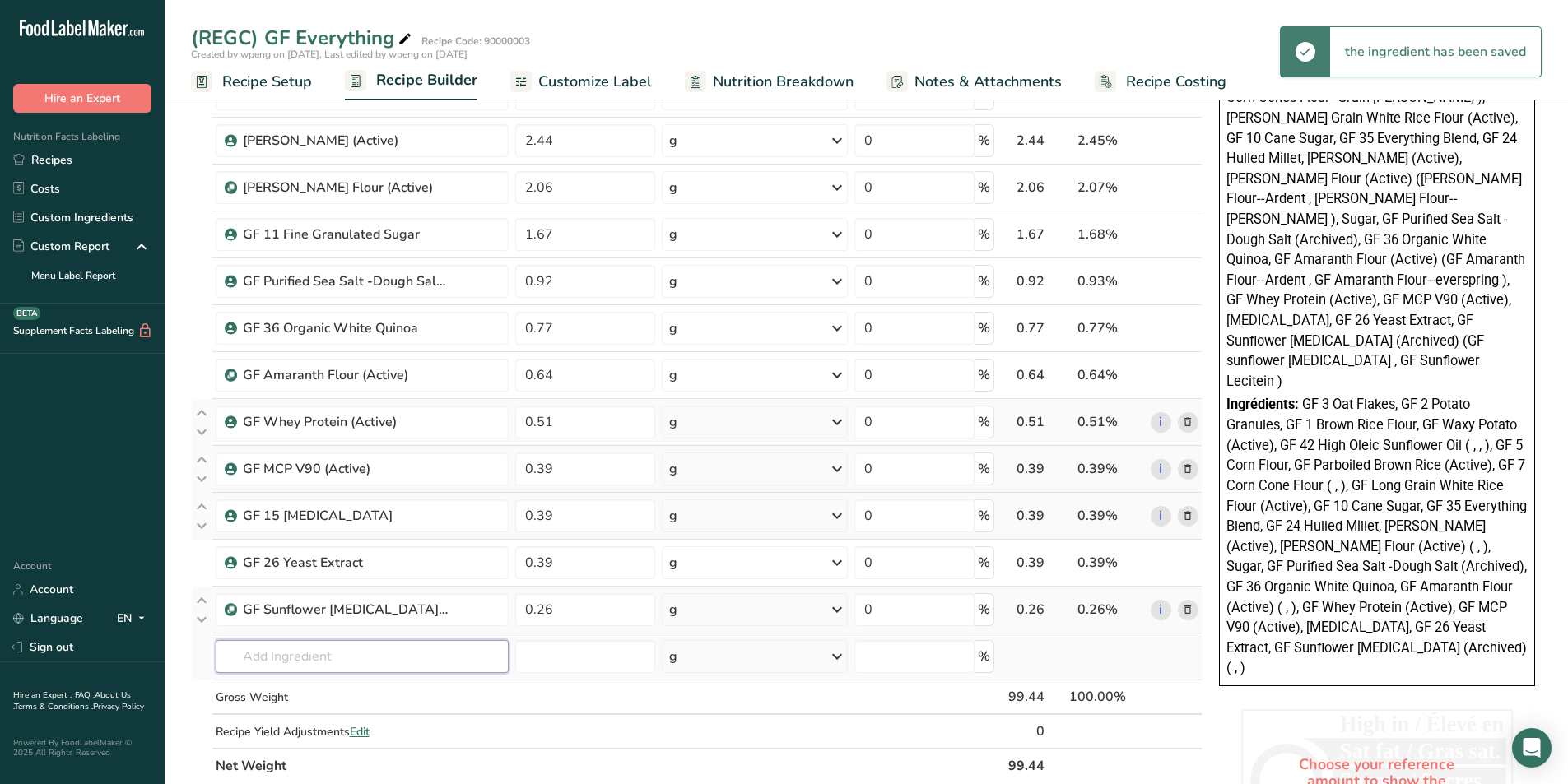 click at bounding box center [362, 656] 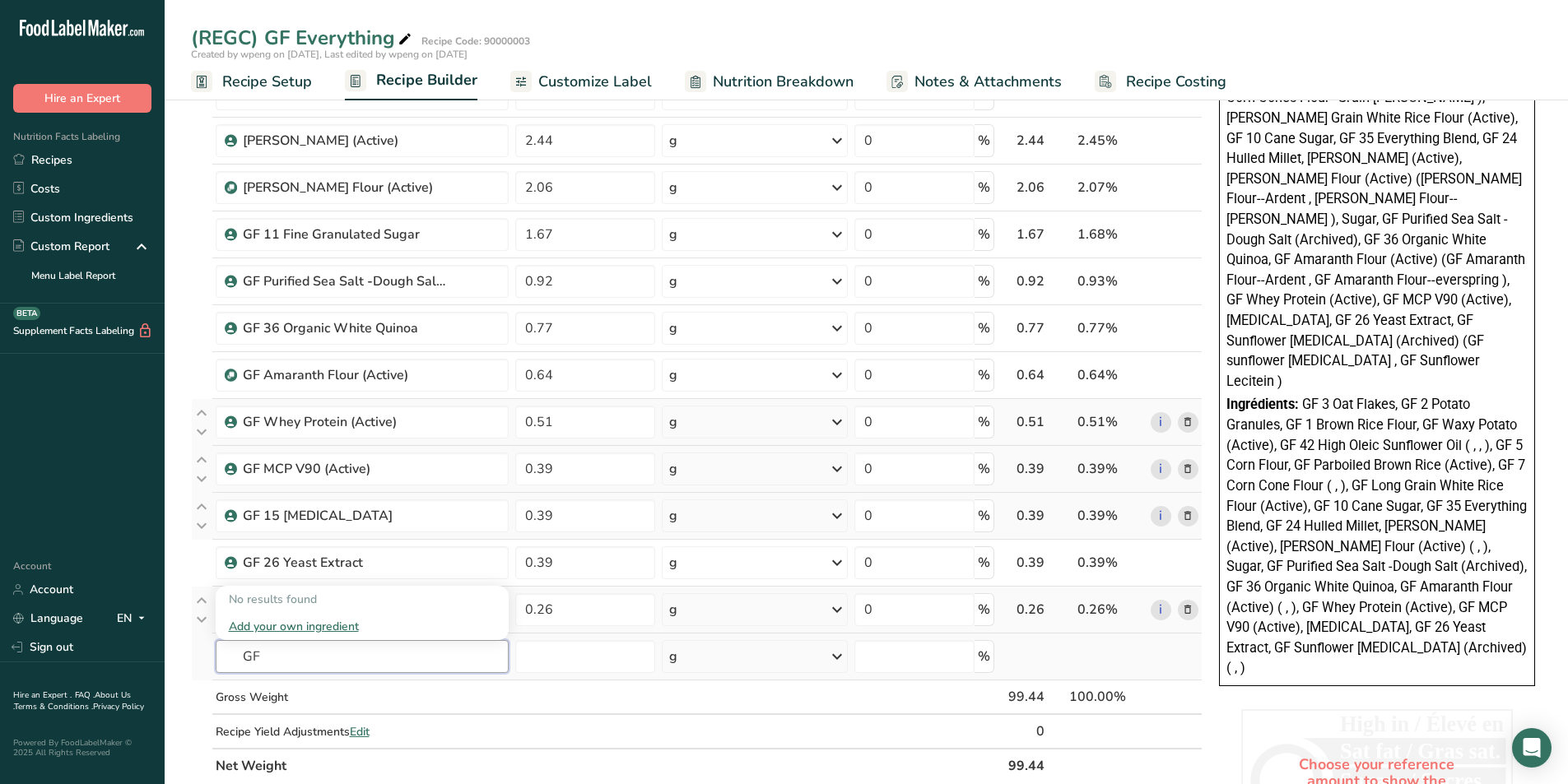 type on "G" 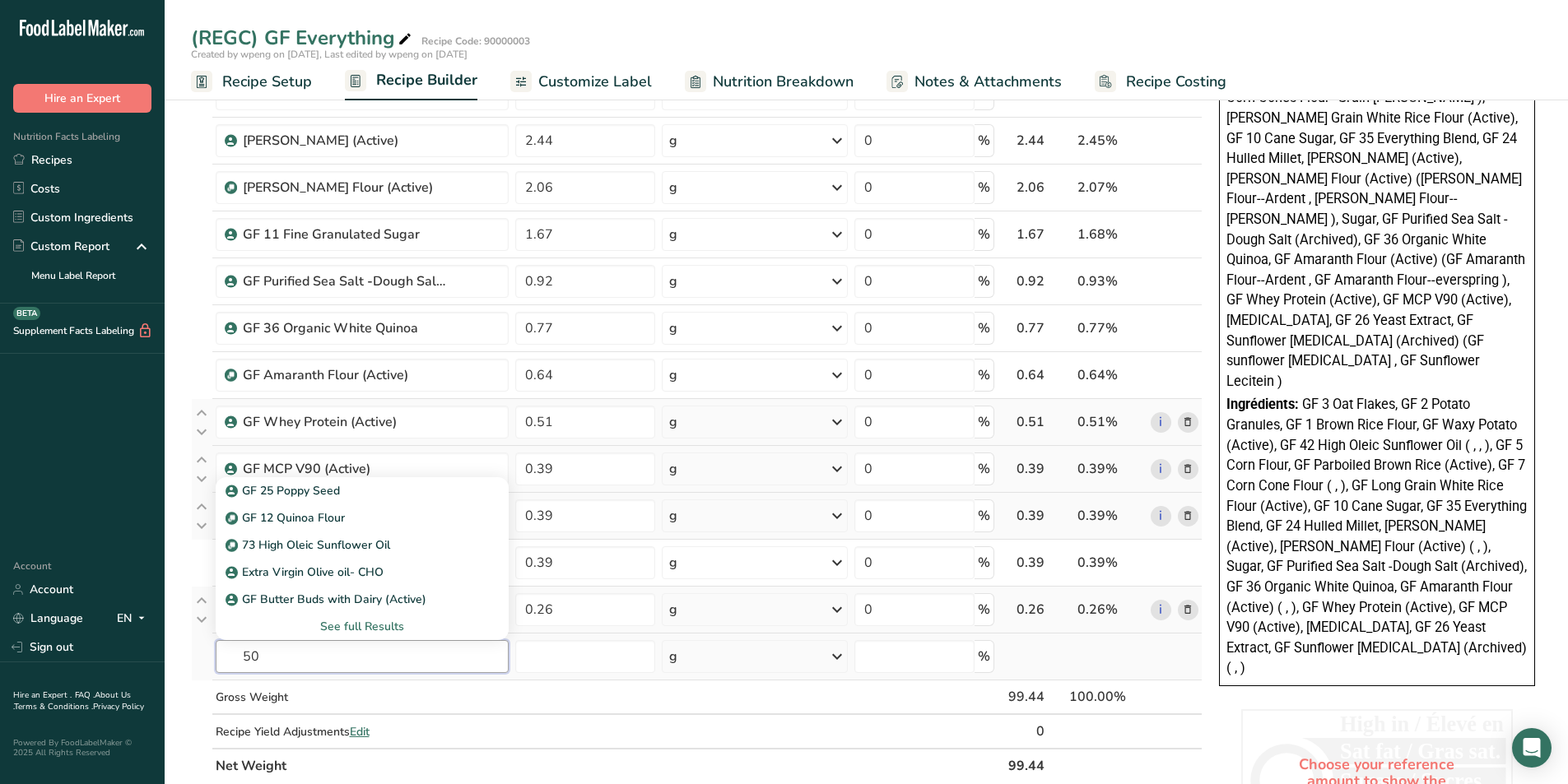 type on "5" 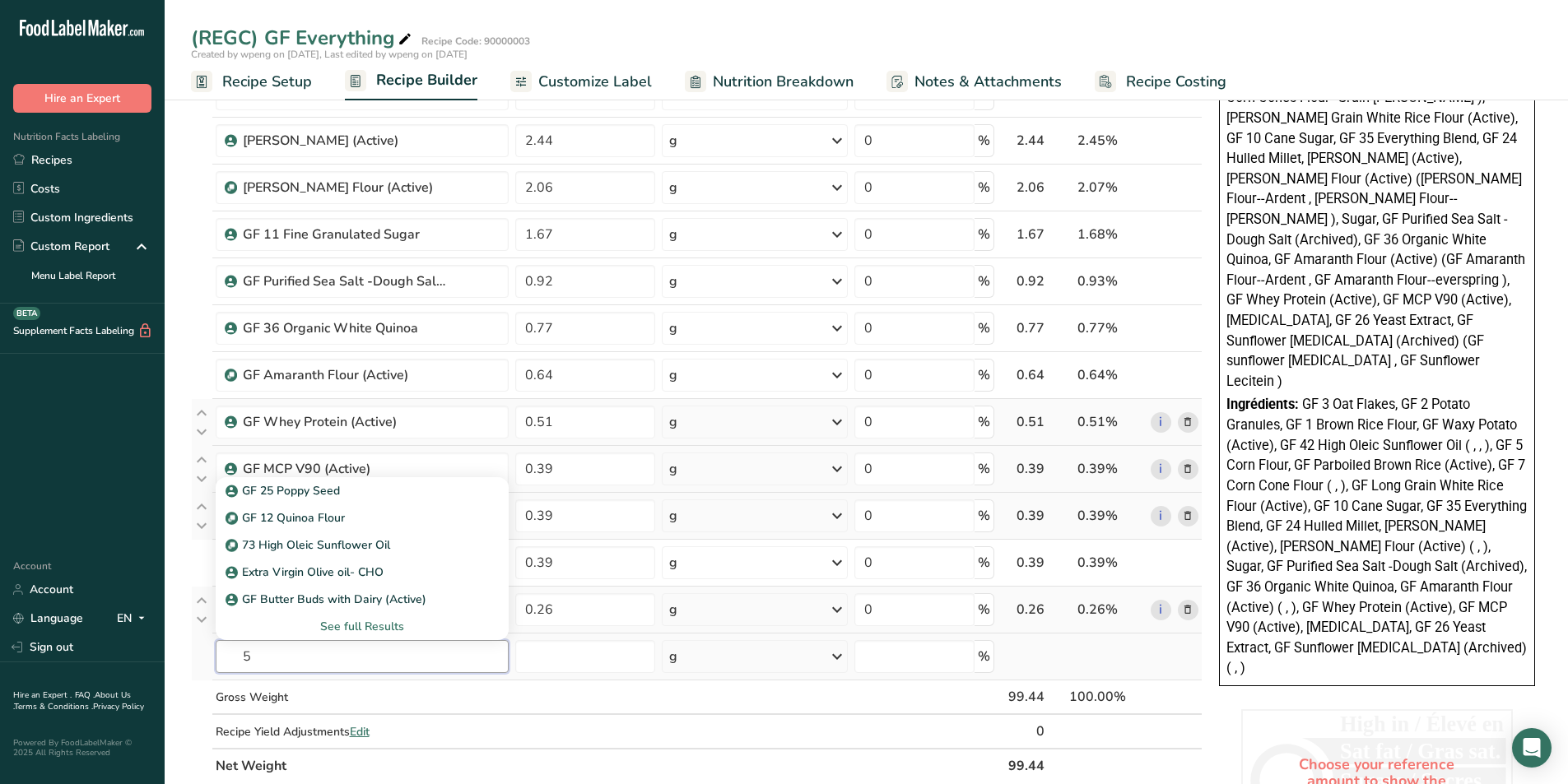 type 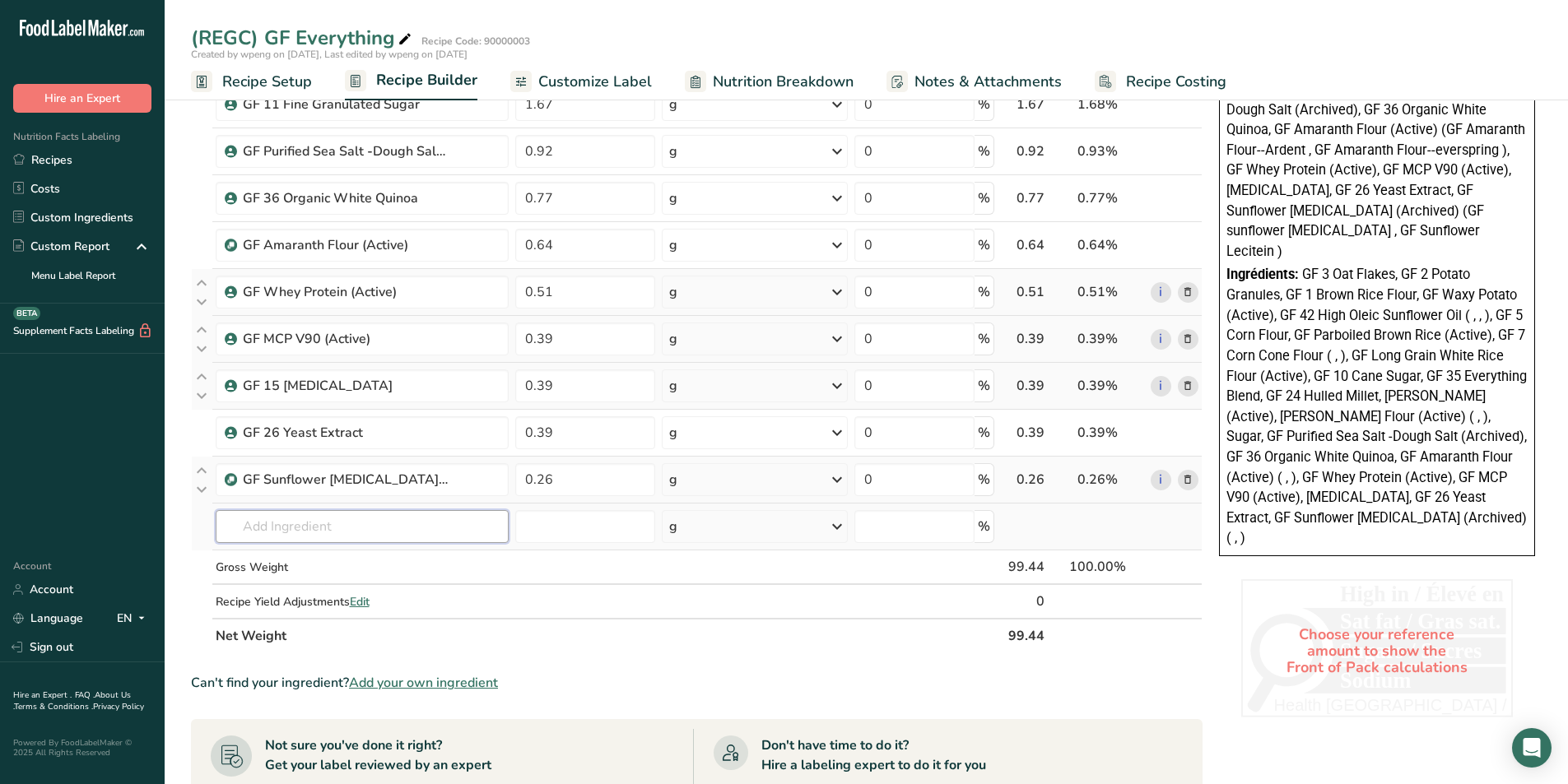 scroll, scrollTop: 823, scrollLeft: 0, axis: vertical 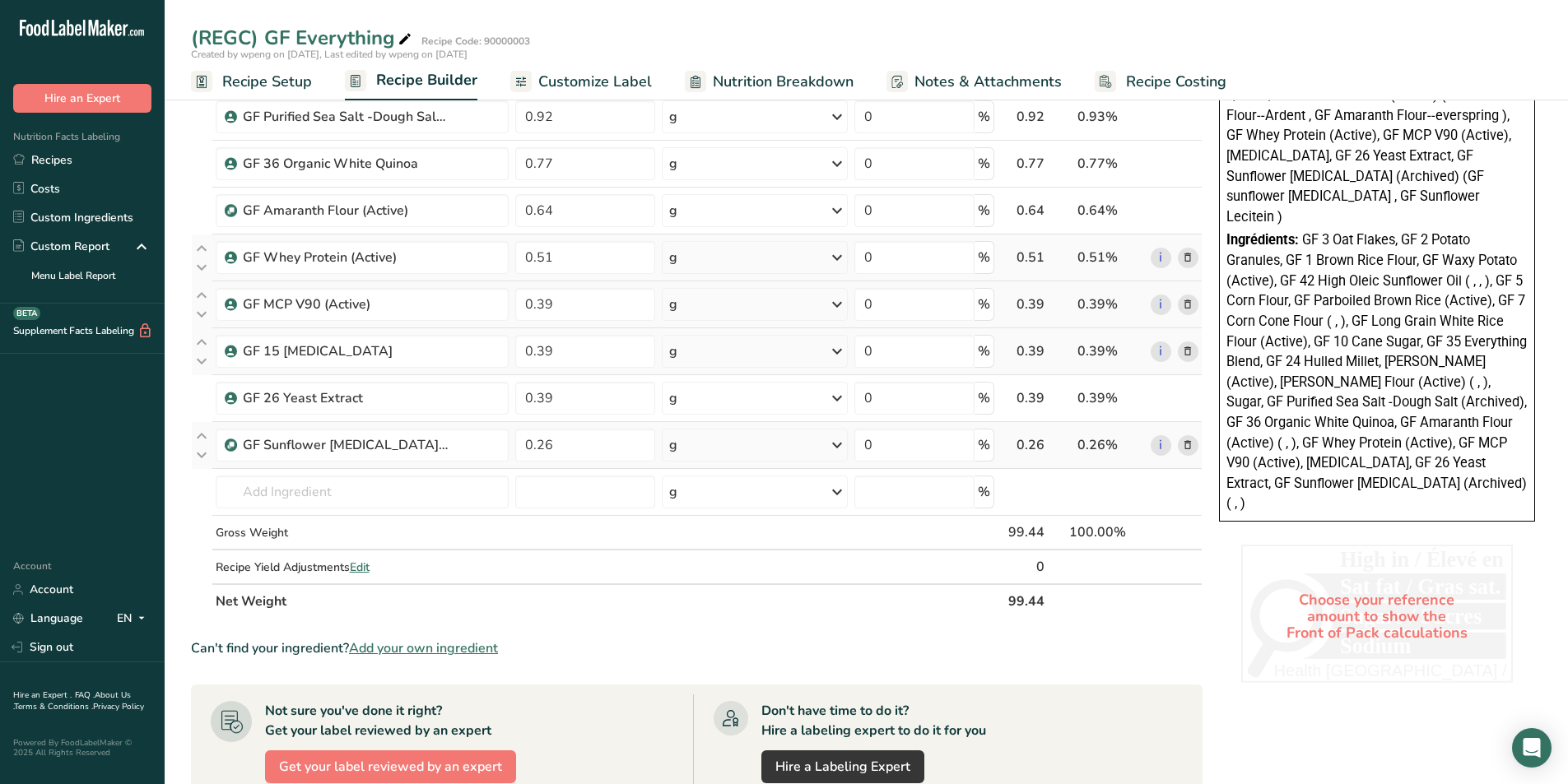 click on "Add your own ingredient" at bounding box center (423, 648) 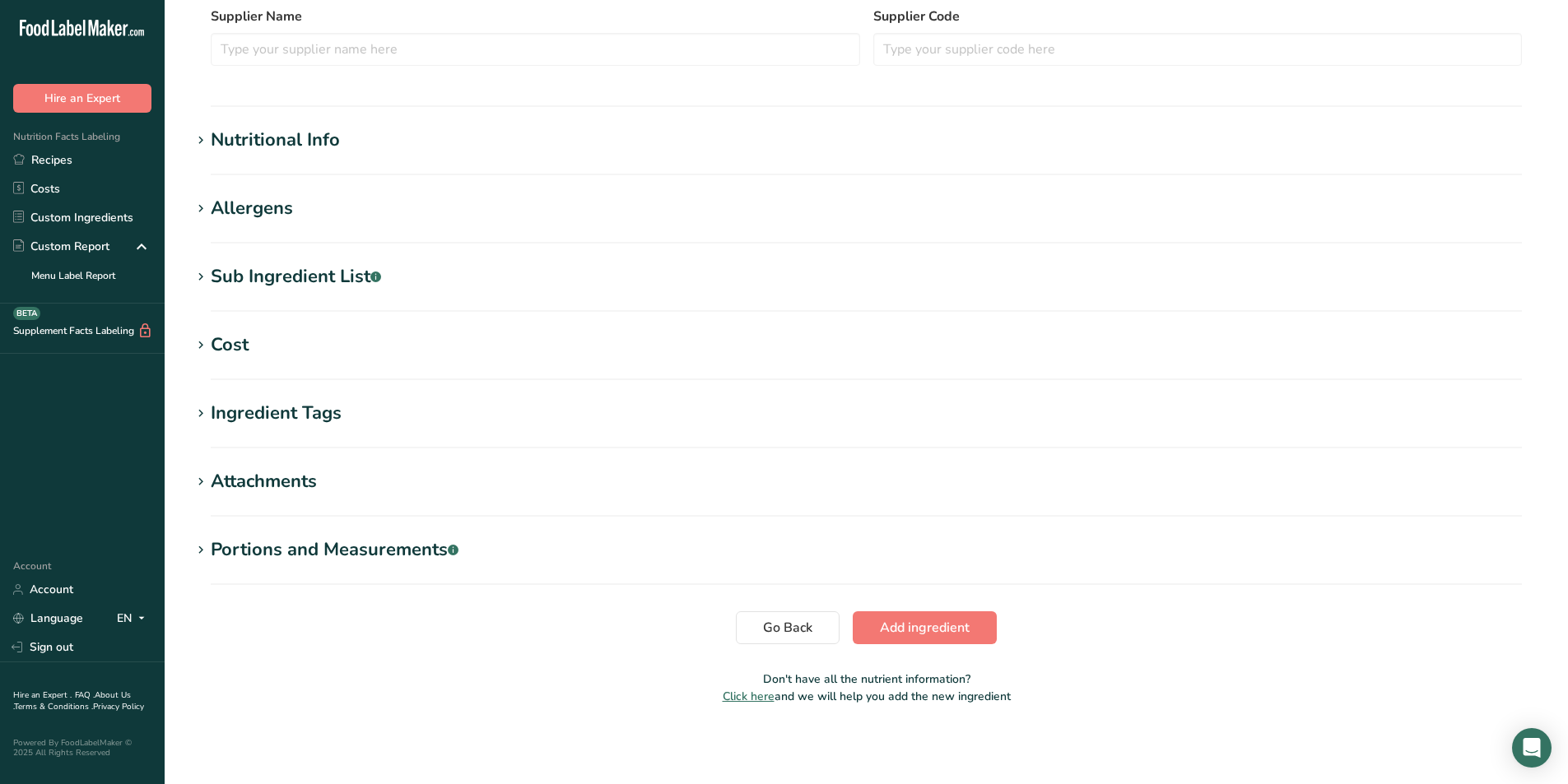 scroll, scrollTop: 0, scrollLeft: 0, axis: both 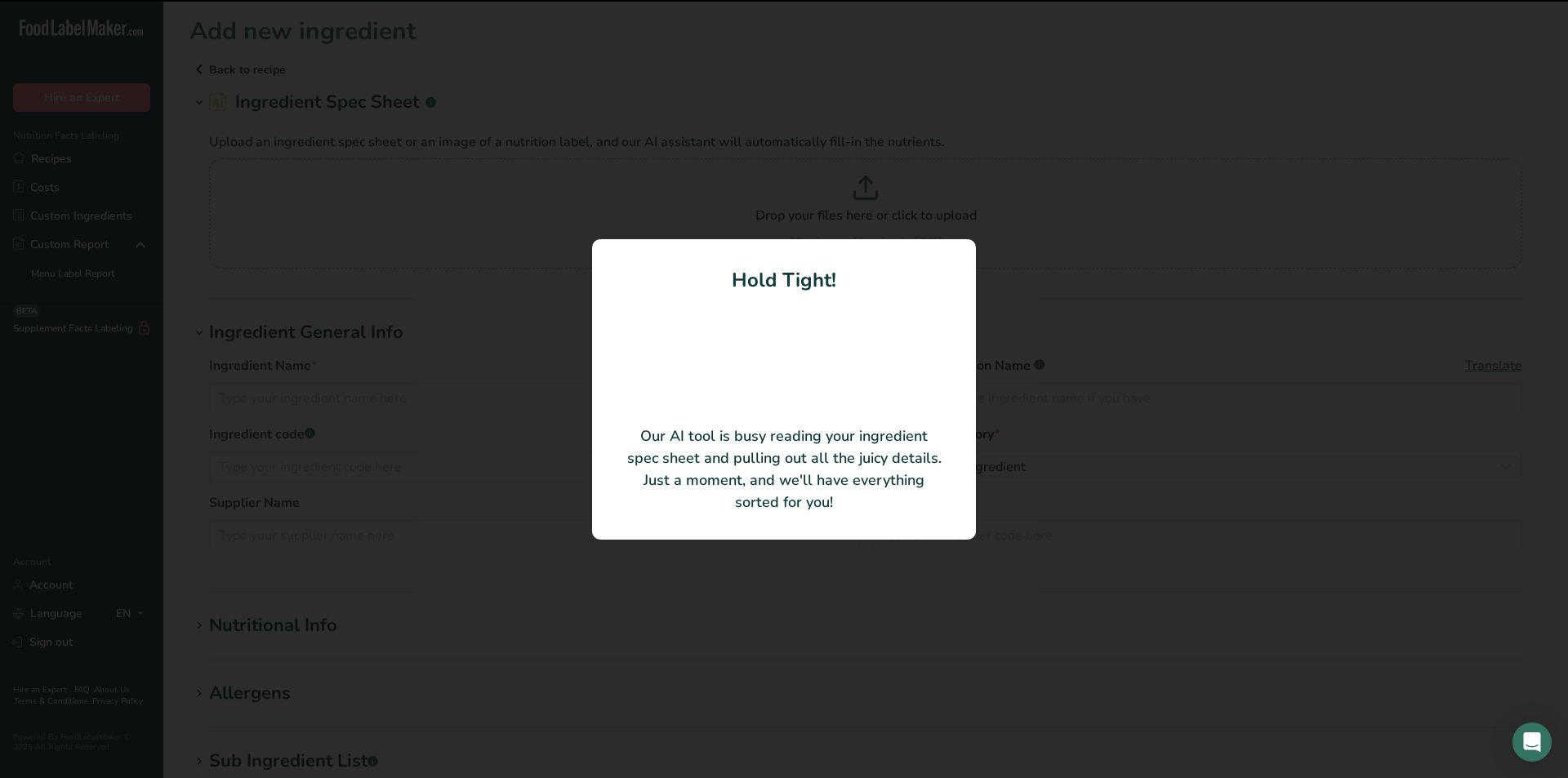 type on "Chinese Dehydrated Garlic" 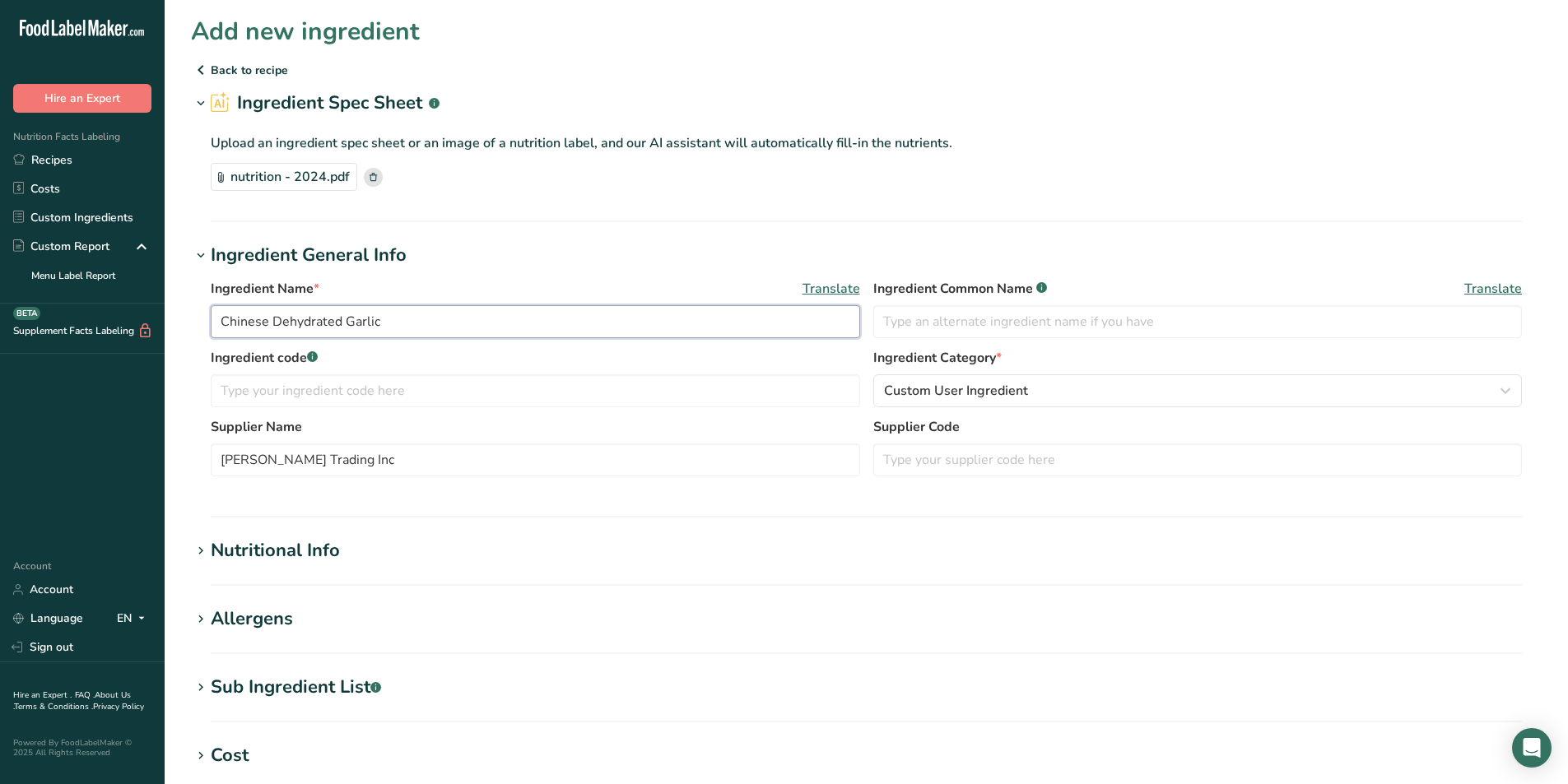 drag, startPoint x: 268, startPoint y: 321, endPoint x: 202, endPoint y: 322, distance: 66.00758 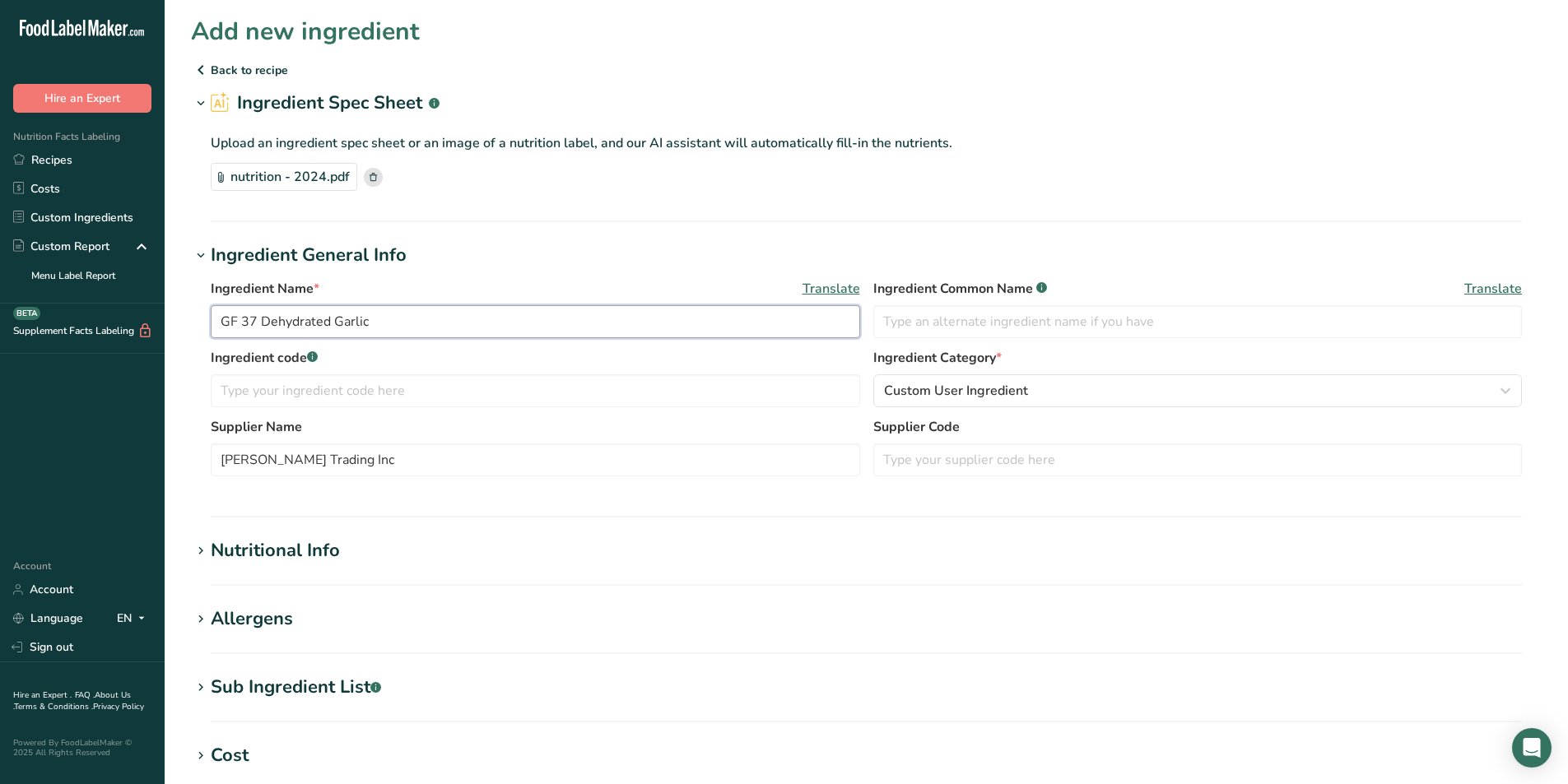 type on "GF 37 Dehydrated Garlic" 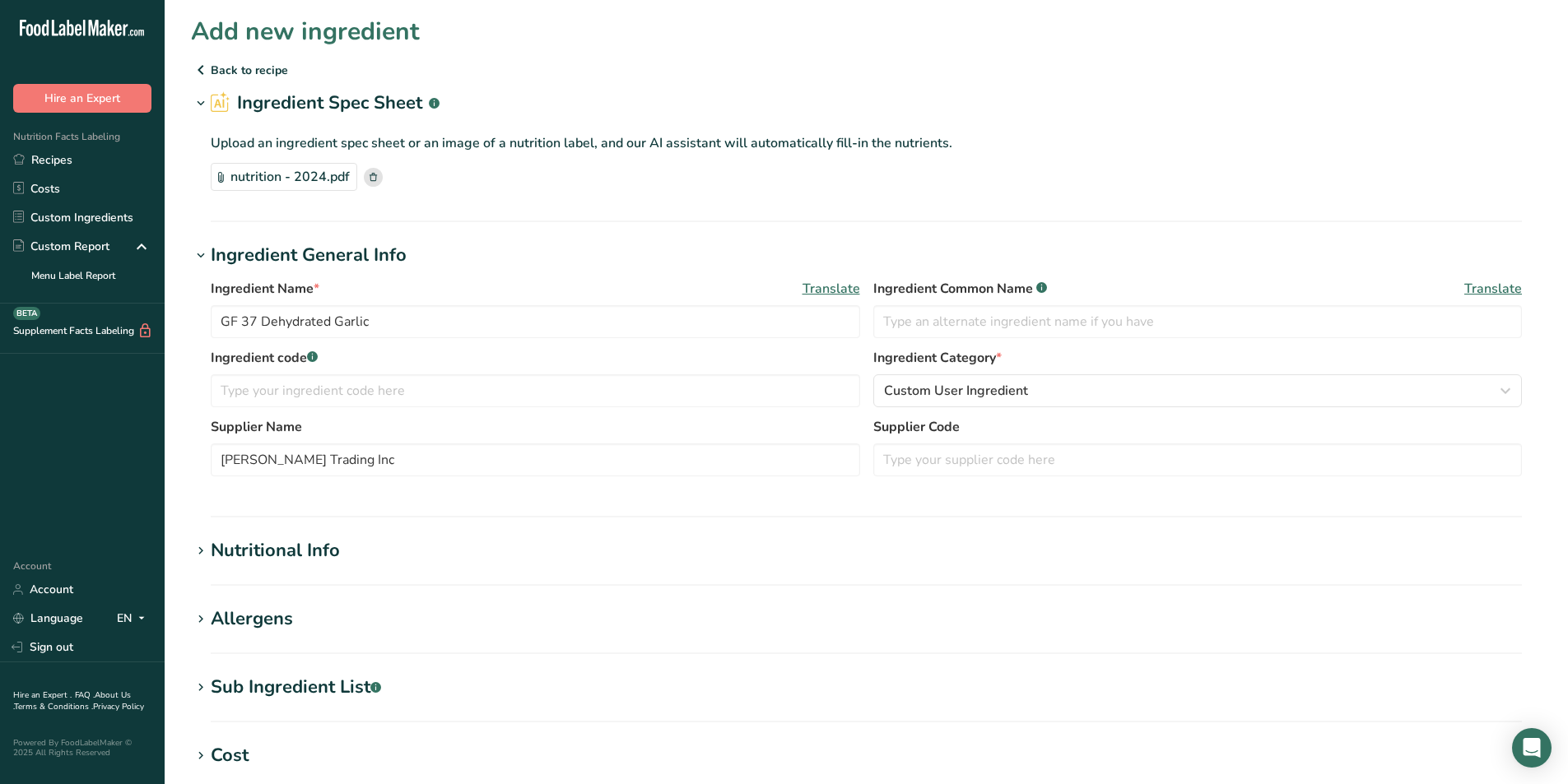 click on "Ingredient code
.a-a{fill:#347362;}.b-a{fill:#fff;}
Ingredient Category *
Custom User Ingredient
Standard Categories
Custom Categories
.a-a{fill:#347362;}.b-a{fill:#fff;}
American Indian/Alaska Native Foods
Baby Foods
Baked Products
Beef Products
Beverages
Branded Food Products Database
Breakfast Cereals
Cereal Grains and Pasta
Custom User Ingredient
Dairy and Egg Products
Fast Foods
Fats and Oils
Finfish and Shellfish Products
Food Additives and Flavours" at bounding box center [866, 383] 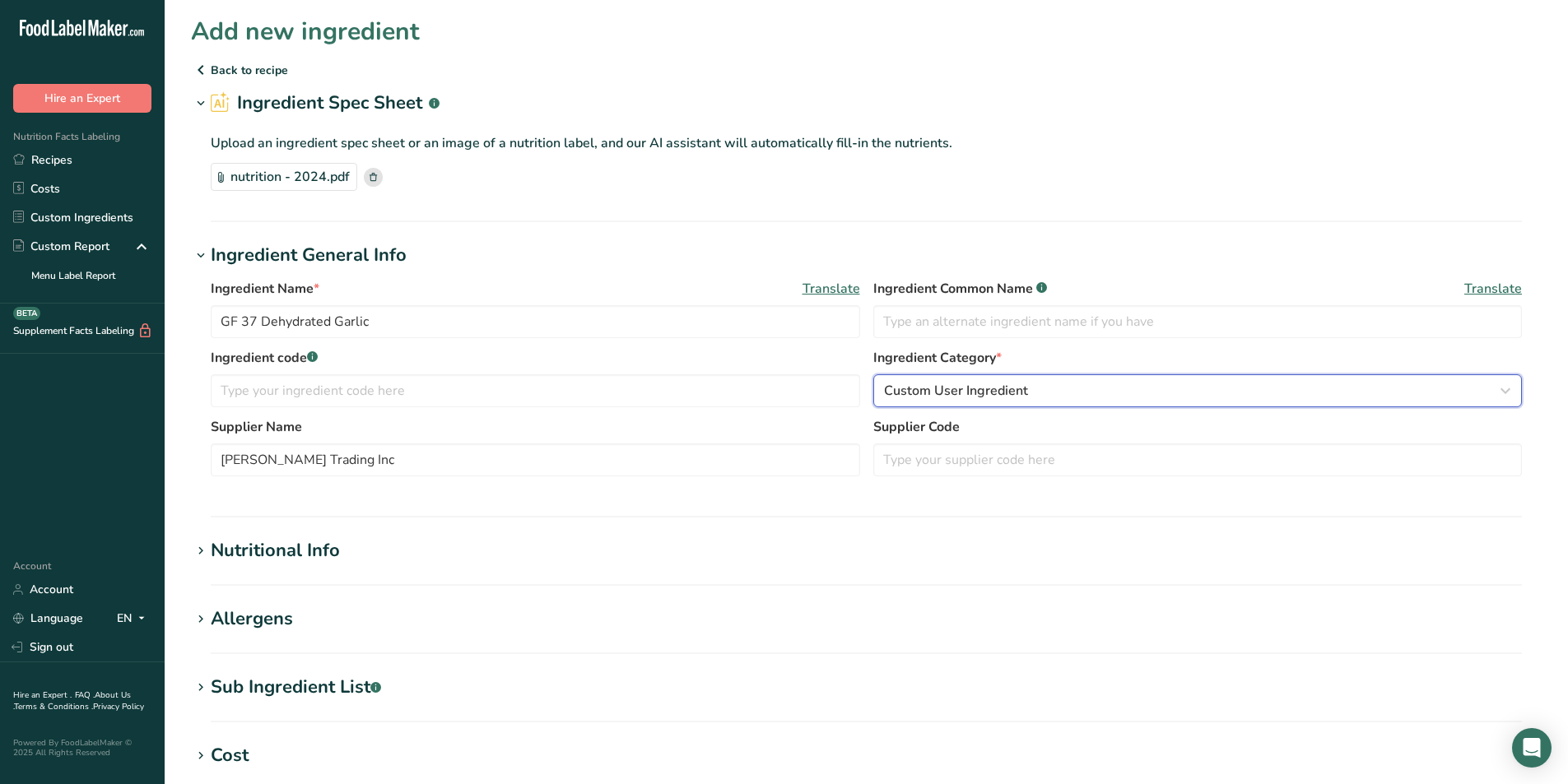 click on "Custom User Ingredient" at bounding box center (956, 391) 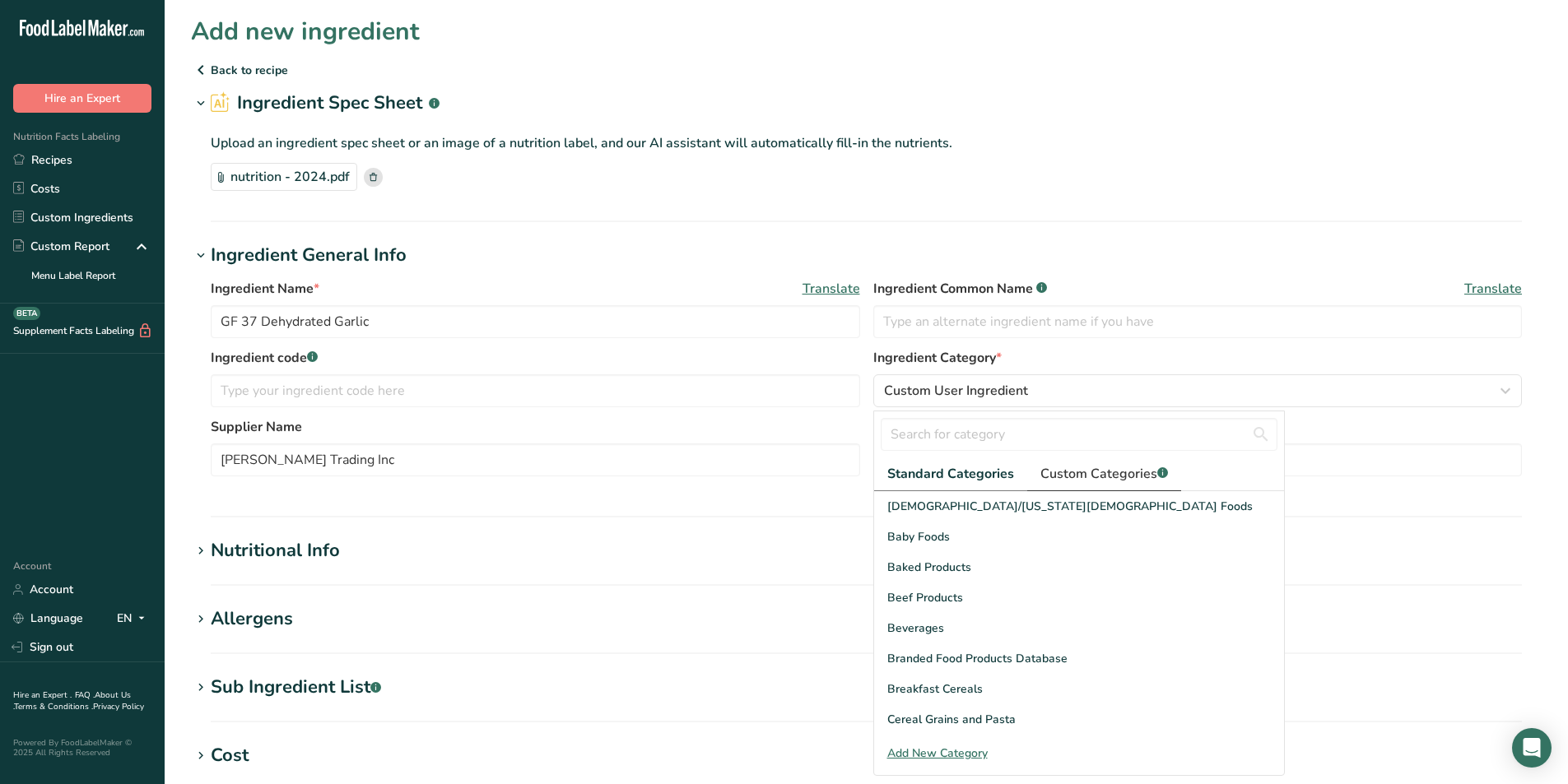 click on "Custom Categories
.a-a{fill:#347362;}.b-a{fill:#fff;}" at bounding box center [1104, 474] 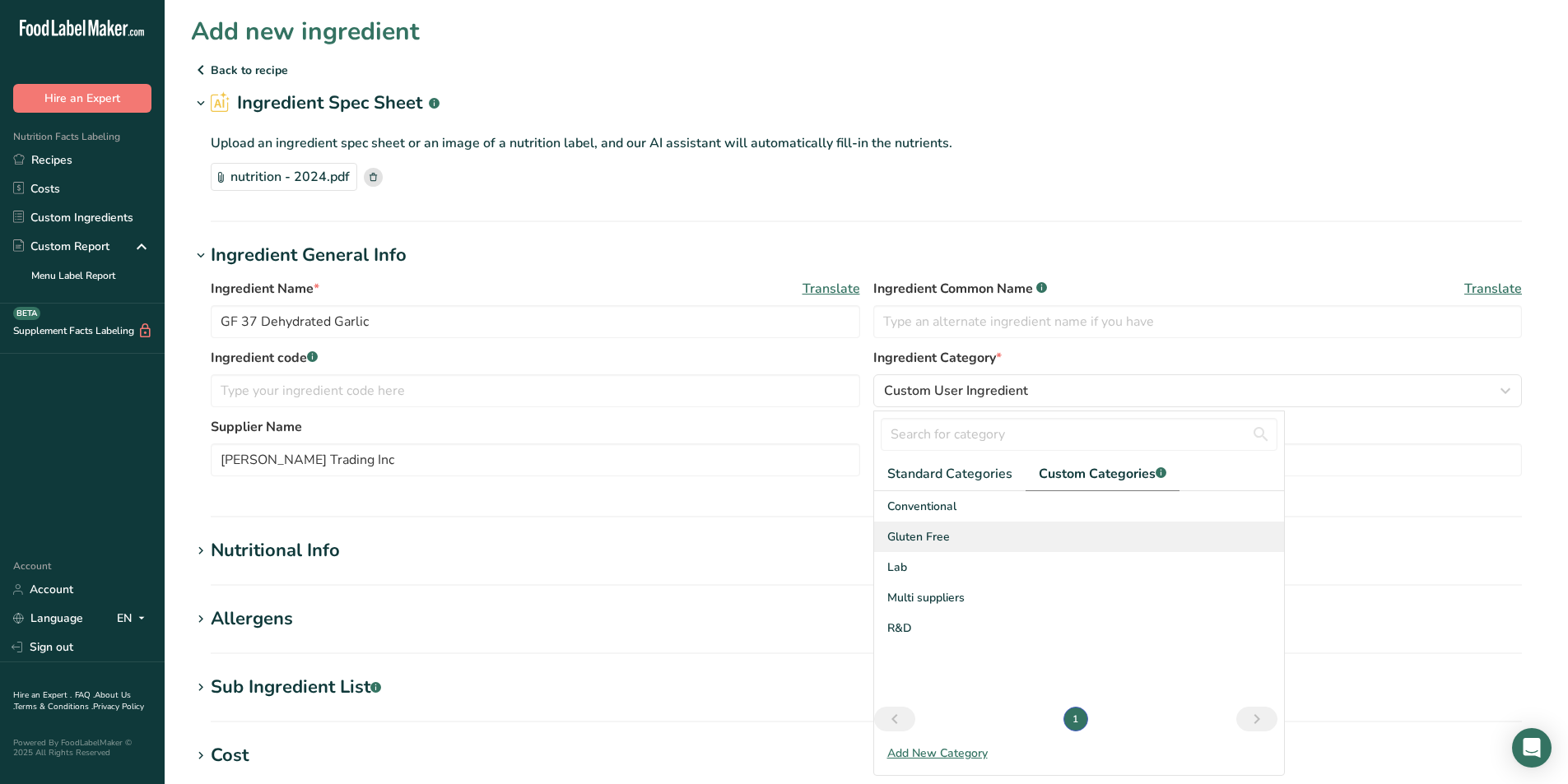 click on "Gluten Free" at bounding box center (919, 536) 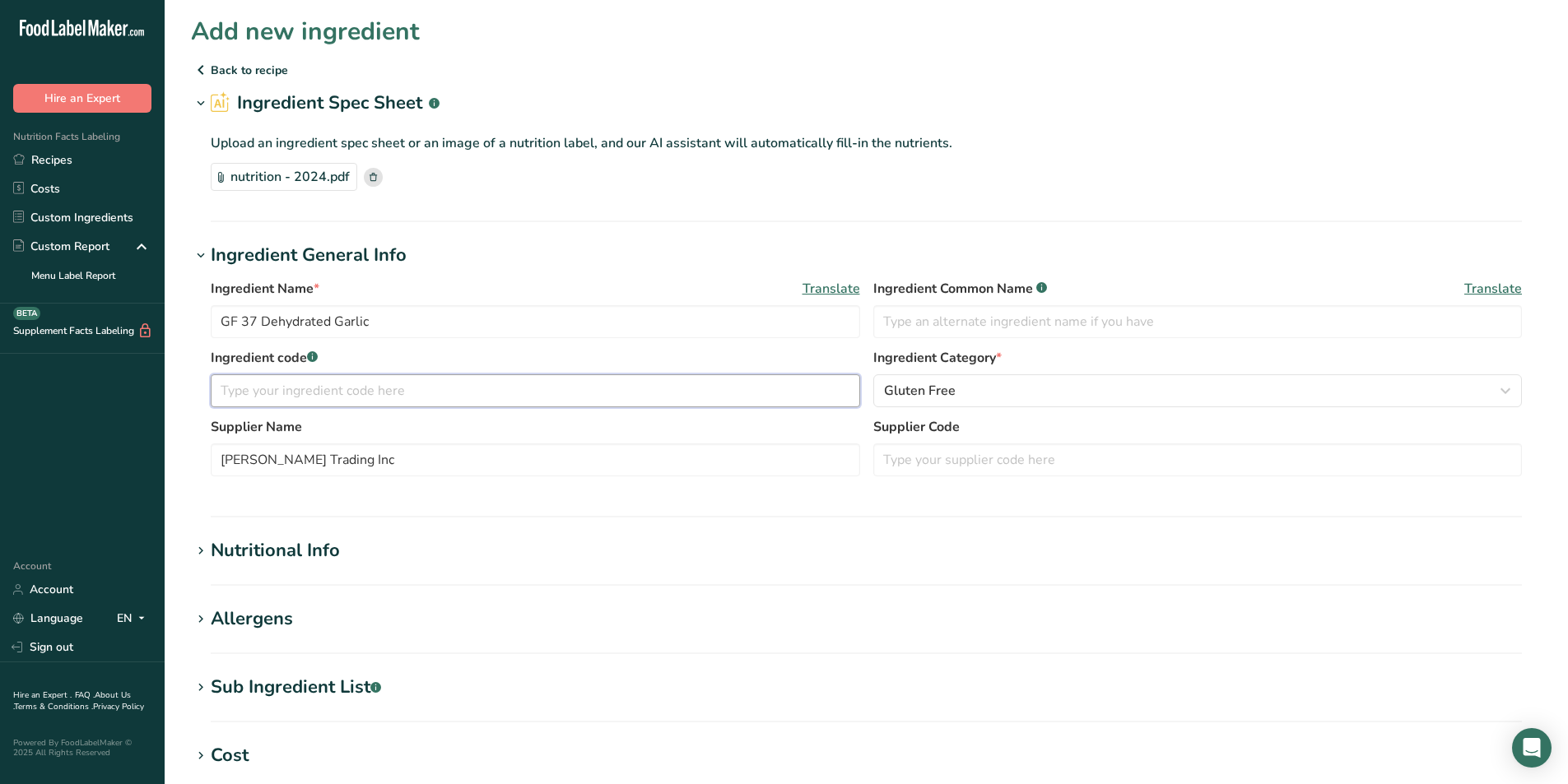 click at bounding box center [535, 391] 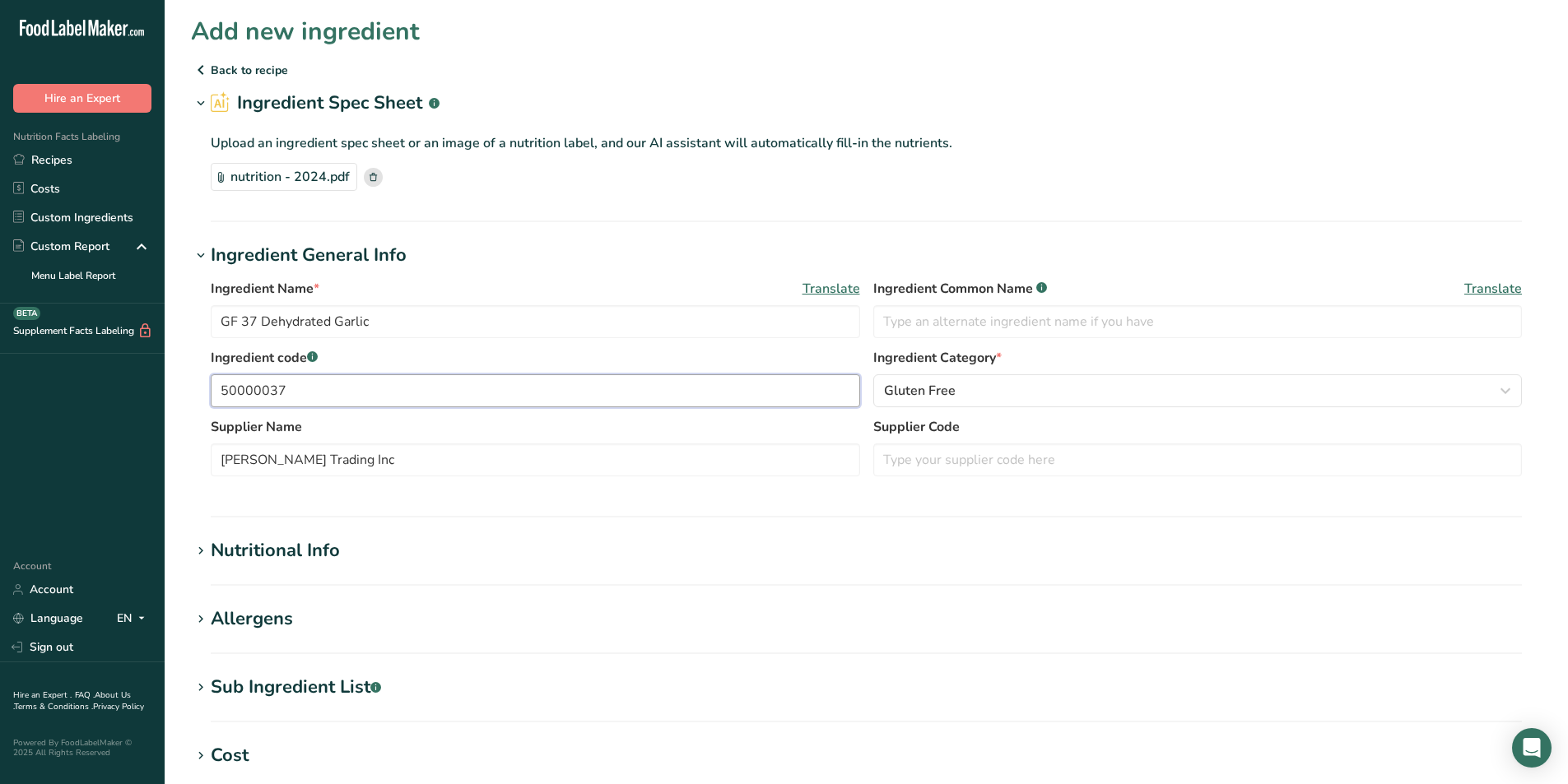 type on "50000037" 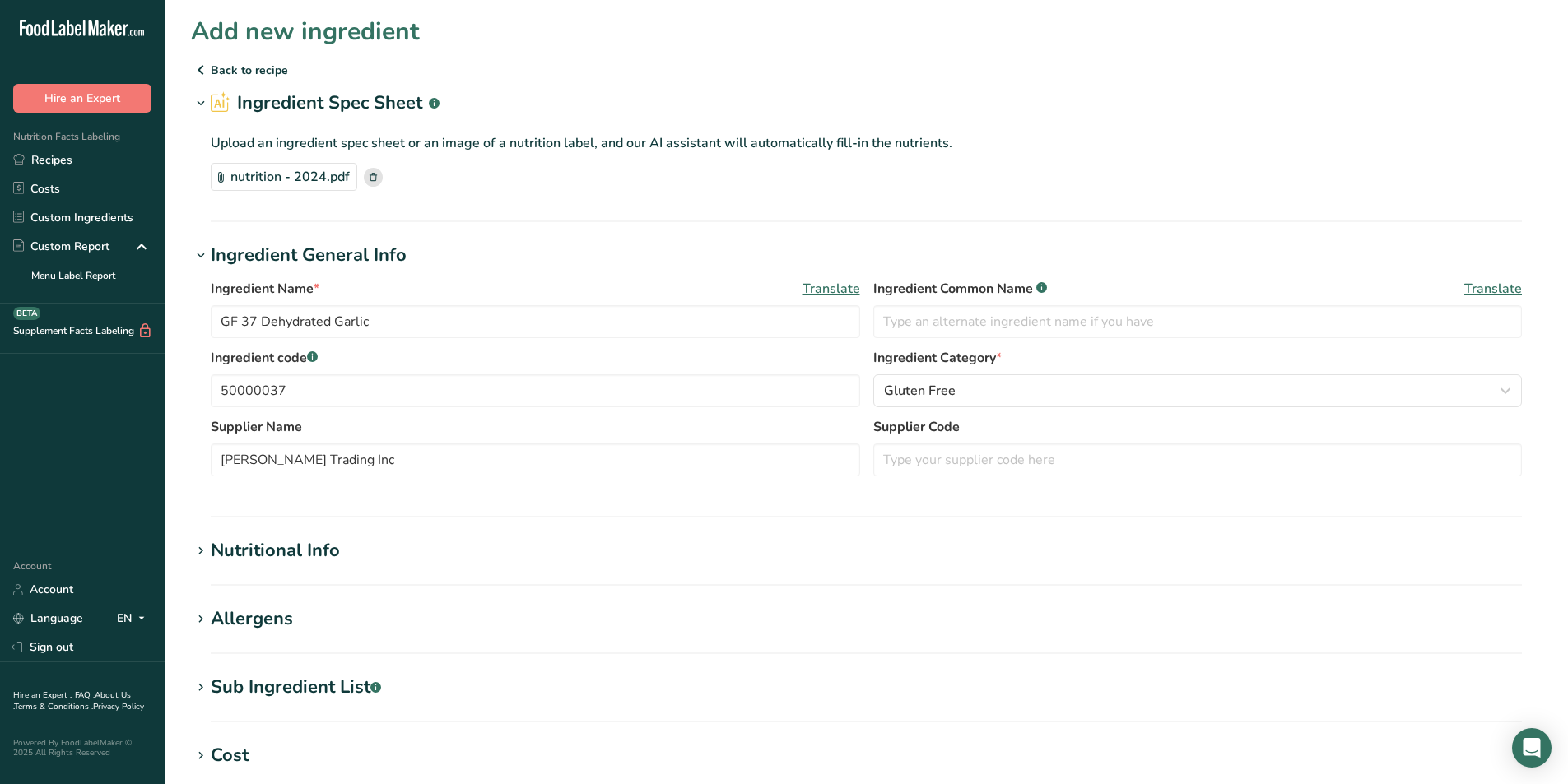 click on "Ingredient Name *
Translate
GF 37 Dehydrated Garlic
Ingredient Common Name
.a-a{fill:#347362;}.b-a{fill:#fff;}
Translate
Ingredient code
.a-a{fill:#347362;}.b-a{fill:#fff;}           50000037
Ingredient Category *
Gluten Free
Standard Categories
Custom Categories
.a-a{fill:#347362;}.b-a{fill:#fff;}
American Indian/Alaska Native Foods
Baby Foods
Baked Products
Beef Products
Beverages
Branded Food Products Database
Breakfast Cereals
Cereal Grains and Pasta
Custom User Ingredient
1 2" at bounding box center [866, 383] 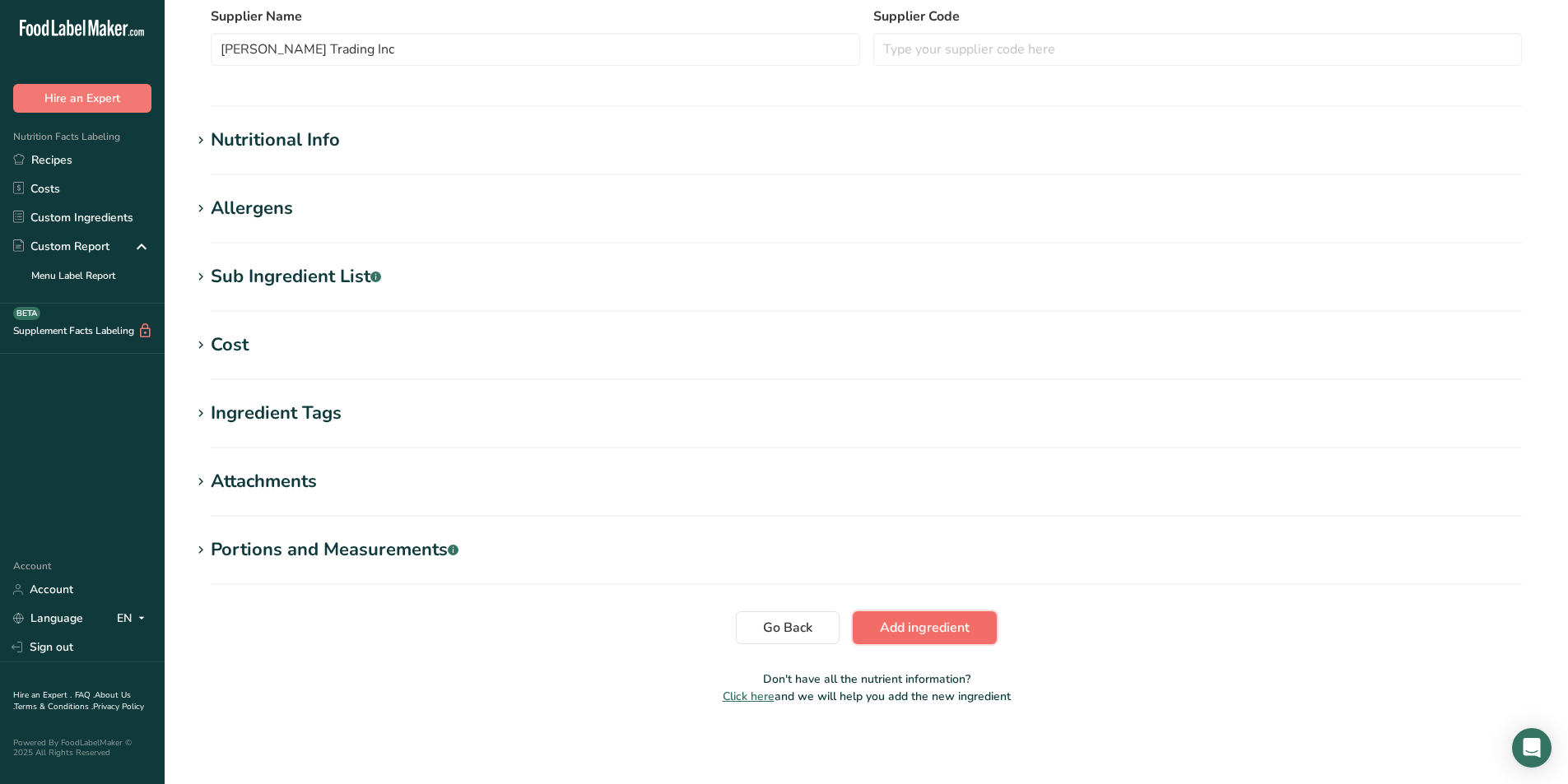 click on "Add ingredient" at bounding box center [924, 628] 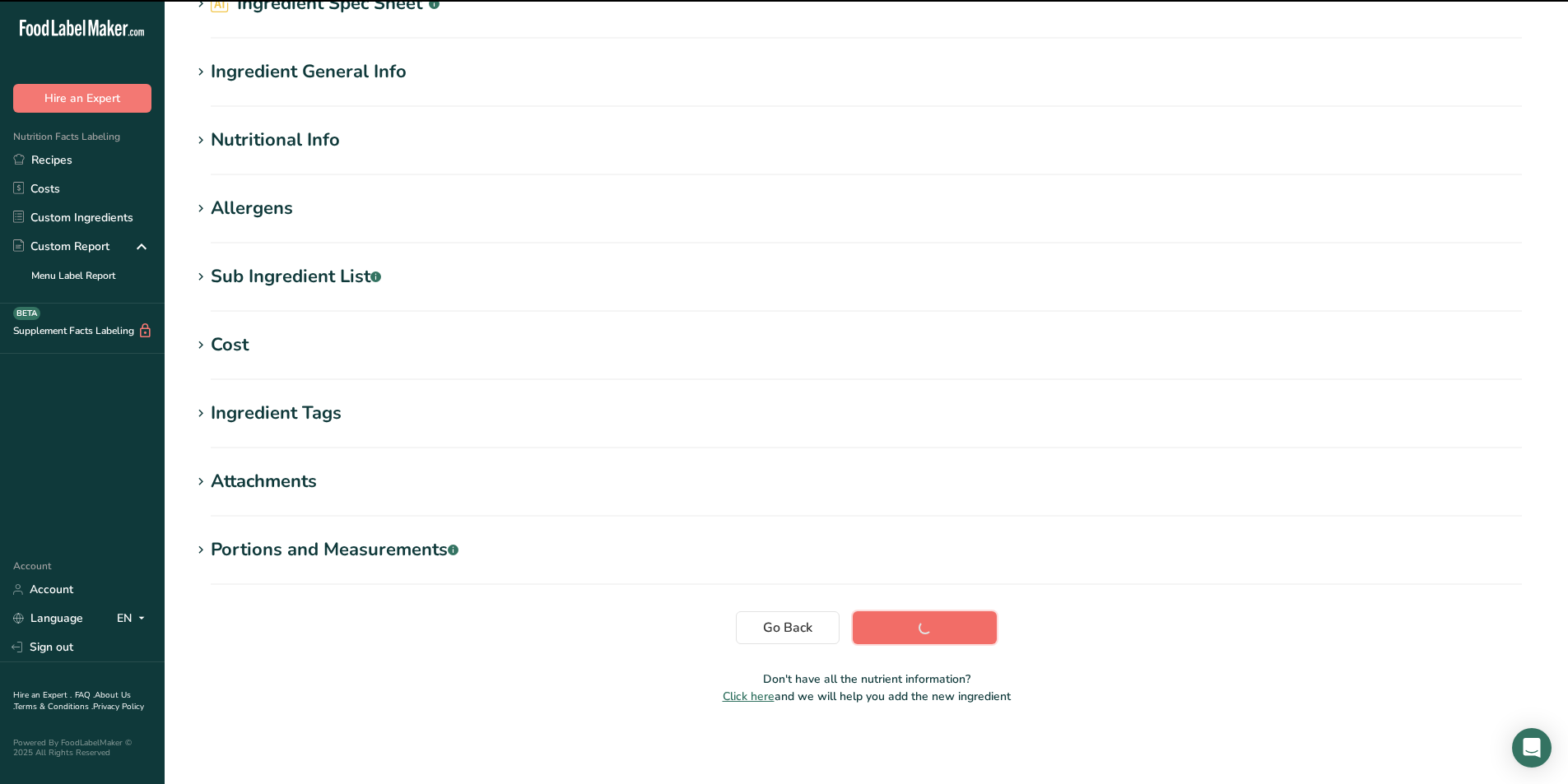 scroll, scrollTop: 100, scrollLeft: 0, axis: vertical 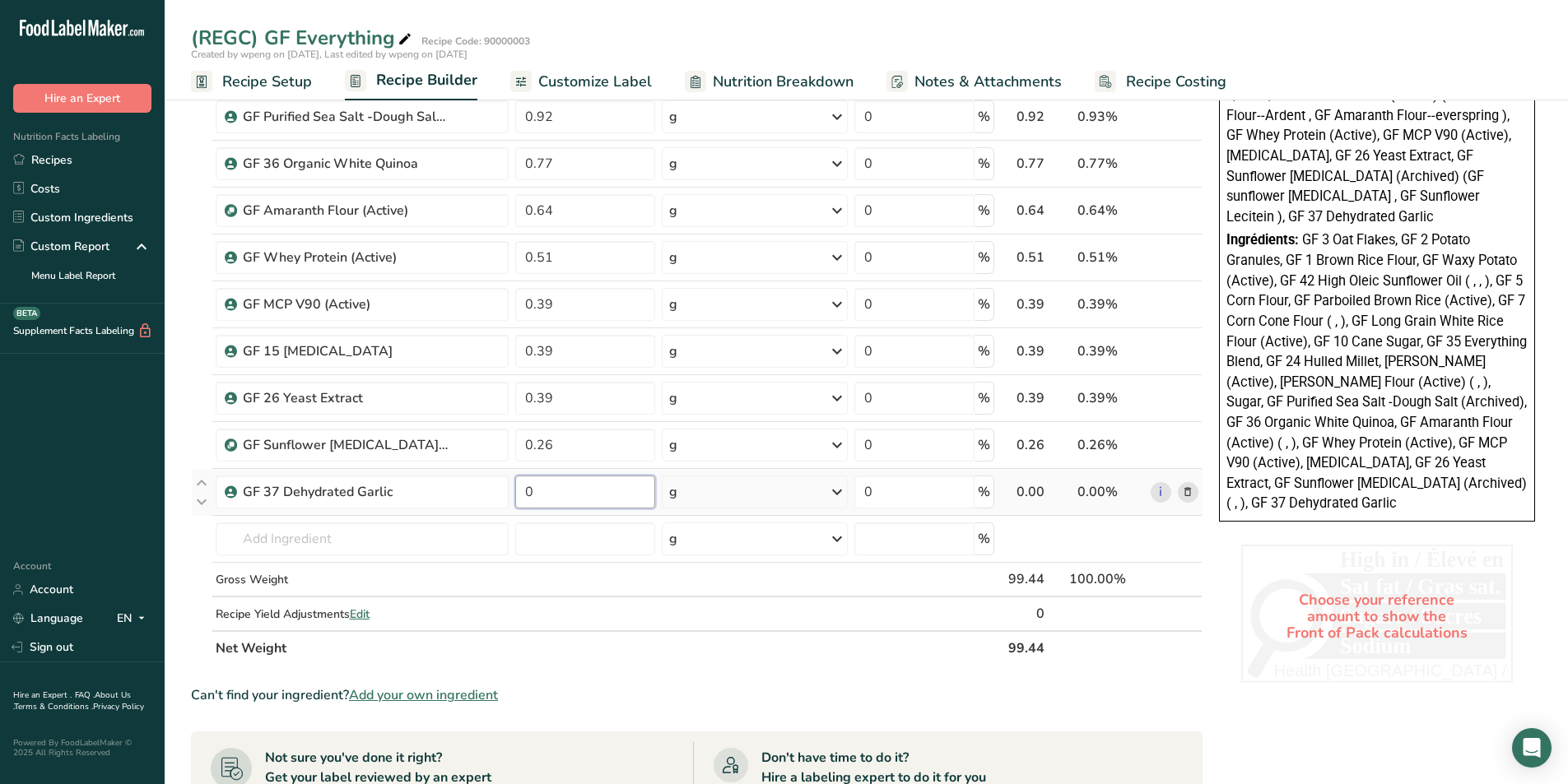 click on "0" at bounding box center [585, 492] 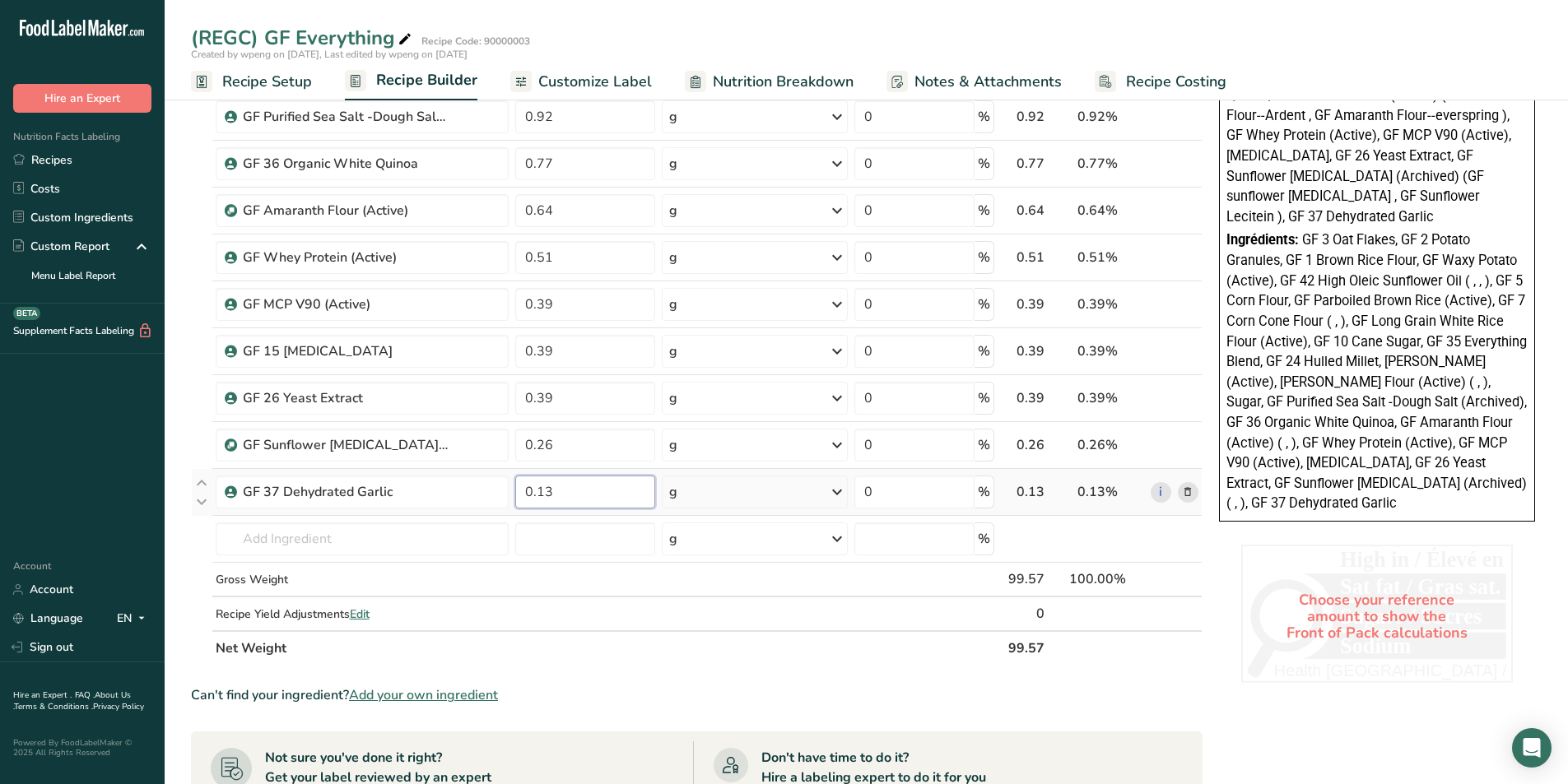 type on "0.13" 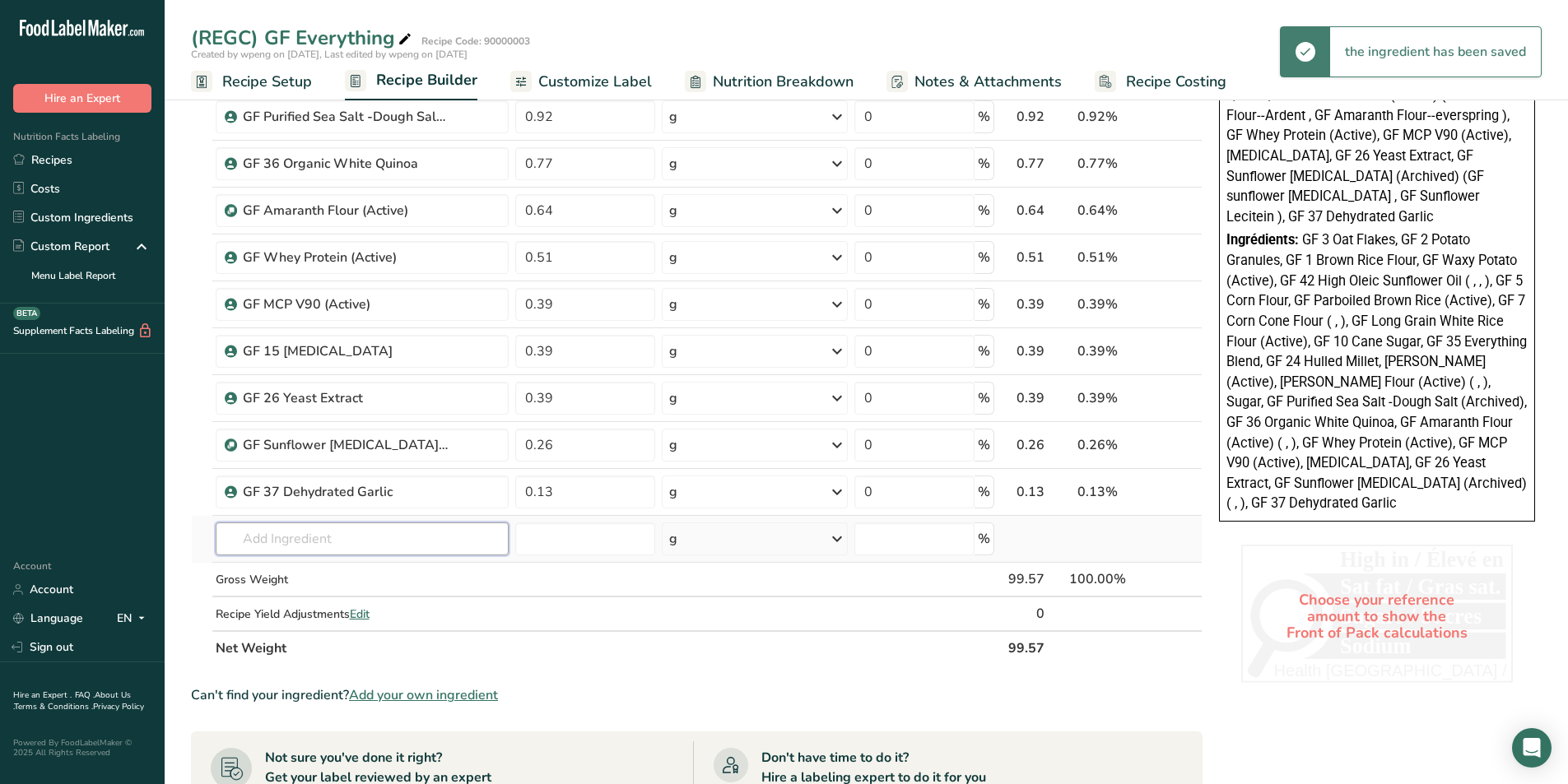 click at bounding box center [362, 539] 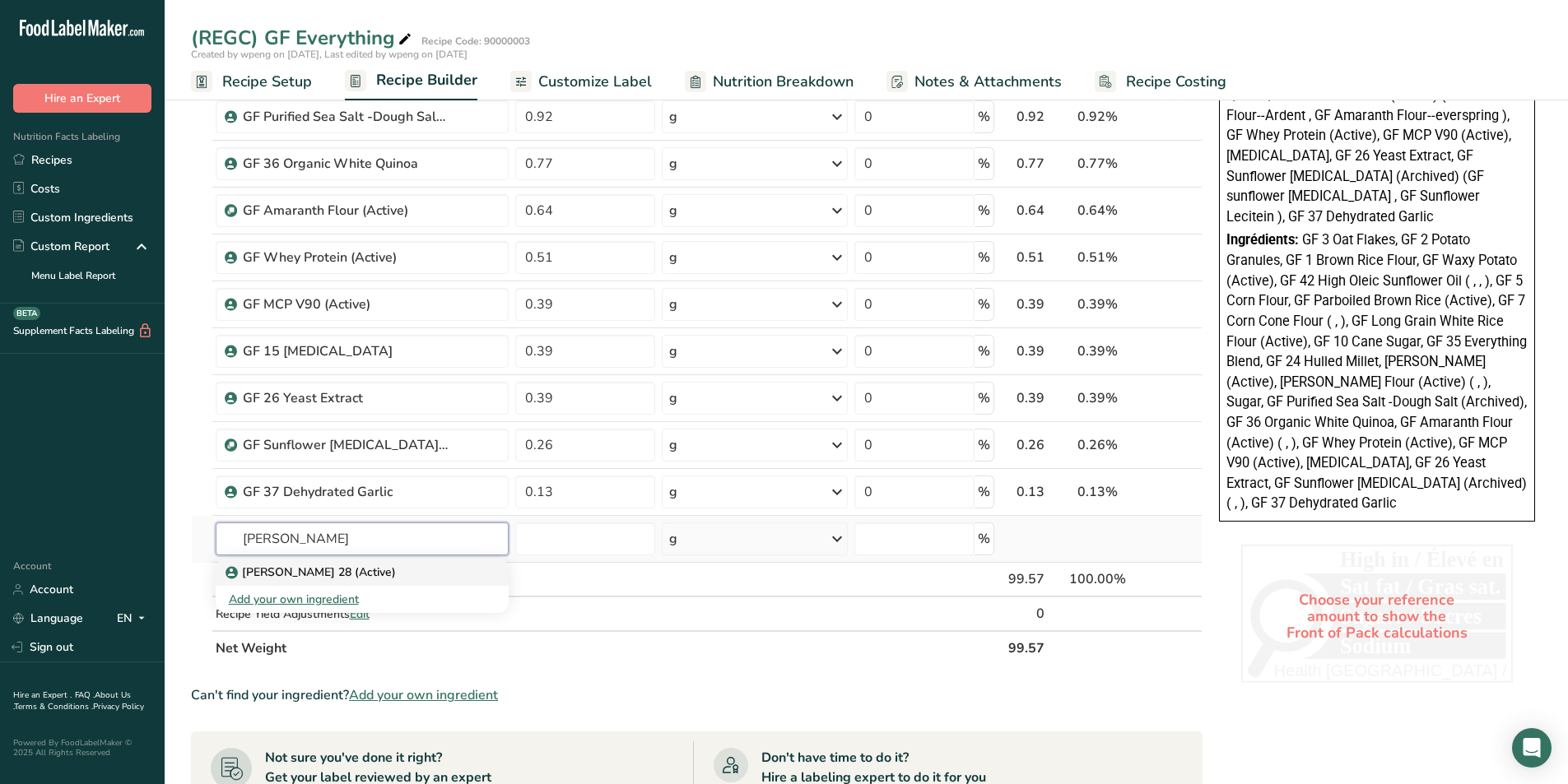 type on "[PERSON_NAME] 28 (Active)" 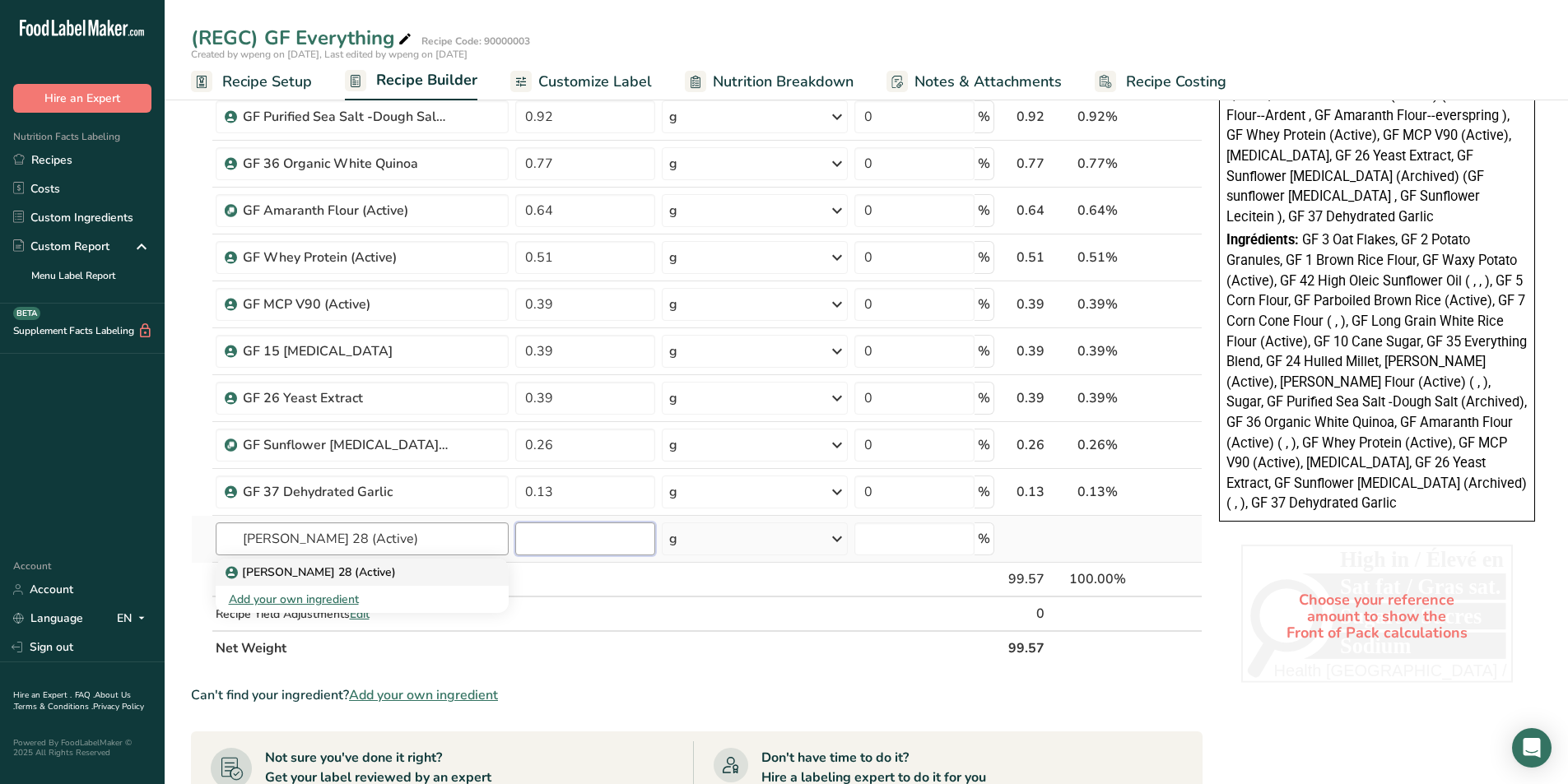 type 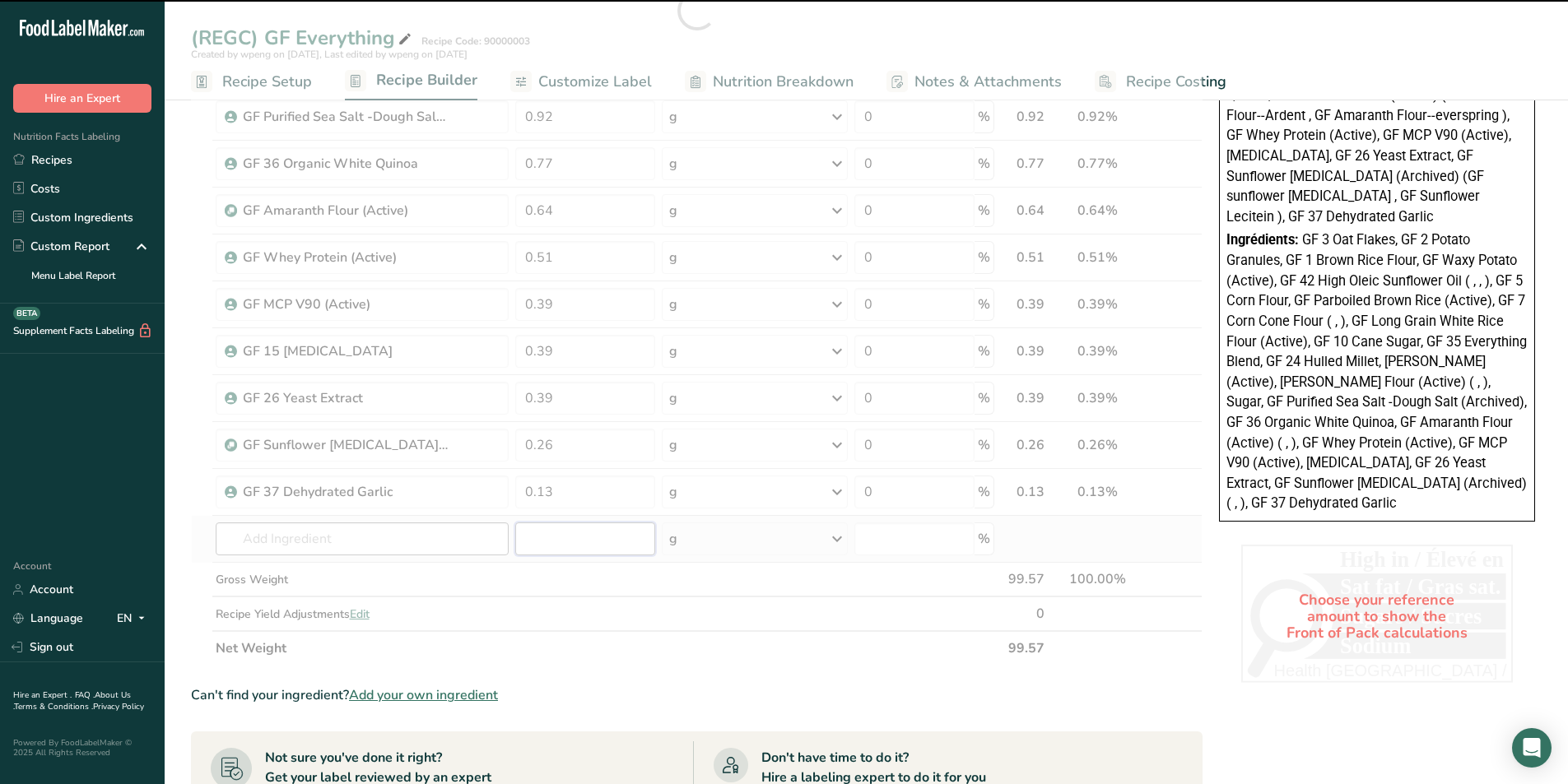 type on "0" 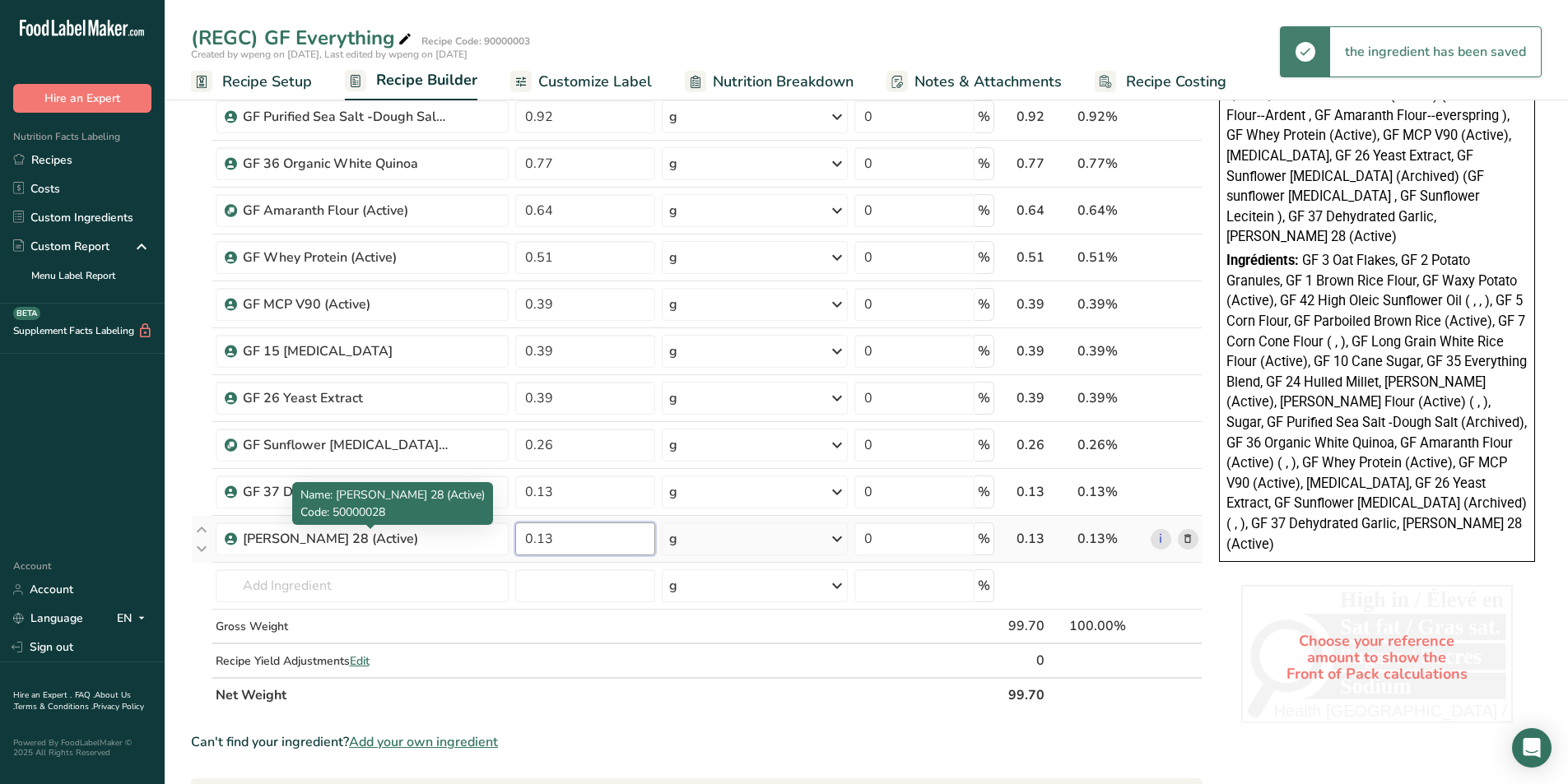 type on "0.13" 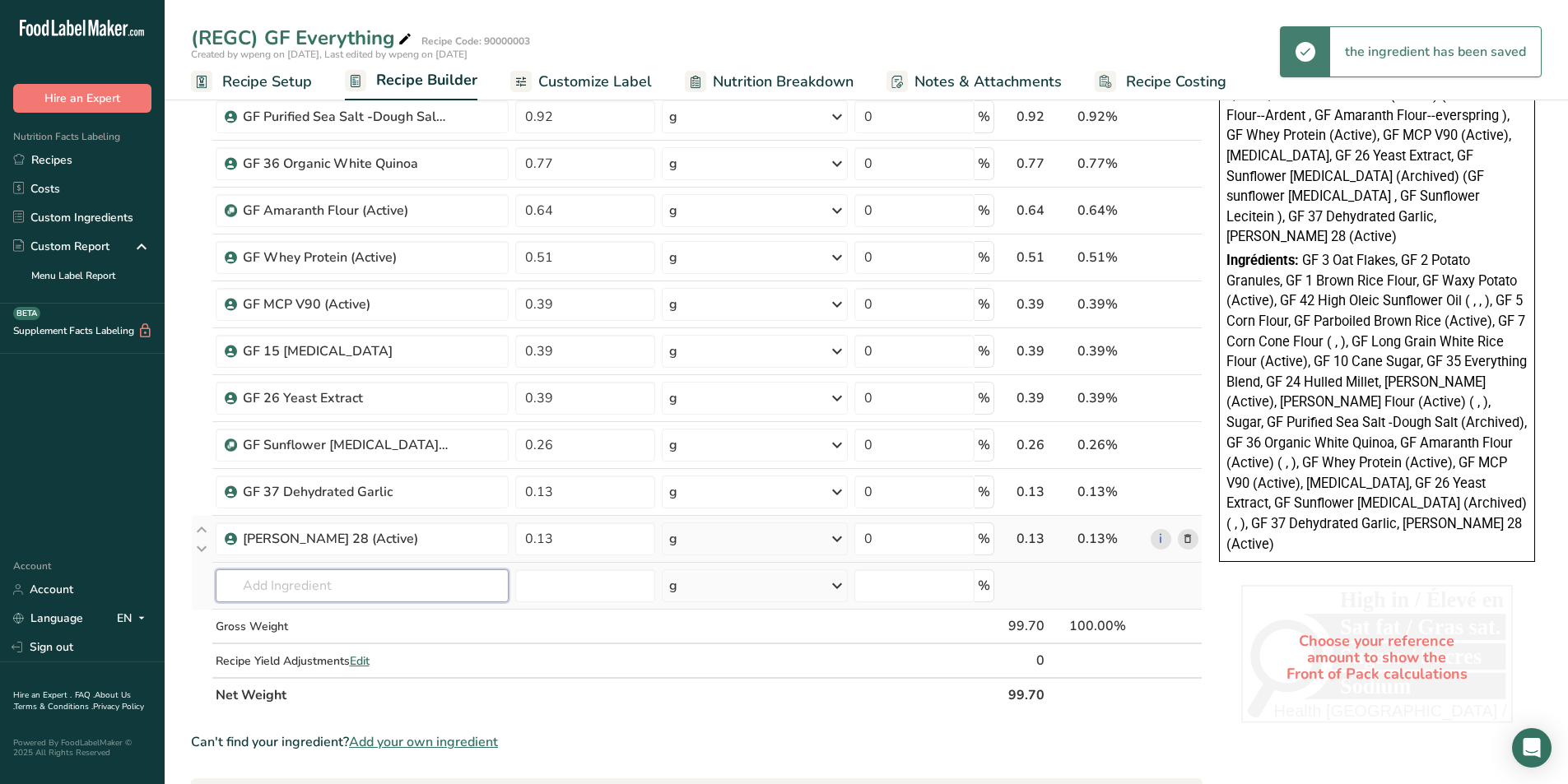 click at bounding box center [362, 586] 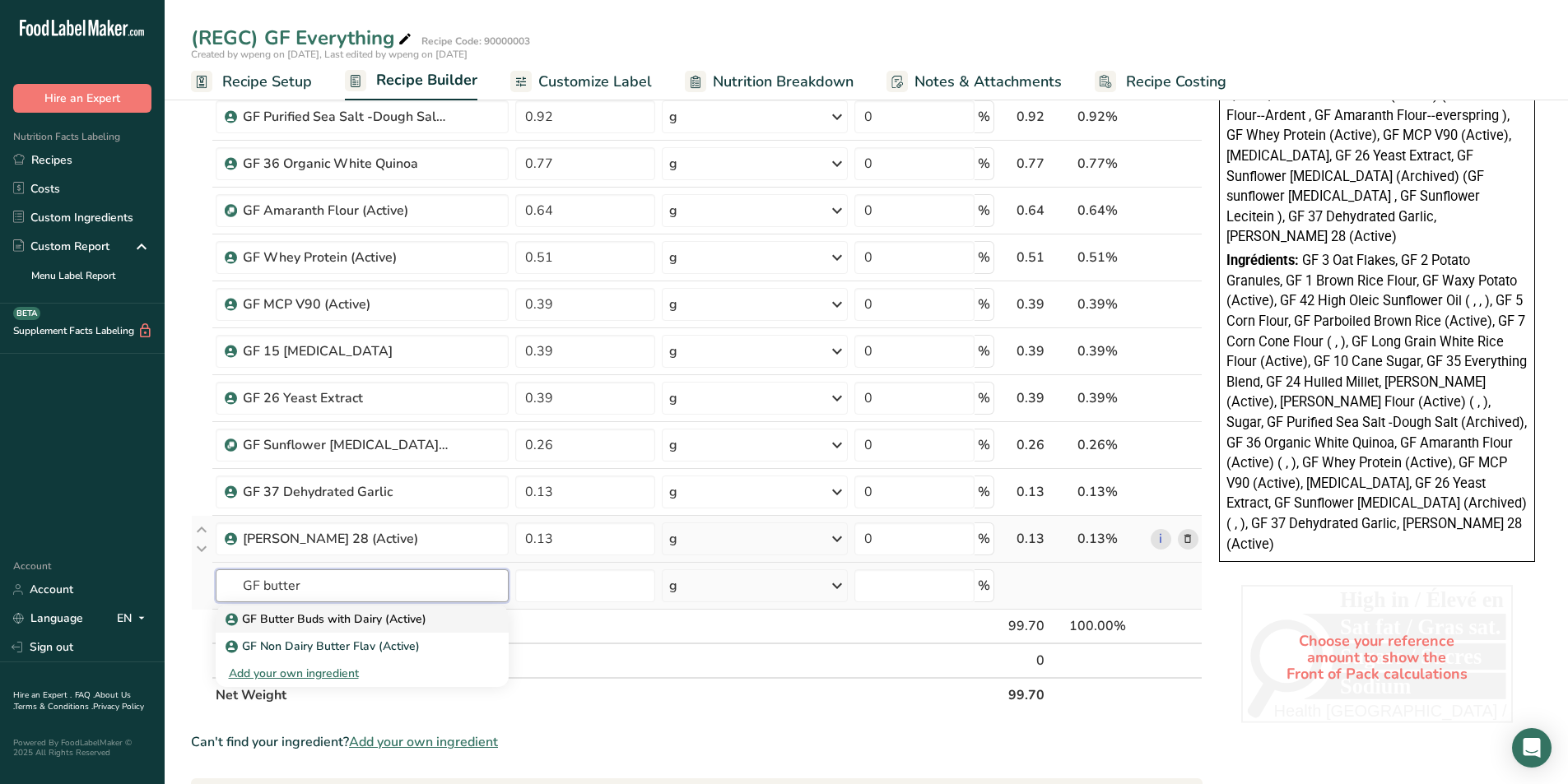 type on "GF butter" 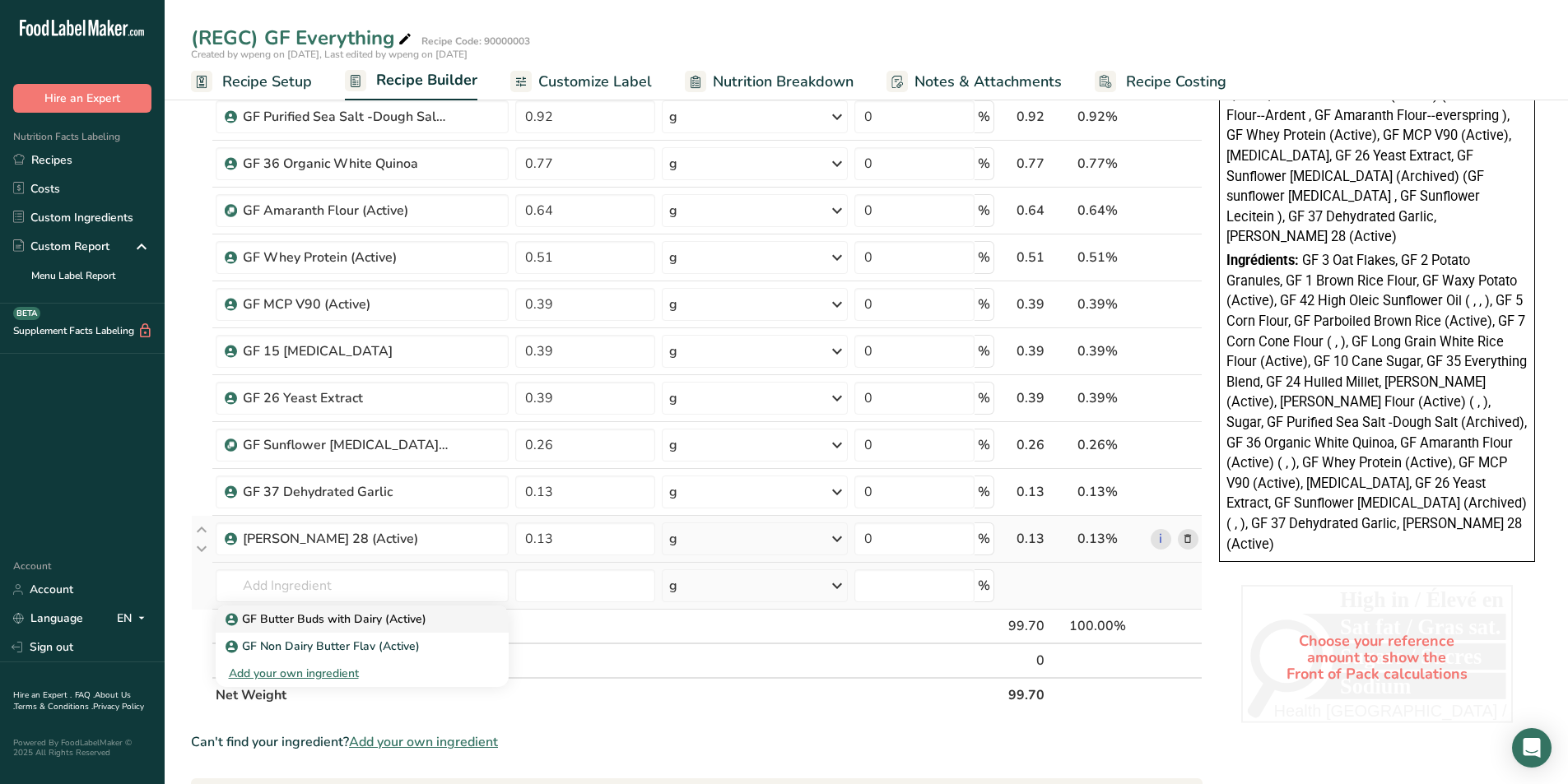 click on "GF Butter Buds with Dairy (Active)" at bounding box center [362, 619] 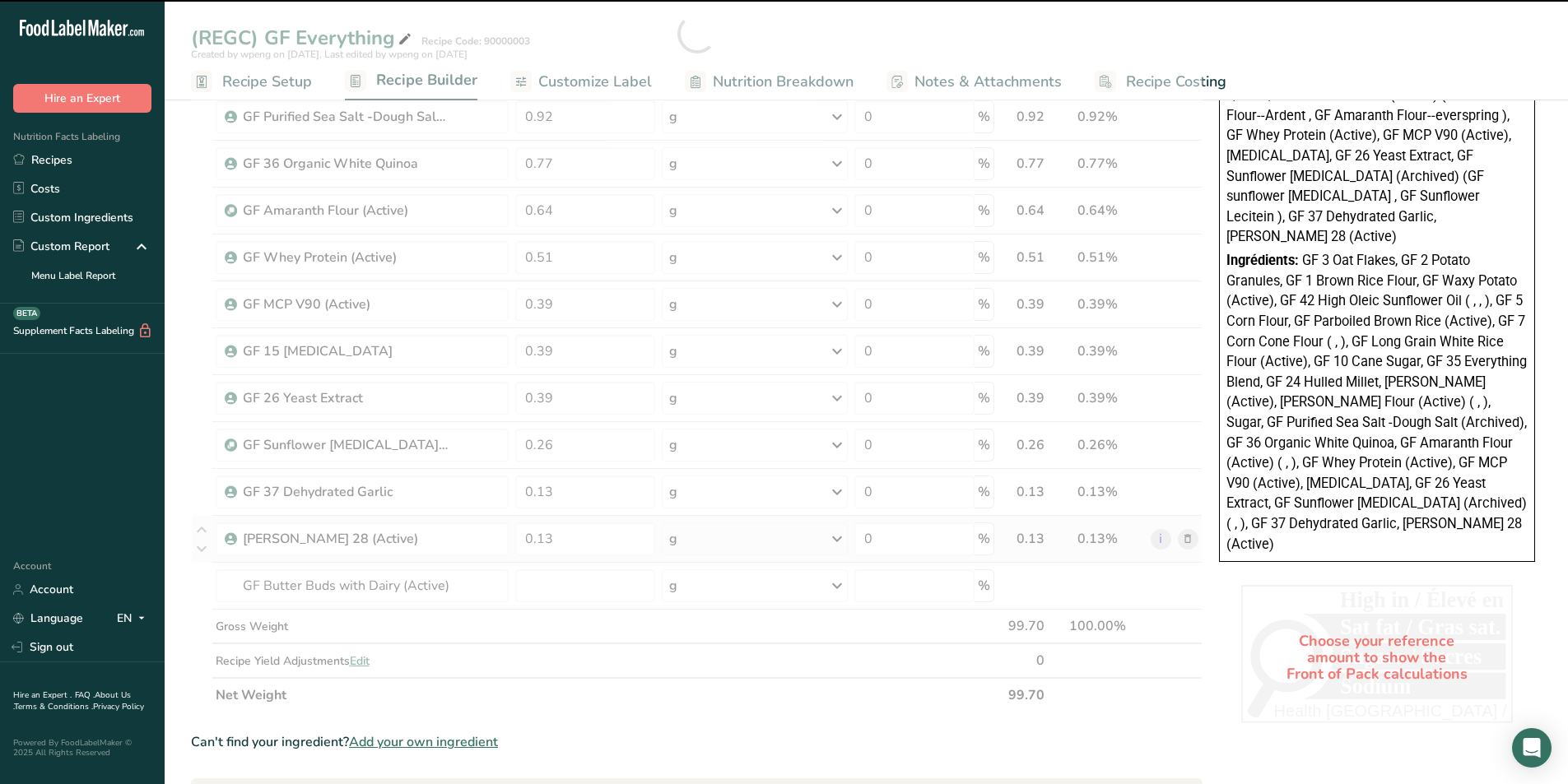 type on "0" 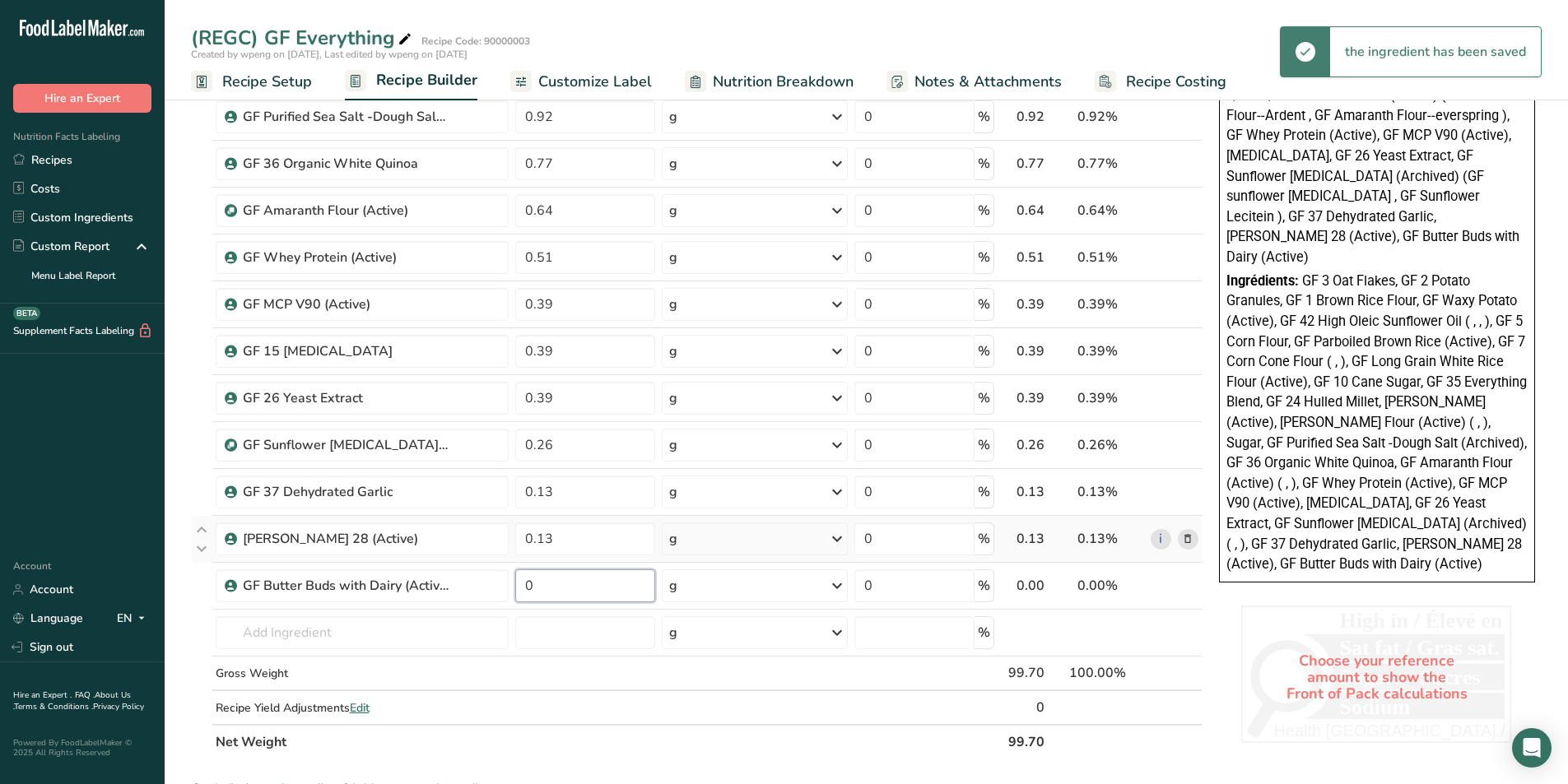 click on "0" at bounding box center [585, 586] 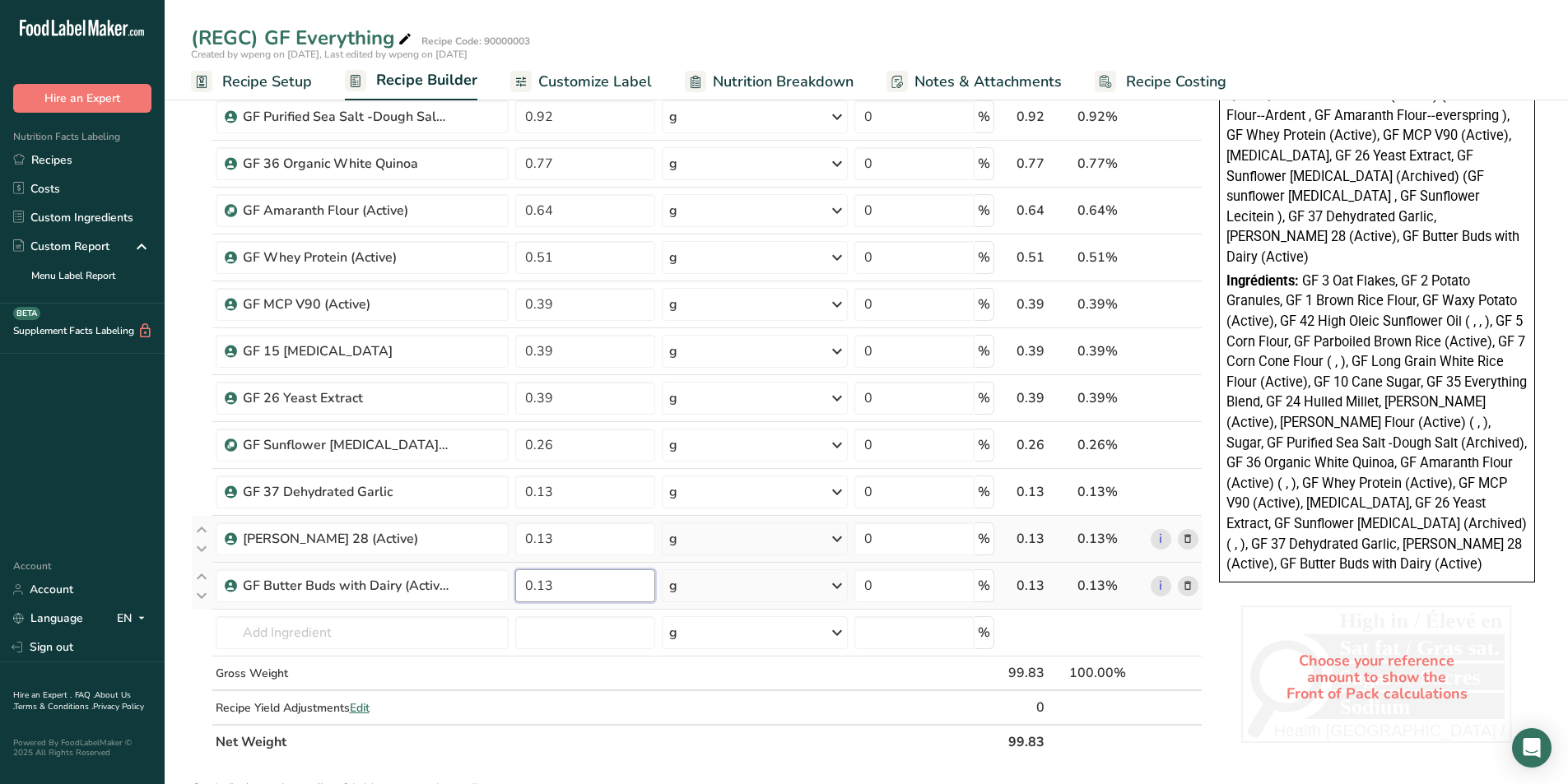 type on "0.13" 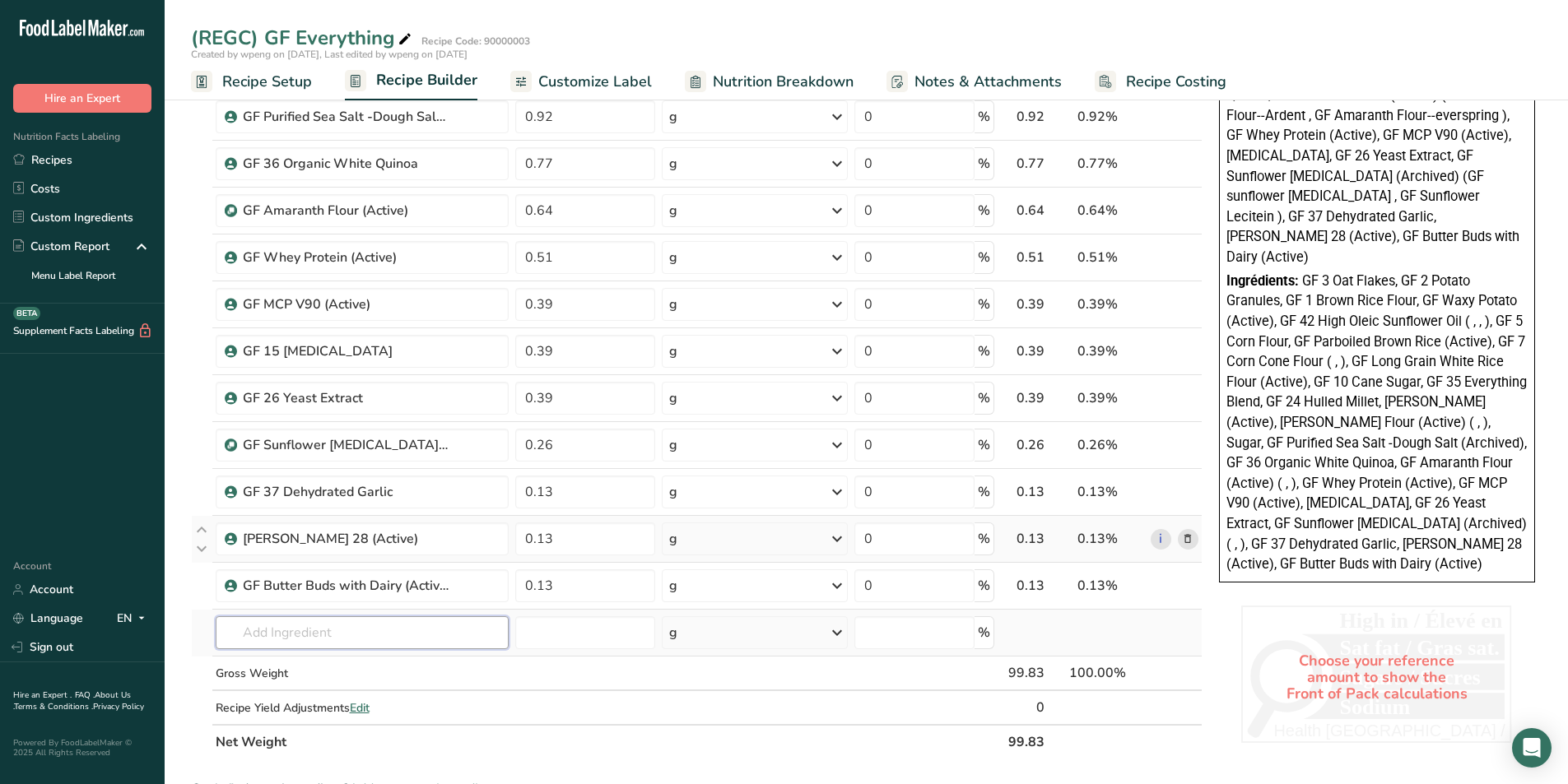click at bounding box center [362, 633] 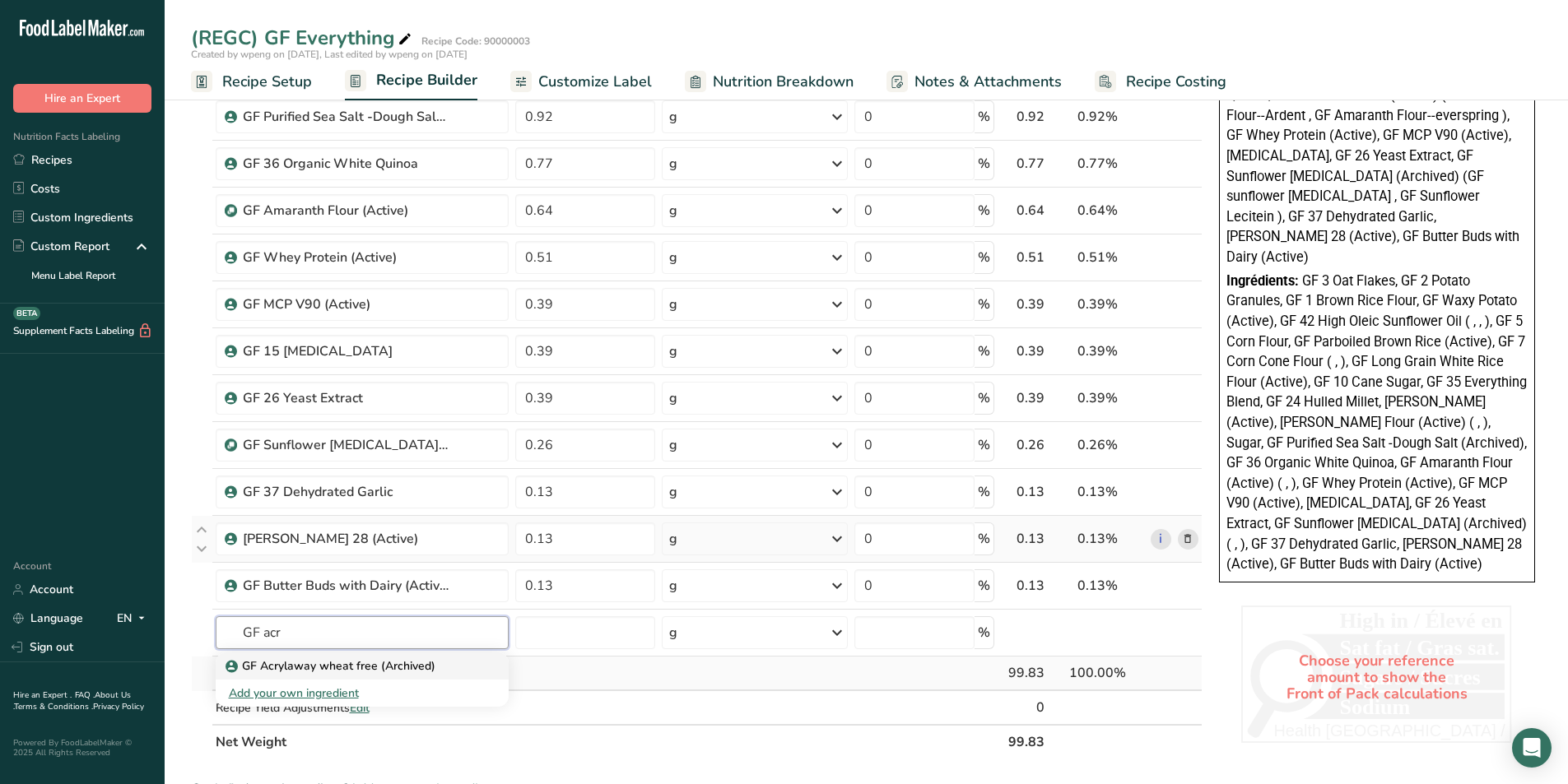 type on "GF Acrylaway wheat free (Archived)" 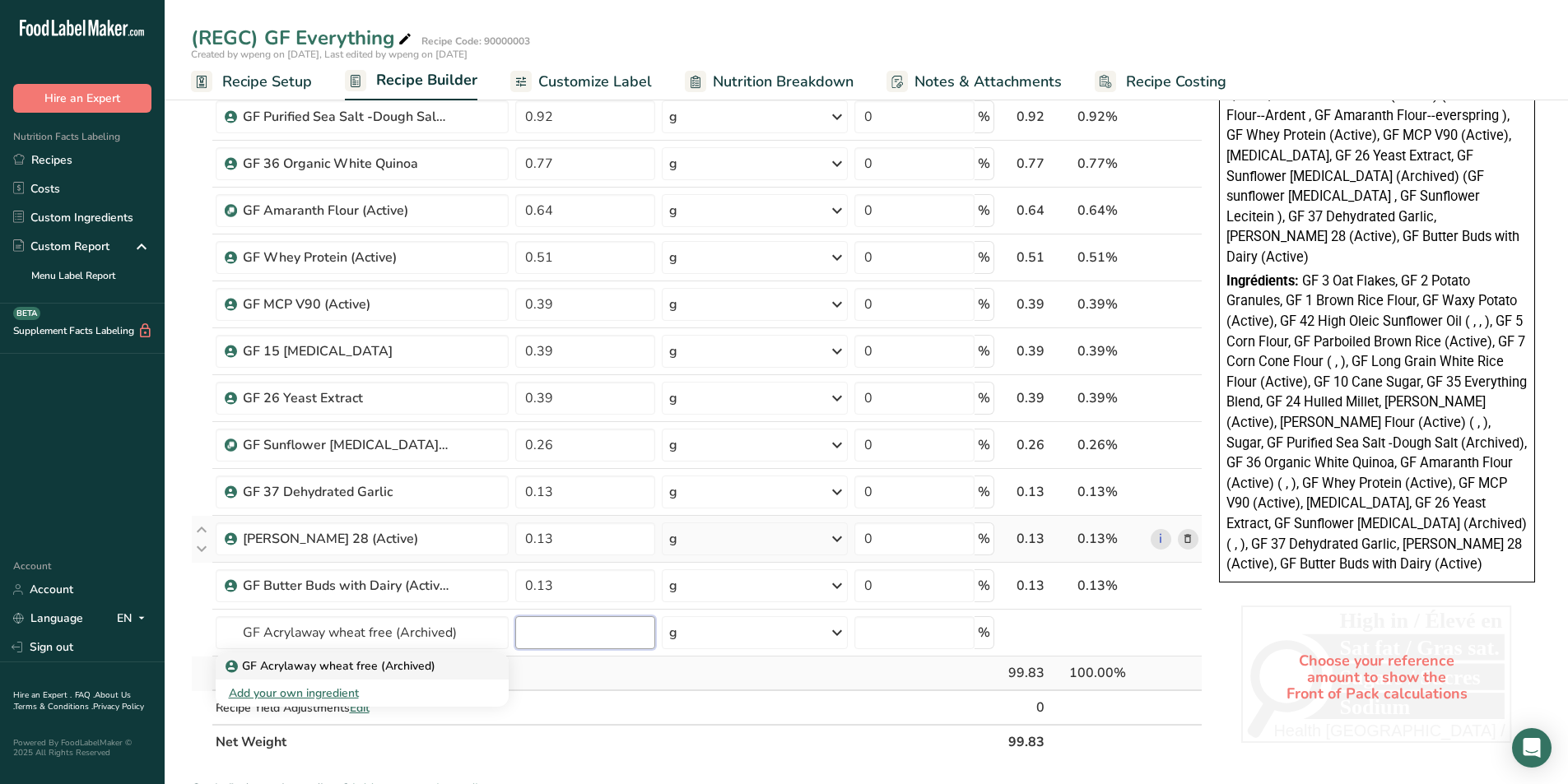 type 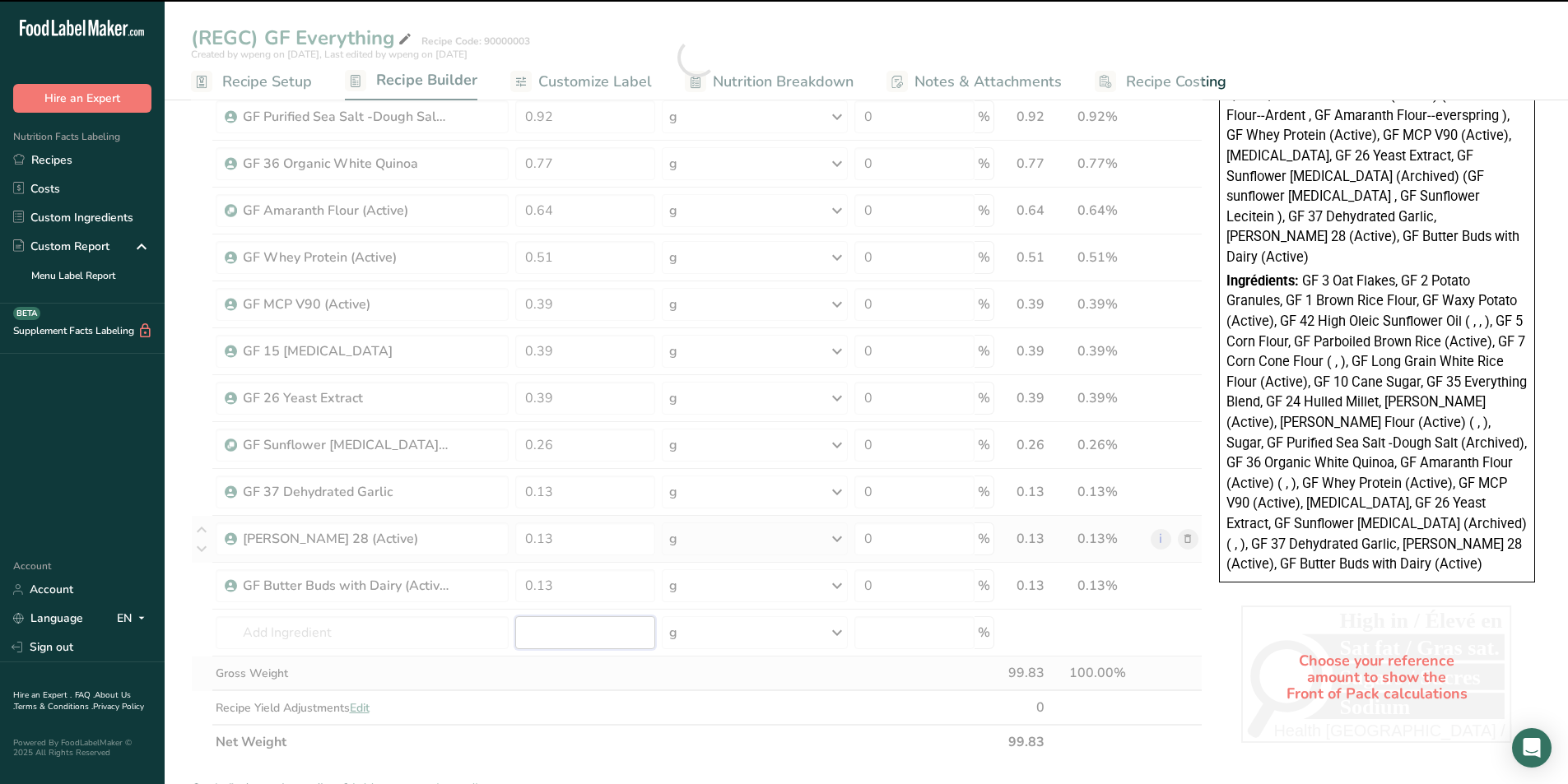 type on "0" 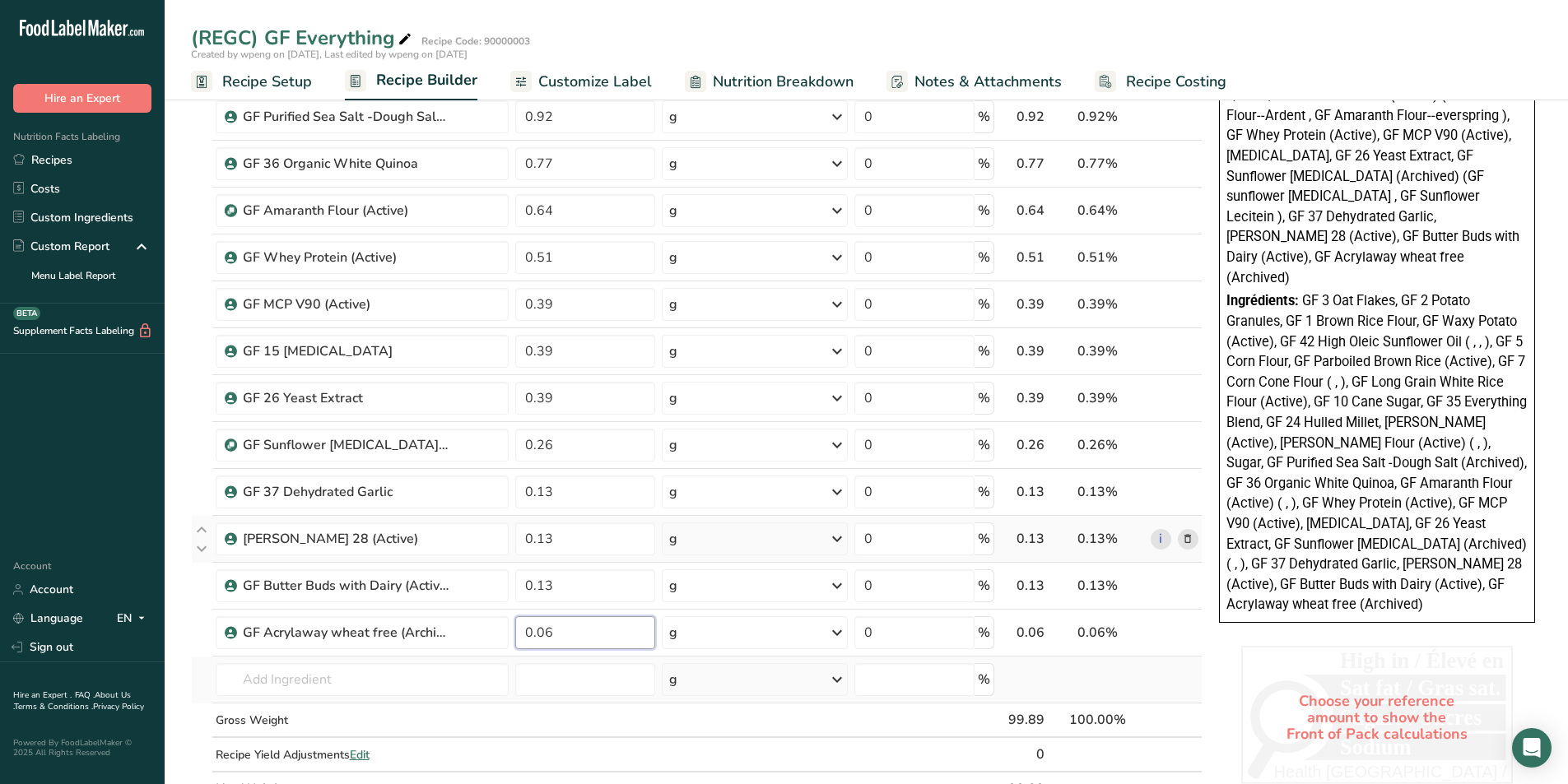 type on "0.06" 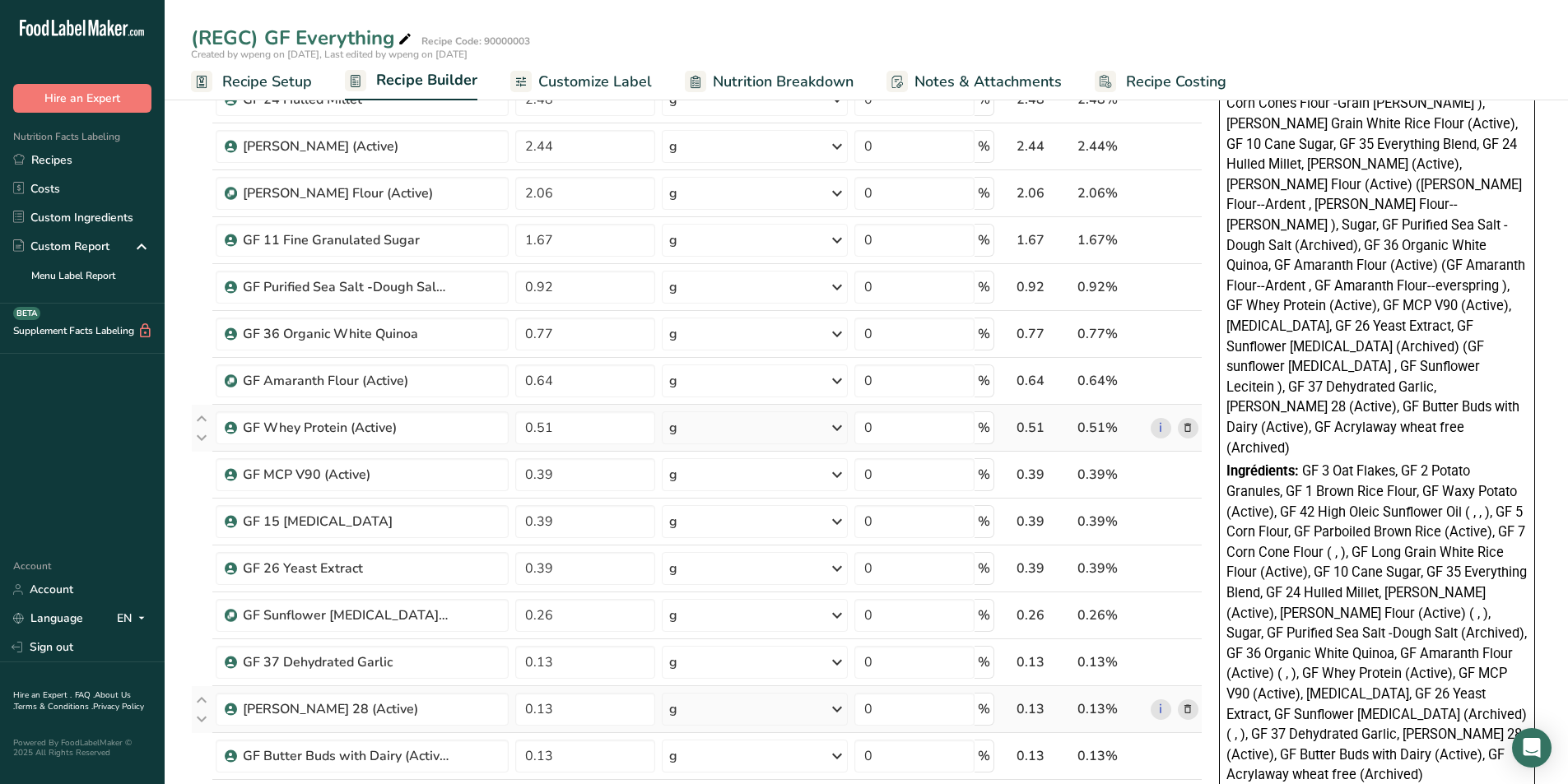 scroll, scrollTop: 740, scrollLeft: 0, axis: vertical 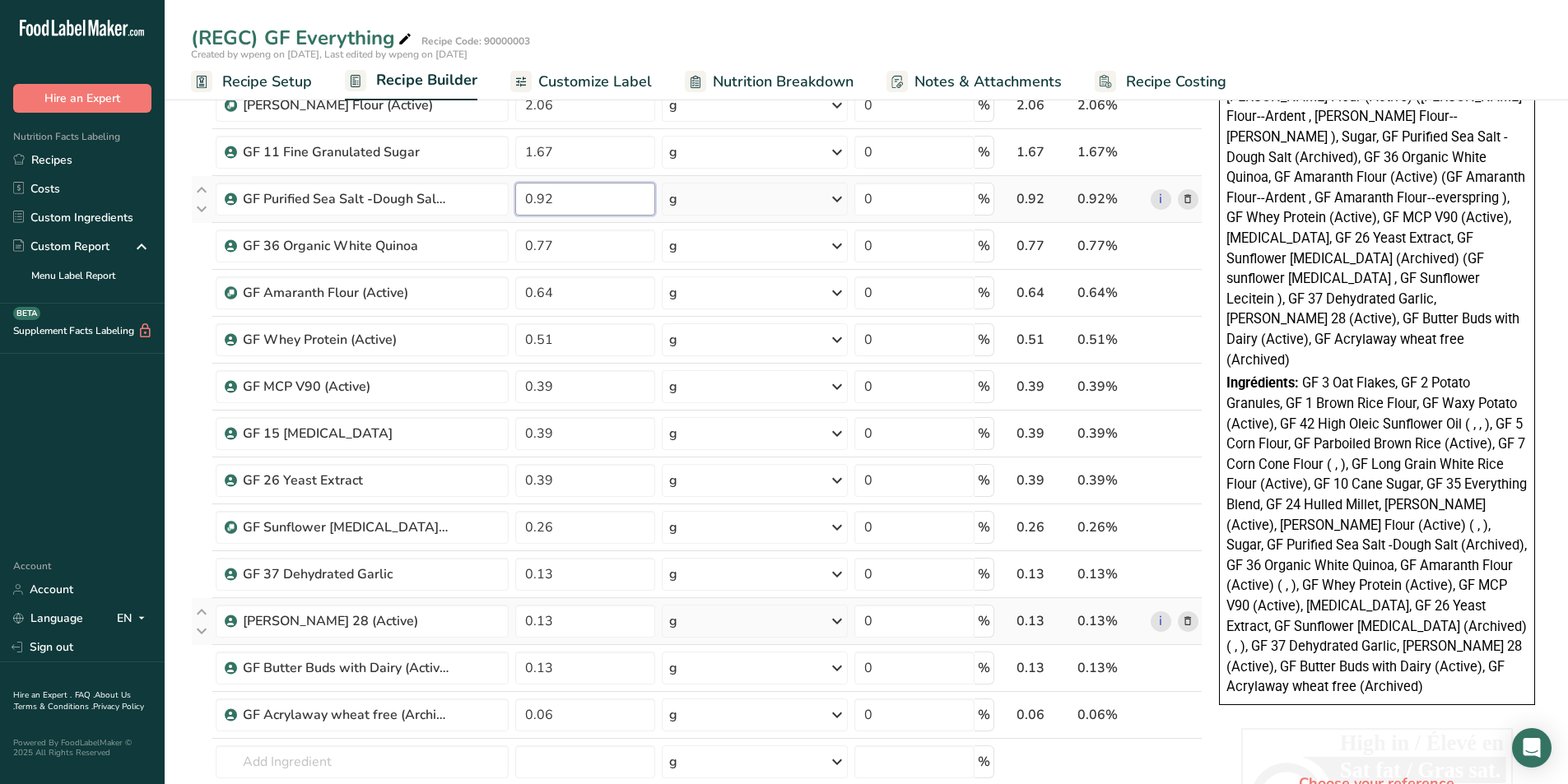 click on "0.92" at bounding box center (585, 199) 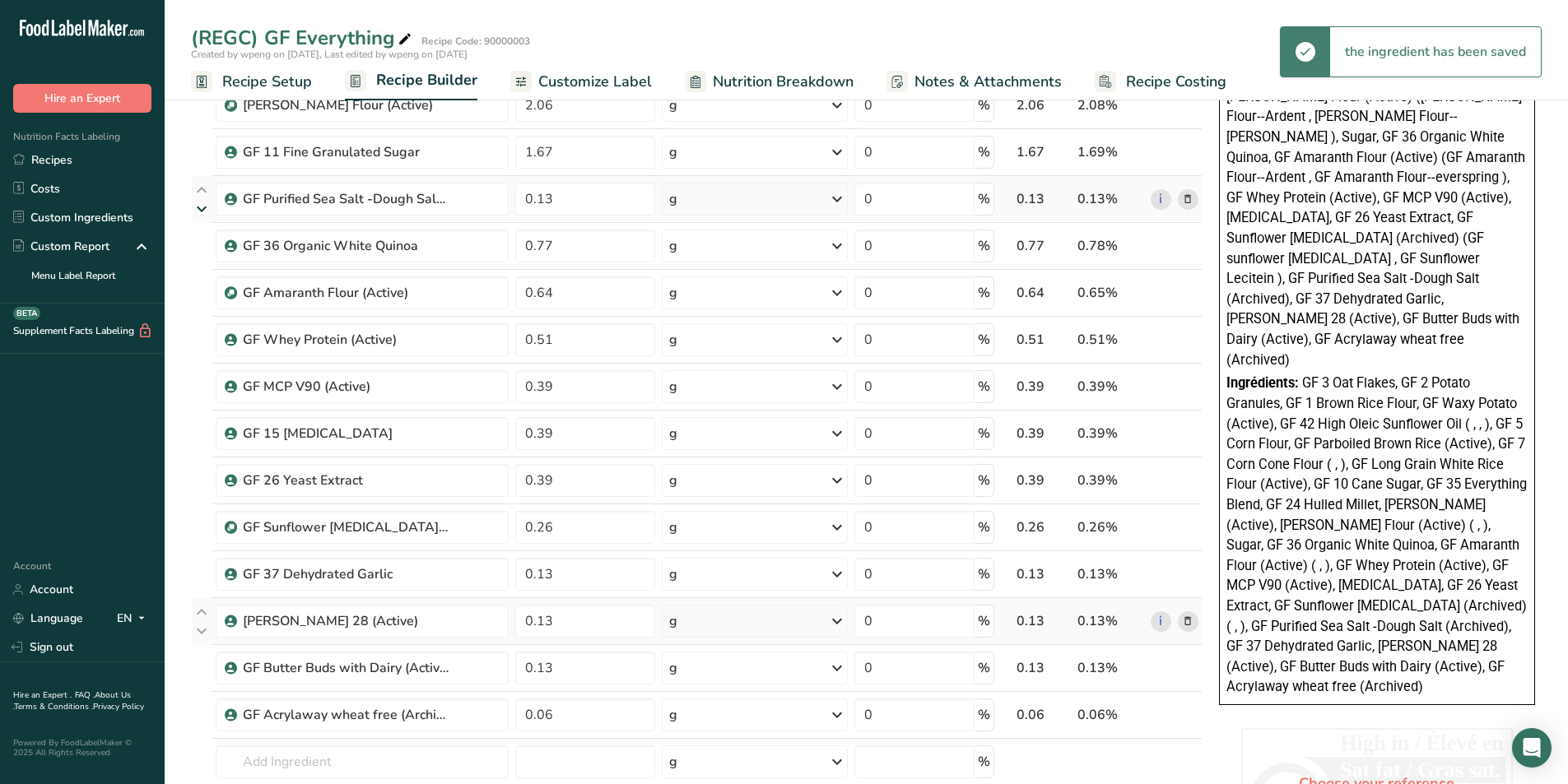 click at bounding box center (202, 209) 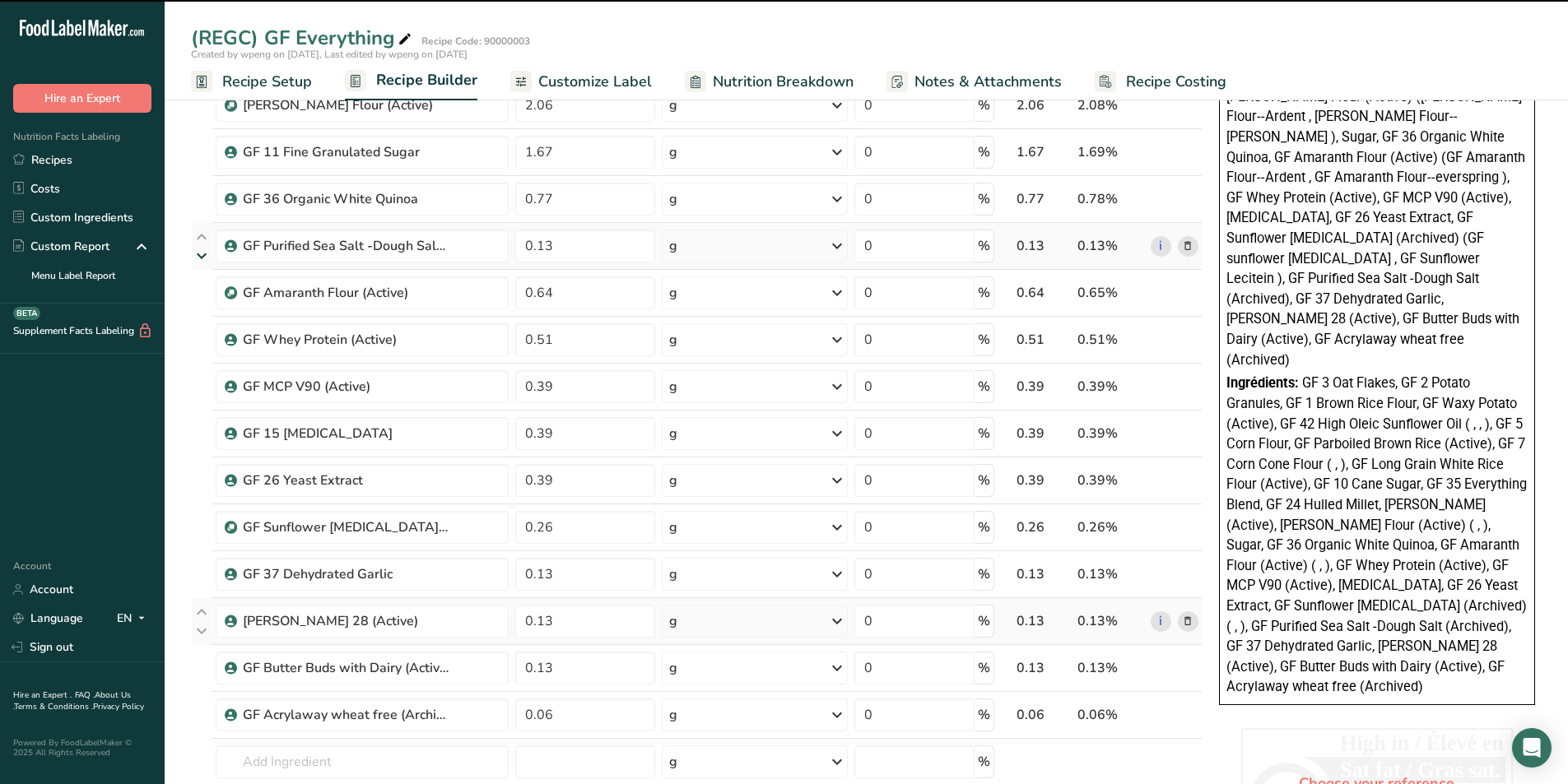 click at bounding box center [202, 256] 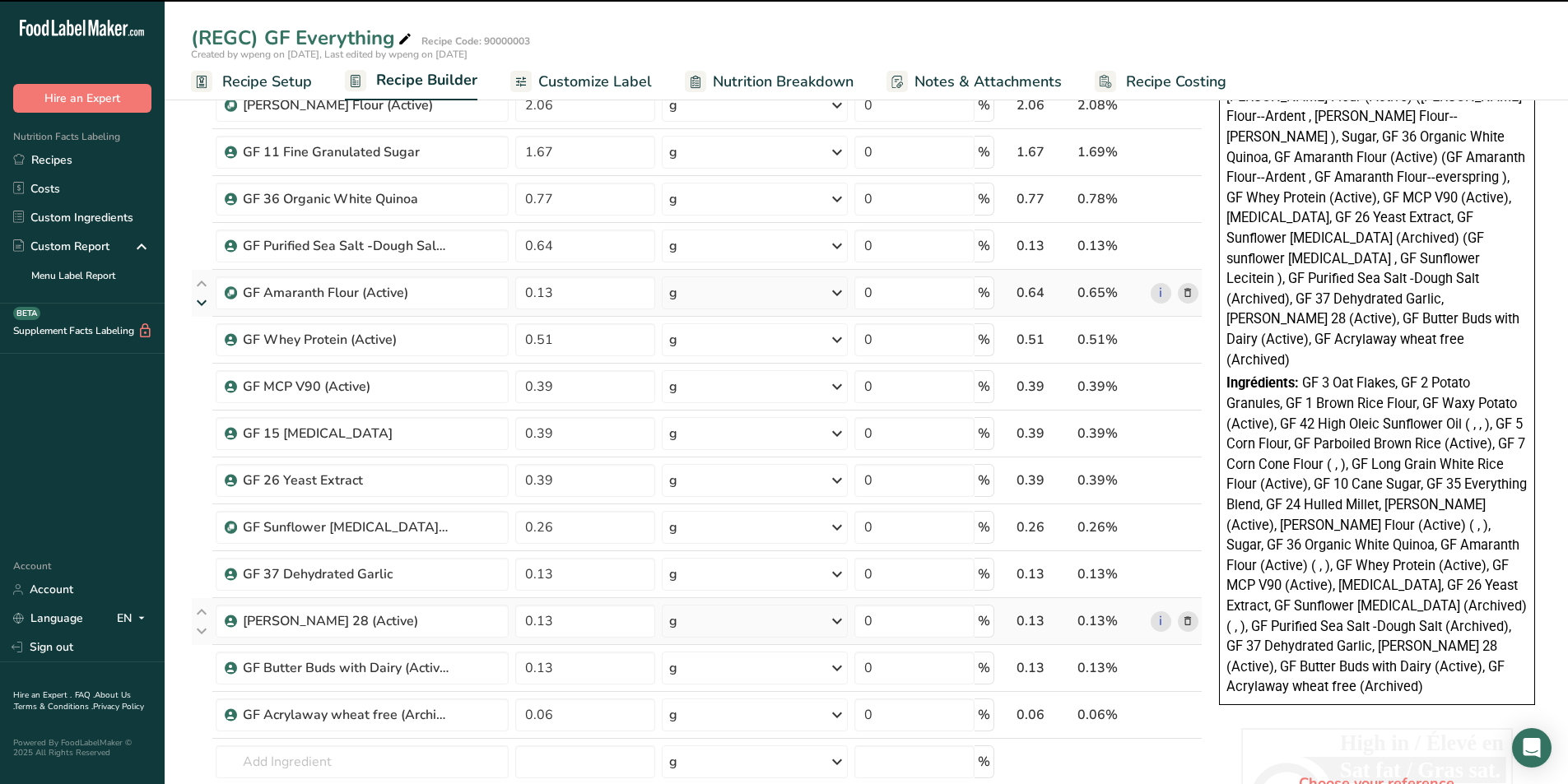 type on "0.13" 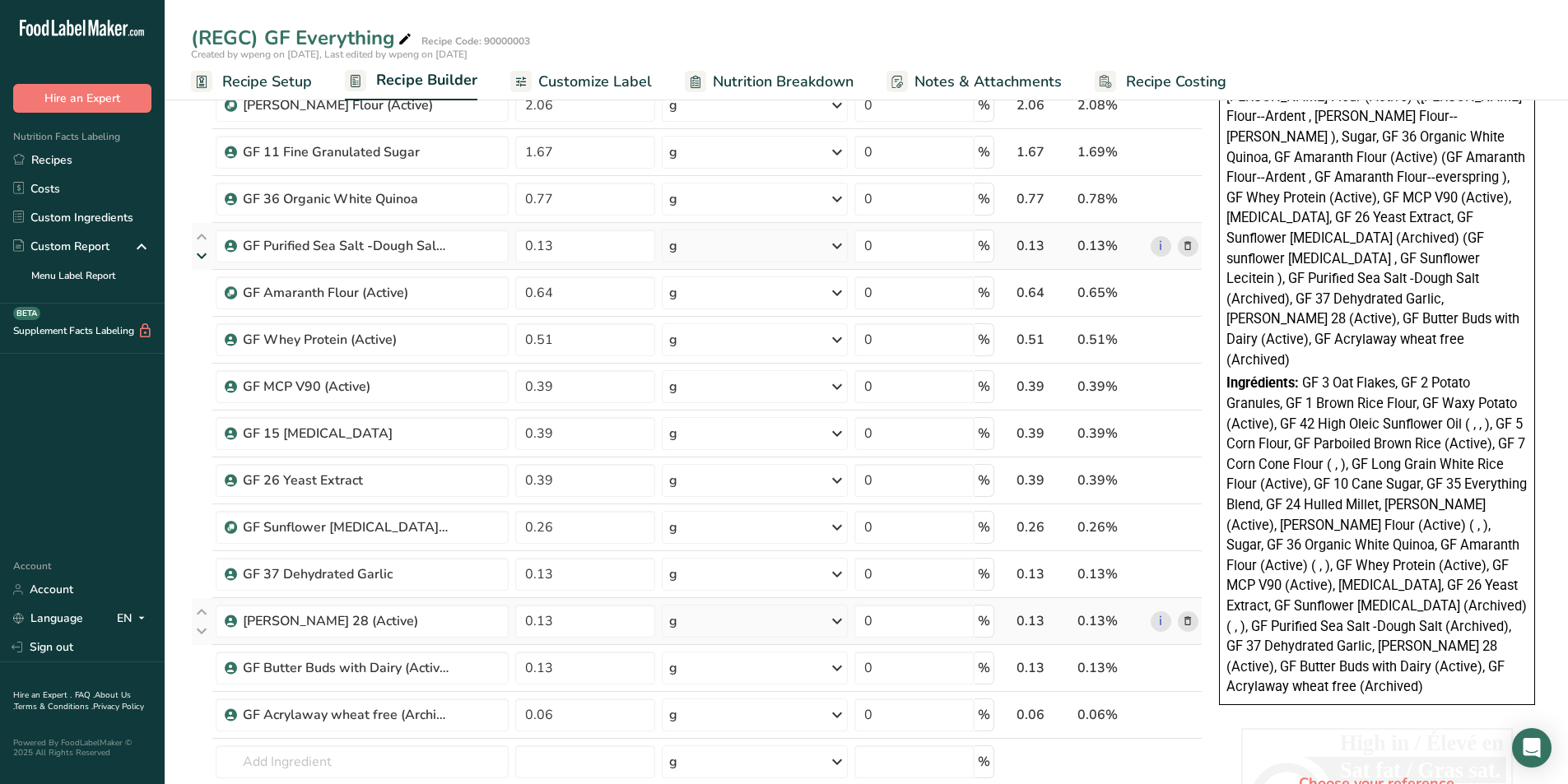 click at bounding box center (202, 256) 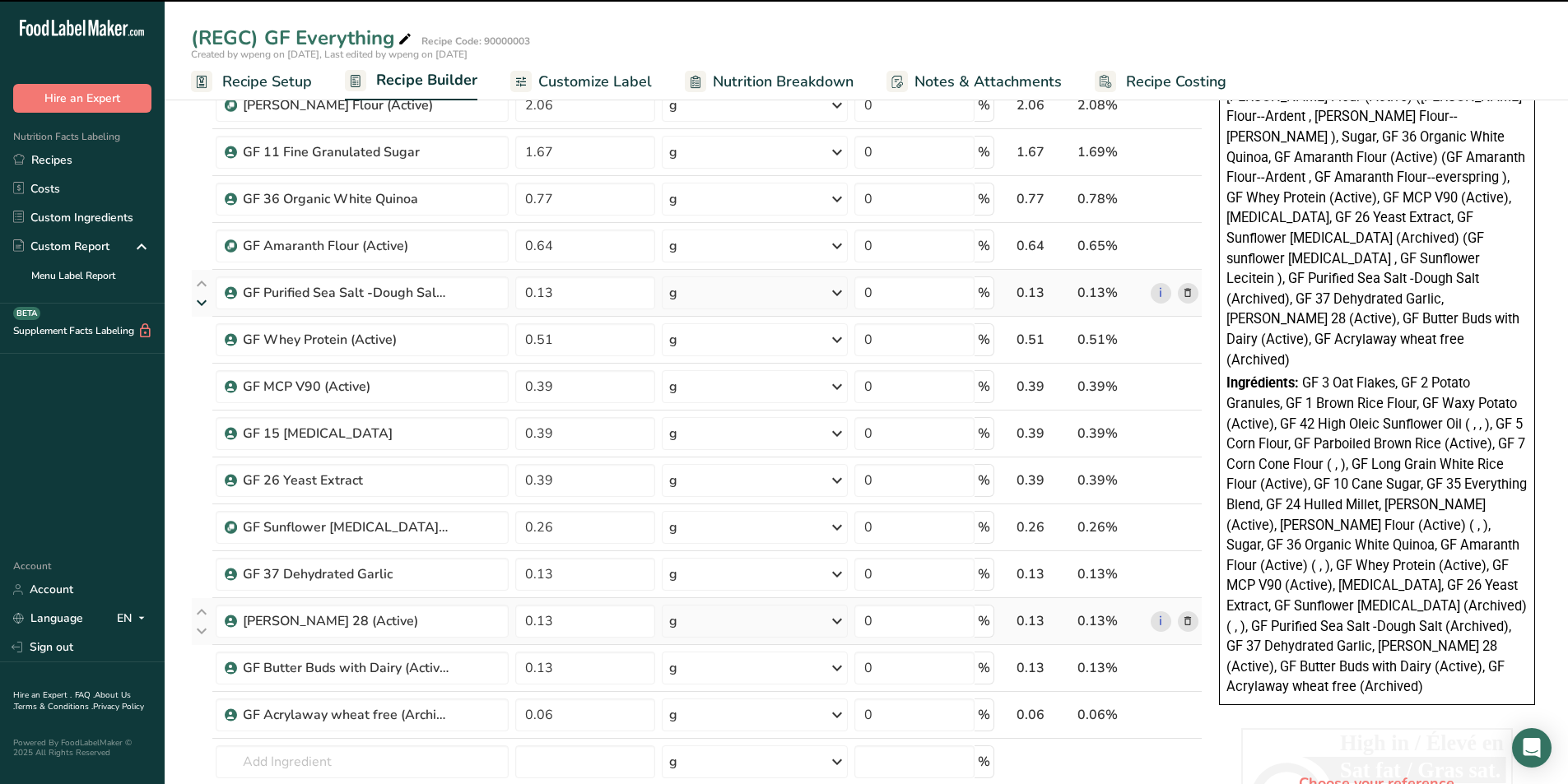 click at bounding box center (202, 303) 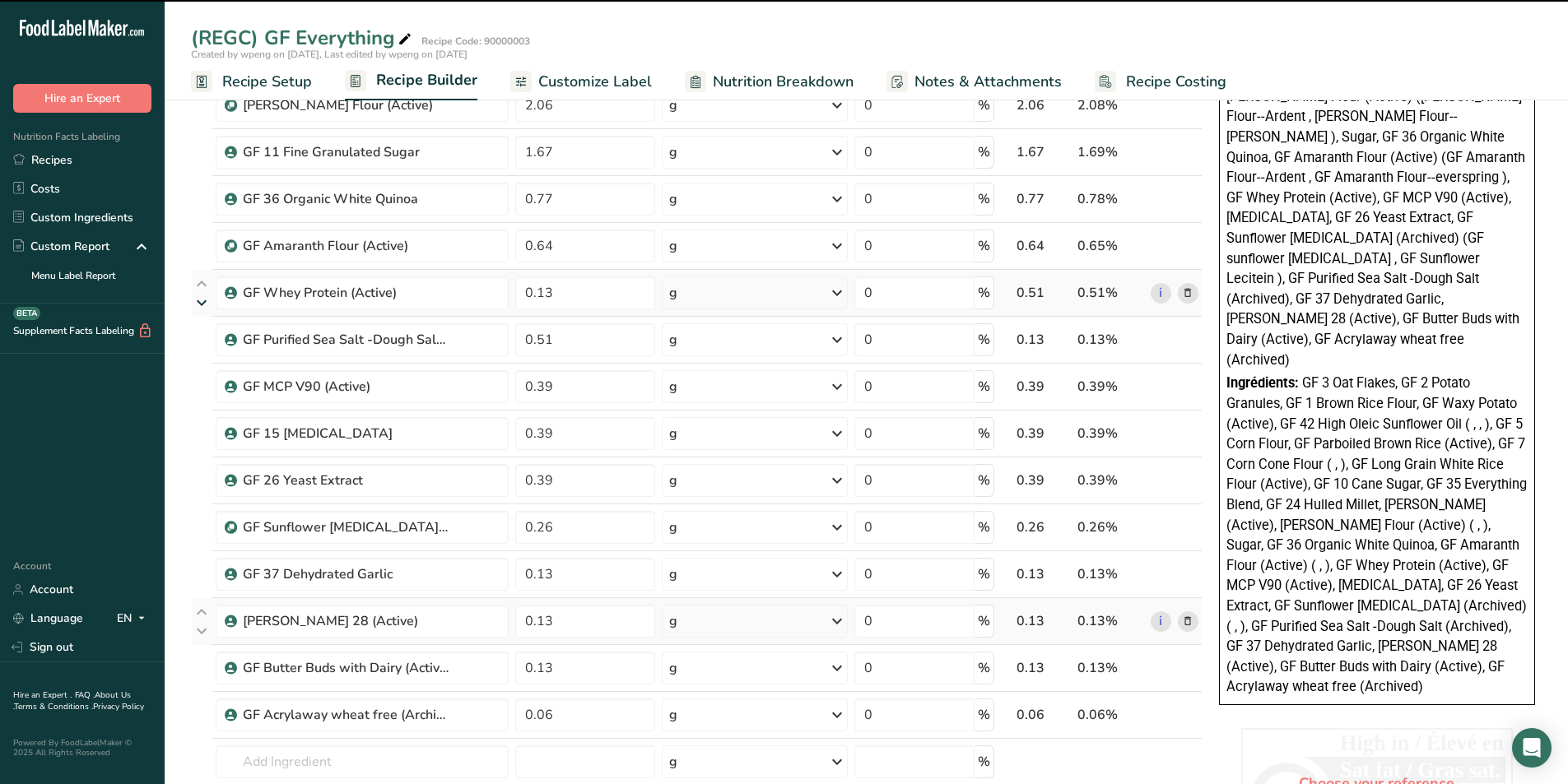 type on "0.51" 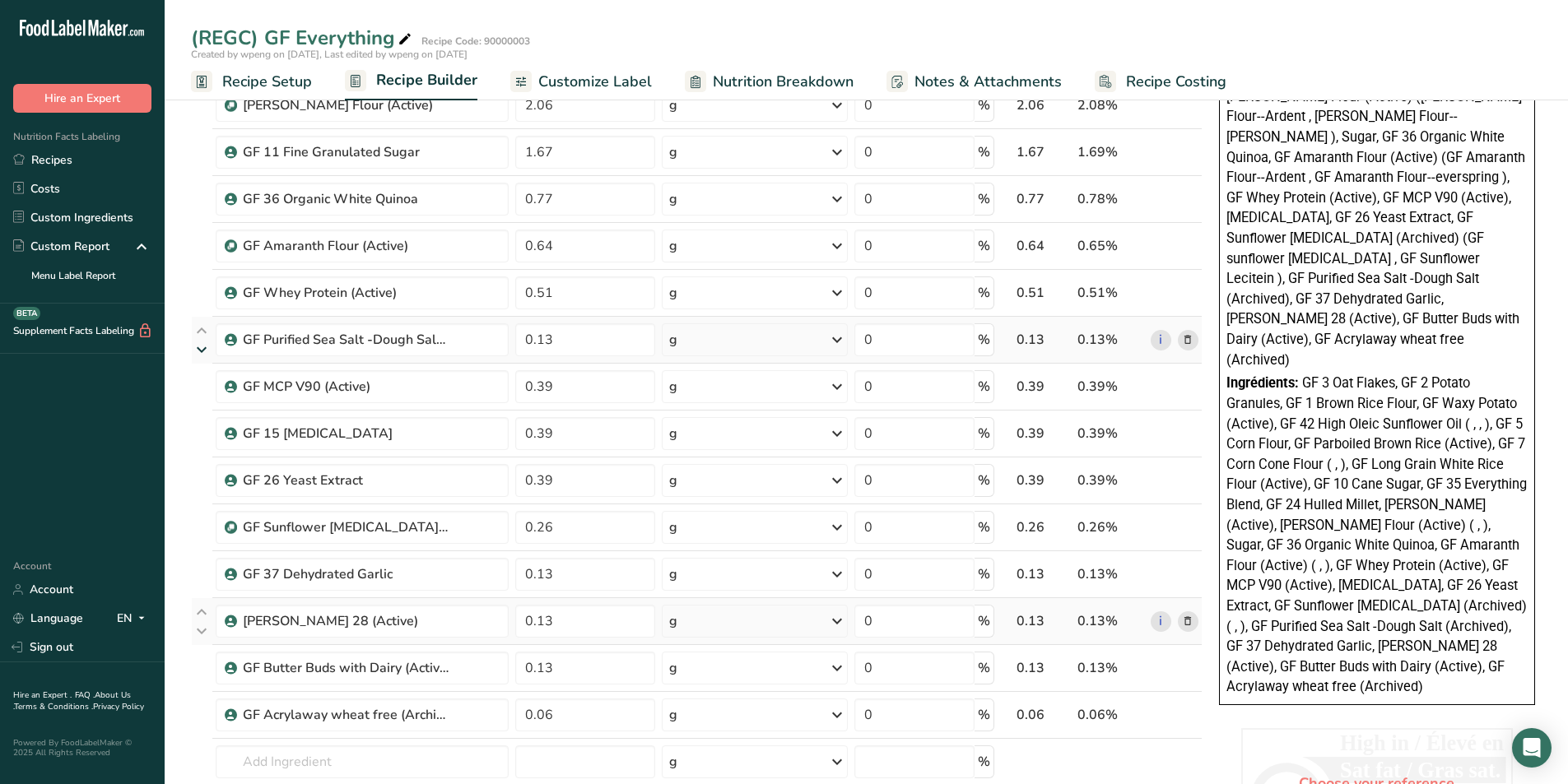 click at bounding box center (202, 350) 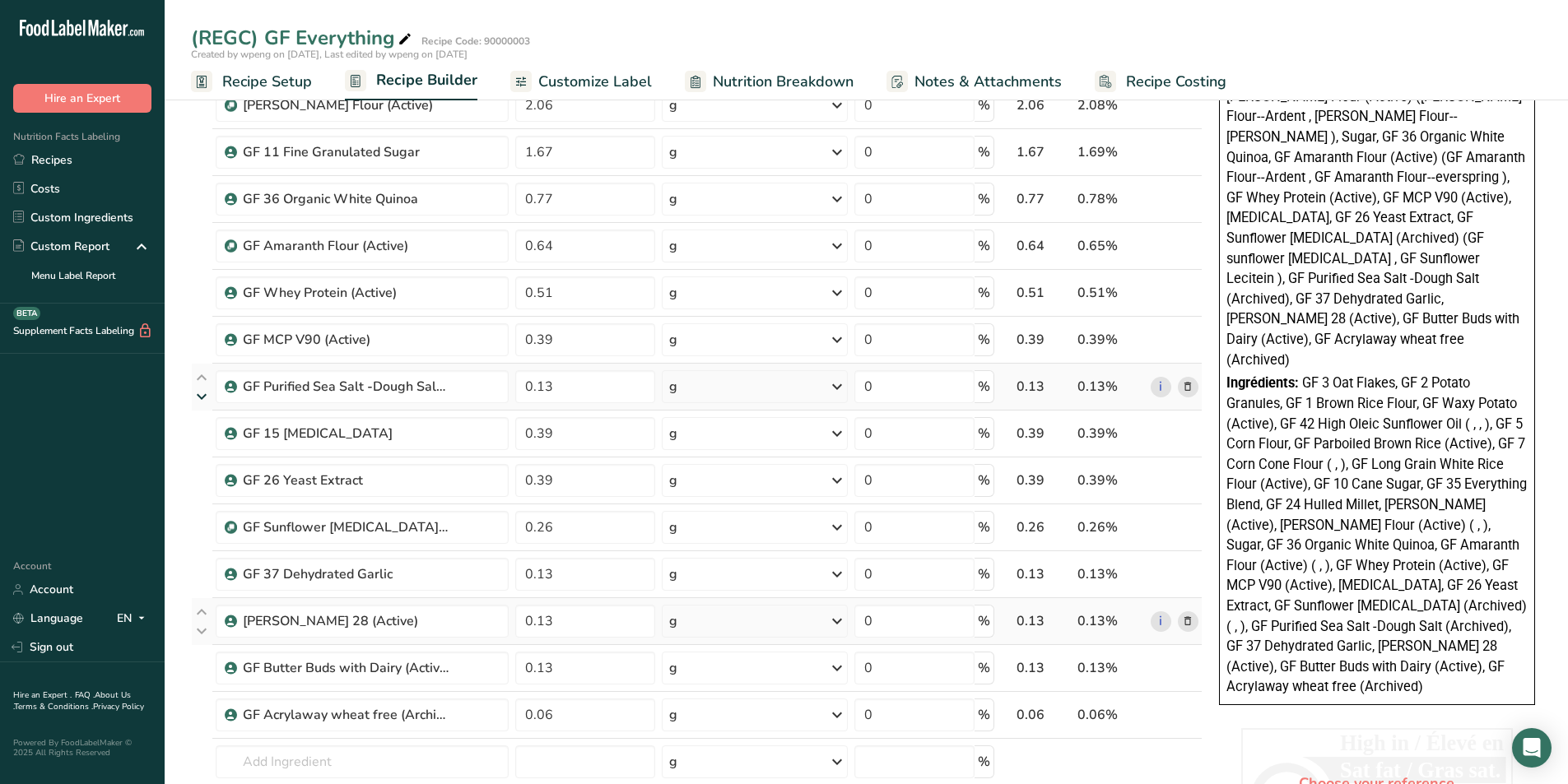 click at bounding box center (202, 397) 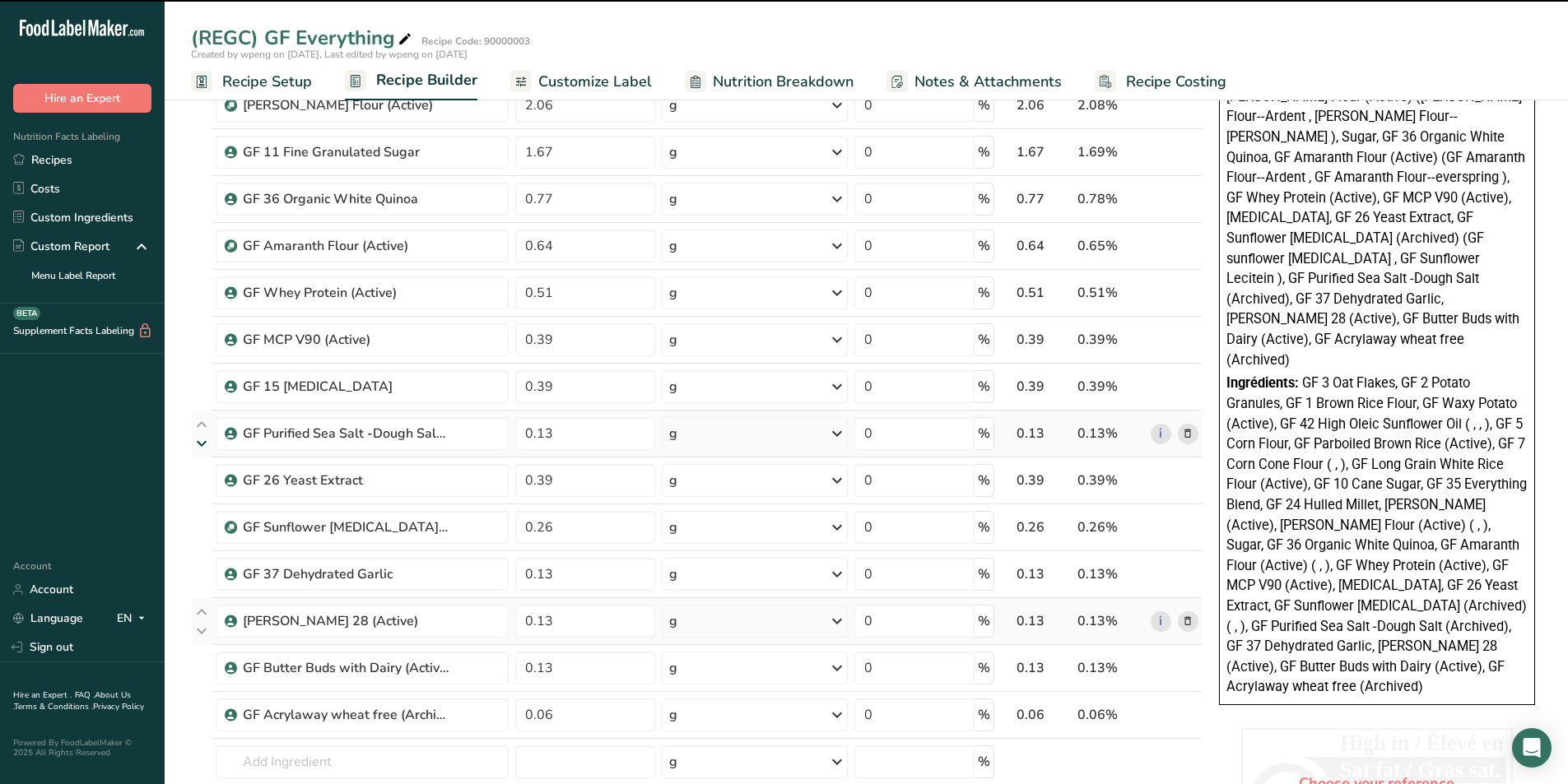 click at bounding box center [202, 443] 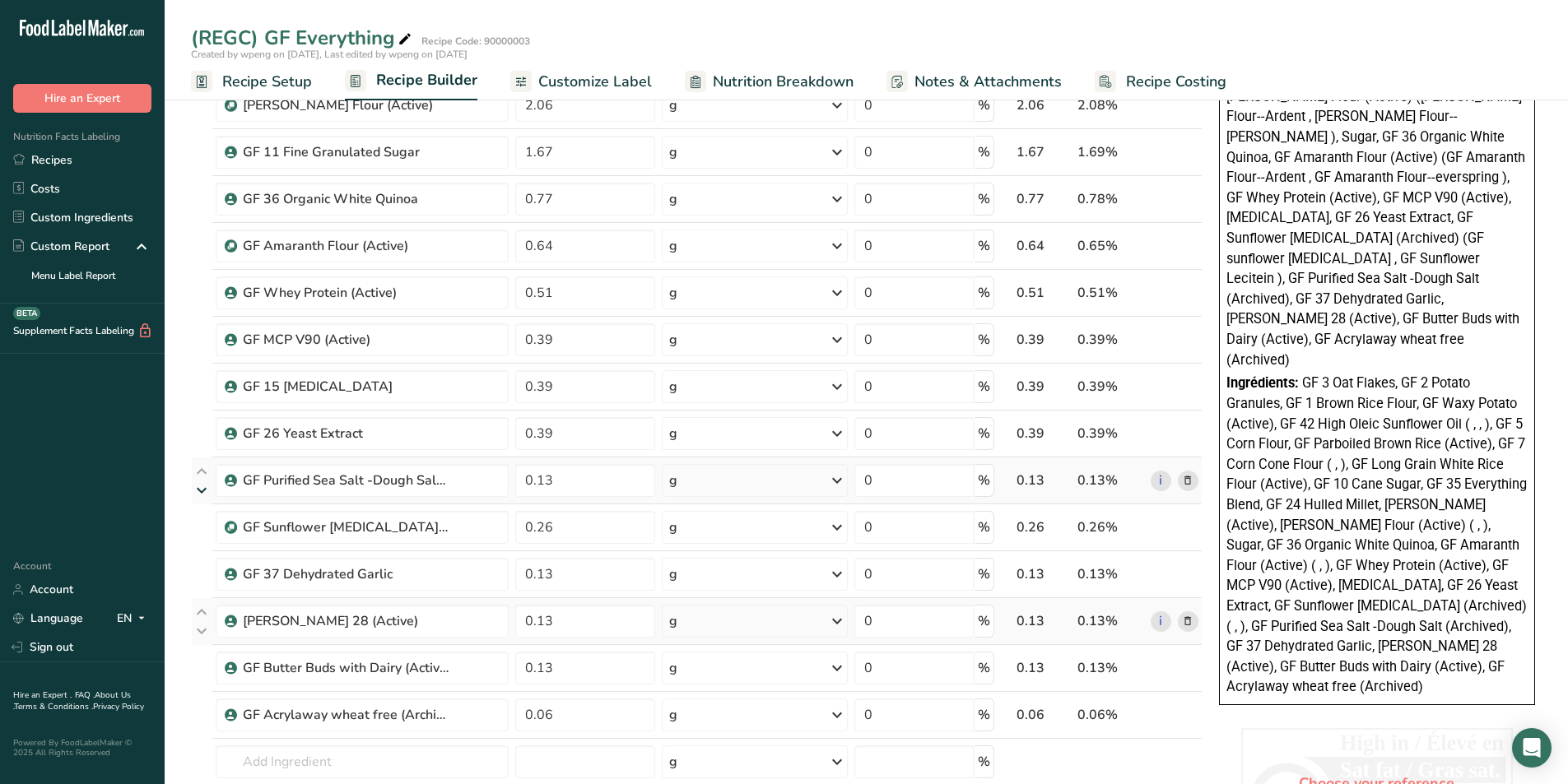 click at bounding box center (202, 490) 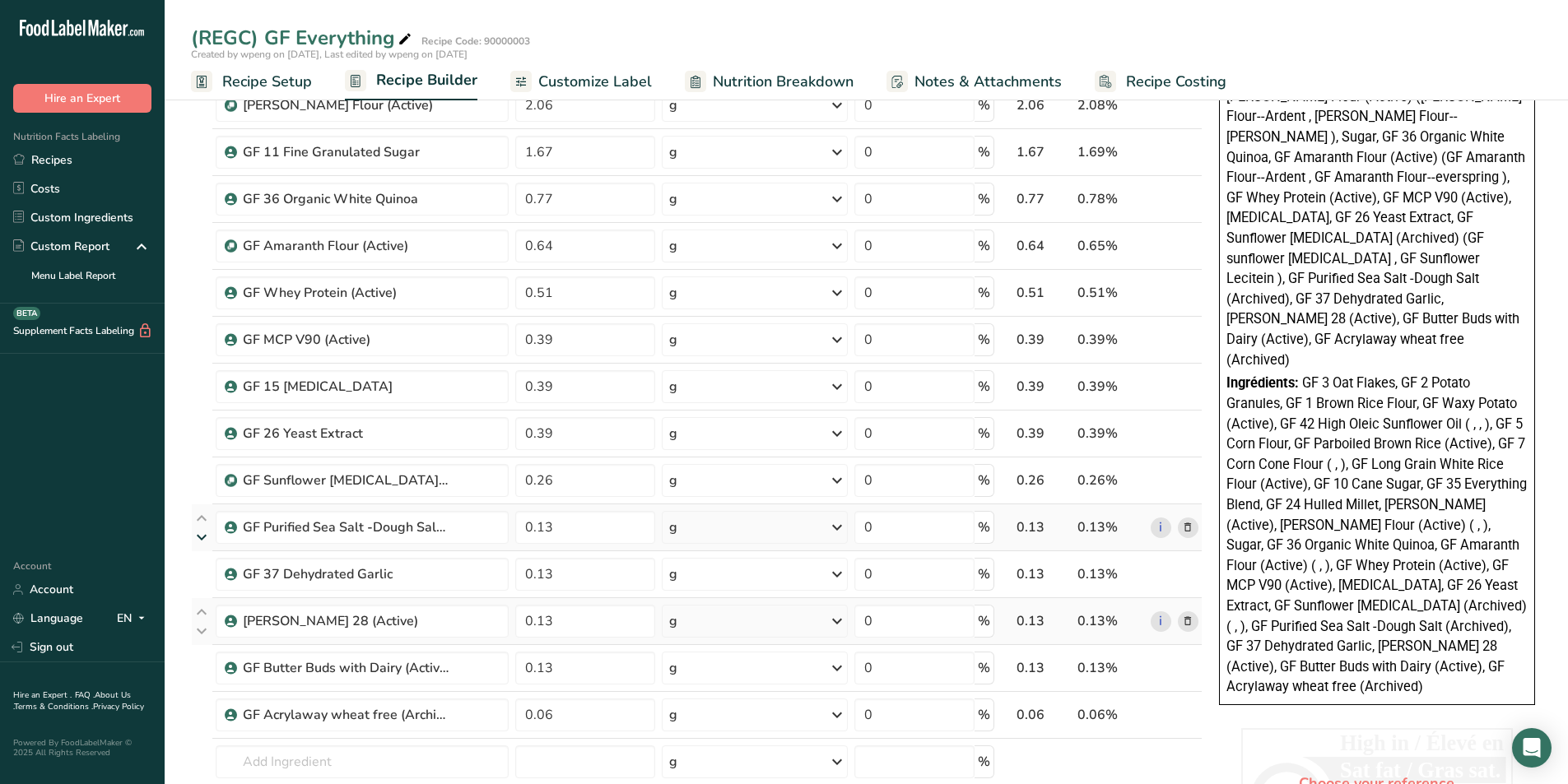 click at bounding box center (202, 537) 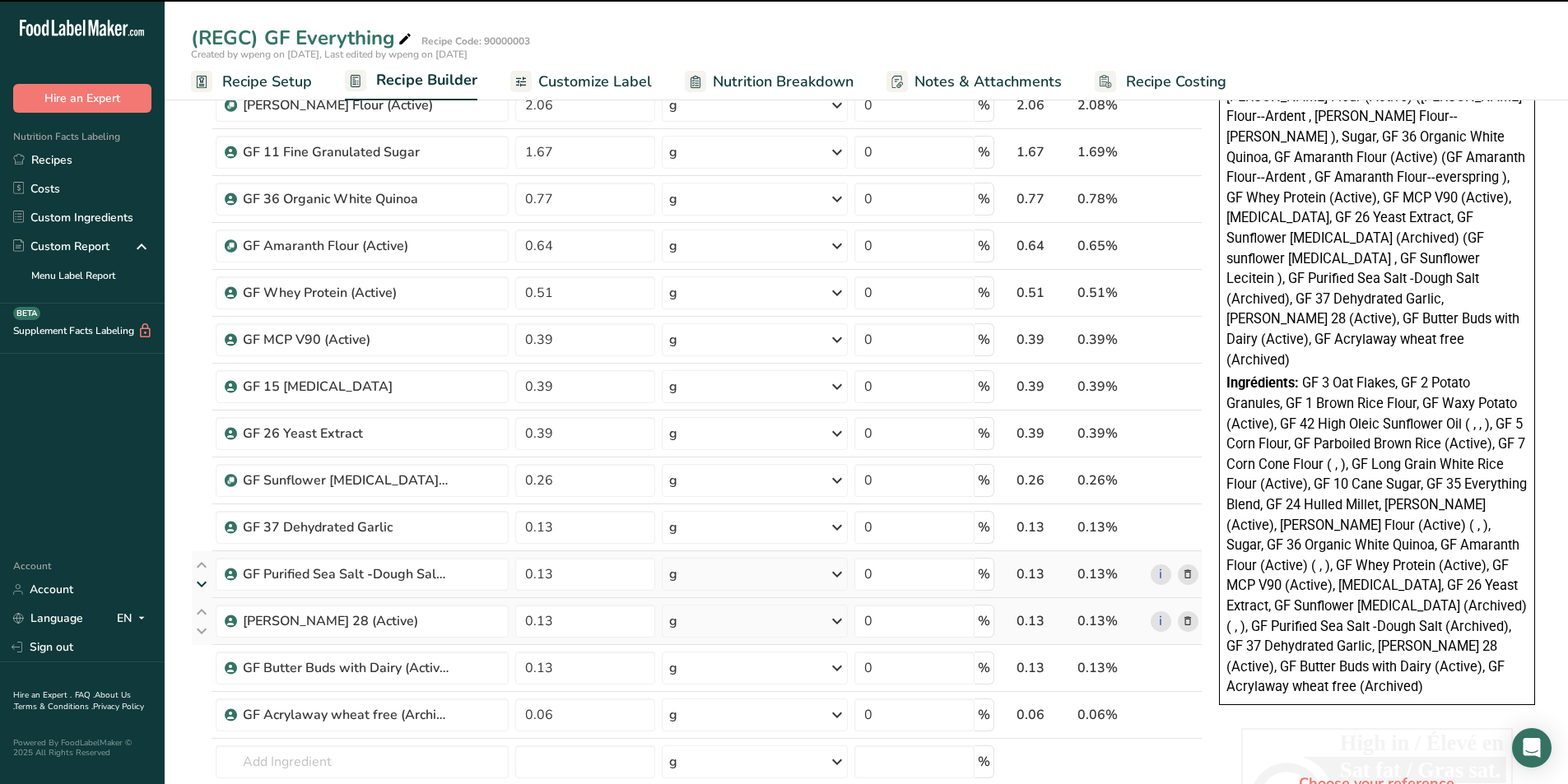 click at bounding box center [202, 584] 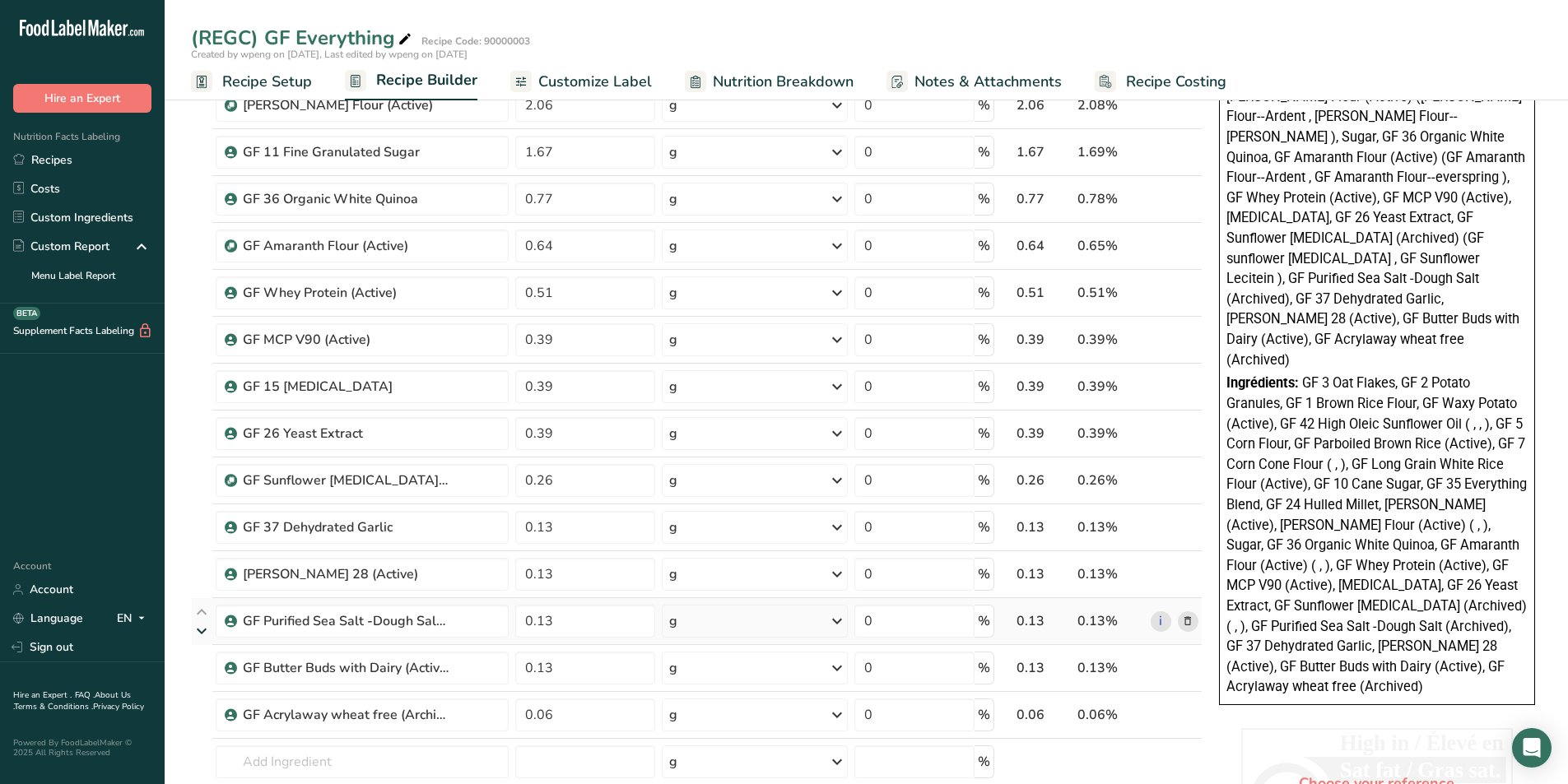 click at bounding box center [202, 631] 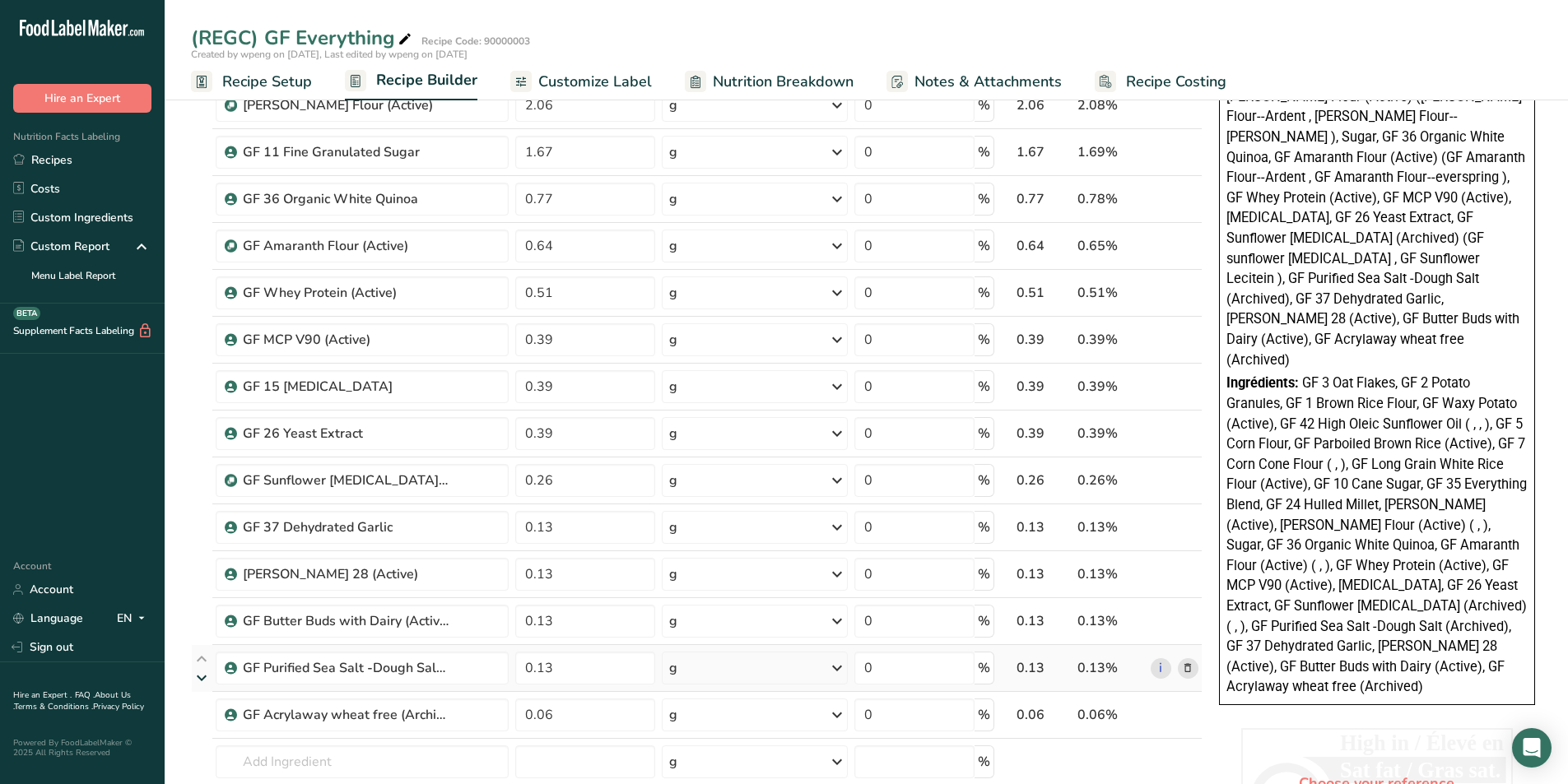click at bounding box center (202, 678) 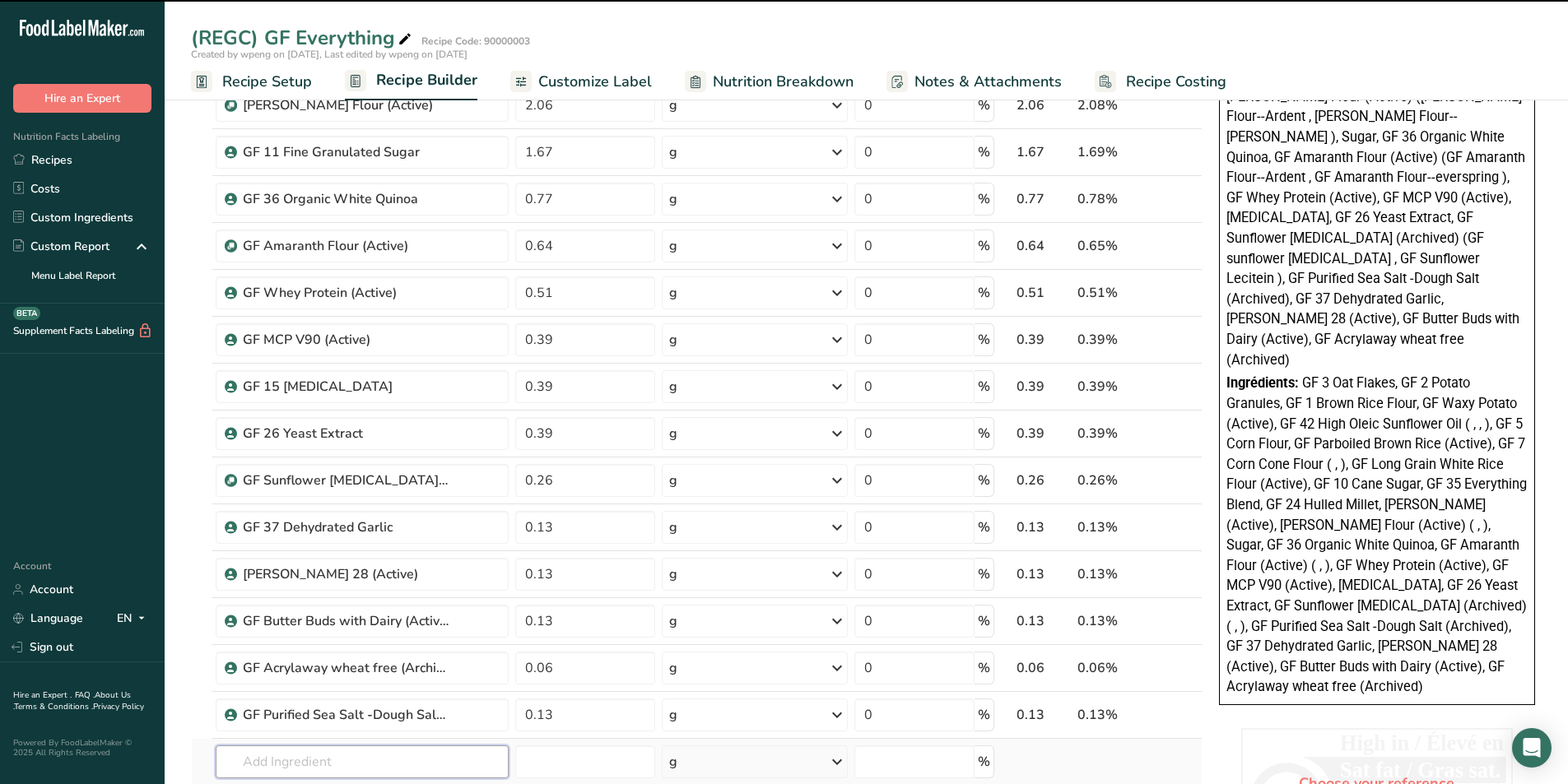 click at bounding box center (362, 762) 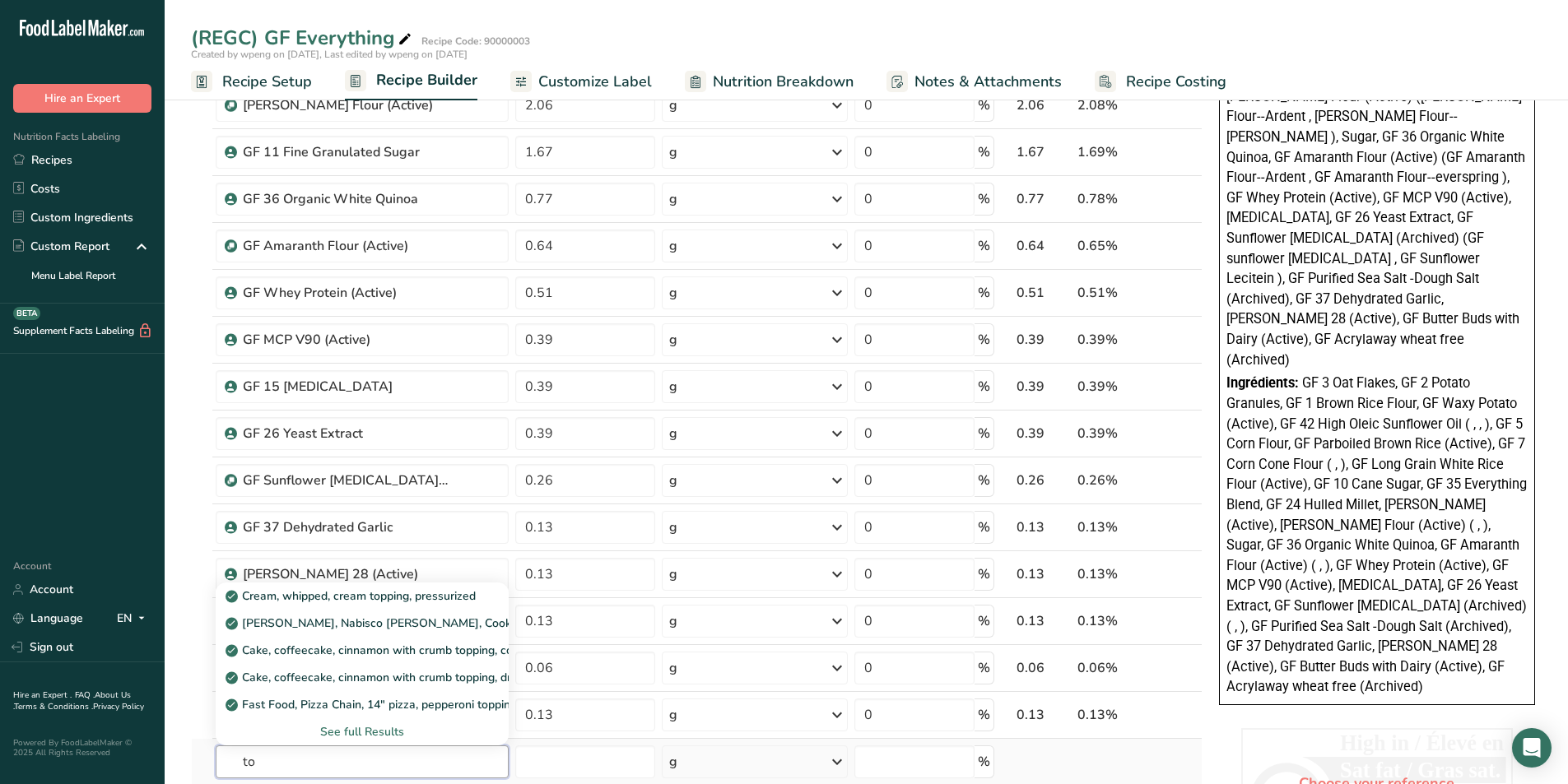 type on "t" 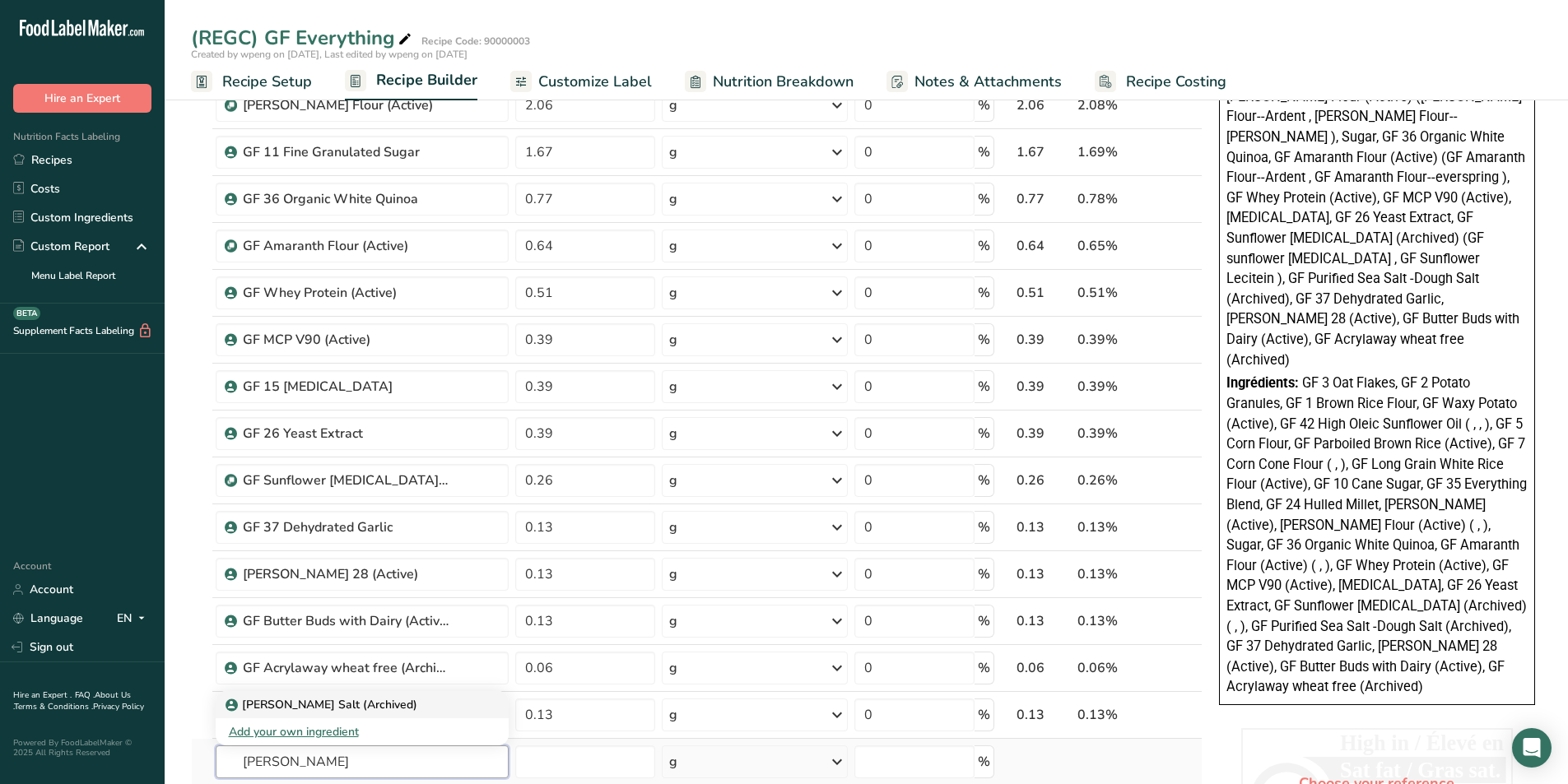 type on "GF topping" 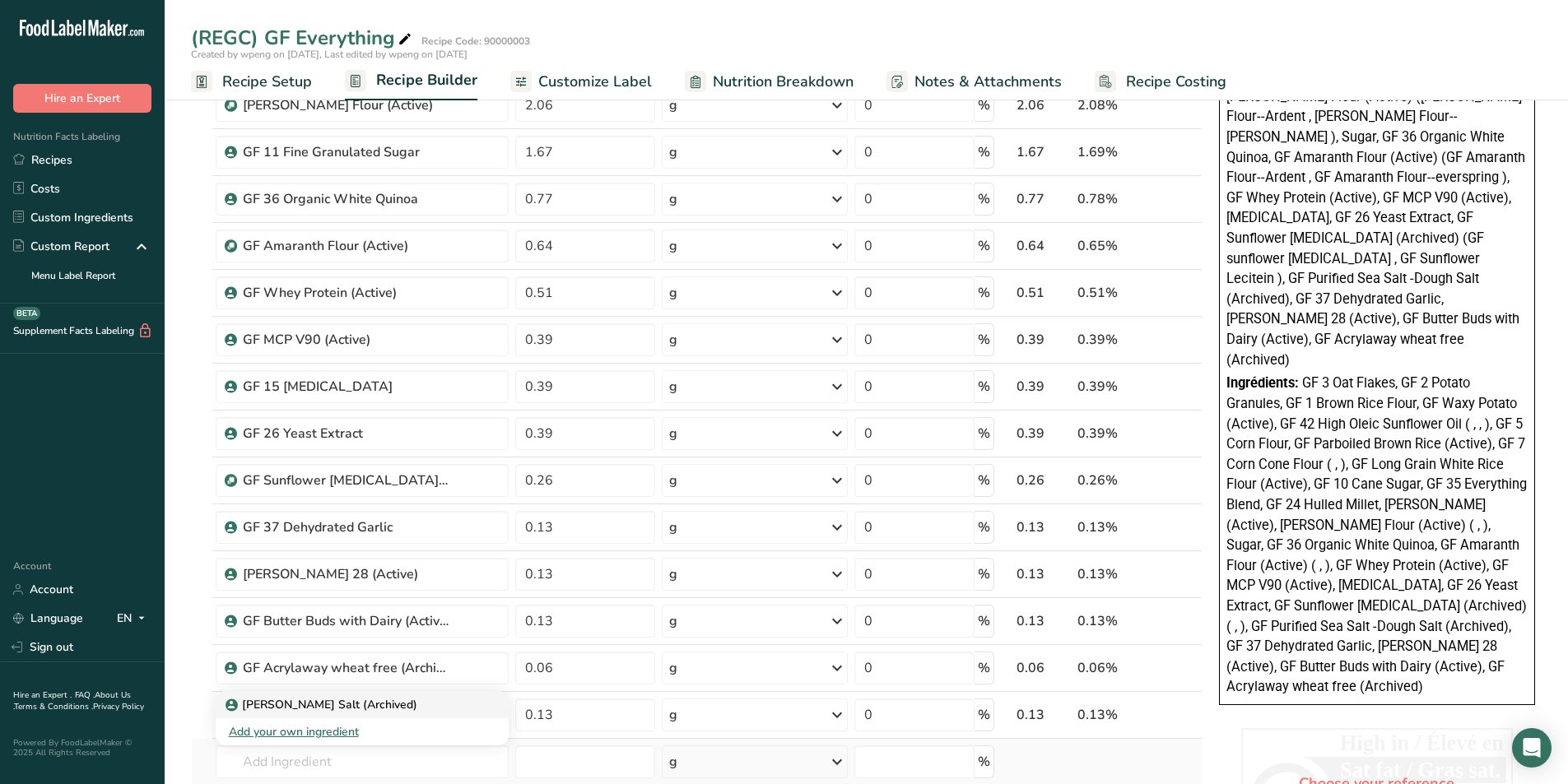 click on "[PERSON_NAME] Salt (Archived)" at bounding box center [323, 704] 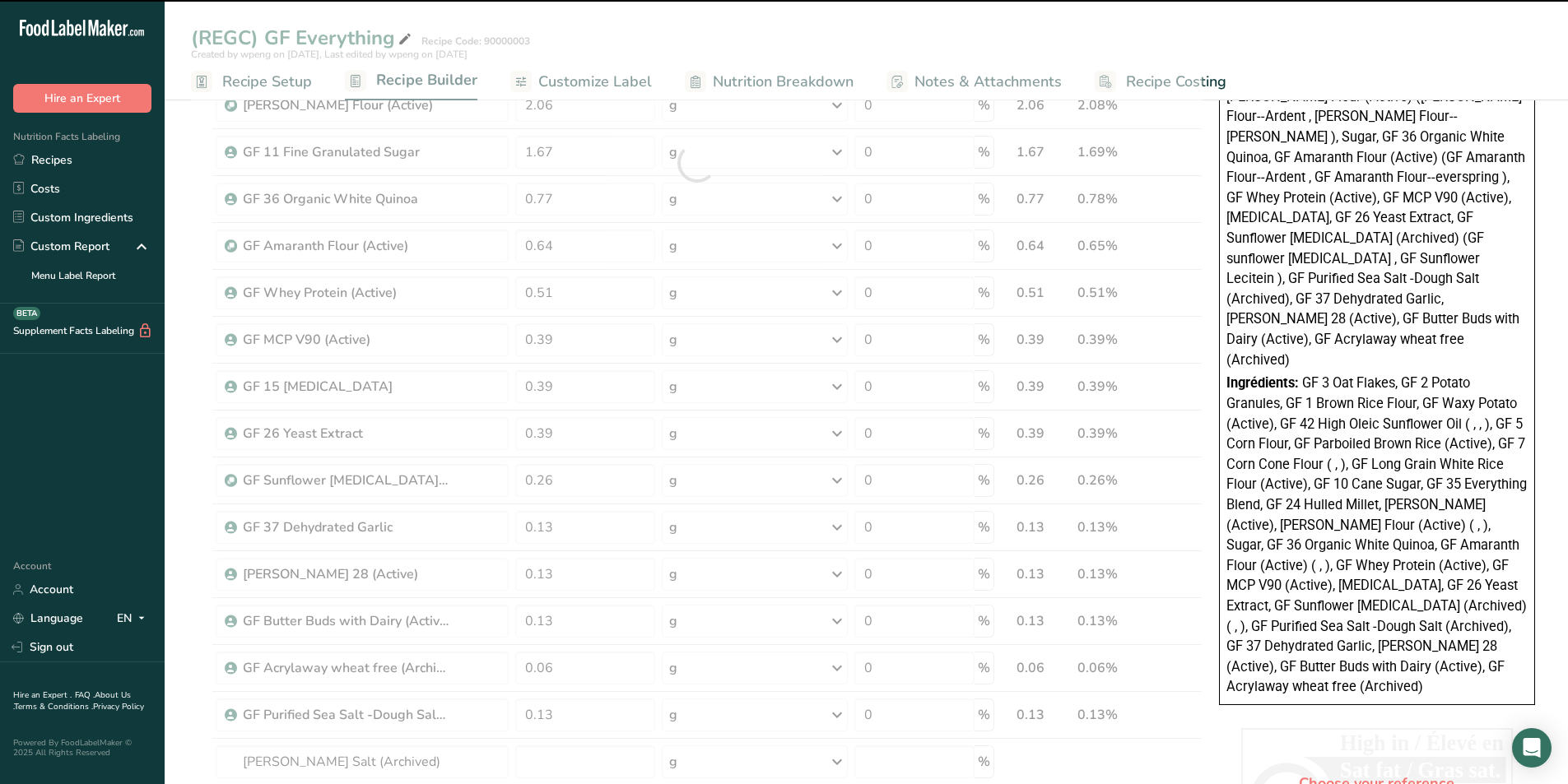 type on "0" 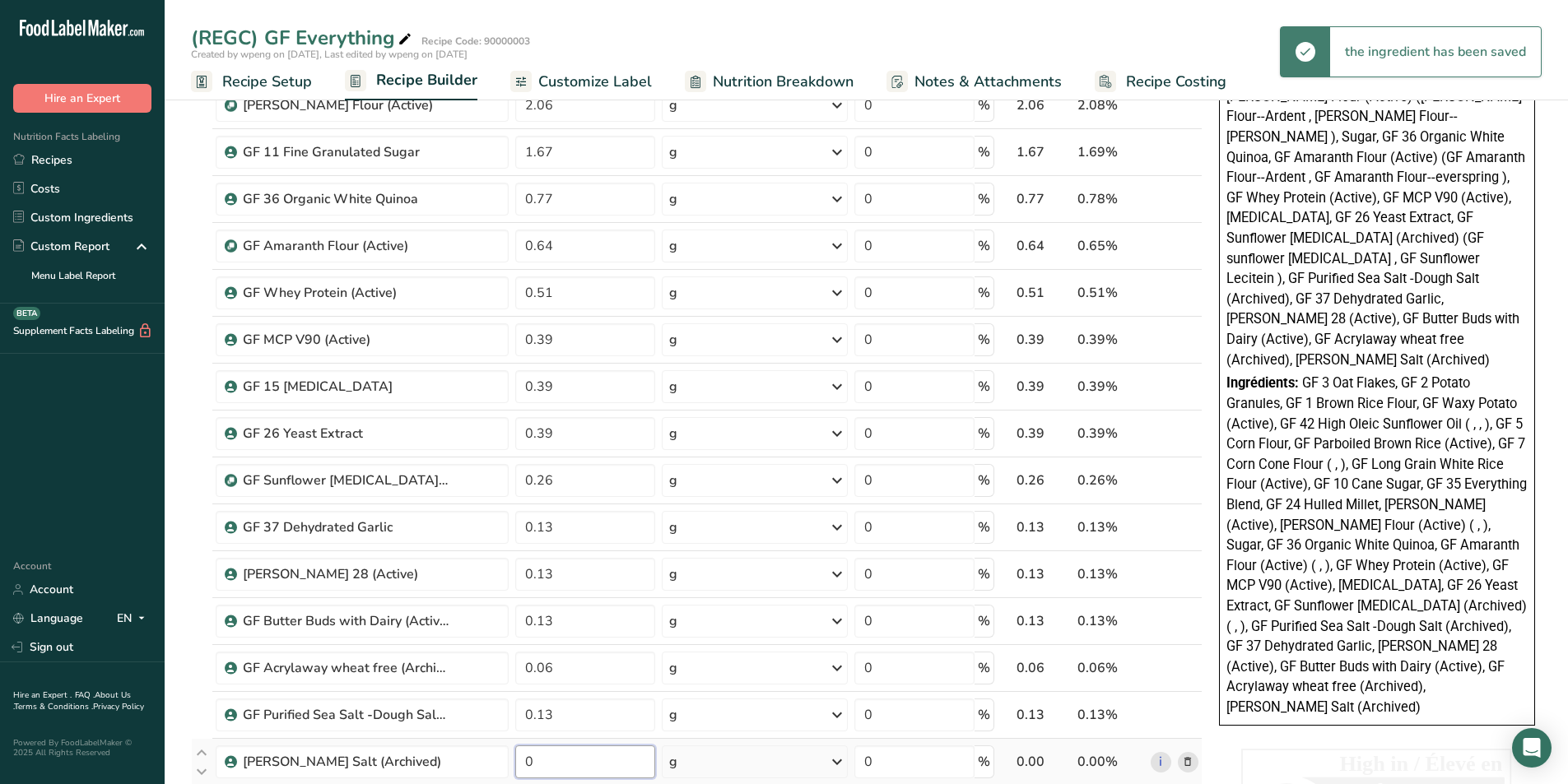 click on "0" at bounding box center [585, 762] 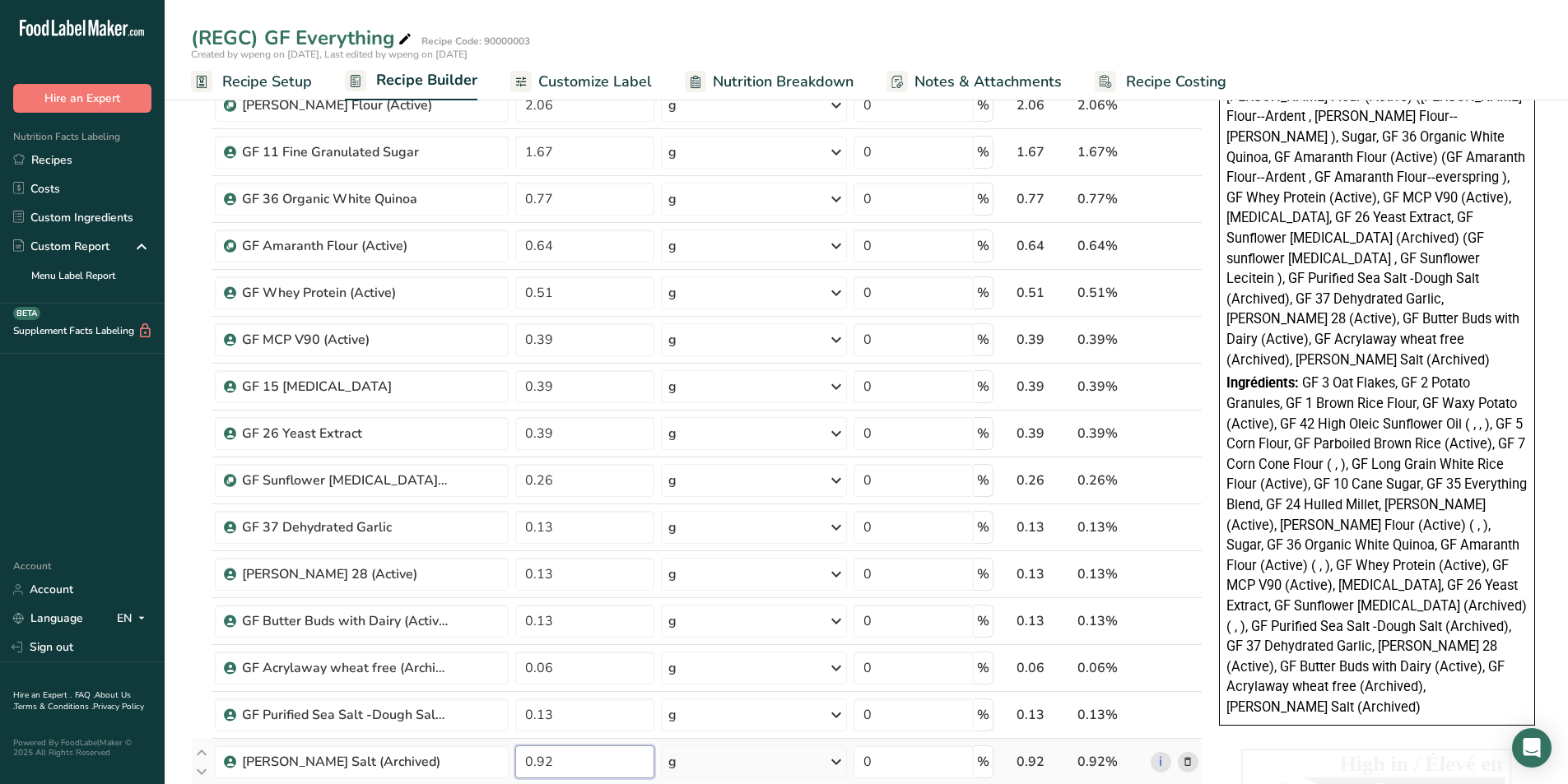 type on "0.92" 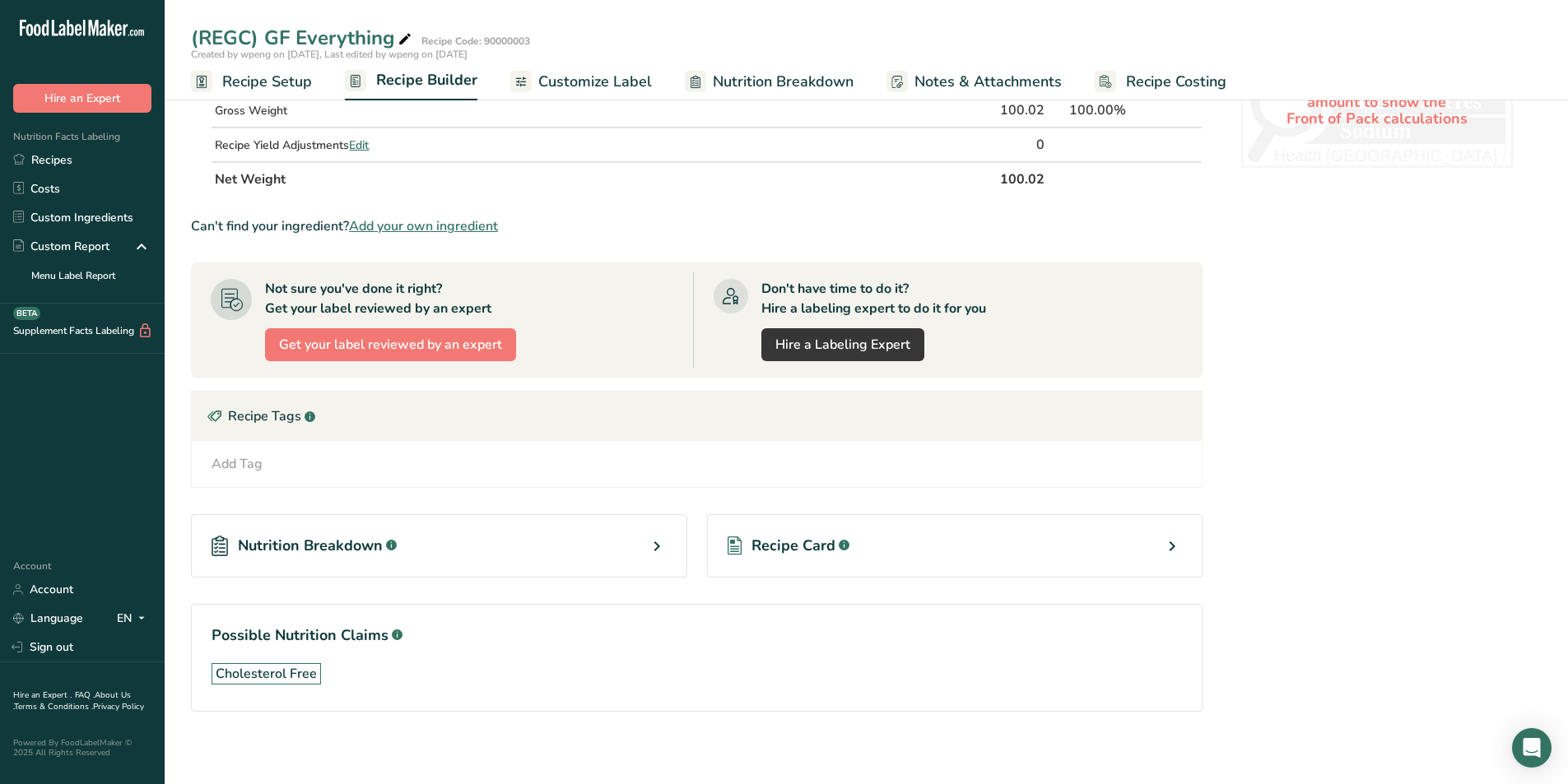 scroll, scrollTop: 1486, scrollLeft: 0, axis: vertical 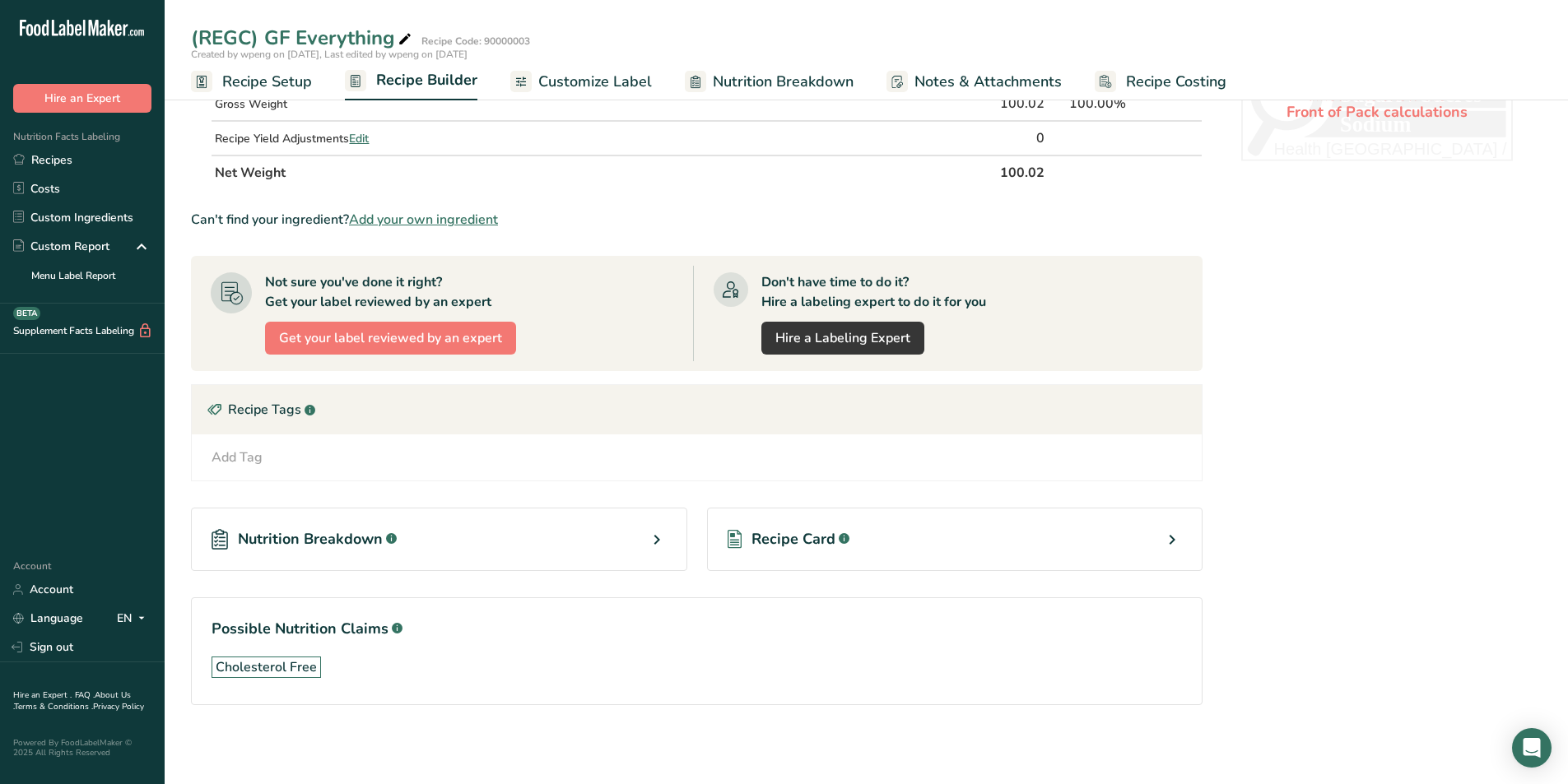 click on "Customize Label" at bounding box center (595, 81) 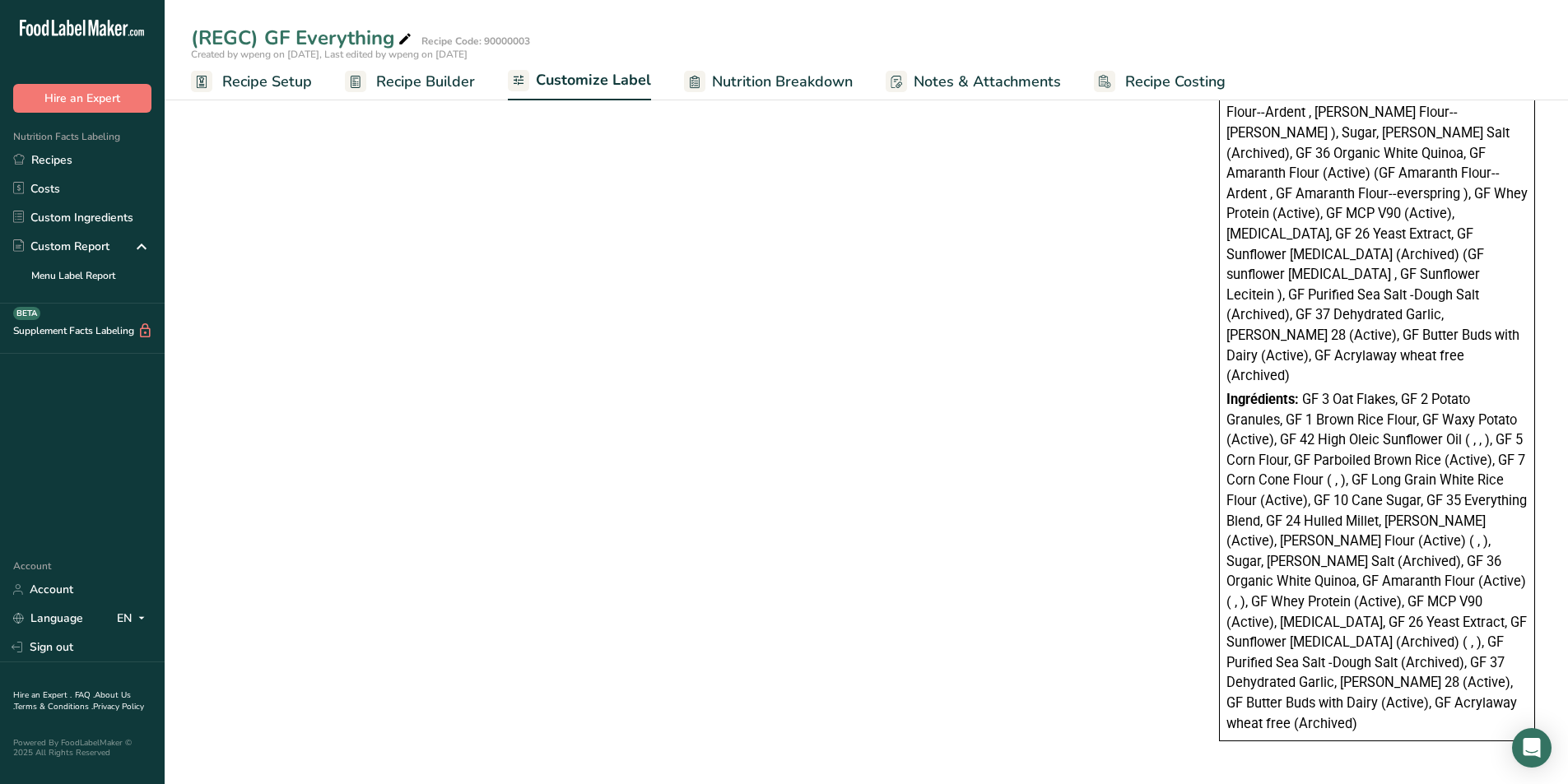 scroll, scrollTop: 0, scrollLeft: 0, axis: both 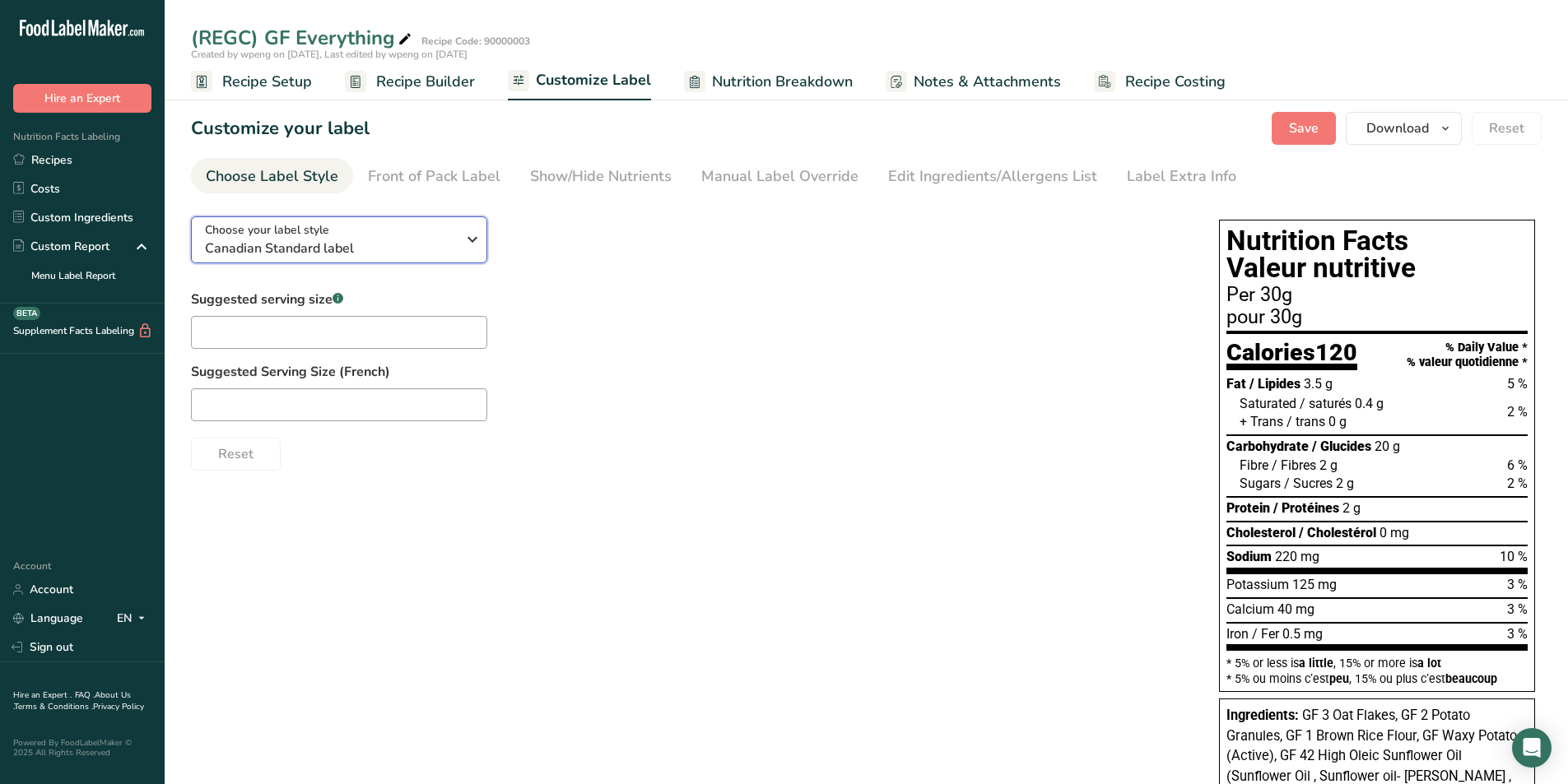 click on "Choose your label style
Canadian Standard label" at bounding box center (339, 239) 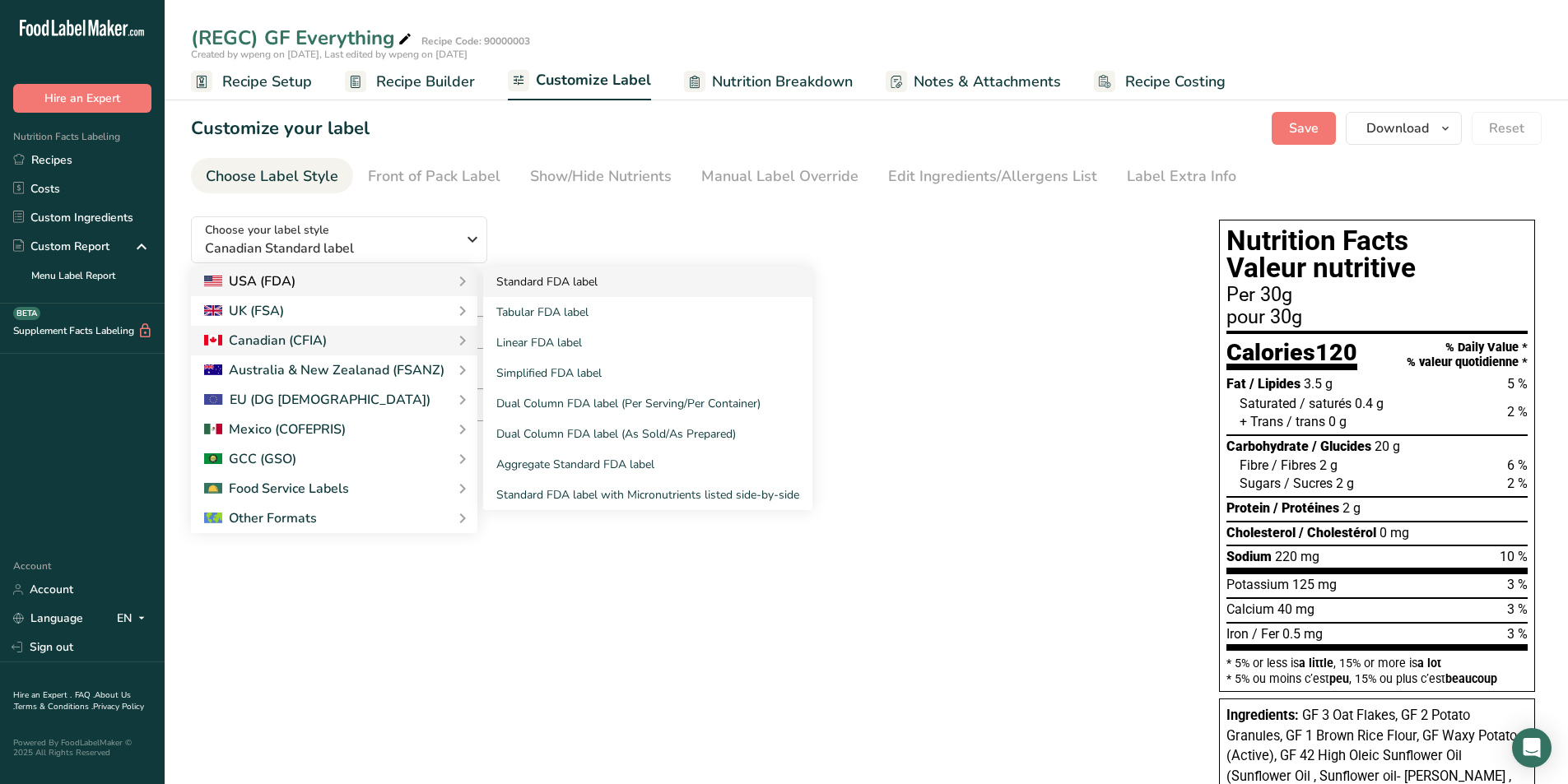 click on "Standard FDA label" at bounding box center [648, 281] 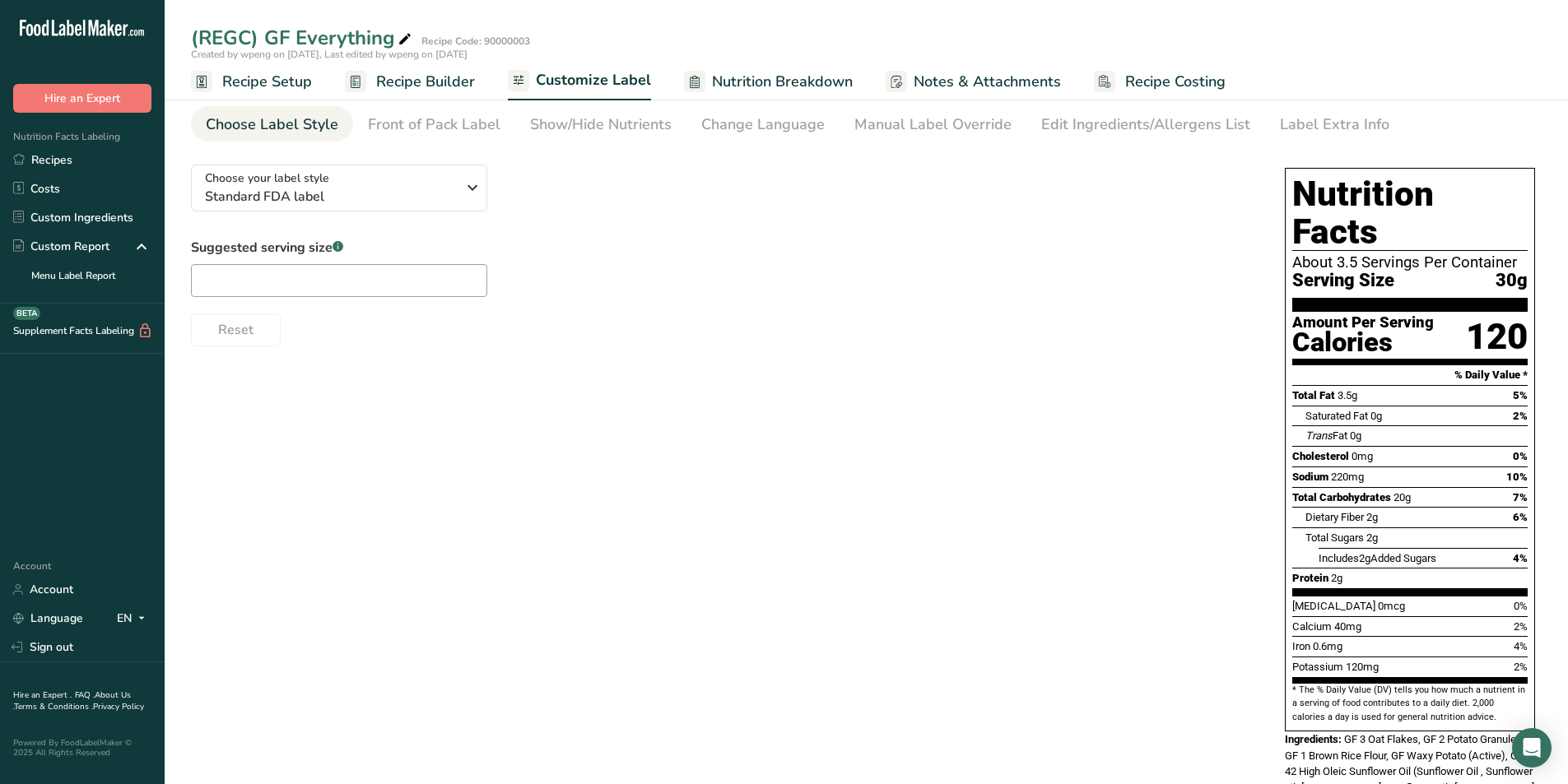 scroll, scrollTop: 0, scrollLeft: 0, axis: both 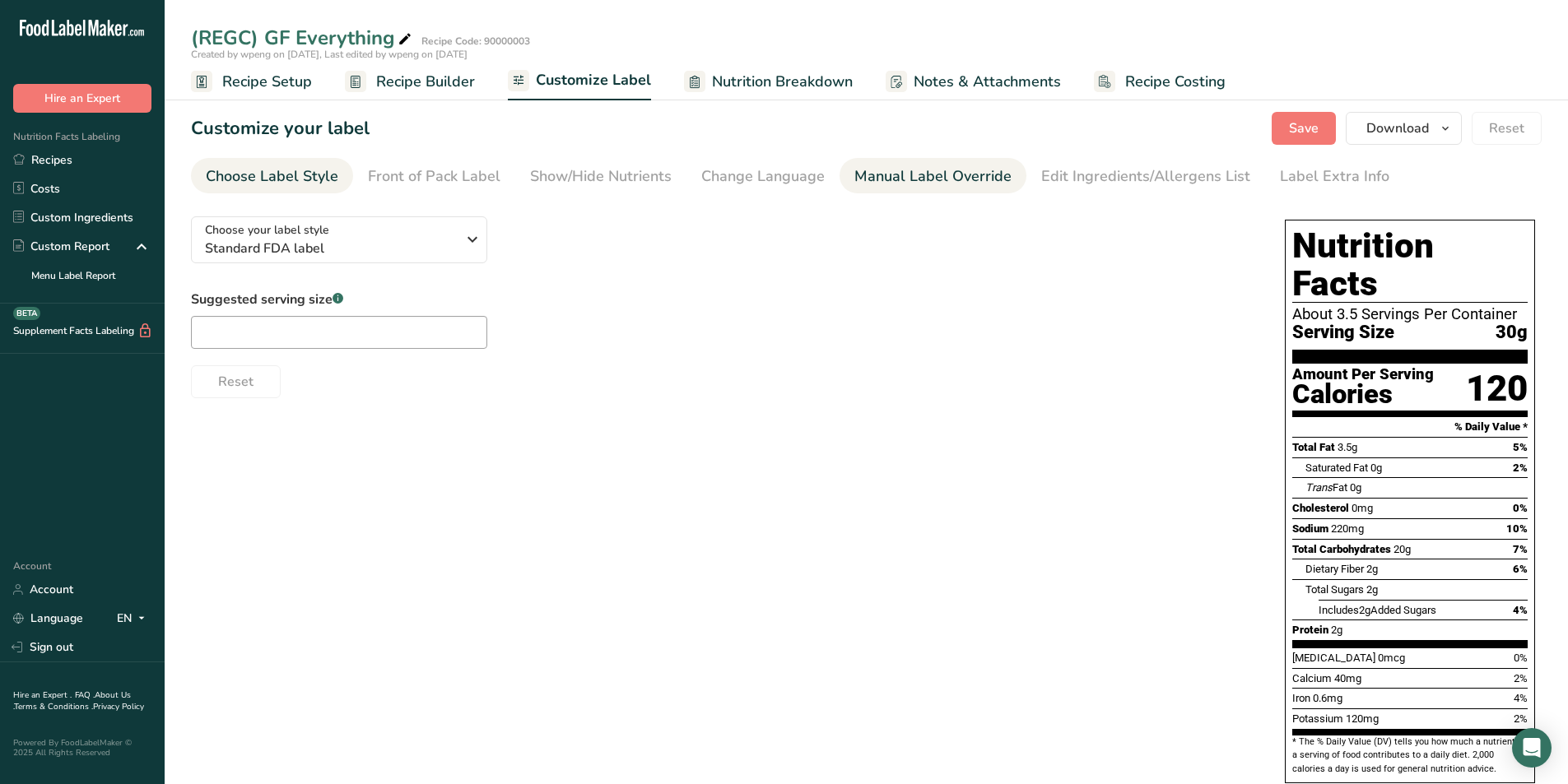 click on "Manual Label Override" at bounding box center (933, 176) 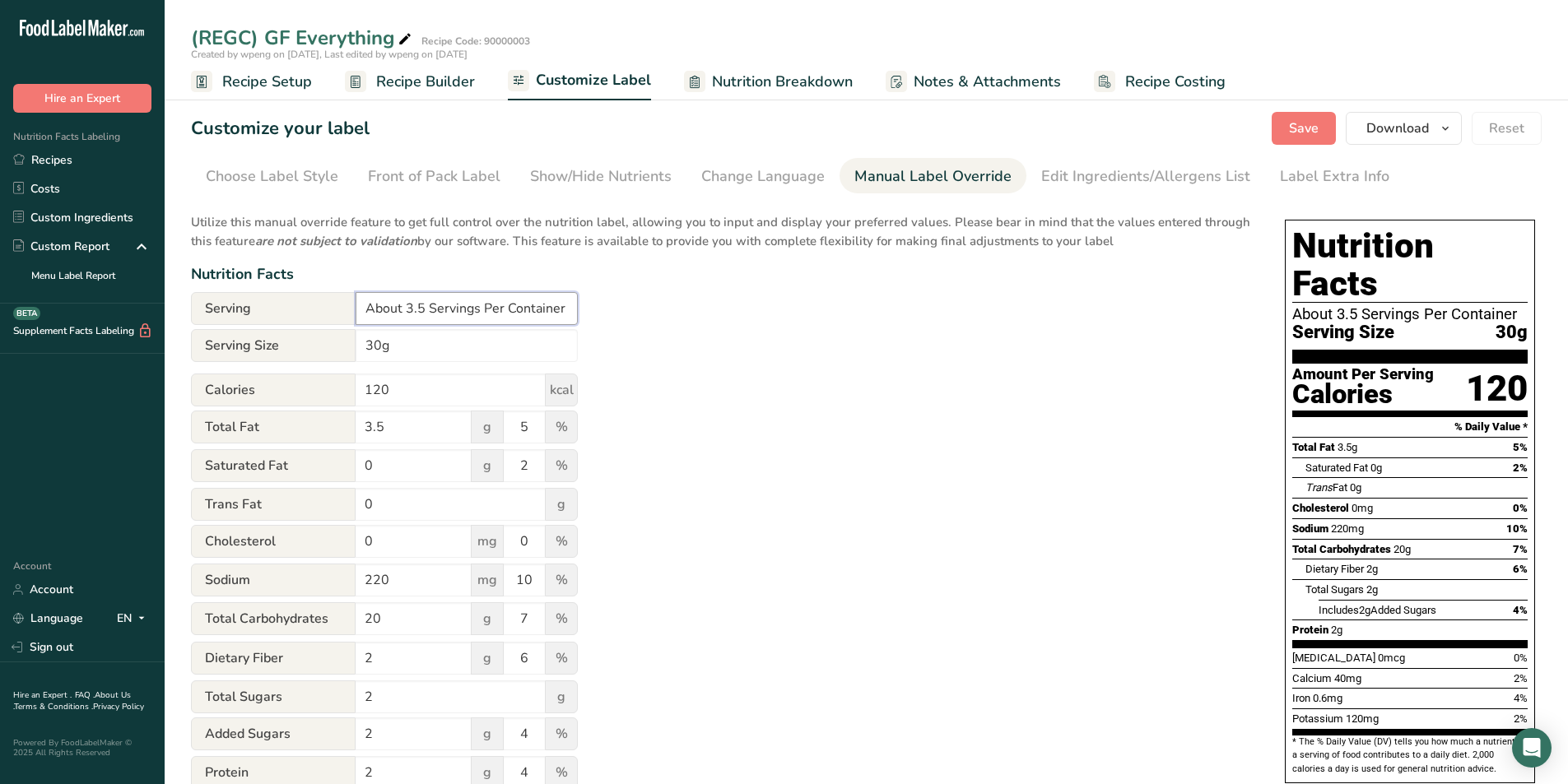 click on "About 3.5 Servings Per Container" at bounding box center (467, 308) 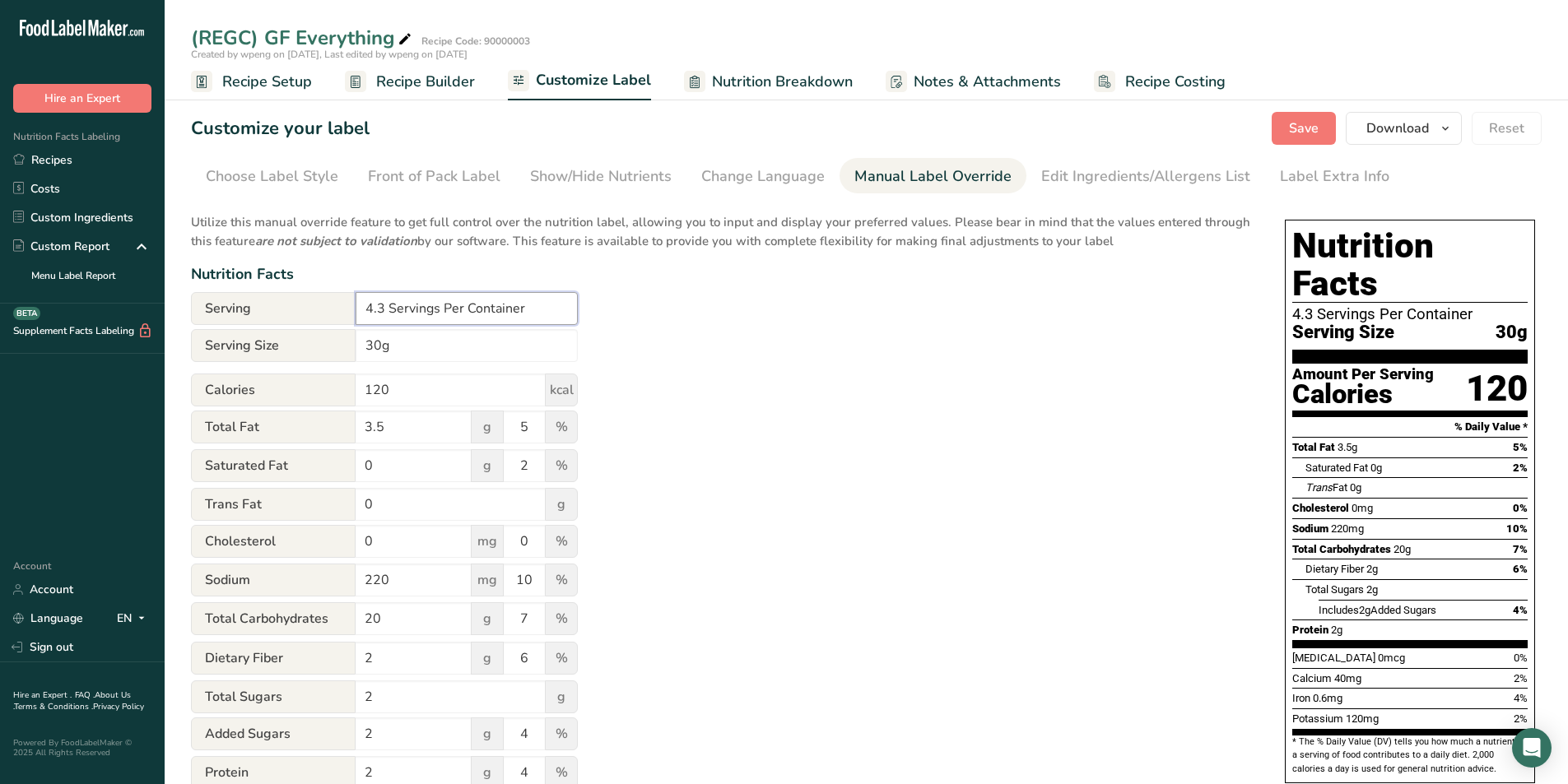 type on "4.3 Servings Per Container" 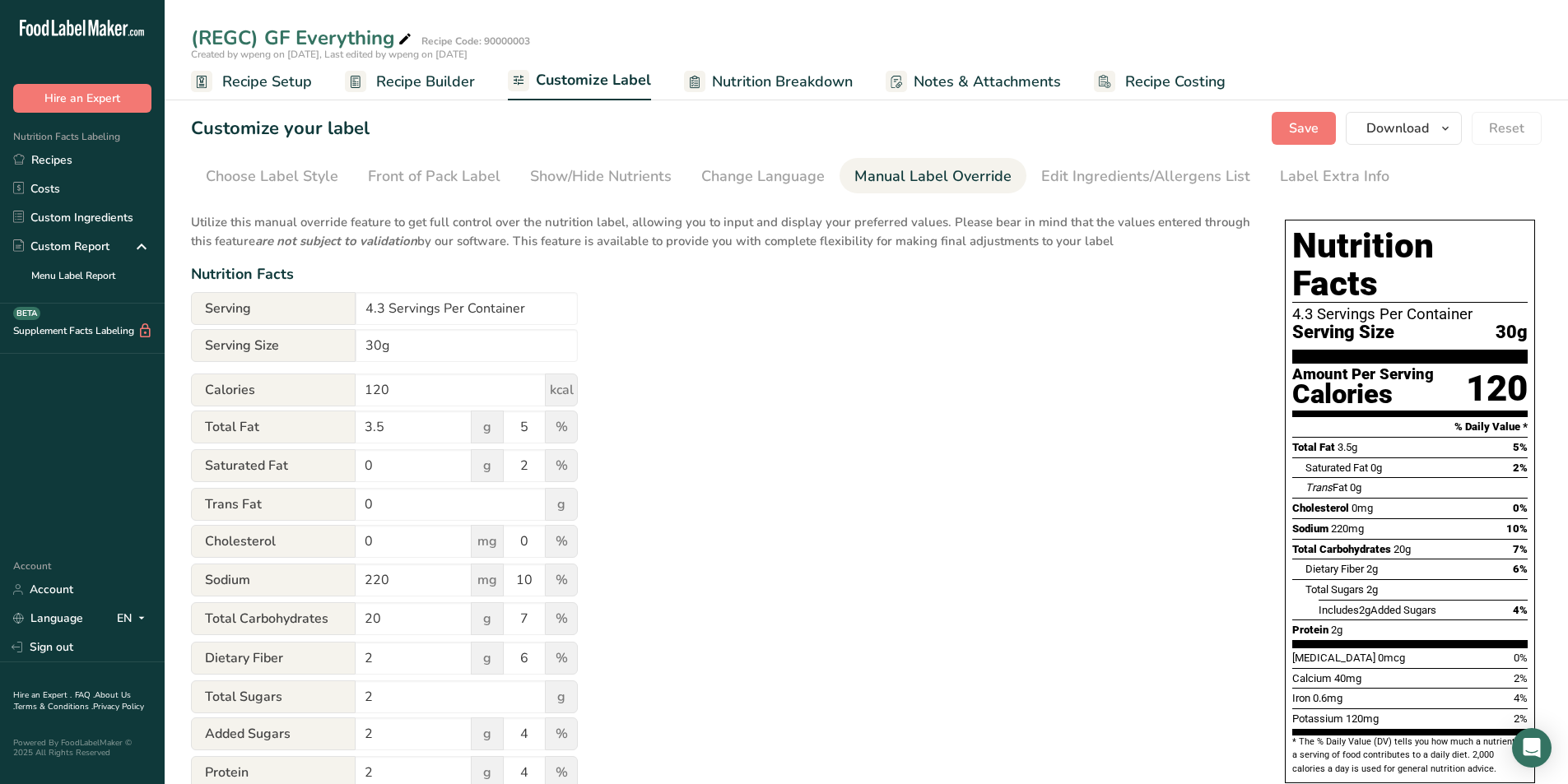 click on "Utilize this manual override feature to get full control over the nutrition label, allowing you to input and display your preferred values. Please bear in mind that the values entered through this feature
are not subject to validation
by our software. This feature is available to provide you with complete flexibility for making final adjustments to your label
Nutrition Facts
Serving
4.3 Servings Per Container
Serving Size
30g
Calories
120
kcal
Total Fat
3.5
g
5
%
Saturated Fat
0
g
2
%
Trans Fat
0
g
Cholesterol
0
mg
0
%
Sodium
220
mg
10
%
20" at bounding box center (721, 596) 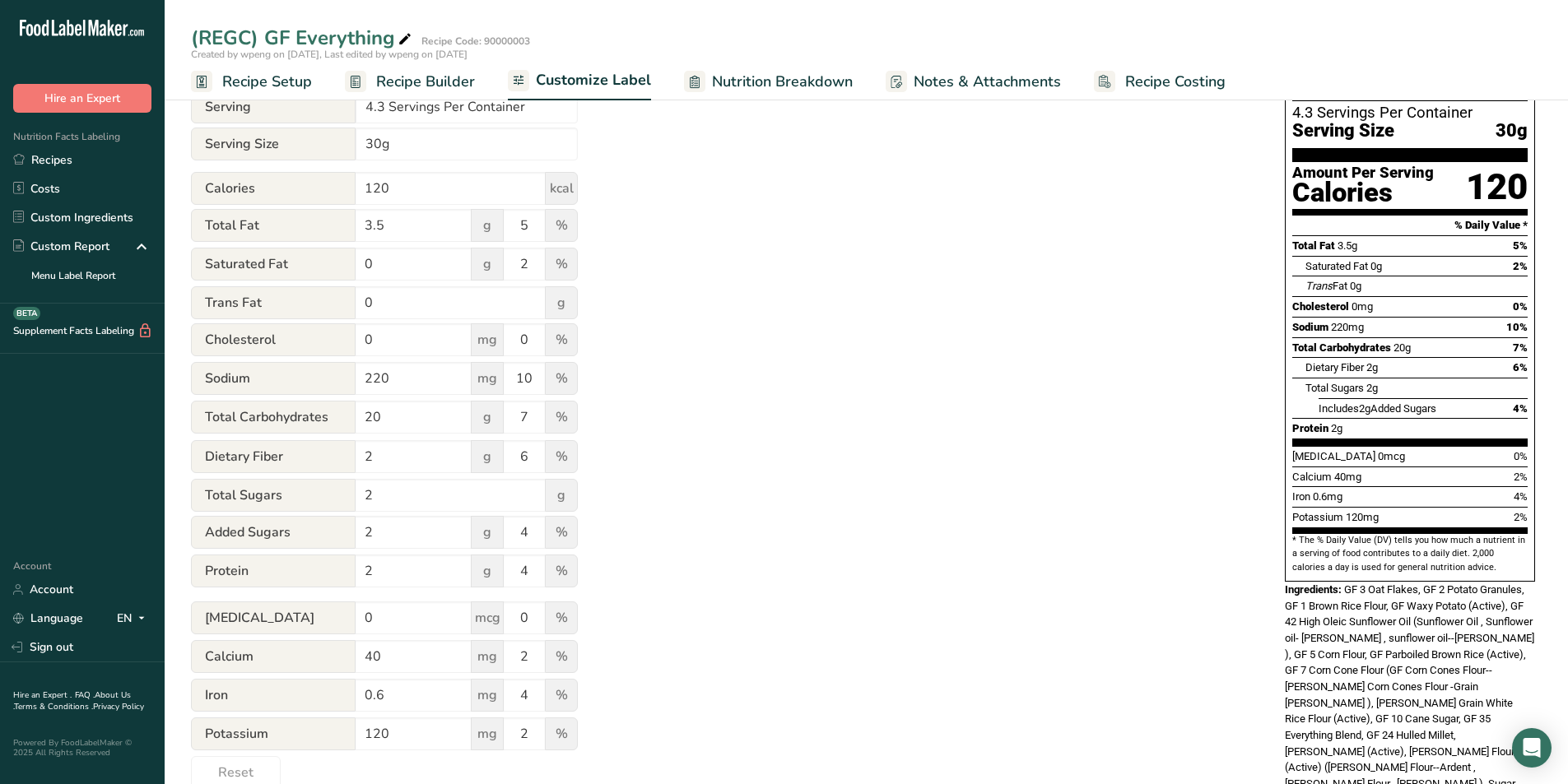 scroll, scrollTop: 0, scrollLeft: 0, axis: both 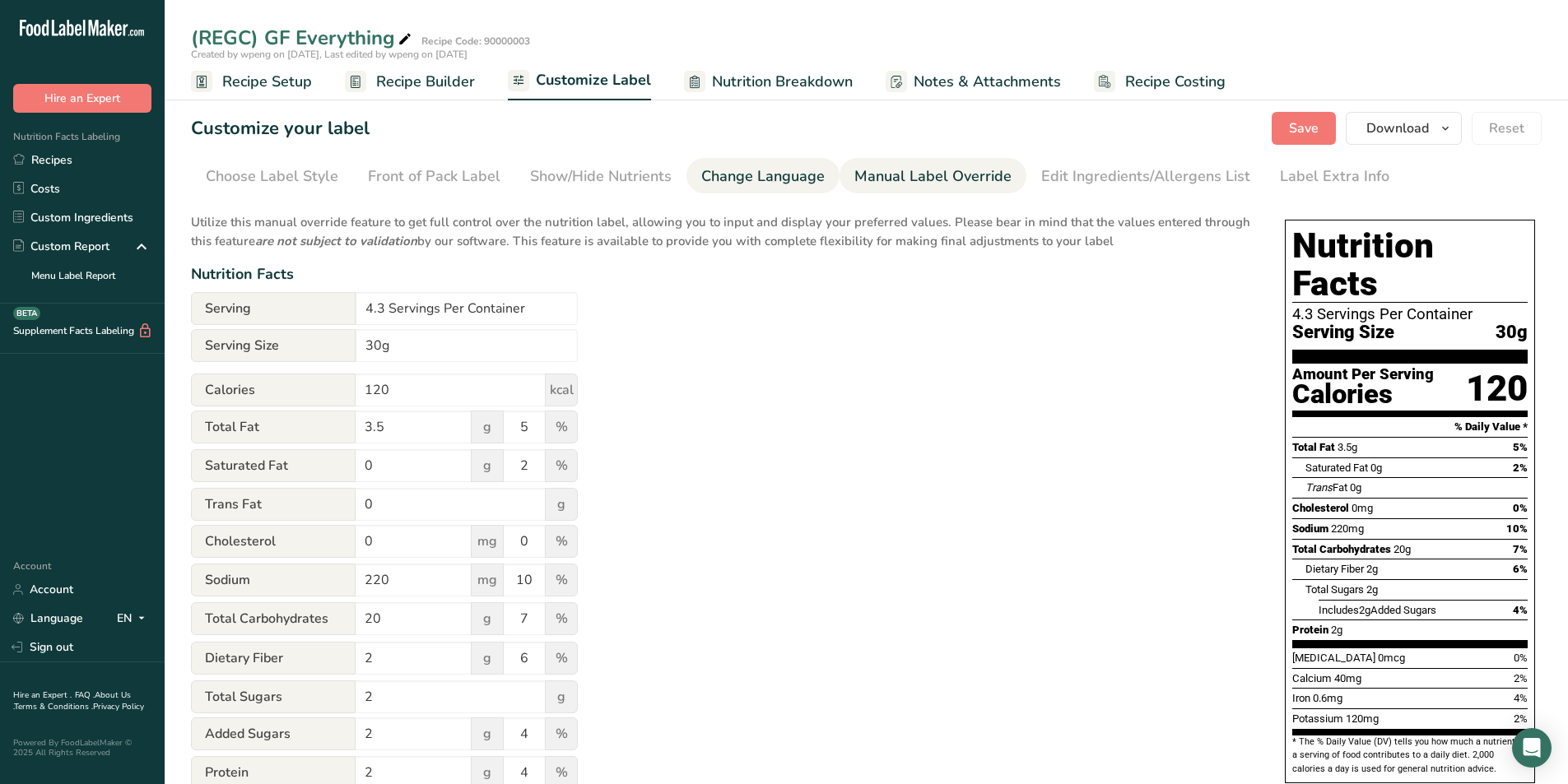 click on "Change Language" at bounding box center (763, 176) 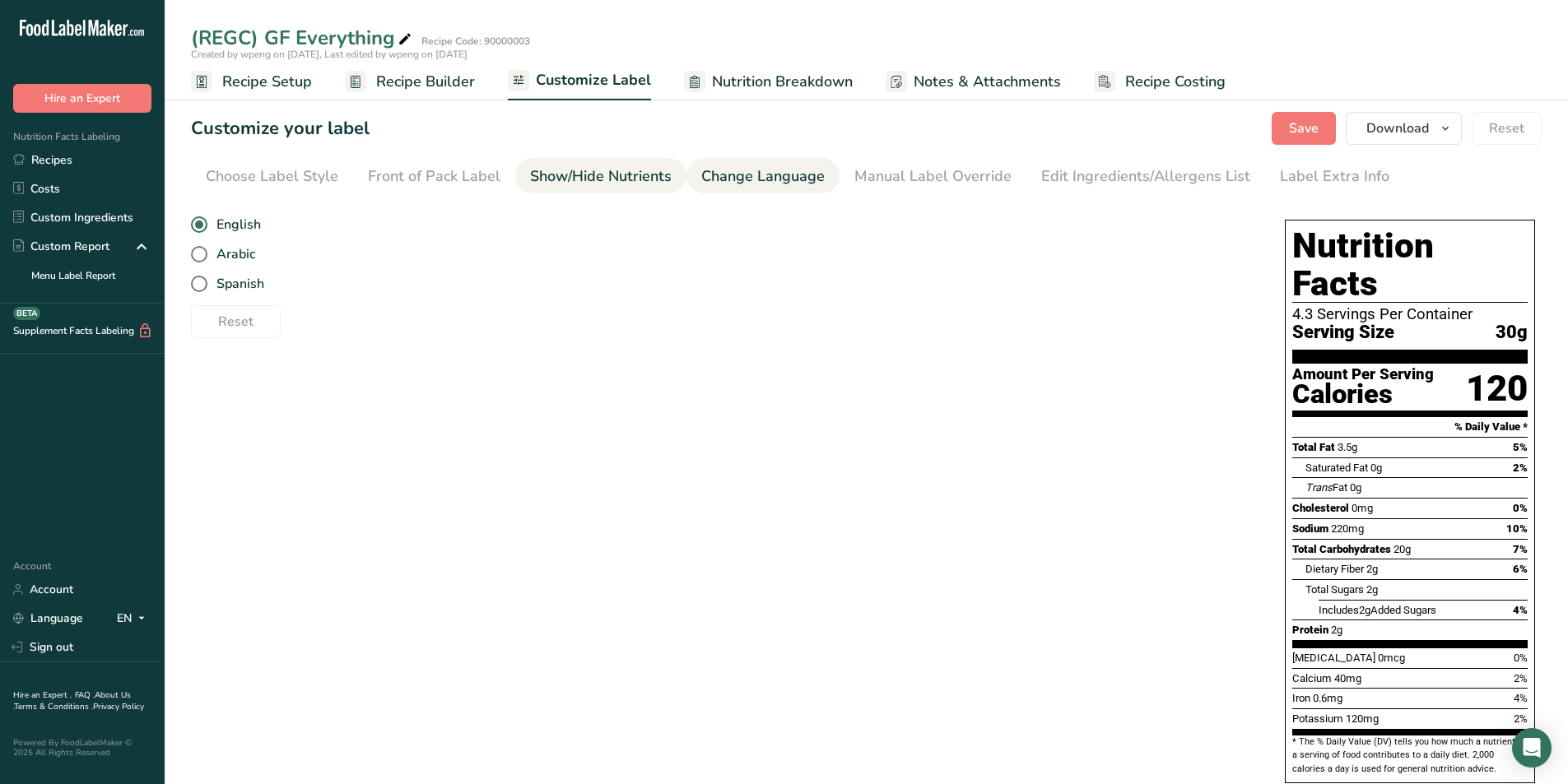 click on "Show/Hide Nutrients" at bounding box center (601, 176) 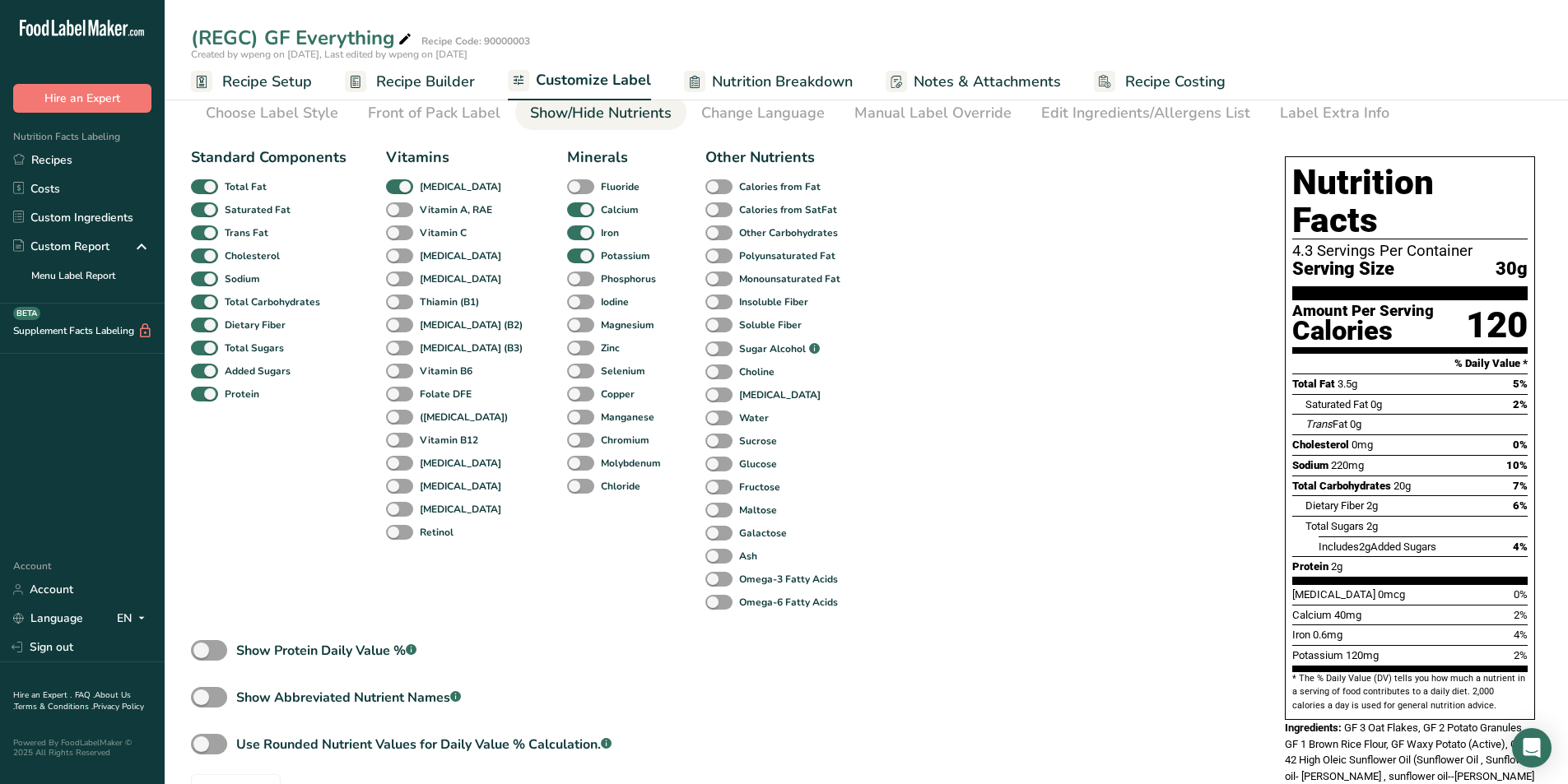scroll, scrollTop: 165, scrollLeft: 0, axis: vertical 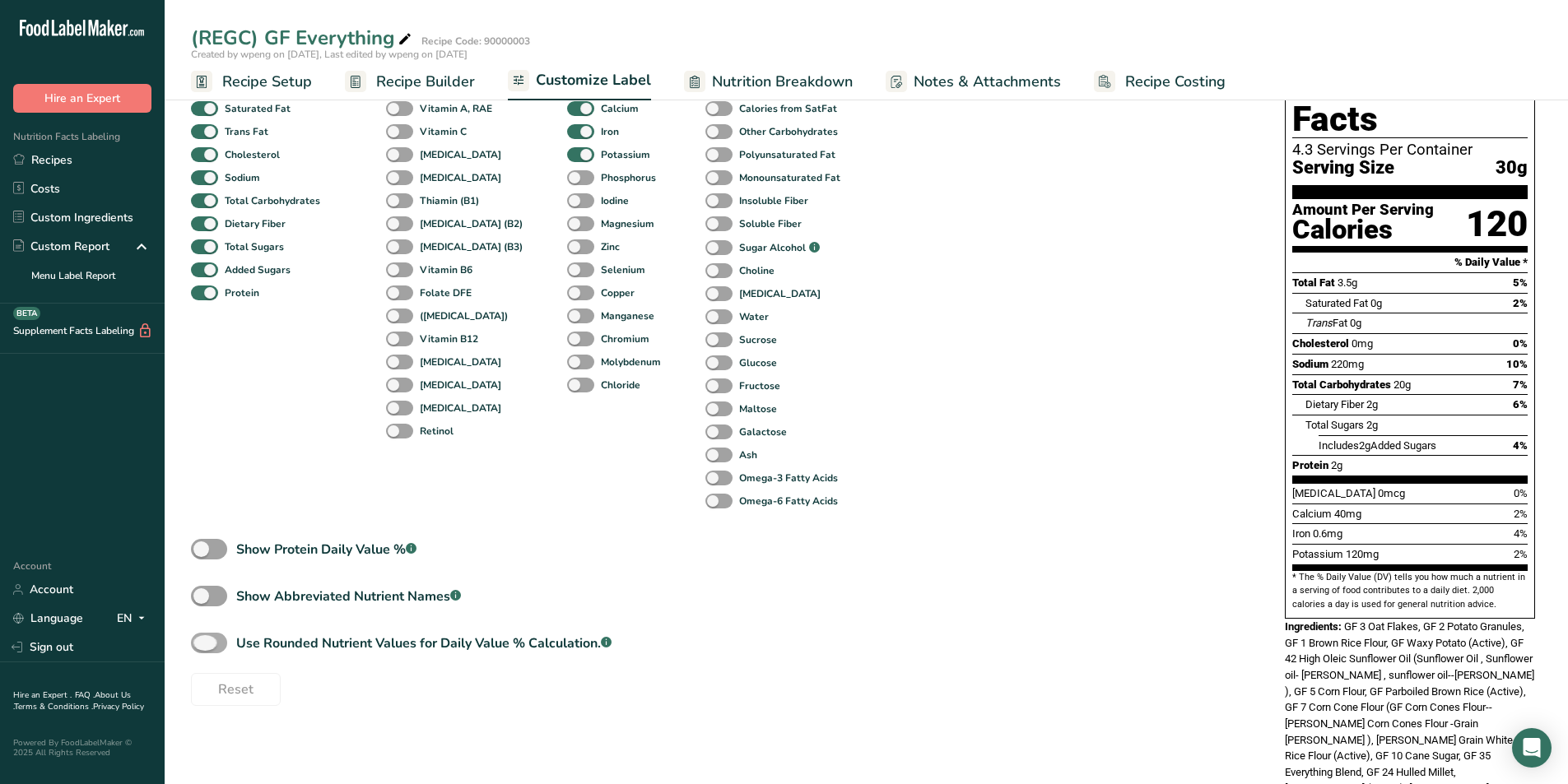 click on "Use Rounded Nutrient Values for Daily Value % Calculation.
.a-a{fill:#347362;}.b-a{fill:#fff;}" at bounding box center (424, 643) 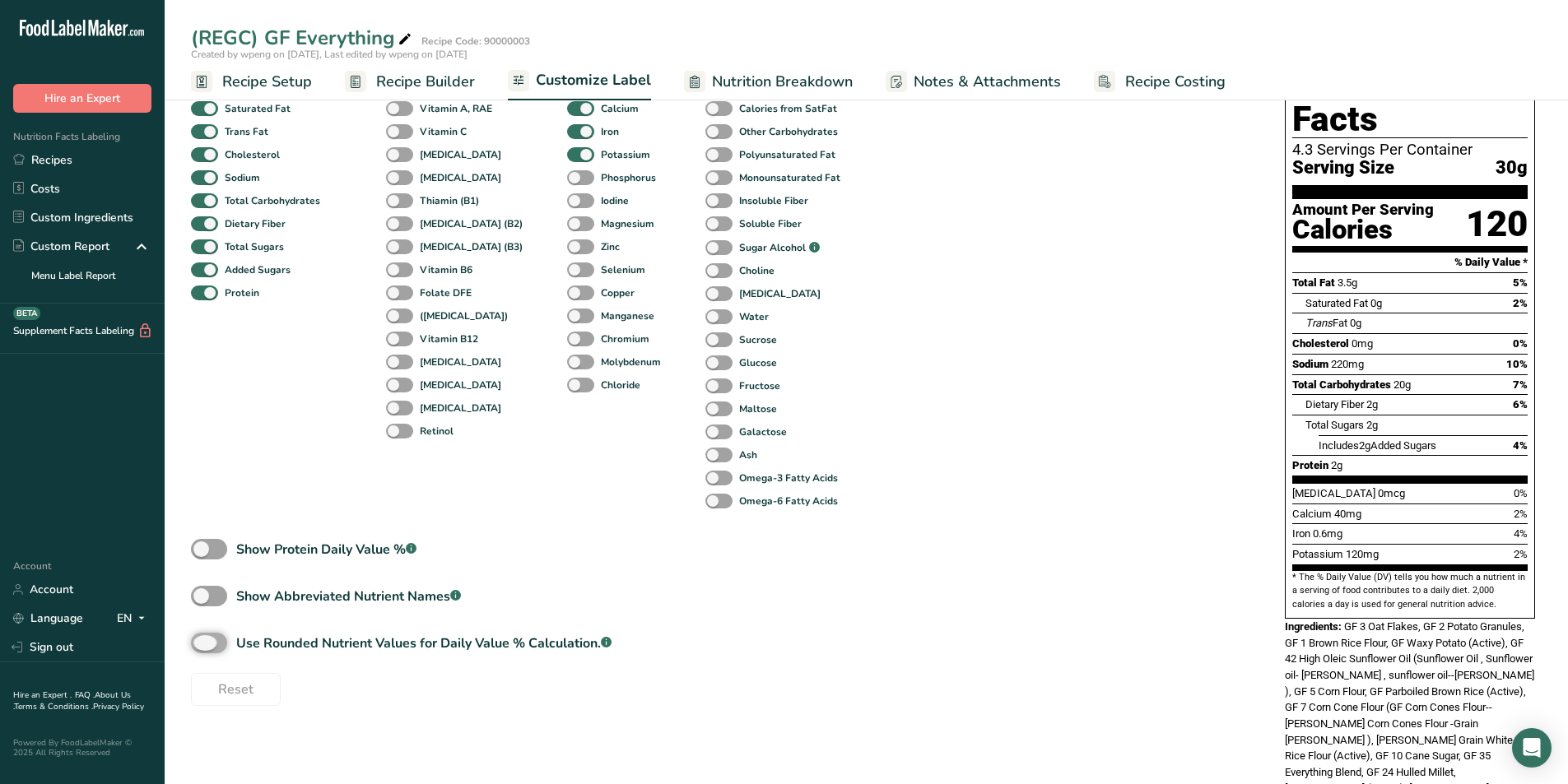 click on "Use Rounded Nutrient Values for Daily Value % Calculation.
.a-a{fill:#347362;}.b-a{fill:#fff;}" at bounding box center [196, 643] 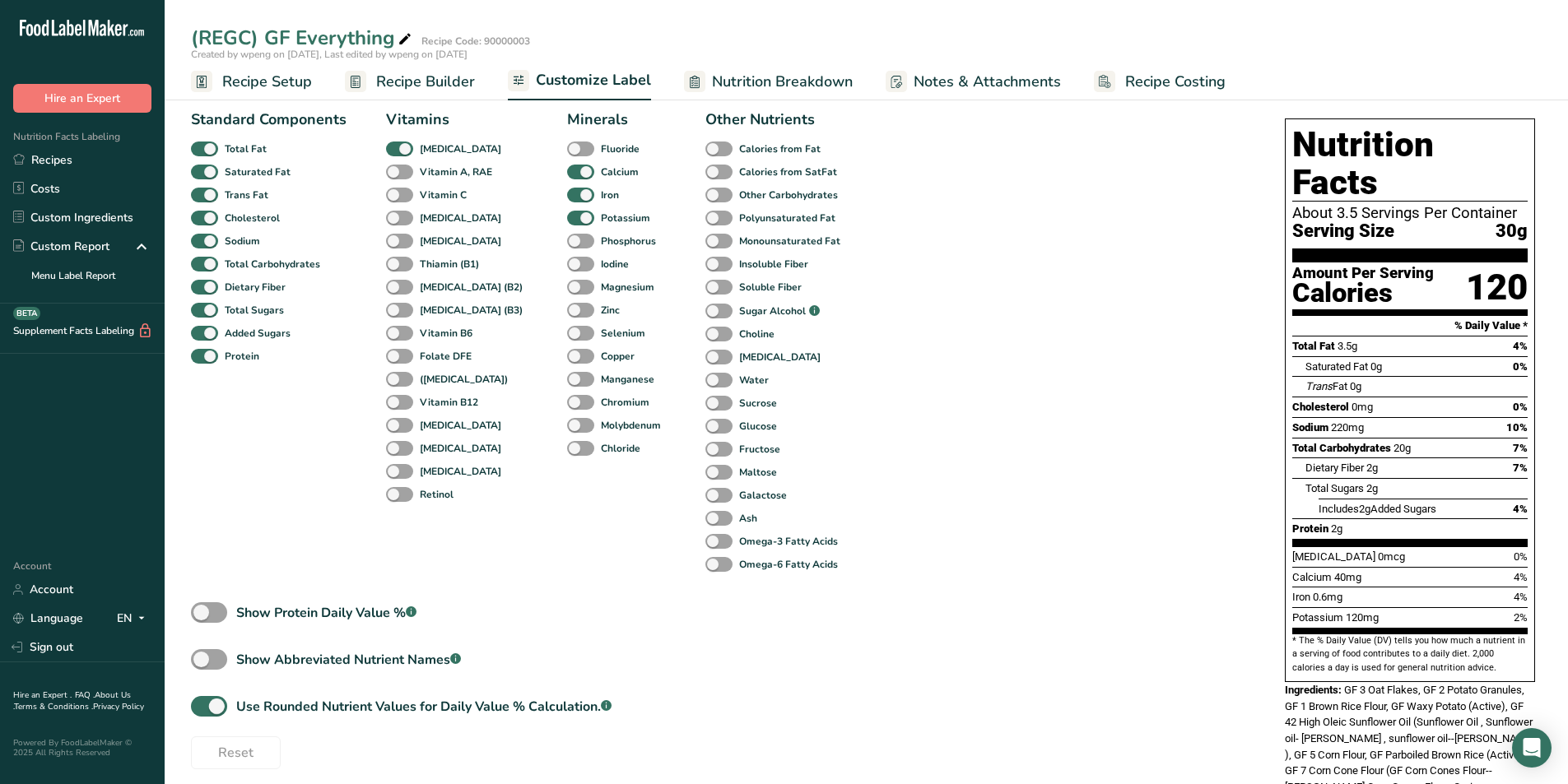 scroll, scrollTop: 0, scrollLeft: 0, axis: both 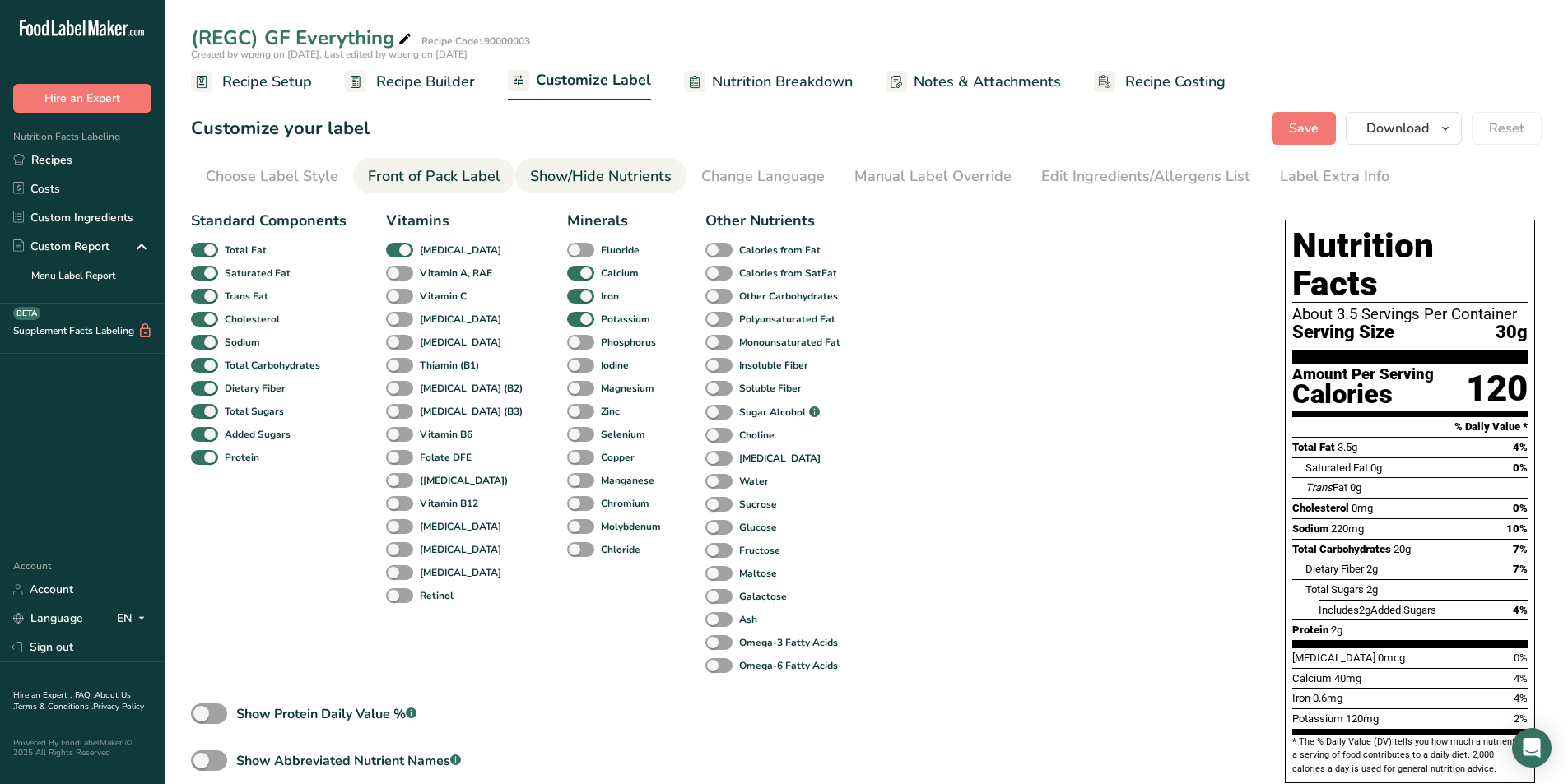 click on "Front of Pack Label" at bounding box center (434, 176) 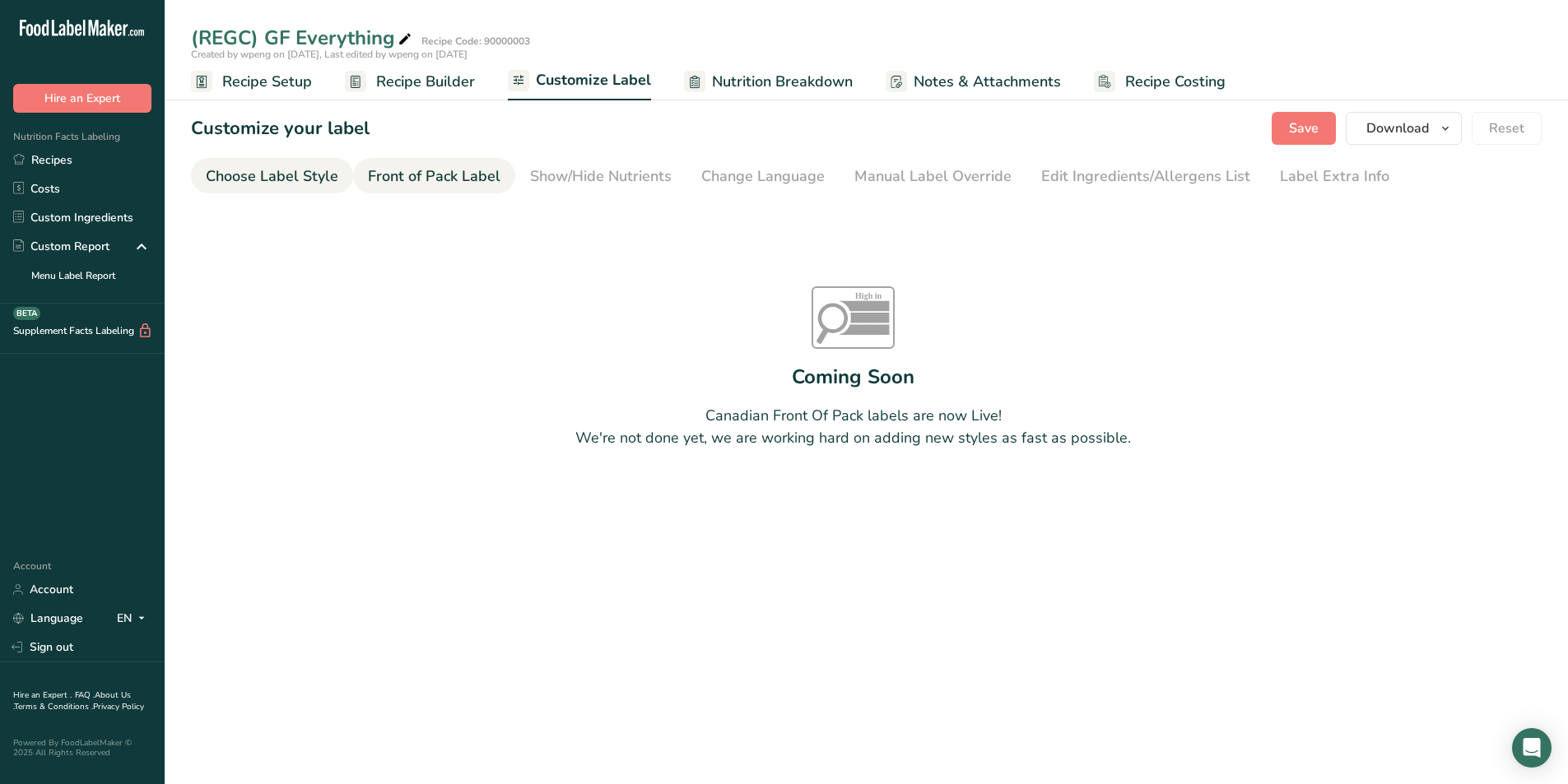 click on "Choose Label Style" at bounding box center [272, 176] 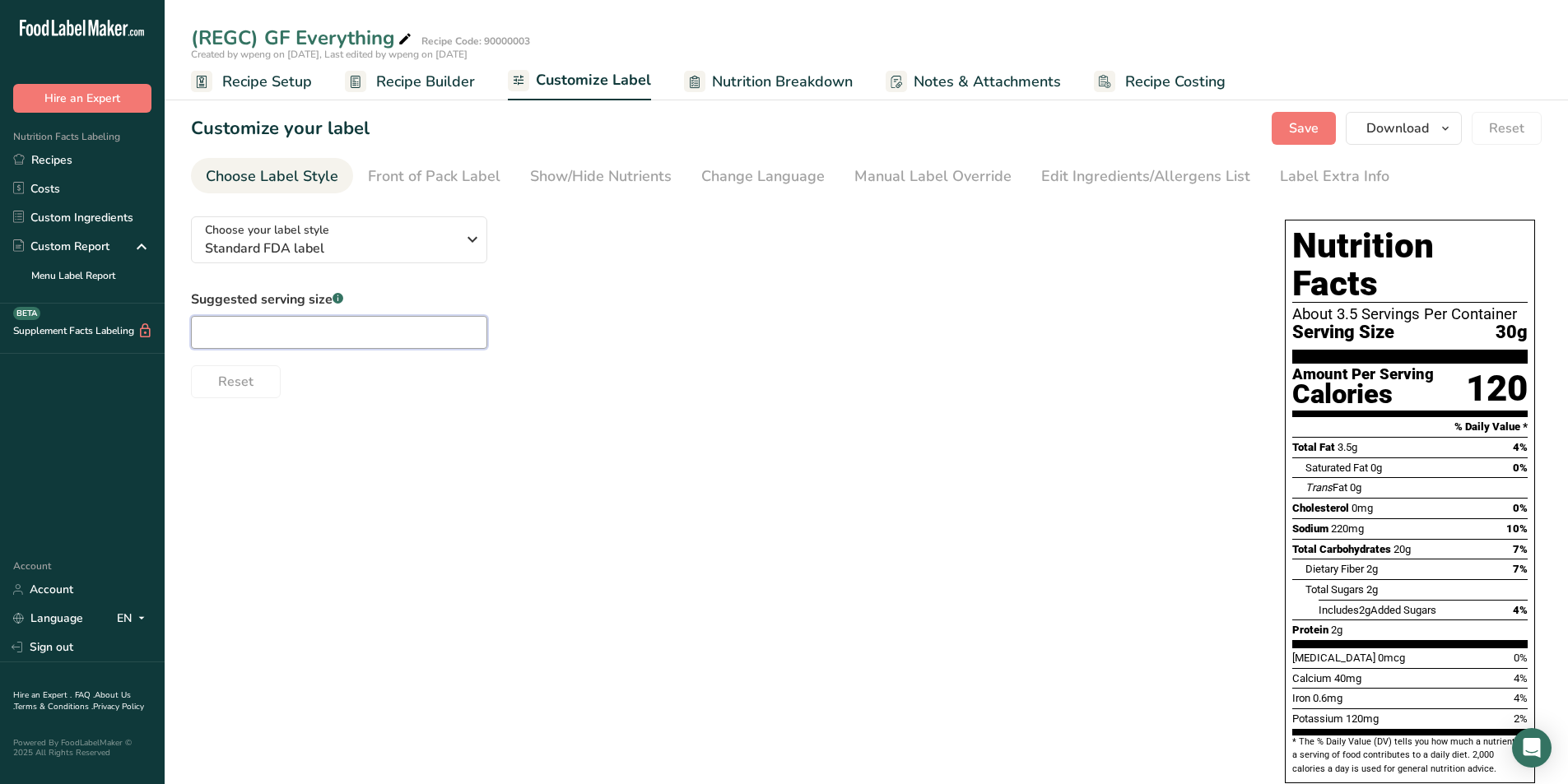 click at bounding box center (339, 332) 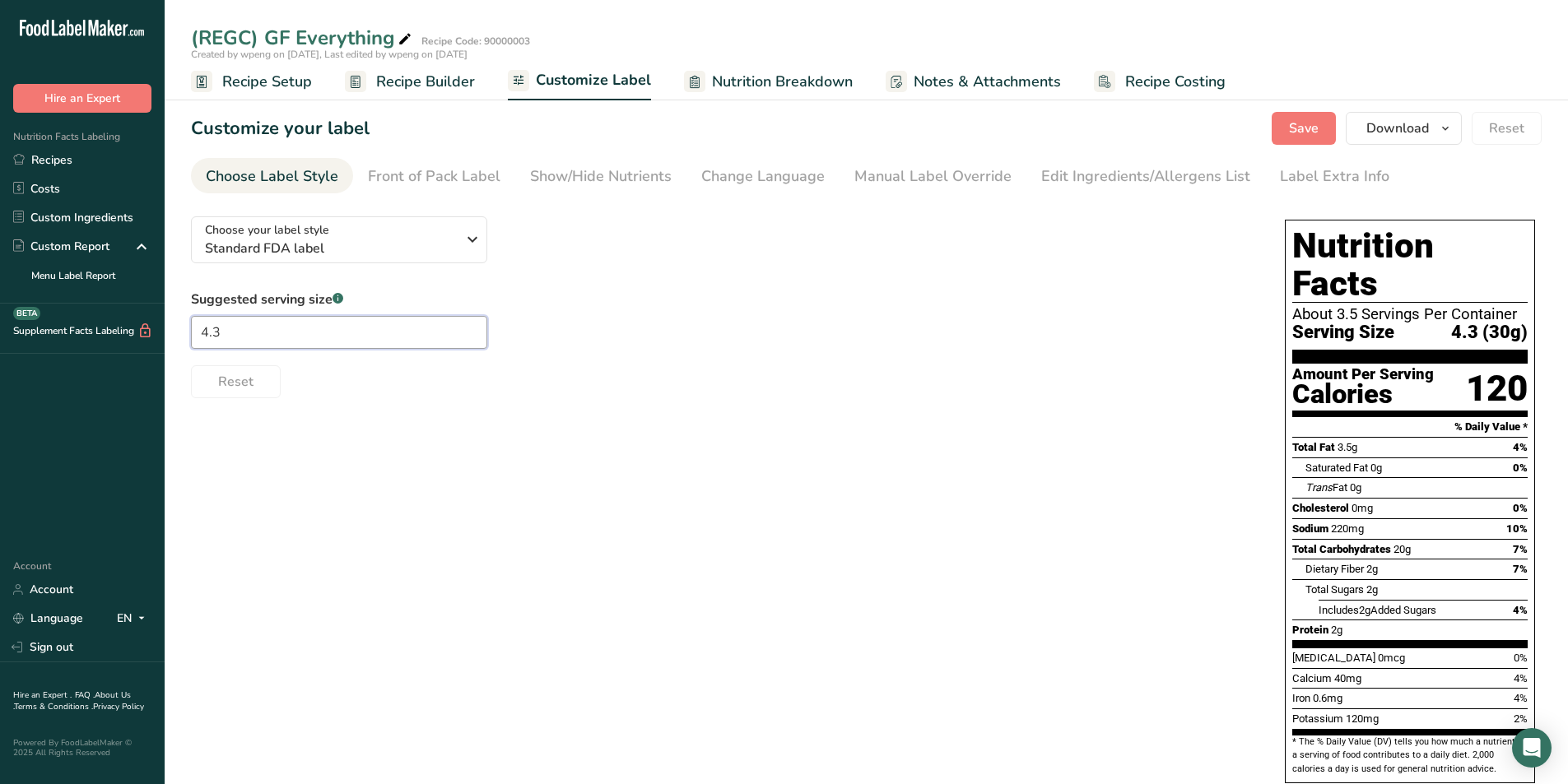 click on "4.3" at bounding box center (339, 332) 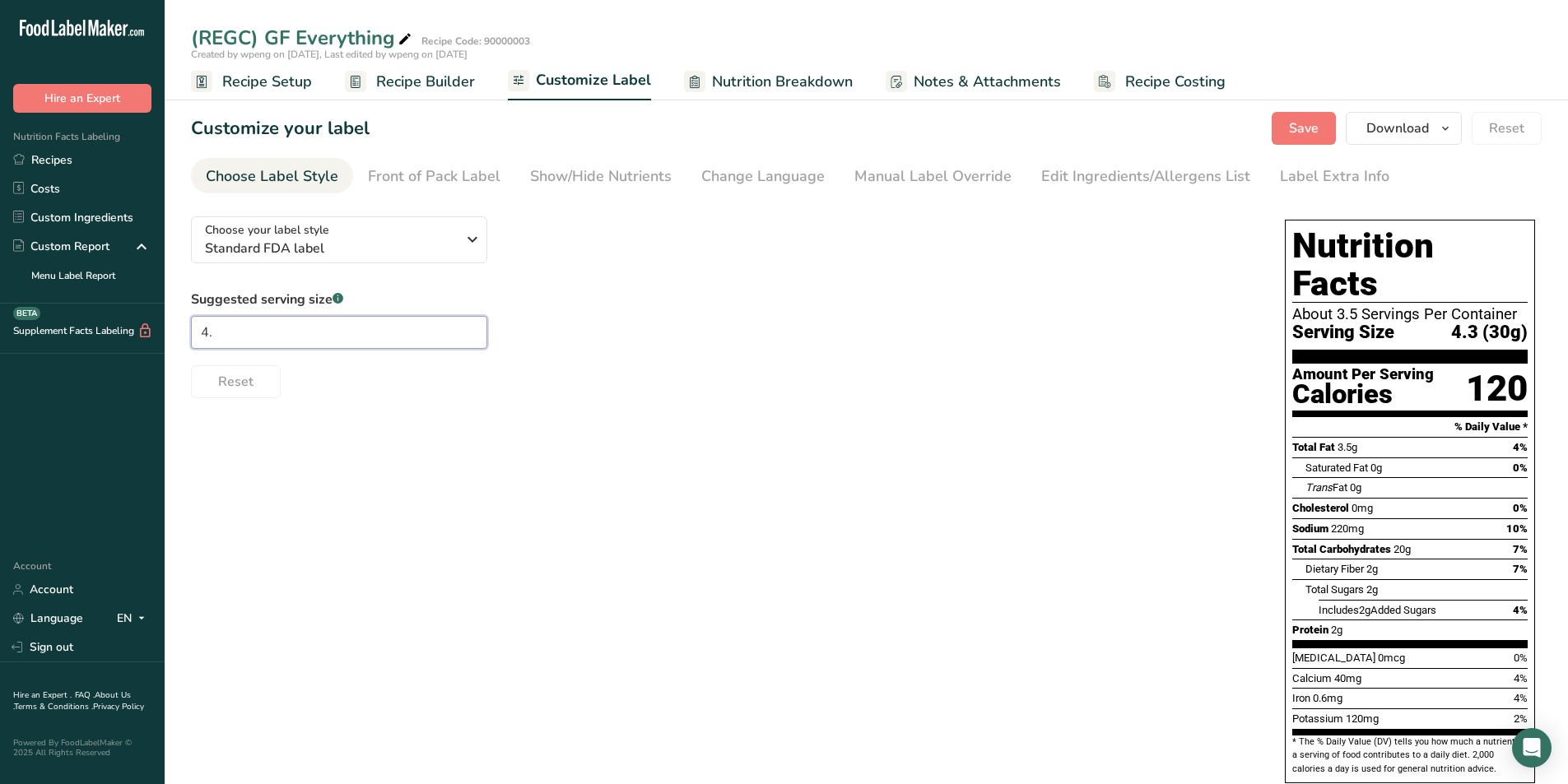 type on "4" 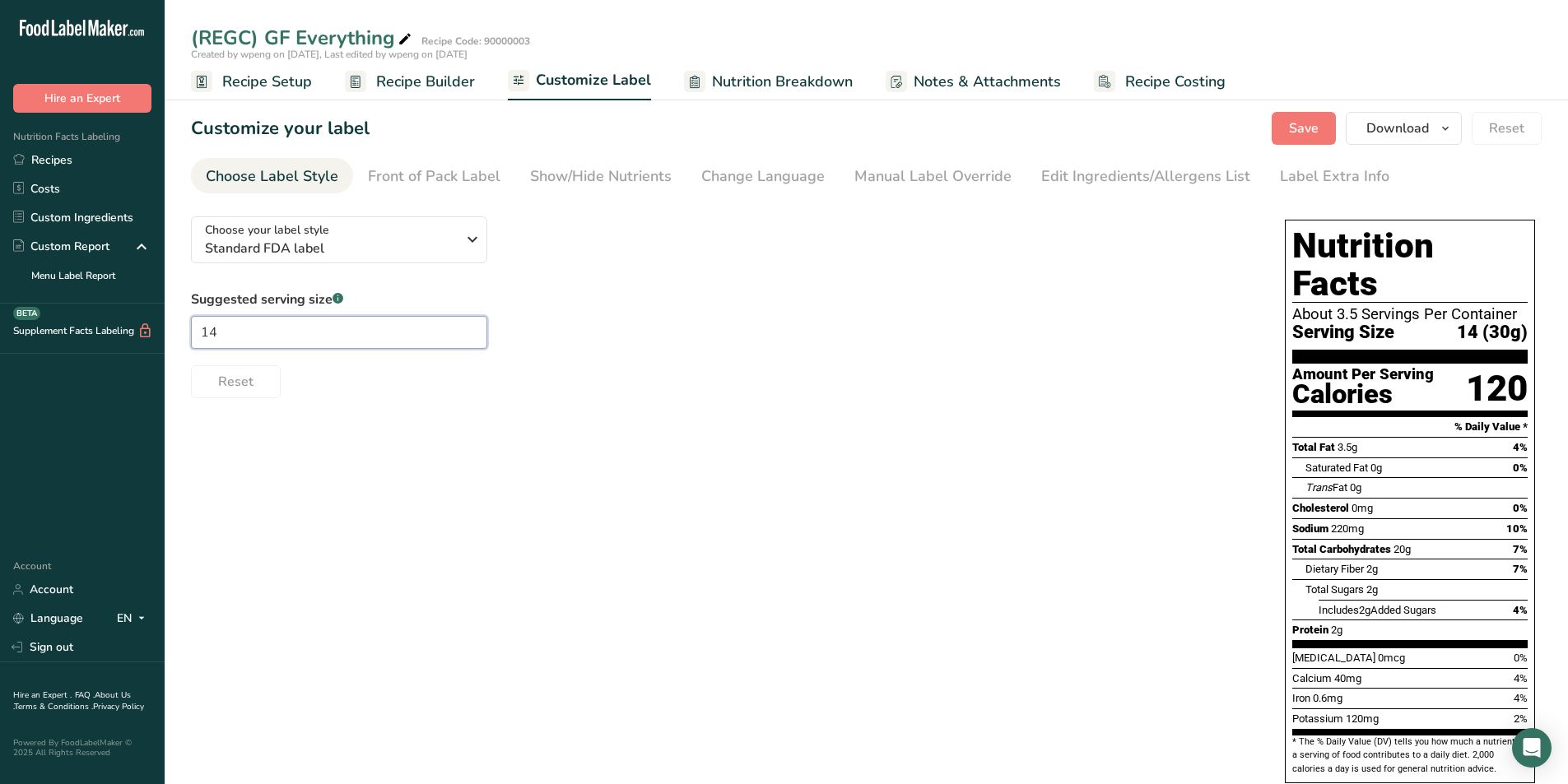 type on "1" 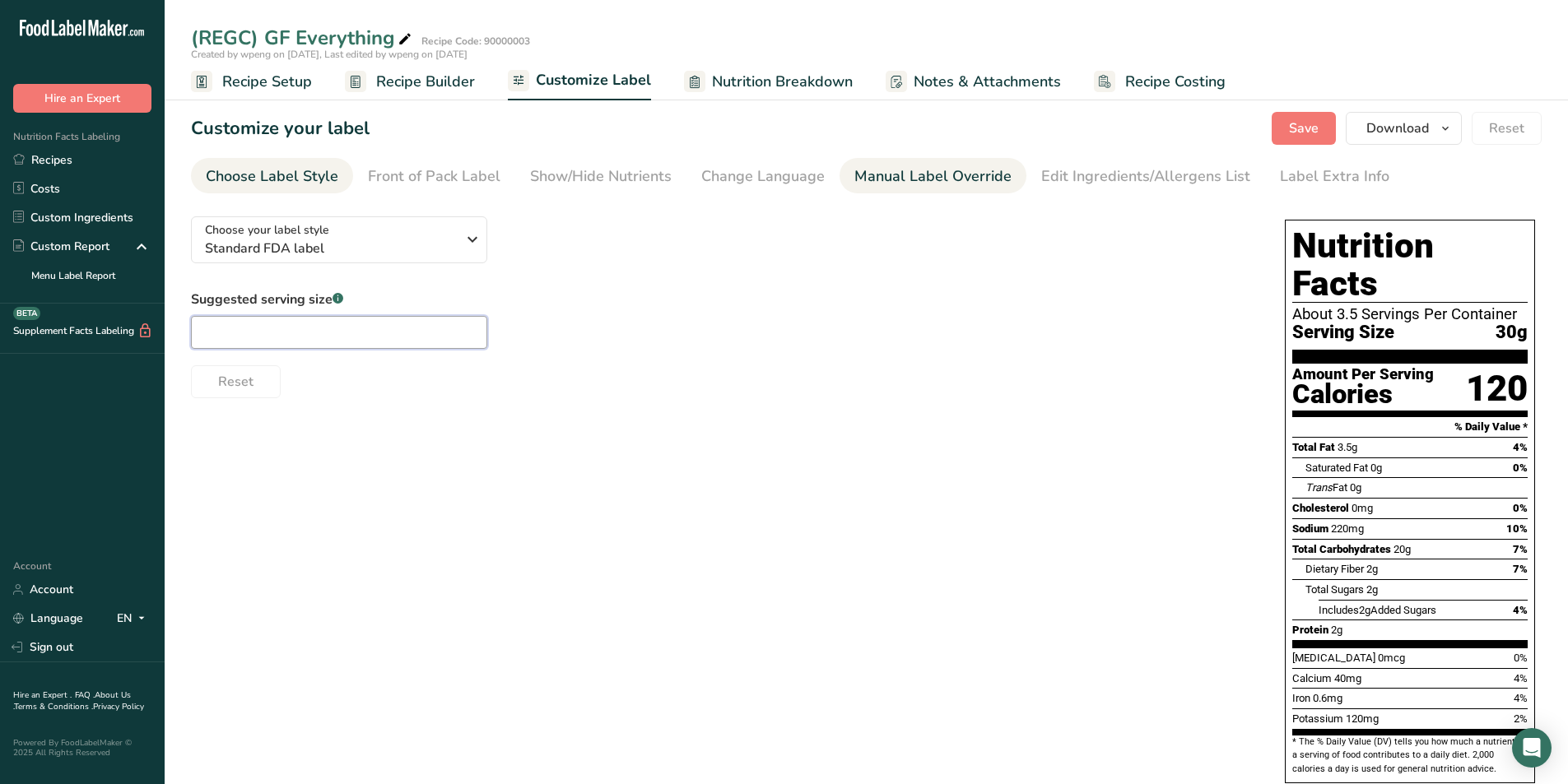type 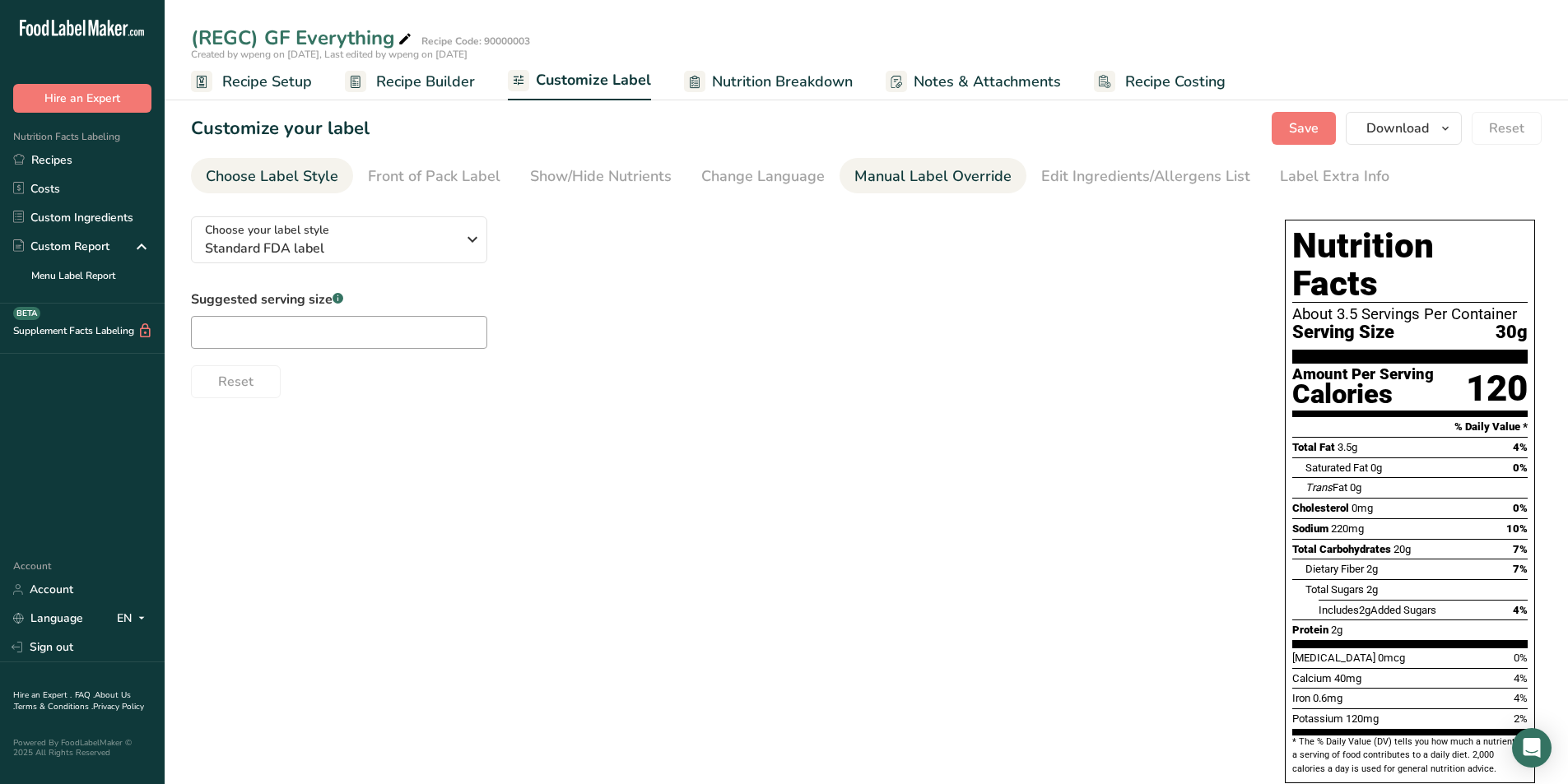 click on "Manual Label Override" at bounding box center (933, 176) 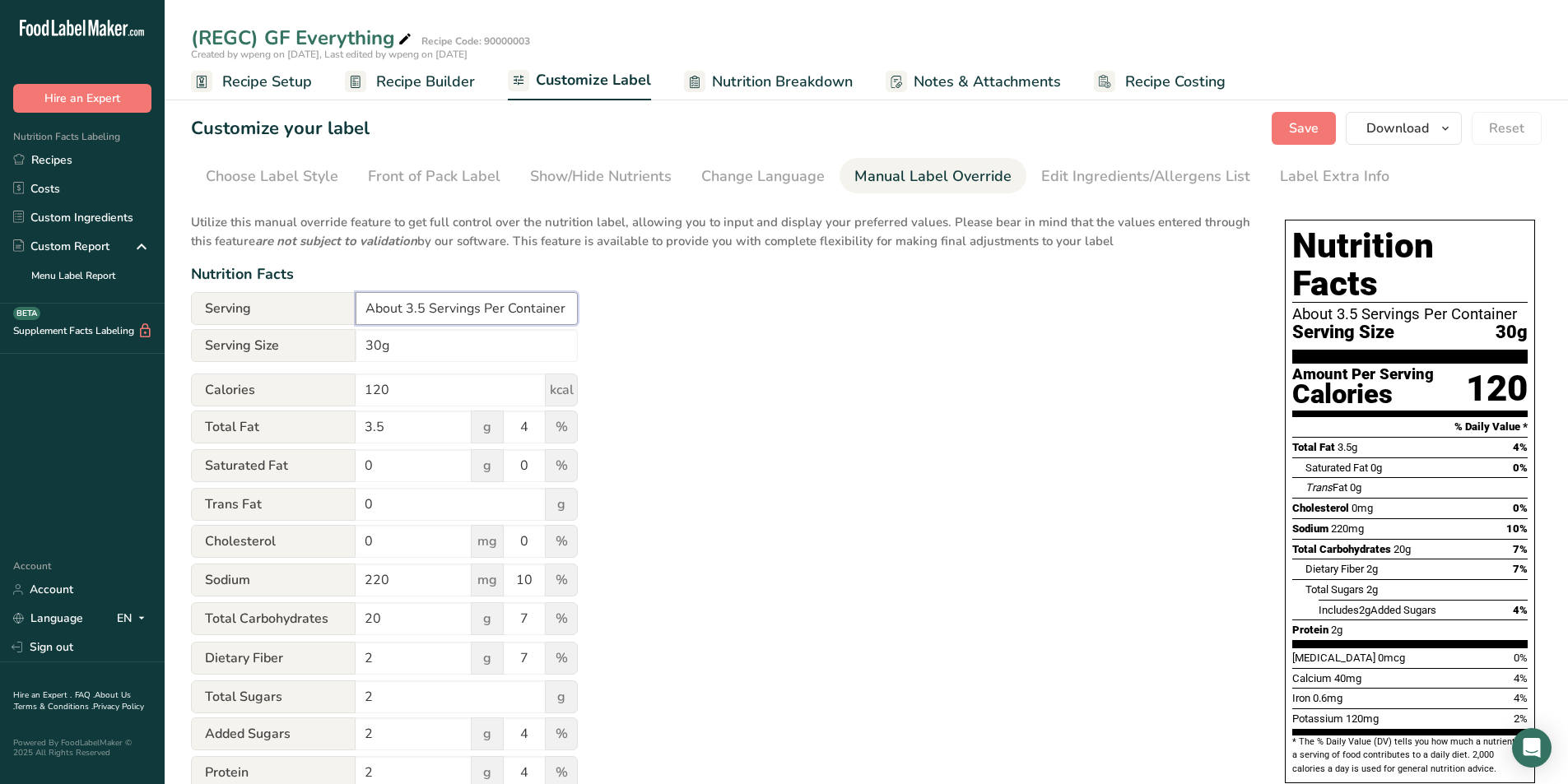 click on "About 3.5 Servings Per Container" at bounding box center [467, 308] 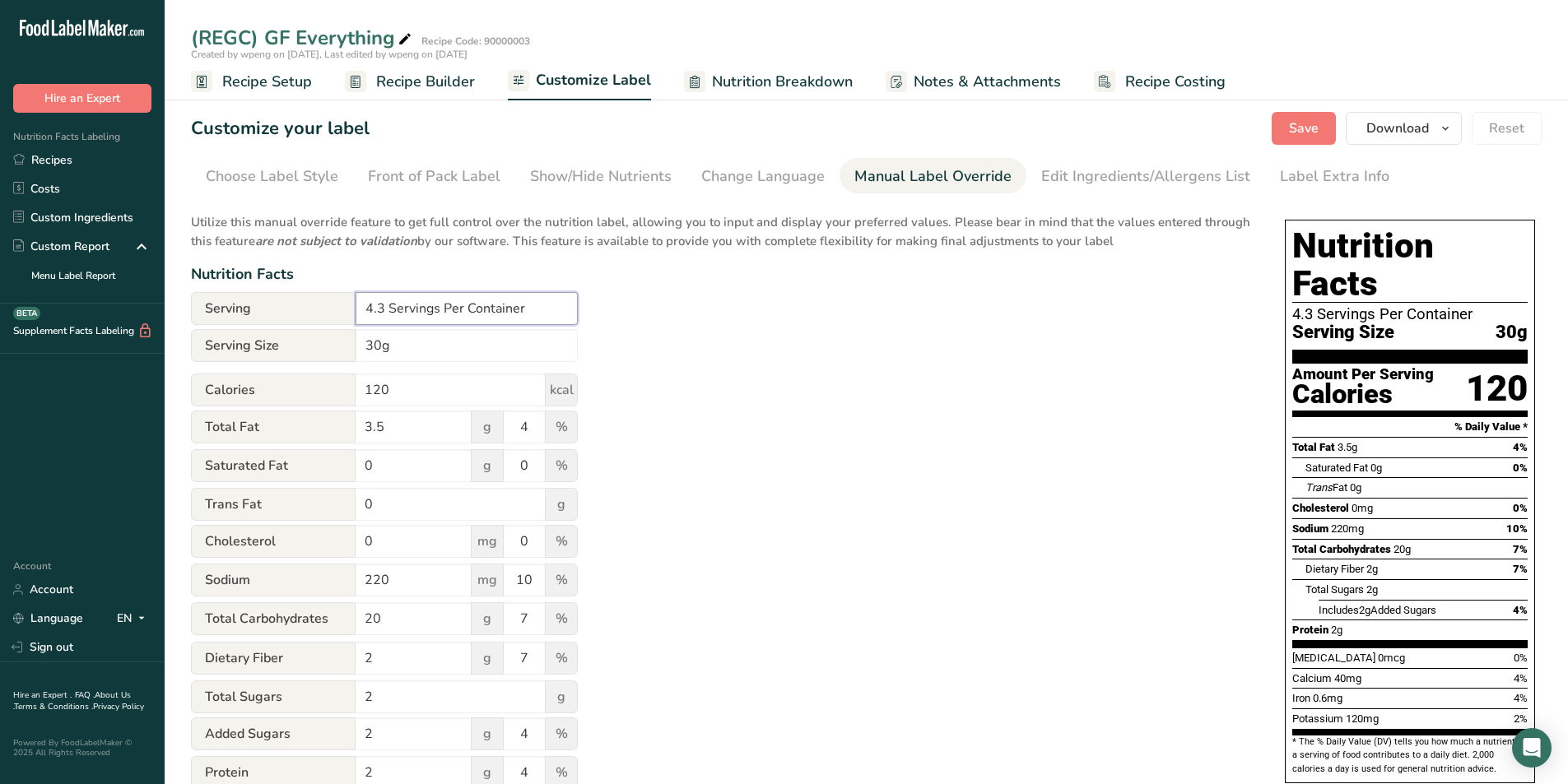 type on "4.3 Servings Per Container" 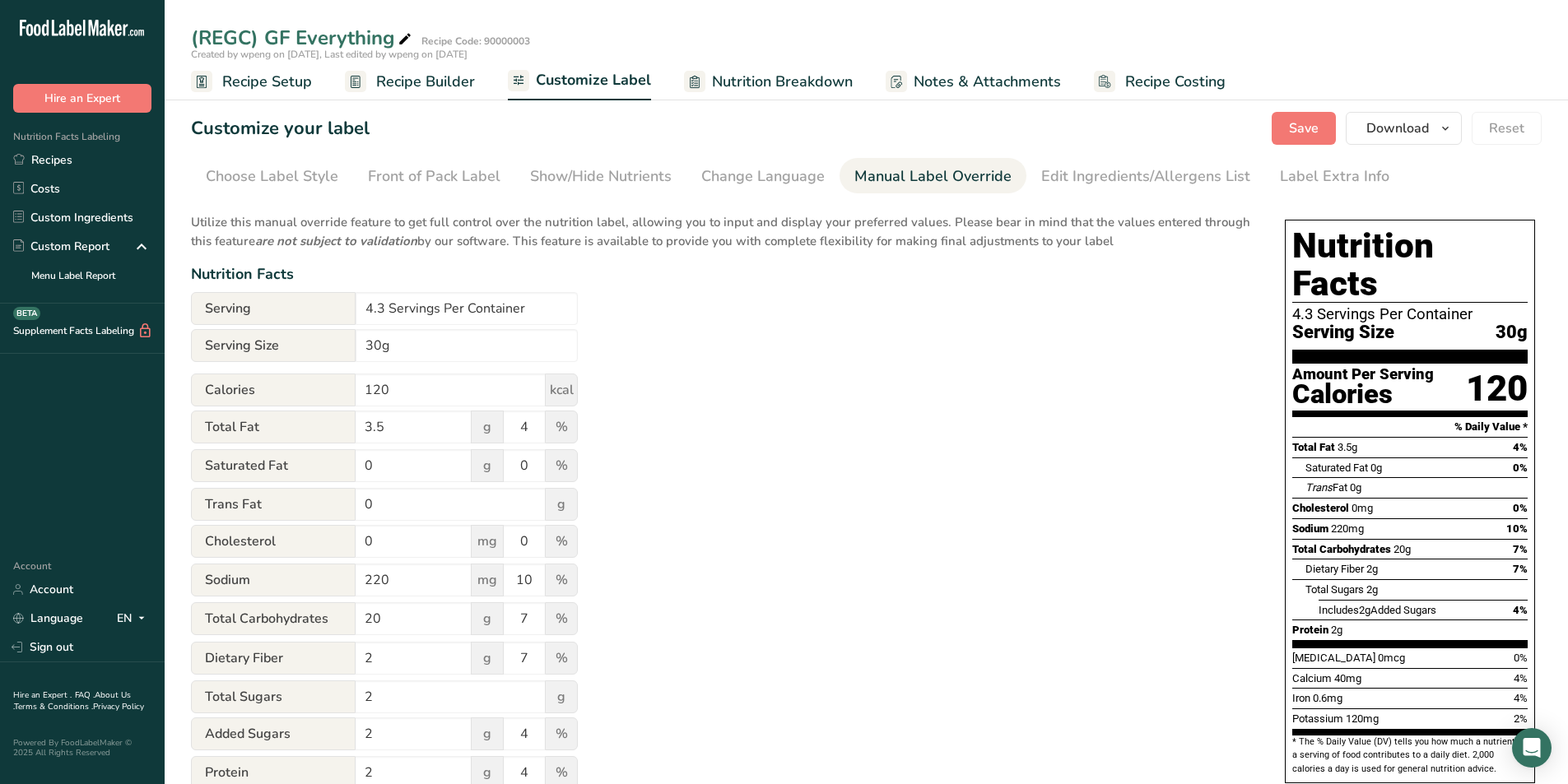 click on "Utilize this manual override feature to get full control over the nutrition label, allowing you to input and display your preferred values. Please bear in mind that the values entered through this feature
are not subject to validation
by our software. This feature is available to provide you with complete flexibility for making final adjustments to your label
Nutrition Facts
Serving
4.3 Servings Per Container
Serving Size
30g
Calories
120
kcal
Total Fat
3.5
g
4
%
Saturated Fat
0
g
0
%
Trans Fat
0
g
Cholesterol
0
mg
0
%
Sodium
220
mg
10
%
20" at bounding box center [721, 596] 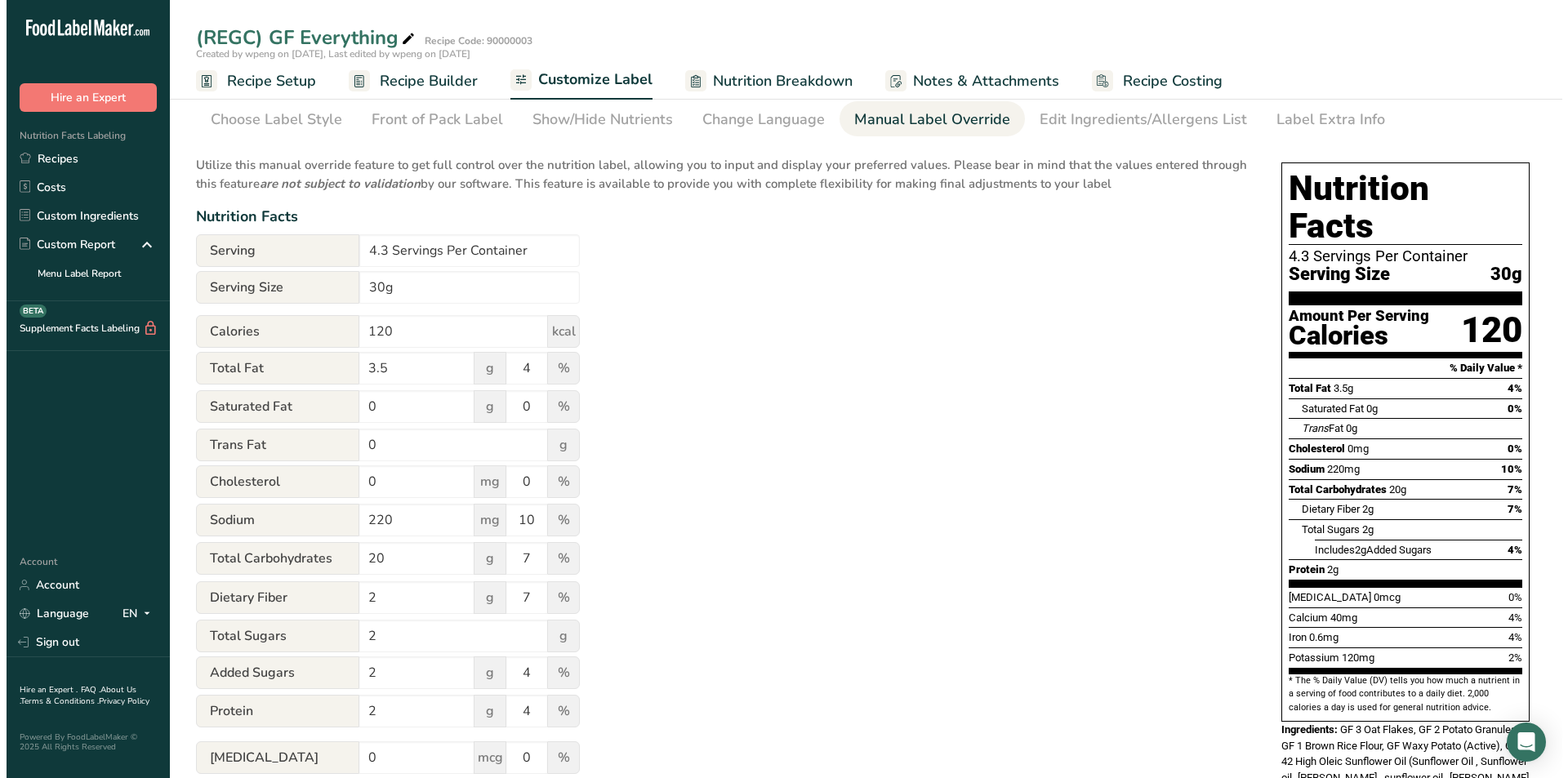 scroll, scrollTop: 82, scrollLeft: 0, axis: vertical 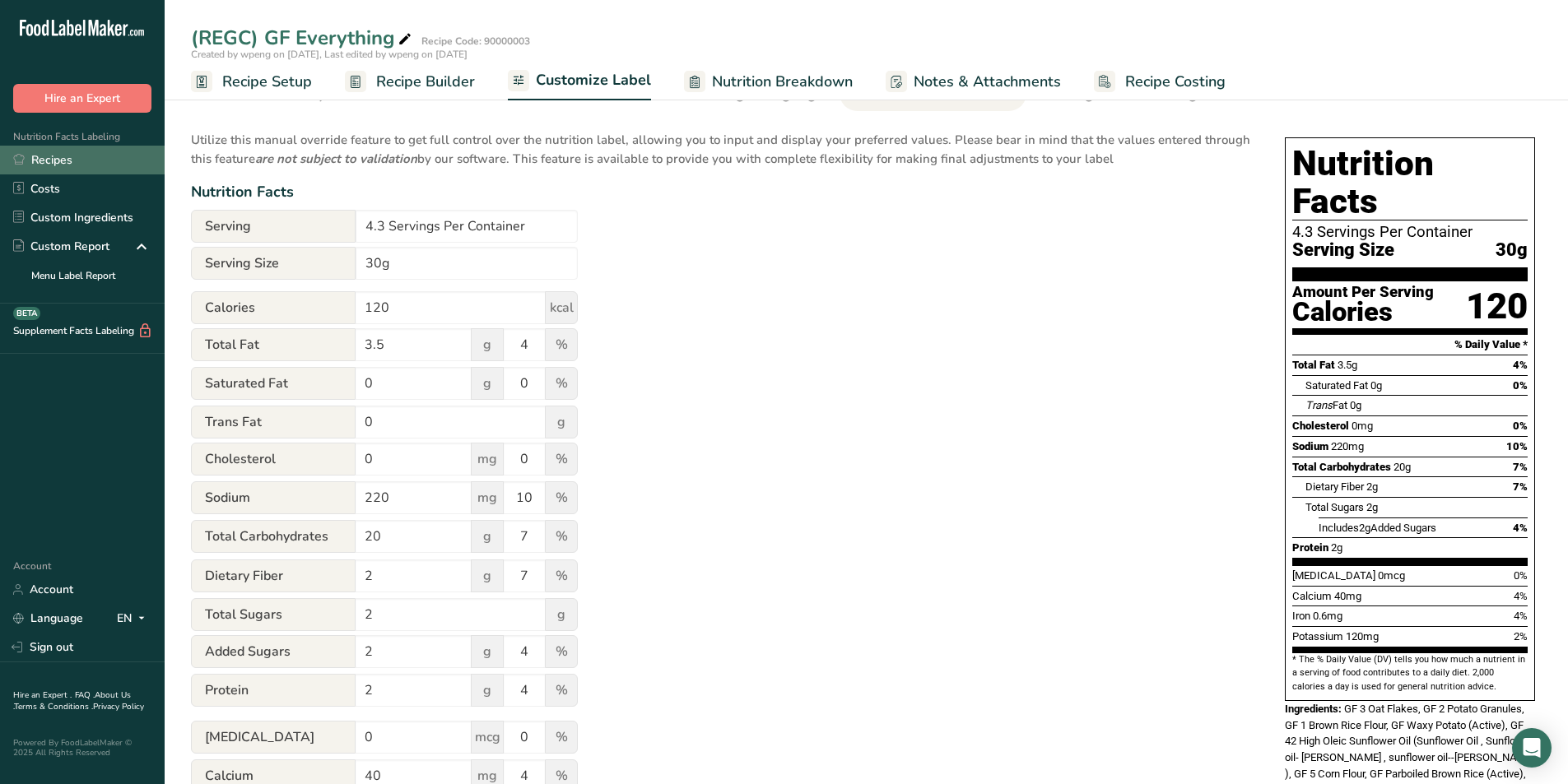 click on "Recipes" at bounding box center (82, 160) 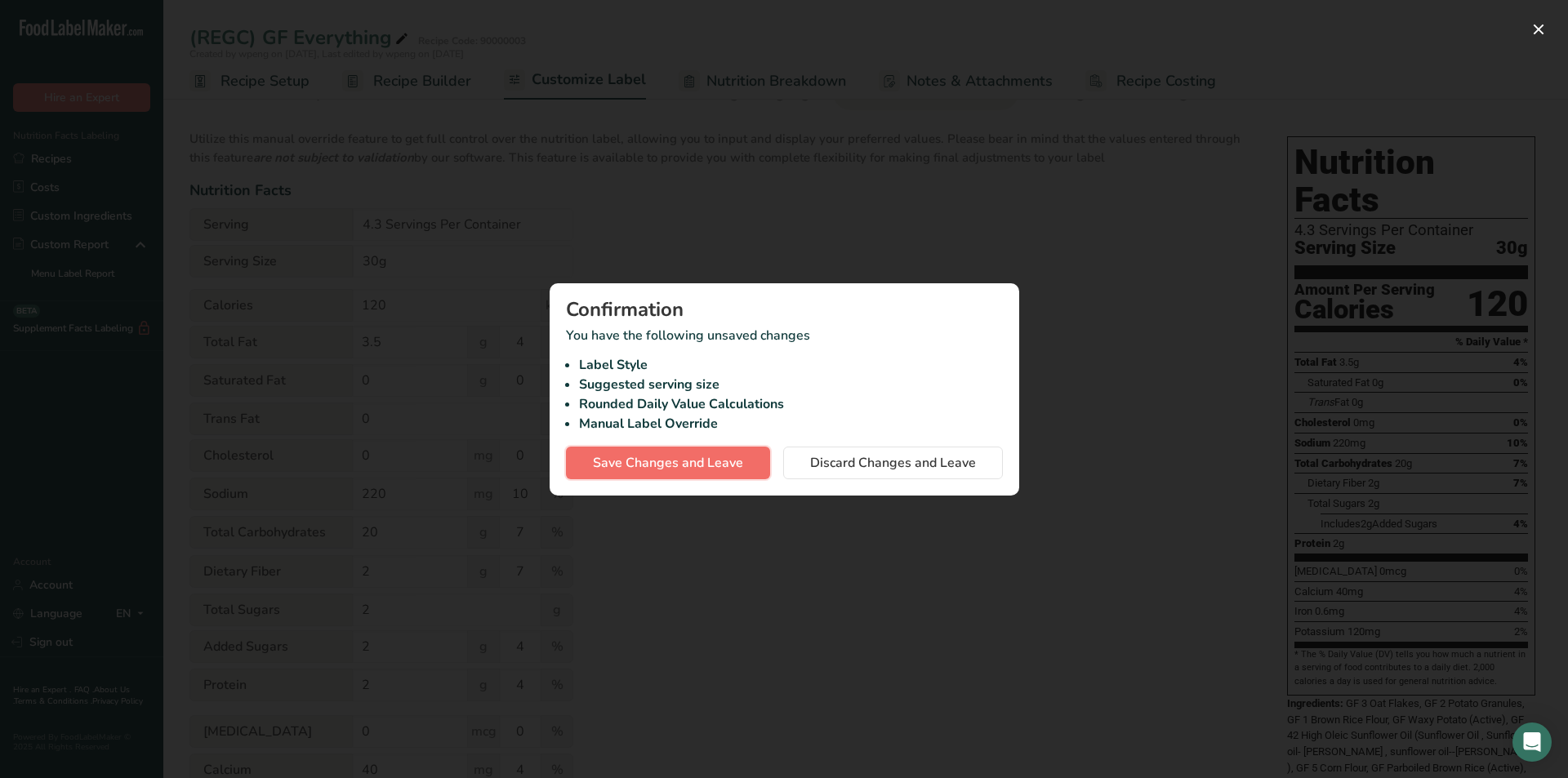 click on "Save Changes and Leave" at bounding box center (668, 463) 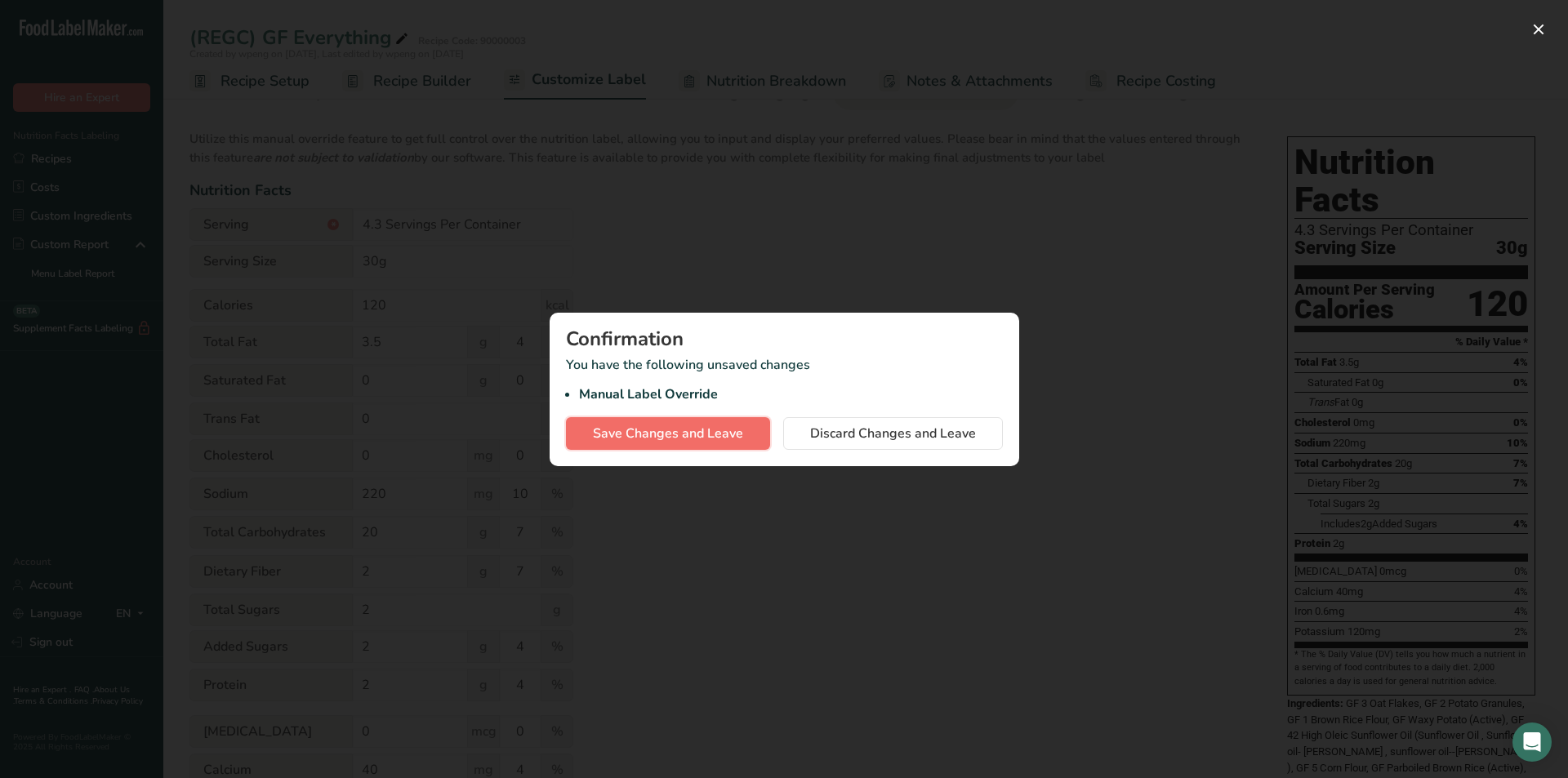 click on "Save Changes and Leave" at bounding box center (668, 433) 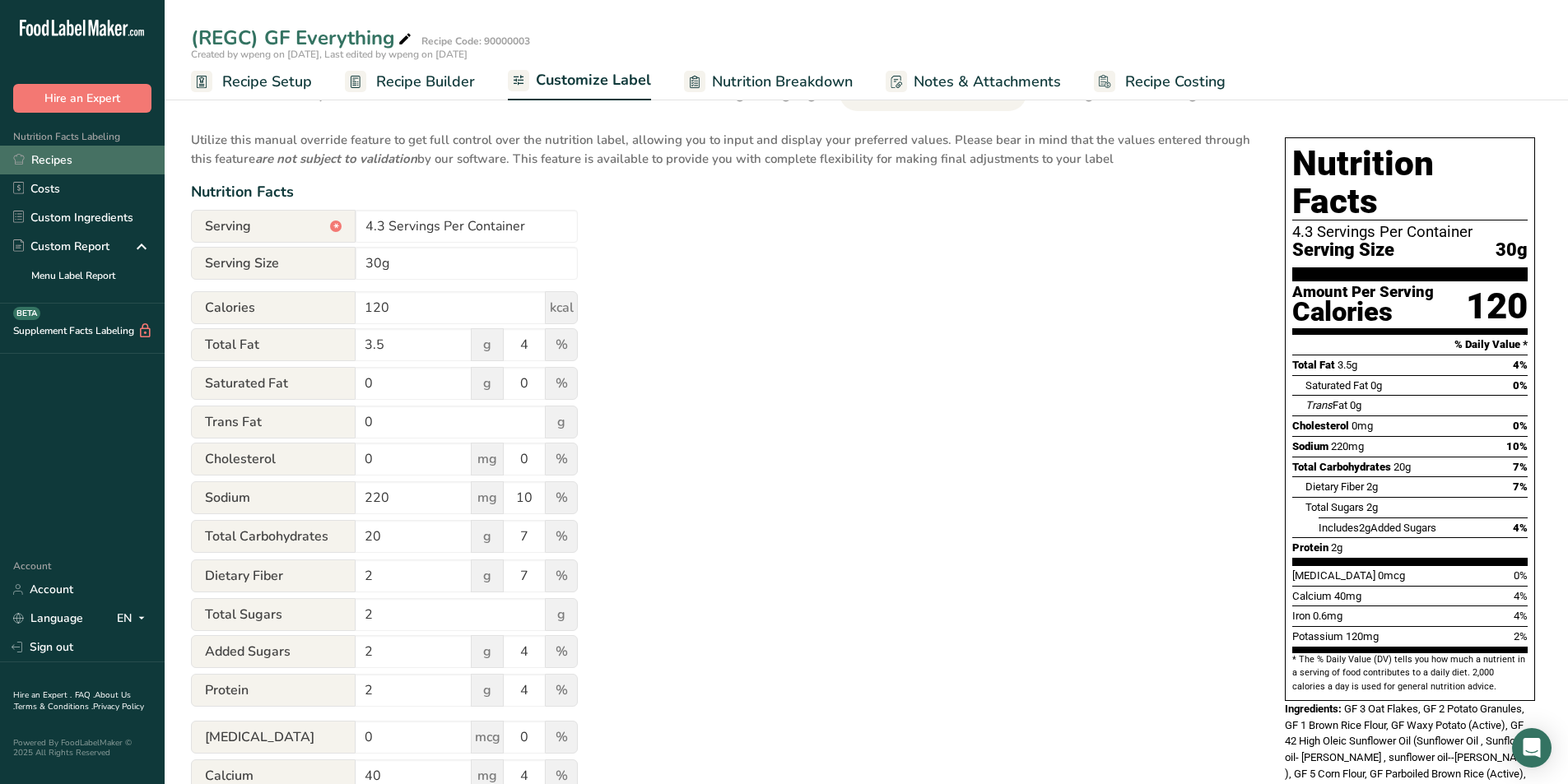click on "Recipes" at bounding box center (82, 160) 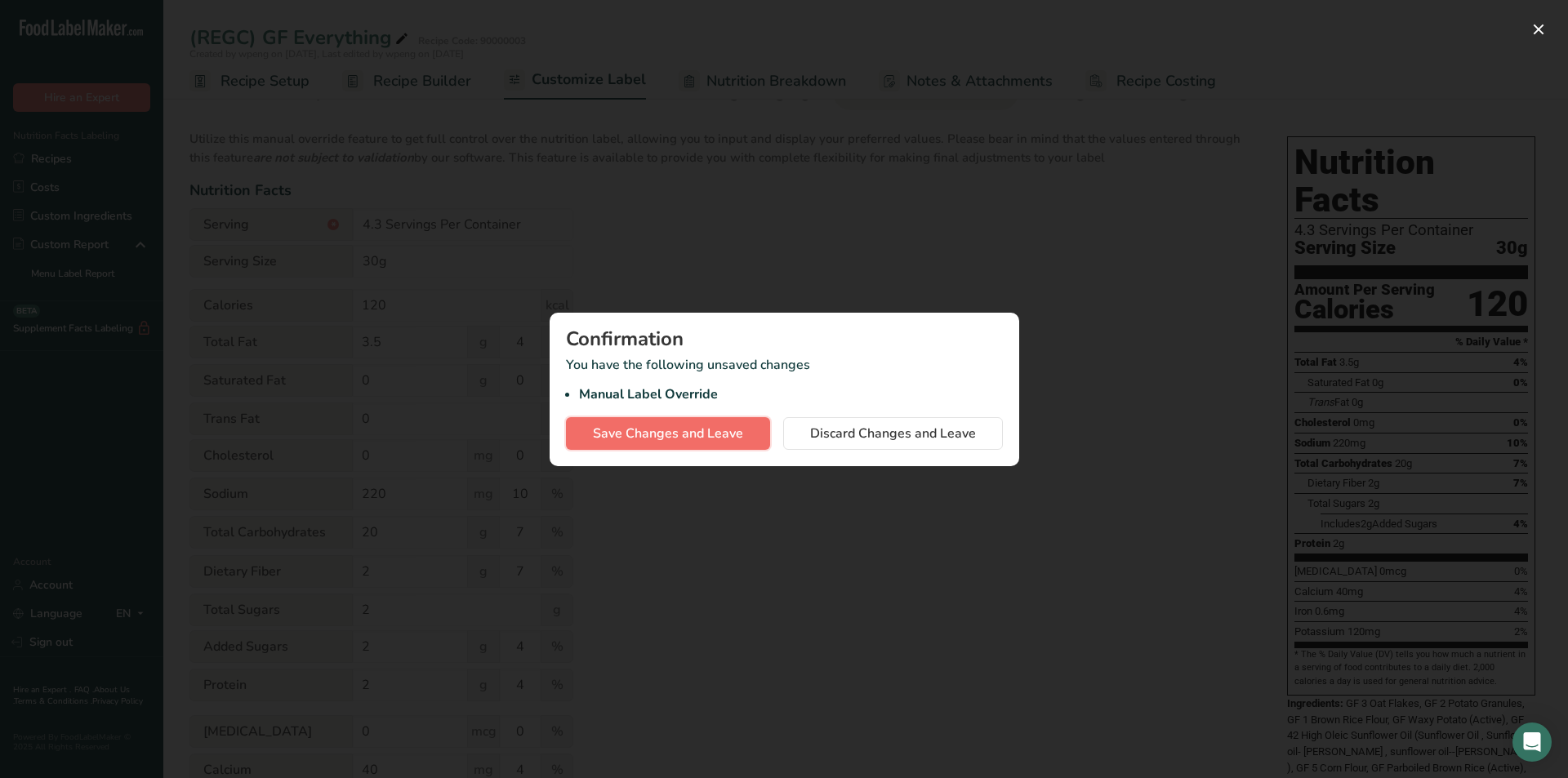 click on "Save Changes and Leave" at bounding box center [668, 433] 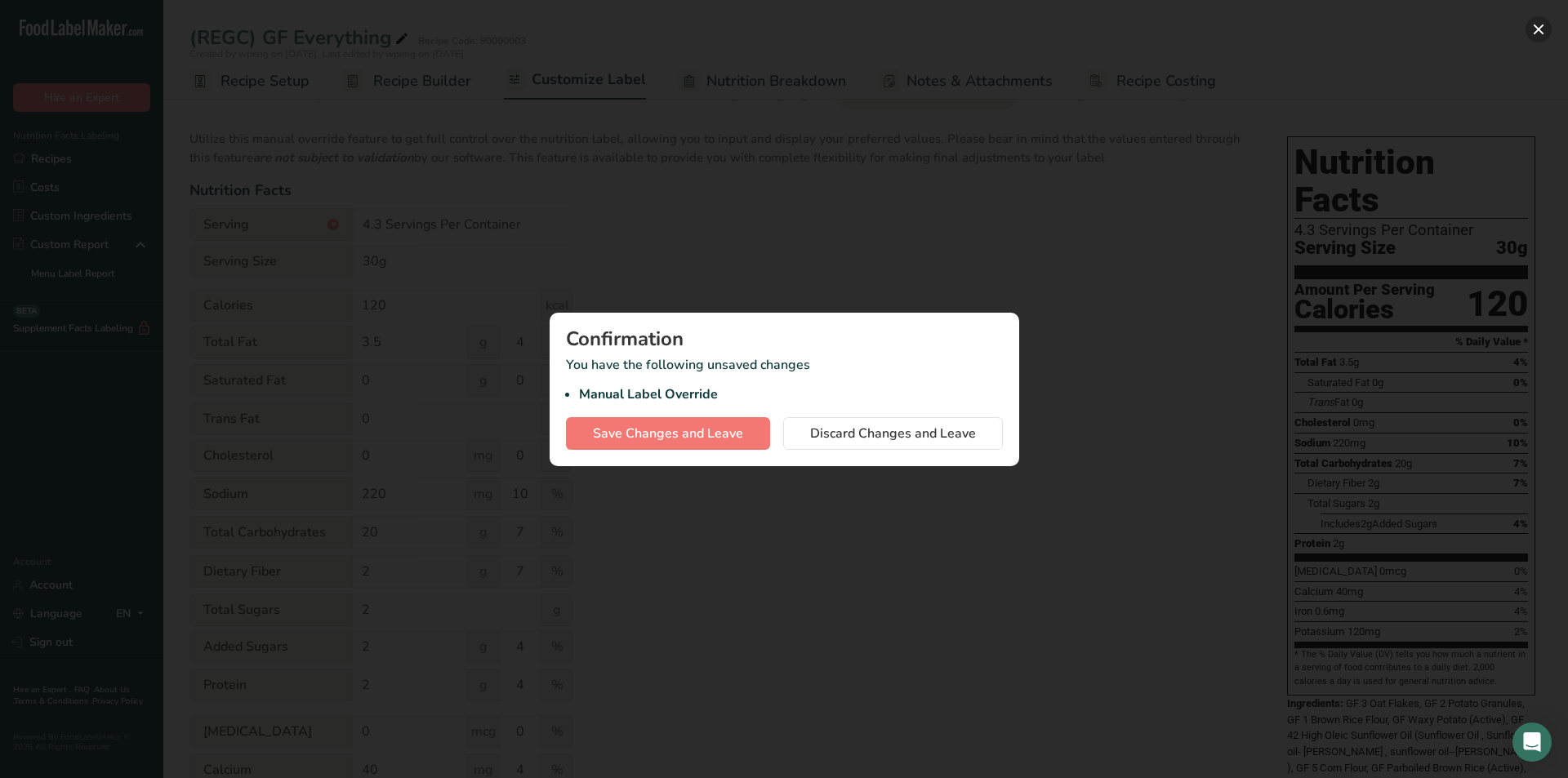 click at bounding box center [1539, 29] 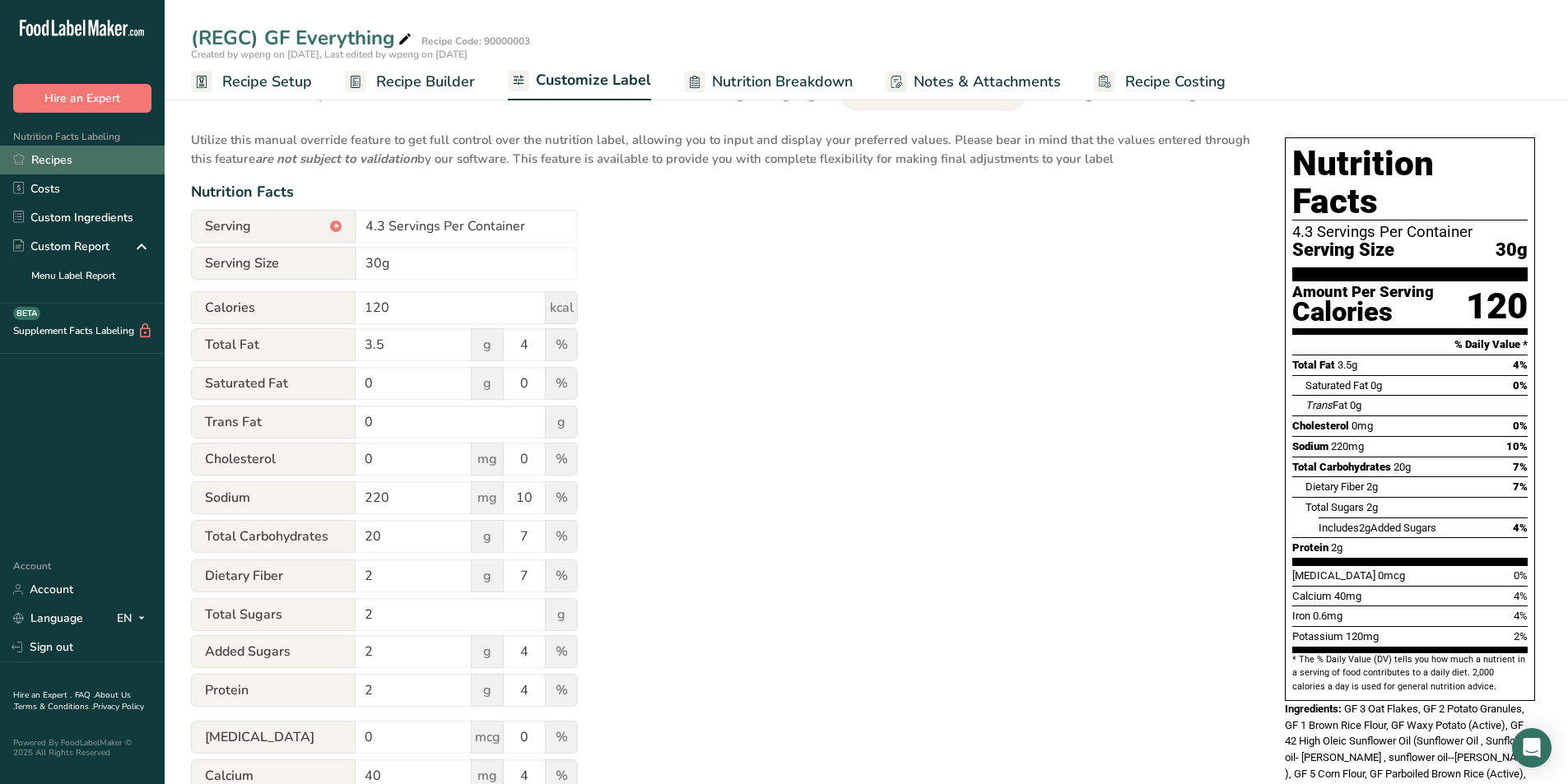 click on "Recipes" at bounding box center [82, 160] 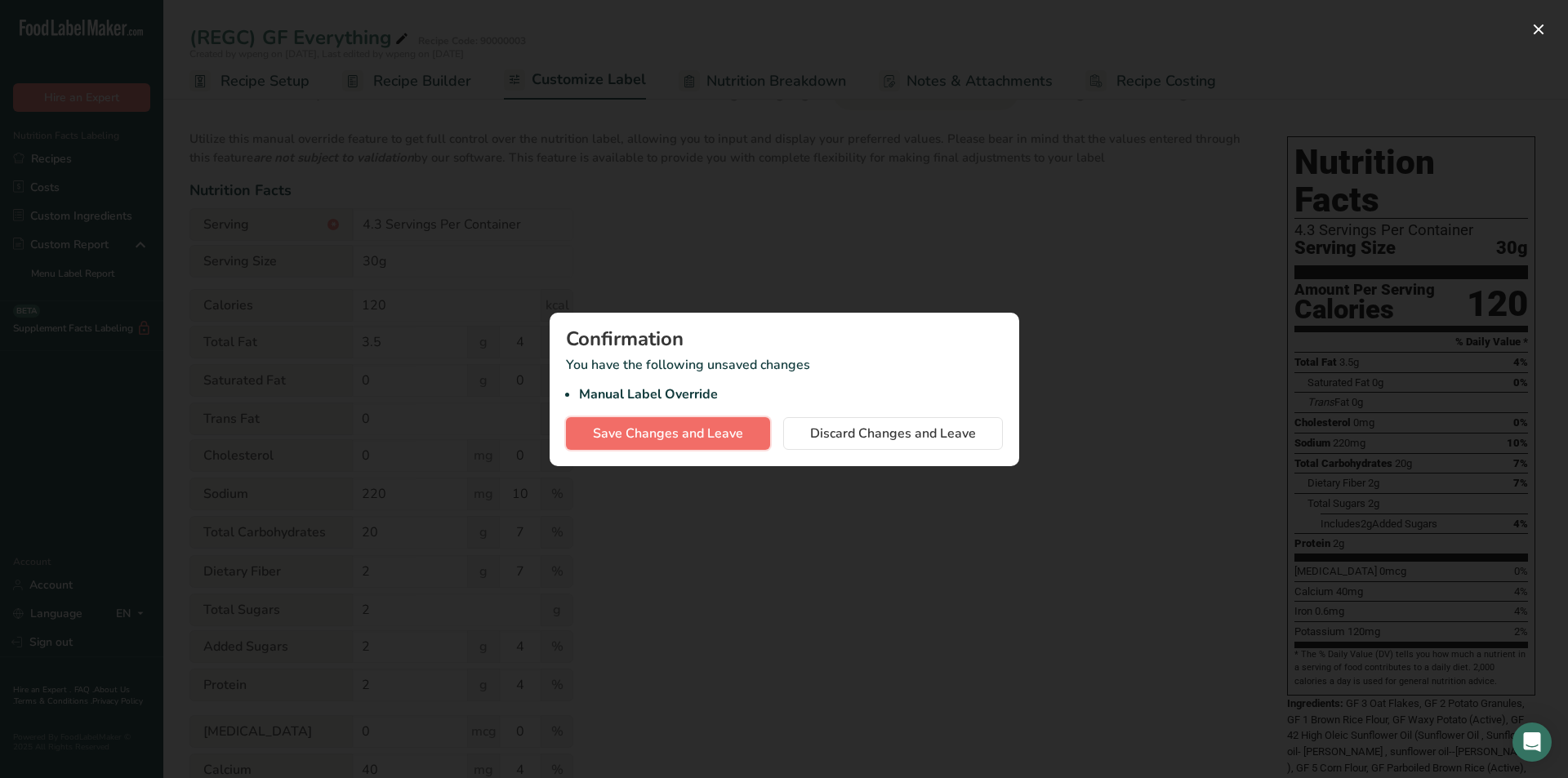 click on "Save Changes and Leave" at bounding box center [668, 433] 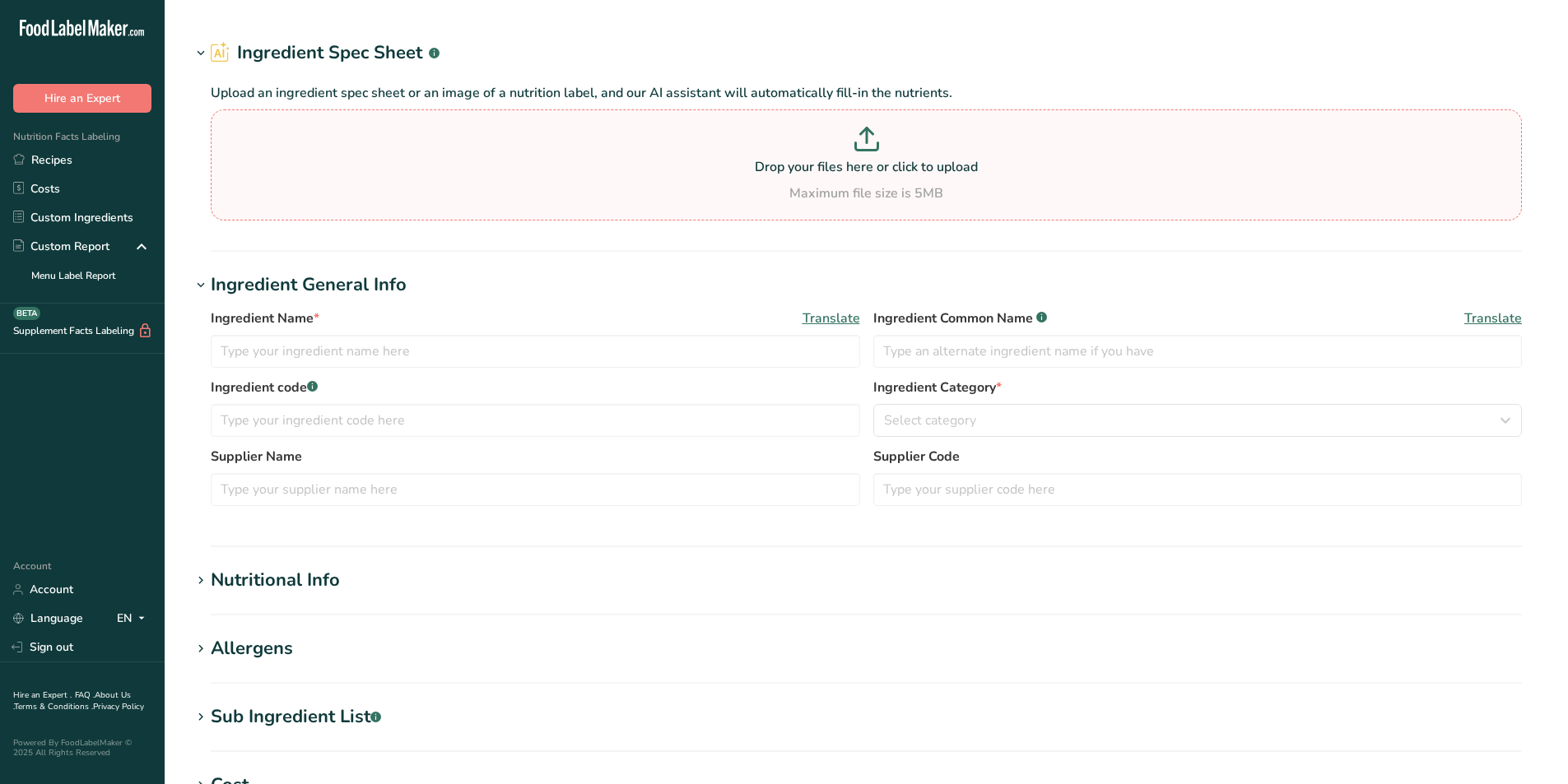 scroll, scrollTop: 0, scrollLeft: 0, axis: both 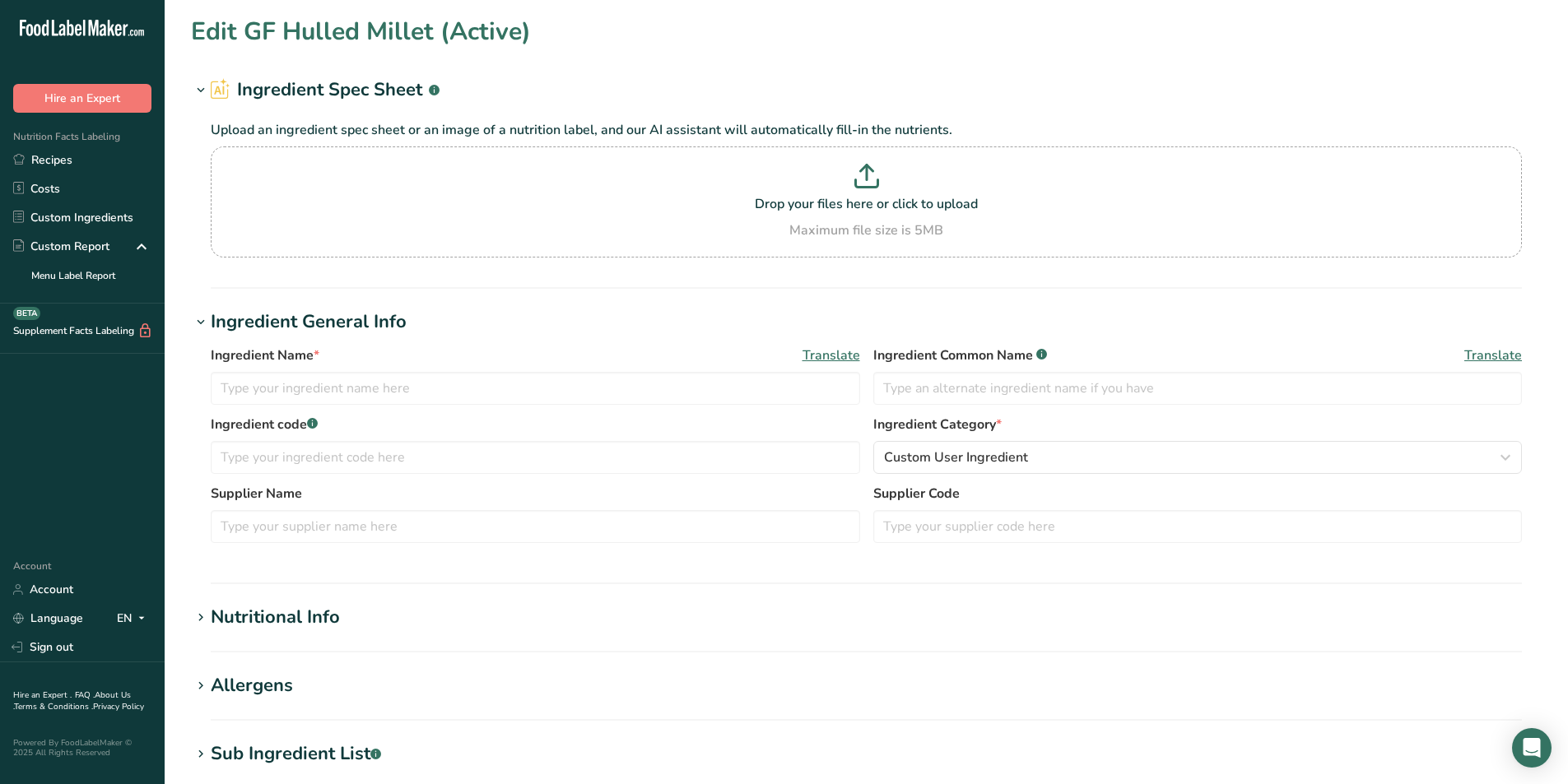 type on "GF Hulled Millet (Active)" 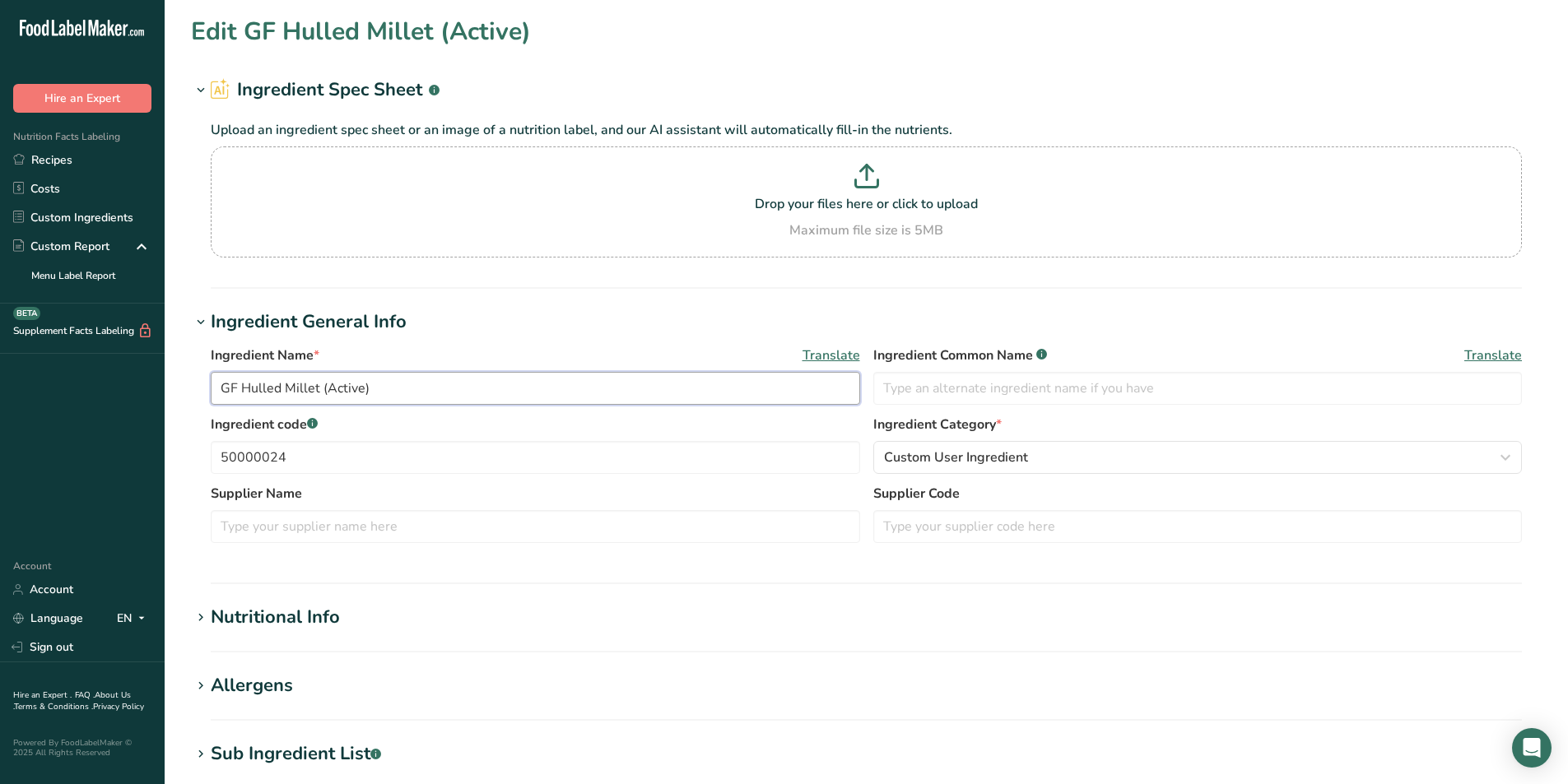 click on "GF Hulled Millet (Active)" at bounding box center (535, 388) 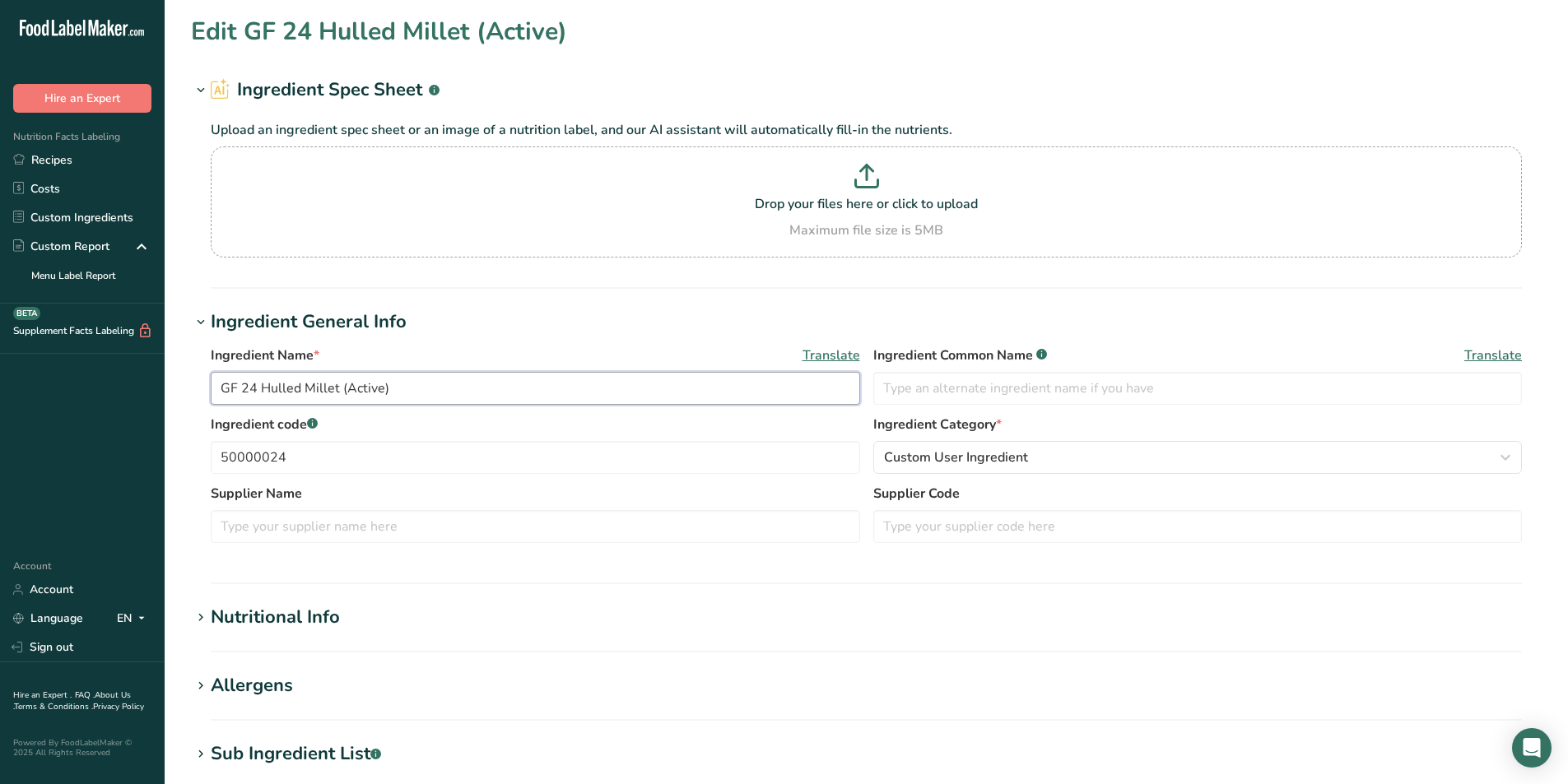 click on "GF 24 Hulled Millet (Active)" at bounding box center (535, 388) 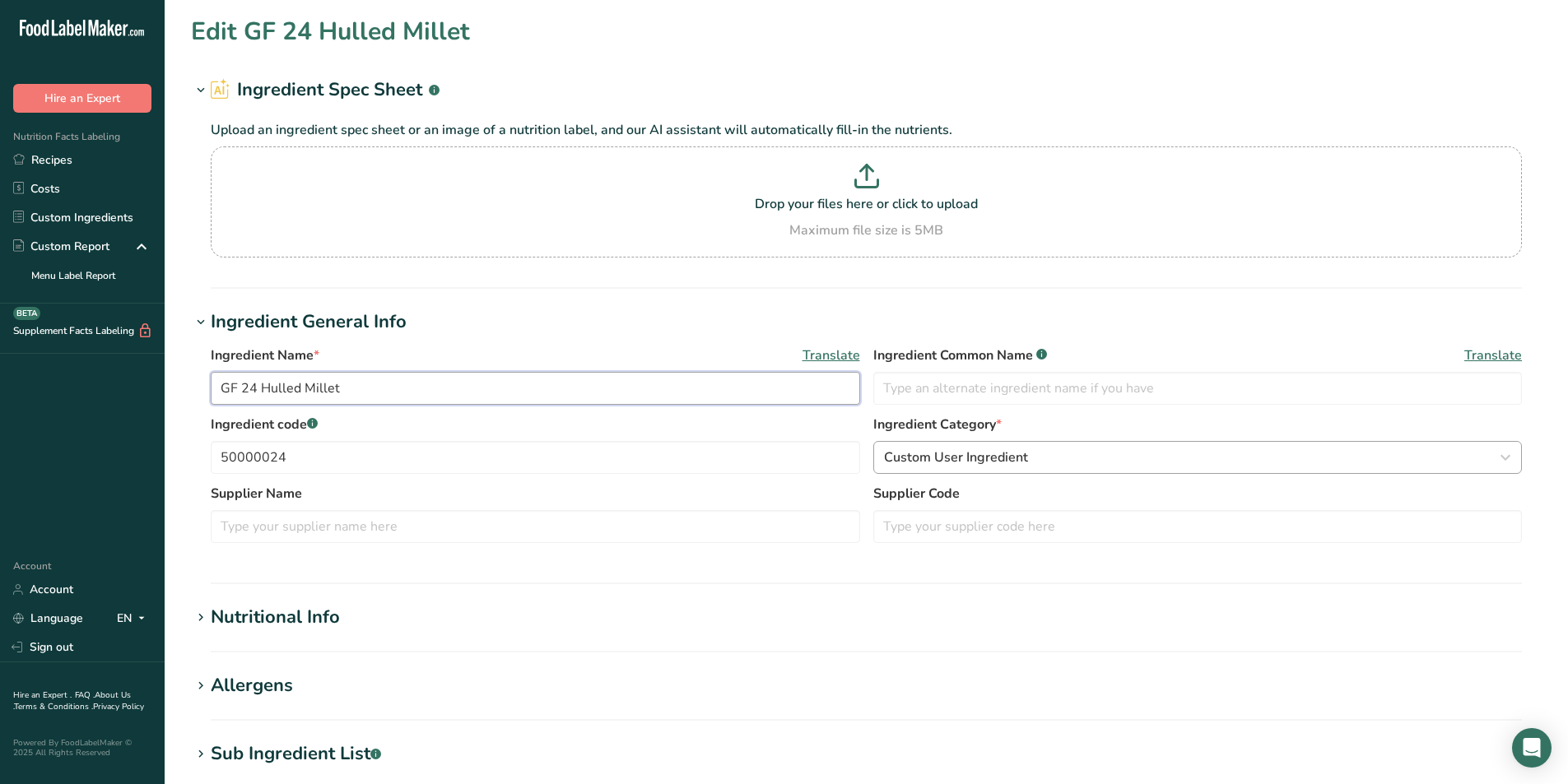type on "GF 24 Hulled Millet" 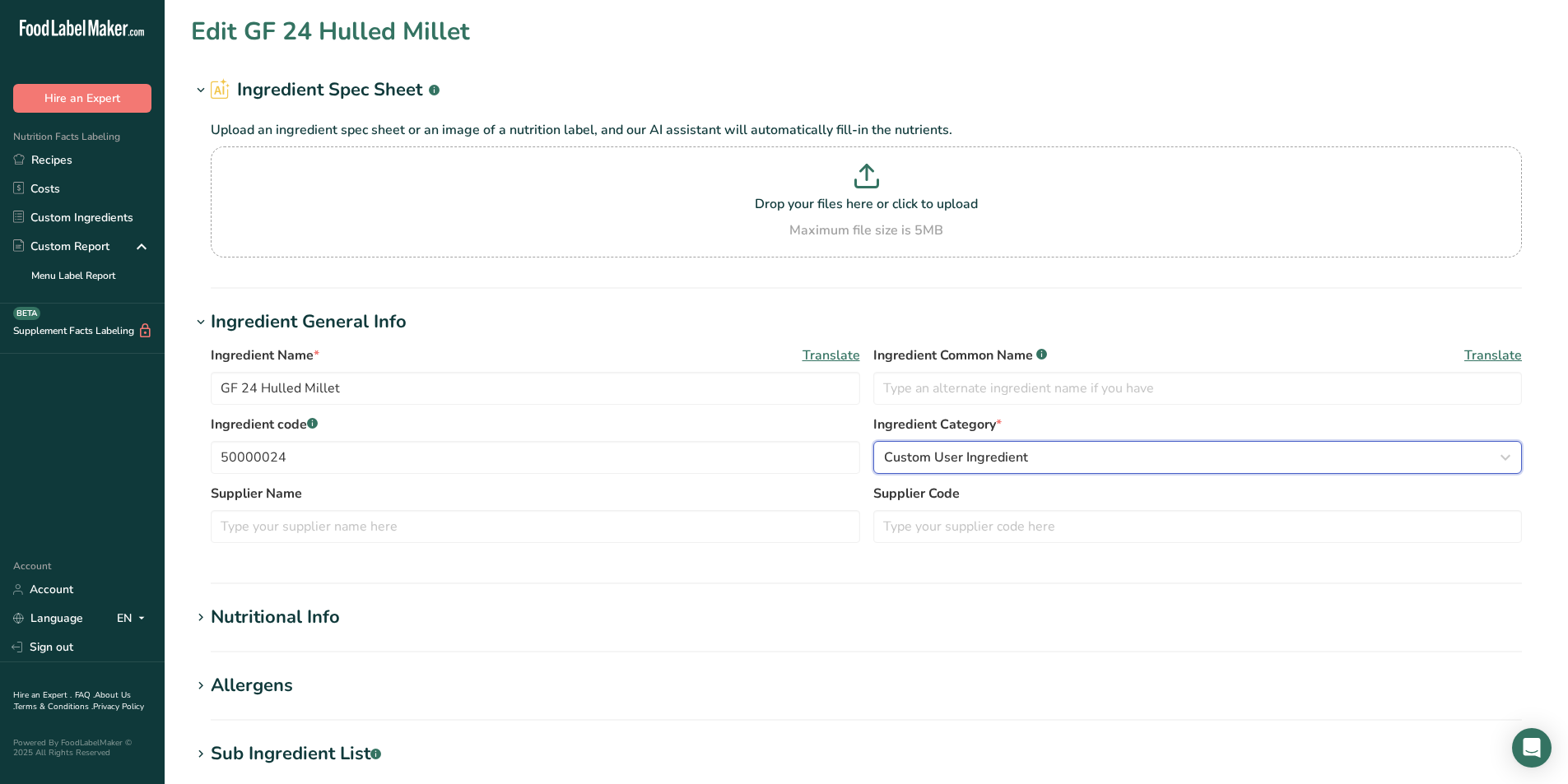 click on "Custom User Ingredient" at bounding box center (956, 457) 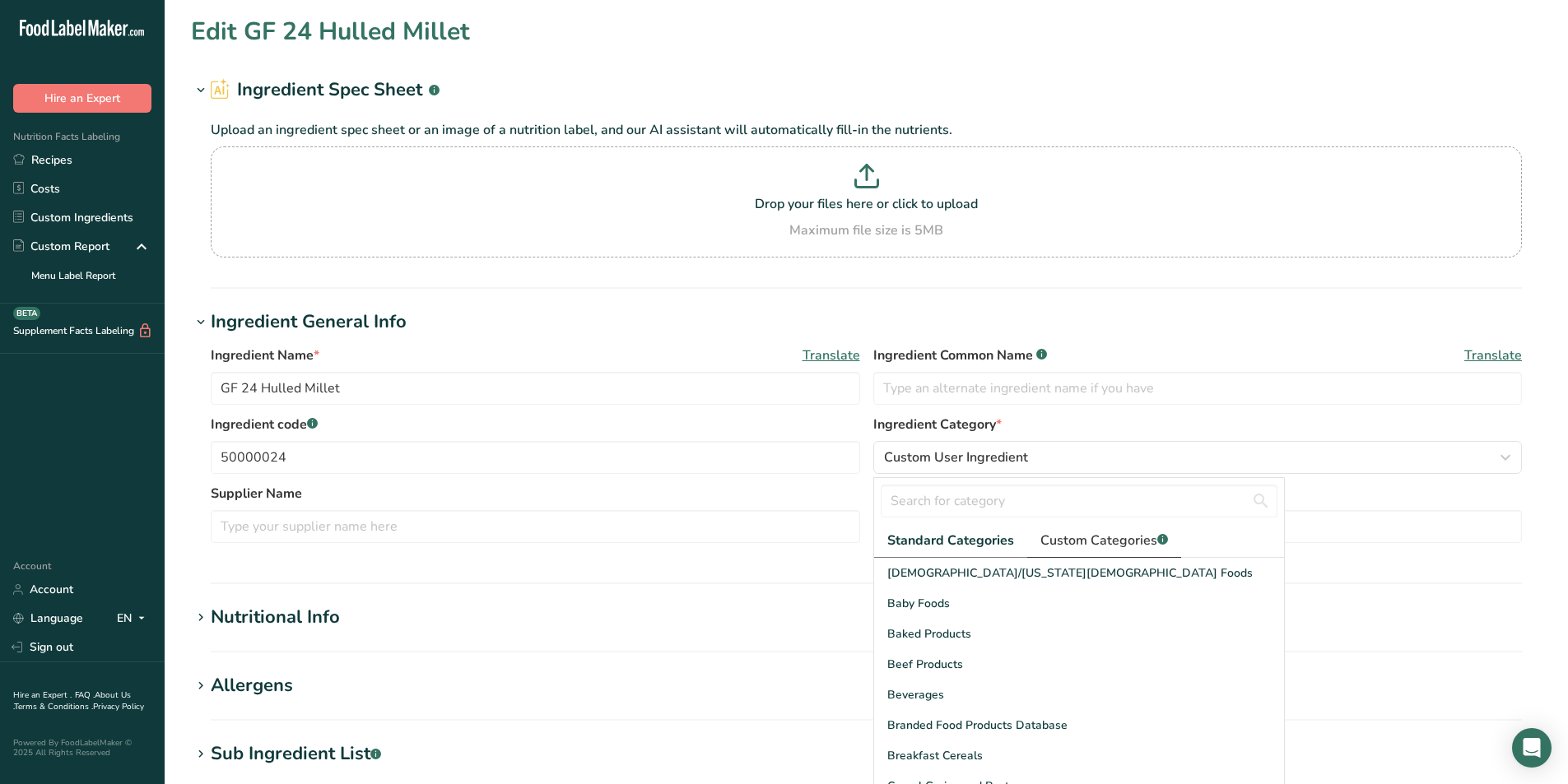 click on "Custom Categories
.a-a{fill:#347362;}.b-a{fill:#fff;}" at bounding box center (1104, 540) 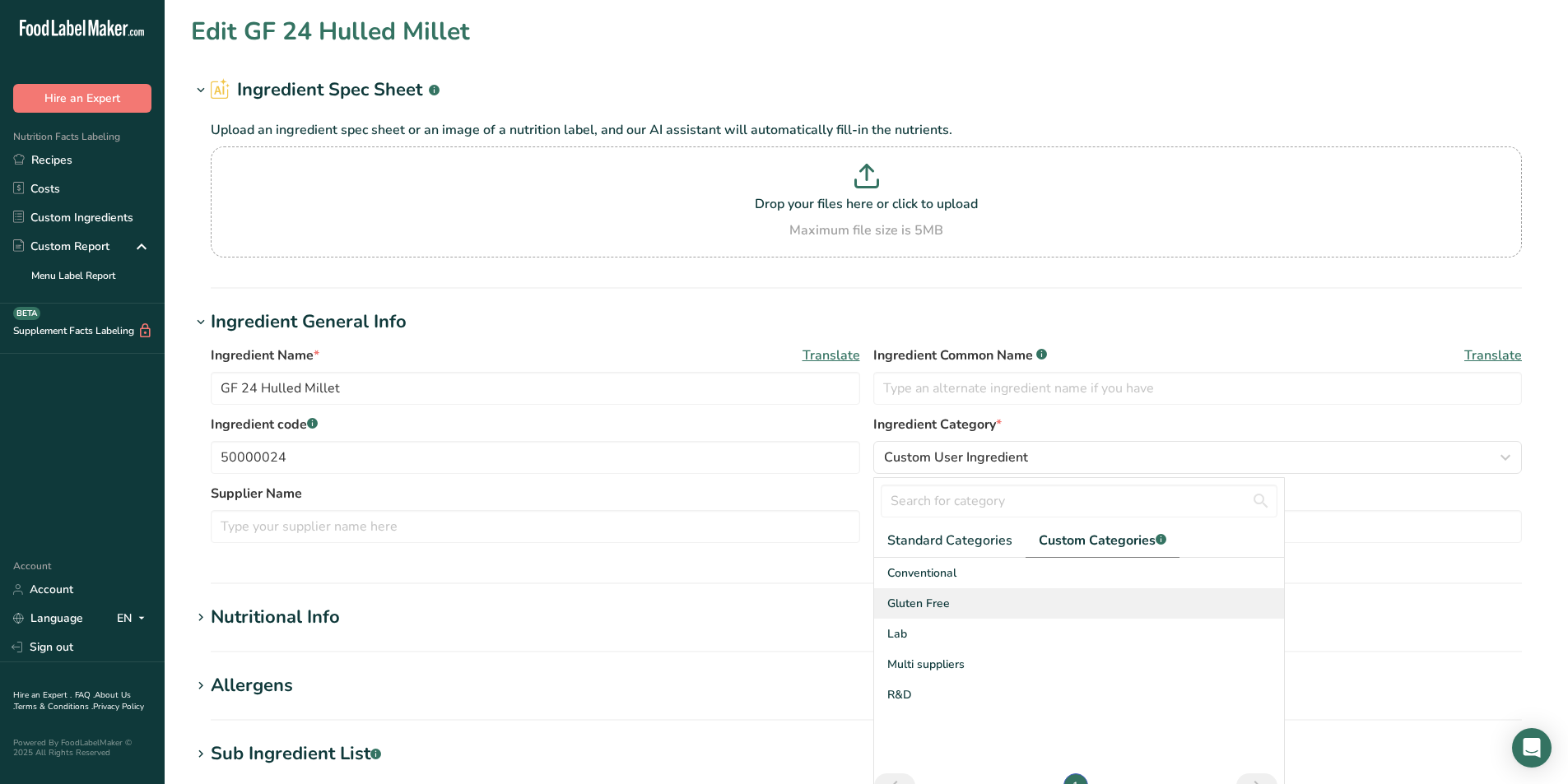 click on "Gluten Free" at bounding box center [1079, 603] 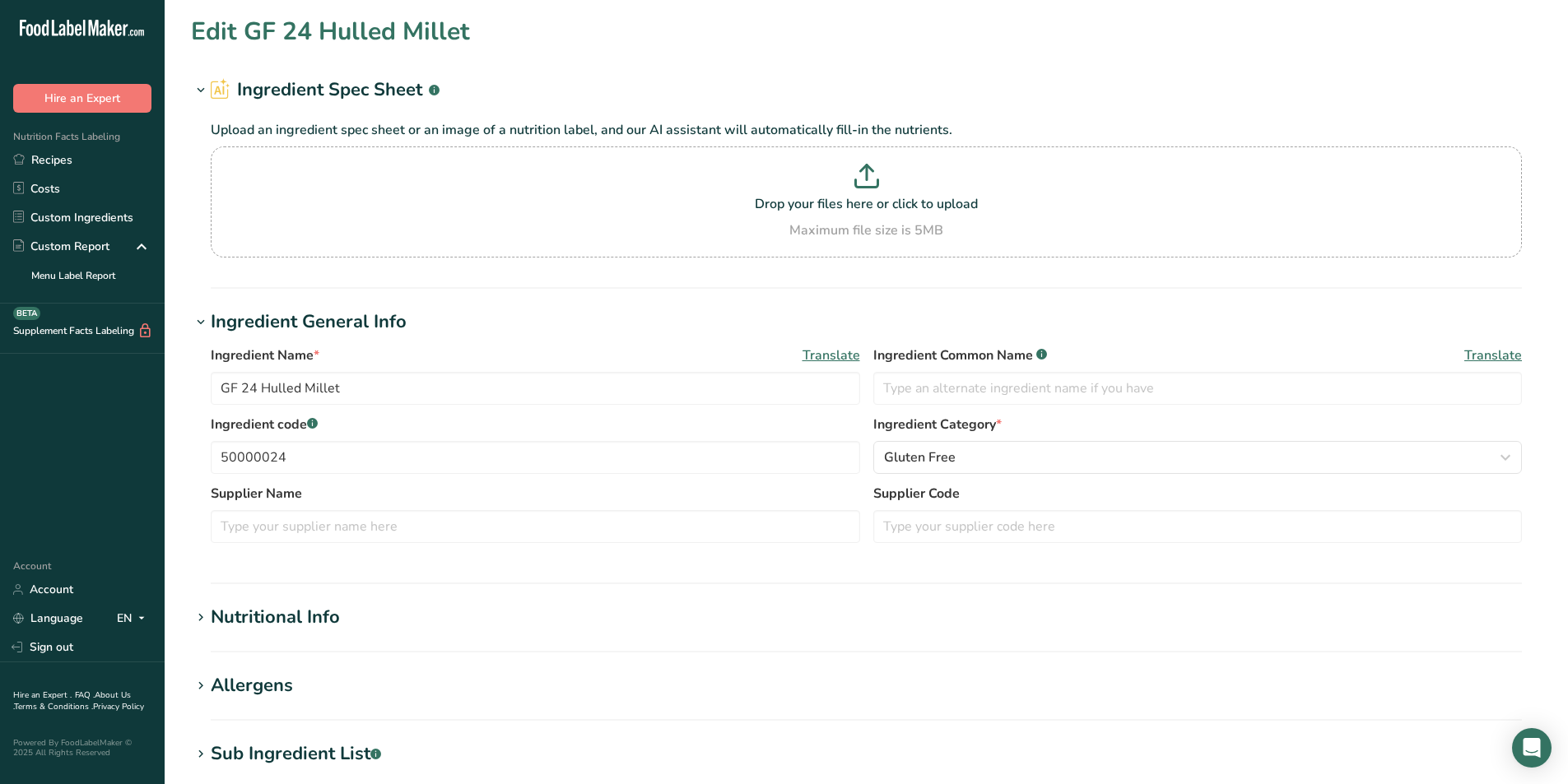 drag, startPoint x: 273, startPoint y: 621, endPoint x: 282, endPoint y: 619, distance: 9.21954 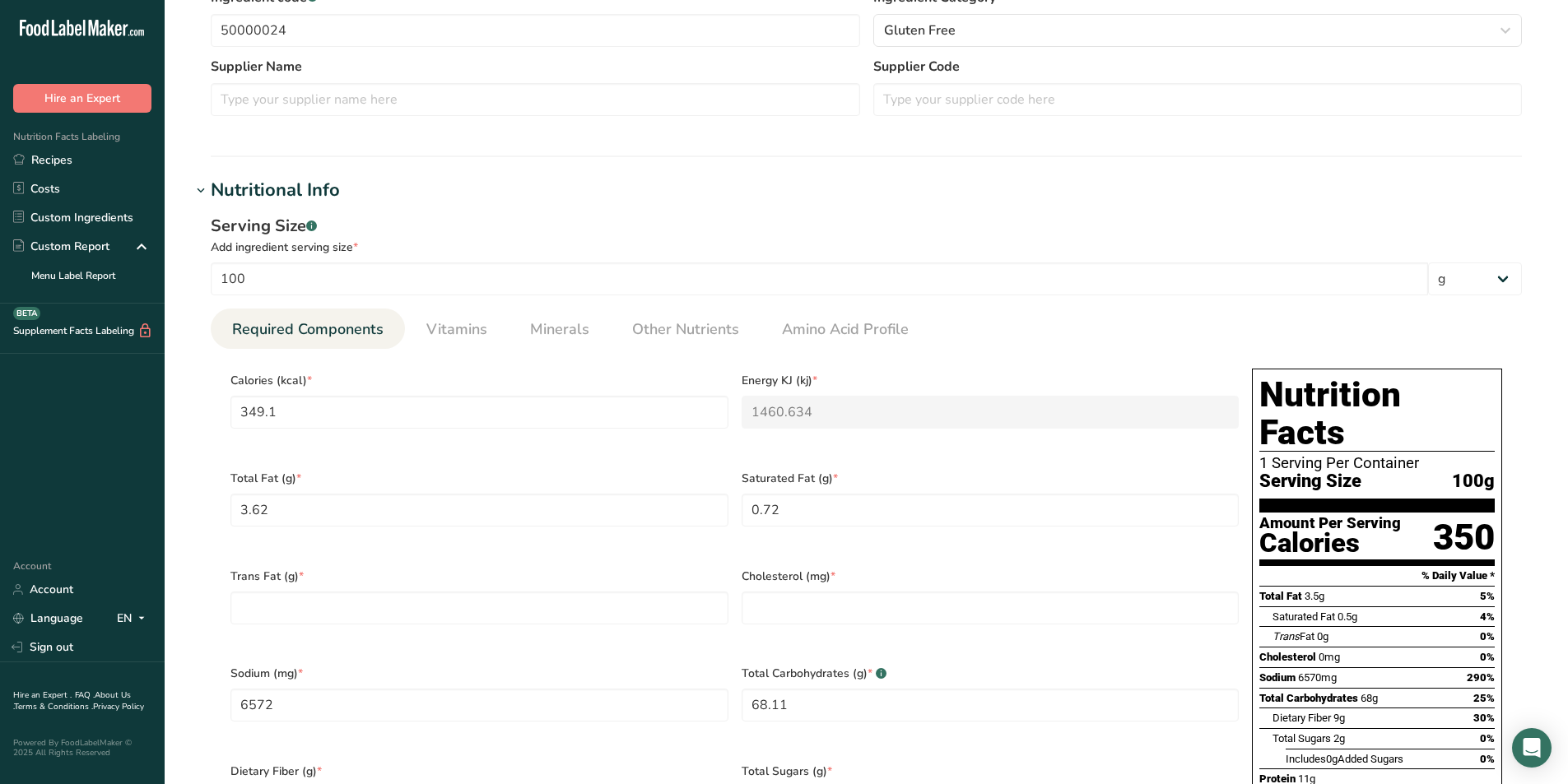 scroll, scrollTop: 576, scrollLeft: 0, axis: vertical 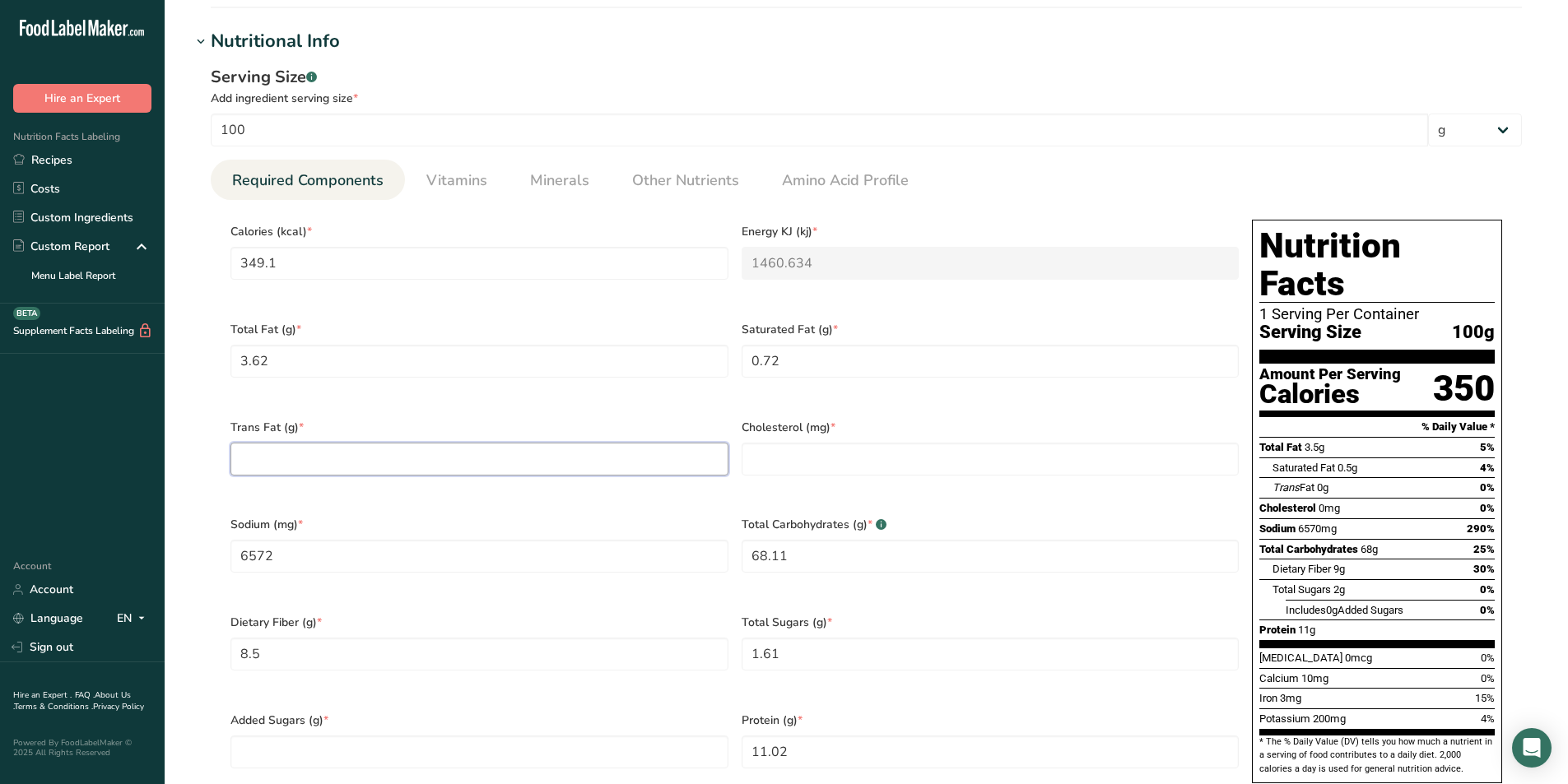 click at bounding box center (479, 459) 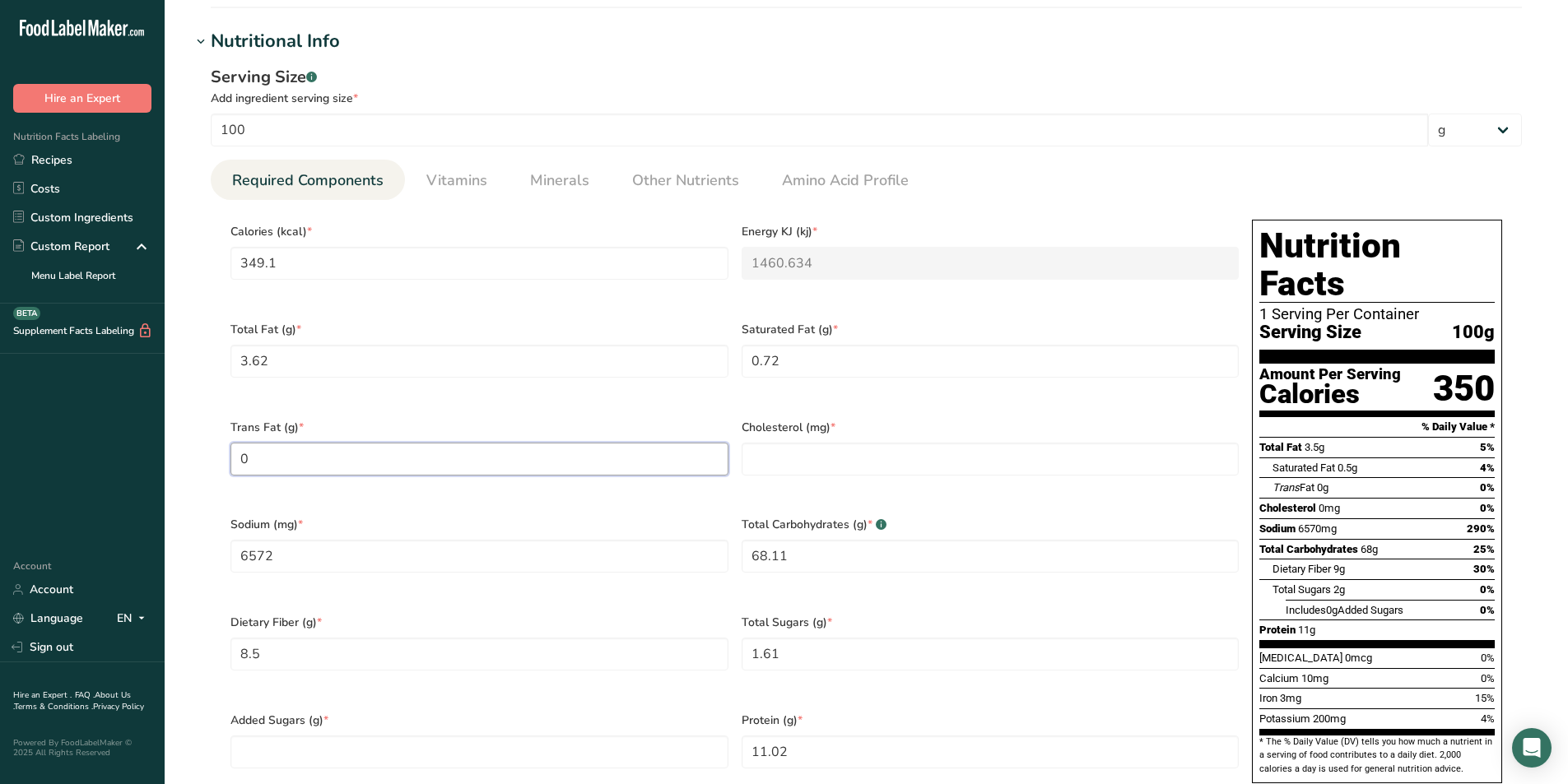 type on "0" 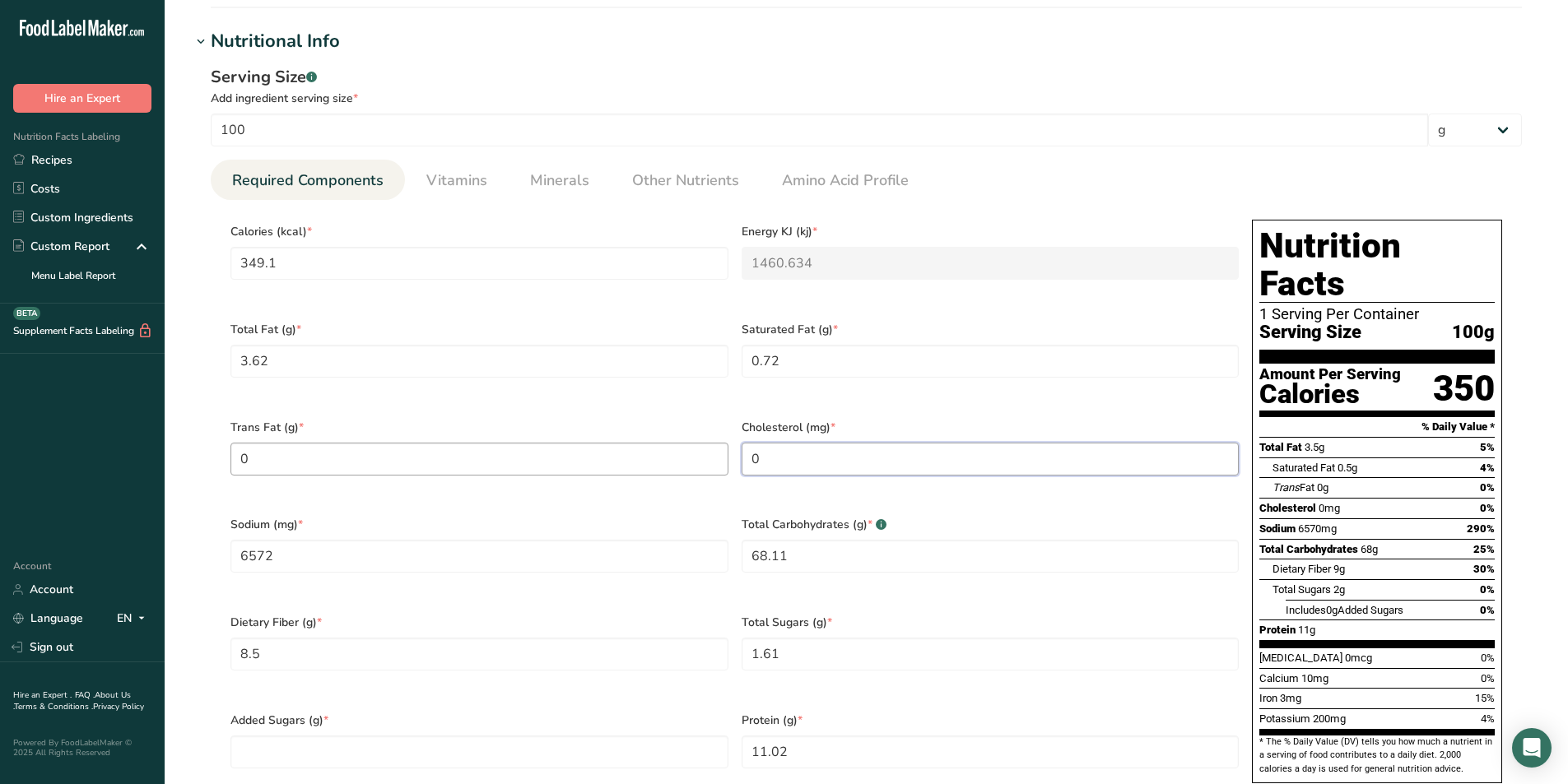 type on "0" 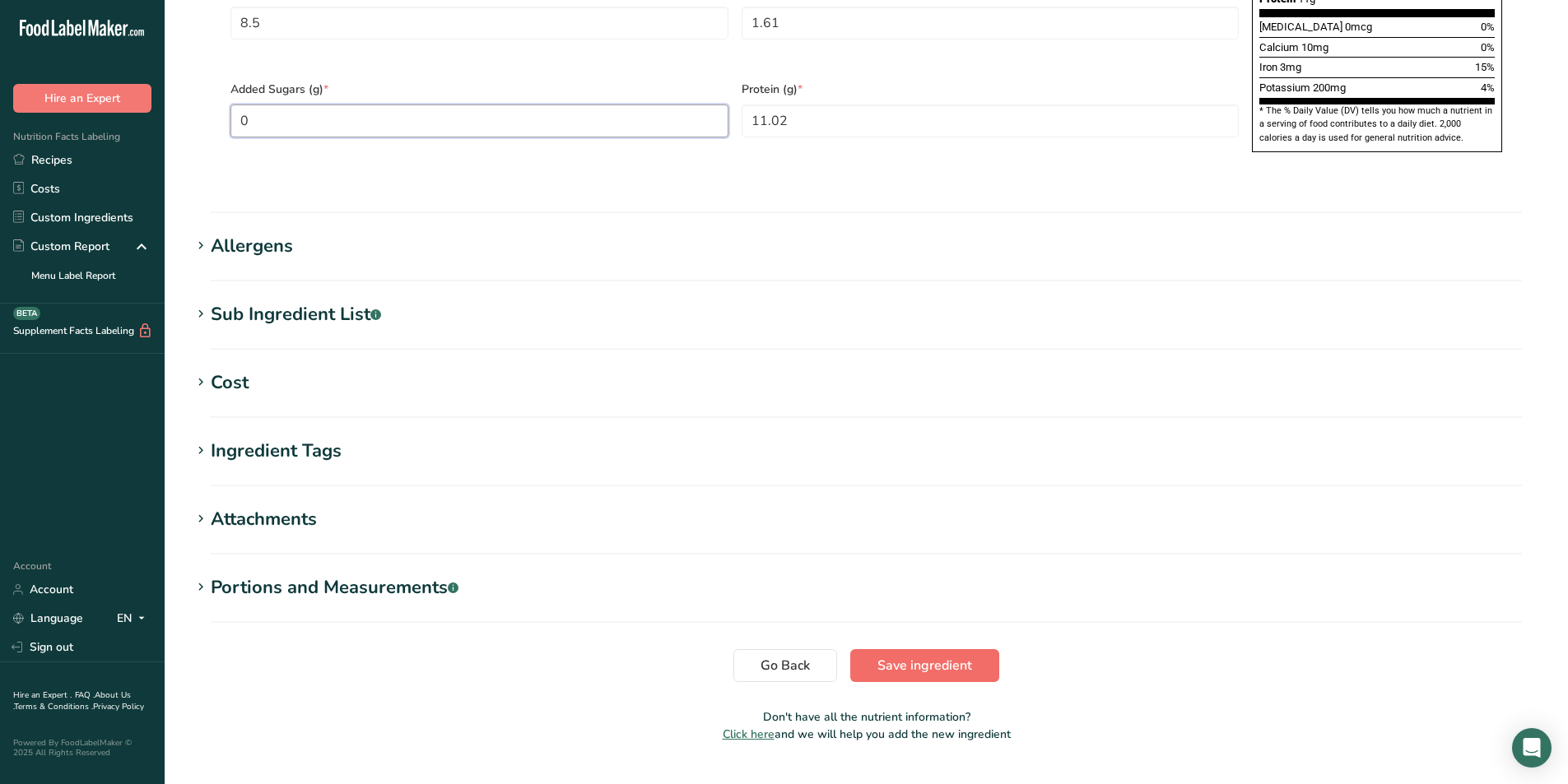 type on "0" 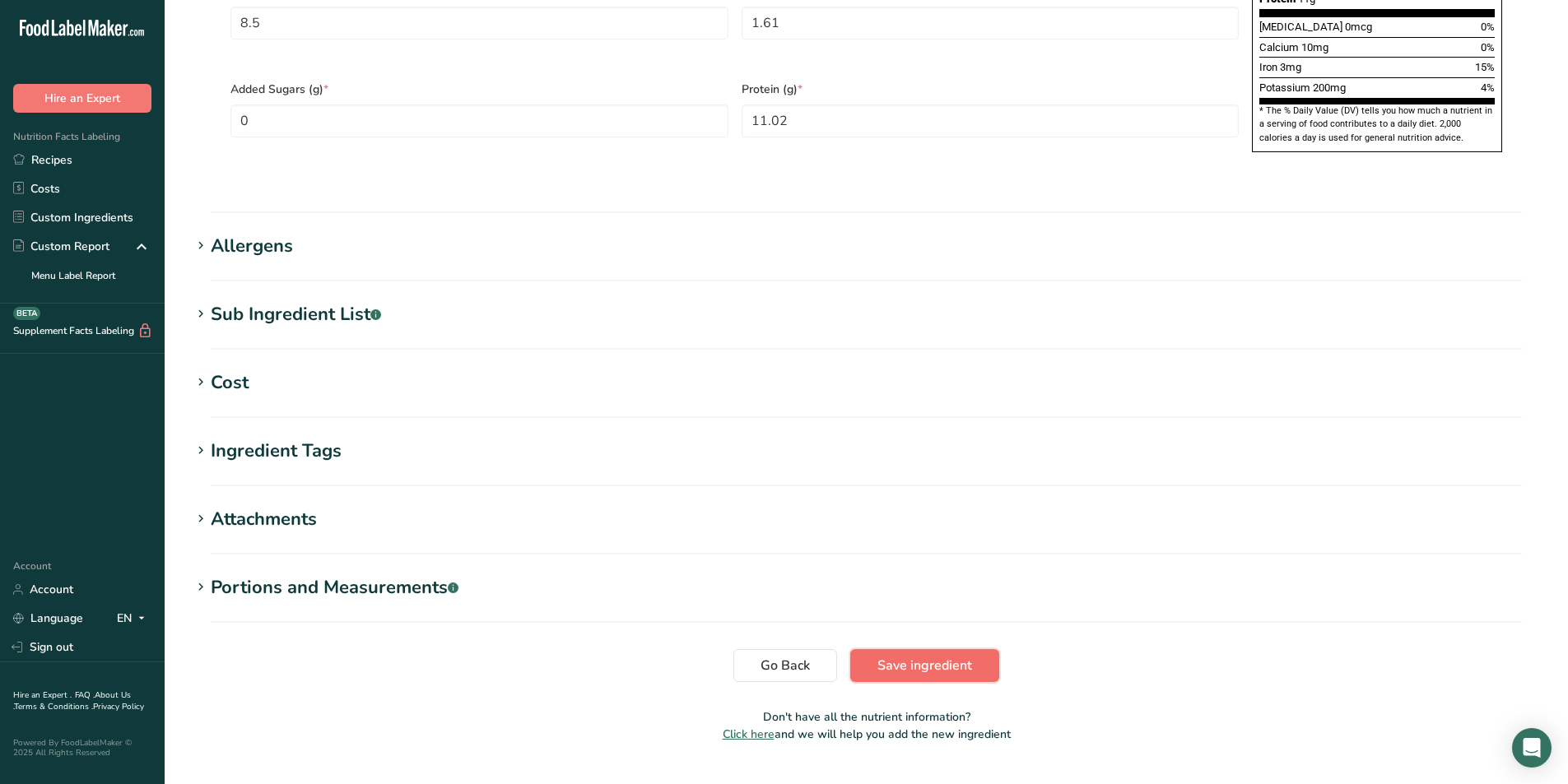click on "Save ingredient" at bounding box center (924, 666) 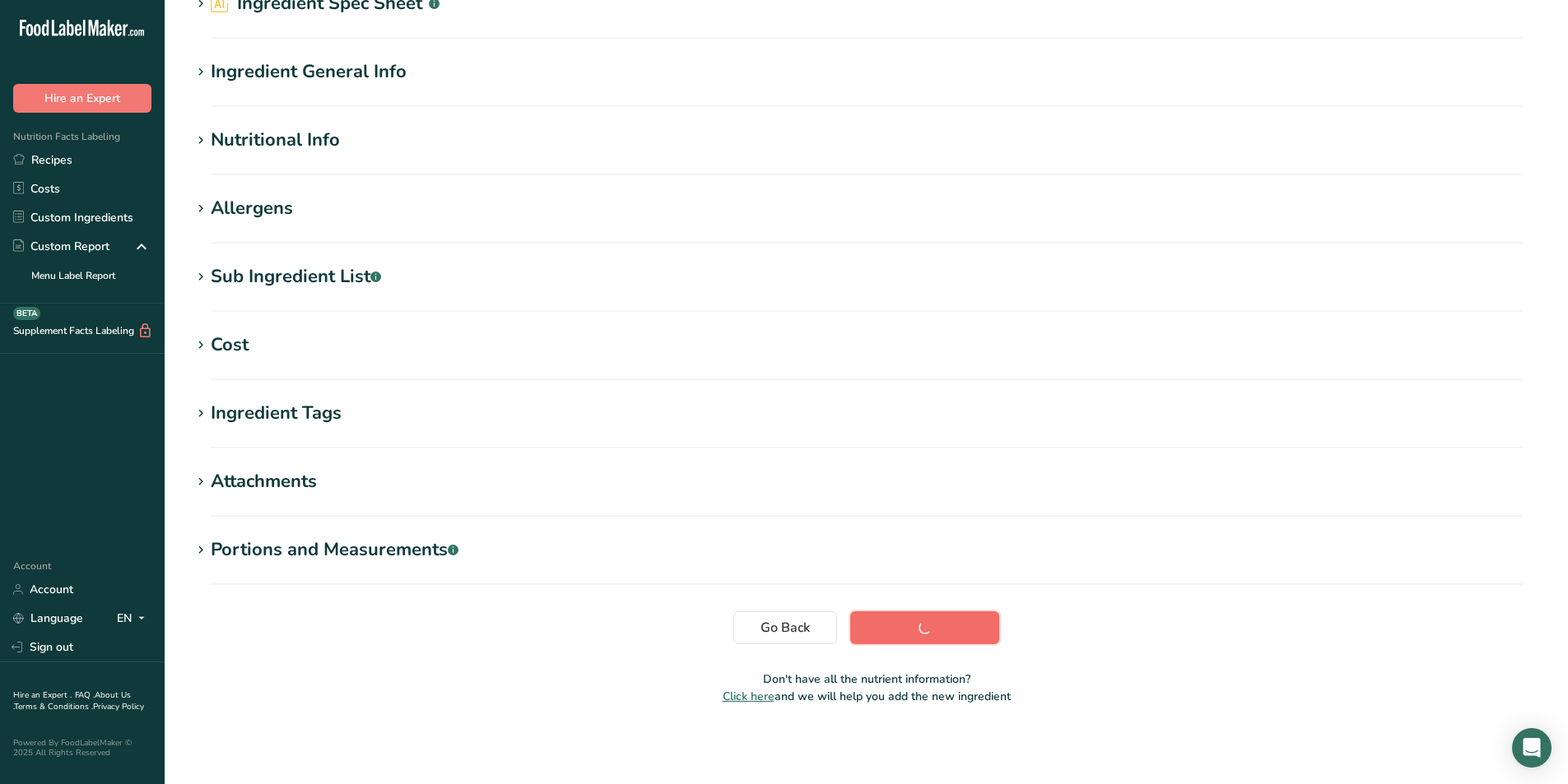 scroll, scrollTop: 86, scrollLeft: 0, axis: vertical 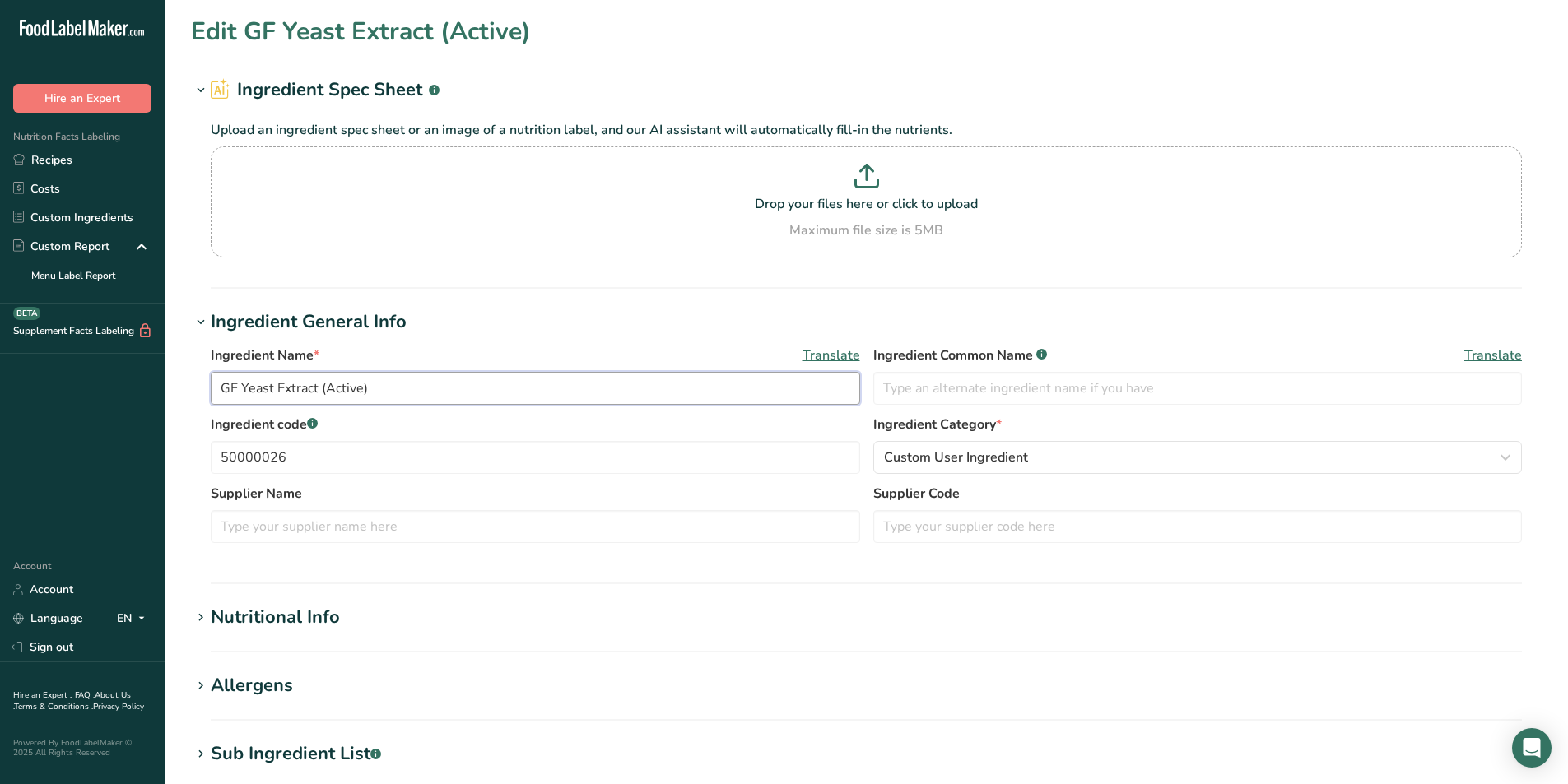 click on "GF Yeast Extract (Active)" at bounding box center [535, 388] 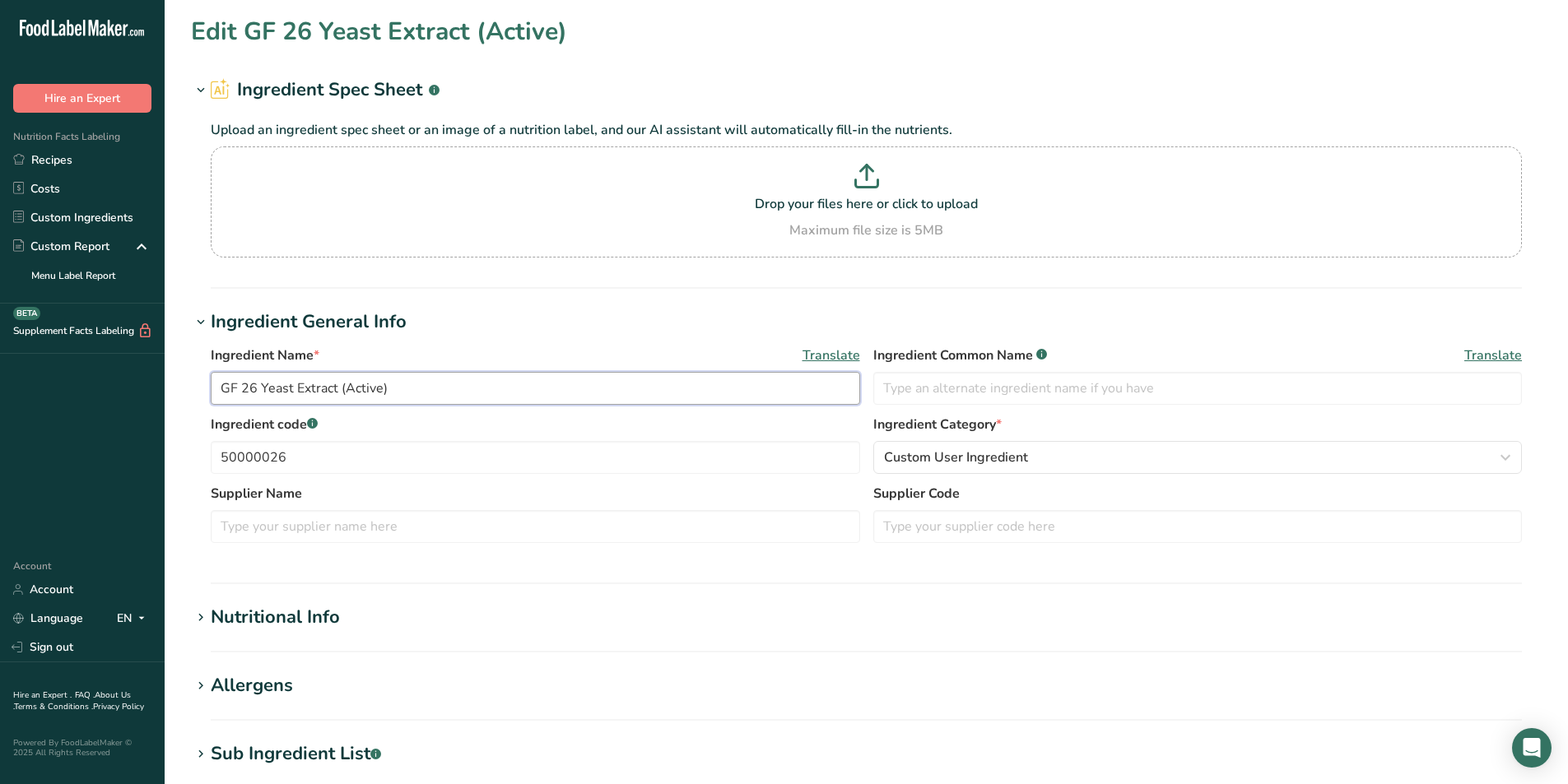 click on "GF 26 Yeast Extract (Active)" at bounding box center [535, 388] 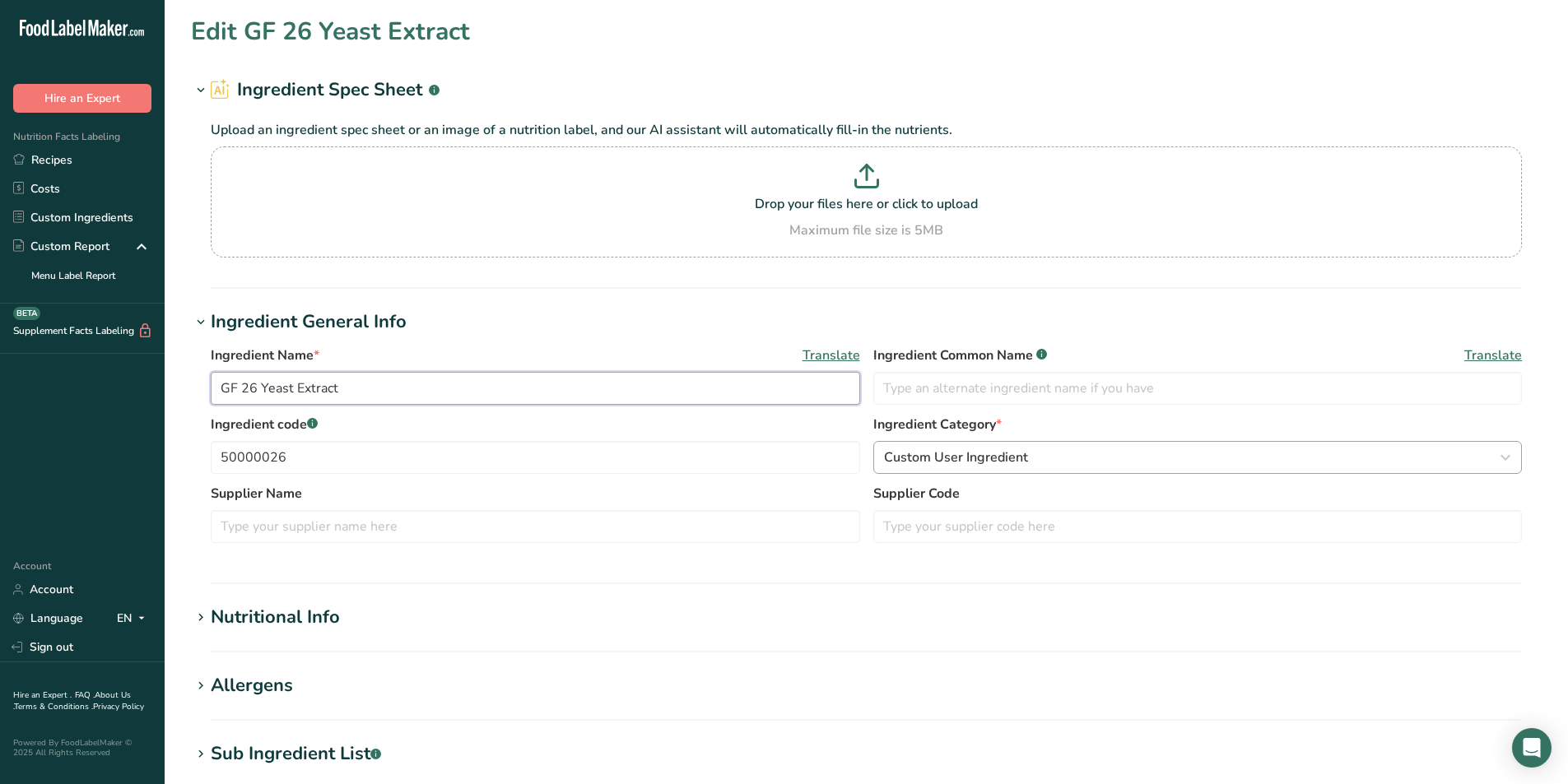 type on "GF 26 Yeast Extract" 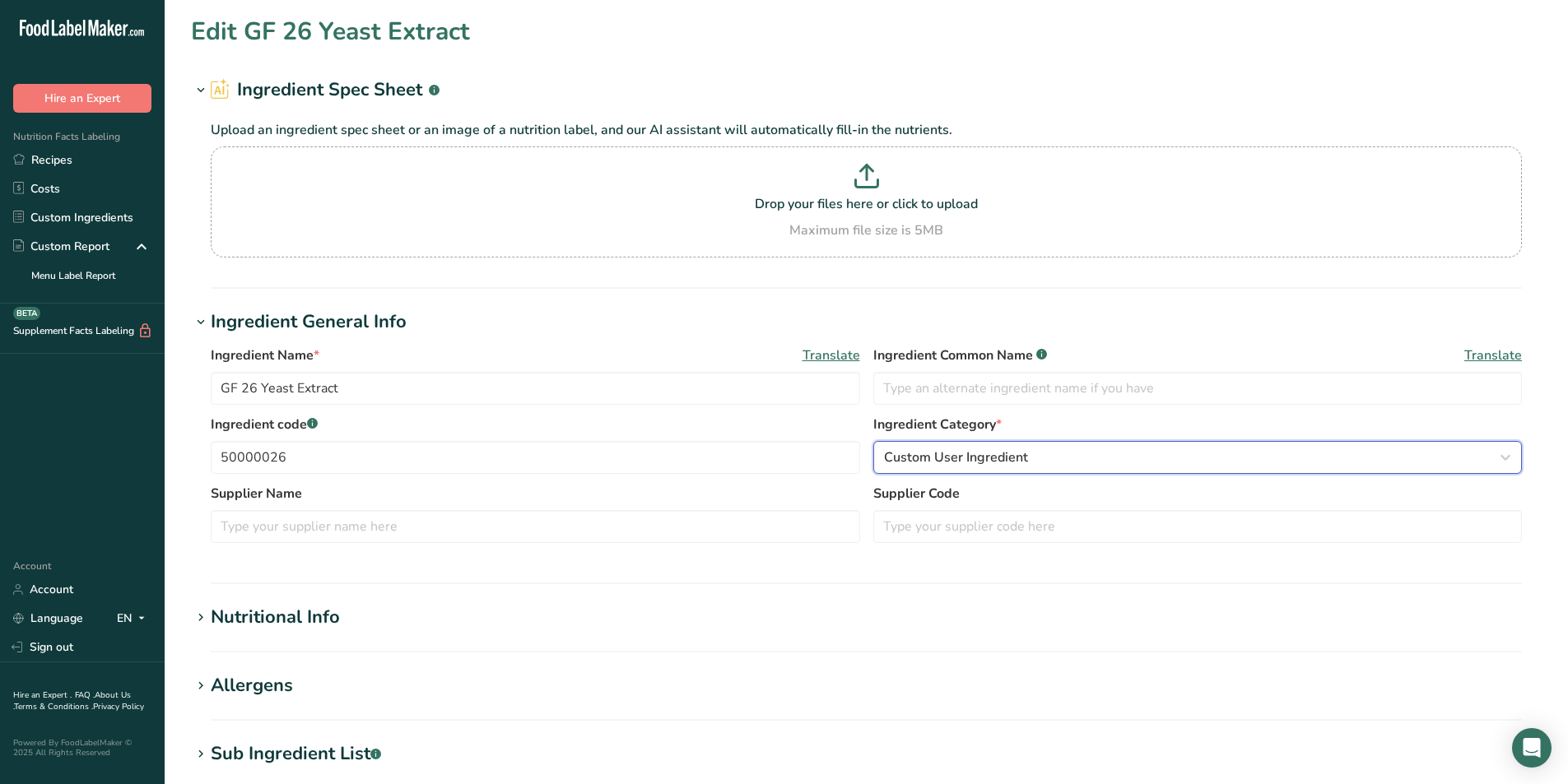 click on "Custom User Ingredient" at bounding box center (956, 457) 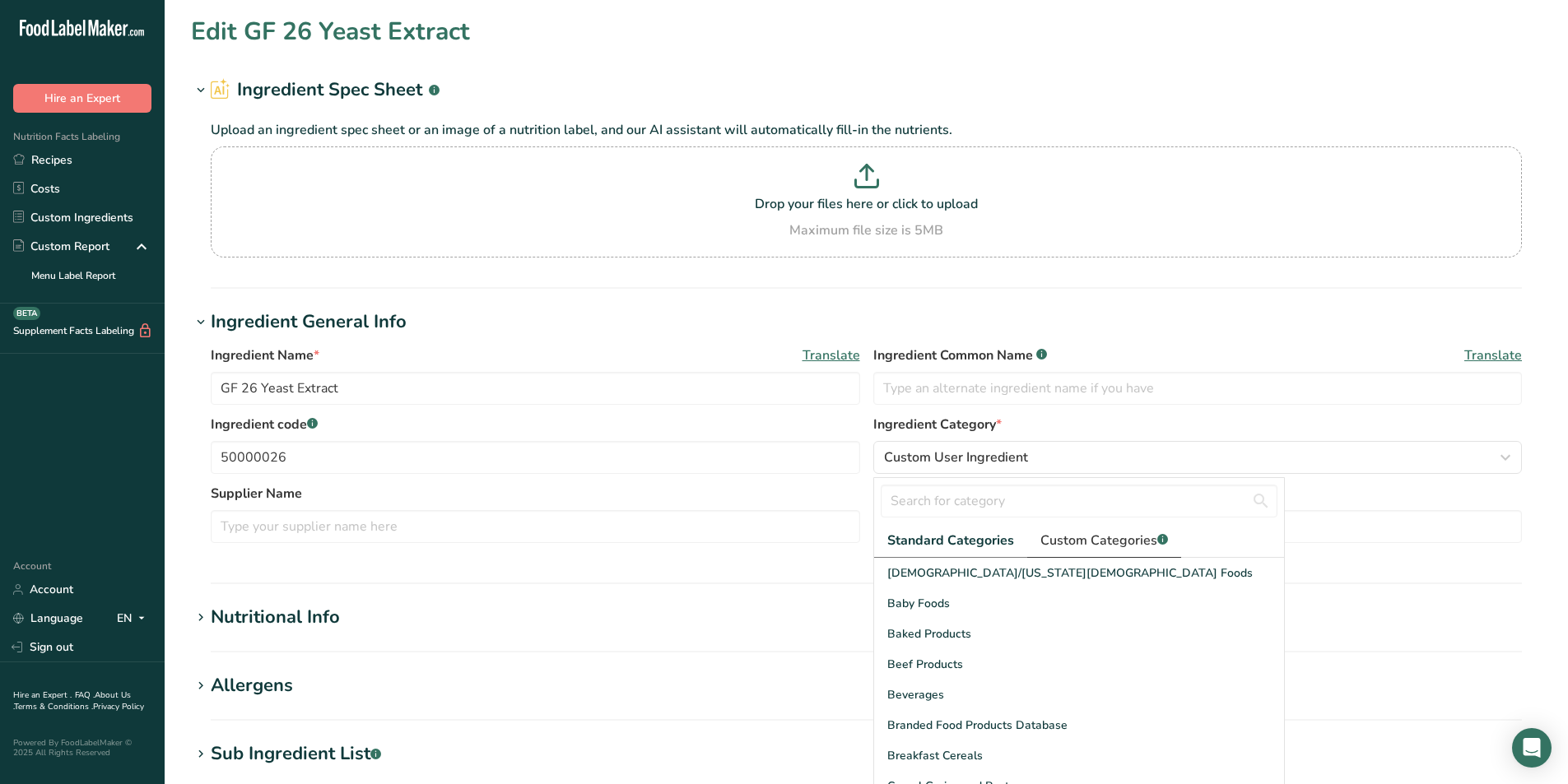 click on "Custom Categories
.a-a{fill:#347362;}.b-a{fill:#fff;}" at bounding box center (1104, 540) 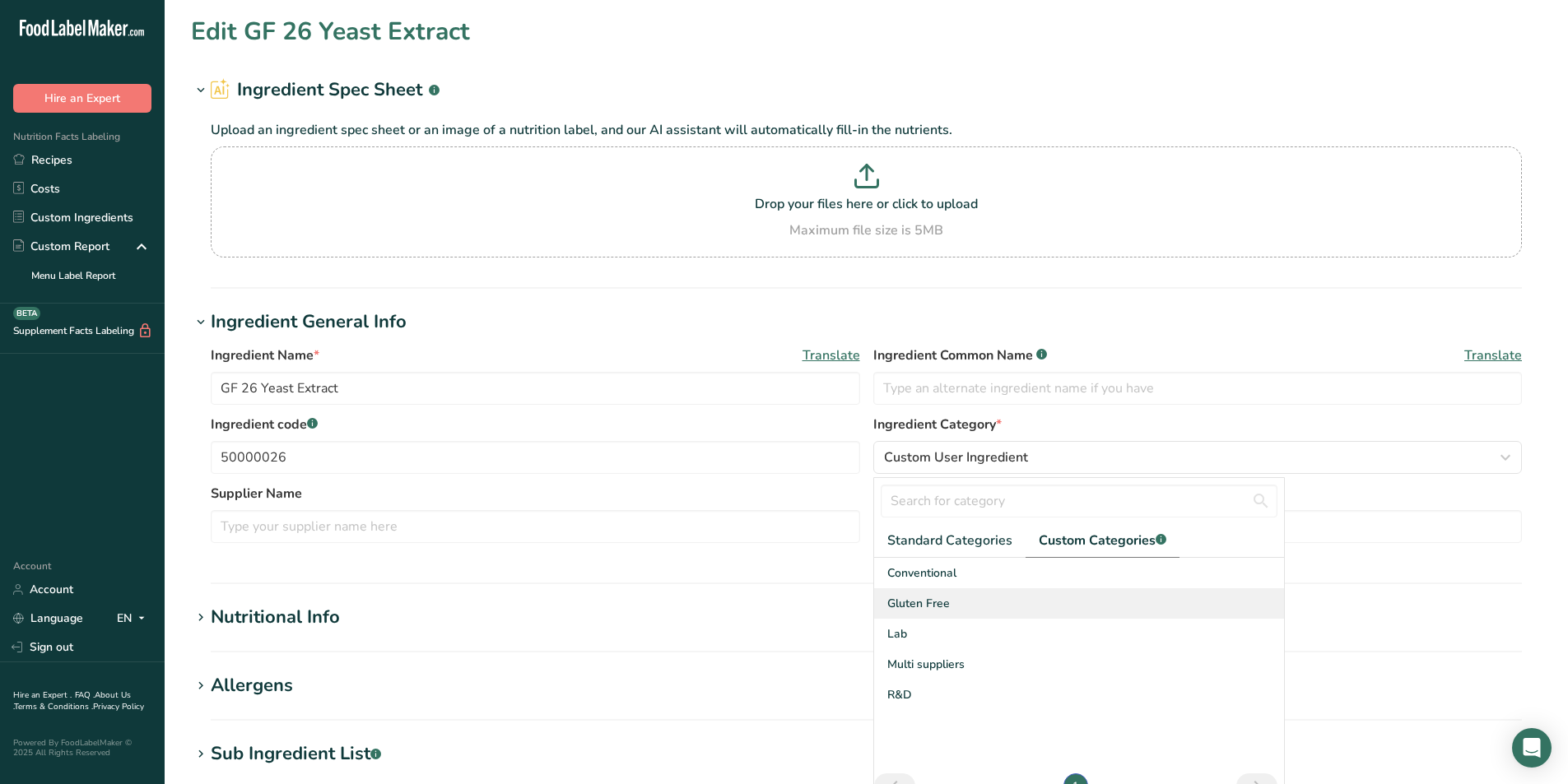 click on "Gluten Free" at bounding box center [919, 603] 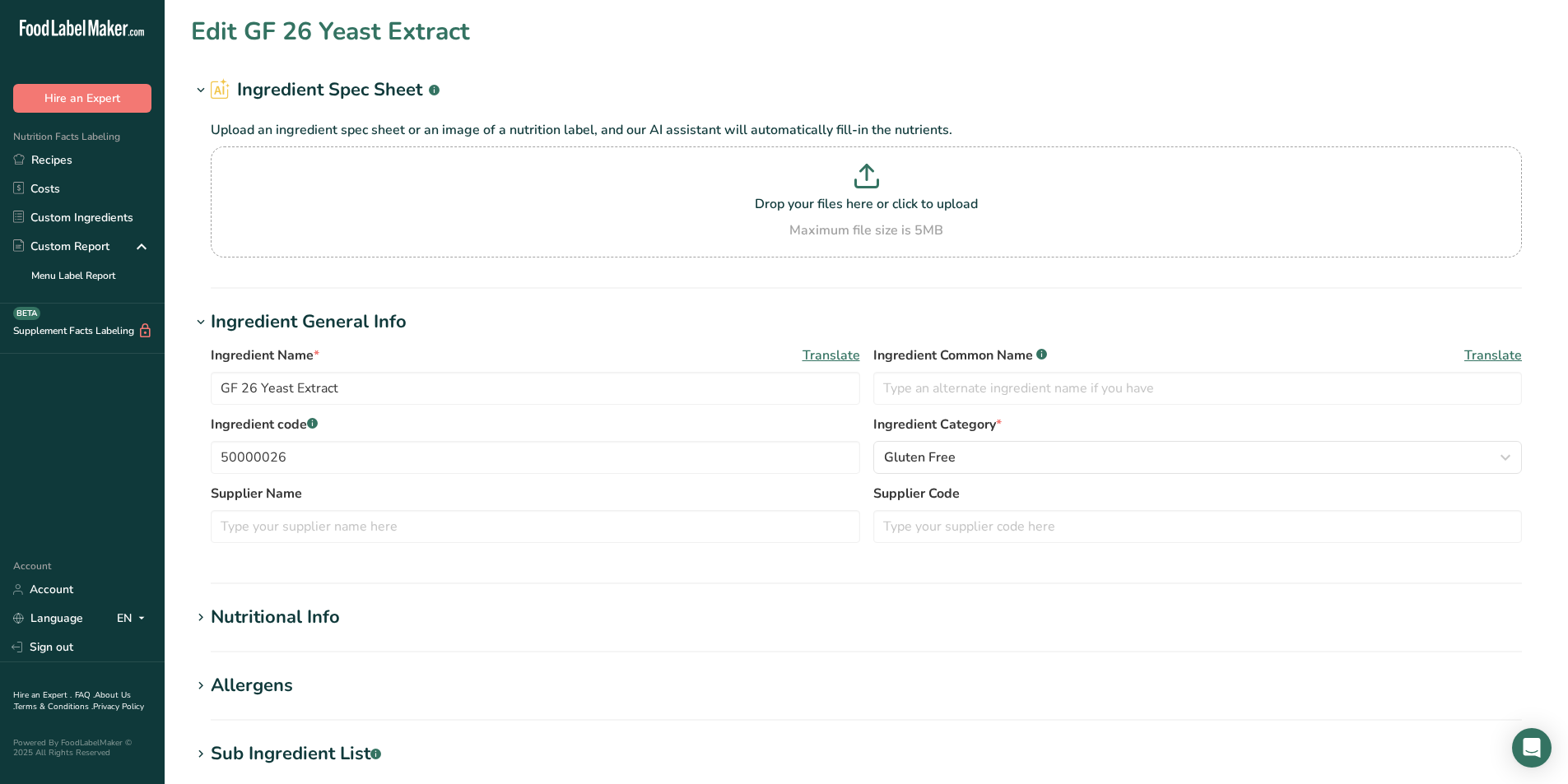 click on "Nutritional Info
Serving Size
.a-a{fill:#347362;}.b-a{fill:#fff;}
Add ingredient serving size *   100
g
kg
mg
mcg
lb
oz
l
mL
fl oz
tbsp
tsp
cup
qt
gallon
Required Components Vitamins Minerals Other Nutrients Amino Acid Profile
Calories
(kcal) *     200
Energy KJ
(kj) *     836.8
Total Fat
(g) *     *     *     *     *" at bounding box center [866, 628] 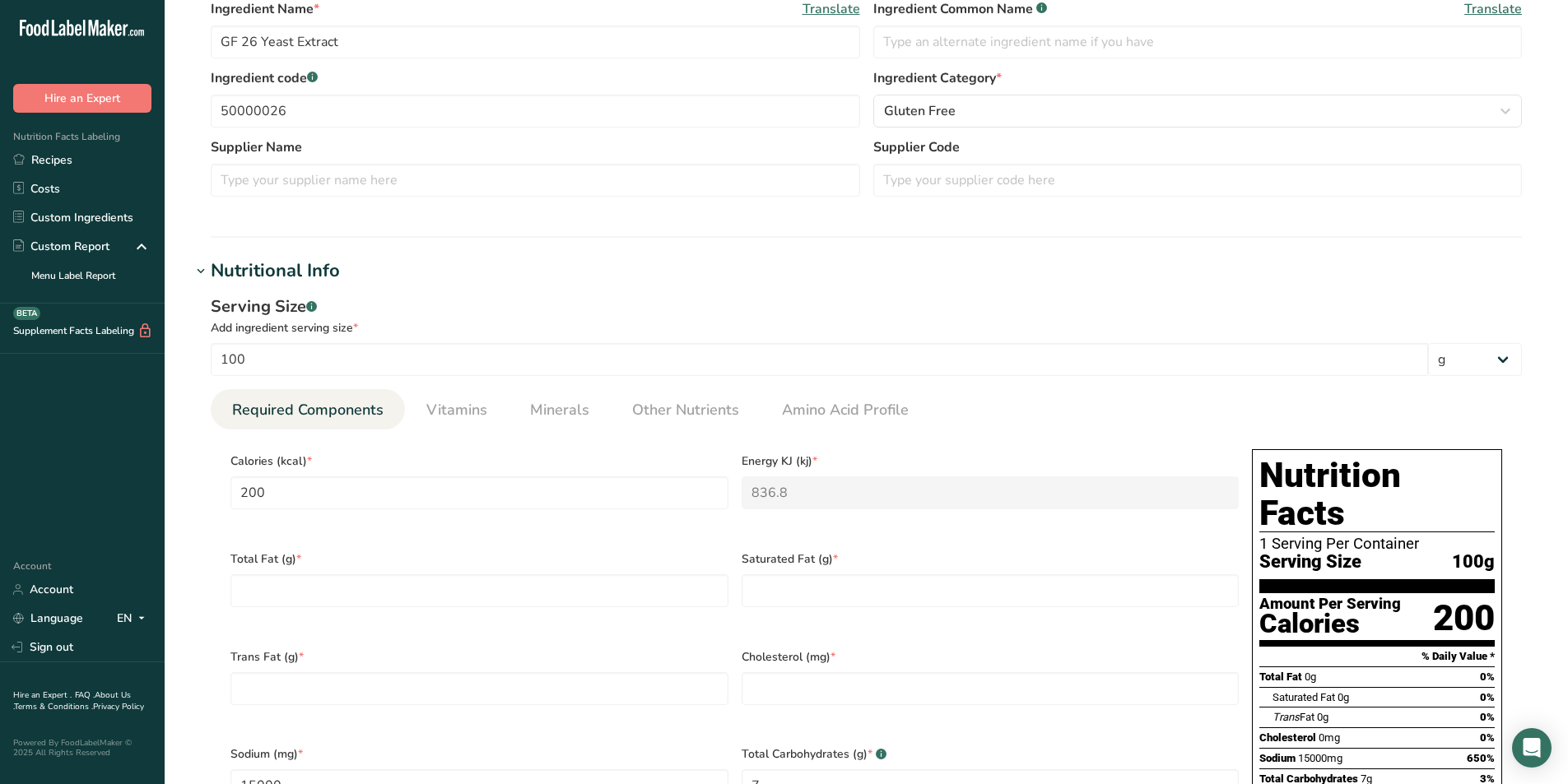 scroll, scrollTop: 411, scrollLeft: 0, axis: vertical 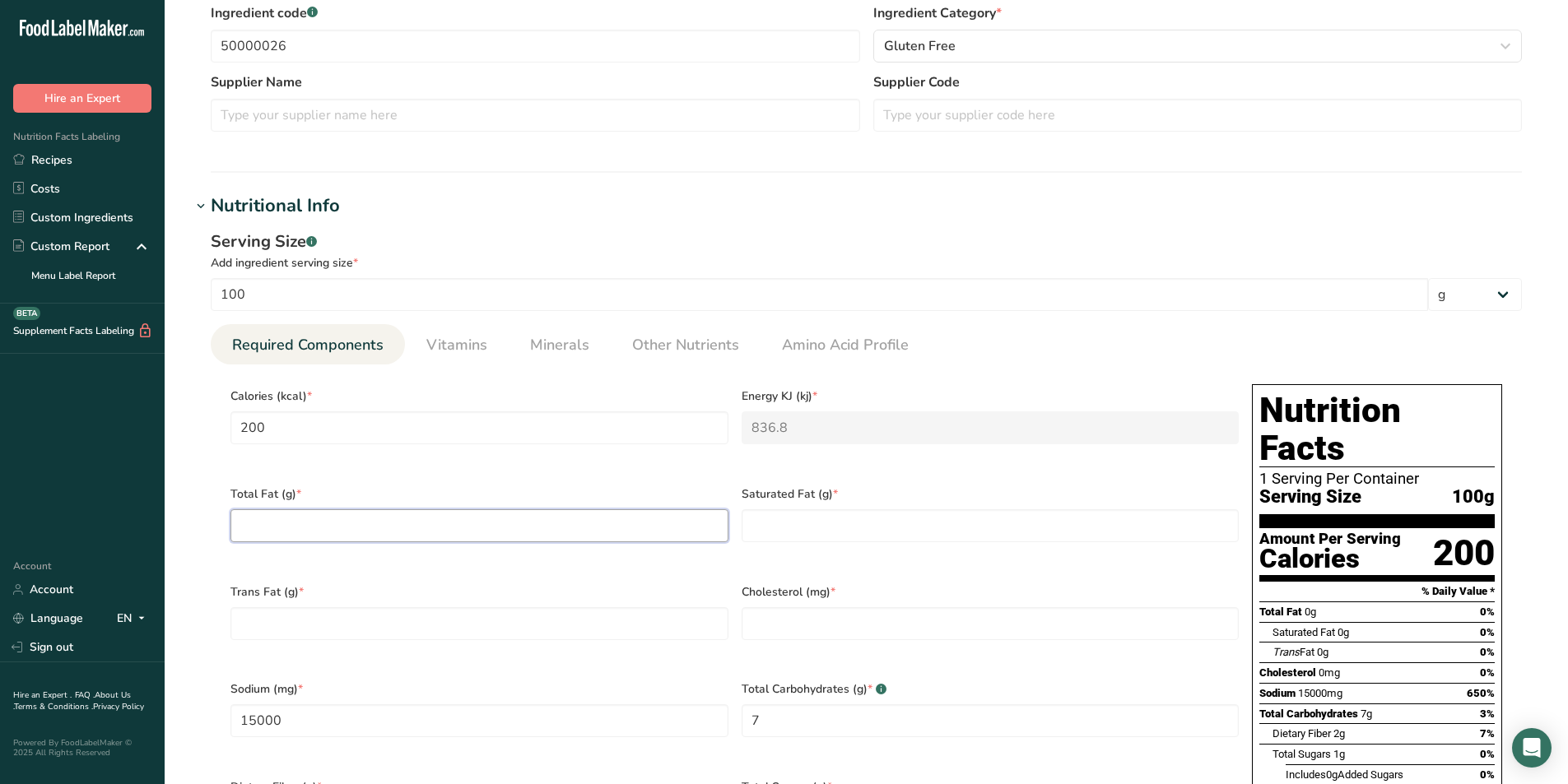click at bounding box center [479, 526] 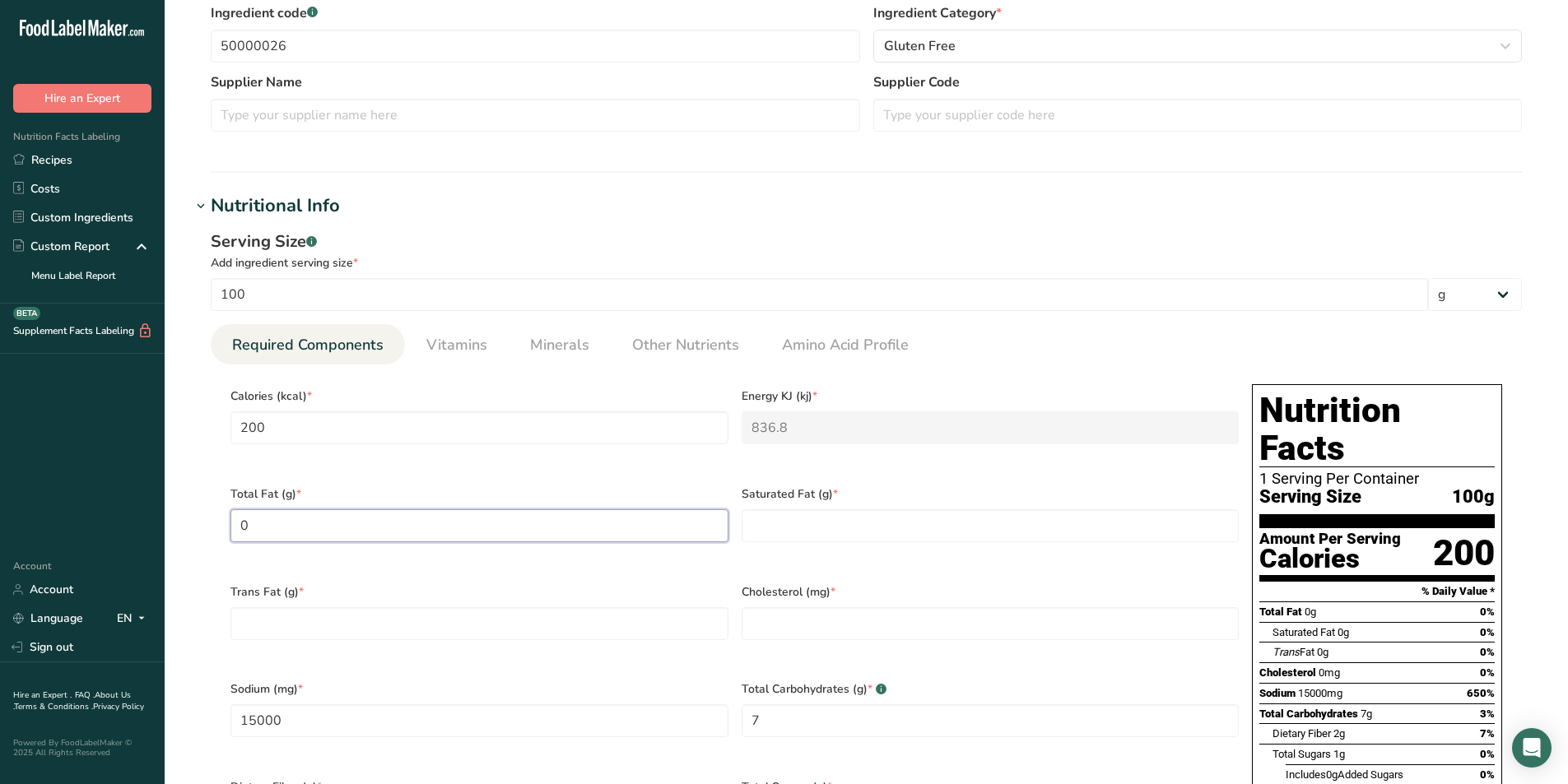type on "0" 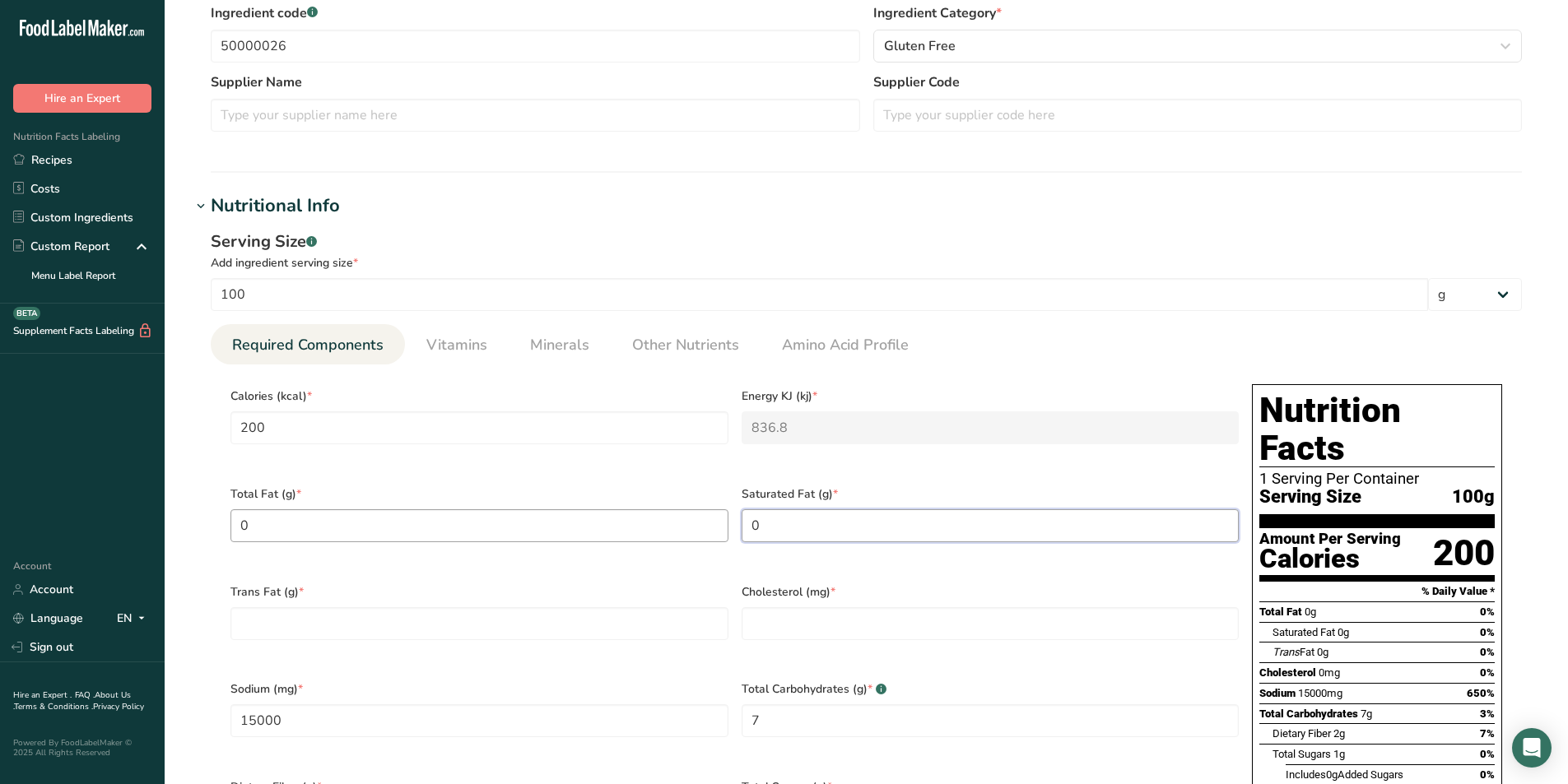 type on "0" 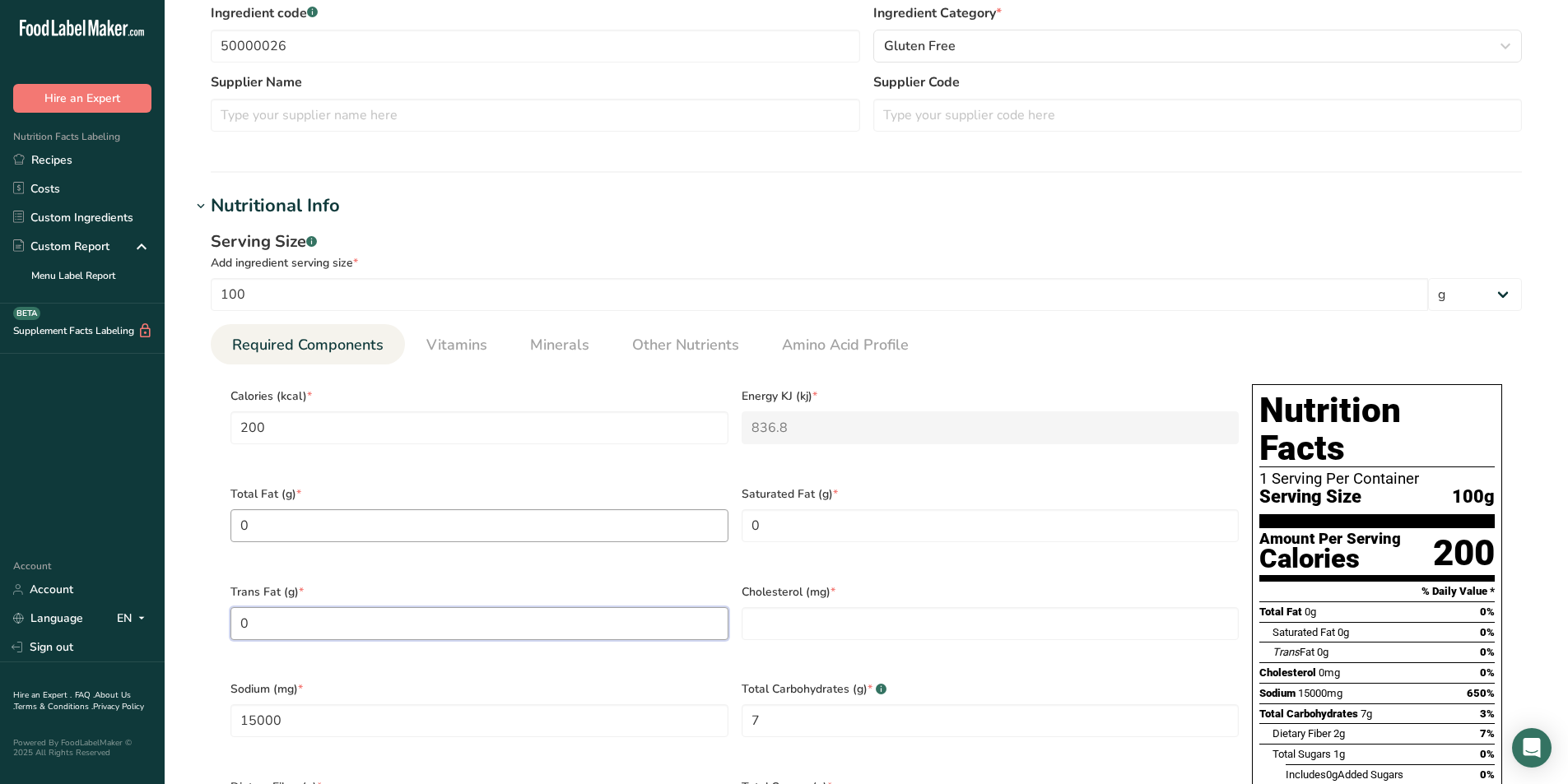 type on "0" 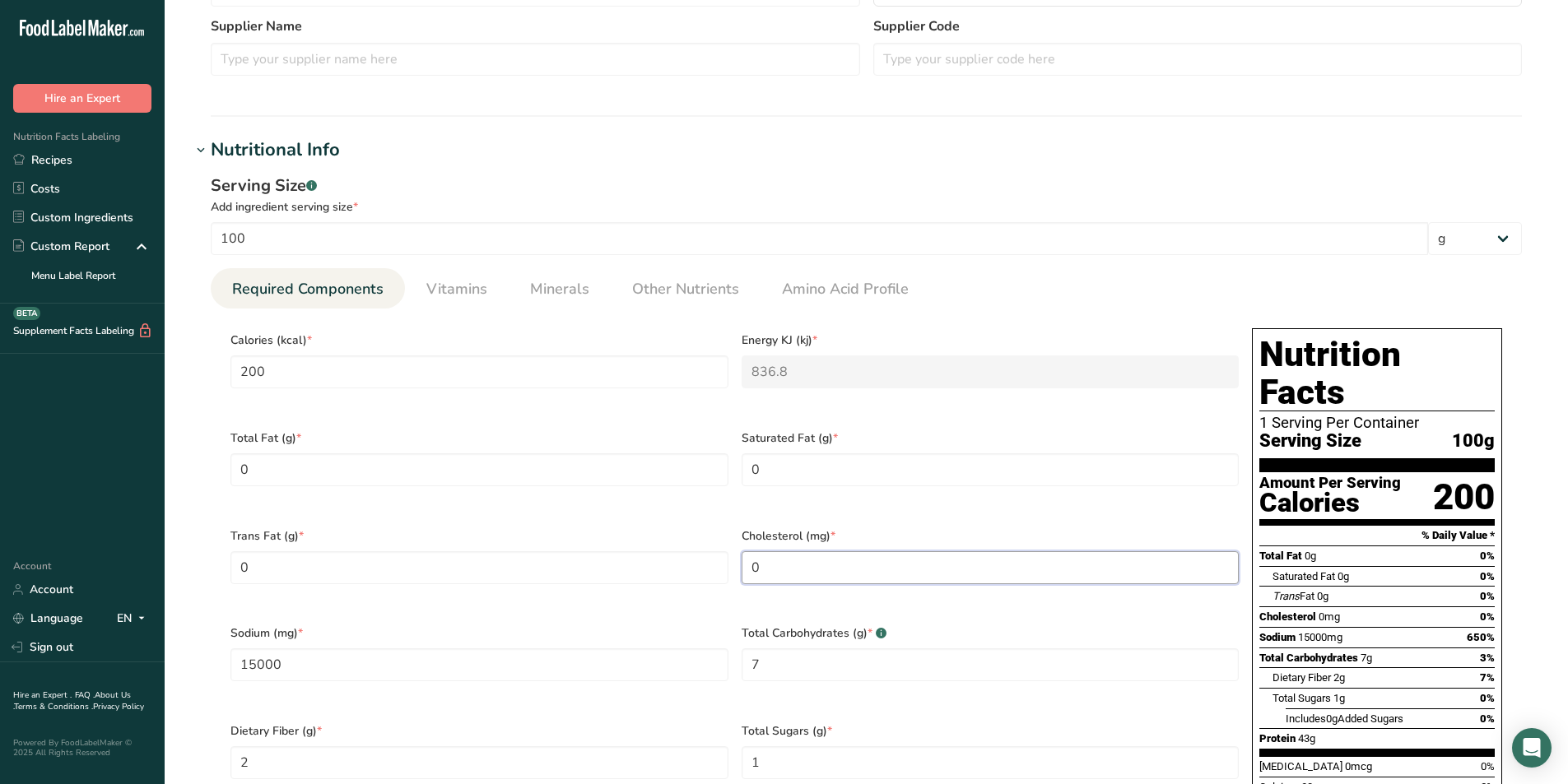 scroll, scrollTop: 576, scrollLeft: 0, axis: vertical 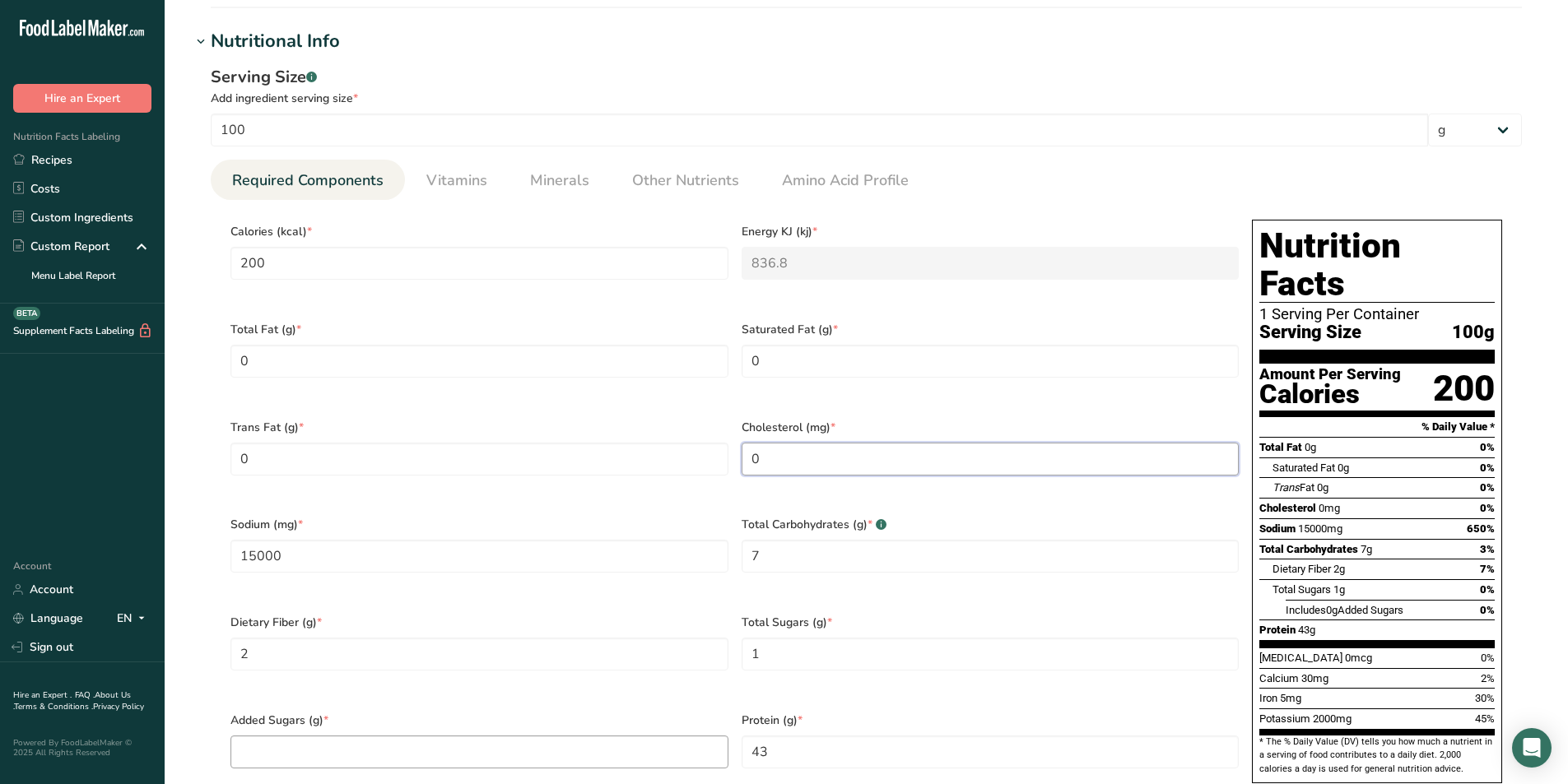 type on "0" 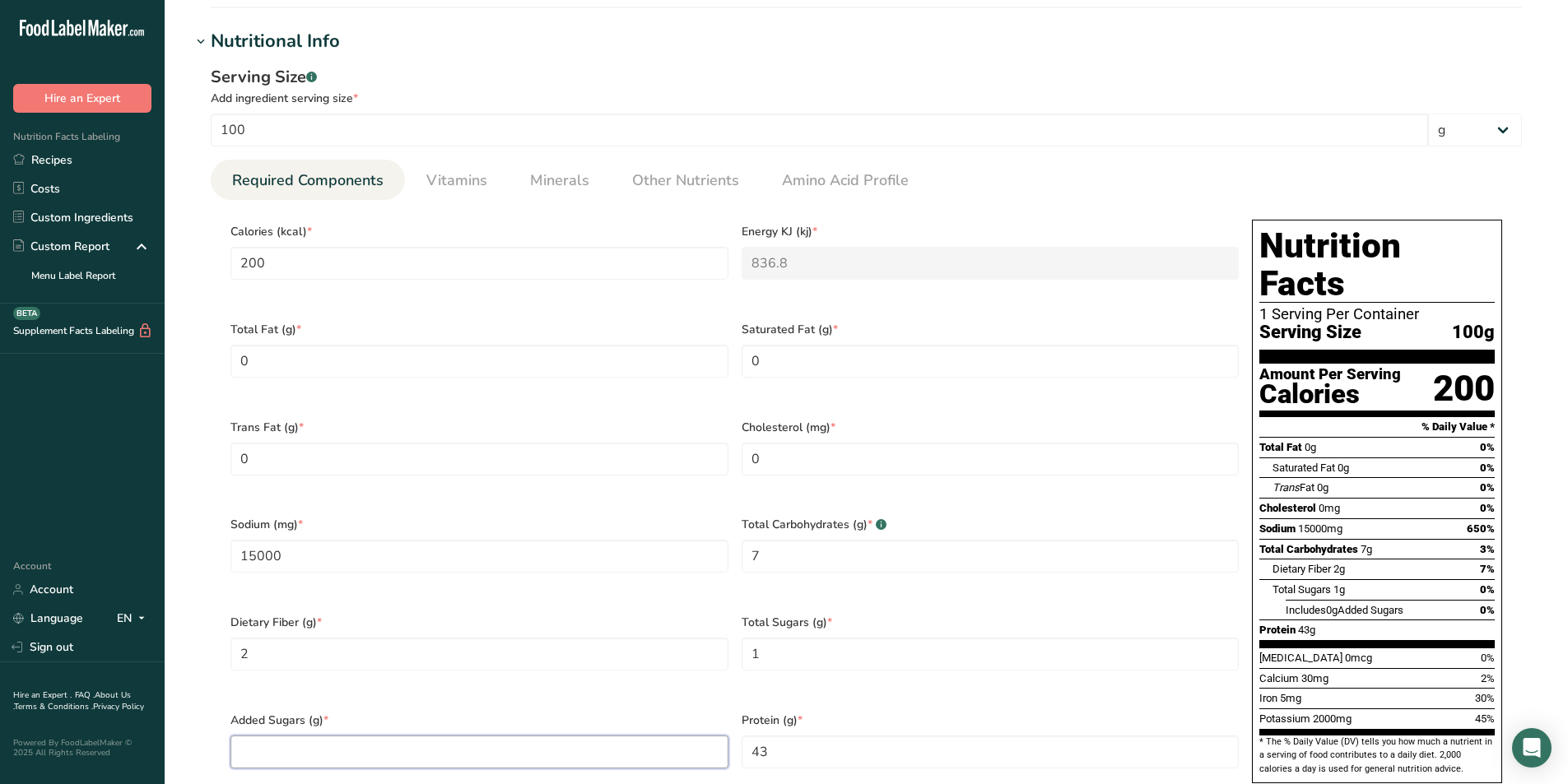click at bounding box center (479, 752) 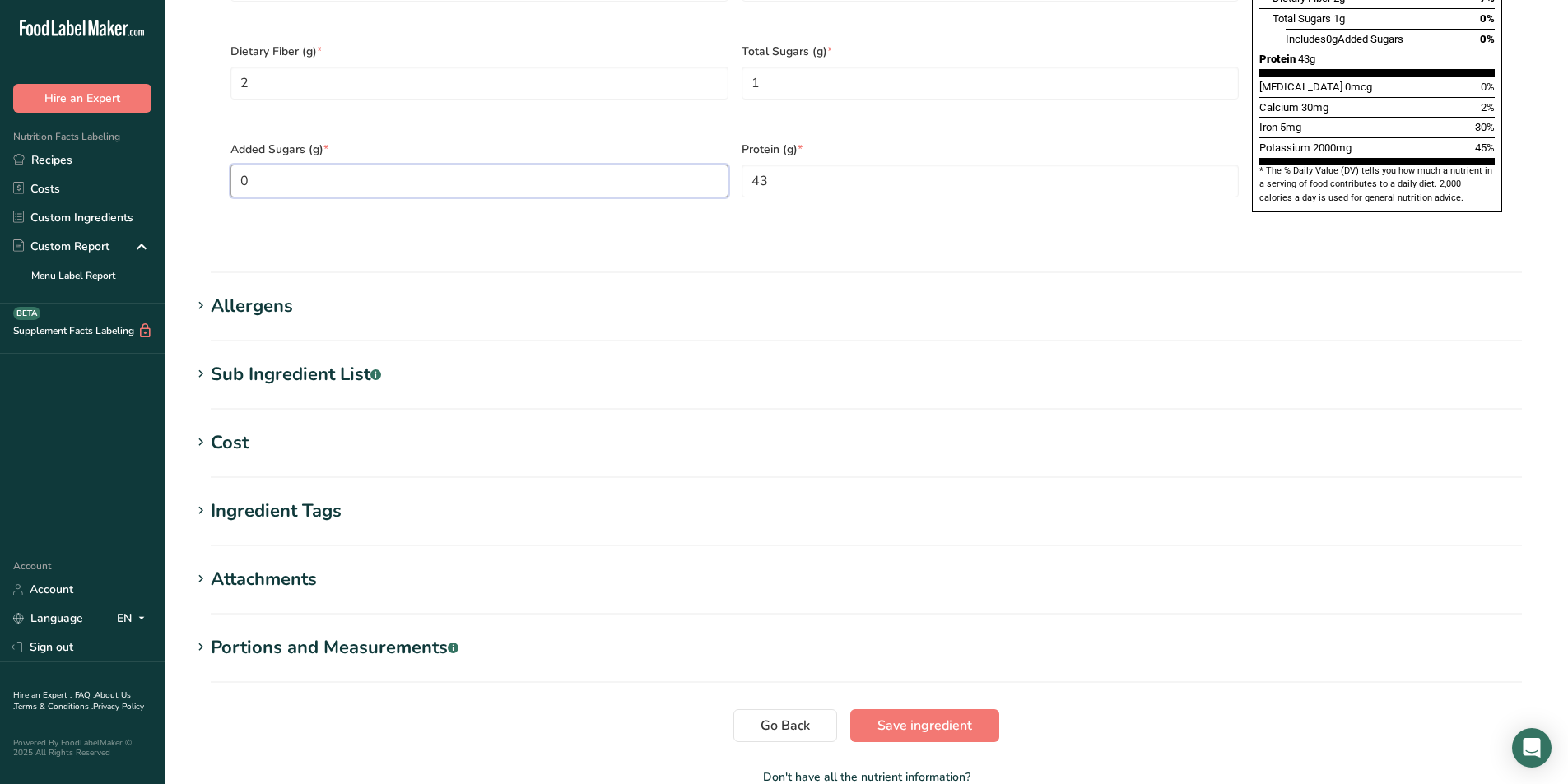 scroll, scrollTop: 1152, scrollLeft: 0, axis: vertical 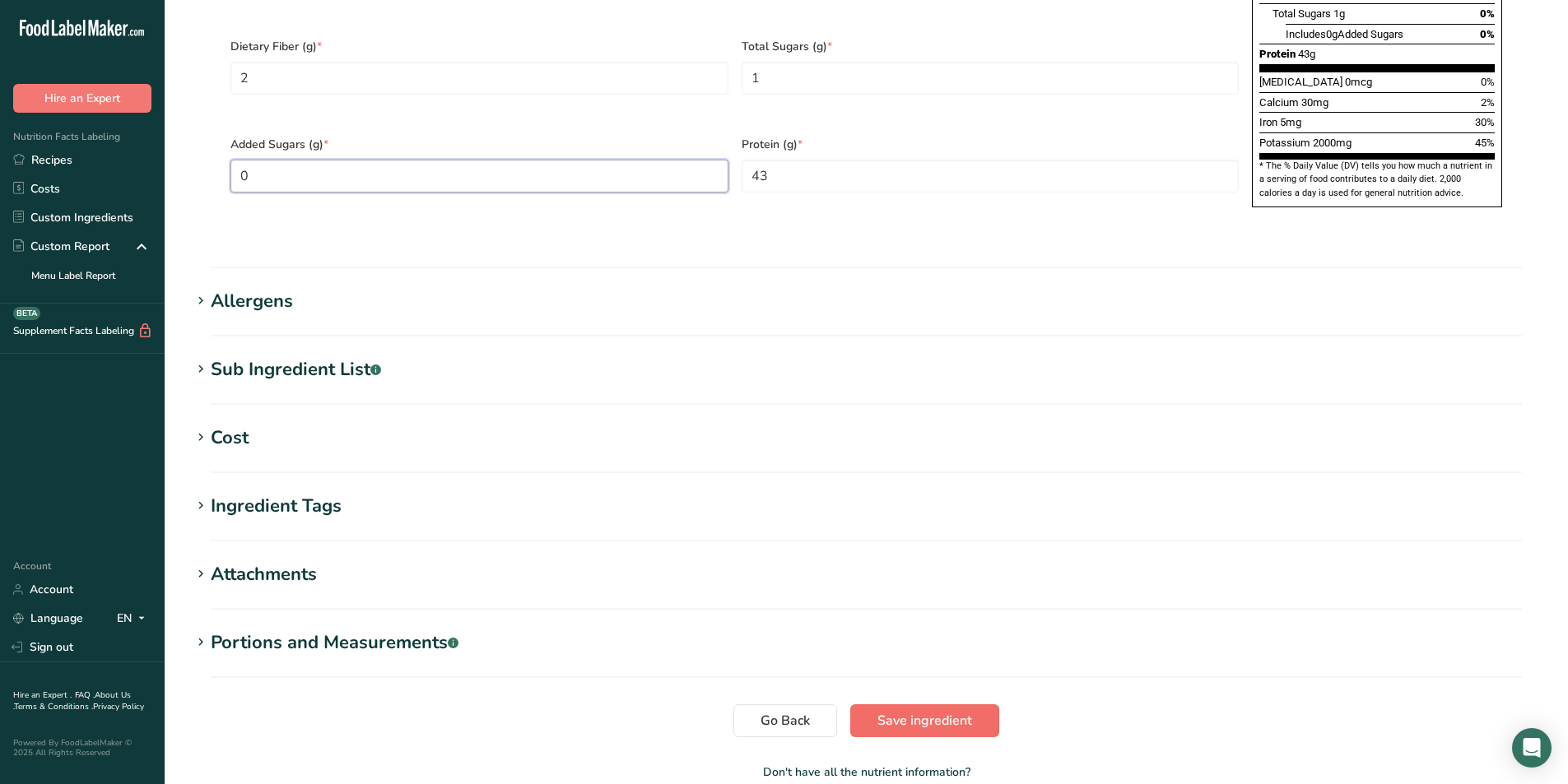type on "0" 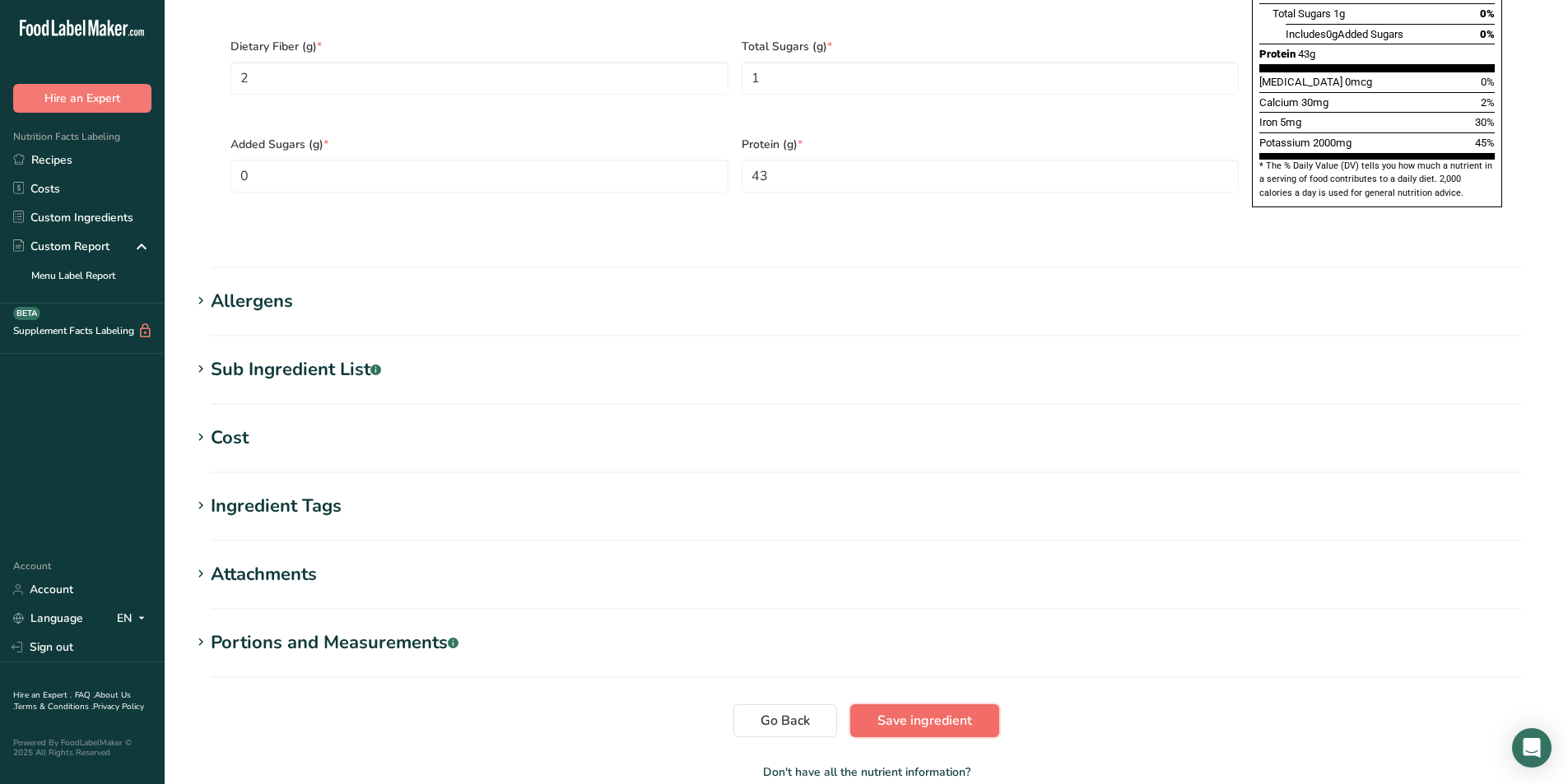 click on "Save ingredient" at bounding box center (924, 721) 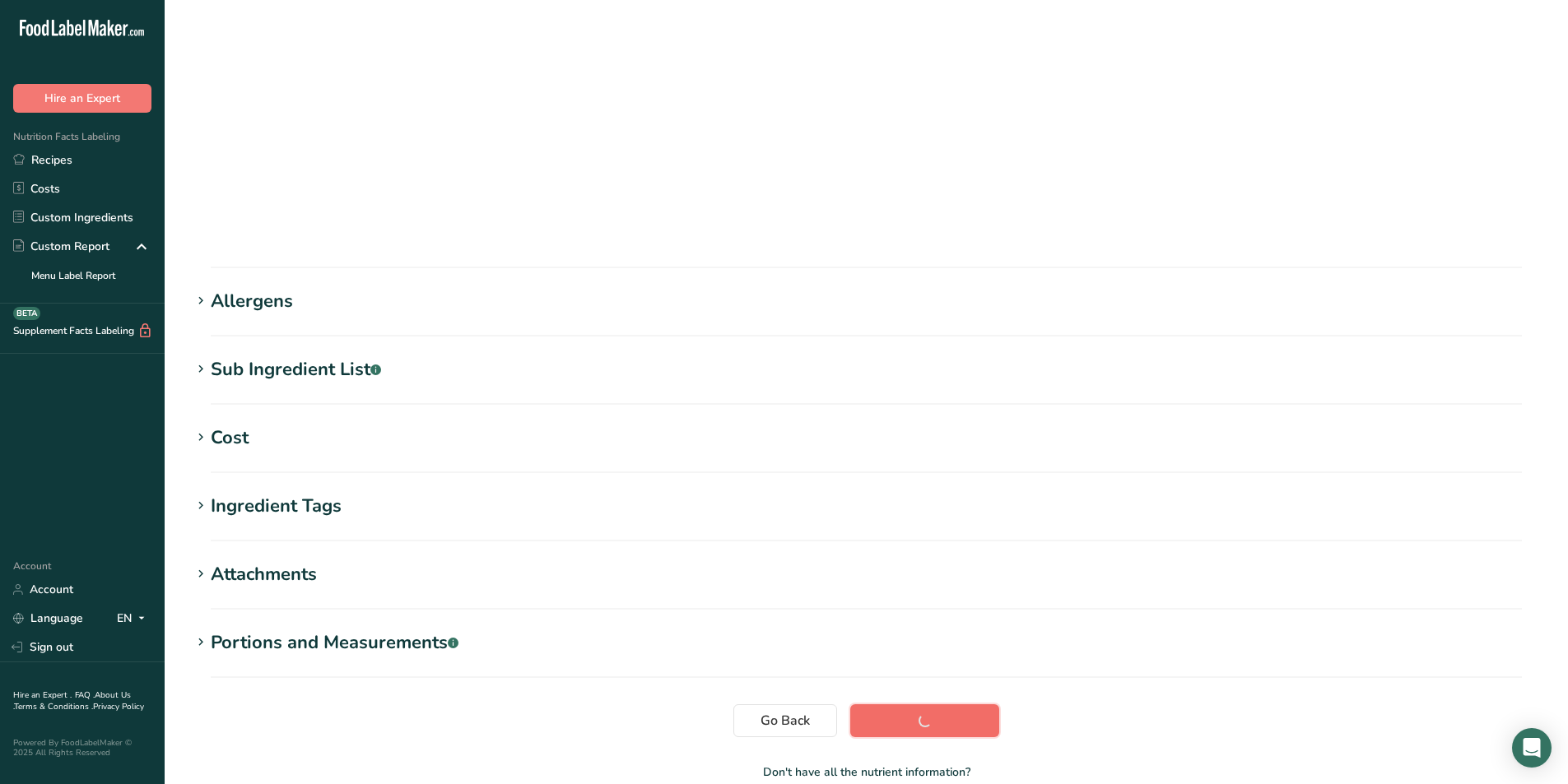 scroll, scrollTop: 86, scrollLeft: 0, axis: vertical 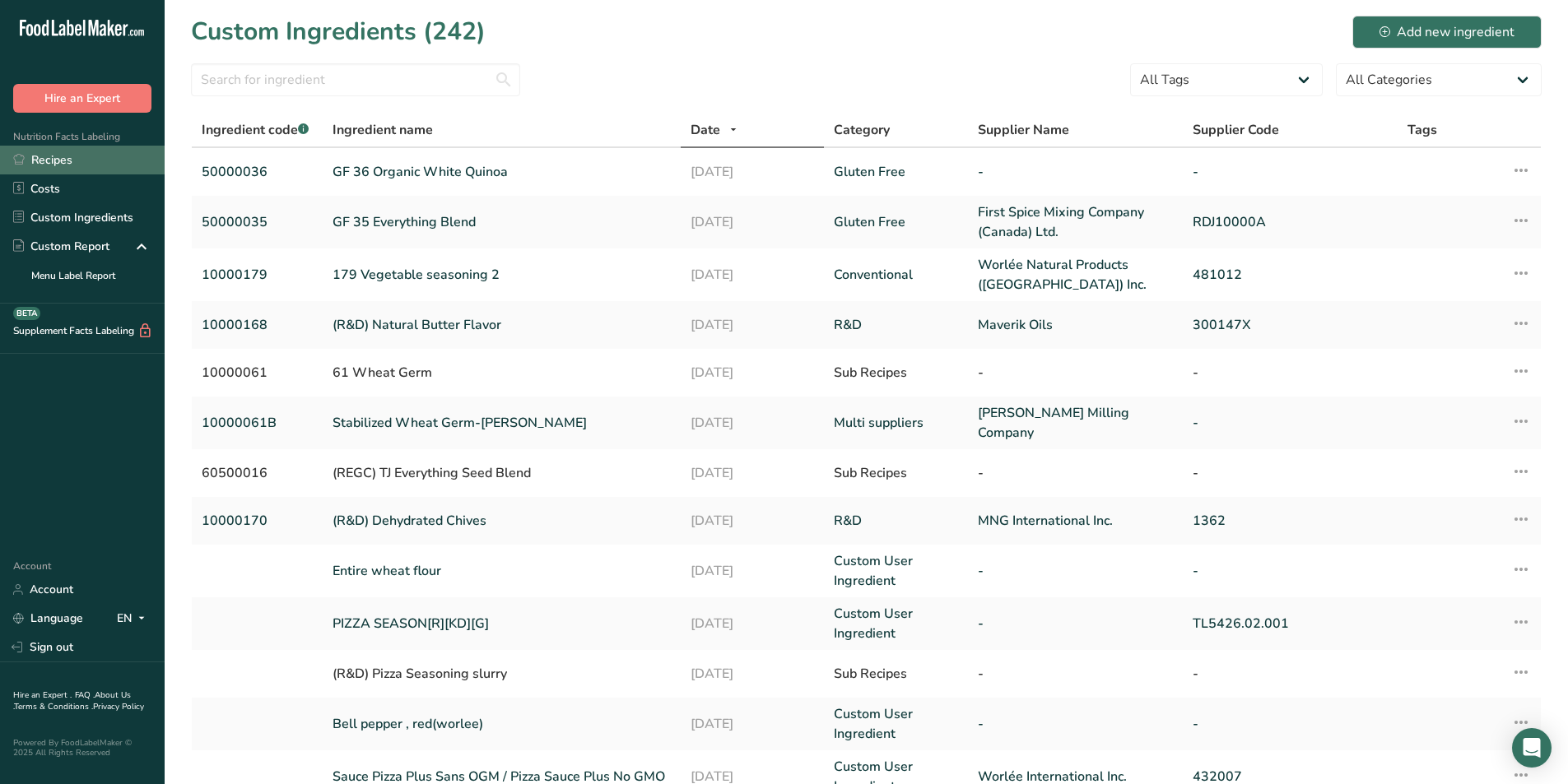 click on "Recipes" at bounding box center [82, 160] 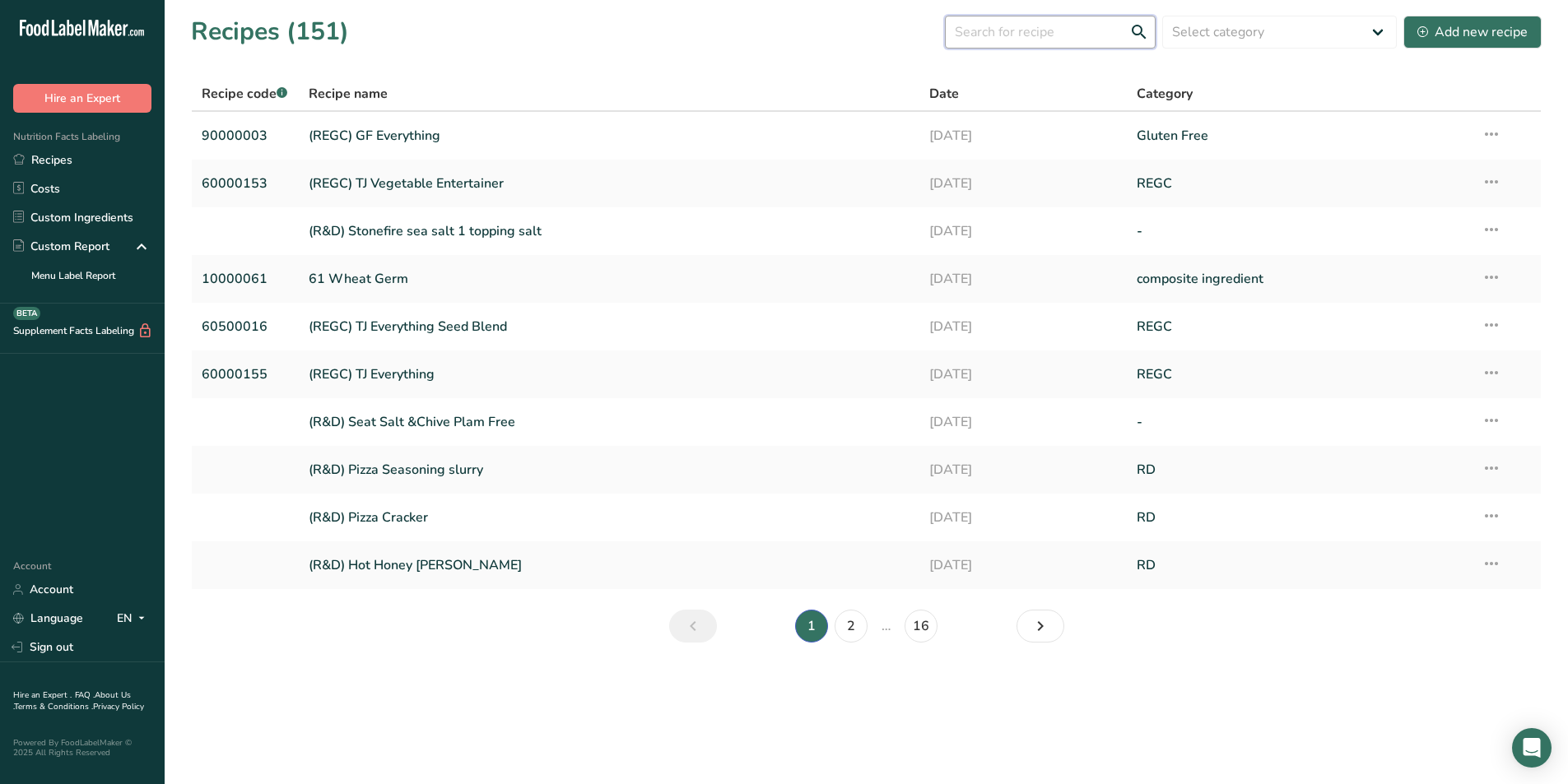 click at bounding box center (1050, 32) 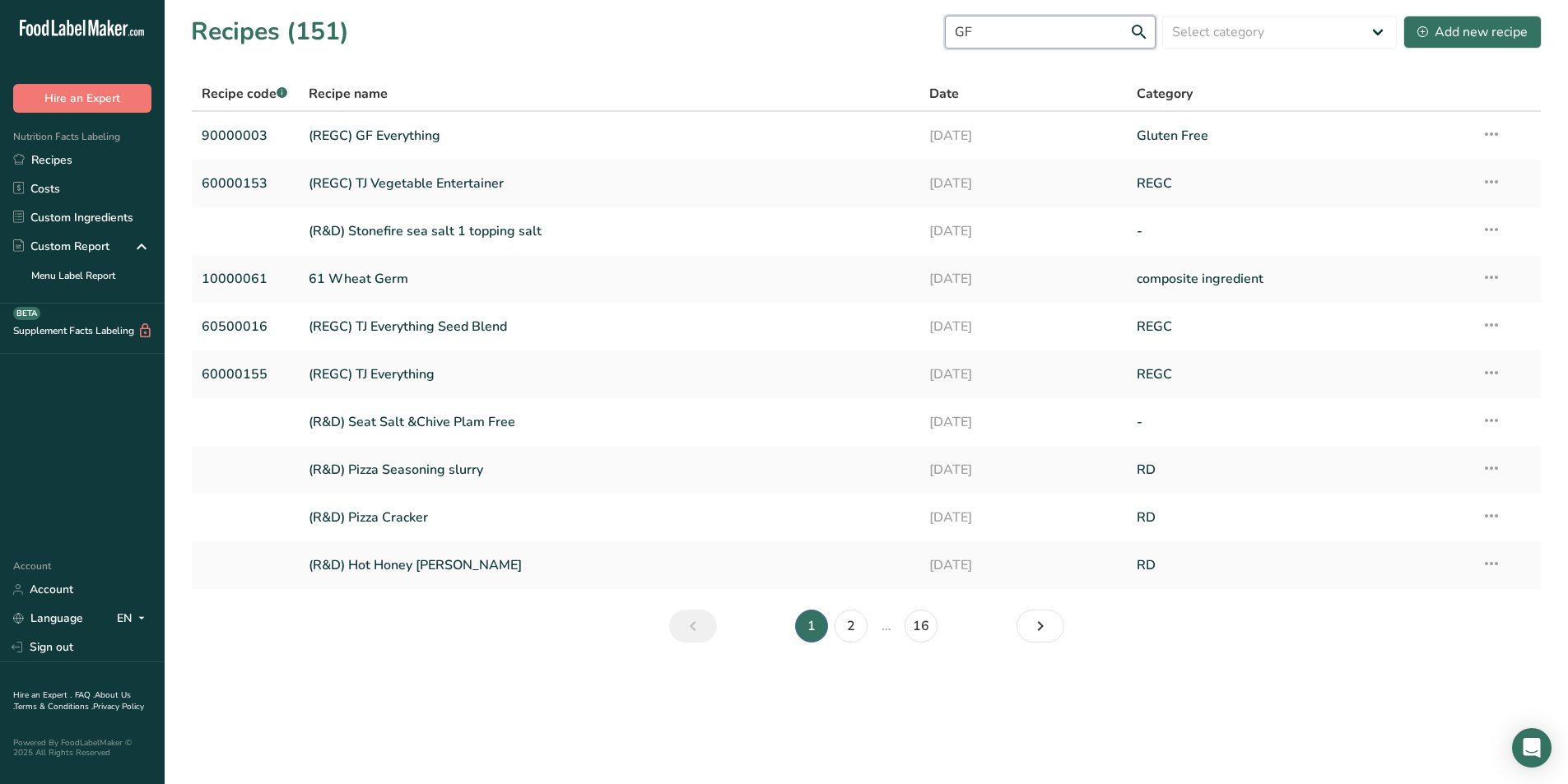 type on "GF" 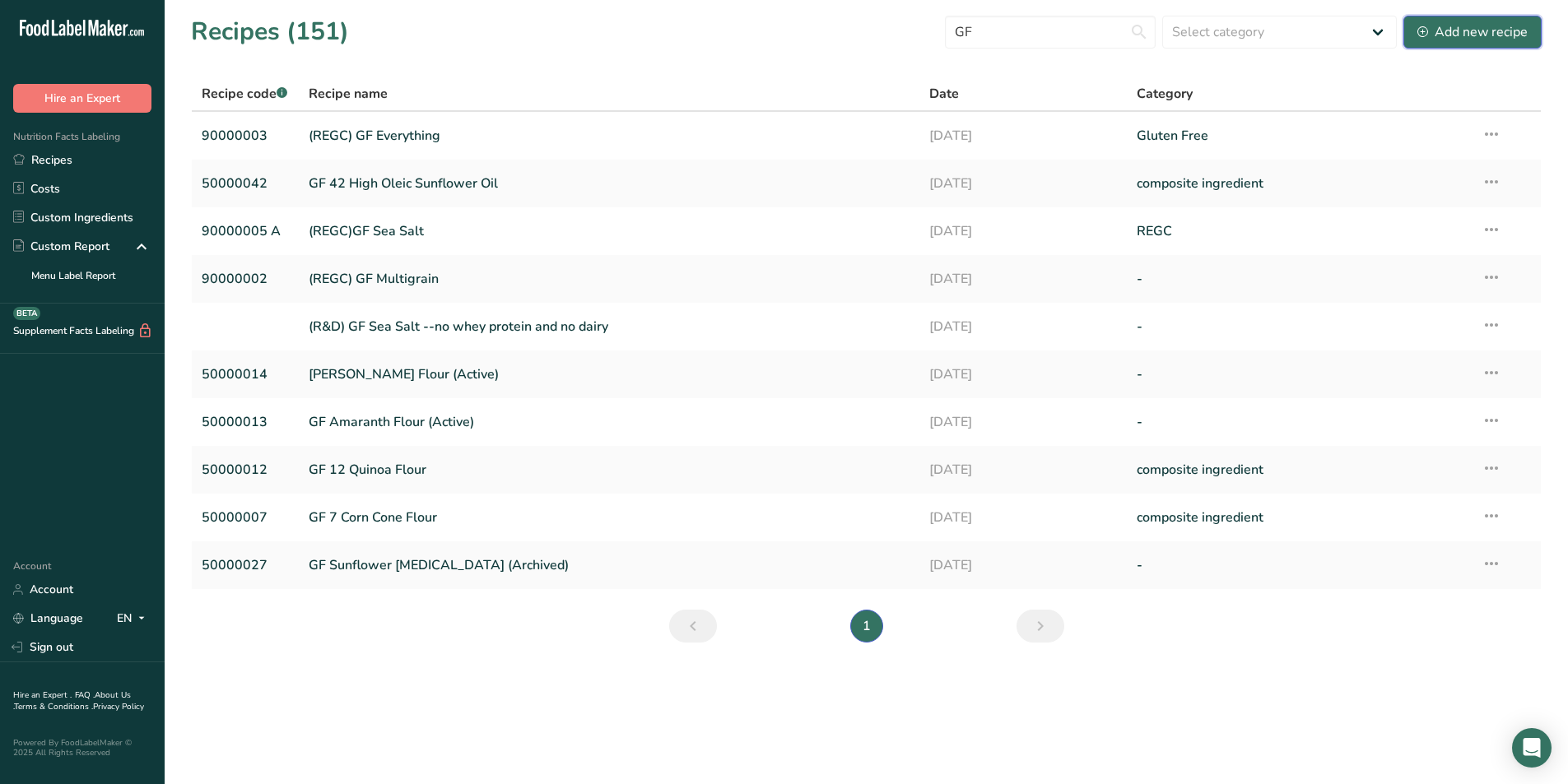 click on "Add new recipe" at bounding box center (1473, 32) 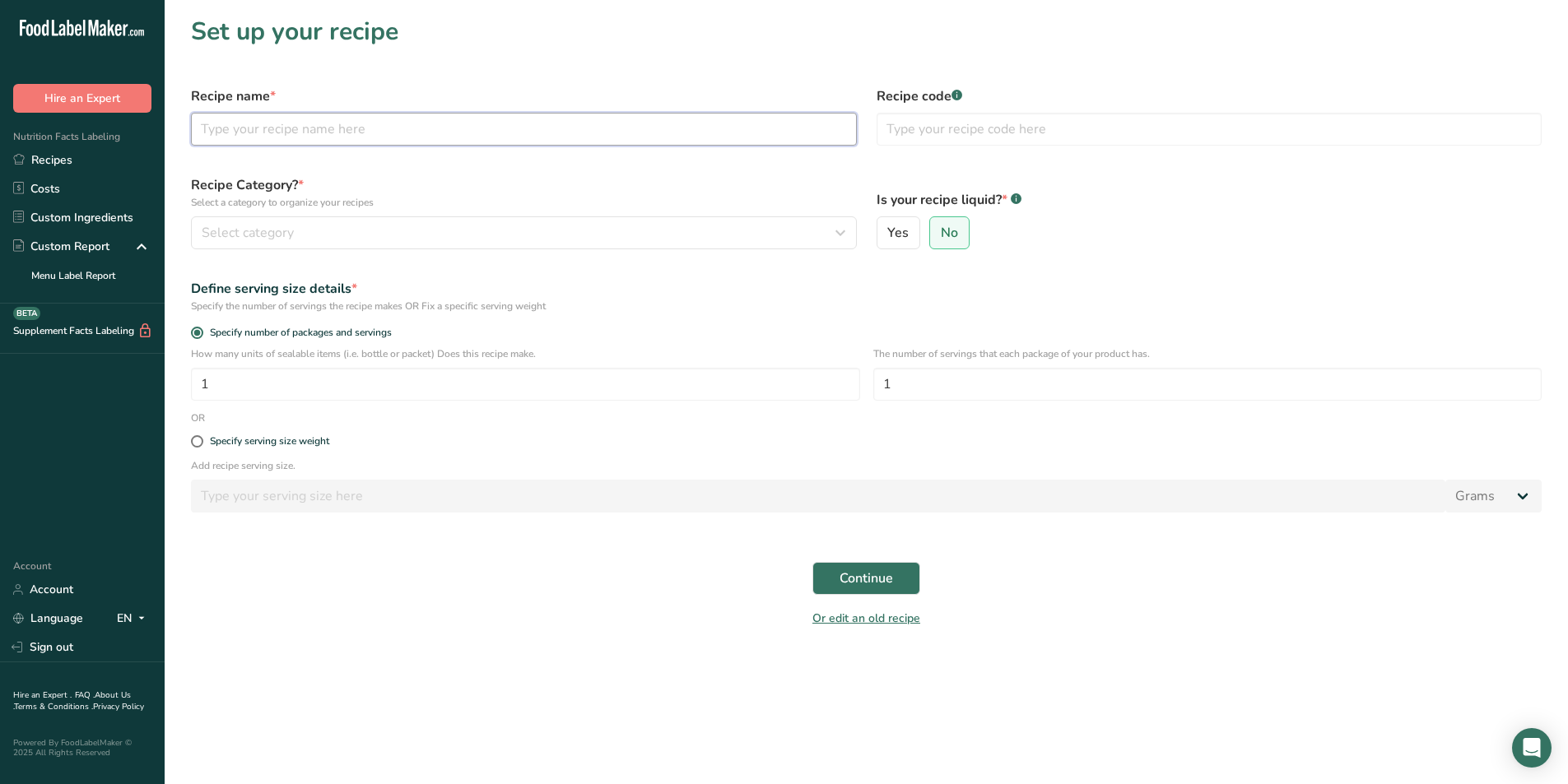 drag, startPoint x: 330, startPoint y: 122, endPoint x: 337, endPoint y: 116, distance: 9.219544 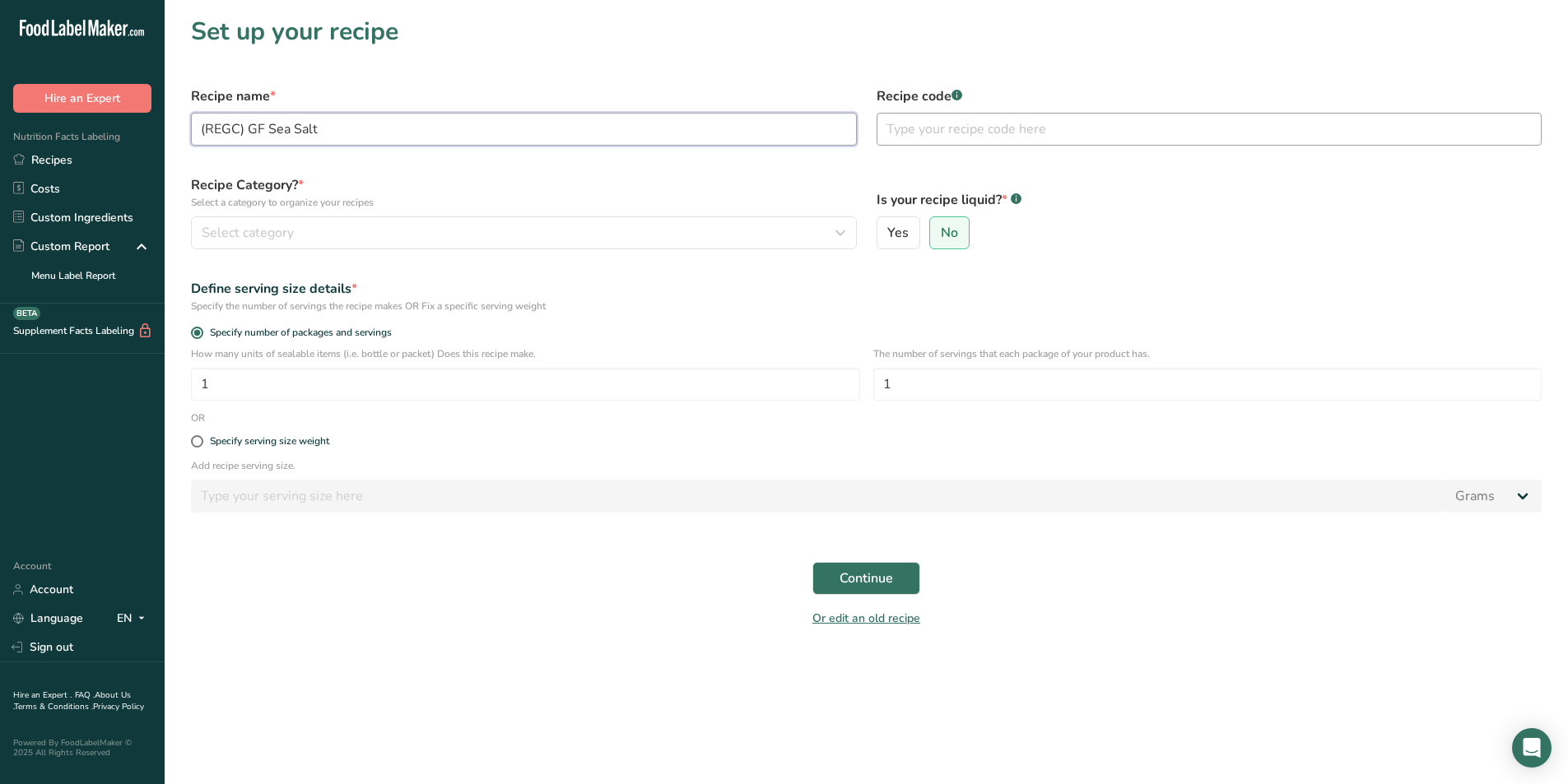 type on "(REGC) GF Sea Salt" 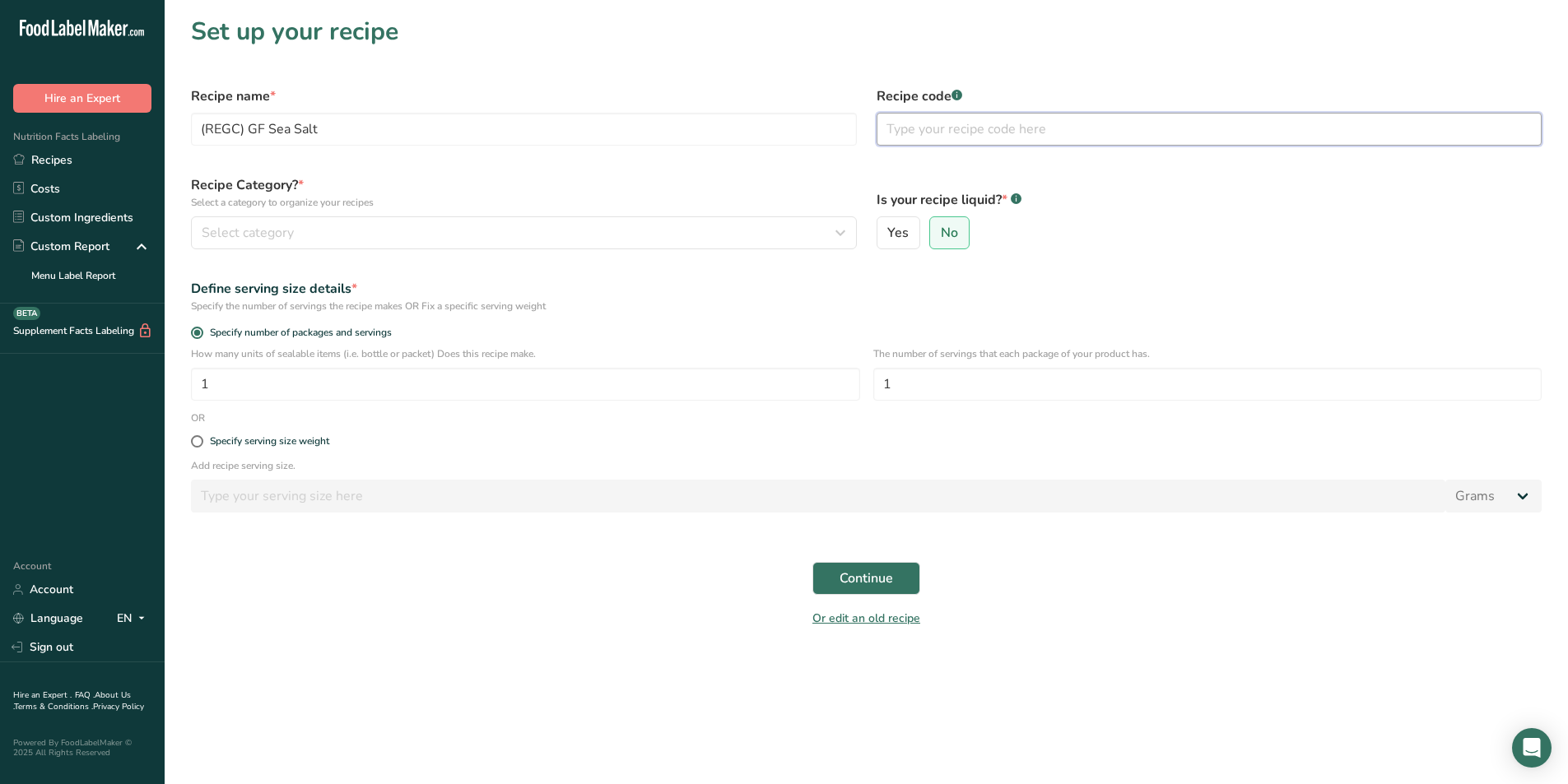 click at bounding box center [1209, 129] 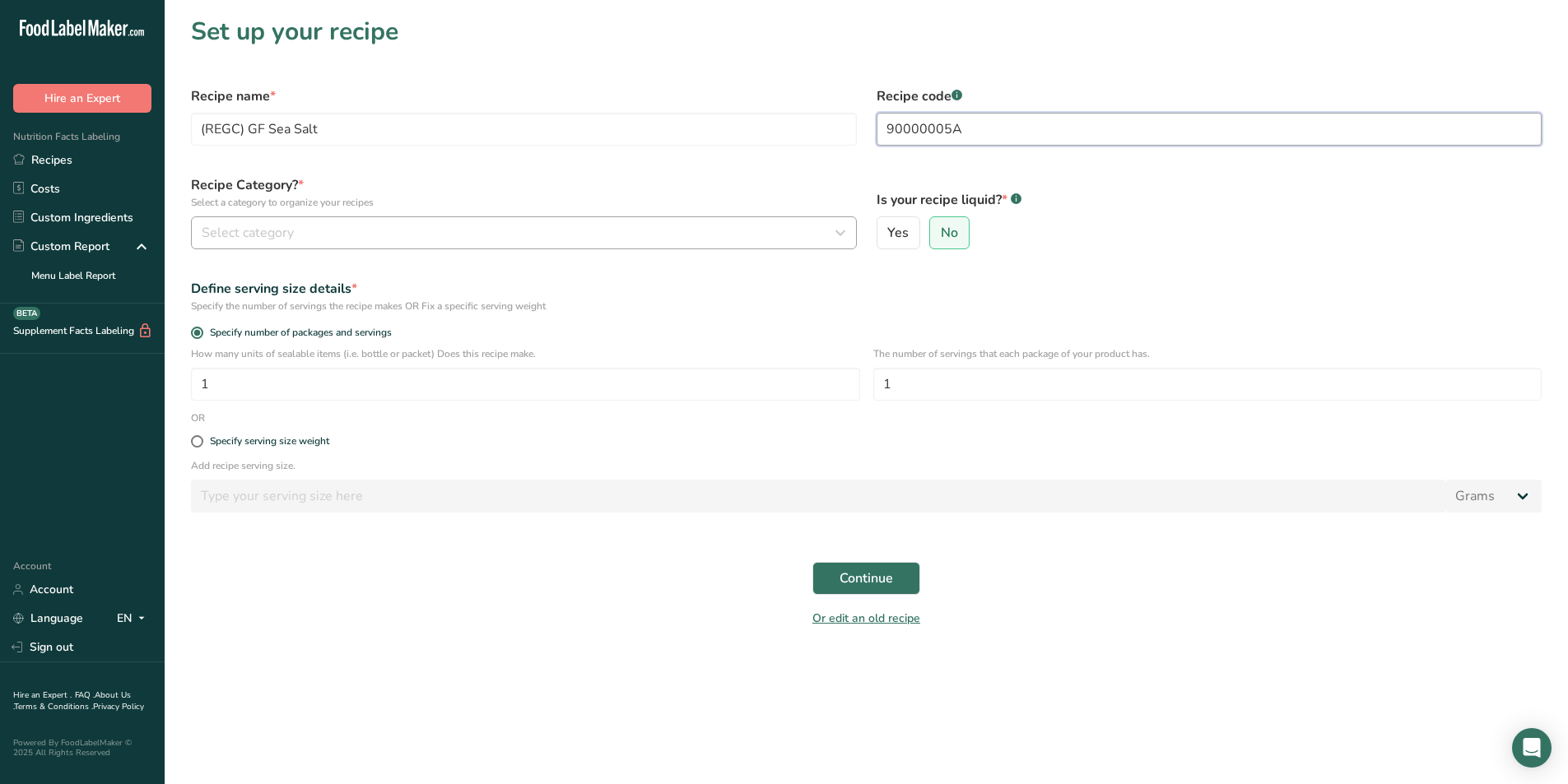 type on "90000005A" 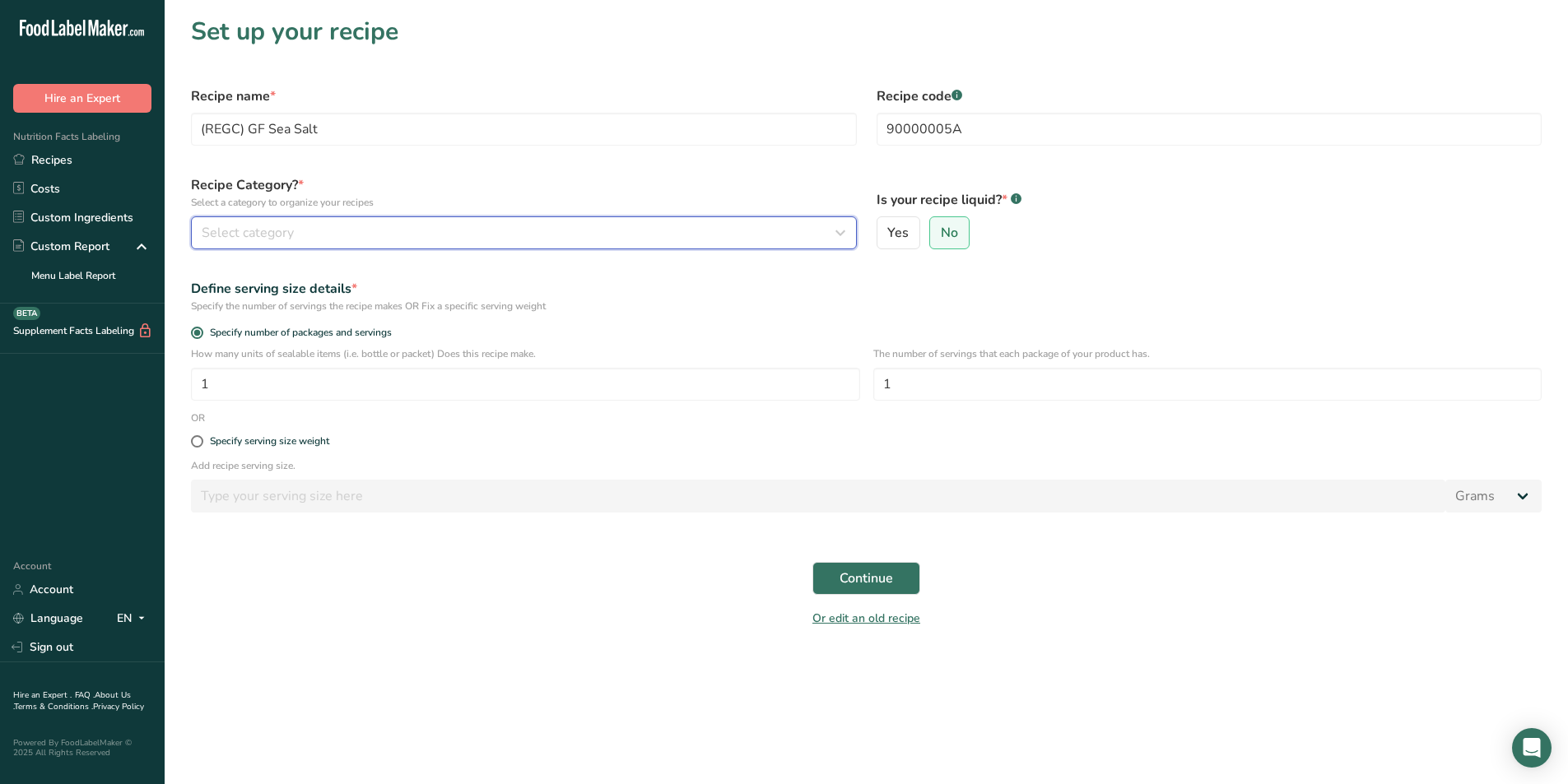 click on "Select category" at bounding box center (523, 233) 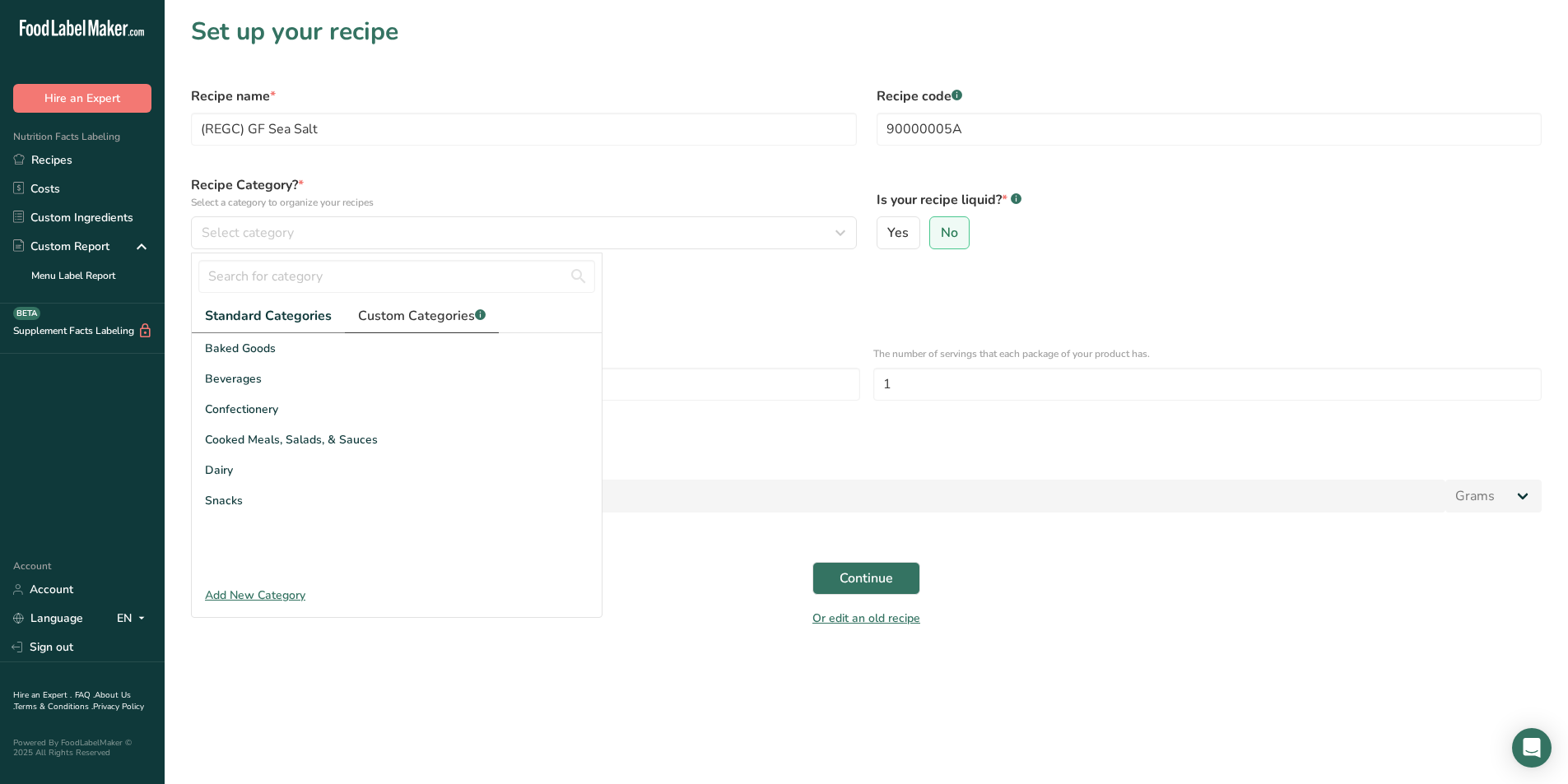 click on "Custom Categories
.a-a{fill:#347362;}.b-a{fill:#fff;}" at bounding box center (421, 316) 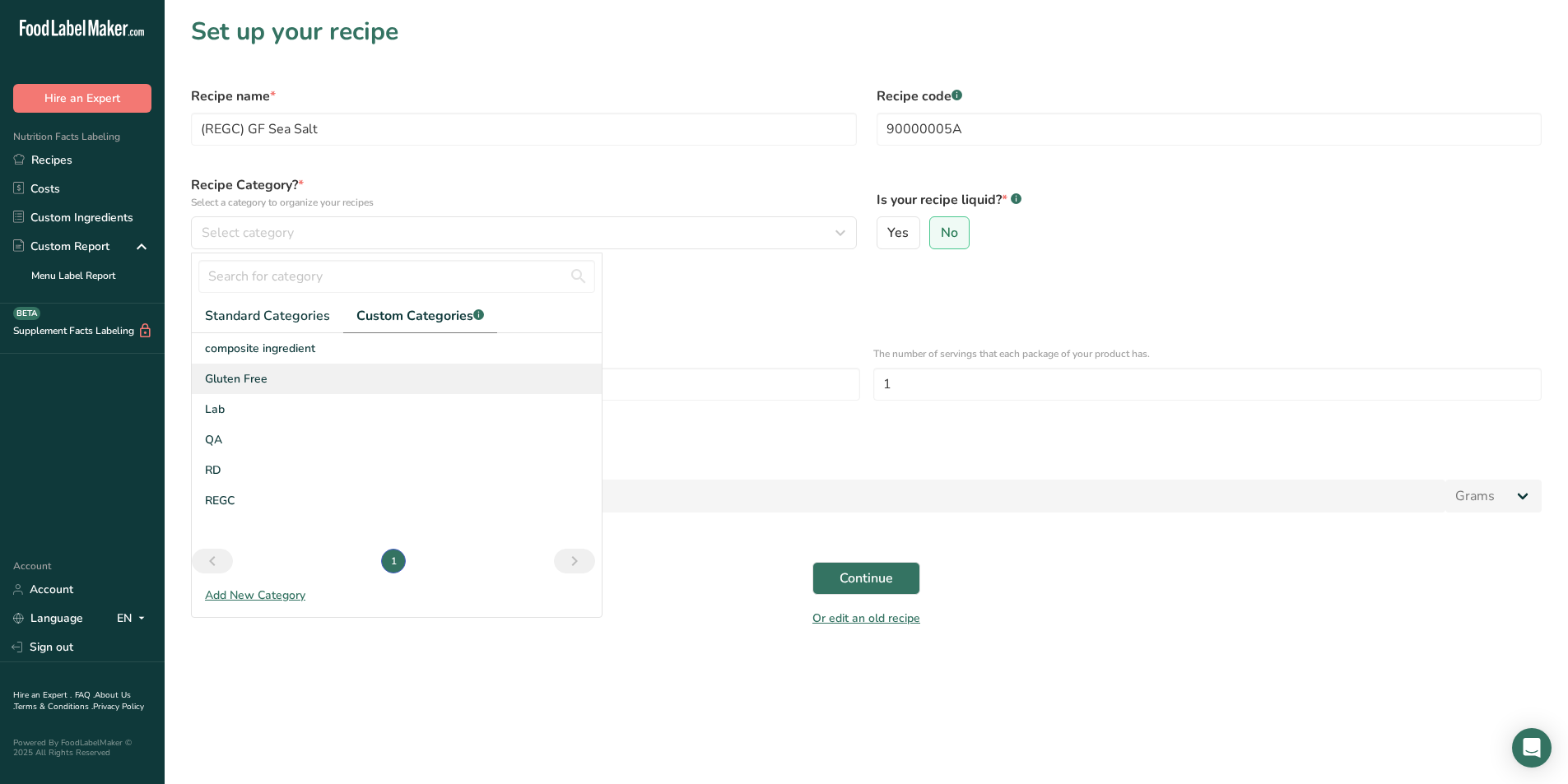 click on "Gluten Free" at bounding box center (397, 378) 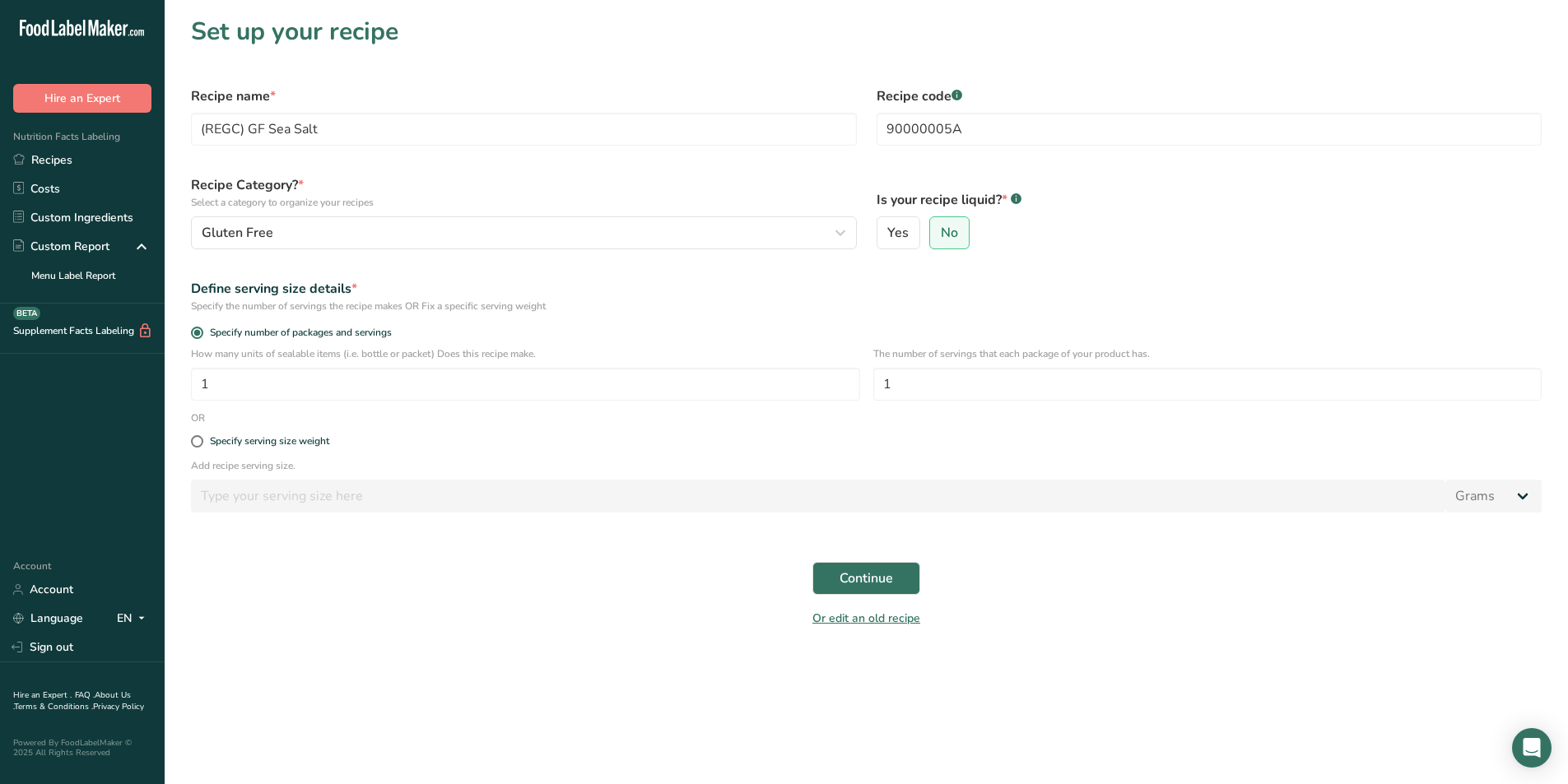 click on "Specify serving size weight" at bounding box center (866, 442) 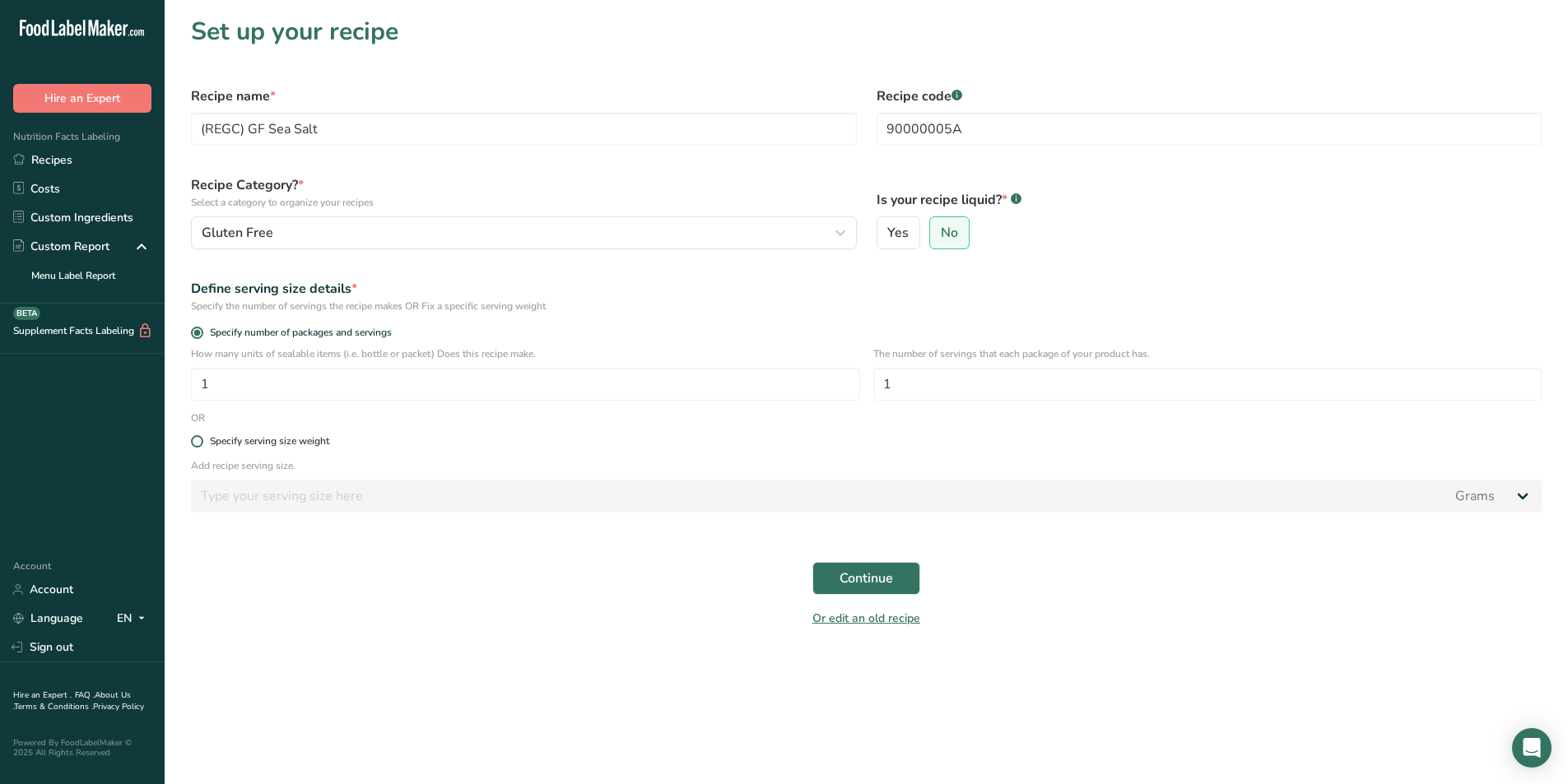click on "Specify serving size weight" at bounding box center [269, 441] 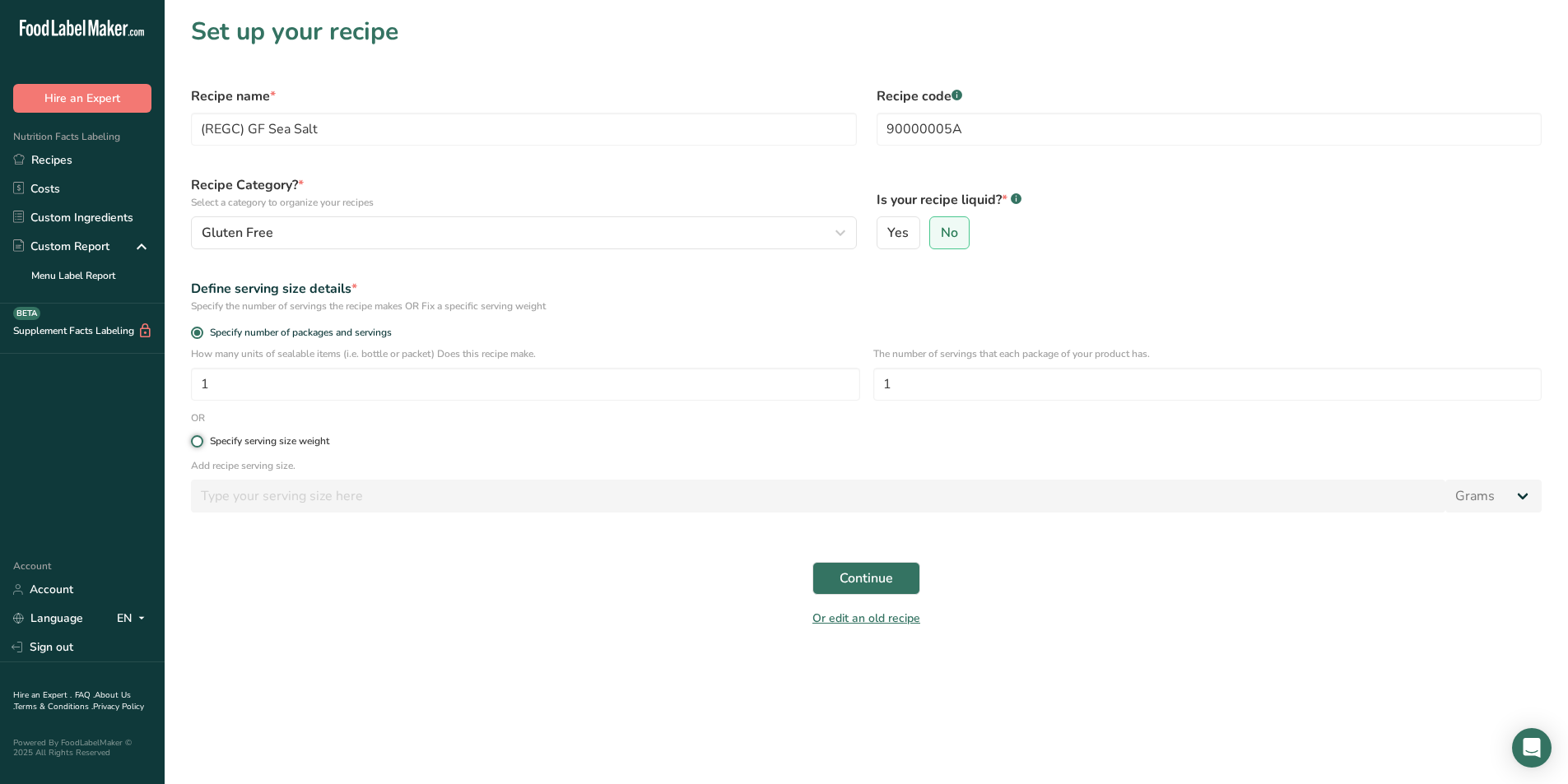 radio on "true" 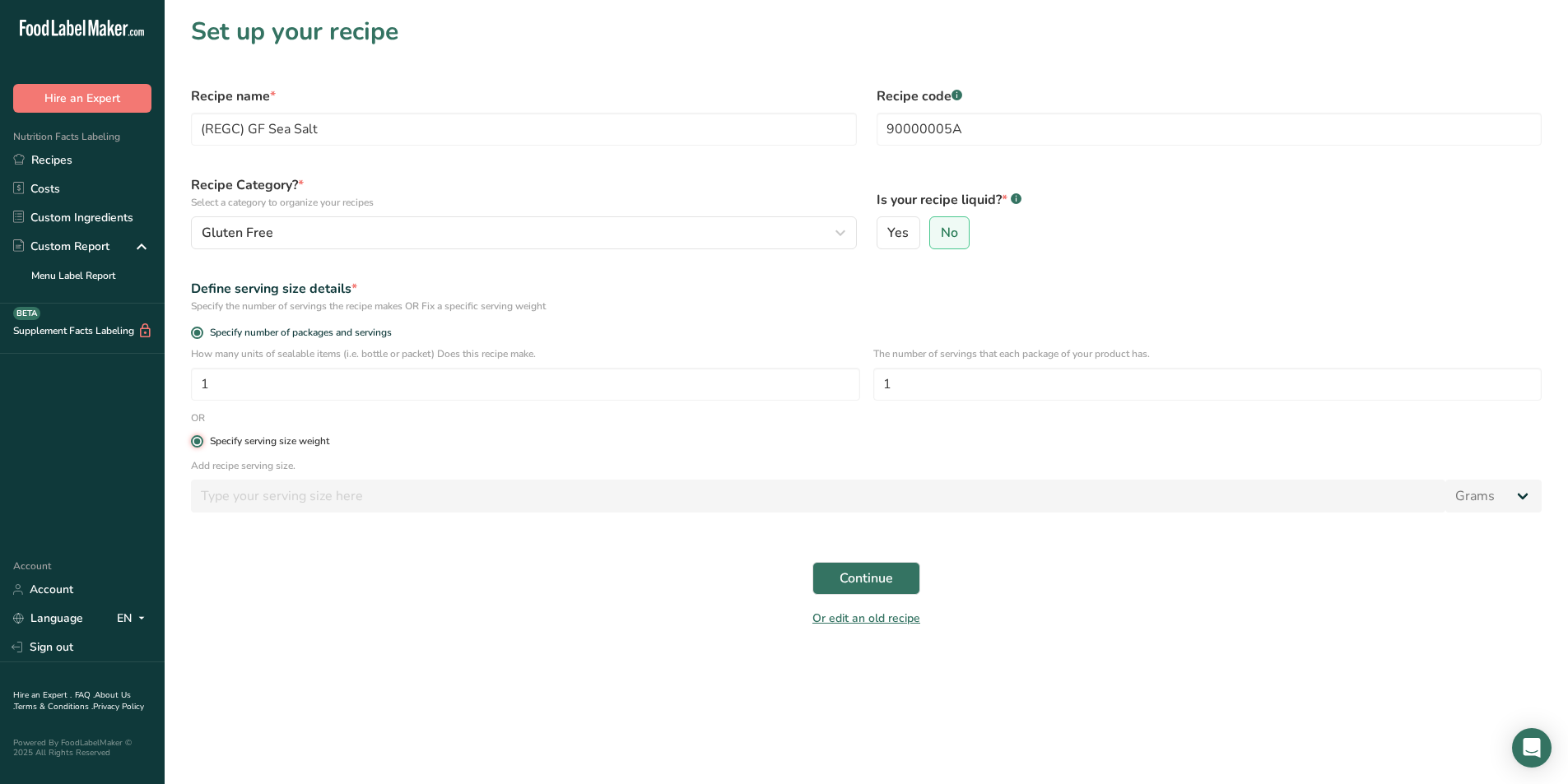 radio on "false" 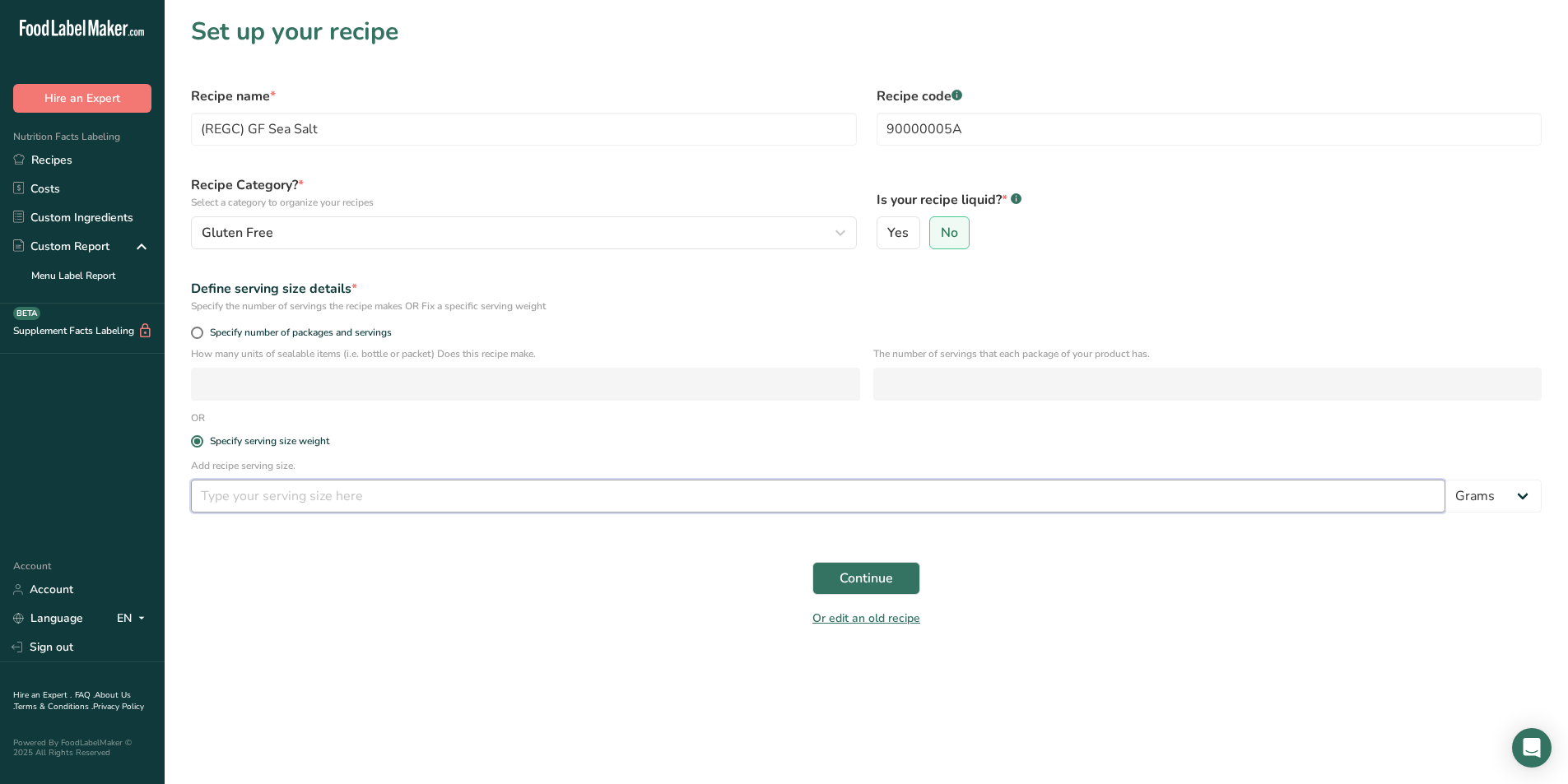 click at bounding box center [818, 496] 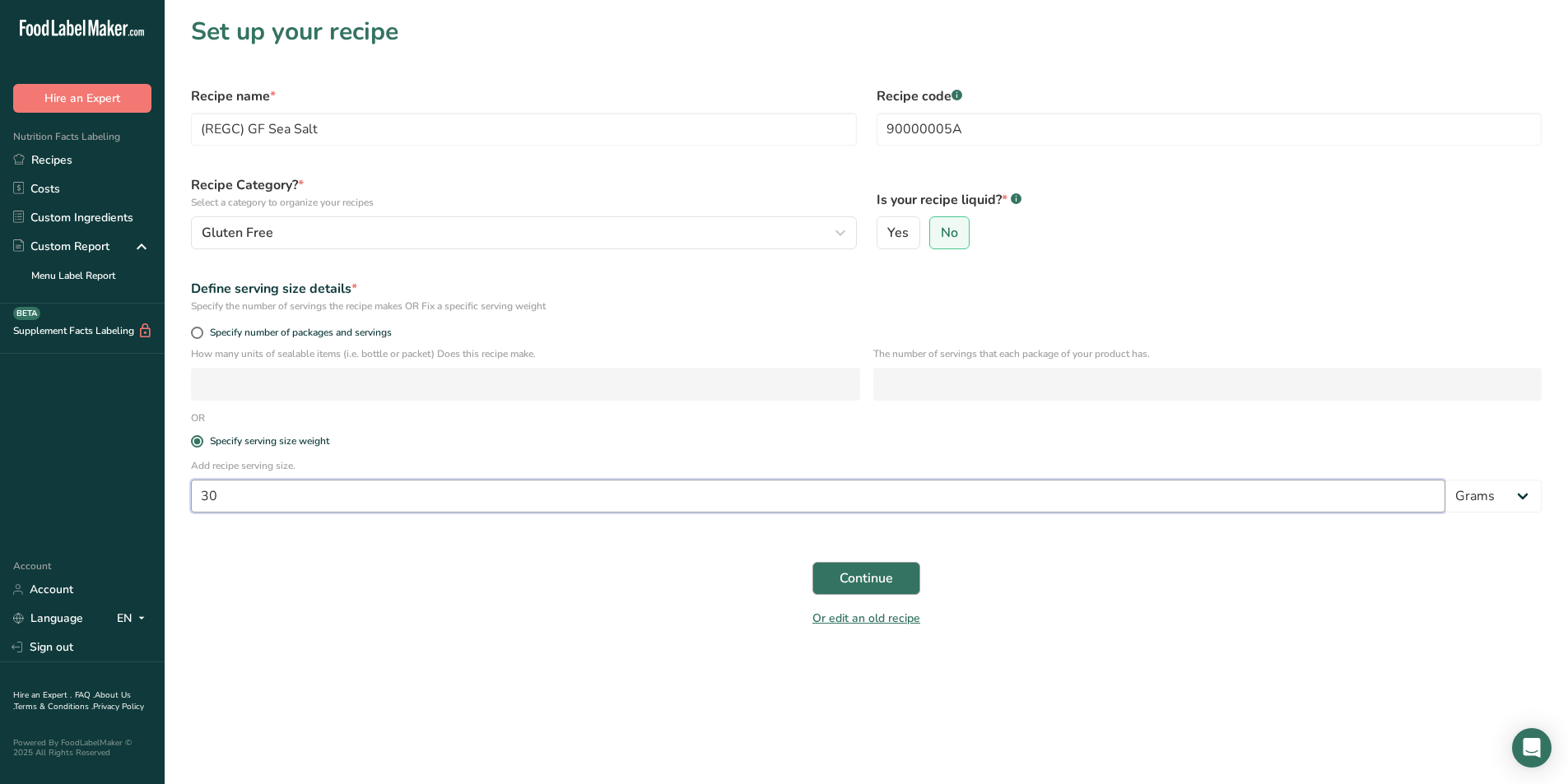 type on "30" 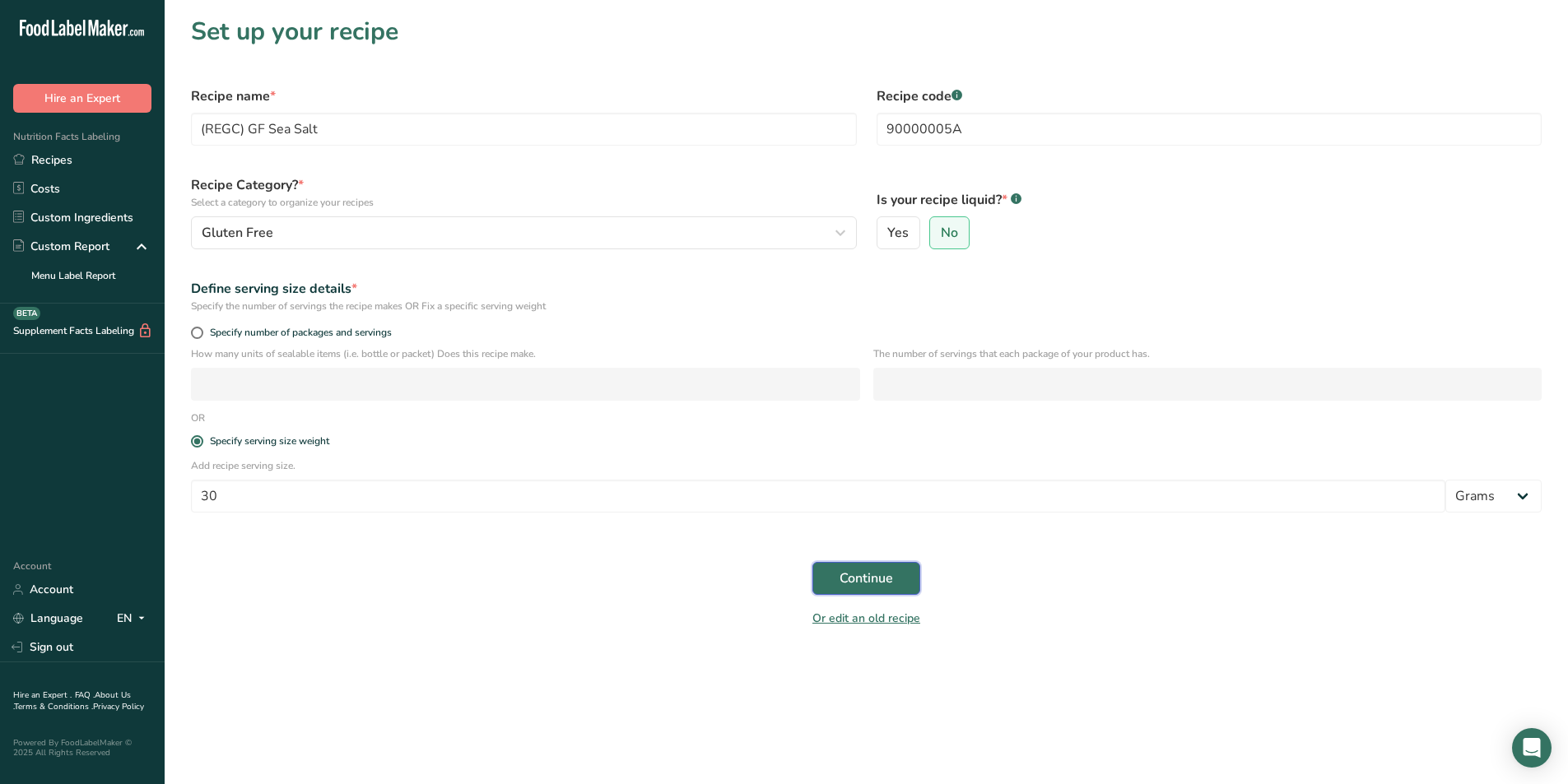 click on "Continue" at bounding box center [866, 578] 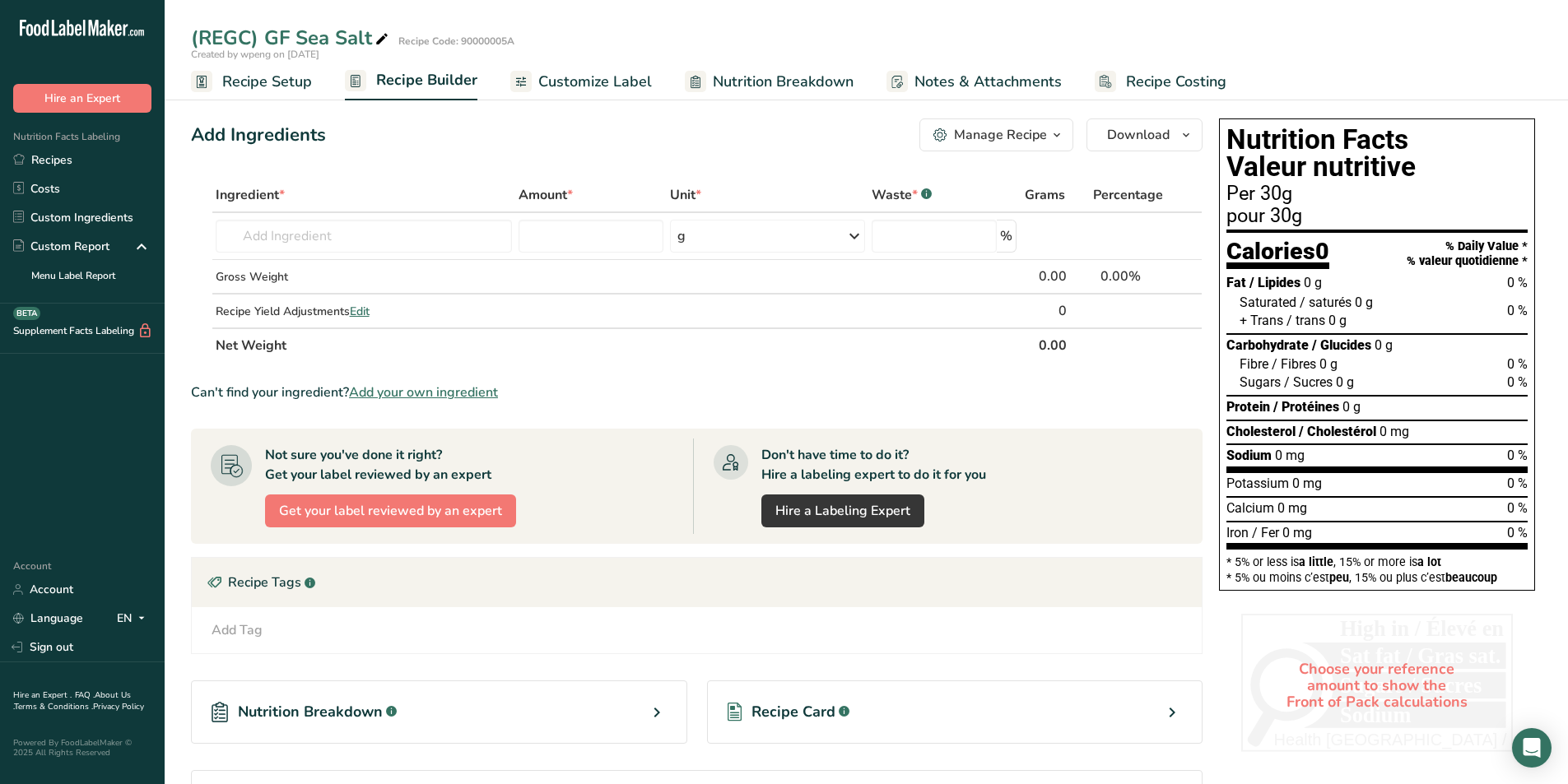 click on "Manage Recipe" at bounding box center [1000, 135] 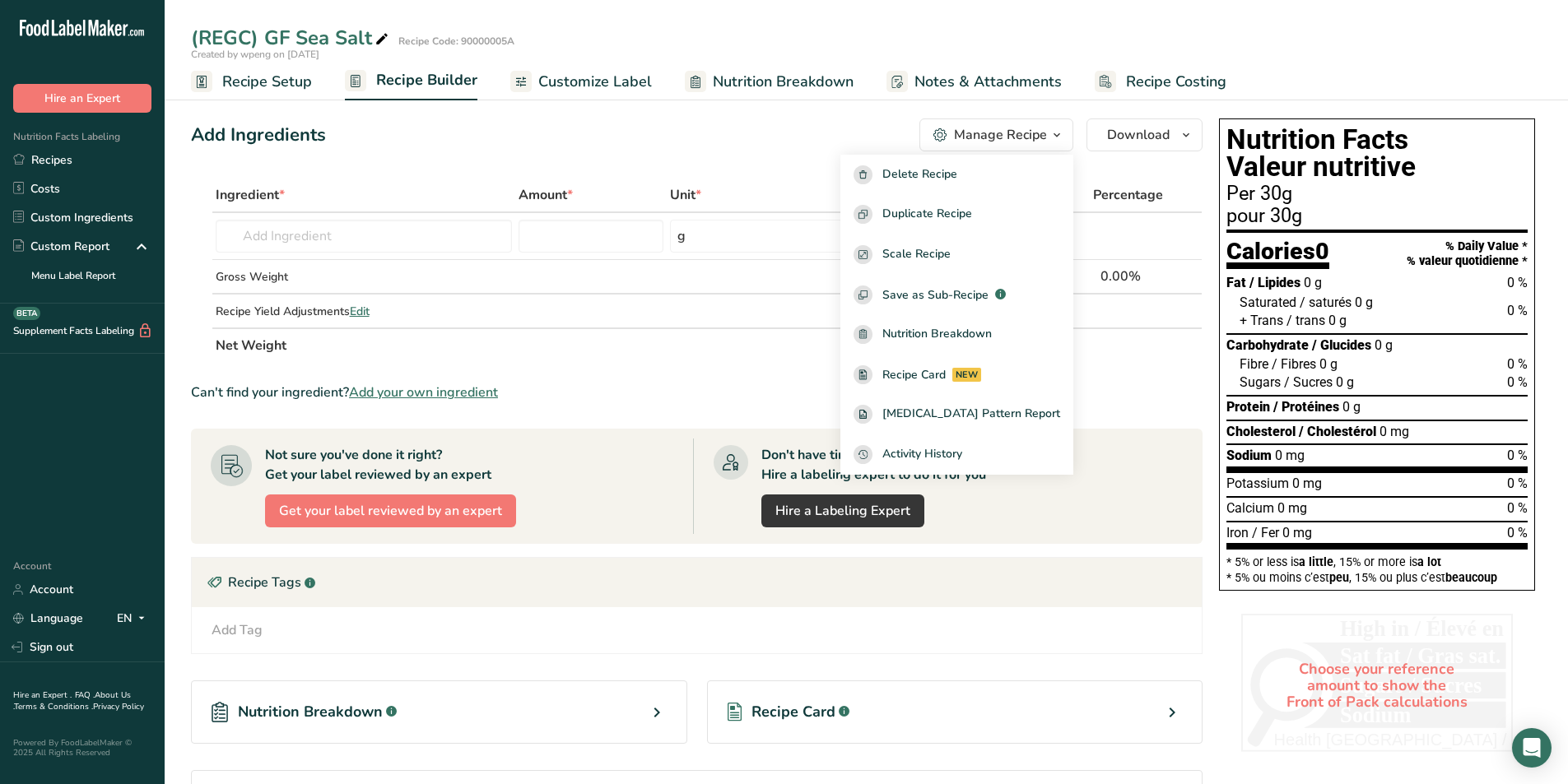 click on "Add Ingredients
Manage Recipe         Delete Recipe           Duplicate Recipe             Scale Recipe             Save as Sub-Recipe   .a-a{fill:#347362;}.b-a{fill:#fff;}                               Nutrition Breakdown                 Recipe Card
NEW
[MEDICAL_DATA] Pattern Report           Activity History
Download
Choose your preferred label style
Standard FDA label
Standard FDA label
The most common format for nutrition facts labels in compliance with the FDA's typeface, style and requirements
Tabular FDA label
A label format compliant with the FDA regulations presented in a tabular (horizontal) display.
Linear FDA label
A simple linear display for small sized packages.
Simplified FDA label" at bounding box center [696, 135] 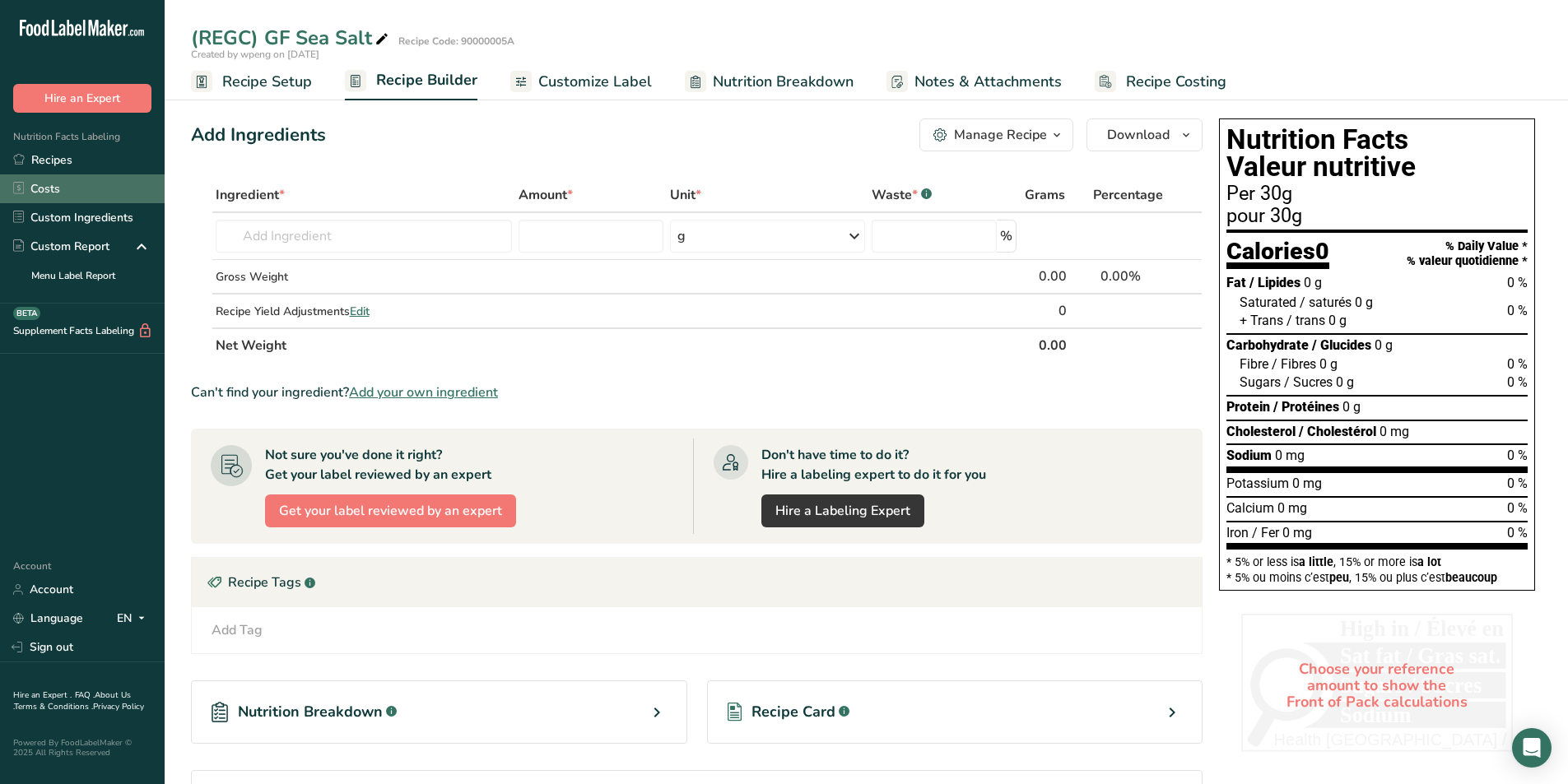 click on "Costs" at bounding box center [82, 188] 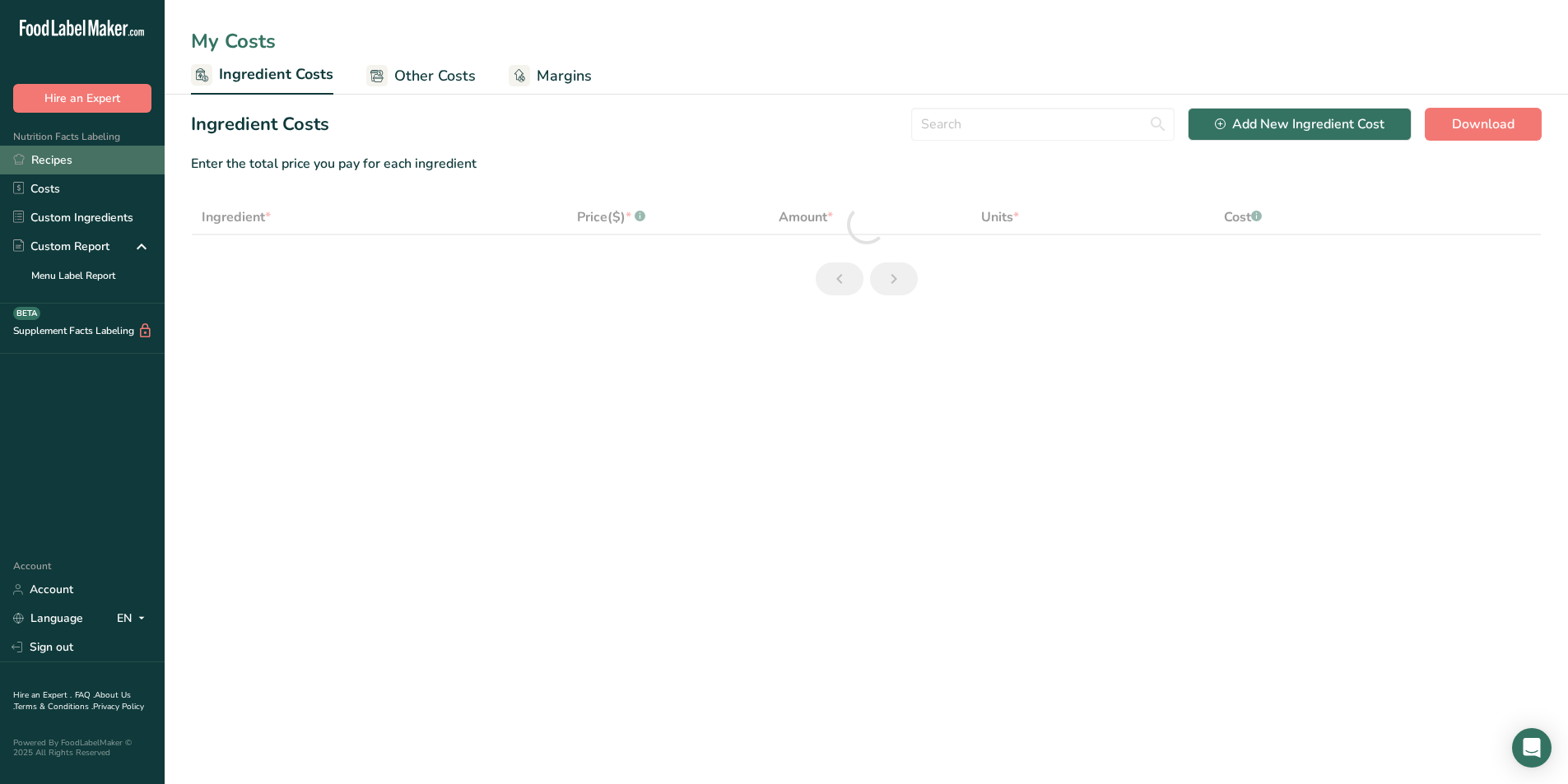 select on "1" 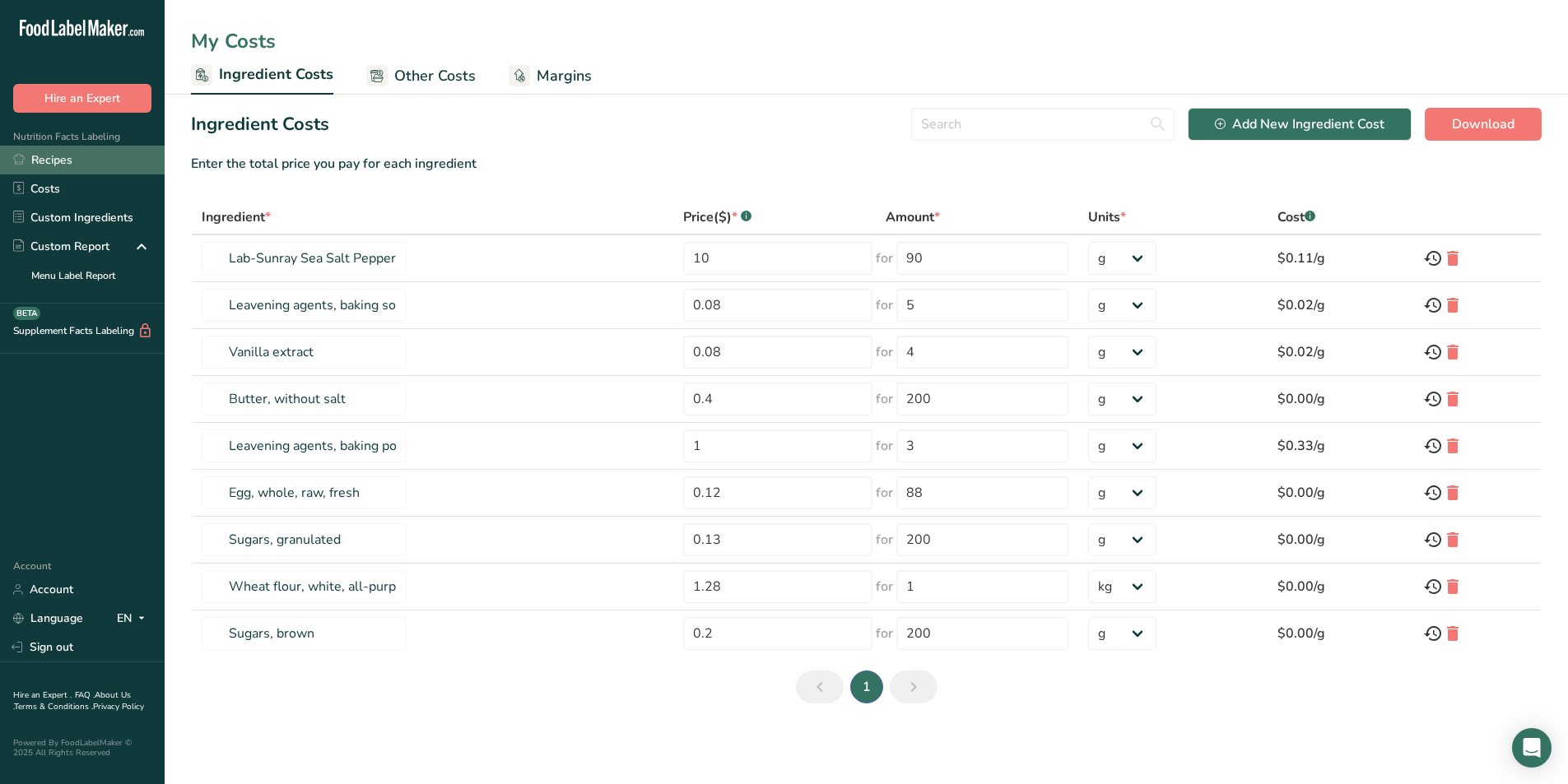 click on "Recipes" at bounding box center [82, 160] 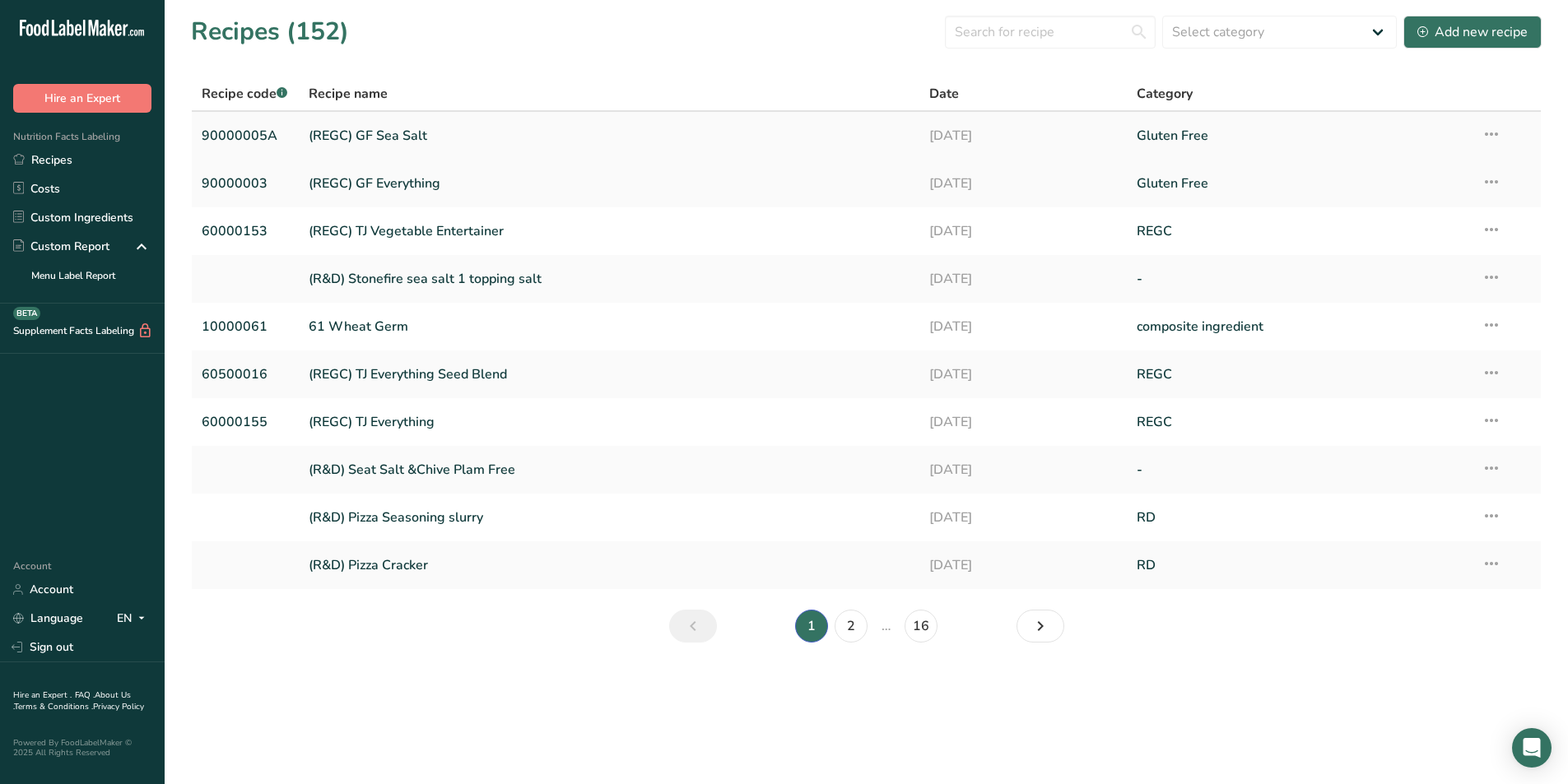 click at bounding box center (1491, 134) 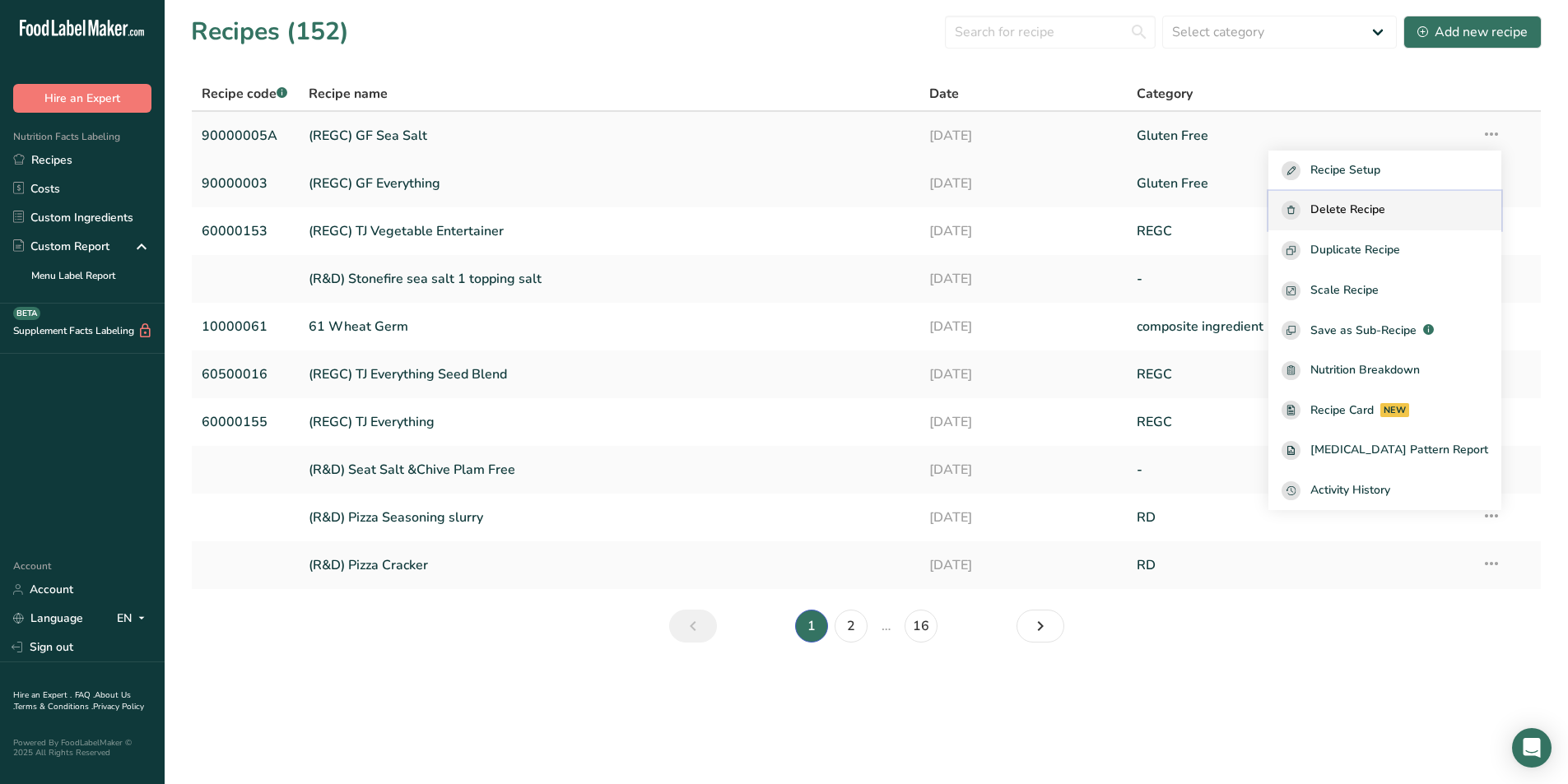 click on "Delete Recipe" at bounding box center (1384, 210) 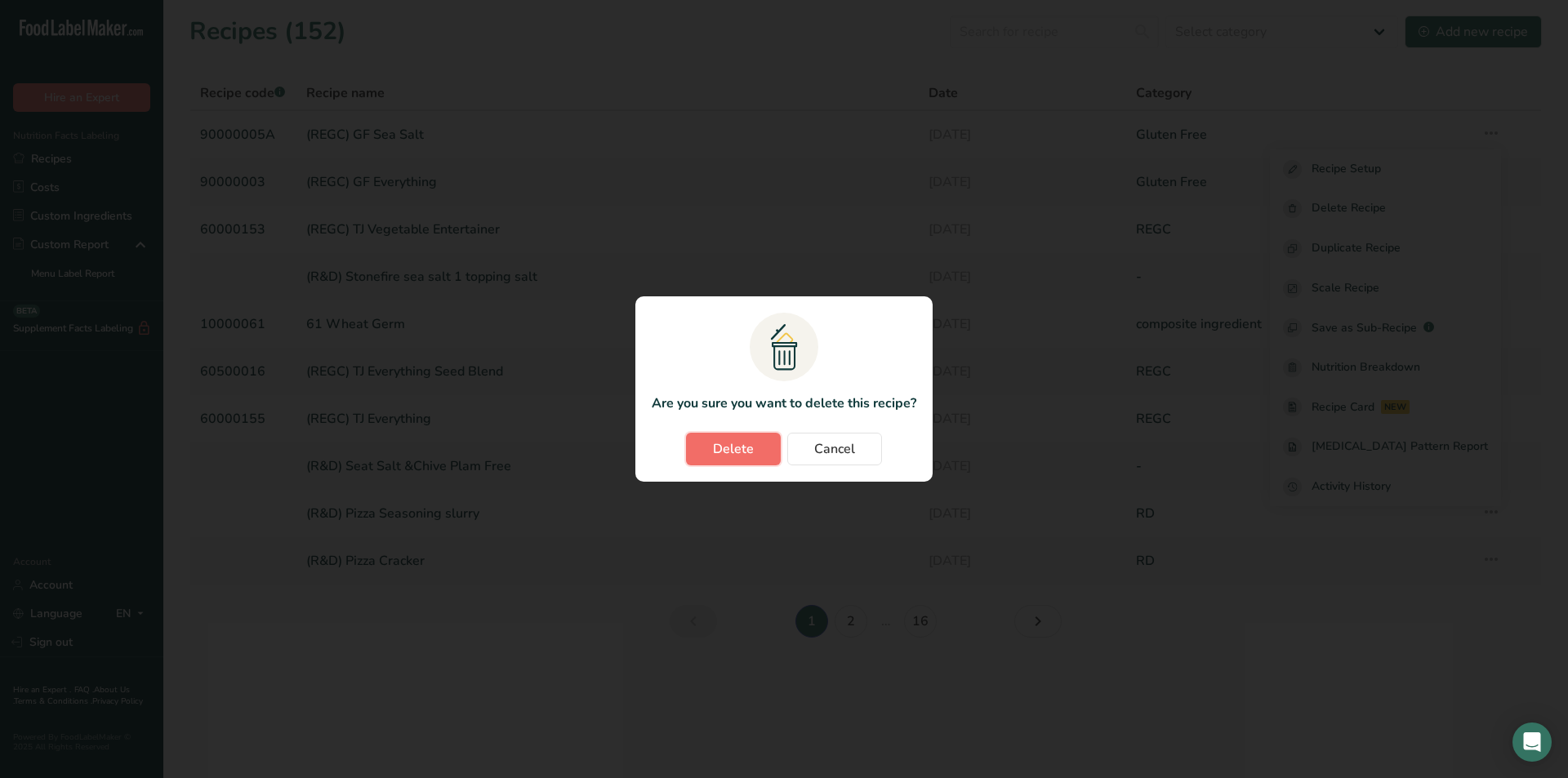 click on "Delete" at bounding box center (733, 449) 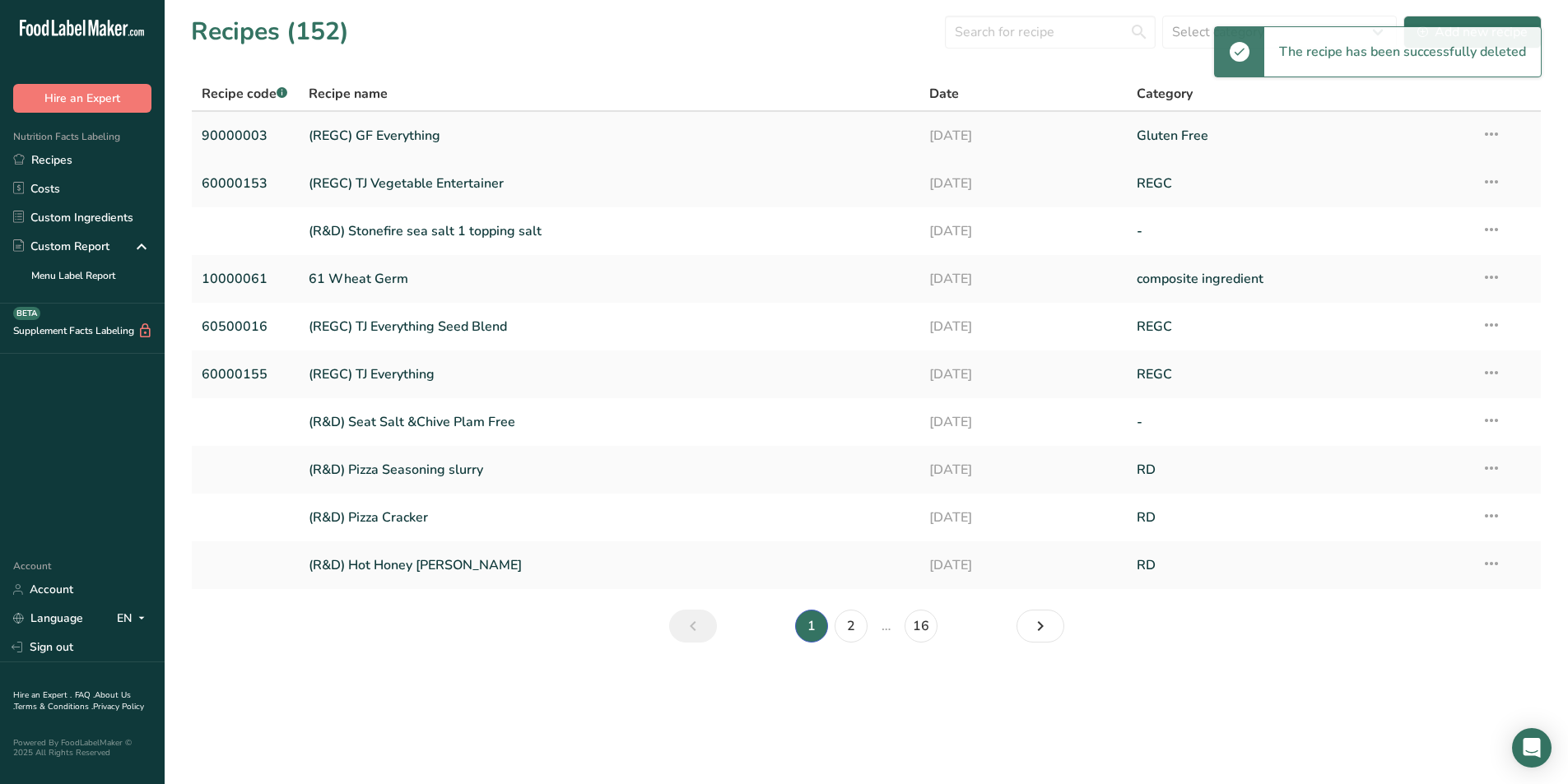 click on "(REGC) GF Everything" at bounding box center [609, 136] 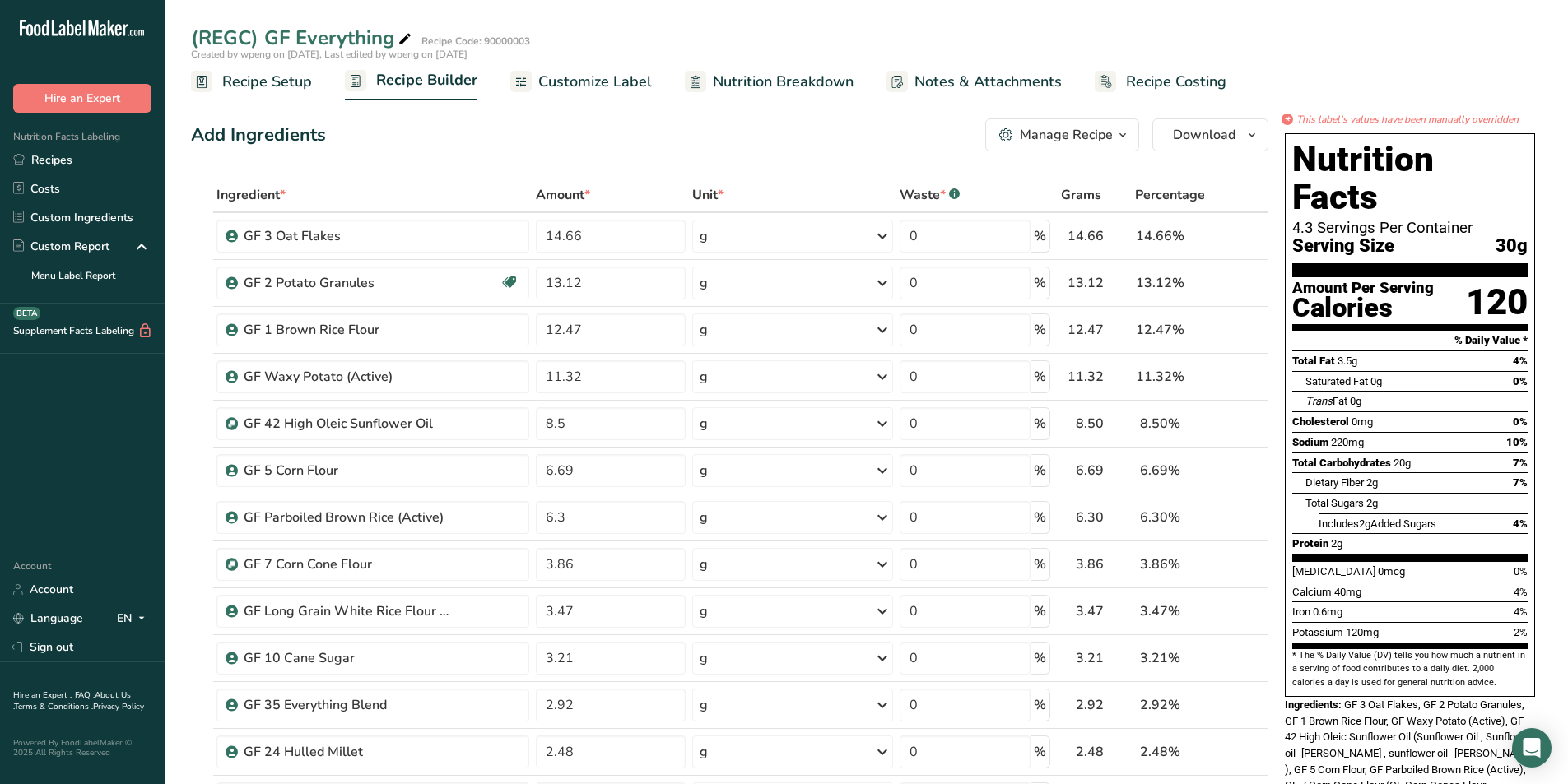 click at bounding box center [1123, 135] 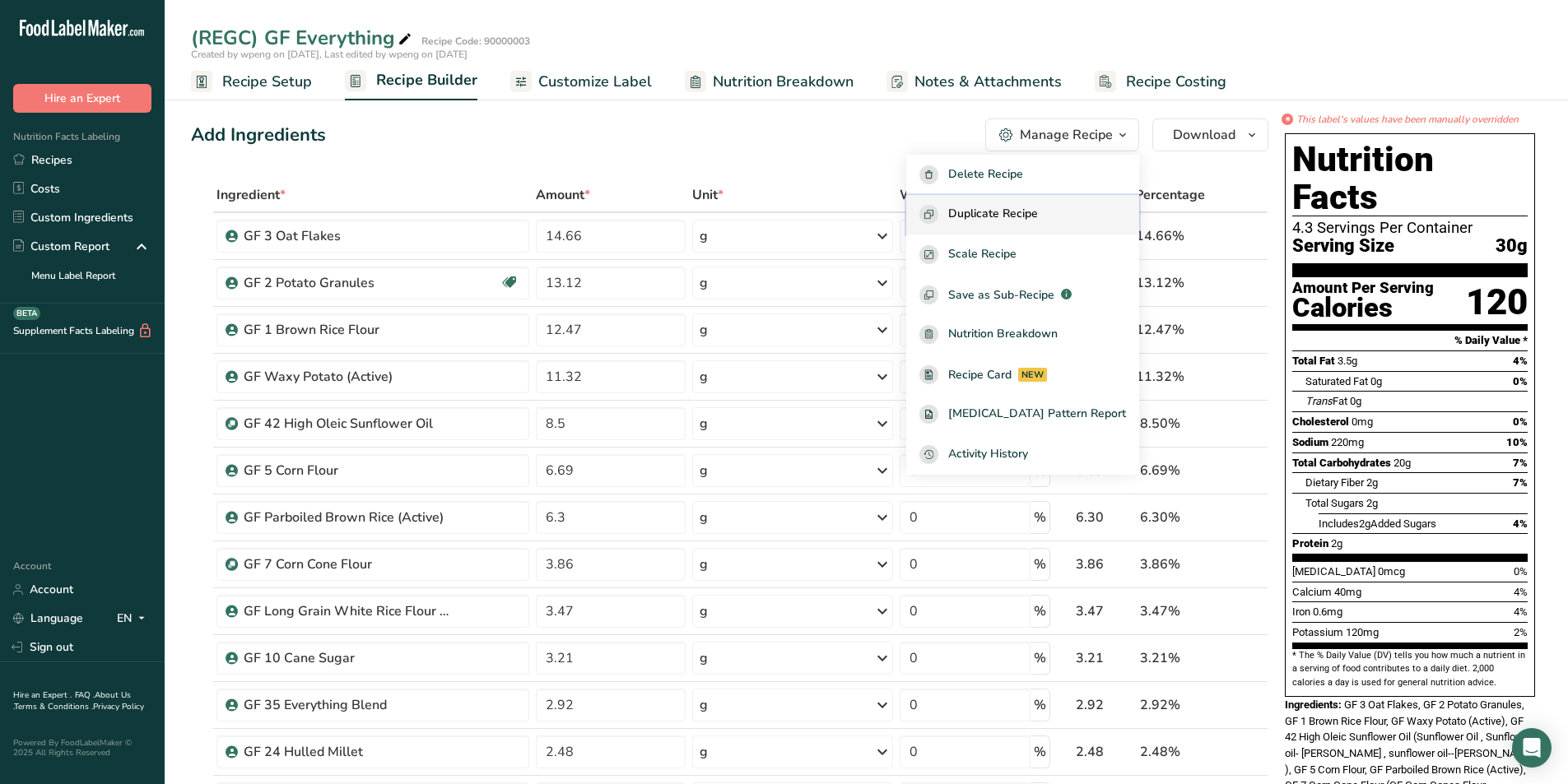click on "Duplicate Recipe" at bounding box center [1022, 214] 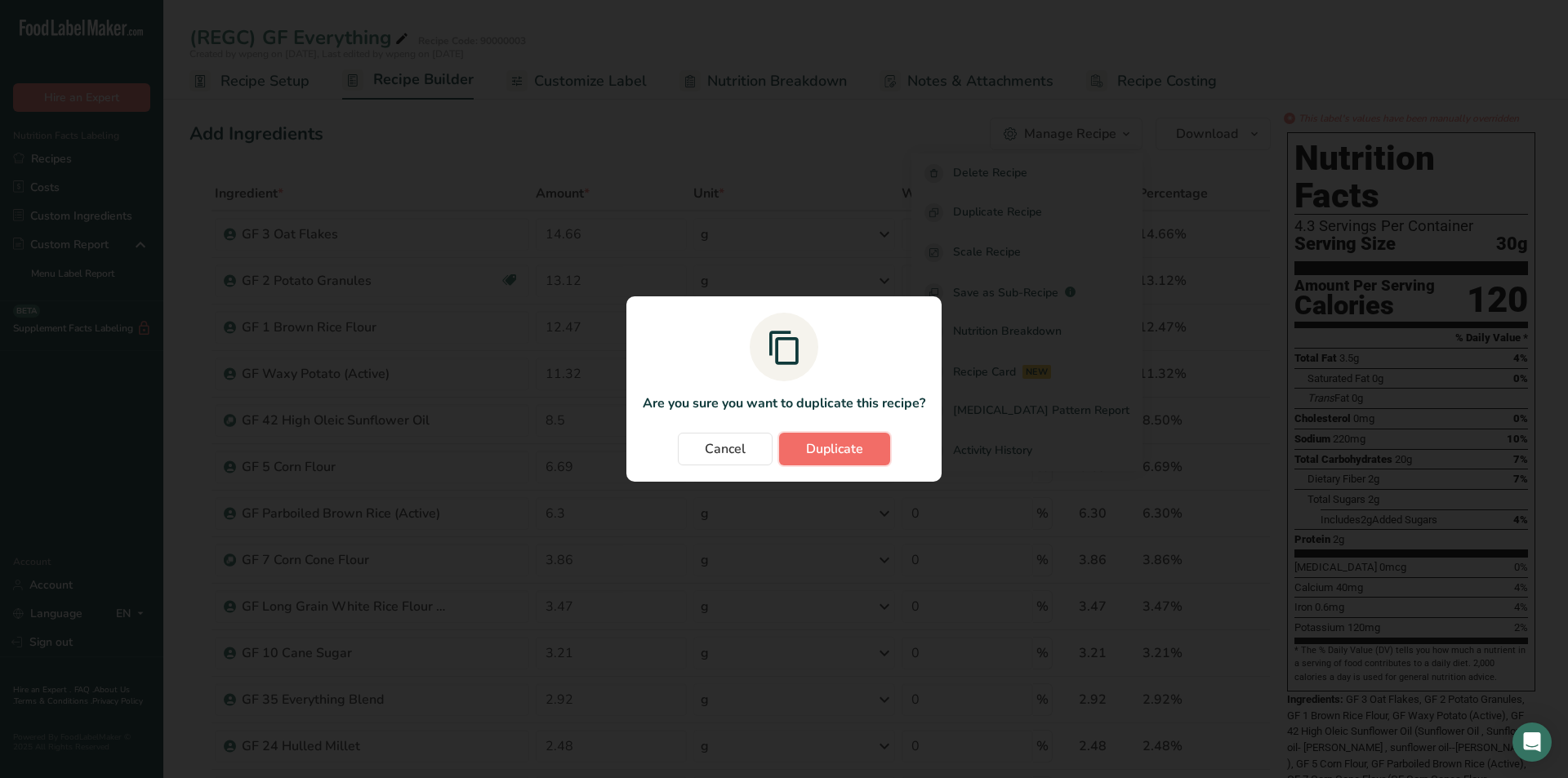 click on "Duplicate" at bounding box center (835, 449) 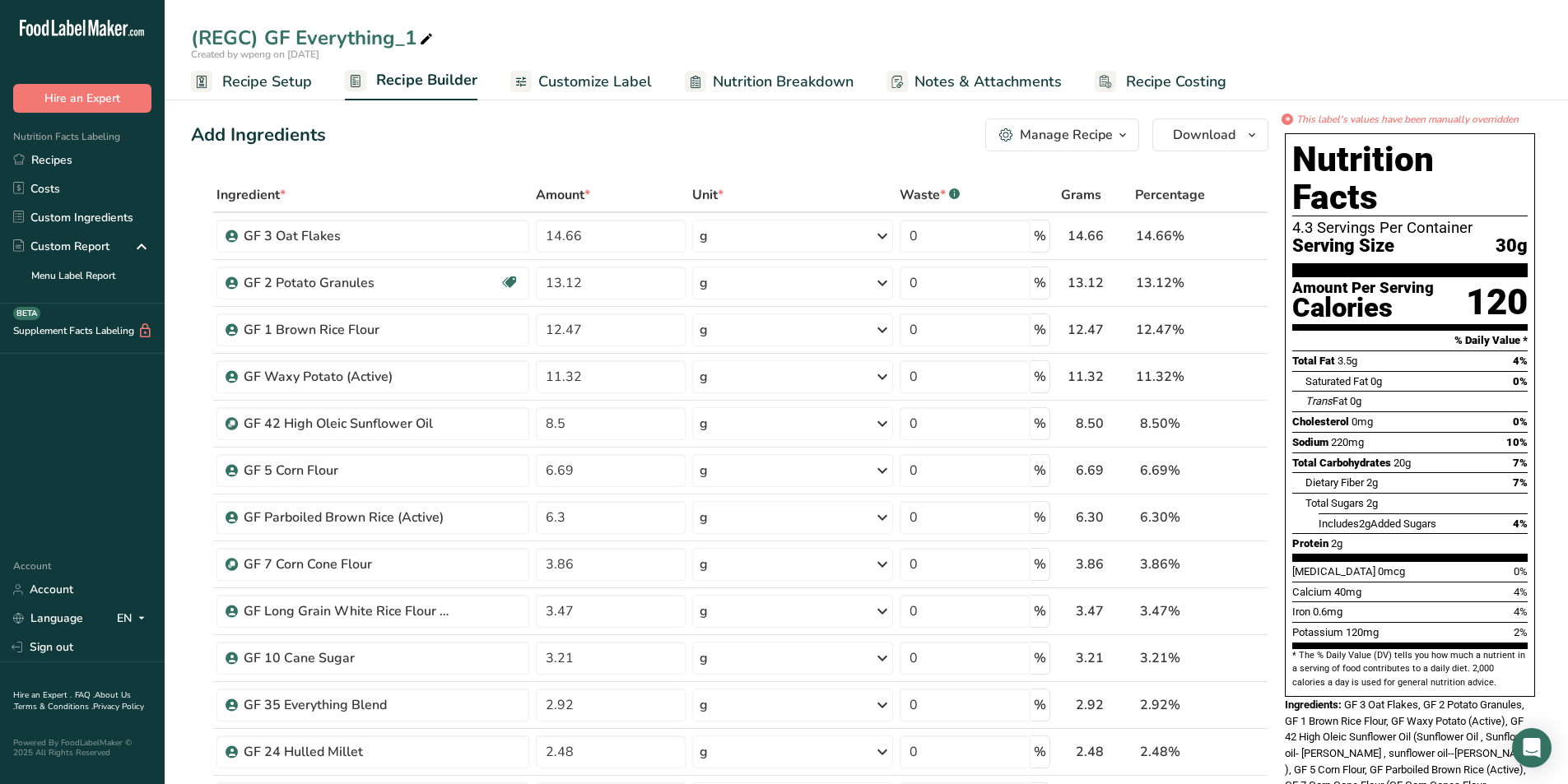 click on "Recipe Setup" at bounding box center (267, 81) 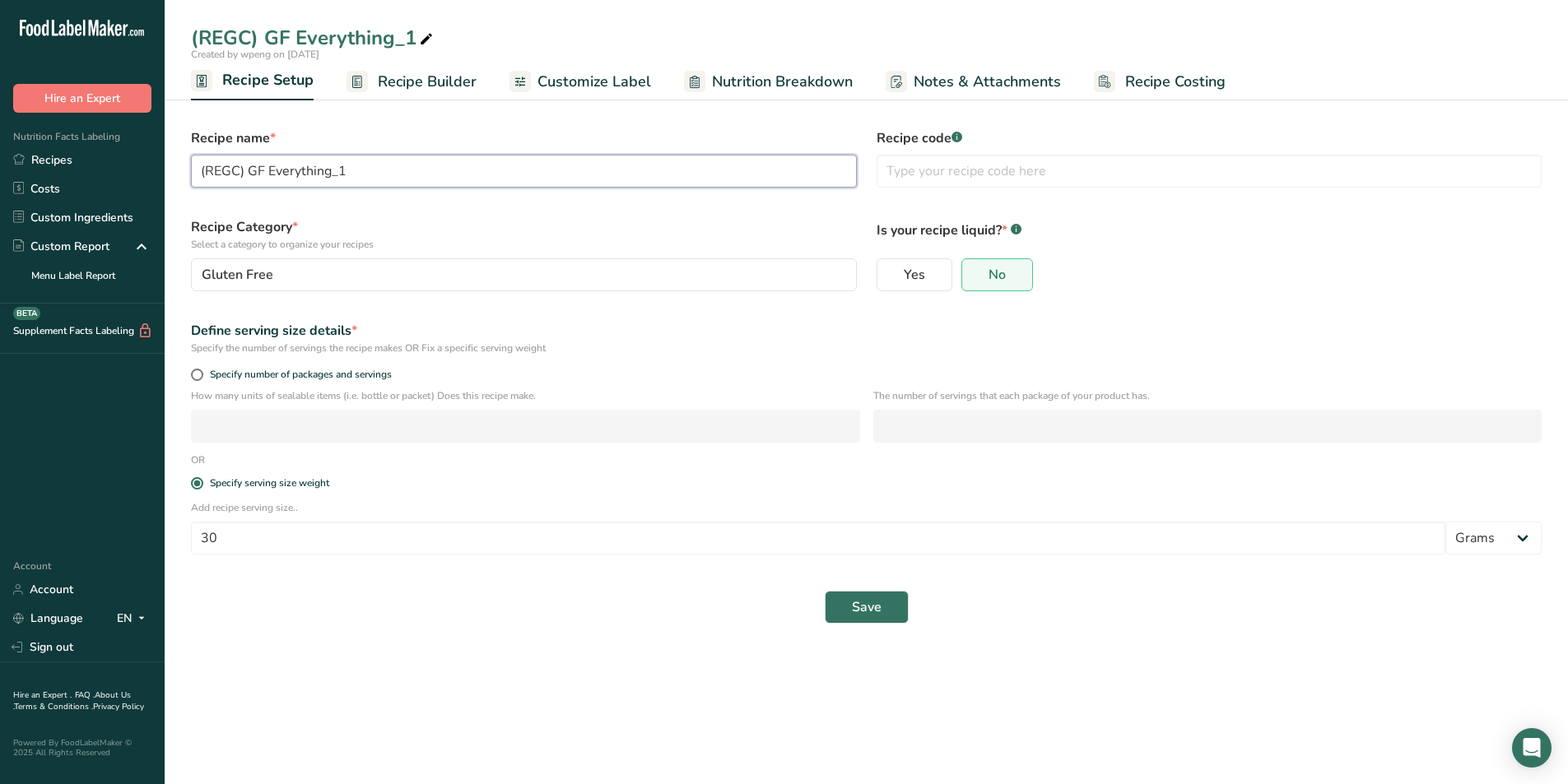 click on "(REGC) GF Everything_1" at bounding box center (523, 171) 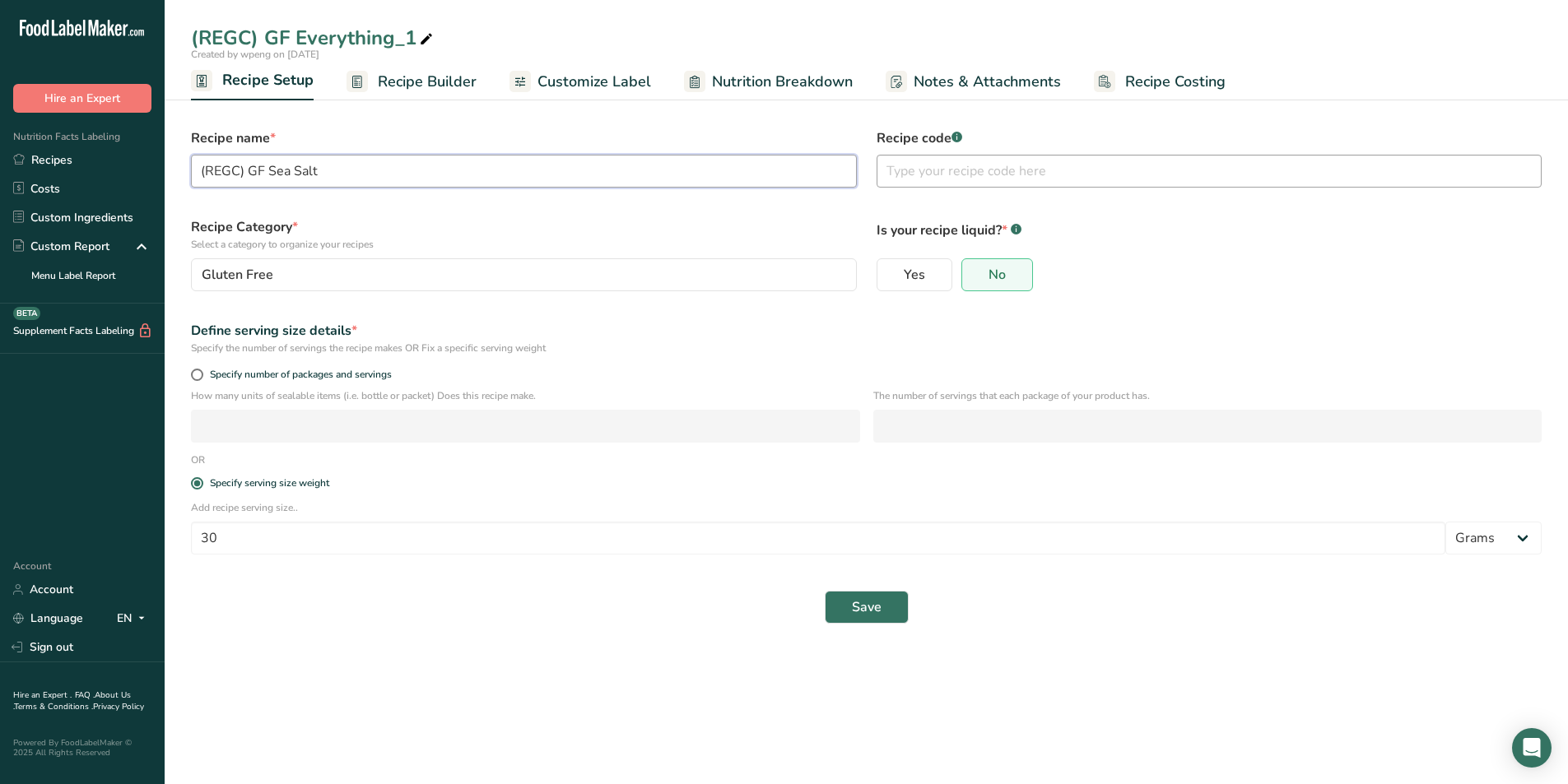 type on "(REGC) GF Sea Salt" 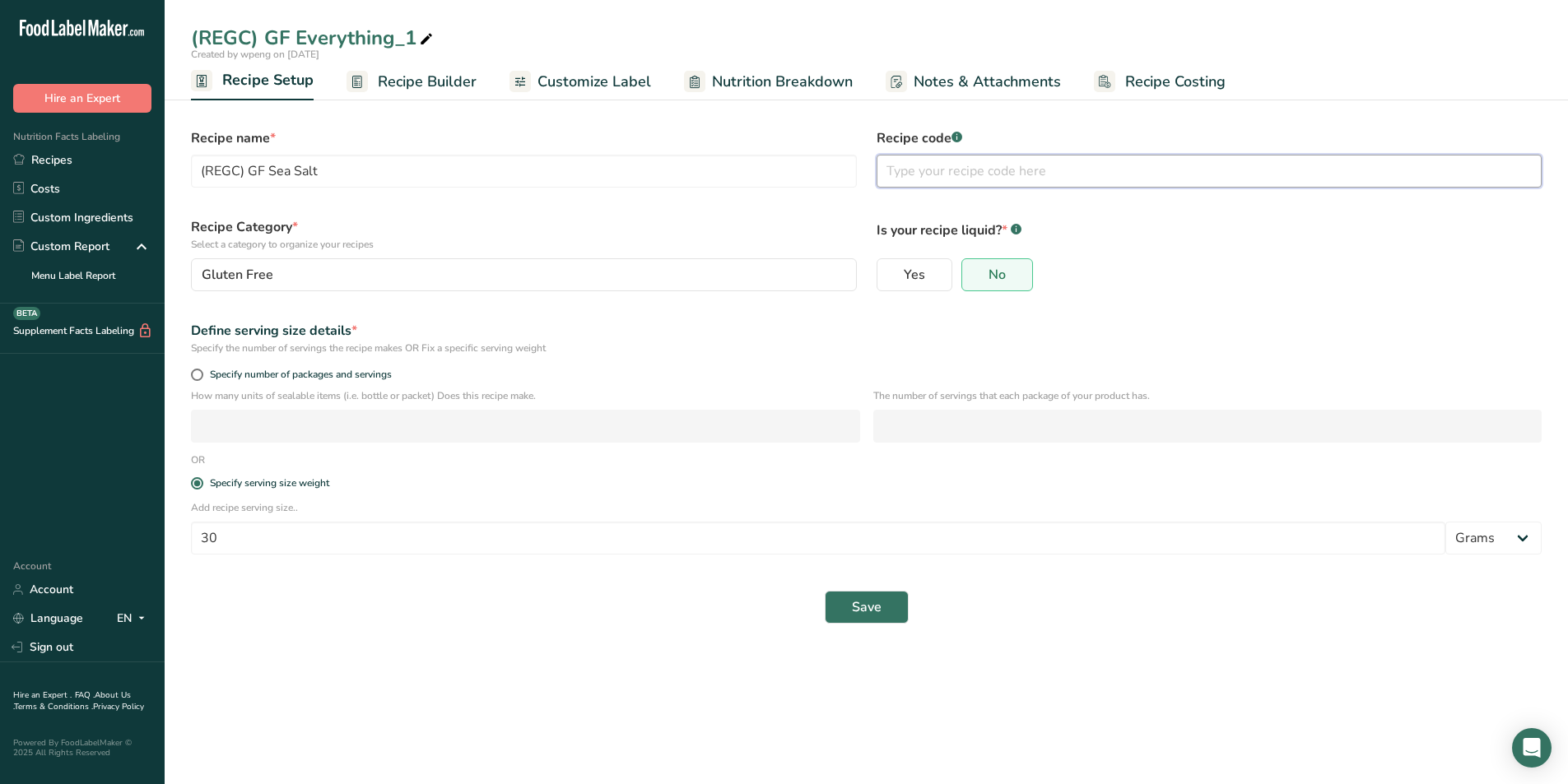 click at bounding box center (1209, 171) 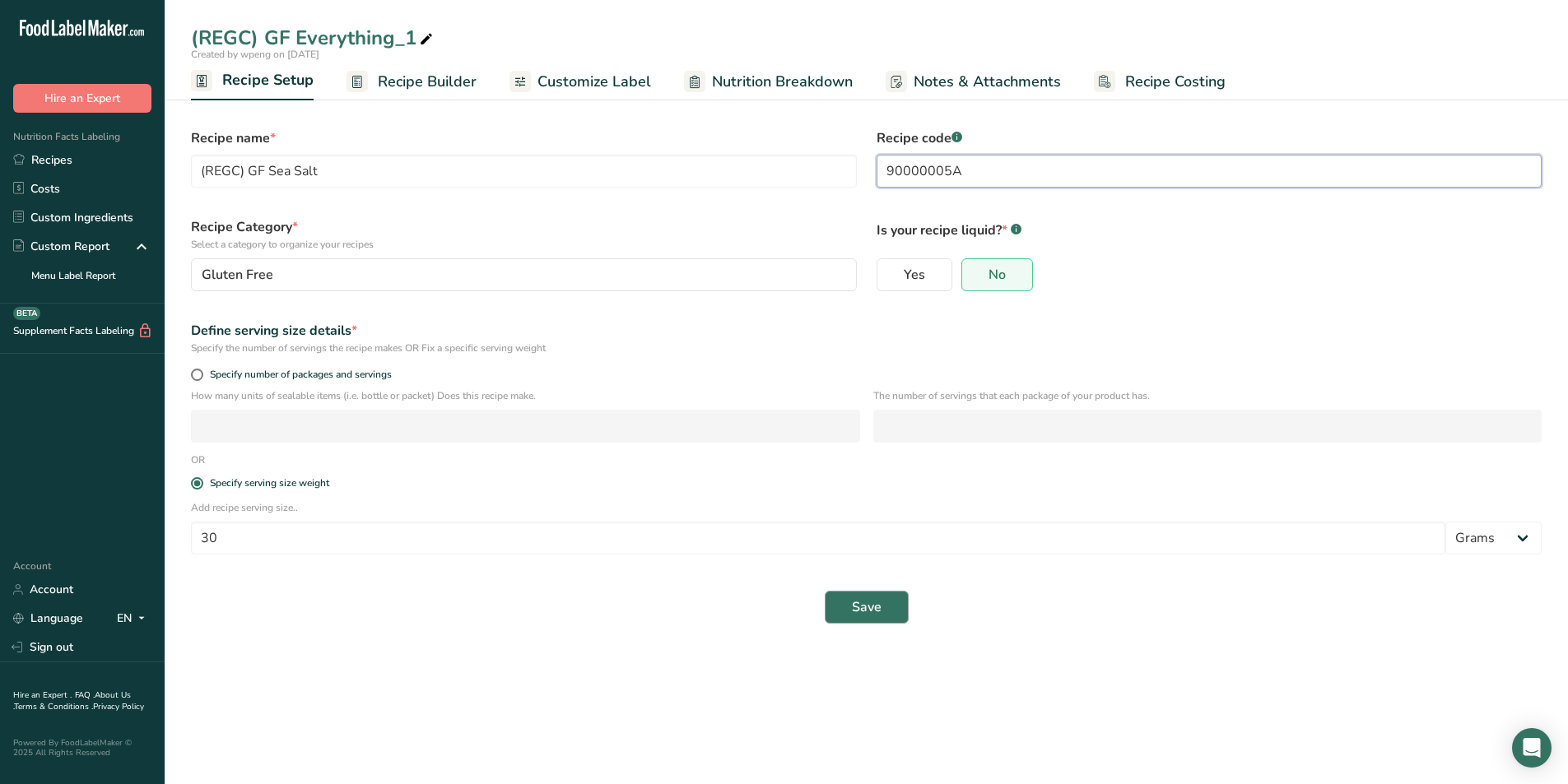 type on "90000005A" 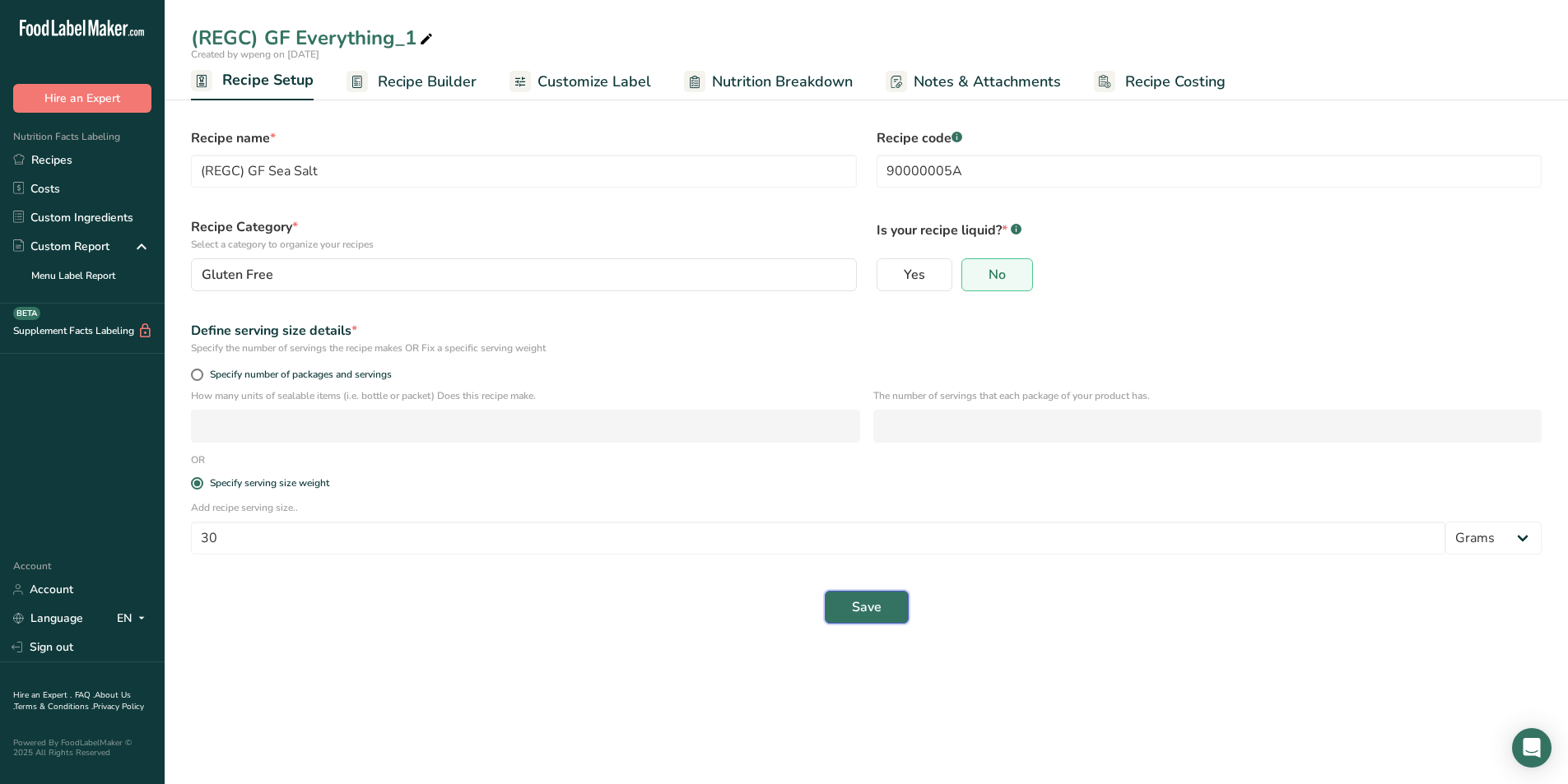 click on "Save" at bounding box center [867, 607] 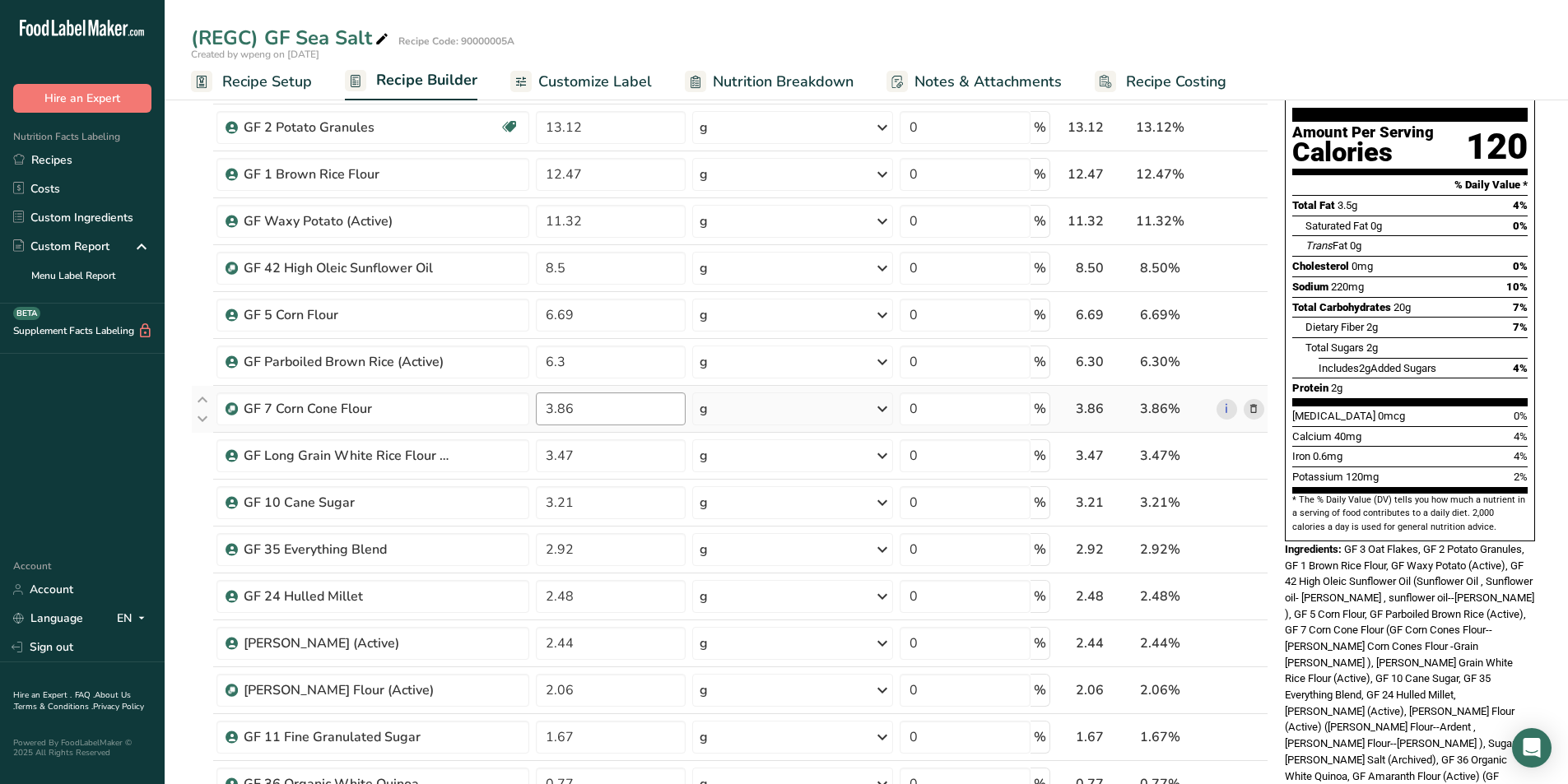 scroll, scrollTop: 165, scrollLeft: 0, axis: vertical 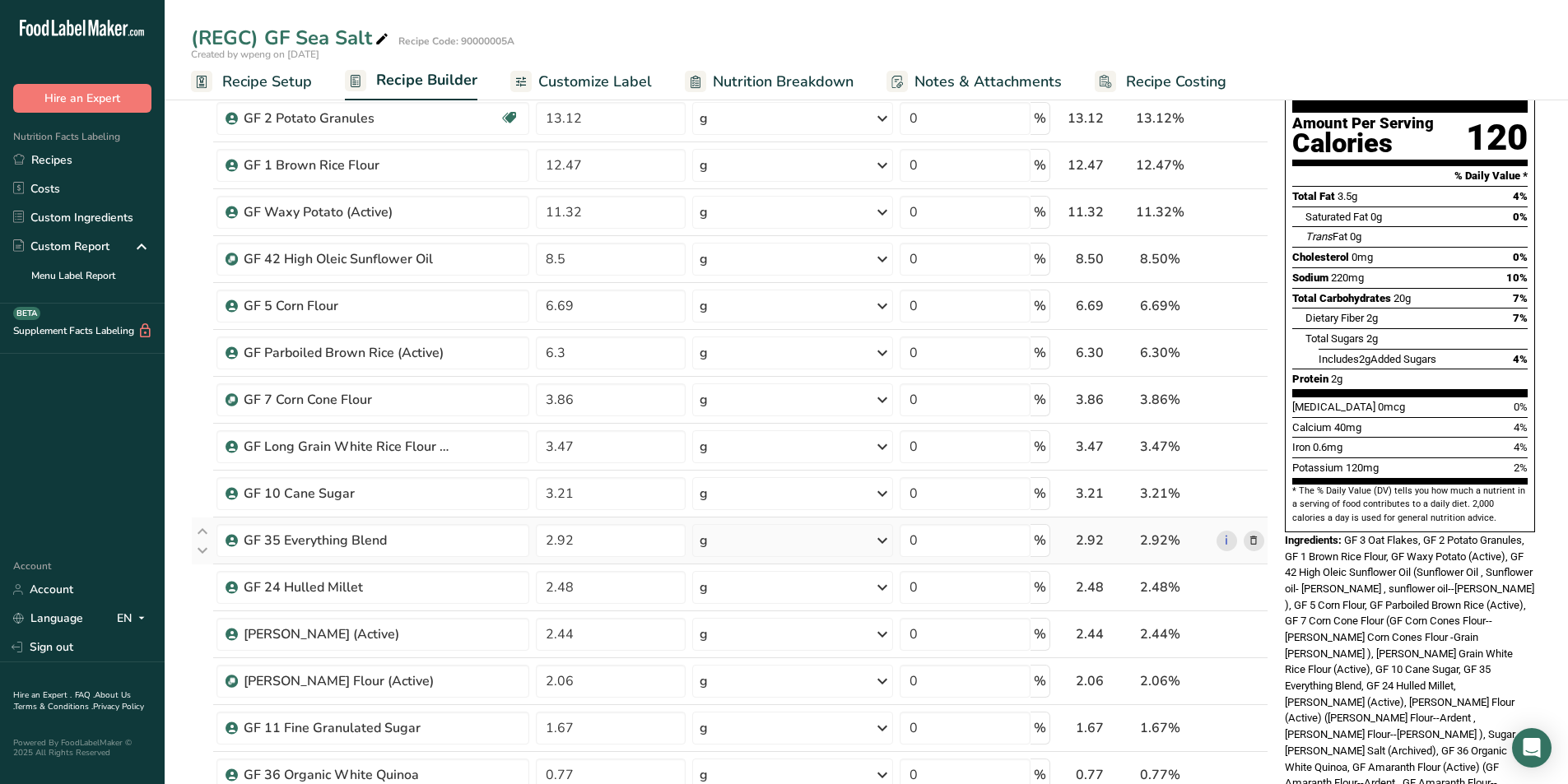 click at bounding box center [1254, 540] 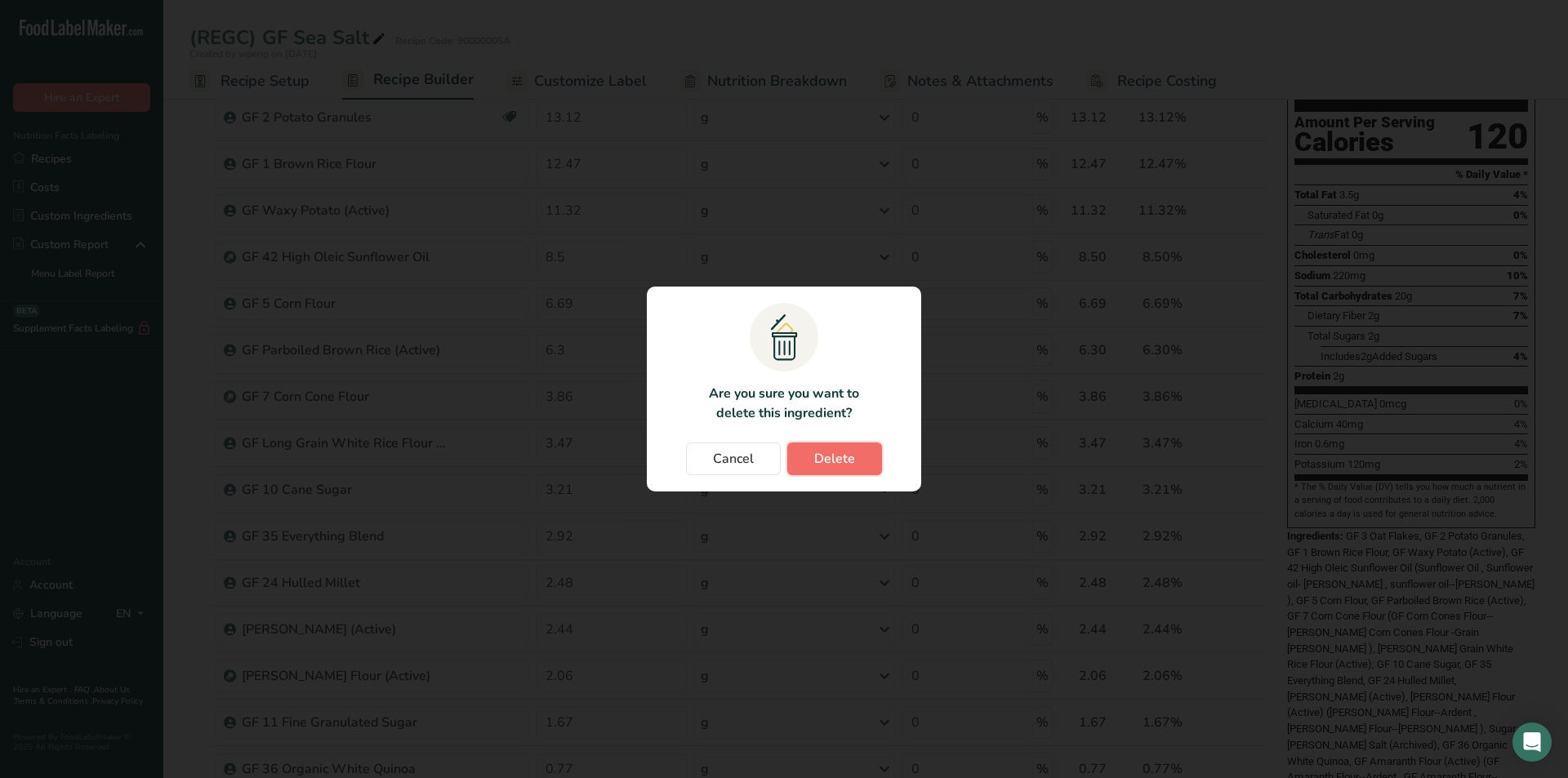 click on "Delete" at bounding box center [835, 459] 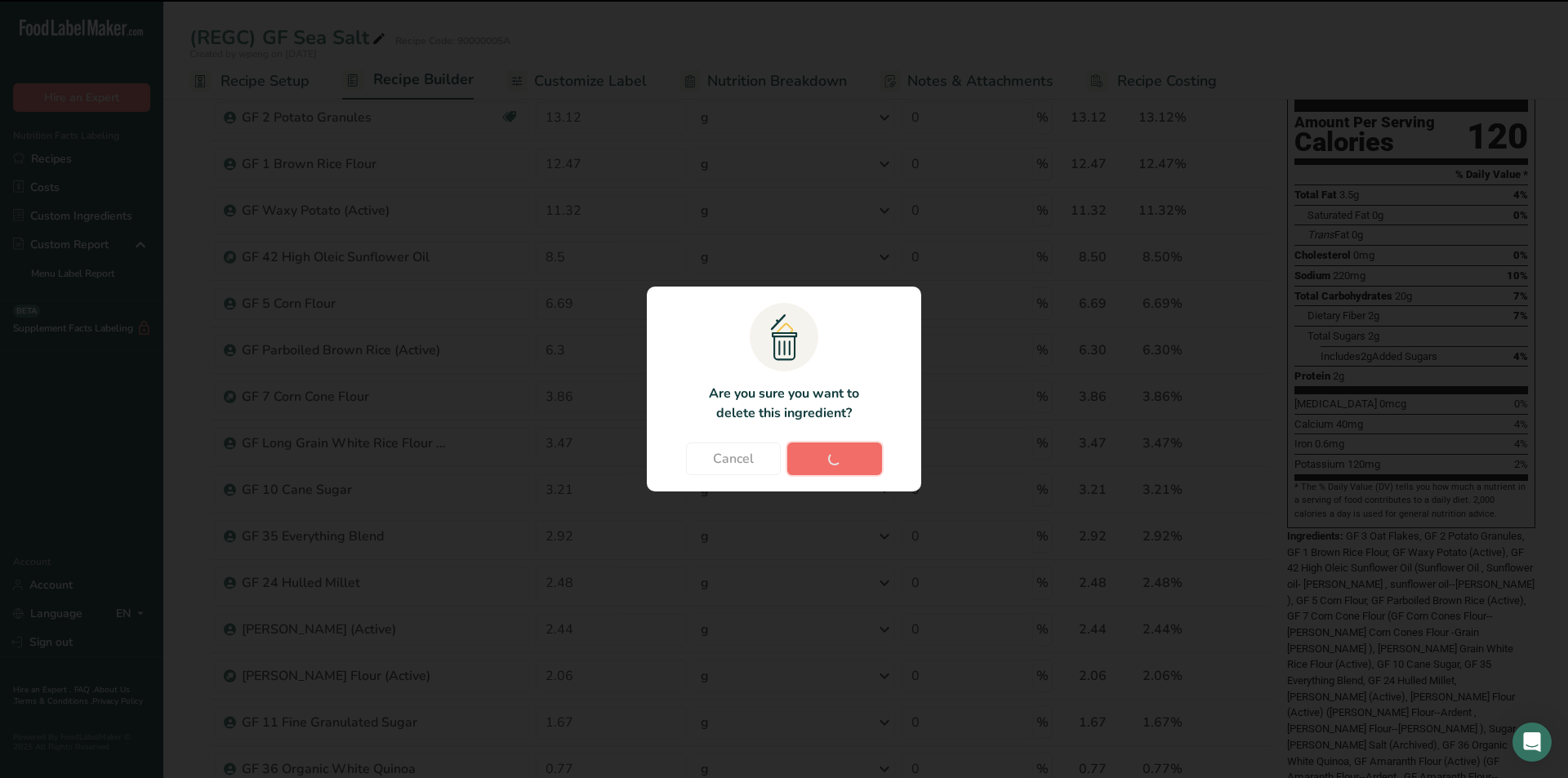 type on "2.48" 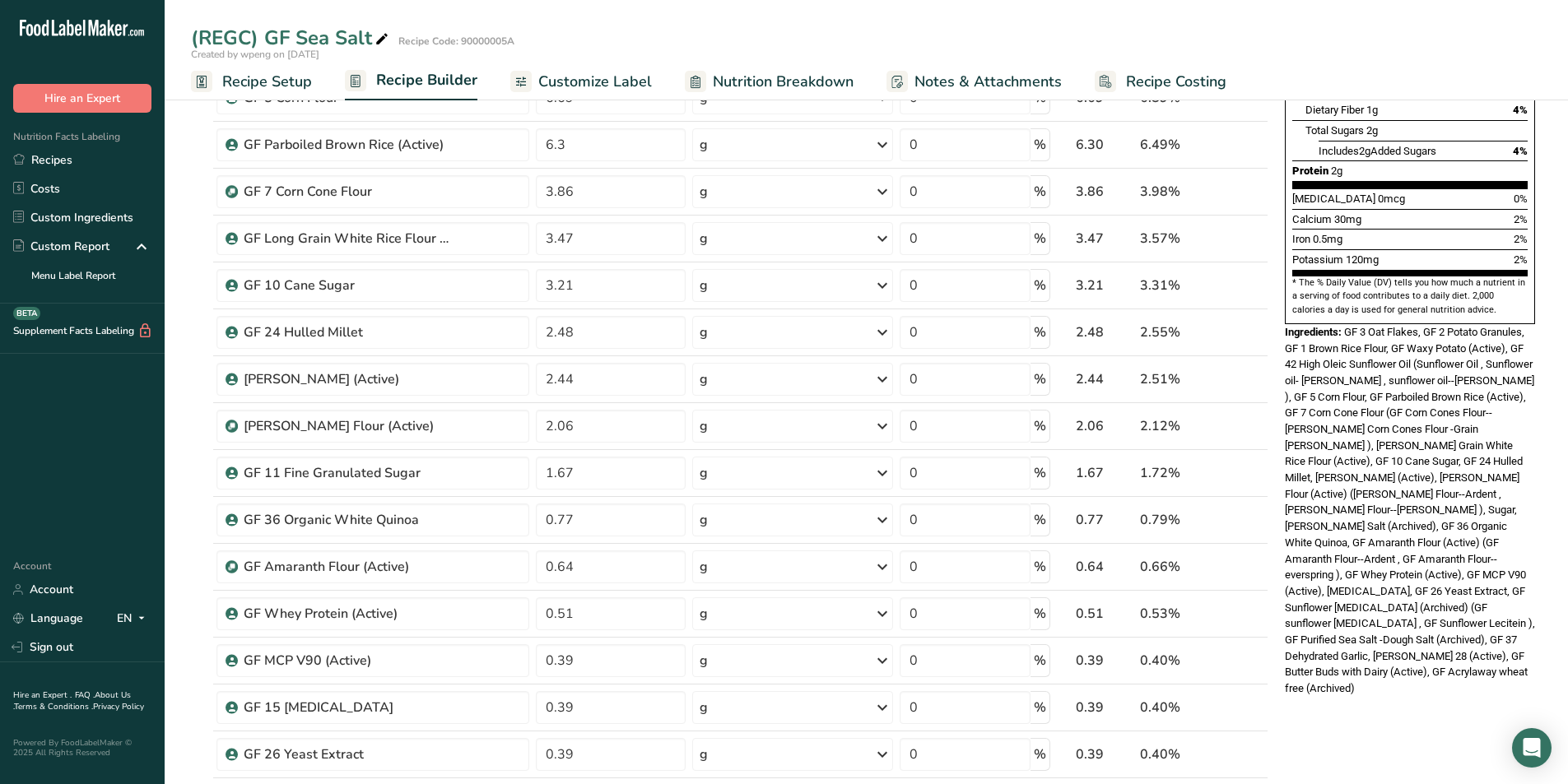 scroll, scrollTop: 0, scrollLeft: 0, axis: both 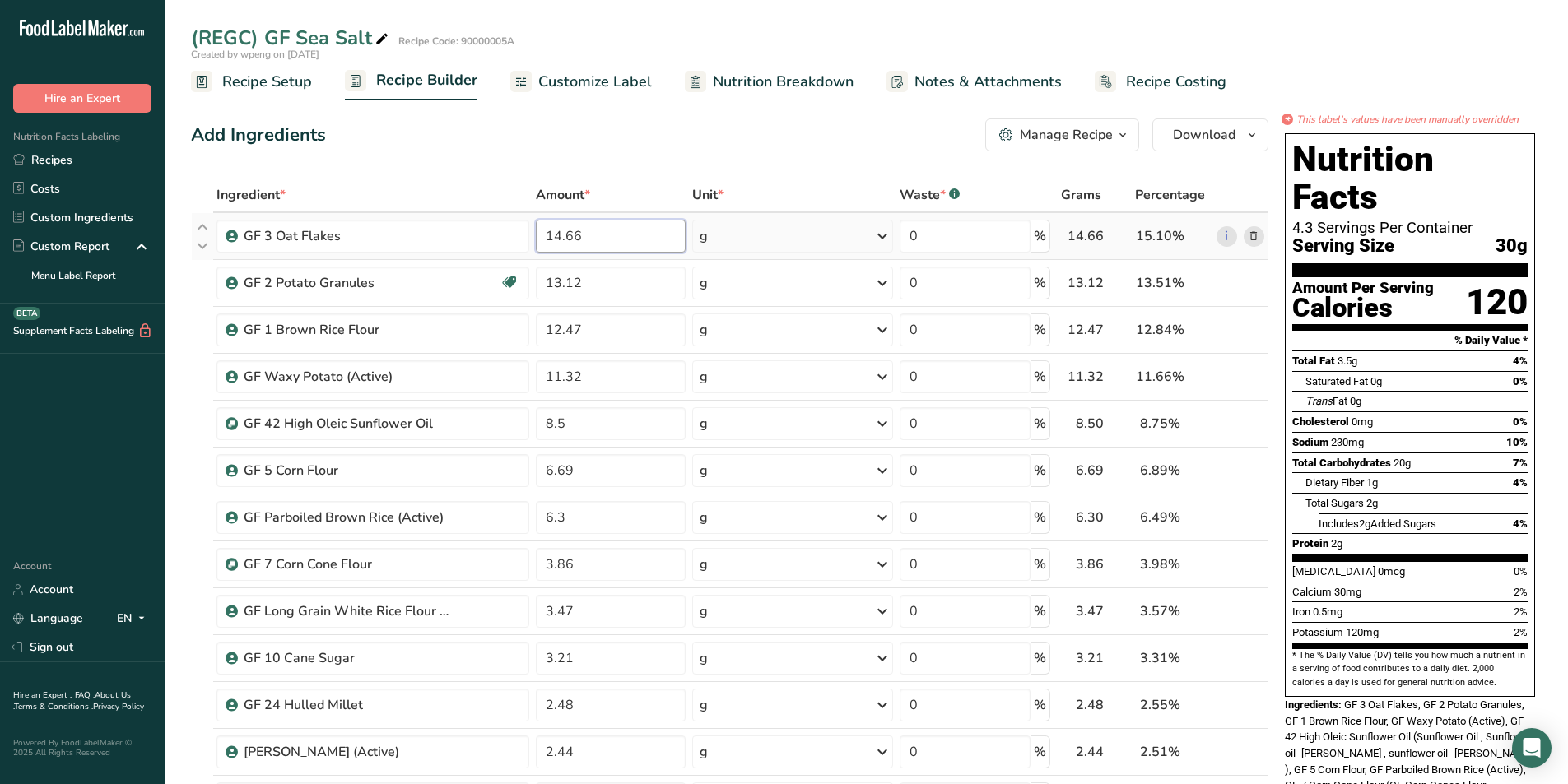 click on "14.66" at bounding box center [611, 236] 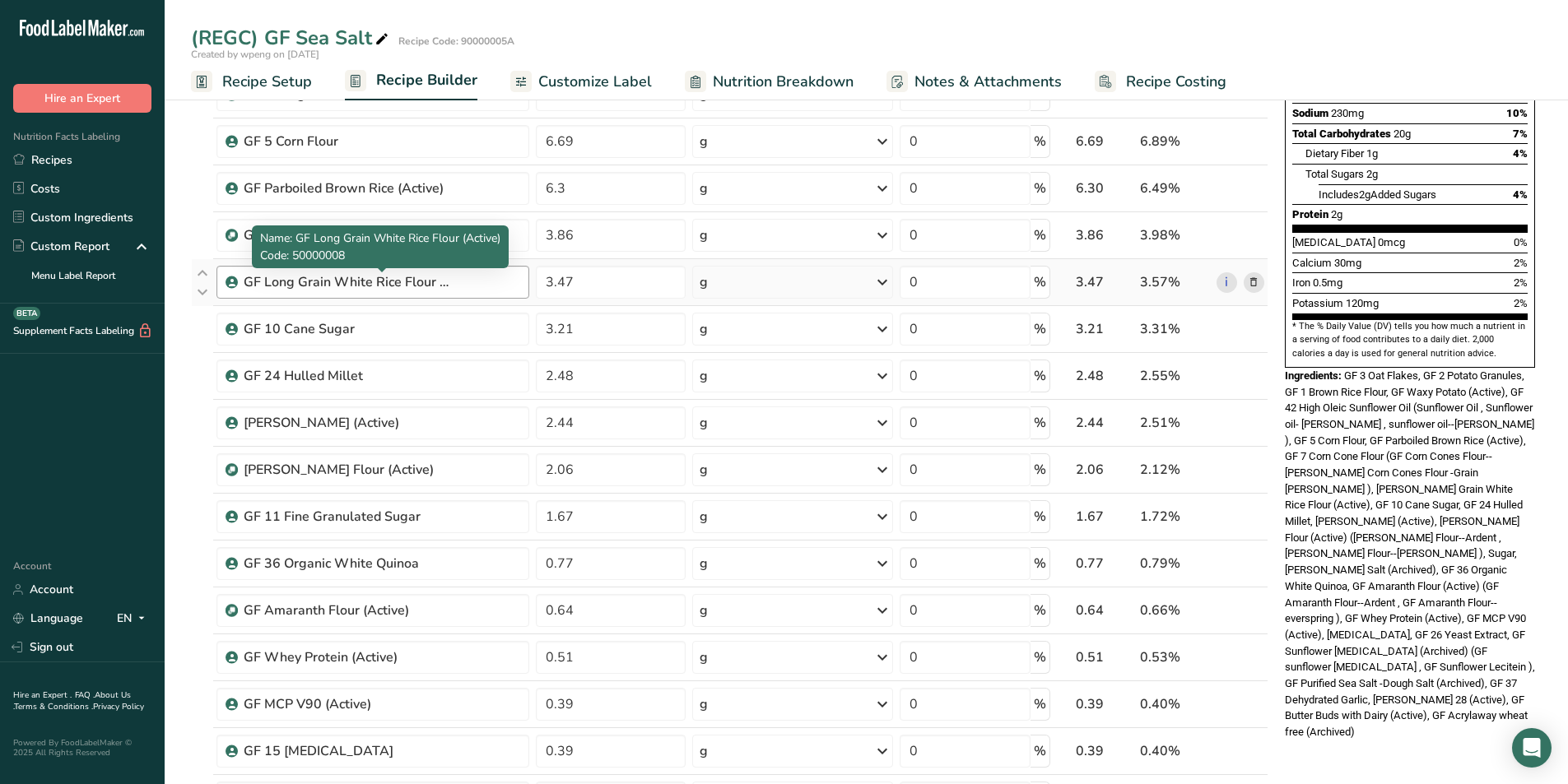 scroll, scrollTop: 0, scrollLeft: 0, axis: both 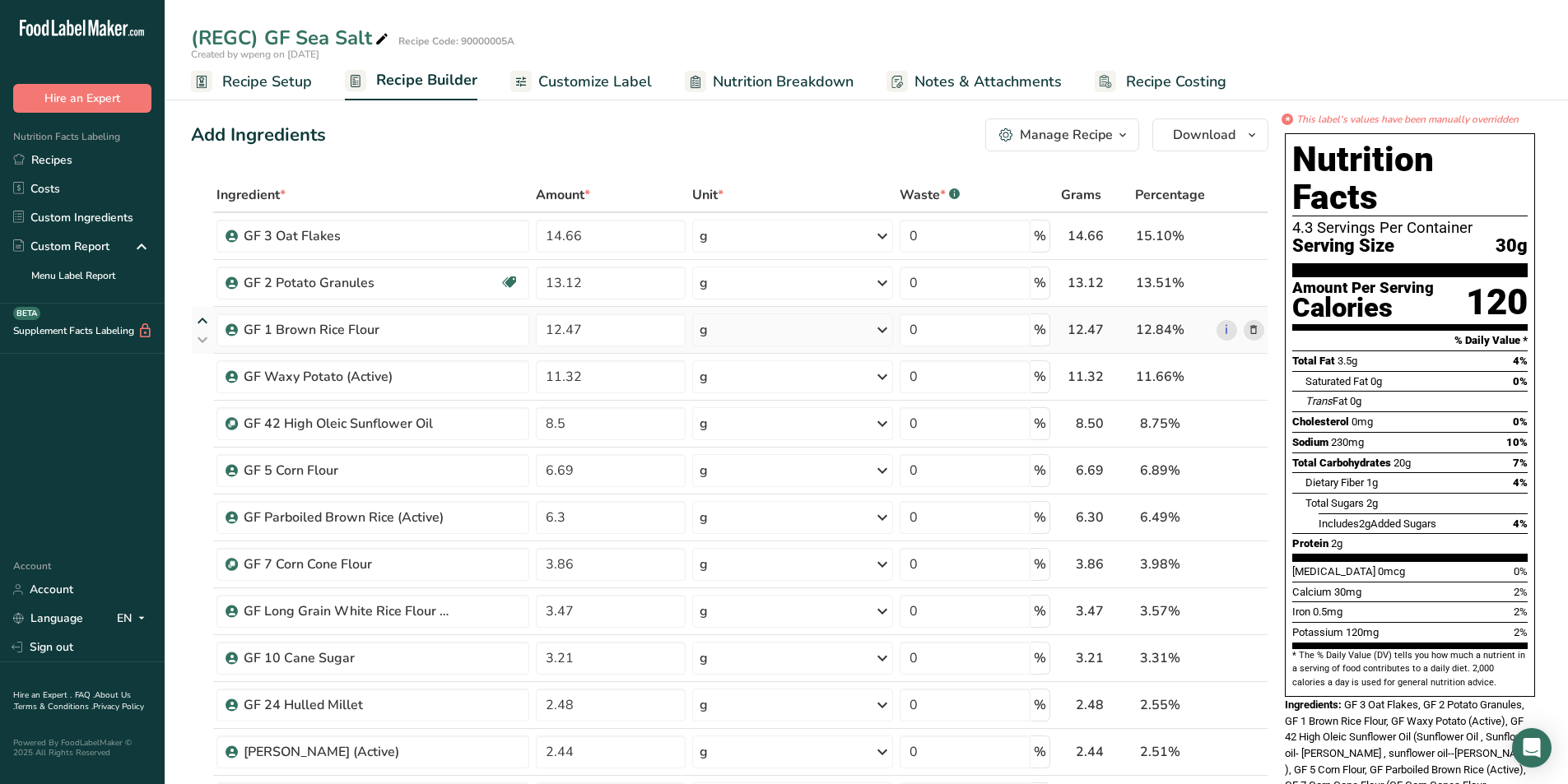 click on "Ingredient *
Amount *
Unit *
Waste *   .a-a{fill:#347362;}.b-a{fill:#fff;}          Grams
Percentage
GF 3 Oat Flakes
14.66
g
Weight Units
g
kg
mg
See more
Volume Units
l
mL
fl oz
See more
0
%
14.66
15.10%
i
GF 2 Potato Granules
Gluten free
13.12
g
Weight Units
g
kg
mg
See more
Volume Units
l
mL
fl oz
See more
0
%
13.12
13.51%
i" at bounding box center [729, 903] 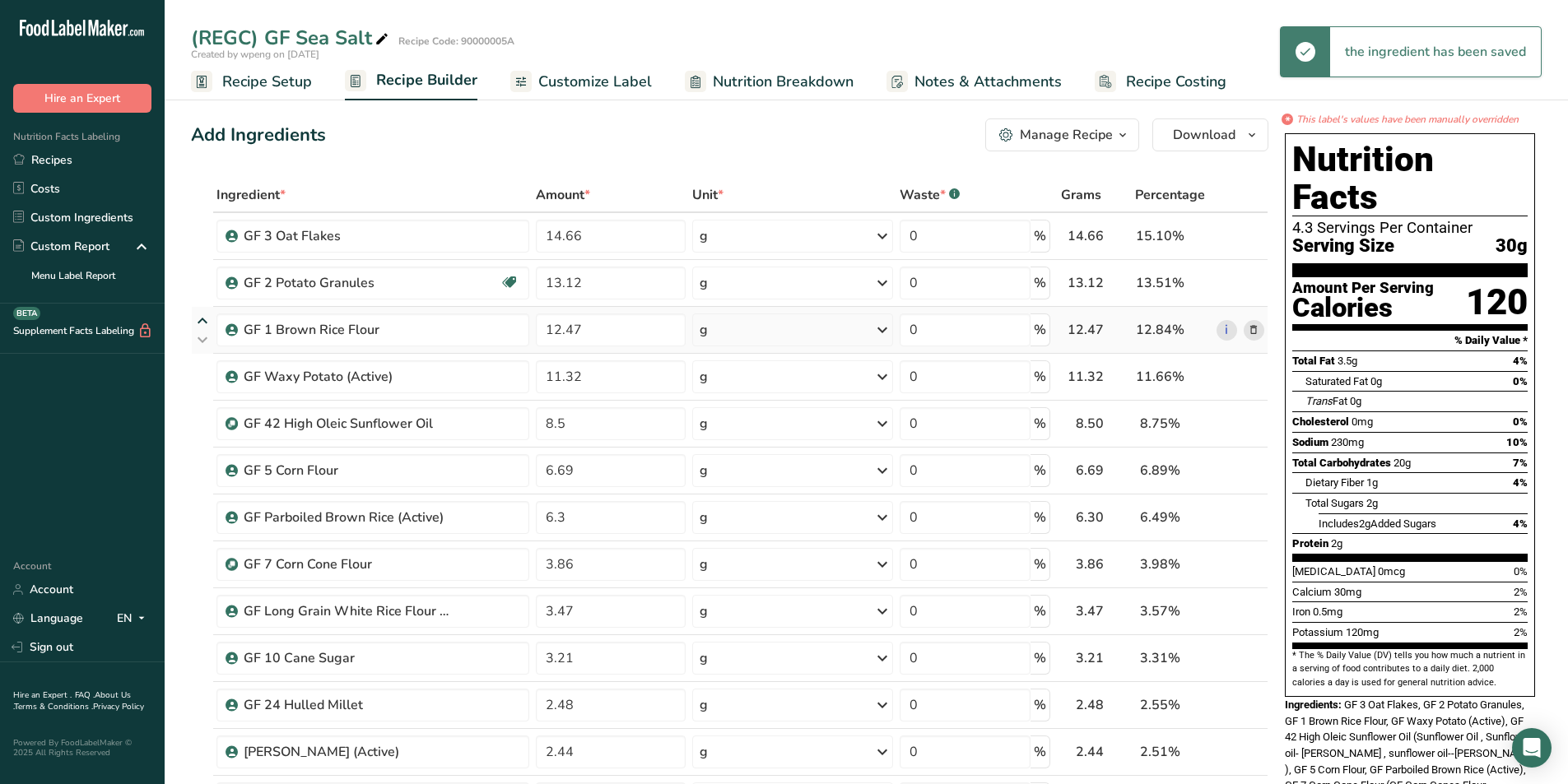click at bounding box center (202, 321) 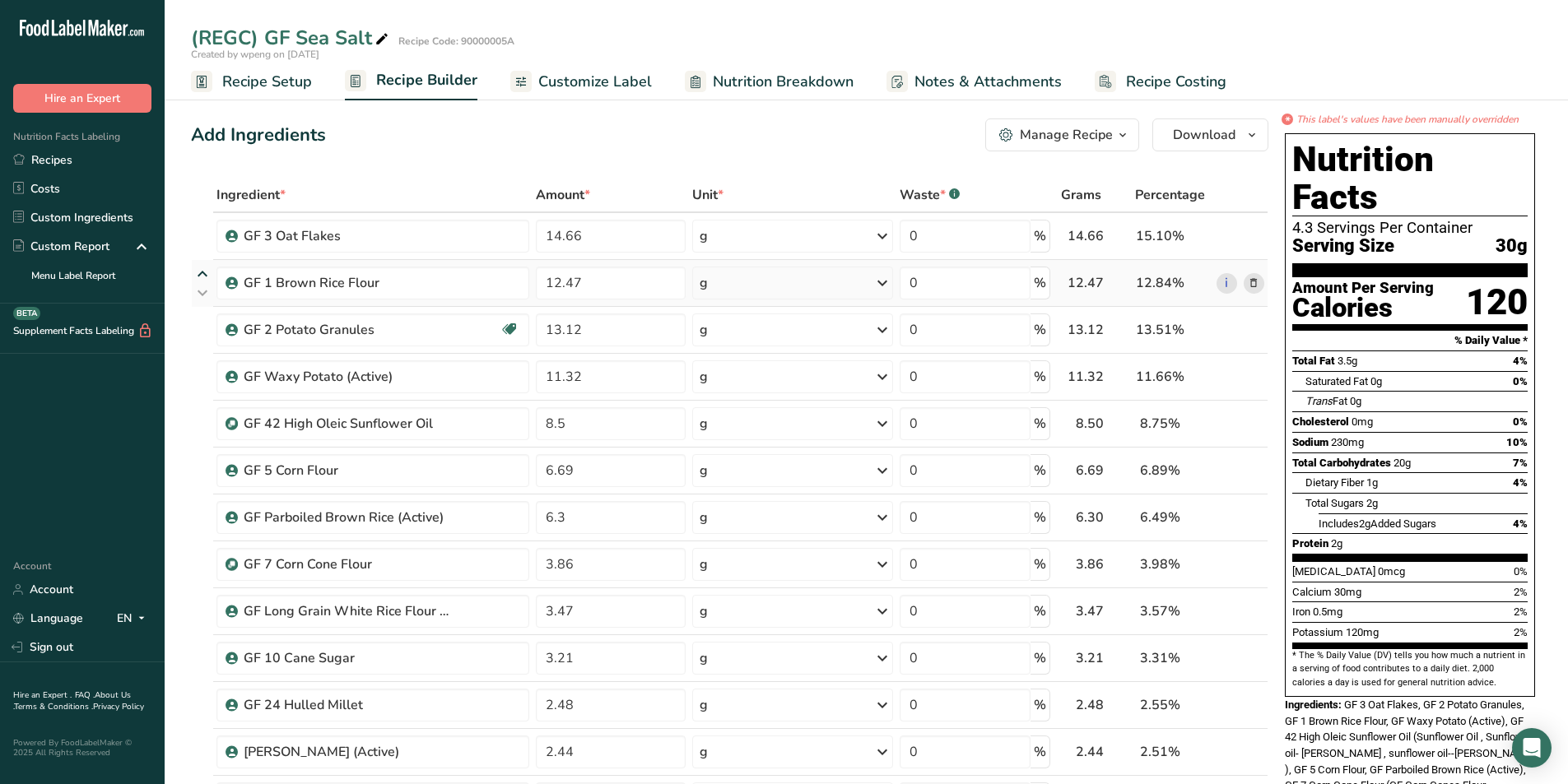 click at bounding box center [202, 274] 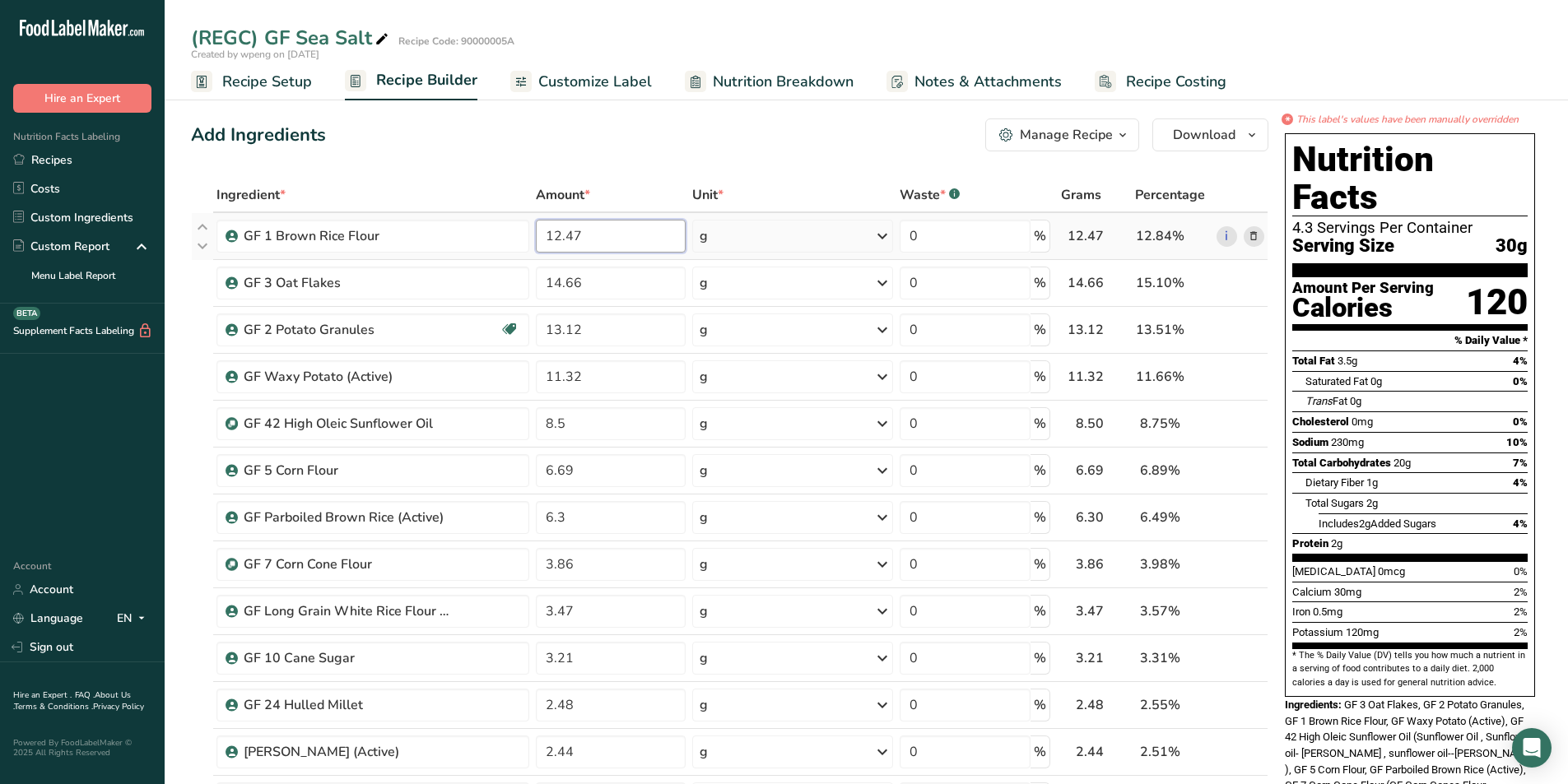 click on "12.47" at bounding box center [611, 236] 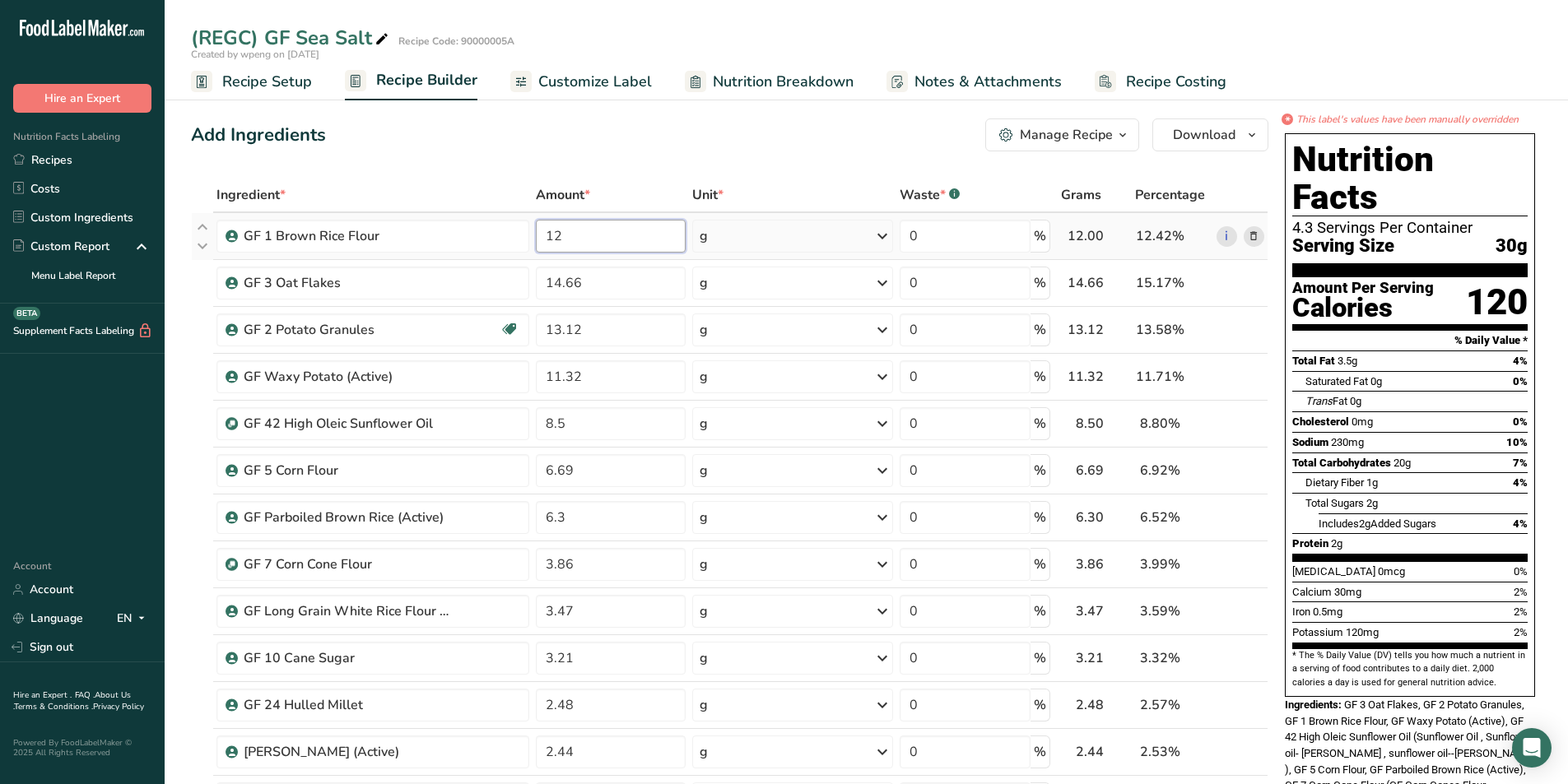 type on "1" 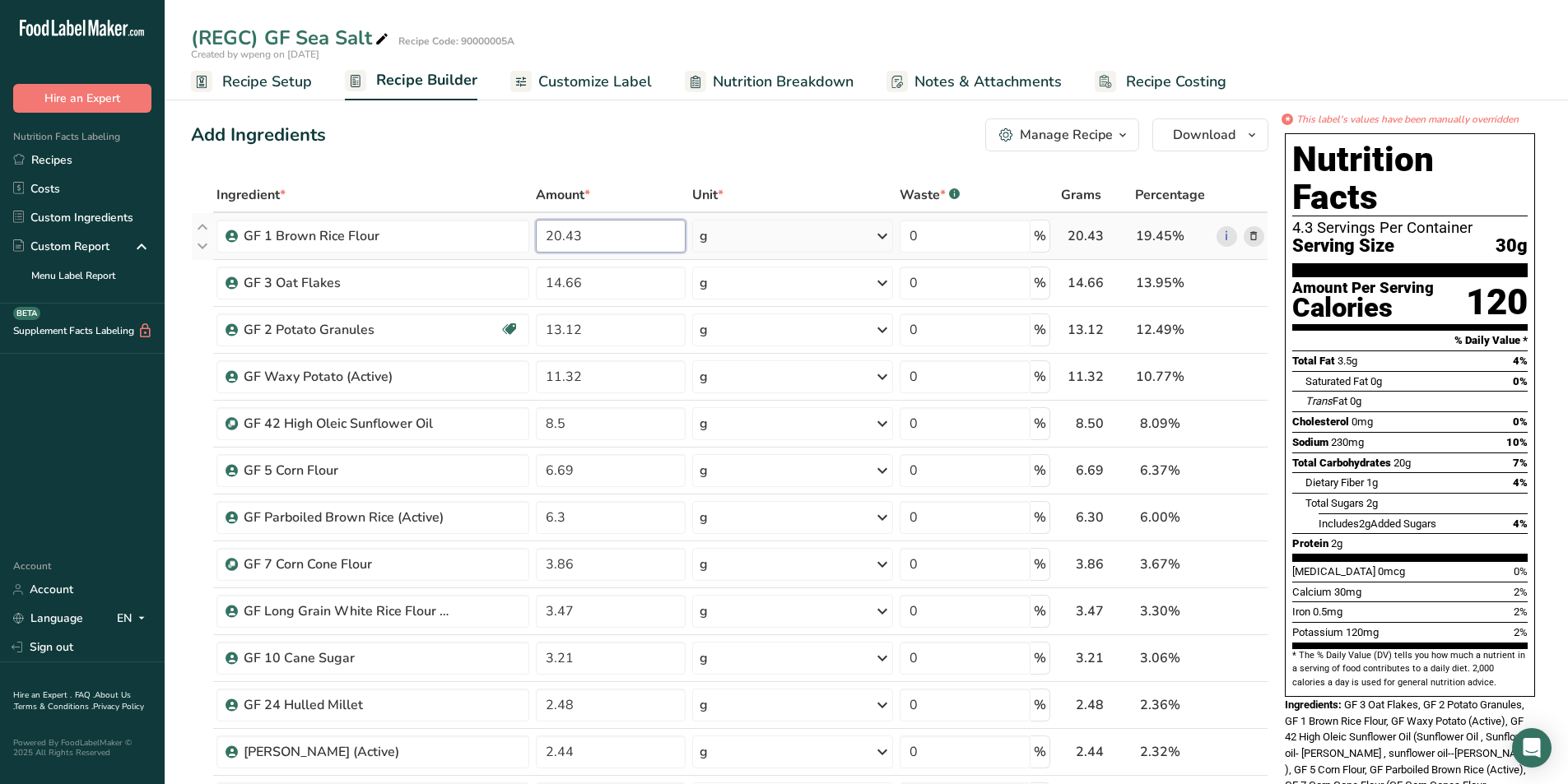 type on "20.43" 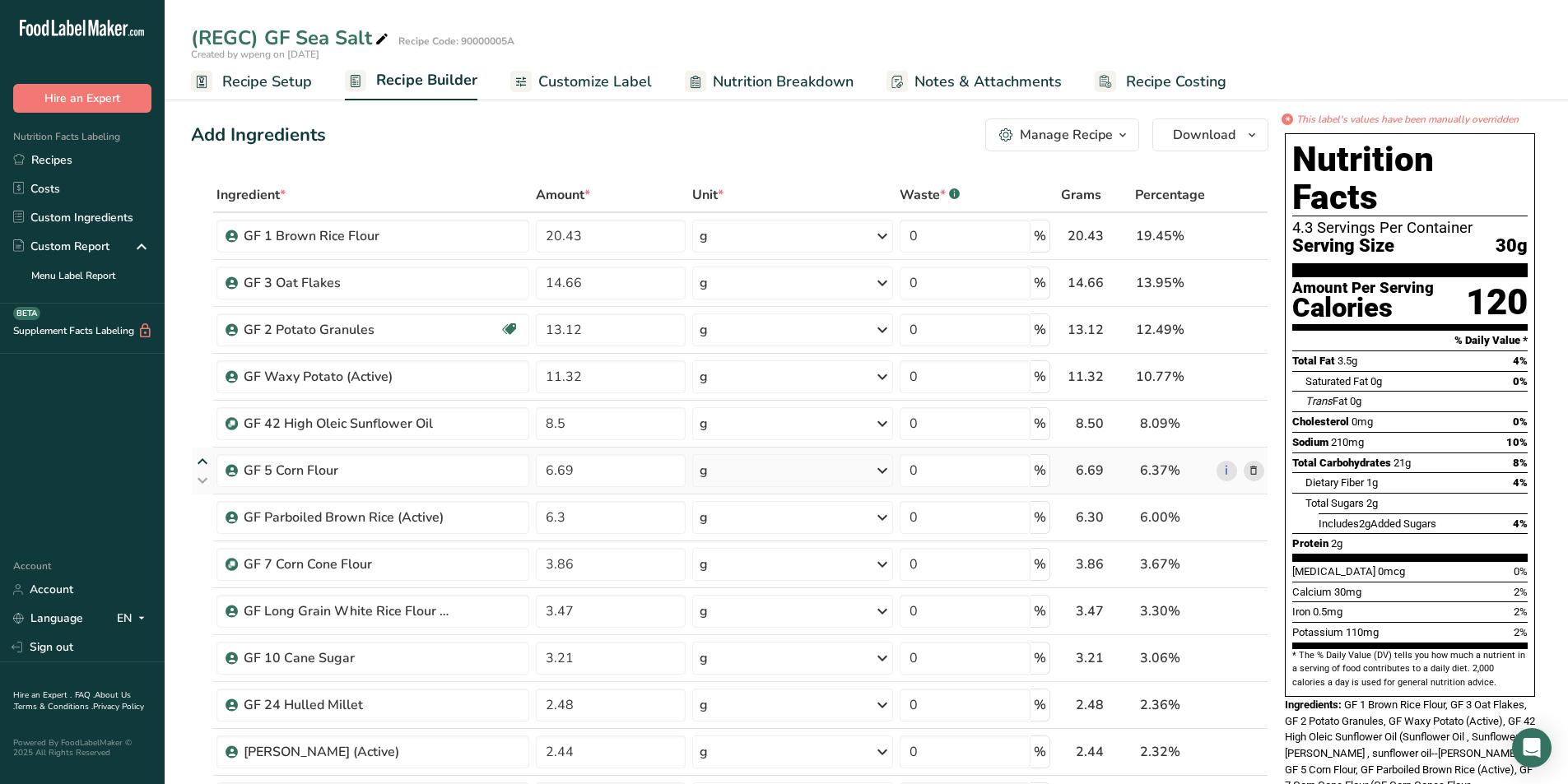 click at bounding box center (202, 462) 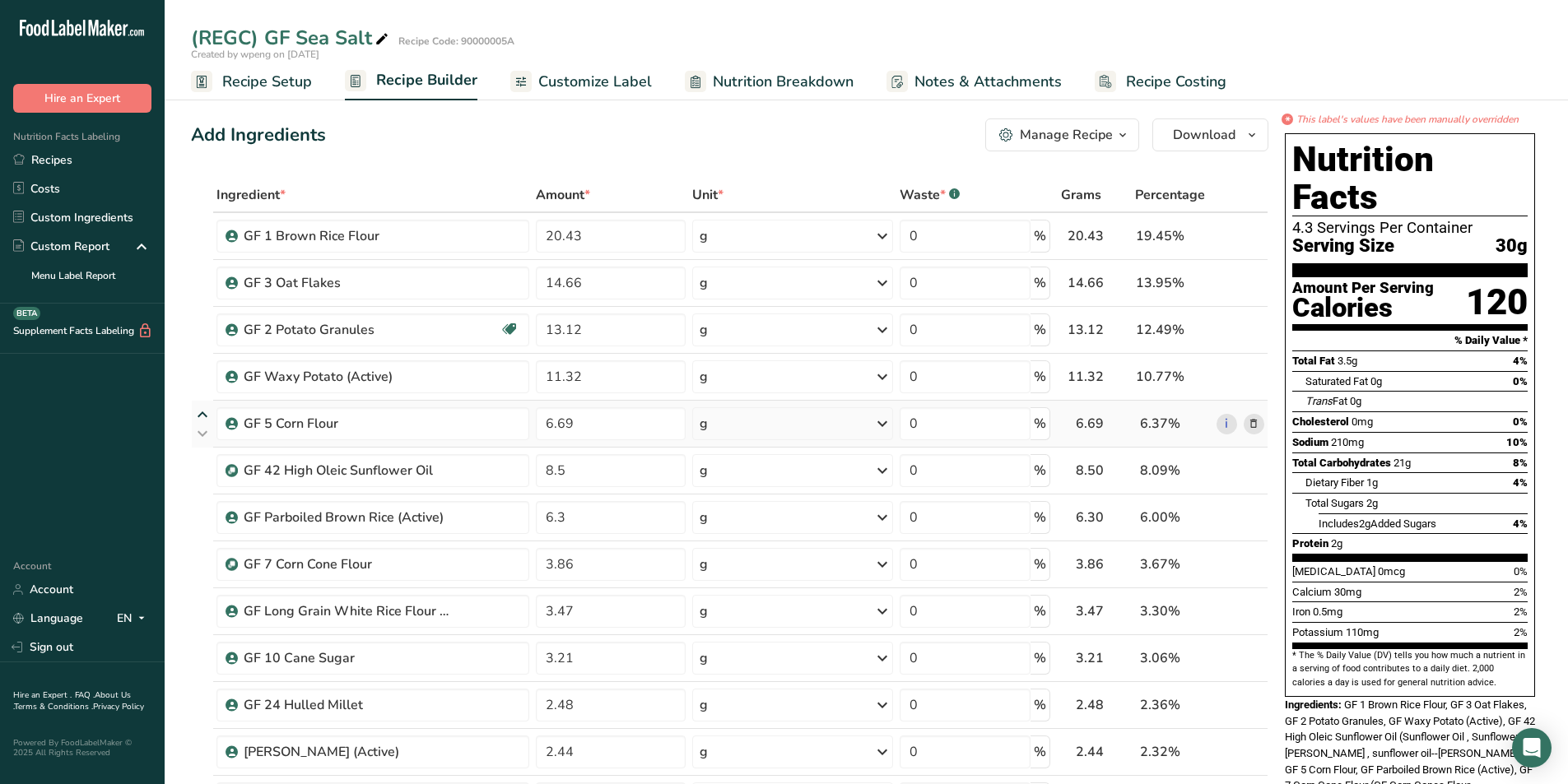 click at bounding box center [202, 415] 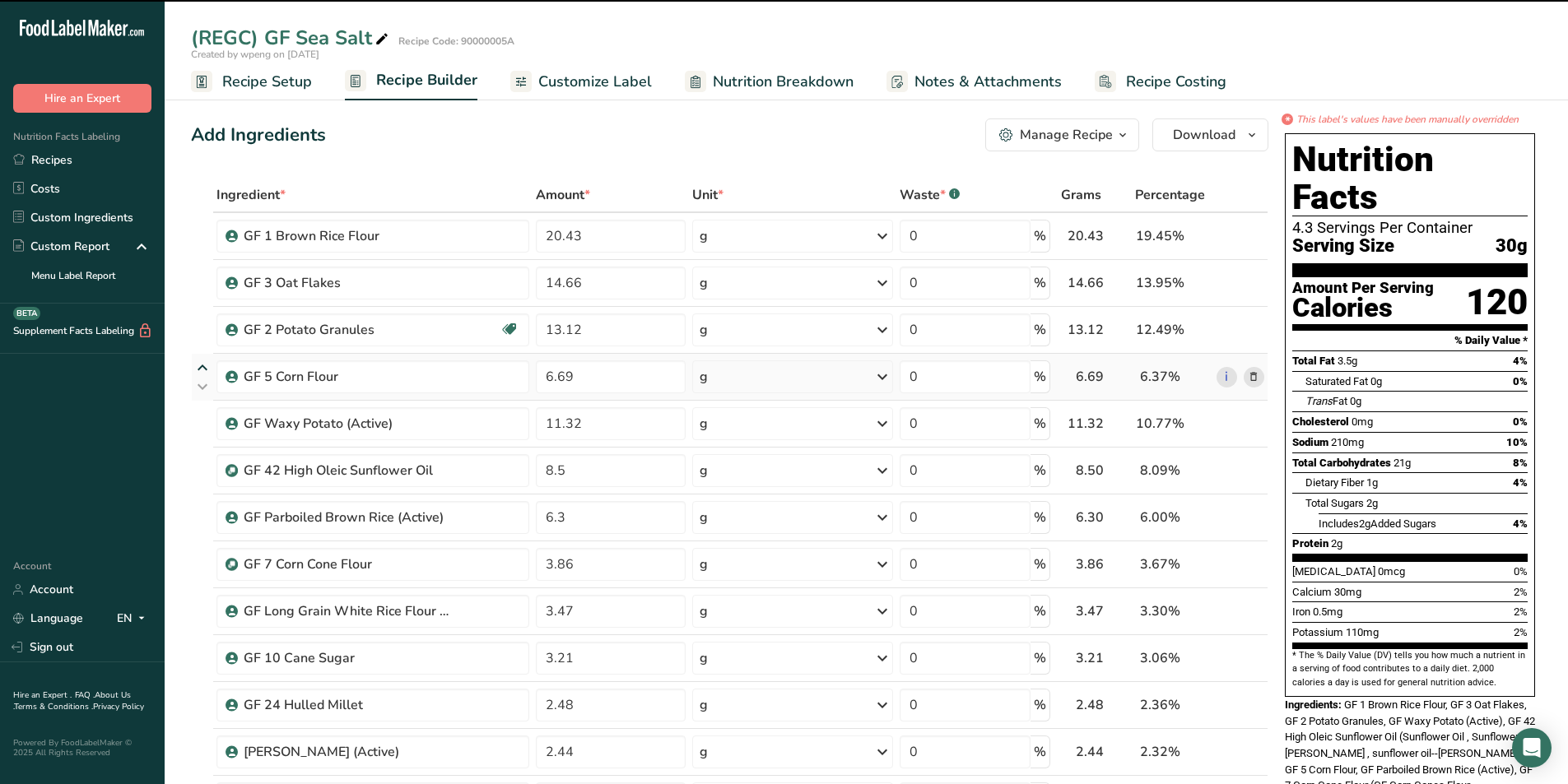 type on "11.32" 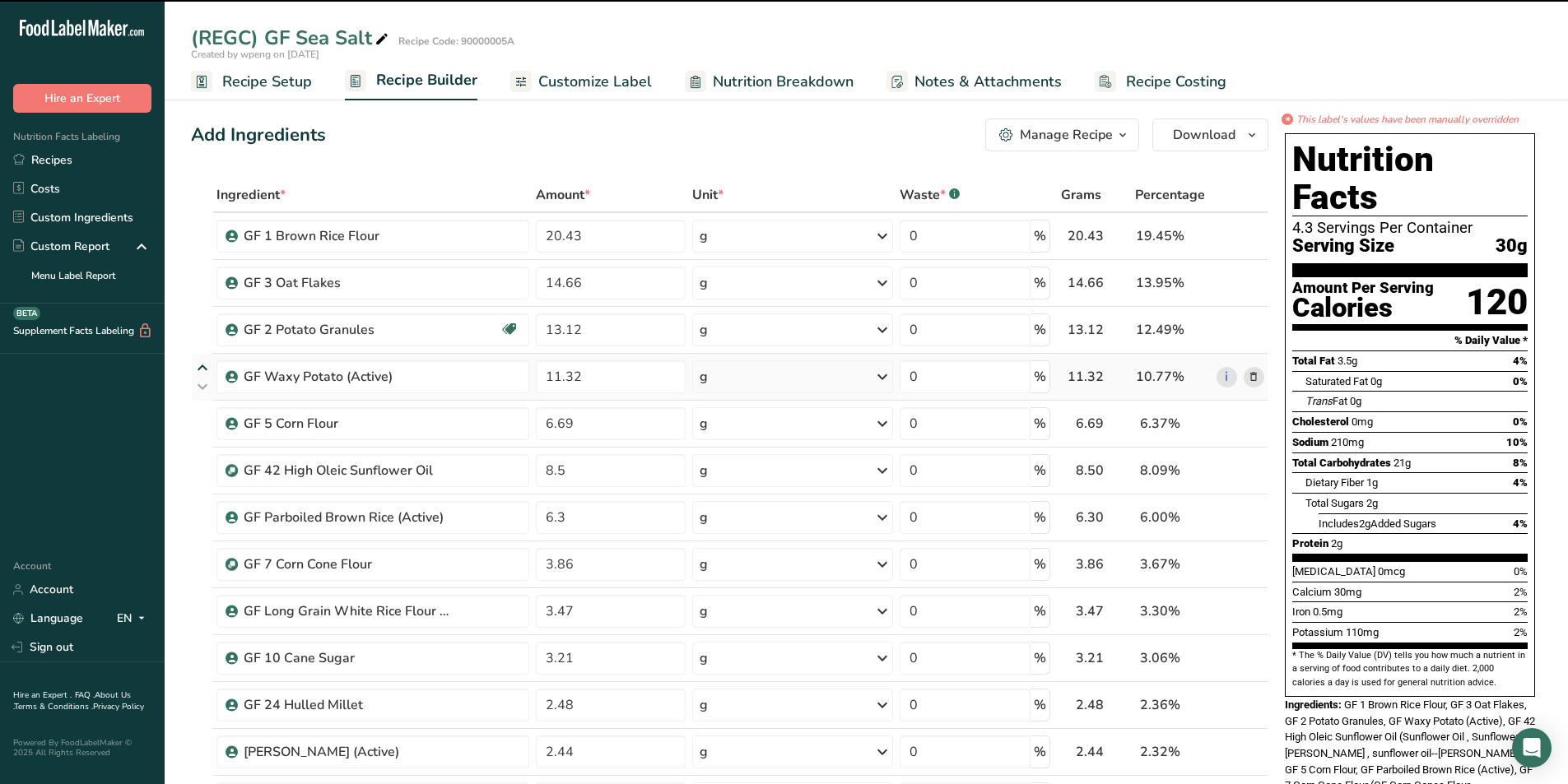click at bounding box center [202, 368] 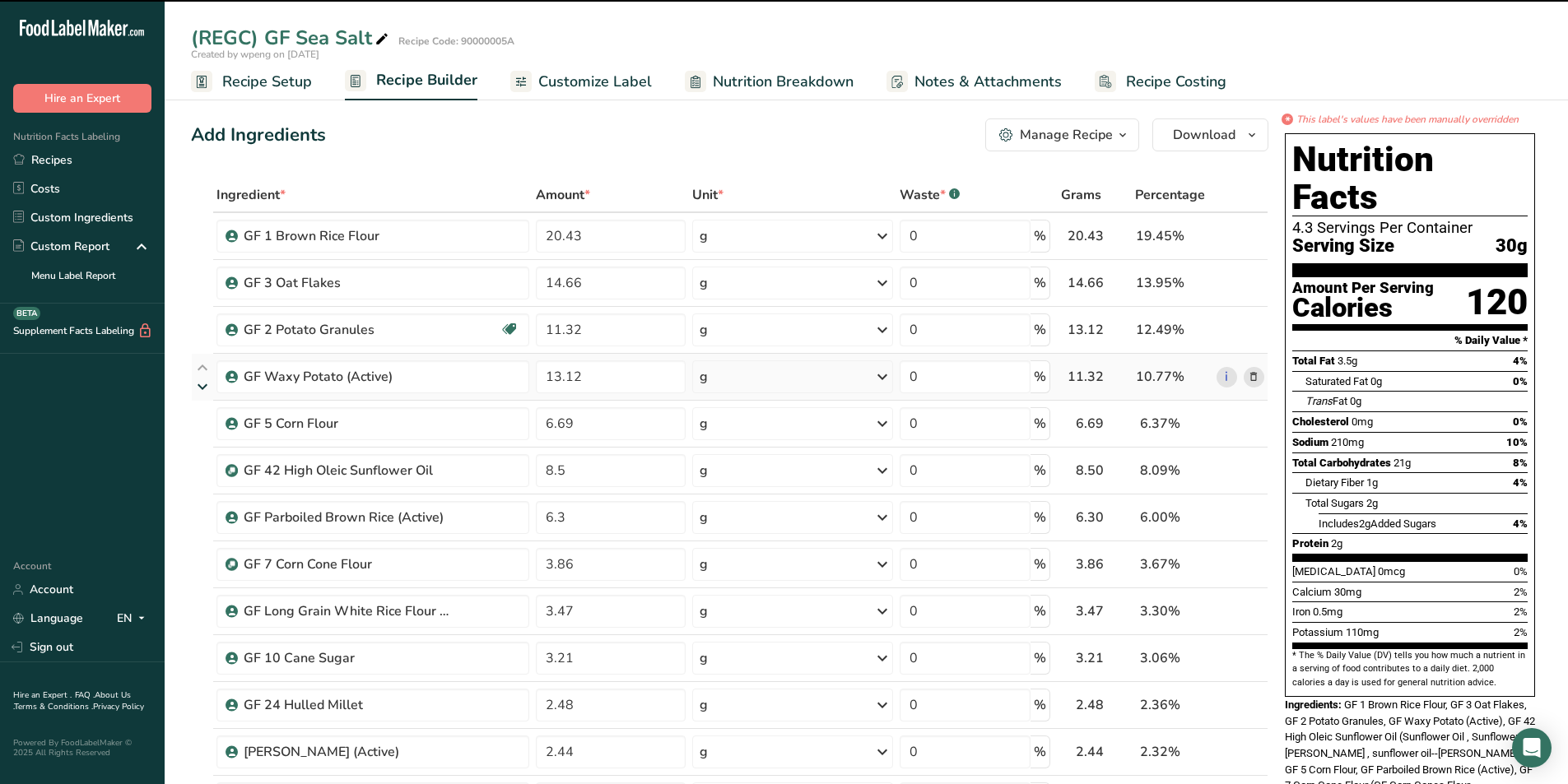 type on "13.12" 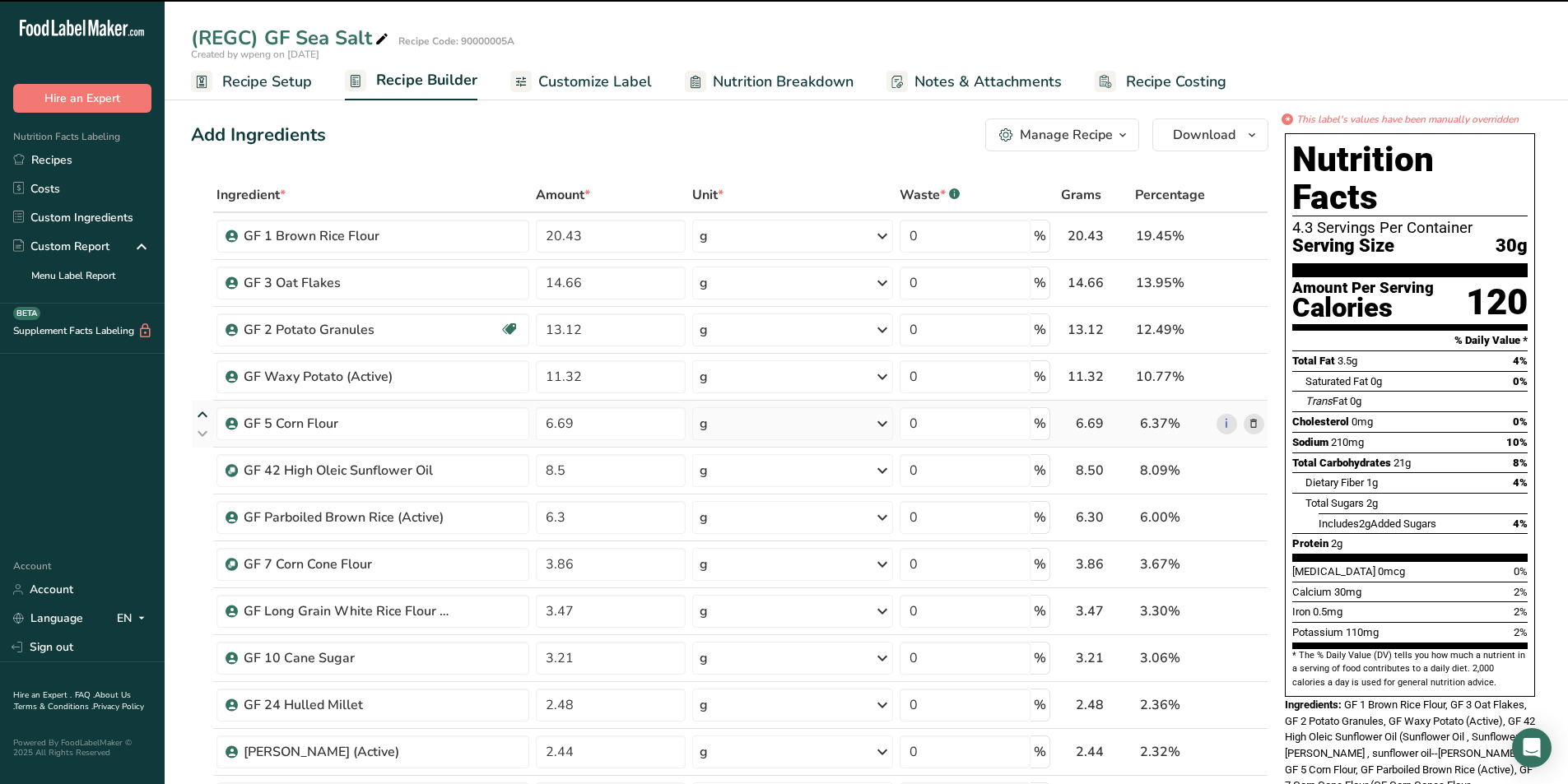 click at bounding box center (202, 415) 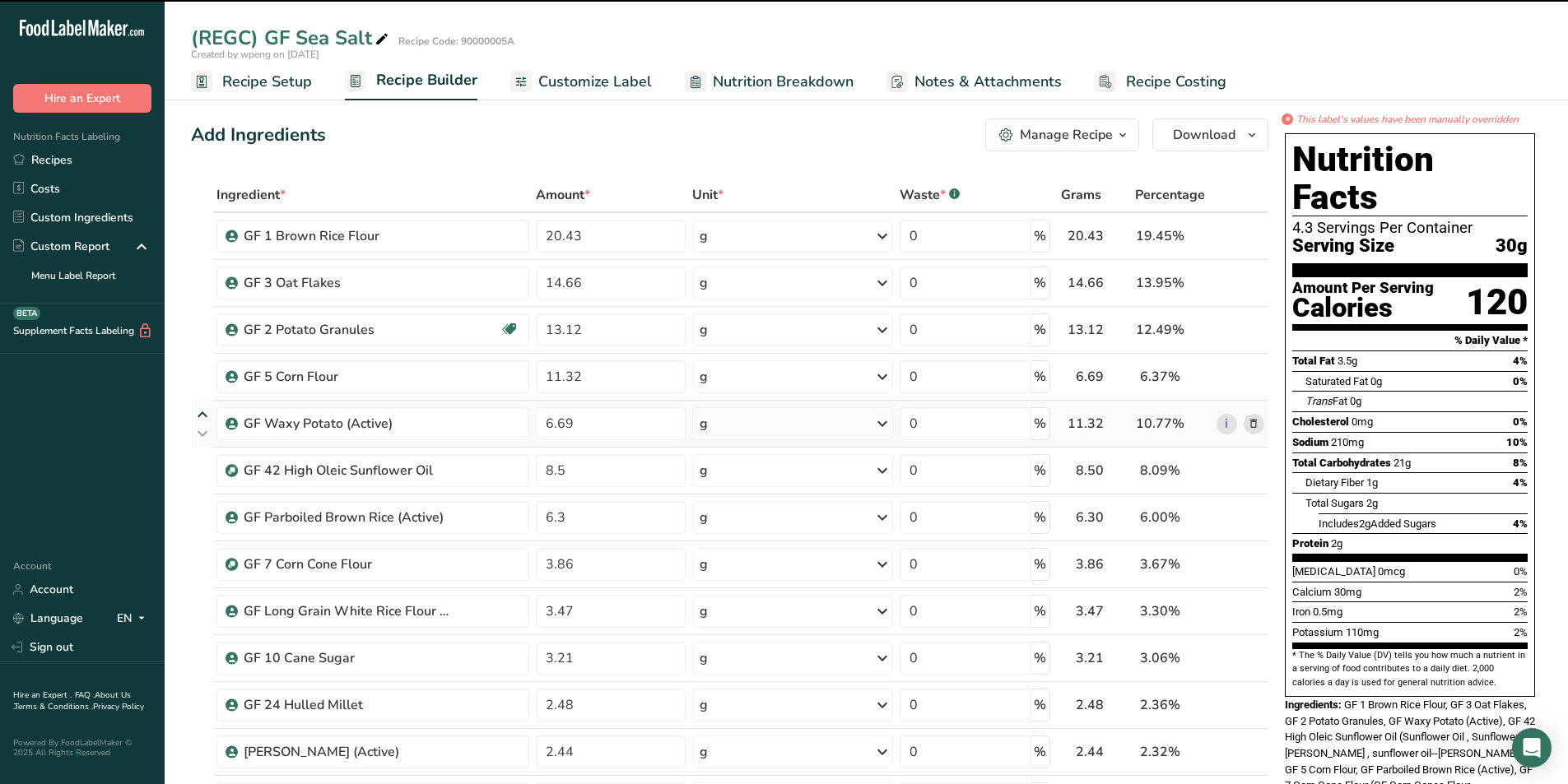 type on "6.69" 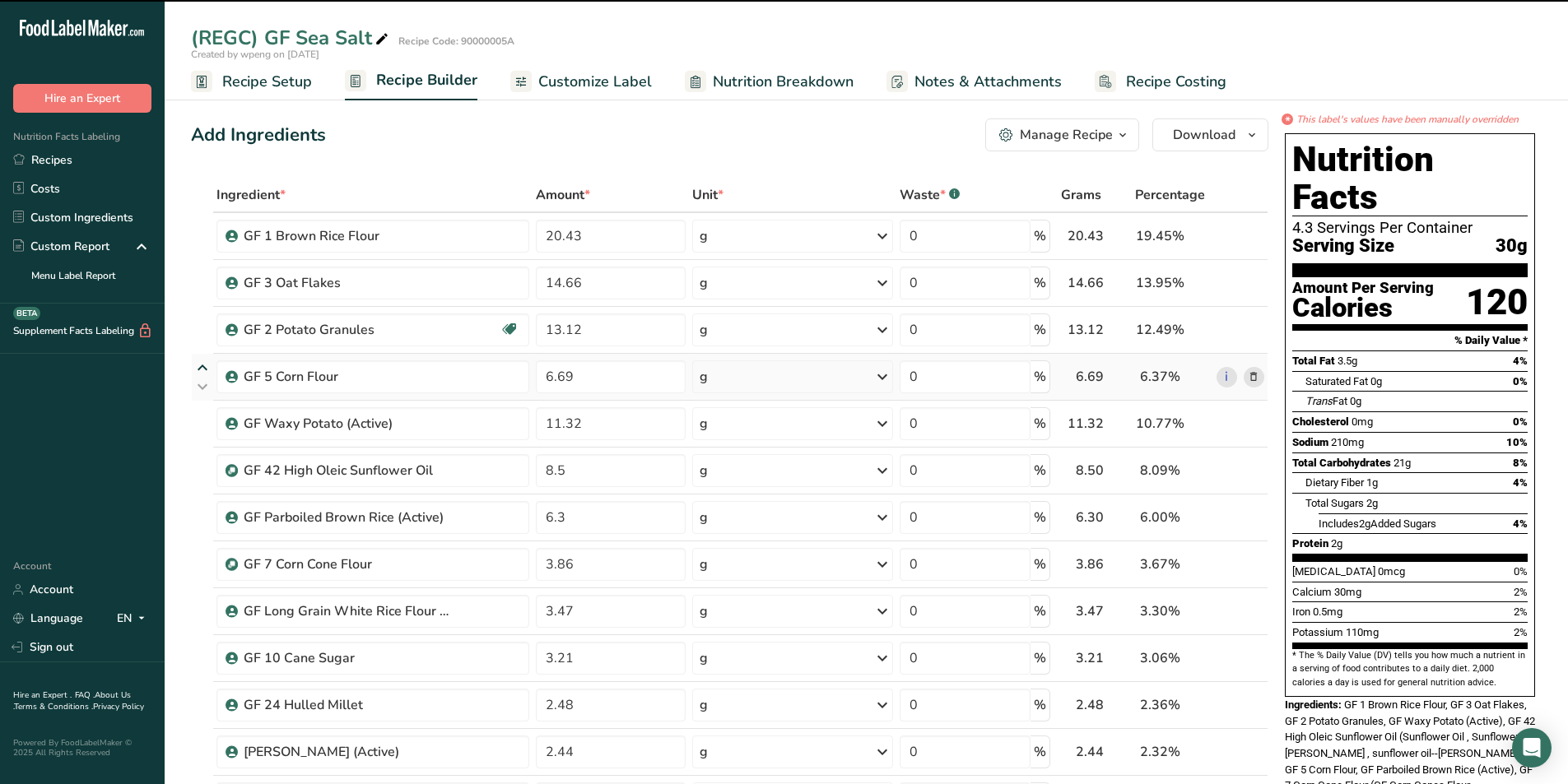 click at bounding box center [202, 368] 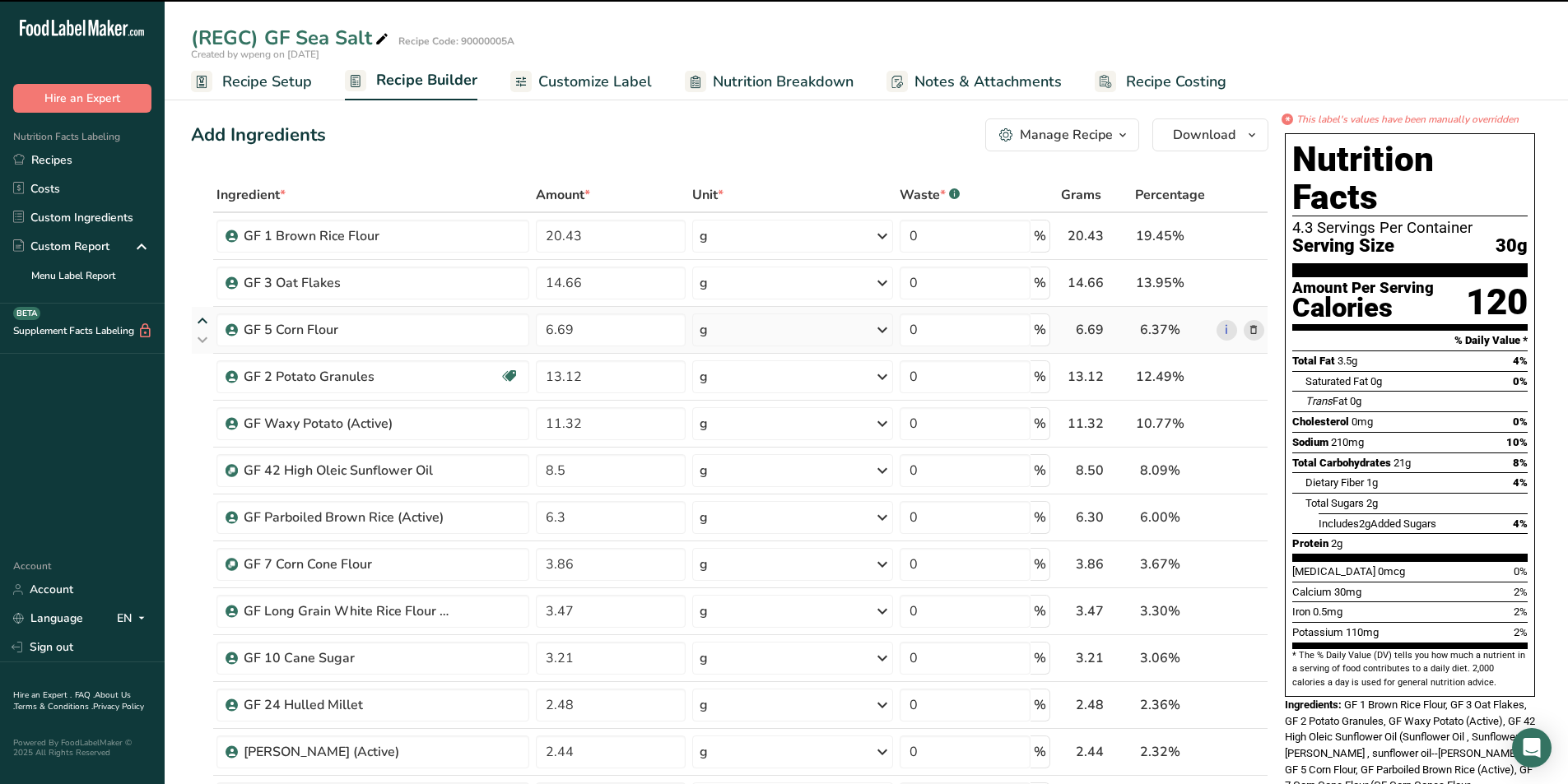 type on "13.12" 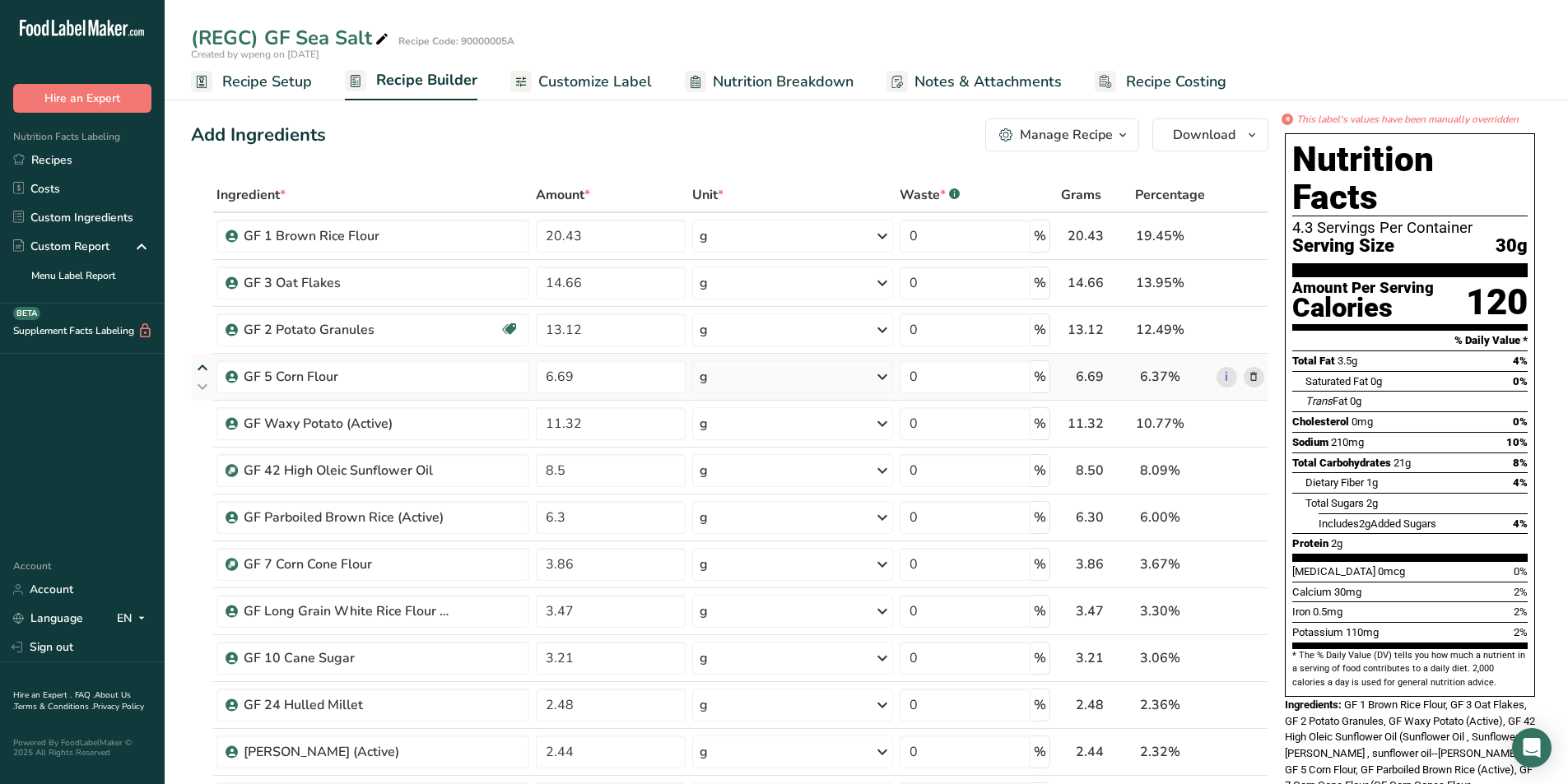 click at bounding box center (202, 368) 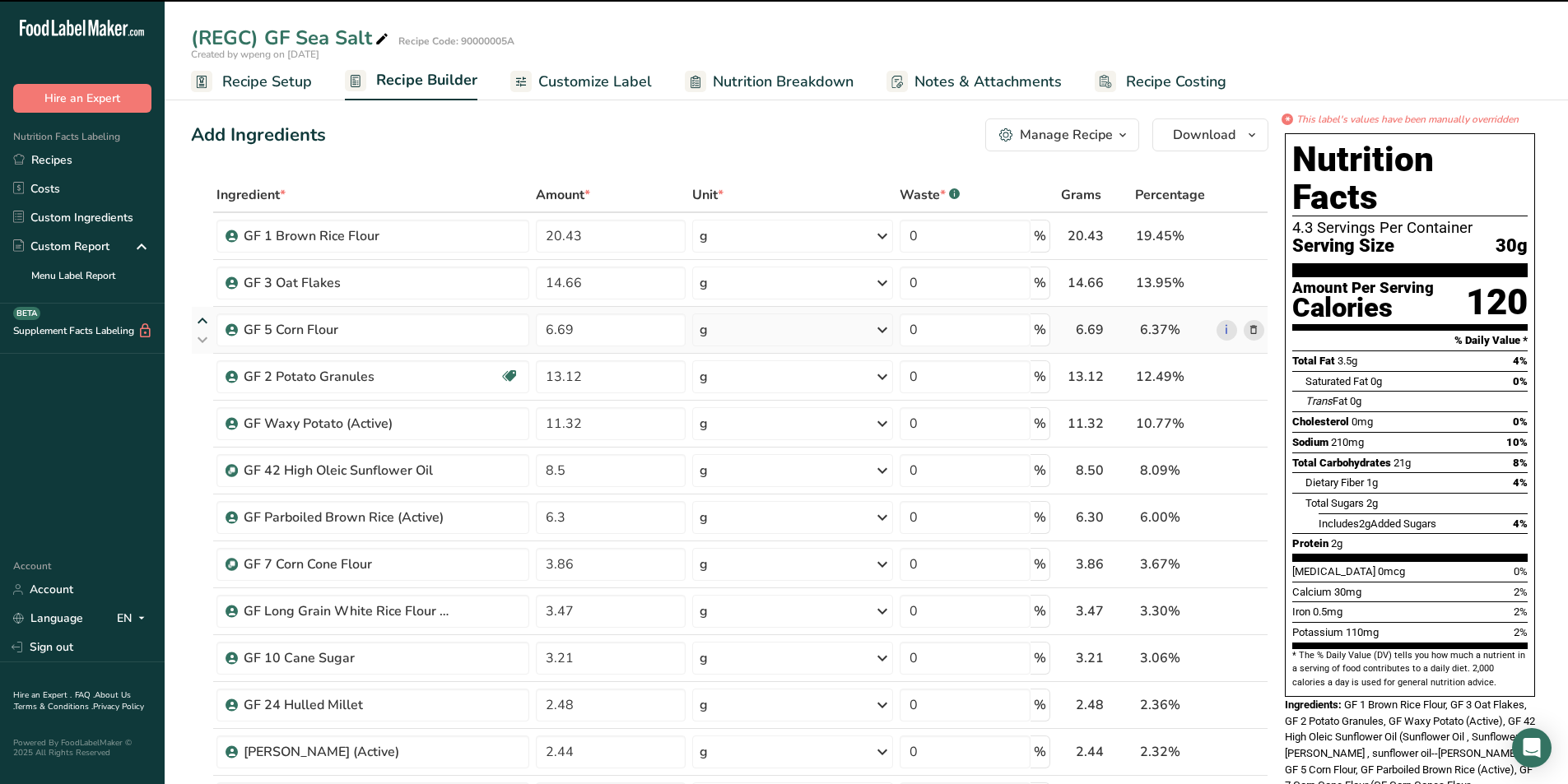 click at bounding box center (202, 321) 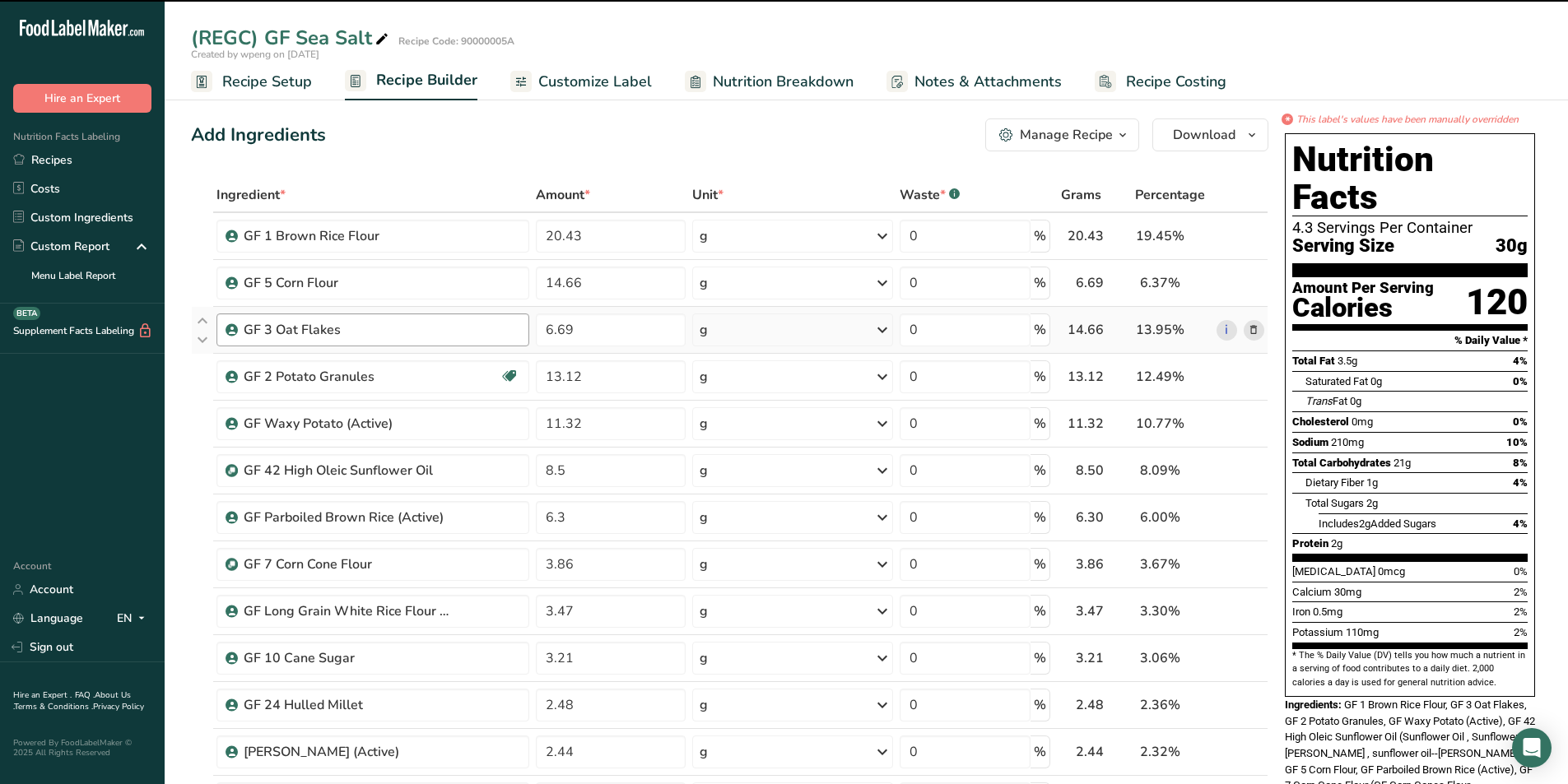 type on "6.69" 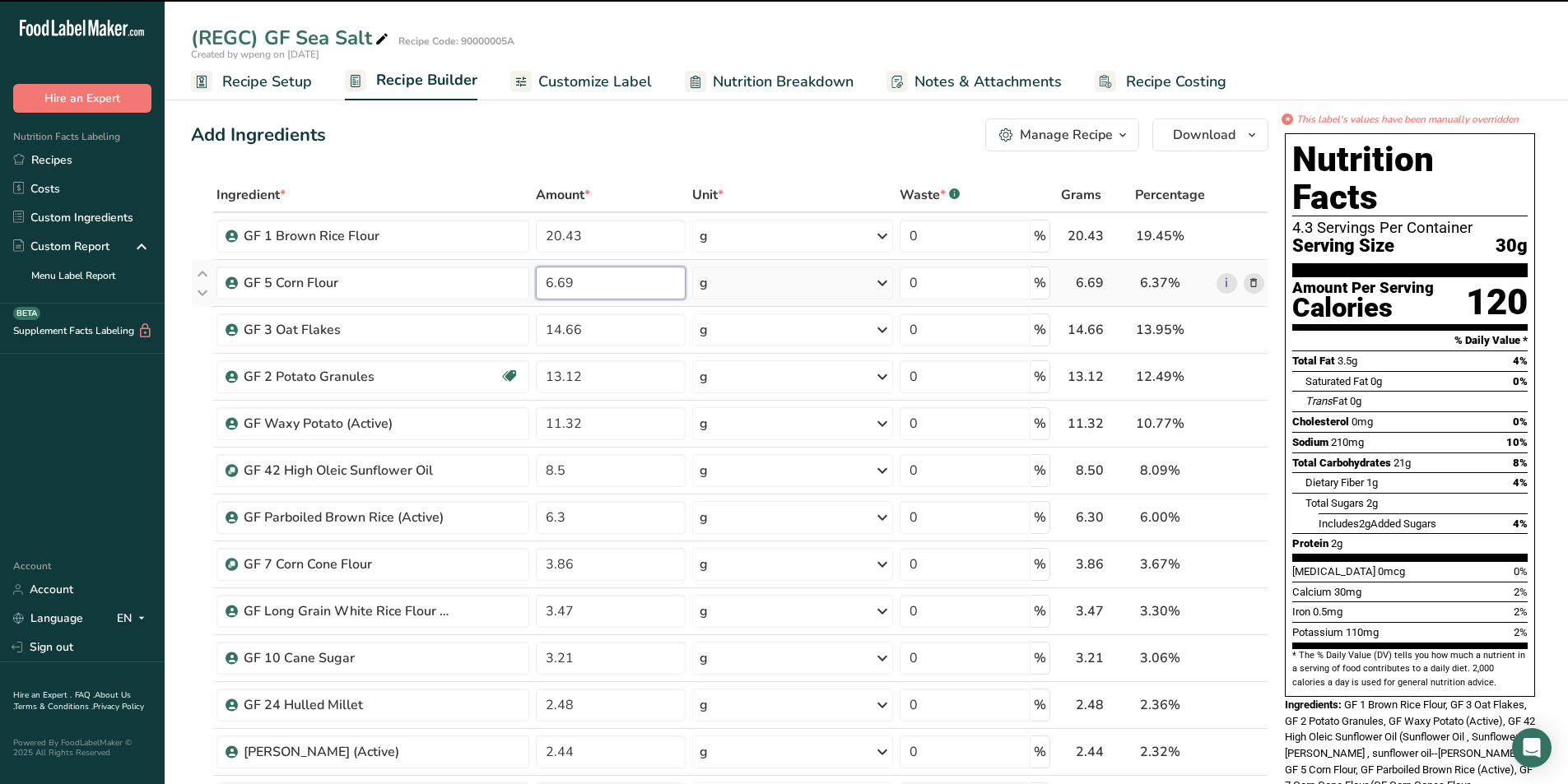 click on "6.69" at bounding box center (611, 283) 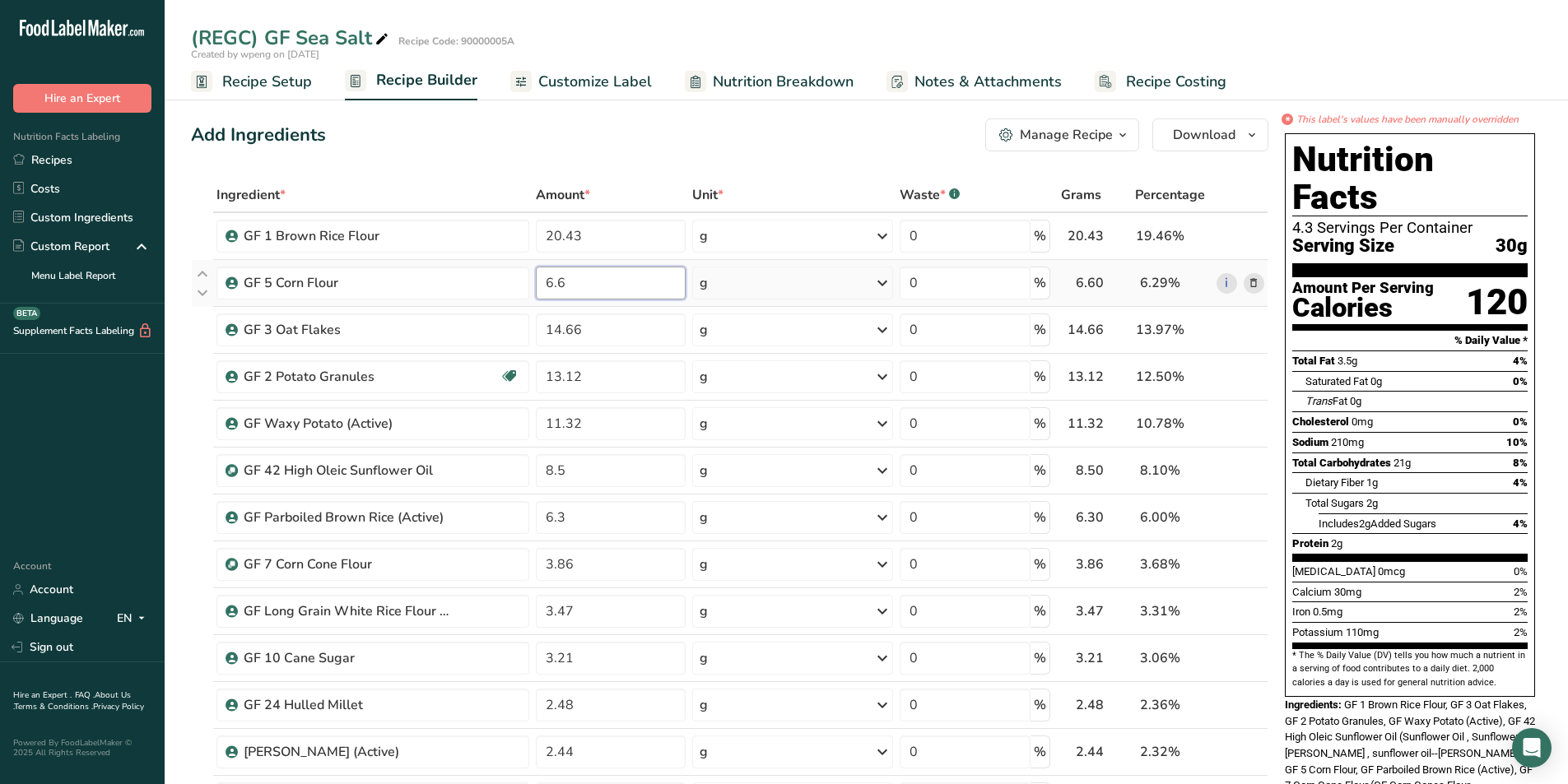type on "6" 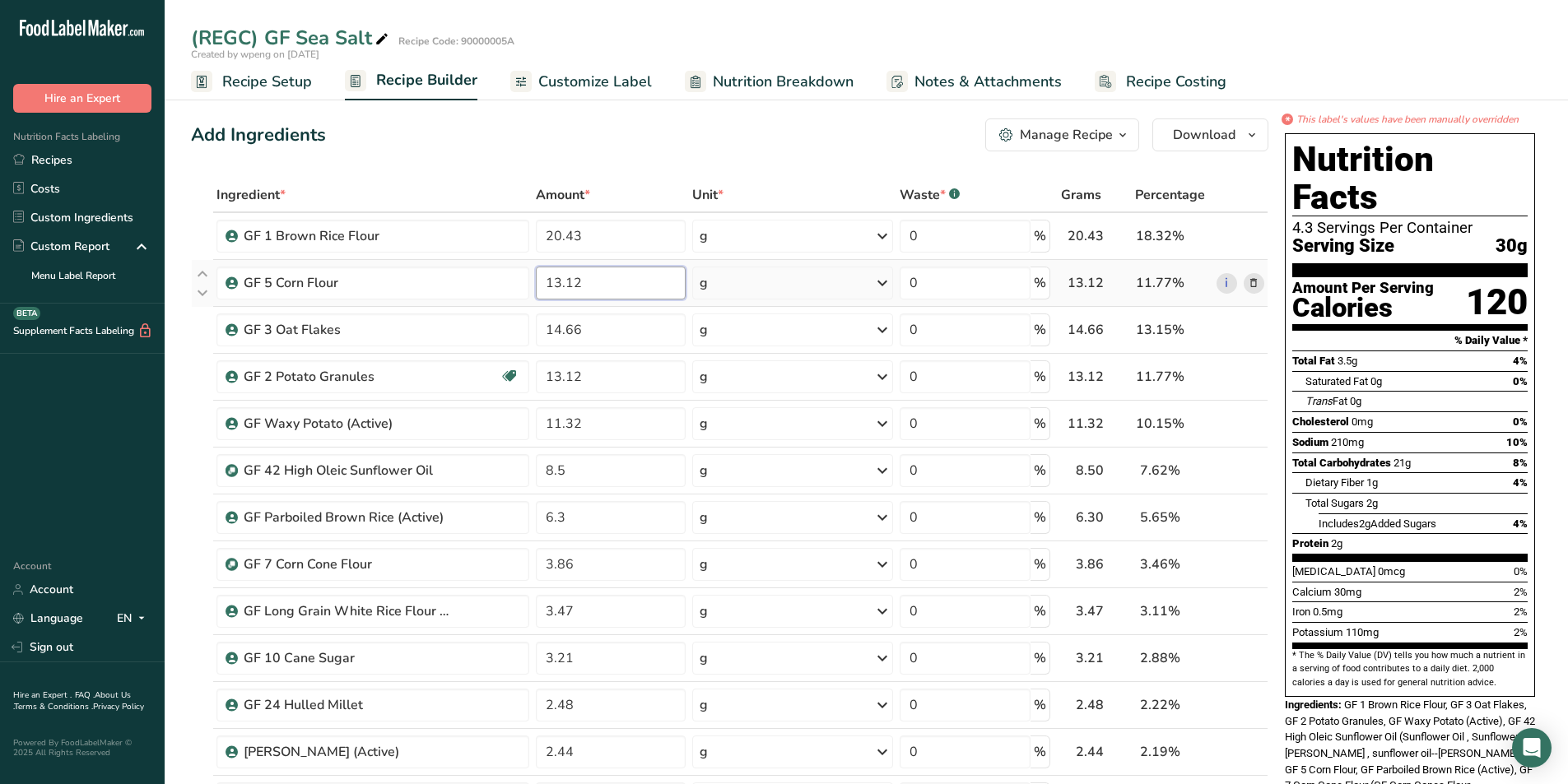 type on "13.12" 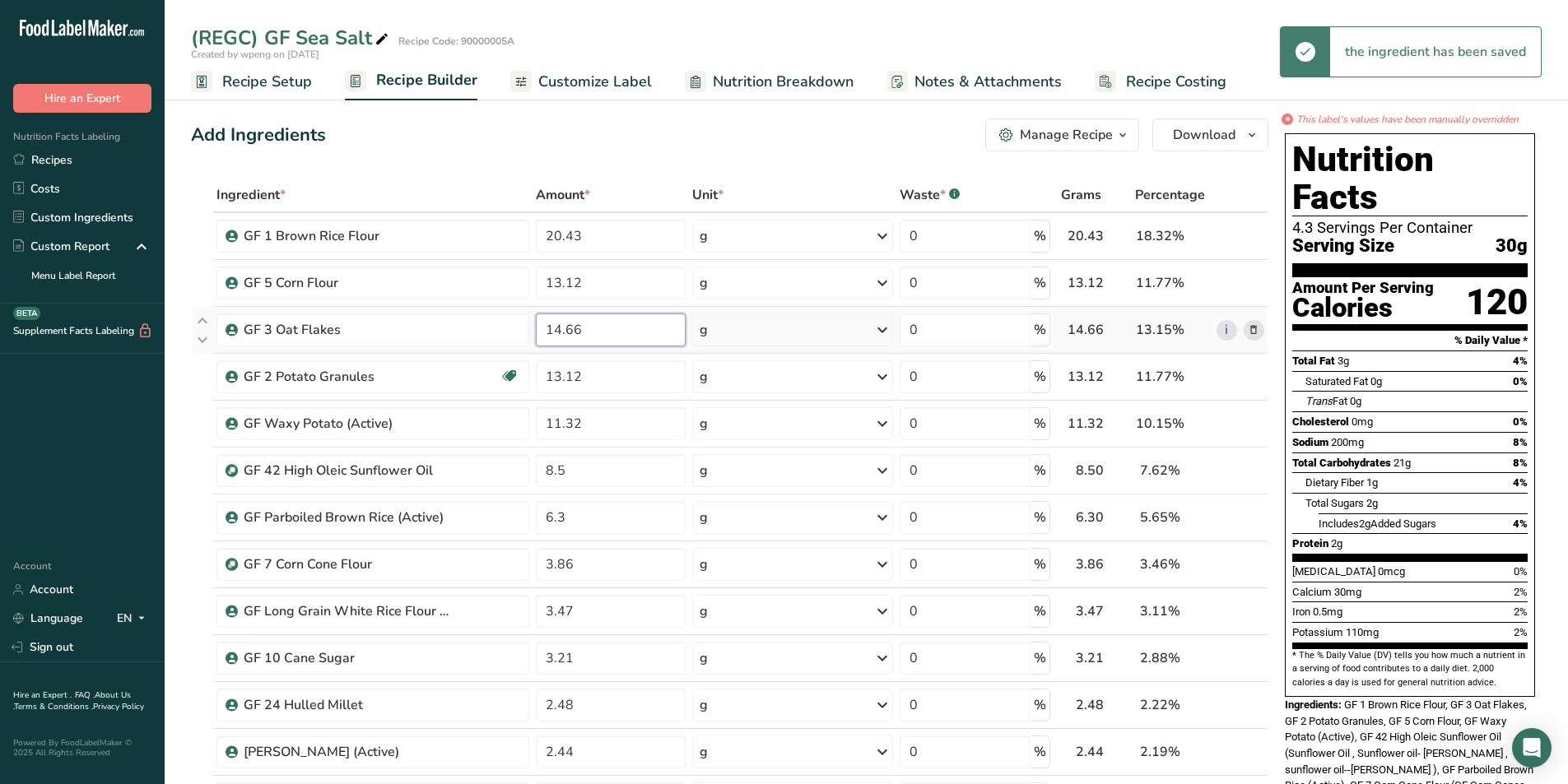 click on "14.66" at bounding box center [611, 330] 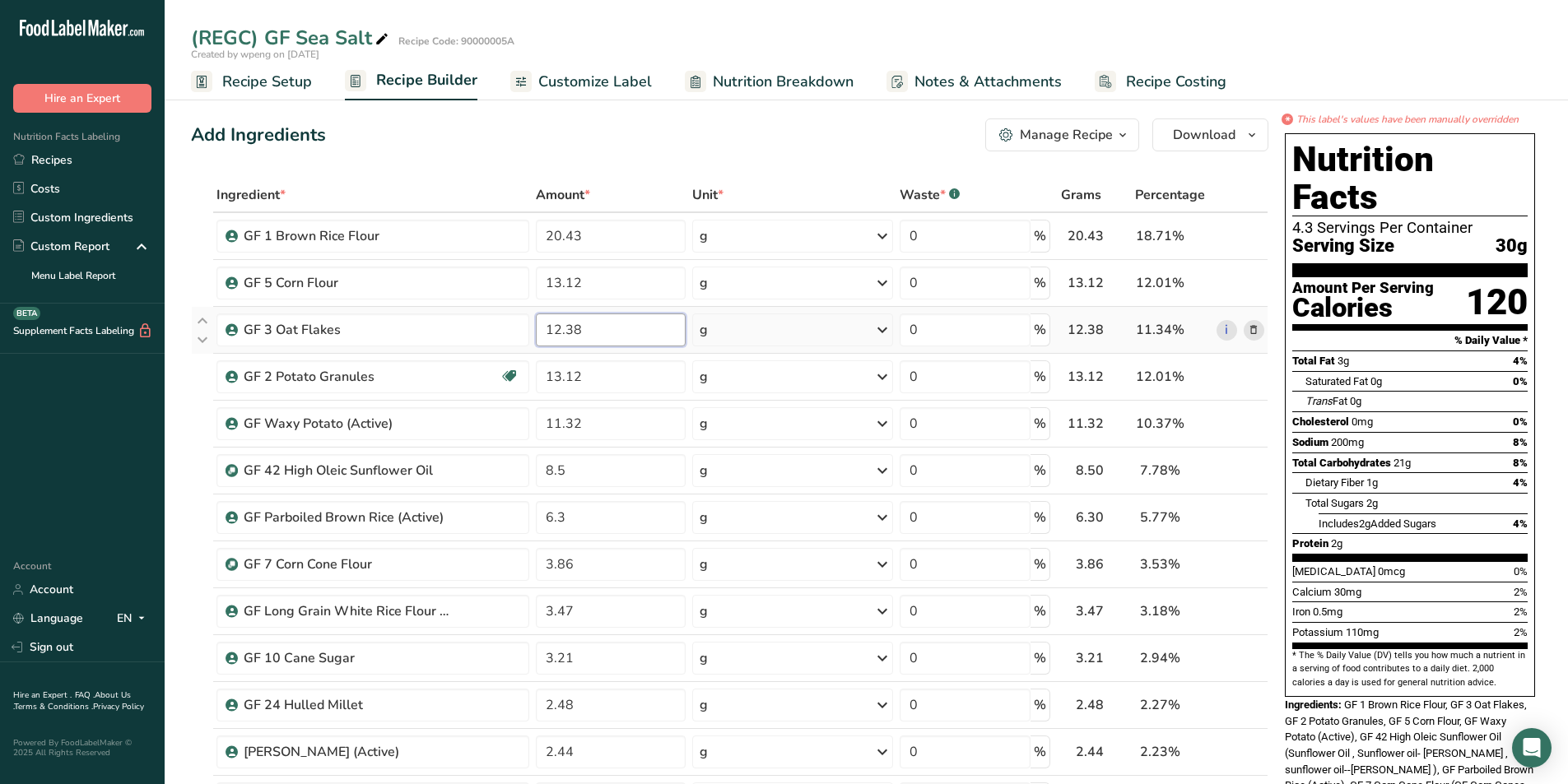 type on "12.38" 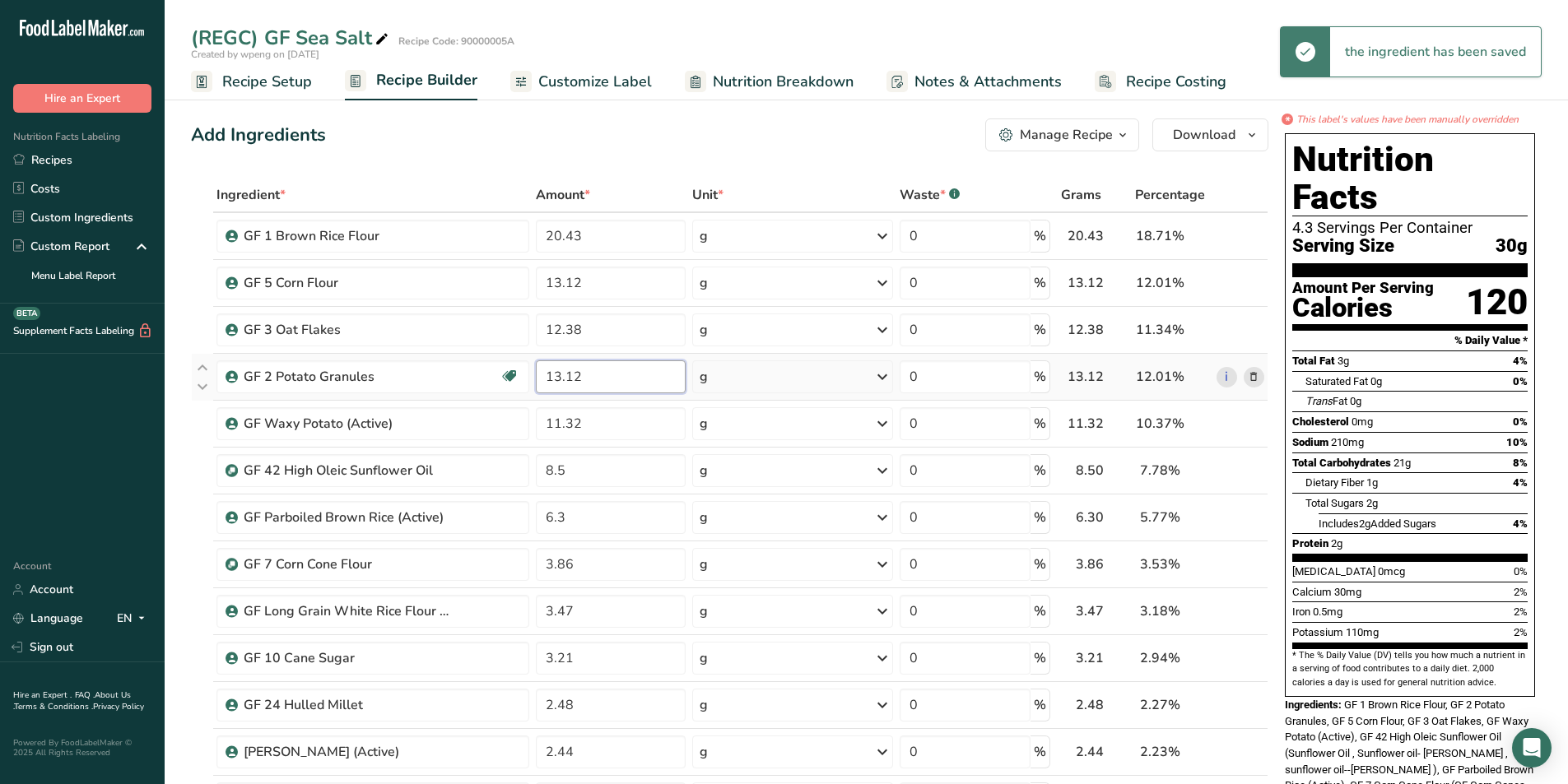 click on "13.12" at bounding box center [611, 377] 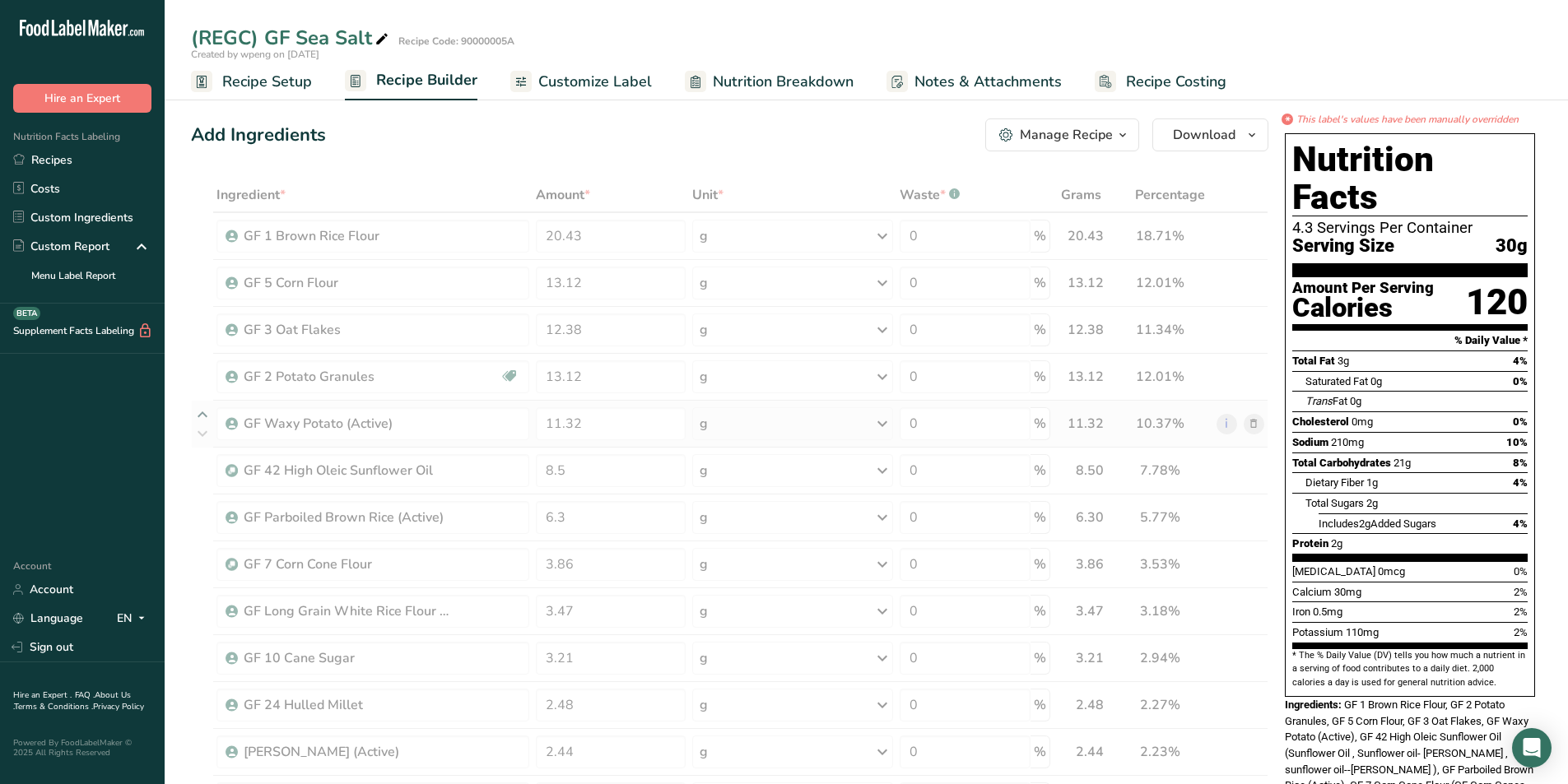 click on "Ingredient *
Amount *
Unit *
Waste *   .a-a{fill:#347362;}.b-a{fill:#fff;}          Grams
Percentage
GF 1 Brown Rice Flour
20.43
g
Weight Units
g
kg
mg
See more
Volume Units
l
mL
fl oz
See more
0
%
20.43
18.71%
i
GF 5 Corn Flour
13.12
g
Weight Units
g
kg
mg
See more
Volume Units
l
mL
fl oz
See more
0
%
13.12
12.01%
i
12.38" at bounding box center (729, 903) 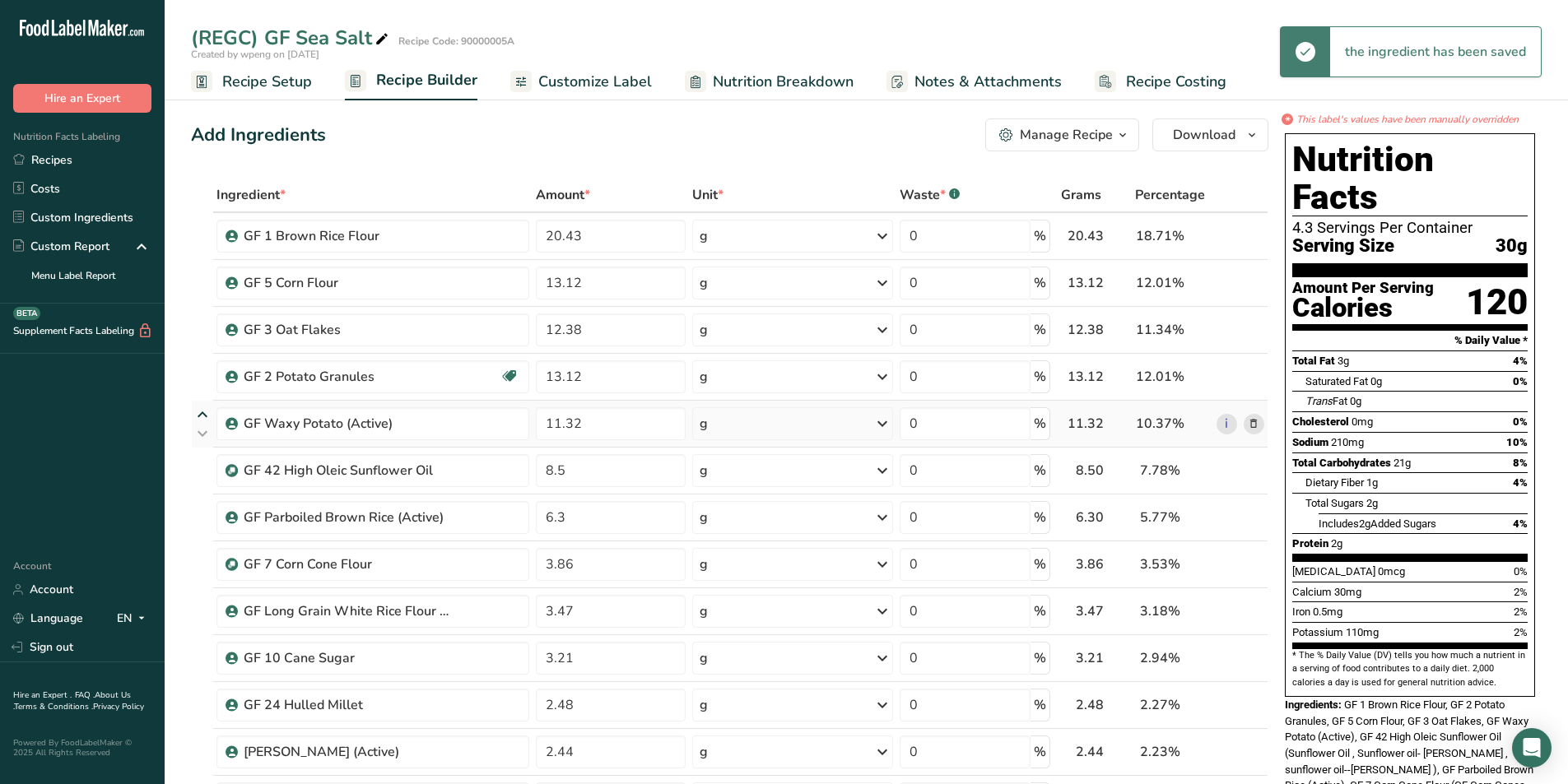 click at bounding box center [202, 415] 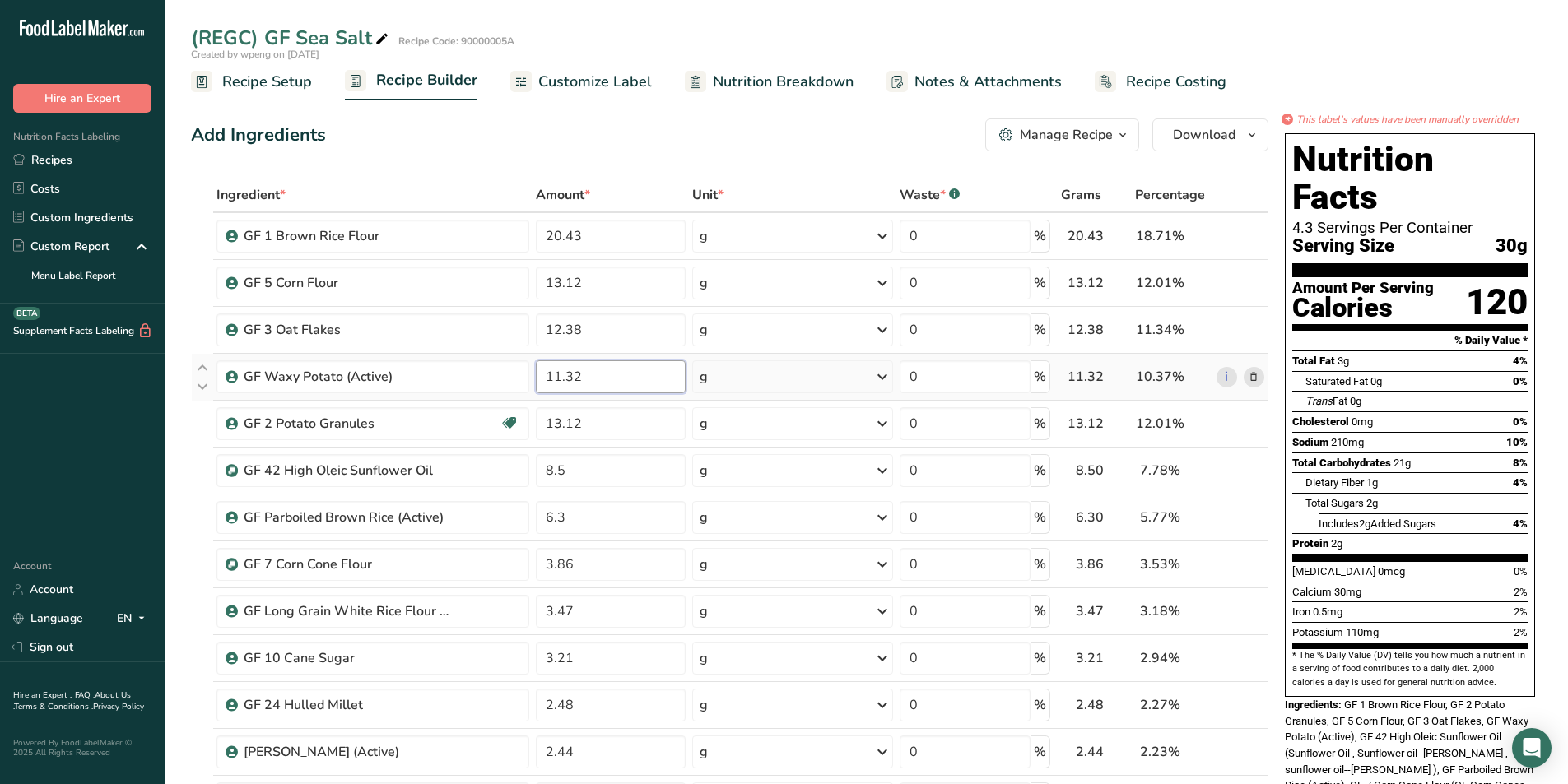 click on "11.32" at bounding box center (611, 377) 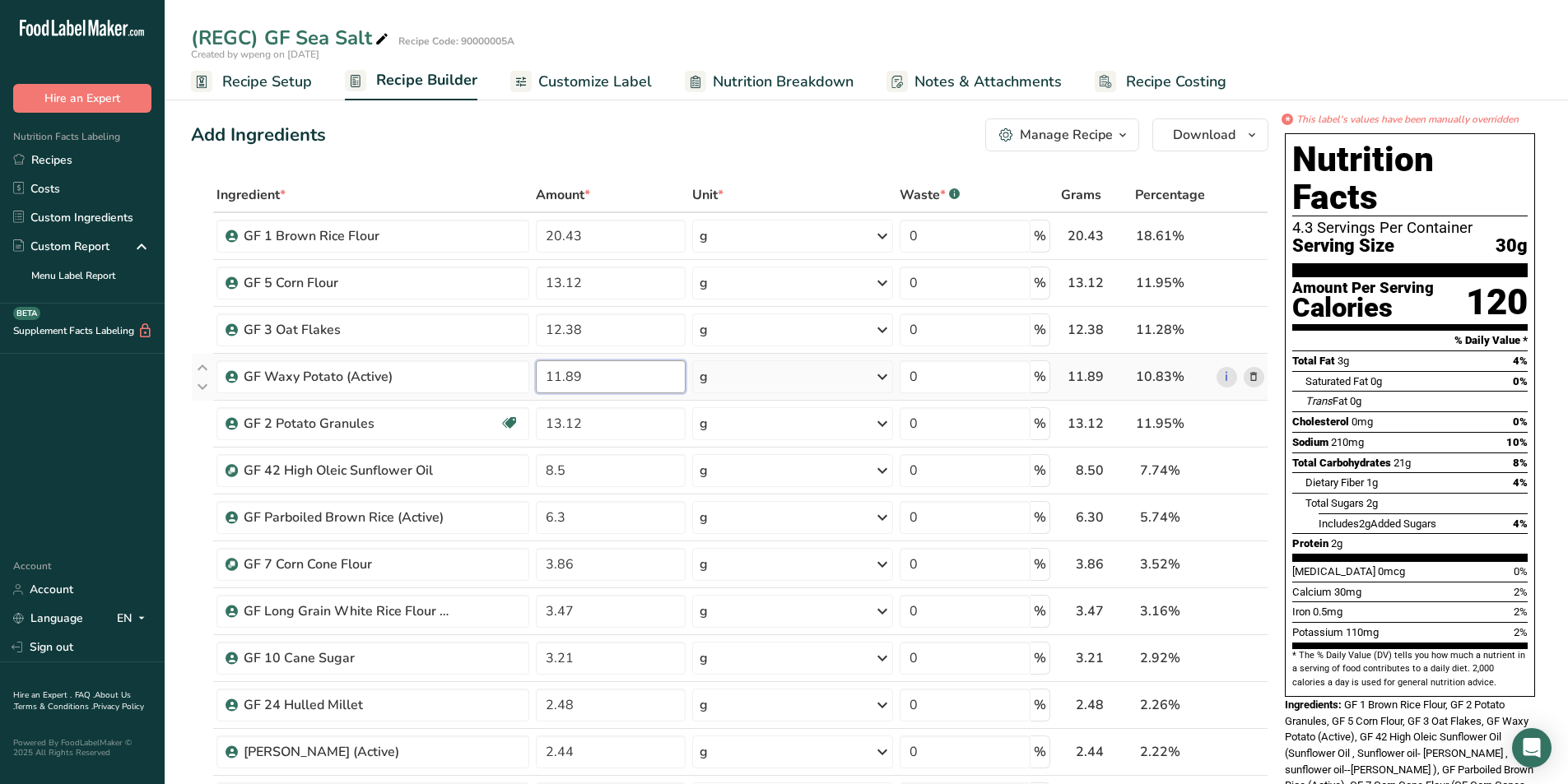 type on "11.89" 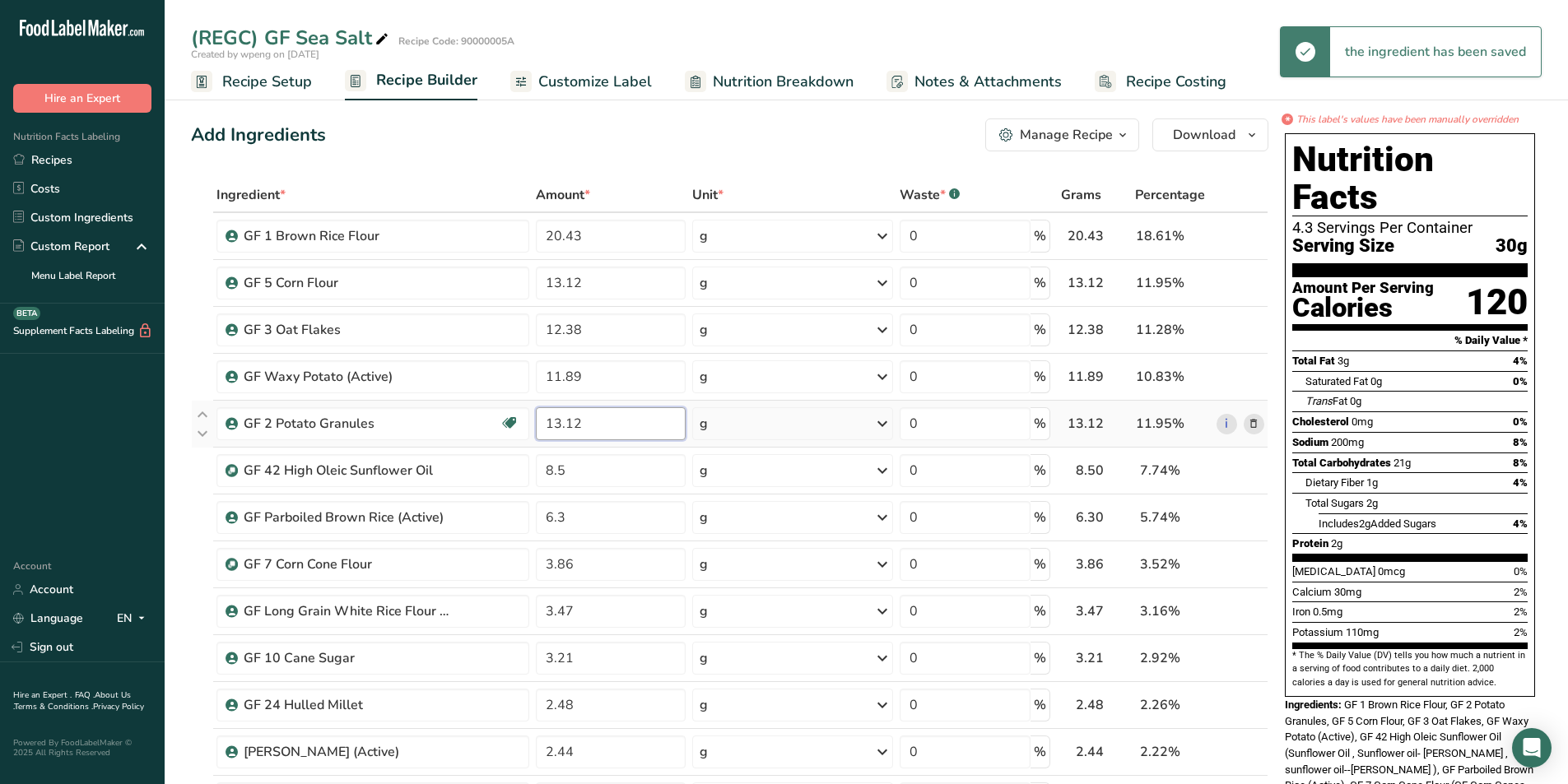 click on "13.12" at bounding box center (611, 424) 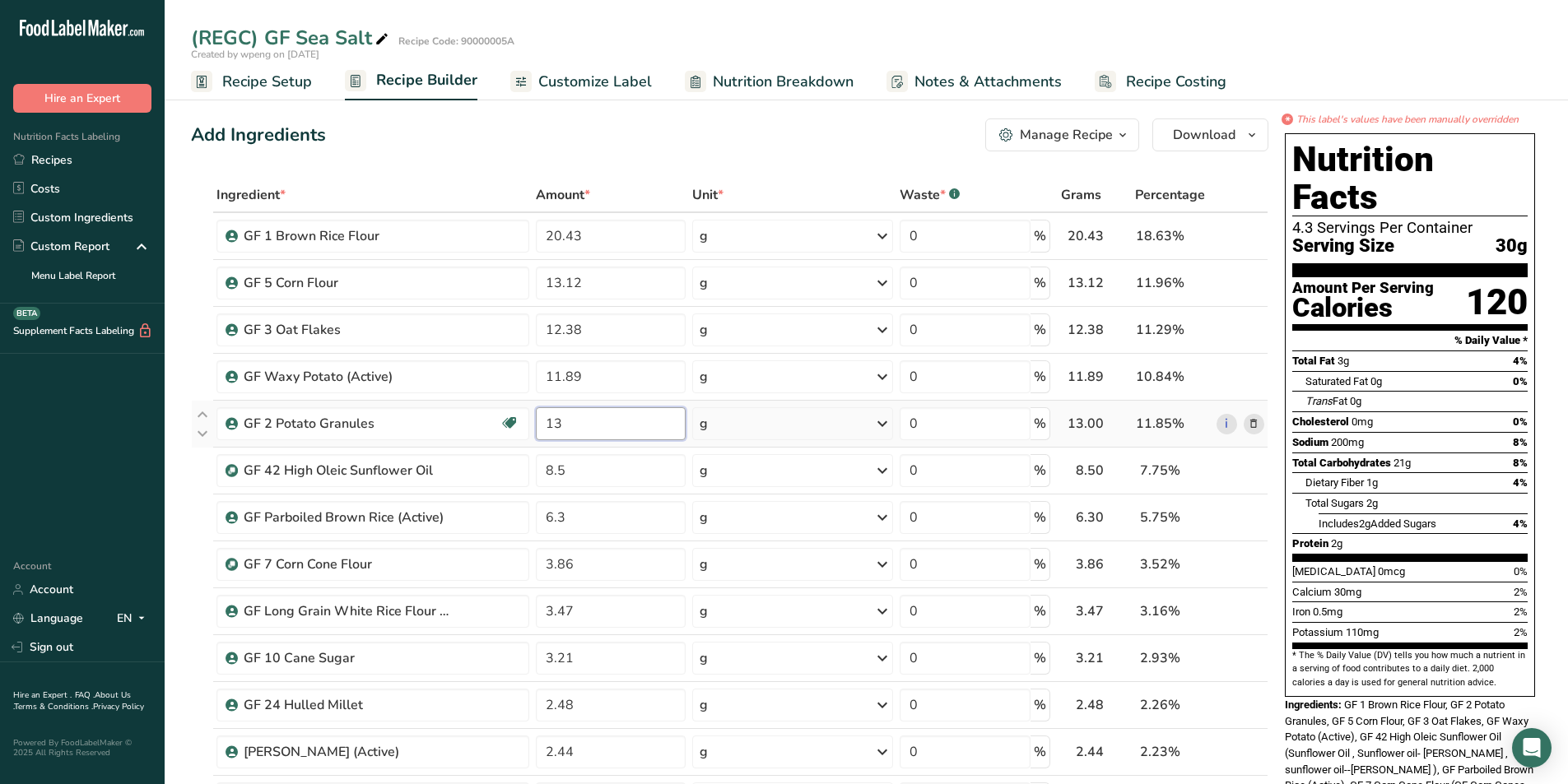 type on "1" 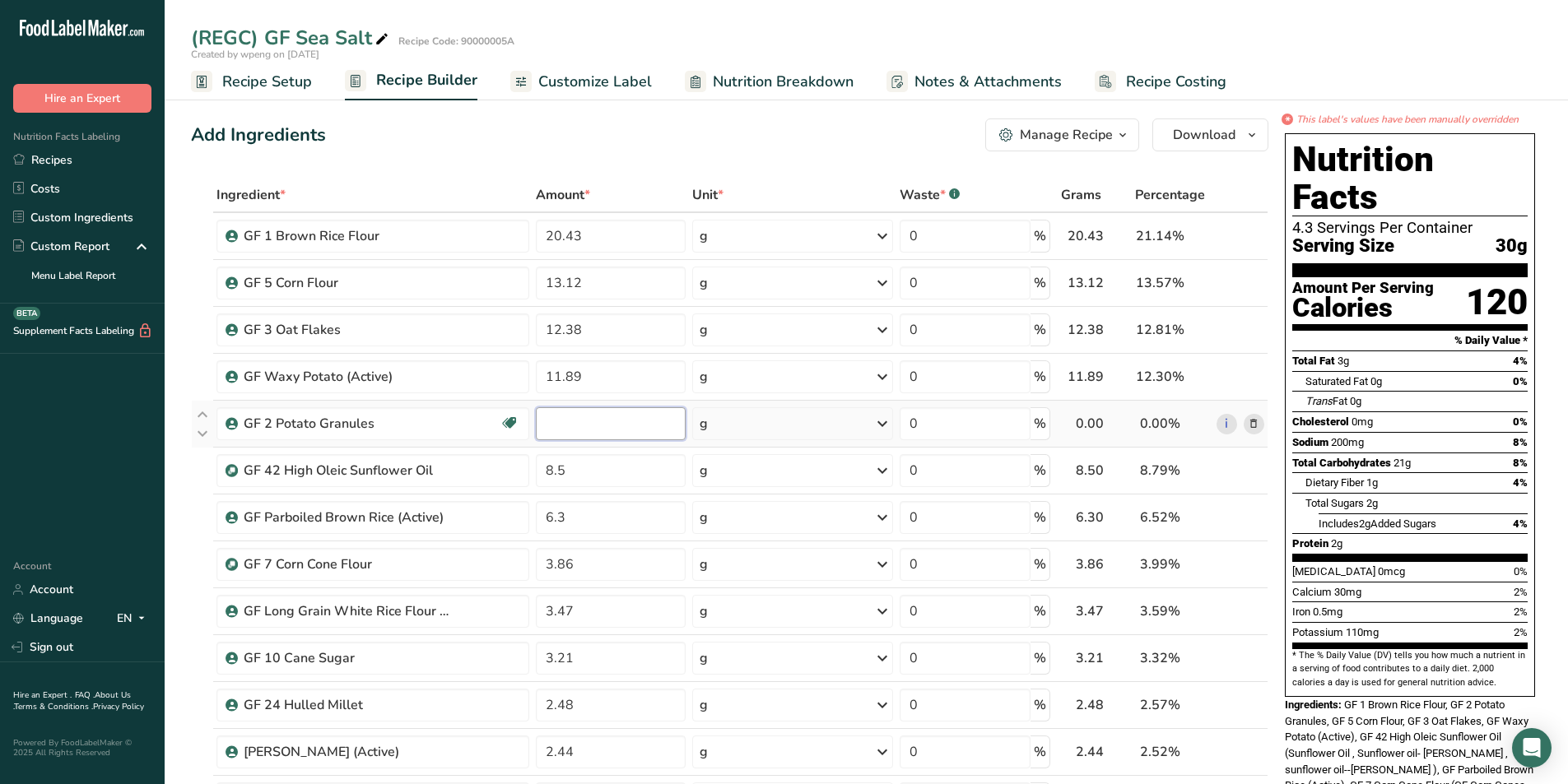 type on "0" 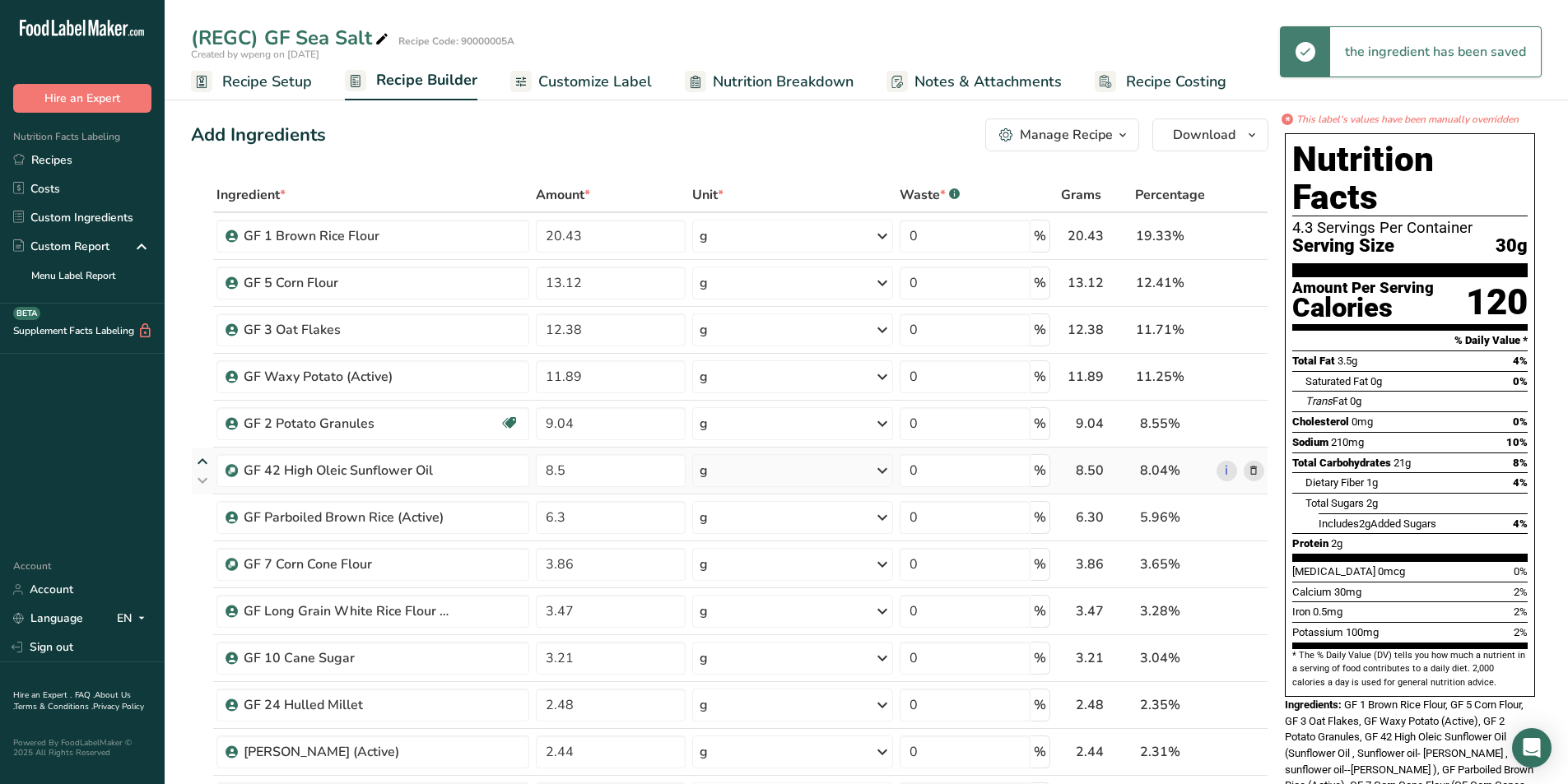 click at bounding box center [202, 462] 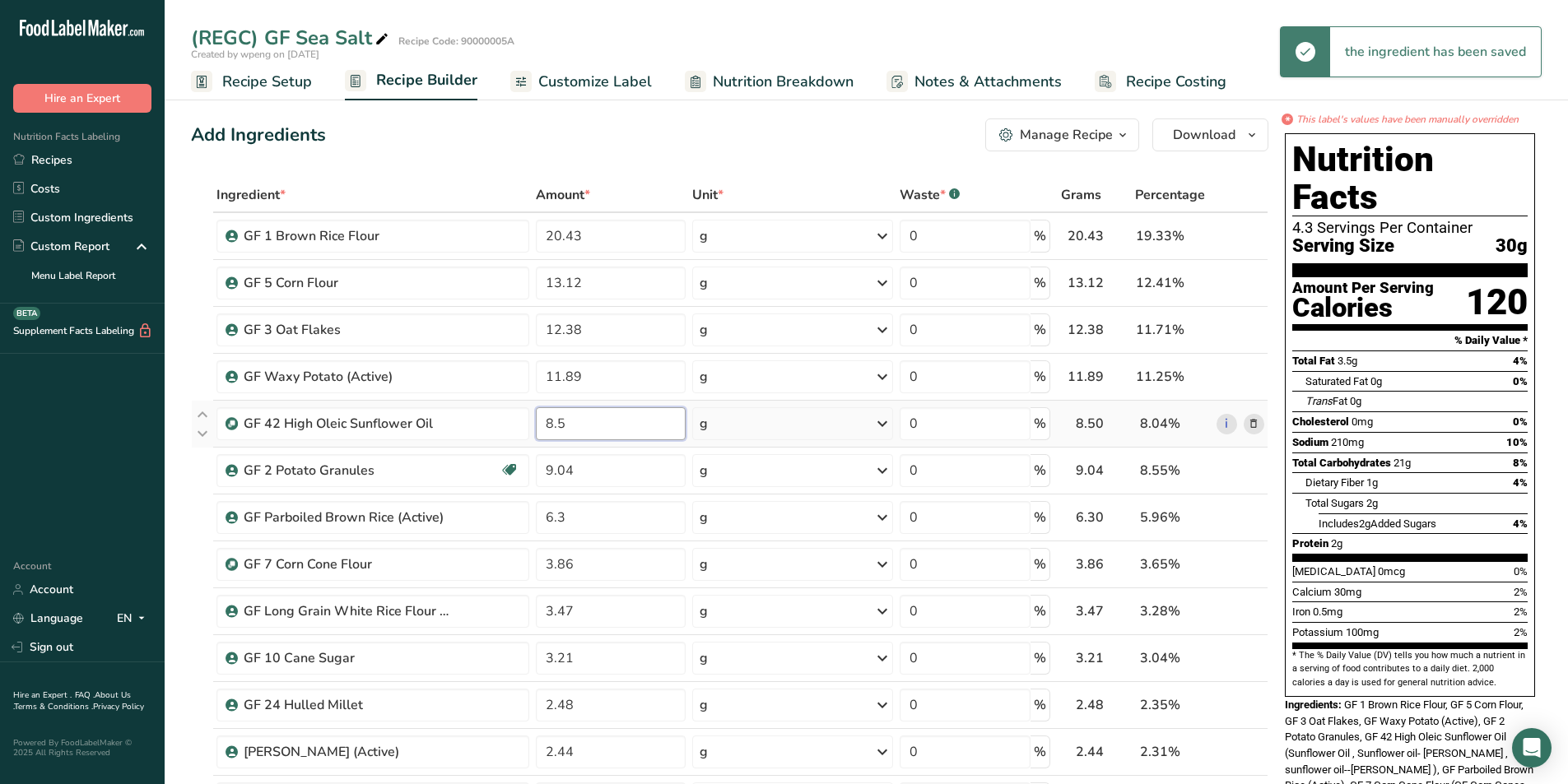 click on "8.5" at bounding box center (611, 424) 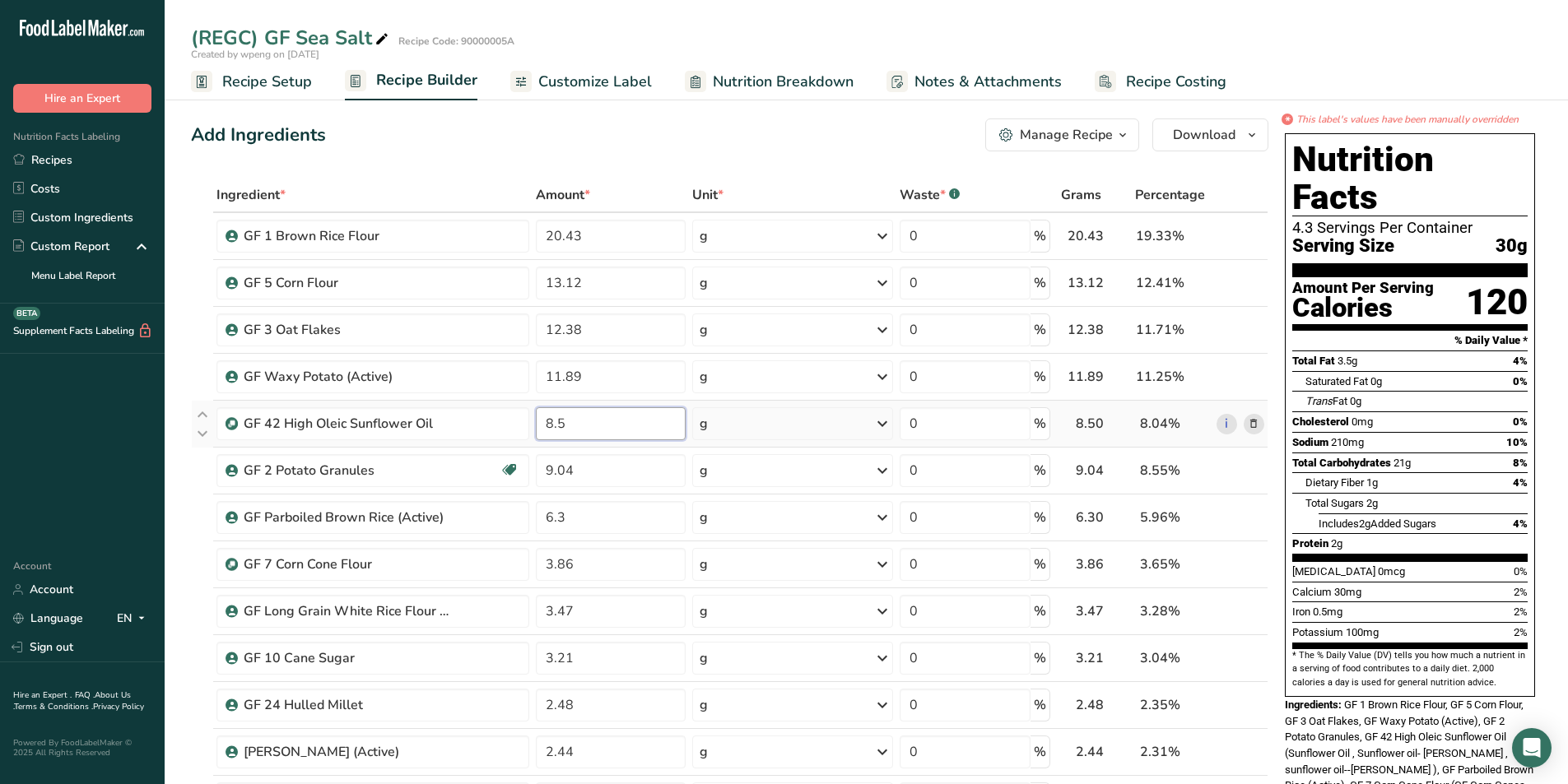 type on "8" 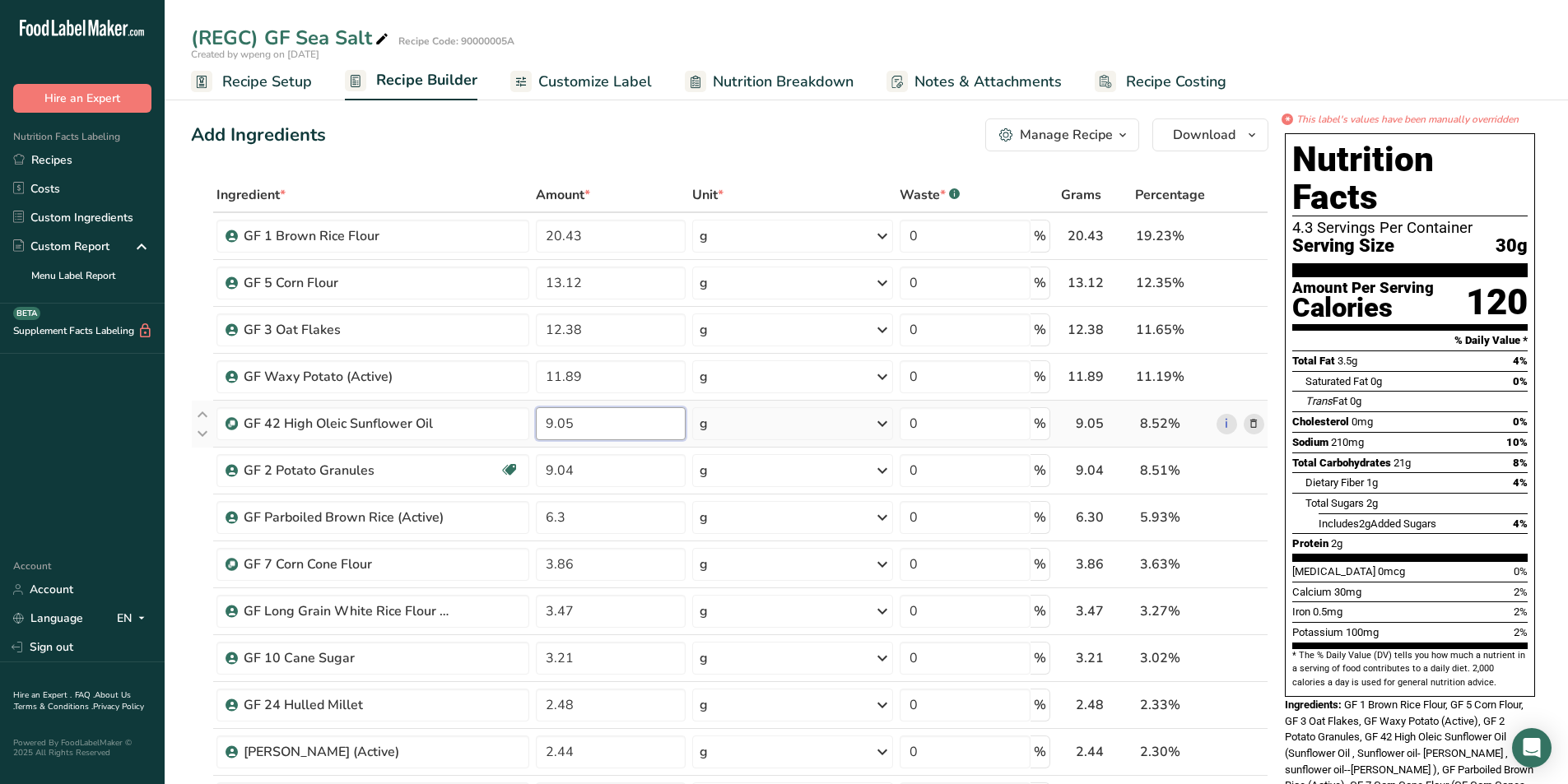 type on "9.05" 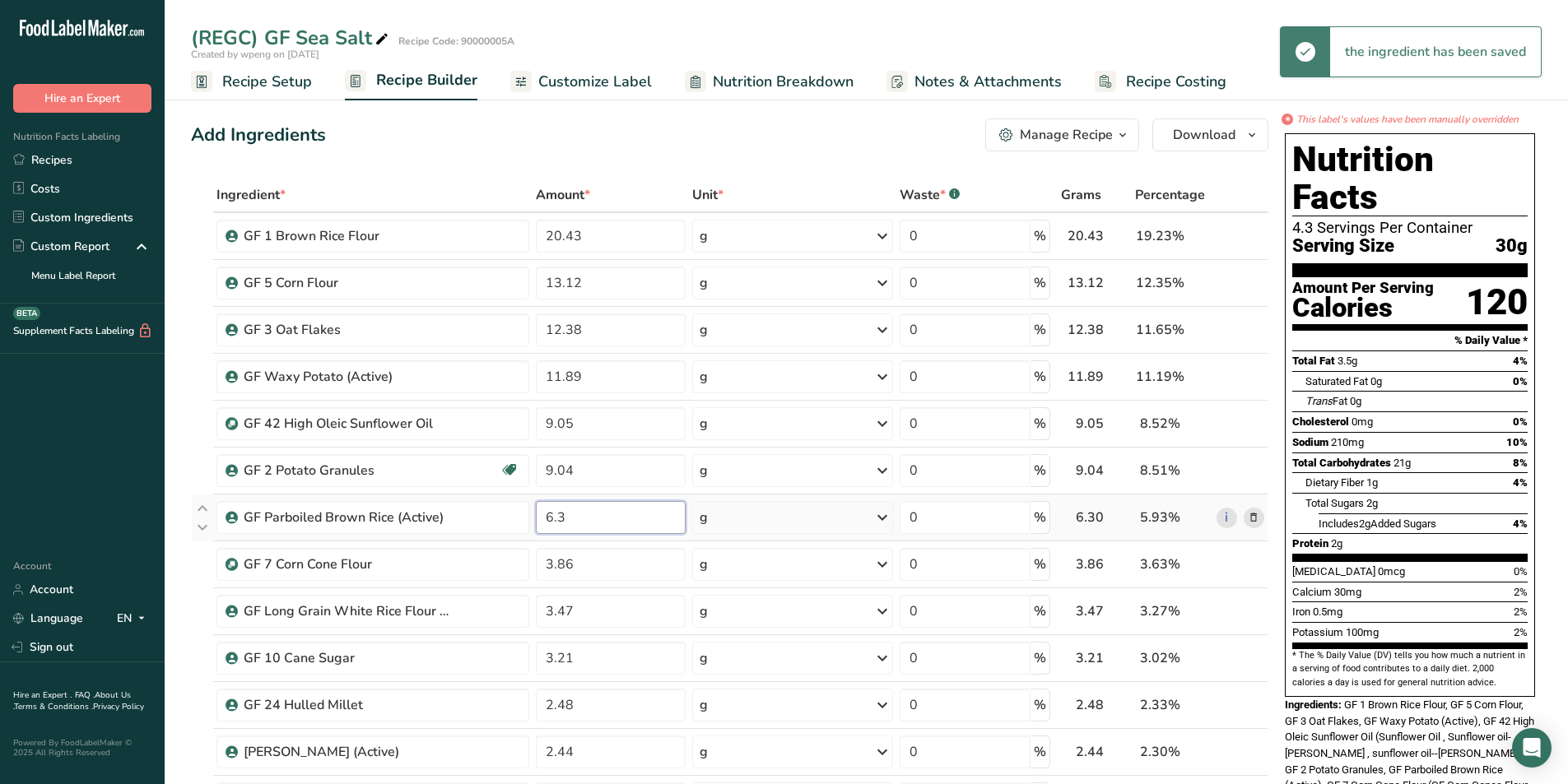 click on "6.3" at bounding box center [611, 517] 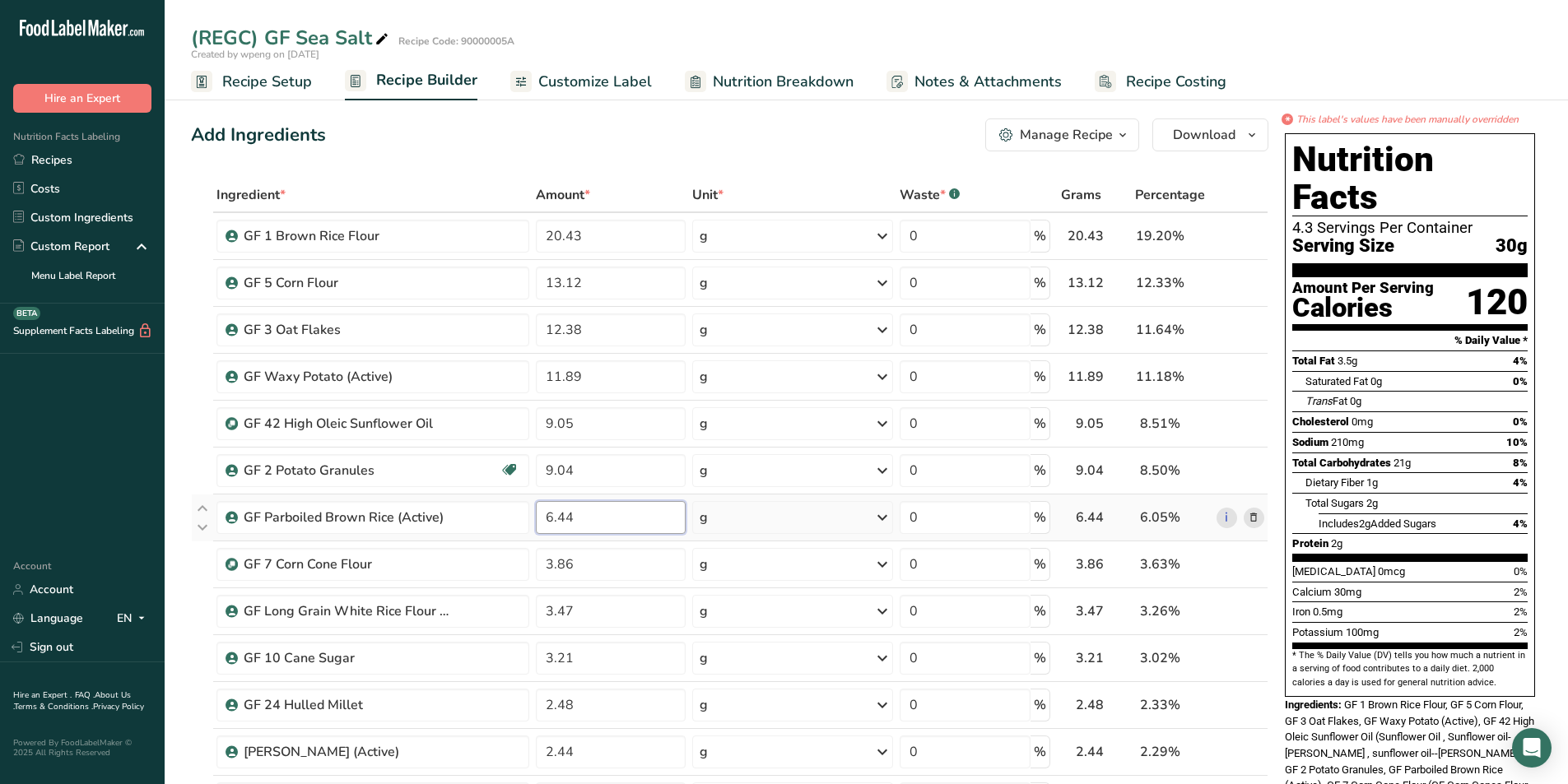 type on "6.44" 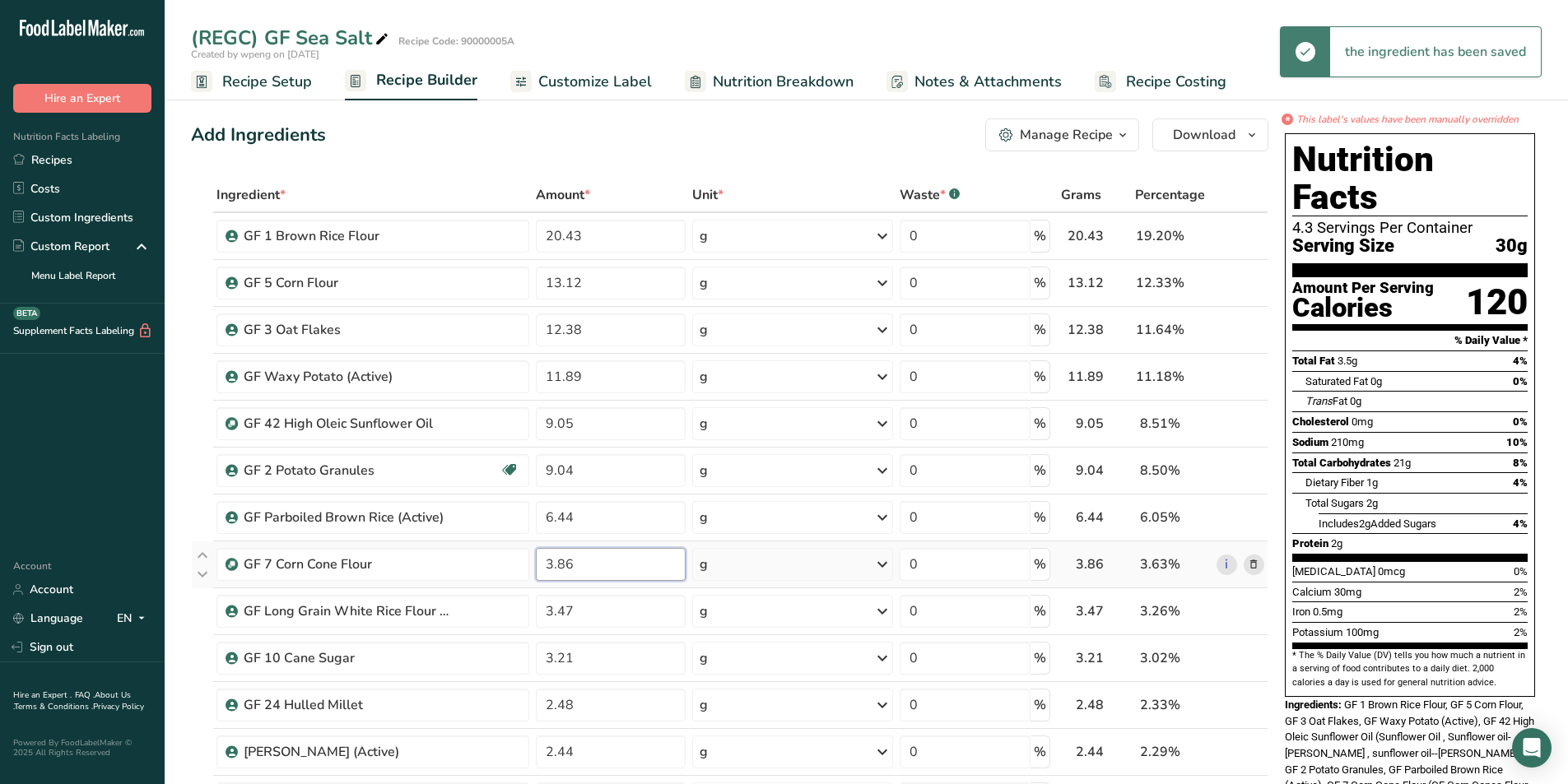 click on "3.86" at bounding box center (611, 564) 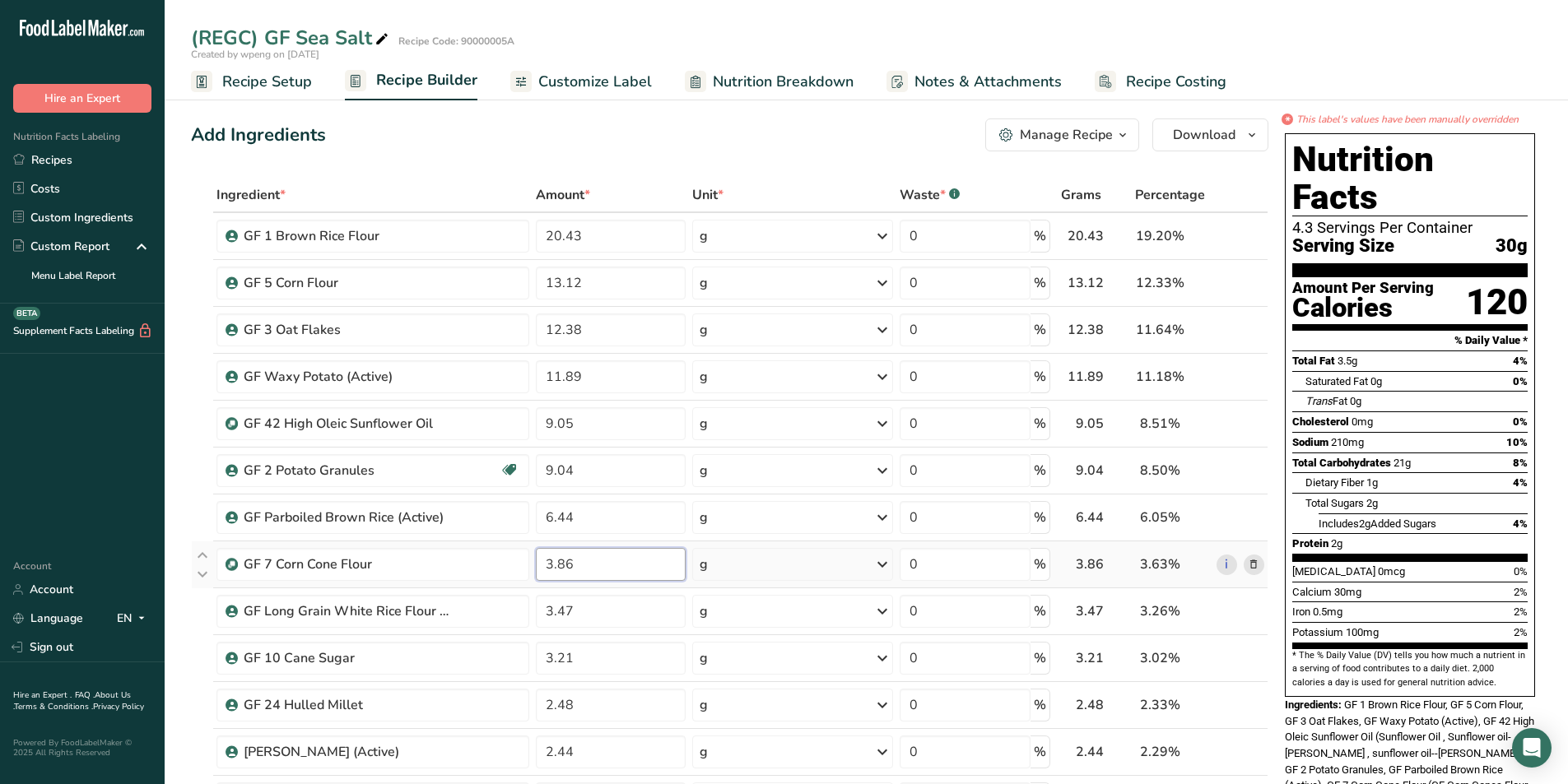 click on "3.86" at bounding box center (611, 564) 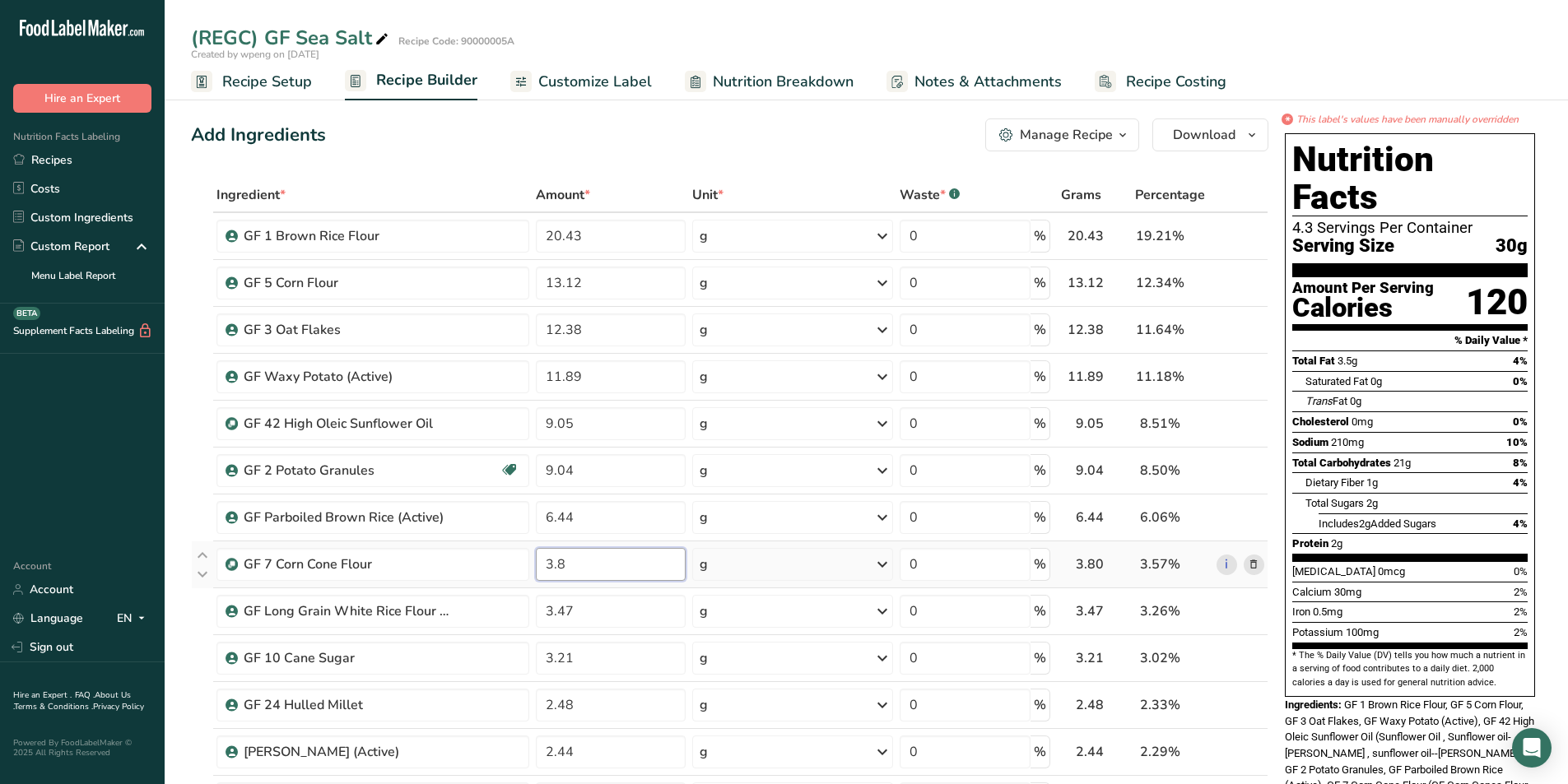 type on "3" 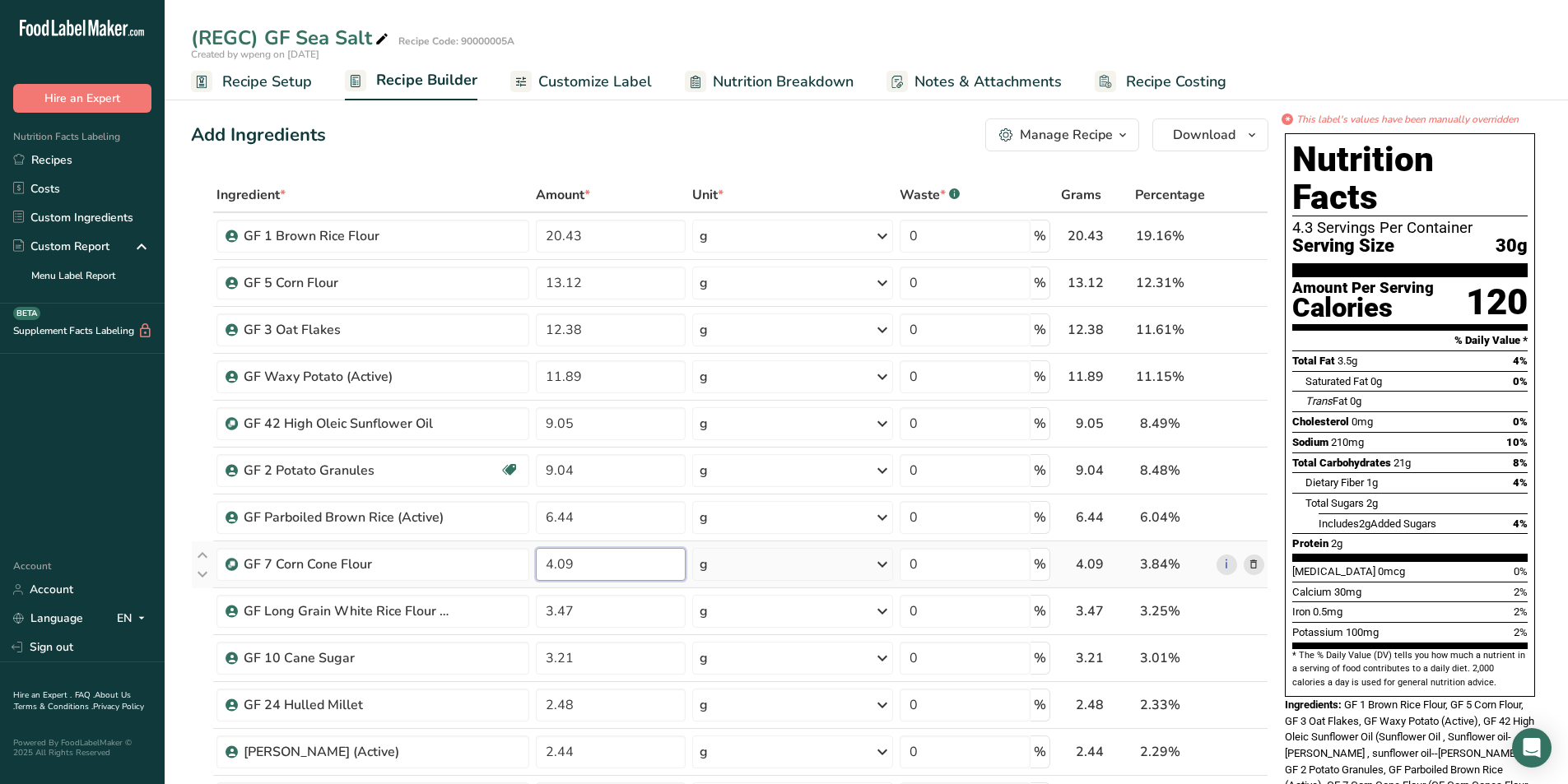 type on "4.09" 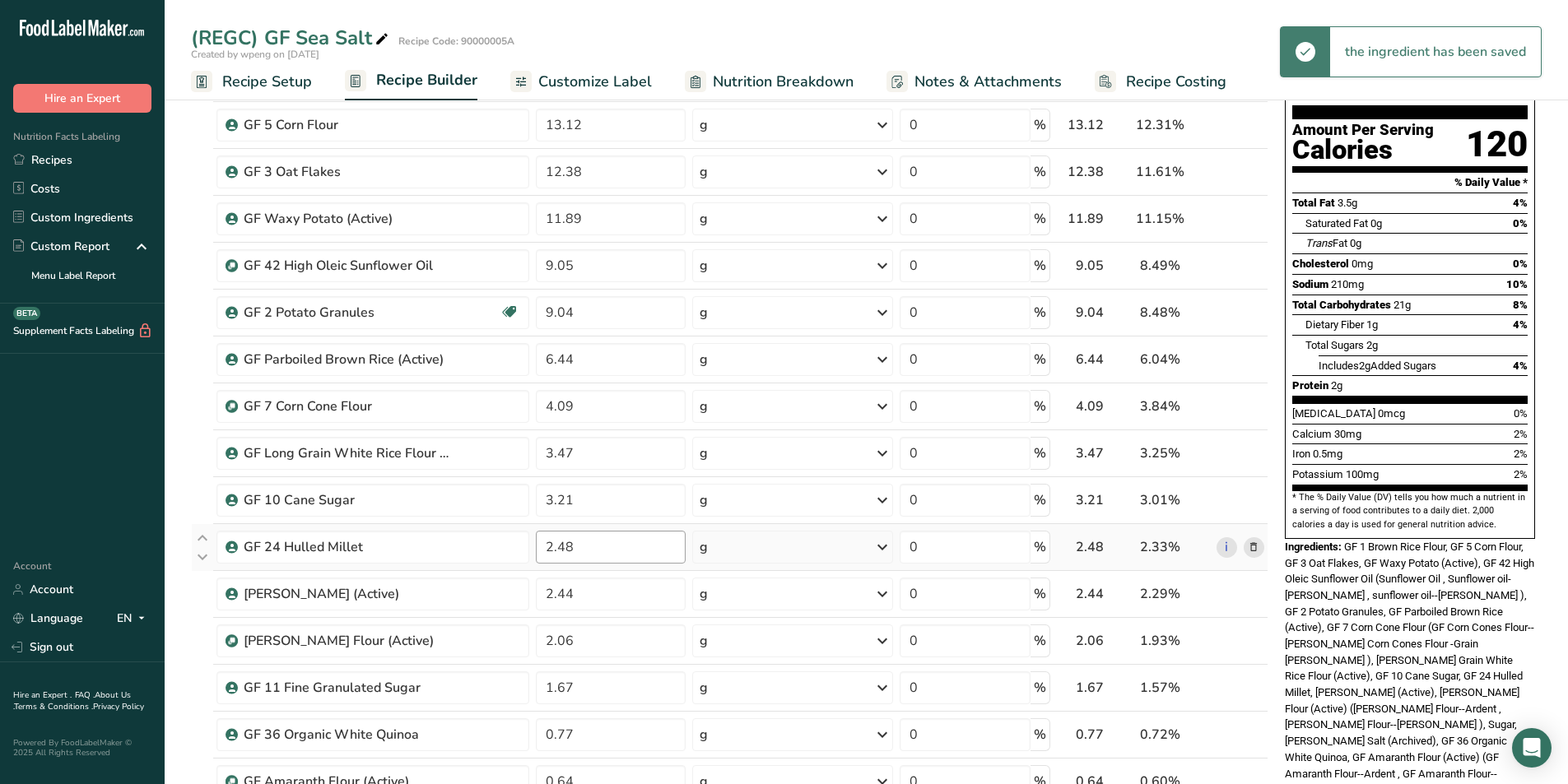 scroll, scrollTop: 165, scrollLeft: 0, axis: vertical 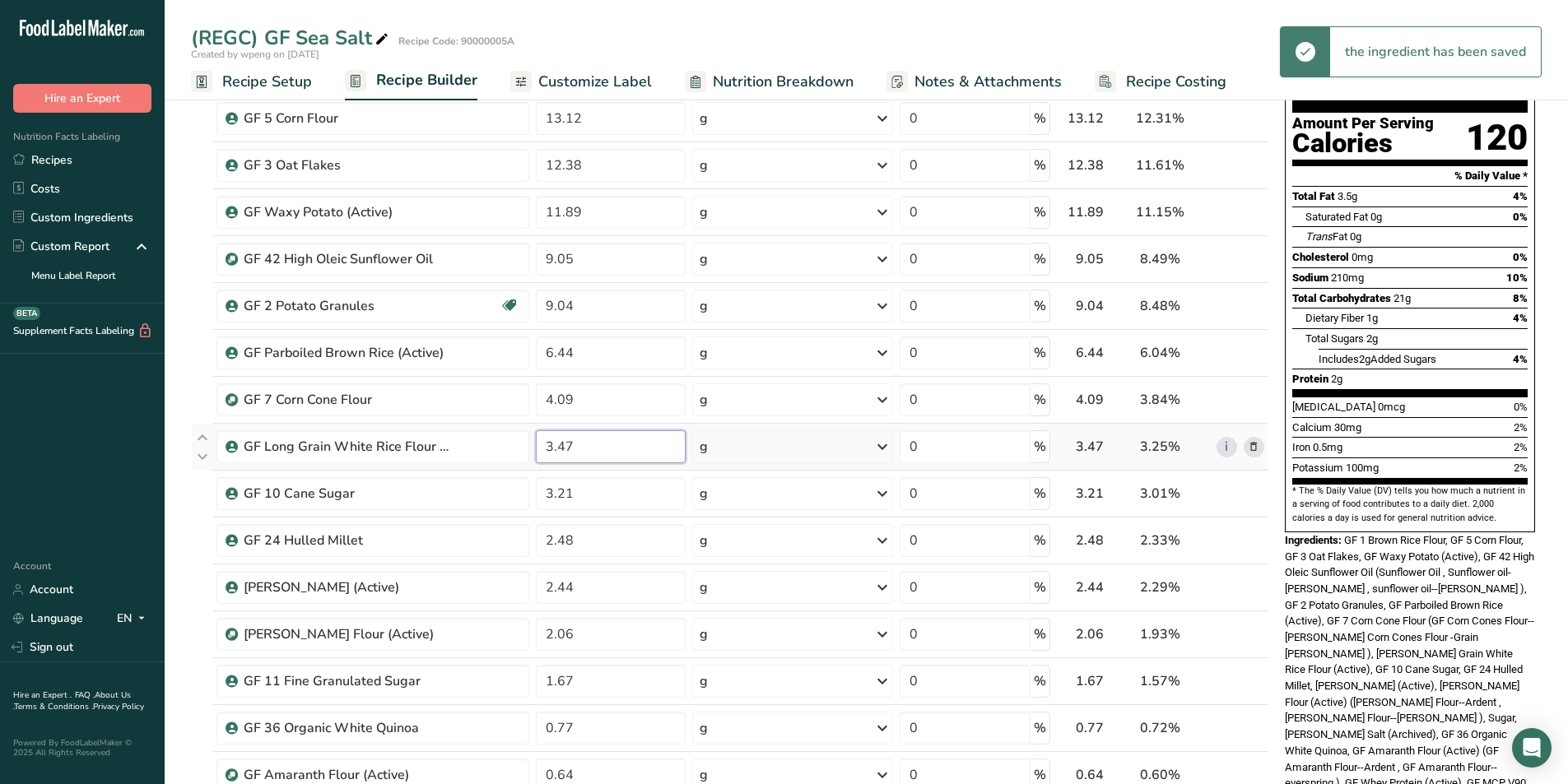 click on "3.47" at bounding box center (611, 447) 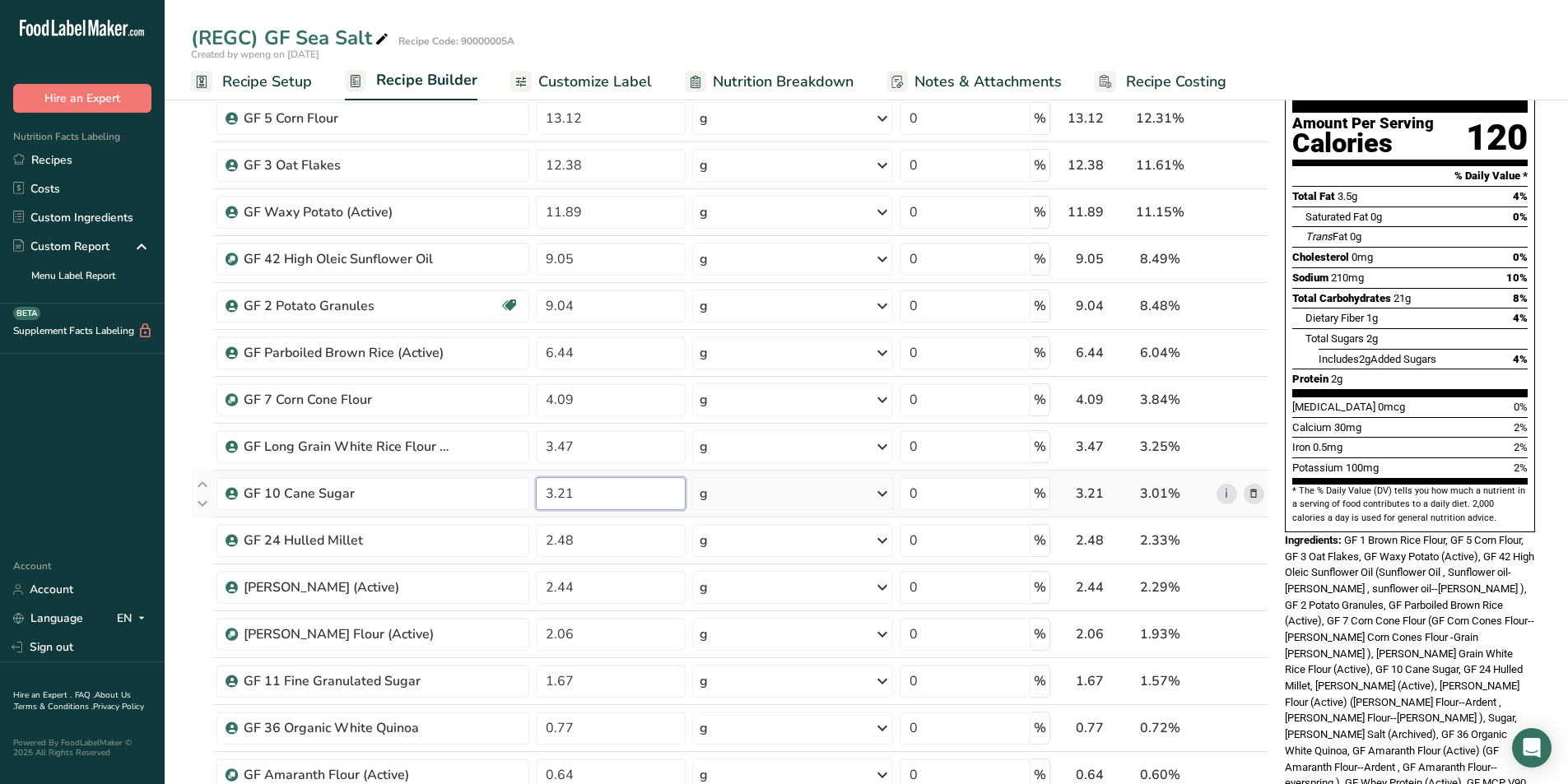 click on "Ingredient *
Amount *
Unit *
Waste *   .a-a{fill:#347362;}.b-a{fill:#fff;}          Grams
Percentage
GF 1 Brown Rice Flour
20.43
g
Weight Units
g
kg
mg
See more
Volume Units
l
mL
fl oz
See more
0
%
20.43
19.16%
i
GF 5 Corn Flour
13.12
g
Weight Units
g
kg
mg
See more
Volume Units
l
mL
fl oz
See more
0
%
13.12
12.31%
i
12.38" at bounding box center (729, 739) 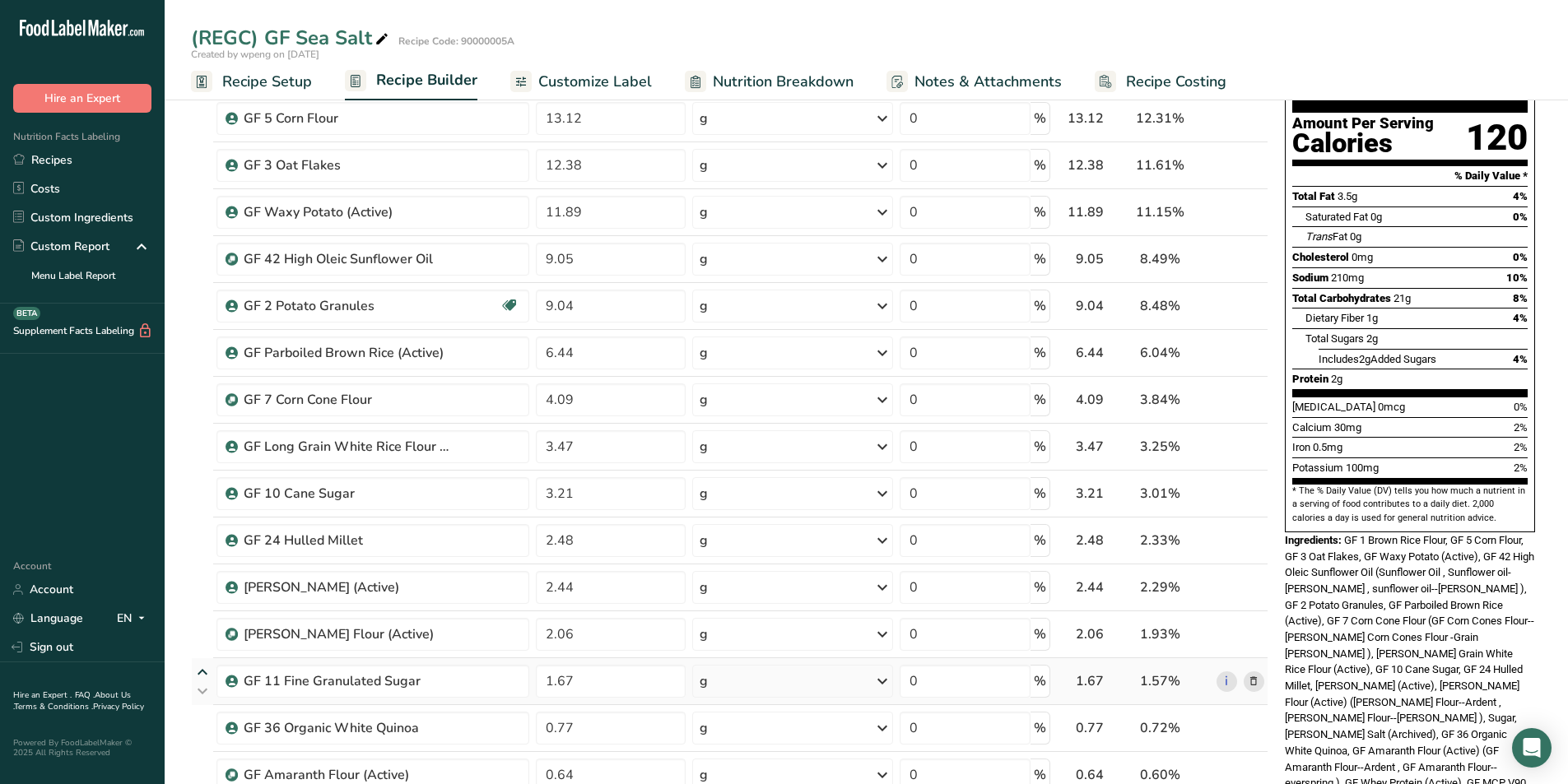 click on "Ingredient *
Amount *
Unit *
Waste *   .a-a{fill:#347362;}.b-a{fill:#fff;}          Grams
Percentage
GF 1 Brown Rice Flour
20.43
g
Weight Units
g
kg
mg
See more
Volume Units
l
mL
fl oz
See more
0
%
20.43
19.16%
i
GF 5 Corn Flour
13.12
g
Weight Units
g
kg
mg
See more
Volume Units
l
mL
fl oz
See more
0
%
13.12
12.31%
i
12.38" at bounding box center (729, 739) 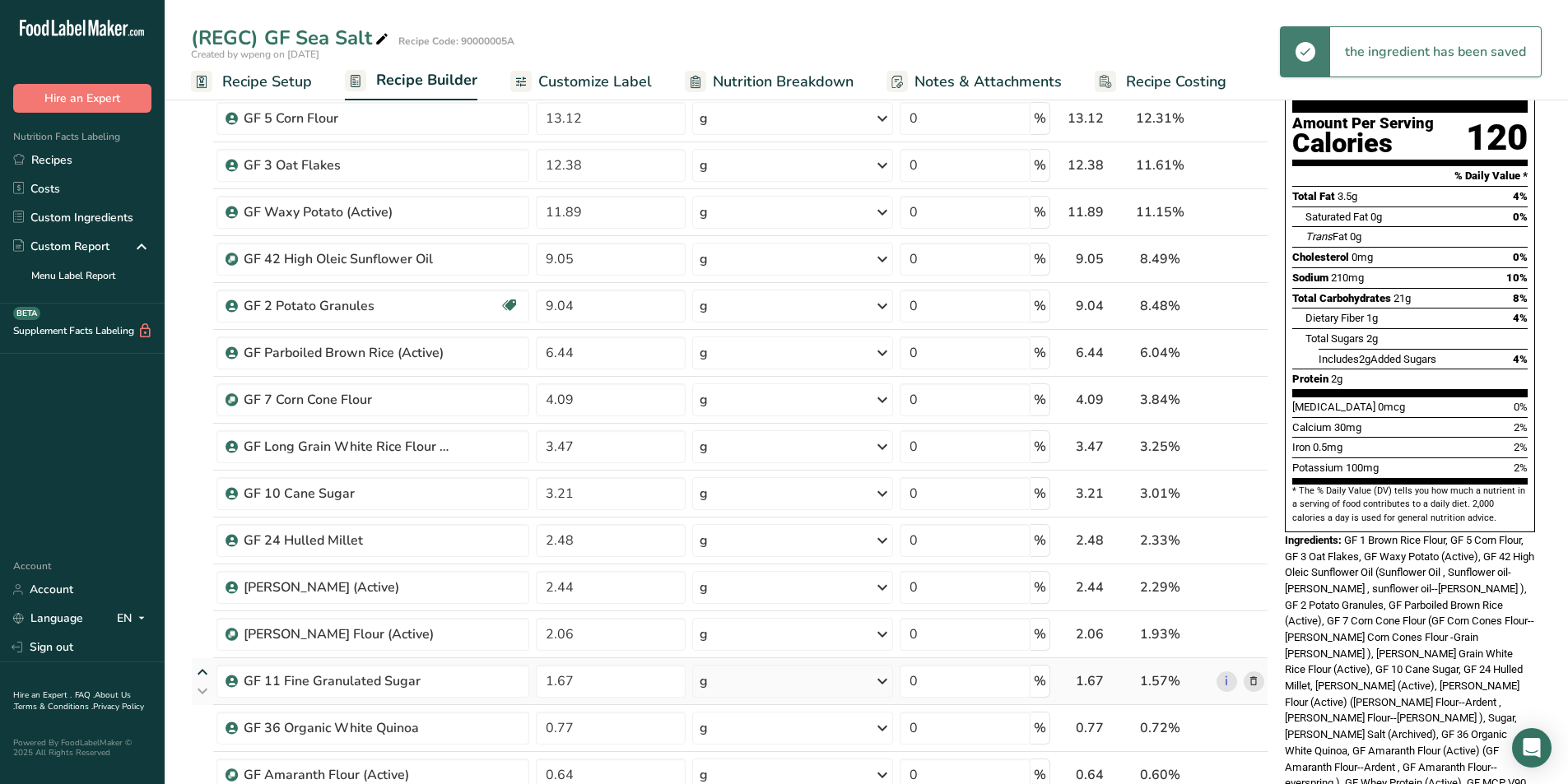 click at bounding box center (202, 672) 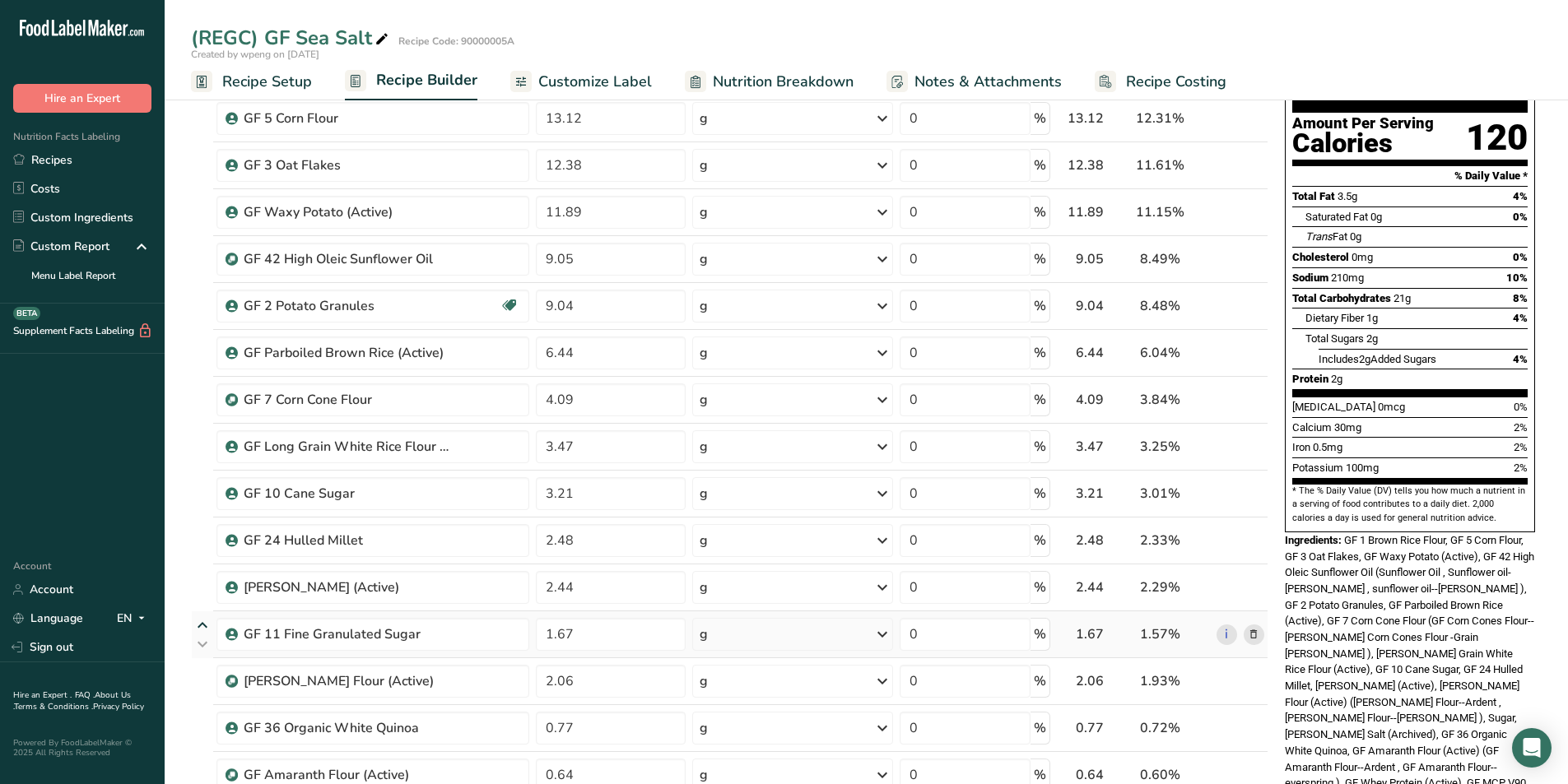 click at bounding box center [202, 625] 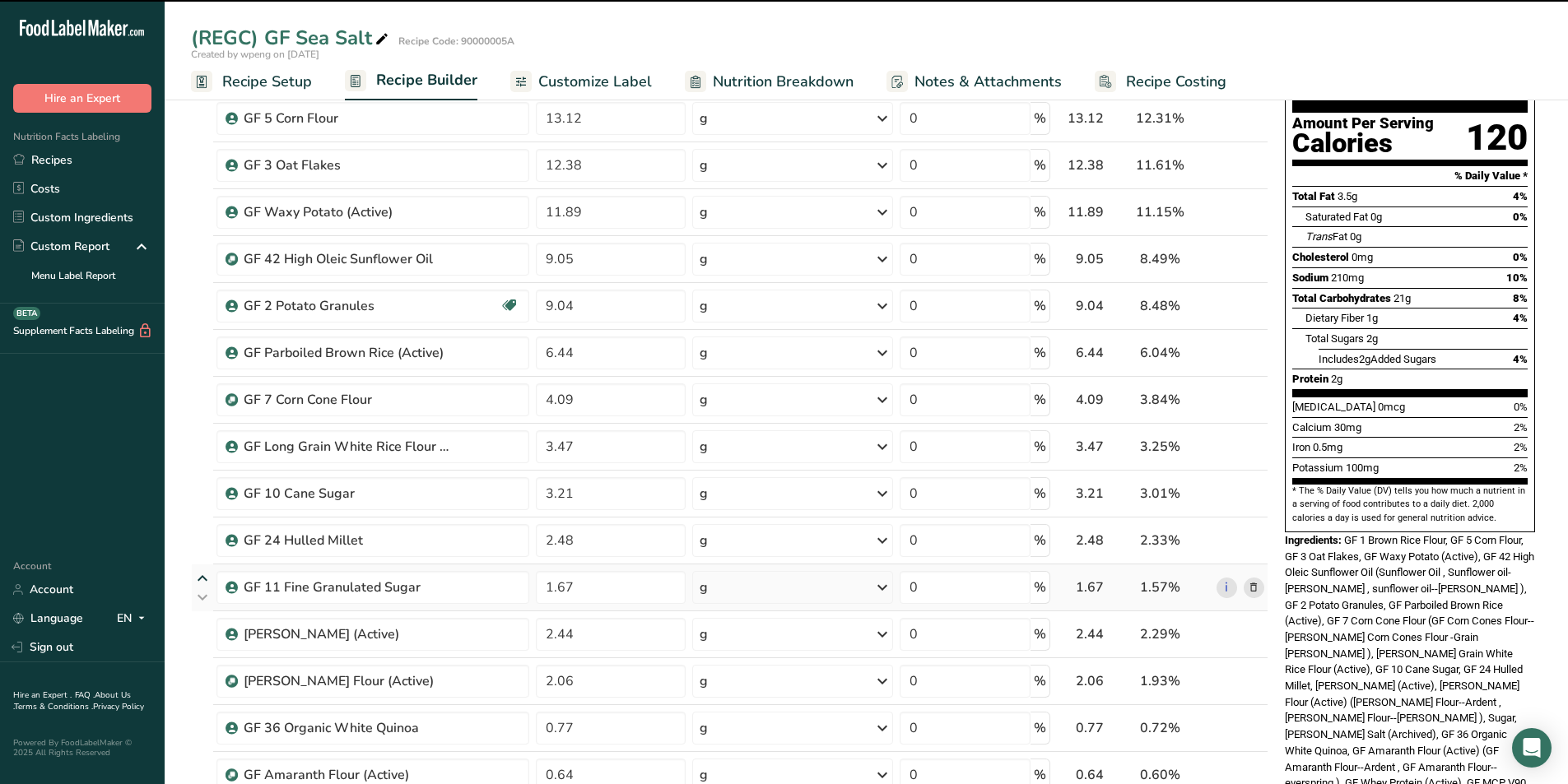 click at bounding box center (202, 578) 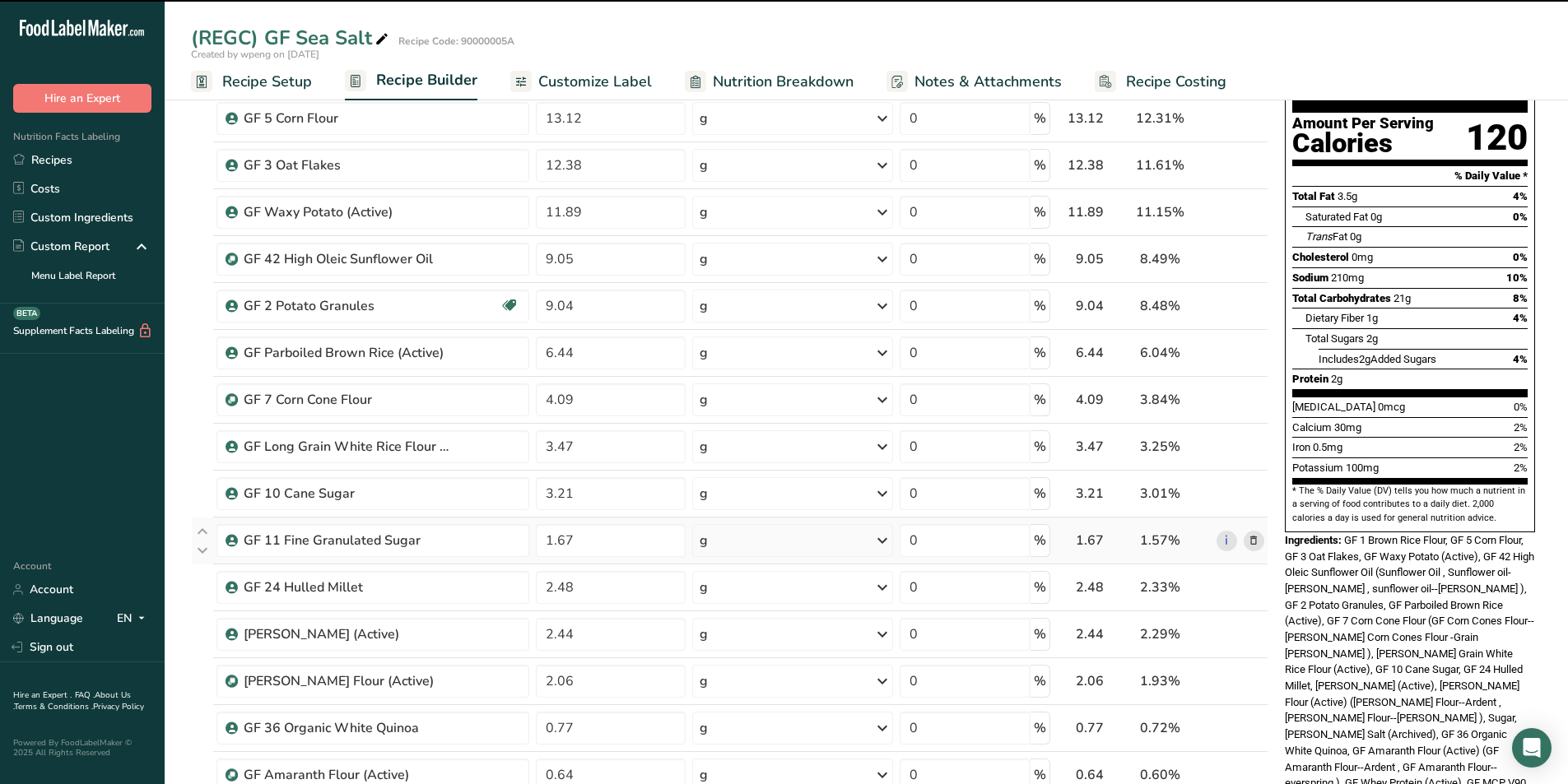 type on "2.48" 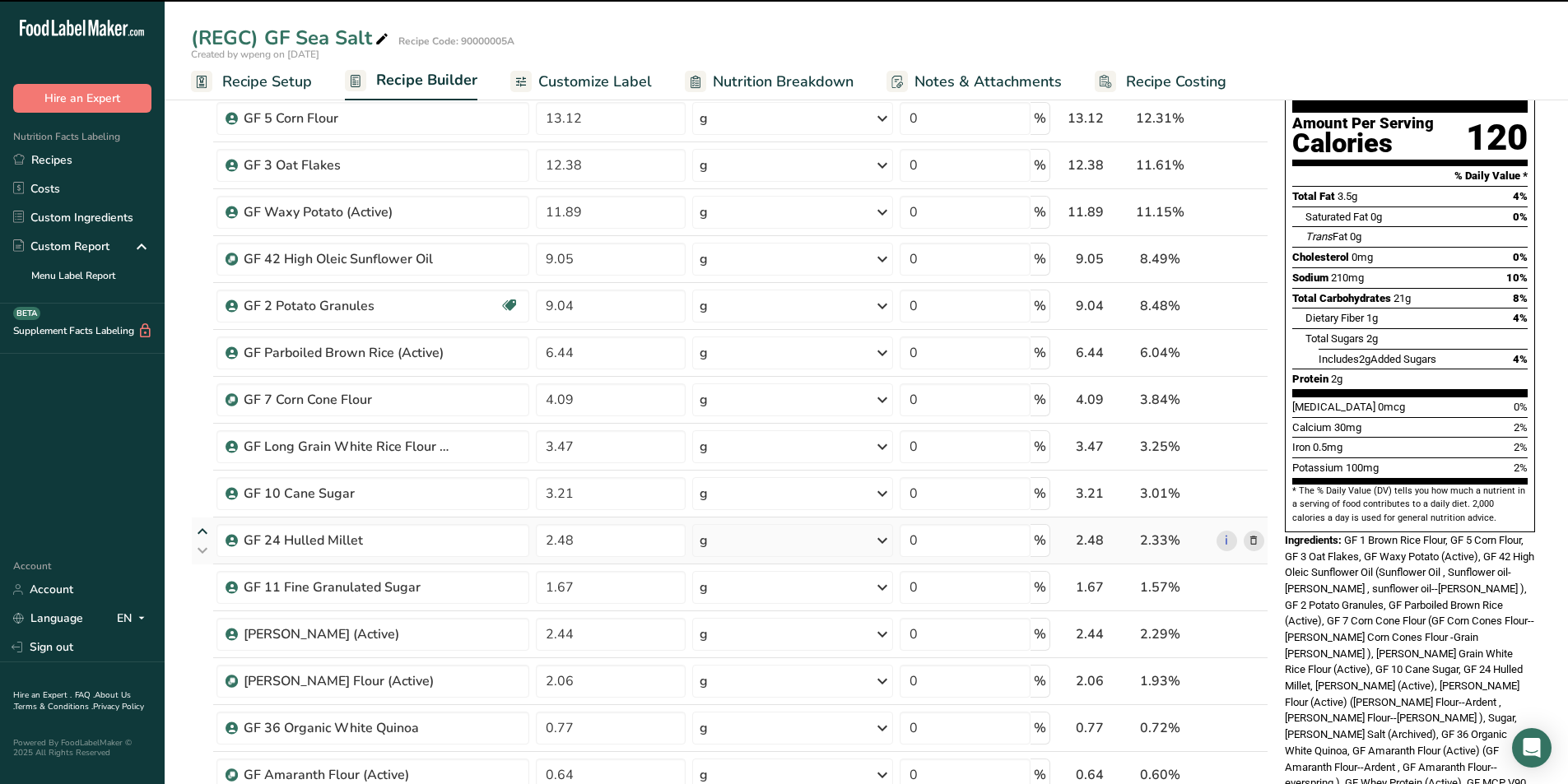 click at bounding box center (202, 531) 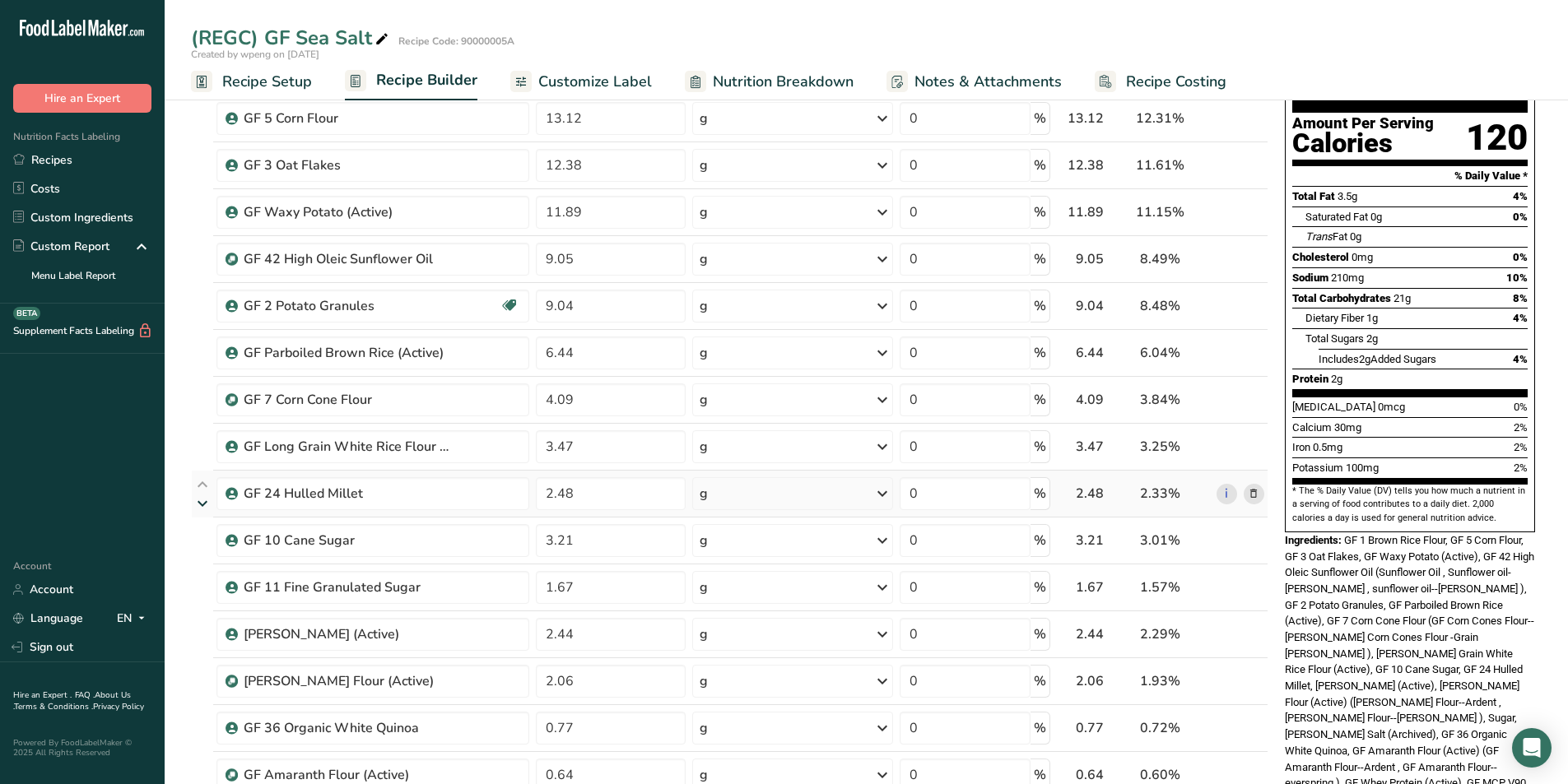 click at bounding box center (202, 503) 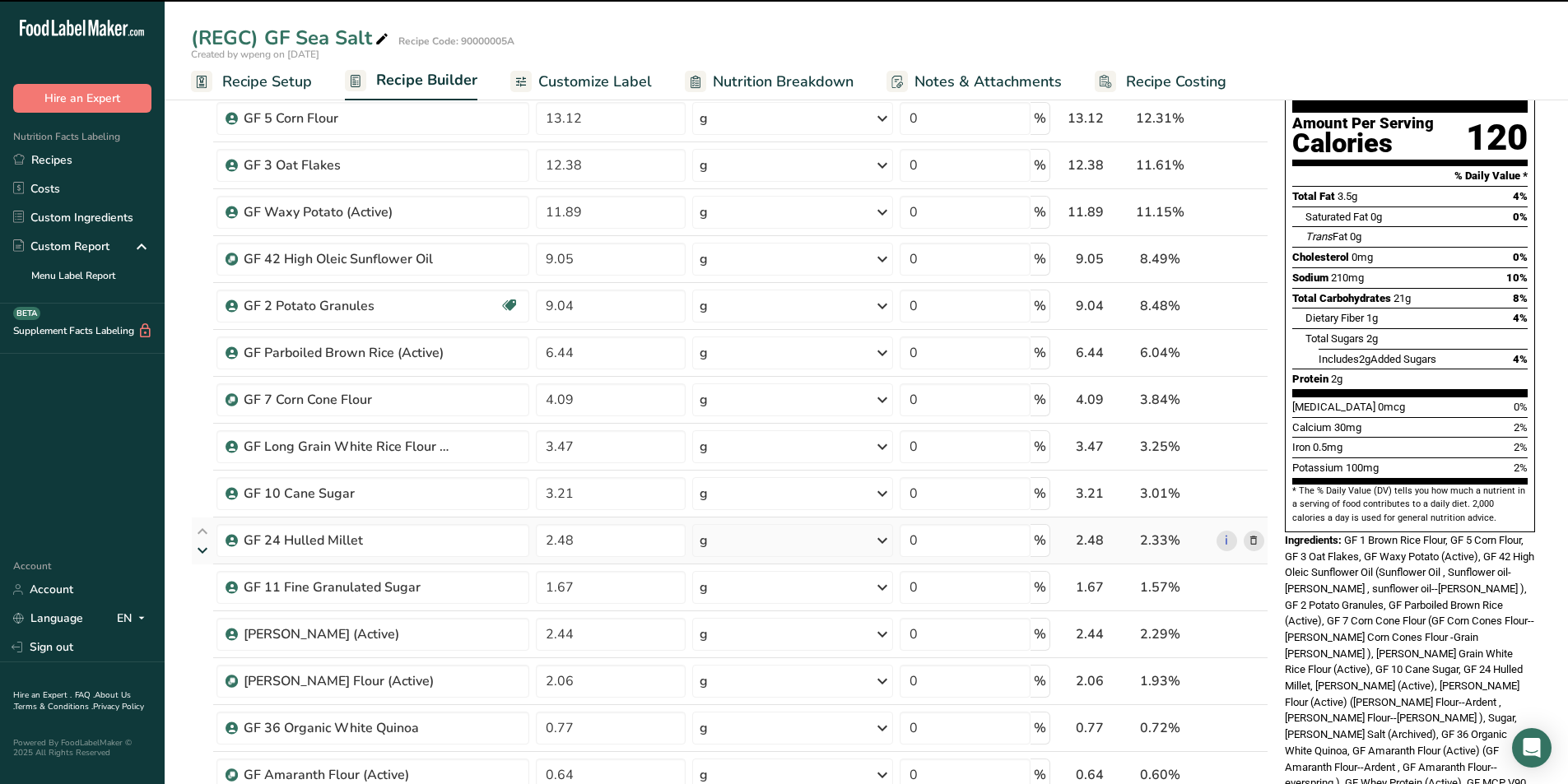 click at bounding box center (202, 550) 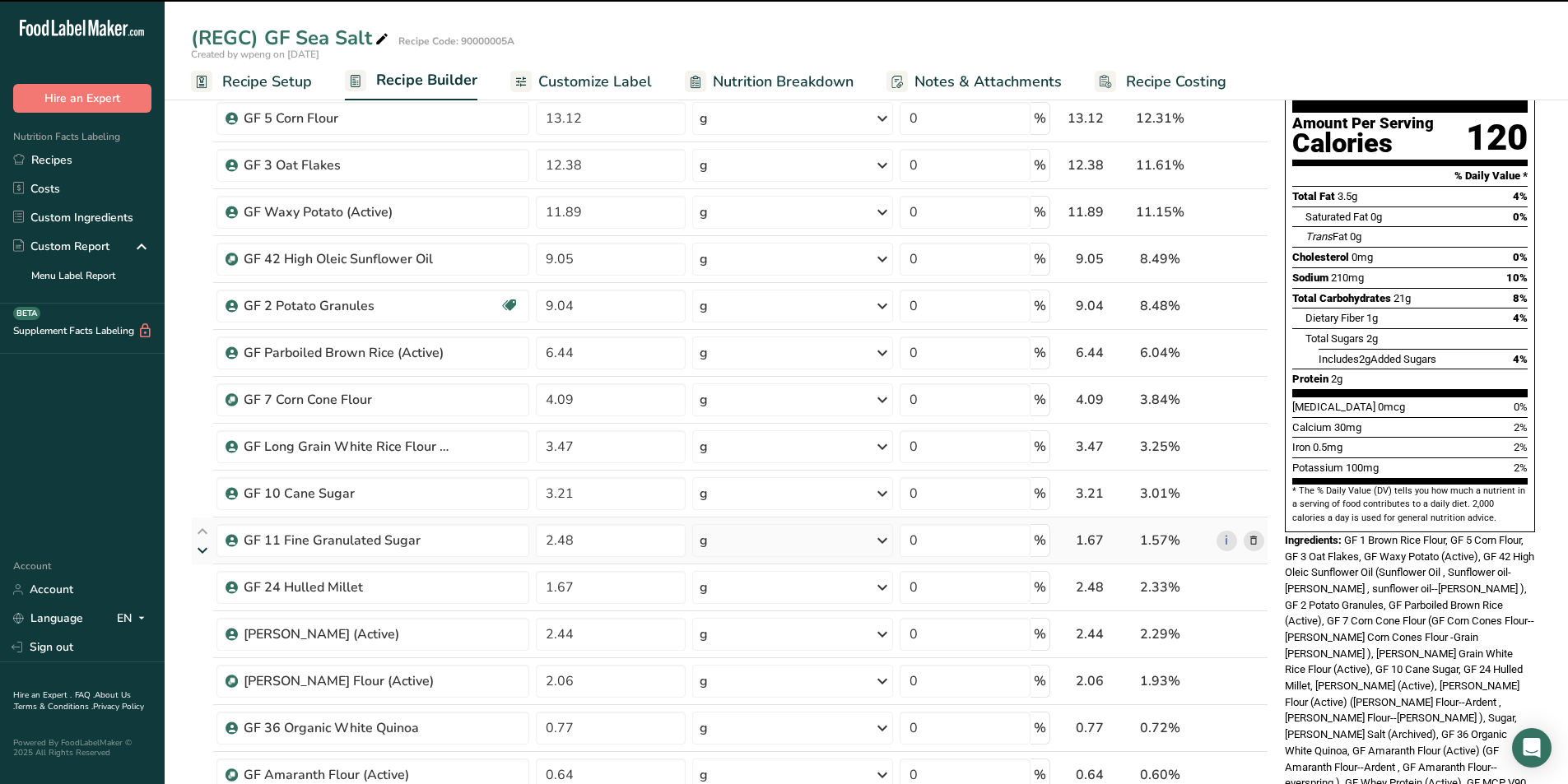 type on "1.67" 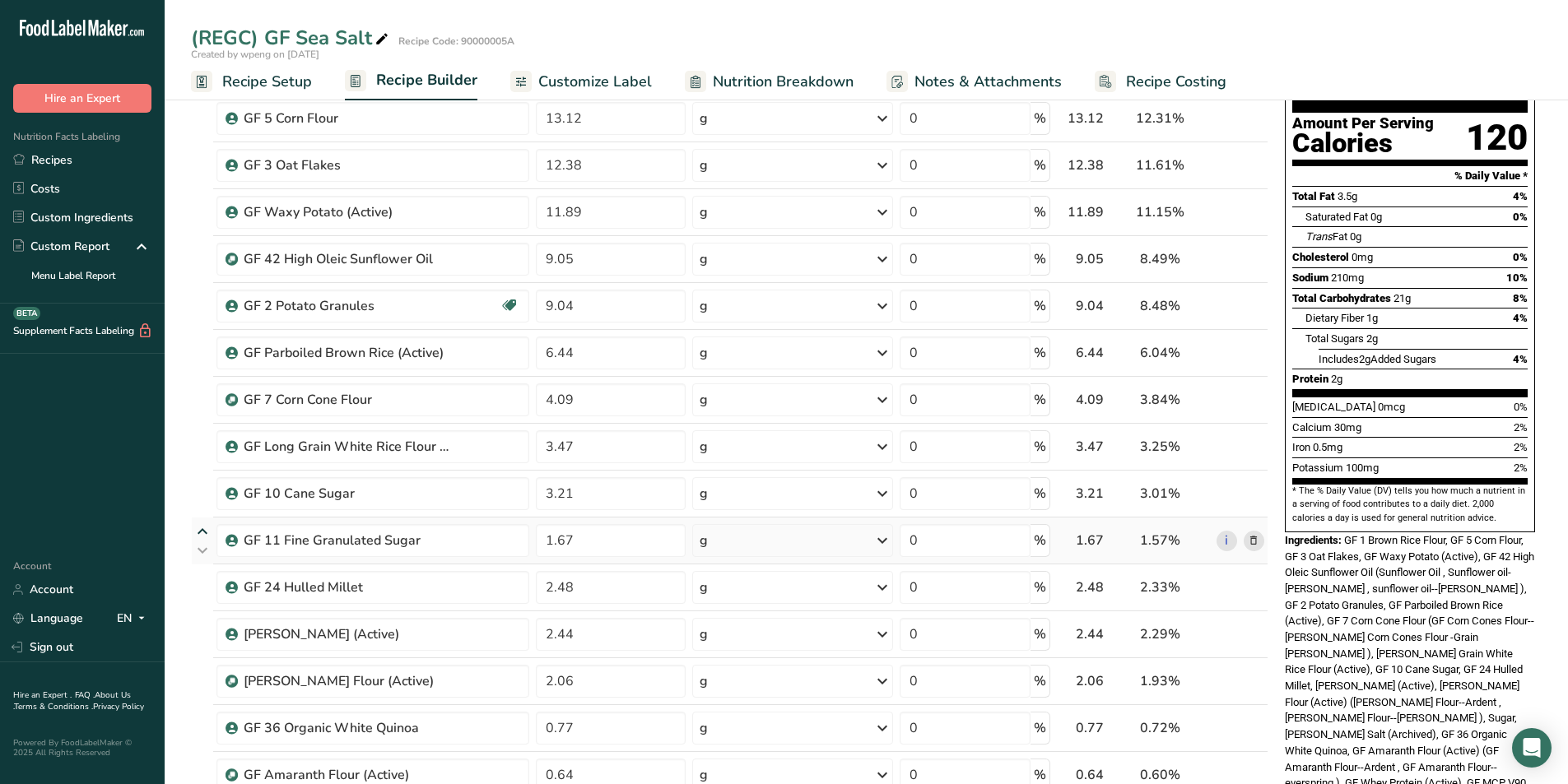 click at bounding box center (202, 531) 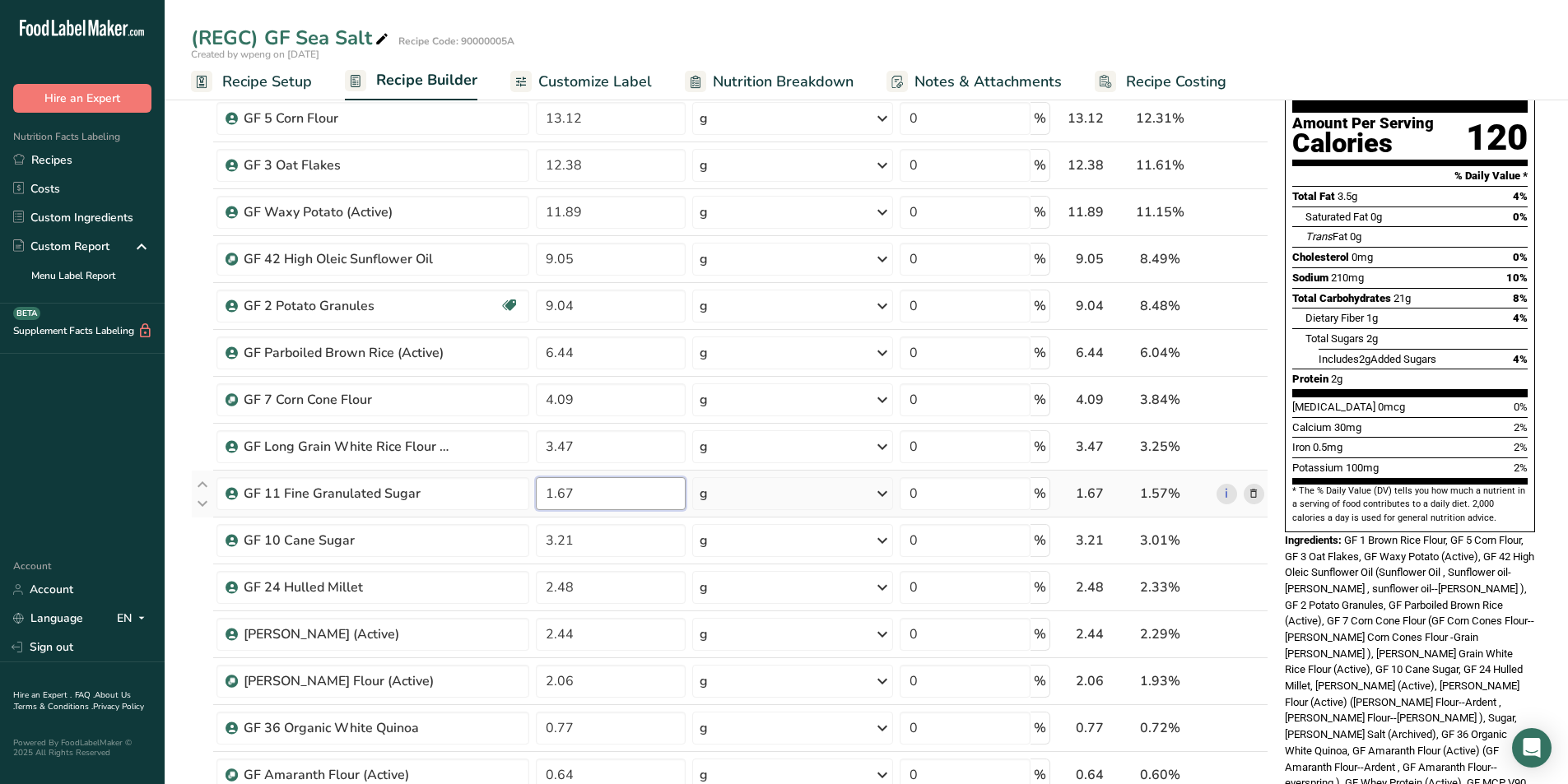 click on "1.67" at bounding box center [611, 494] 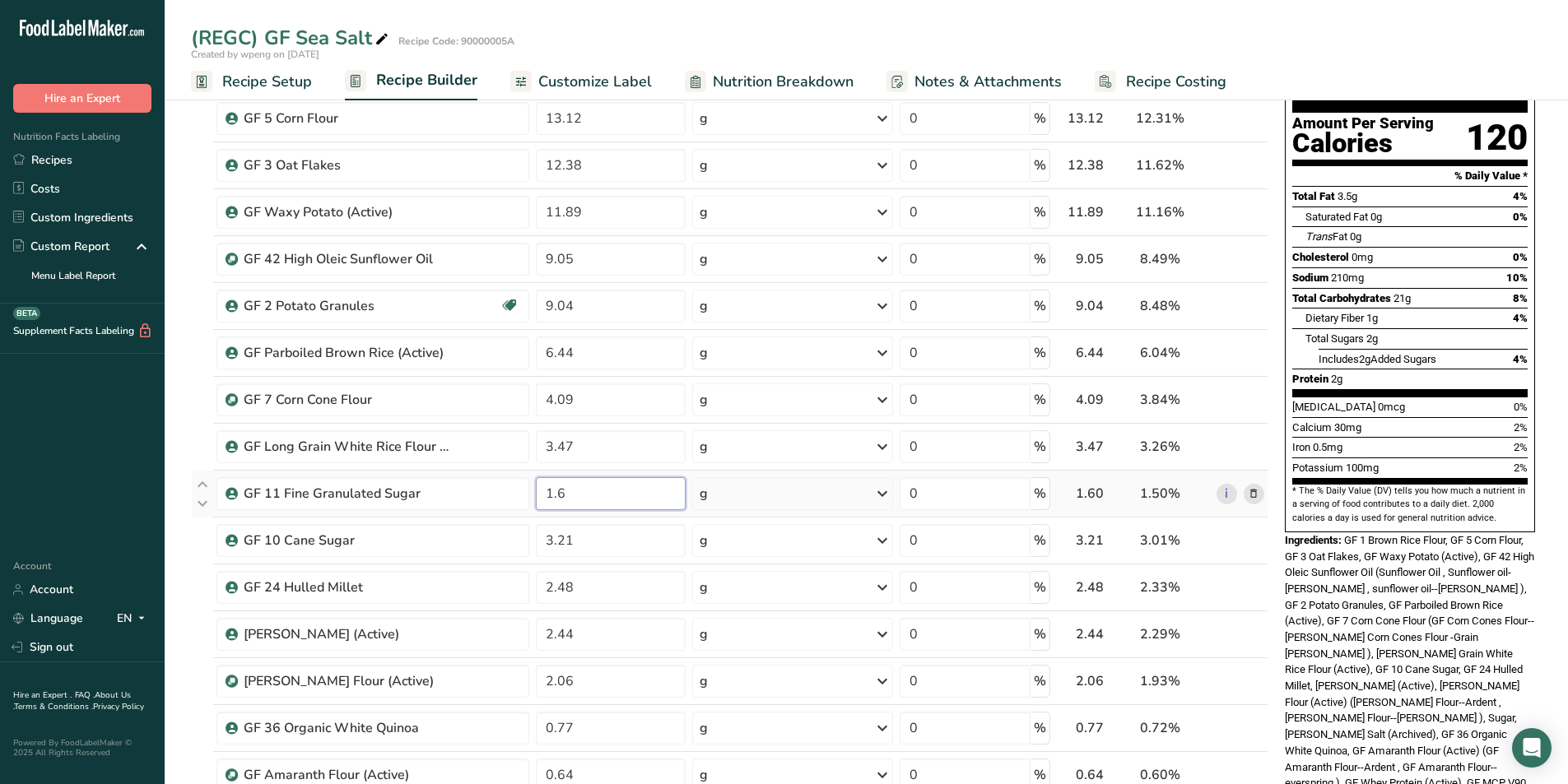type on "1" 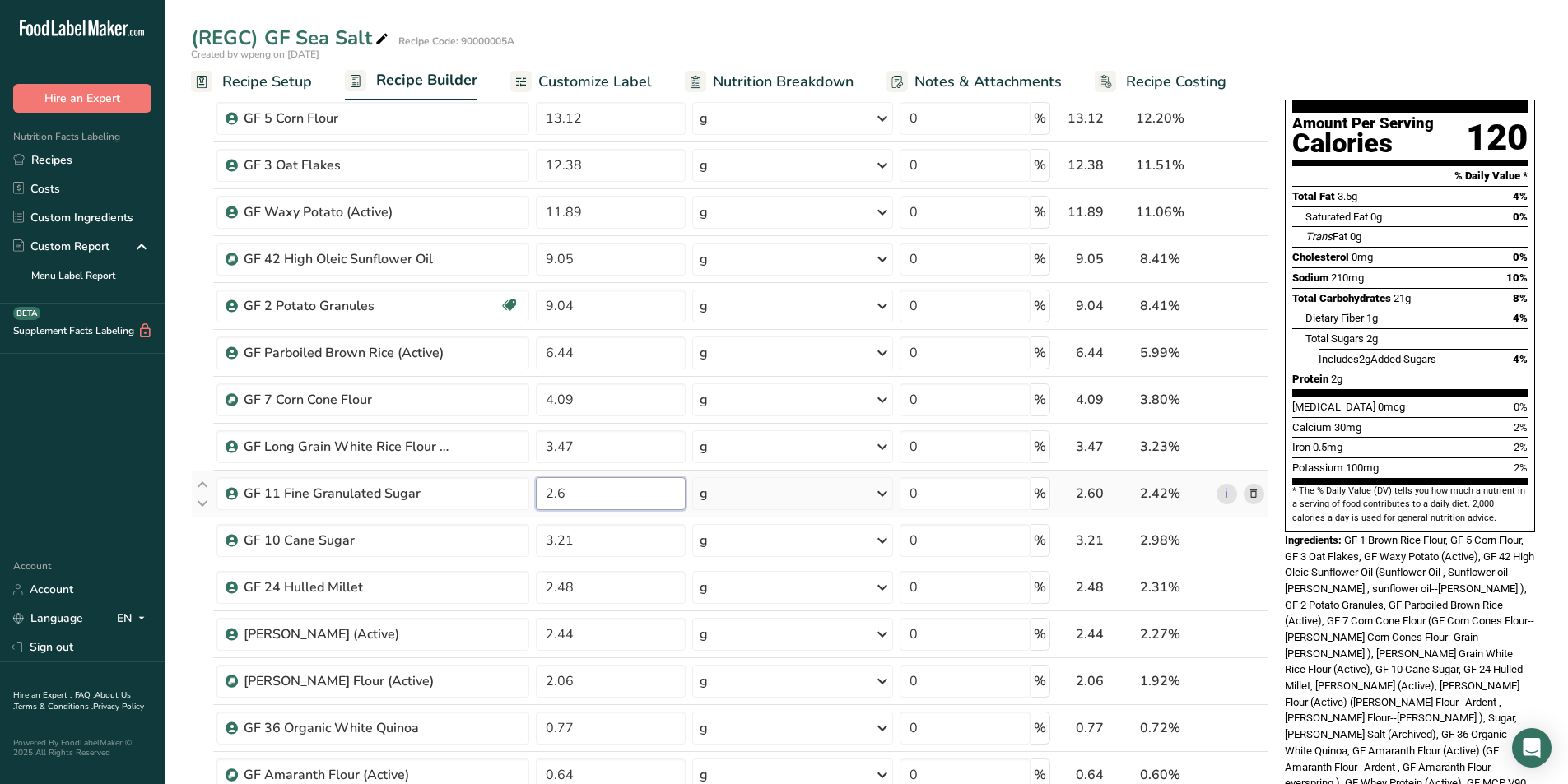 type on "2.6" 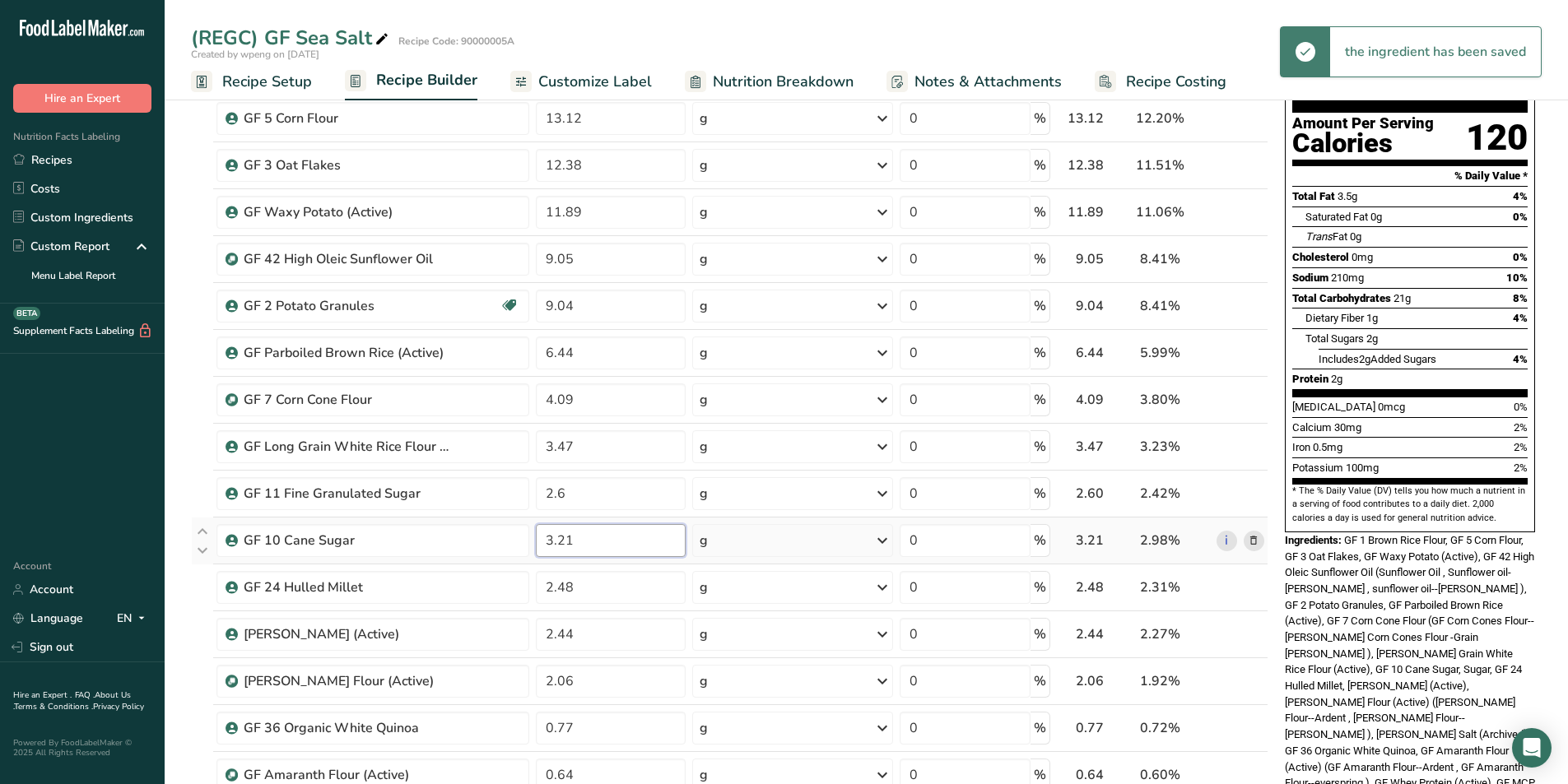 click on "3.21" at bounding box center (611, 540) 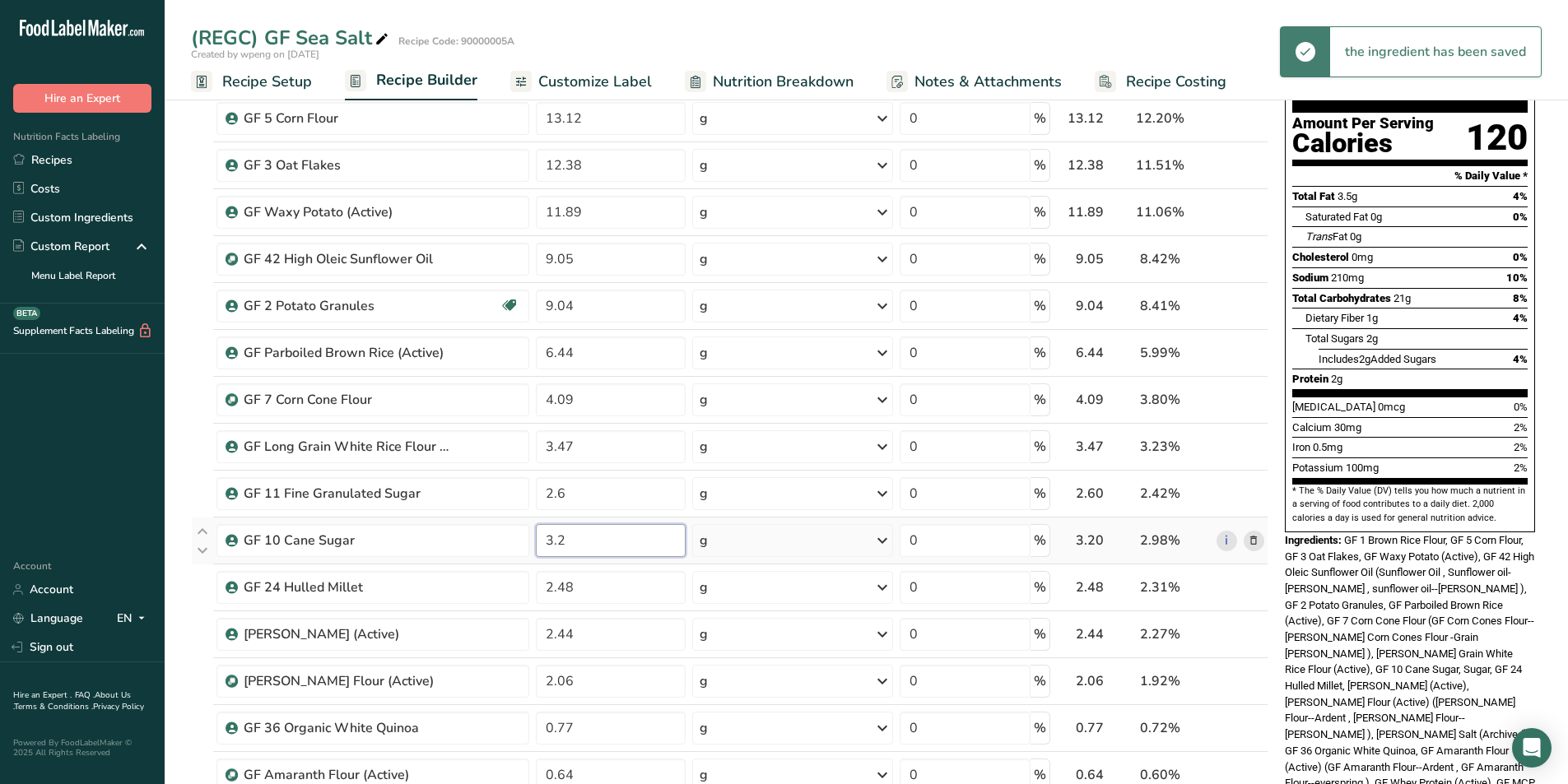 type on "3" 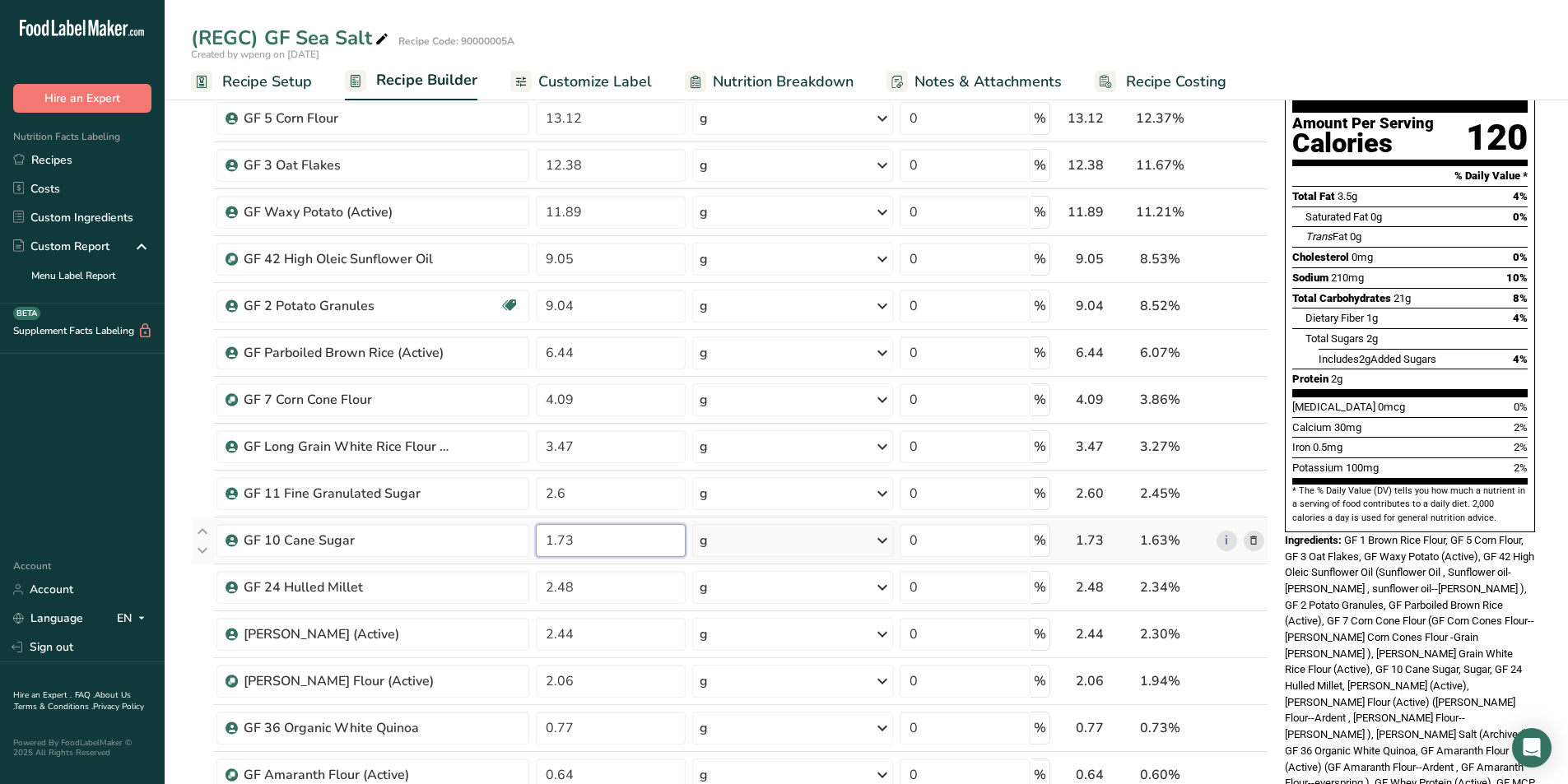 type on "1.73" 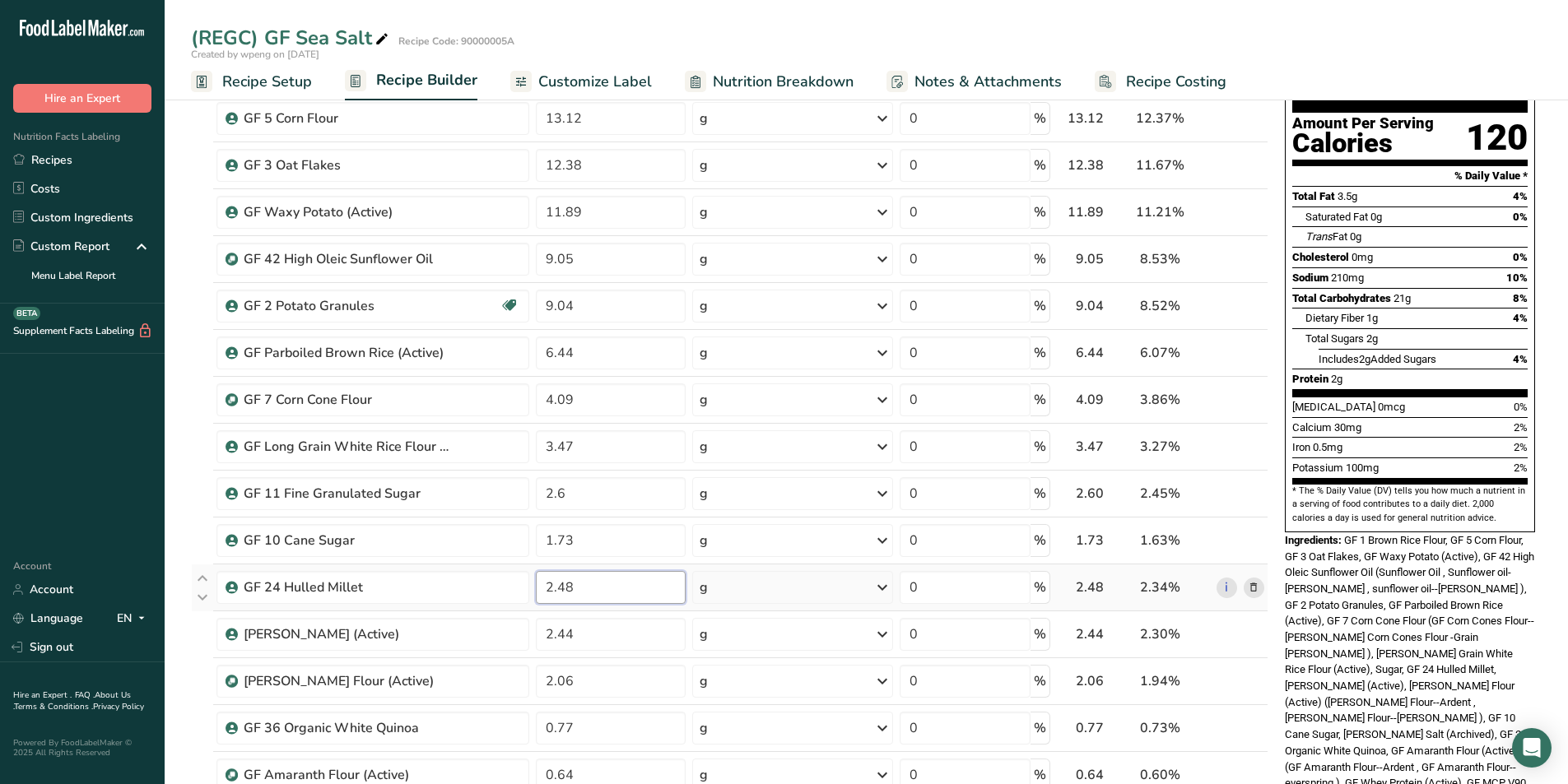 click on "2.48" at bounding box center [611, 587] 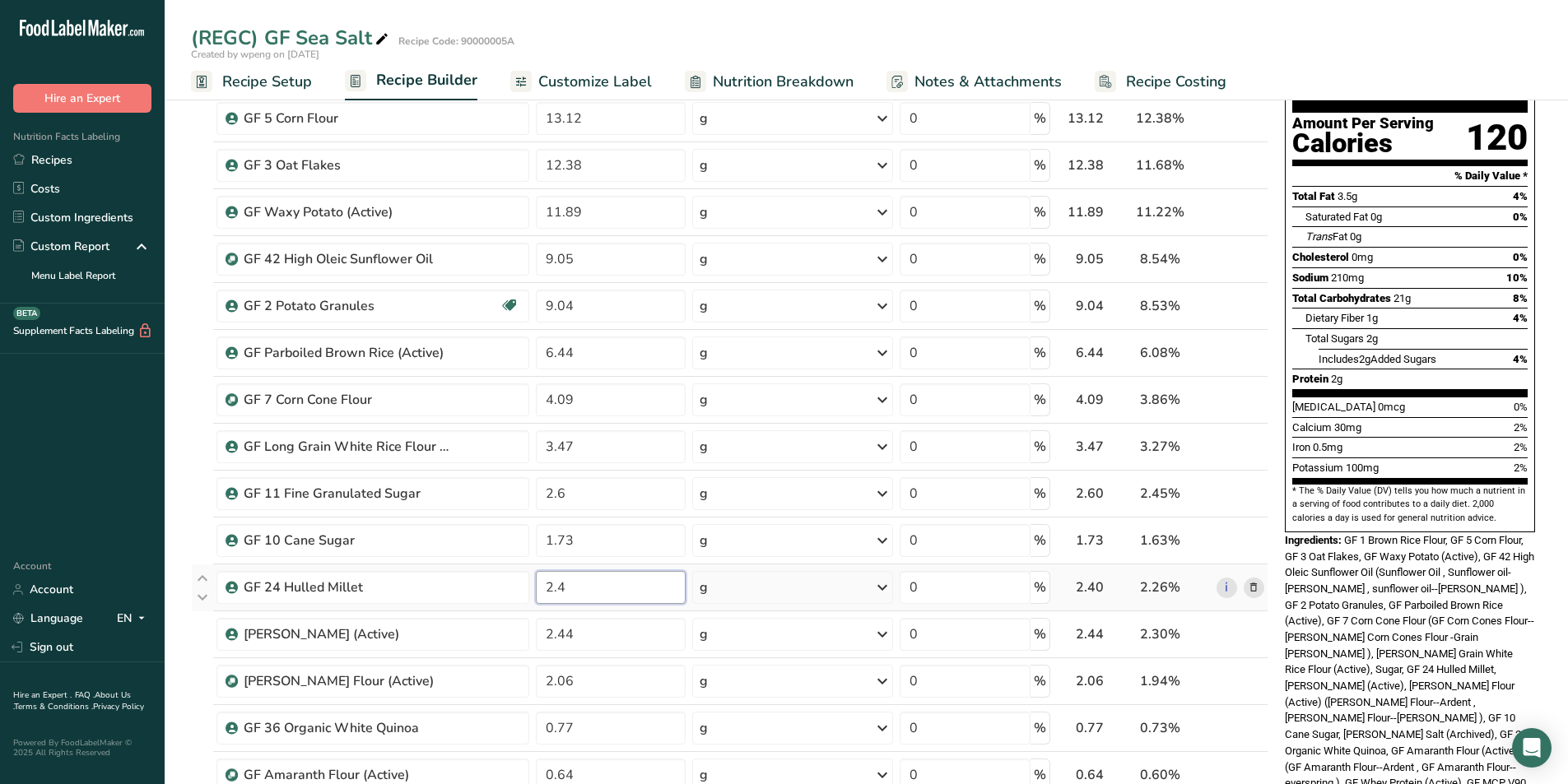type on "2" 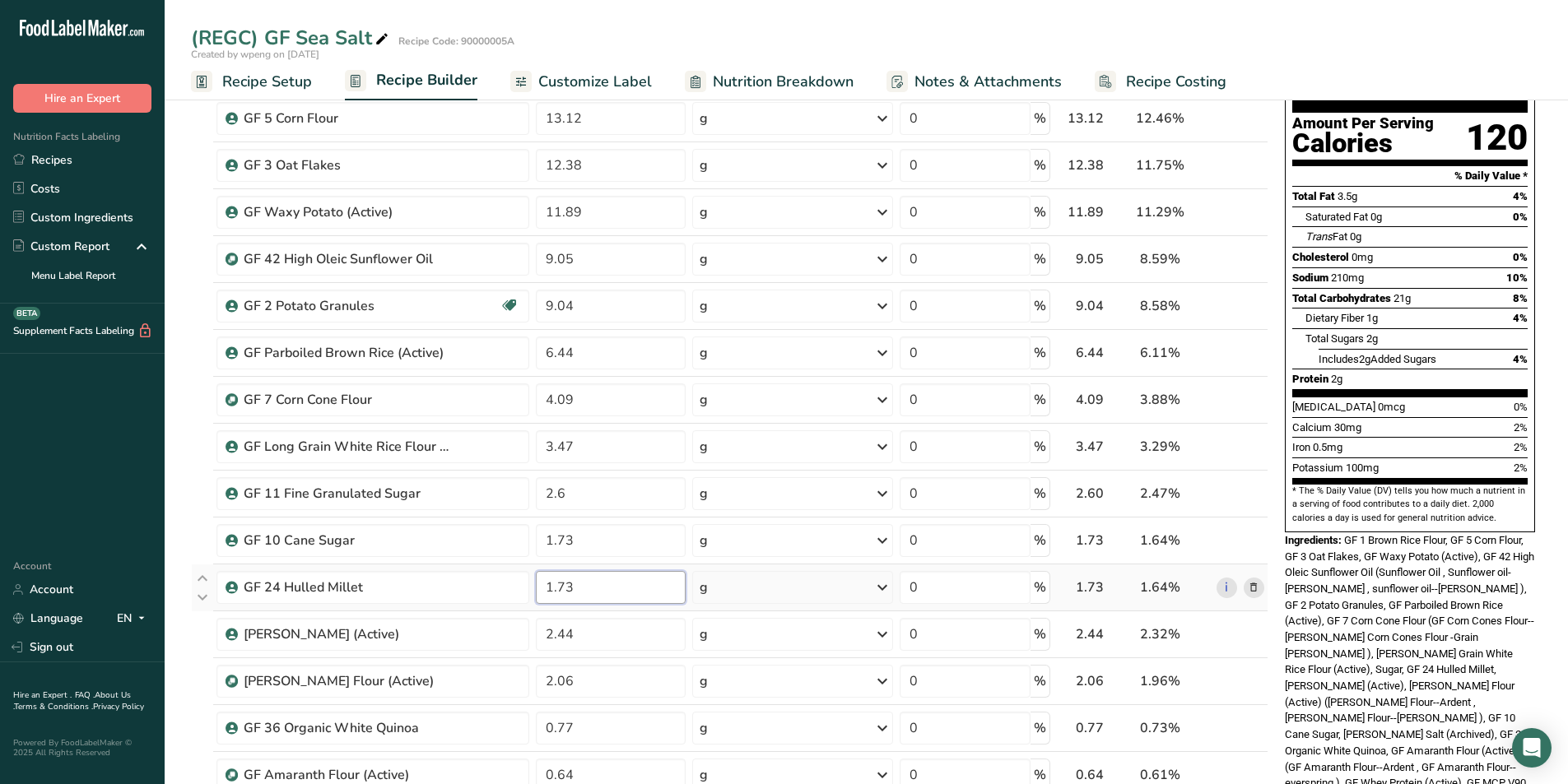 type on "1.73" 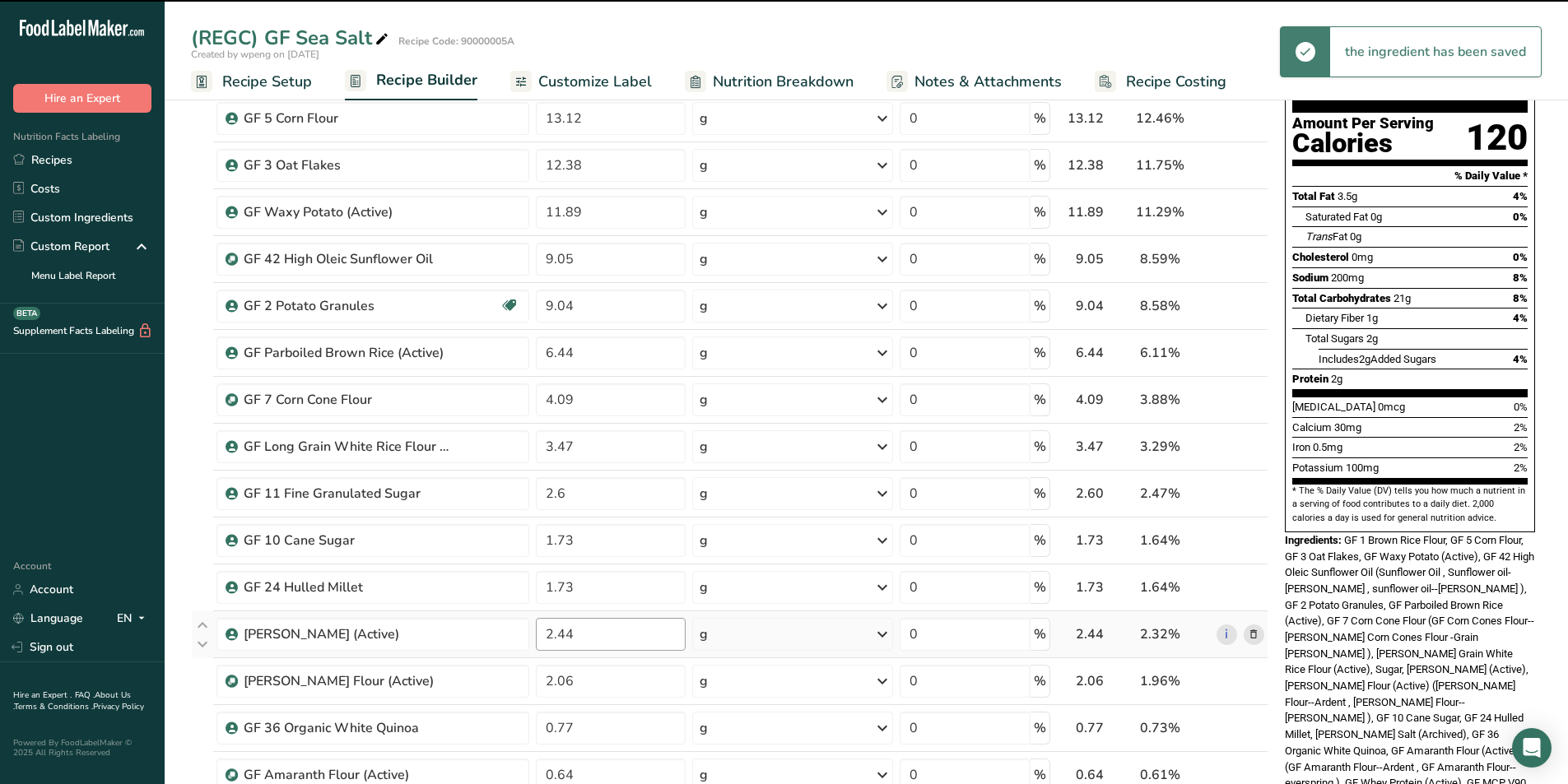 scroll, scrollTop: 329, scrollLeft: 0, axis: vertical 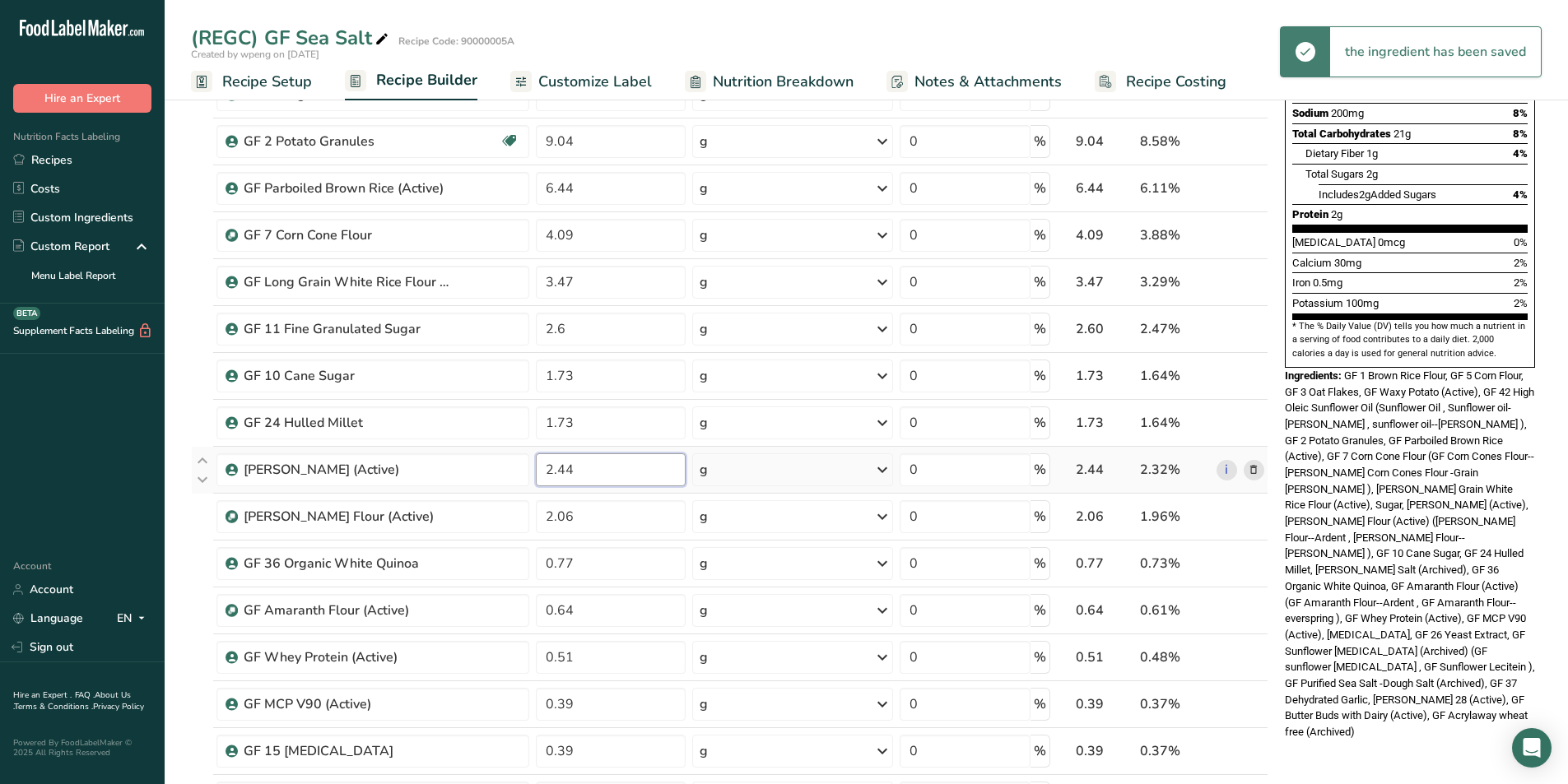 click on "2.44" at bounding box center (611, 470) 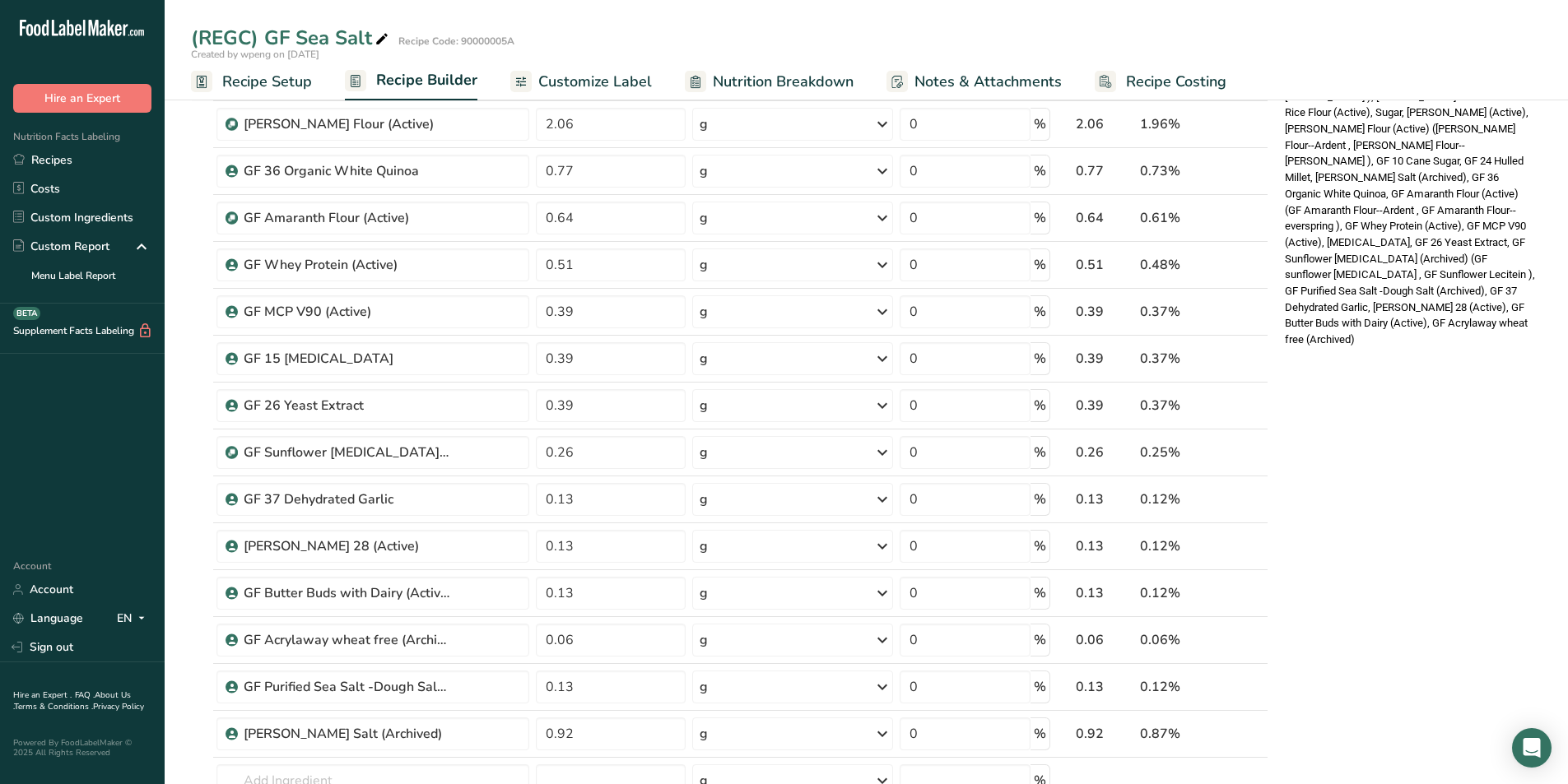 scroll, scrollTop: 740, scrollLeft: 0, axis: vertical 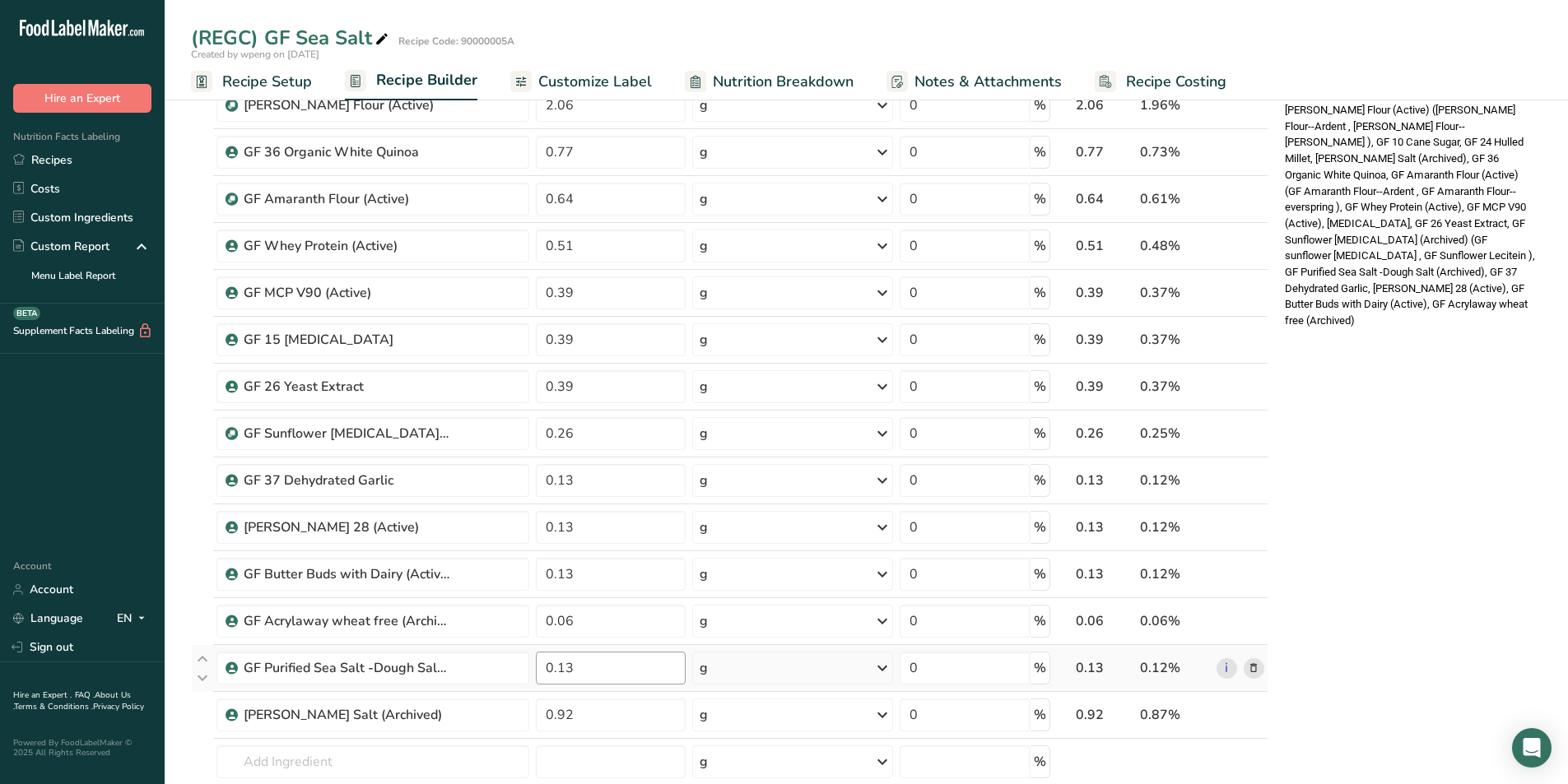 type on "2.439999" 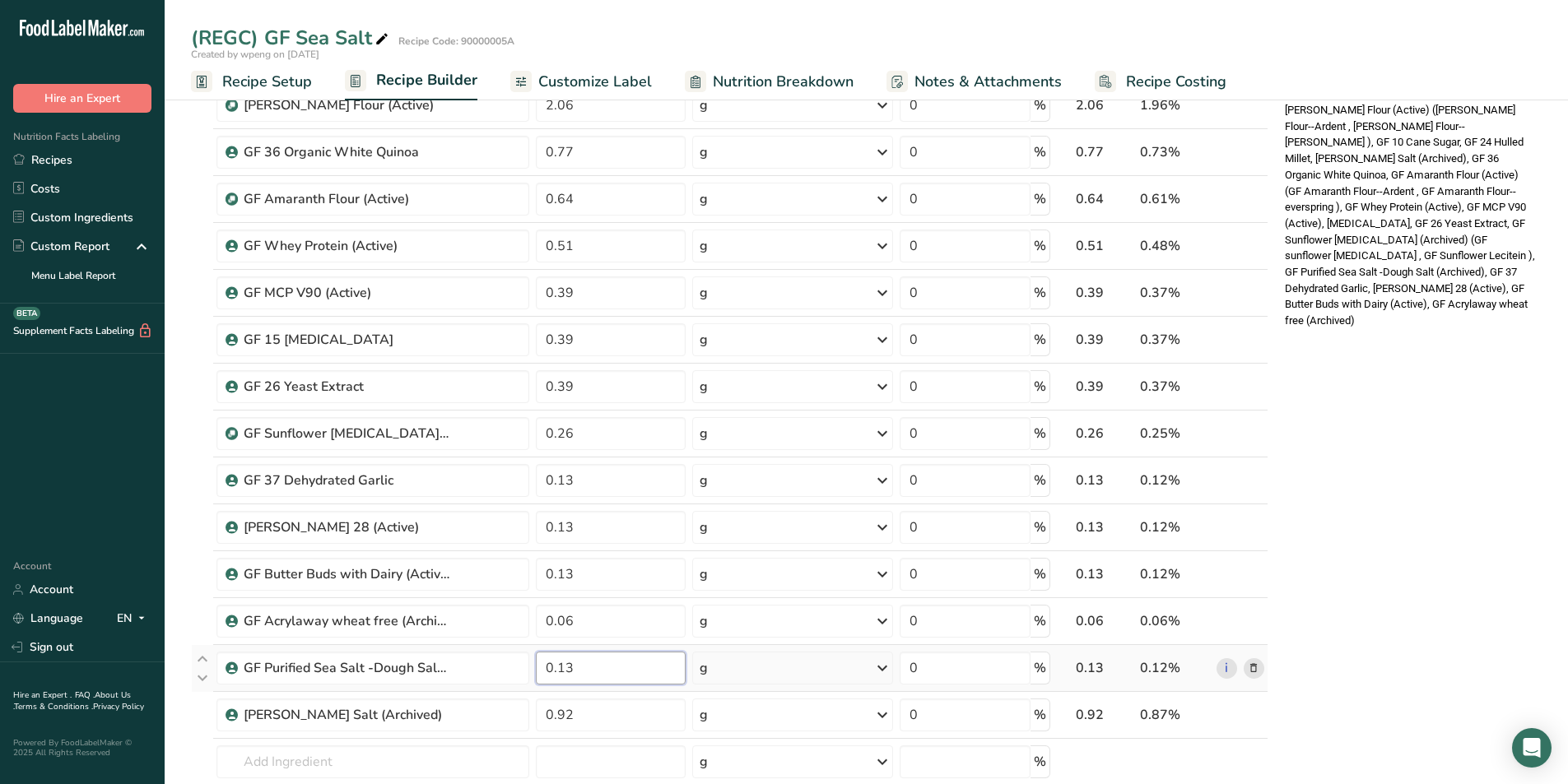 click on "Ingredient *
Amount *
Unit *
Waste *   .a-a{fill:#347362;}.b-a{fill:#fff;}          Grams
Percentage
GF 1 Brown Rice Flour
20.43
g
Weight Units
g
kg
mg
See more
Volume Units
l
mL
fl oz
See more
0
%
20.43
19.40%
i
GF 5 Corn Flour
13.12
g
Weight Units
g
kg
mg
See more
Volume Units
l
mL
fl oz
See more
0
%
13.12
12.46%
i
12.38" at bounding box center [729, 163] 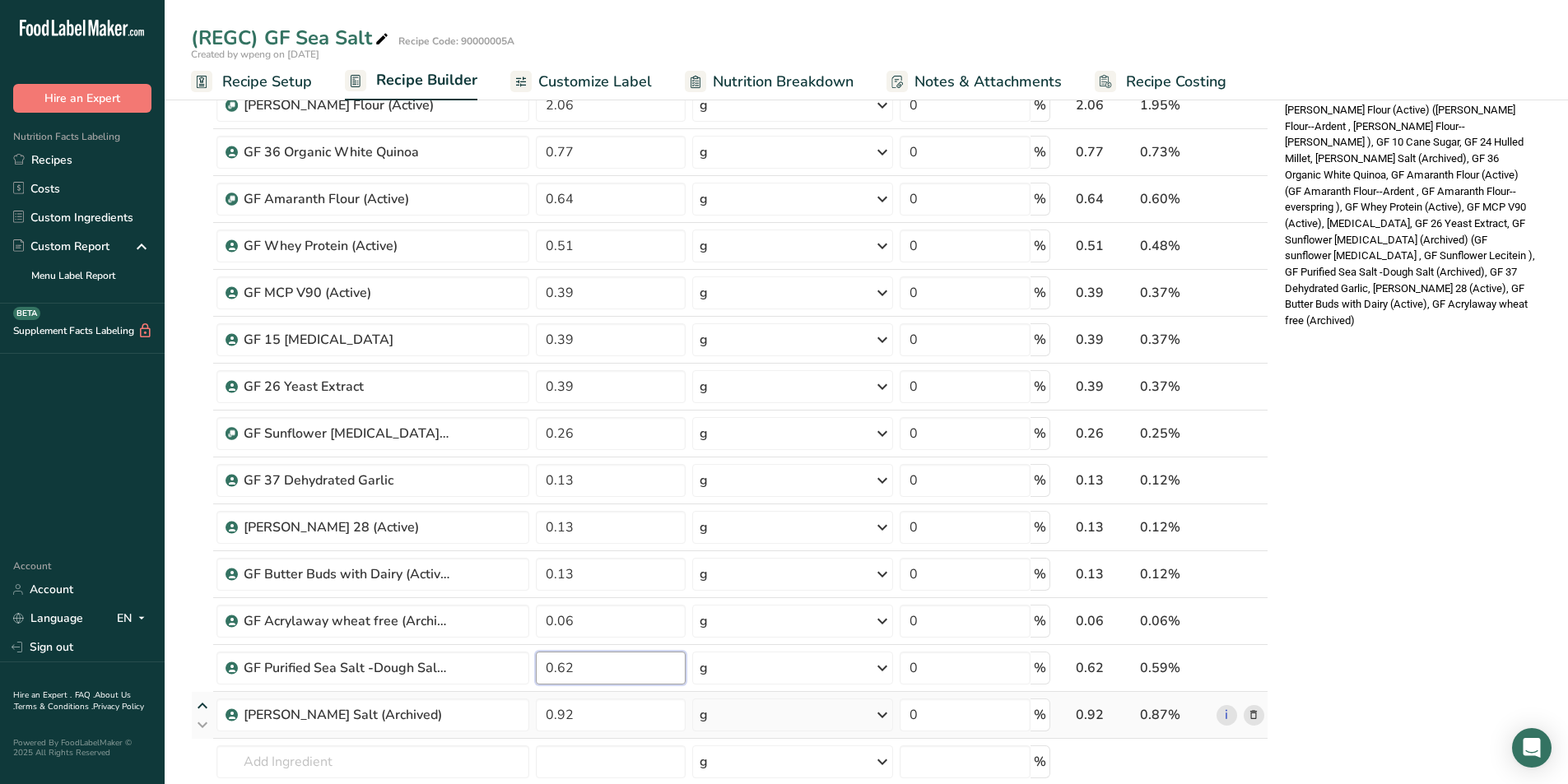 type on "0.62" 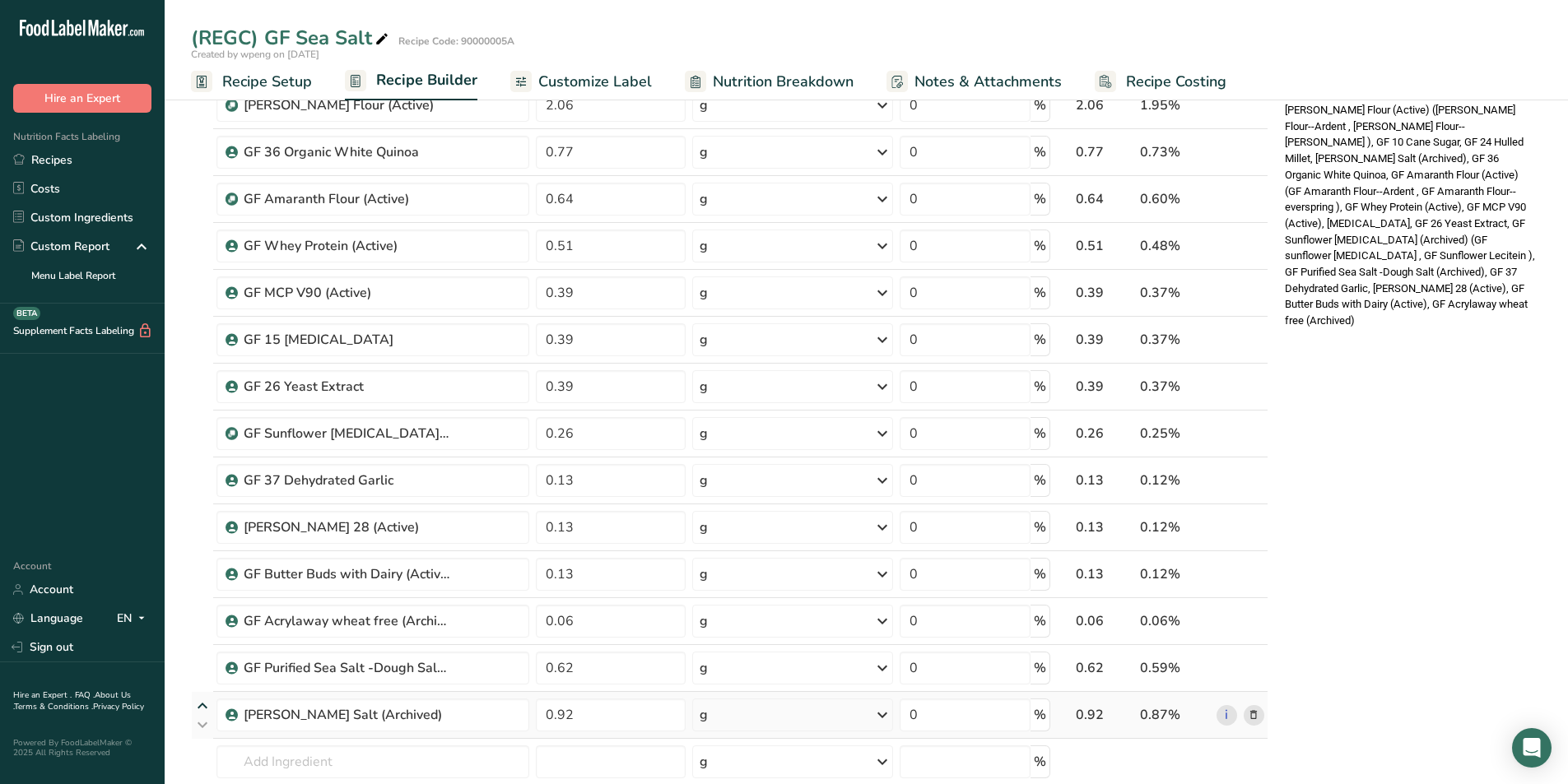 click on "Ingredient *
Amount *
Unit *
Waste *   .a-a{fill:#347362;}.b-a{fill:#fff;}          Grams
Percentage
GF 1 Brown Rice Flour
20.43
g
Weight Units
g
kg
mg
See more
Volume Units
l
mL
fl oz
See more
0
%
20.43
19.31%
i
GF 5 Corn Flour
13.12
g
Weight Units
g
kg
mg
See more
Volume Units
l
mL
fl oz
See more
0
%
13.12
12.40%
i
12.38" at bounding box center (729, 163) 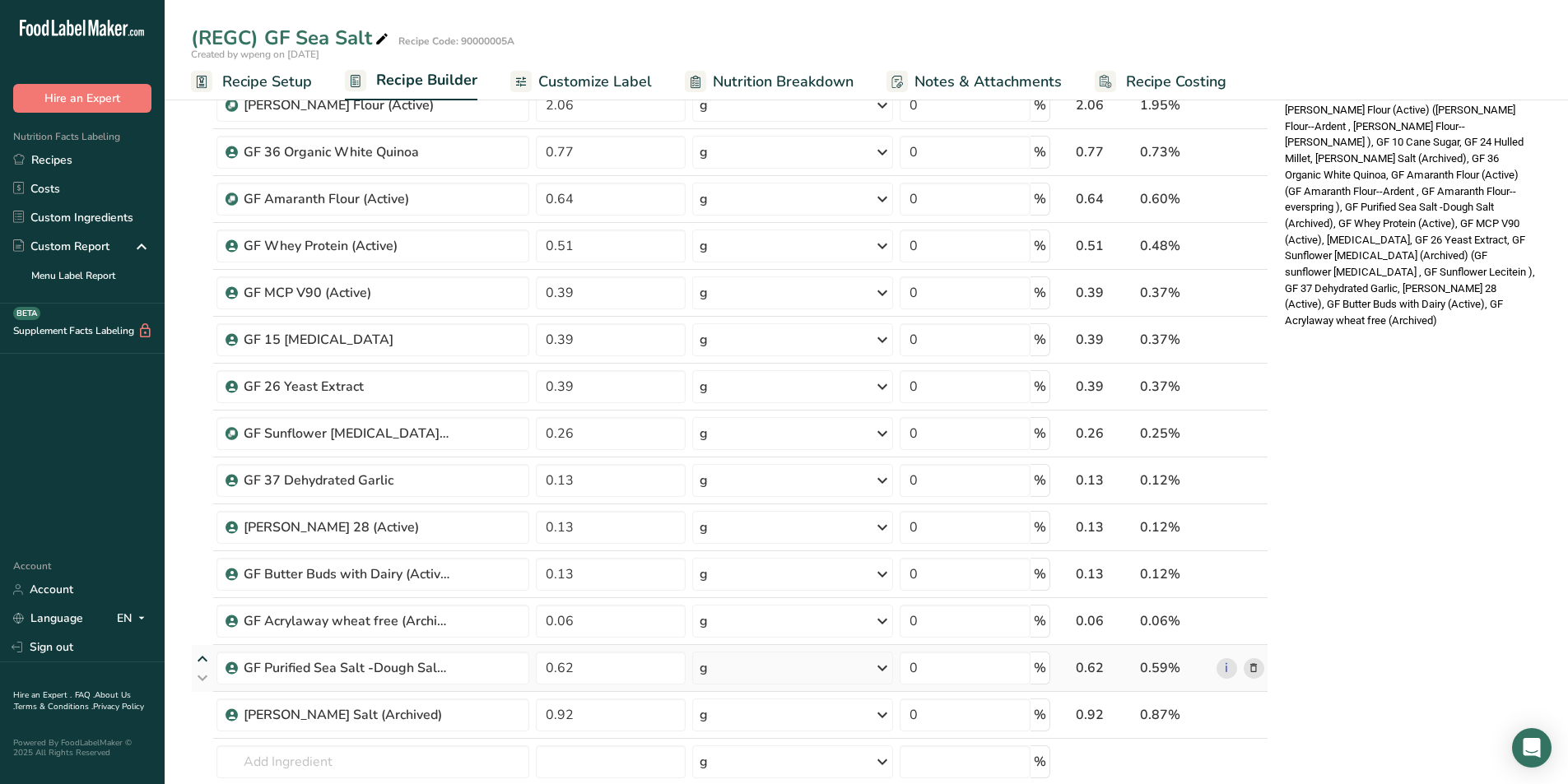 click at bounding box center [202, 659] 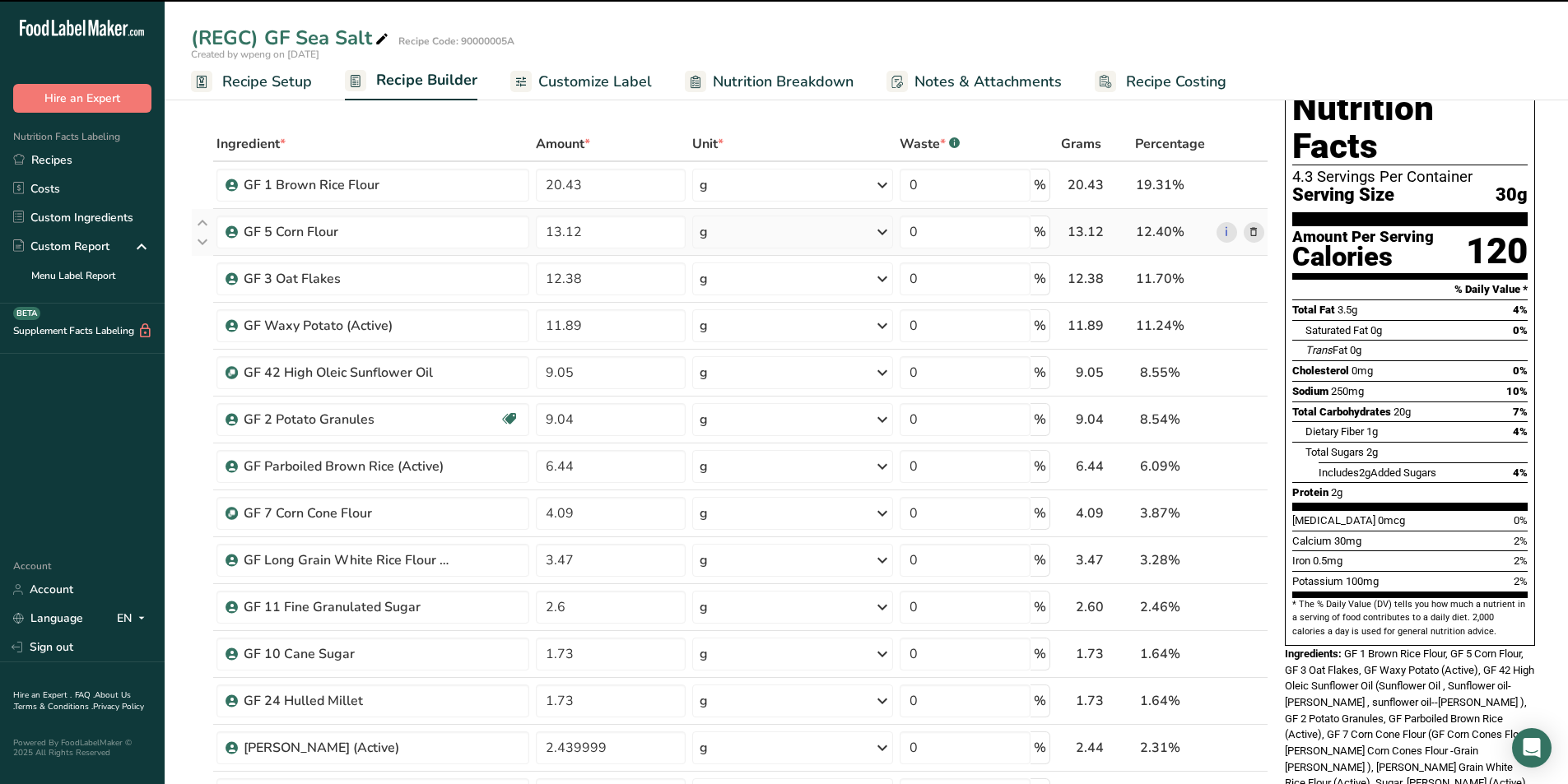 scroll, scrollTop: 0, scrollLeft: 0, axis: both 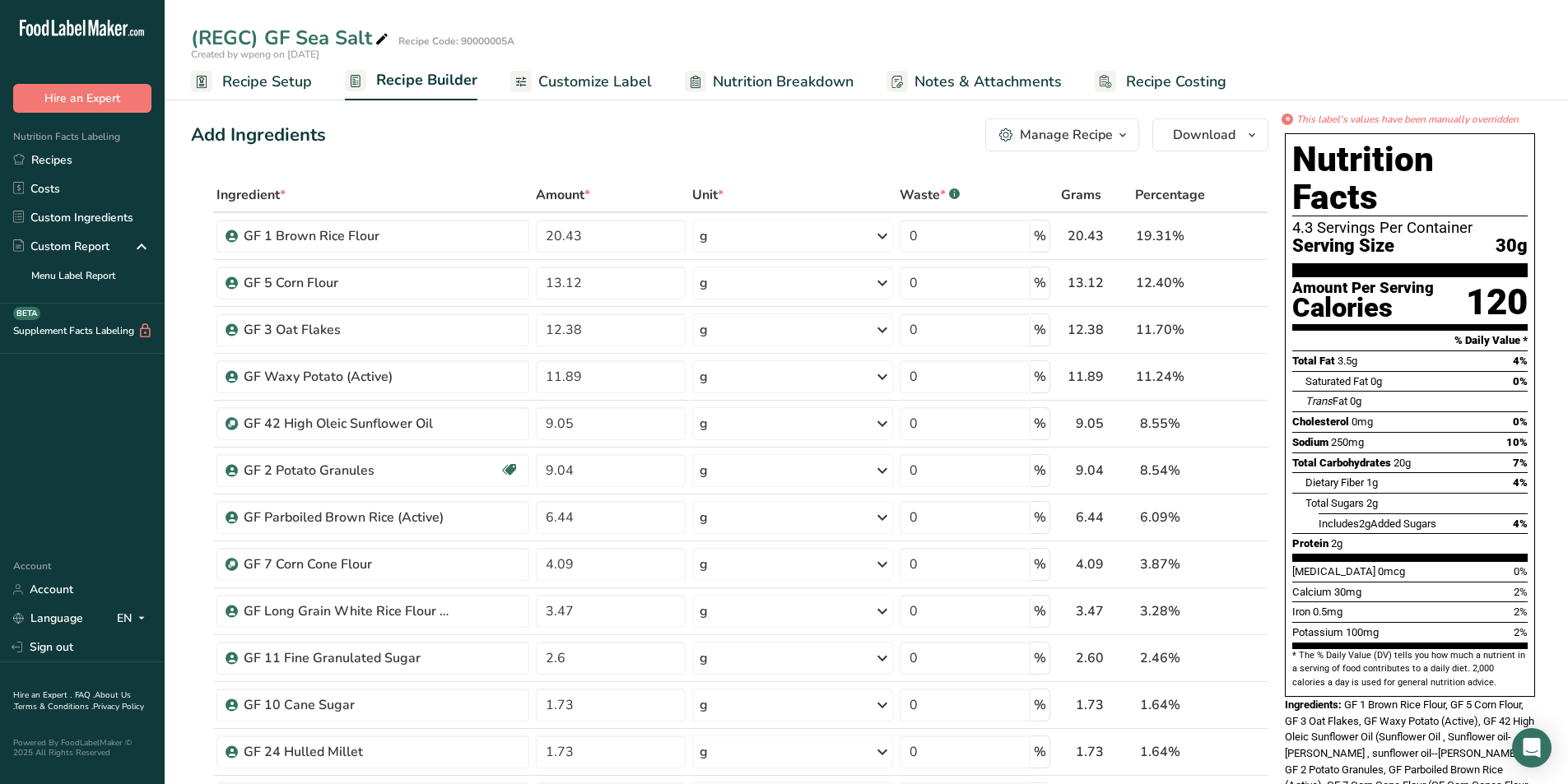 click on "Grams" at bounding box center (1081, 195) 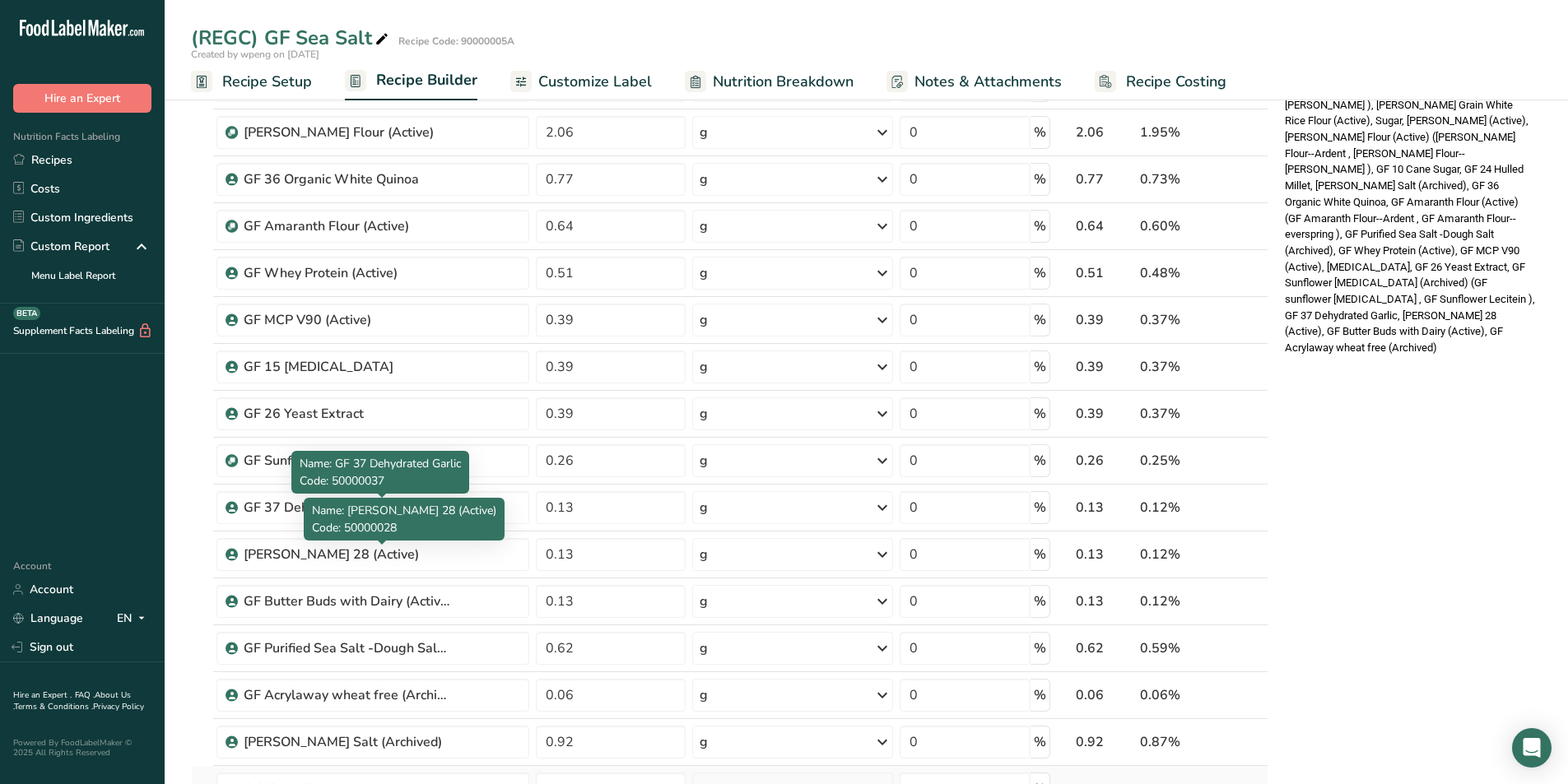 scroll, scrollTop: 740, scrollLeft: 0, axis: vertical 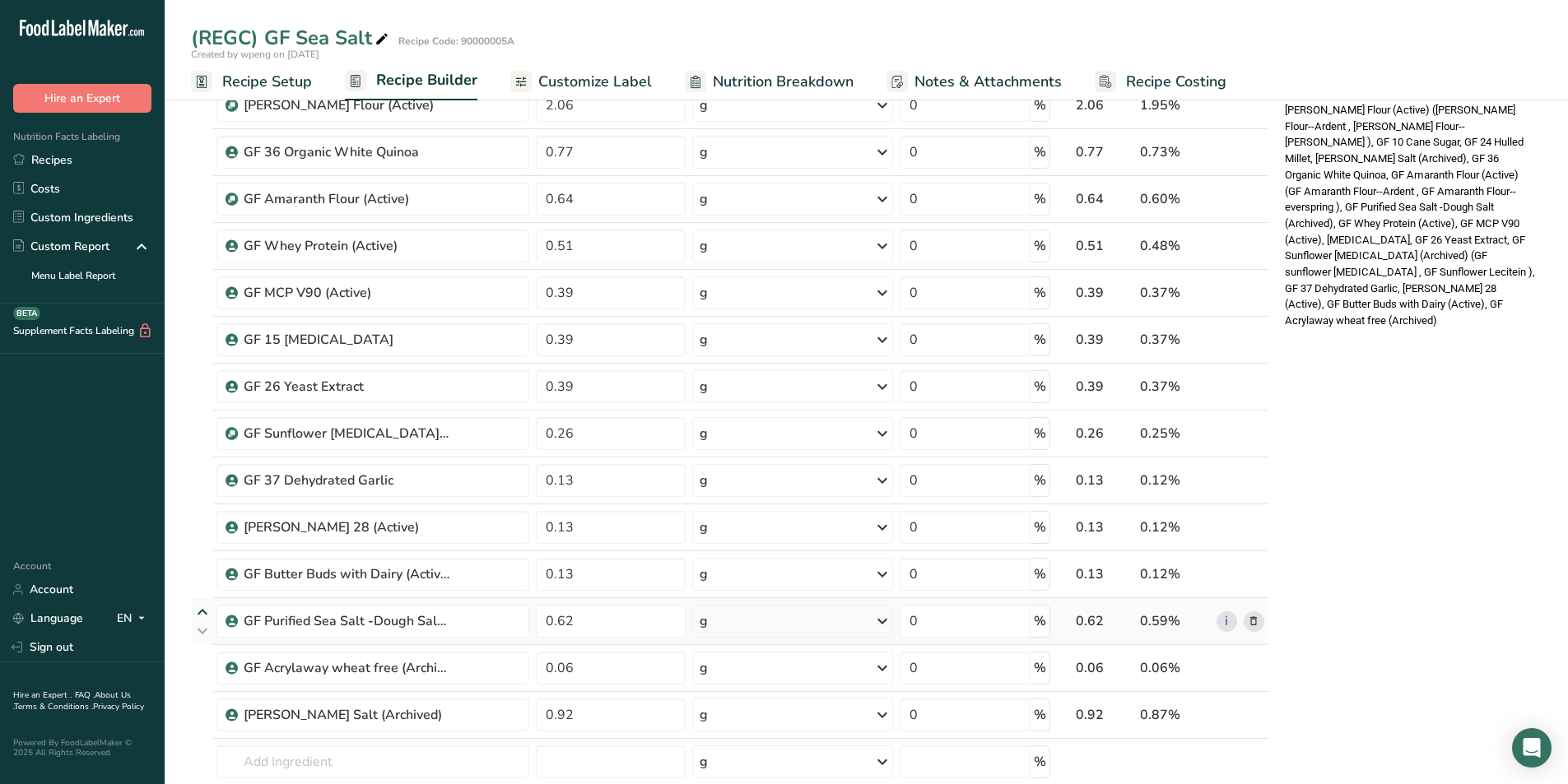 click at bounding box center (202, 612) 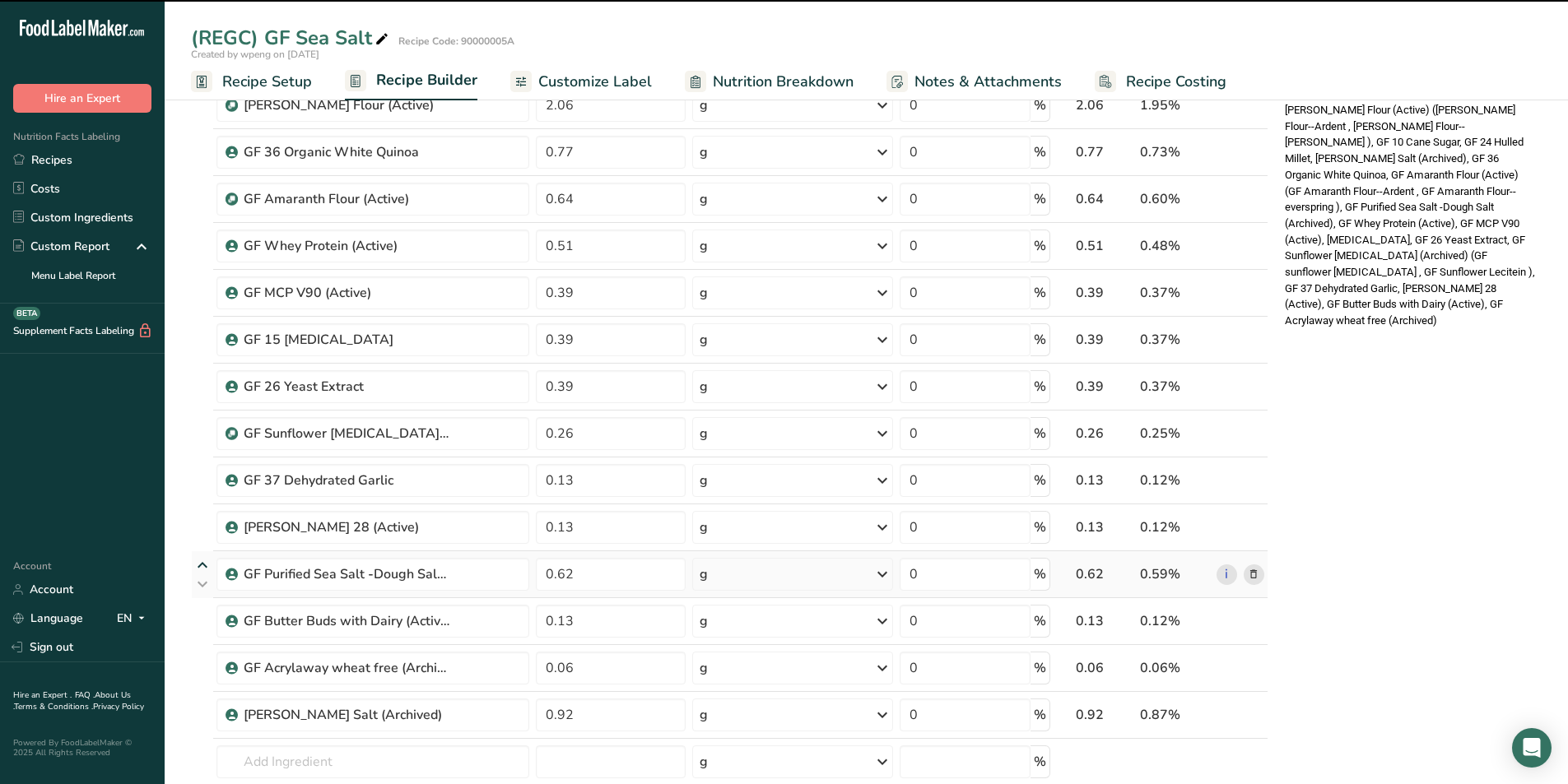 click at bounding box center [202, 565] 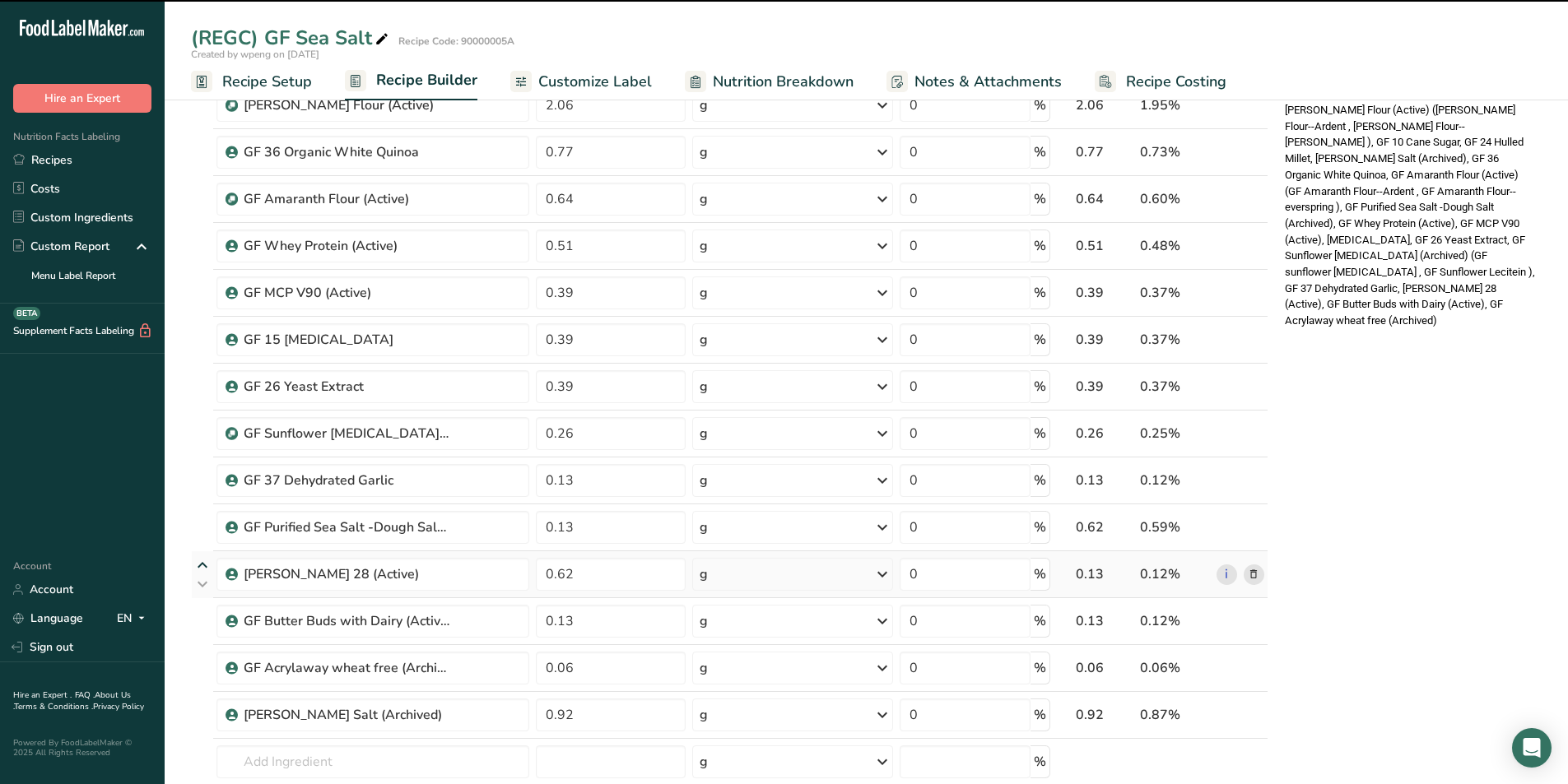 type on "0.62" 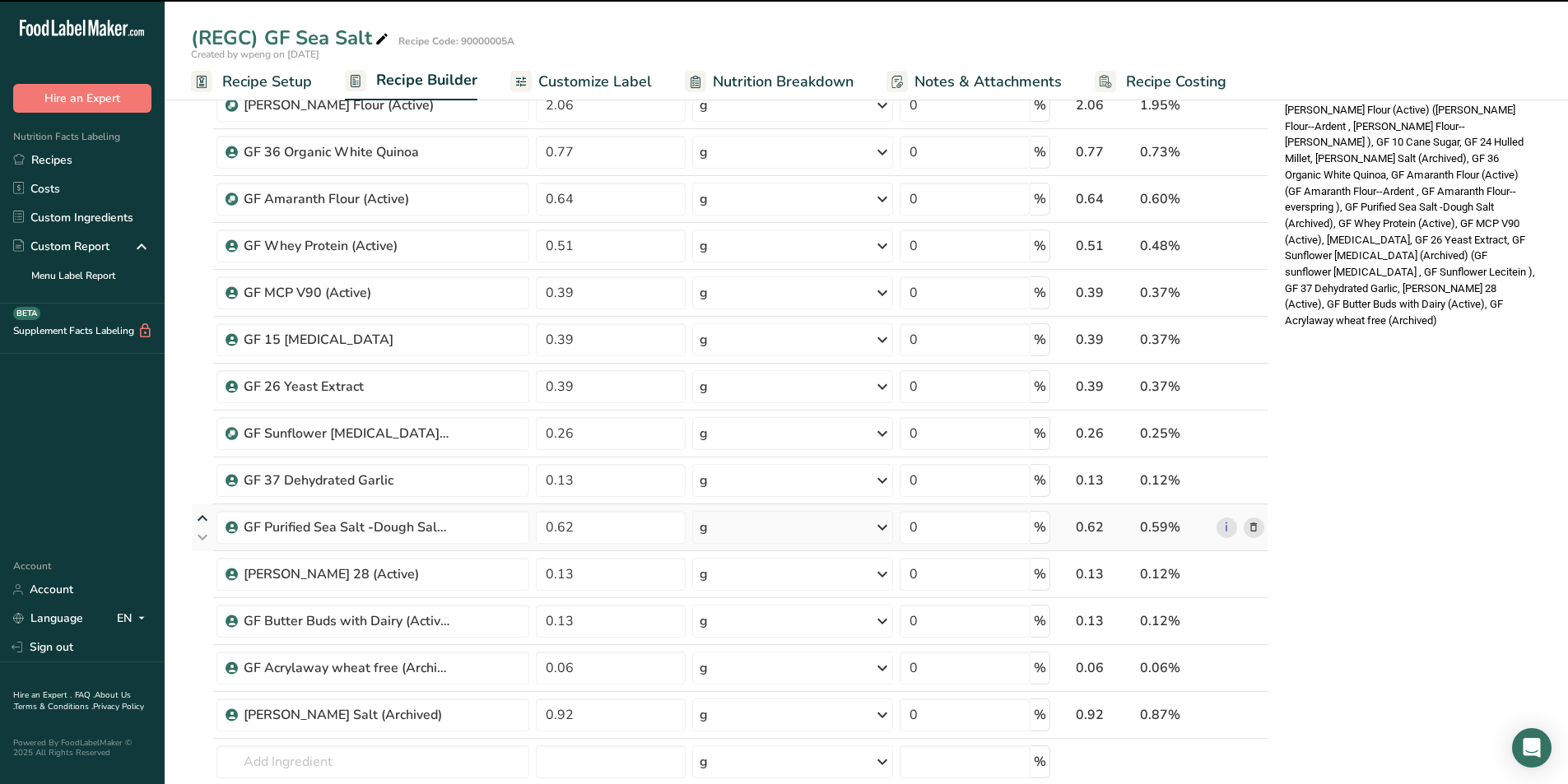 click at bounding box center [202, 518] 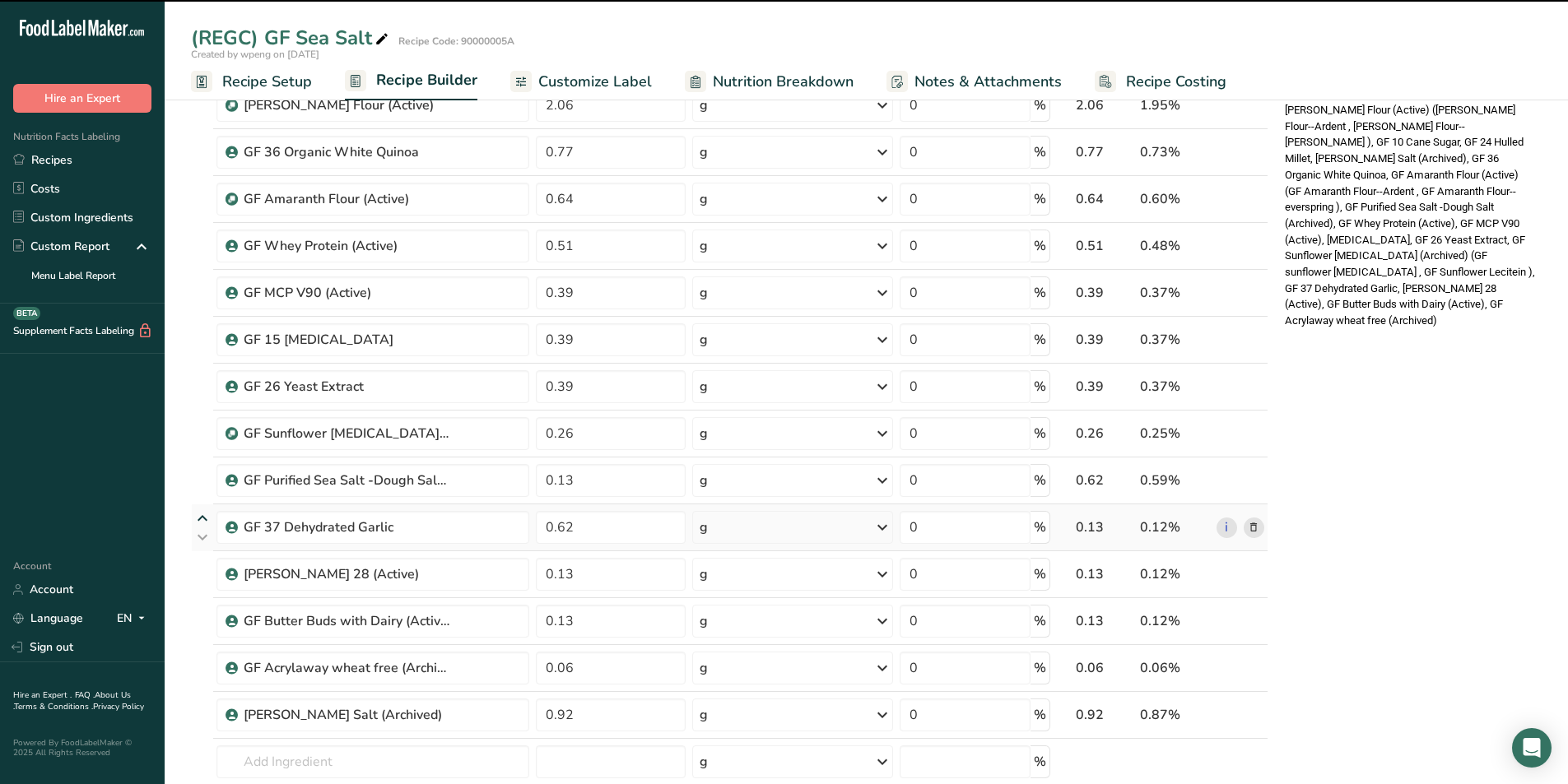 type on "0.62" 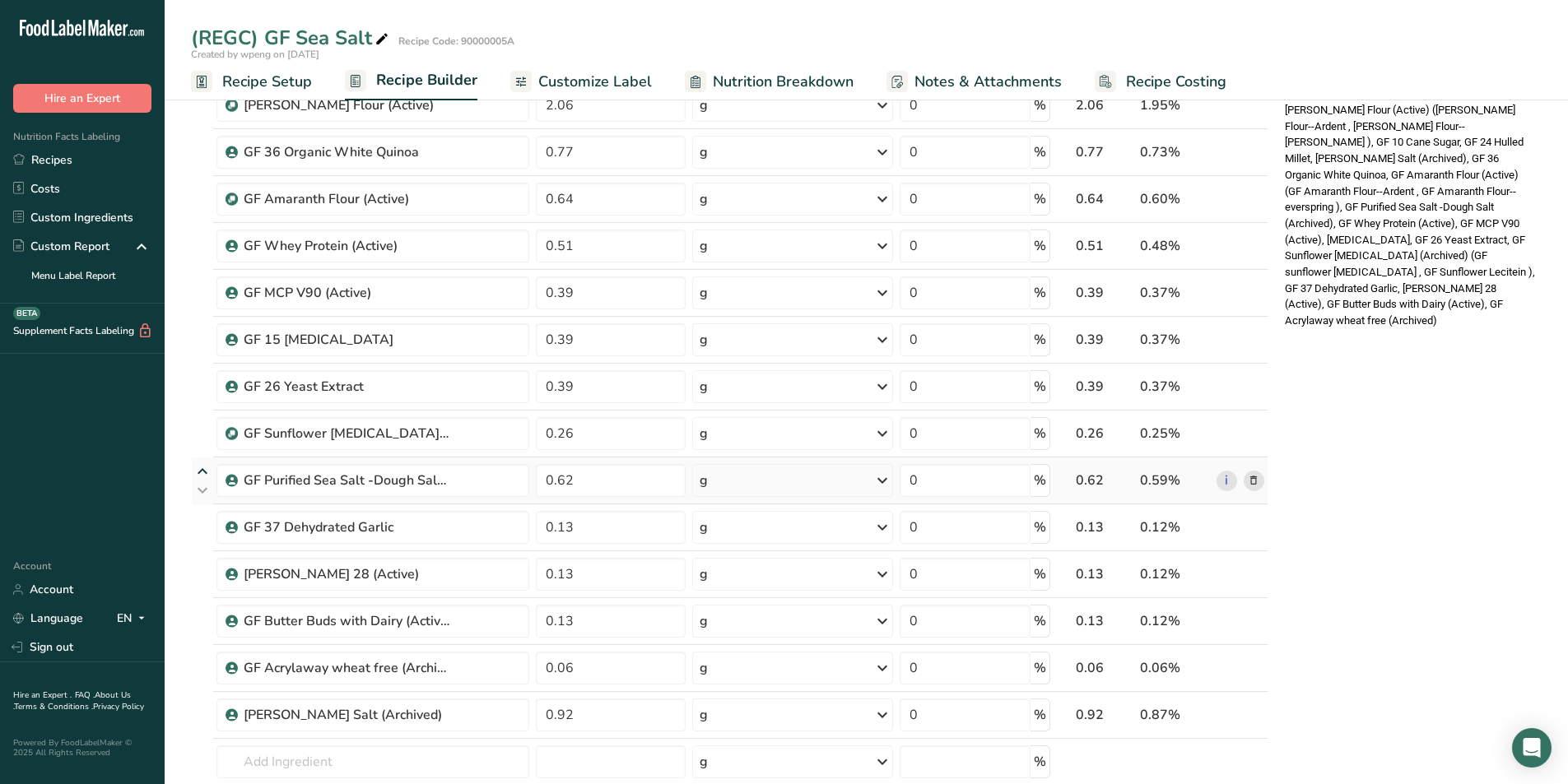click at bounding box center [202, 471] 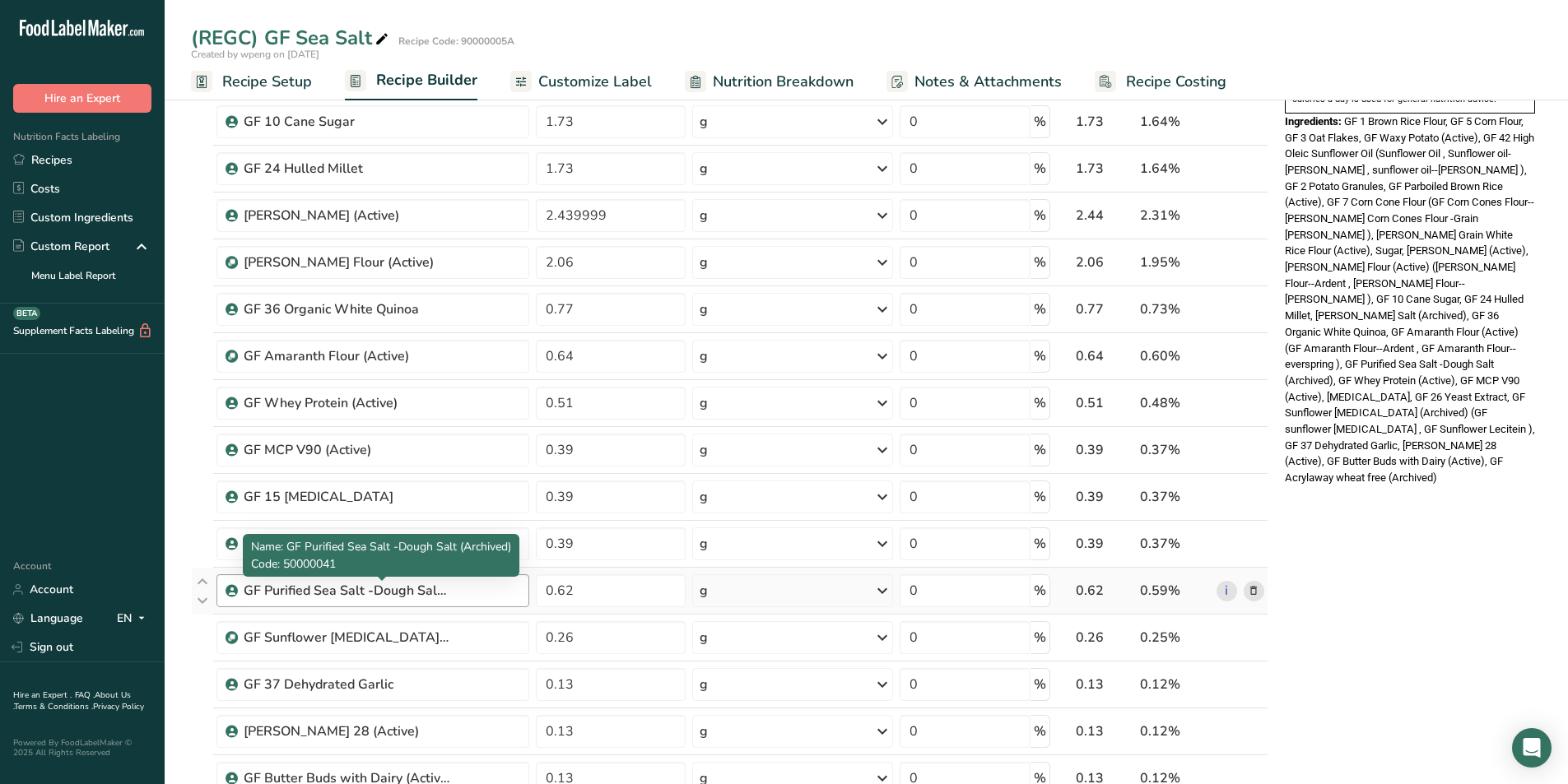 scroll, scrollTop: 576, scrollLeft: 0, axis: vertical 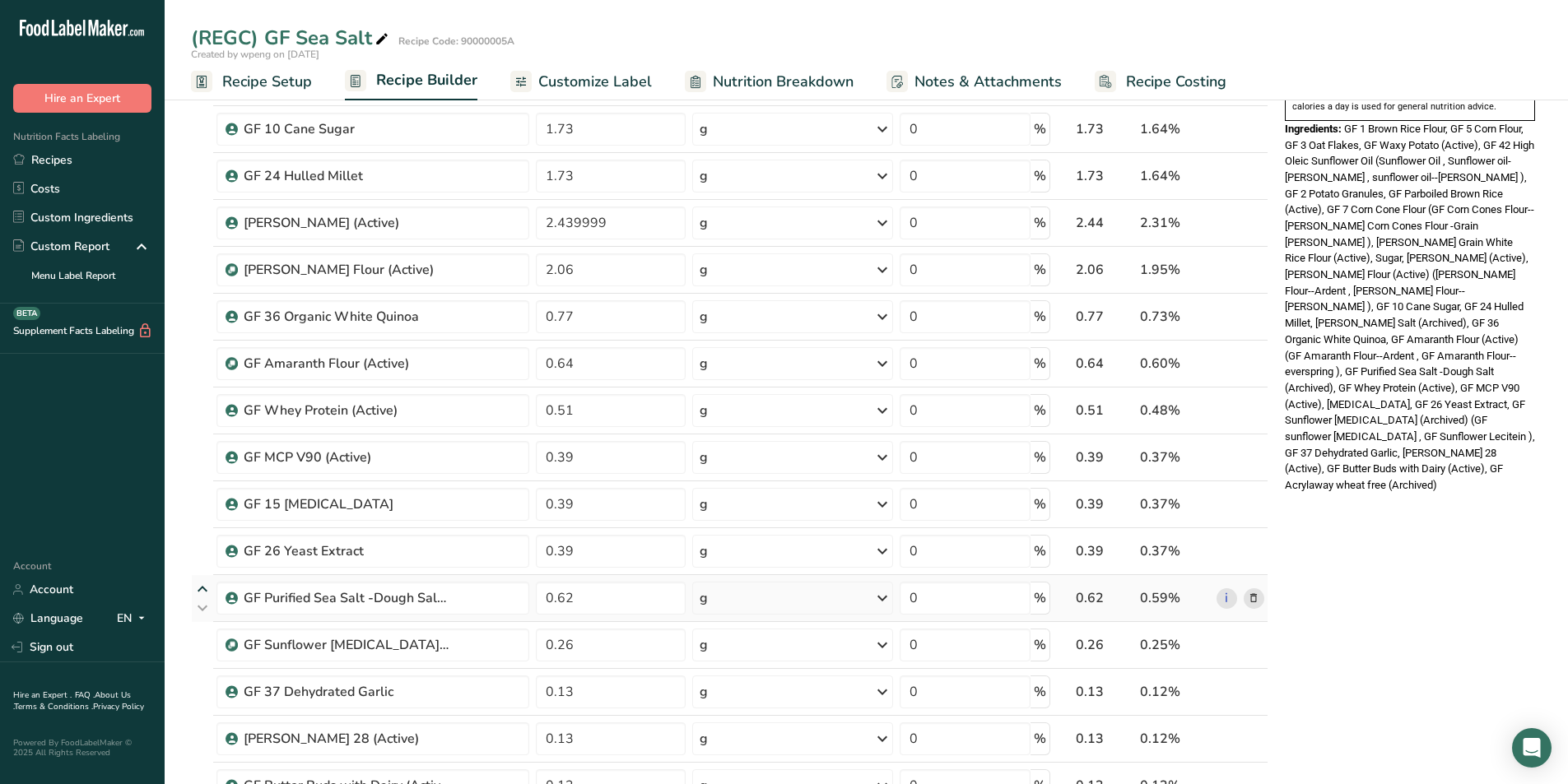 click at bounding box center (202, 589) 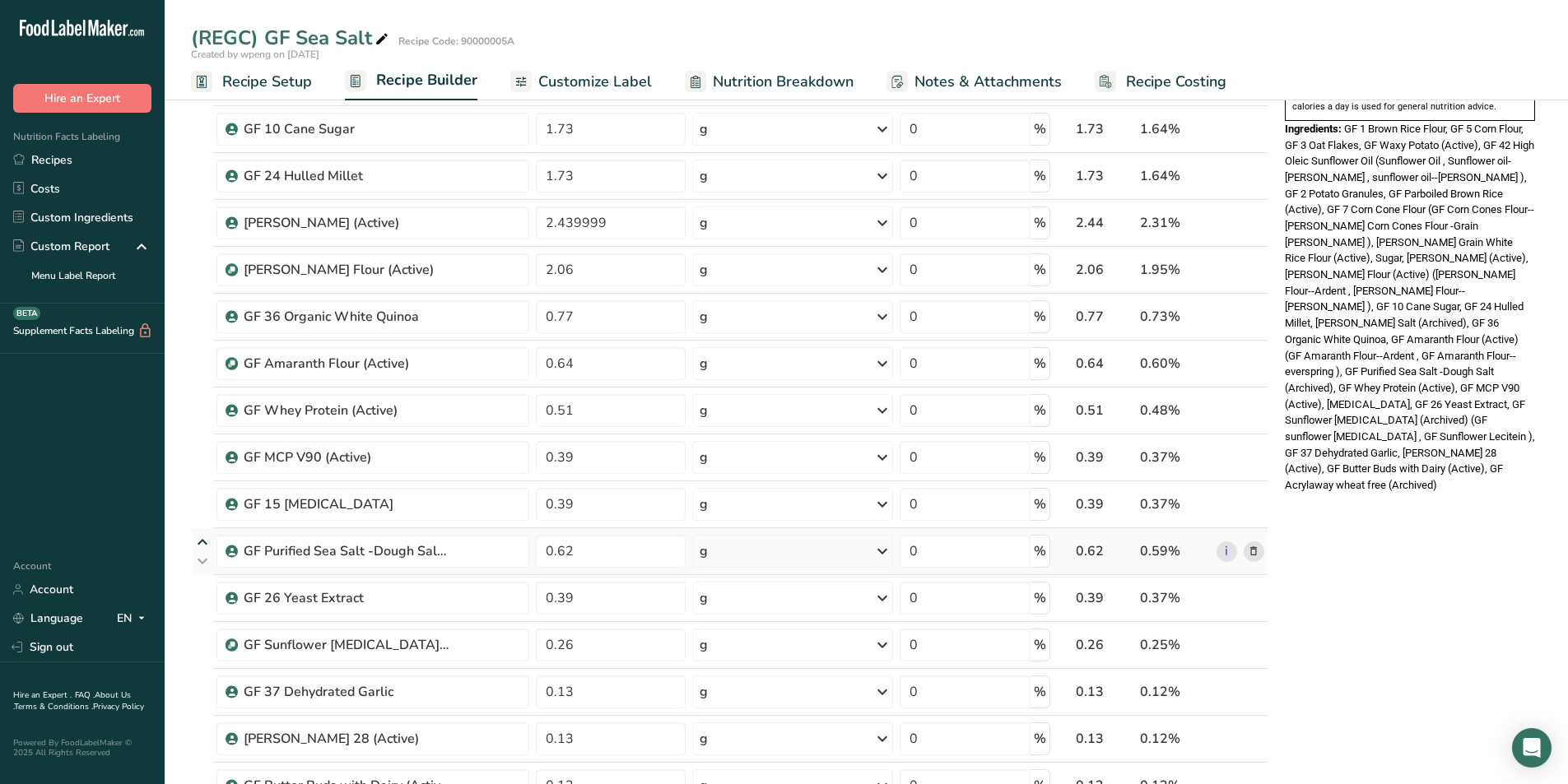 click at bounding box center [202, 542] 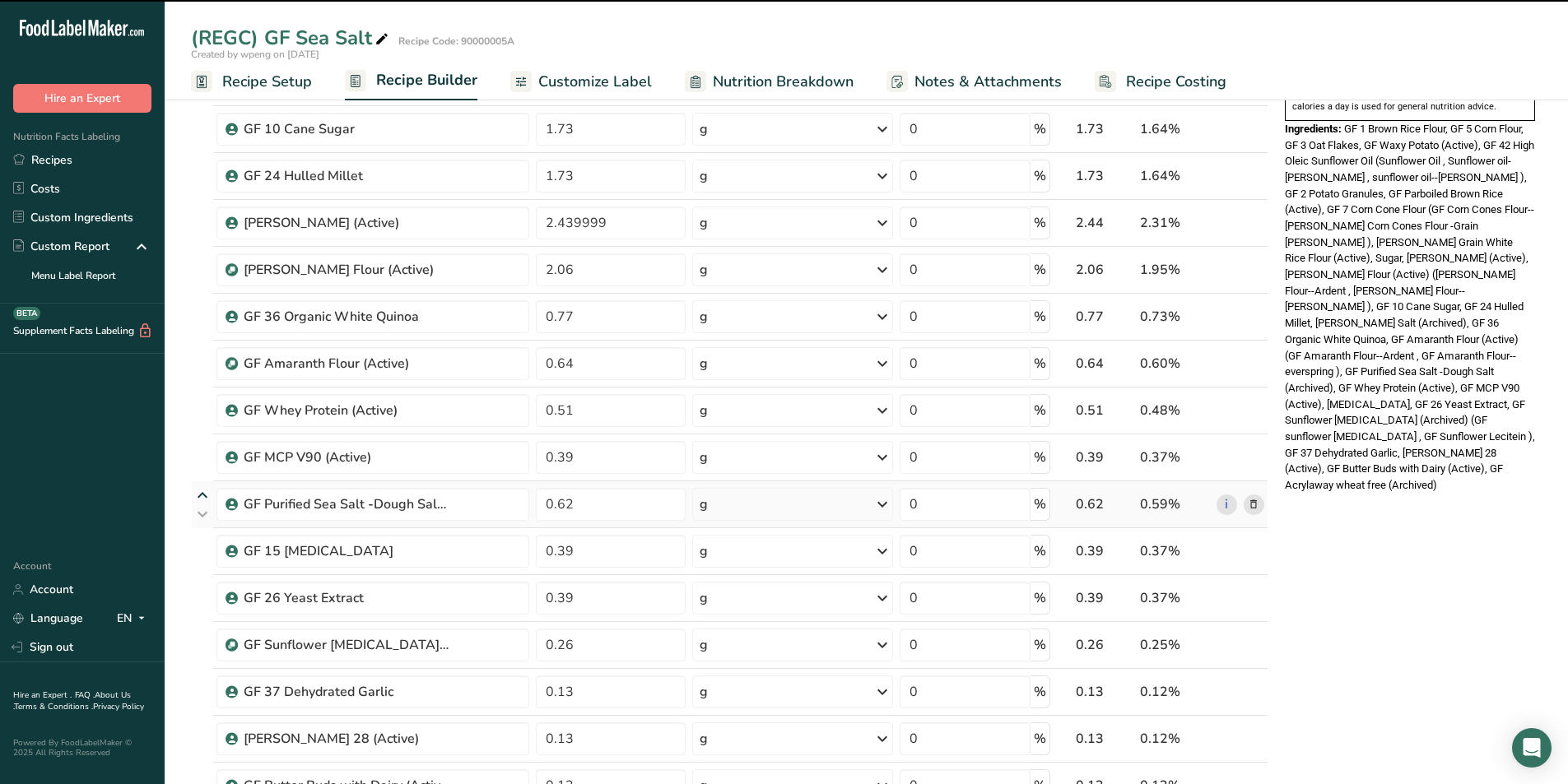 click at bounding box center (202, 495) 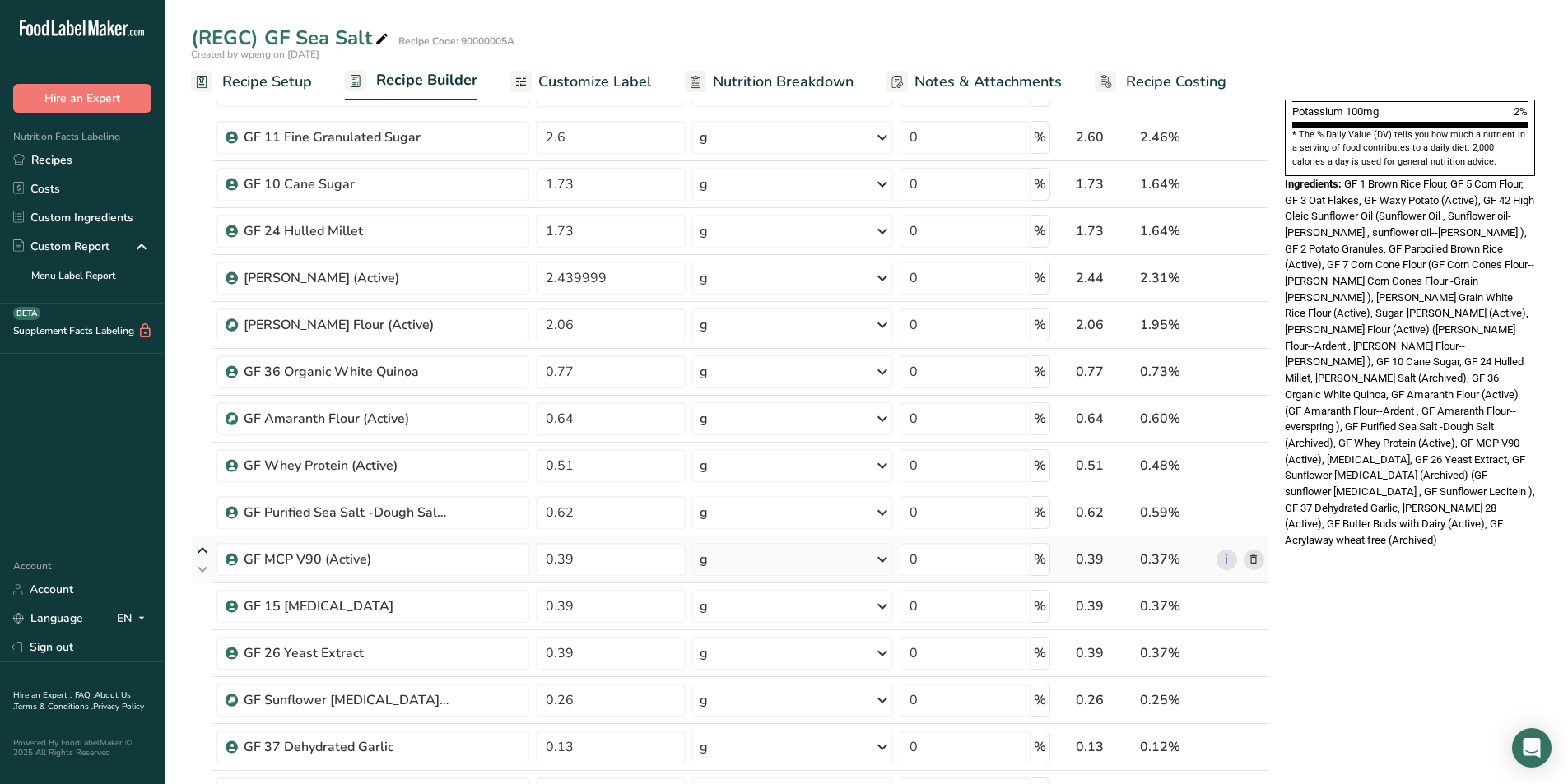scroll, scrollTop: 494, scrollLeft: 0, axis: vertical 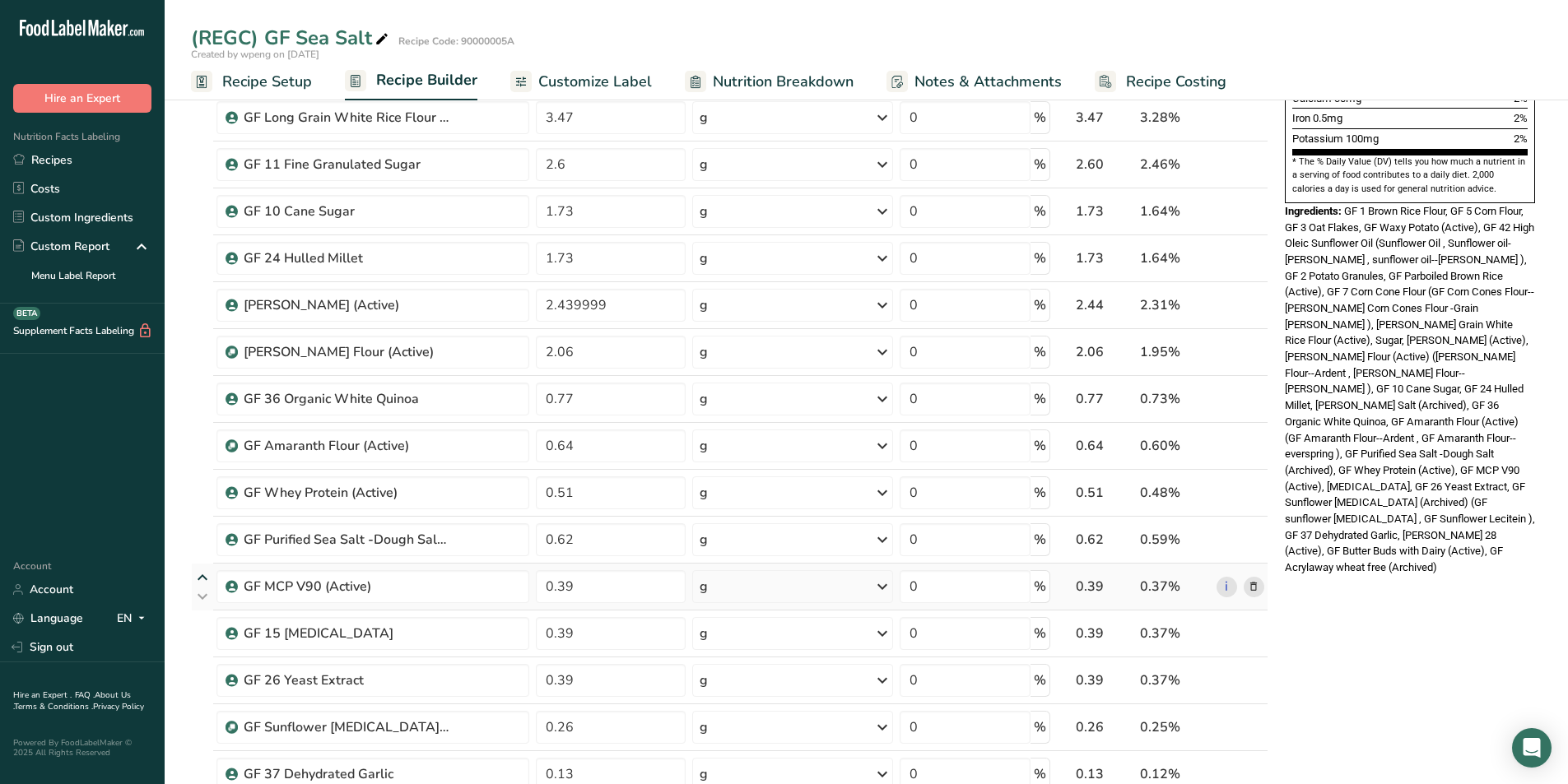 click at bounding box center (202, 578) 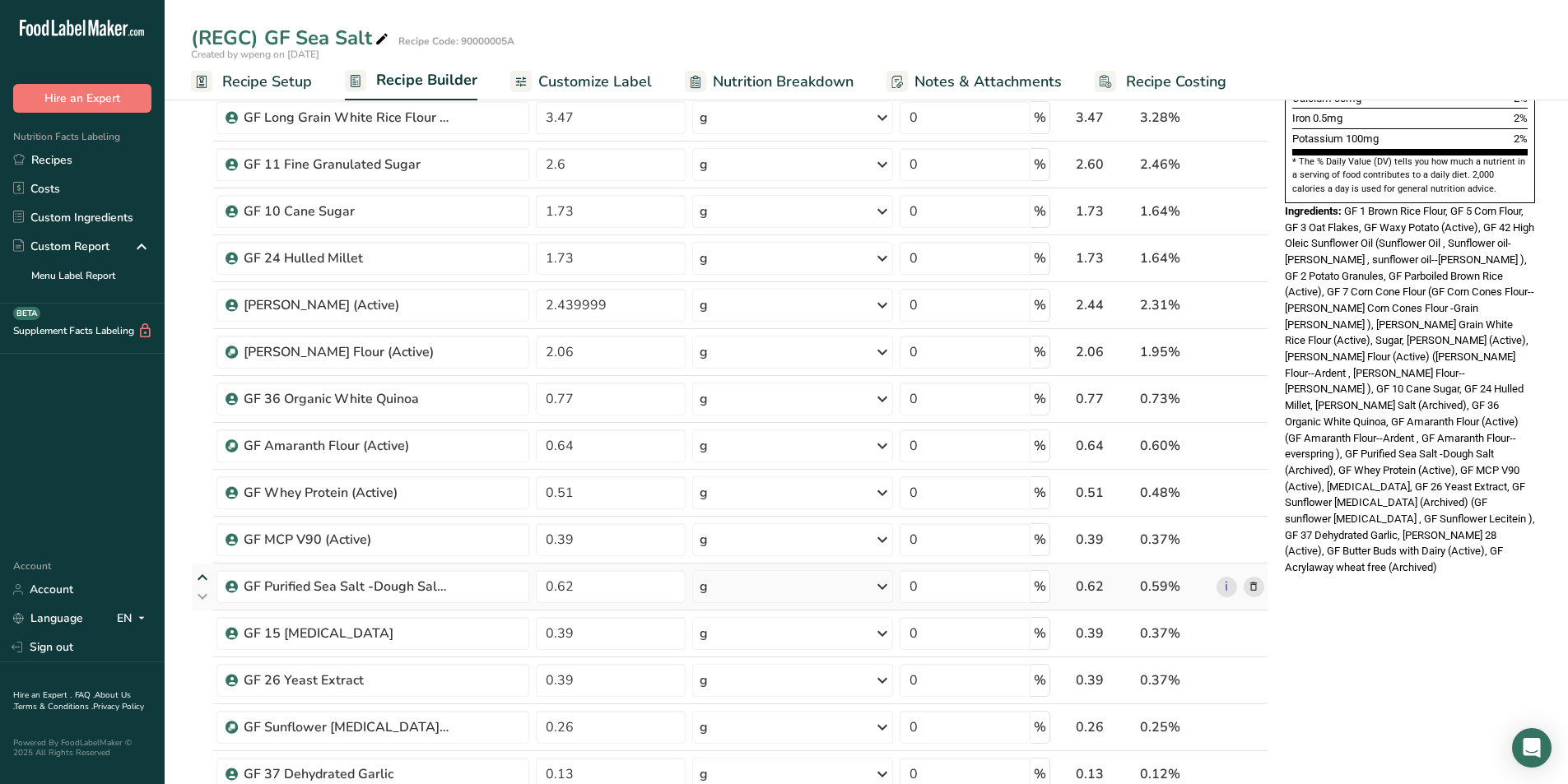 click at bounding box center [202, 578] 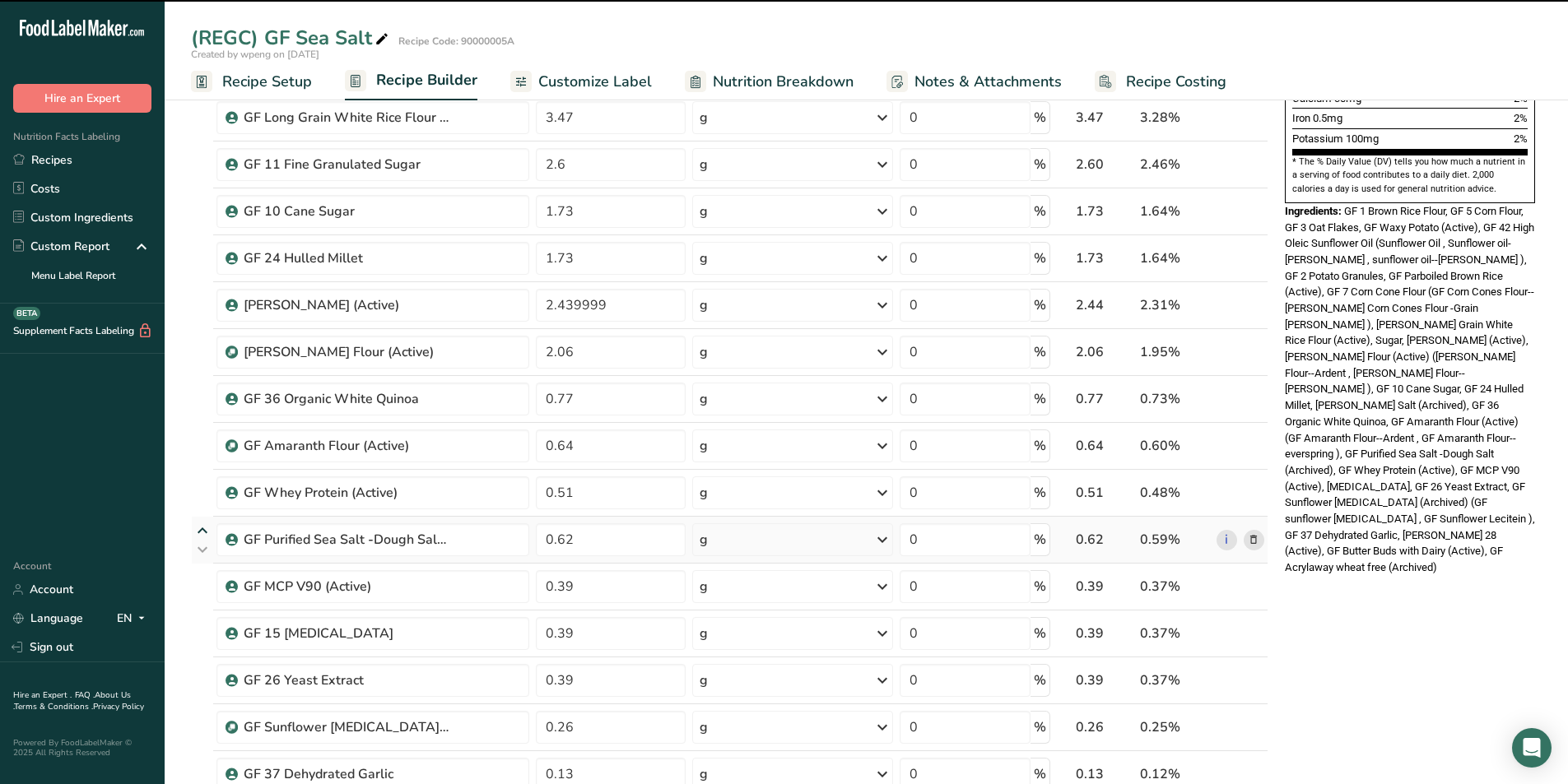 click at bounding box center (202, 531) 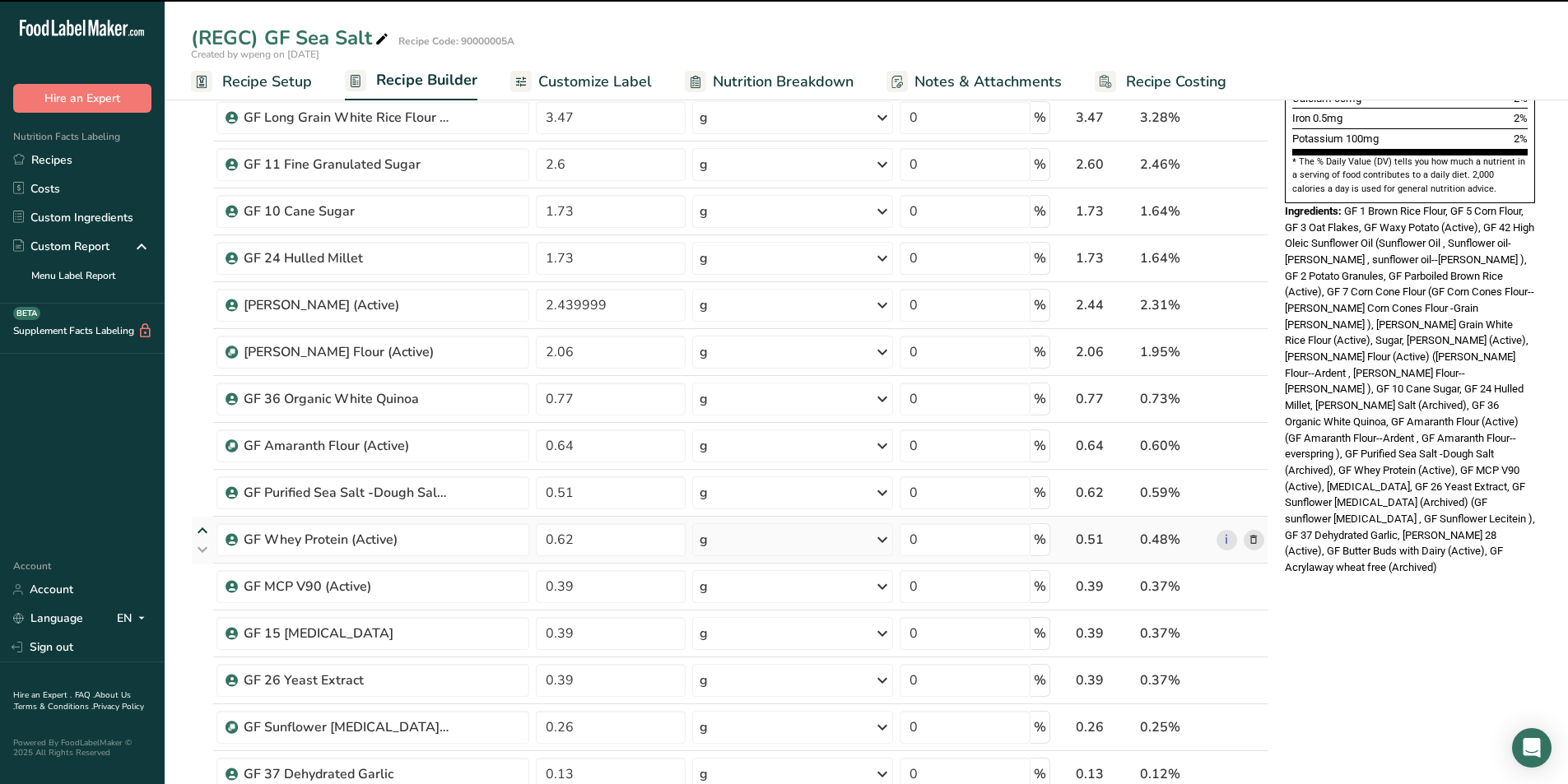 type on "0.62" 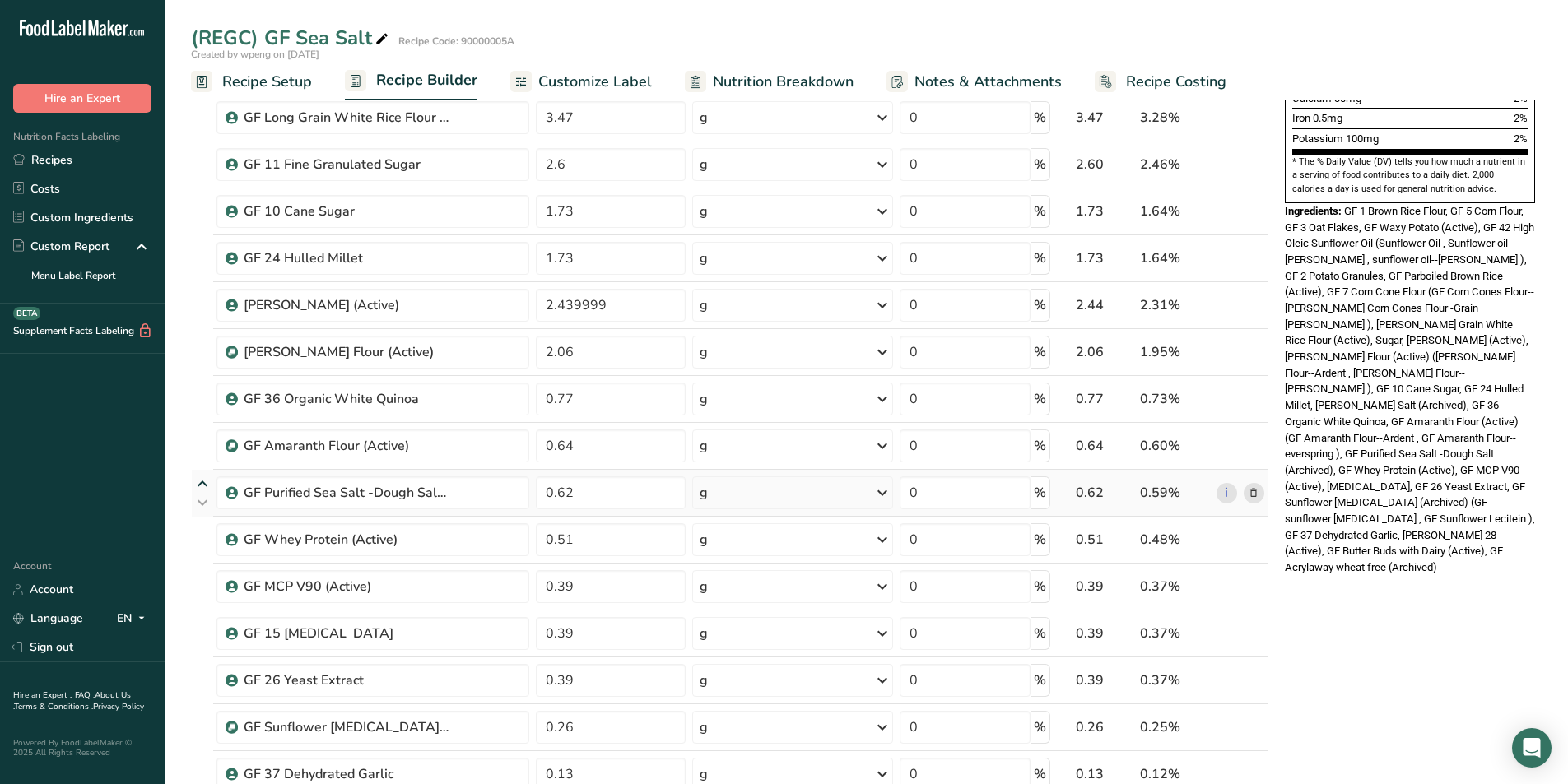 click at bounding box center [202, 484] 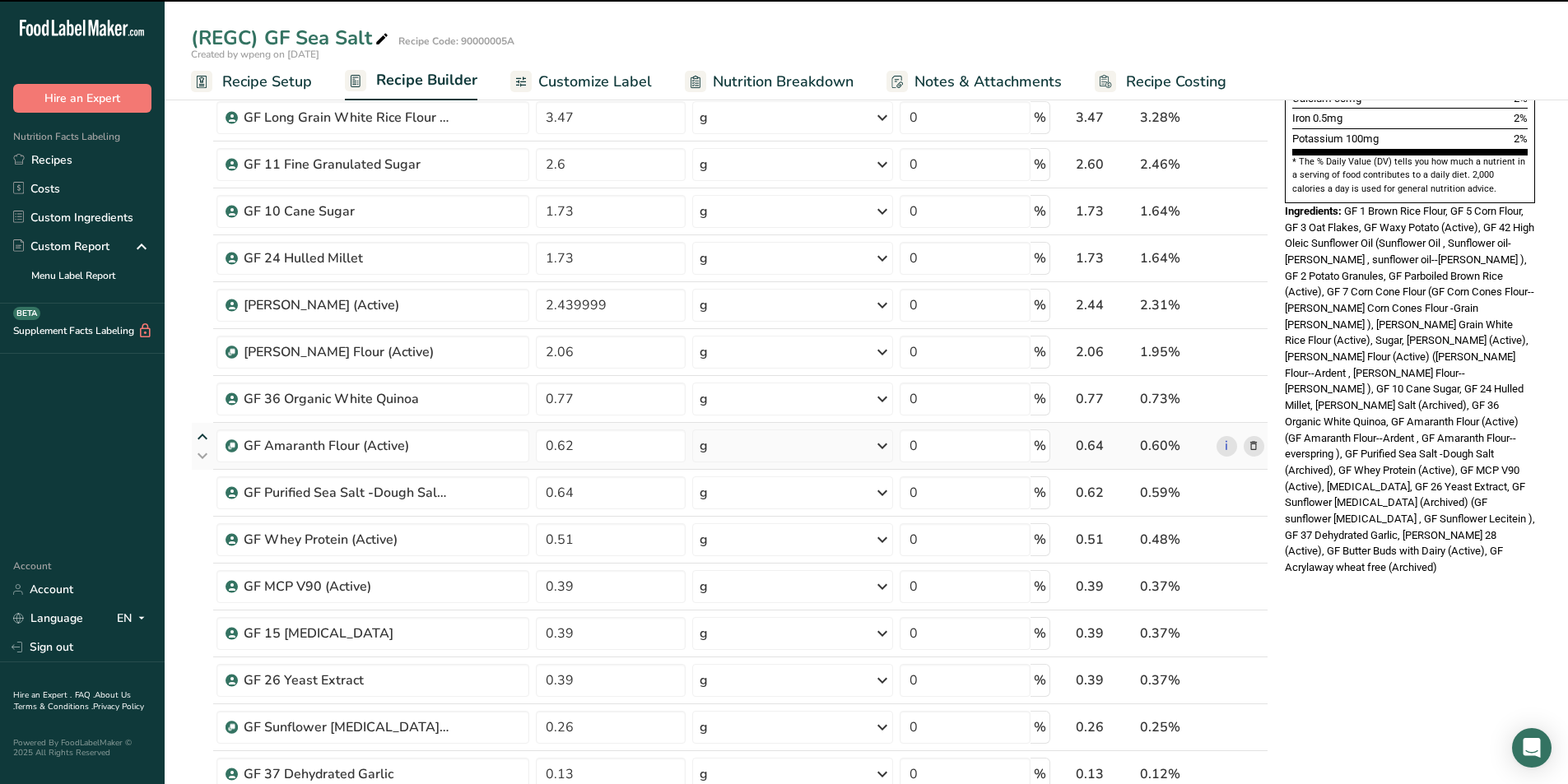 type on "0.64" 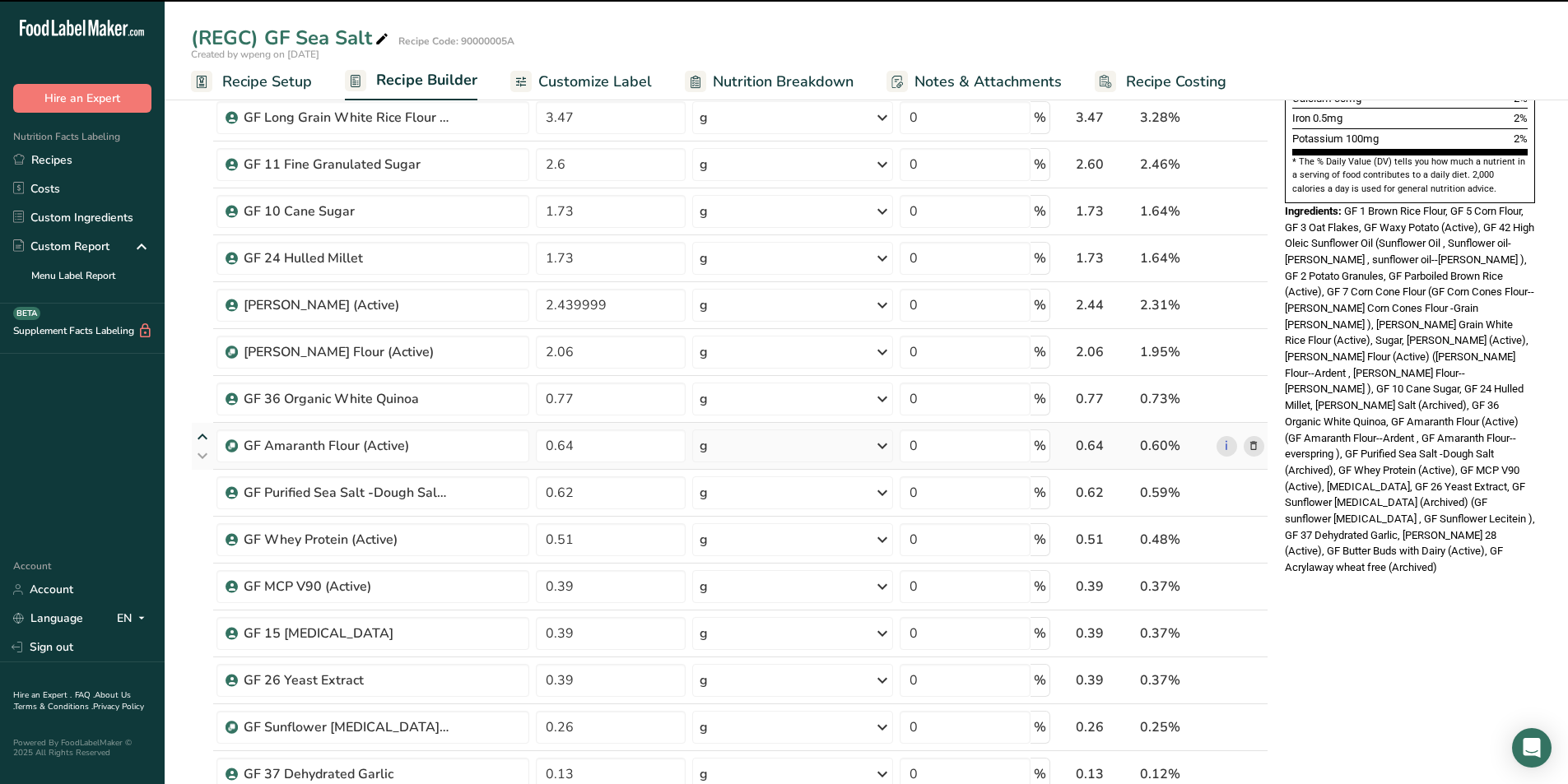 click at bounding box center (202, 437) 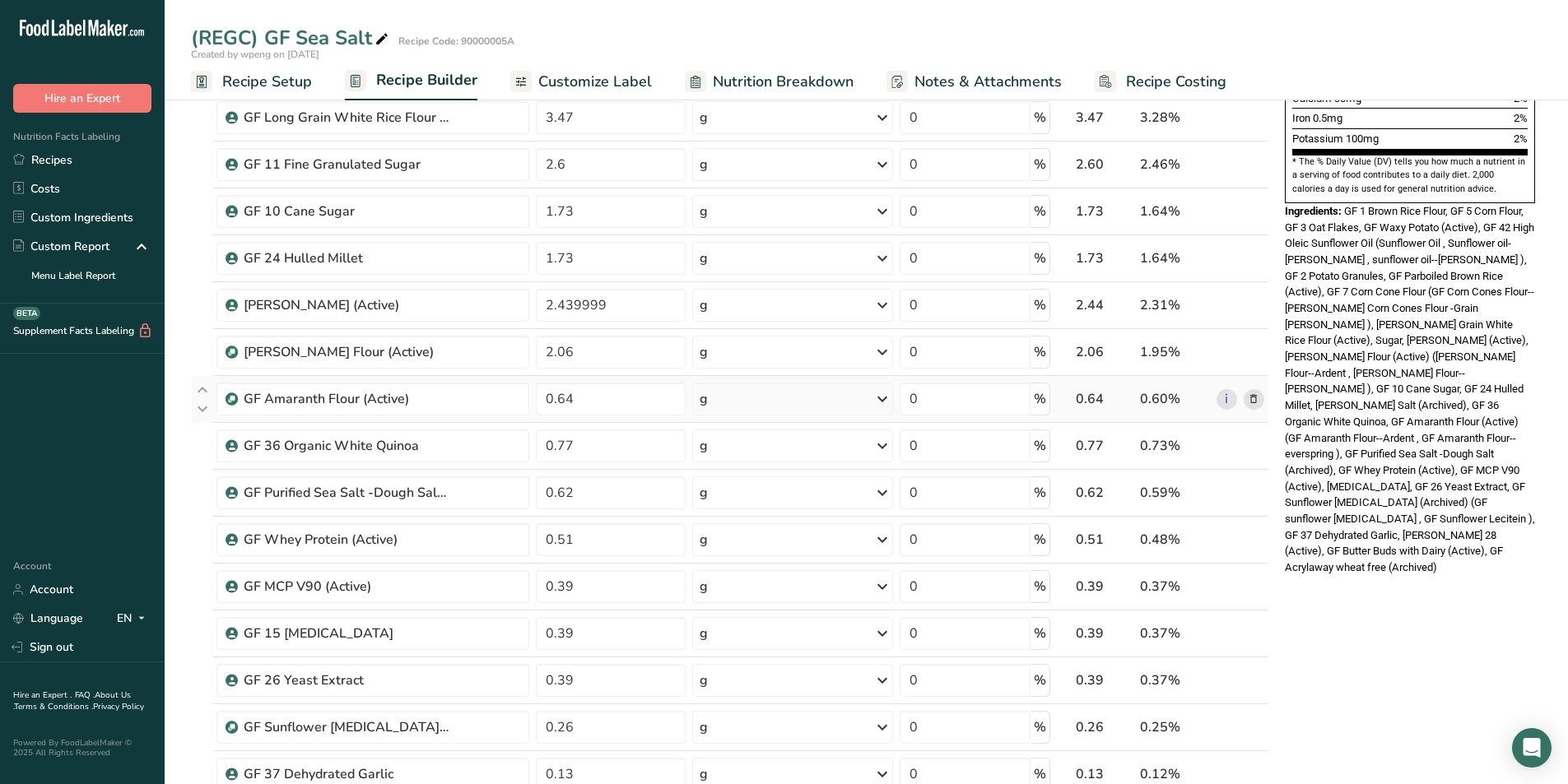 click at bounding box center [1254, 399] 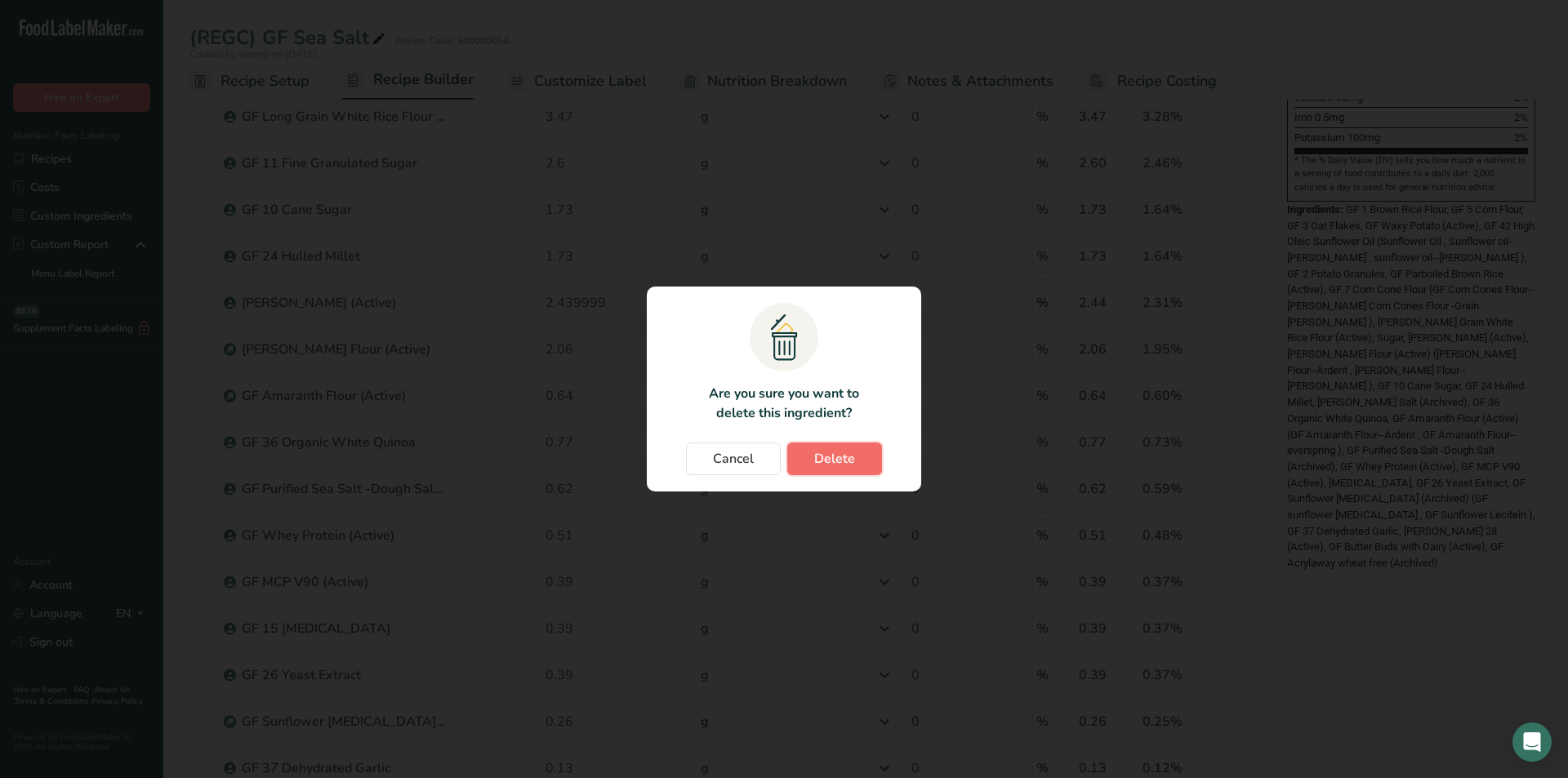 click on "Delete" at bounding box center [835, 459] 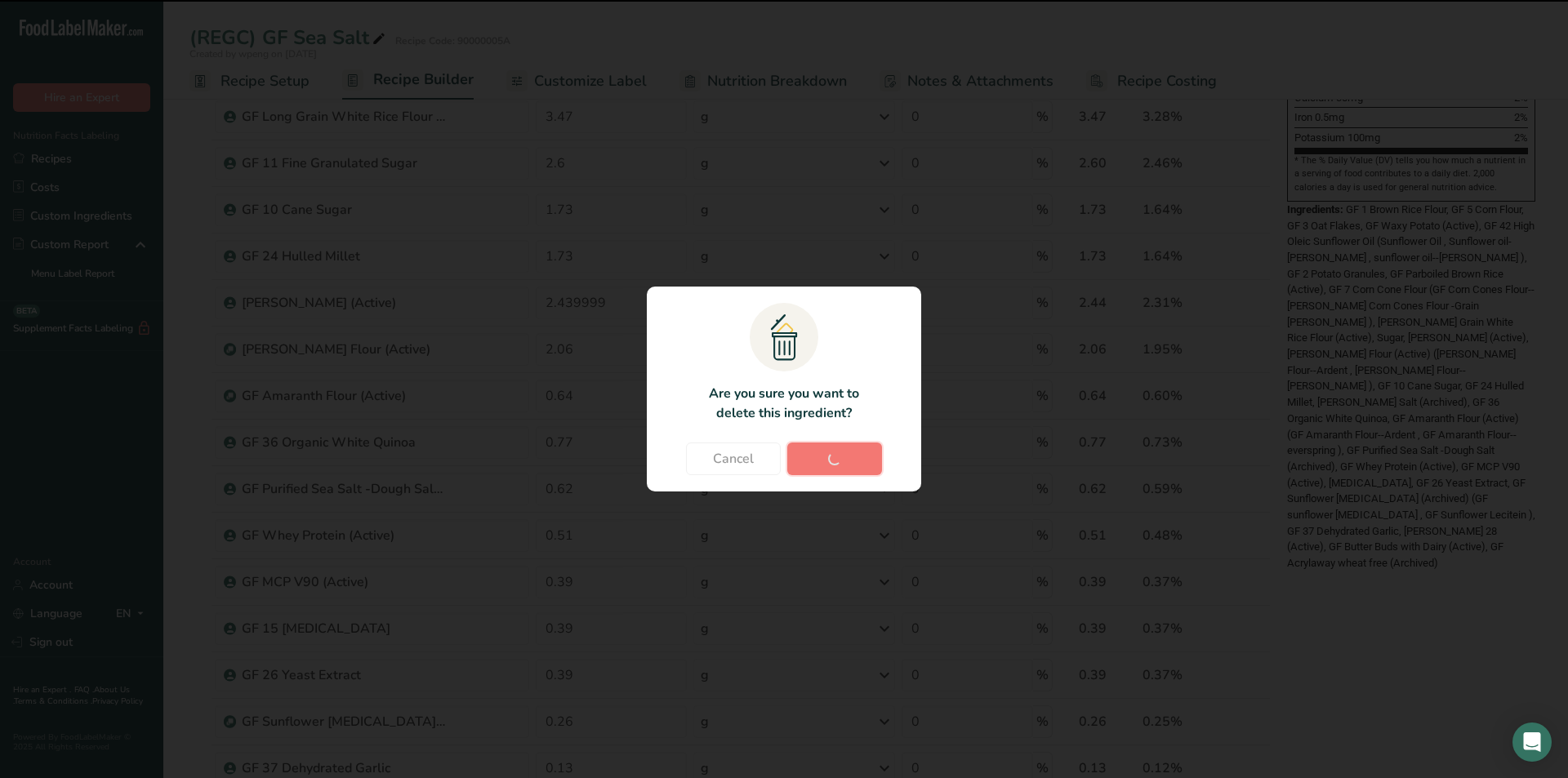 type on "0.77" 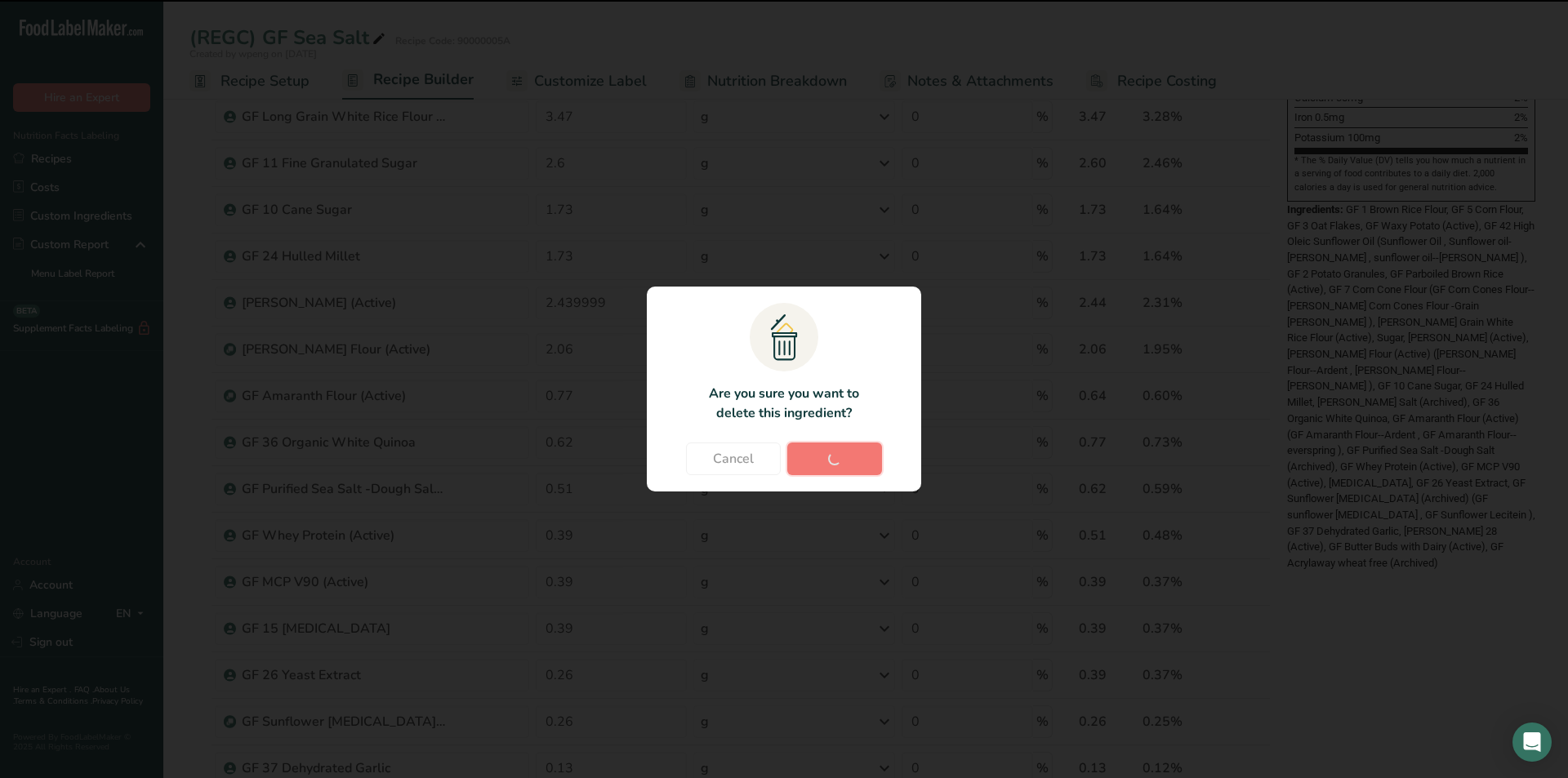 type on "0.13" 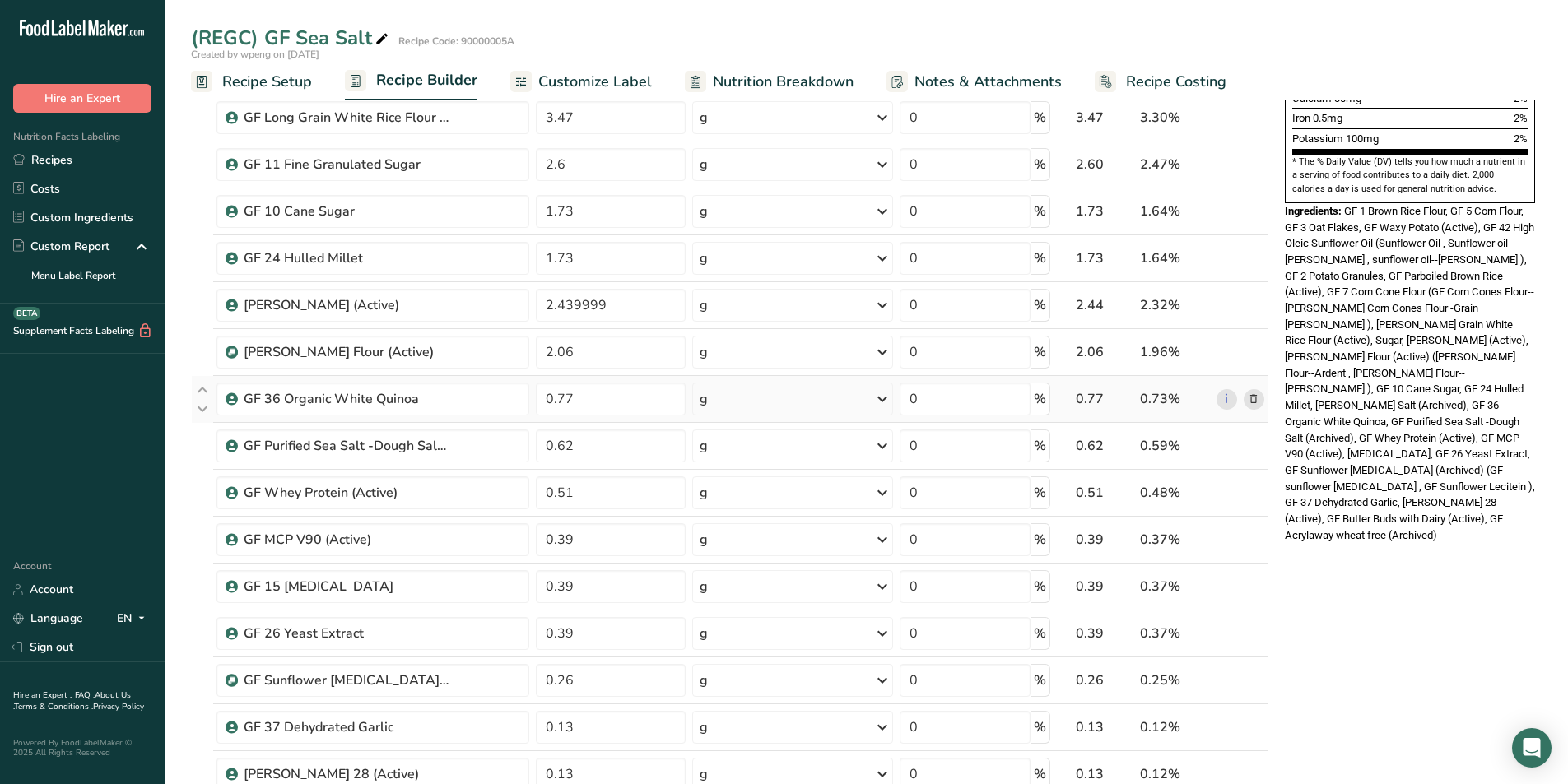 click at bounding box center (1254, 399) 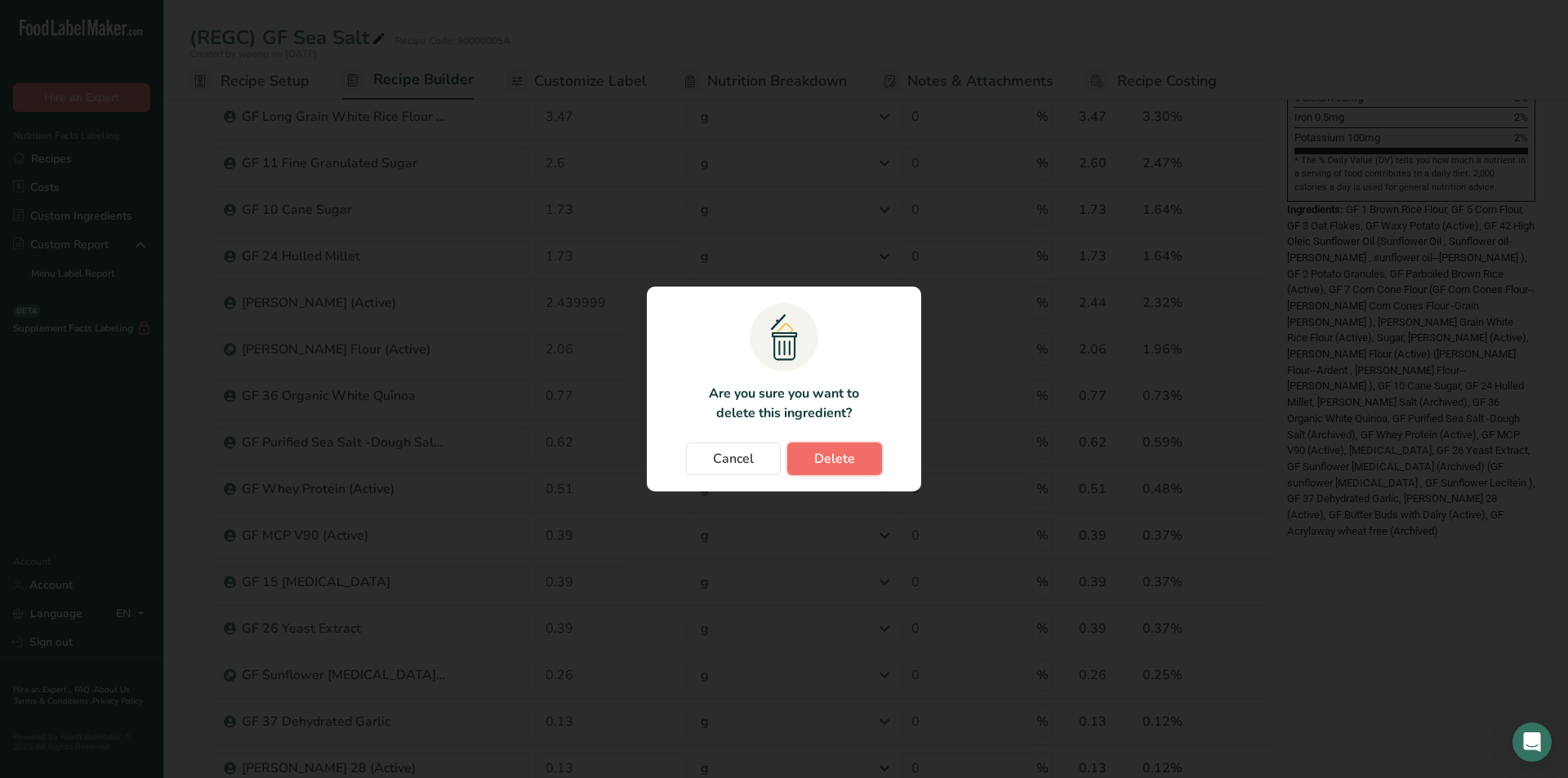 click on "Delete" at bounding box center [835, 459] 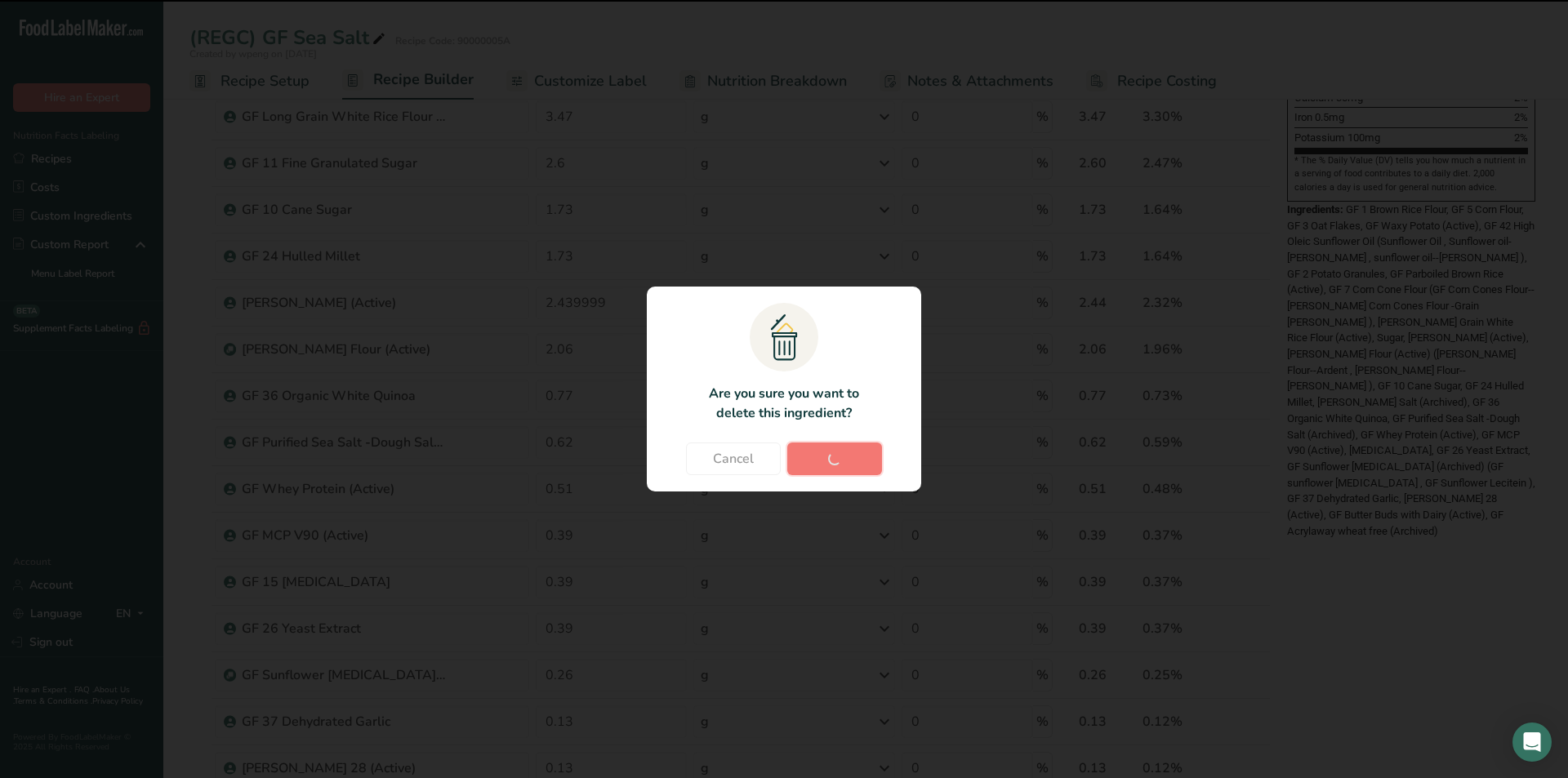 type on "0.62" 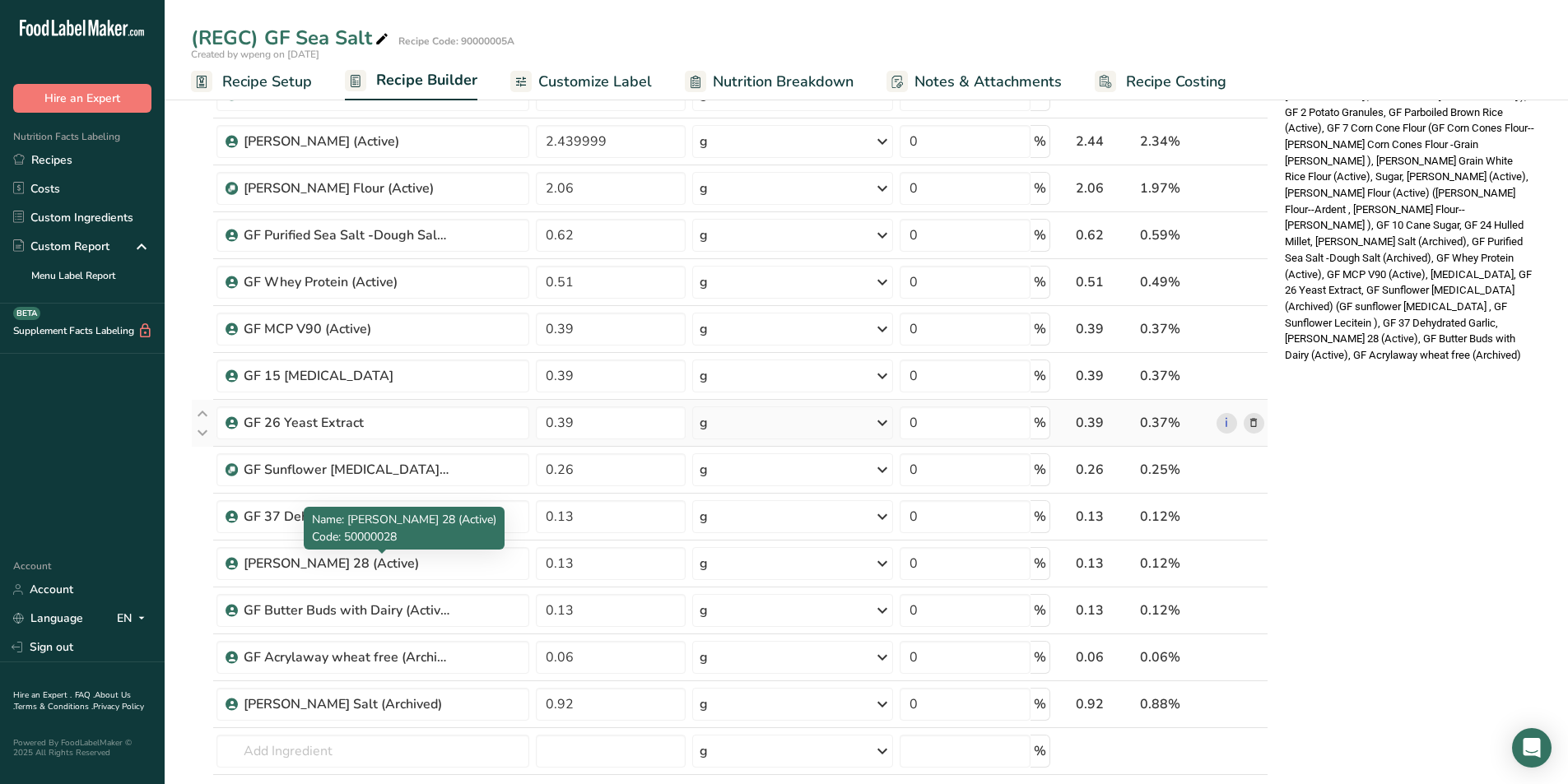 scroll, scrollTop: 658, scrollLeft: 0, axis: vertical 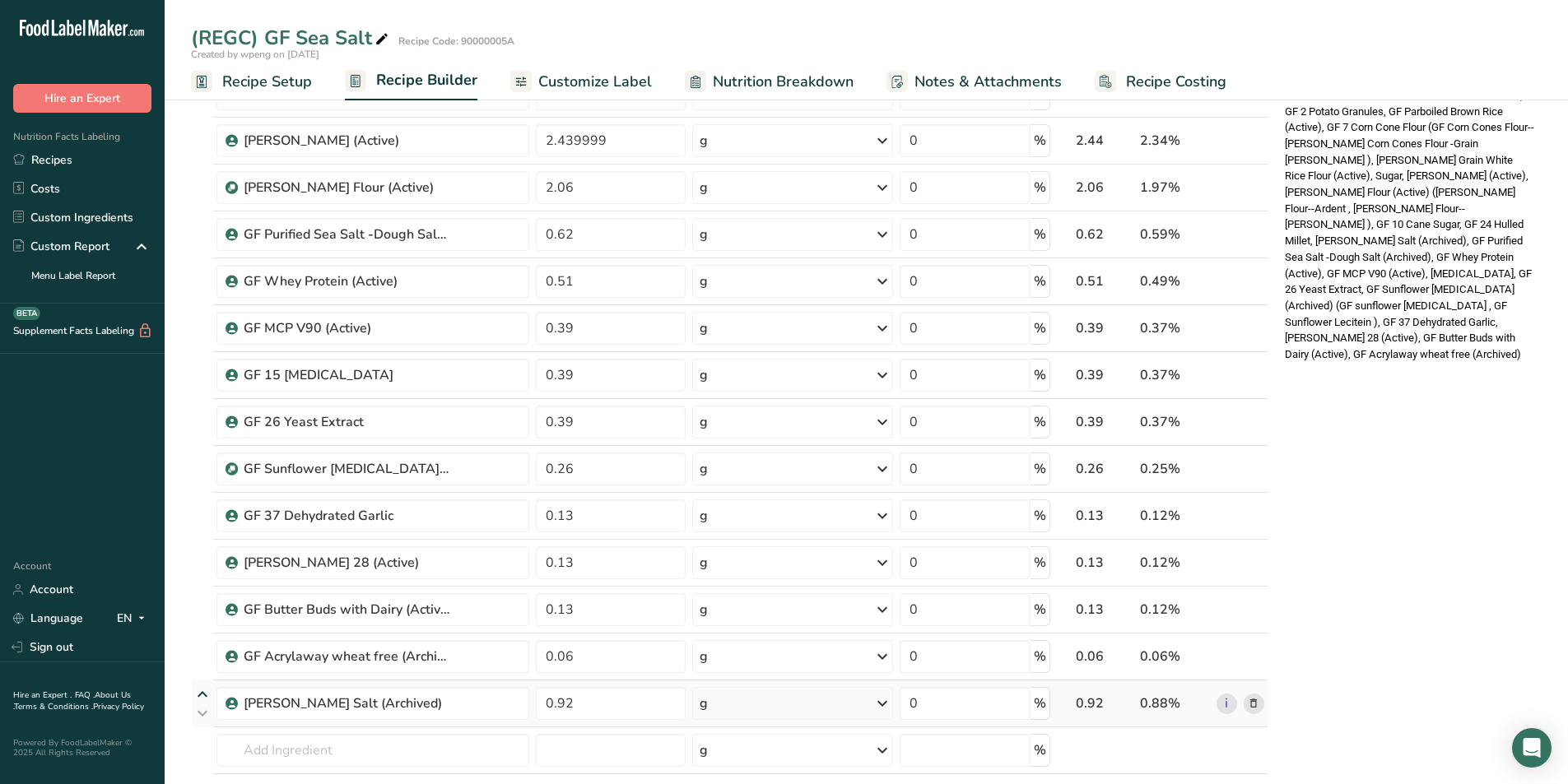 click at bounding box center [202, 694] 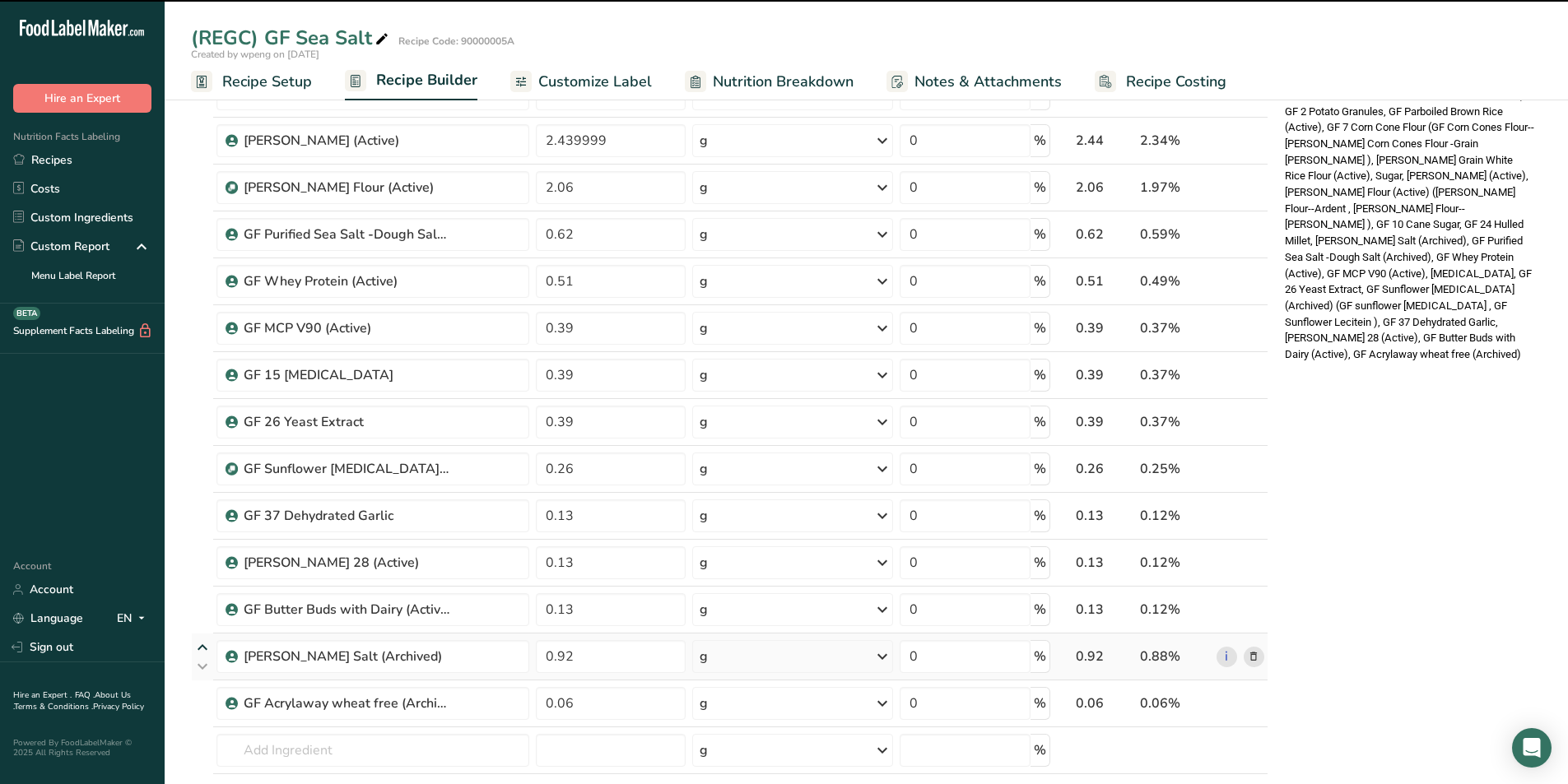 click at bounding box center [202, 647] 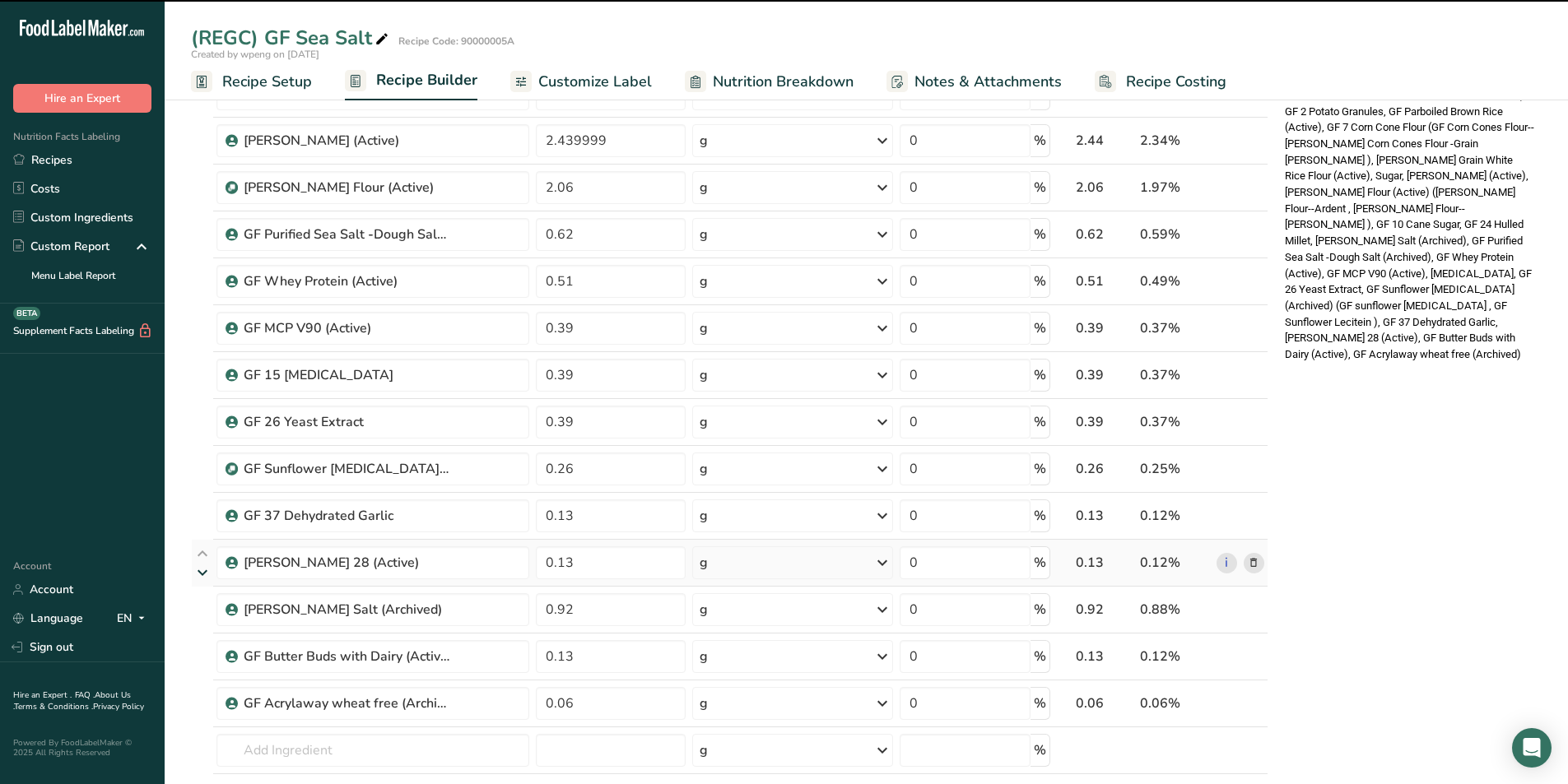 type on "0.13" 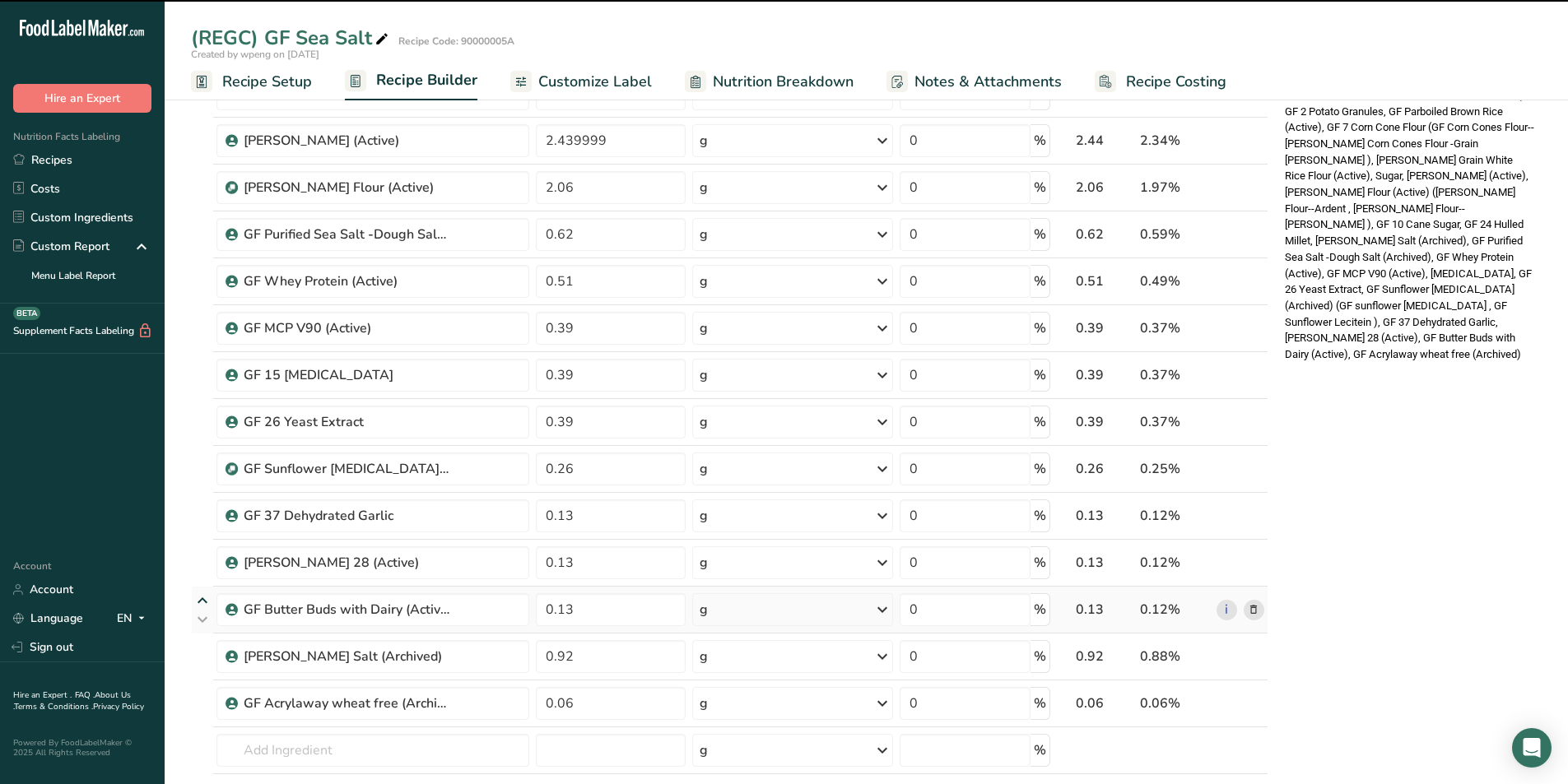 click at bounding box center [202, 601] 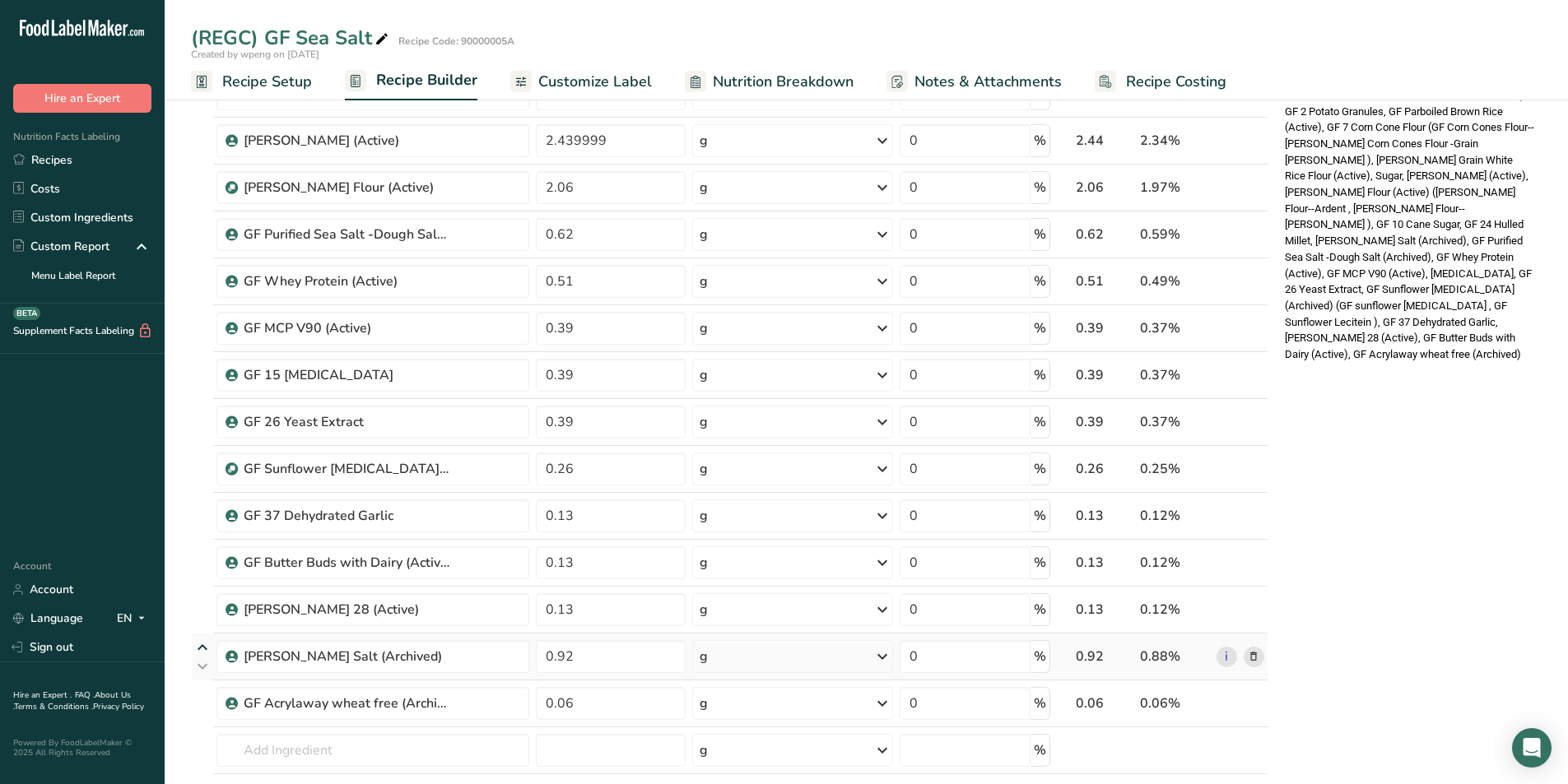 click at bounding box center (202, 647) 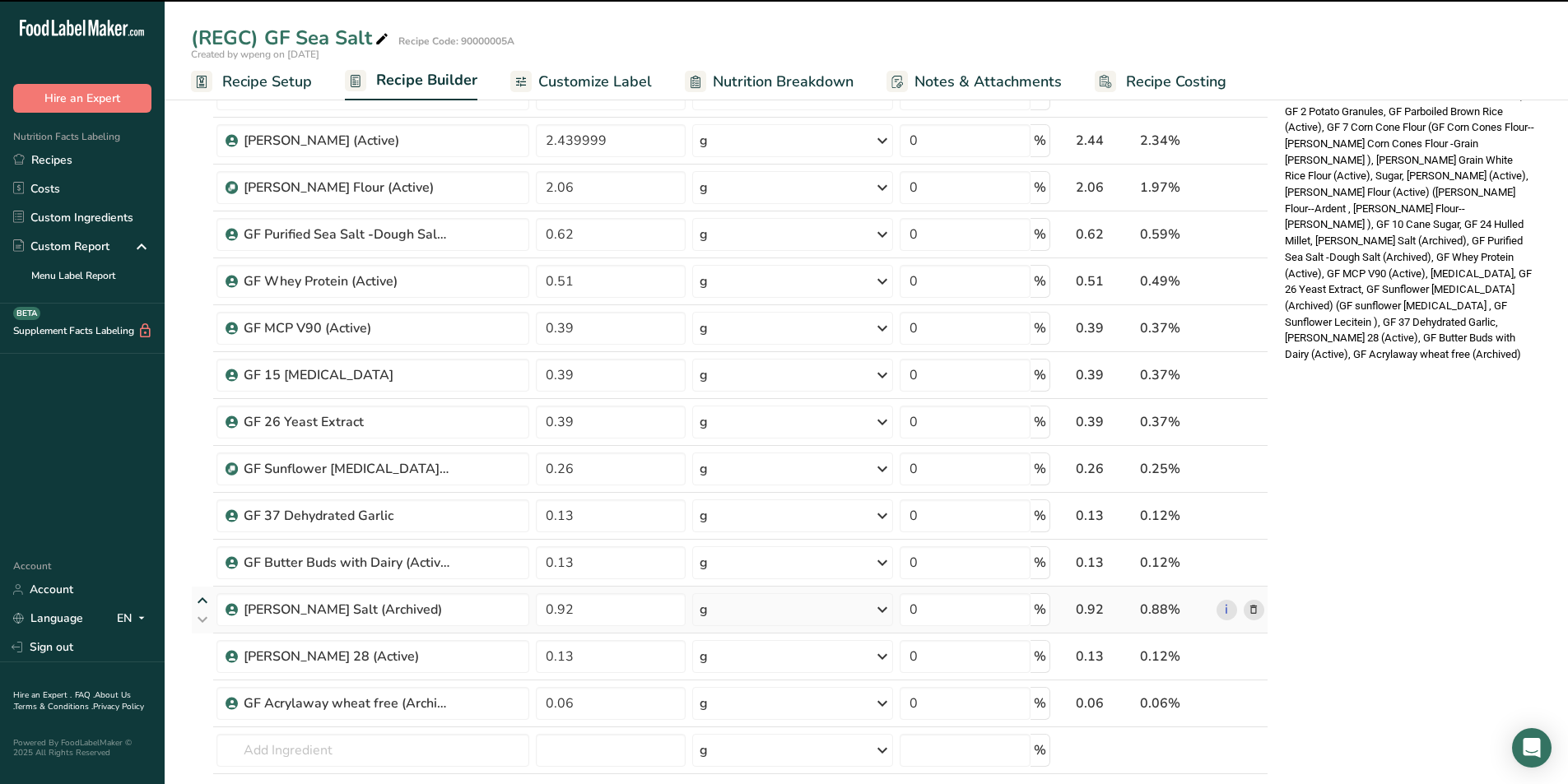 click at bounding box center [202, 601] 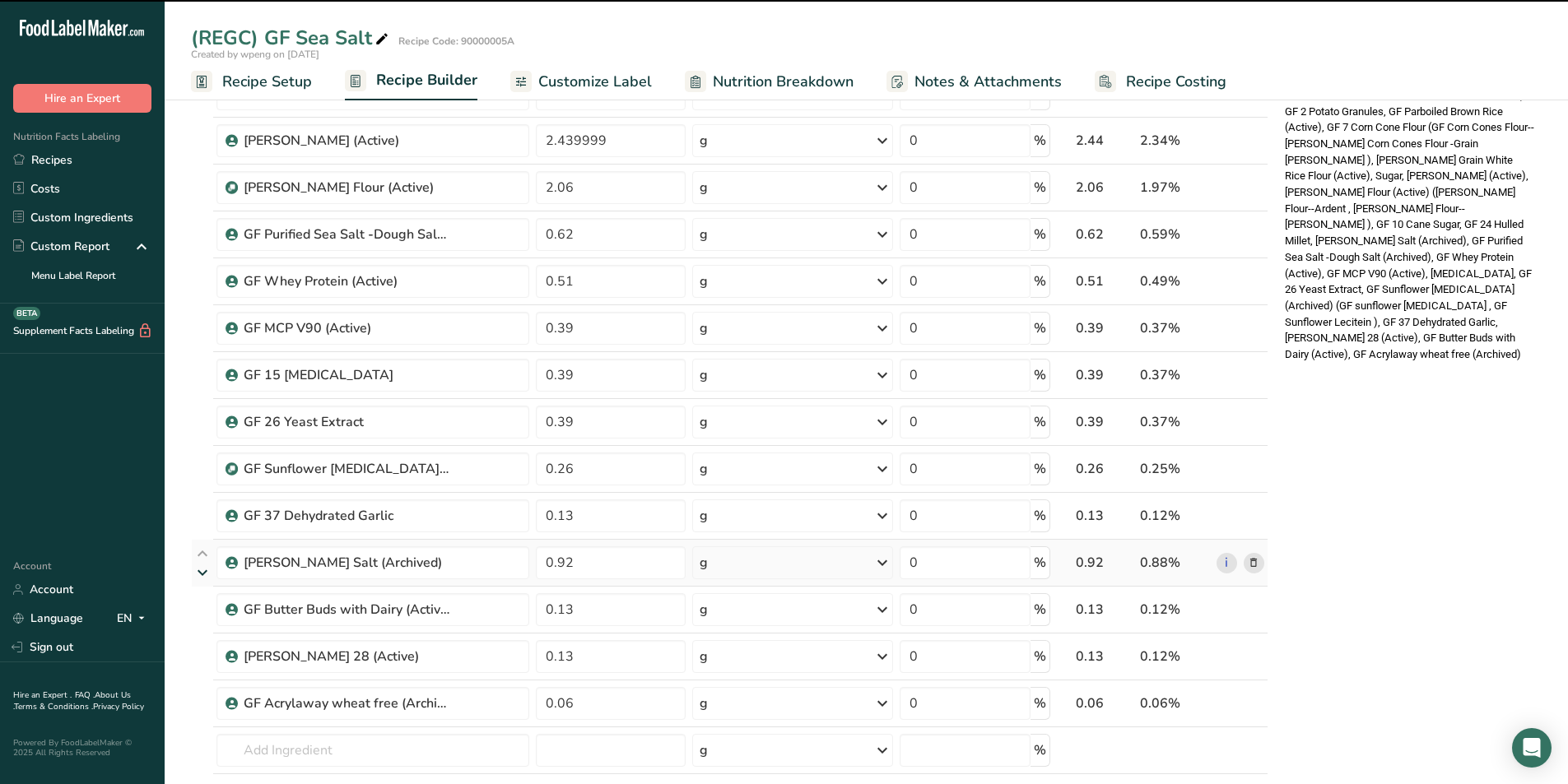 type on "0.13" 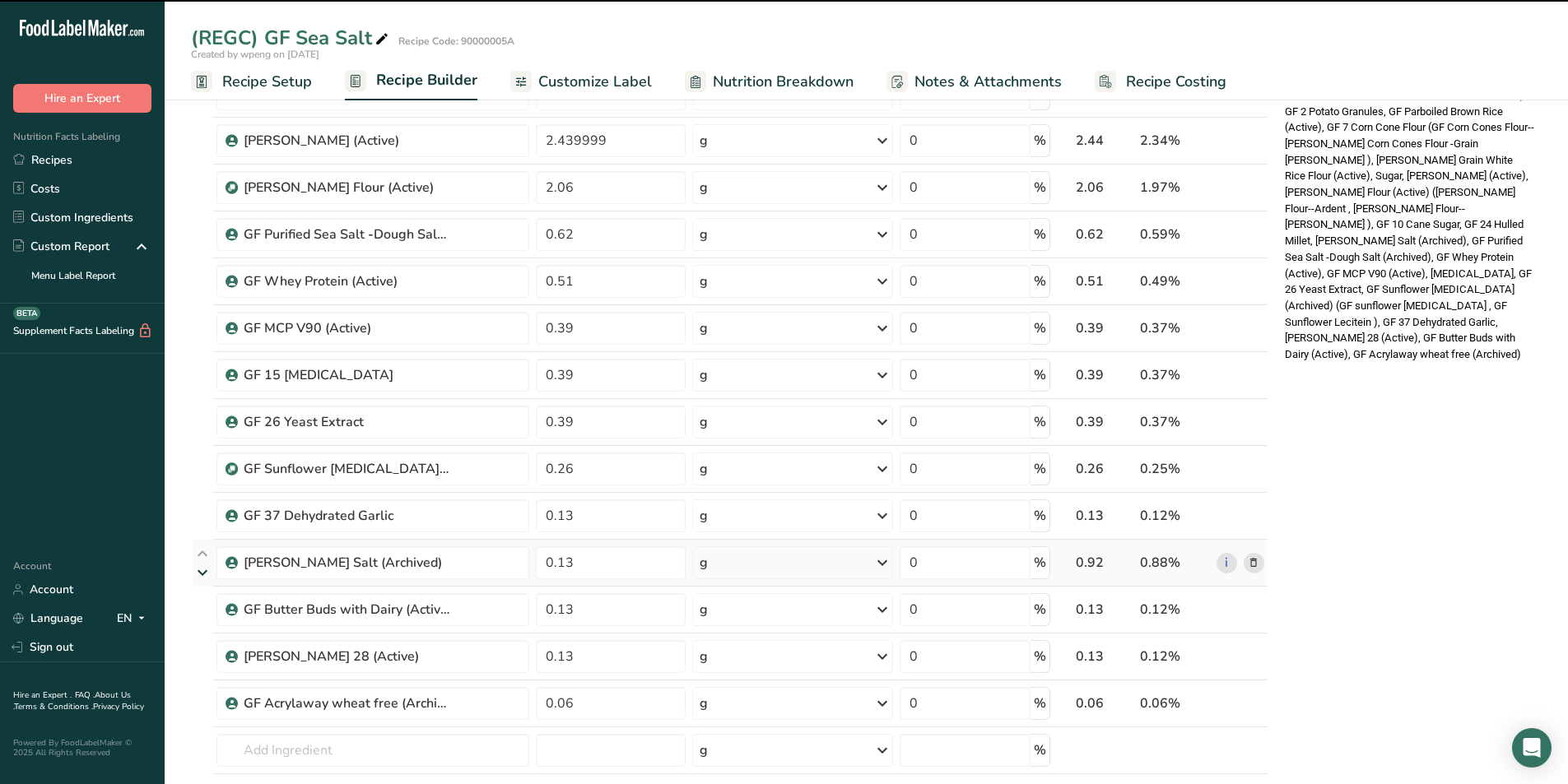 type on "0.92" 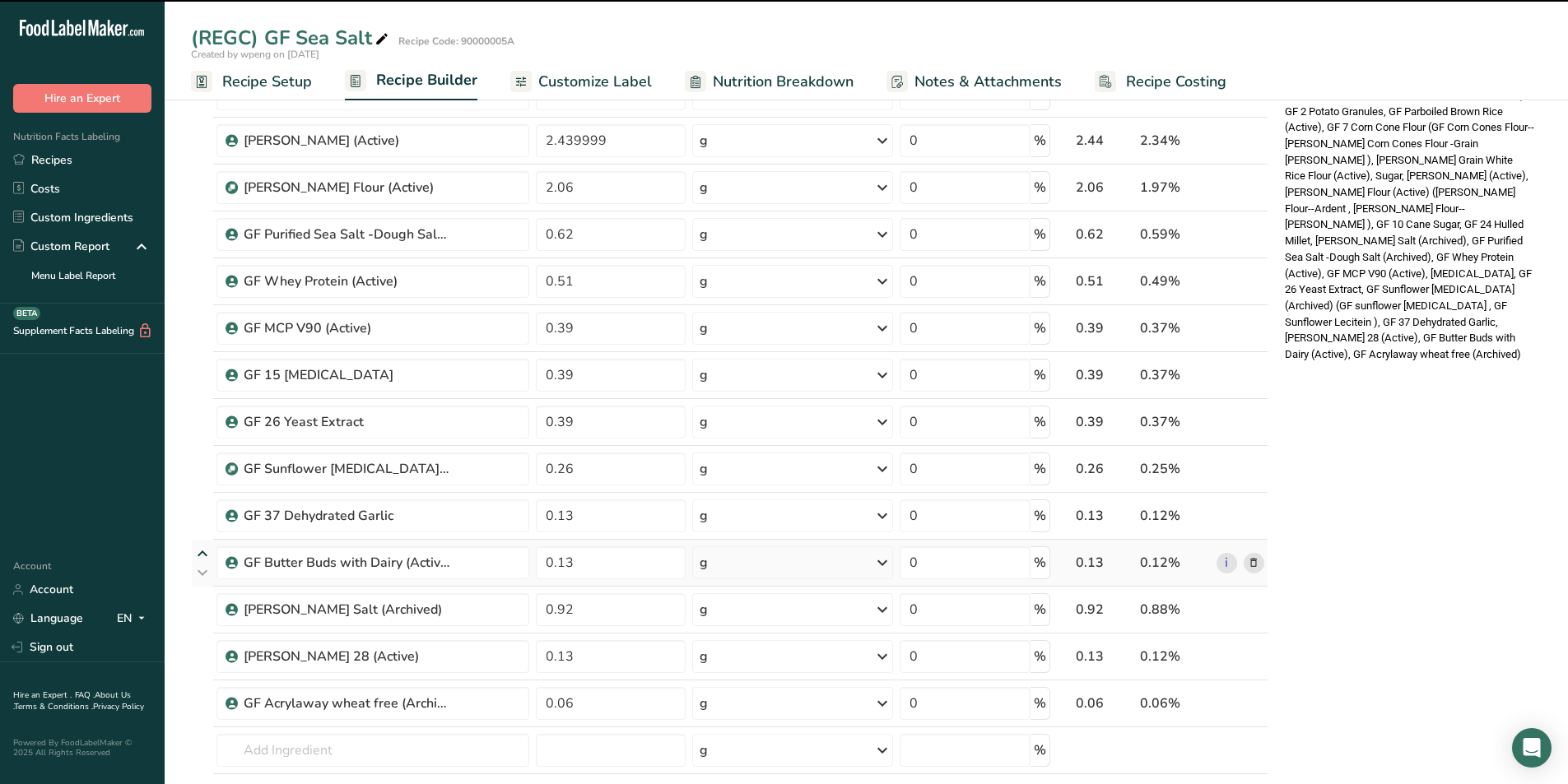 click at bounding box center (202, 554) 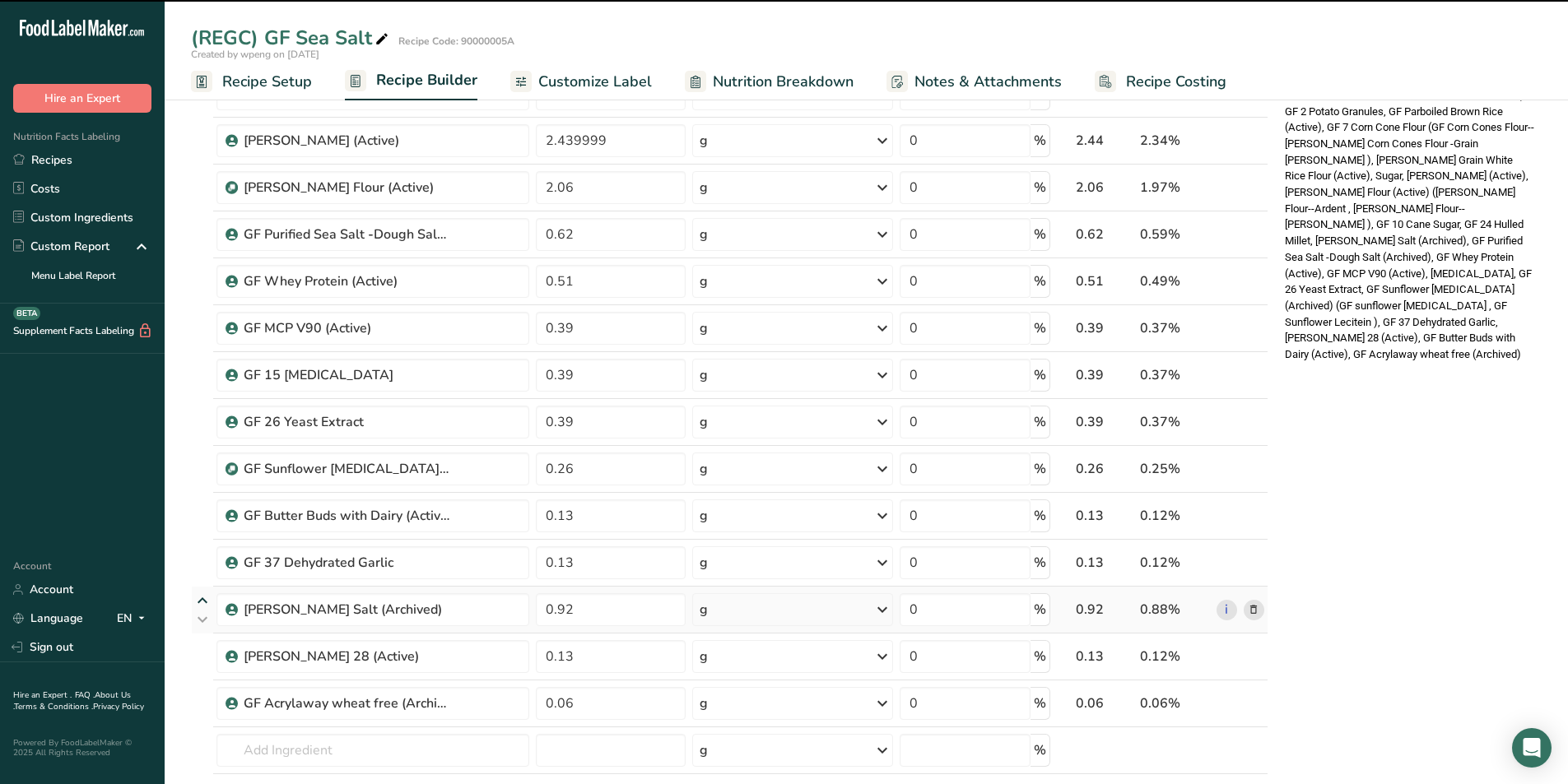 click at bounding box center [202, 601] 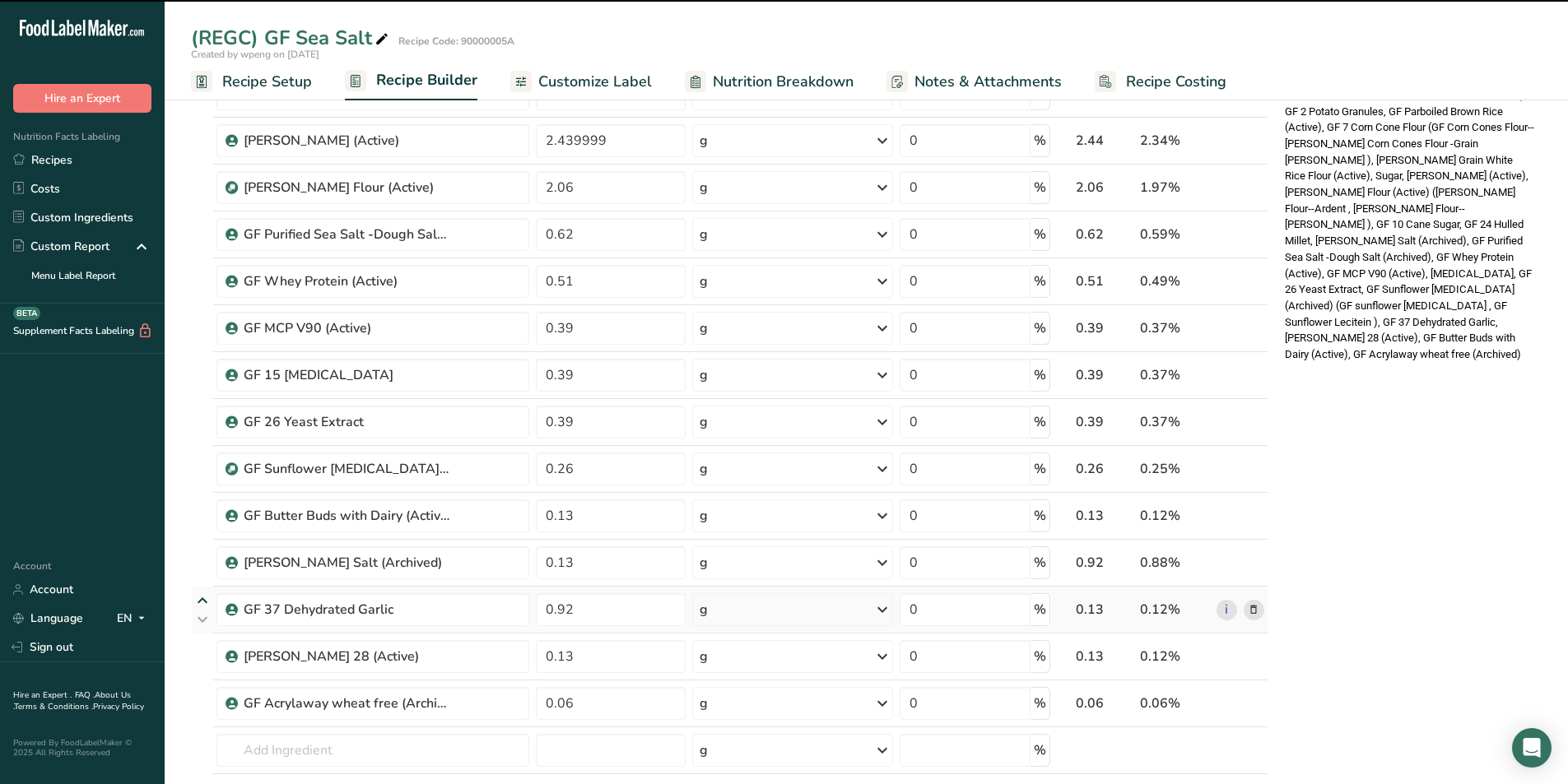 type on "0.92" 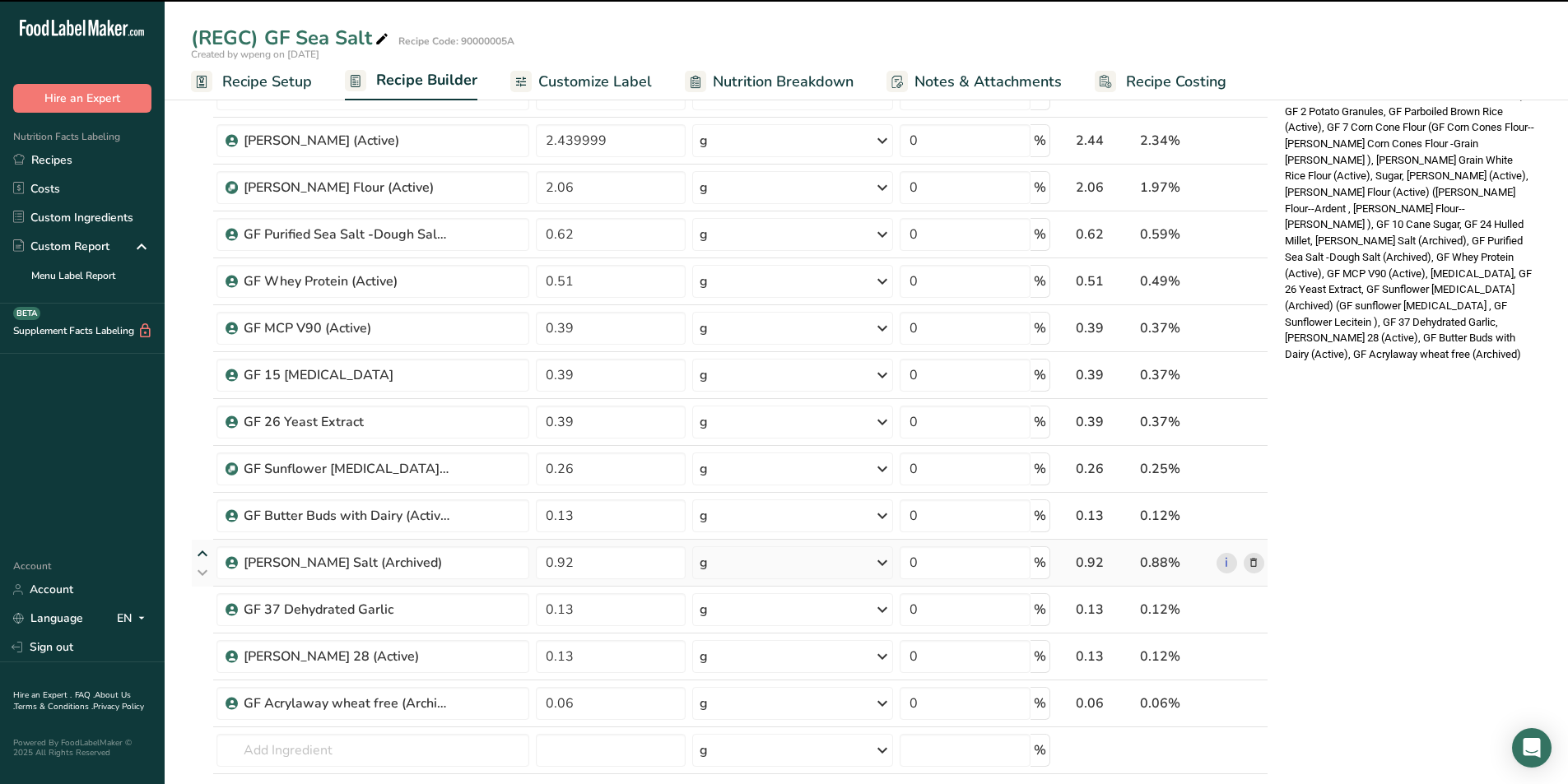 click at bounding box center (202, 554) 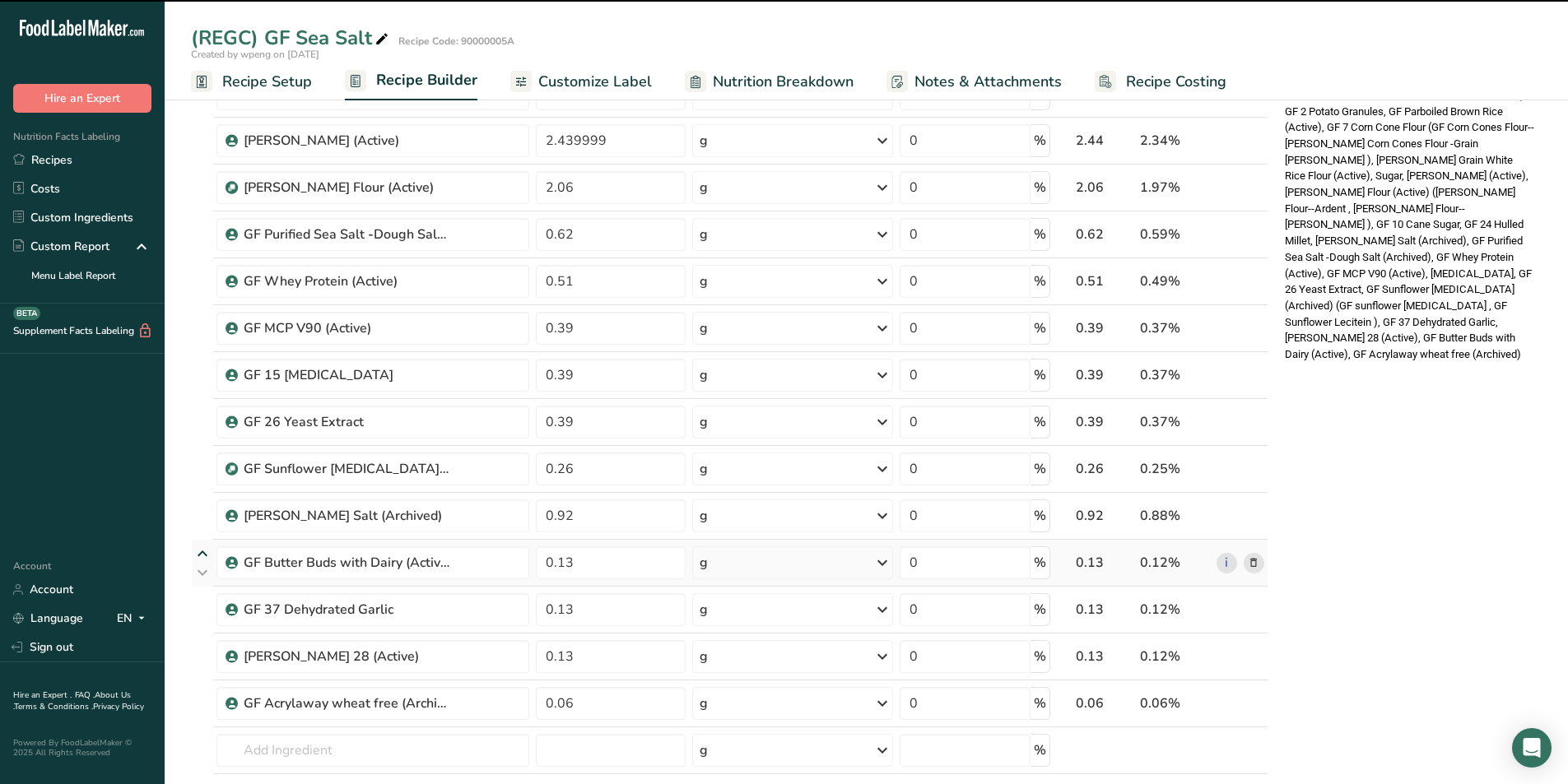 type on "0.13" 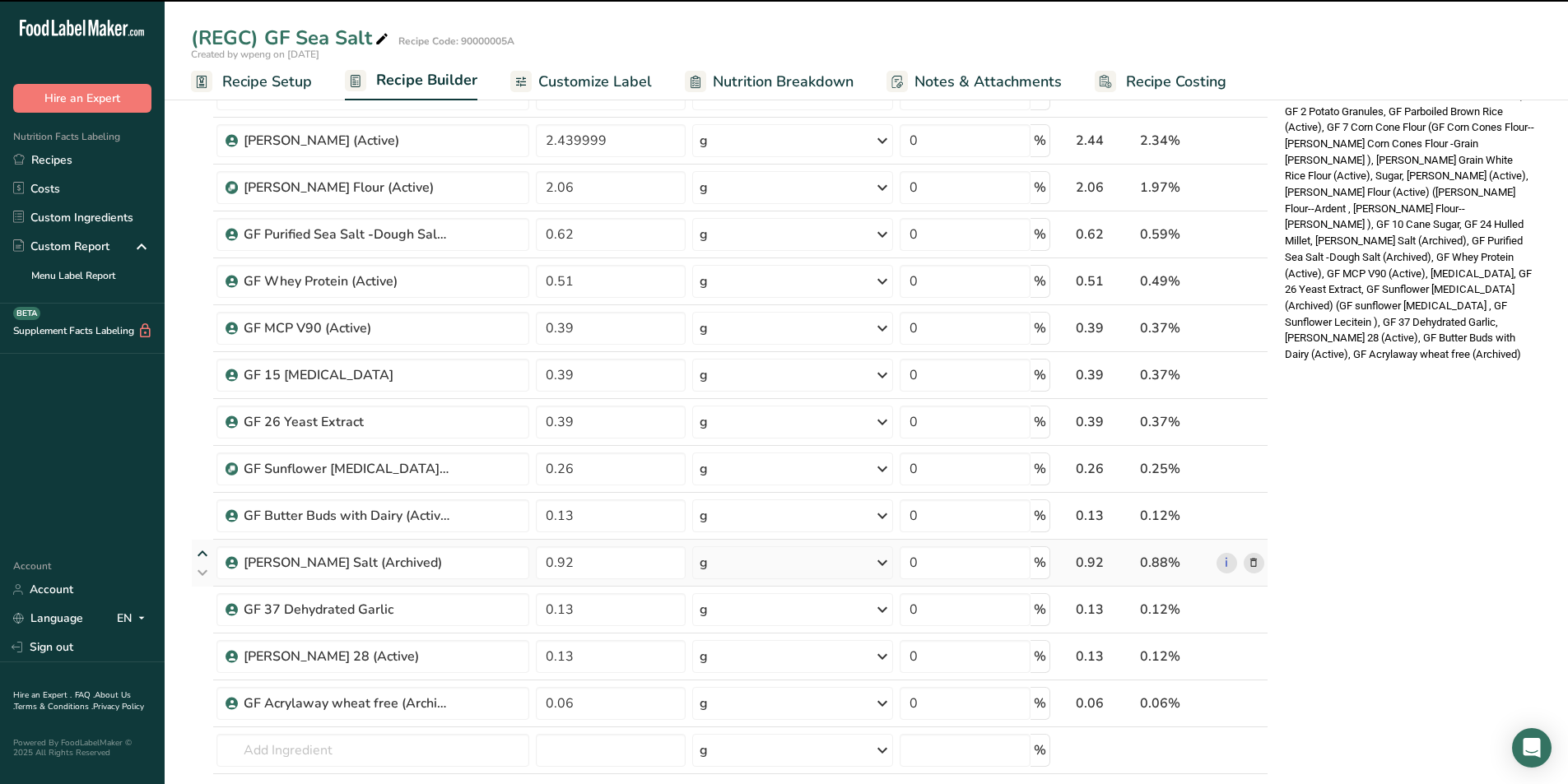 click at bounding box center (202, 554) 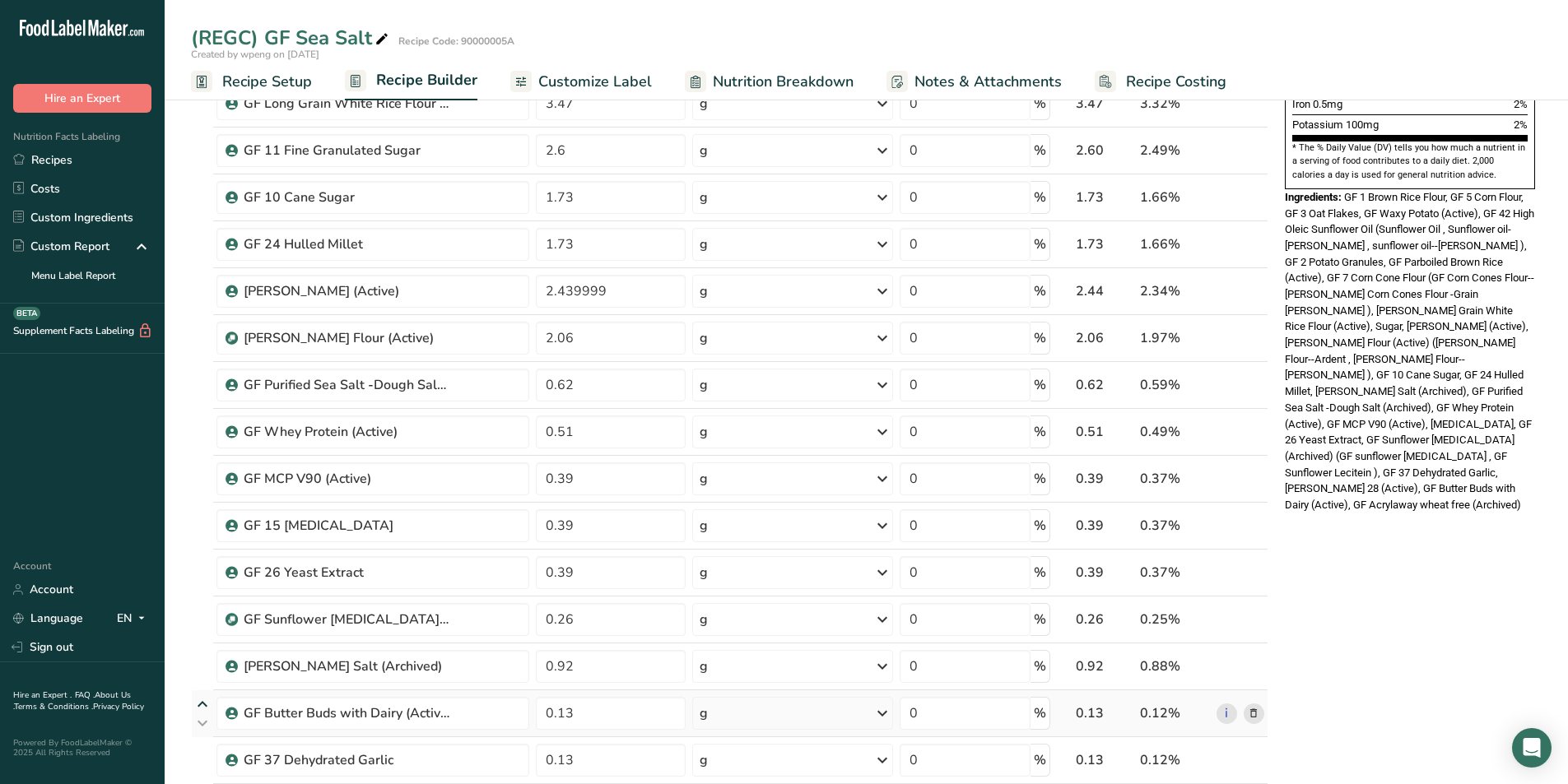 scroll, scrollTop: 494, scrollLeft: 0, axis: vertical 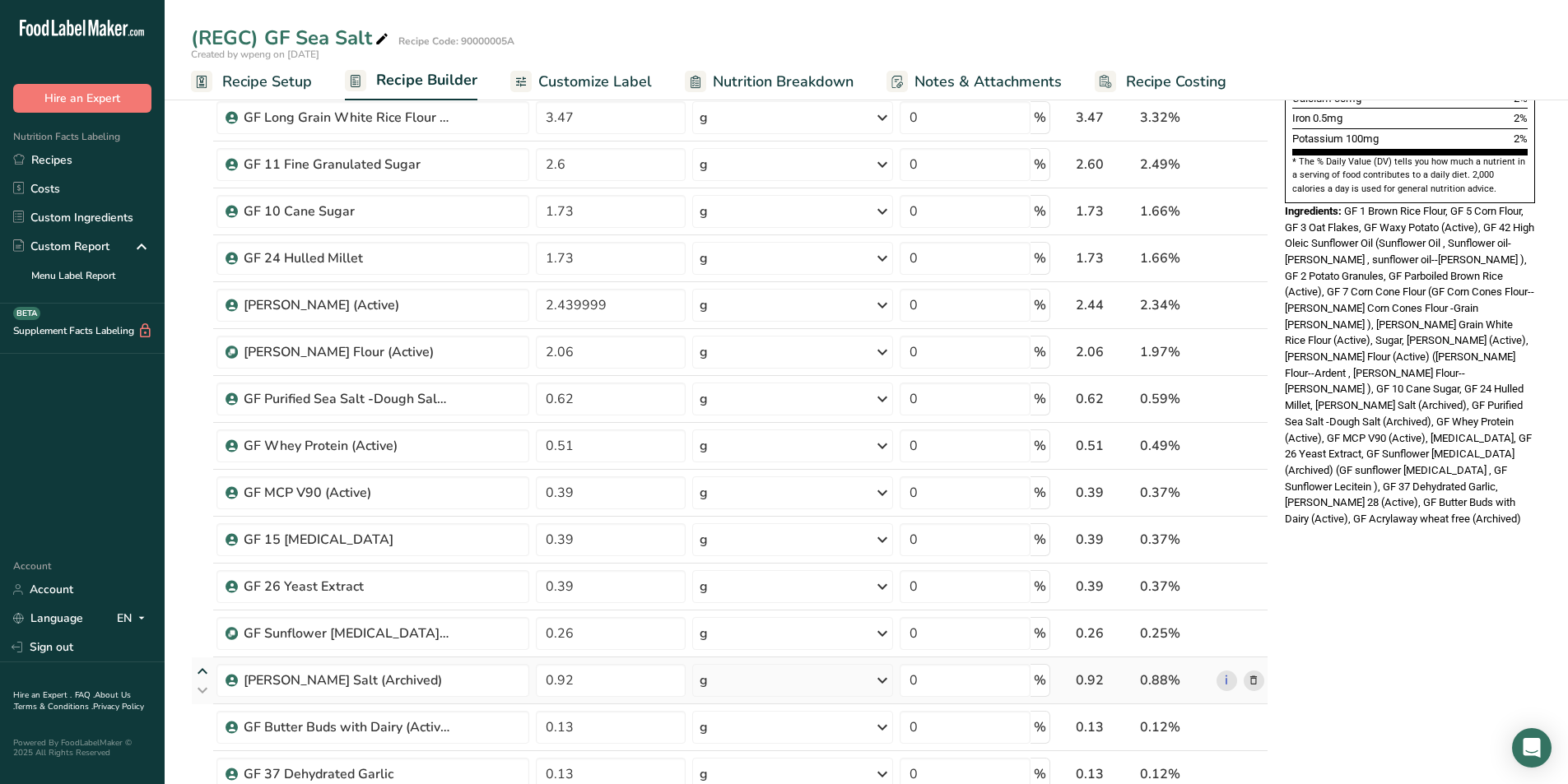 click at bounding box center (202, 671) 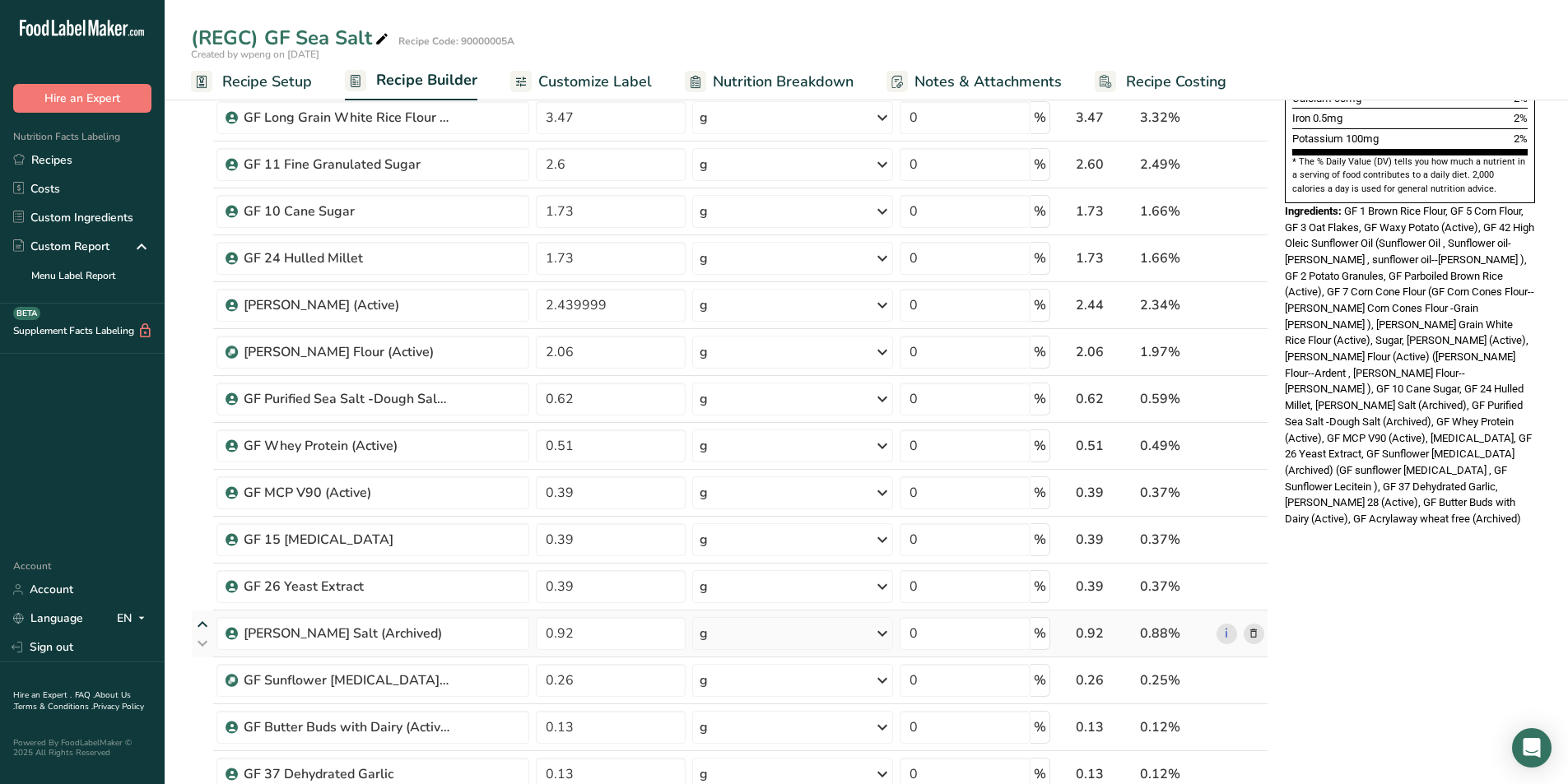 click at bounding box center (202, 624) 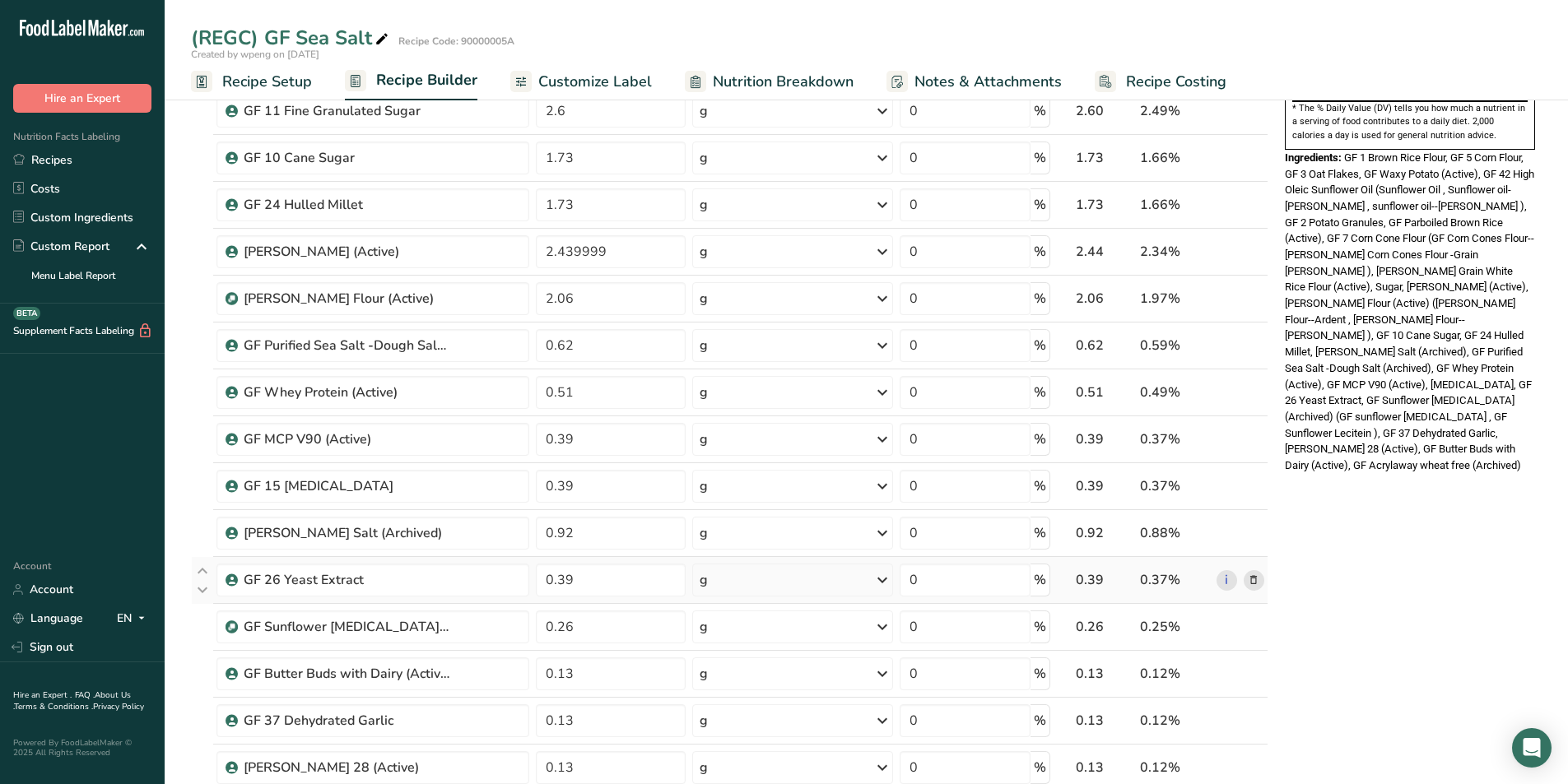 scroll, scrollTop: 576, scrollLeft: 0, axis: vertical 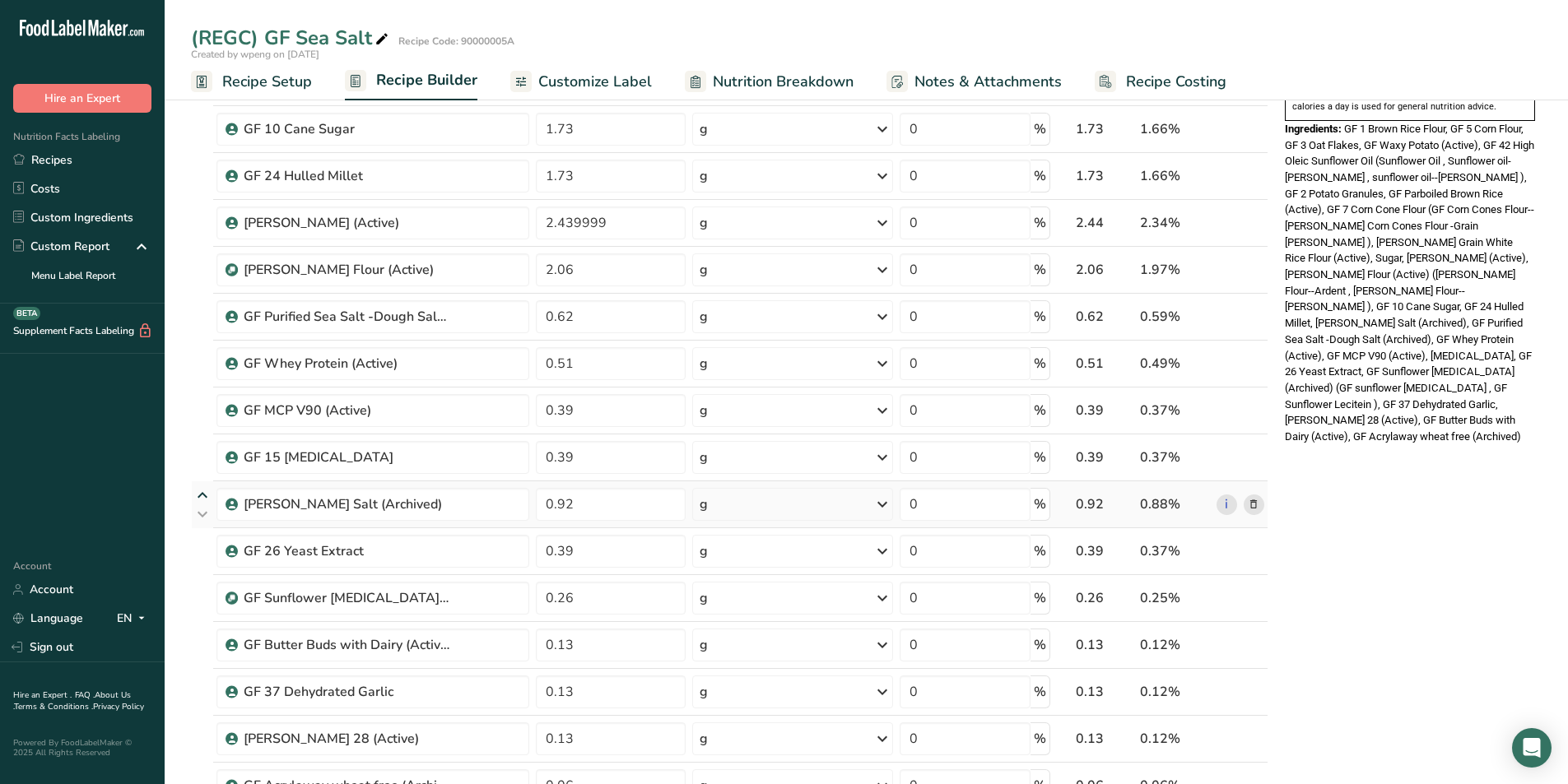 click at bounding box center [202, 495] 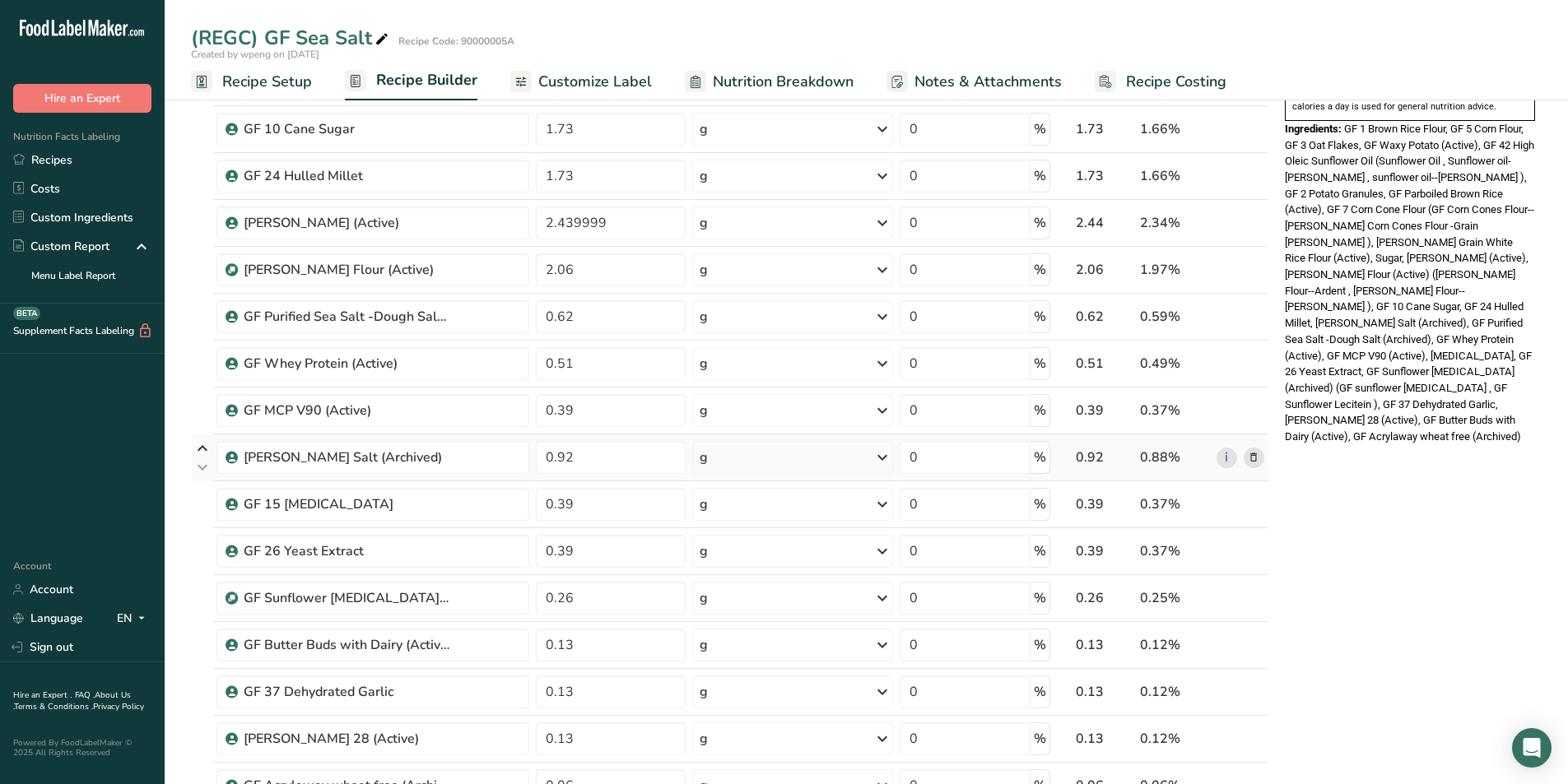 click at bounding box center [202, 448] 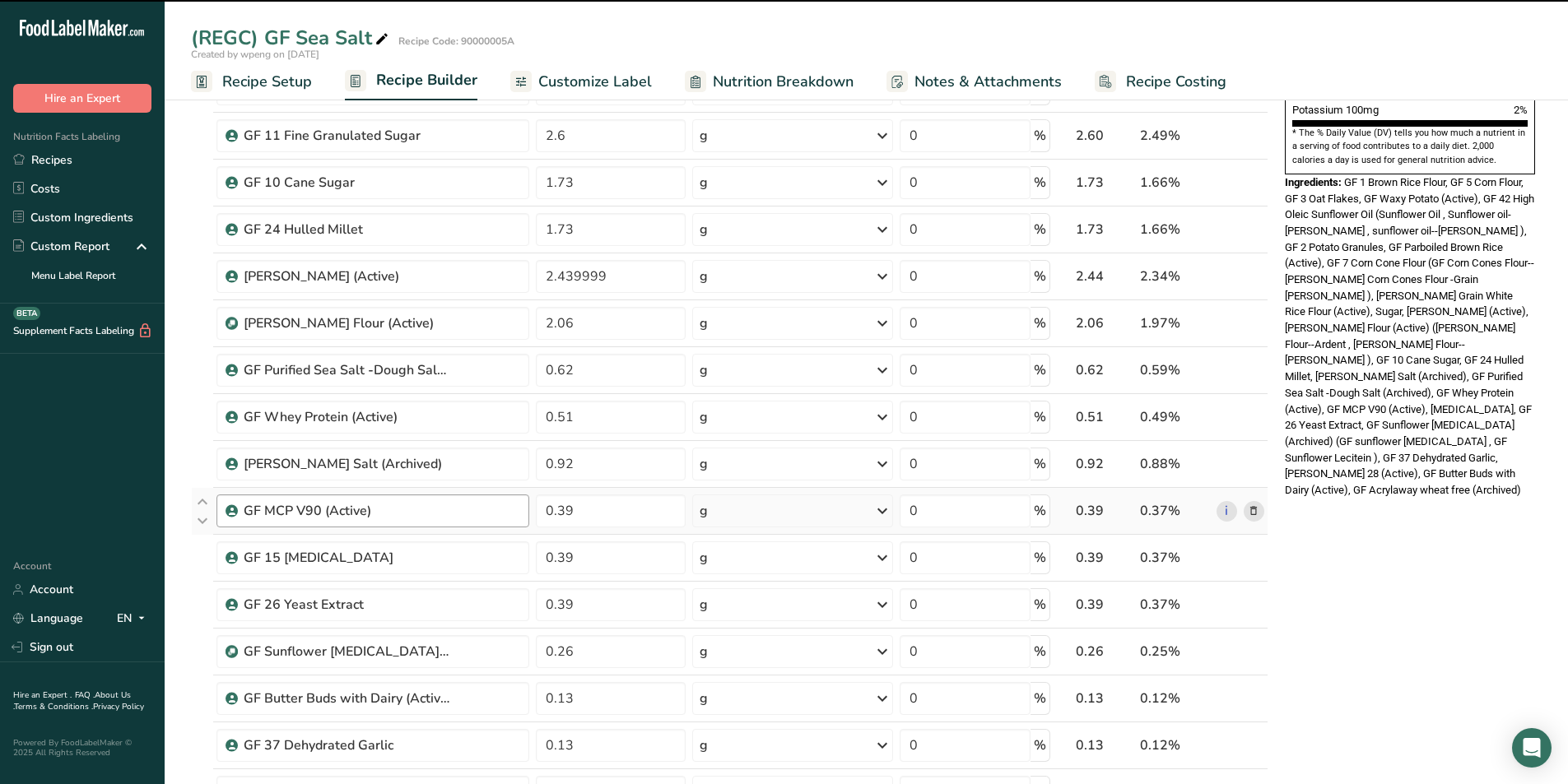 scroll, scrollTop: 411, scrollLeft: 0, axis: vertical 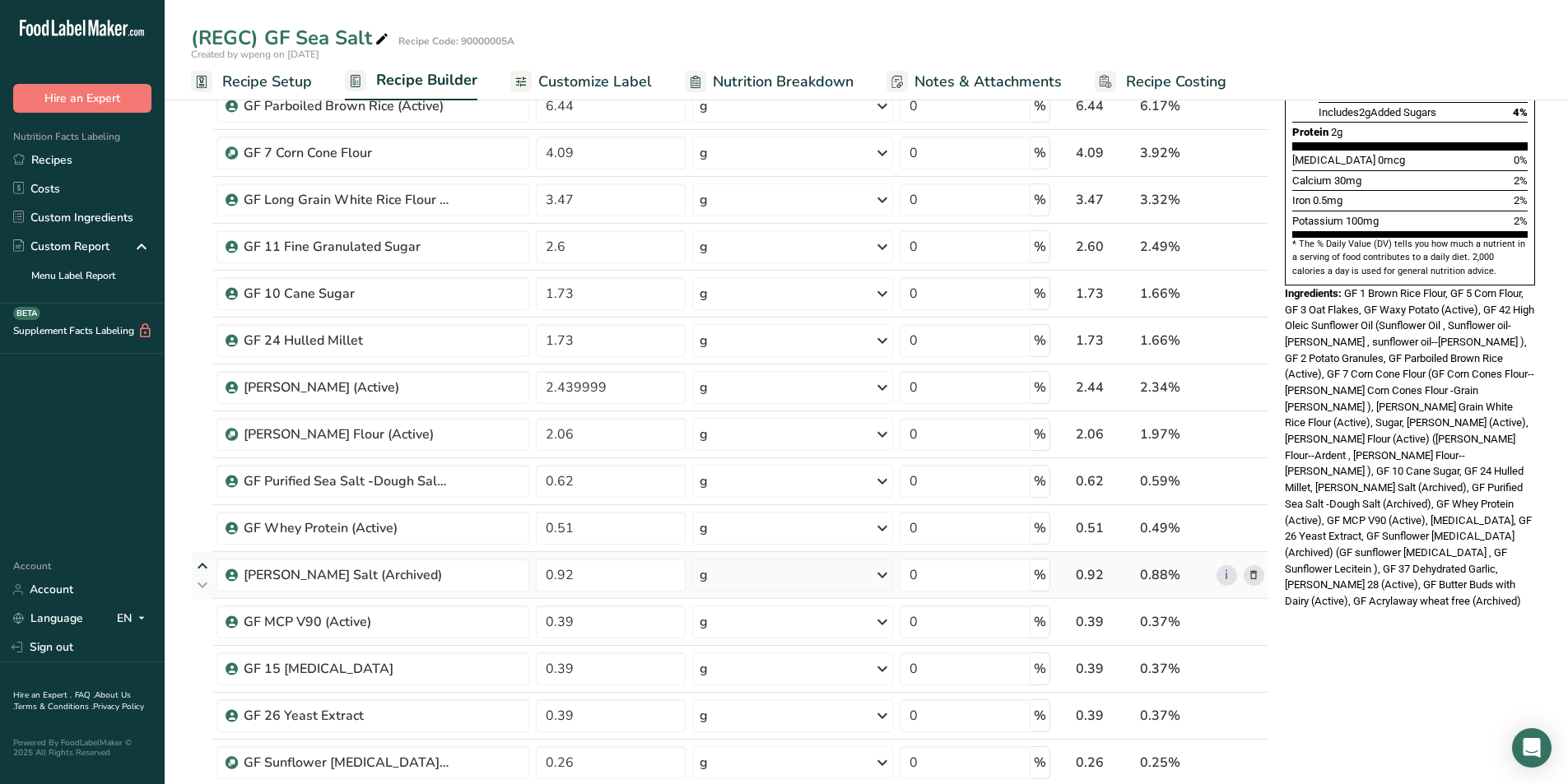 click at bounding box center [202, 566] 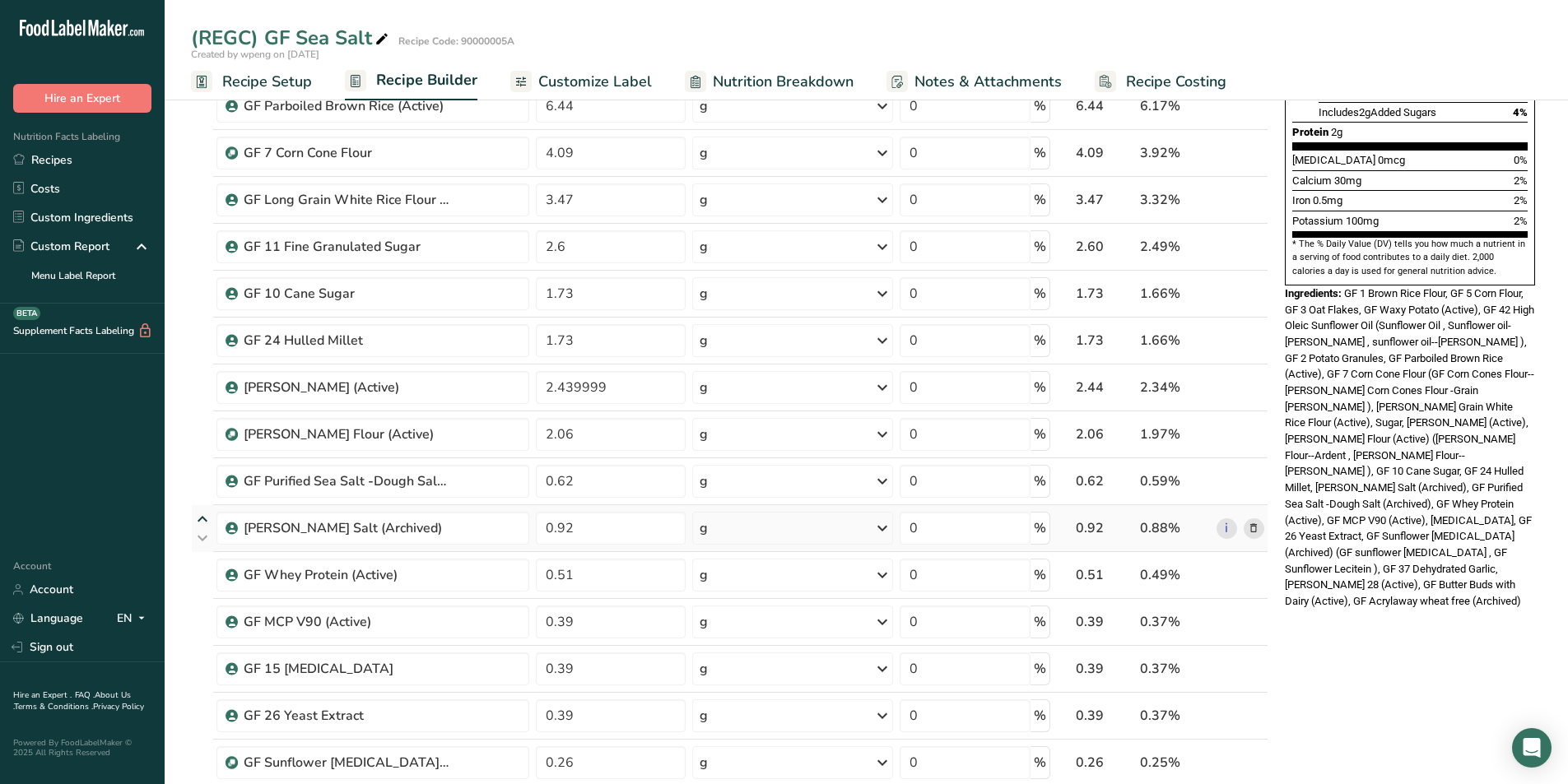 click at bounding box center [202, 519] 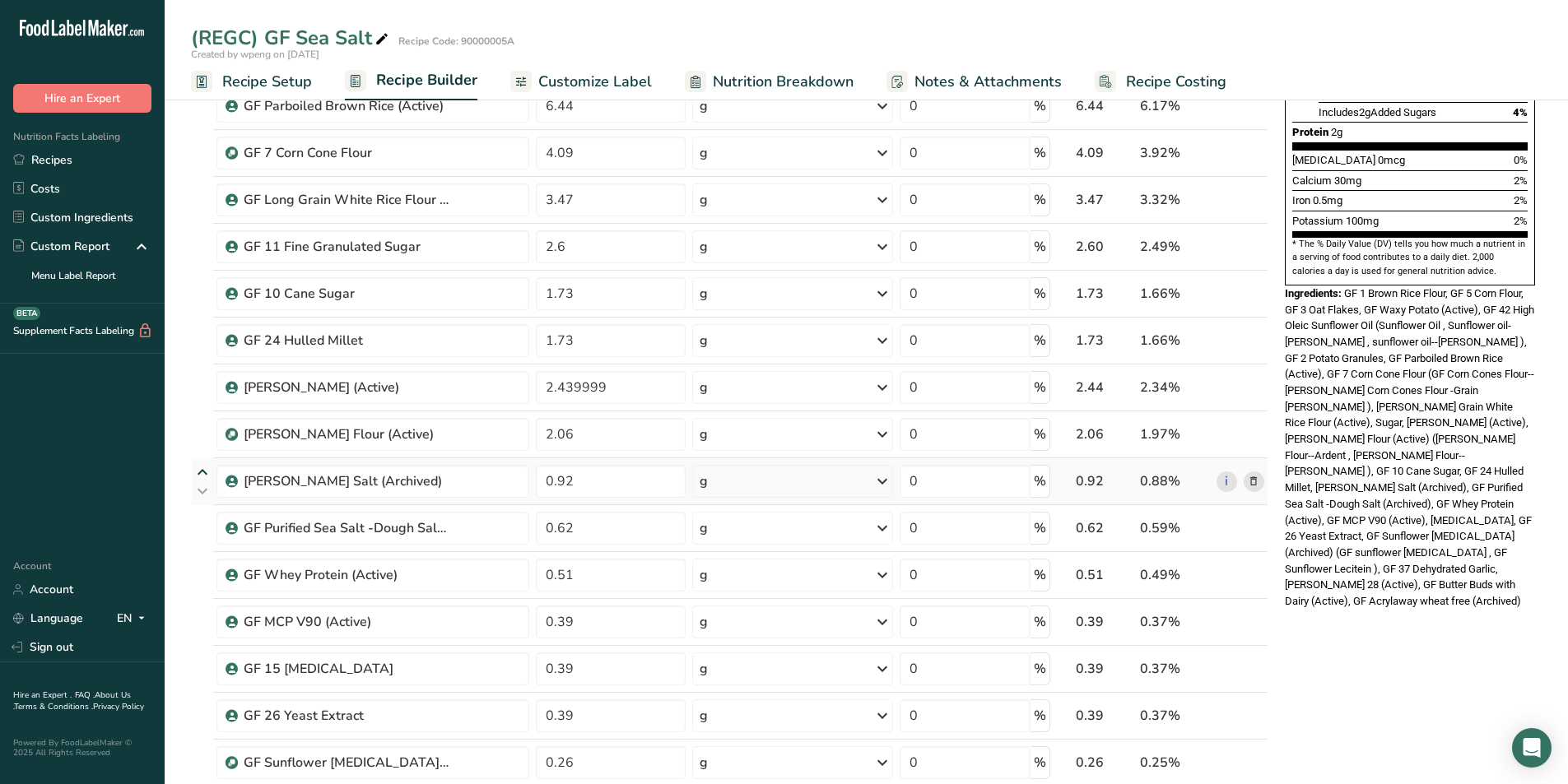 click at bounding box center (202, 472) 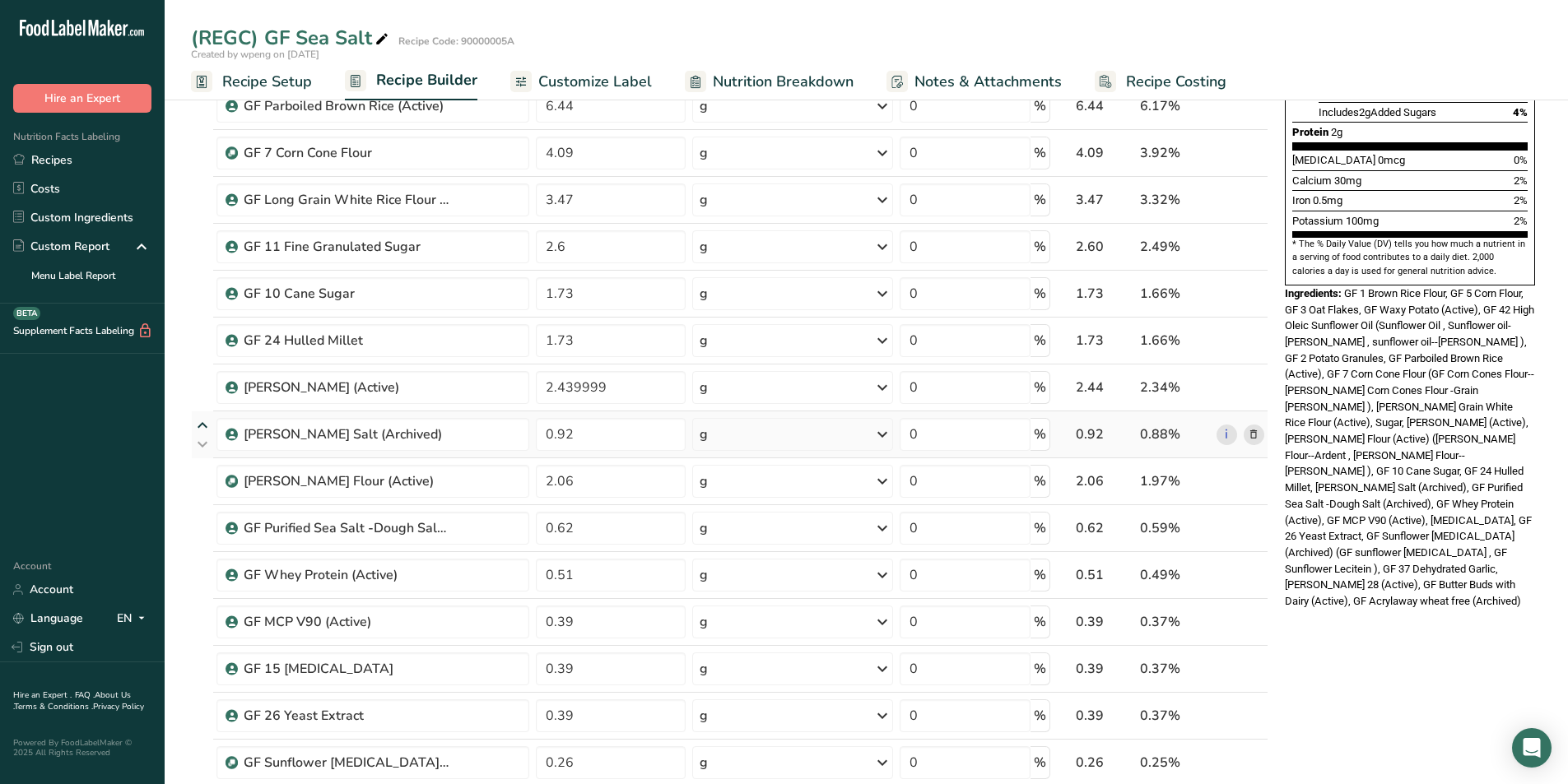 click at bounding box center [202, 425] 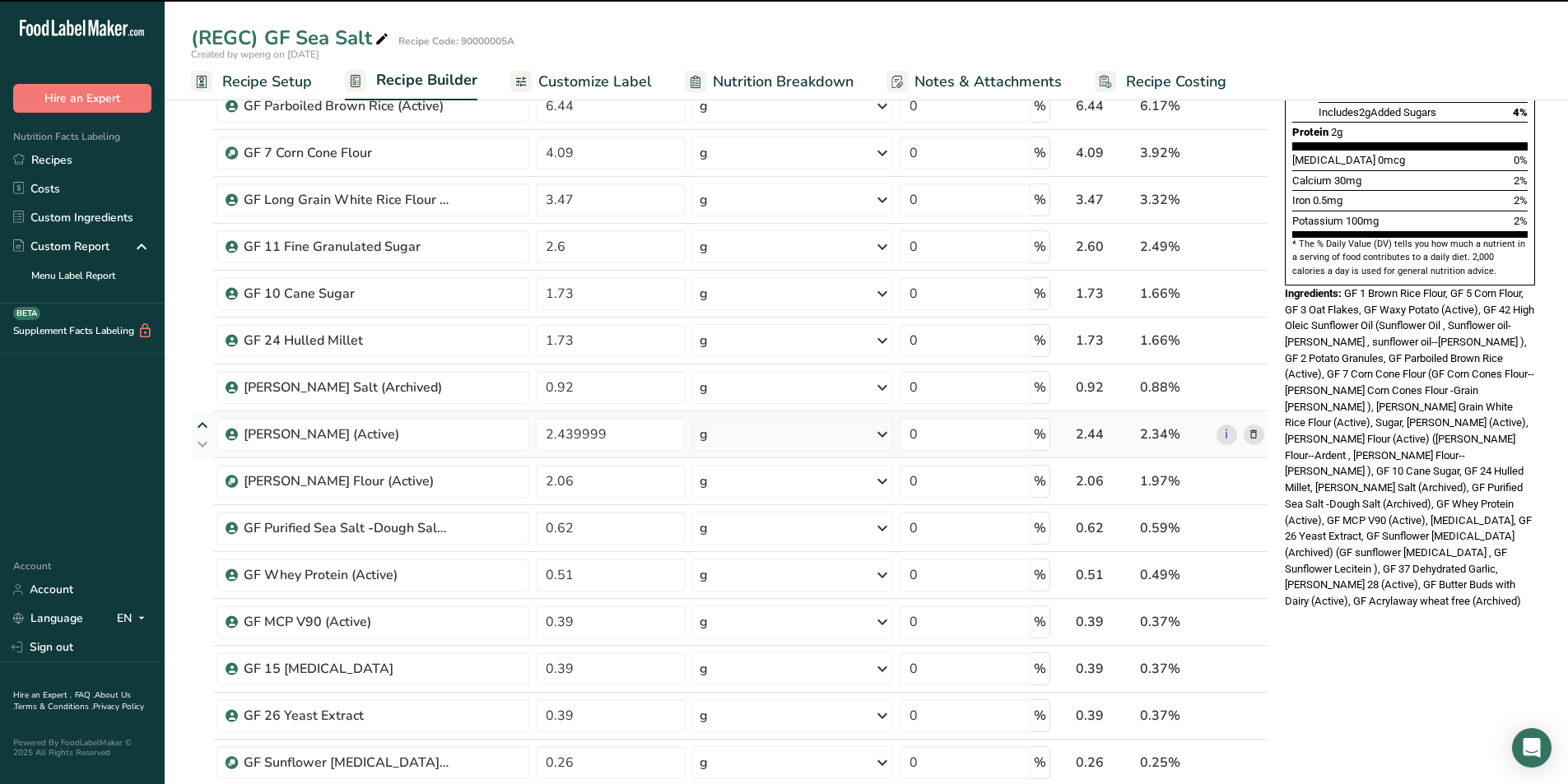 type on "2.439999" 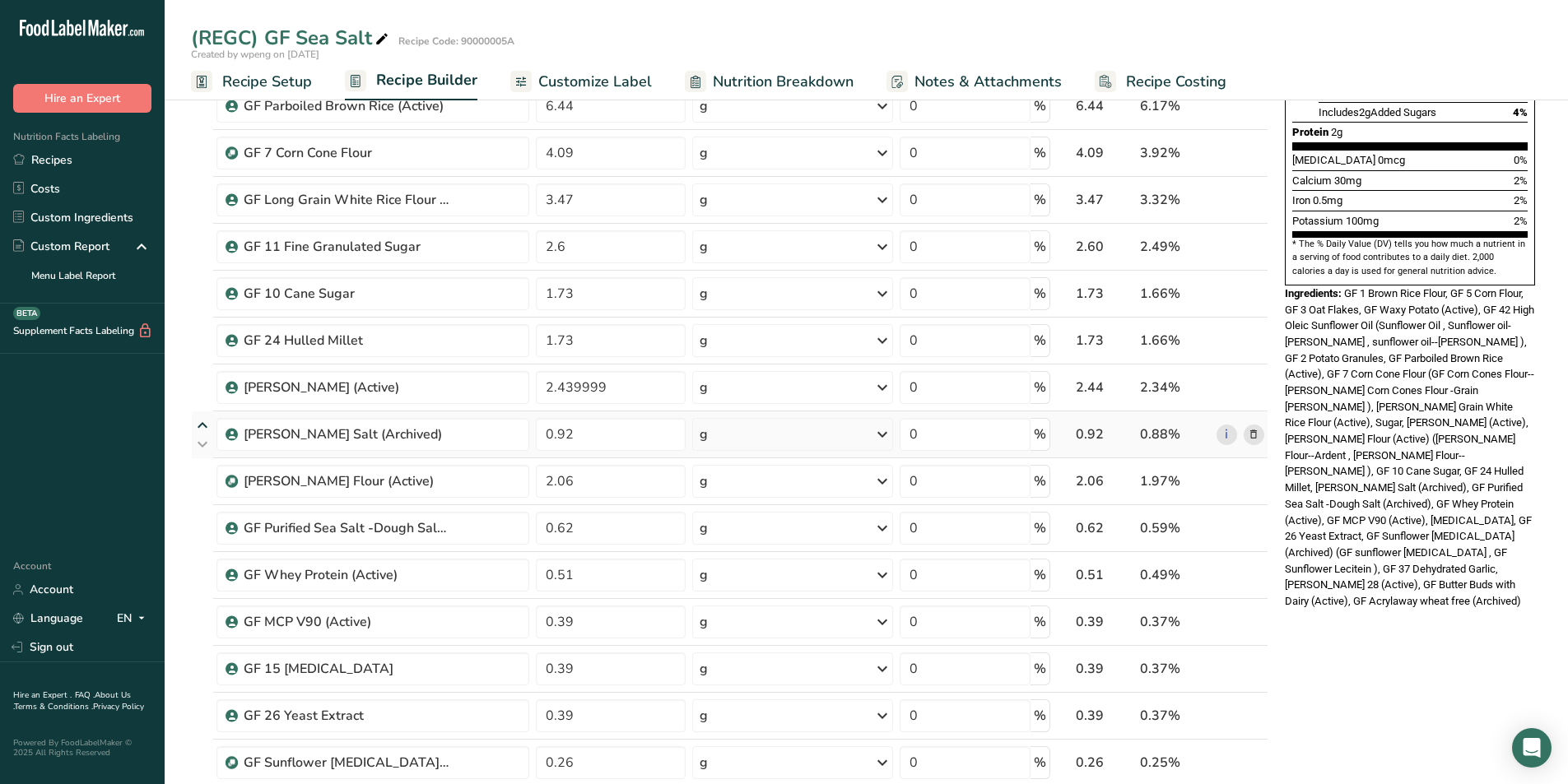 click at bounding box center [202, 425] 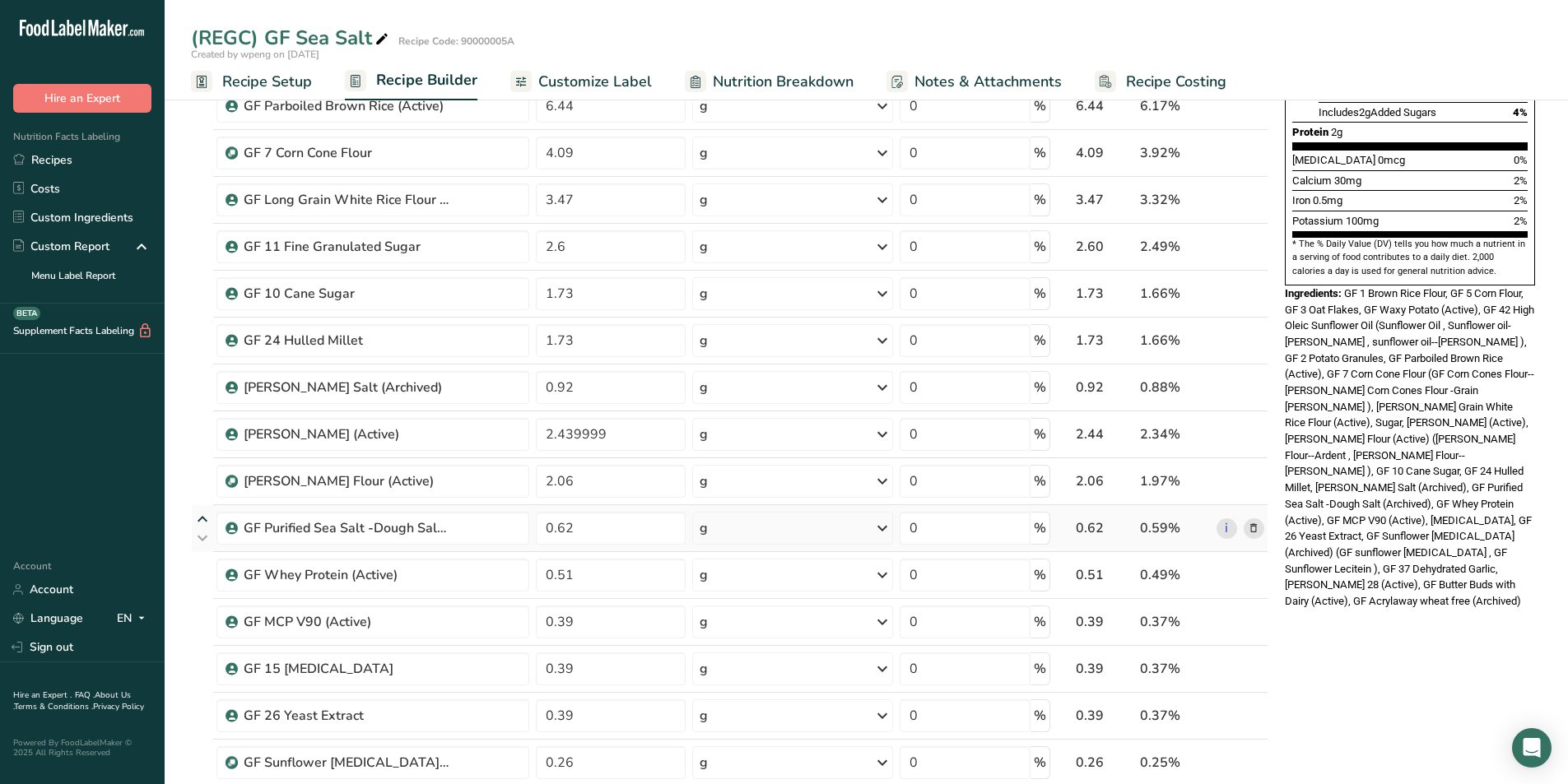 click at bounding box center (202, 519) 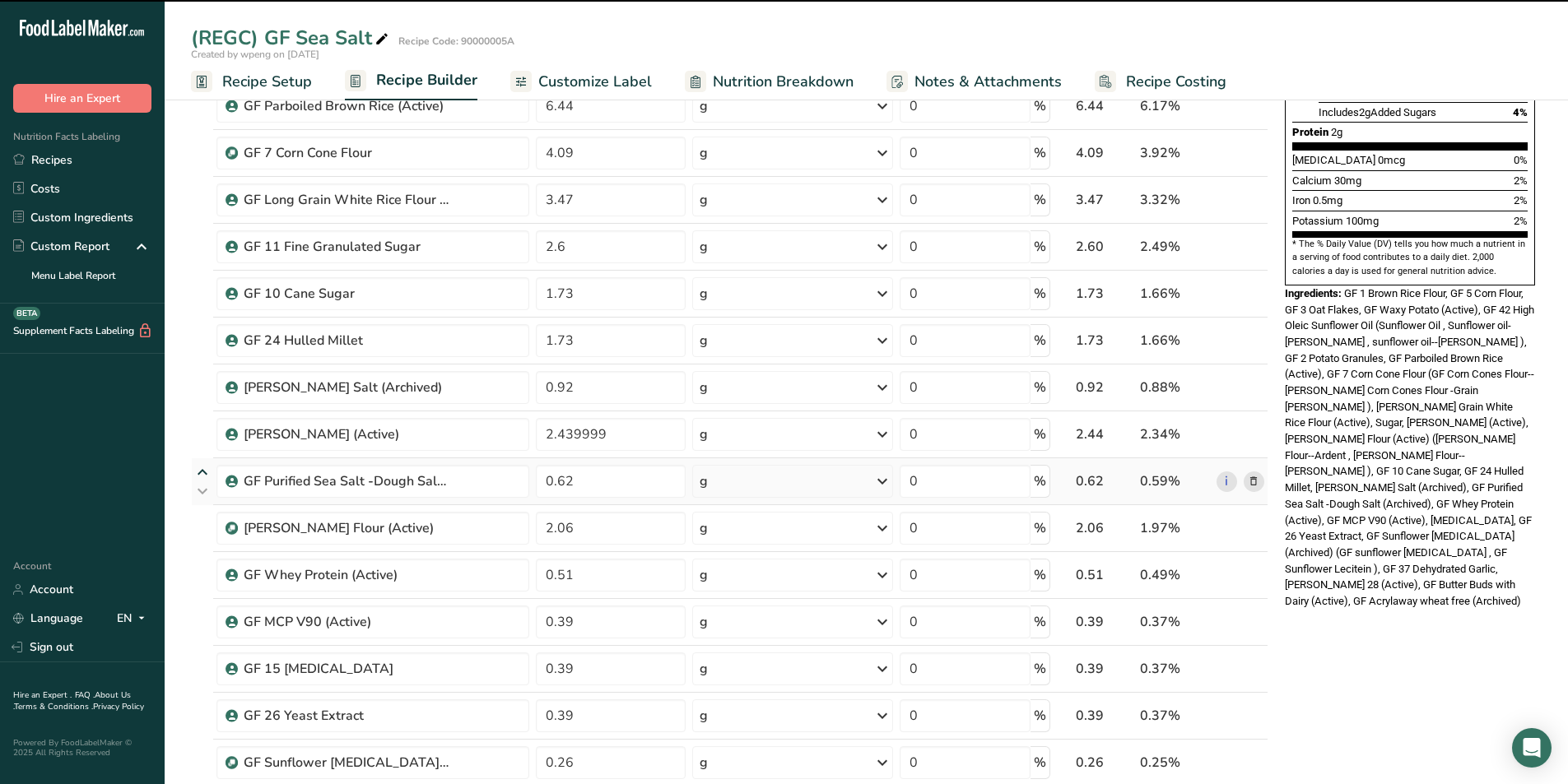 click at bounding box center (202, 472) 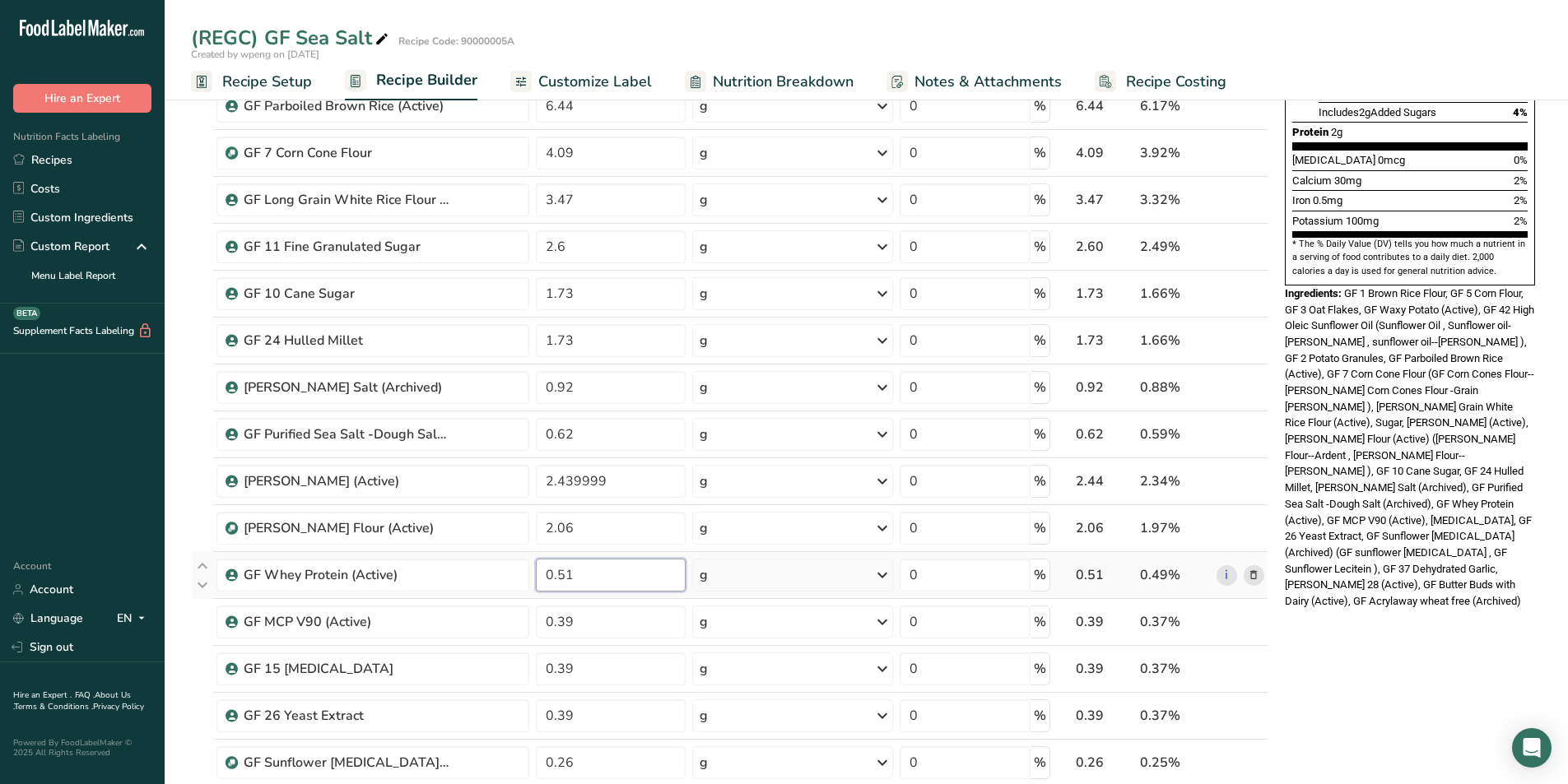 click on "0.51" at bounding box center [611, 575] 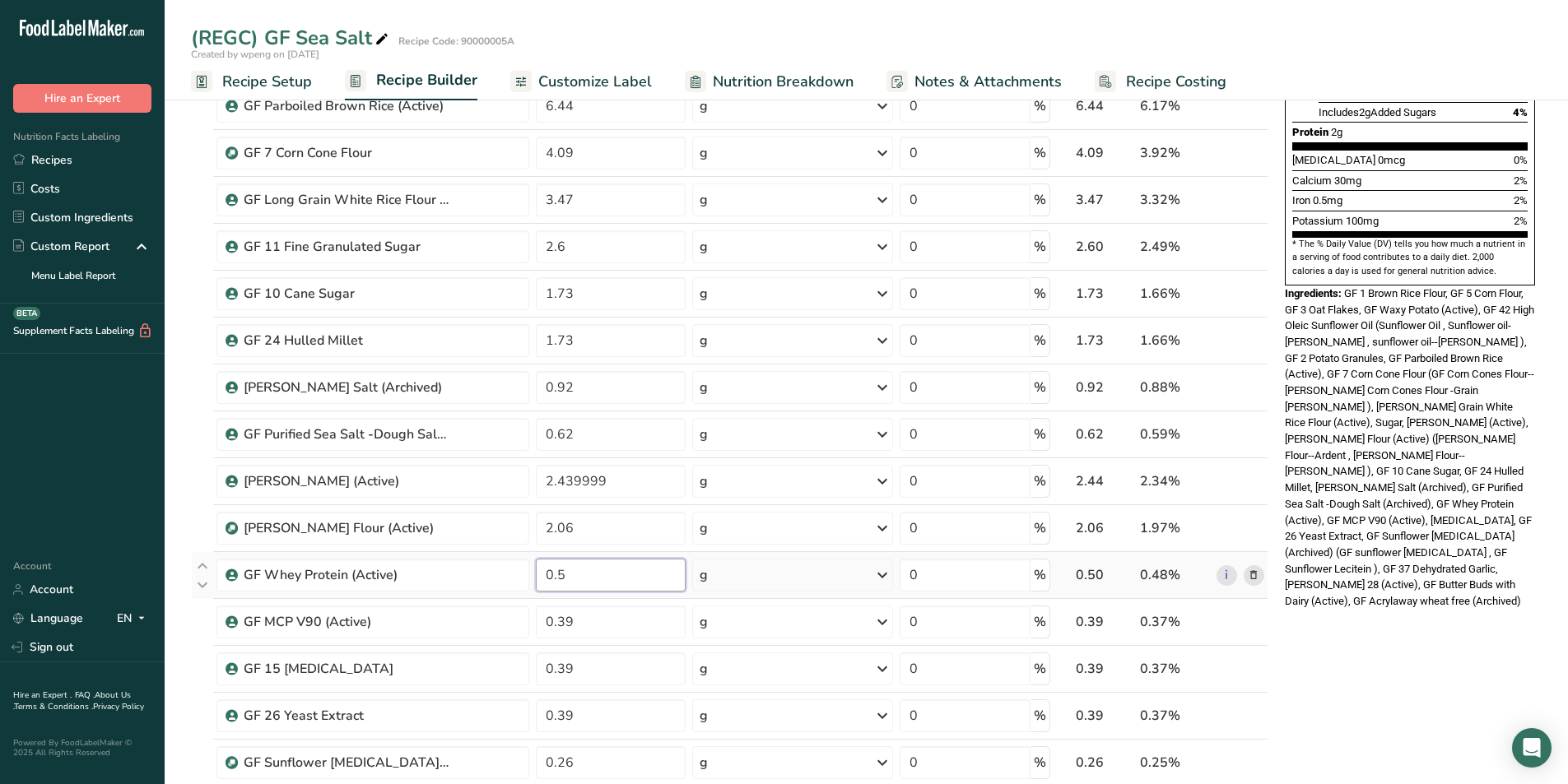 type on "0.5" 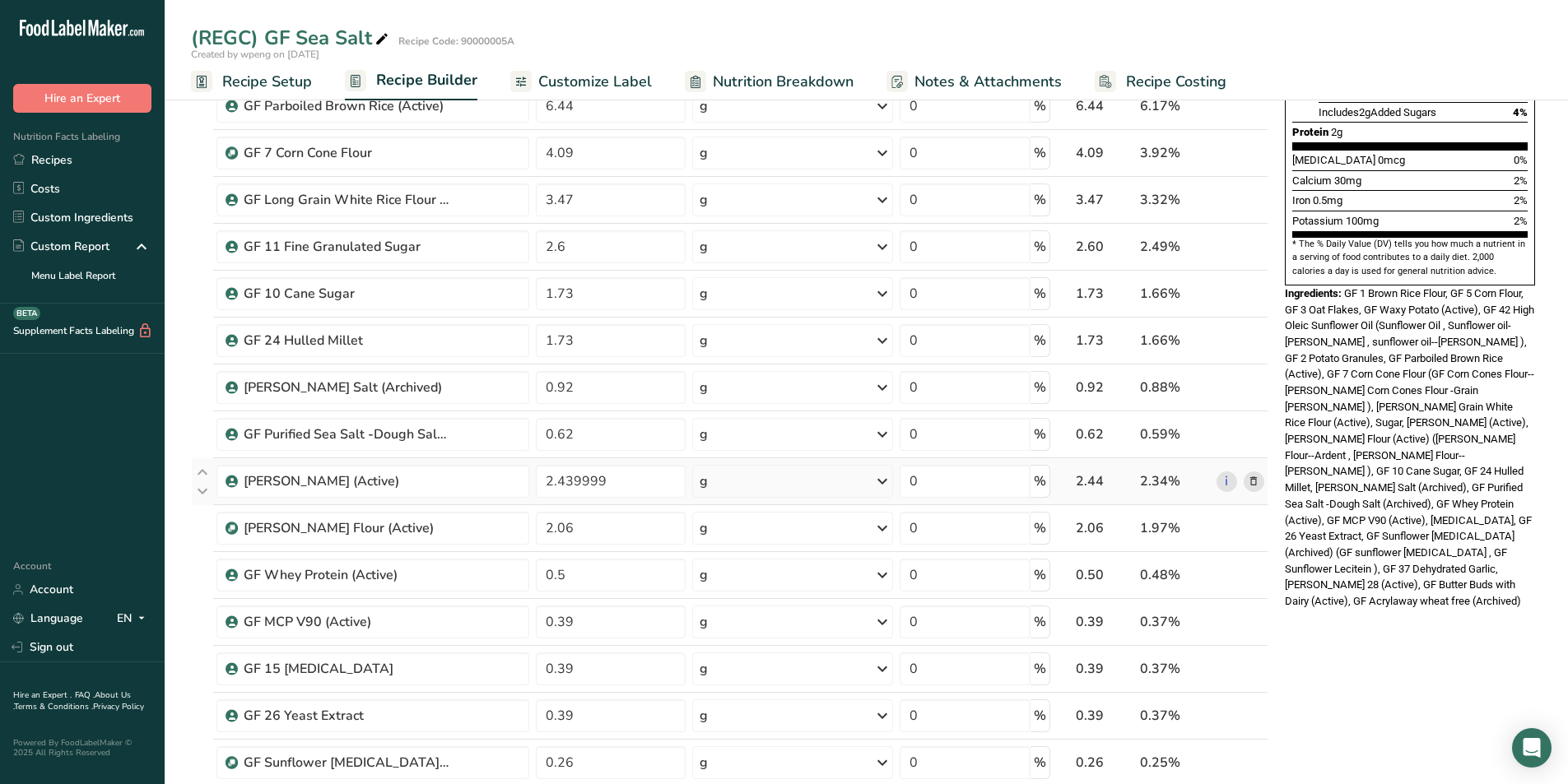 click at bounding box center [1254, 481] 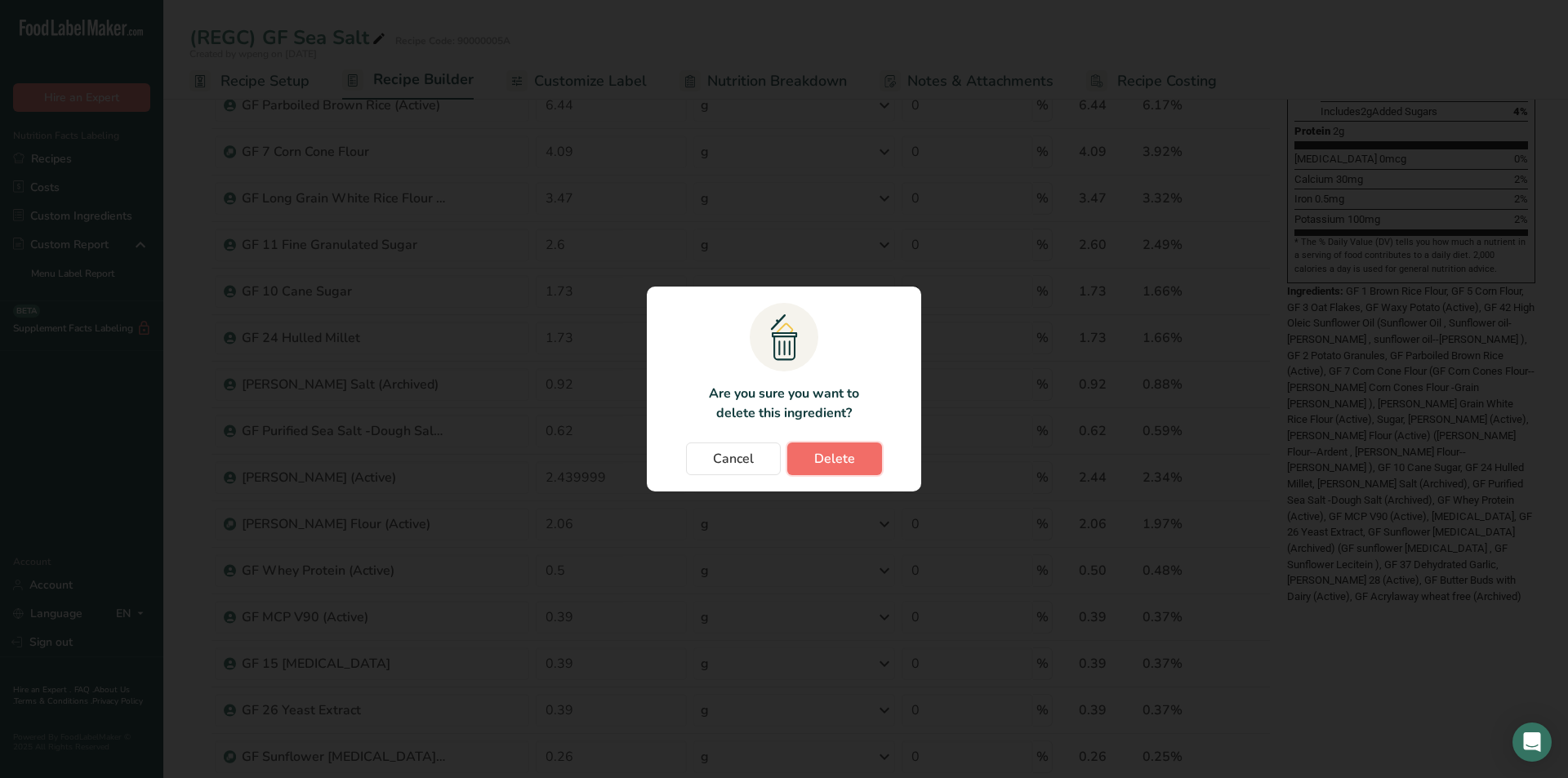 click on "Delete" at bounding box center [835, 459] 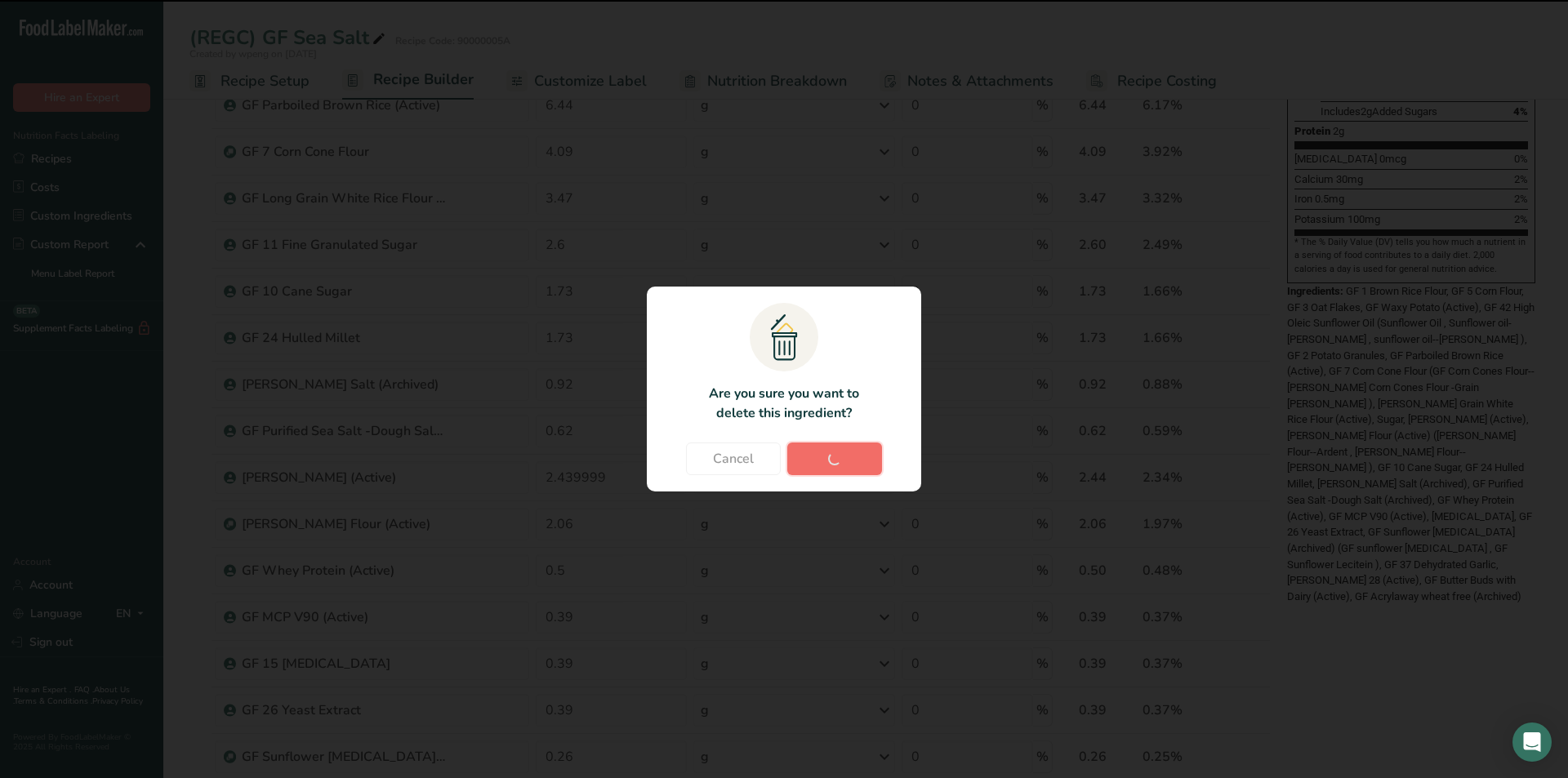 type on "2.06" 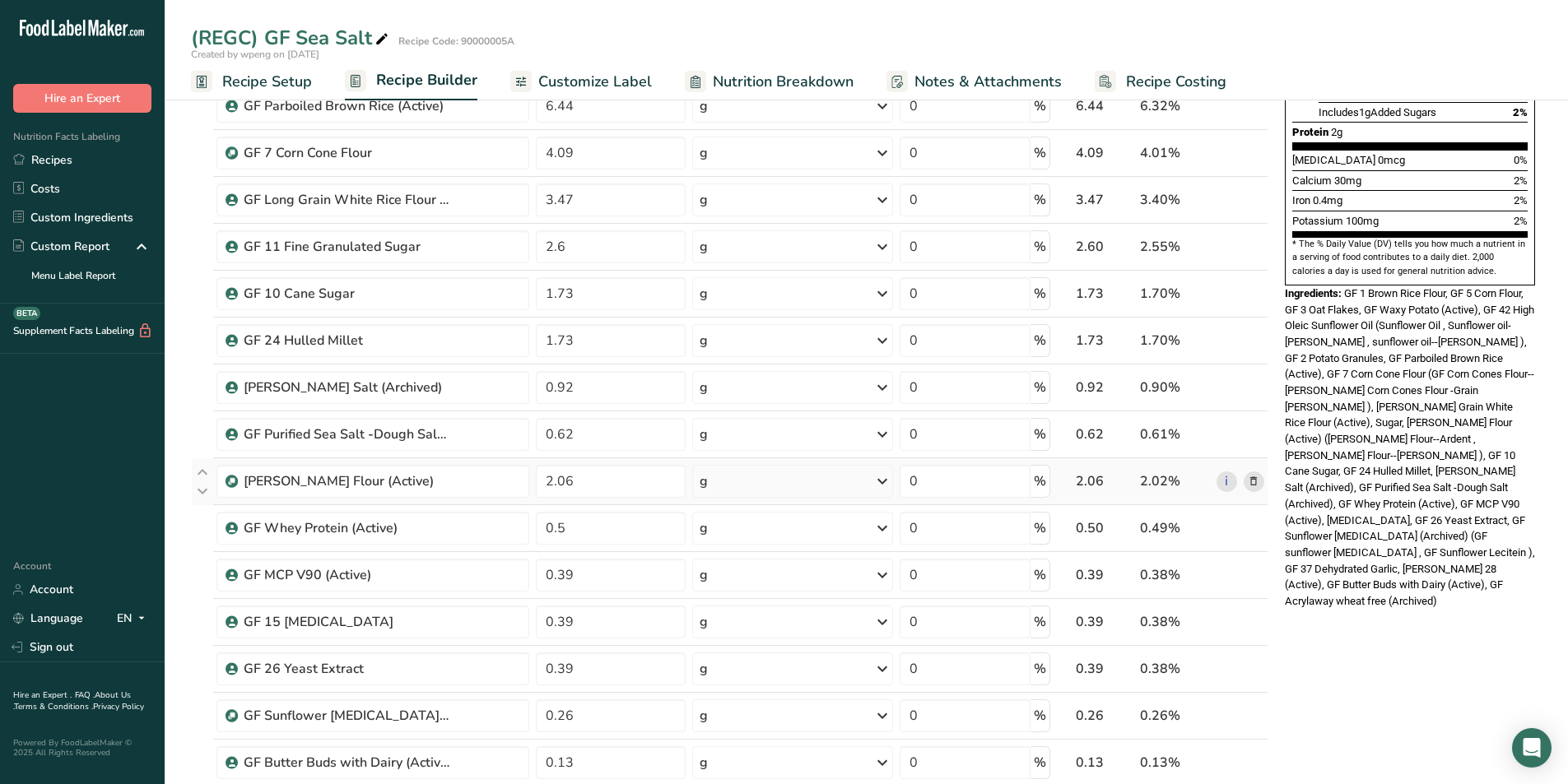 click at bounding box center (1254, 481) 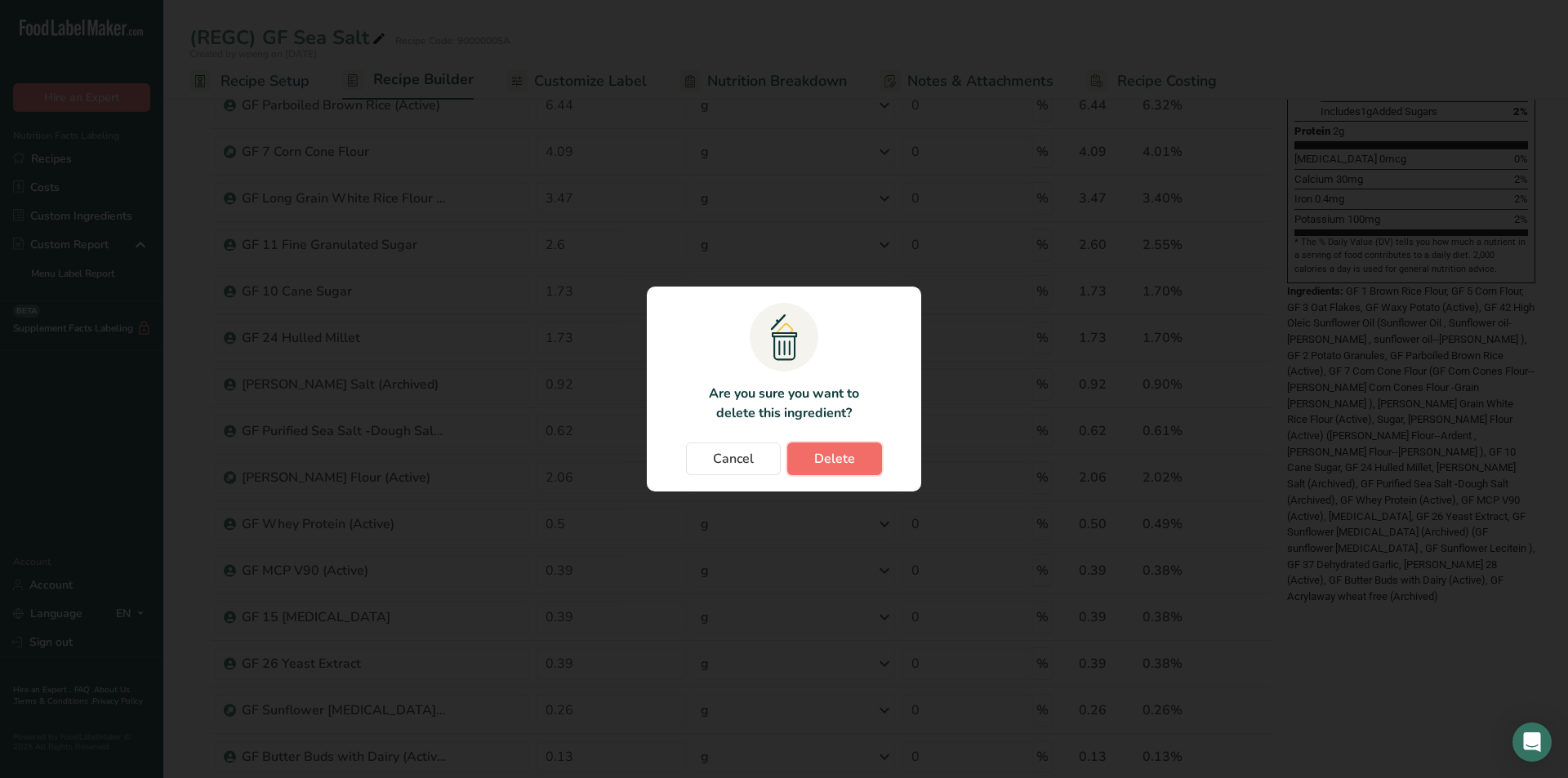 click on "Delete" at bounding box center [835, 459] 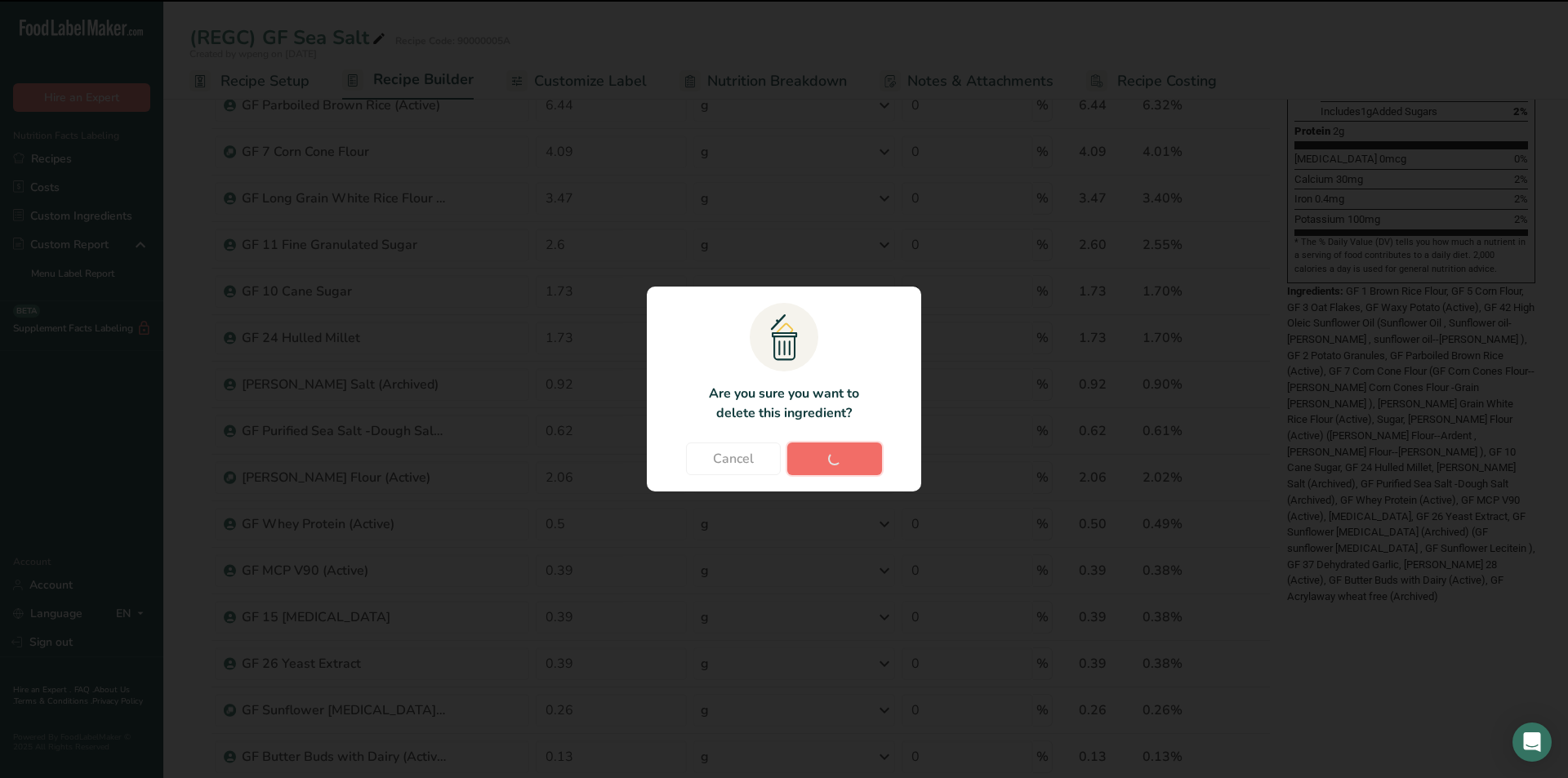 type on "0.5" 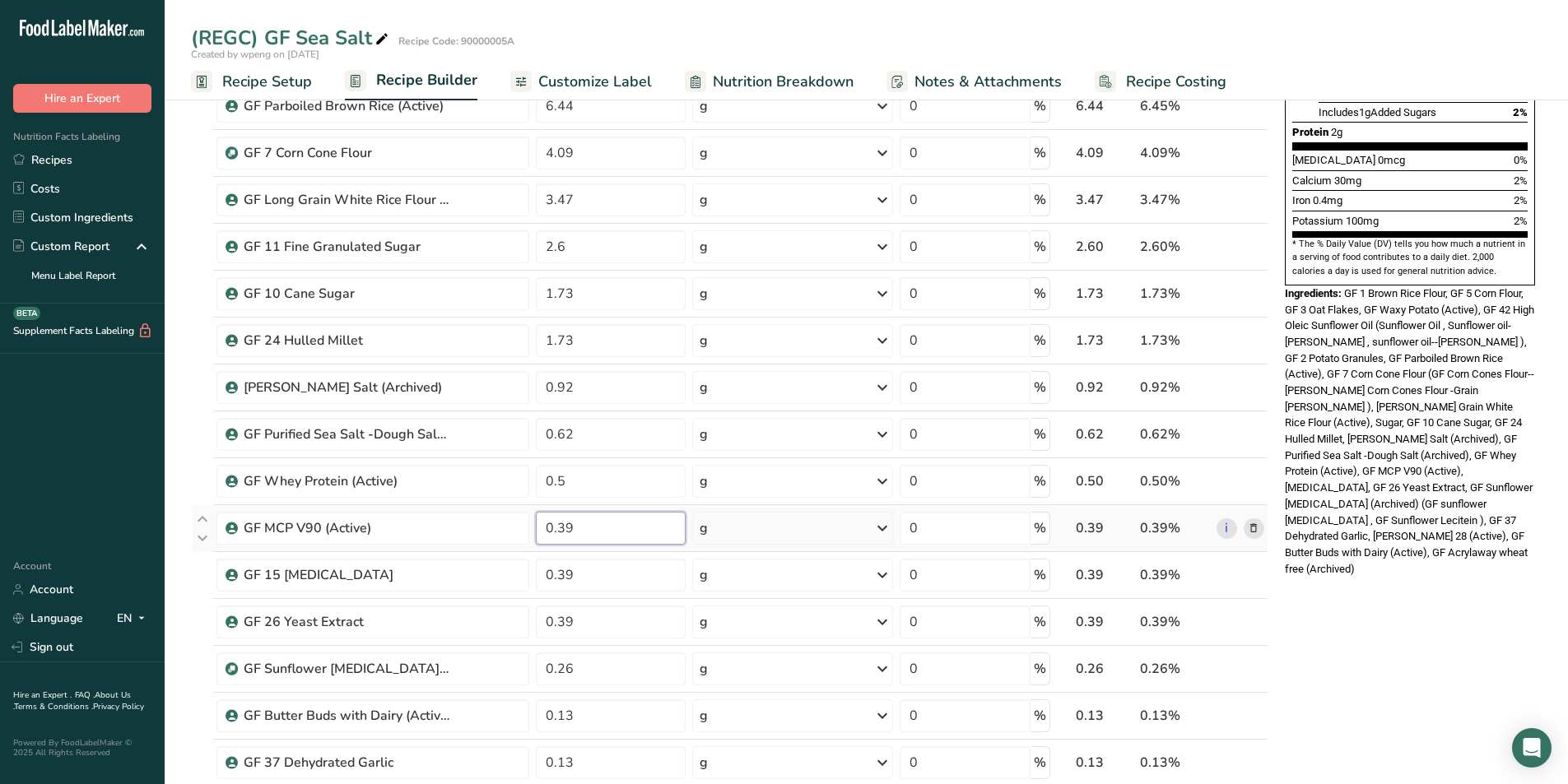 click on "0.39" at bounding box center [611, 528] 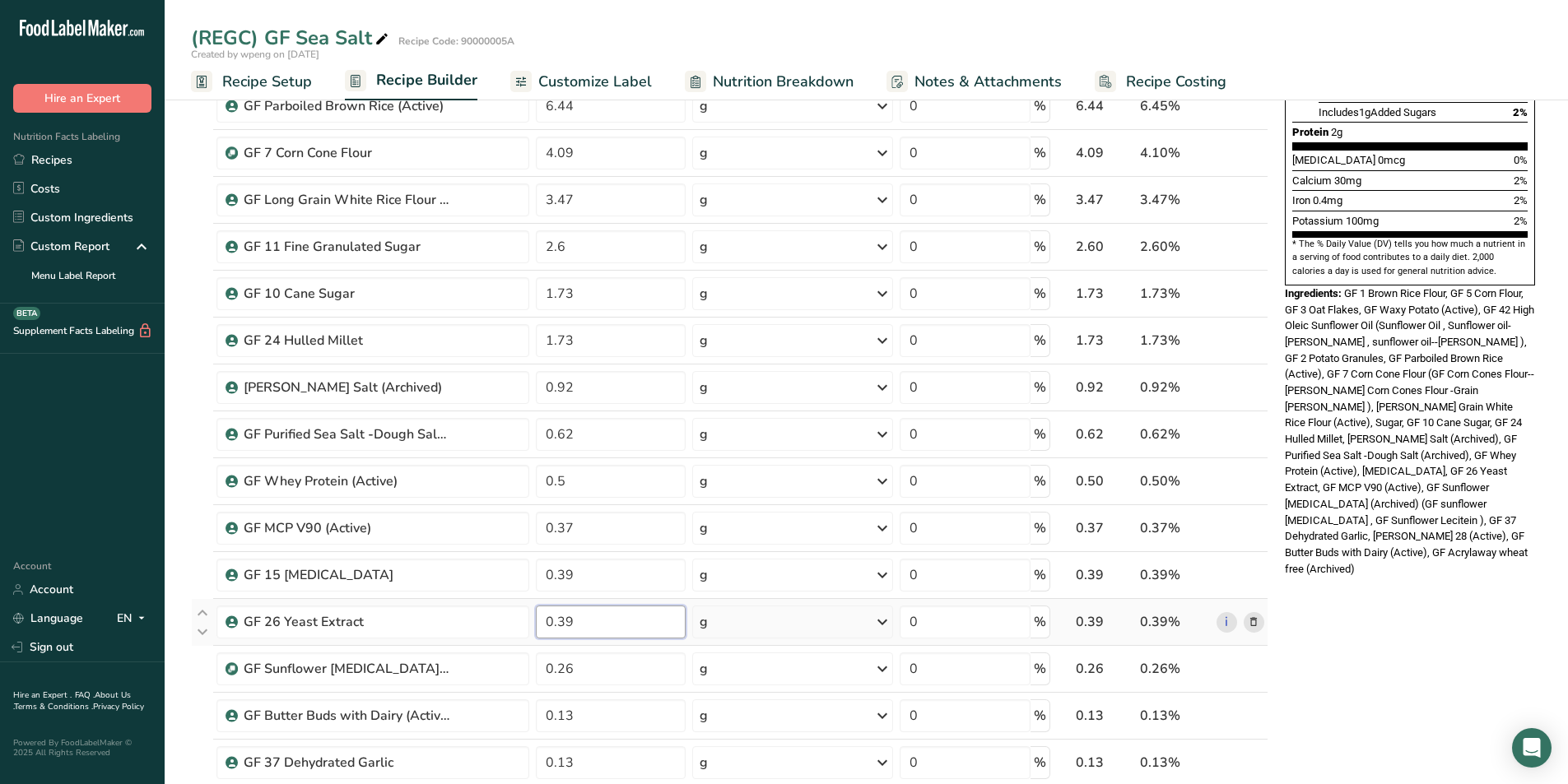 click on "0.39" at bounding box center (611, 622) 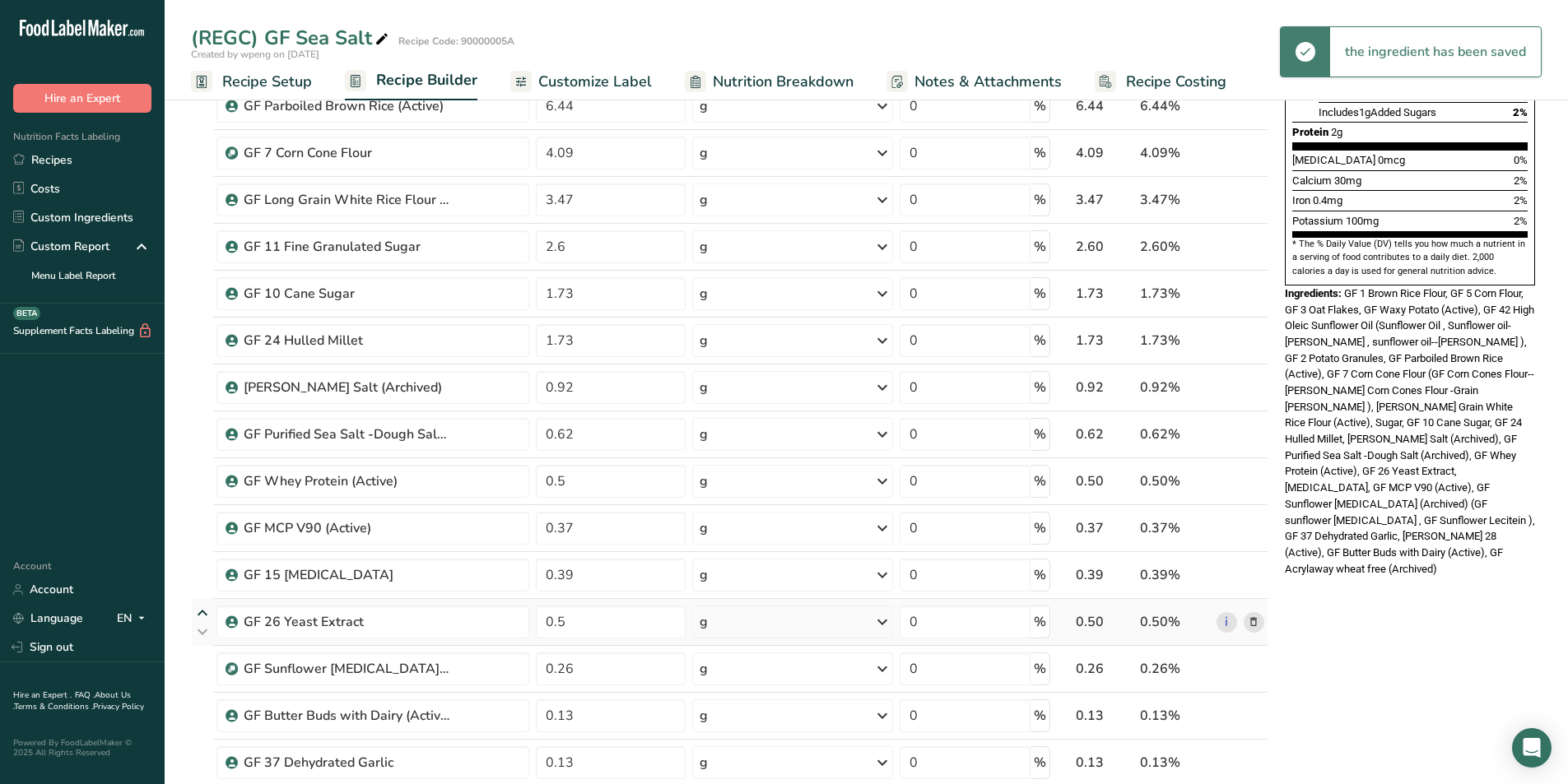 click at bounding box center (202, 613) 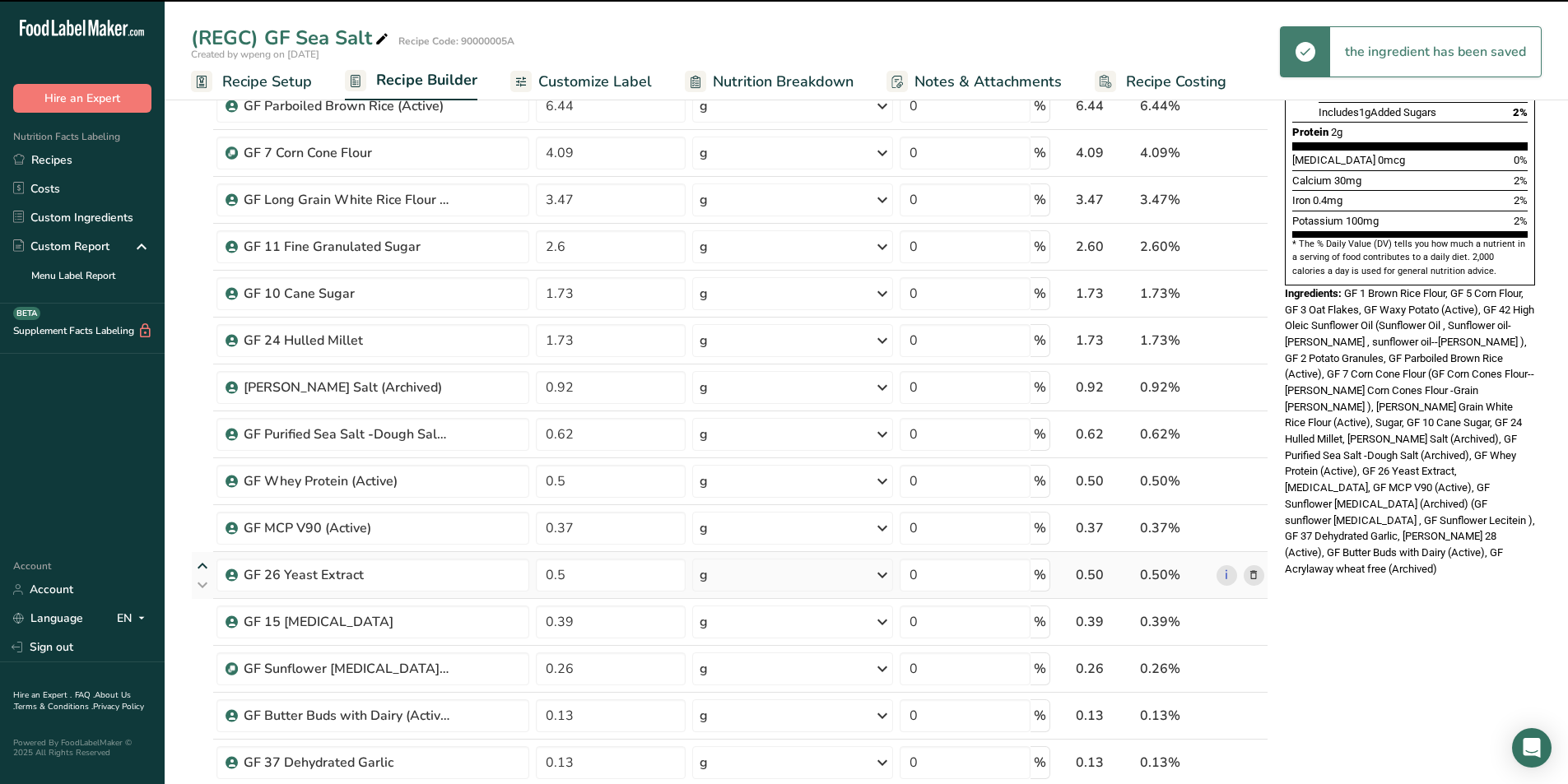 click at bounding box center [202, 566] 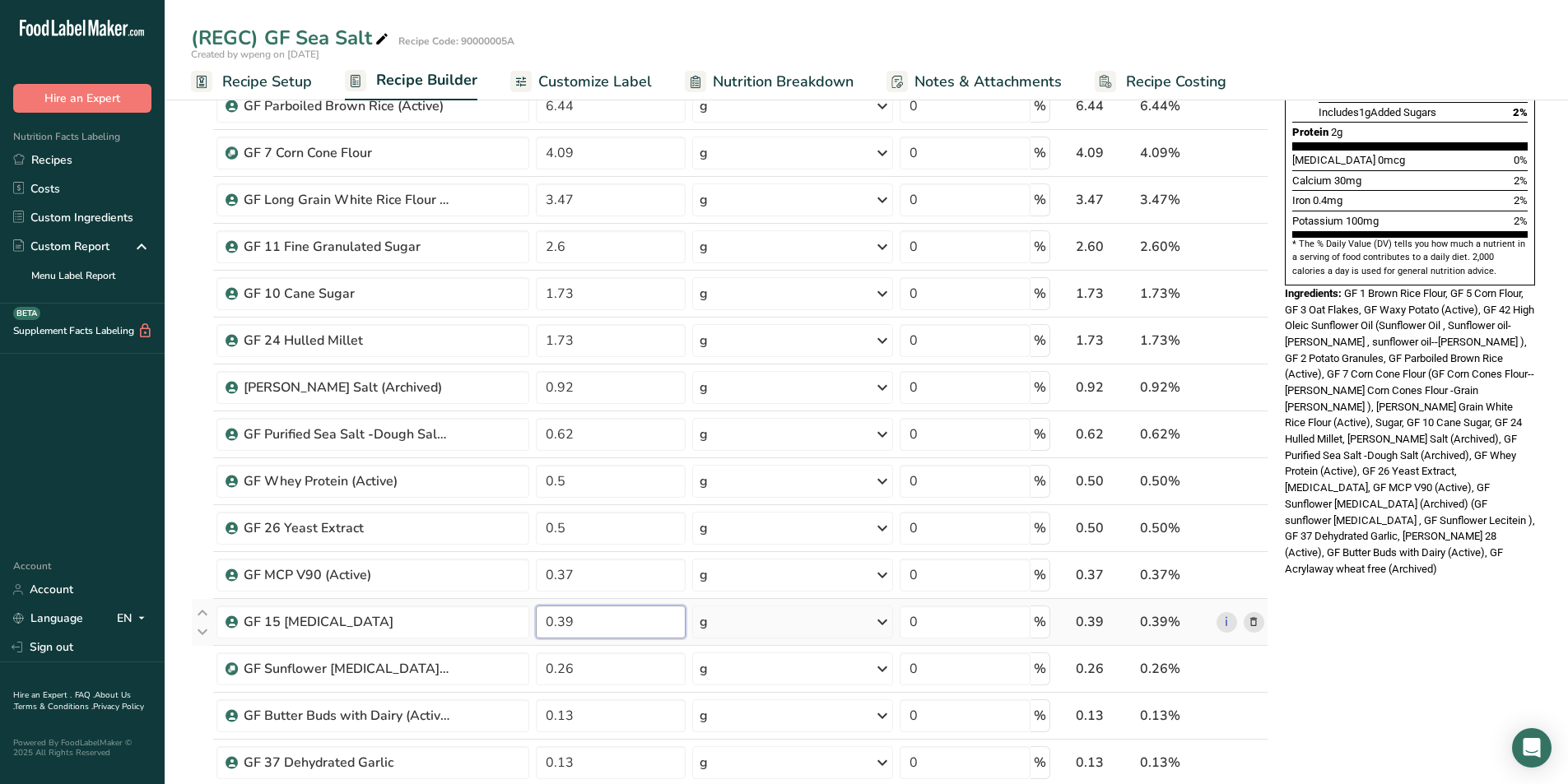 click on "0.39" at bounding box center (611, 622) 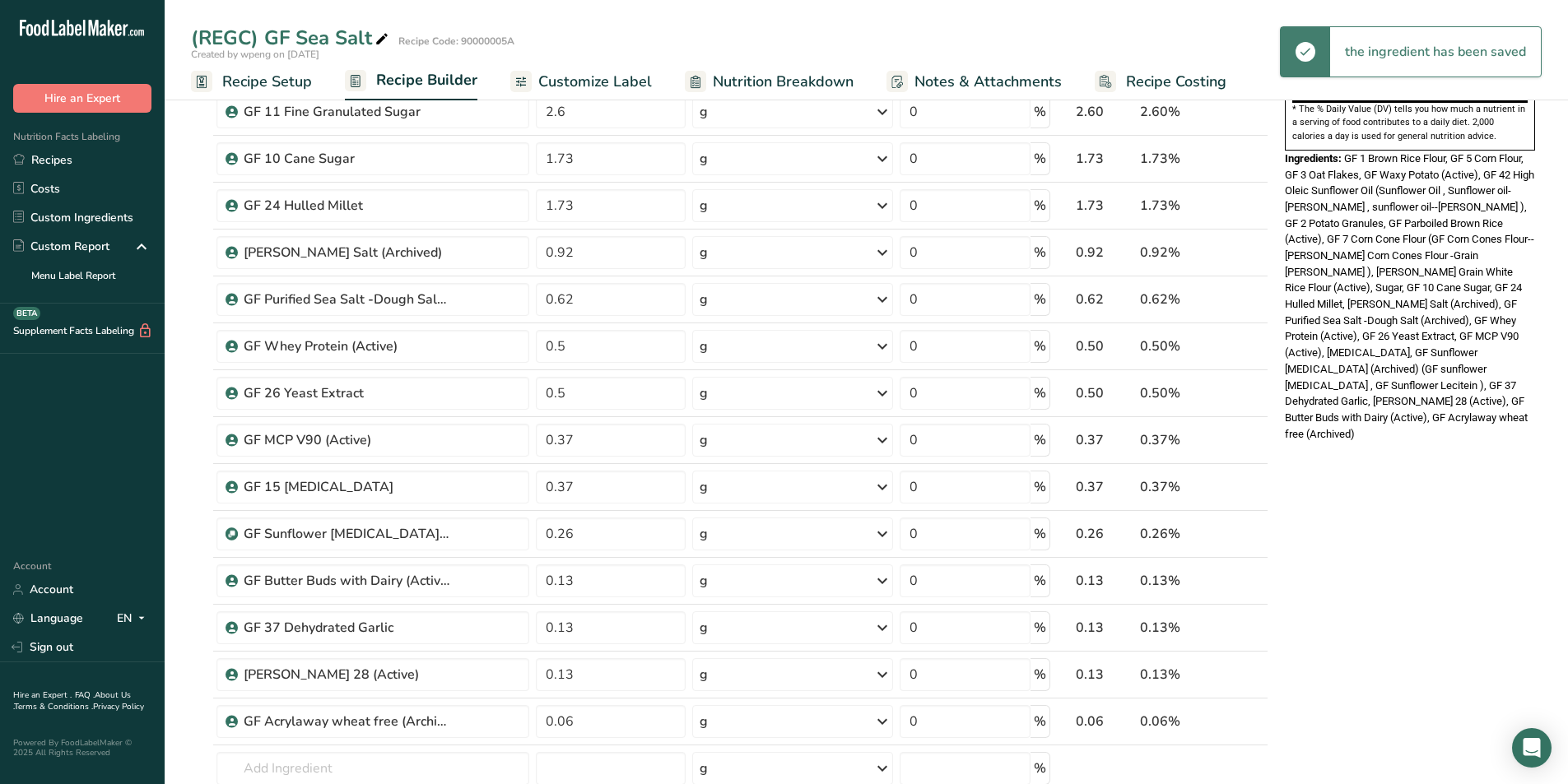 scroll, scrollTop: 576, scrollLeft: 0, axis: vertical 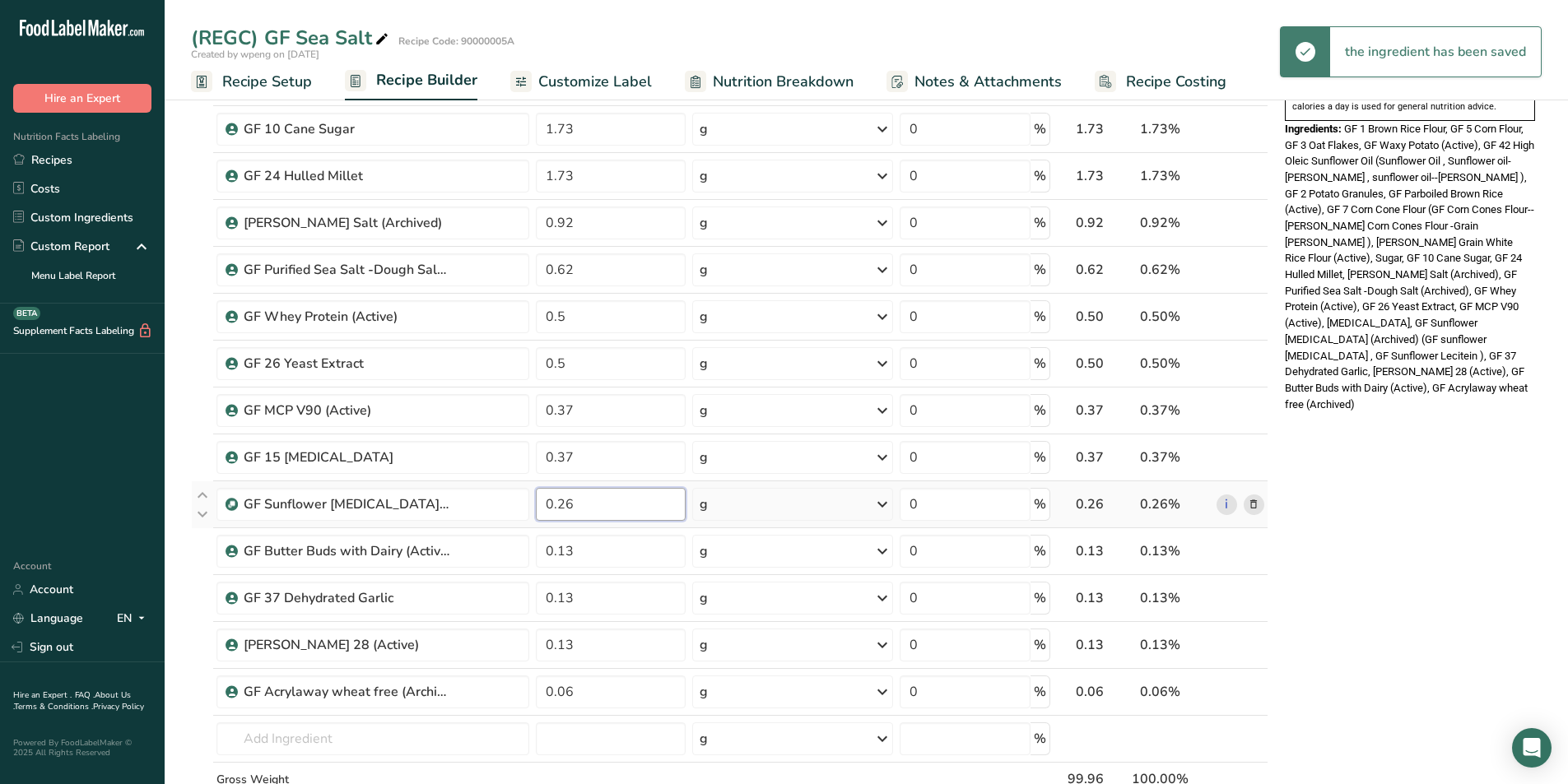 click on "0.26" at bounding box center (611, 504) 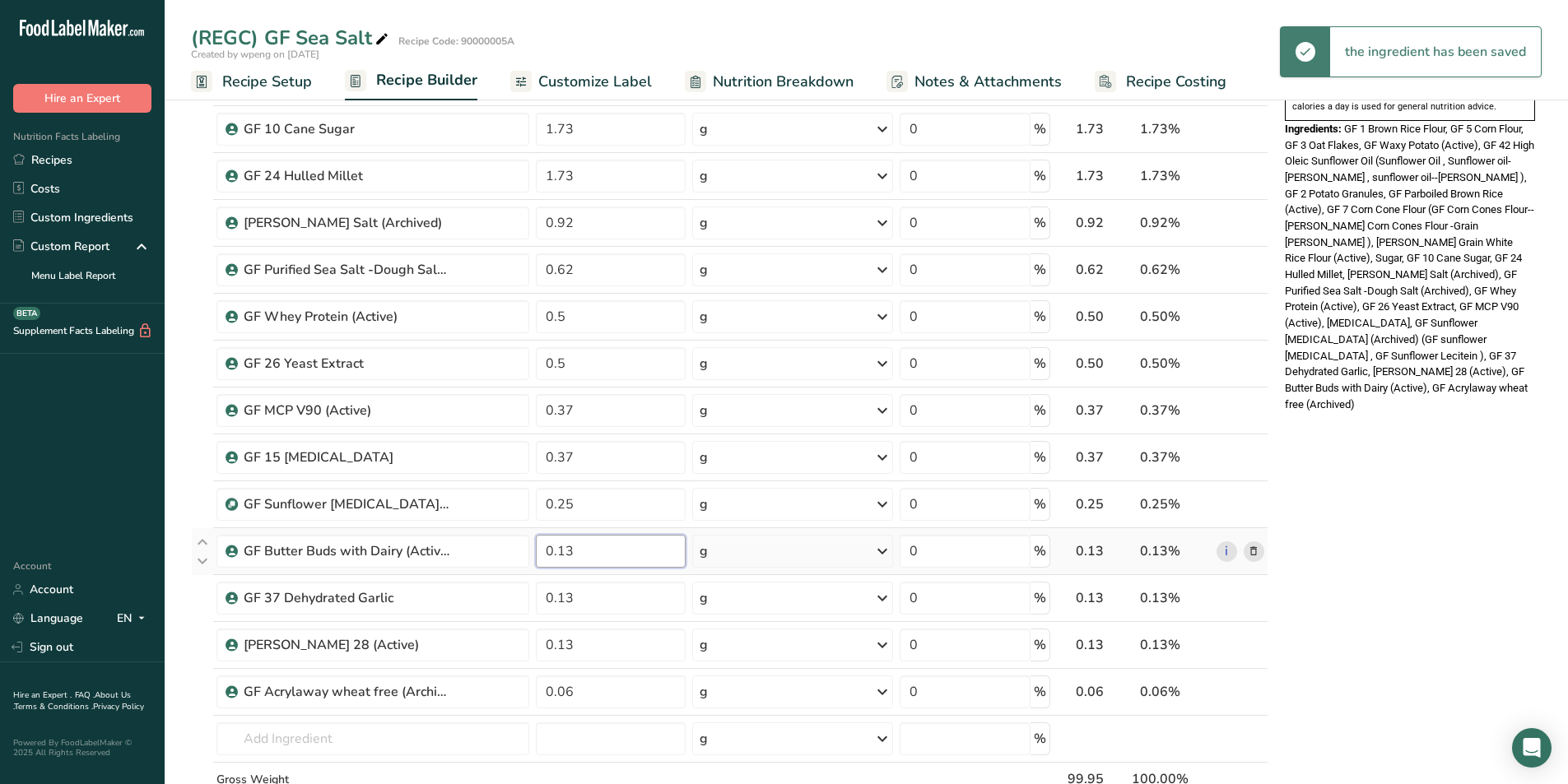 click on "0.13" at bounding box center [611, 551] 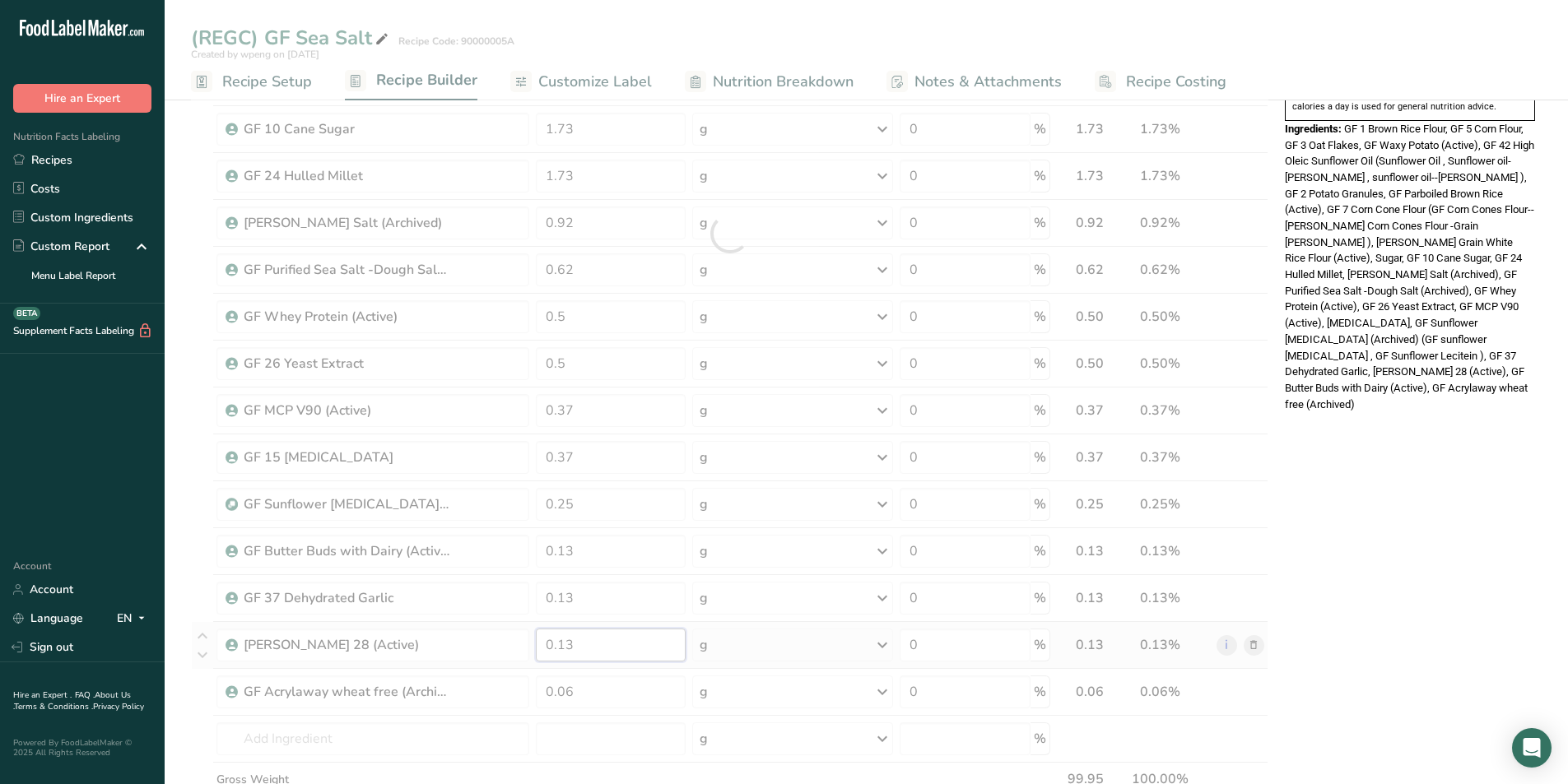 click on "Ingredient *
Amount *
Unit *
Waste *   .a-a{fill:#347362;}.b-a{fill:#fff;}          Grams
Percentage
GF 1 Brown Rice Flour
20.43
g
Weight Units
g
kg
mg
See more
Volume Units
l
mL
fl oz
See more
0
%
20.43
20.44%
i
GF 5 Corn Flour
13.12
g
Weight Units
g
kg
mg
See more
Volume Units
l
mL
fl oz
See more
0
%
13.12
13.13%
i
12.38" at bounding box center [729, 234] 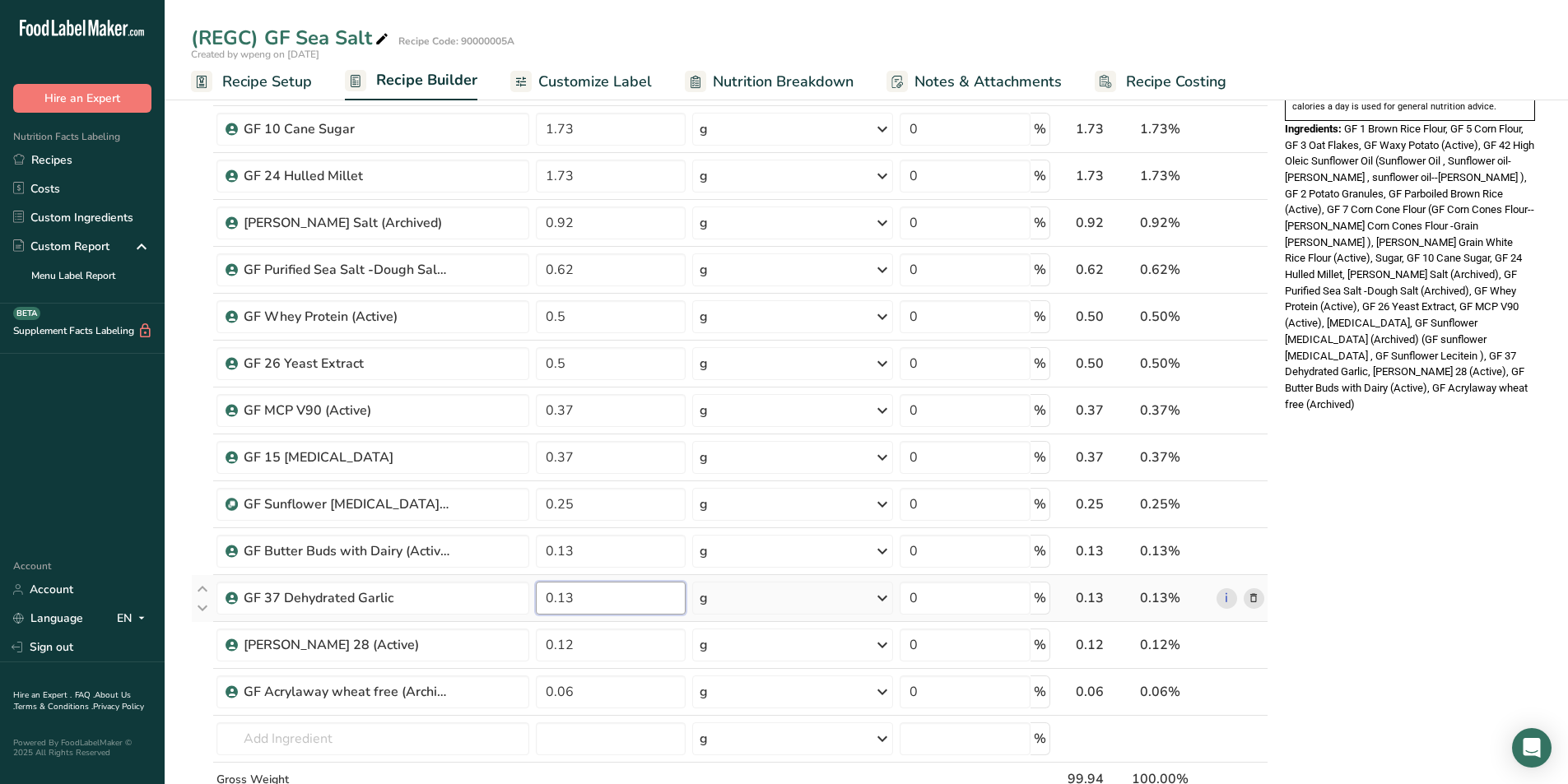 click on "Ingredient *
Amount *
Unit *
Waste *   .a-a{fill:#347362;}.b-a{fill:#fff;}          Grams
Percentage
GF 1 Brown Rice Flour
20.43
g
Weight Units
g
kg
mg
See more
Volume Units
l
mL
fl oz
See more
0
%
20.43
20.44%
i
GF 5 Corn Flour
13.12
g
Weight Units
g
kg
mg
See more
Volume Units
l
mL
fl oz
See more
0
%
13.12
13.13%
i
12.38" at bounding box center [729, 234] 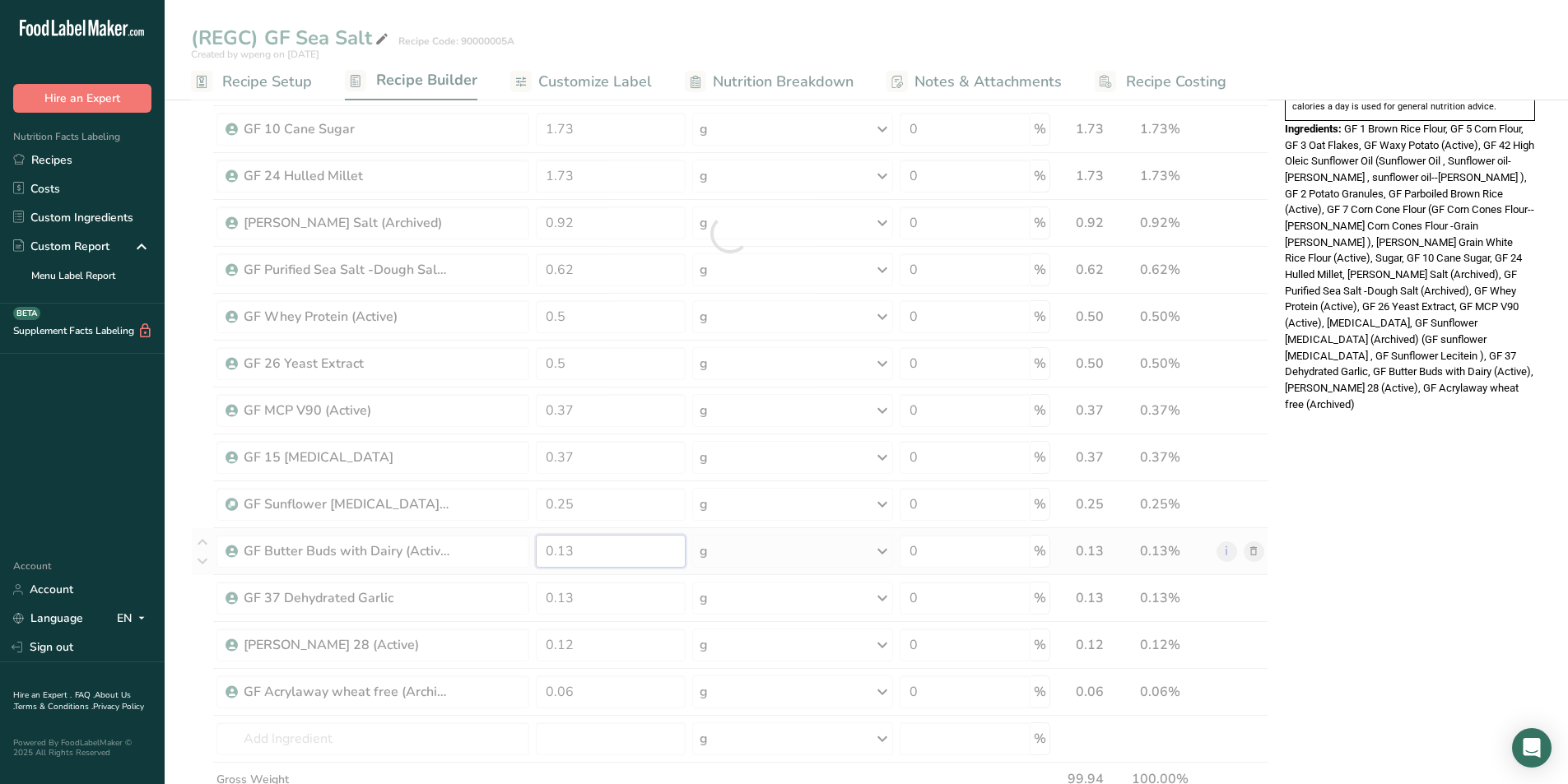 click on "Ingredient *
Amount *
Unit *
Waste *   .a-a{fill:#347362;}.b-a{fill:#fff;}          Grams
Percentage
GF 1 Brown Rice Flour
20.43
g
Weight Units
g
kg
mg
See more
Volume Units
l
mL
fl oz
See more
0
%
20.43
20.44%
i
GF 5 Corn Flour
13.12
g
Weight Units
g
kg
mg
See more
Volume Units
l
mL
fl oz
See more
0
%
13.12
13.13%
i
12.38" at bounding box center (729, 234) 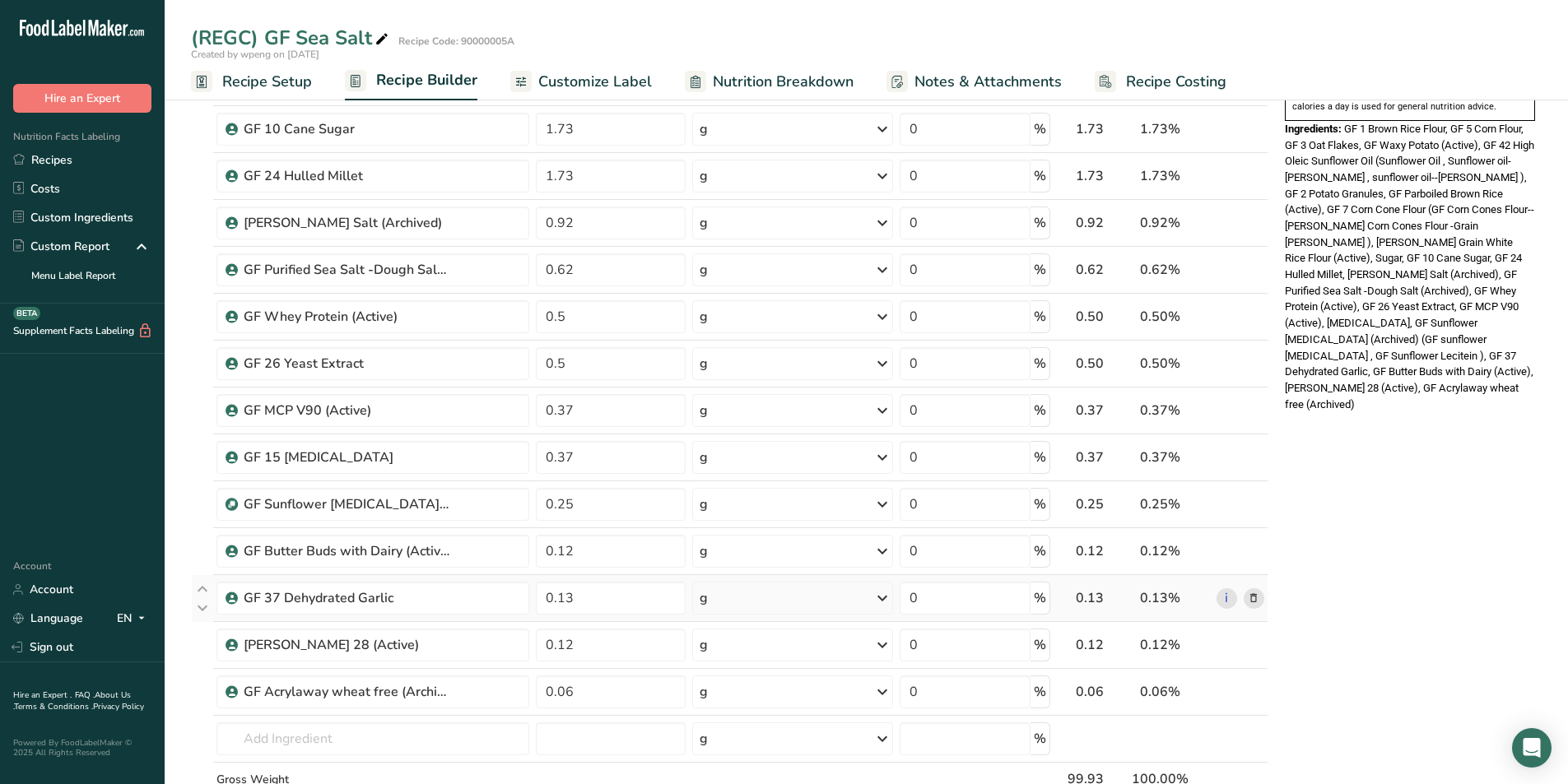 click on "Ingredient *
Amount *
Unit *
Waste *   .a-a{fill:#347362;}.b-a{fill:#fff;}          Grams
Percentage
GF 1 Brown Rice Flour
20.43
g
Weight Units
g
kg
mg
See more
Volume Units
l
mL
fl oz
See more
0
%
20.43
20.44%
i
GF 5 Corn Flour
13.12
g
Weight Units
g
kg
mg
See more
Volume Units
l
mL
fl oz
See more
0
%
13.12
13.13%
i
12.38" at bounding box center (729, 234) 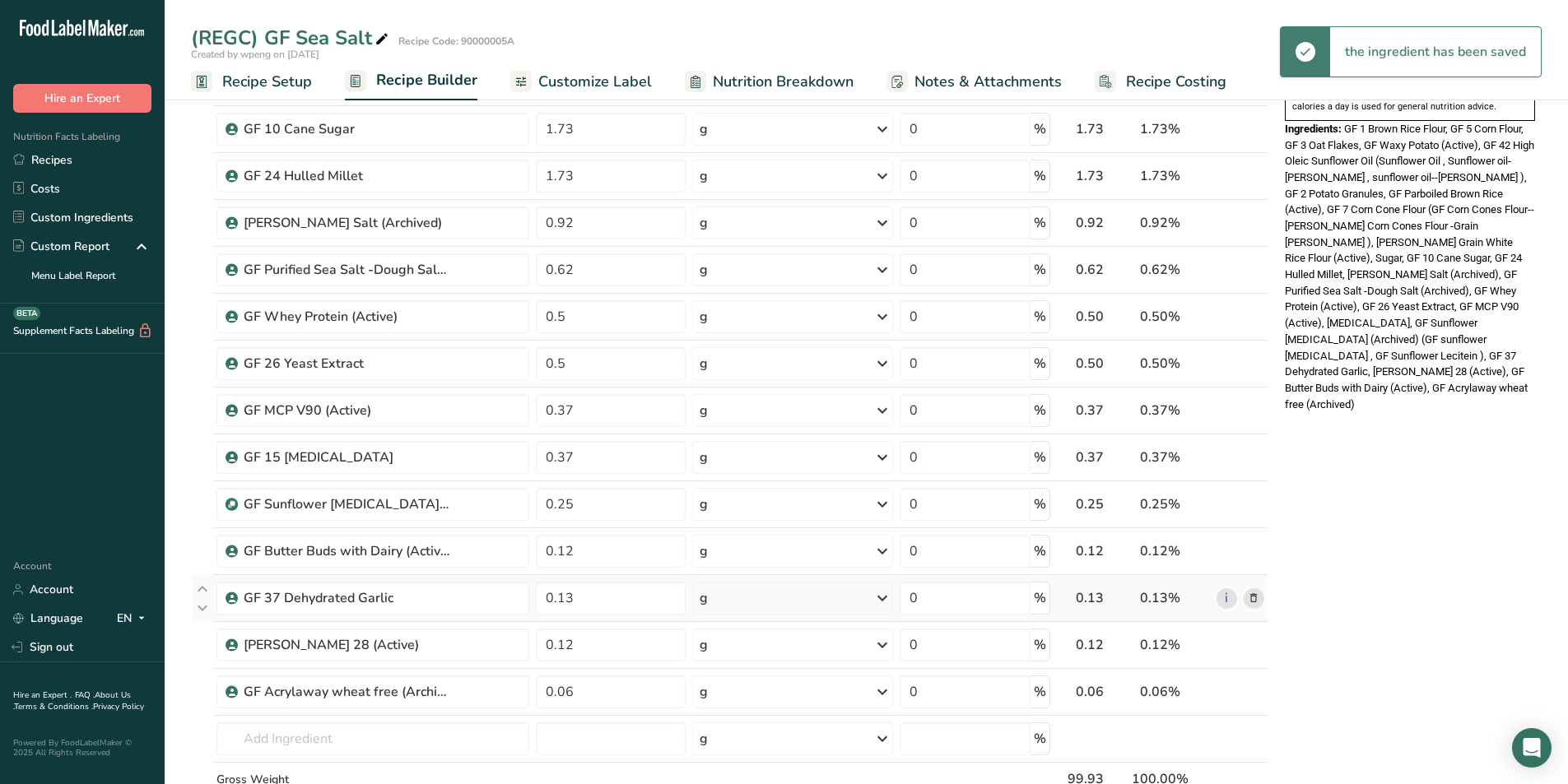click at bounding box center (1254, 598) 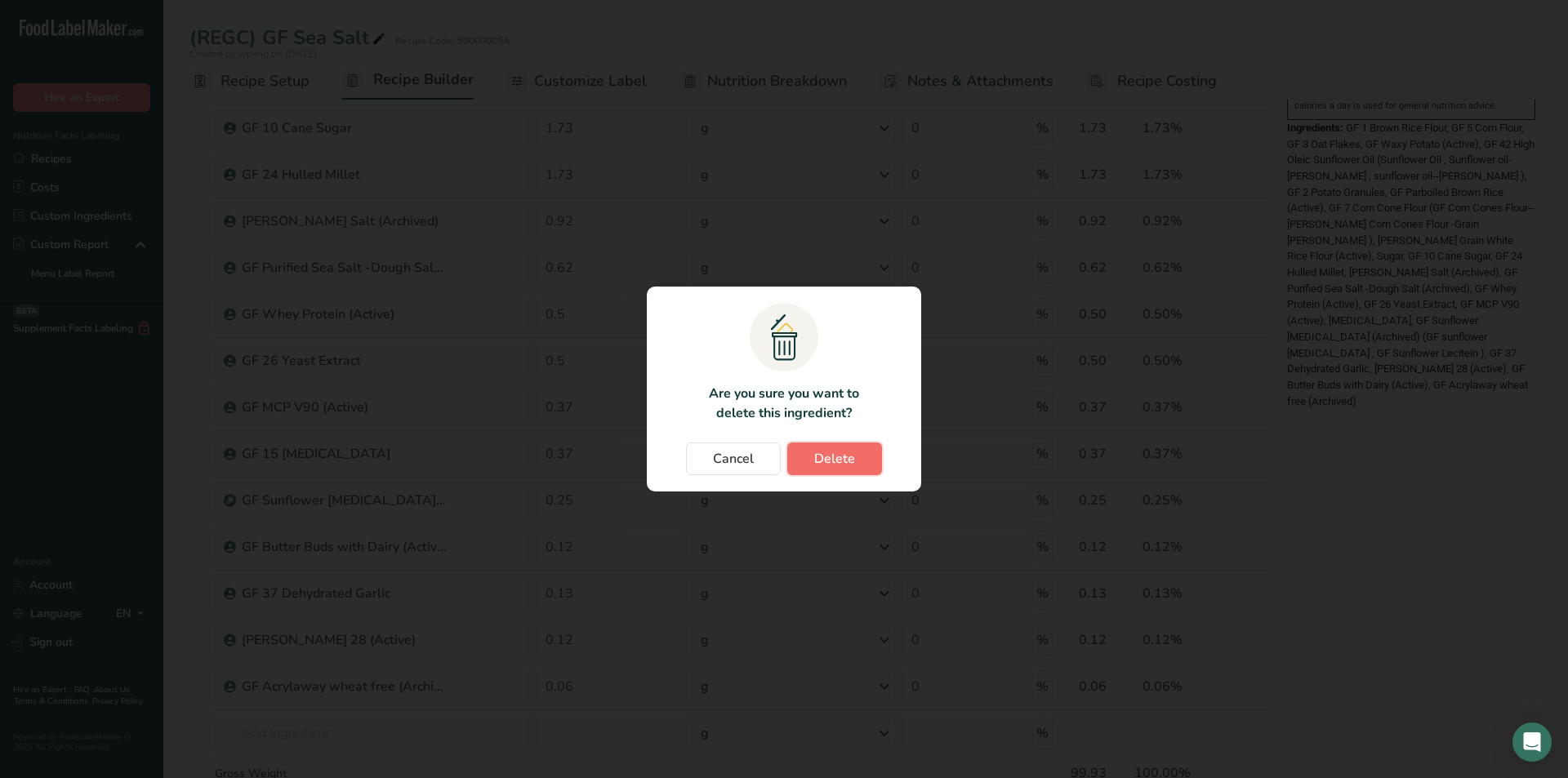 click on "Delete" at bounding box center (835, 459) 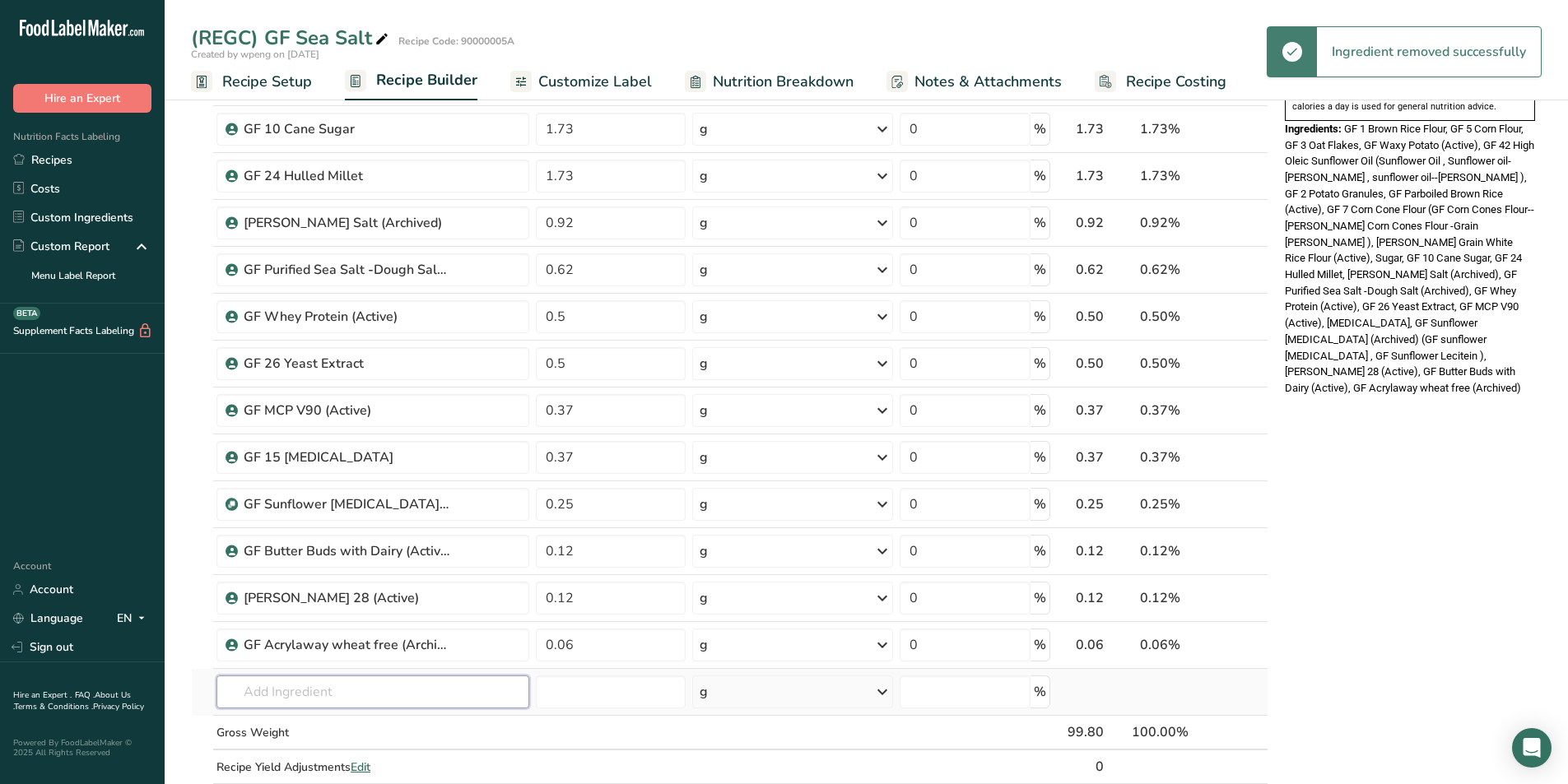 click at bounding box center (373, 692) 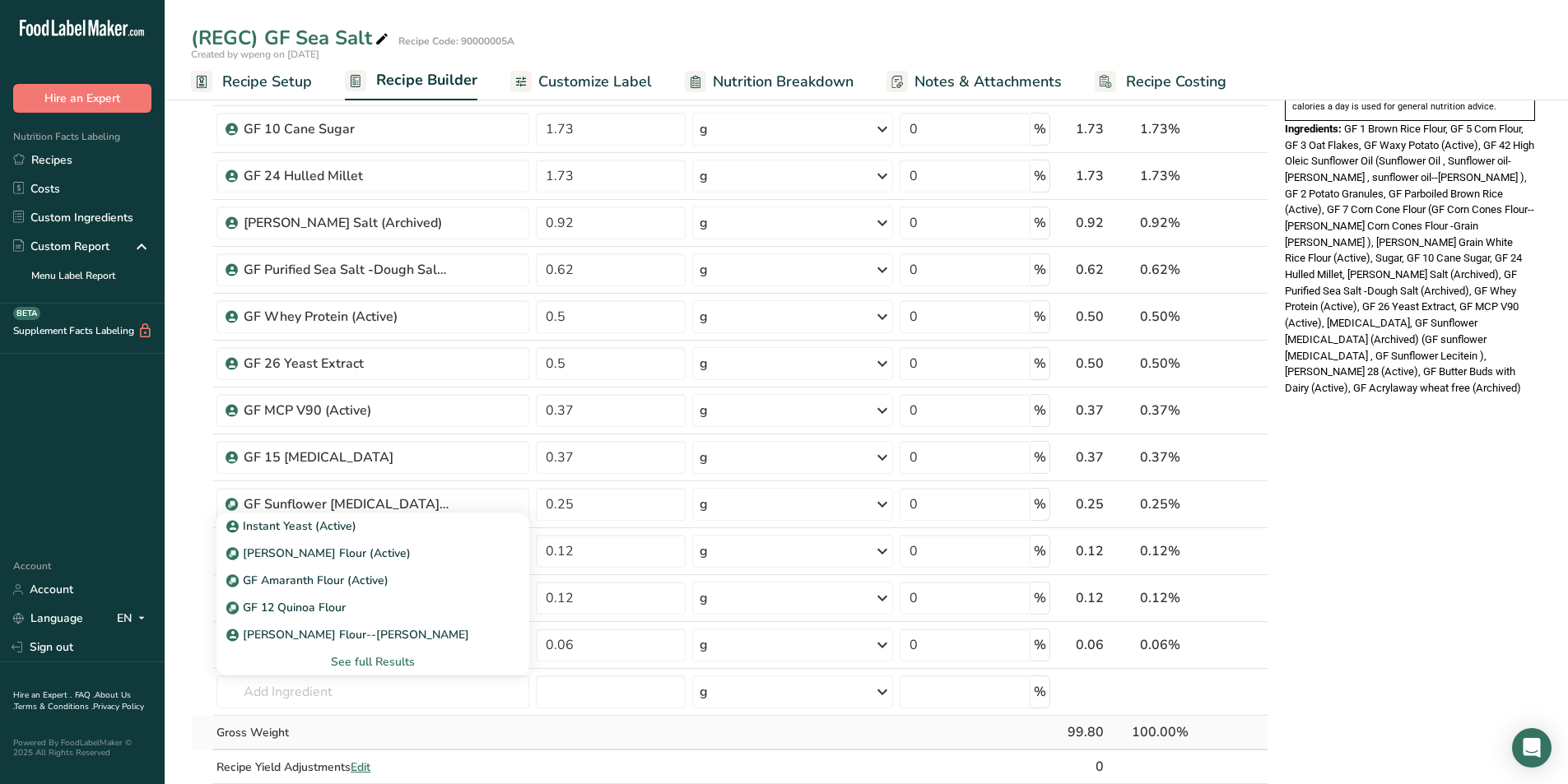 click on "Gross Weight" at bounding box center (373, 732) 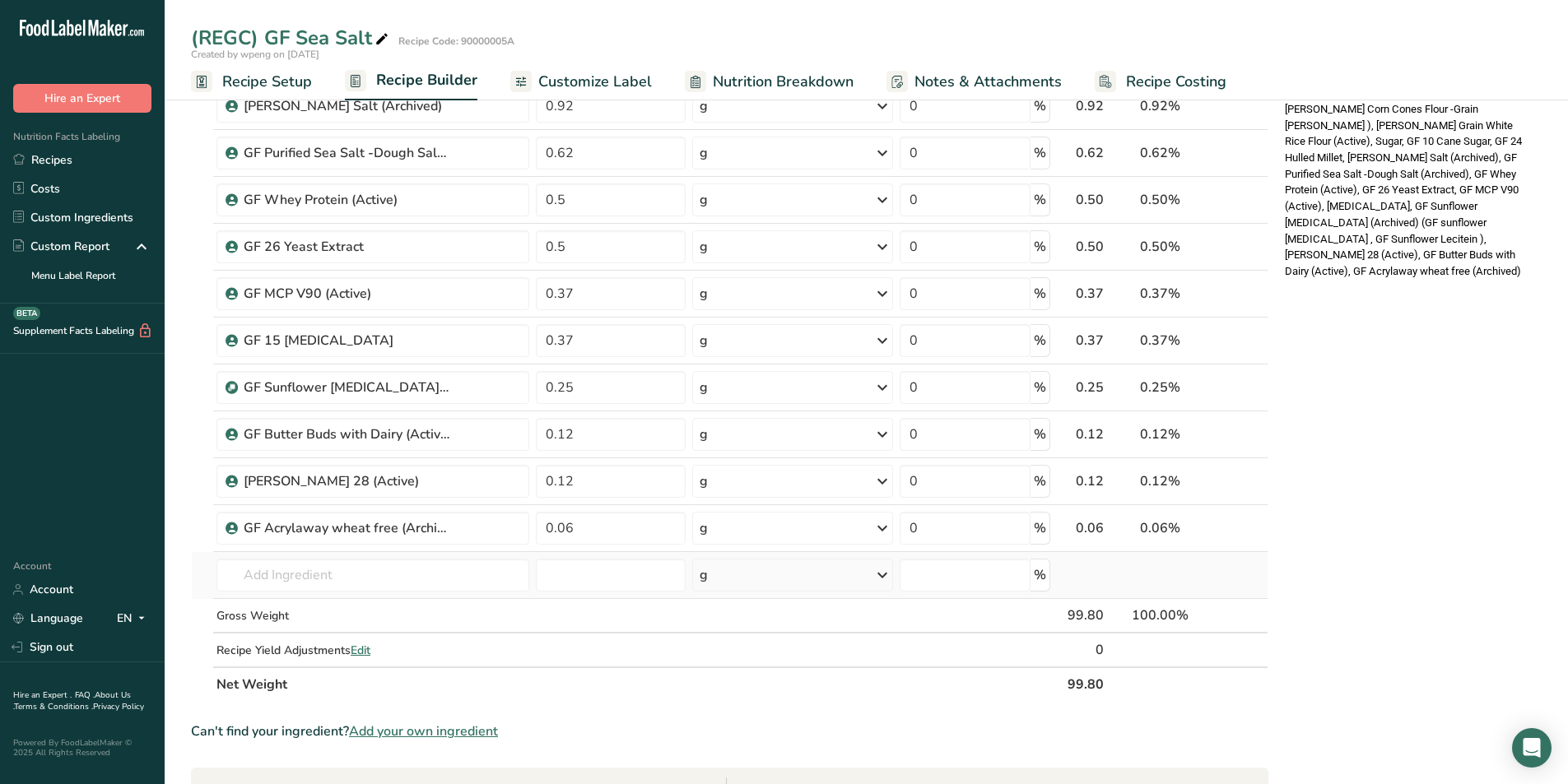 scroll, scrollTop: 740, scrollLeft: 0, axis: vertical 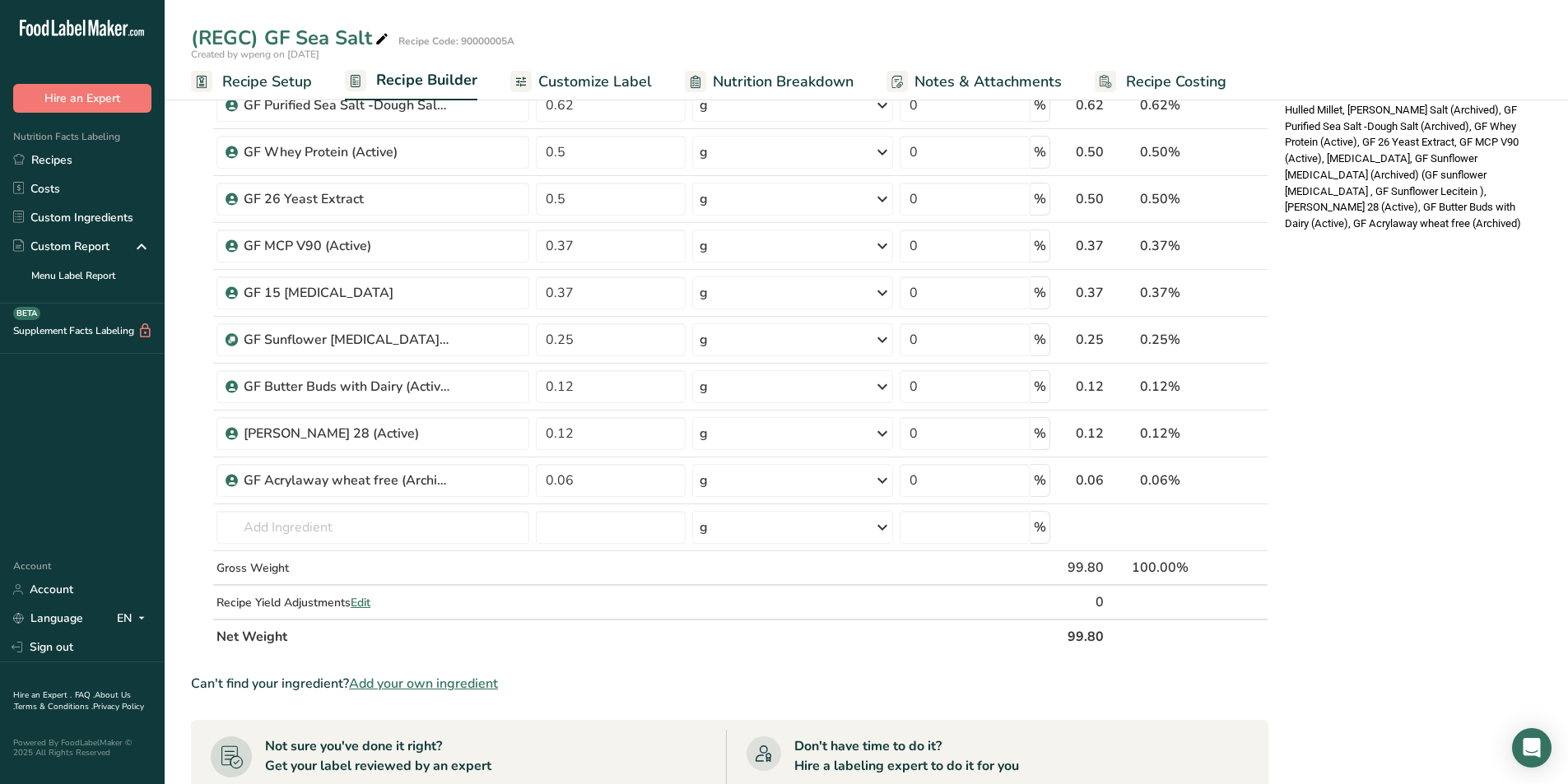 drag, startPoint x: 440, startPoint y: 685, endPoint x: 448, endPoint y: 684, distance: 8.062258 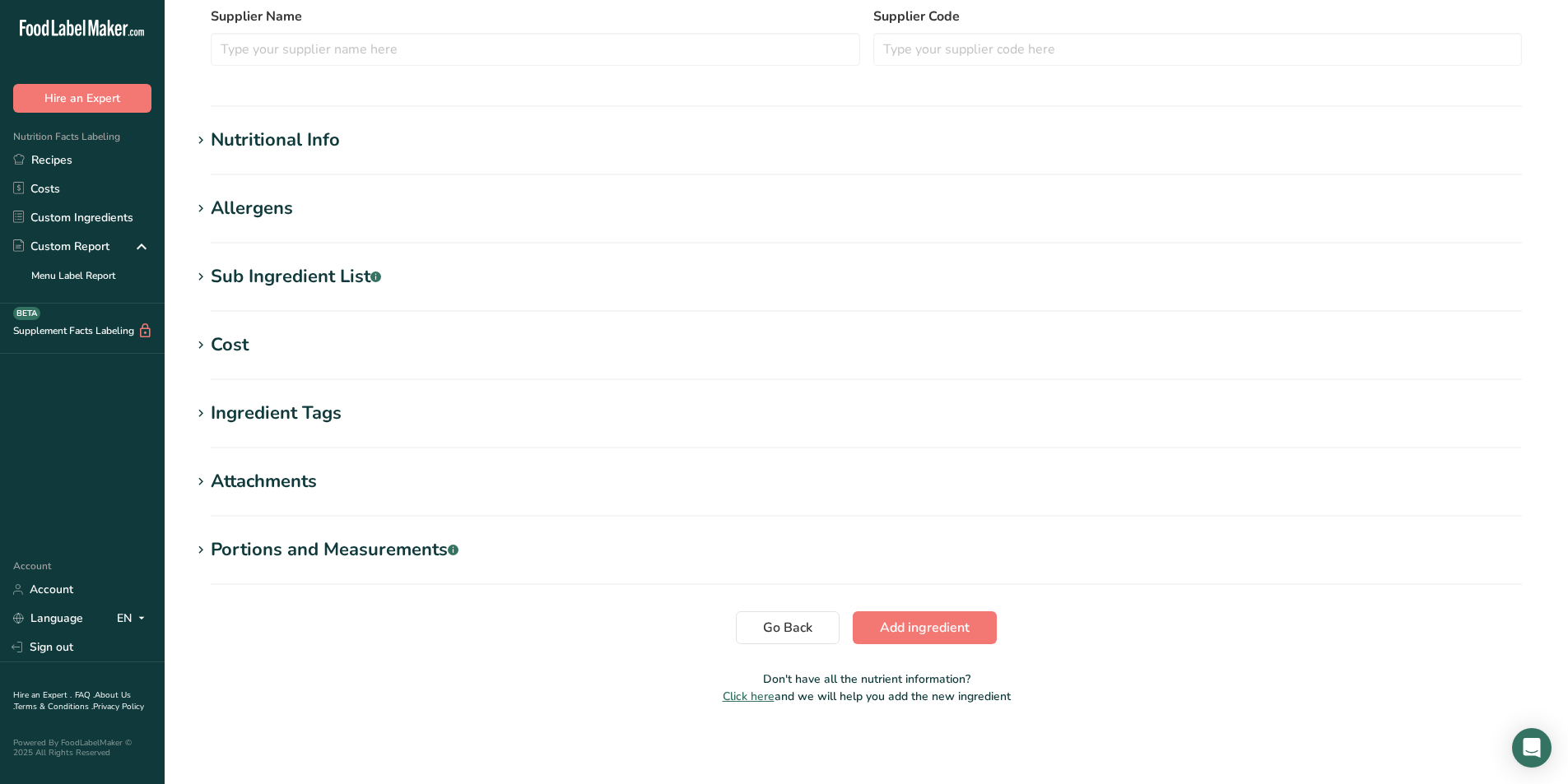 scroll, scrollTop: 0, scrollLeft: 0, axis: both 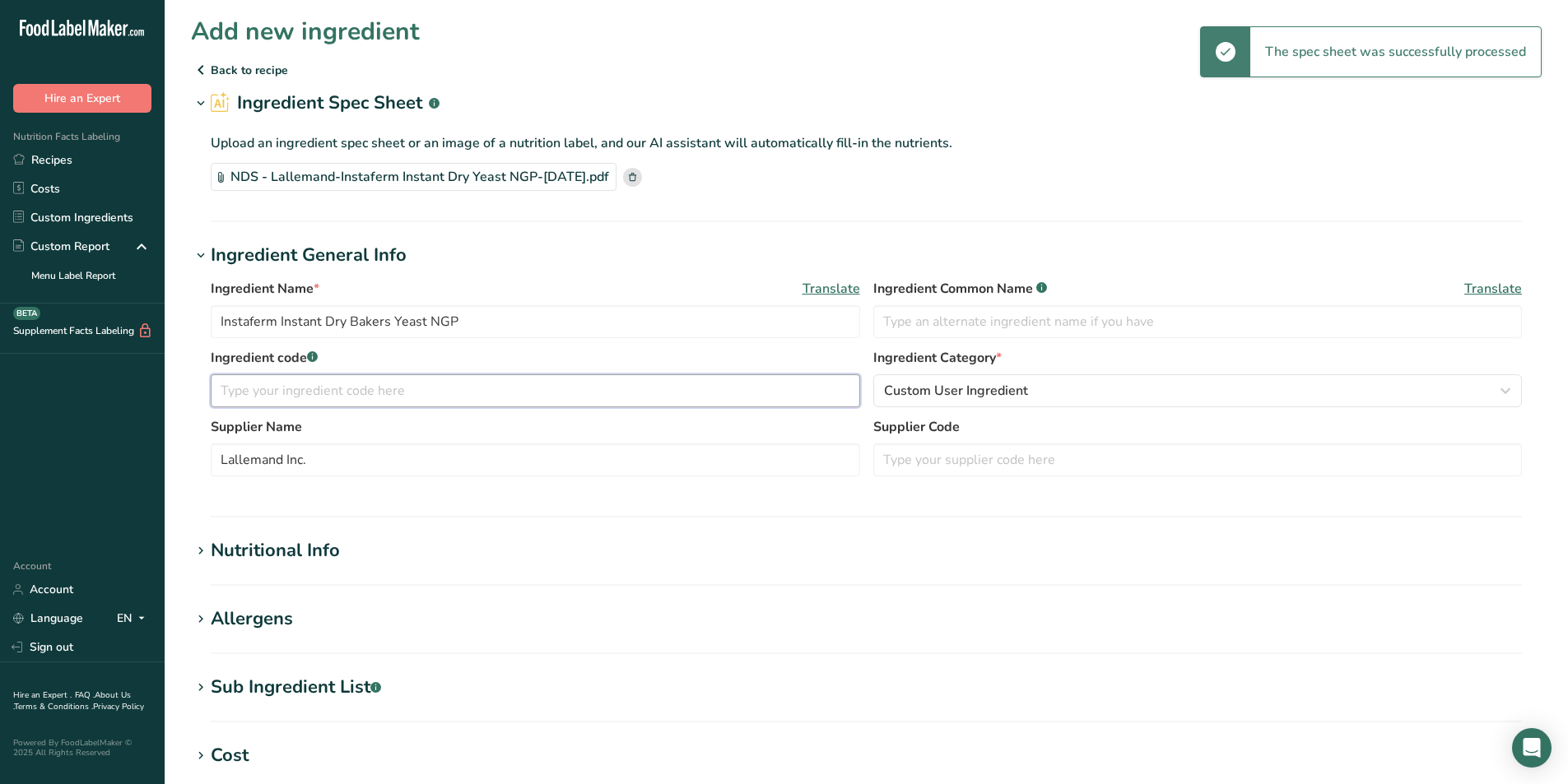 click at bounding box center (535, 391) 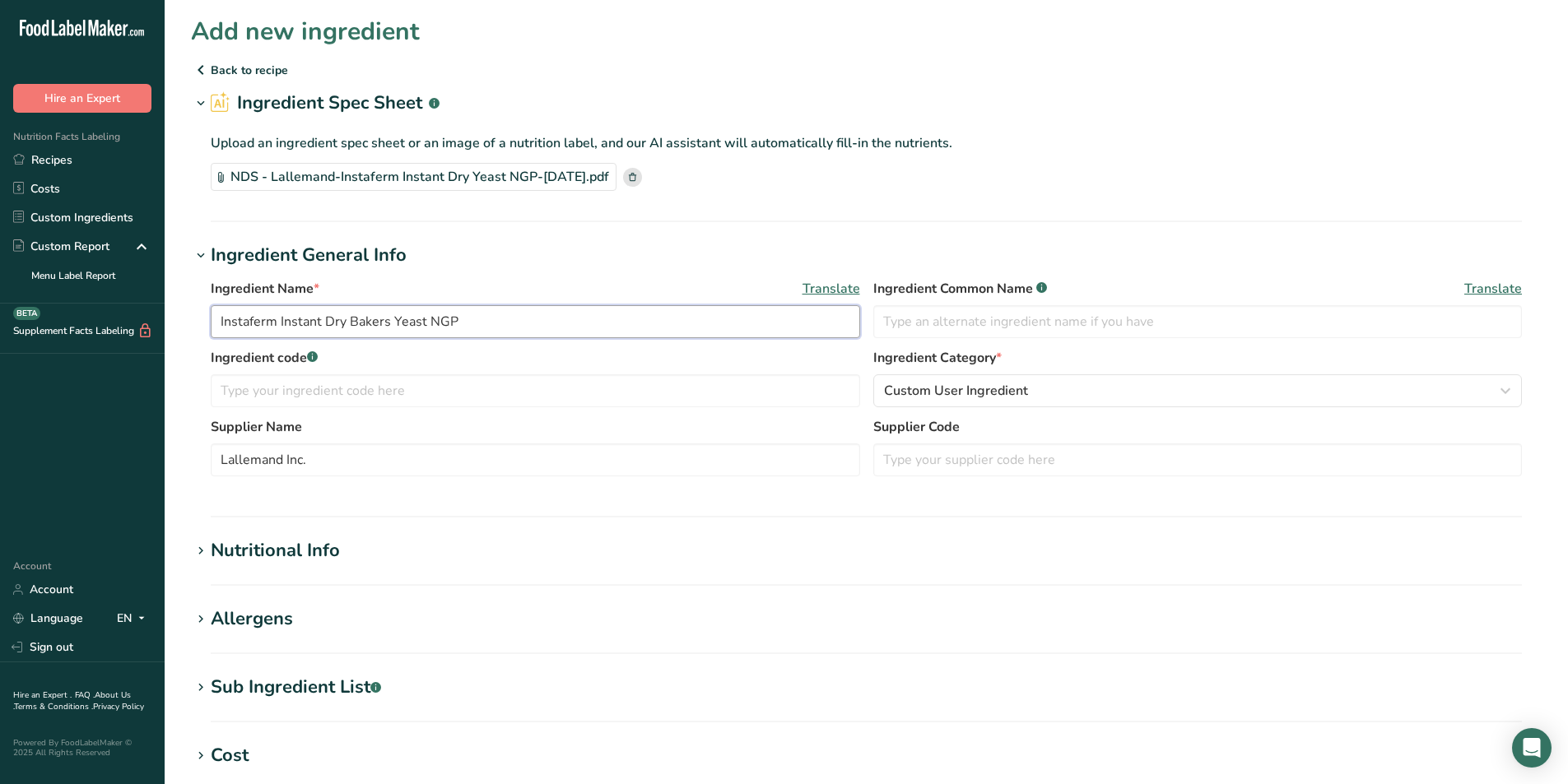 drag, startPoint x: 465, startPoint y: 315, endPoint x: 199, endPoint y: 317, distance: 266.0075 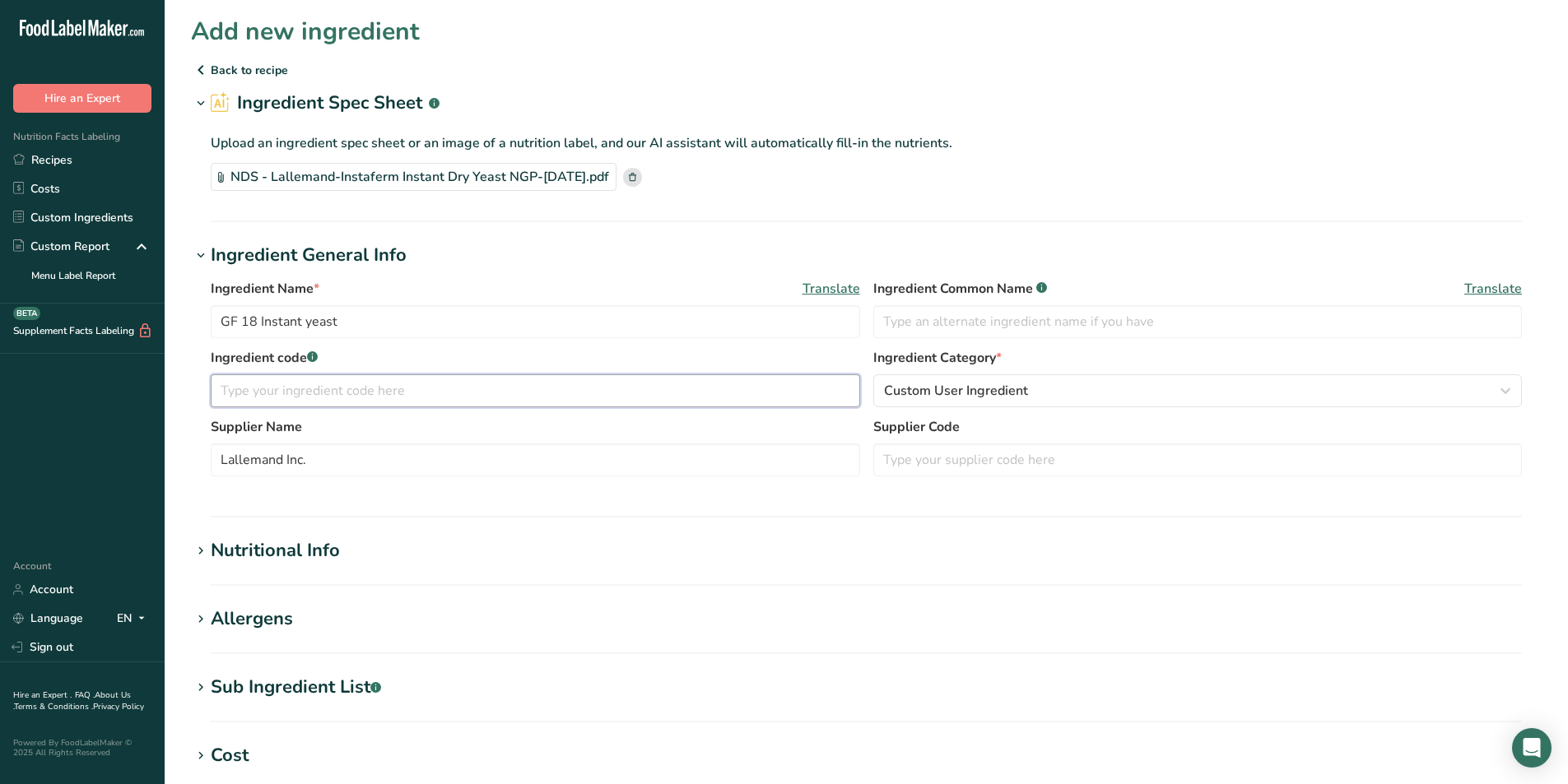 click at bounding box center [535, 391] 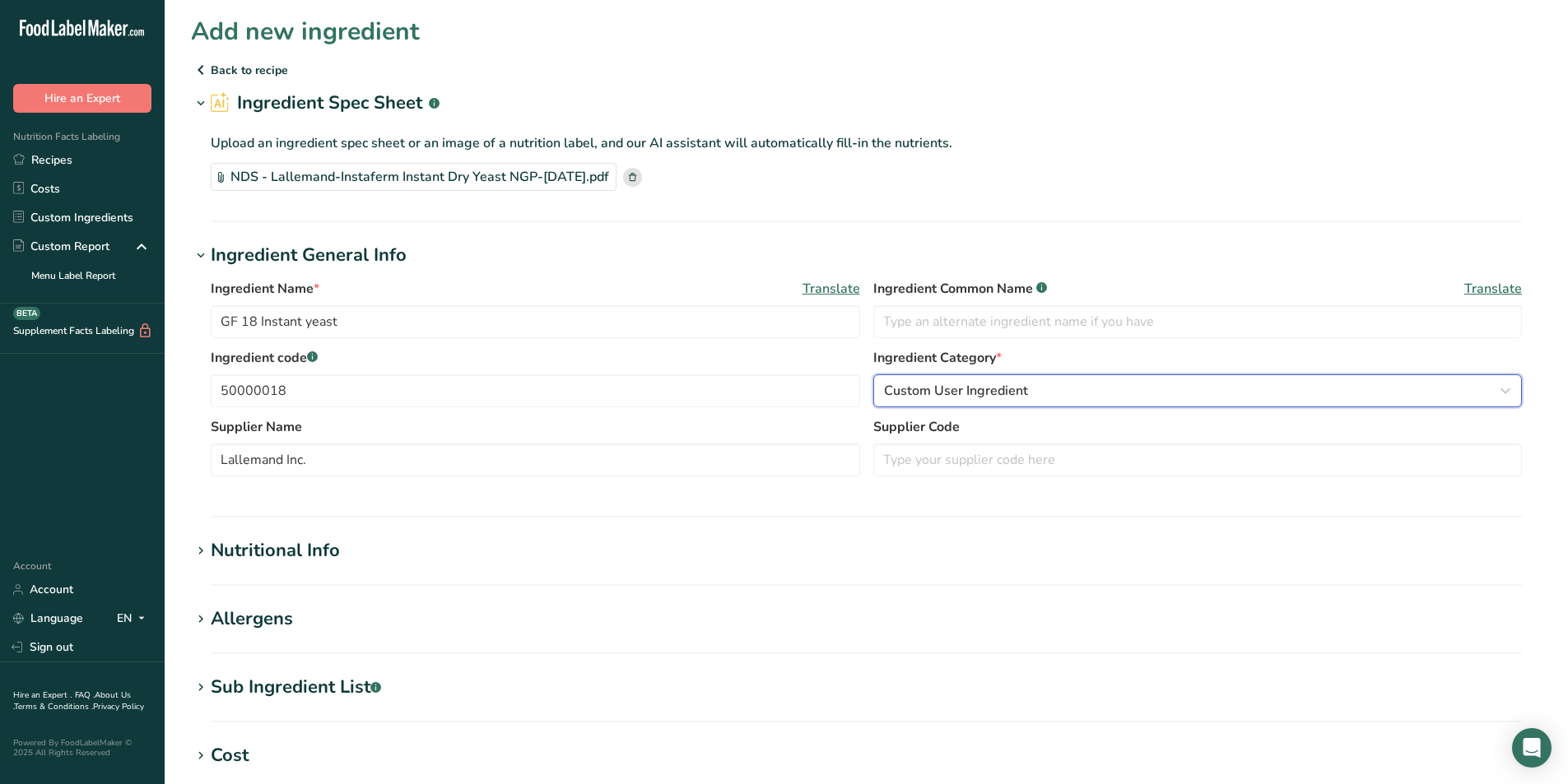 click on "Custom User Ingredient" at bounding box center (956, 391) 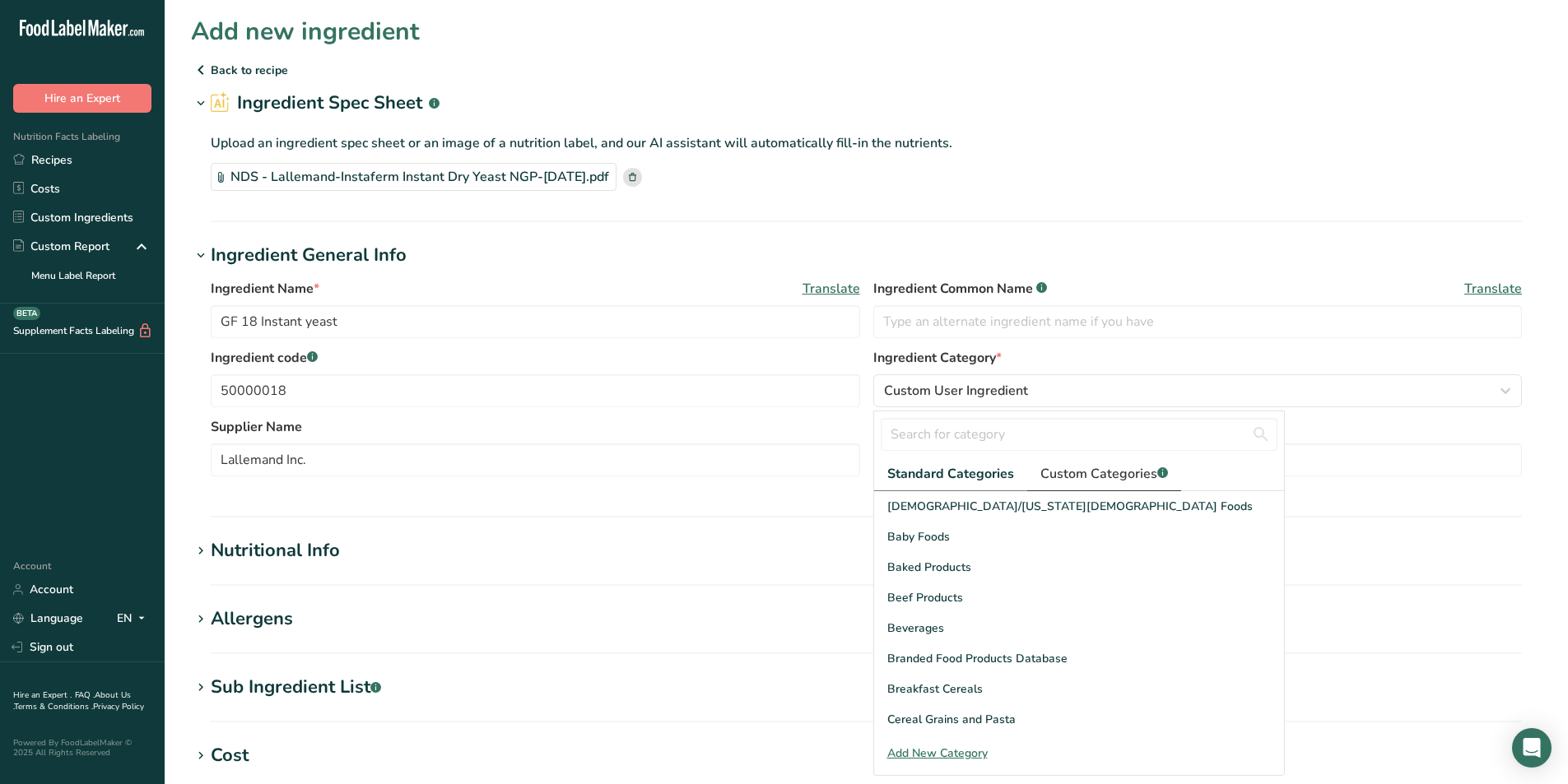 click on "Custom Categories
.a-a{fill:#347362;}.b-a{fill:#fff;}" at bounding box center [1104, 474] 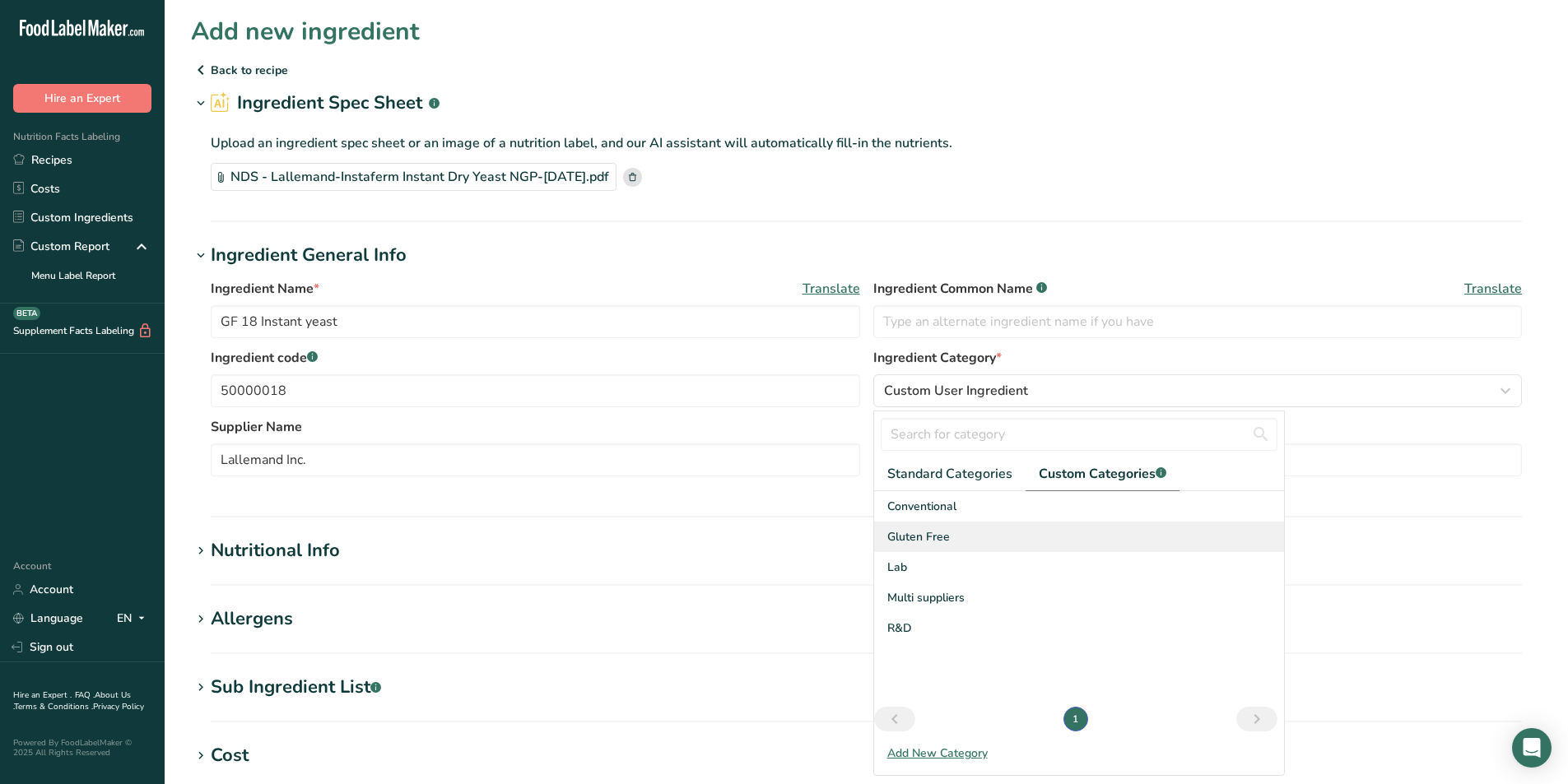 click on "Gluten Free" at bounding box center [919, 536] 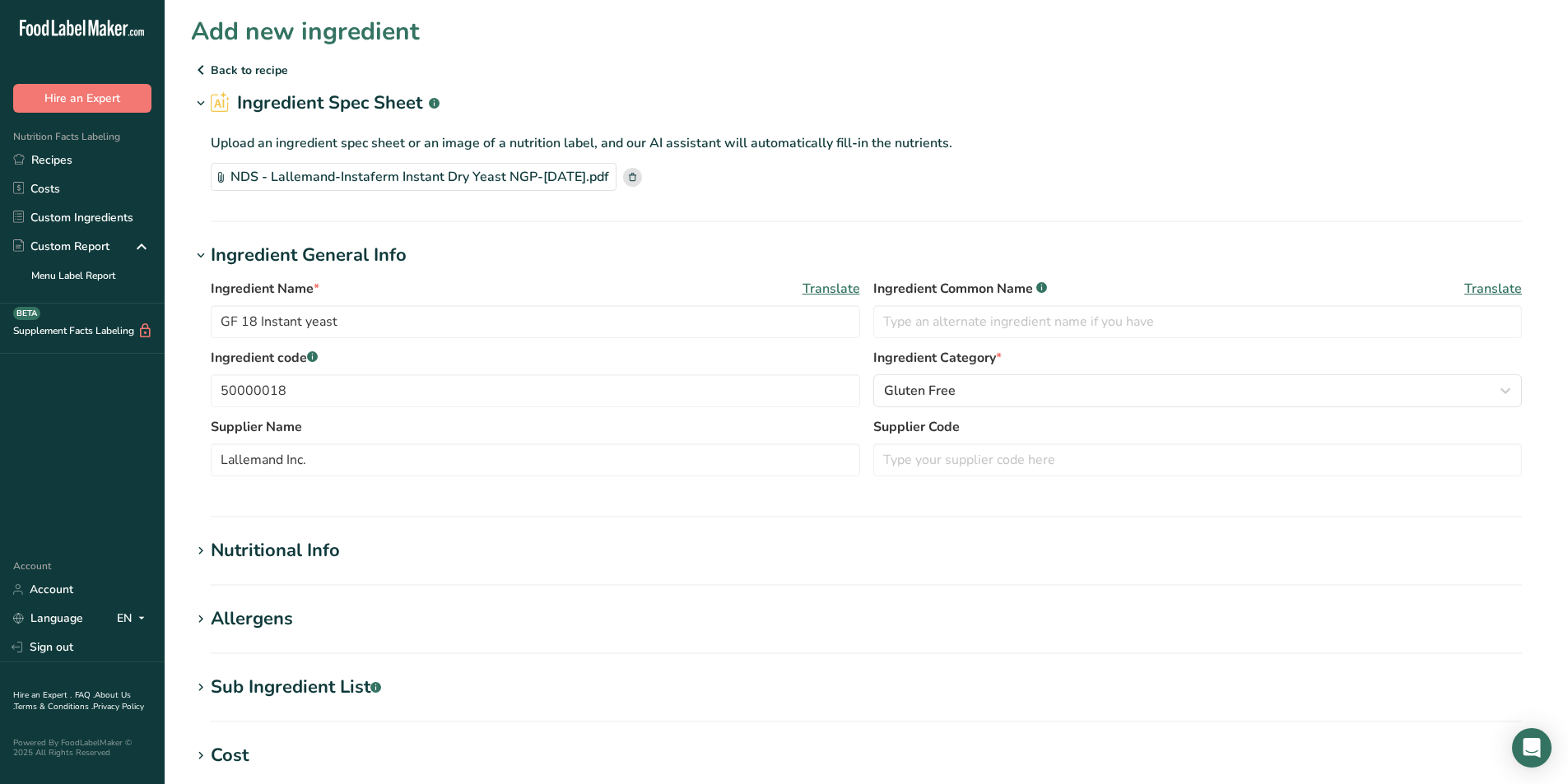 click on "Nutritional Info" at bounding box center (275, 550) 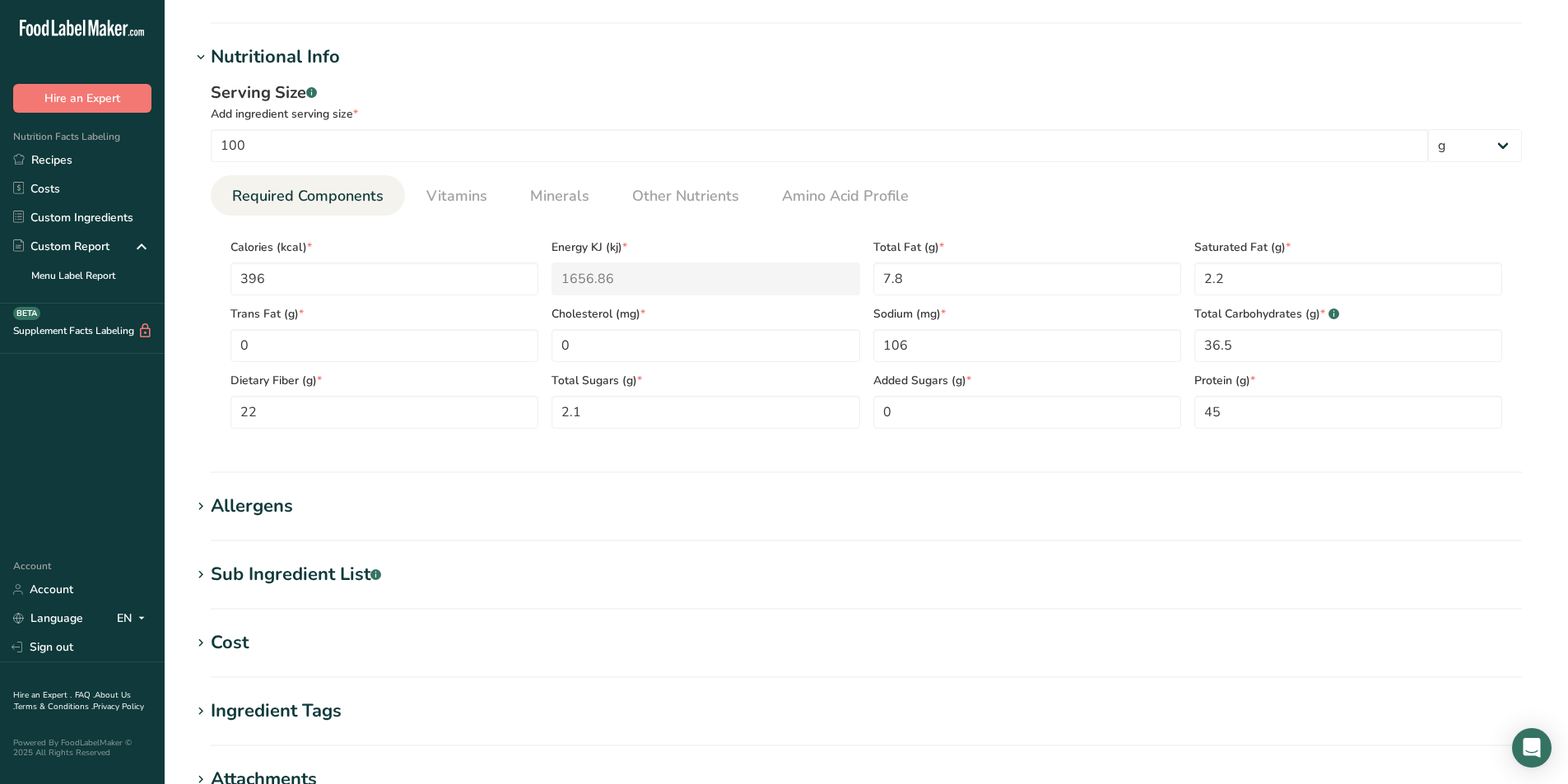 scroll, scrollTop: 791, scrollLeft: 0, axis: vertical 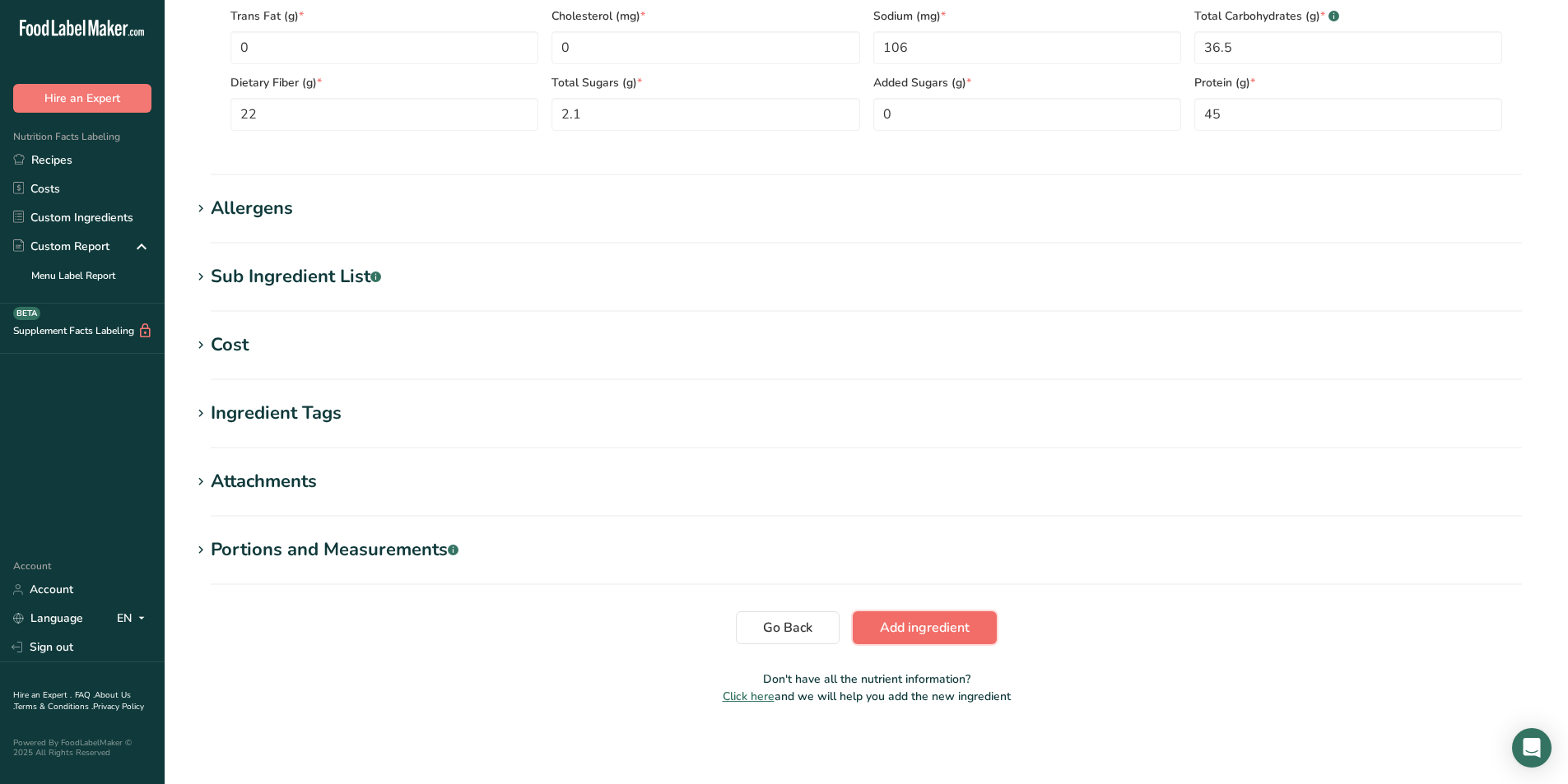 click on "Add ingredient" at bounding box center (924, 628) 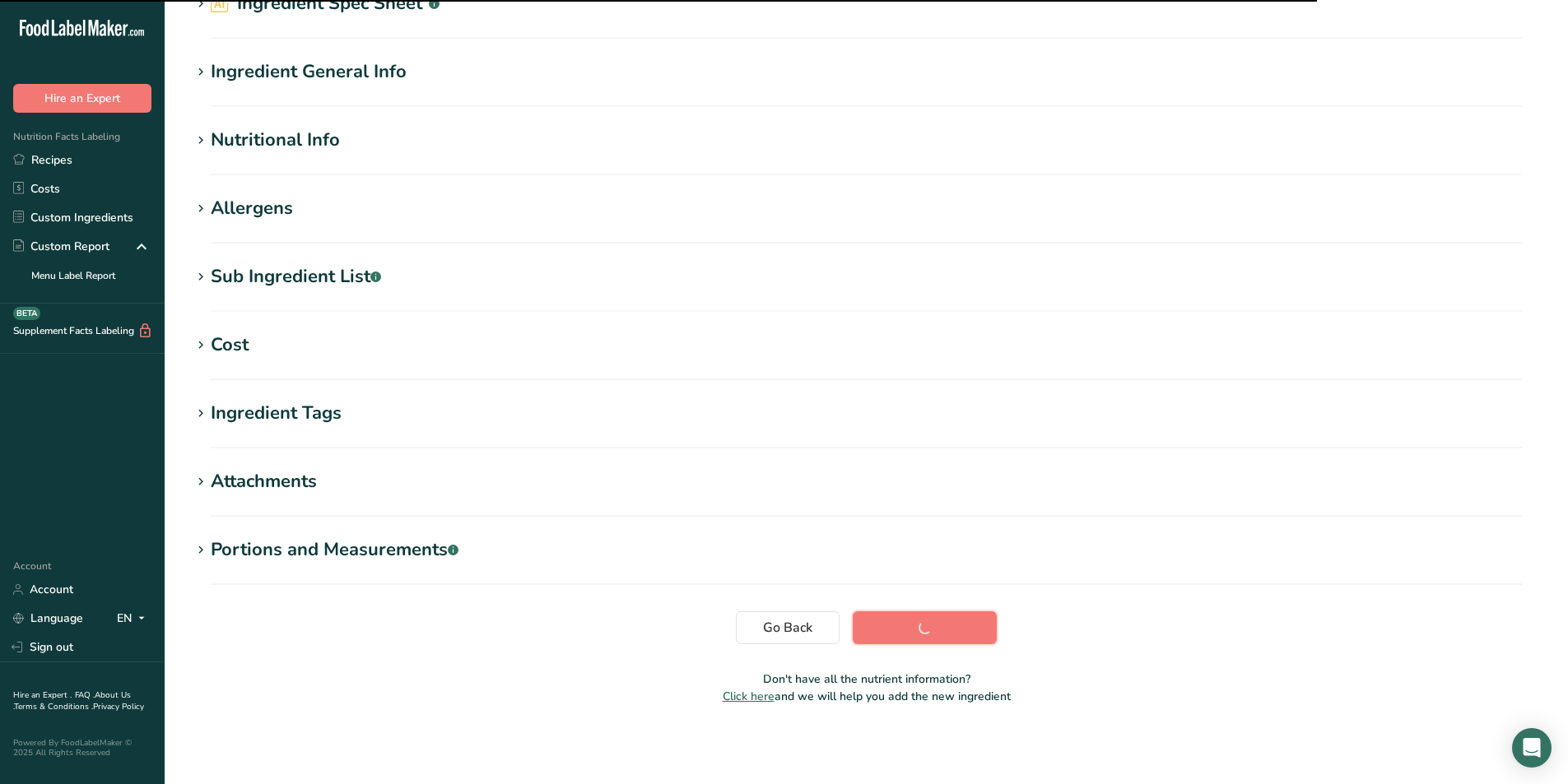 scroll, scrollTop: 100, scrollLeft: 0, axis: vertical 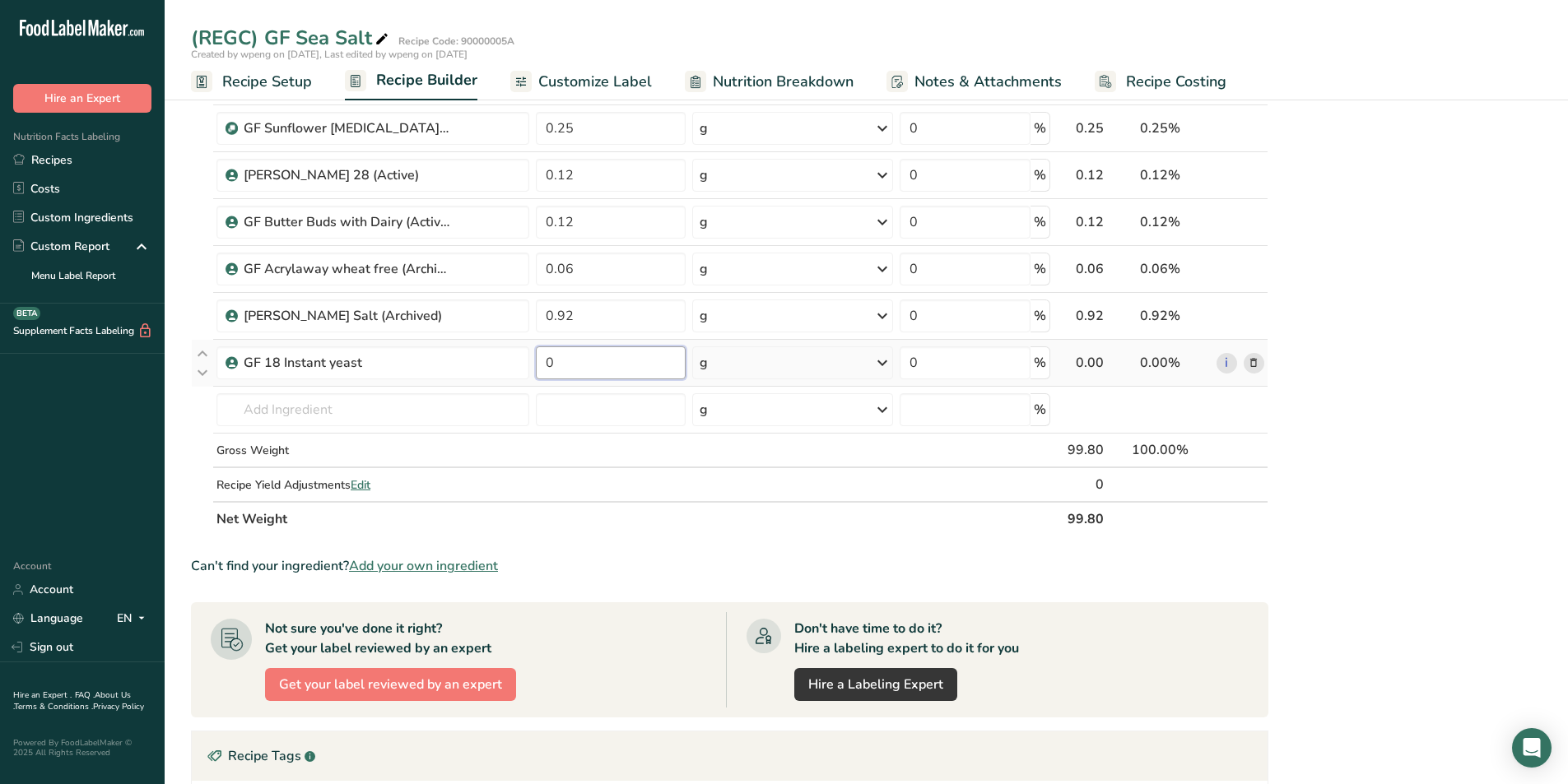 click on "0" at bounding box center (611, 363) 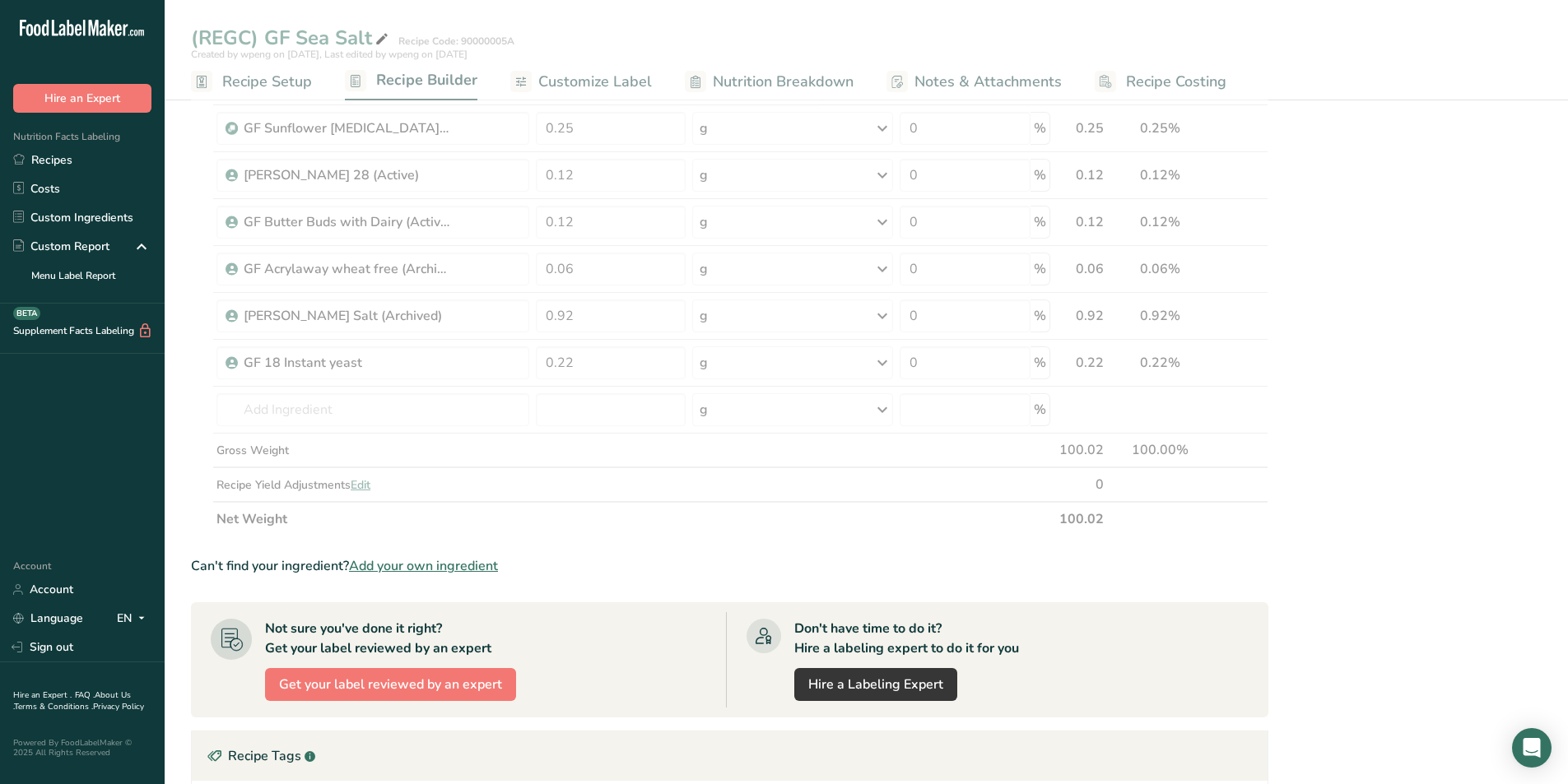 click on "Ingredient *
Amount *
Unit *
Waste *   .a-a{fill:#347362;}.b-a{fill:#fff;}          Grams
Percentage
GF 3 Oat Flakes
12.38
g
Weight Units
g
kg
mg
See more
Volume Units
l
mL
fl oz
See more
0
%
12.38
12.38%
i
GF 2 Potato Granules
Gluten free
9.04
g
Weight Units
g
kg
mg
See more
Volume Units
l
mL
fl oz
See more
0
%
9.04
9.04%
i" at bounding box center [729, -95] 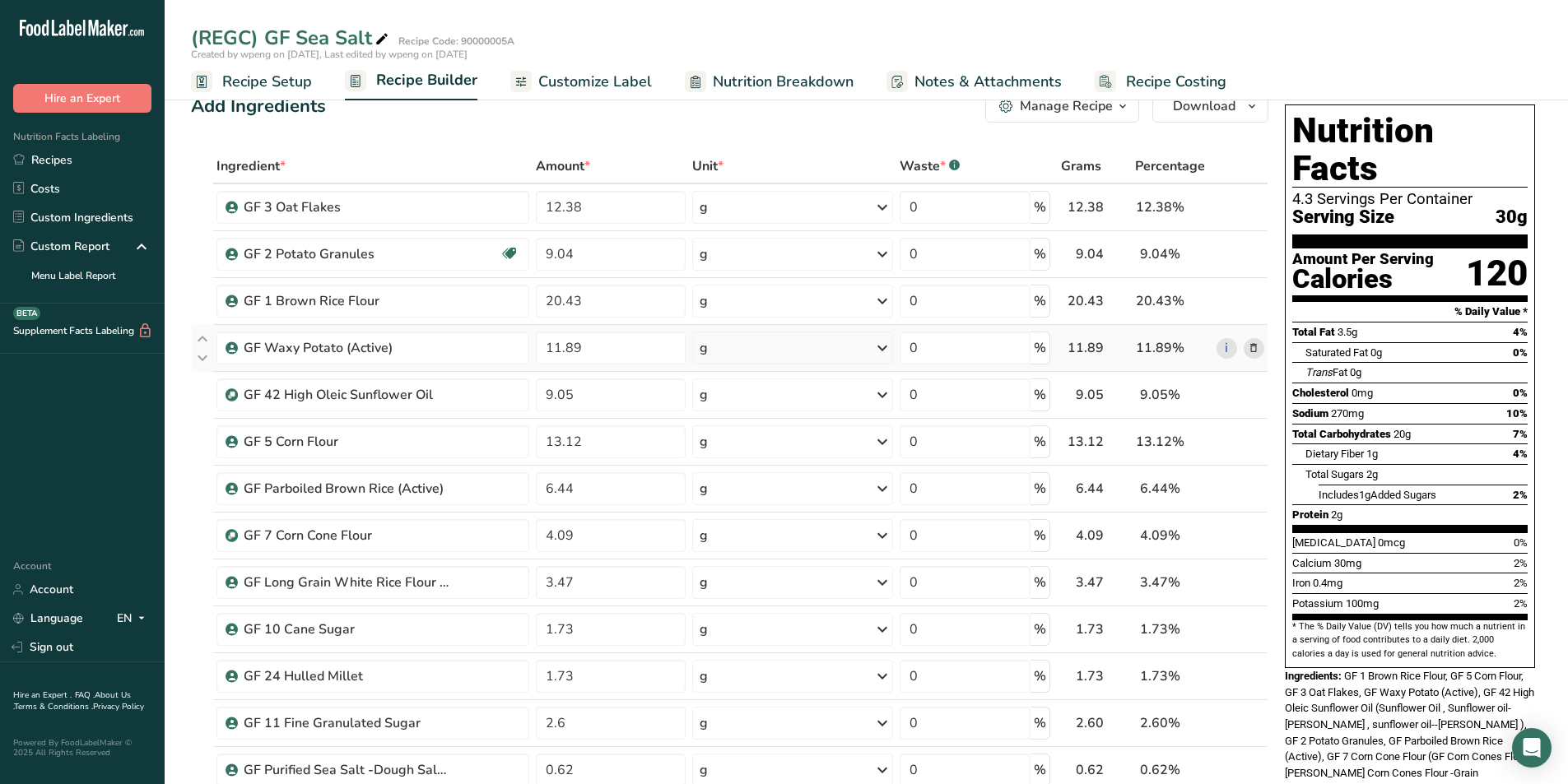 scroll, scrollTop: 0, scrollLeft: 0, axis: both 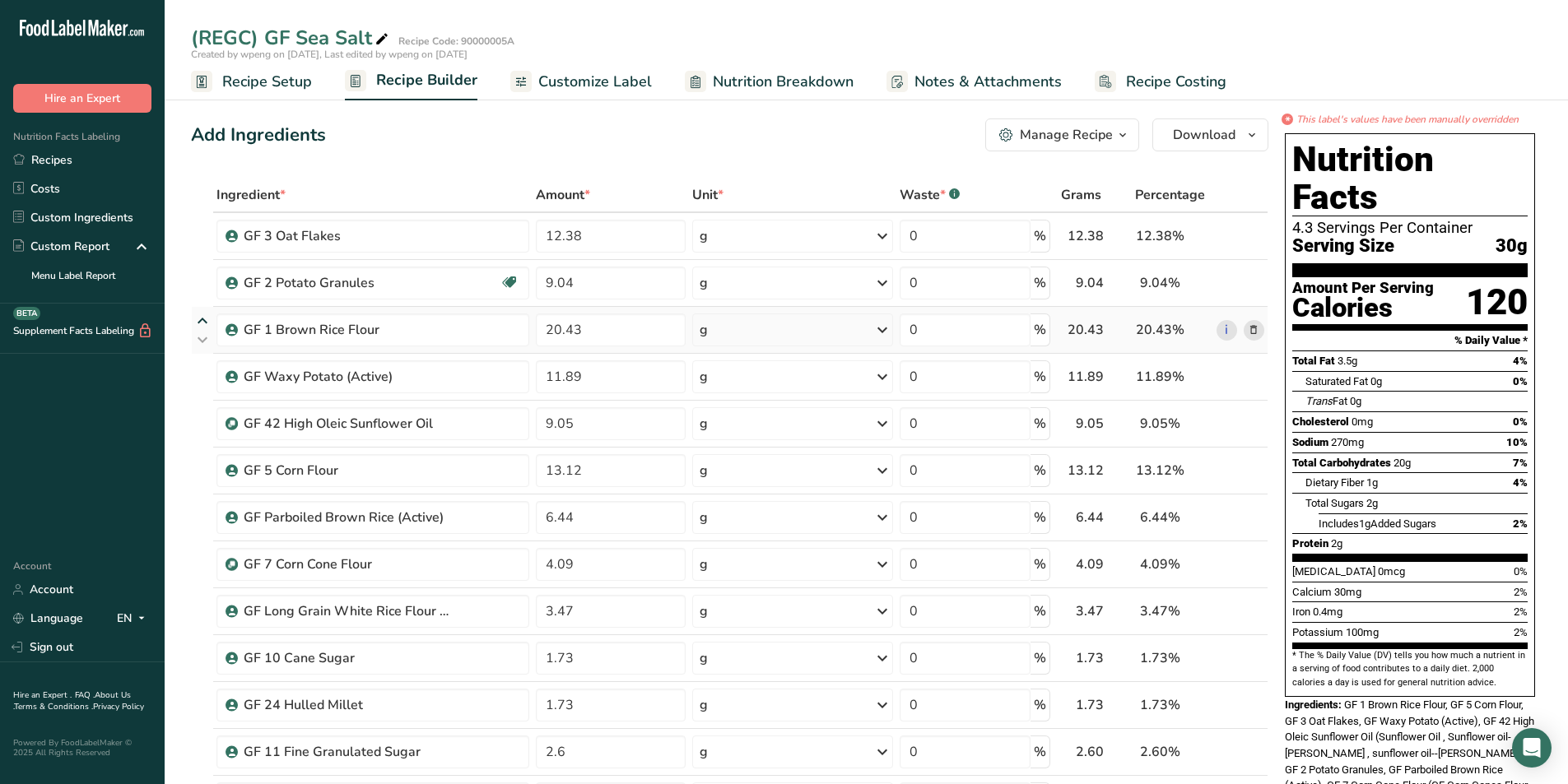 click at bounding box center [202, 321] 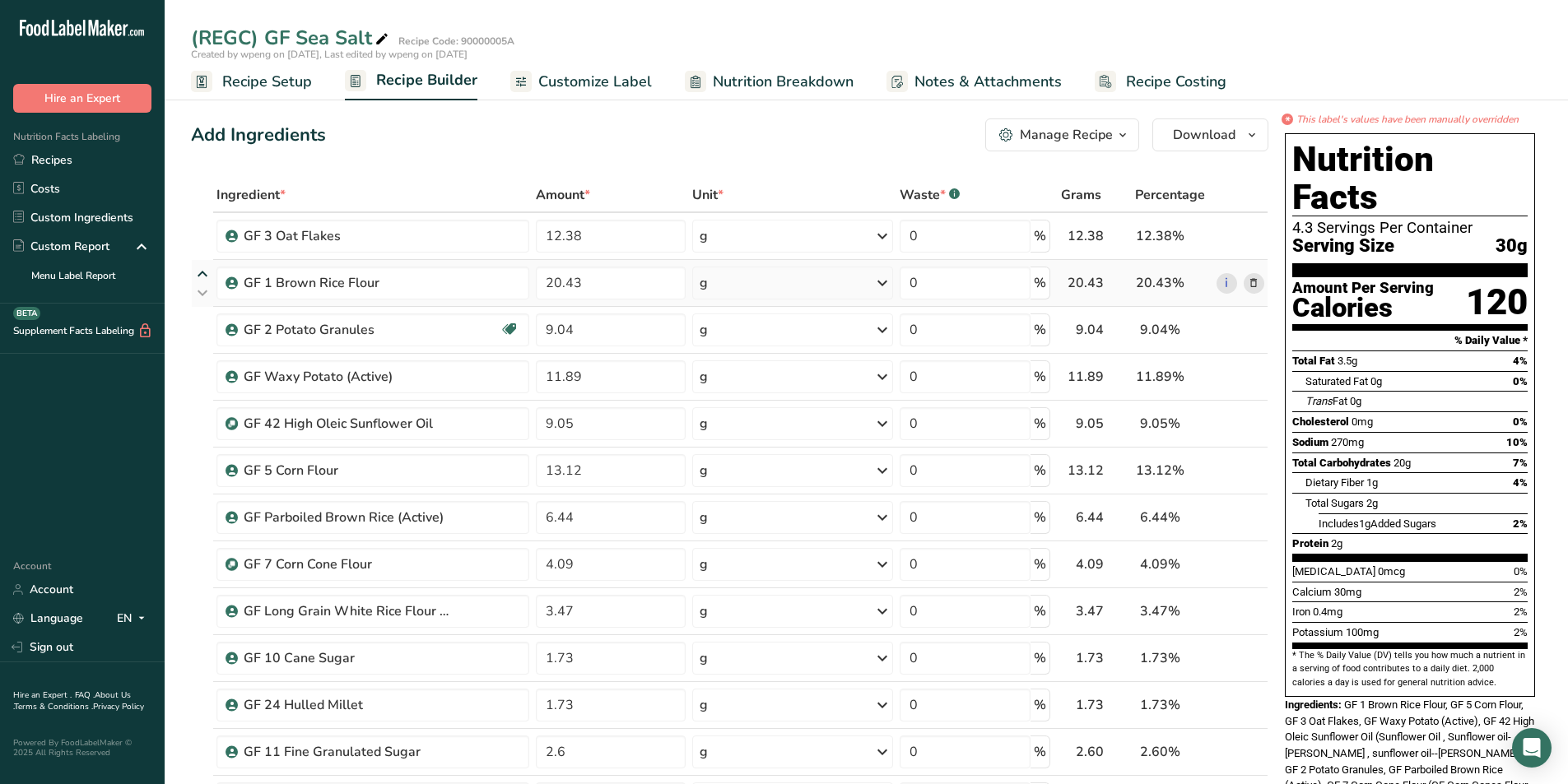 click at bounding box center (202, 274) 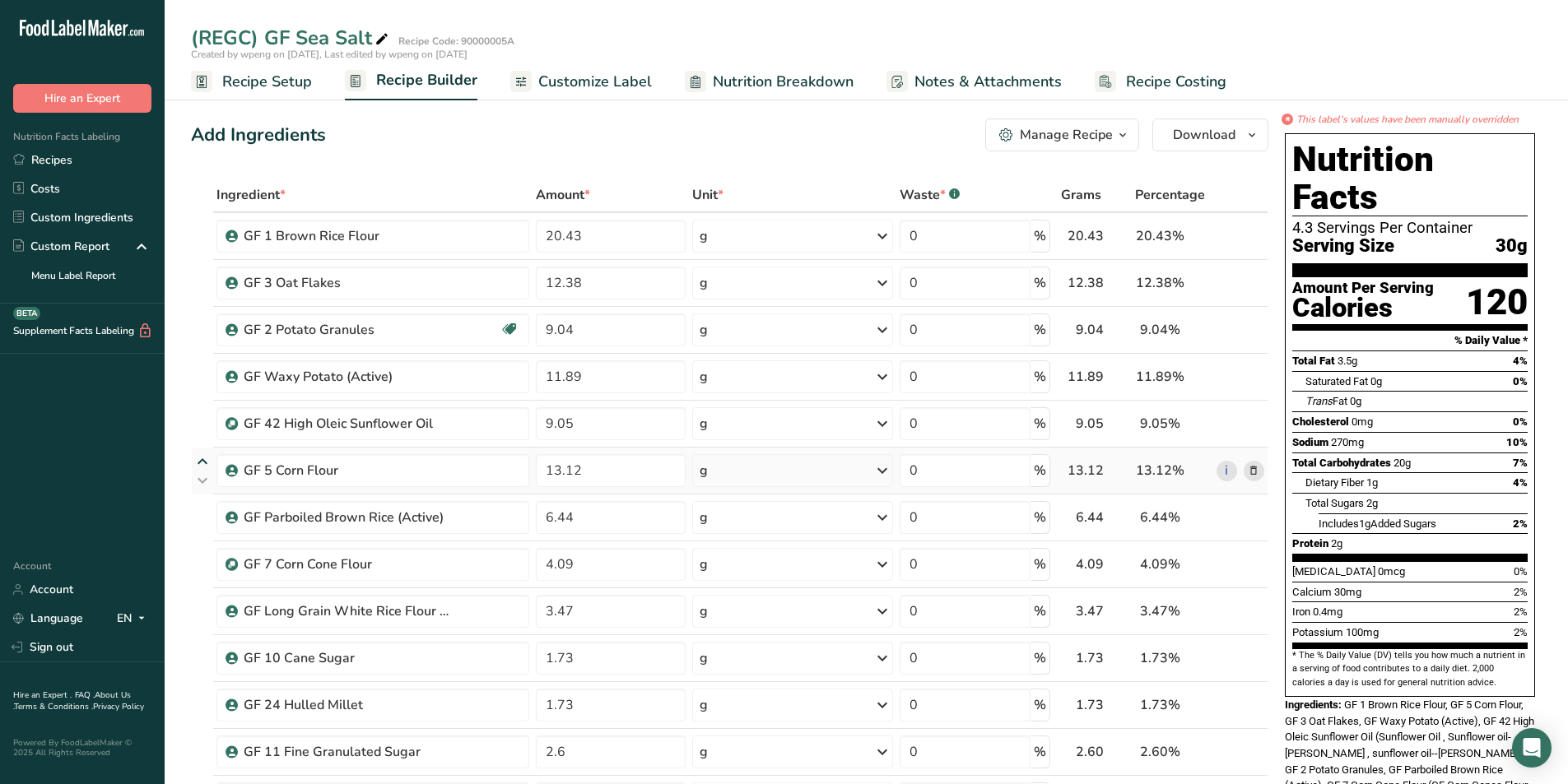 click at bounding box center (202, 462) 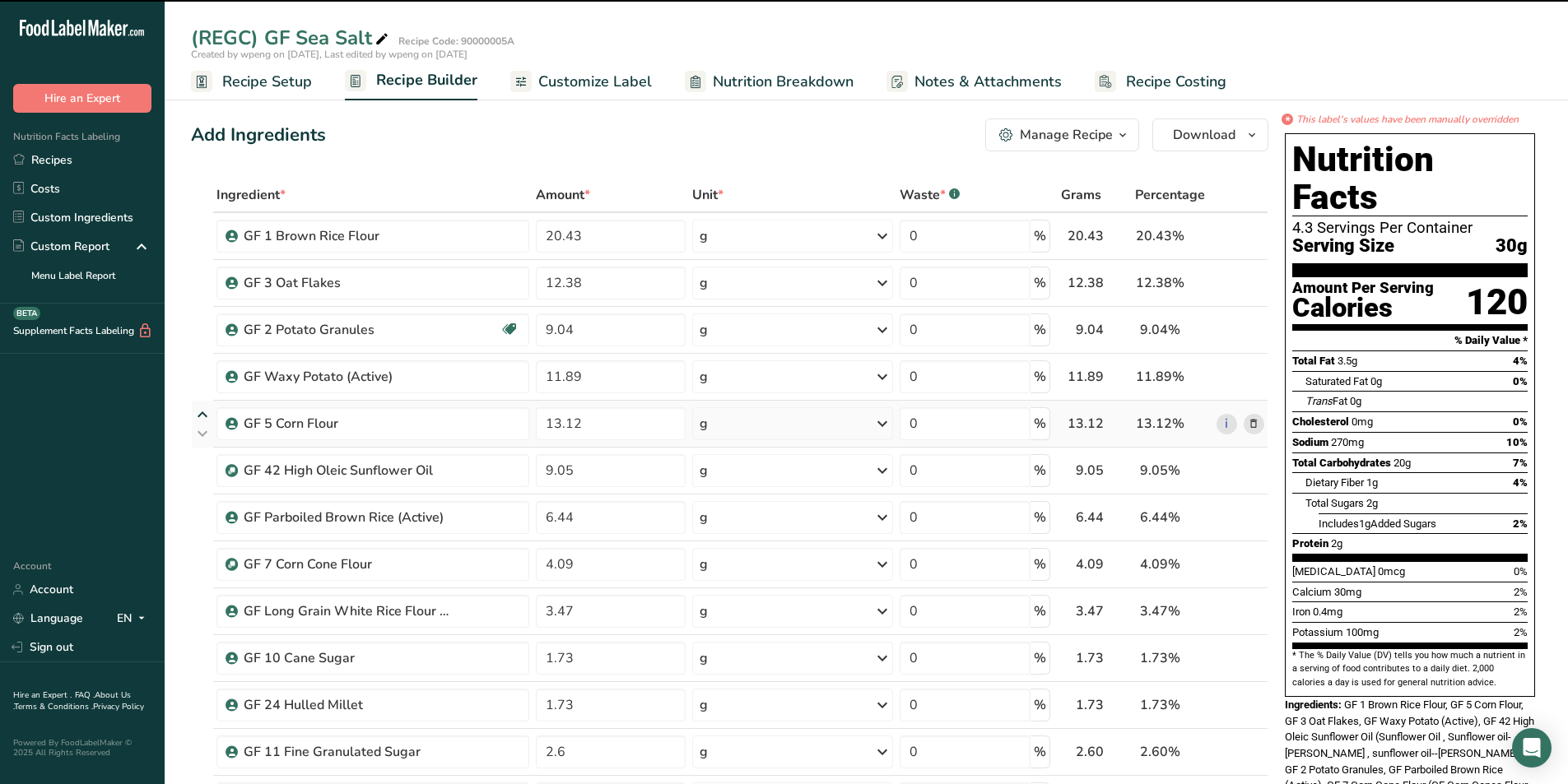 click at bounding box center (202, 415) 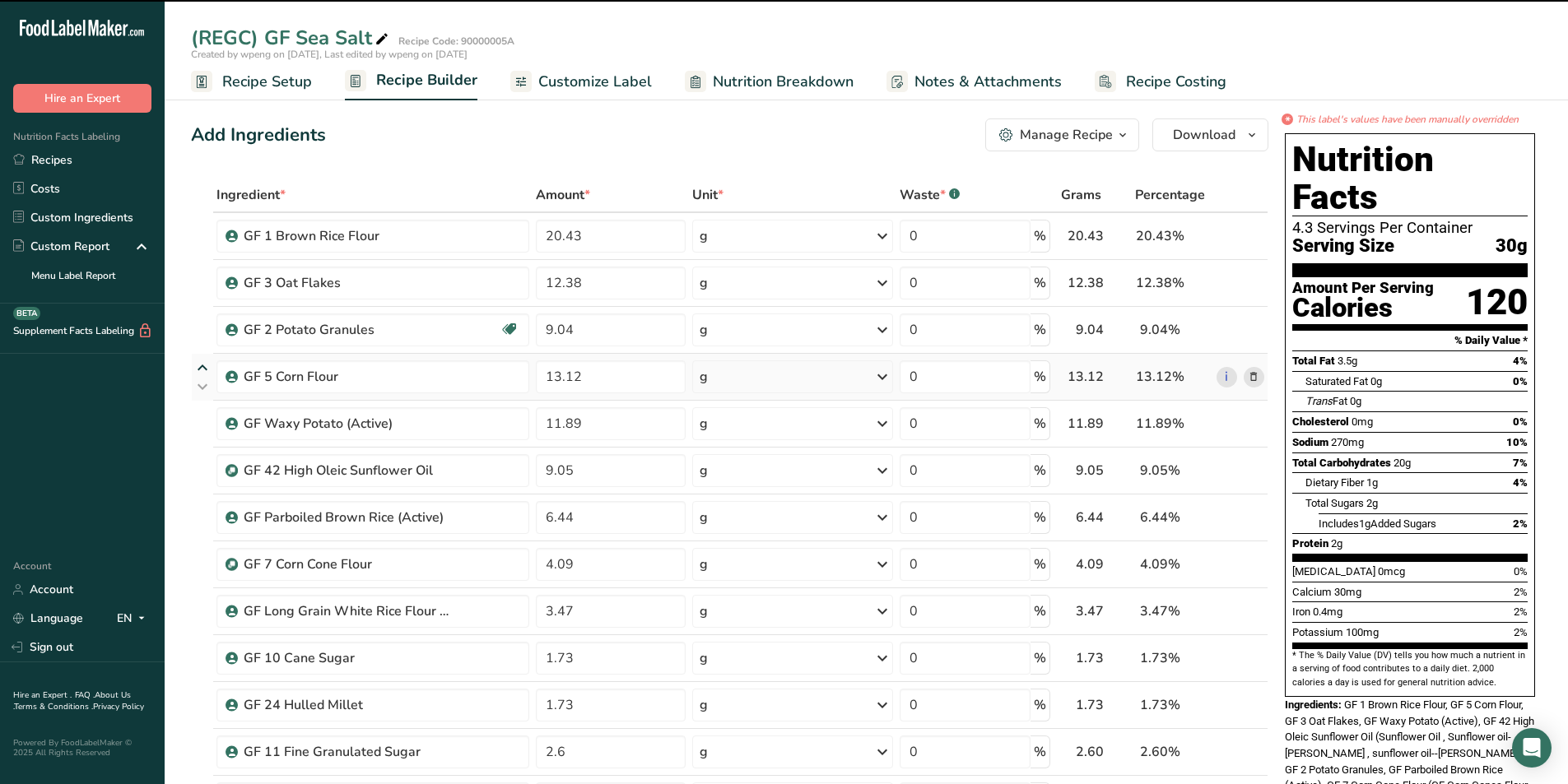 click at bounding box center [202, 368] 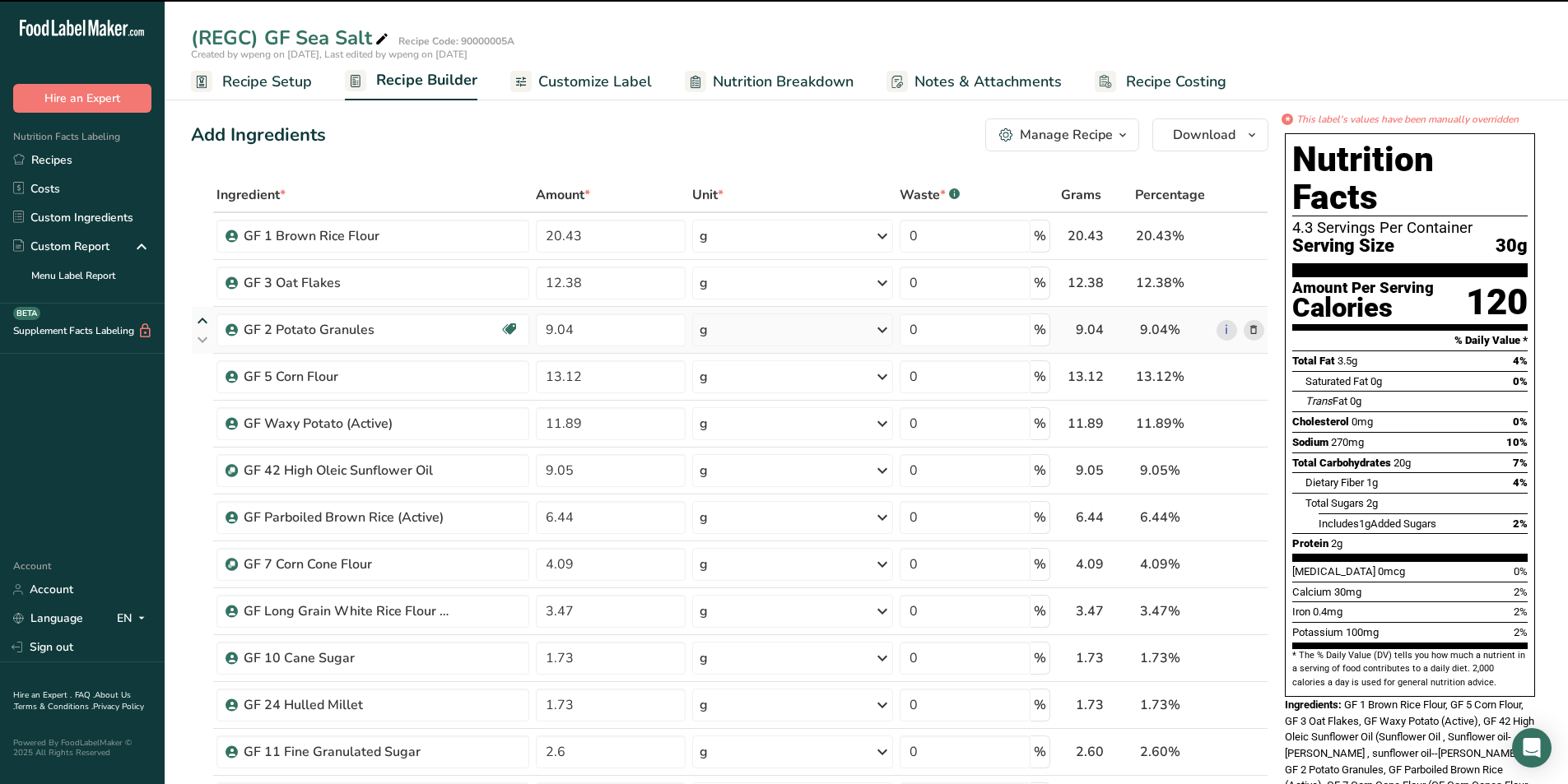 click at bounding box center (202, 321) 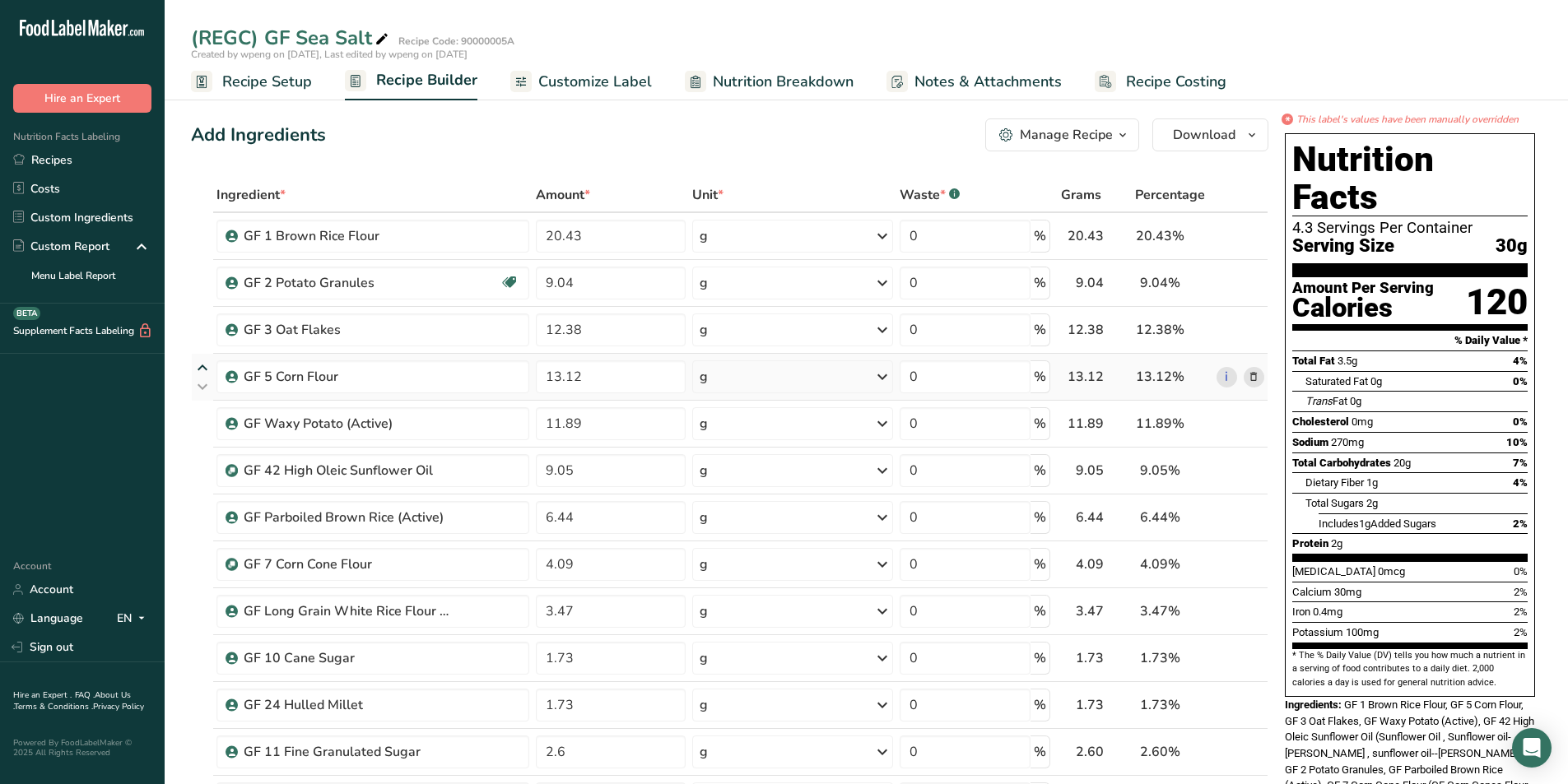 click at bounding box center [202, 368] 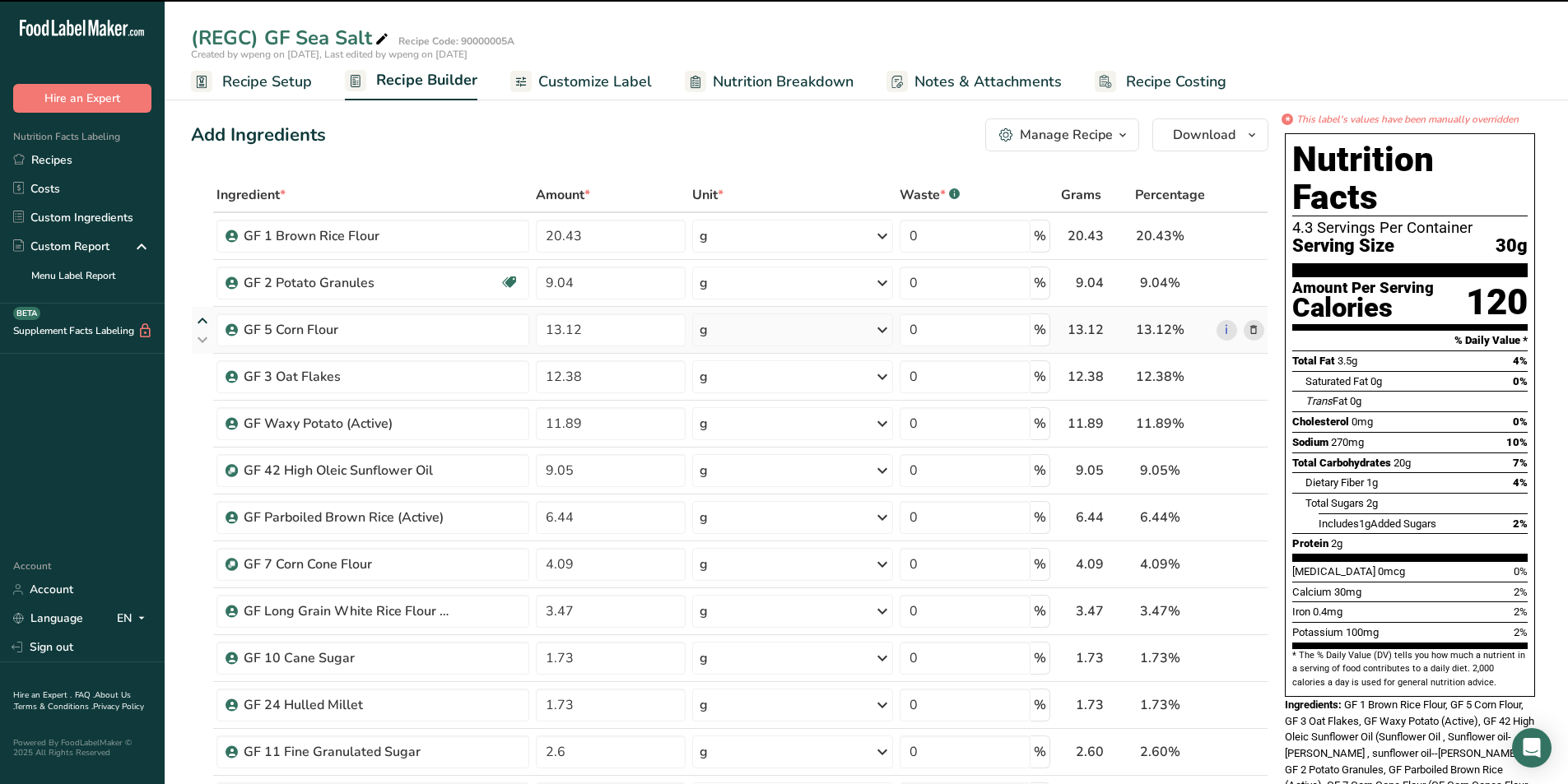 click at bounding box center [202, 321] 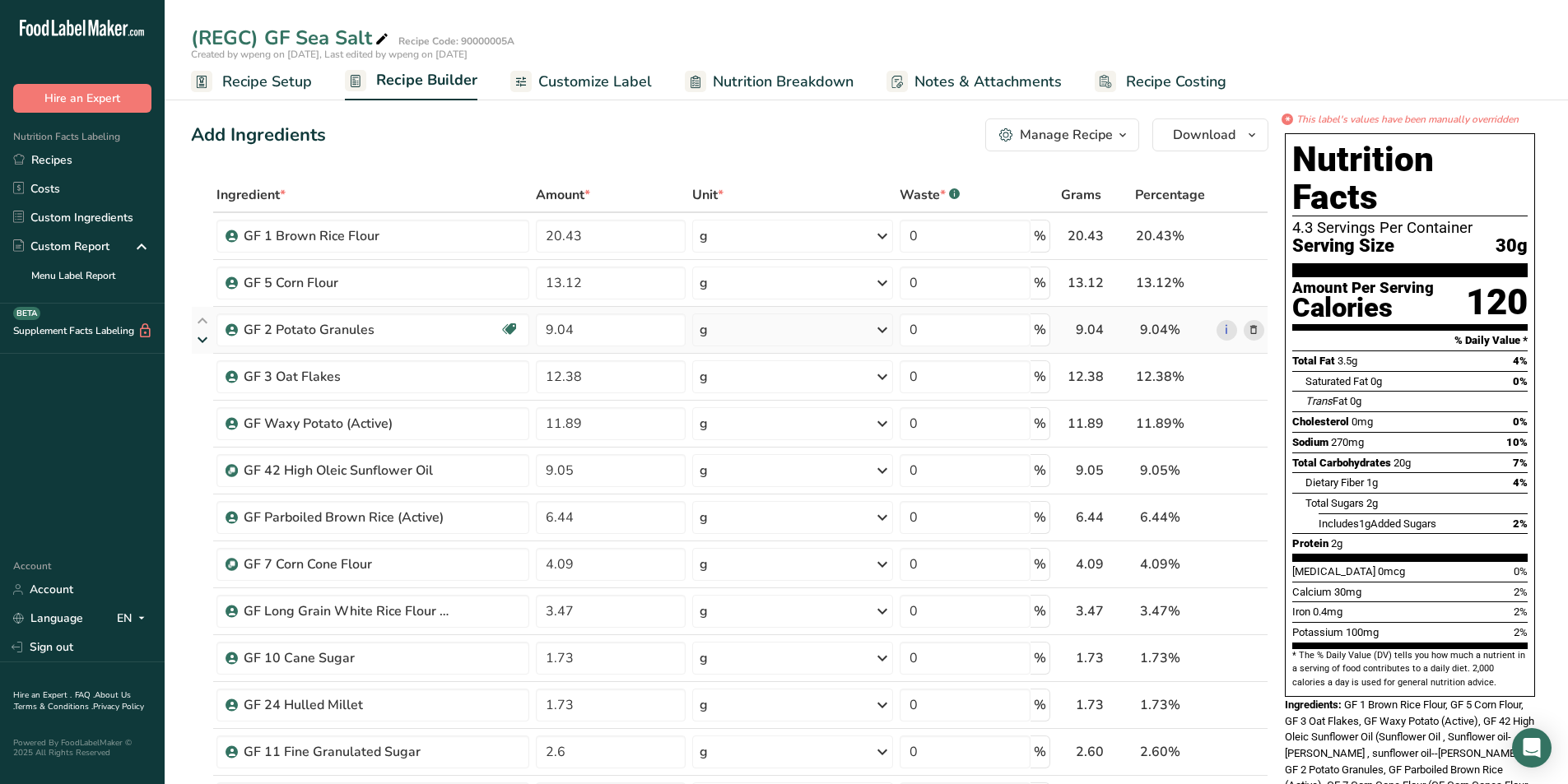 click at bounding box center [202, 340] 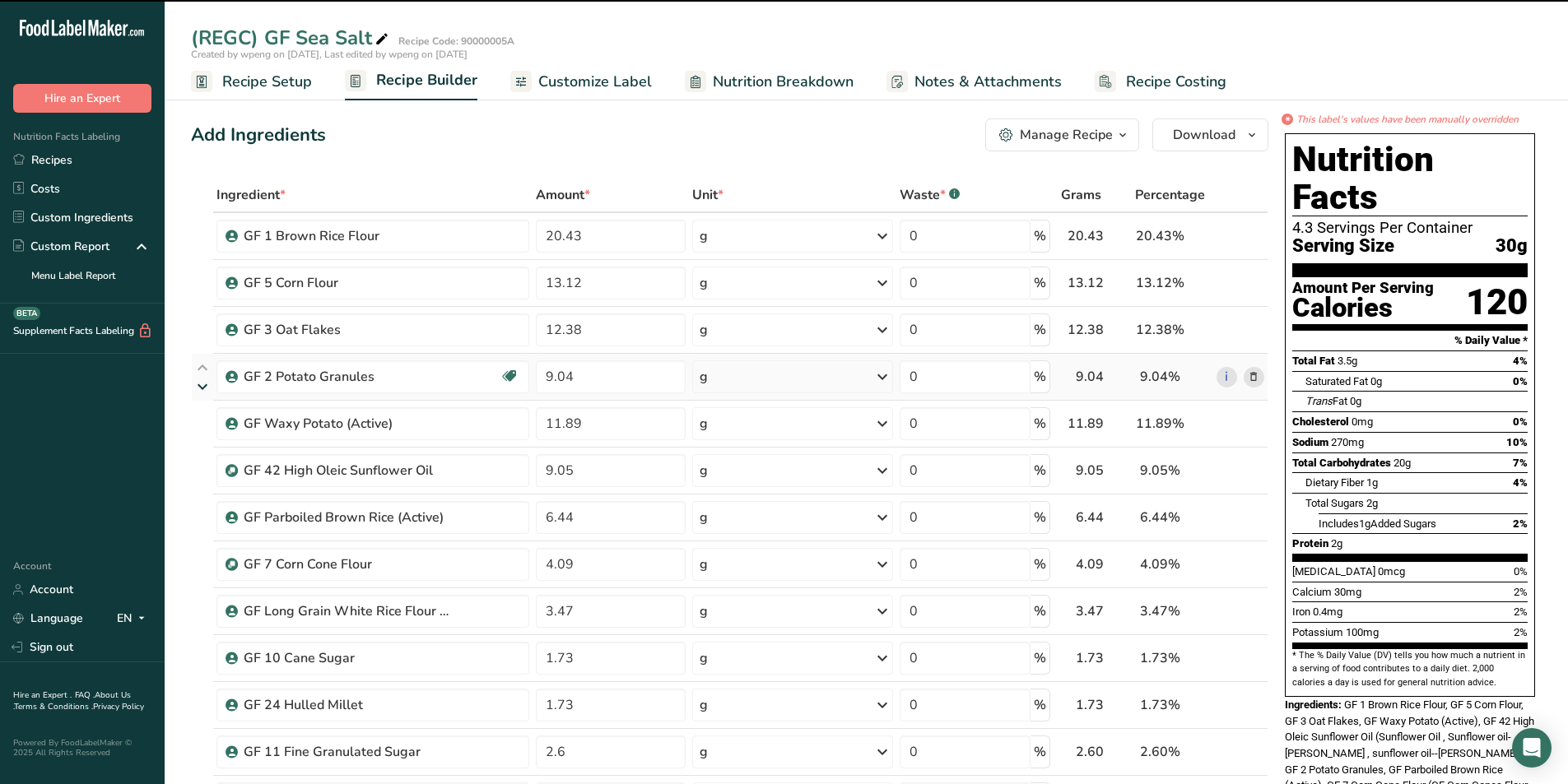 click at bounding box center [202, 387] 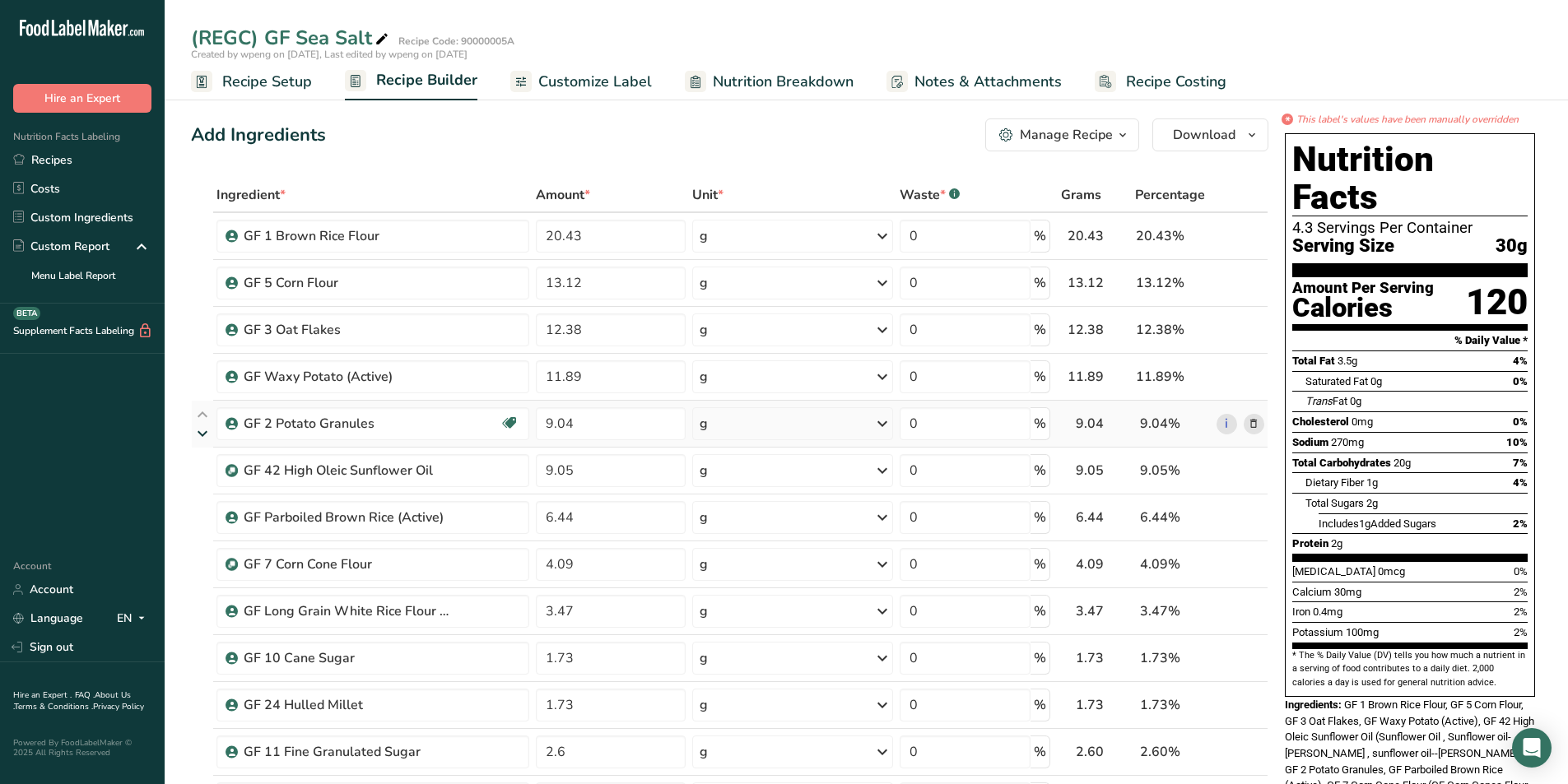 click at bounding box center (202, 434) 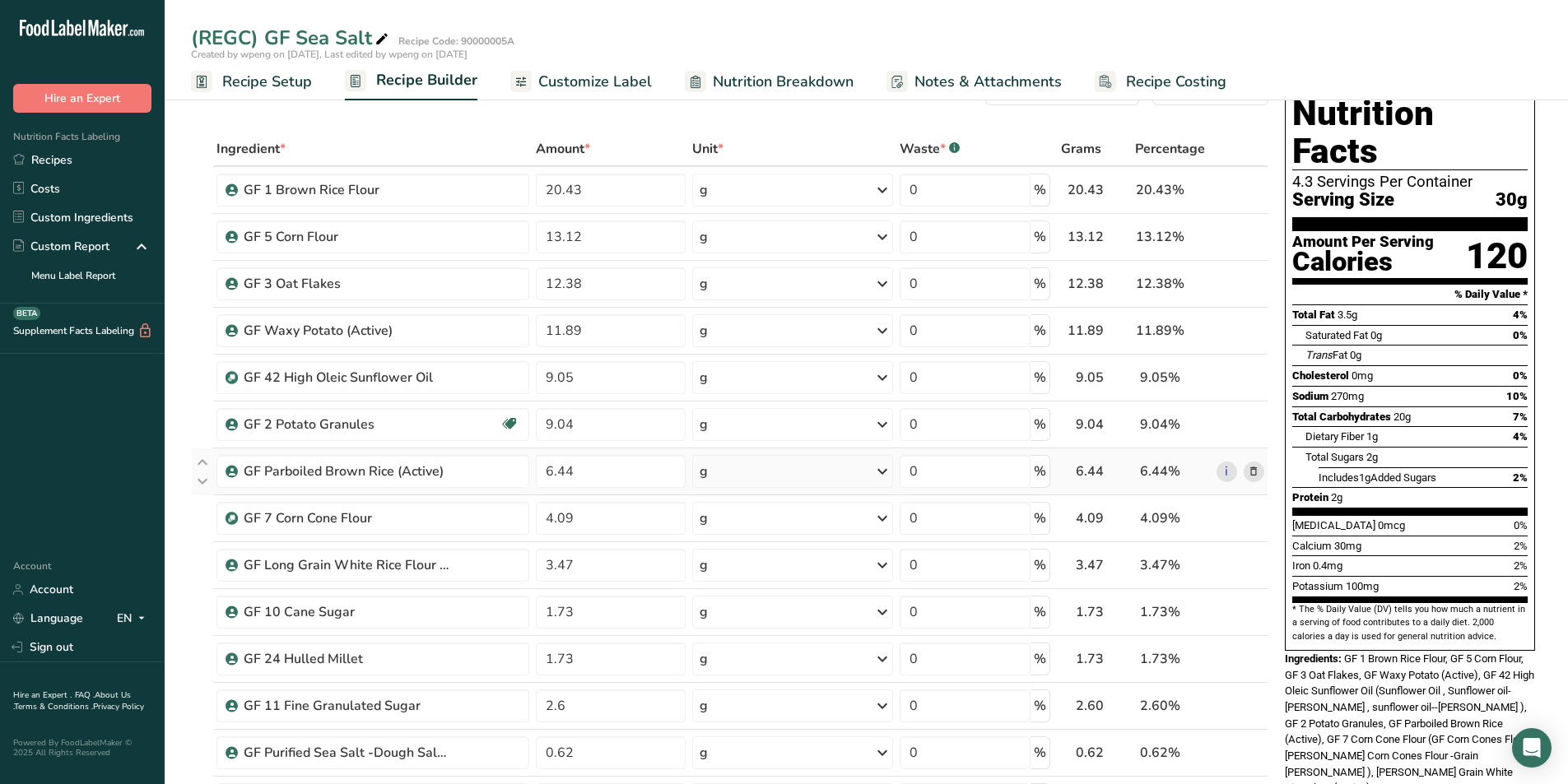 scroll, scrollTop: 82, scrollLeft: 0, axis: vertical 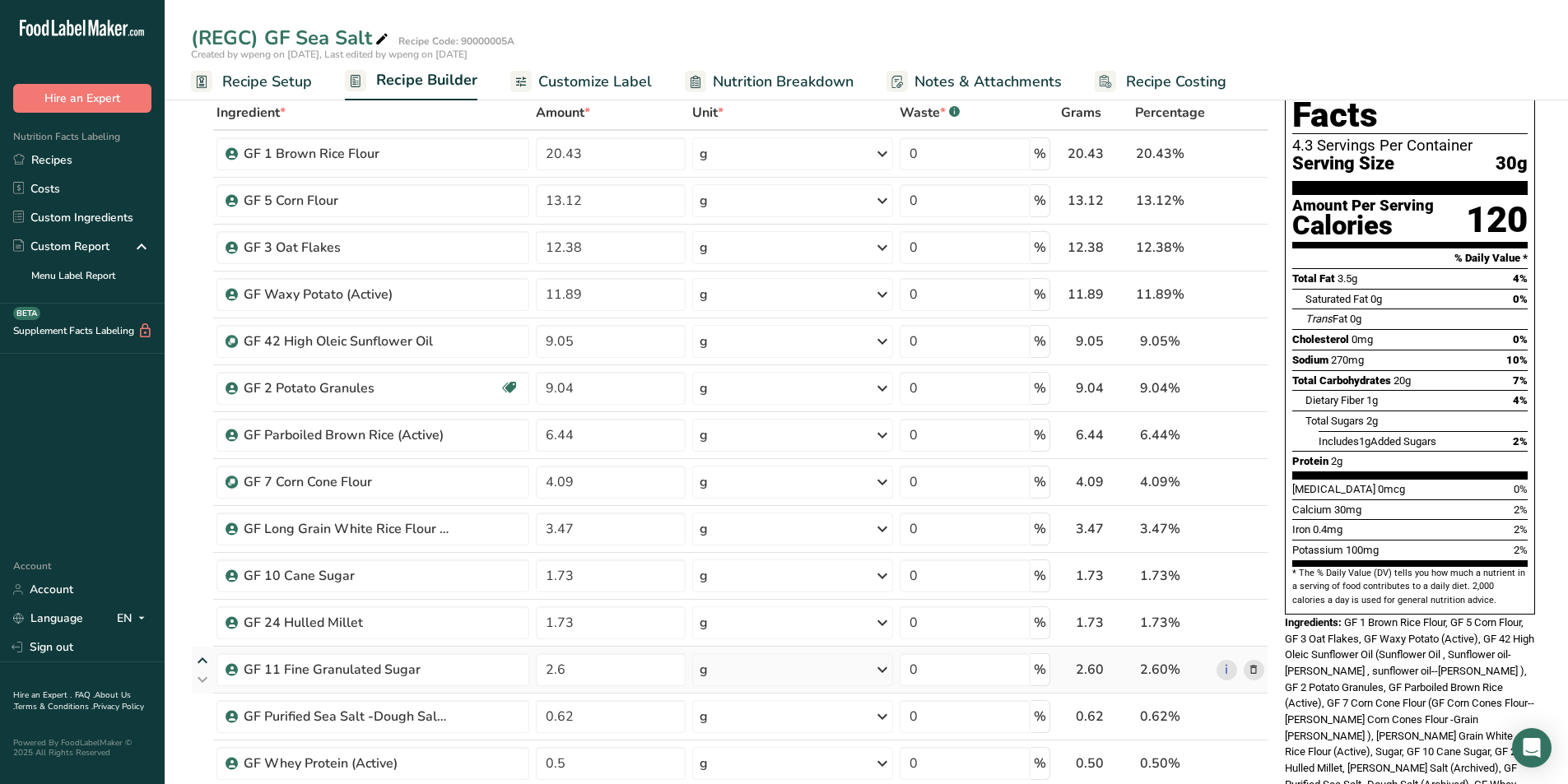 click at bounding box center [202, 661] 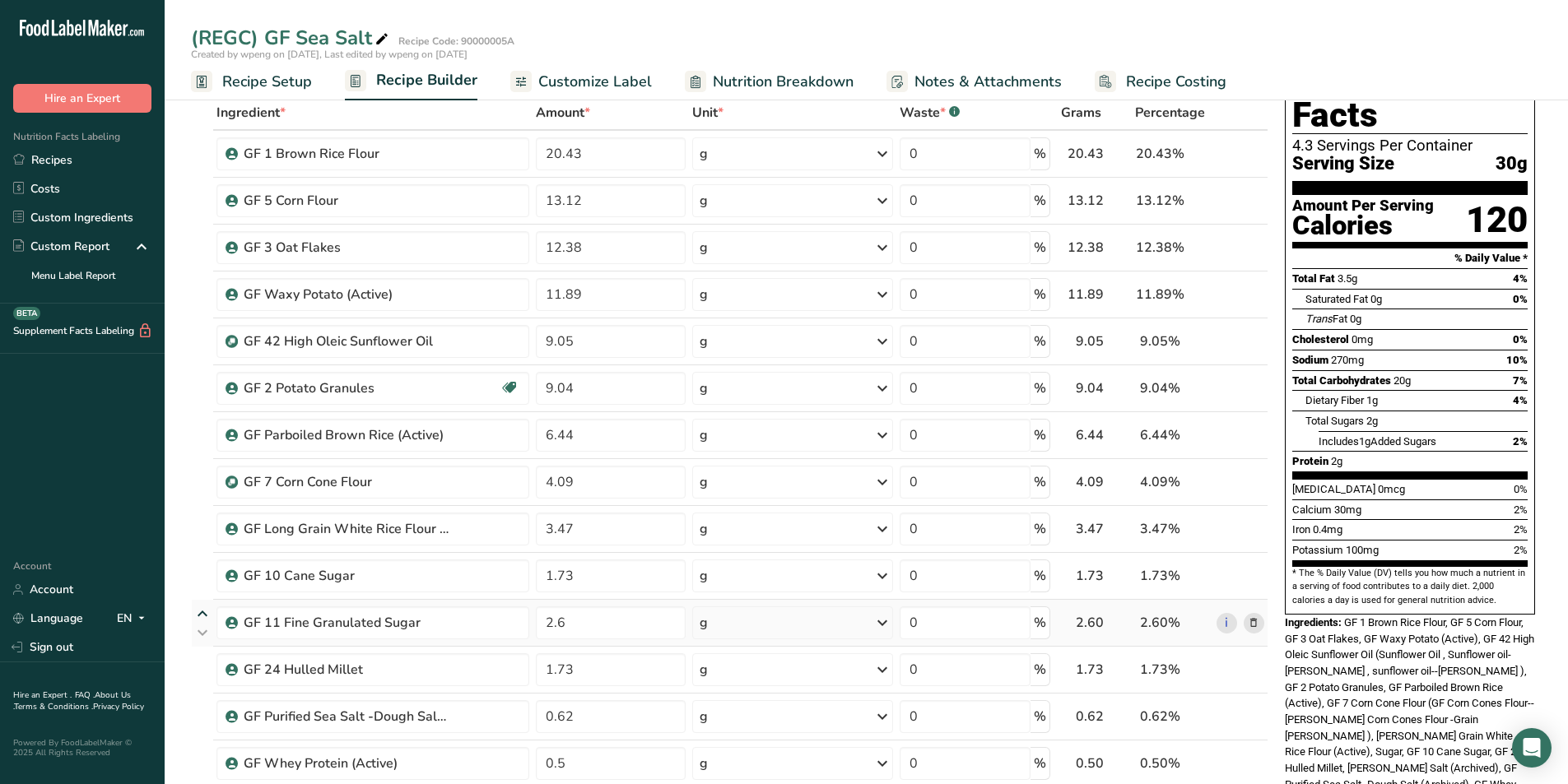 click at bounding box center [202, 614] 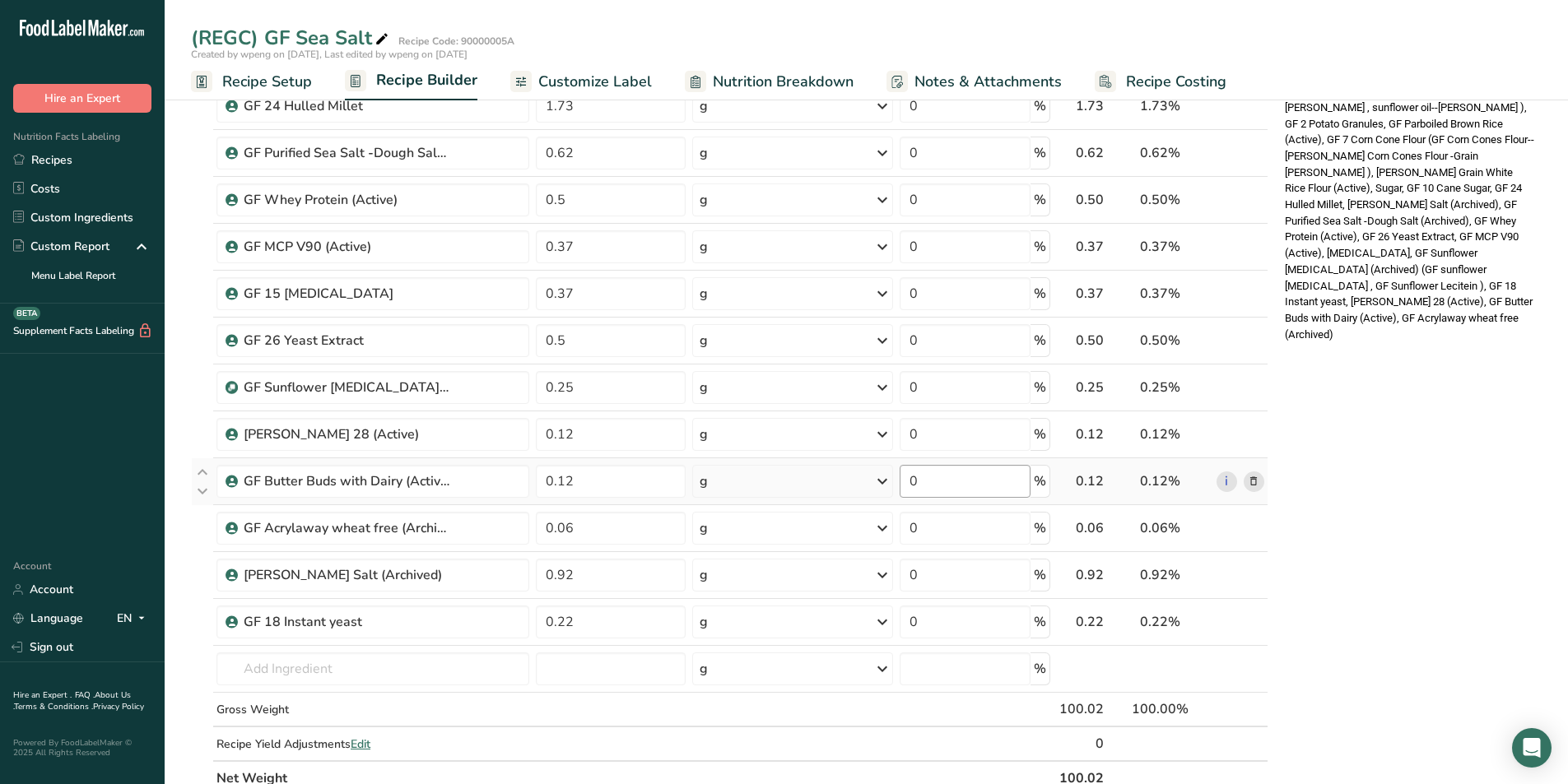 scroll, scrollTop: 905, scrollLeft: 0, axis: vertical 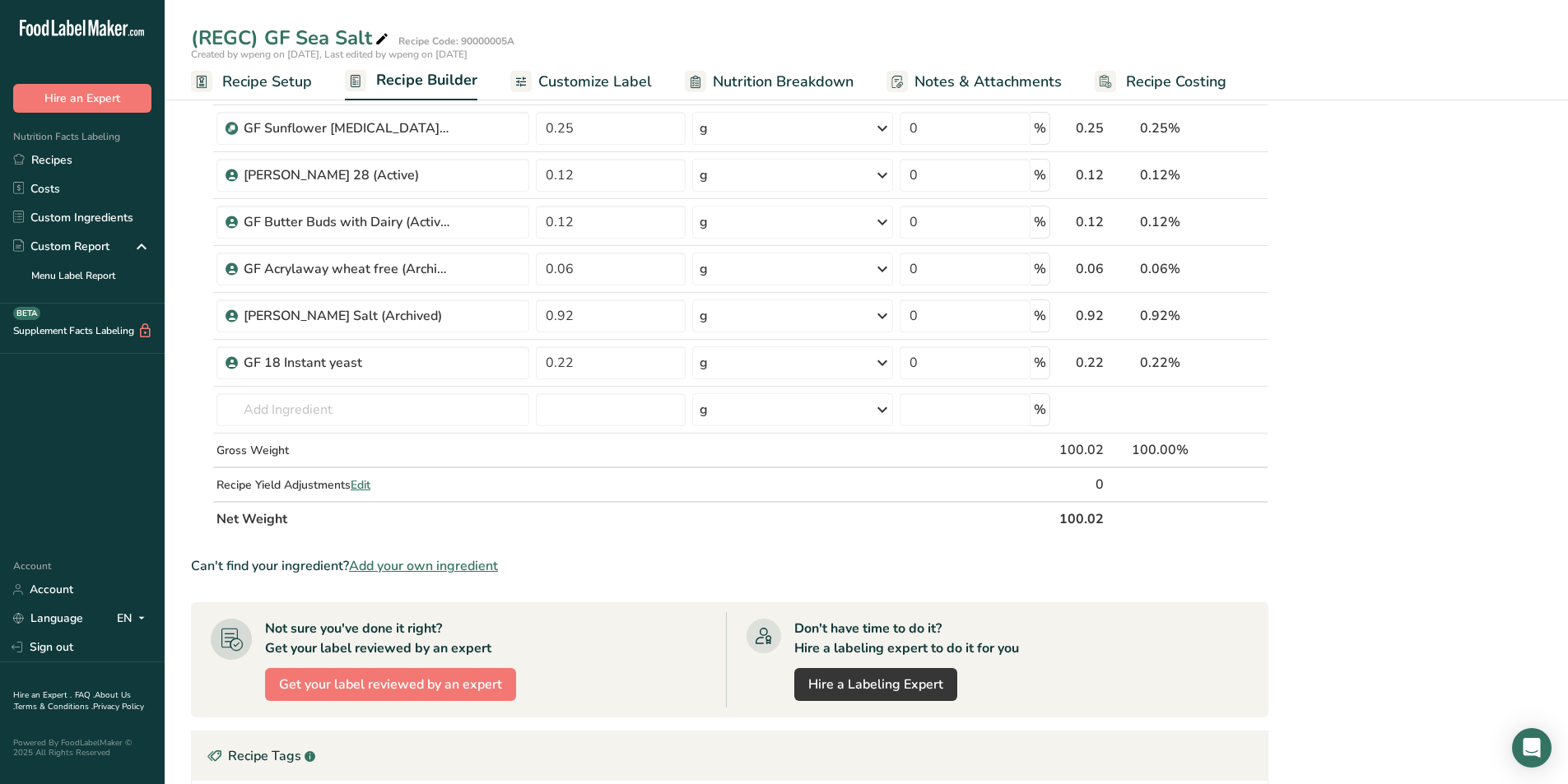 click on "Customize Label" at bounding box center (595, 81) 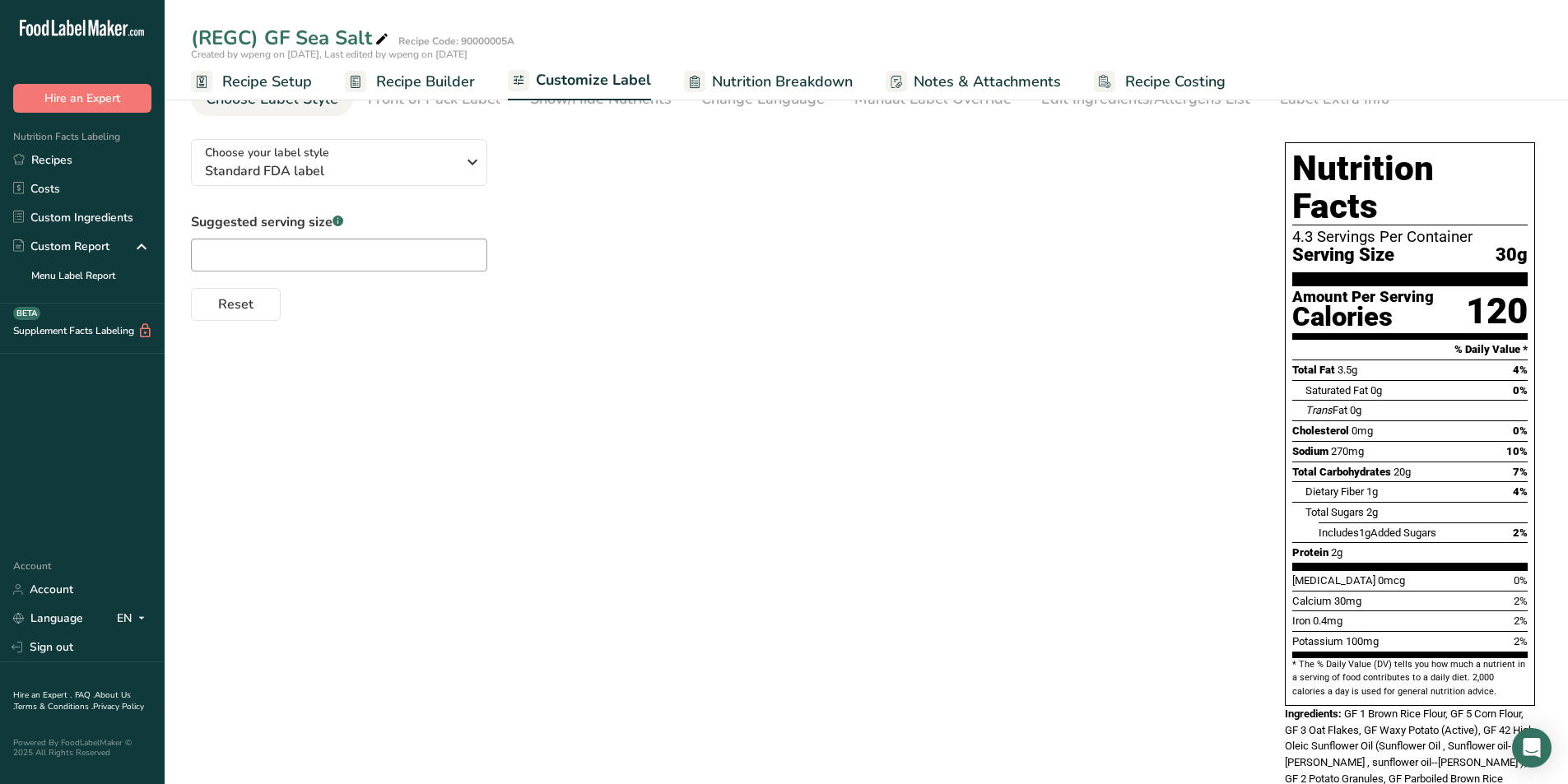 scroll, scrollTop: 0, scrollLeft: 0, axis: both 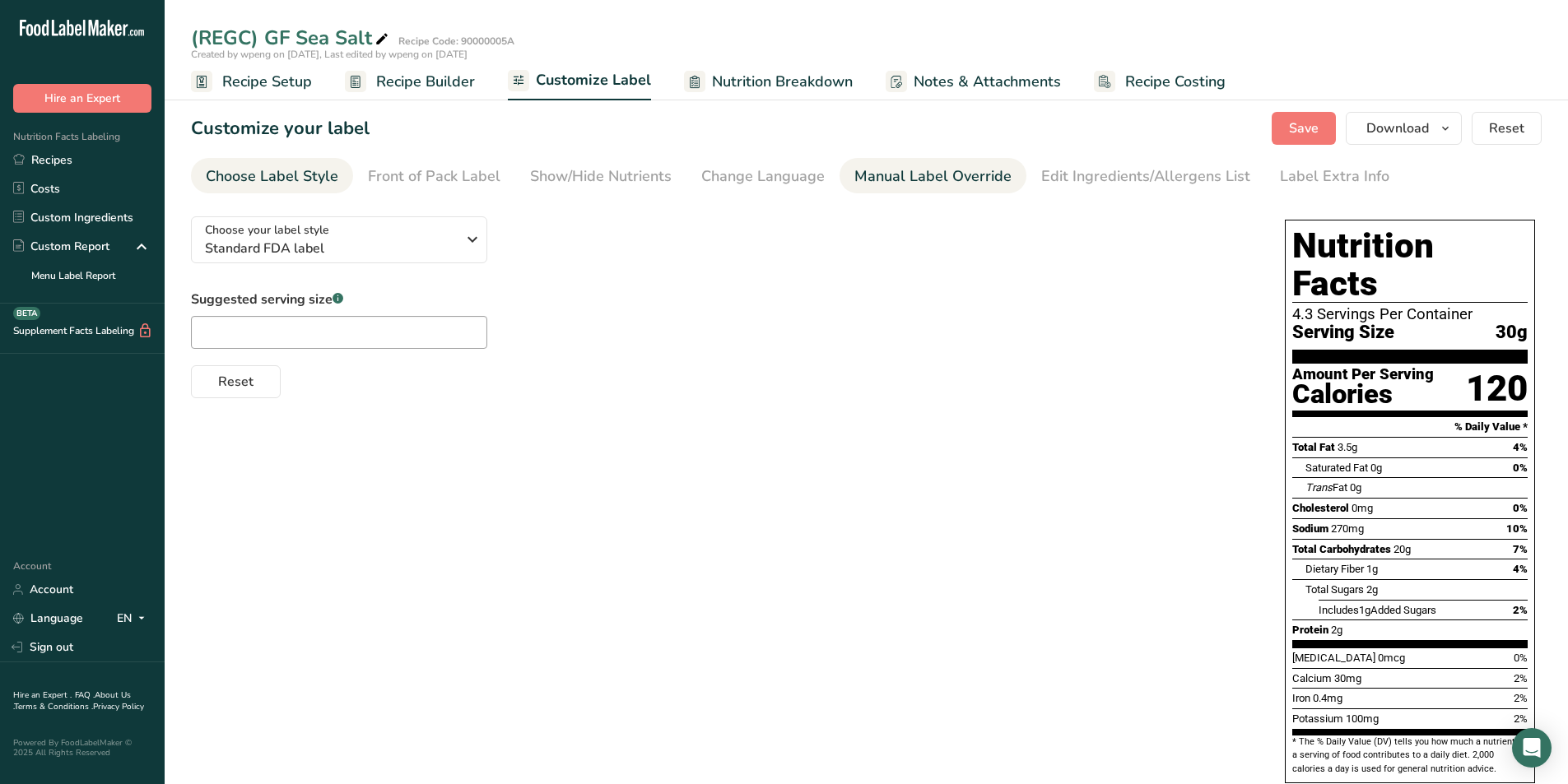 click on "Manual Label Override" at bounding box center (933, 176) 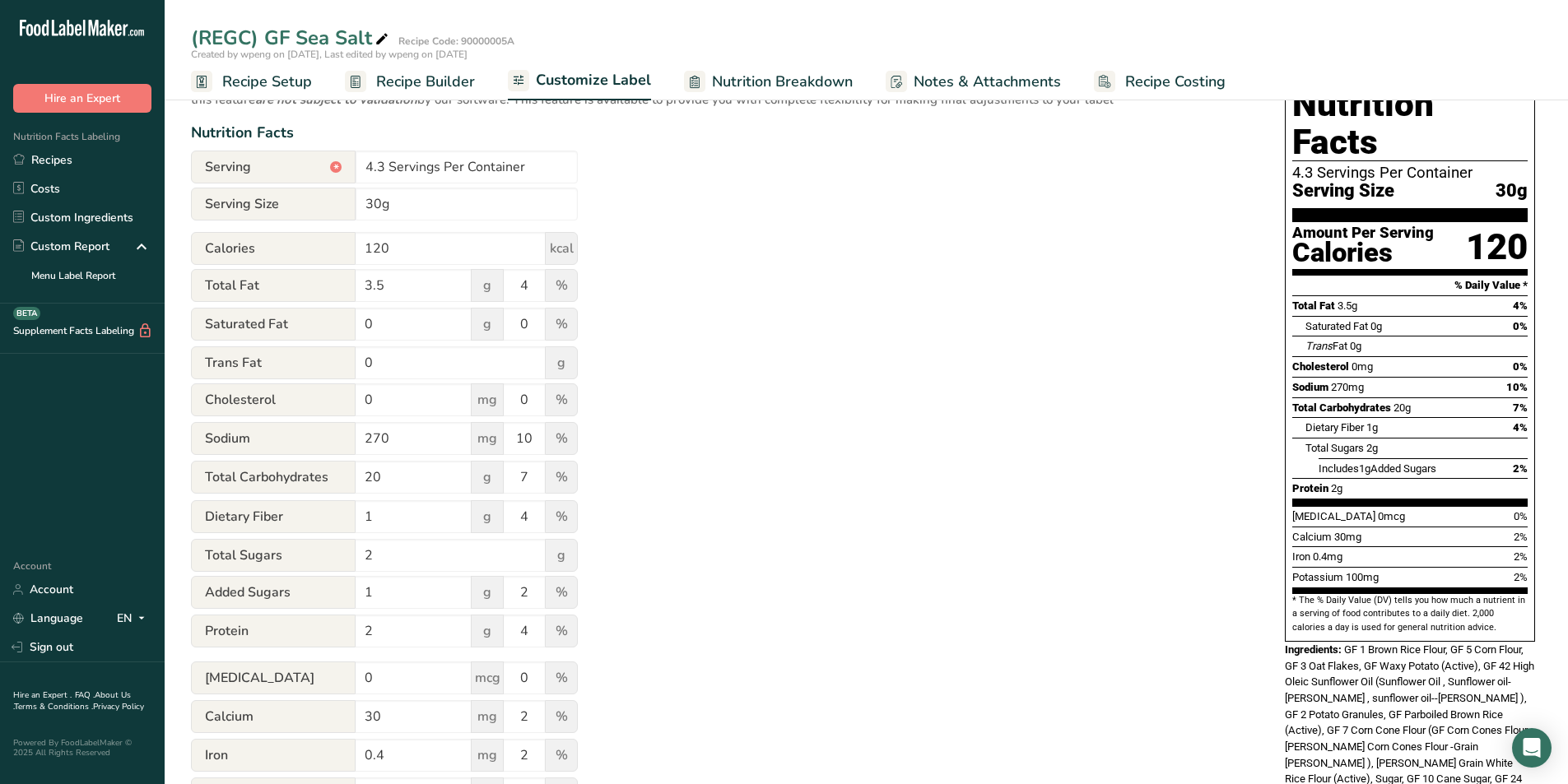 scroll, scrollTop: 0, scrollLeft: 0, axis: both 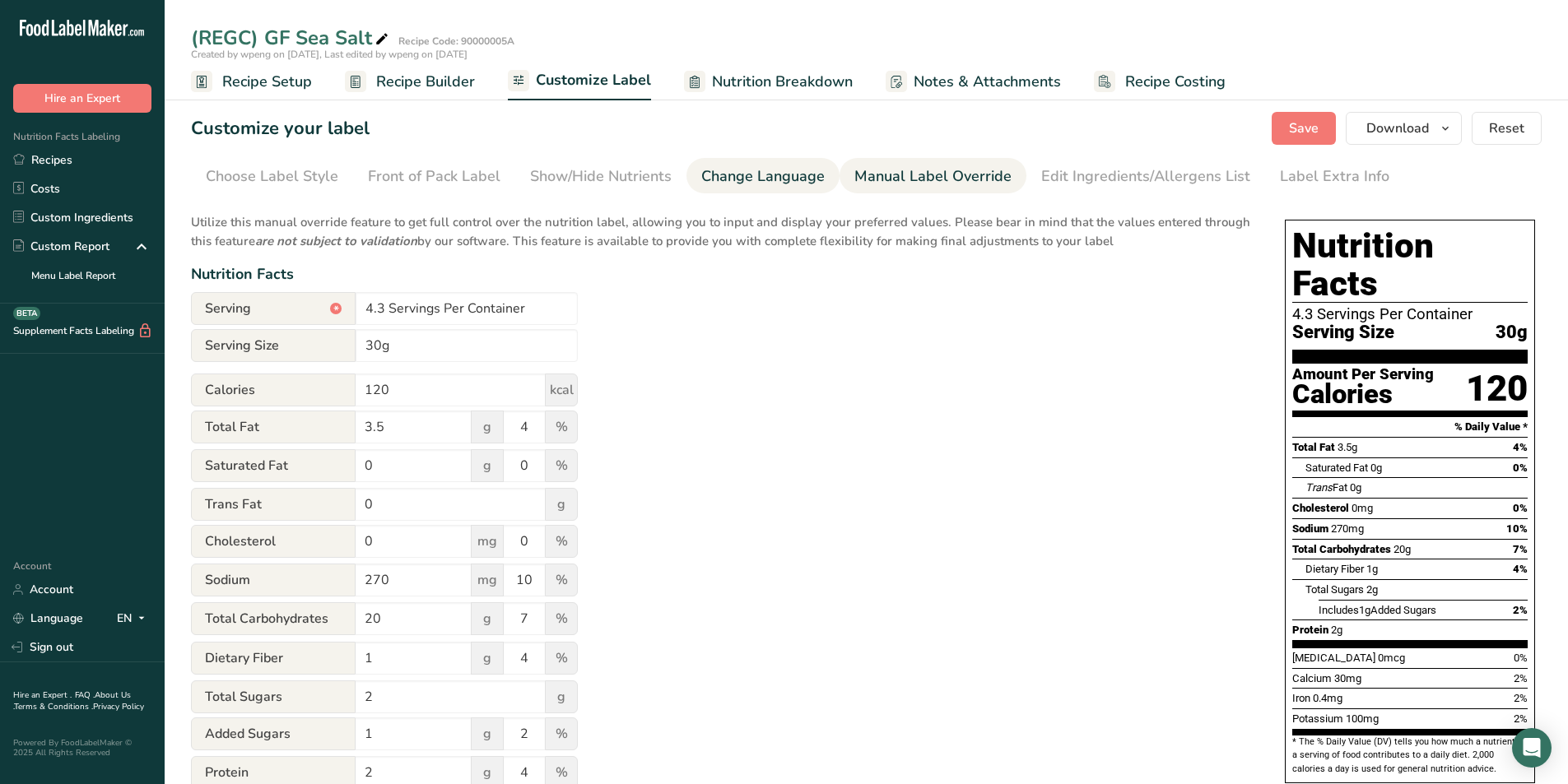 click on "Change Language" at bounding box center [763, 176] 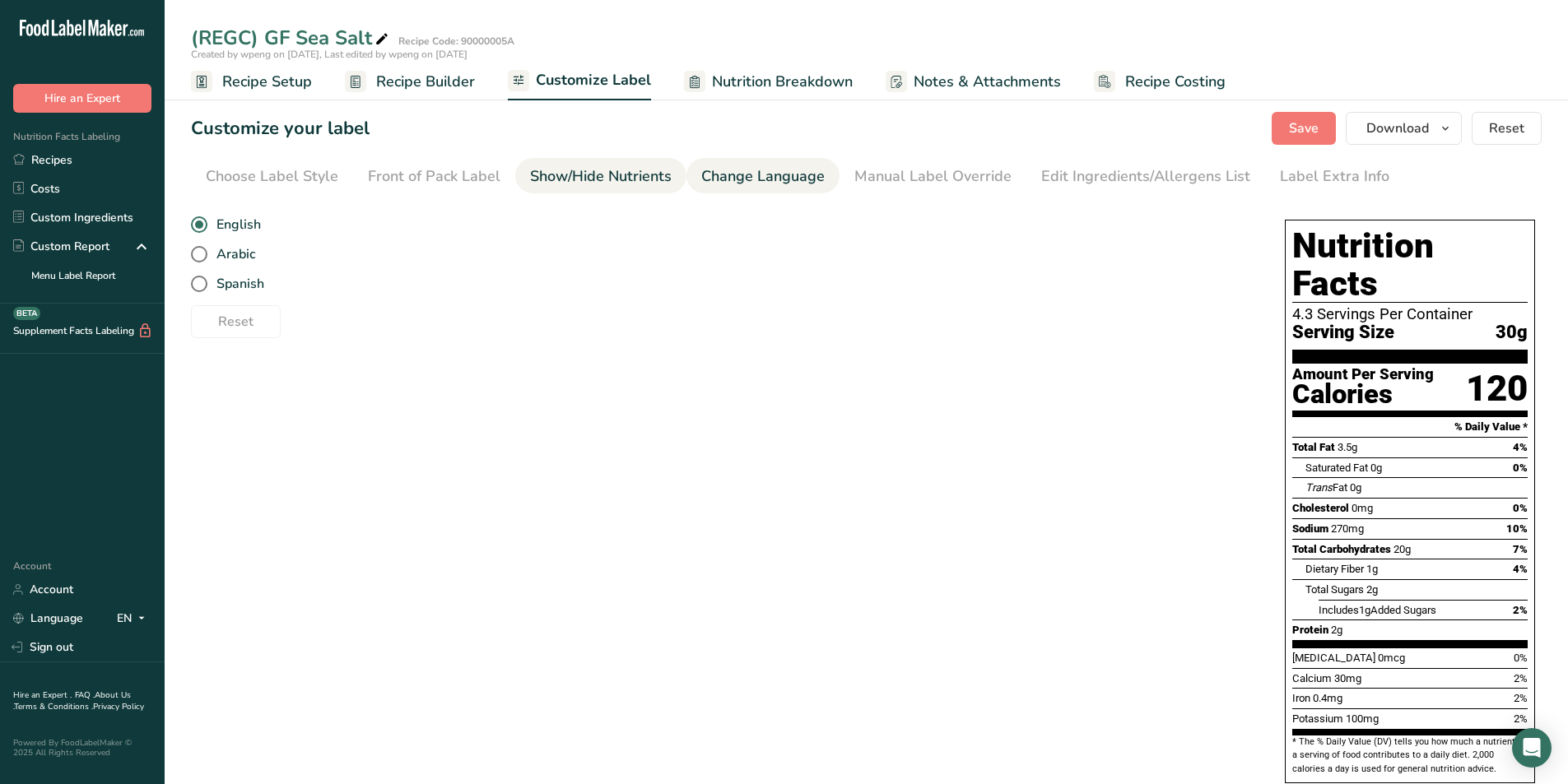 click on "Show/Hide Nutrients" at bounding box center (601, 176) 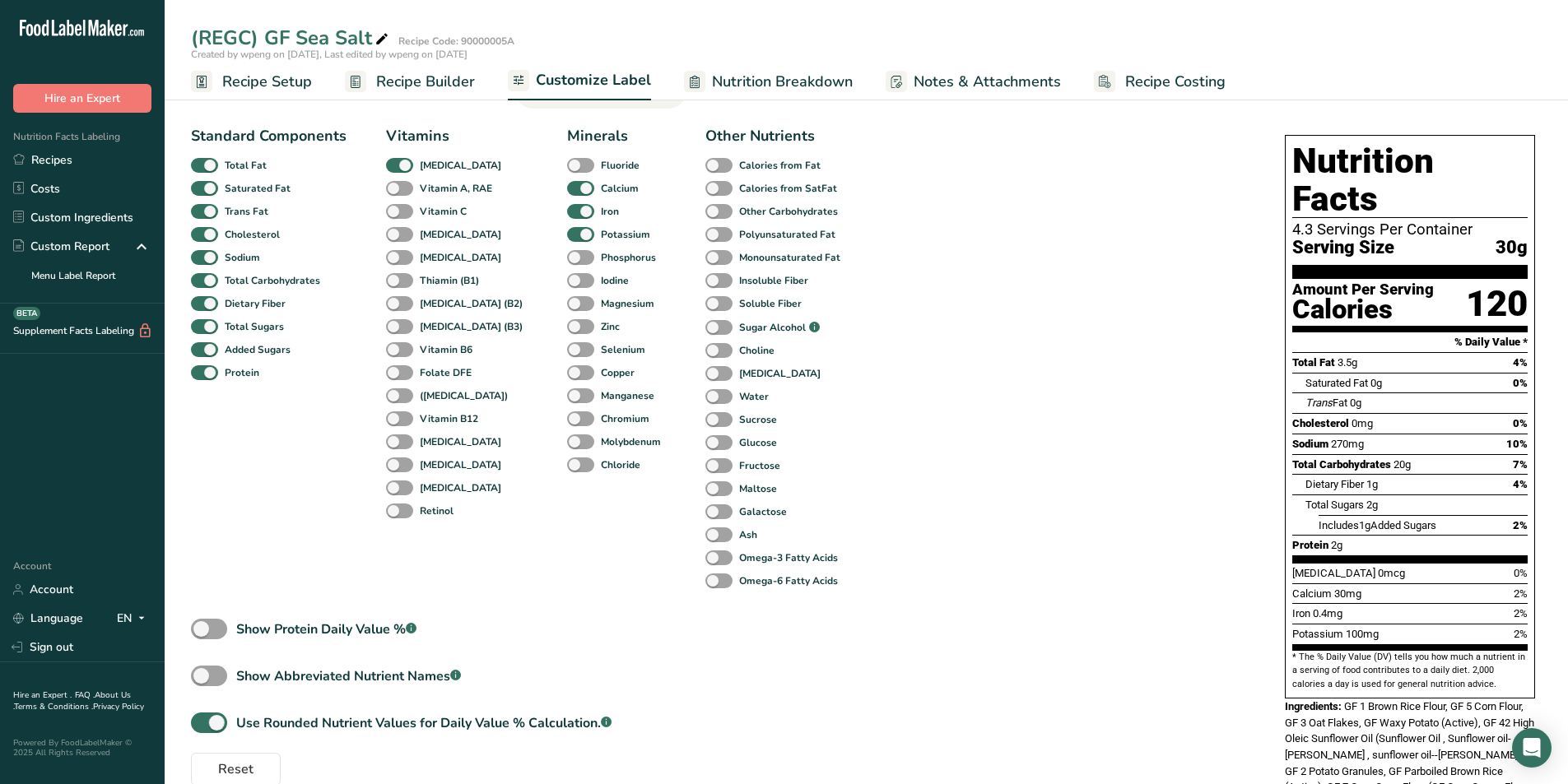scroll, scrollTop: 263, scrollLeft: 0, axis: vertical 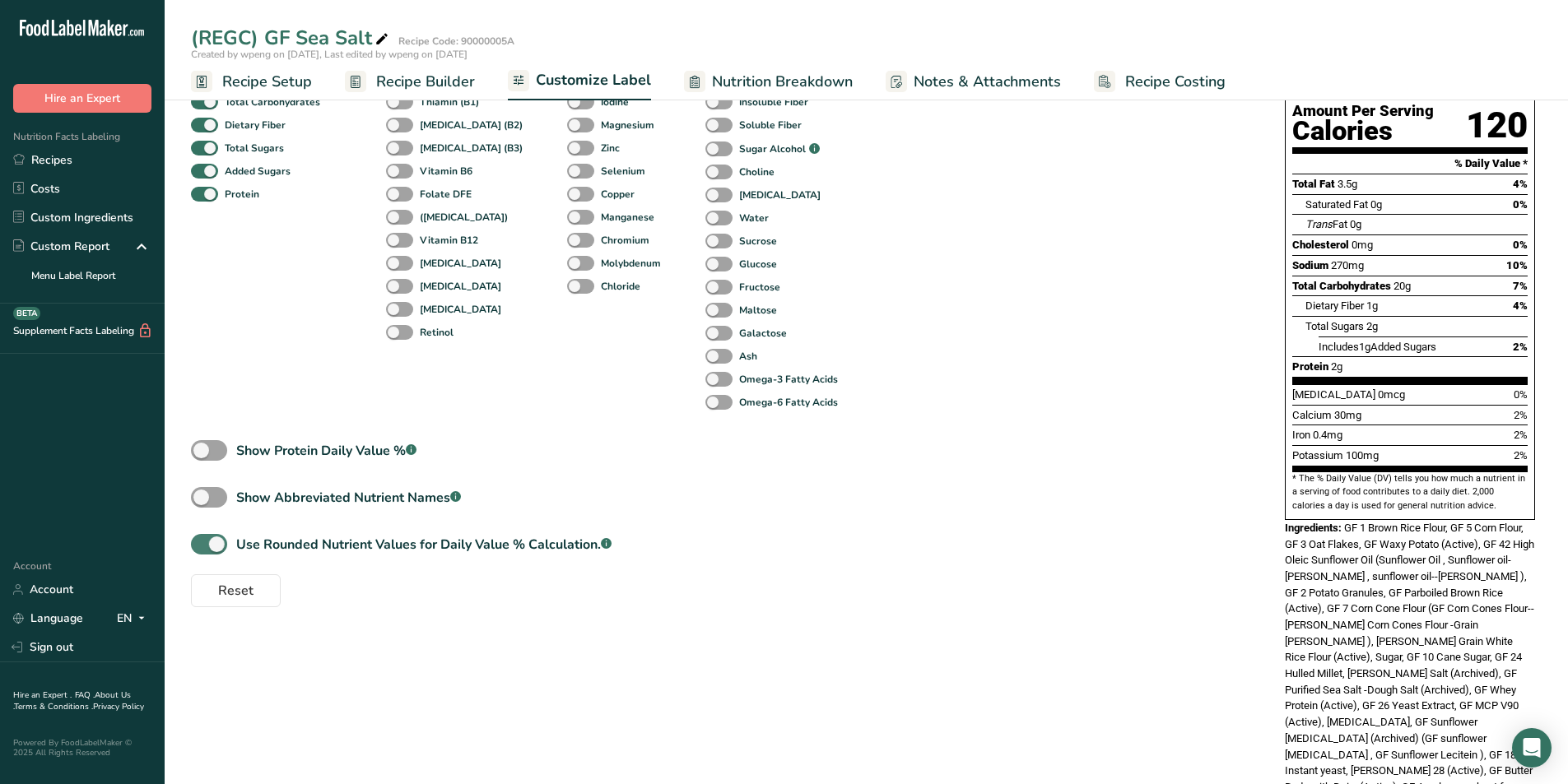 click at bounding box center (209, 544) 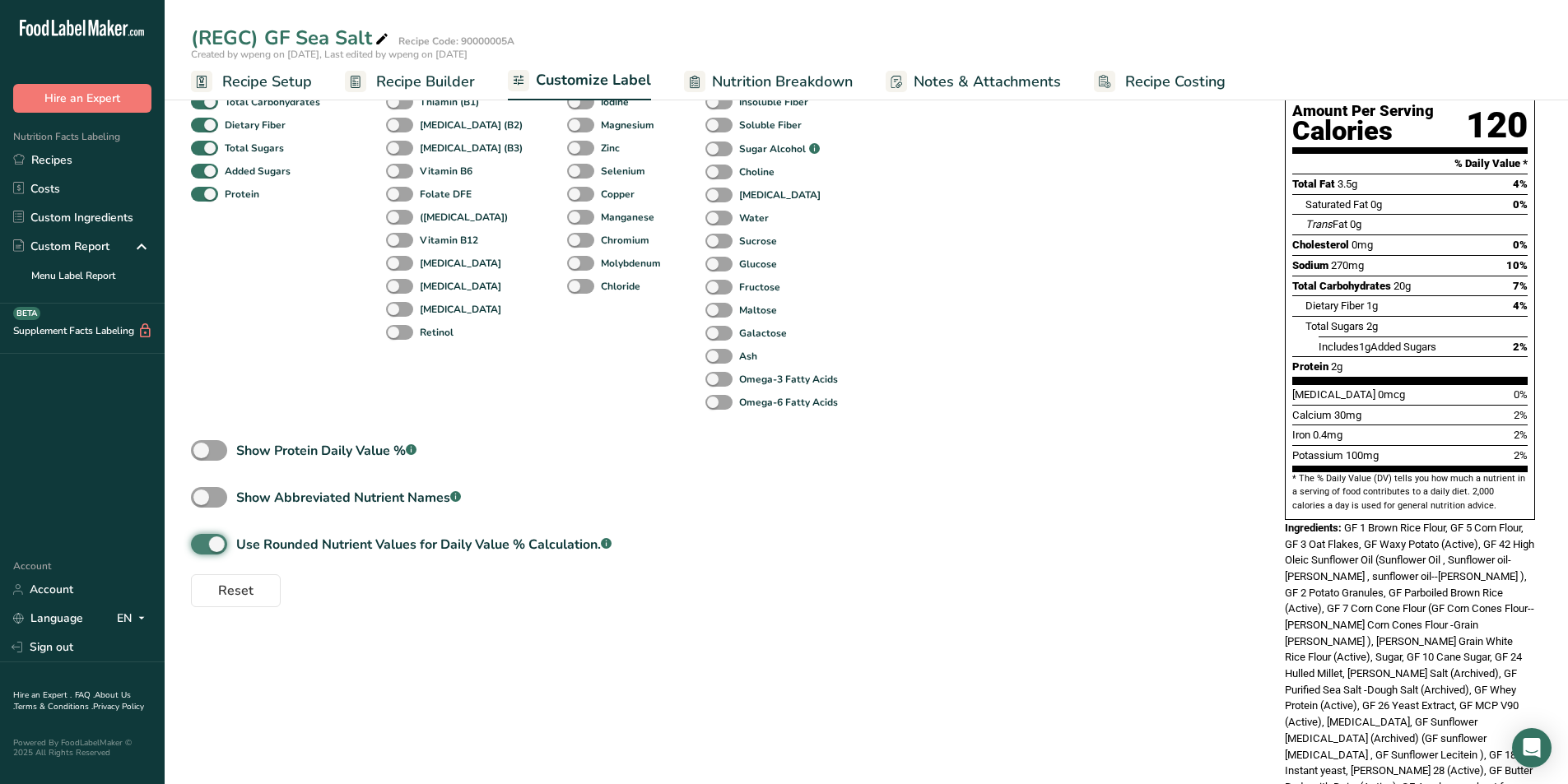 click on "Use Rounded Nutrient Values for Daily Value % Calculation.
.a-a{fill:#347362;}.b-a{fill:#fff;}" at bounding box center [196, 544] 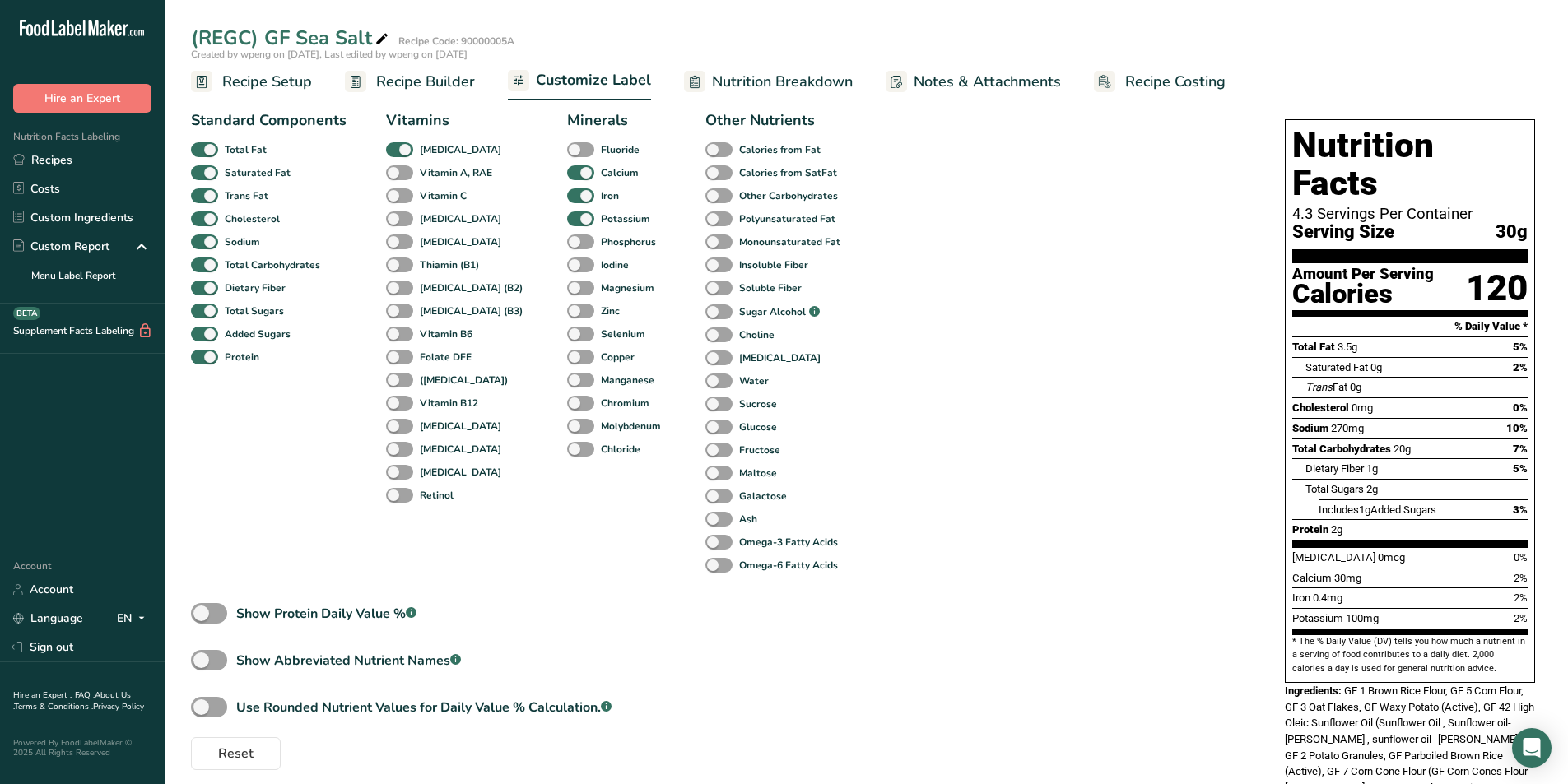 scroll, scrollTop: 99, scrollLeft: 0, axis: vertical 